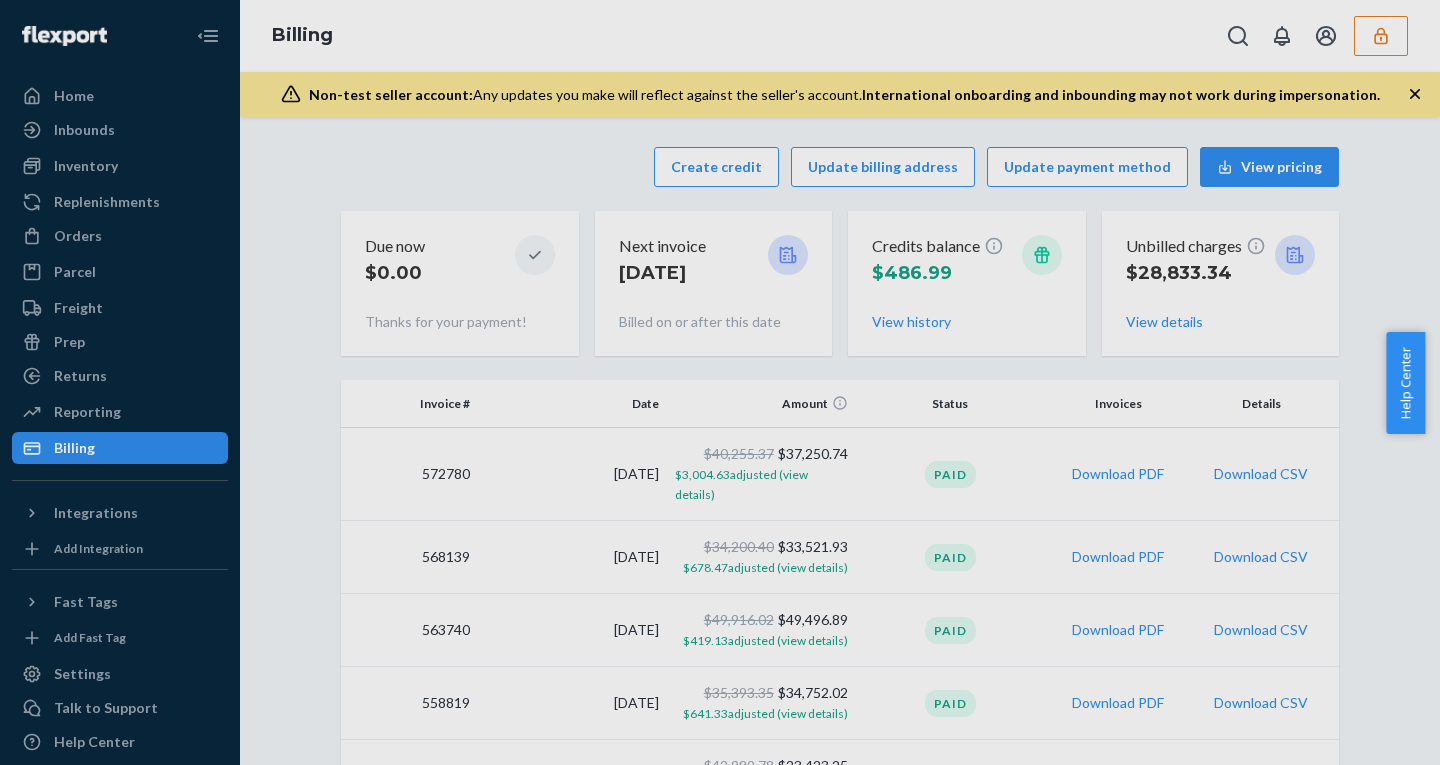 scroll, scrollTop: 0, scrollLeft: 0, axis: both 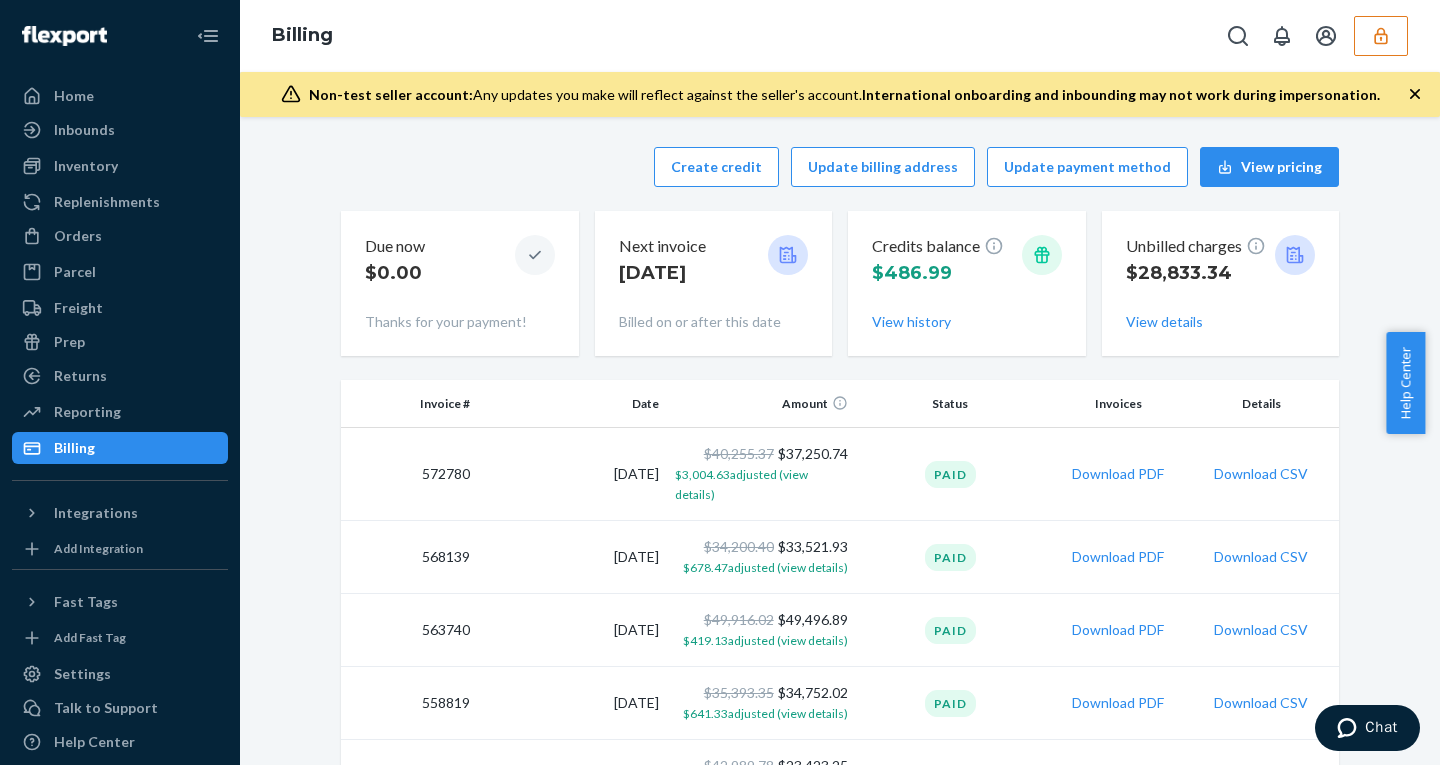 click at bounding box center (1381, 36) 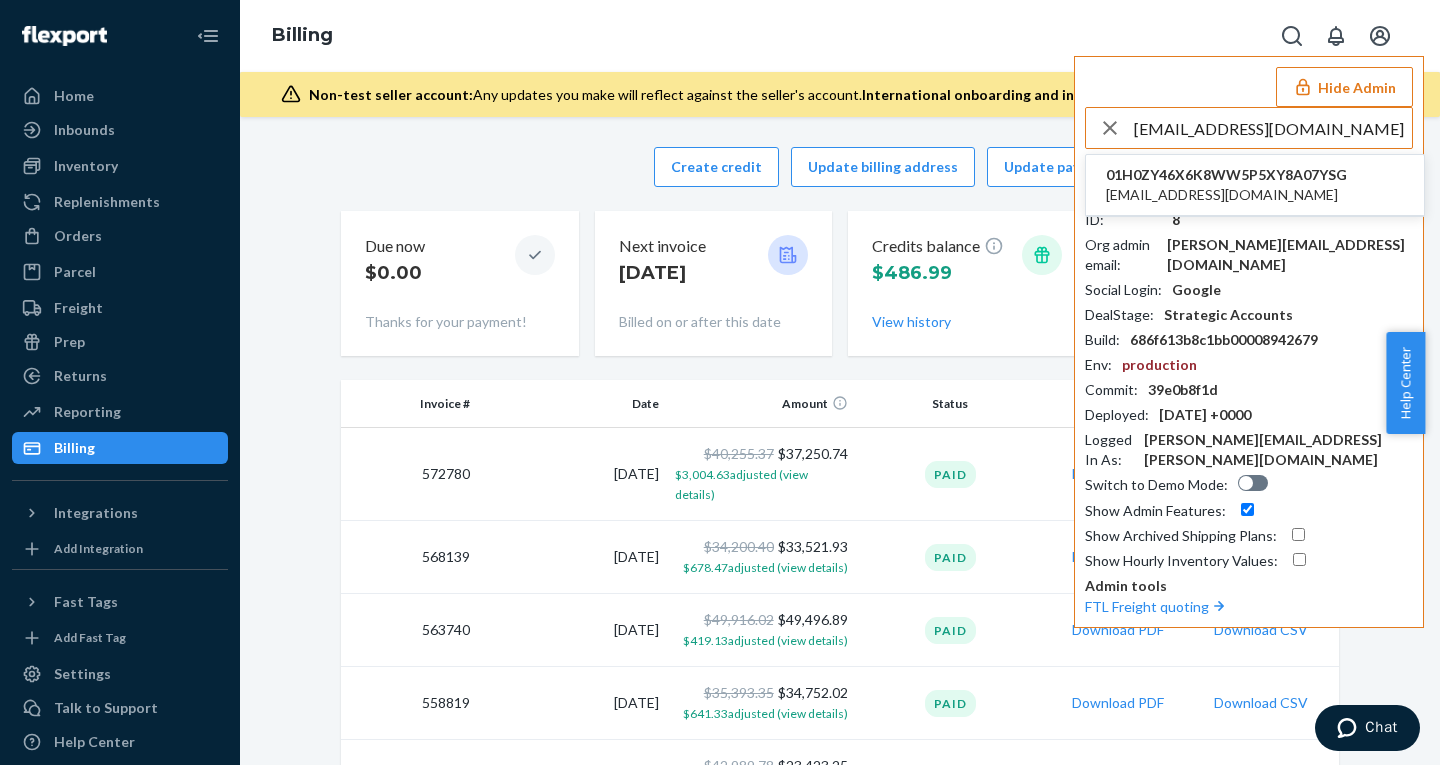 type on "[EMAIL_ADDRESS][DOMAIN_NAME]" 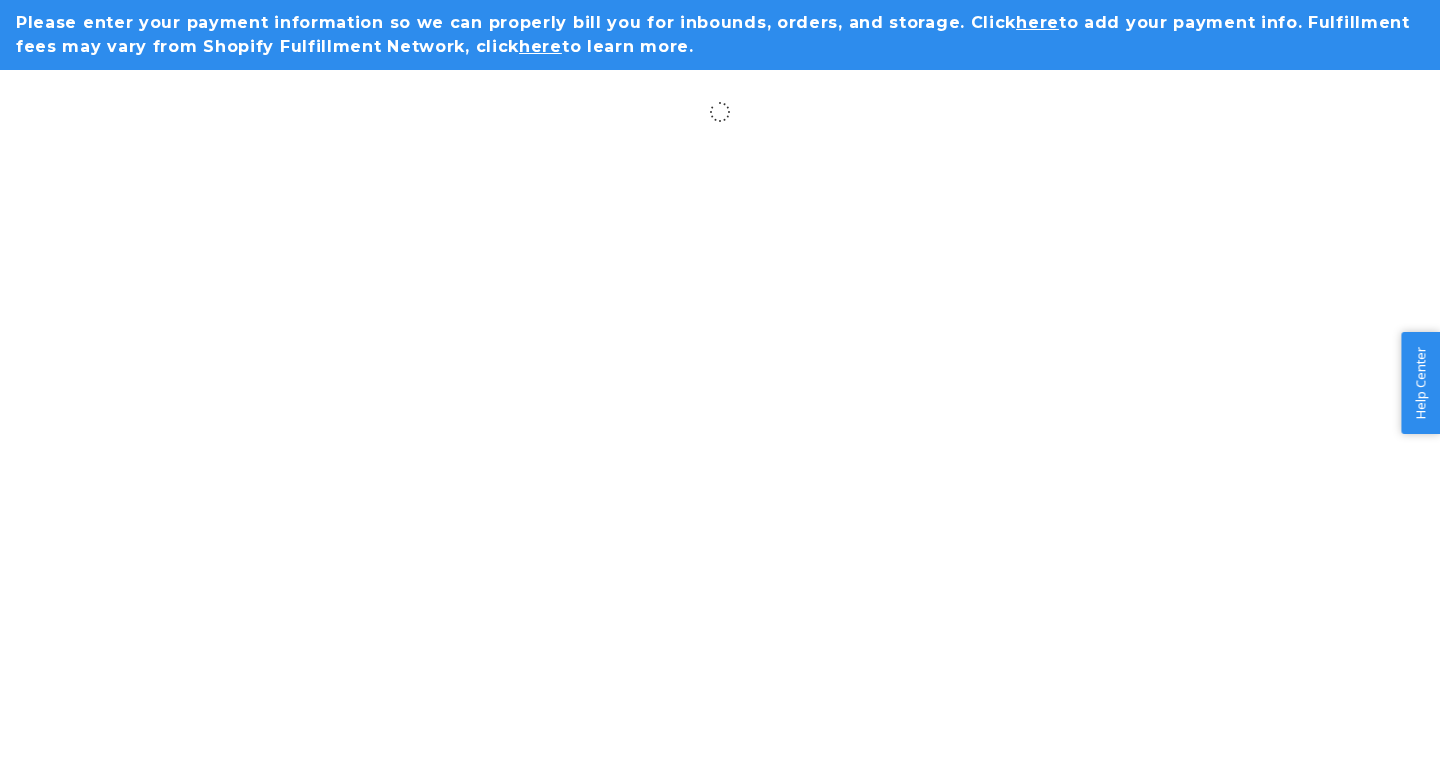 scroll, scrollTop: 0, scrollLeft: 0, axis: both 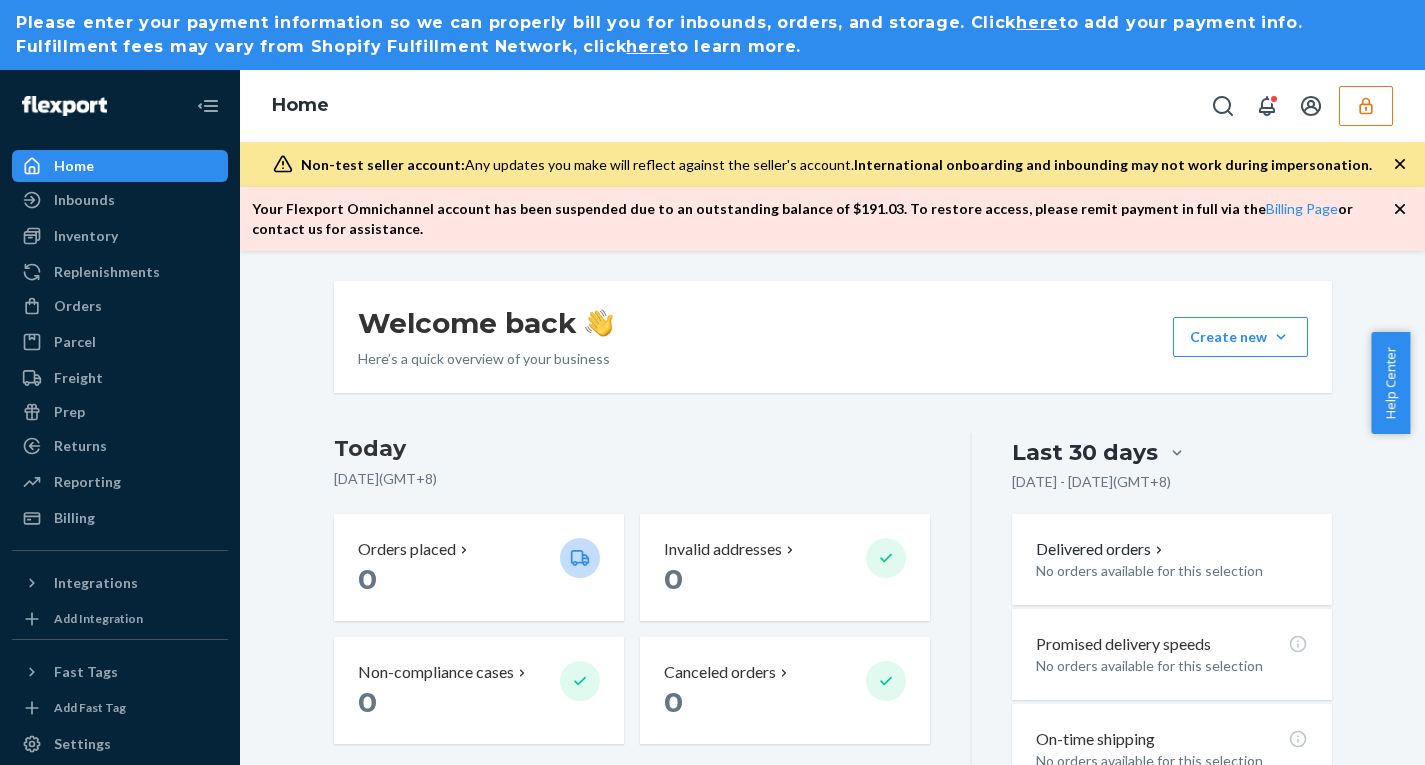 click 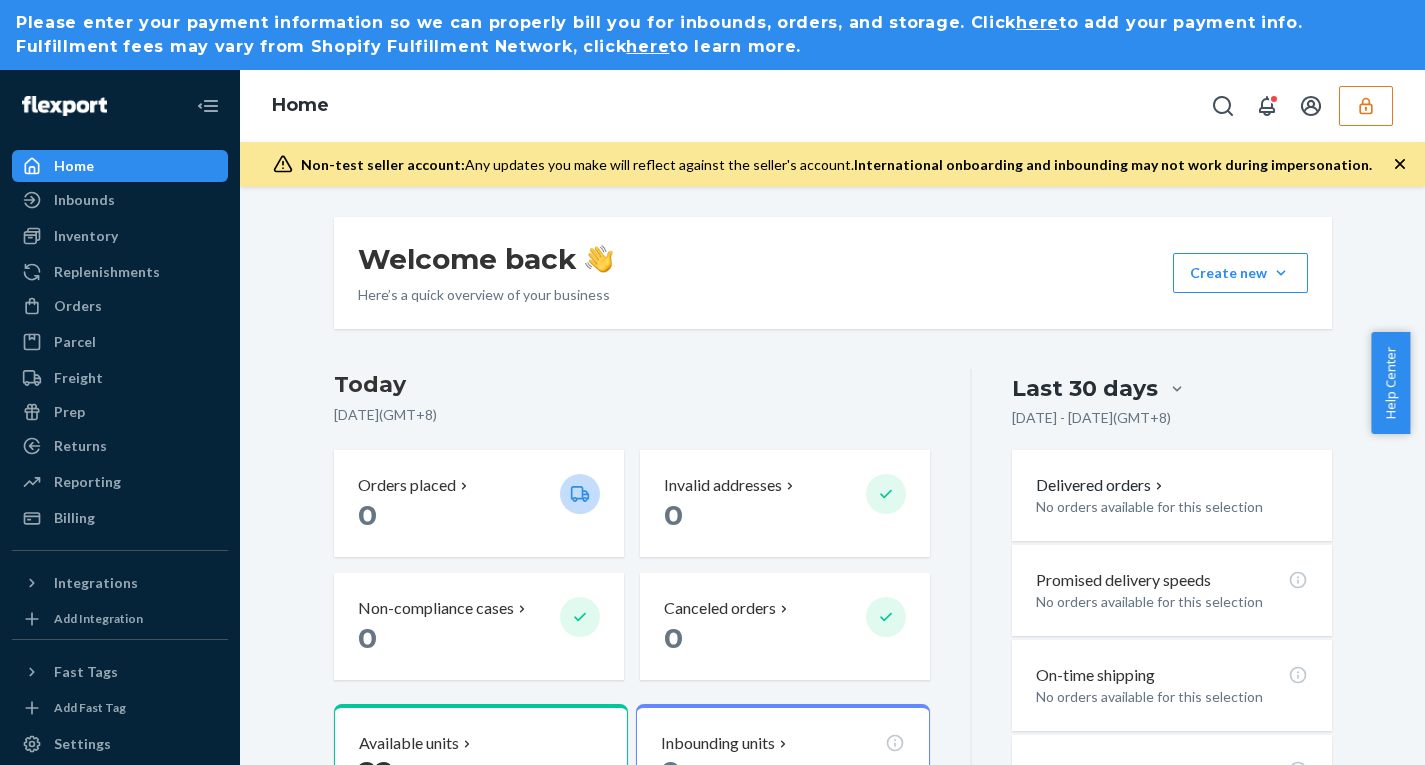 click 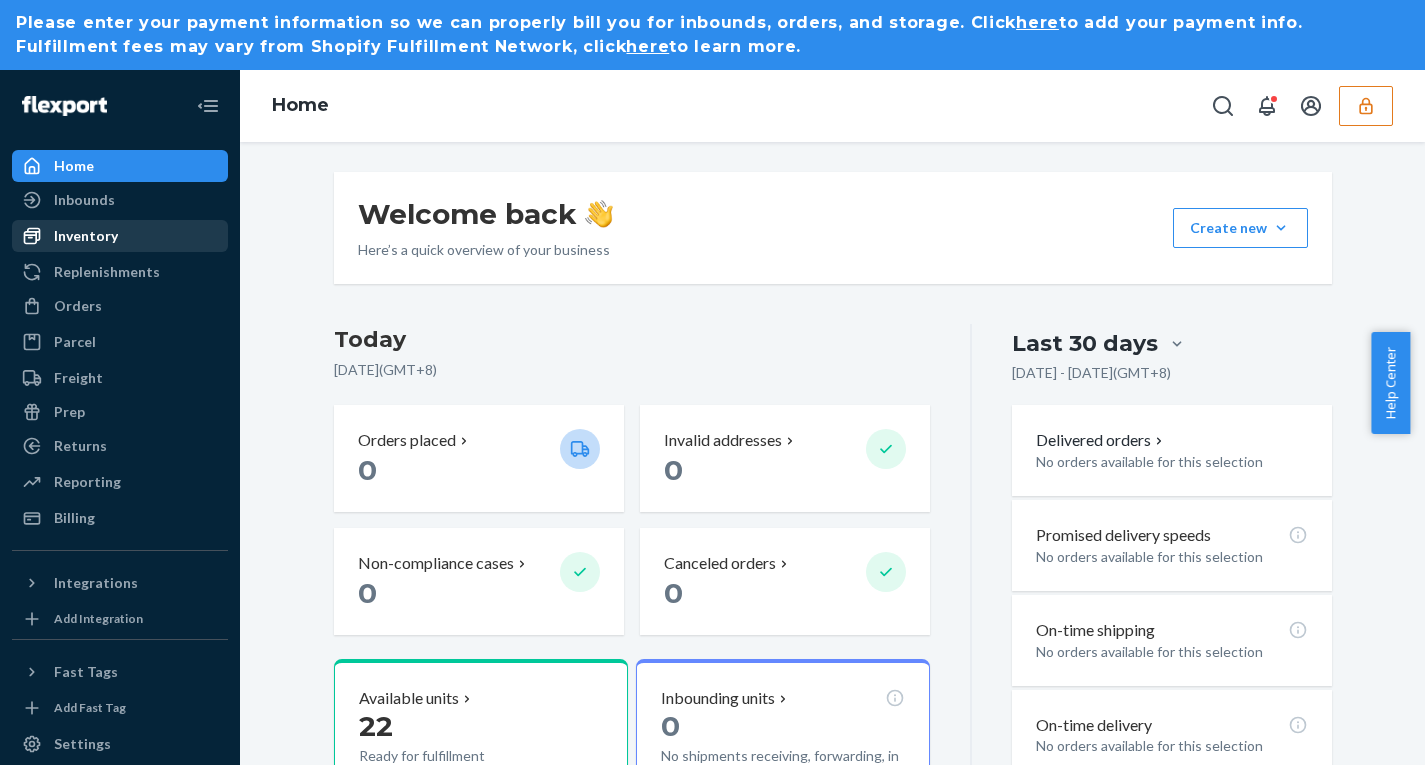 click on "Inventory" at bounding box center [120, 236] 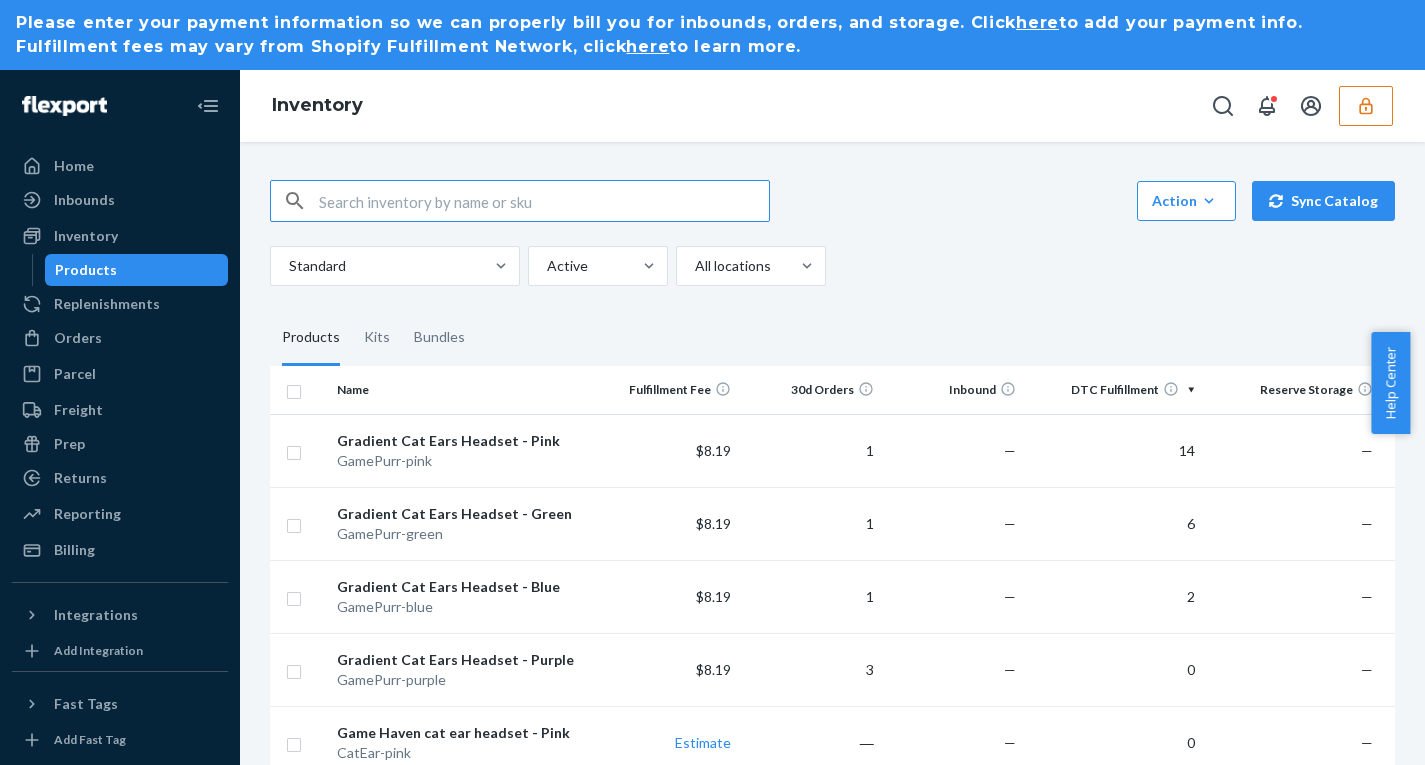 scroll, scrollTop: 196, scrollLeft: 0, axis: vertical 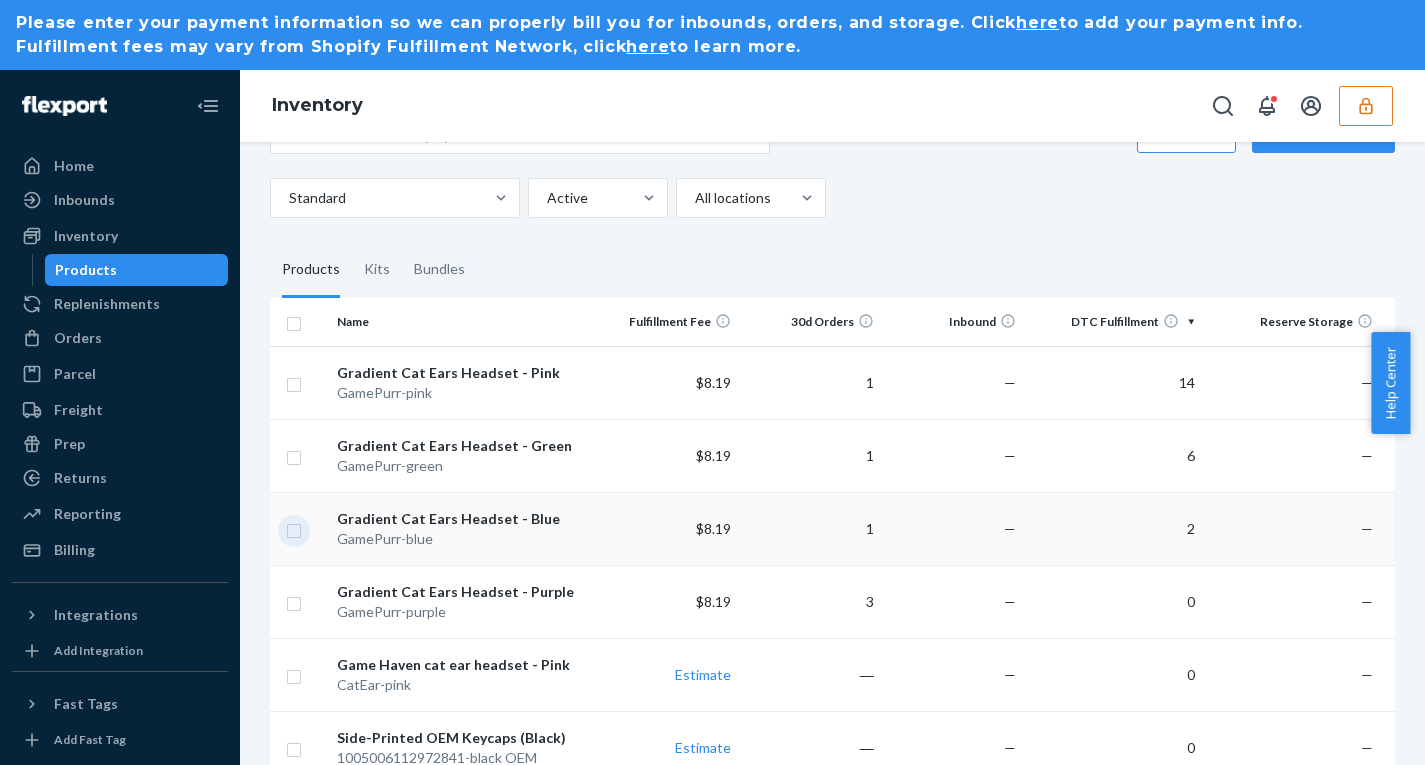 click at bounding box center [294, 528] 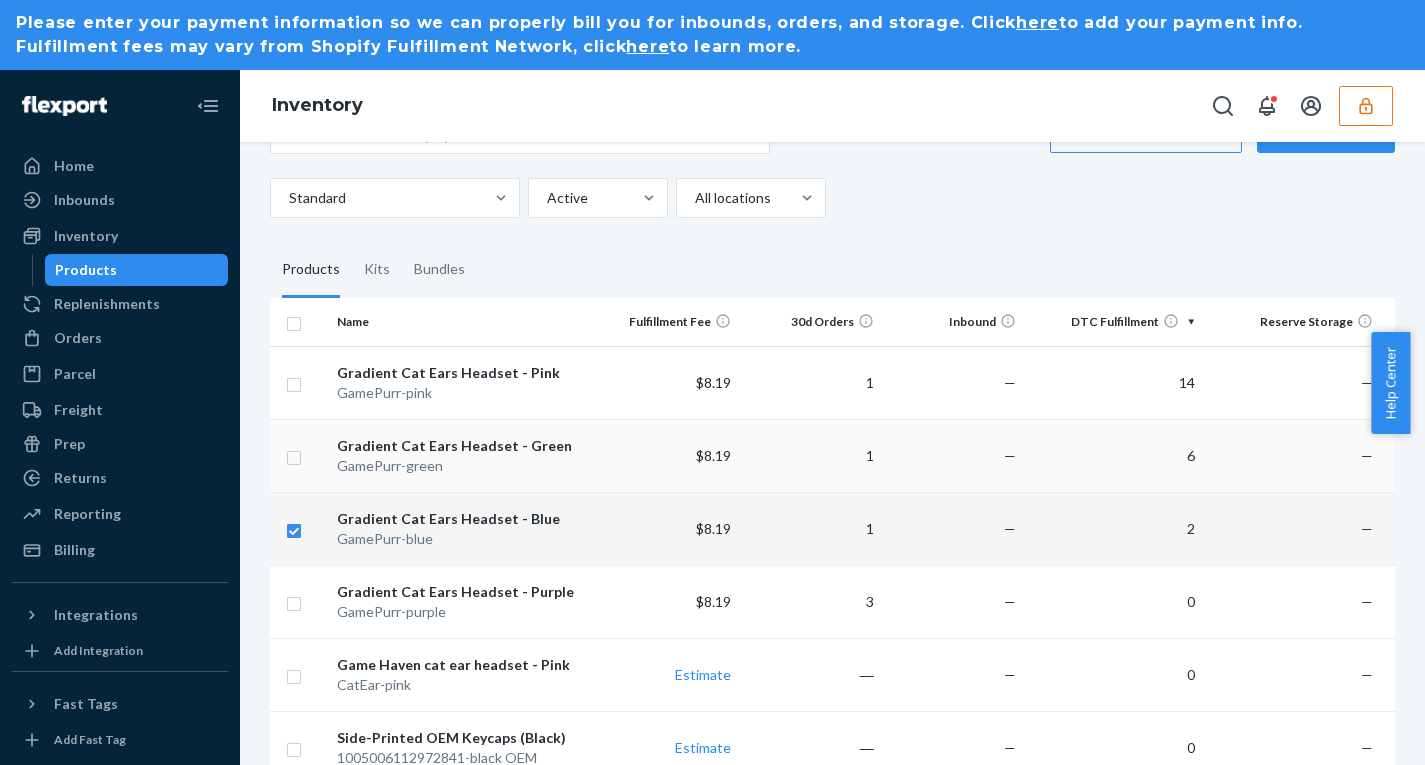 checkbox on "true" 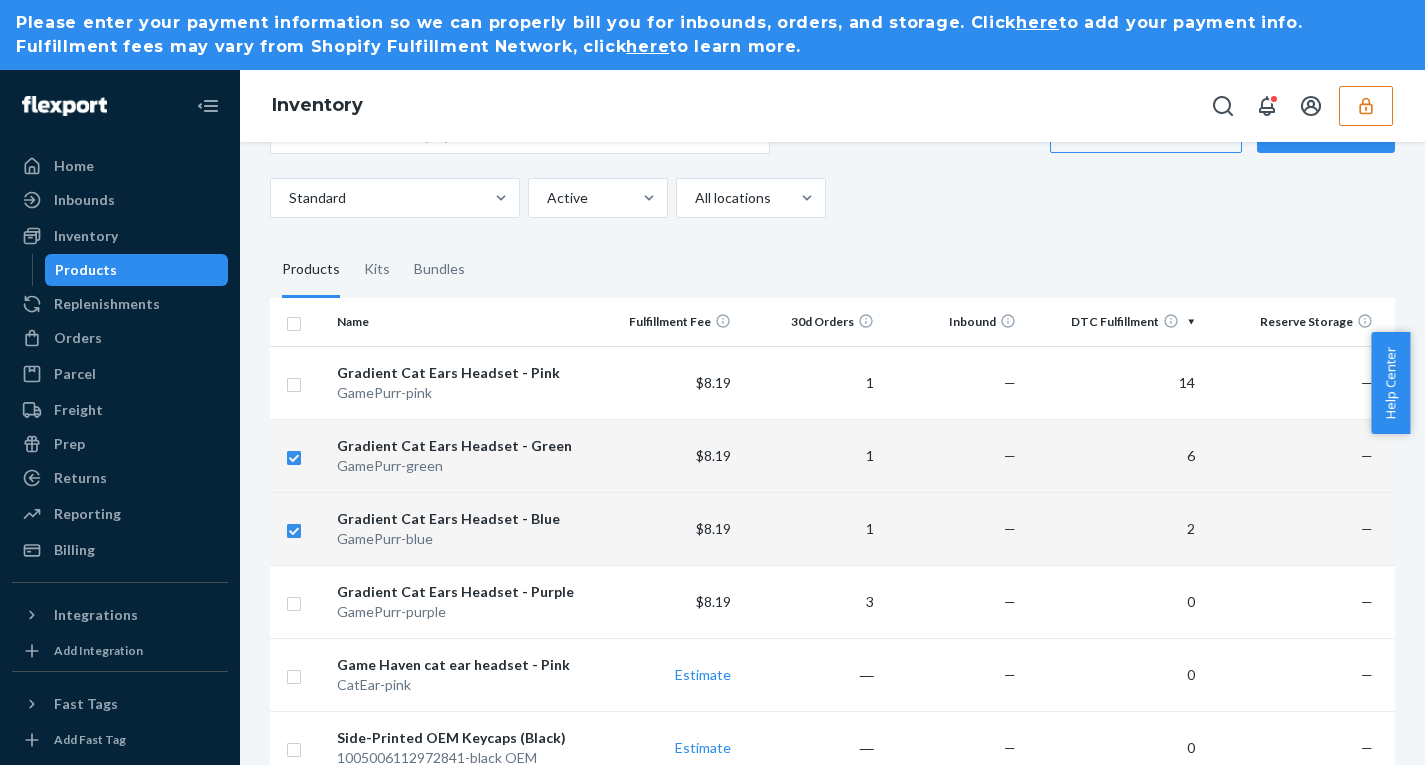 click at bounding box center (294, 455) 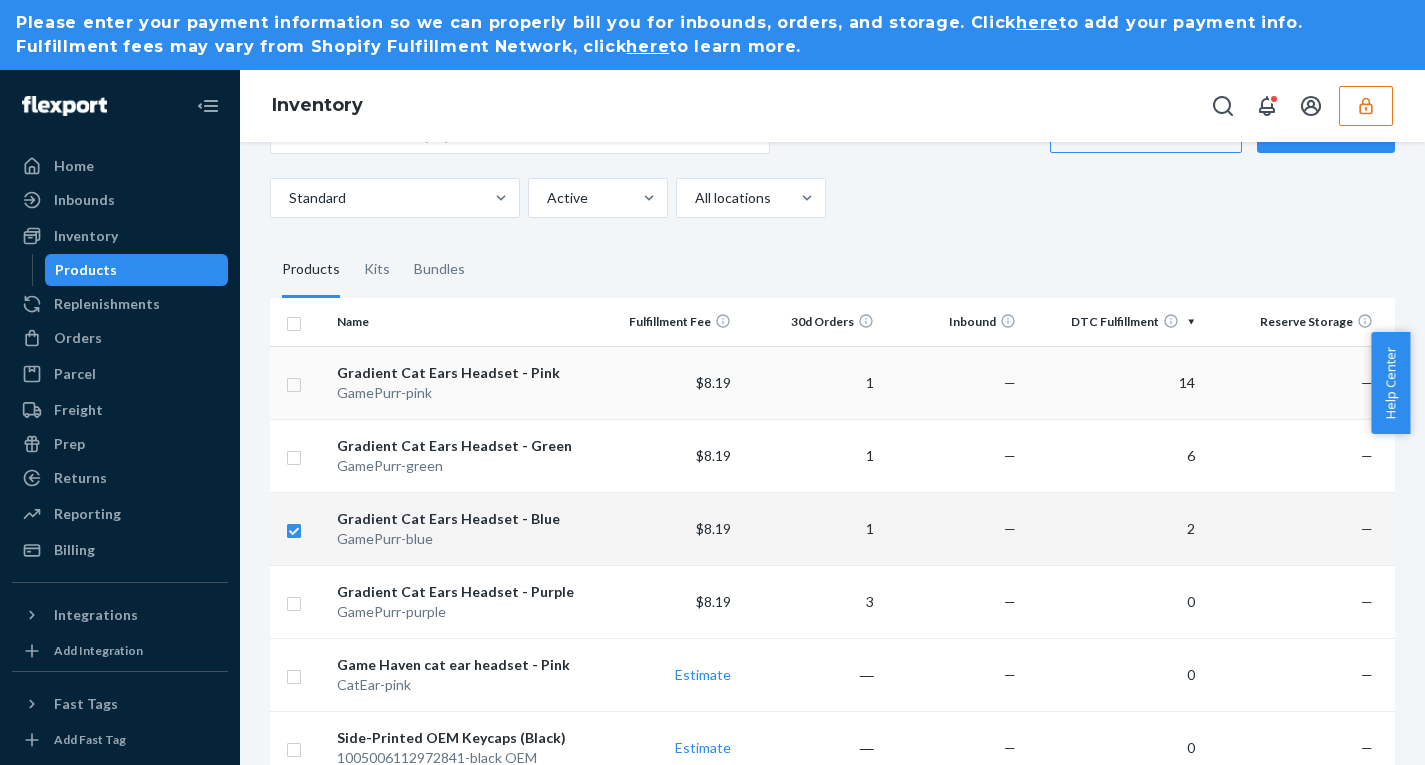 click at bounding box center [294, 382] 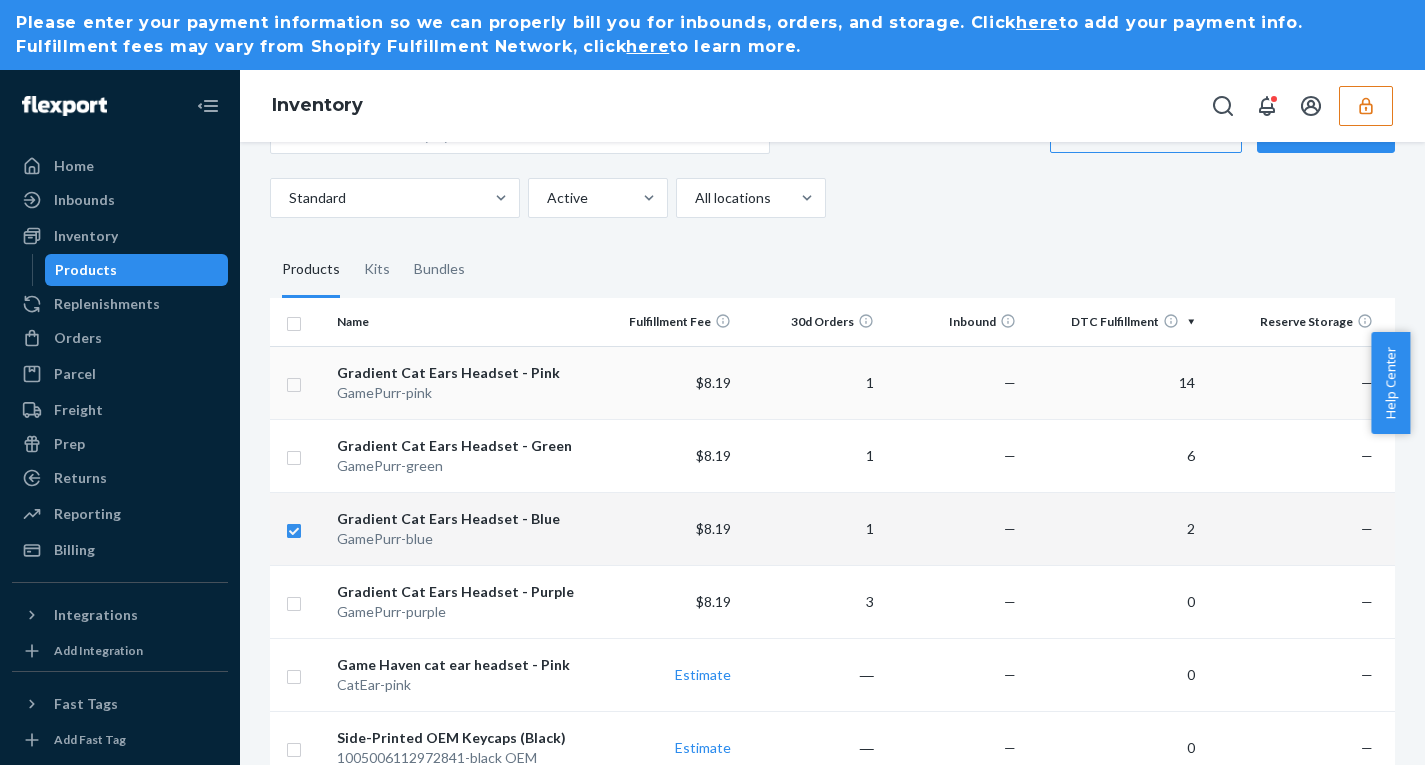 checkbox on "true" 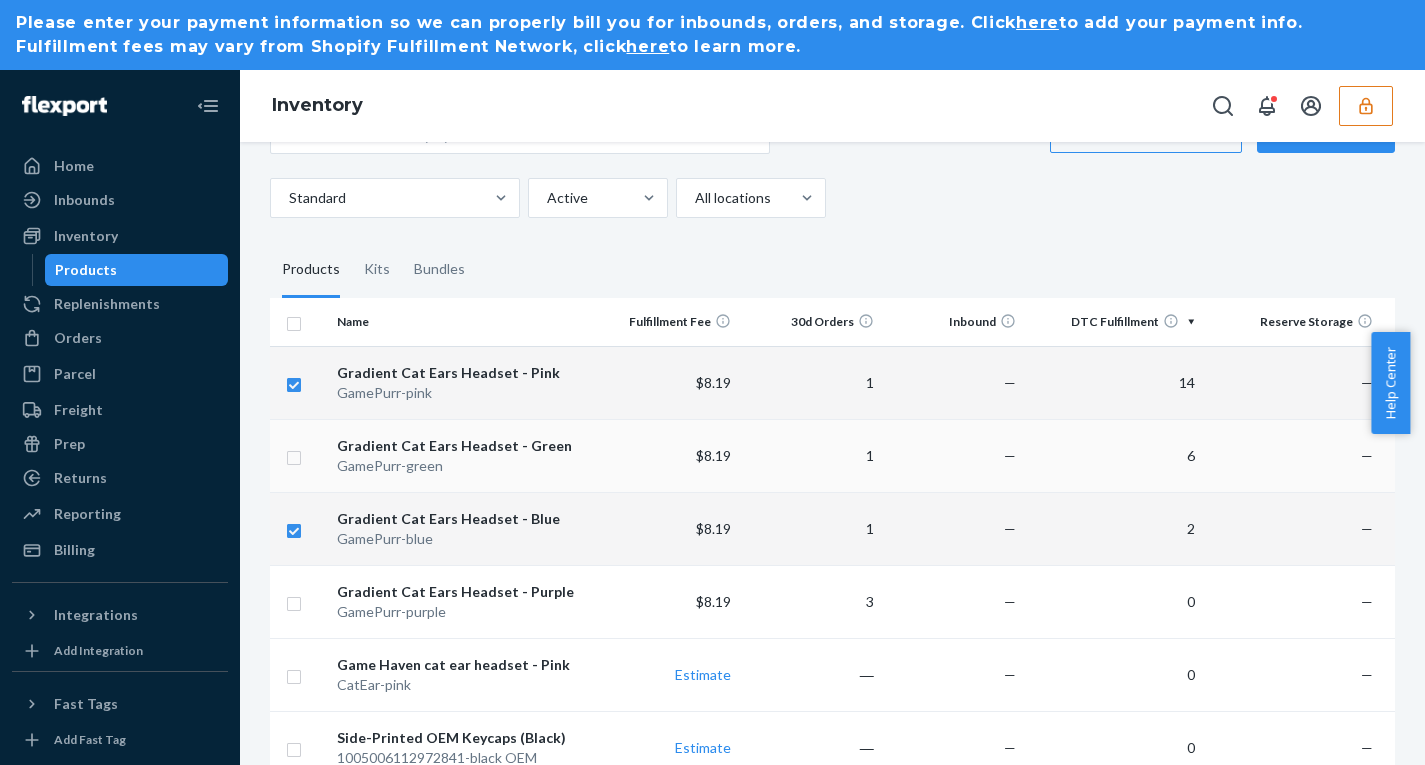 checkbox on "true" 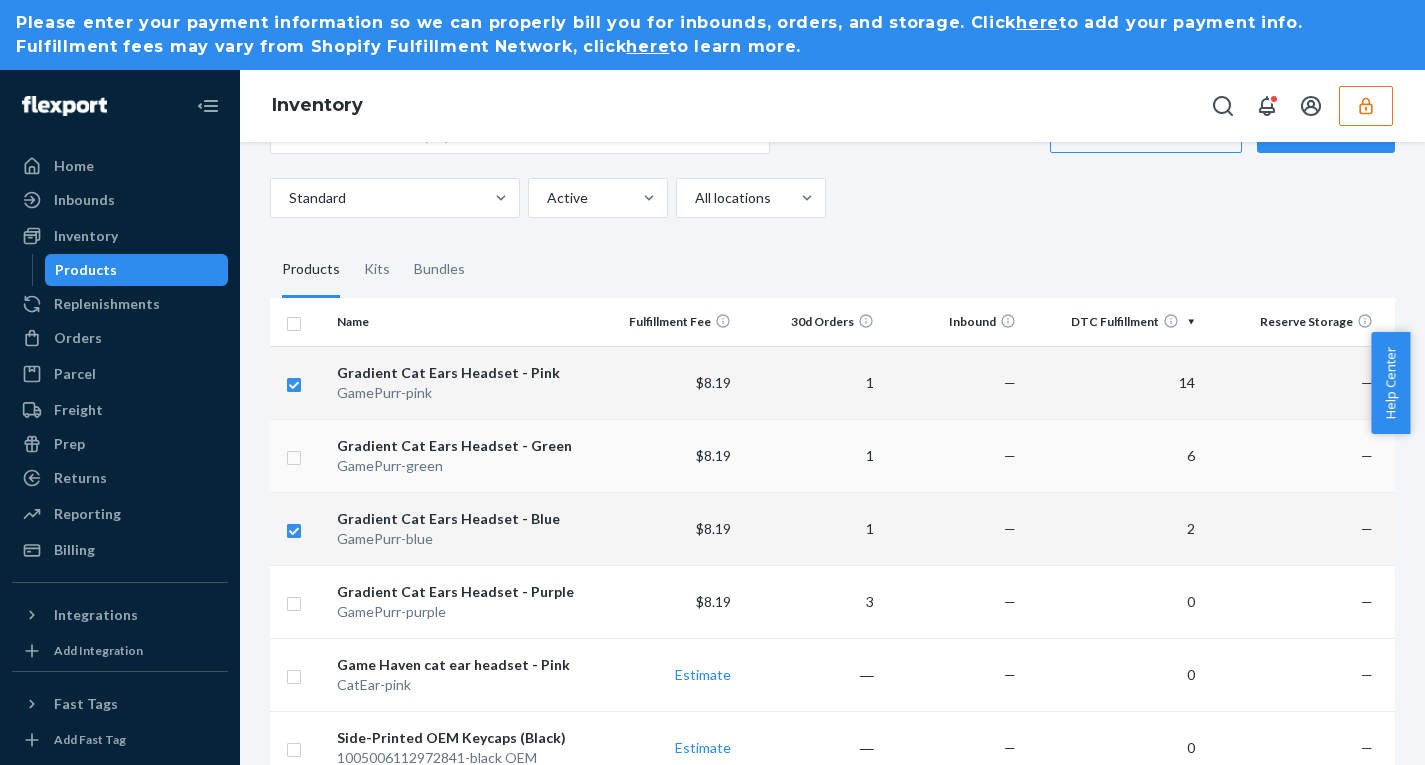 click at bounding box center [294, 455] 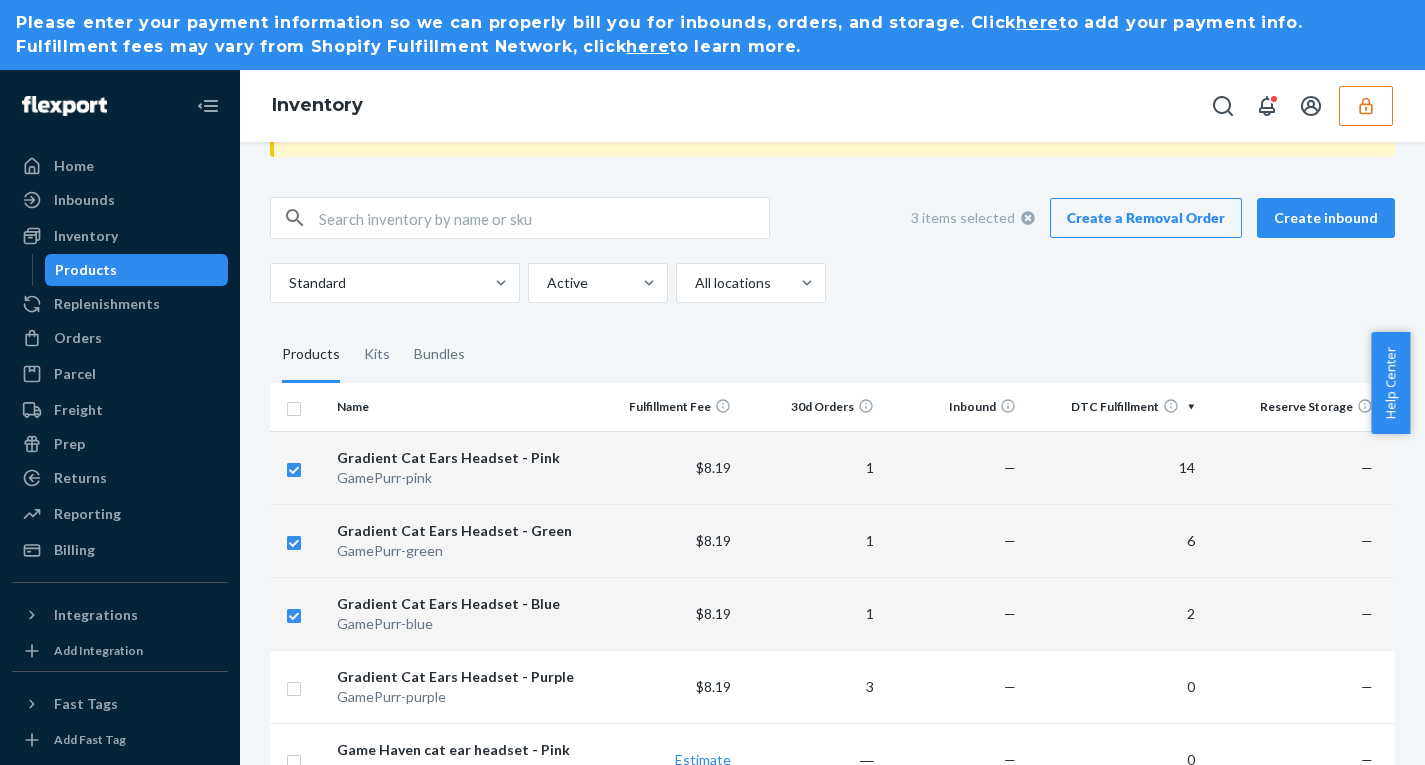 scroll, scrollTop: 37, scrollLeft: 0, axis: vertical 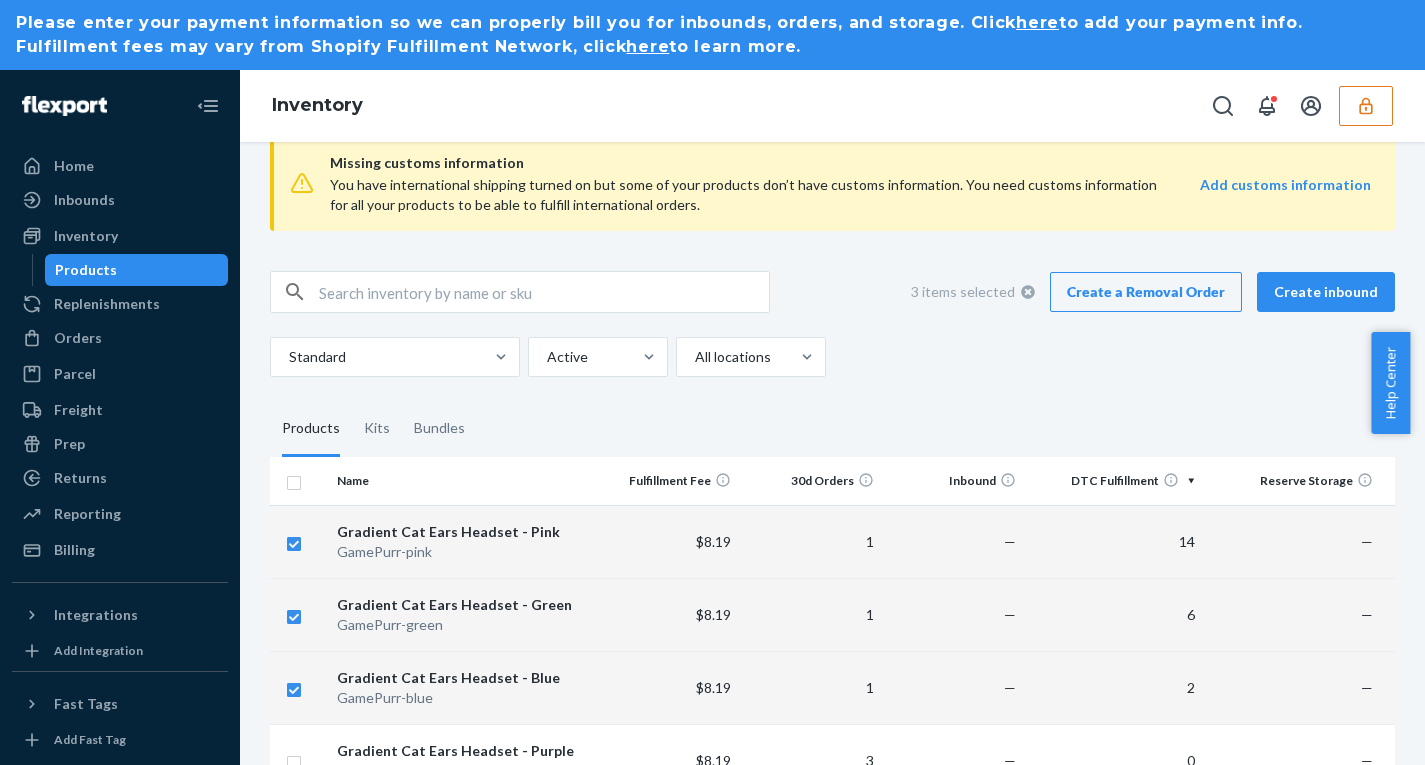 click on "Create a Removal Order" at bounding box center (1146, 292) 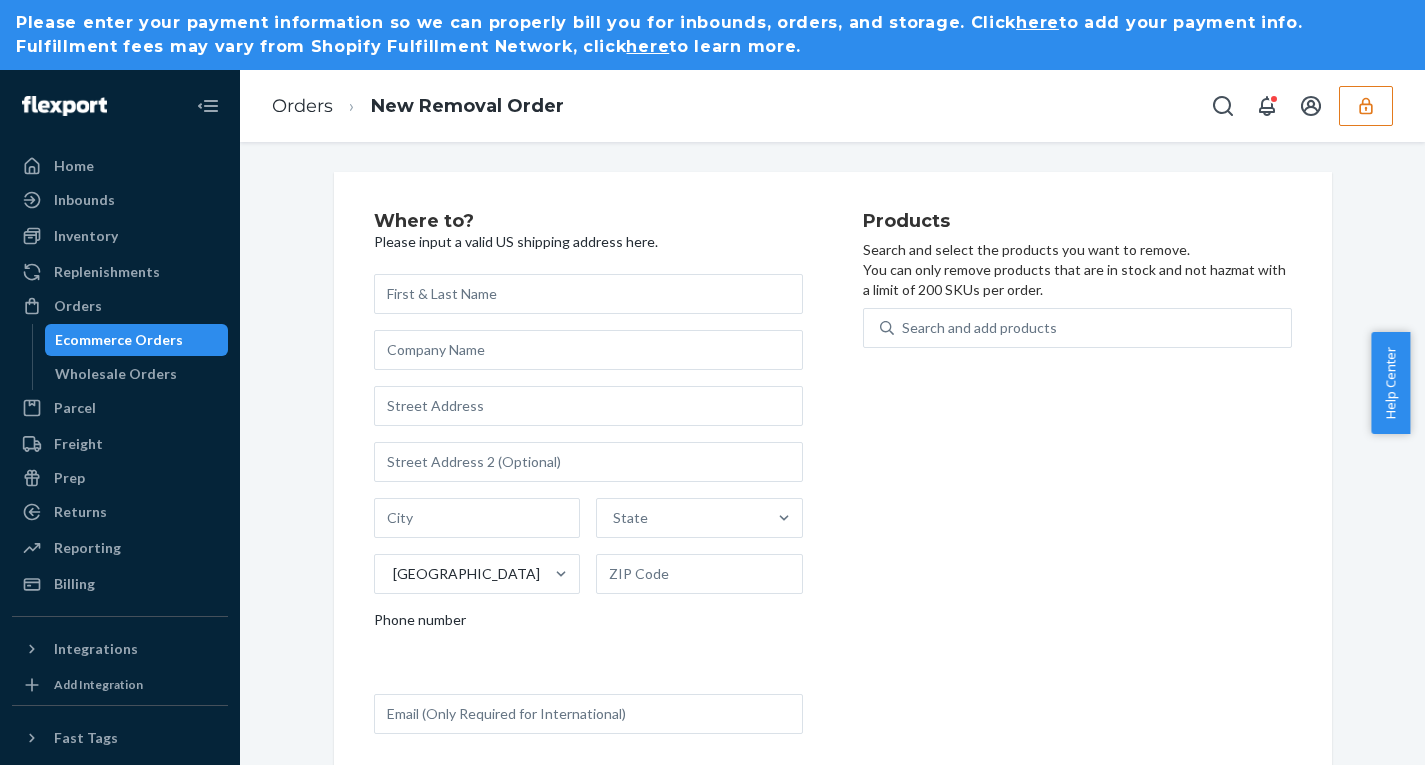 scroll, scrollTop: 0, scrollLeft: 0, axis: both 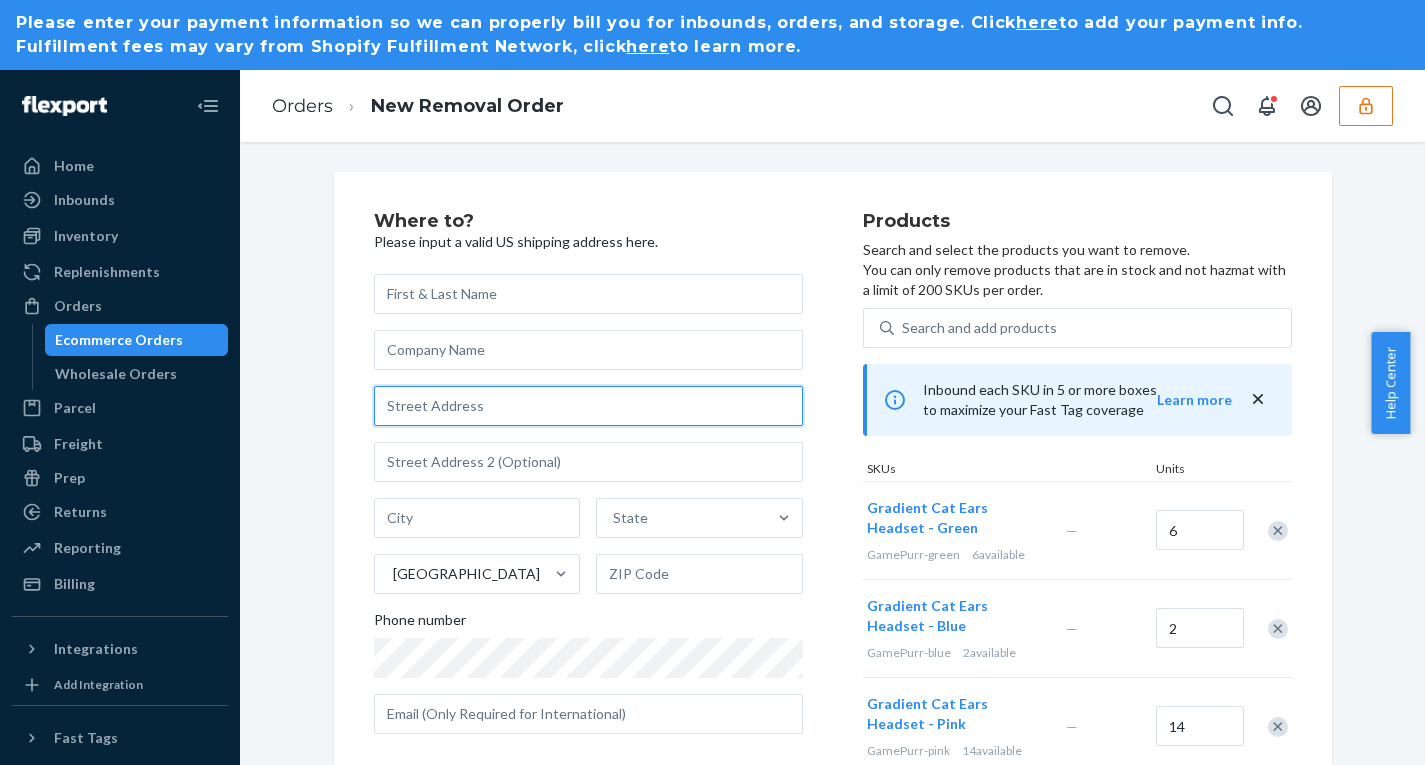 click at bounding box center (588, 406) 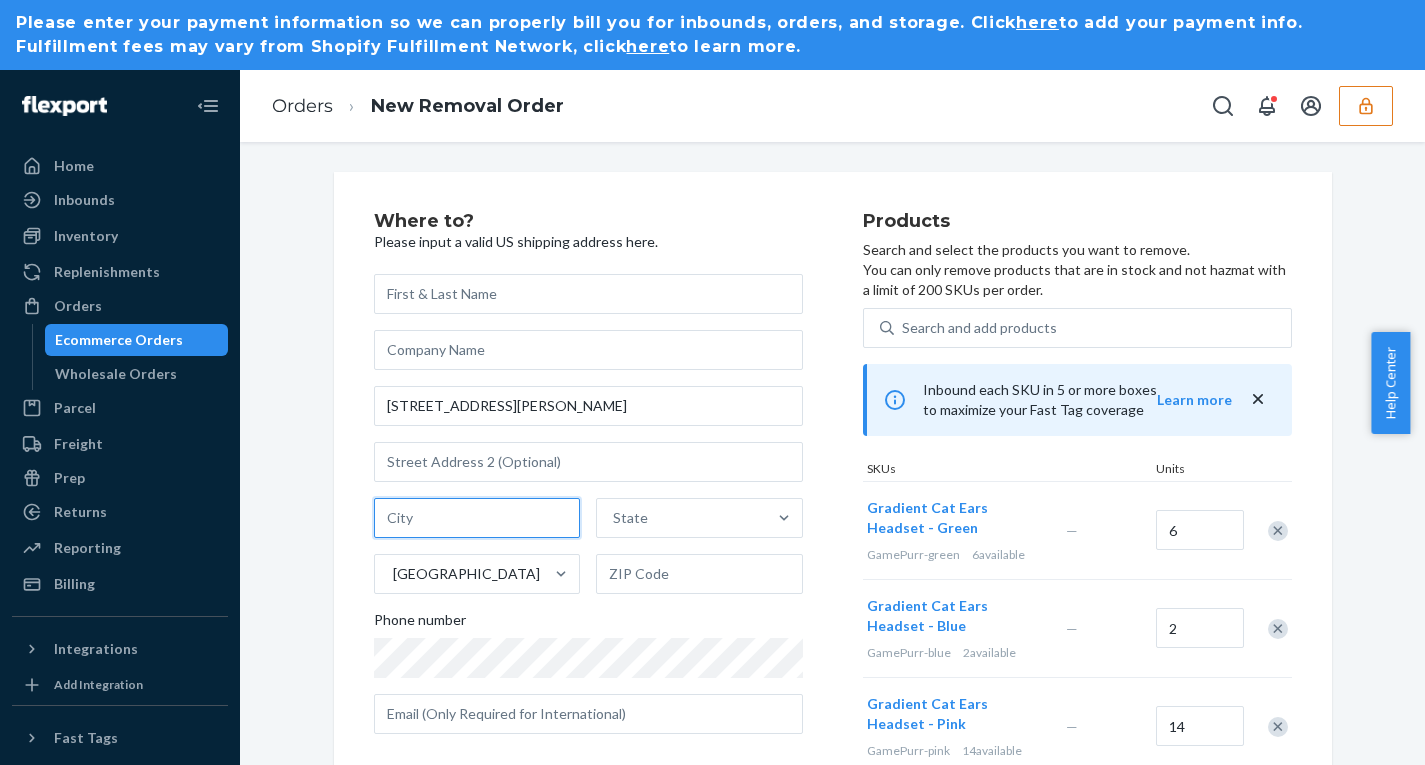 type on "Manhattan - New York" 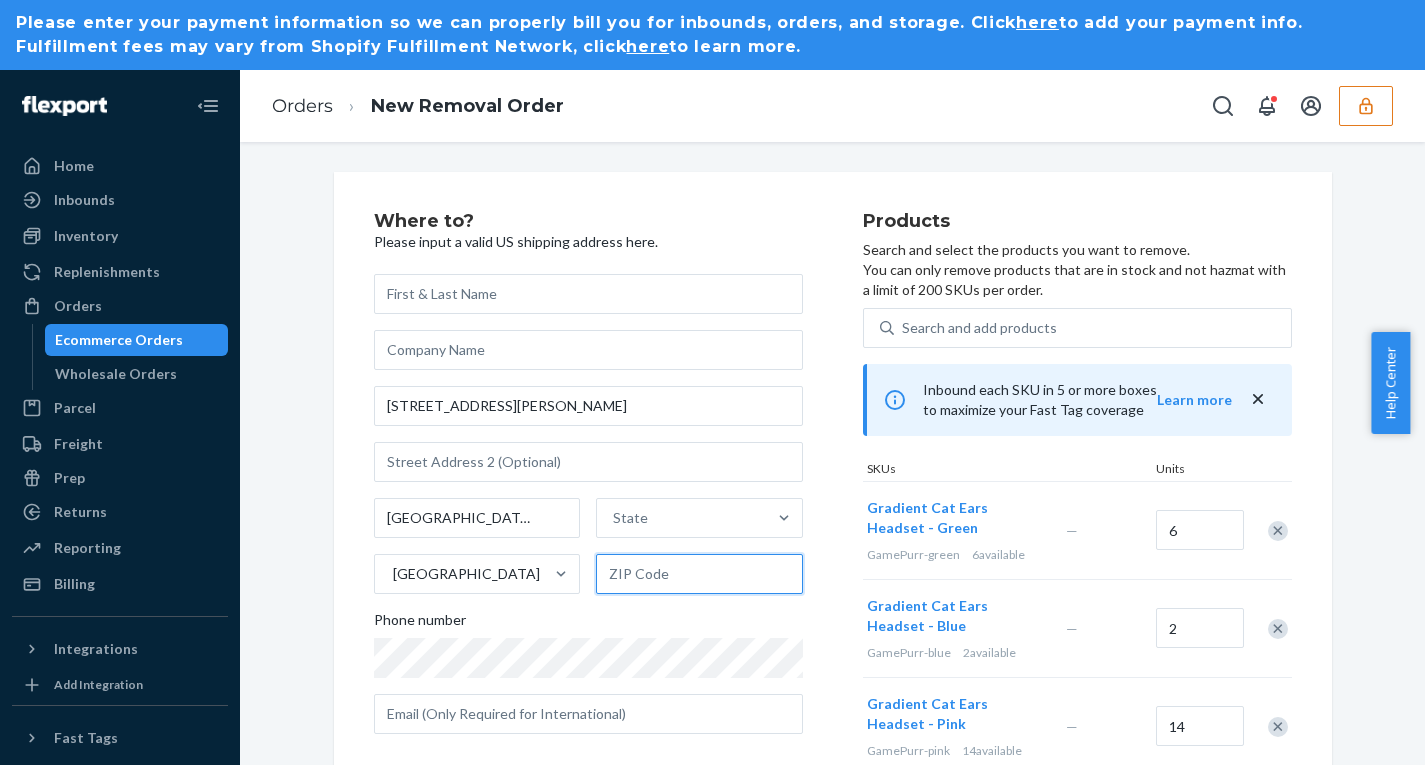 type on "10038" 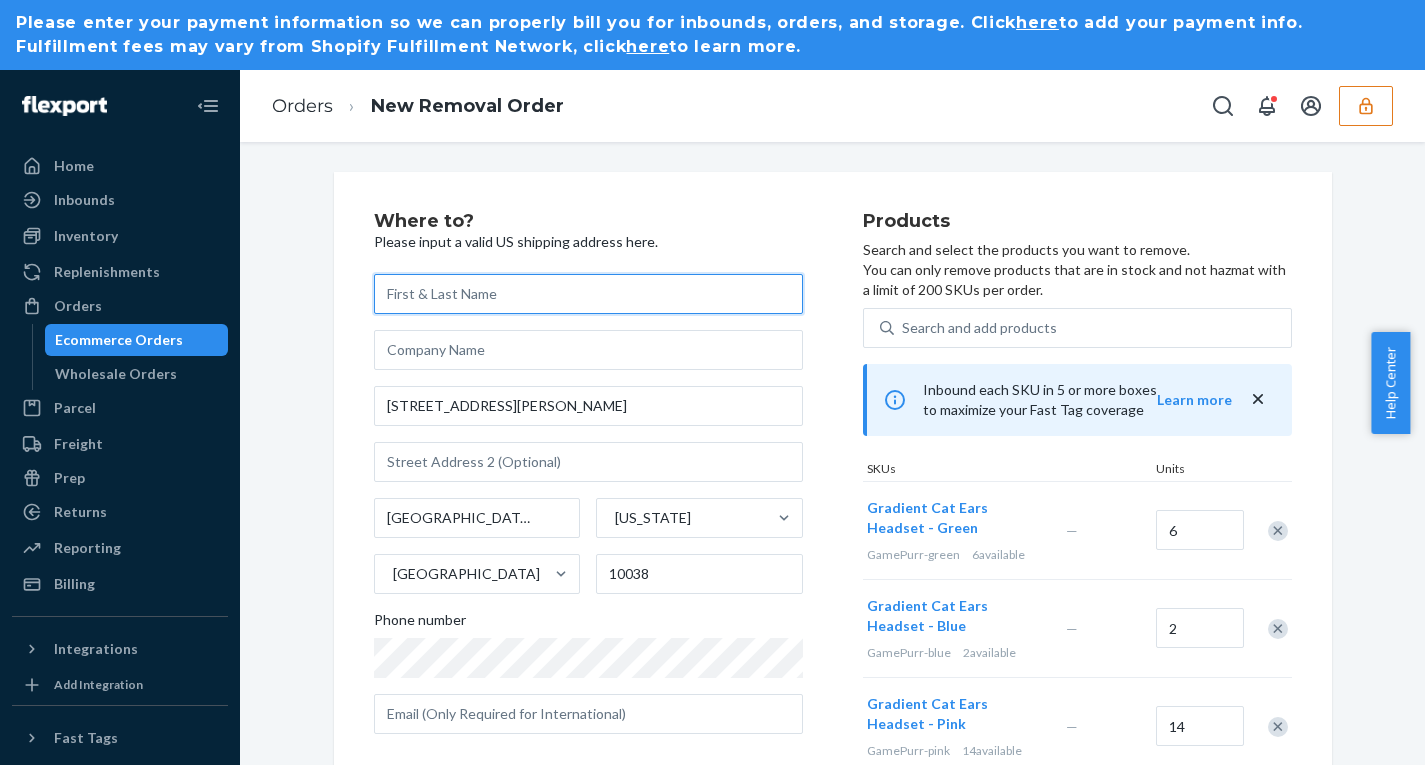 click at bounding box center (588, 294) 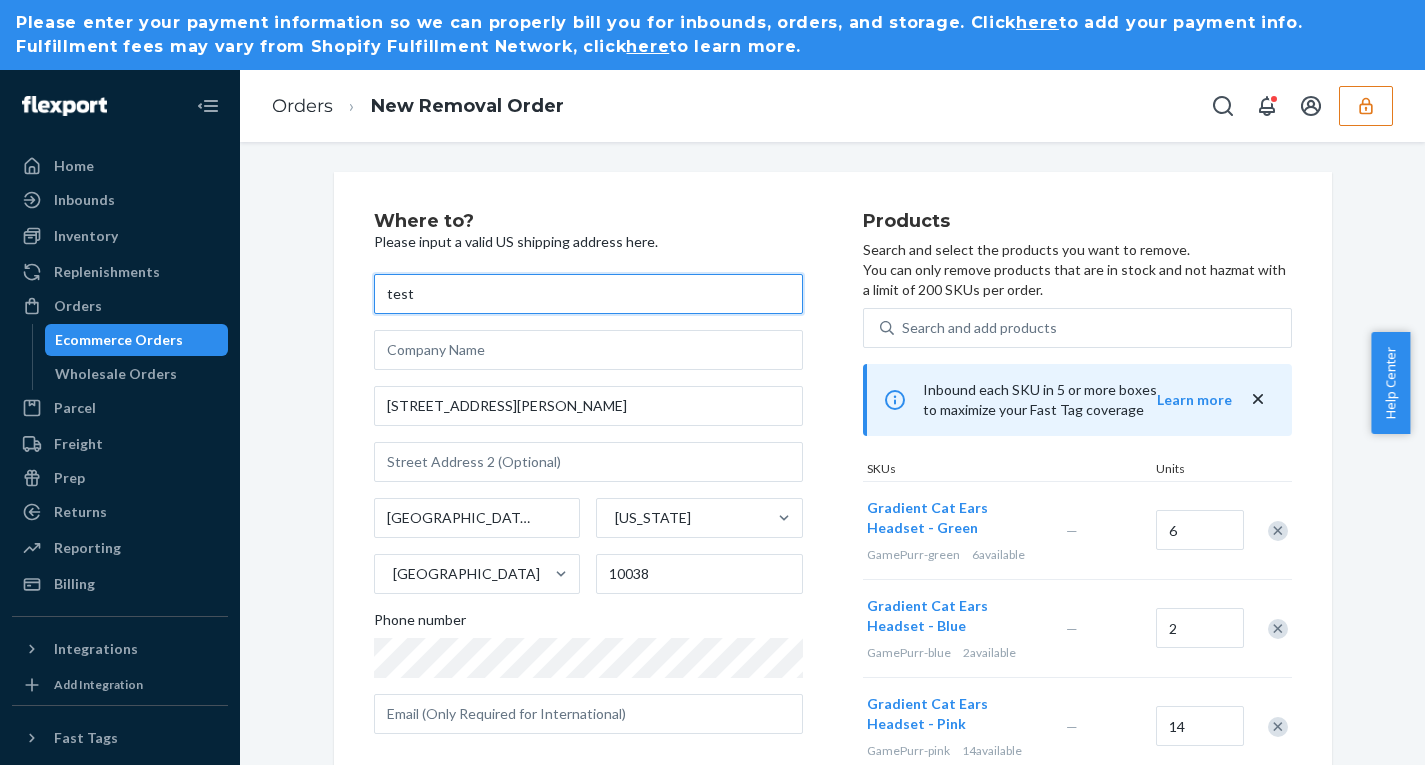scroll, scrollTop: 70, scrollLeft: 0, axis: vertical 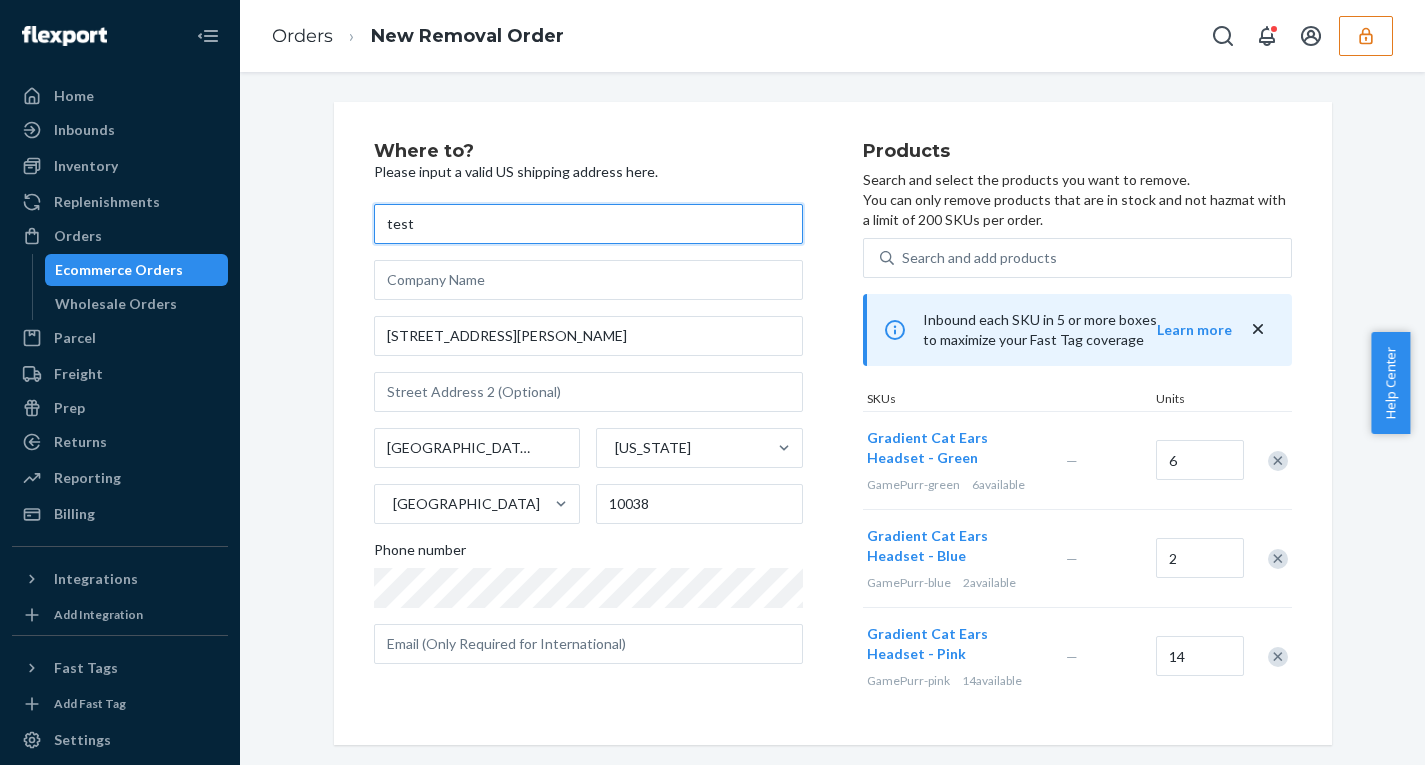 type on "test" 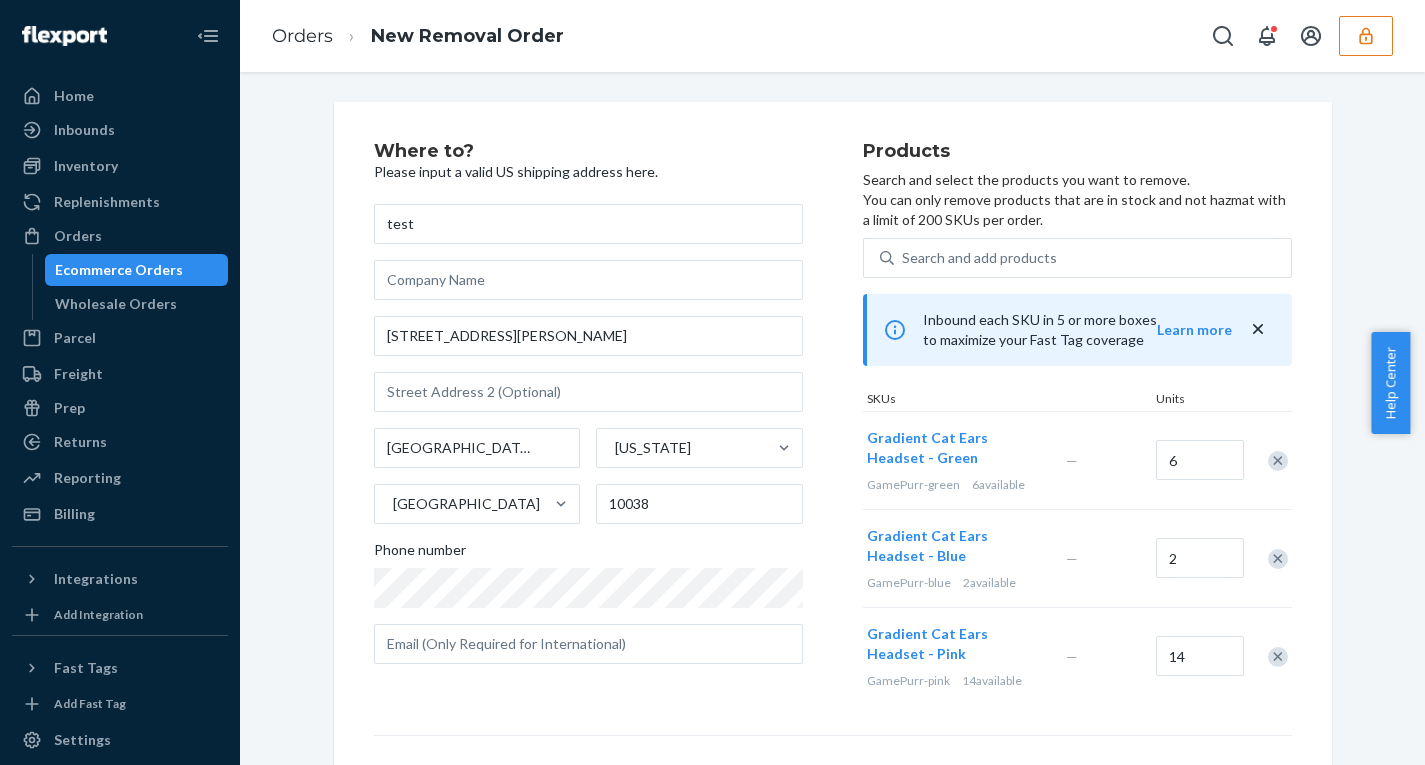 scroll, scrollTop: 425, scrollLeft: 0, axis: vertical 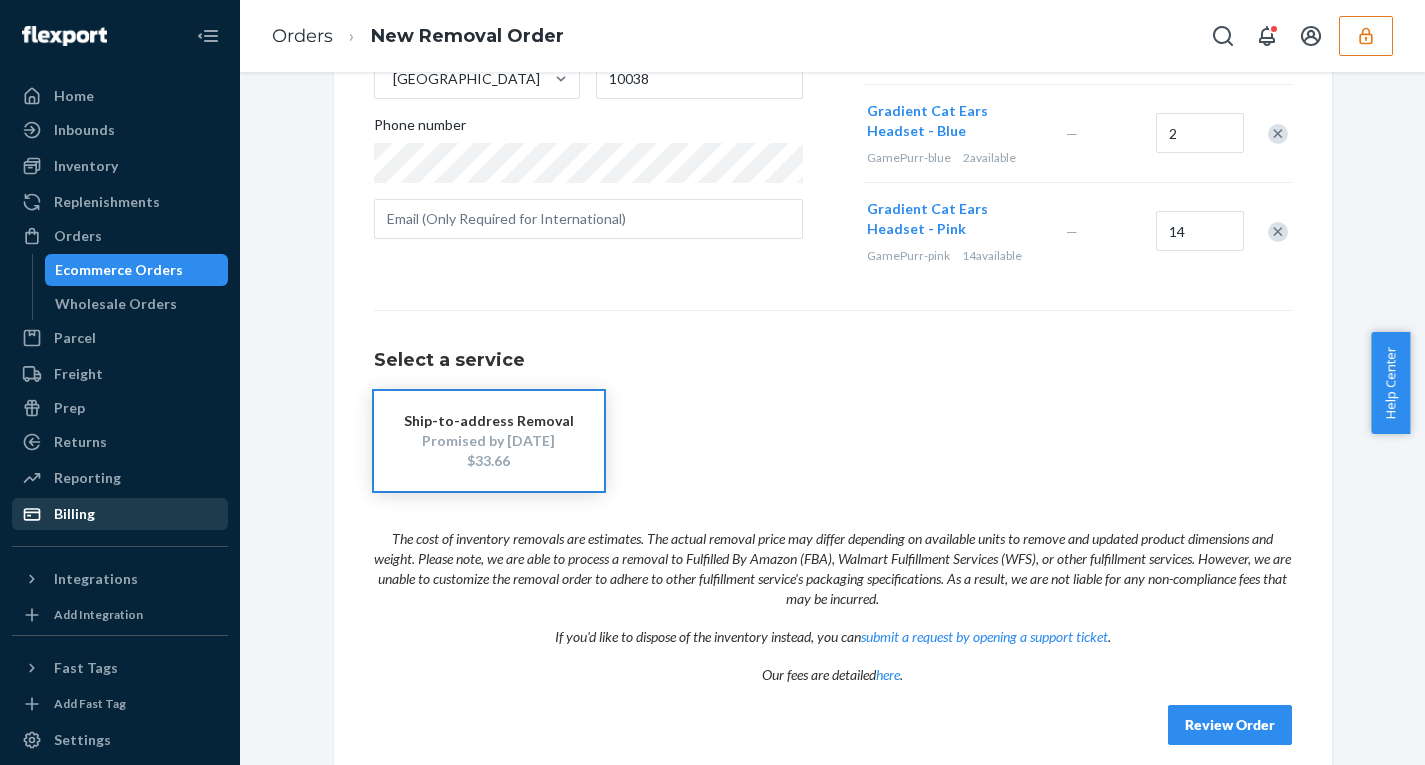 click on "Billing" at bounding box center [120, 514] 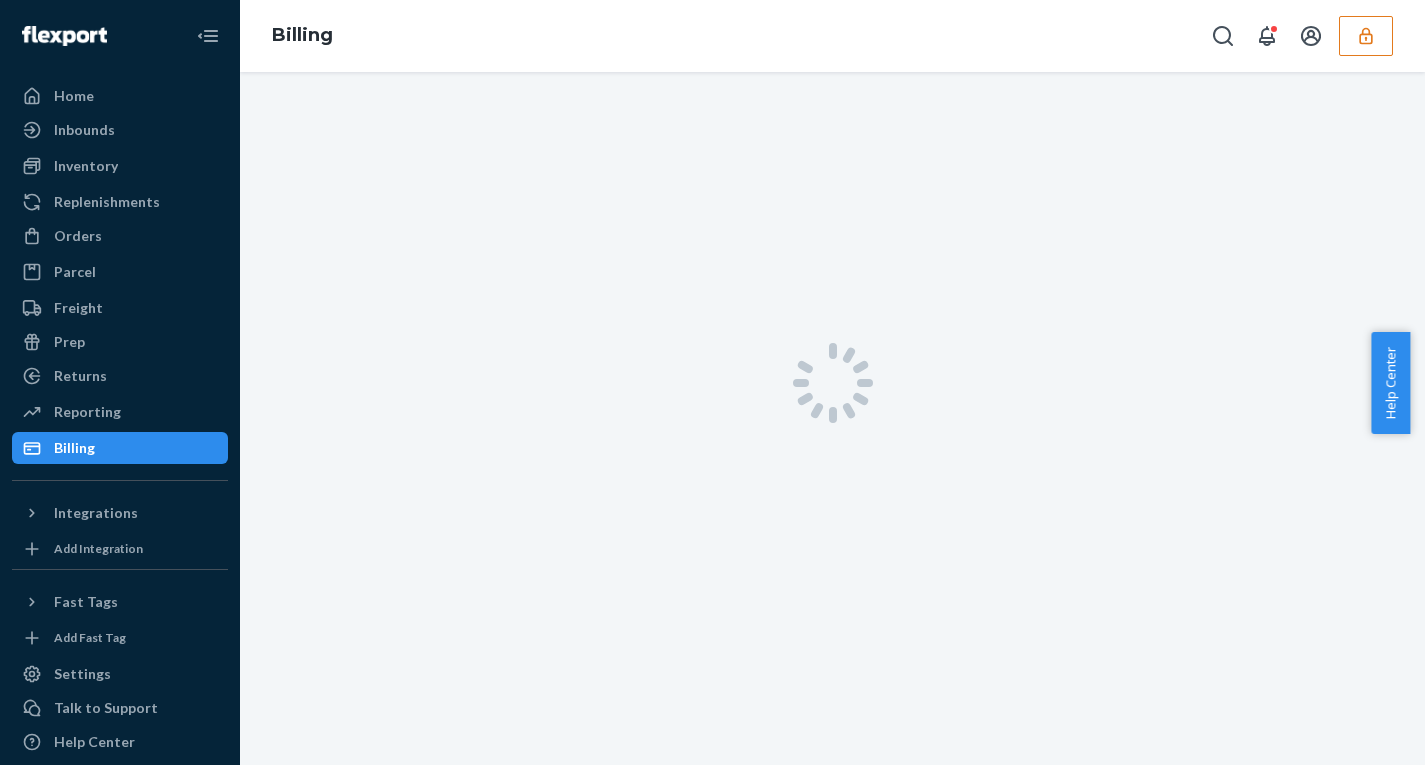 scroll, scrollTop: 0, scrollLeft: 0, axis: both 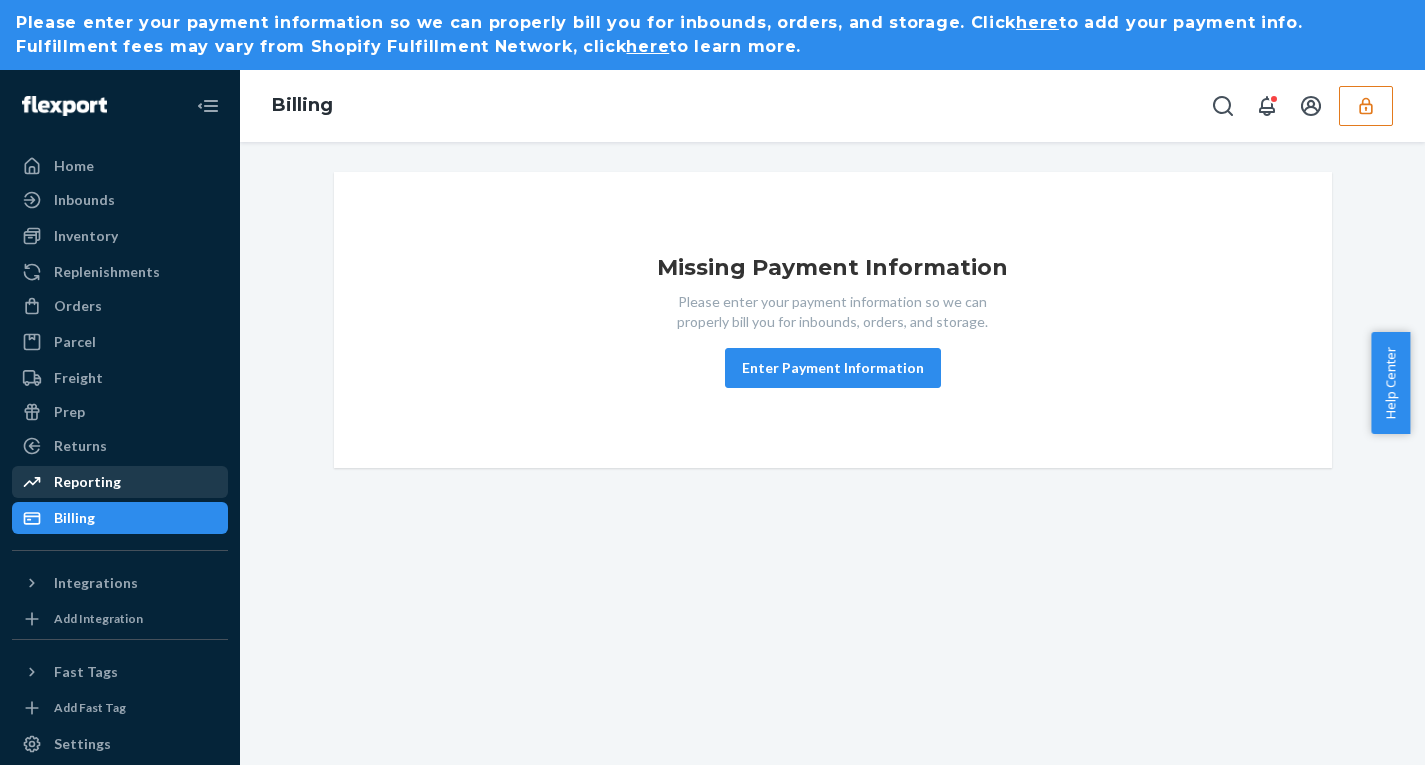 click on "Reporting" at bounding box center [87, 482] 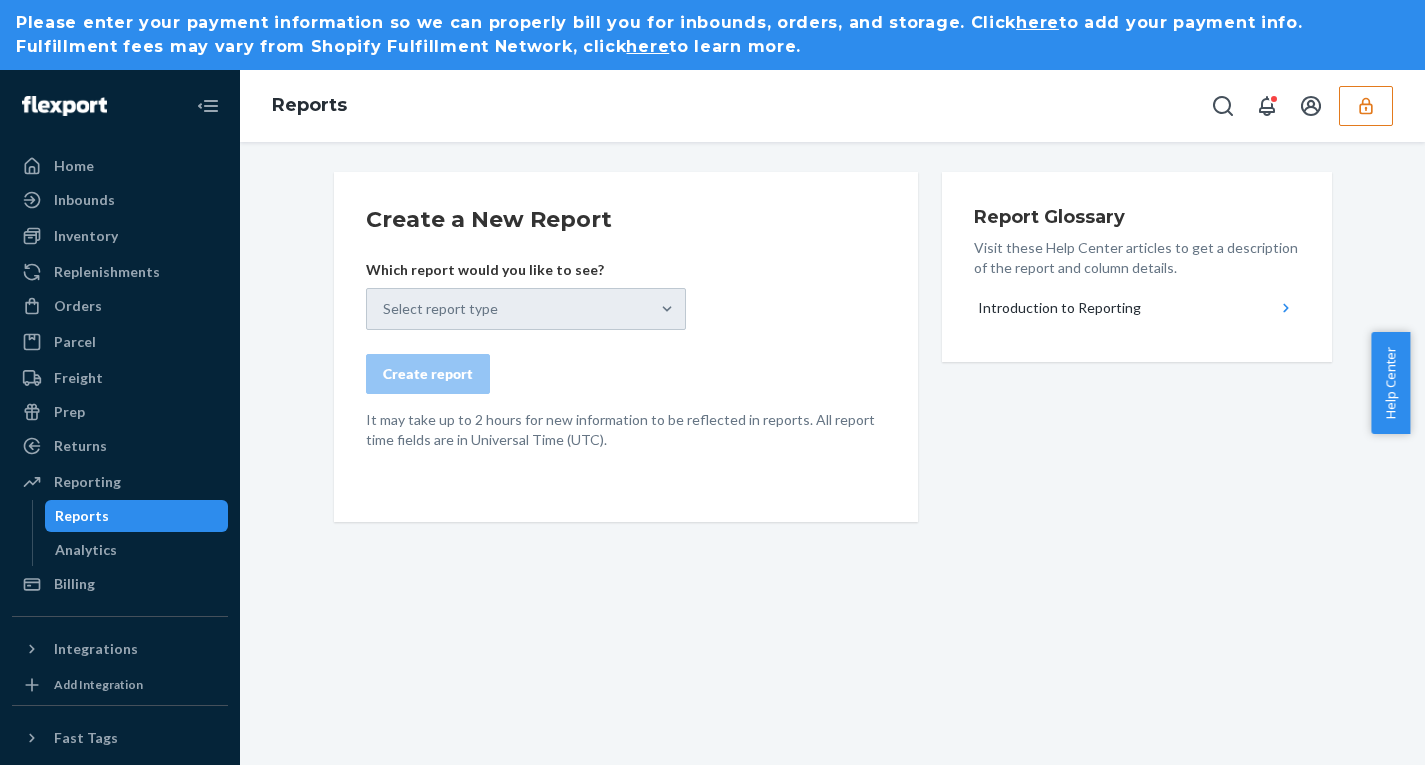 click on "Reports" at bounding box center [82, 516] 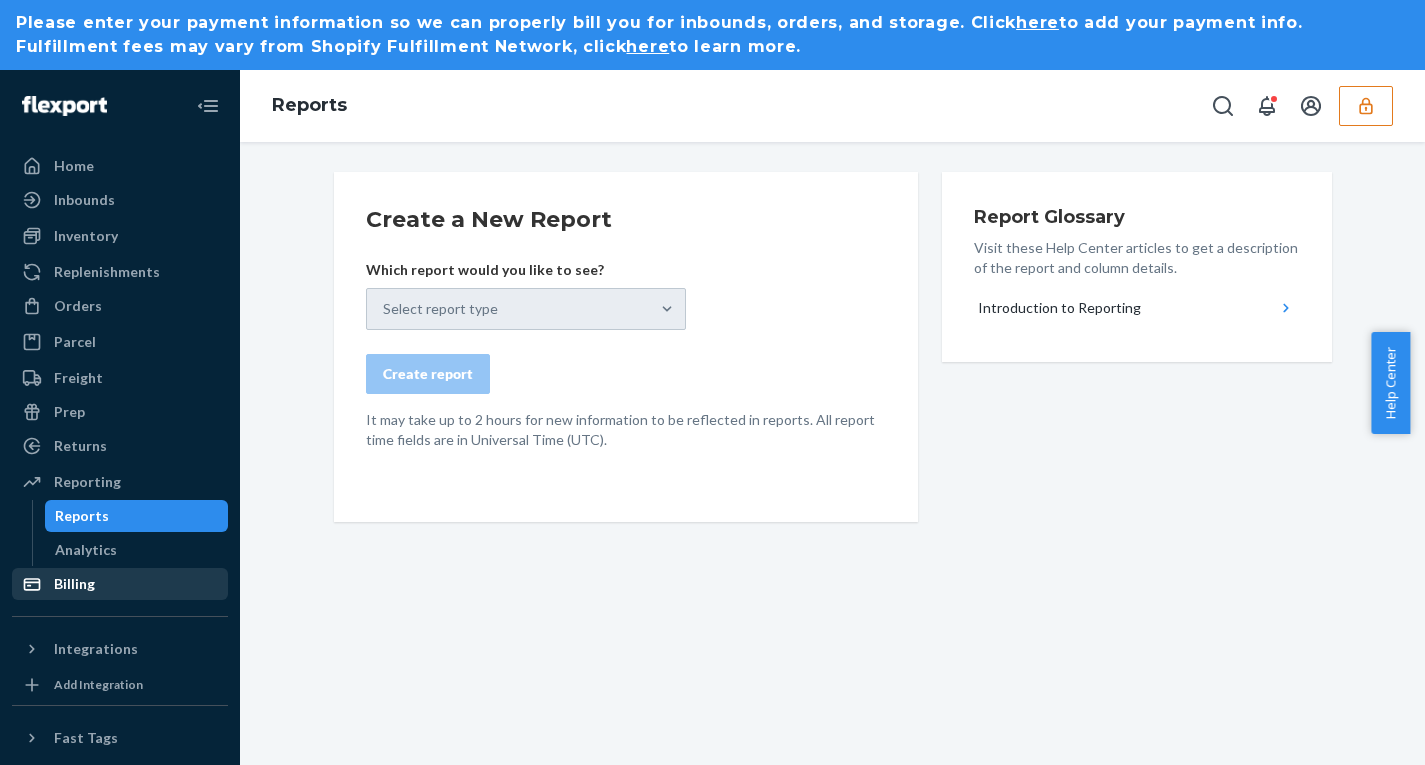 click on "Billing" at bounding box center [74, 584] 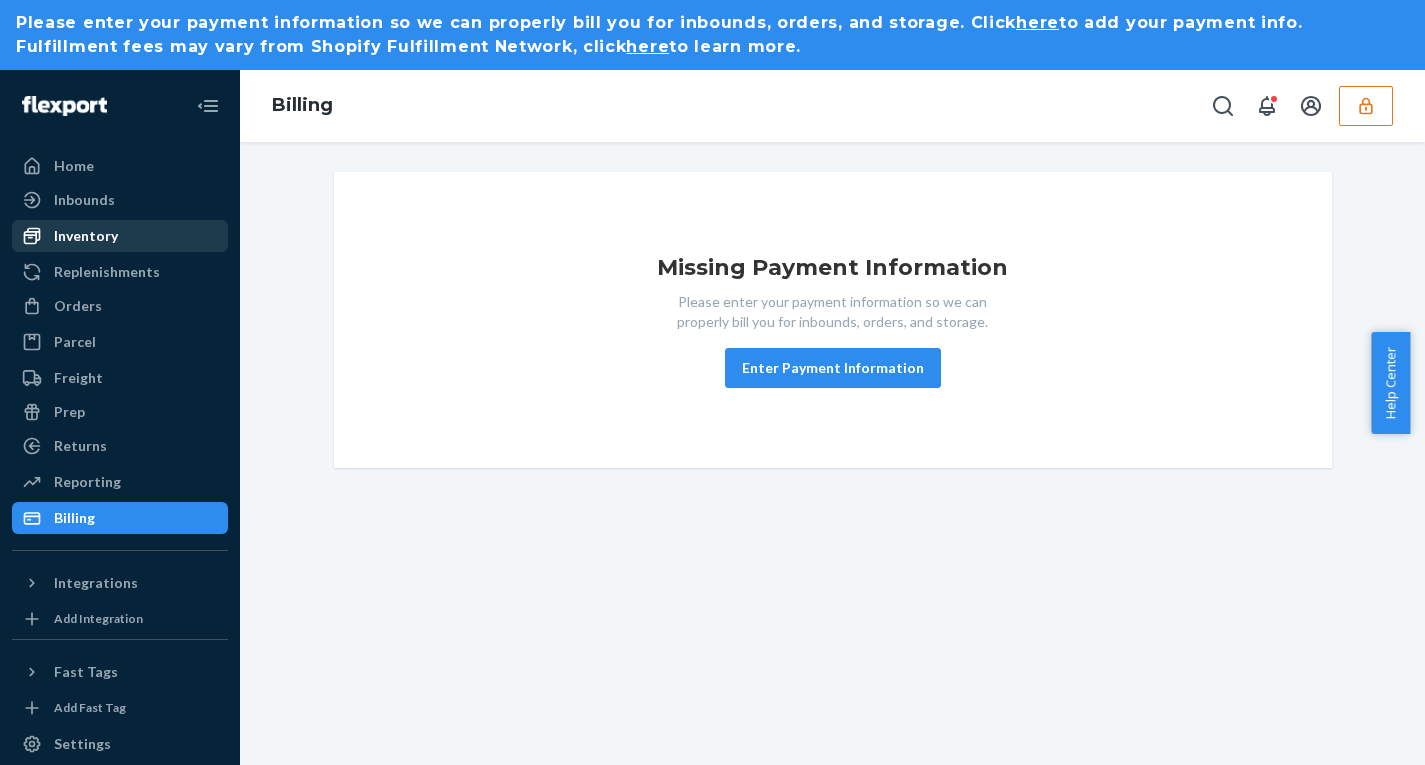 click on "Inventory" at bounding box center [86, 236] 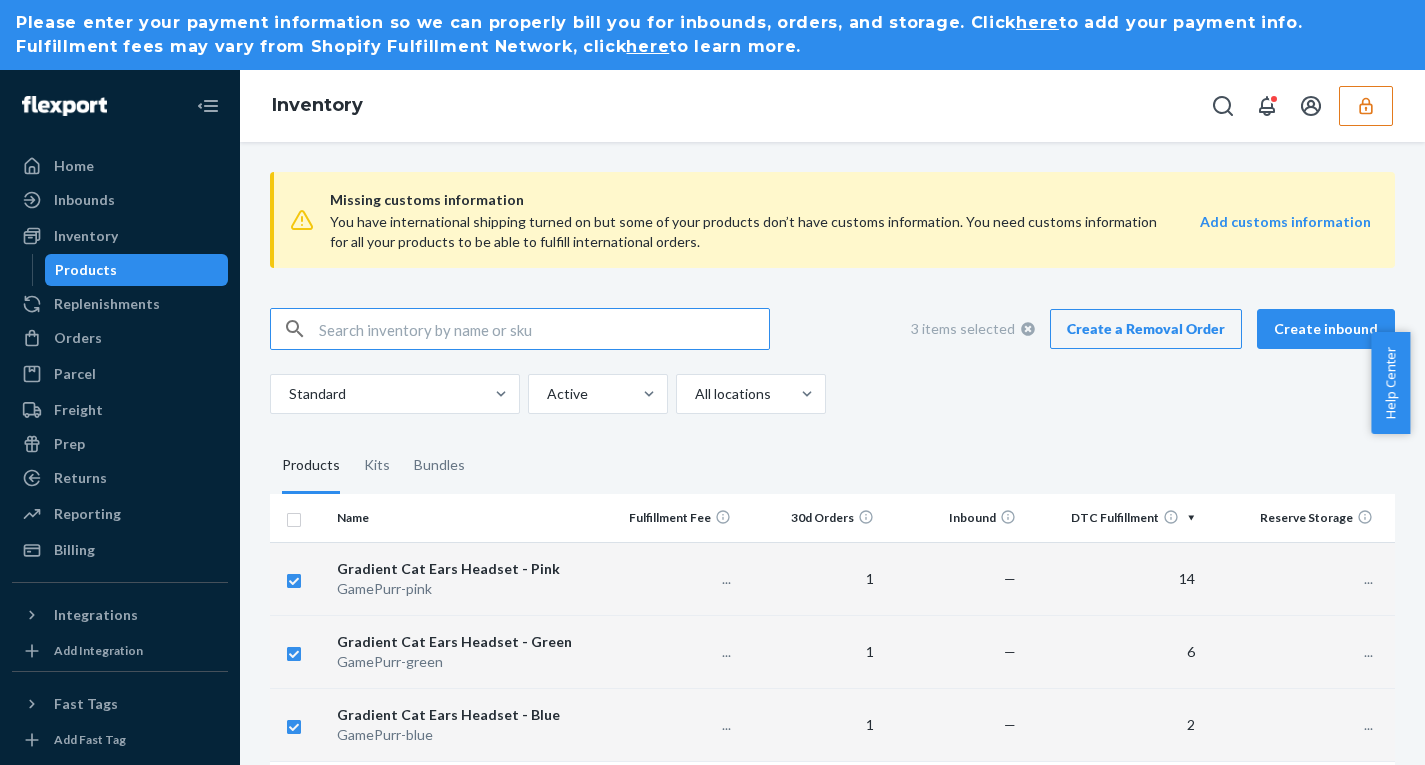 checkbox on "true" 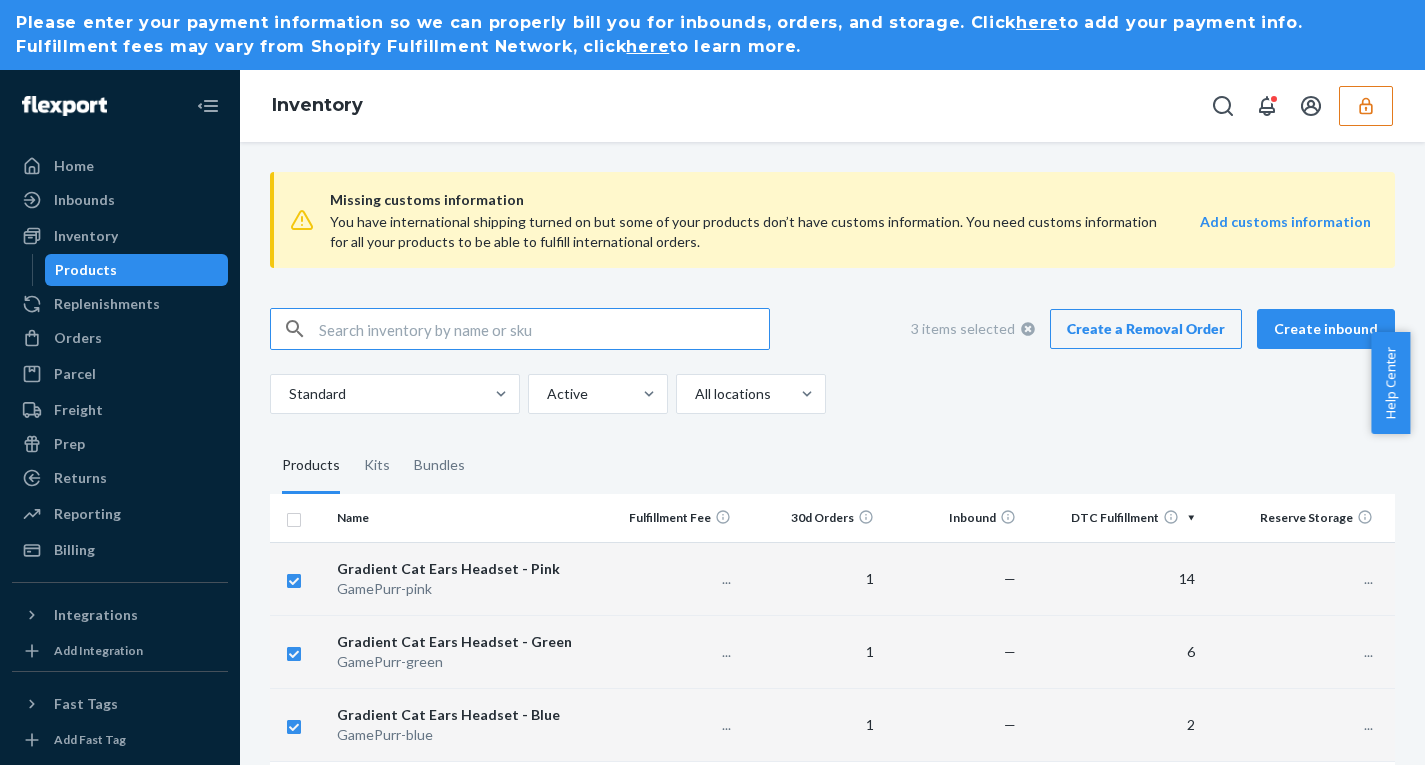 checkbox on "true" 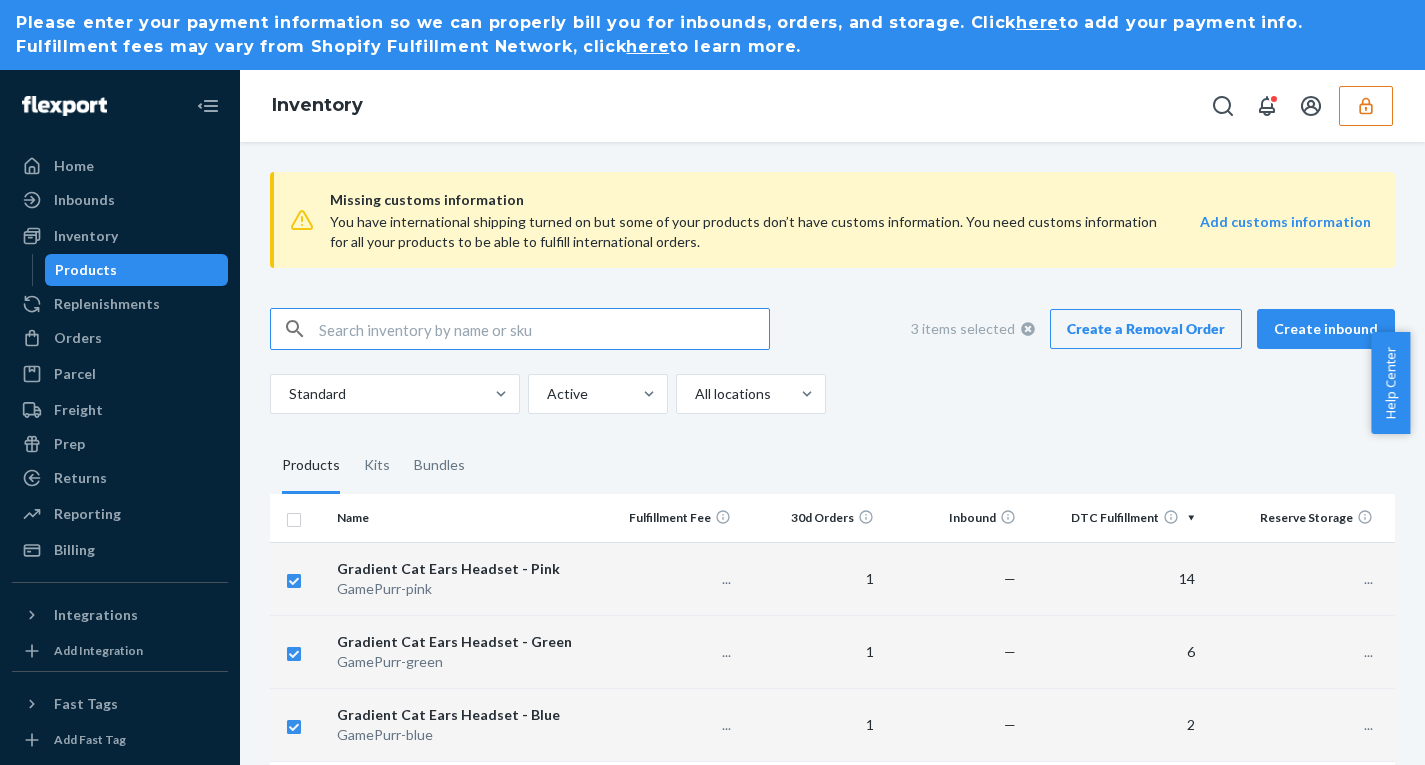checkbox on "true" 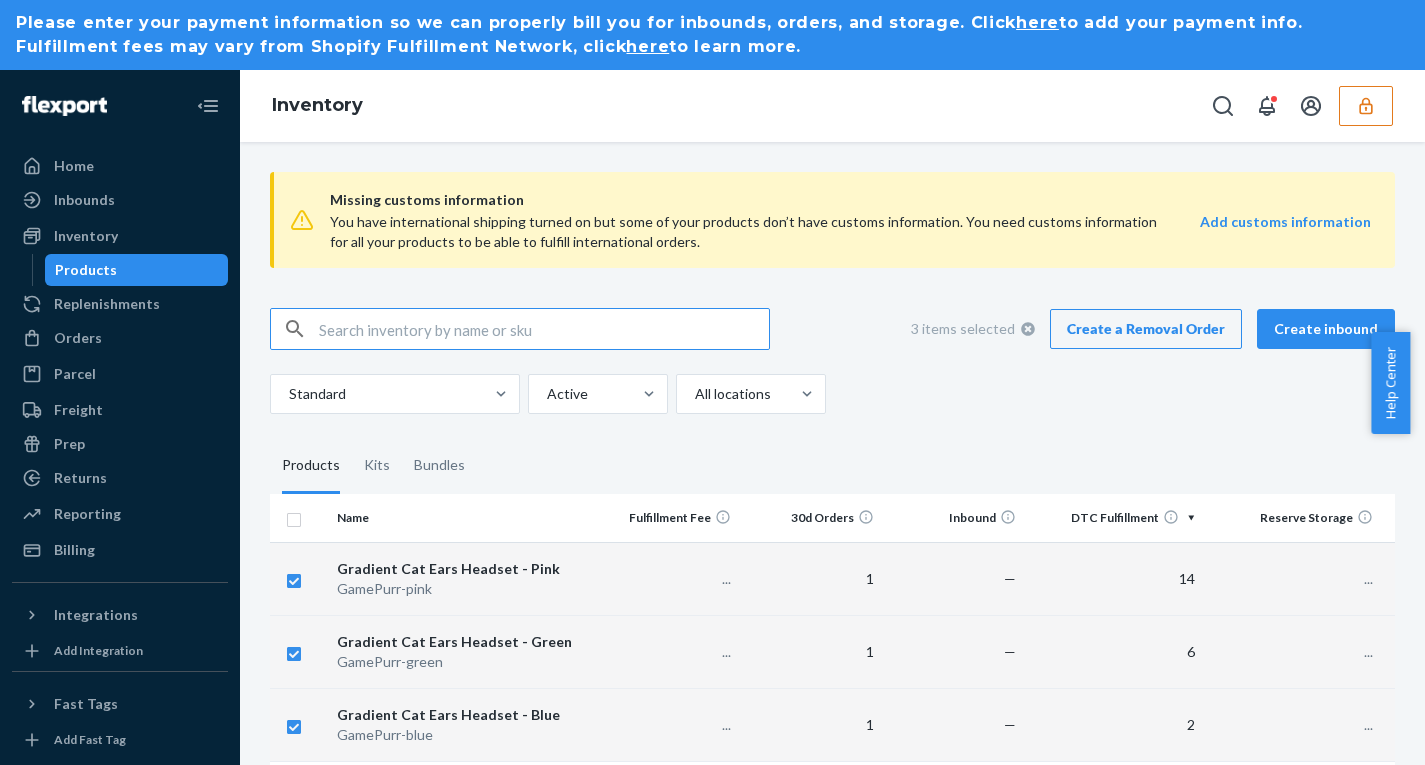 checkbox on "true" 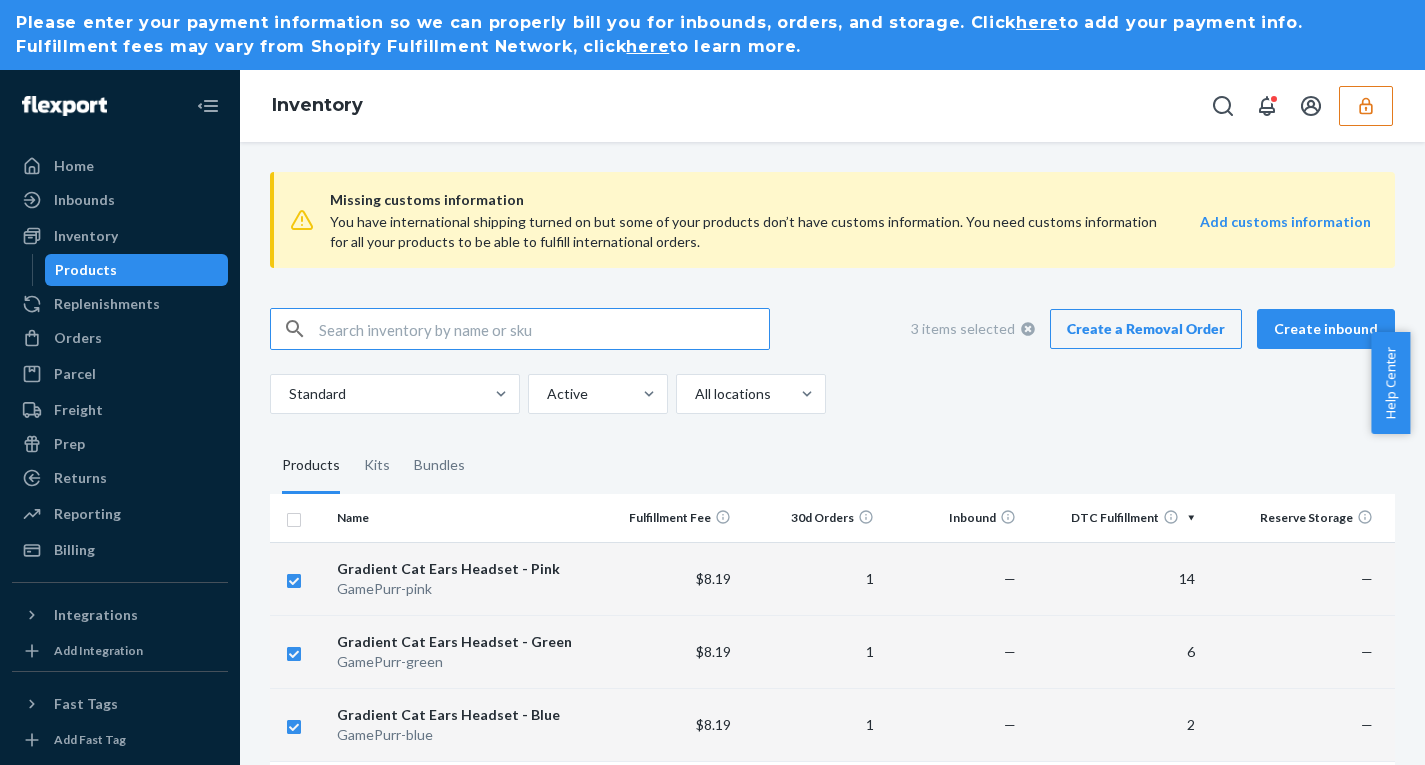 click 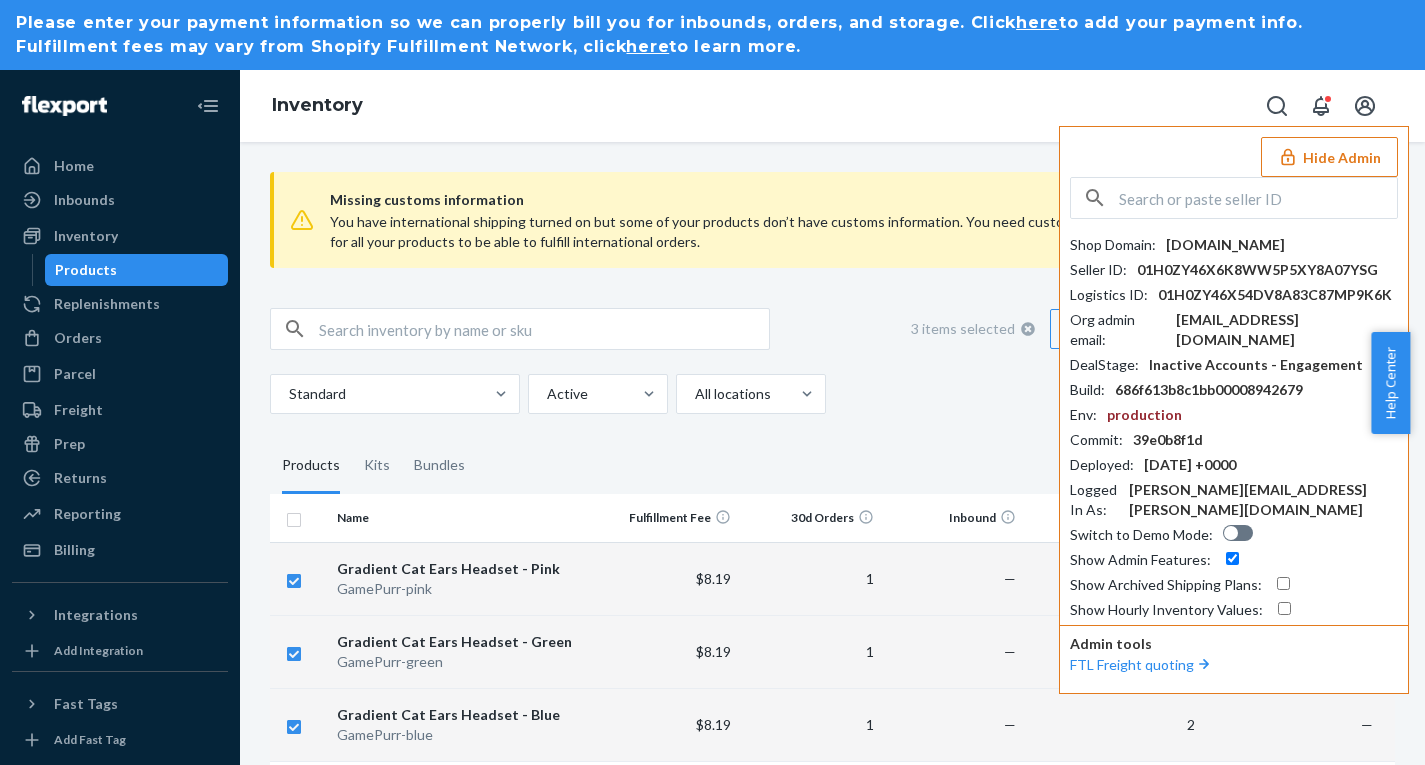 click on "Hide Admin" at bounding box center (1329, 157) 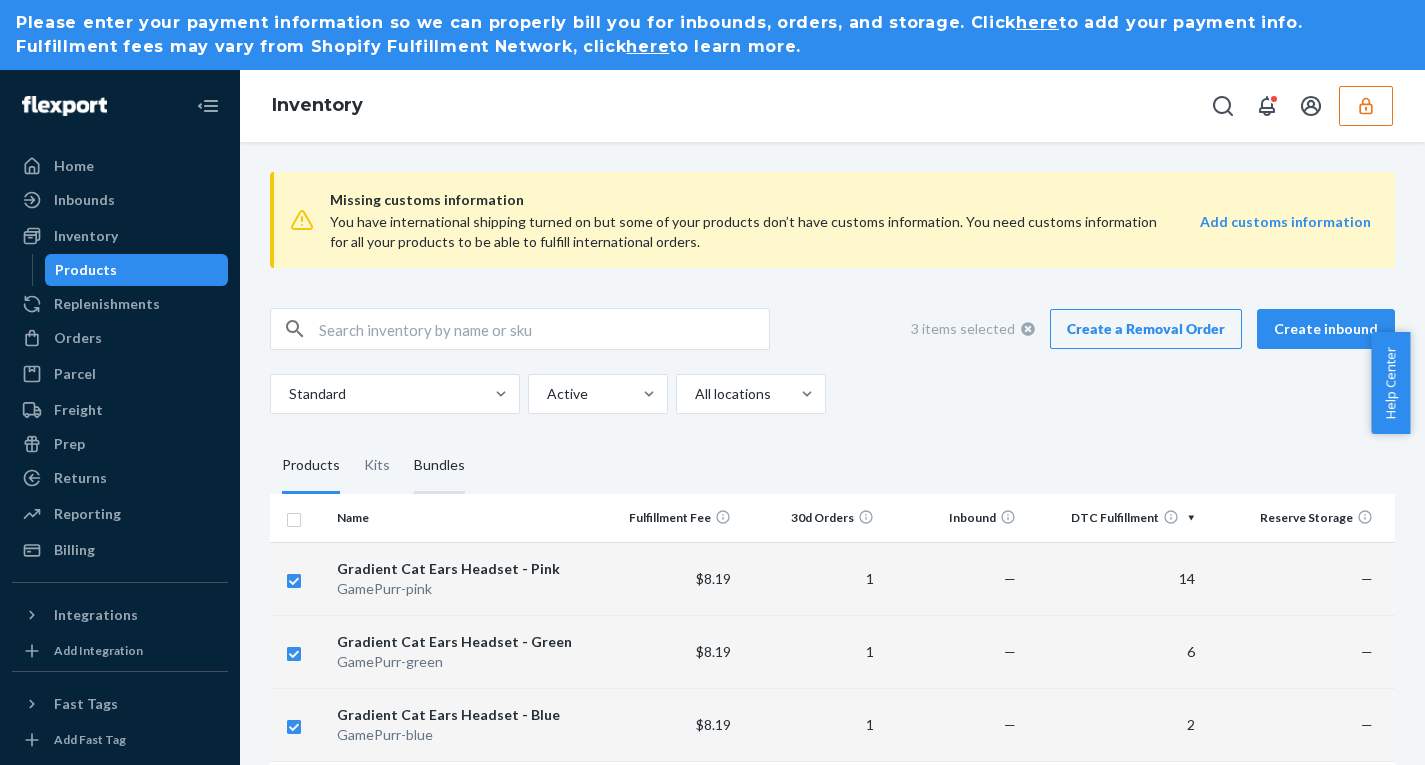 checkbox on "true" 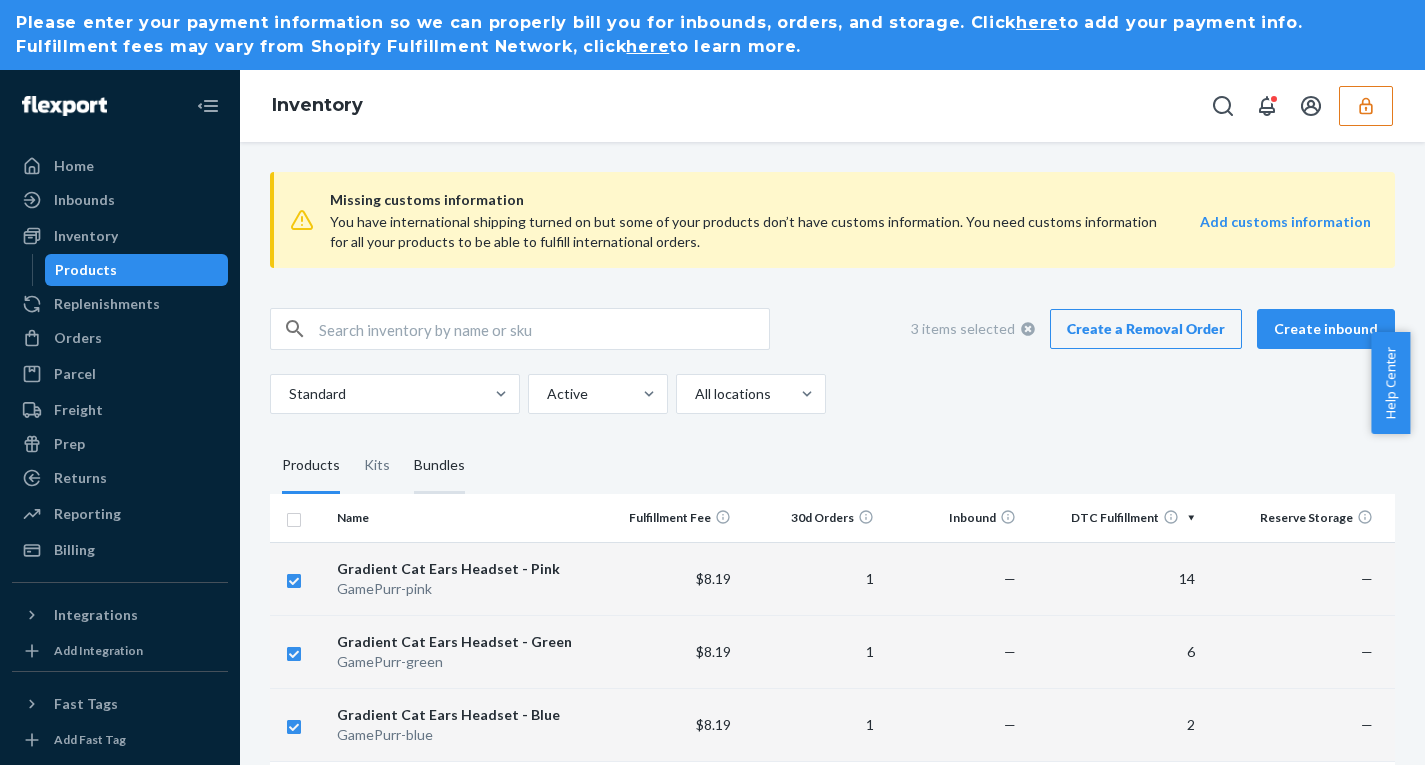 checkbox on "true" 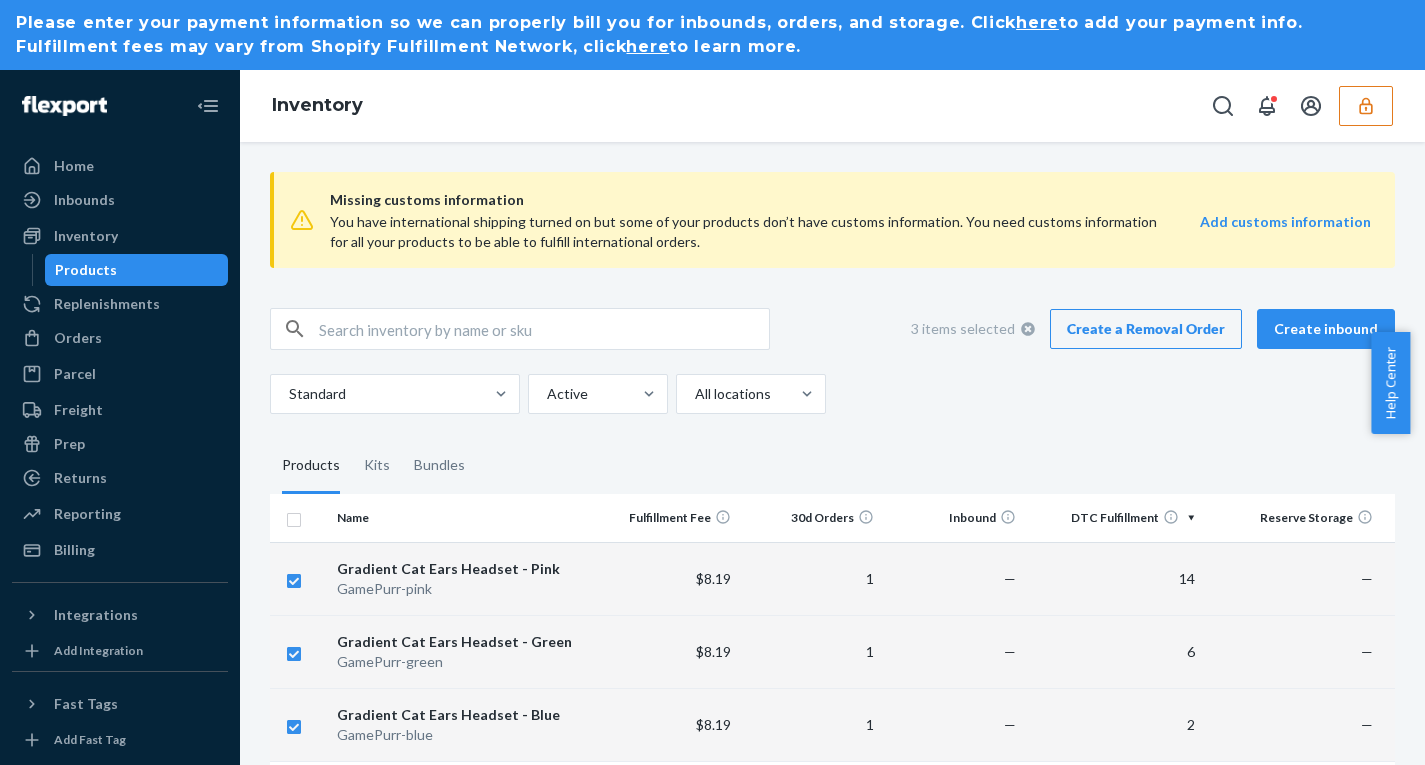 click 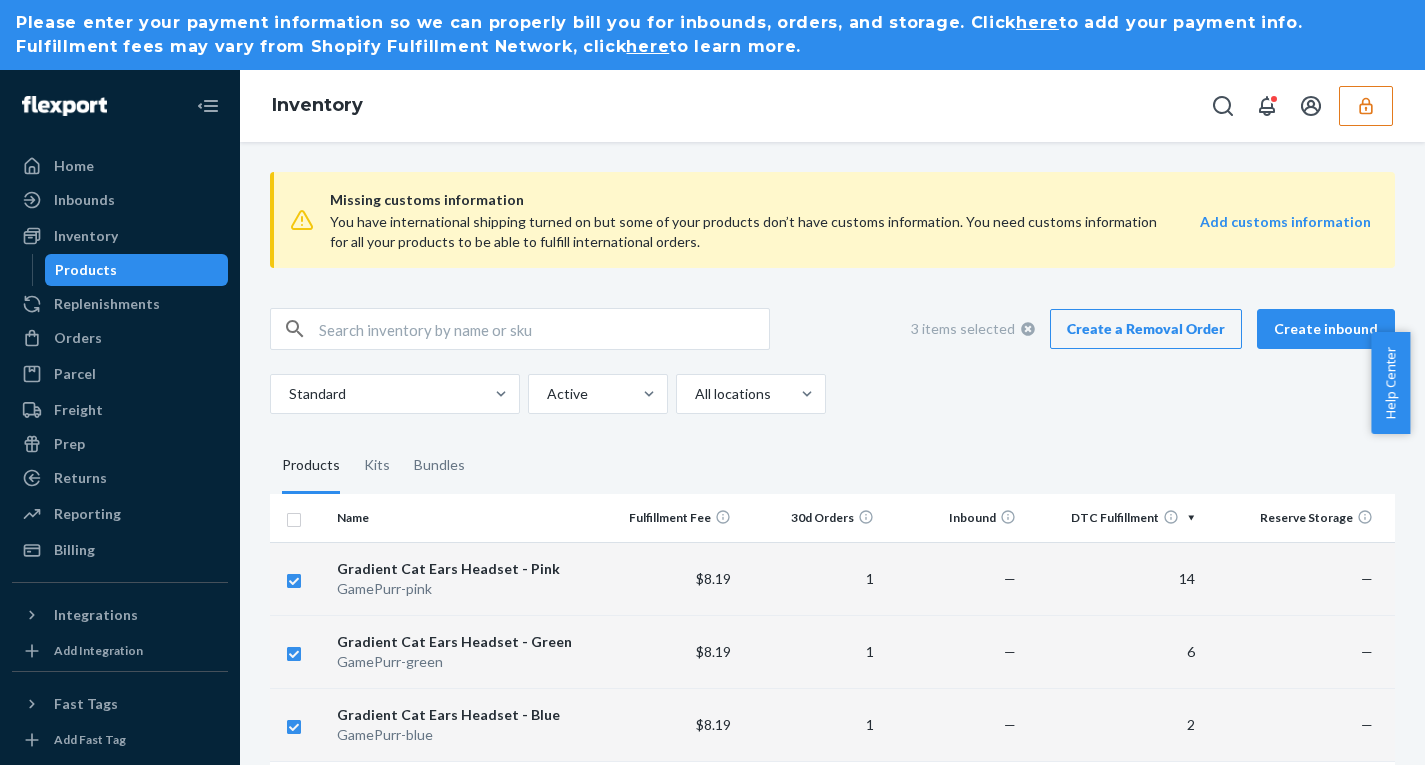 checkbox on "false" 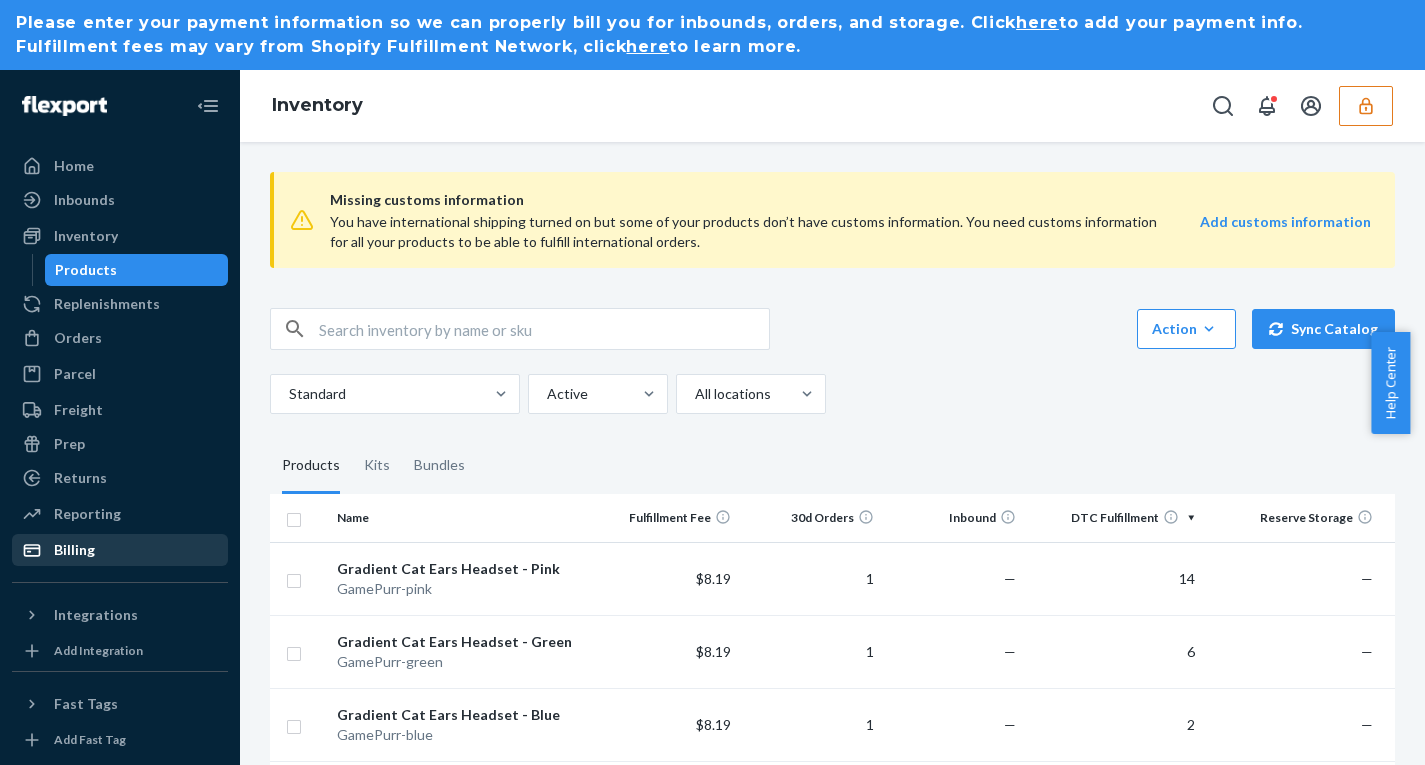 click on "Billing" at bounding box center (74, 550) 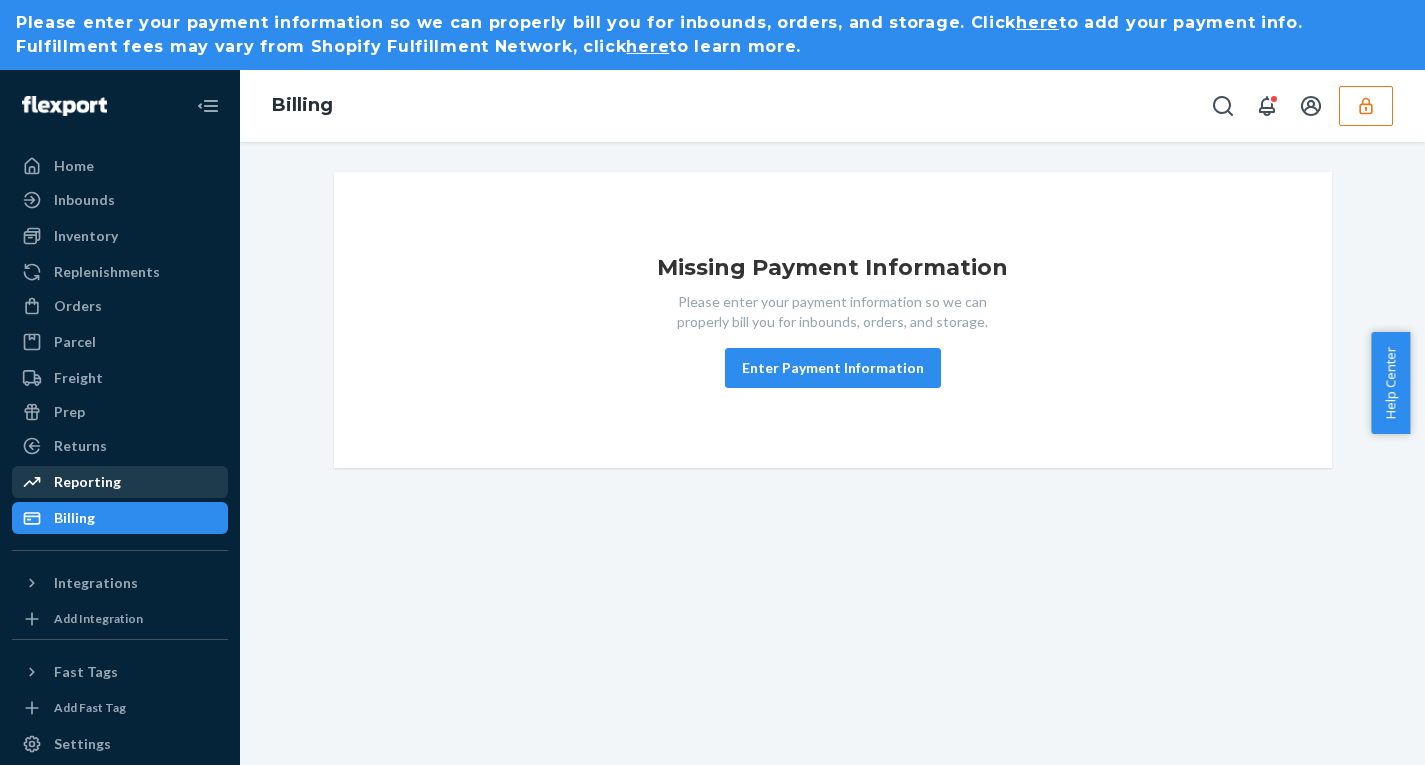 click on "Reporting" at bounding box center [120, 482] 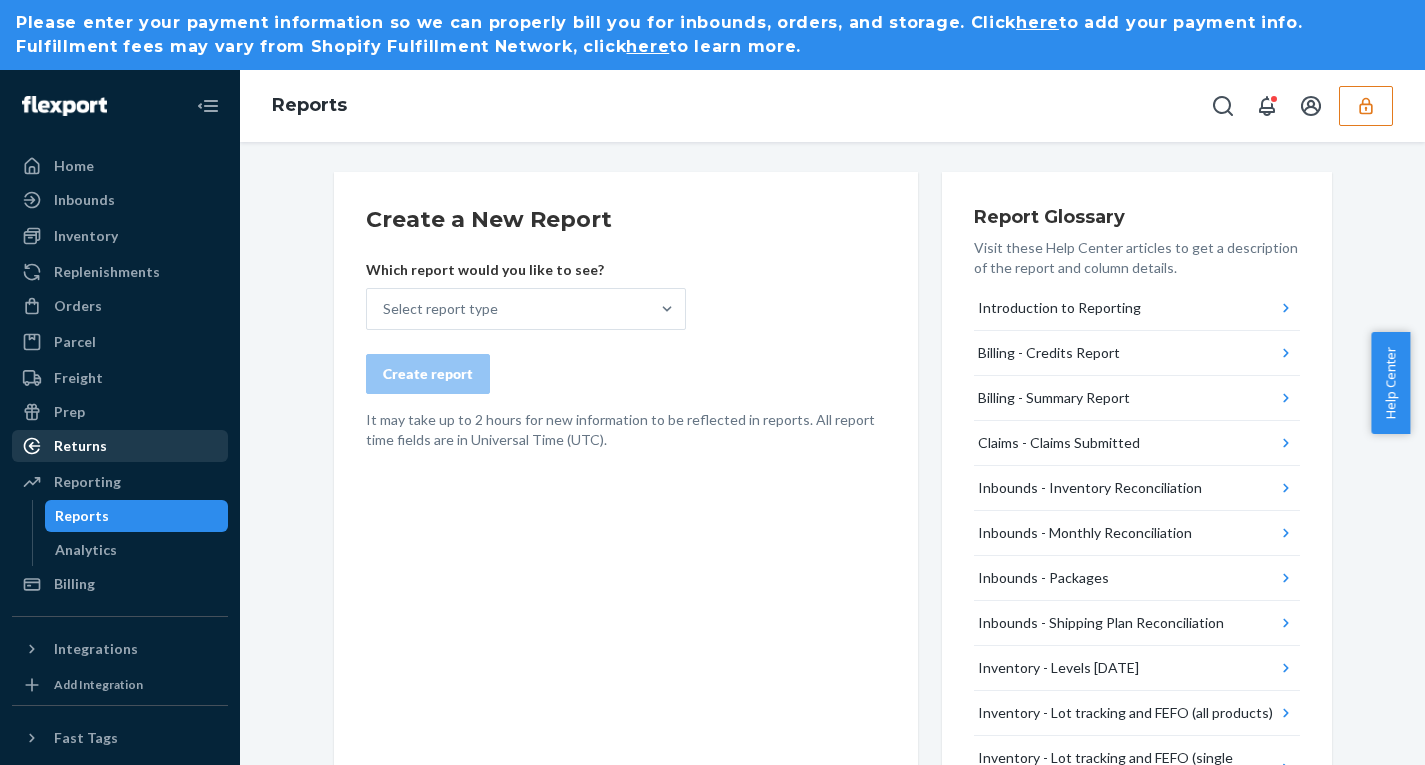 click on "Returns" at bounding box center [80, 446] 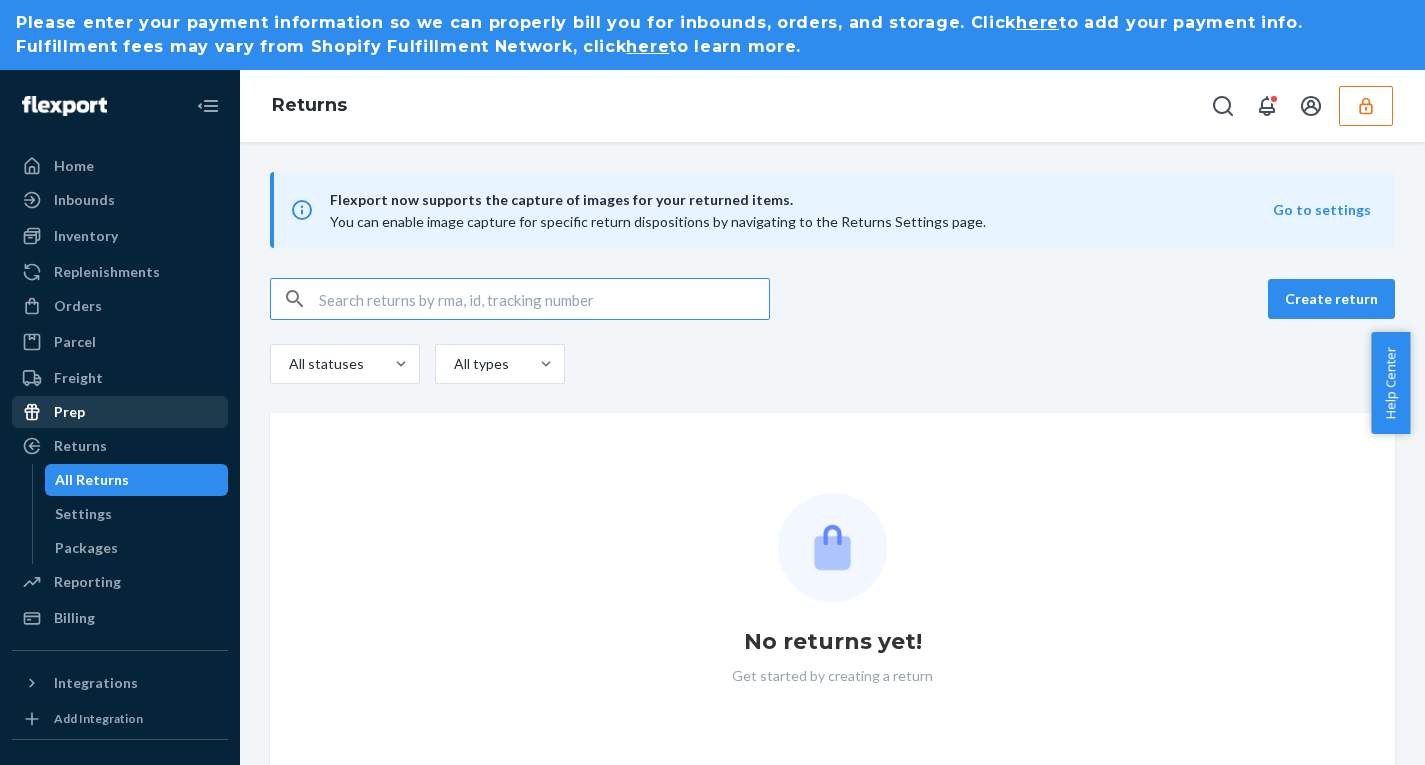 click on "Prep" at bounding box center (120, 412) 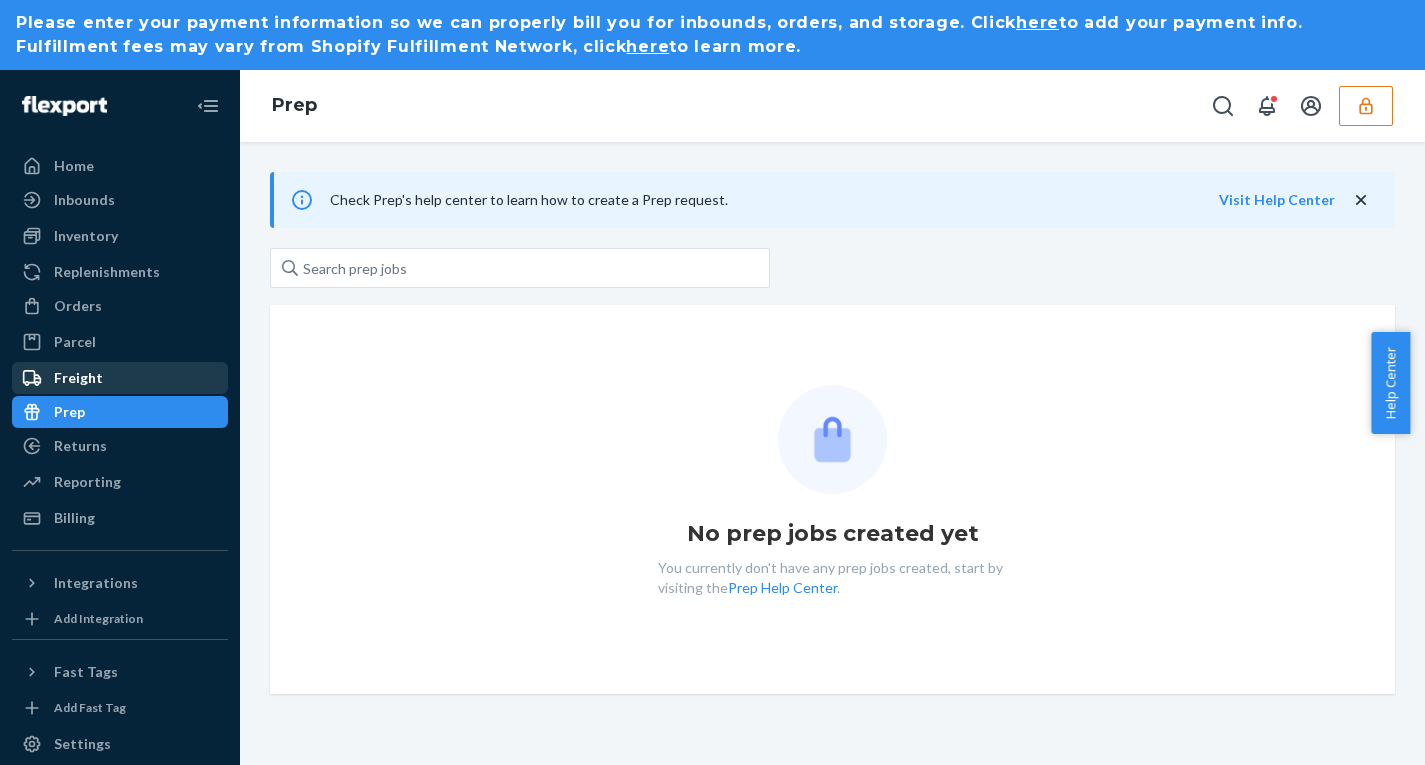 click on "Freight" at bounding box center (78, 378) 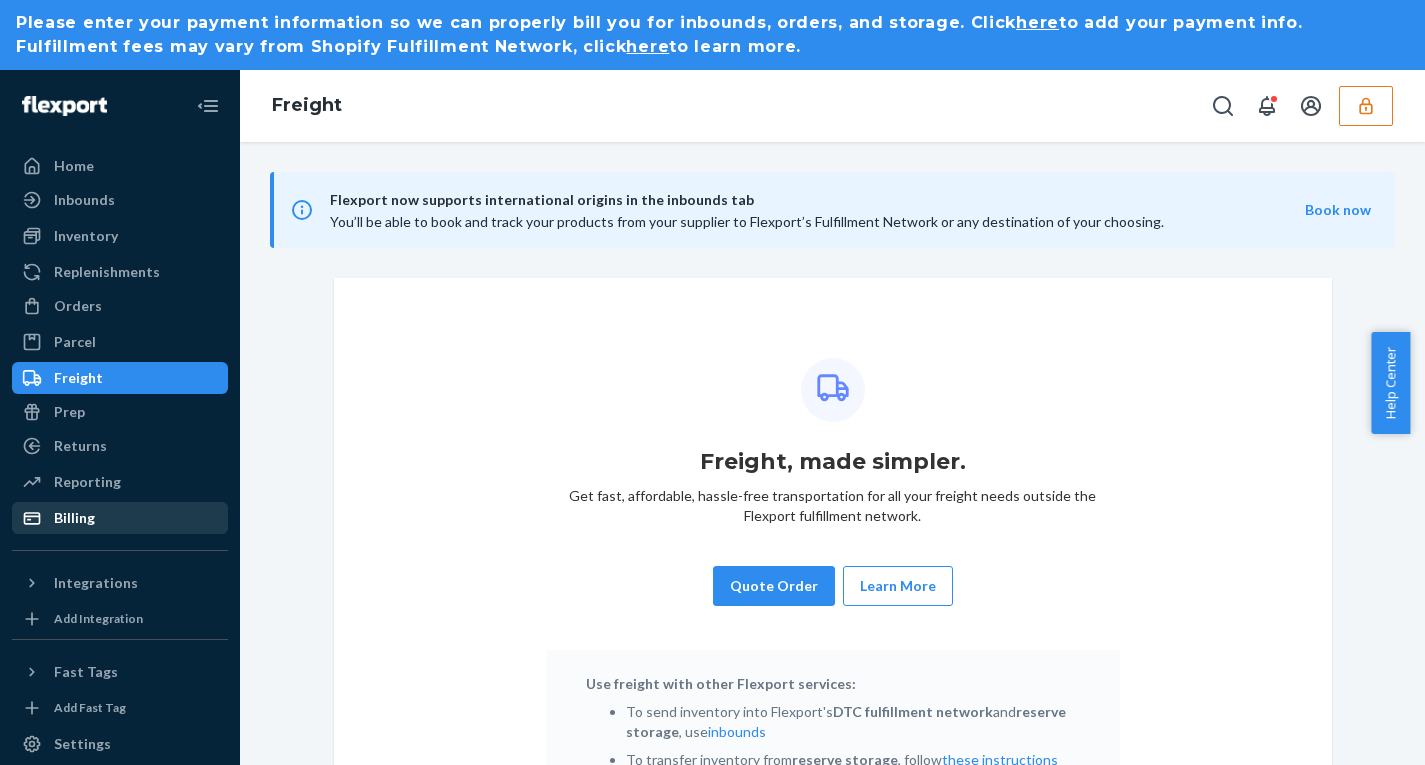 click on "Billing" at bounding box center [120, 518] 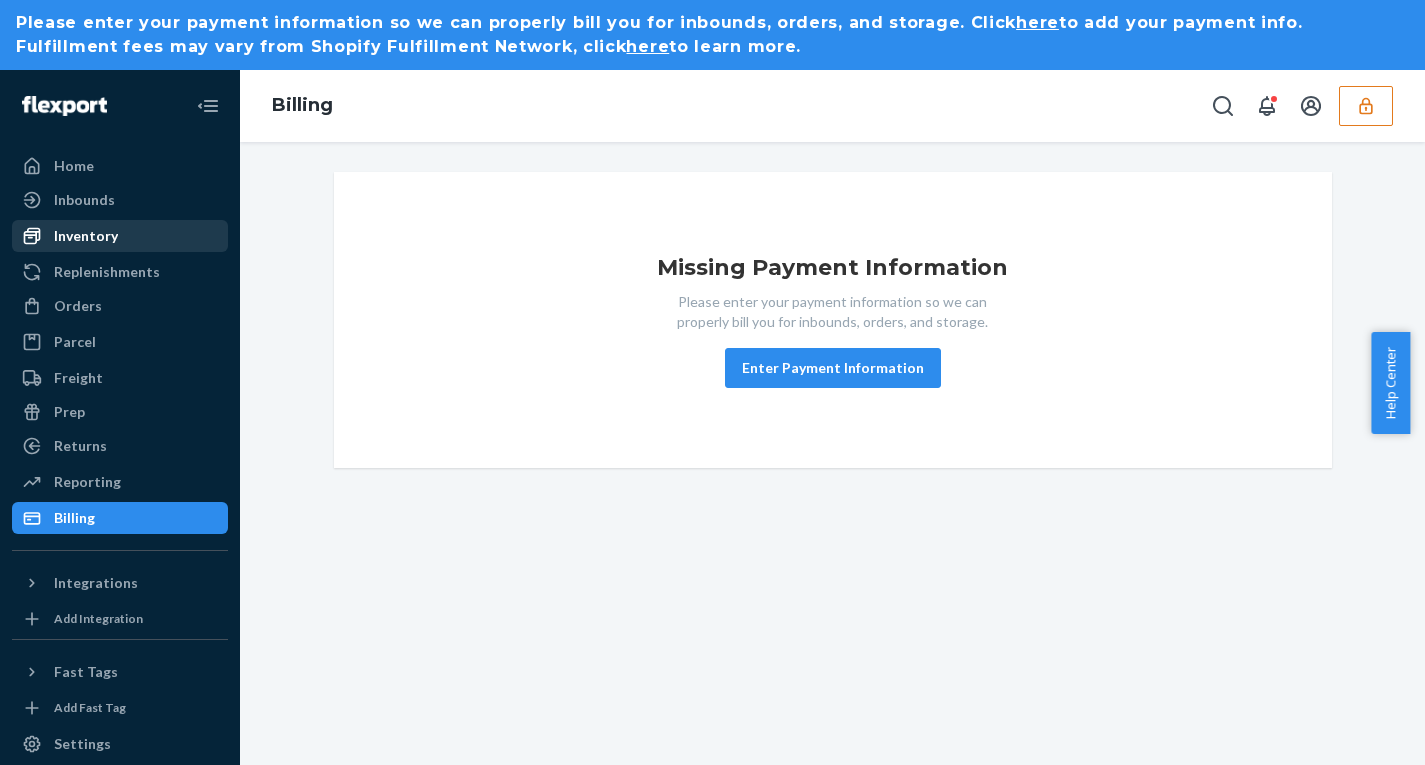 click on "Inventory" at bounding box center [86, 236] 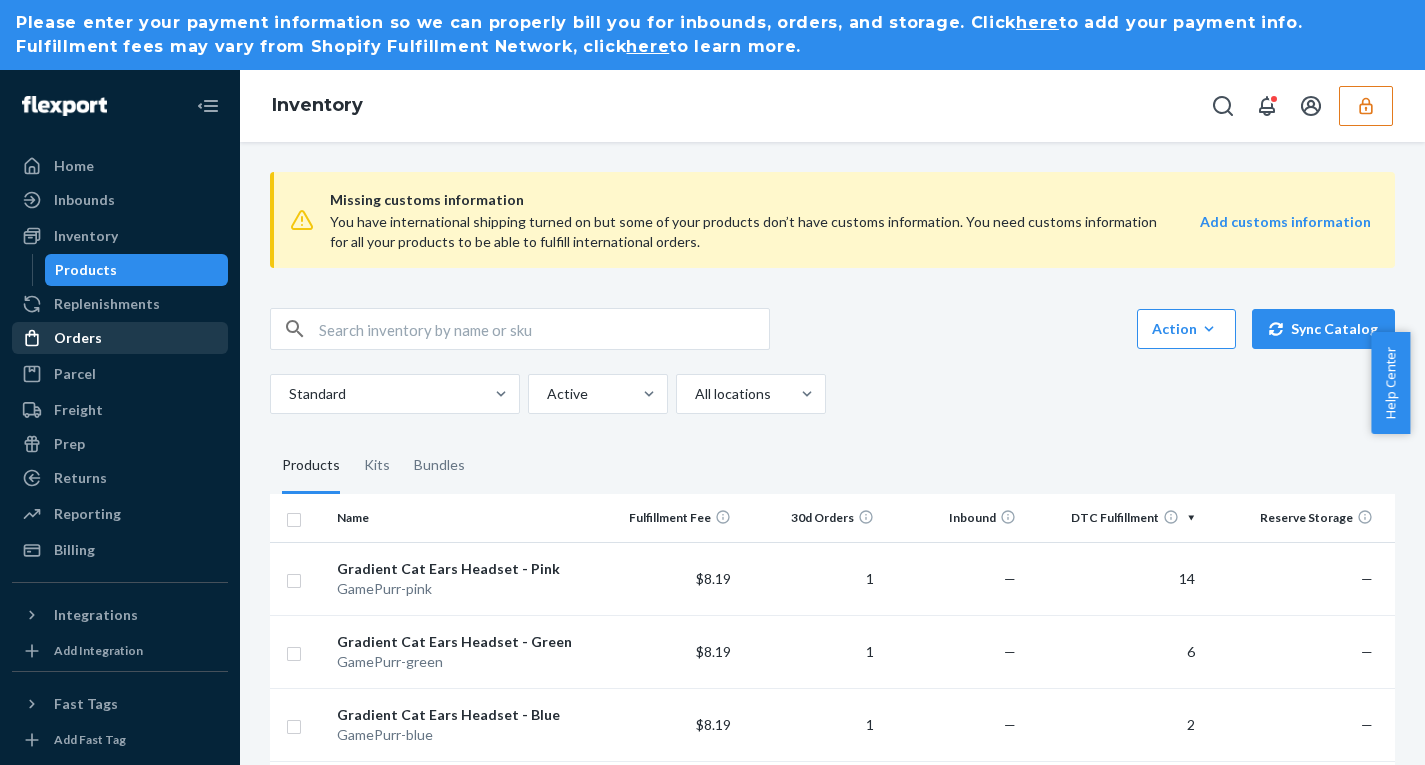 click on "Orders" at bounding box center (78, 338) 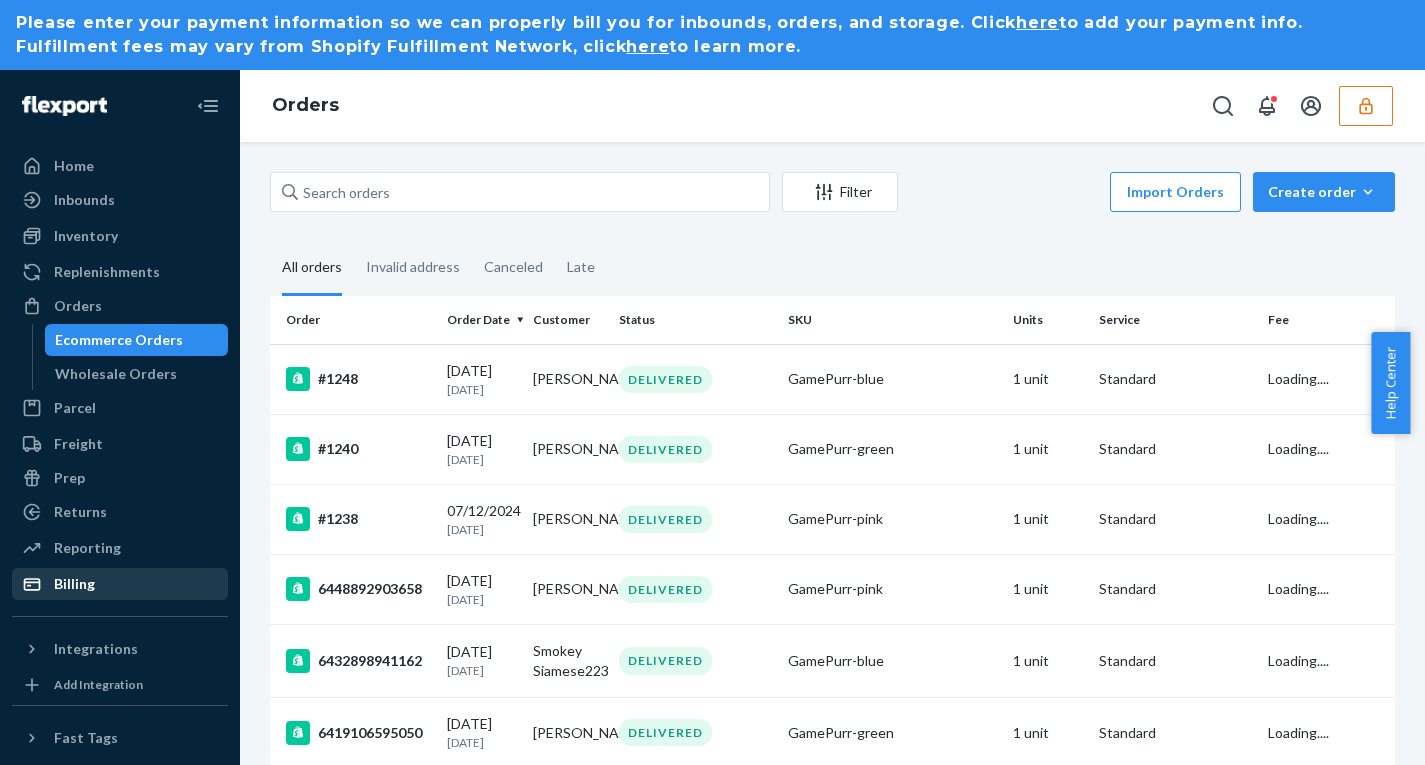 click on "Billing" at bounding box center [74, 584] 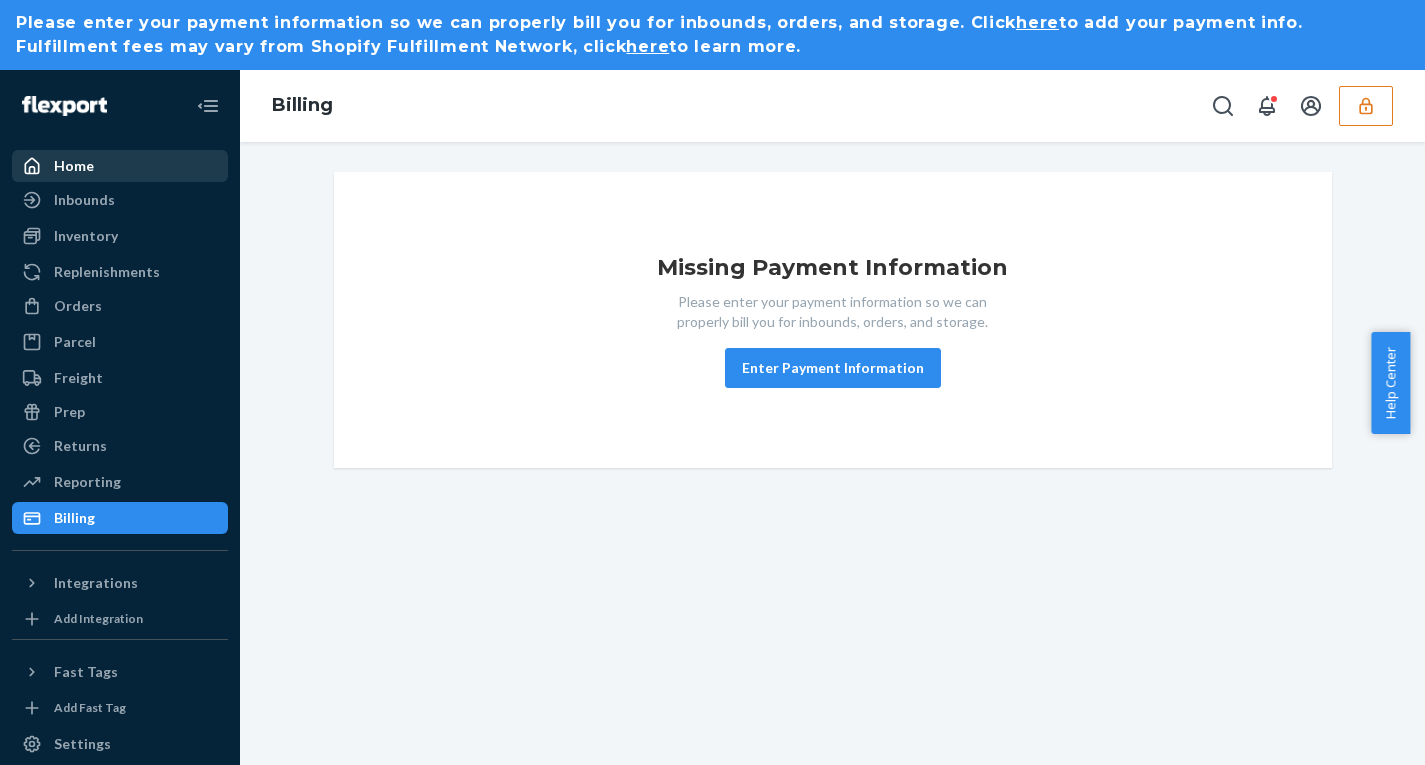click on "Home" at bounding box center (74, 166) 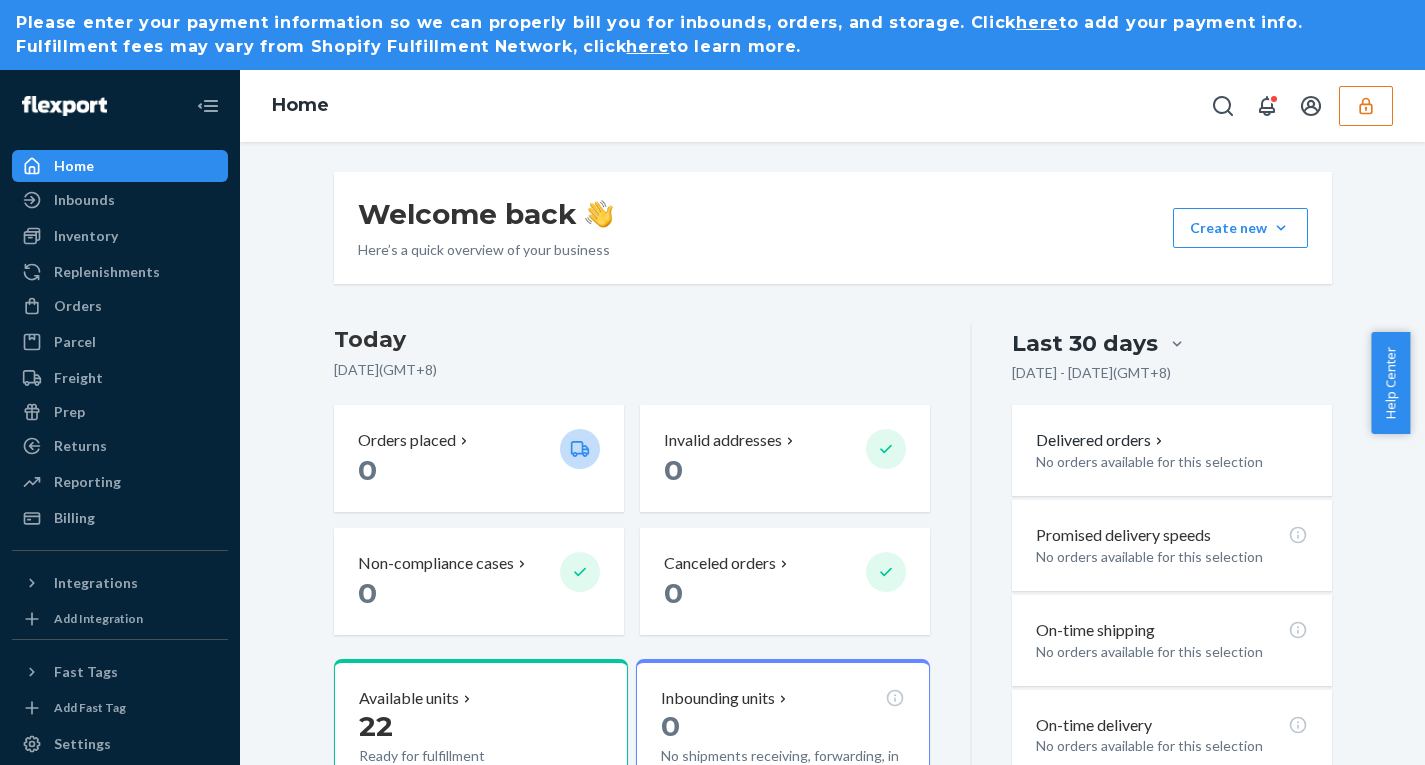 click 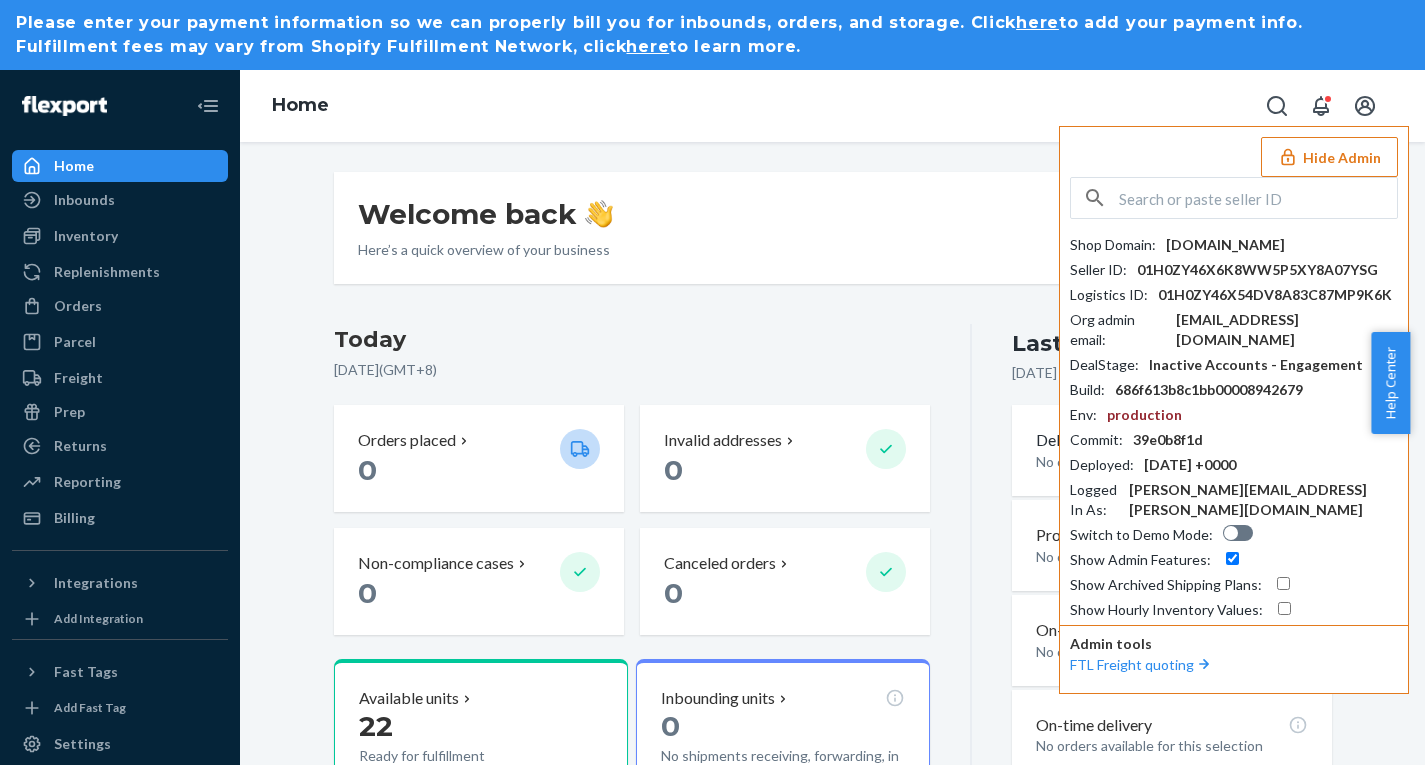 click on "Hide Admin" at bounding box center [1329, 157] 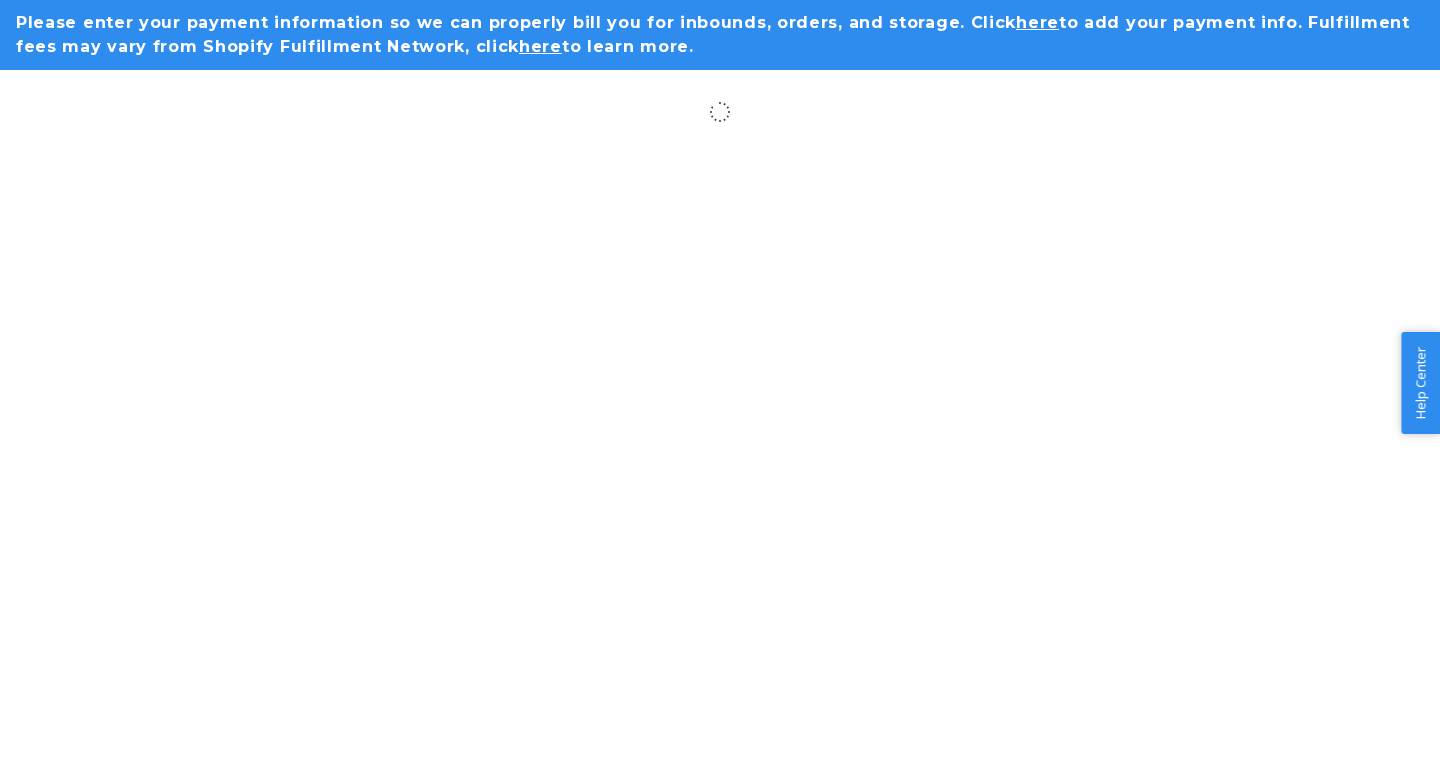 scroll, scrollTop: 0, scrollLeft: 0, axis: both 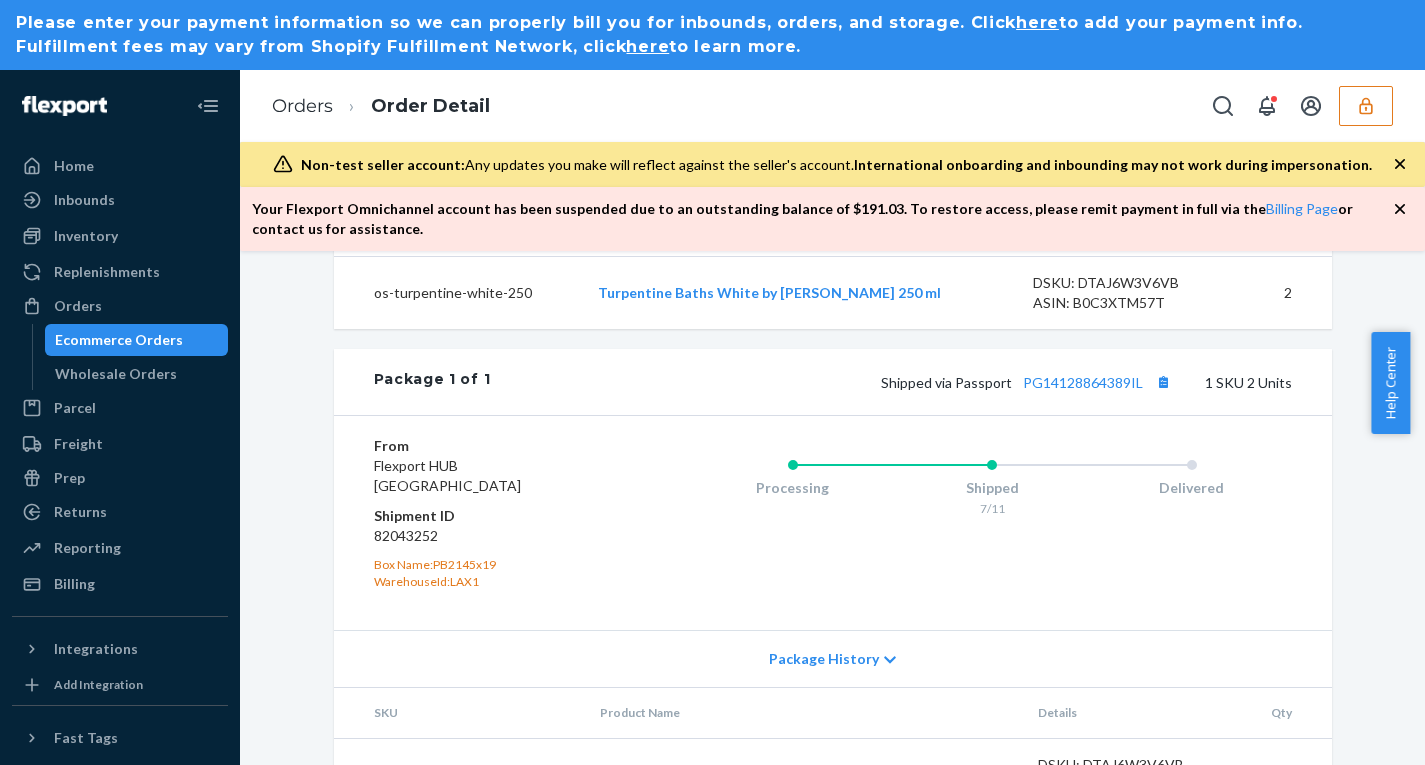 click on "Package History" at bounding box center (824, 659) 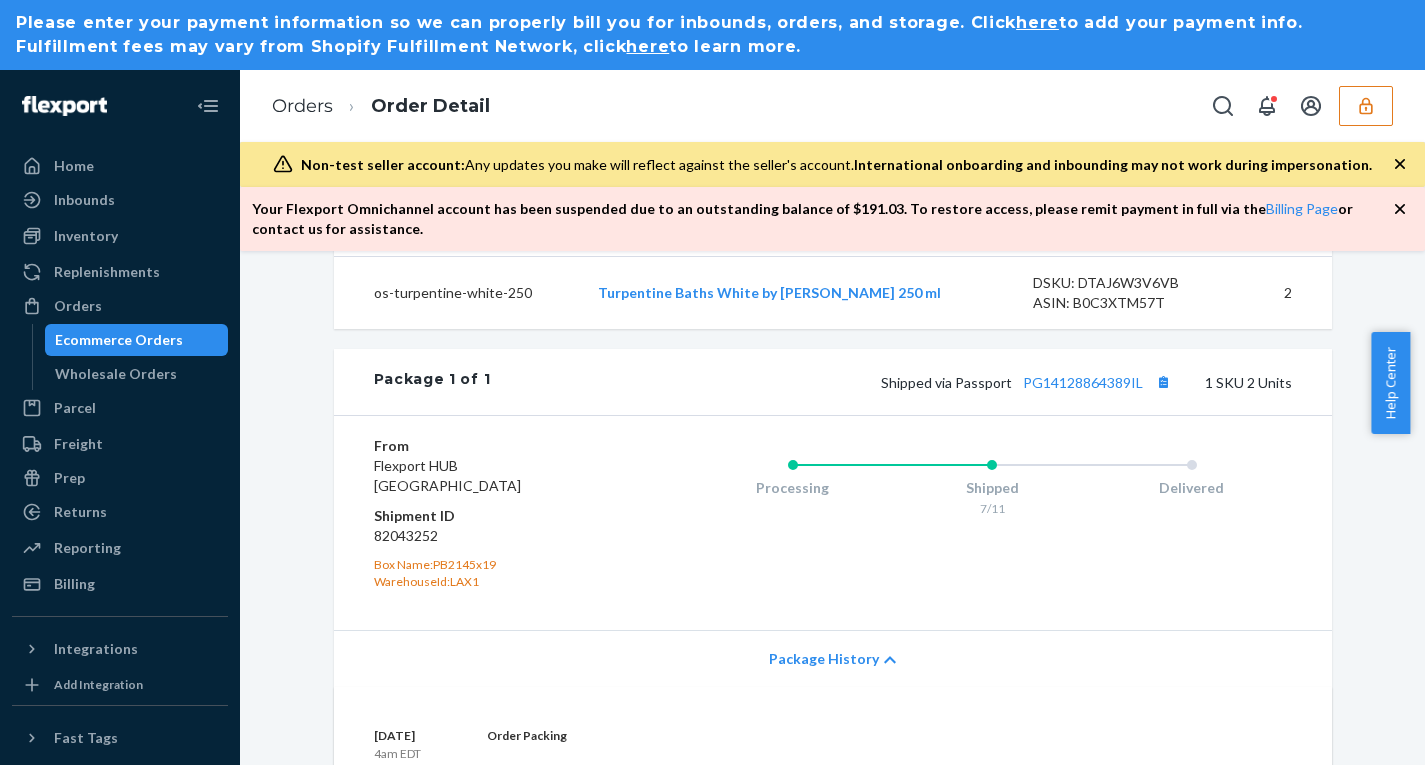 click on "Package History" at bounding box center (824, 659) 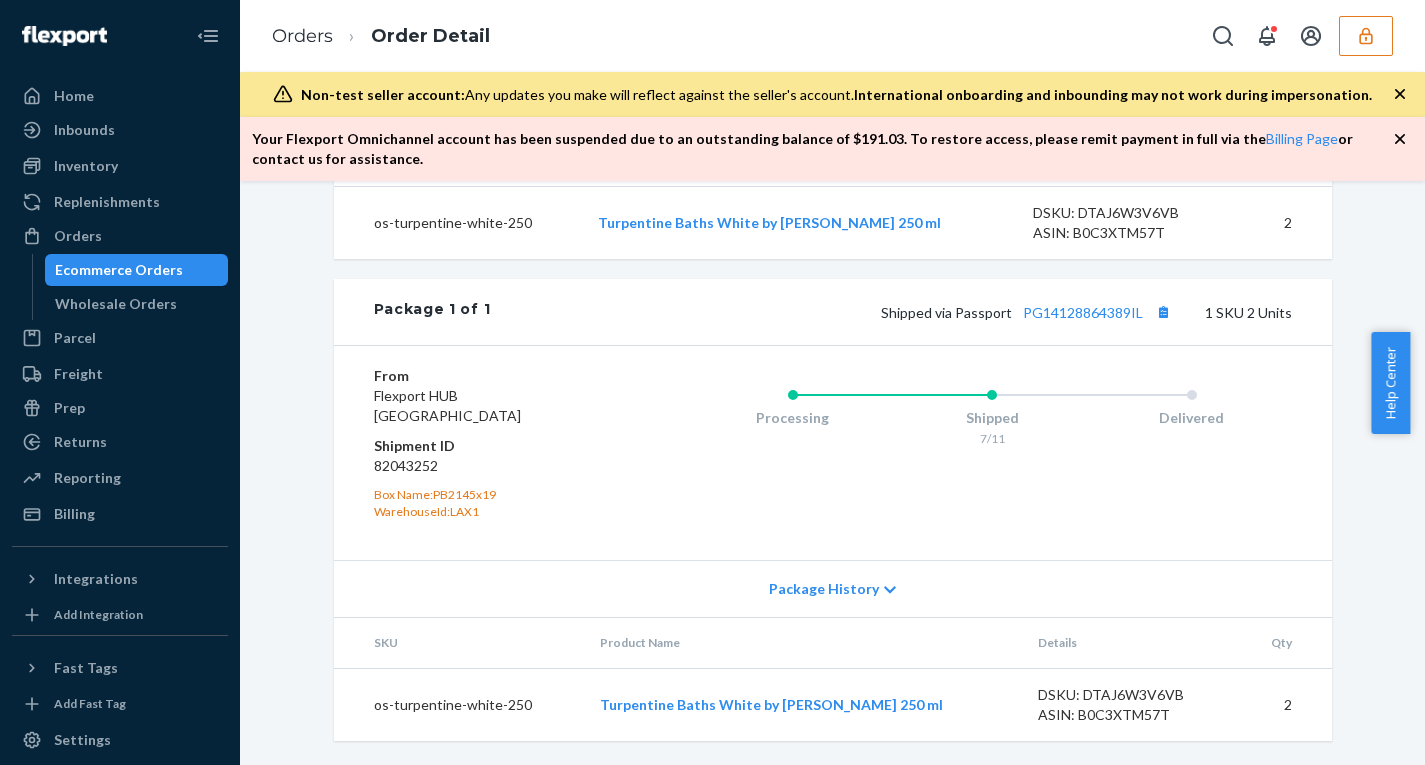 scroll, scrollTop: 0, scrollLeft: 0, axis: both 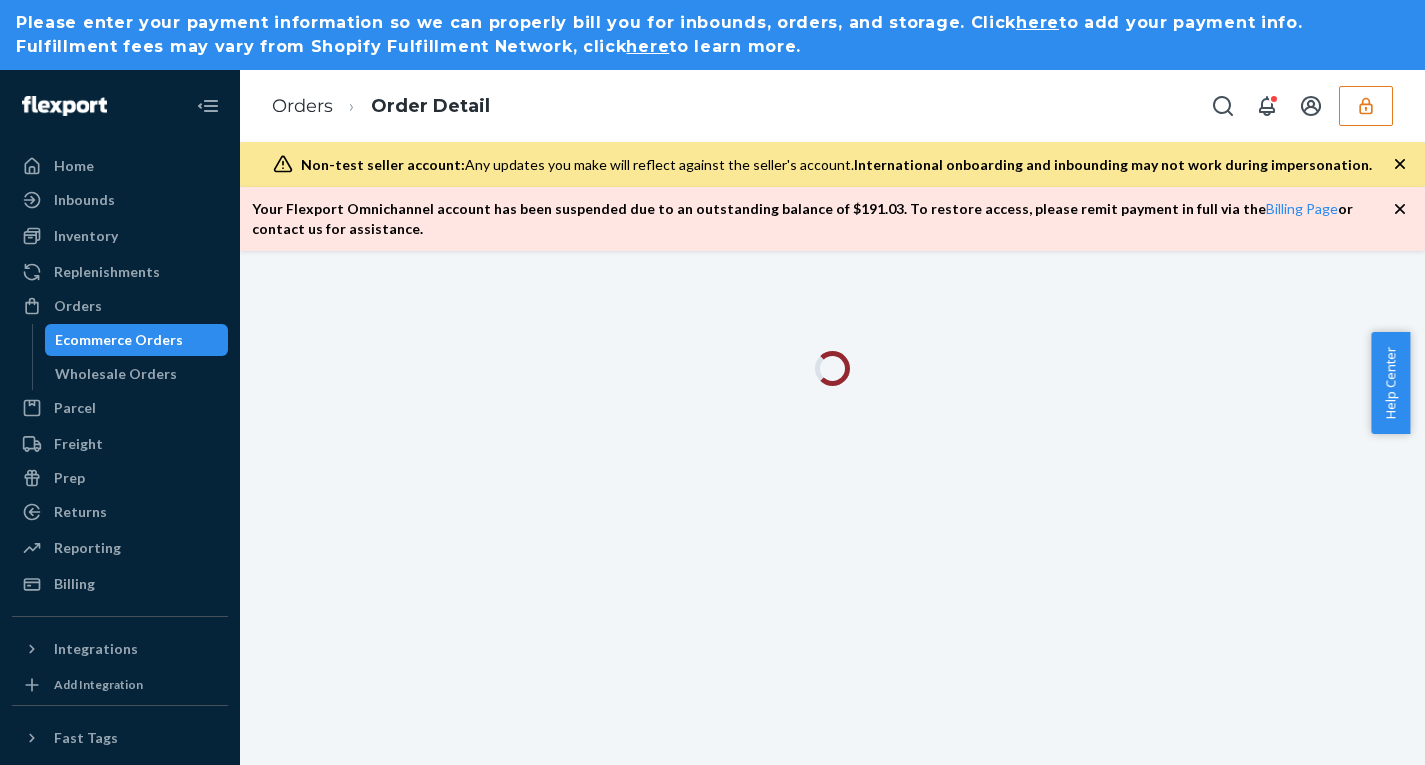 click on "Ecommerce Orders" at bounding box center (119, 340) 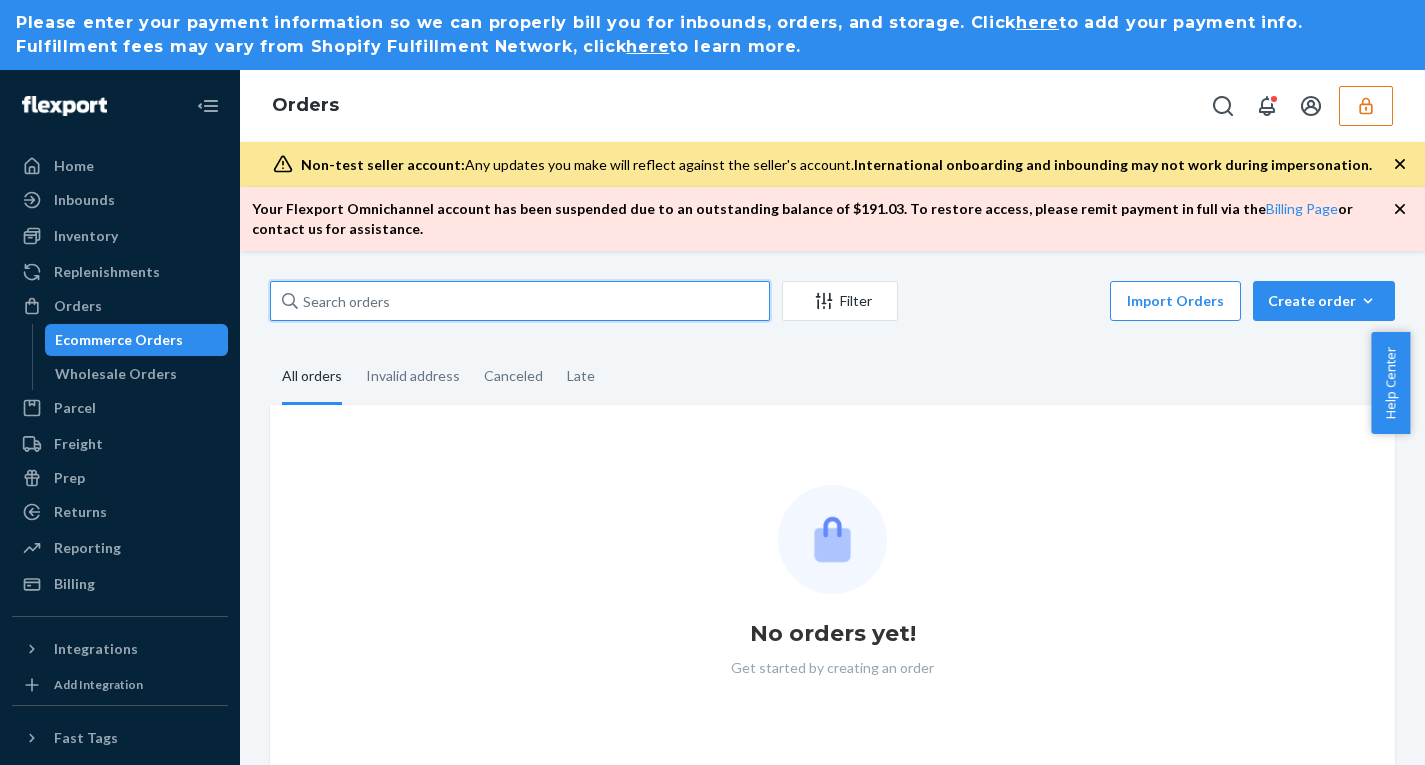 click at bounding box center [520, 301] 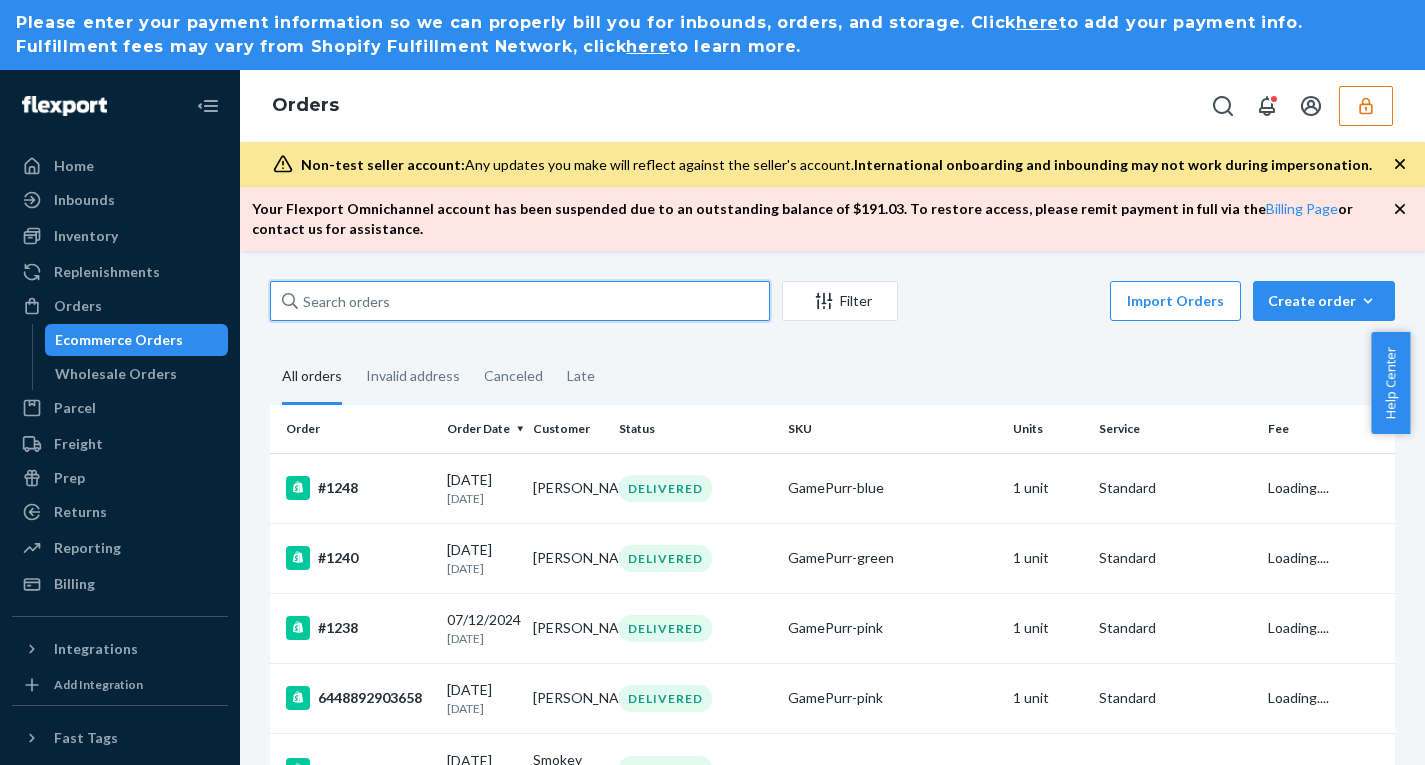 paste on "KS10790" 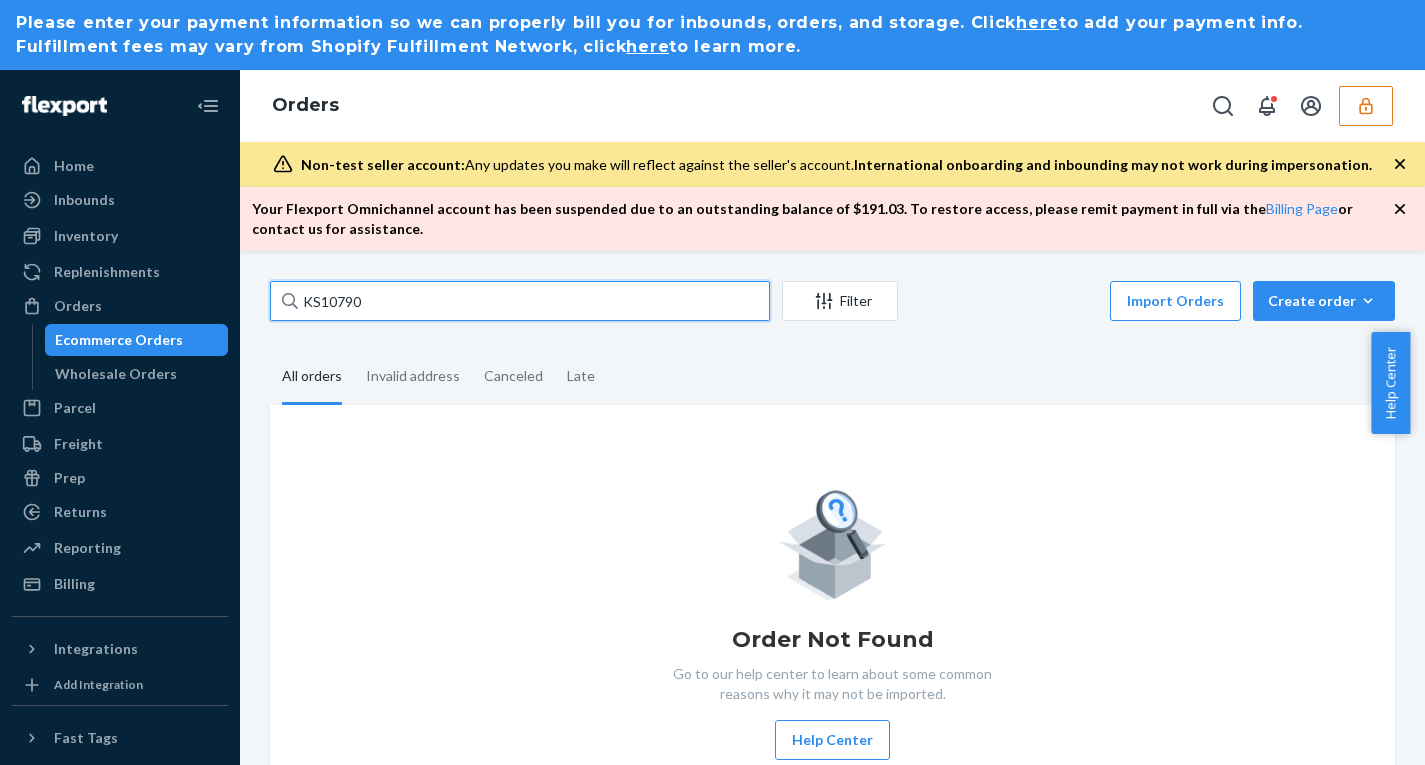type on "KS10790" 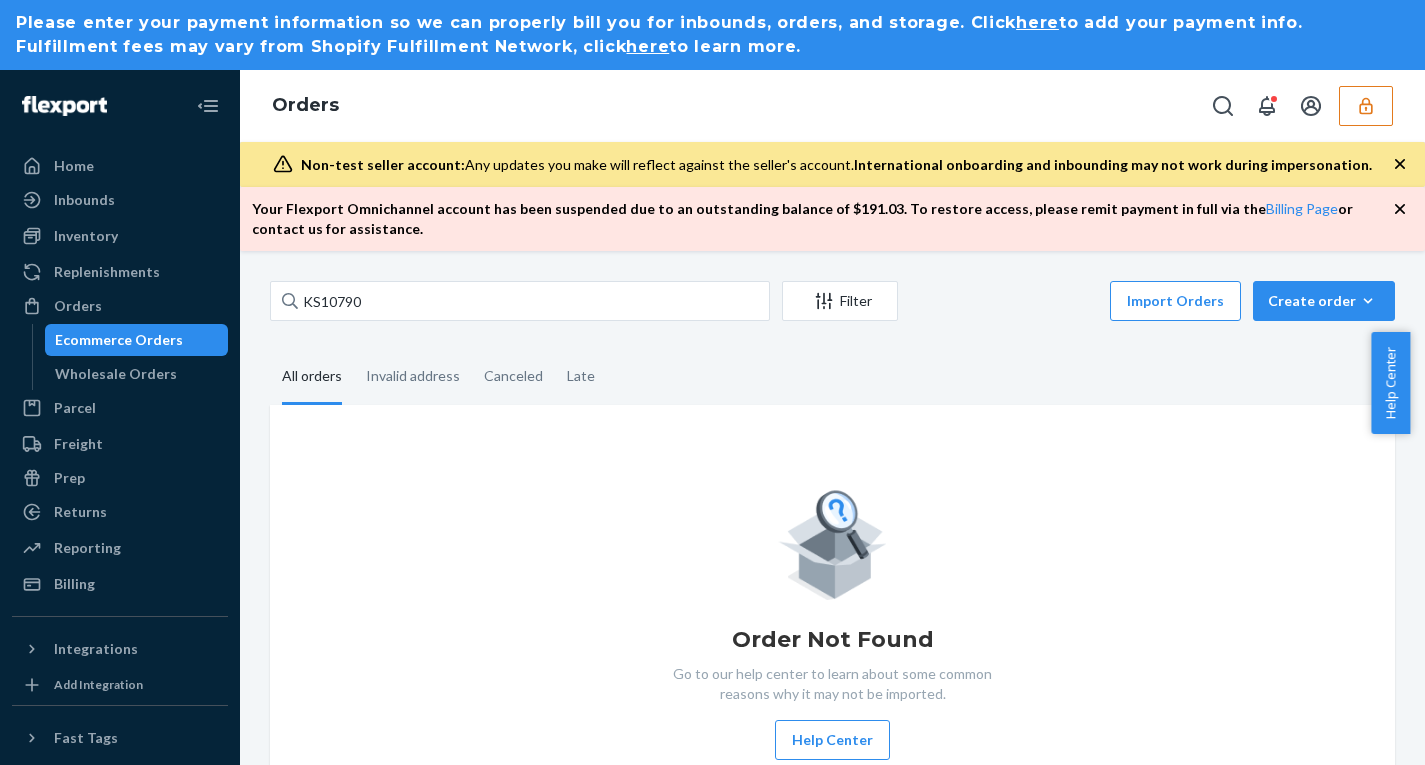 click 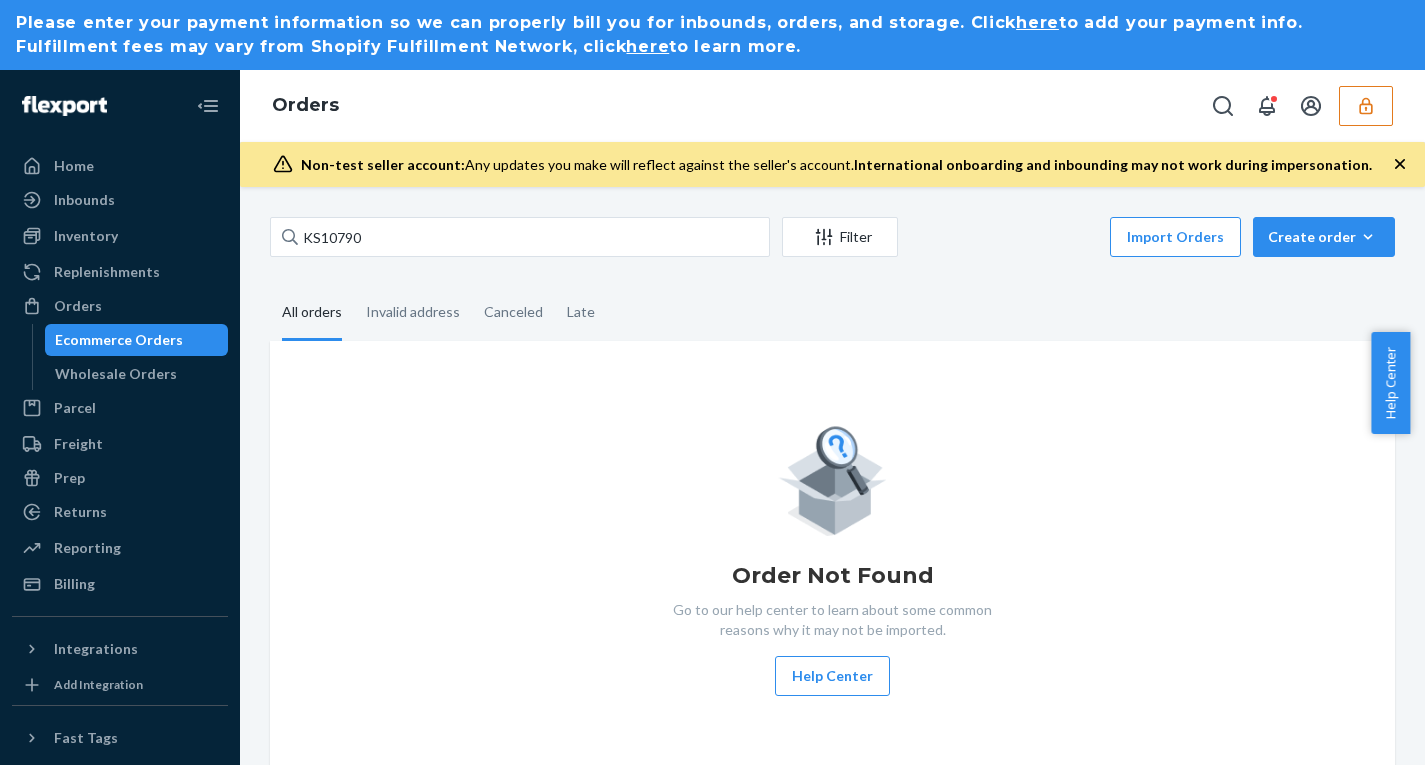click 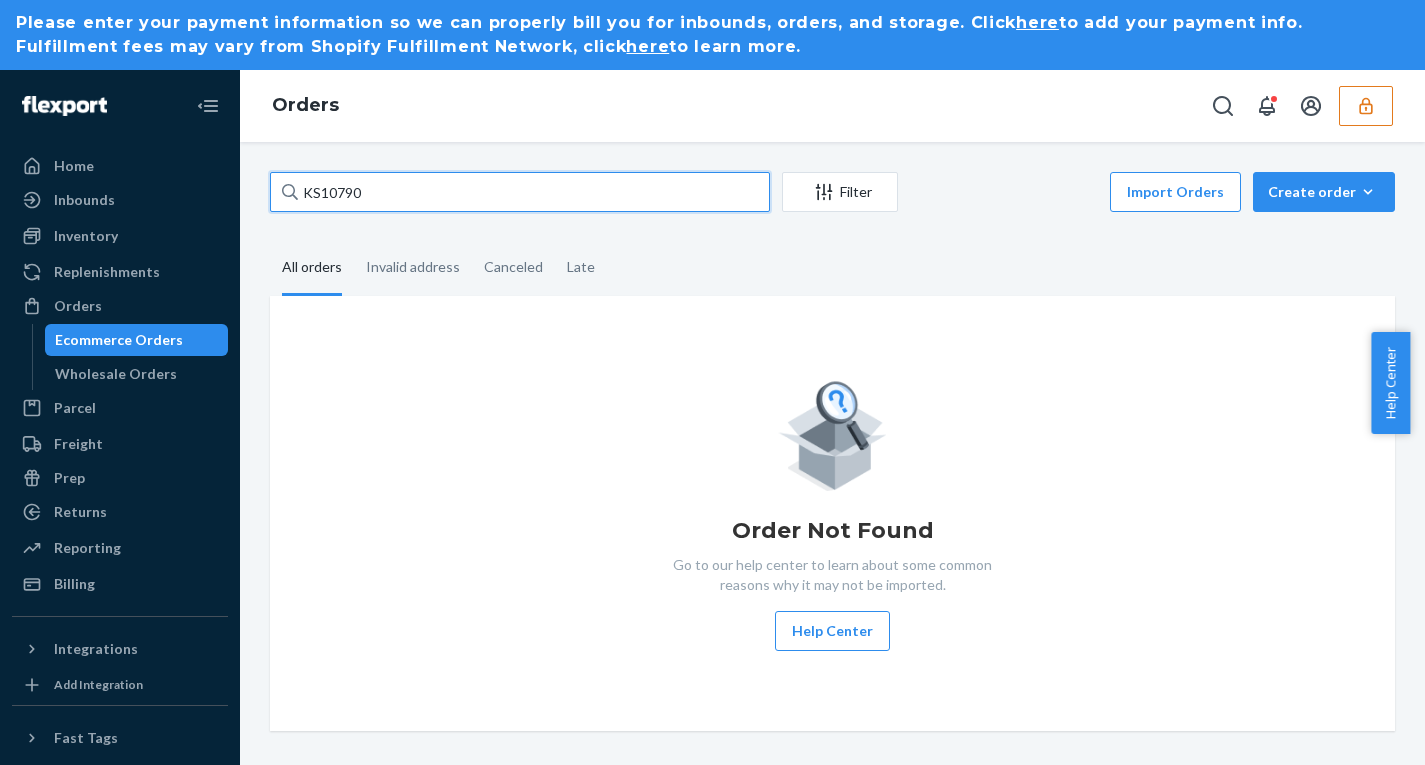 drag, startPoint x: 321, startPoint y: 185, endPoint x: 219, endPoint y: 185, distance: 102 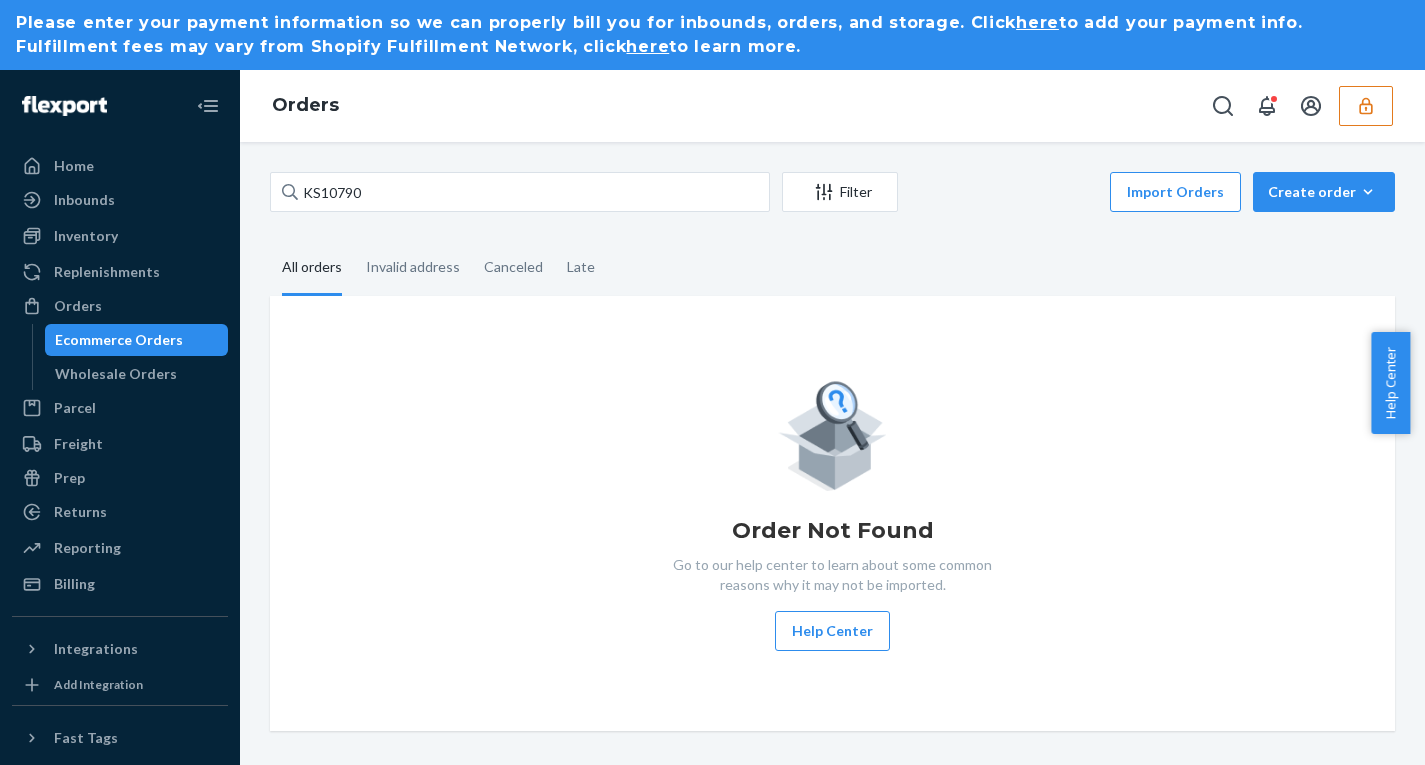 click 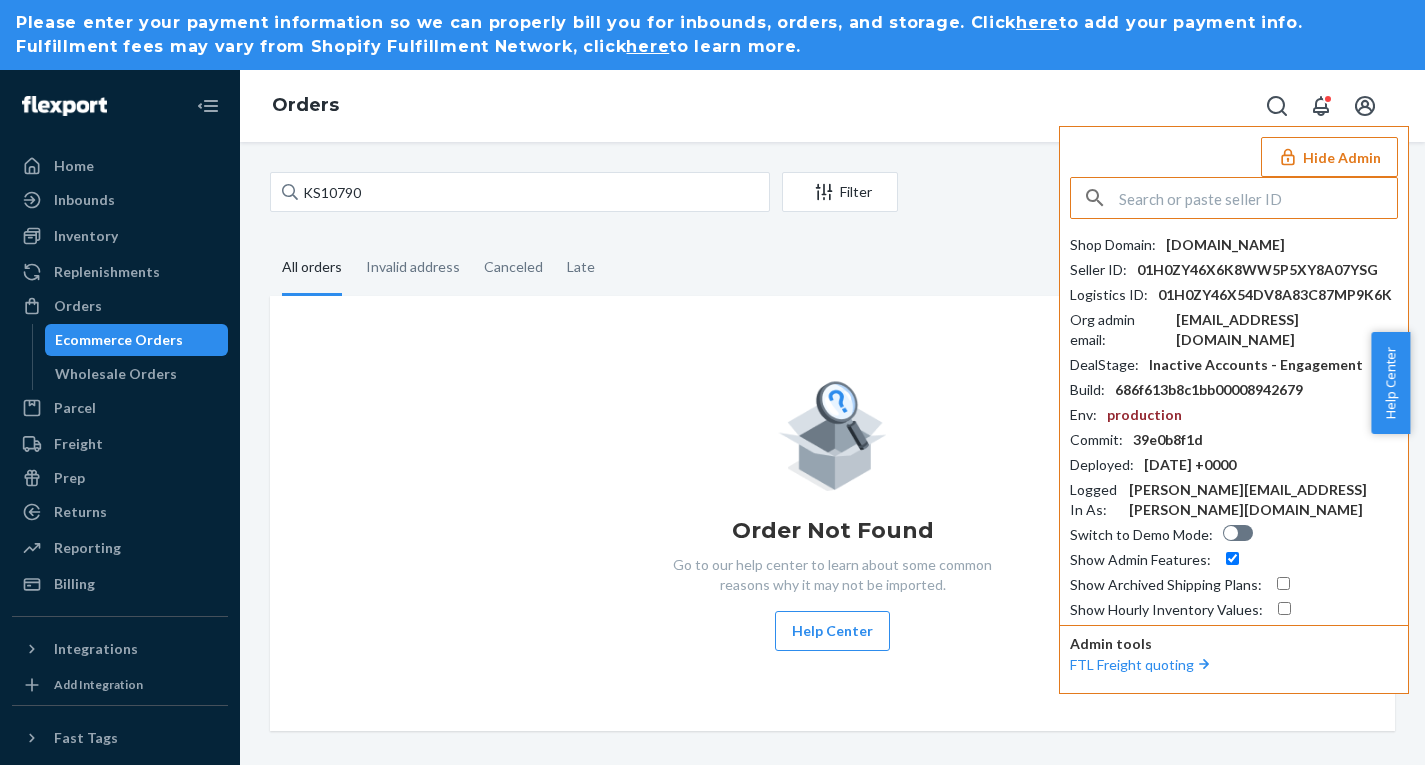 click at bounding box center [1258, 198] 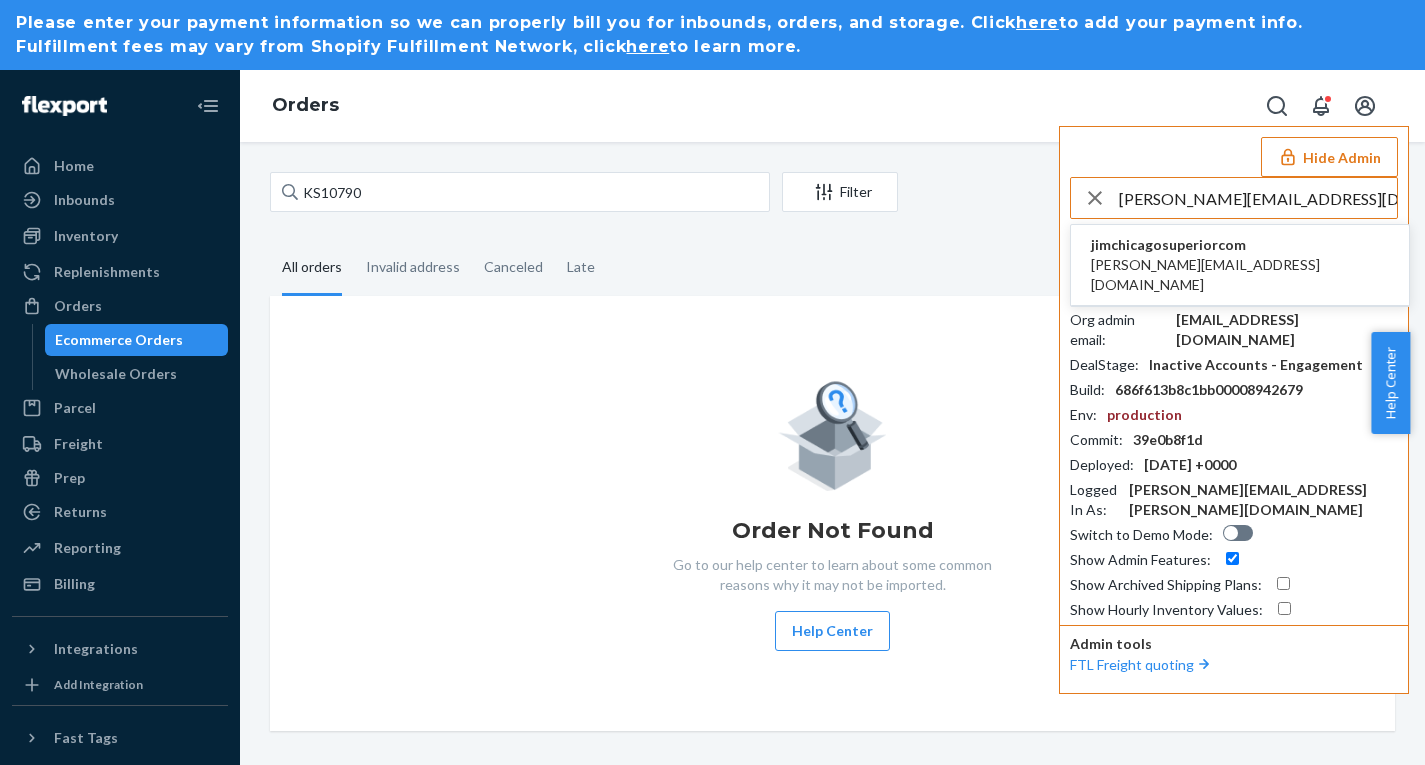 type on "jim@chicagosuperior.com" 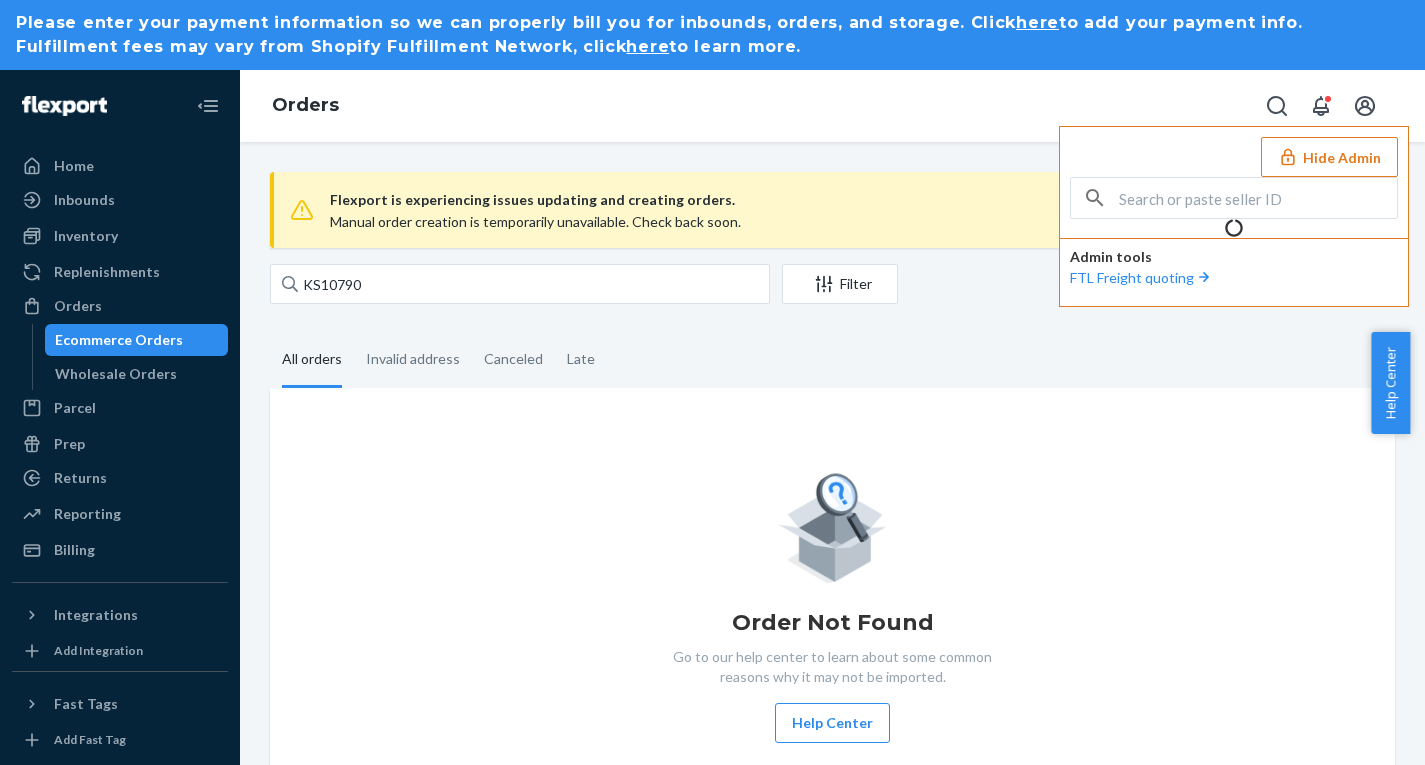 click on "Flexport is experiencing issues updating and creating orders." at bounding box center [850, 200] 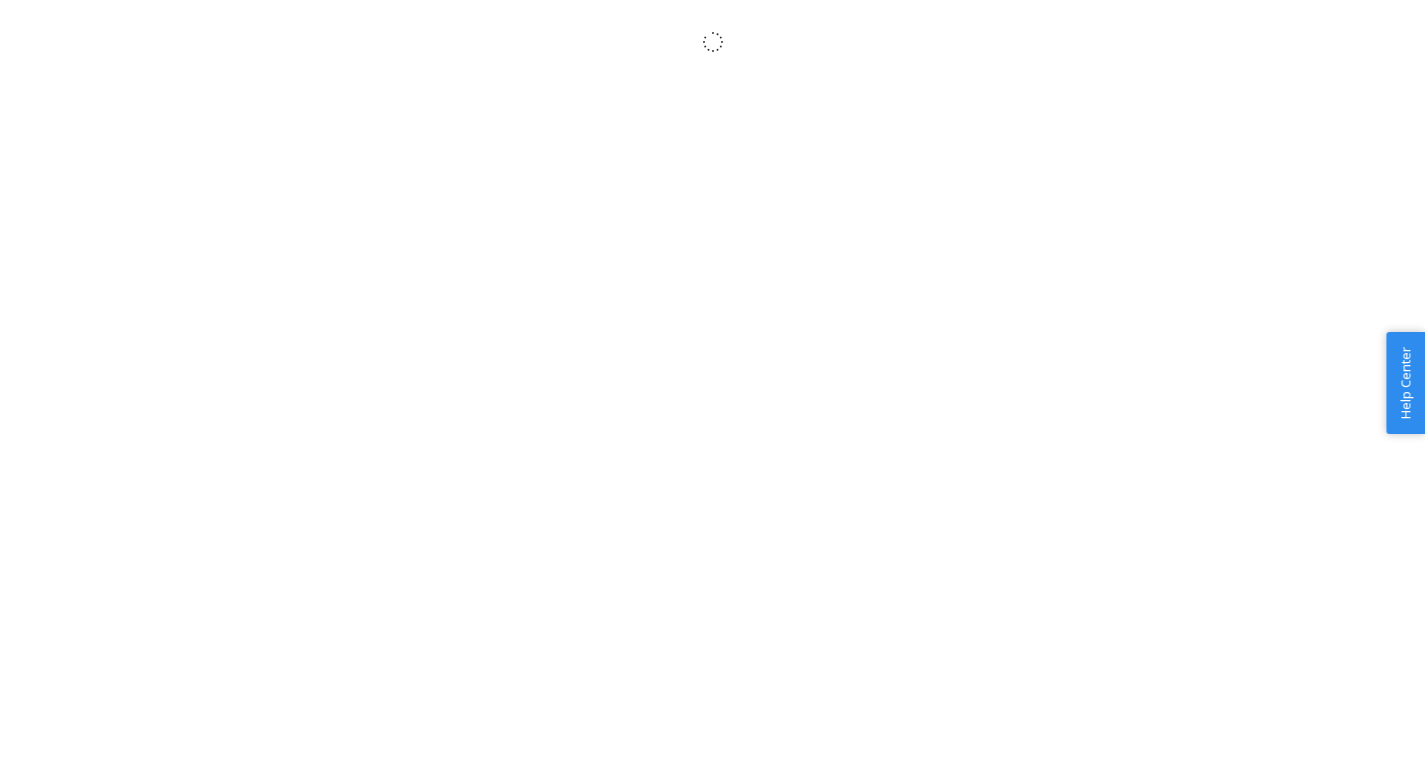 scroll, scrollTop: 0, scrollLeft: 0, axis: both 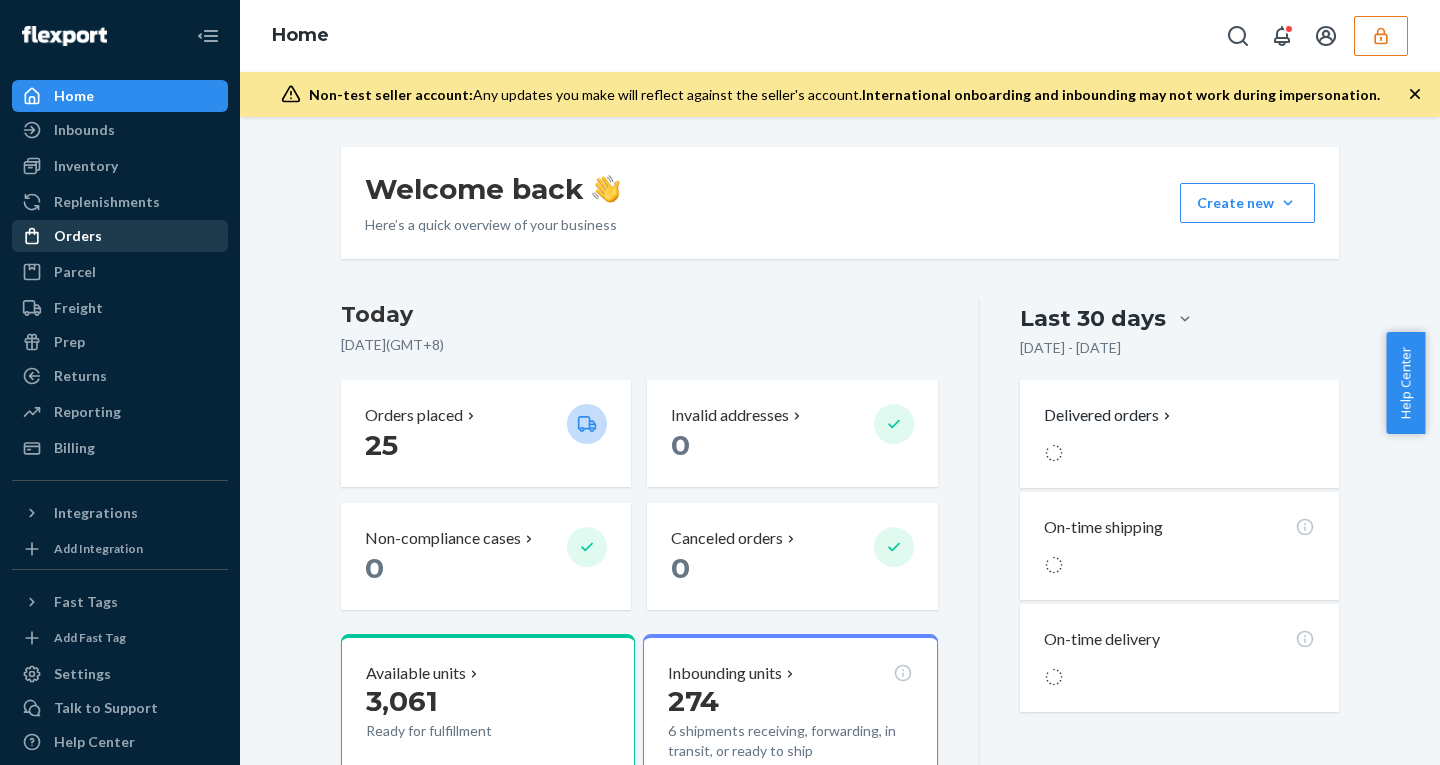 click on "Orders" at bounding box center (120, 236) 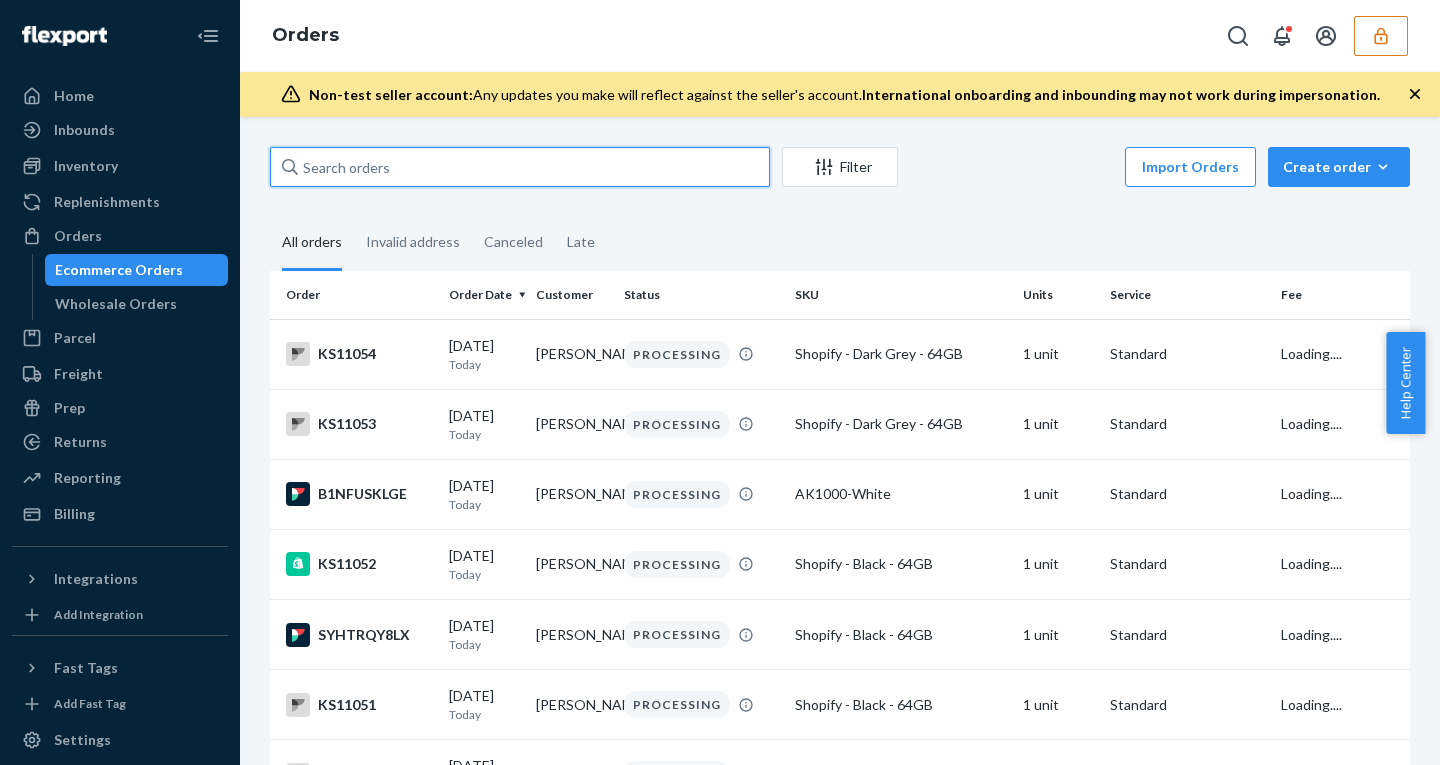 click at bounding box center [520, 167] 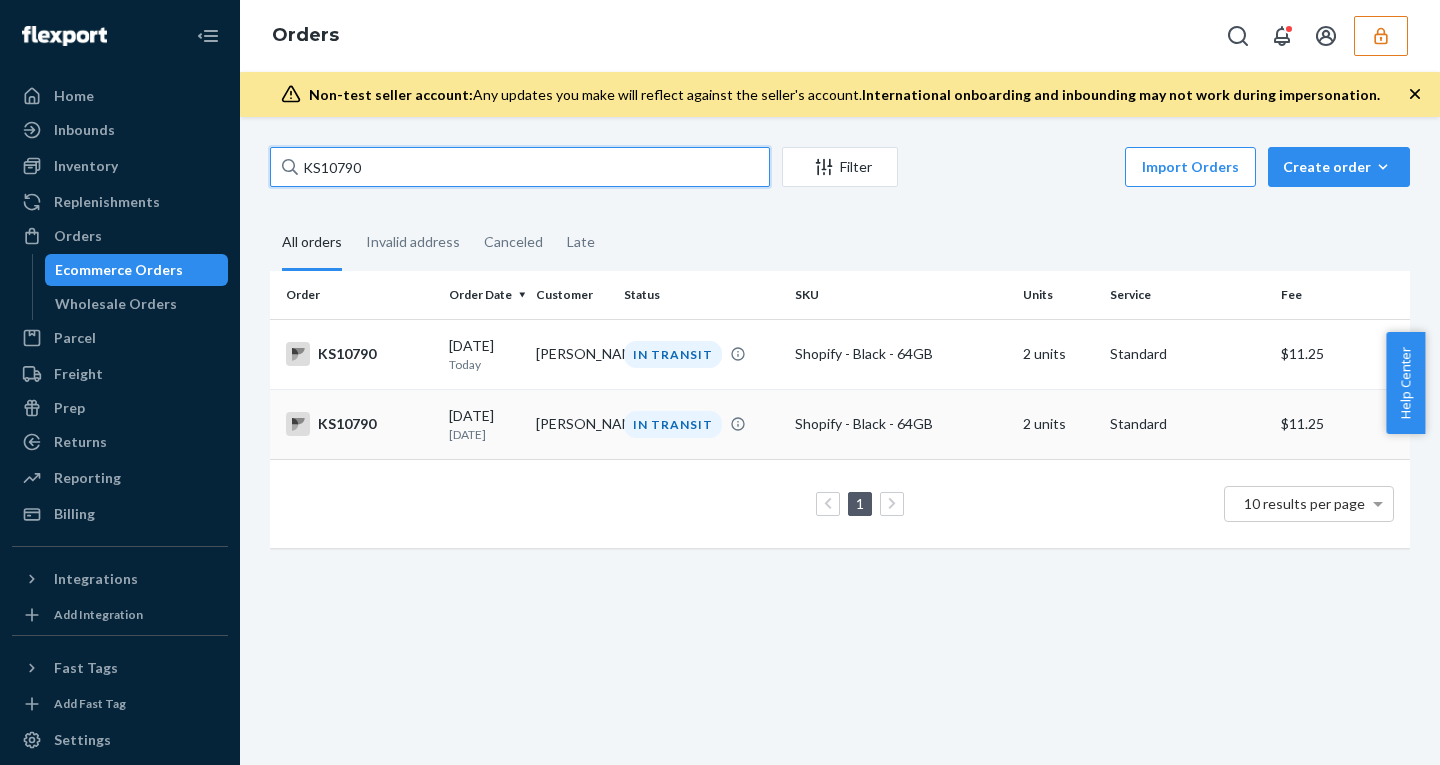 type on "KS10790" 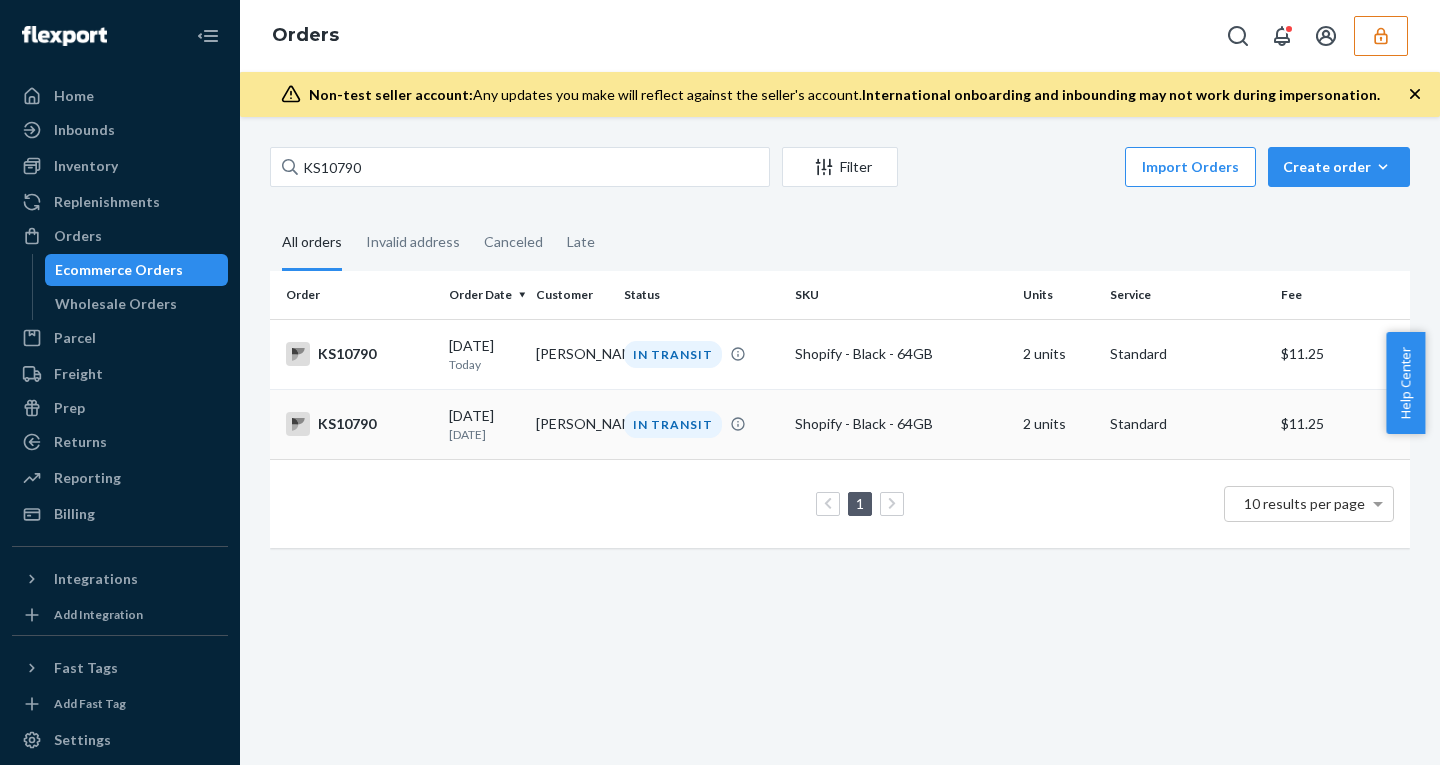 click on "Amber Perez" at bounding box center [571, 424] 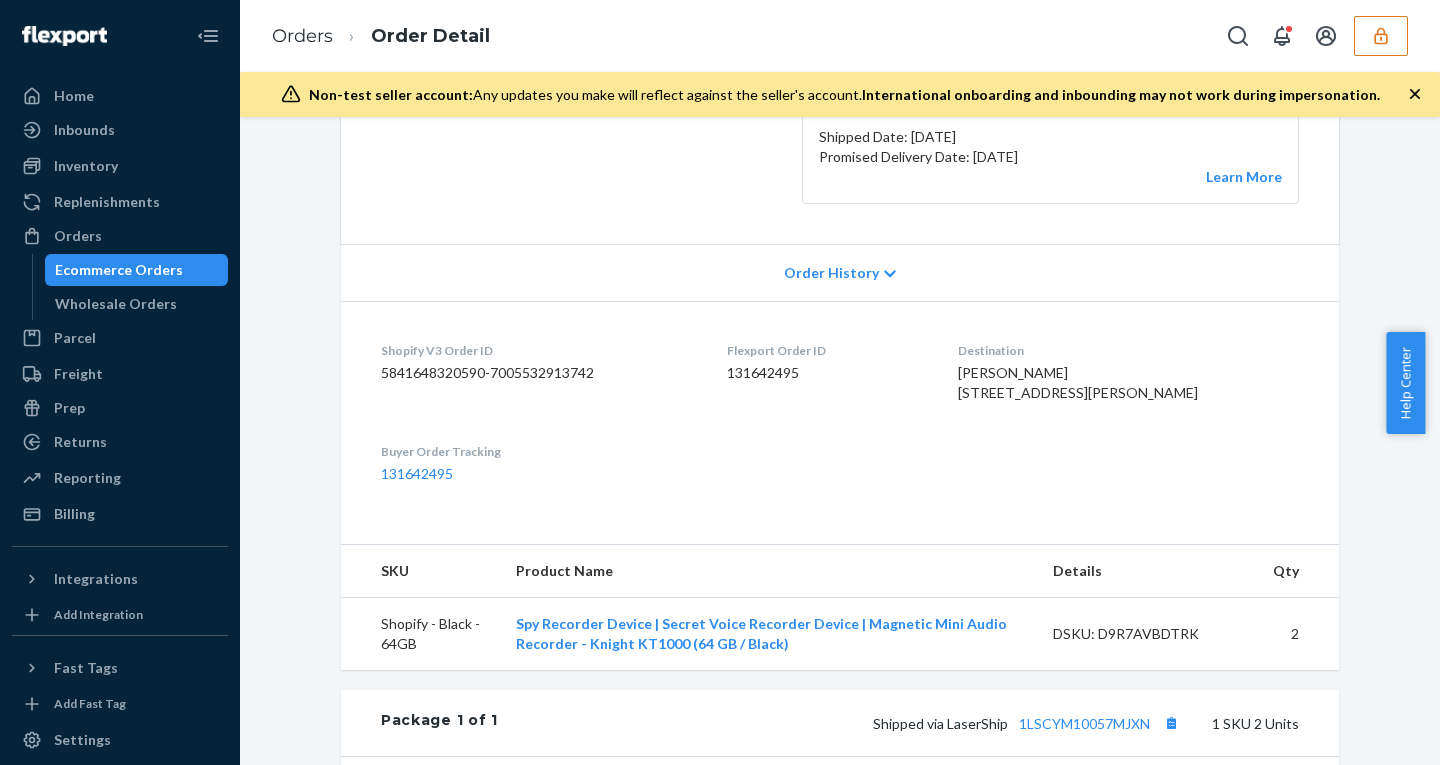 scroll, scrollTop: 0, scrollLeft: 0, axis: both 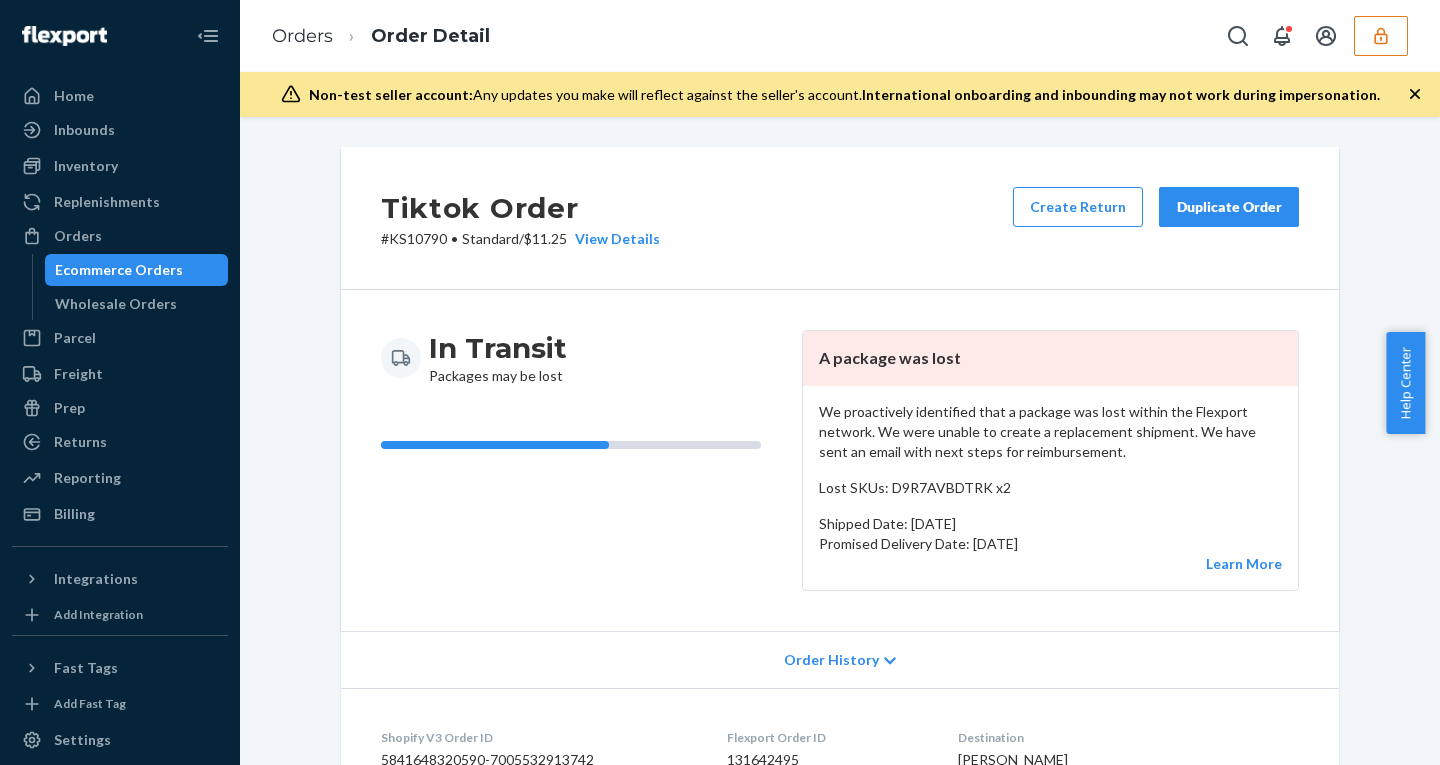 click on "# KS10790 • Standard  /  $11.25 View Details" at bounding box center (520, 239) 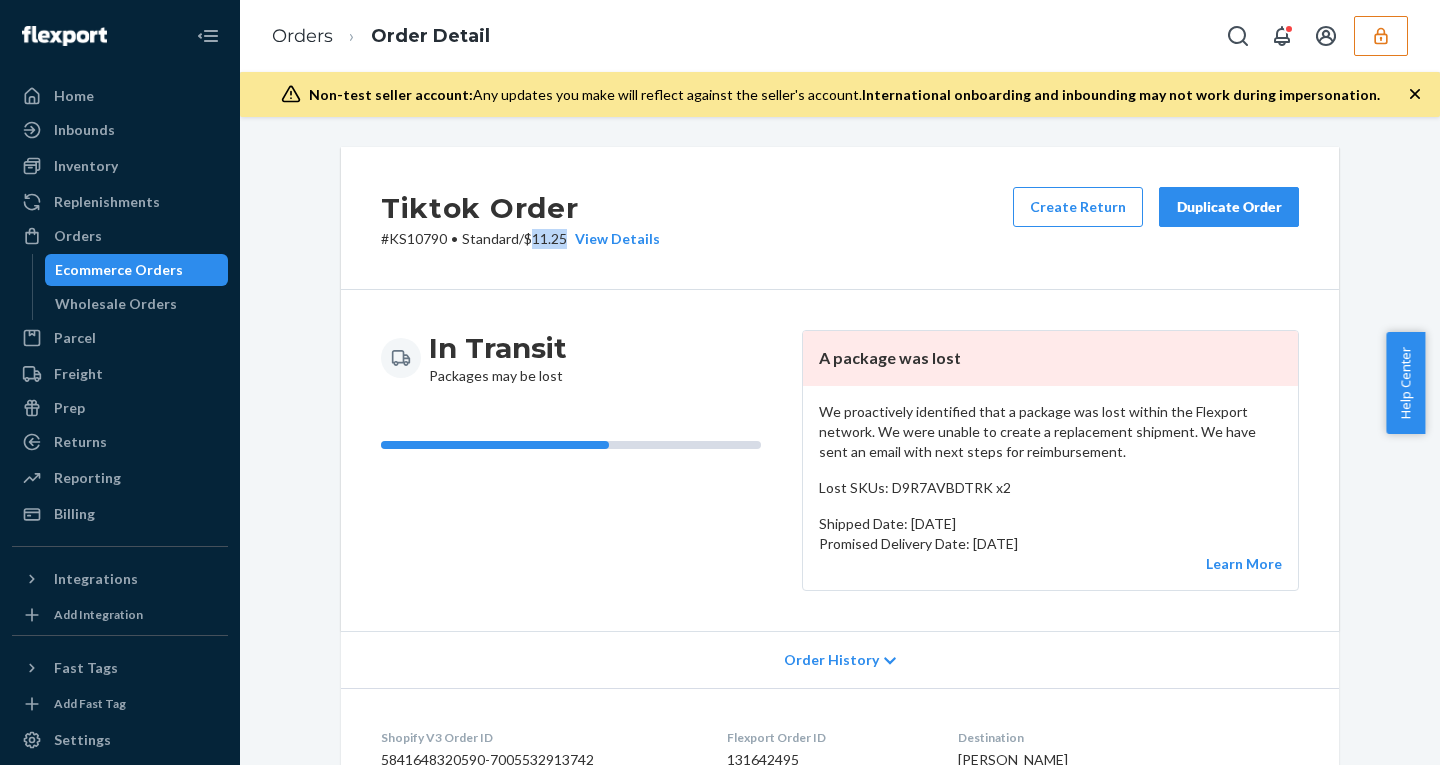 click on "# KS10790 • Standard  /  $11.25 View Details" at bounding box center (520, 239) 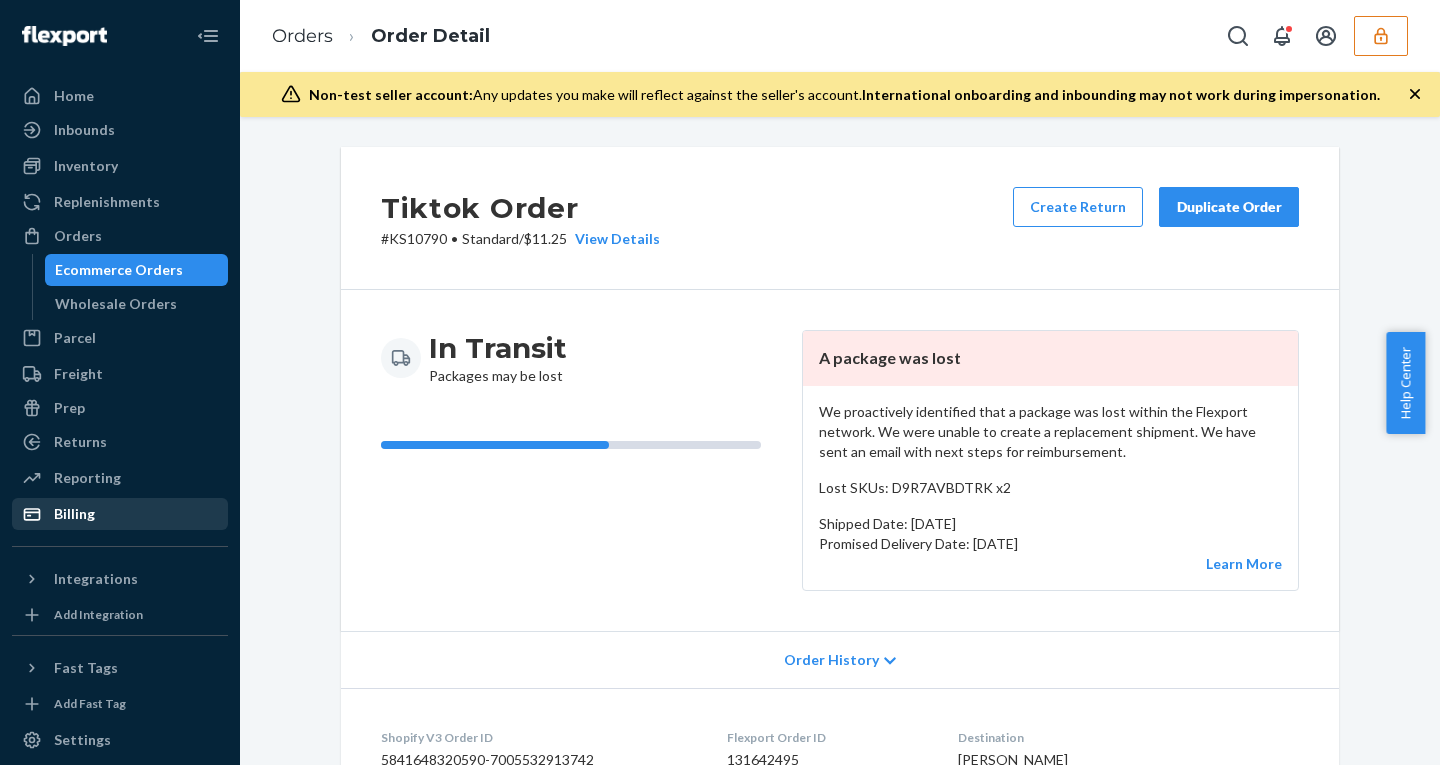 click on "Billing" at bounding box center [74, 514] 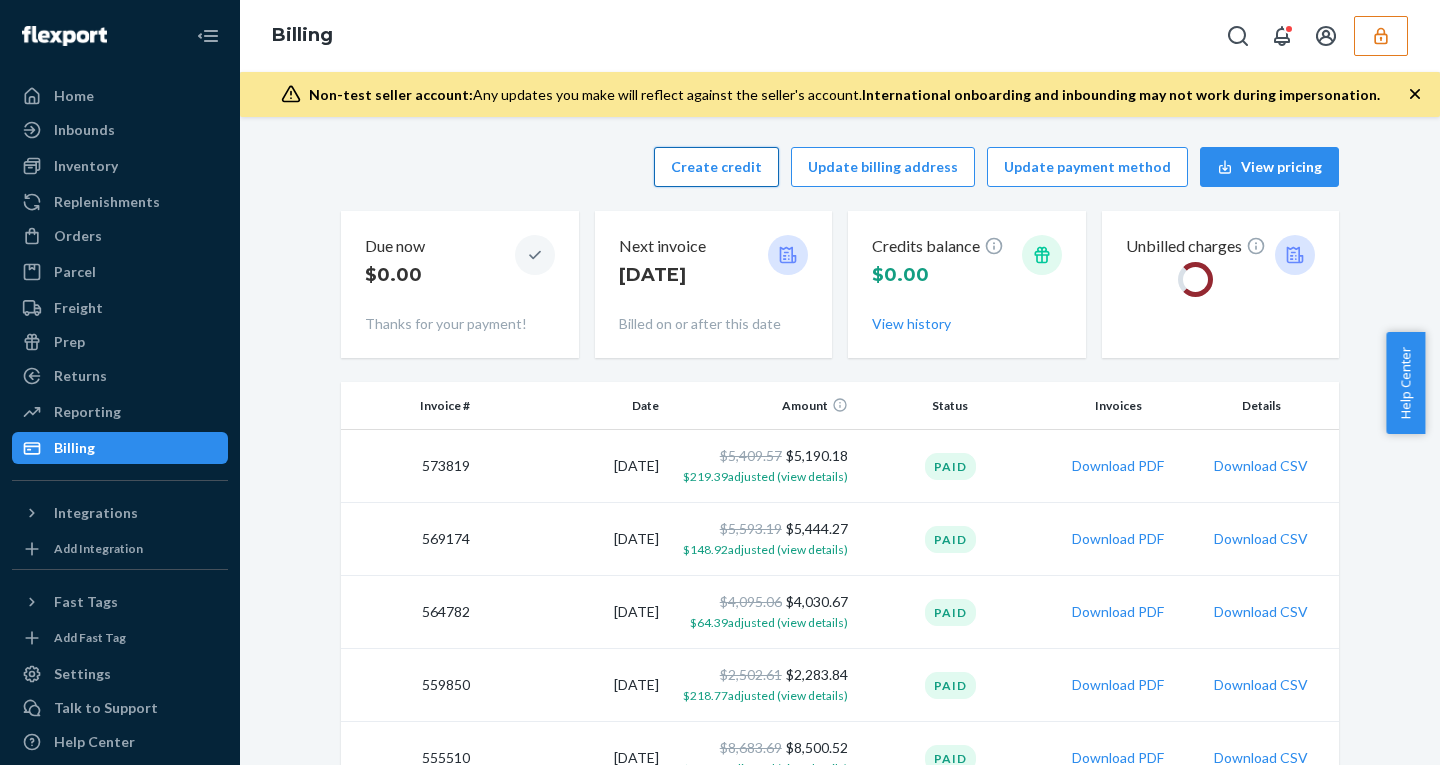 click on "Create credit" at bounding box center [716, 167] 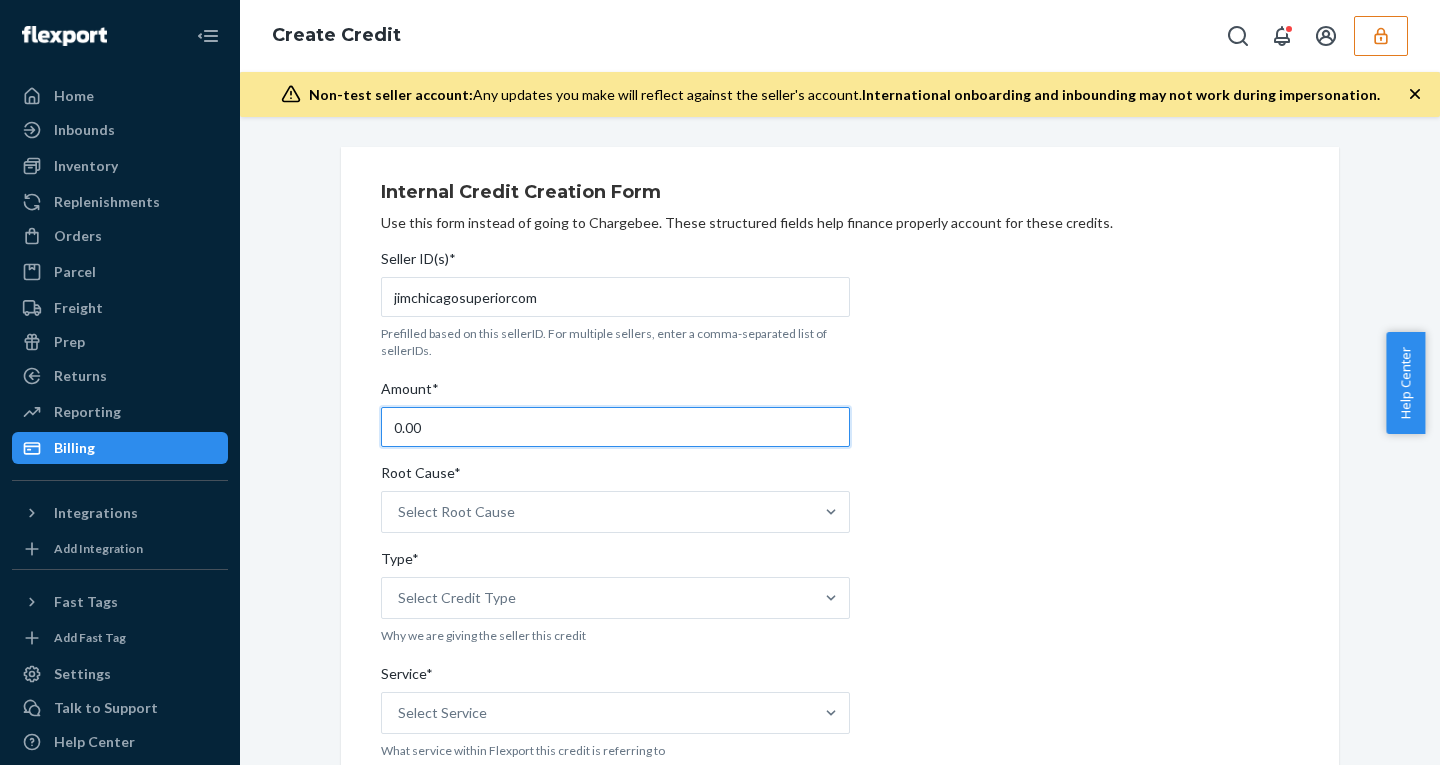drag, startPoint x: 429, startPoint y: 421, endPoint x: 176, endPoint y: 393, distance: 254.5447 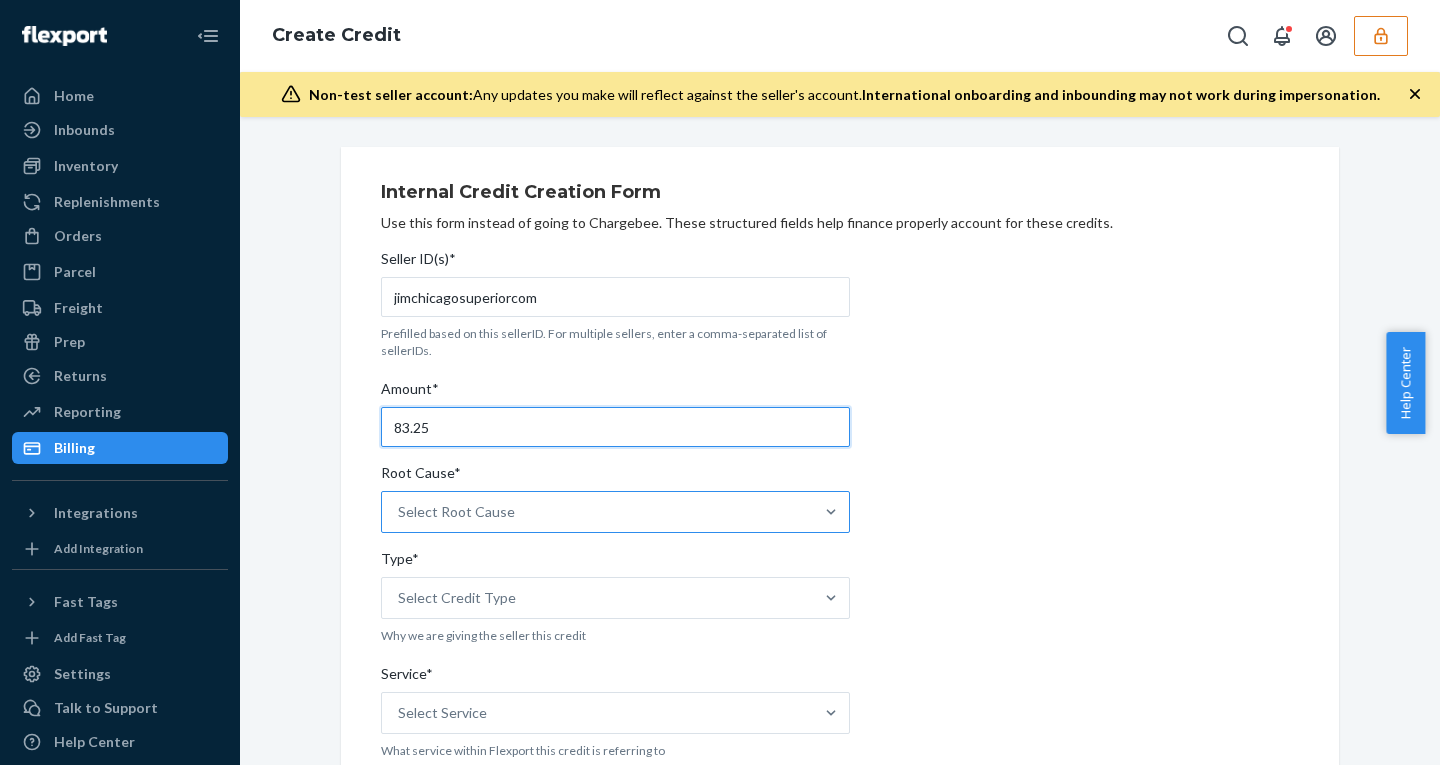 type on "83.25" 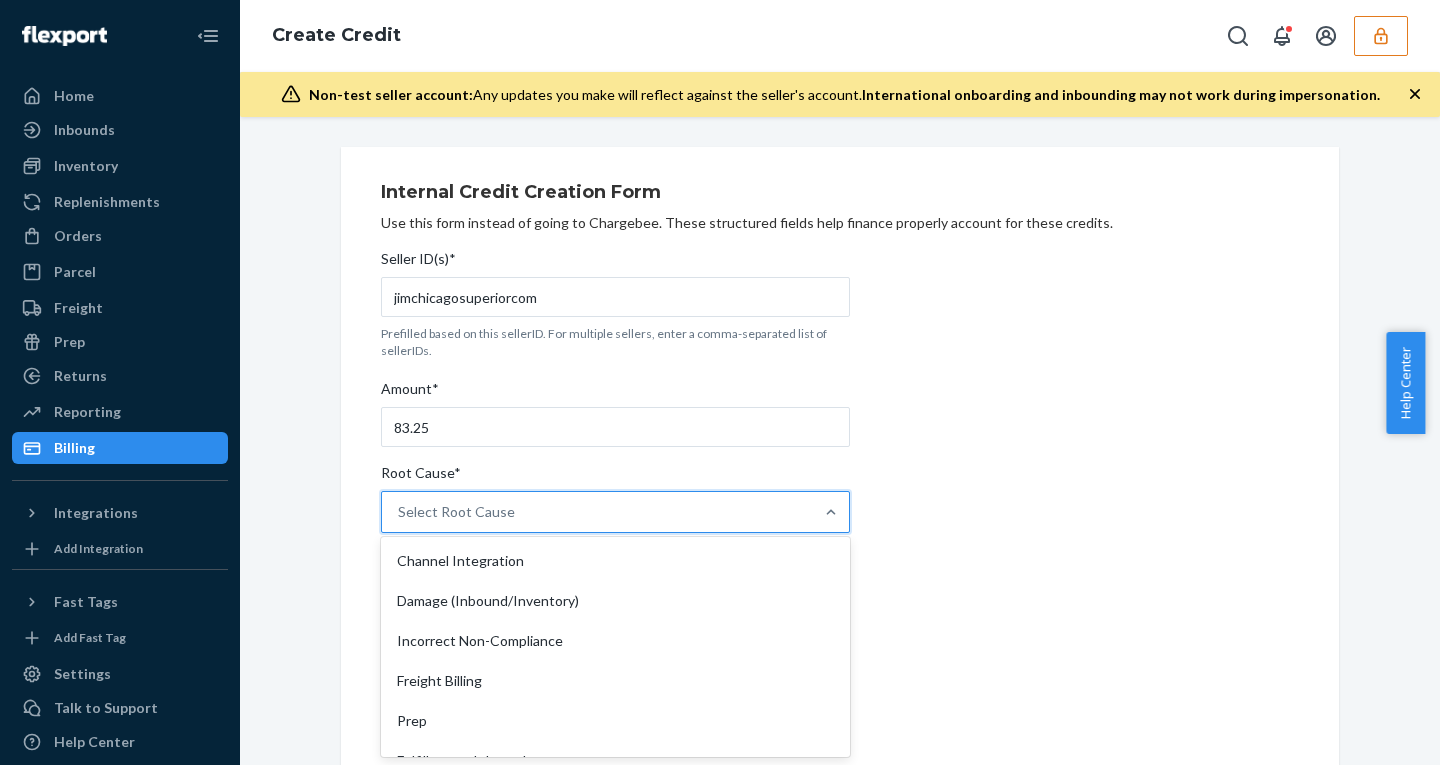 click on "Select Root Cause" at bounding box center (456, 512) 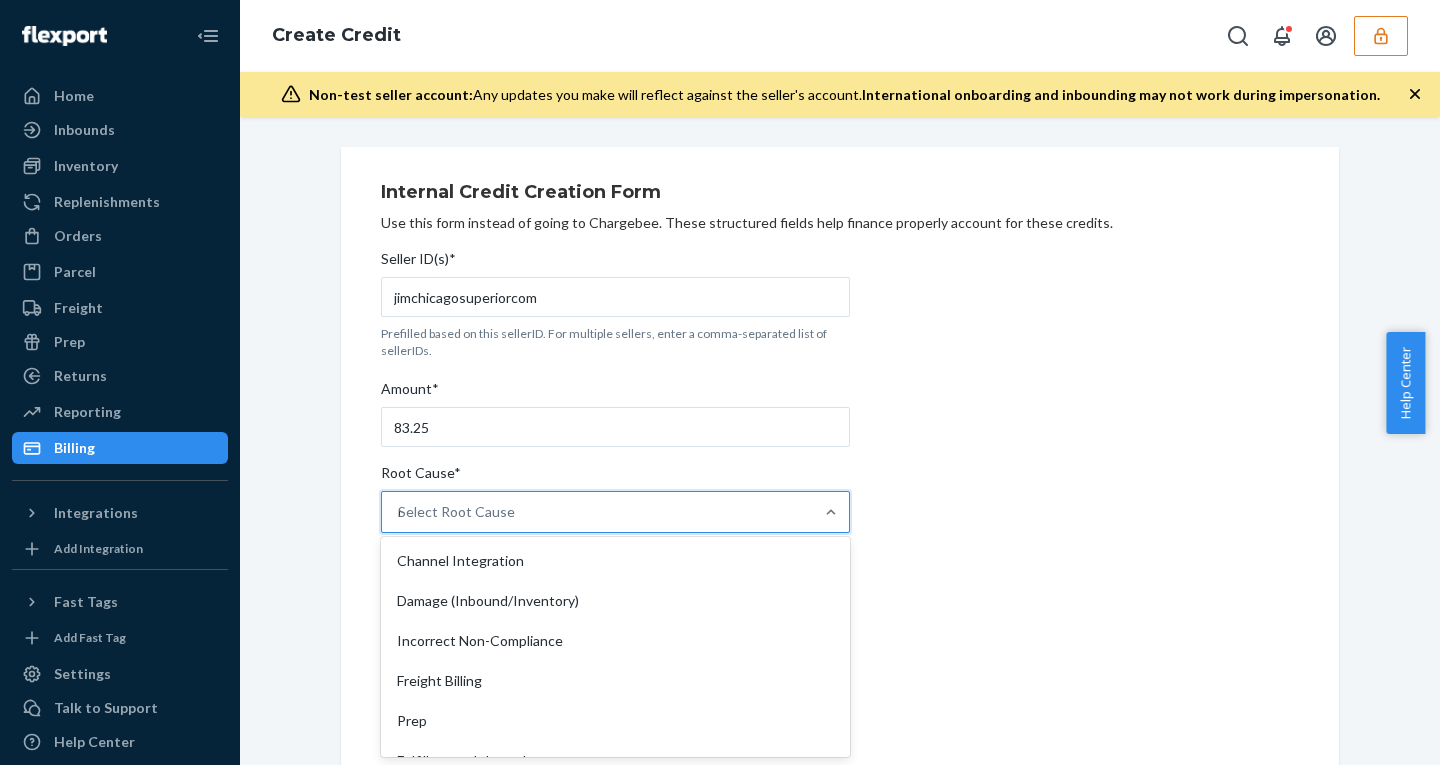 type on "no" 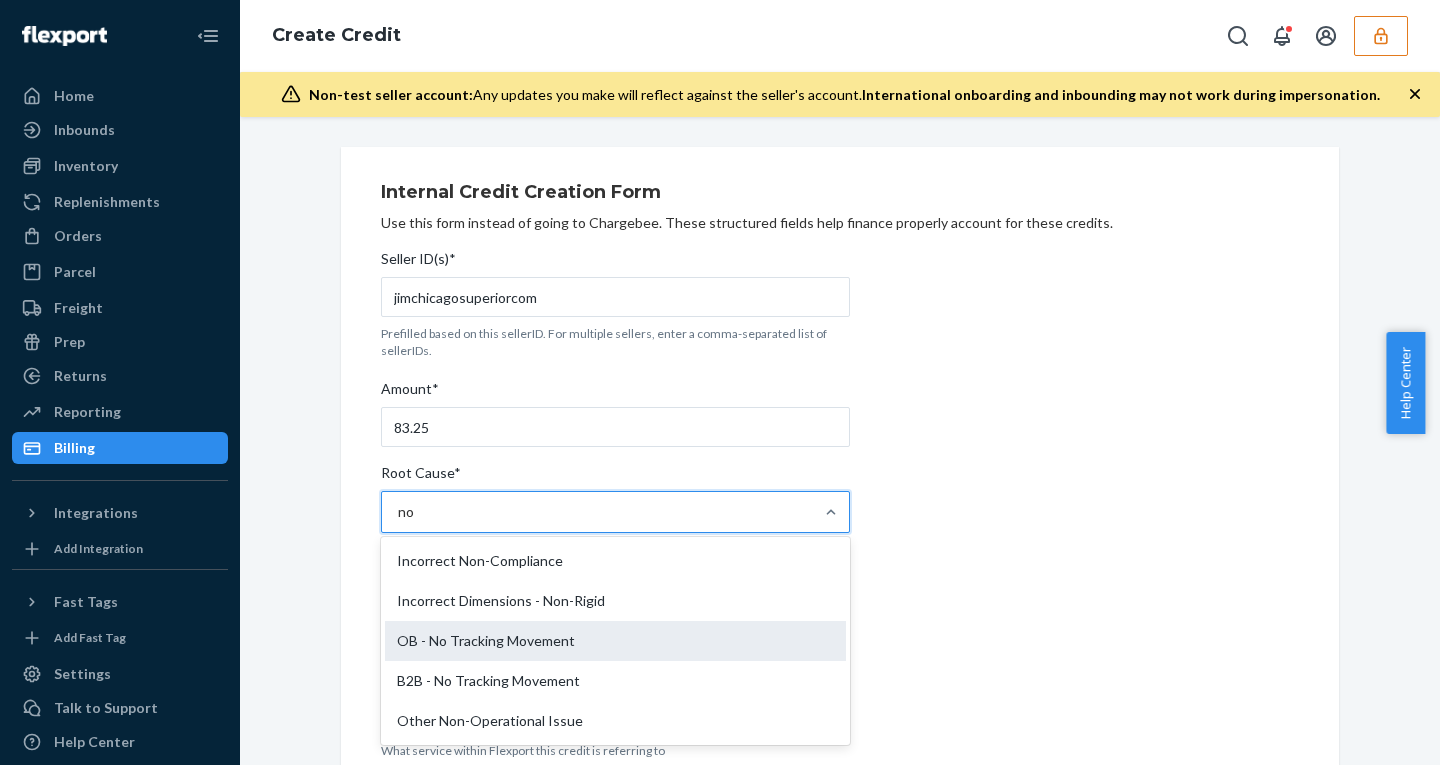 click on "OB - No Tracking Movement" at bounding box center (615, 641) 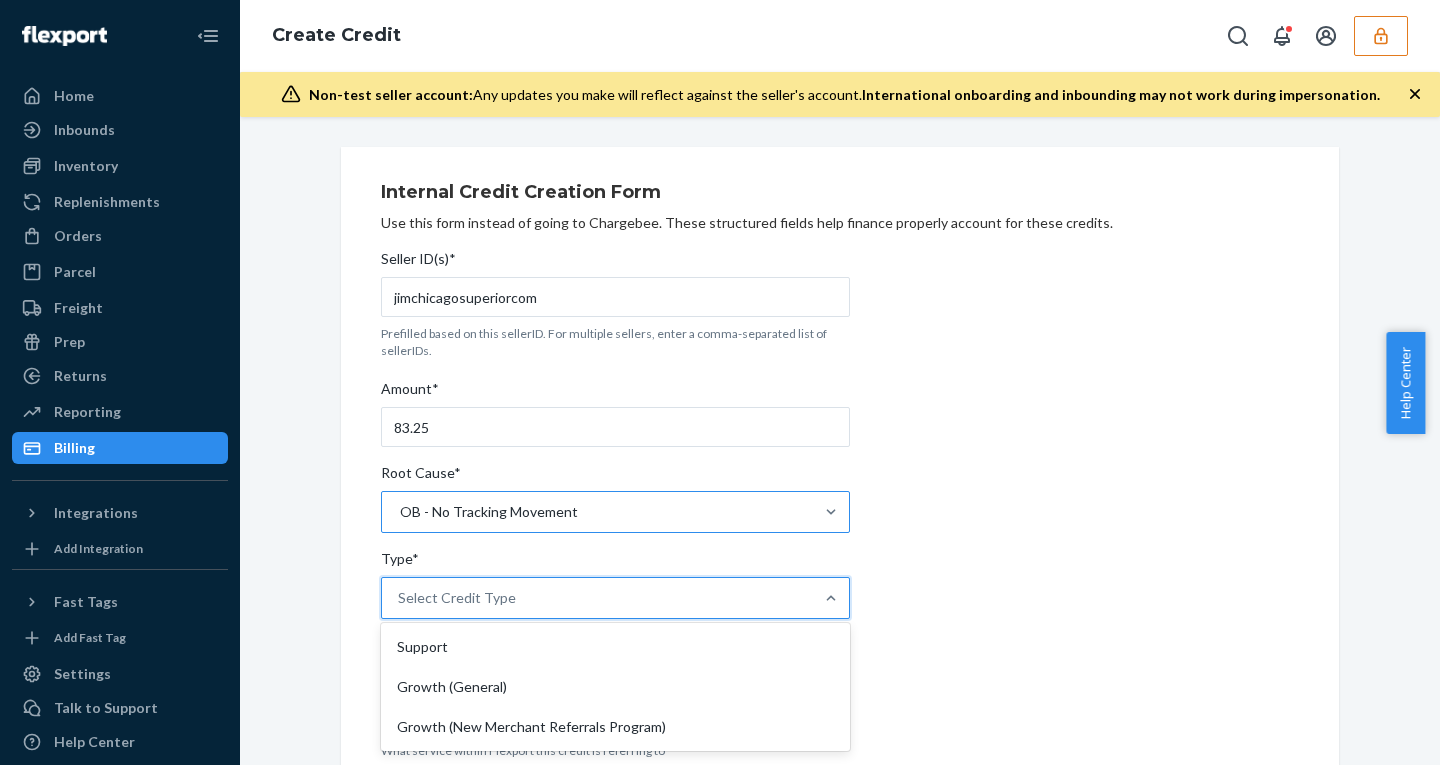 click on "Select Credit Type" at bounding box center [597, 598] 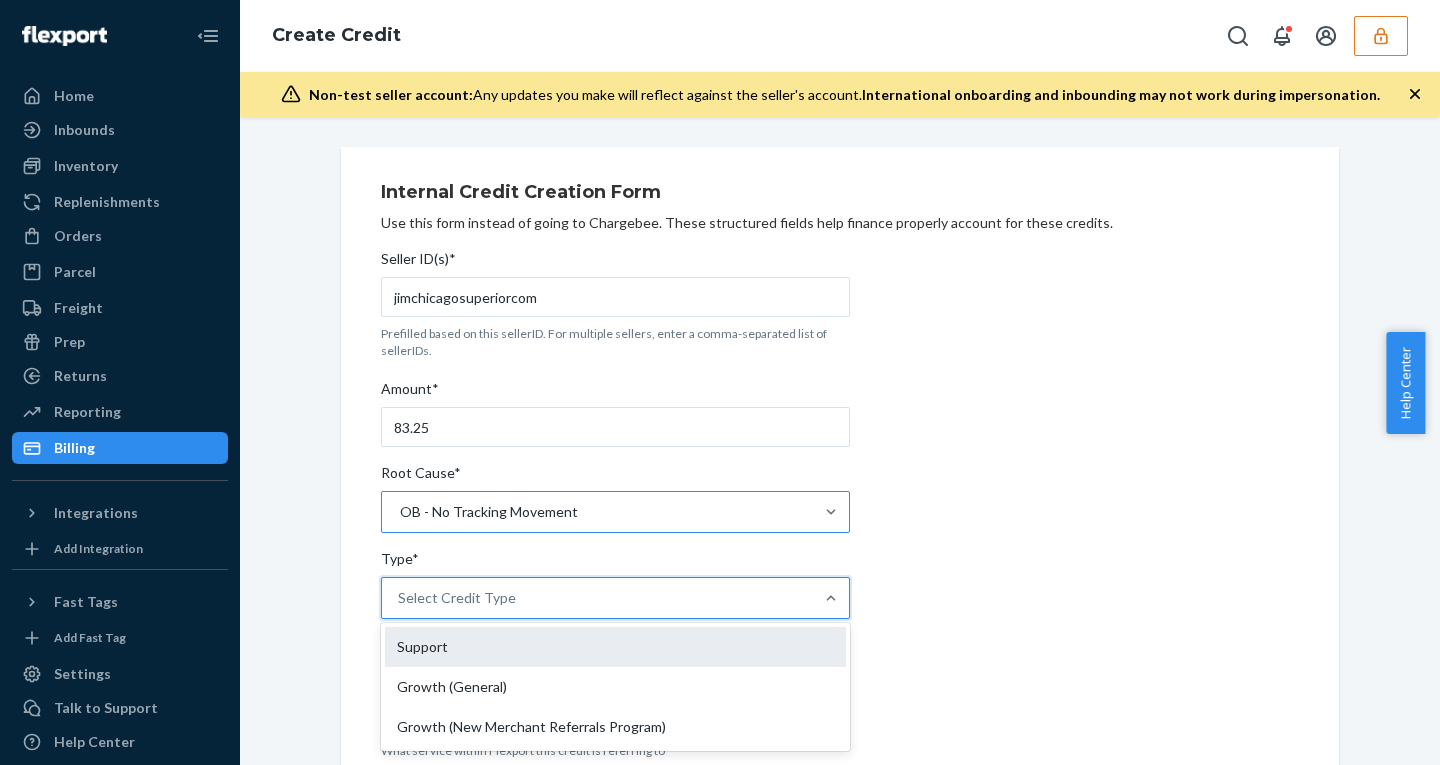 click on "Support" at bounding box center (615, 647) 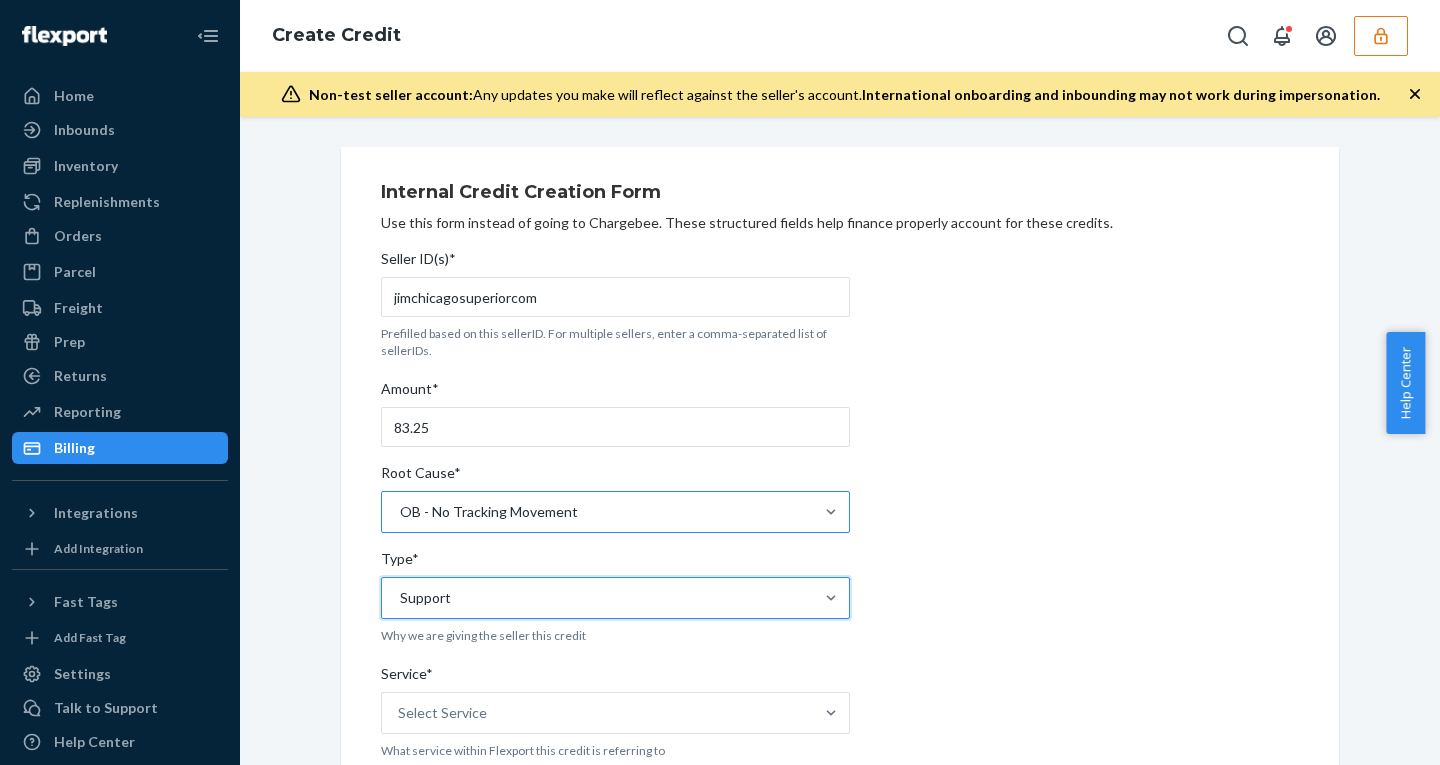 click on "Service*" at bounding box center [615, 678] 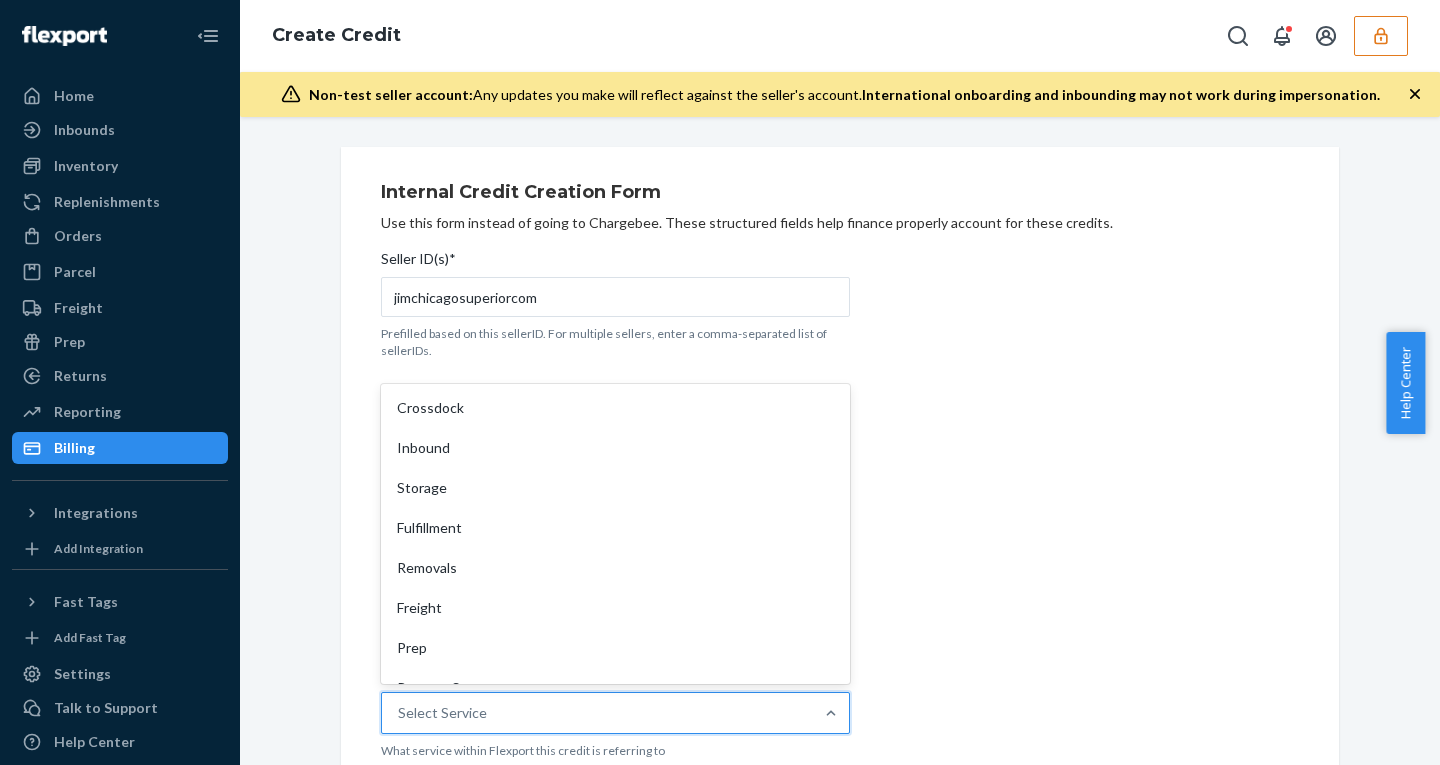 click on "Select Service" at bounding box center [597, 713] 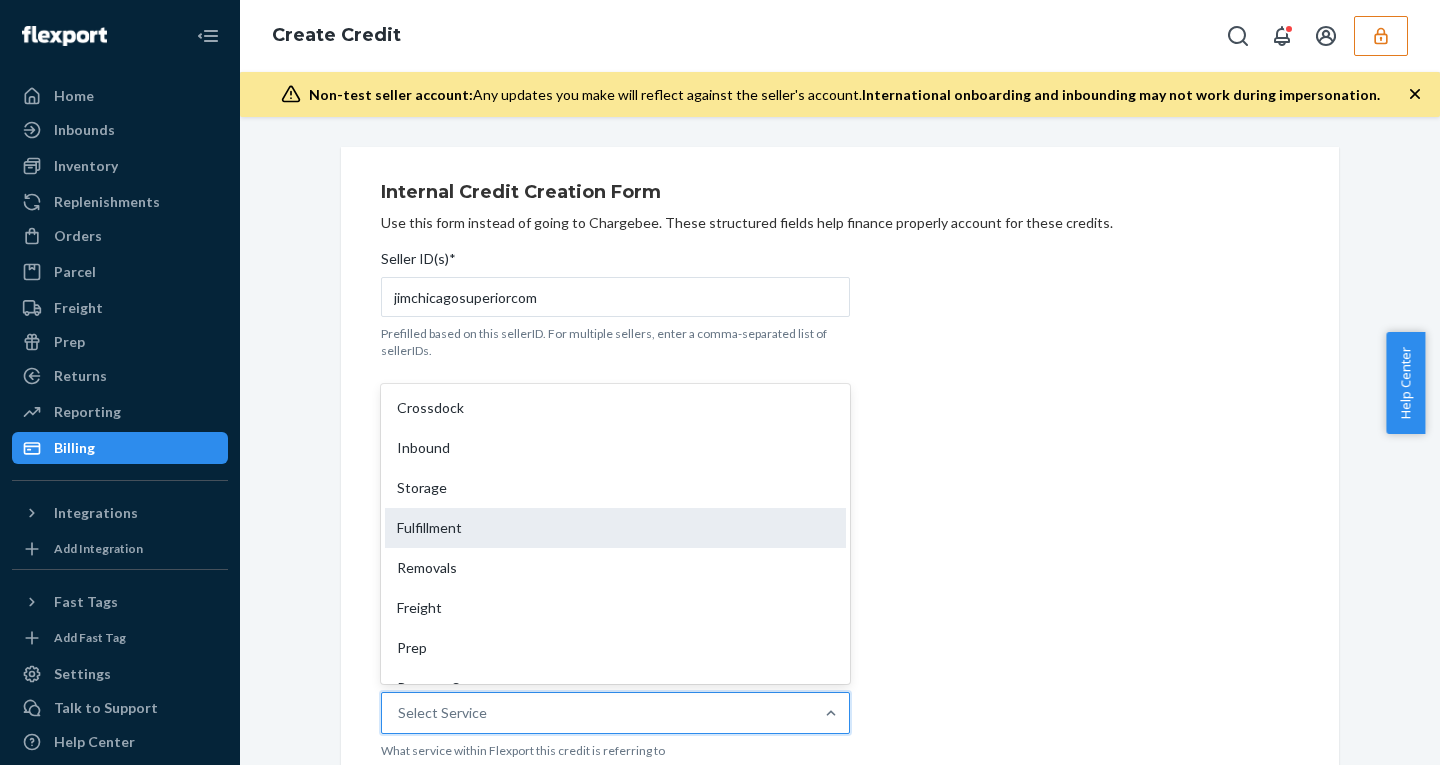 click on "Fulfillment" at bounding box center [615, 528] 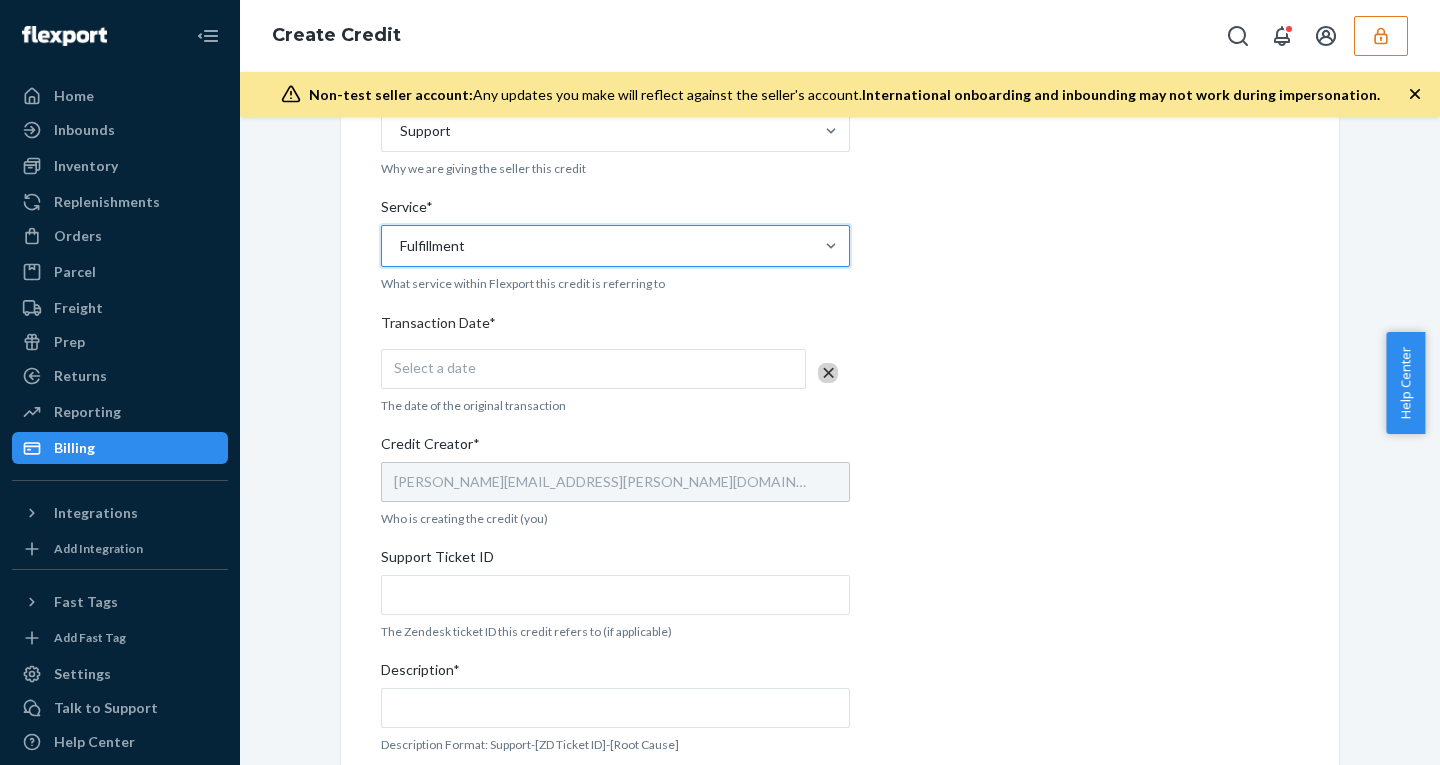 scroll, scrollTop: 660, scrollLeft: 0, axis: vertical 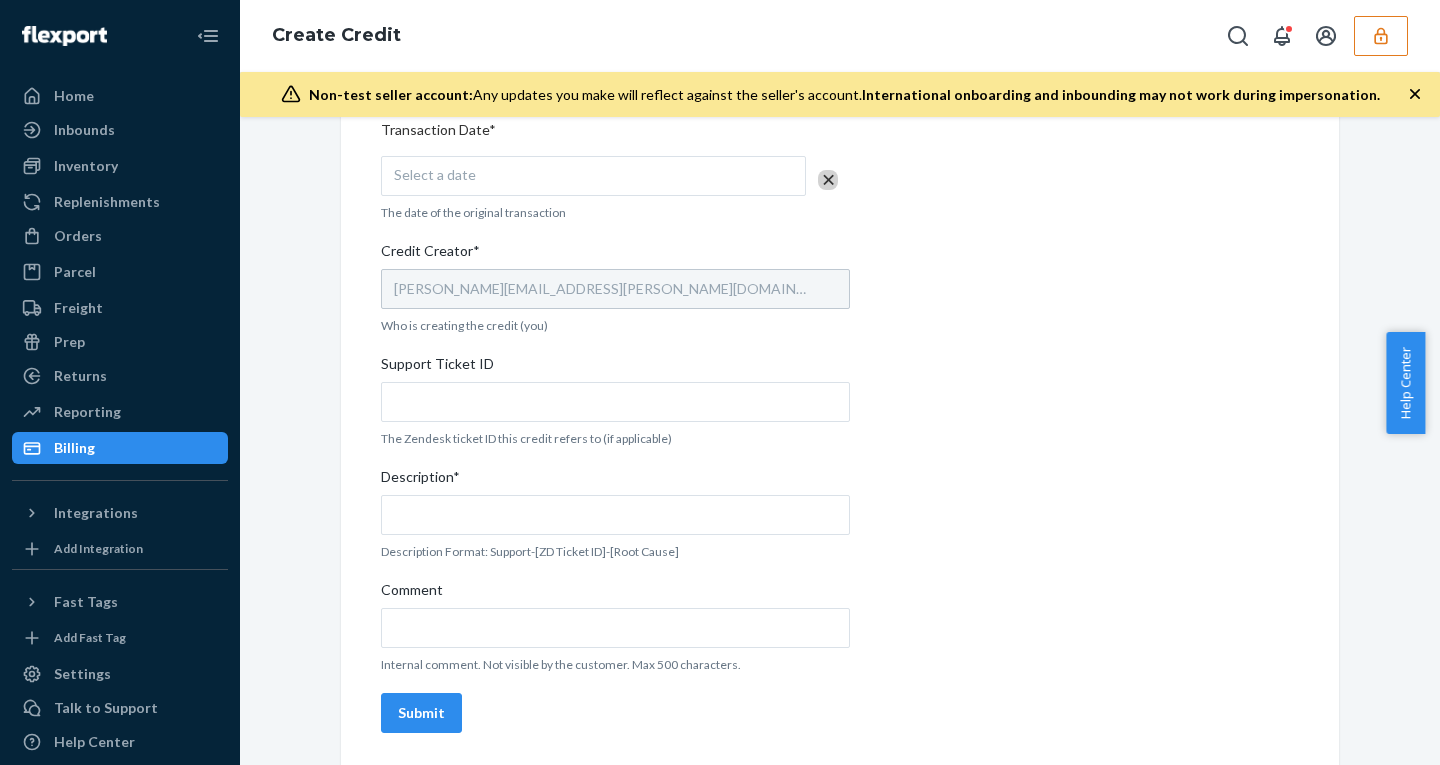 click on "Select a date" at bounding box center (593, 176) 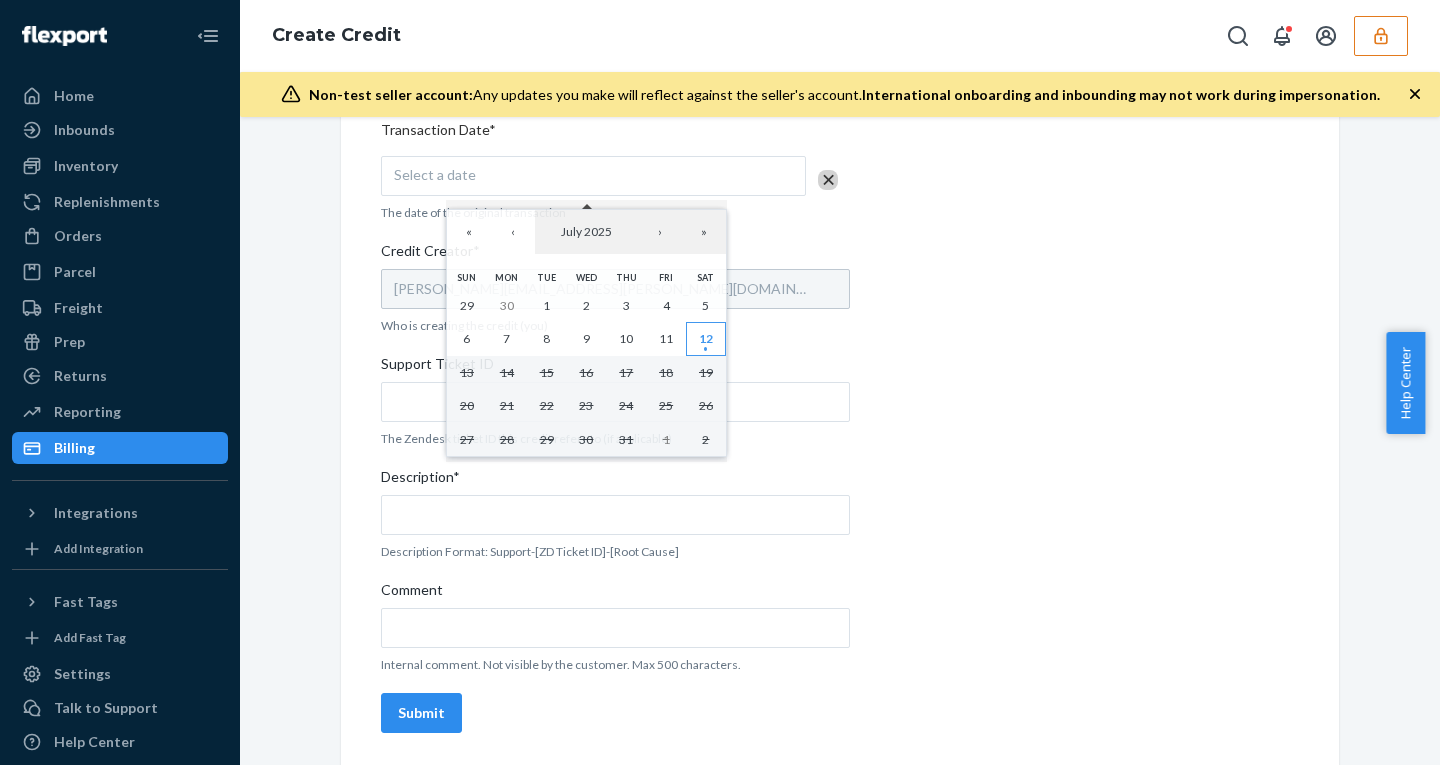 click on "12" at bounding box center [706, 339] 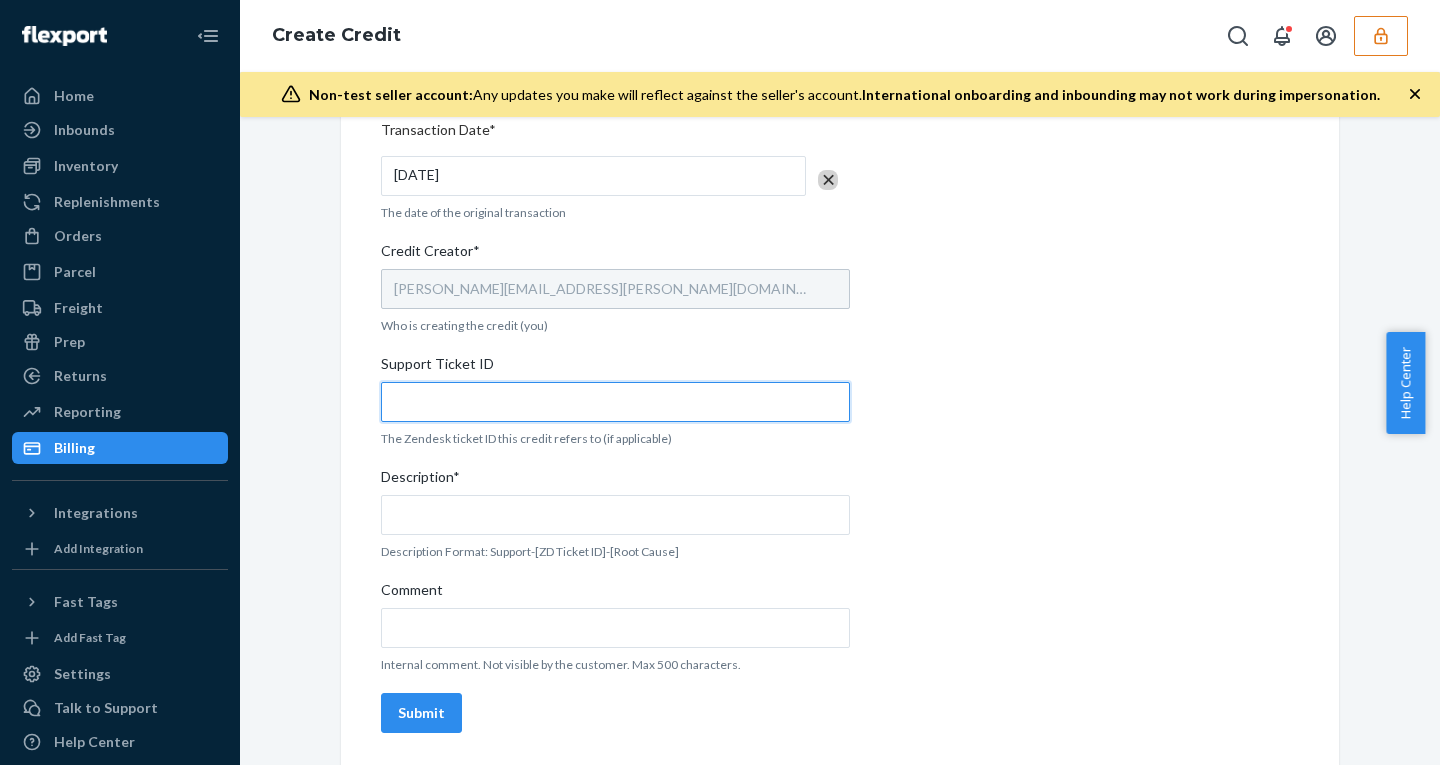 click on "Support Ticket ID" at bounding box center (615, 402) 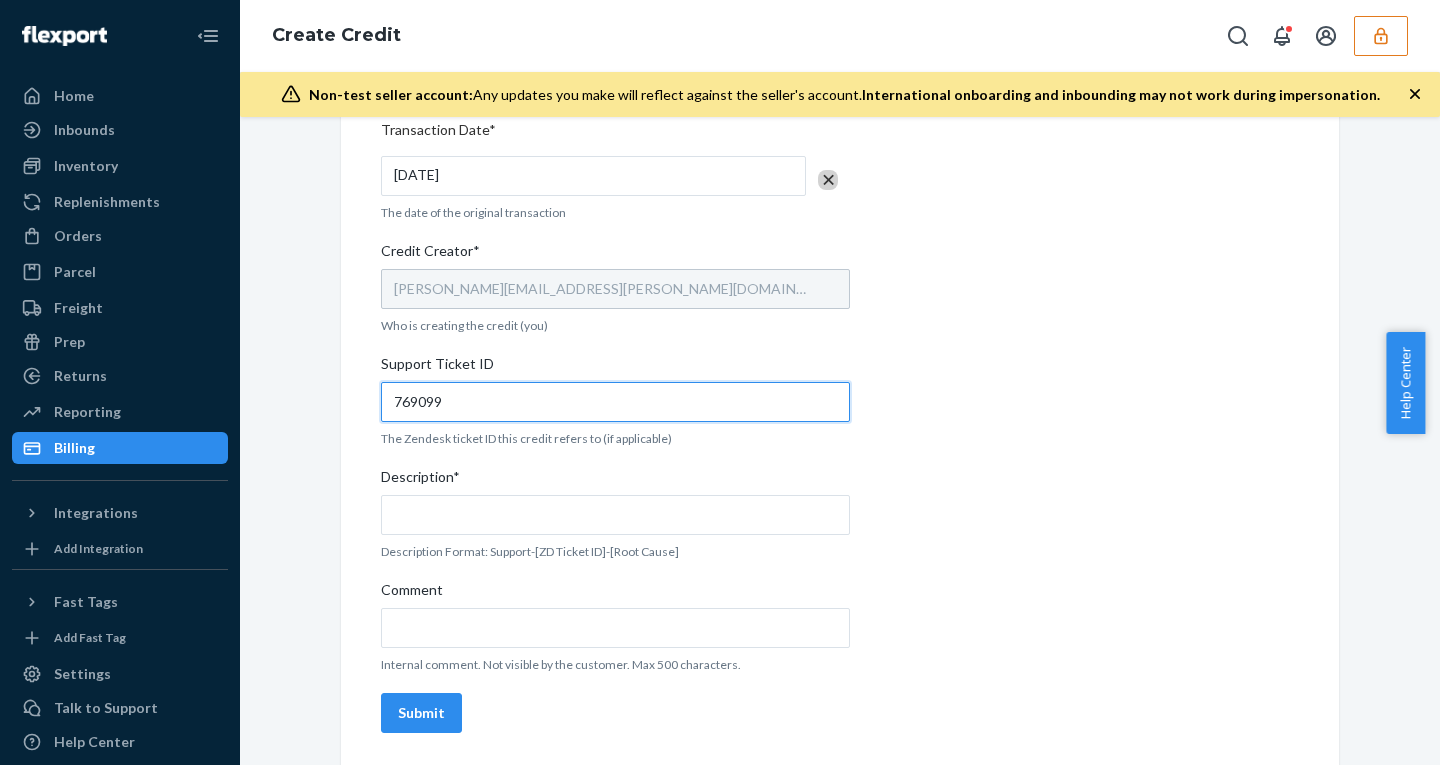 type on "769099" 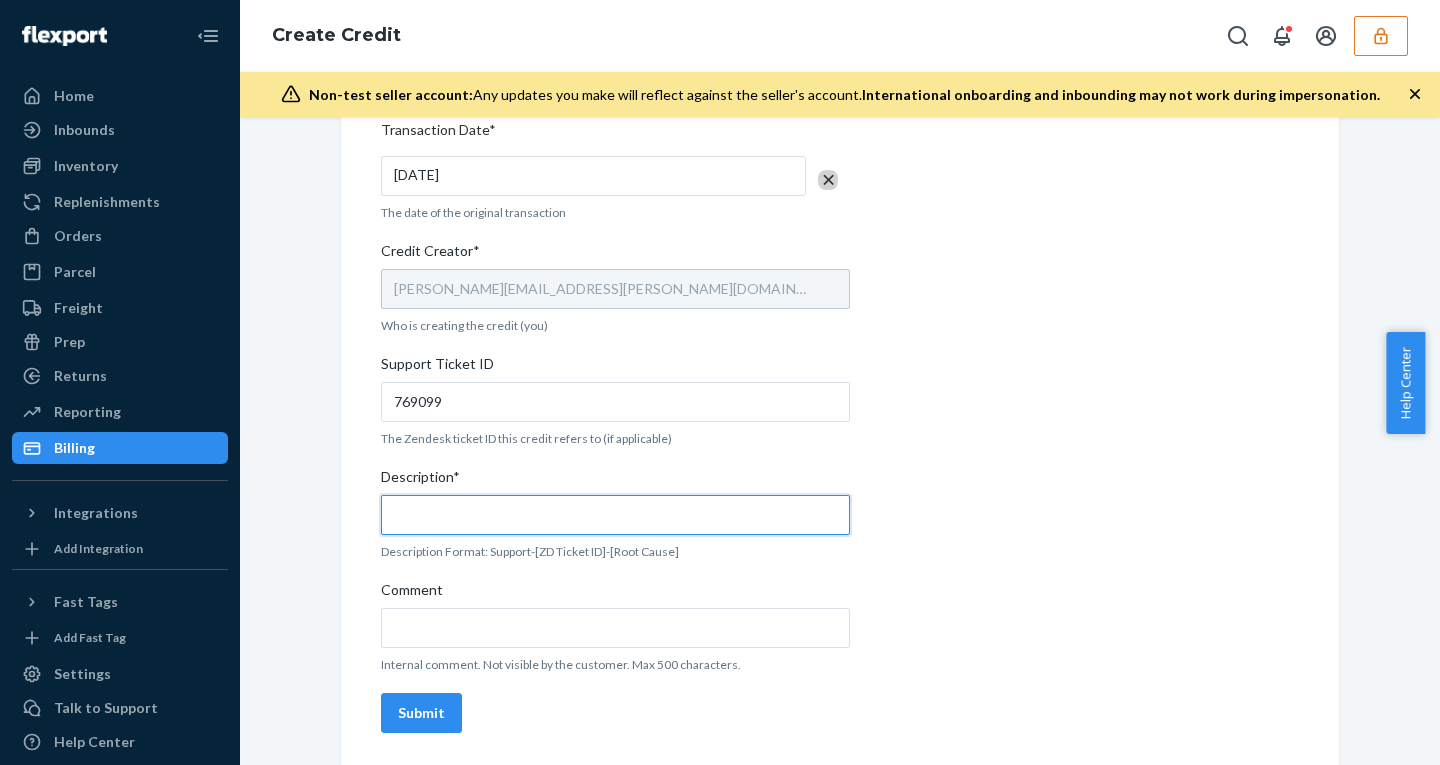 click on "Description*" at bounding box center [615, 515] 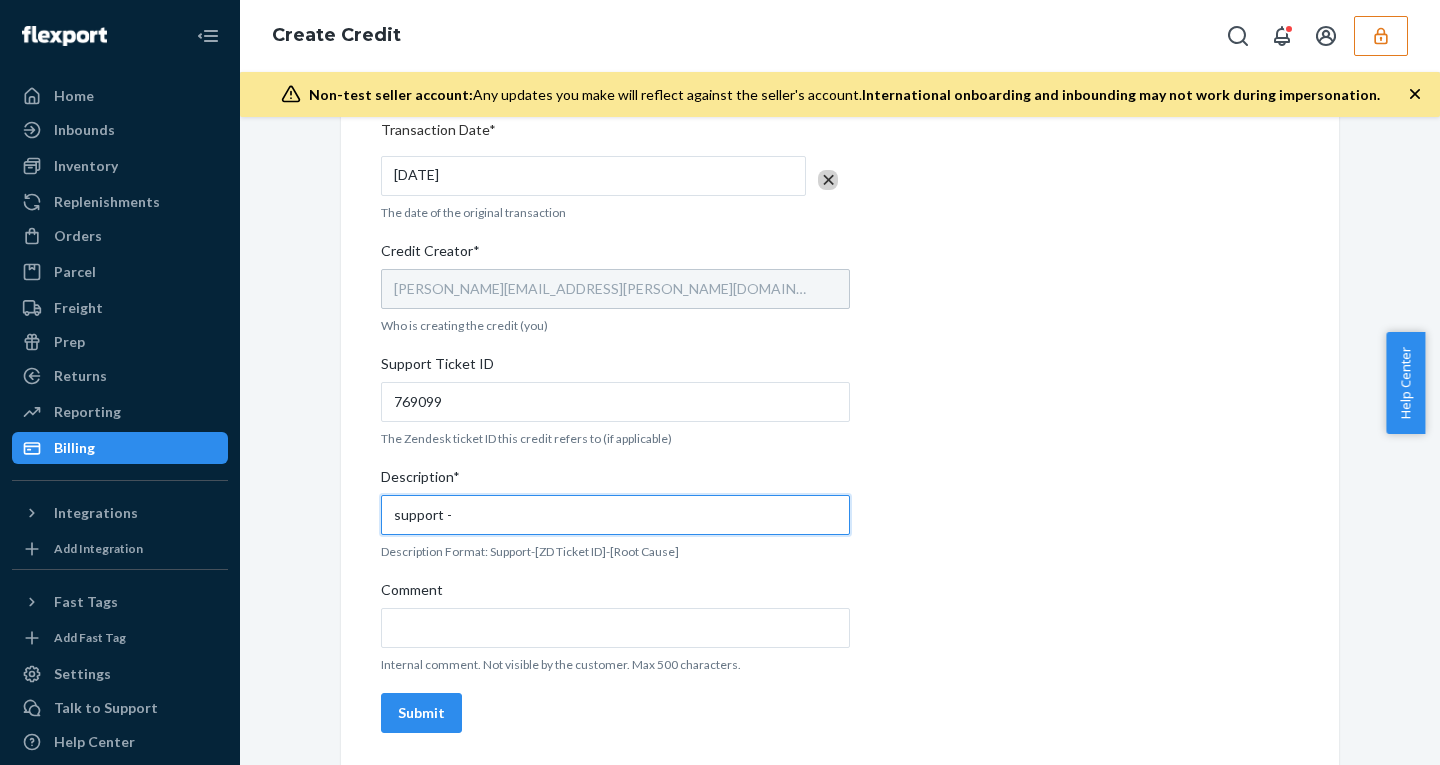 paste on "769099" 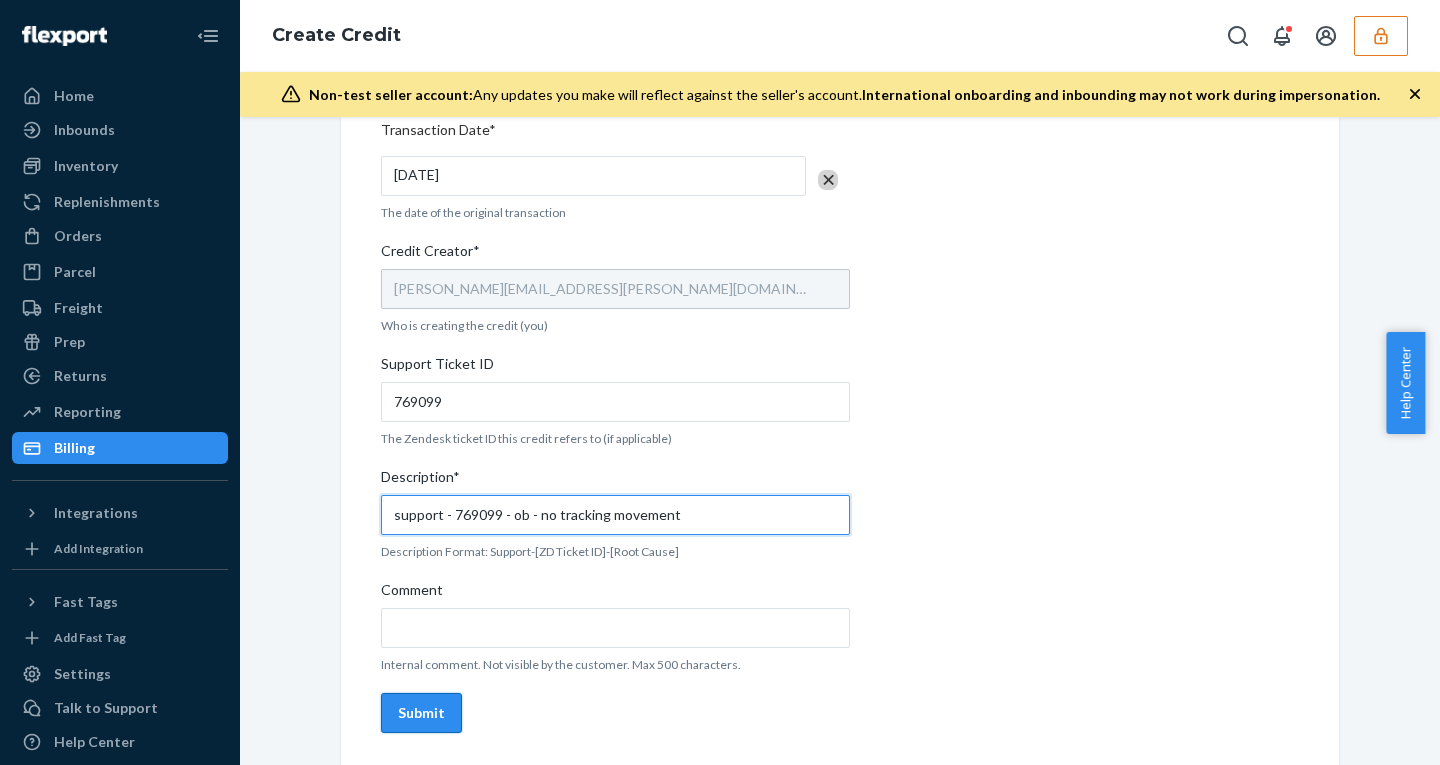 type on "support - 769099 - ob - no tracking movement" 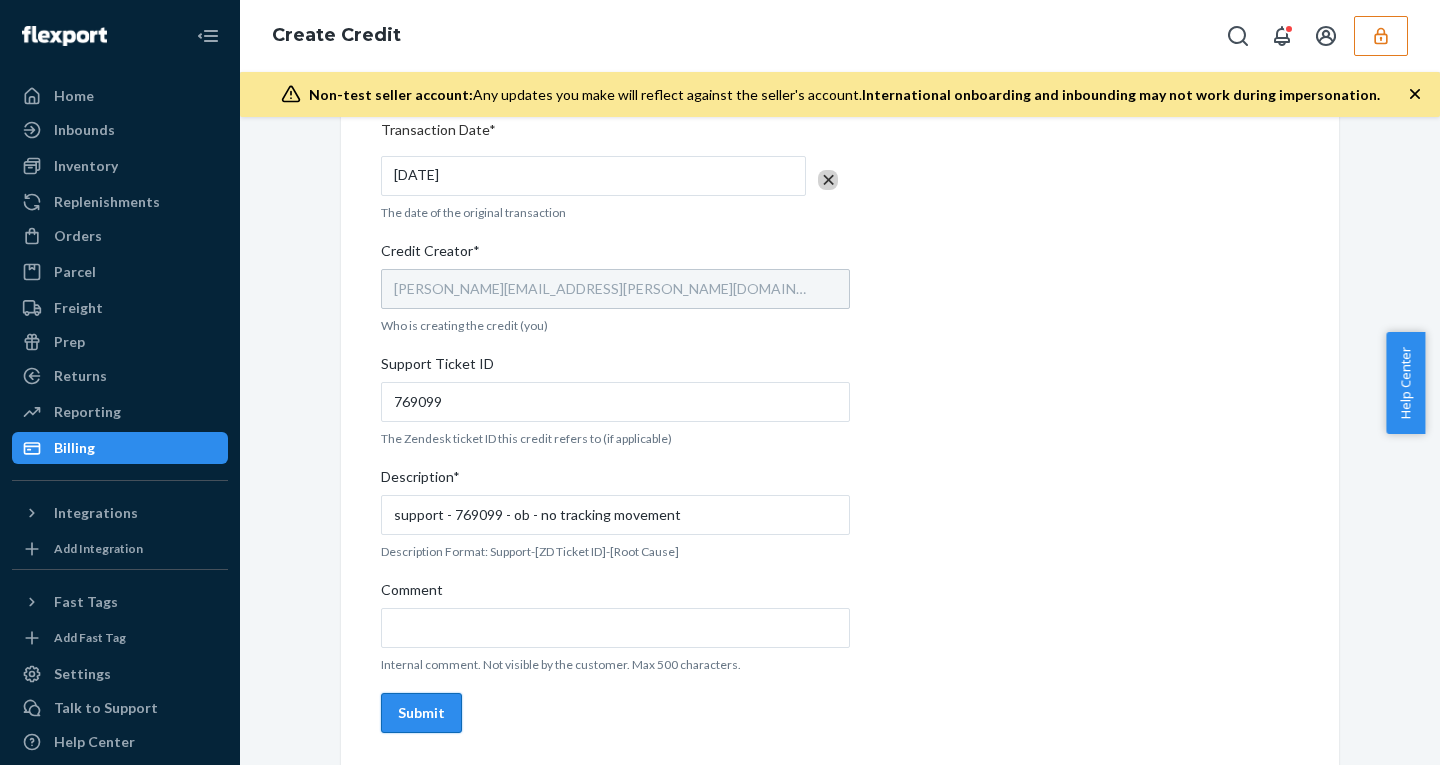 click on "Submit" at bounding box center [421, 713] 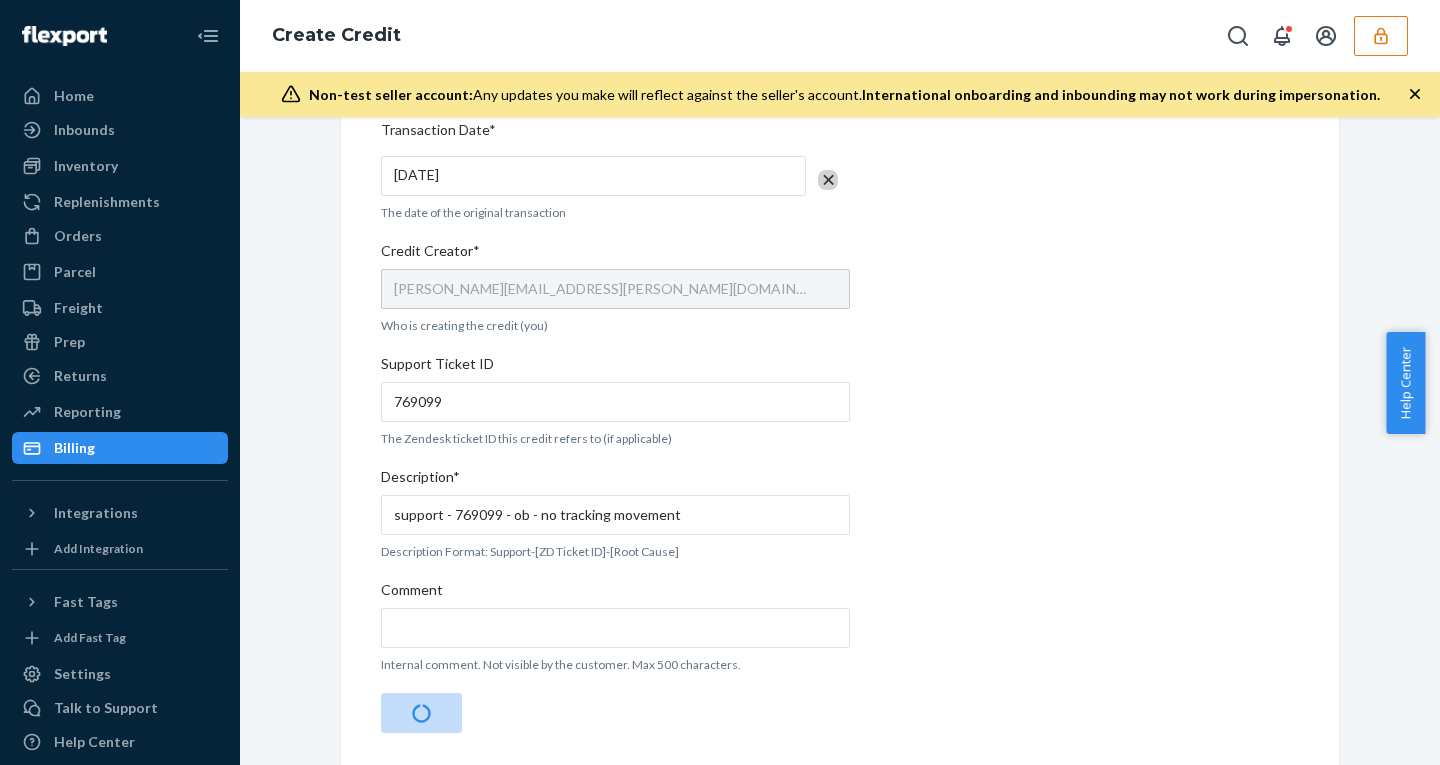 click on "Internal Credit Creation Form Use this form instead of going to Chargebee. These structured fields help finance properly account for these credits. Seller ID(s)* jimchicagosuperiorcom Prefilled based on this sellerID. For multiple sellers, enter a comma-separated list of sellerIDs. Amount* 83.25 Root Cause* OB - No Tracking Movement Type* Support Why we are giving the seller this credit Service* Fulfillment What service within Flexport this credit is referring to Transaction Date* 07/12/2025   The date of the original transaction Credit Creator* henry.tolentino@bpo.flexport.com Who is creating the credit (you) Support Ticket ID 769099 The Zendesk ticket ID this credit refers to (if applicable) Description* support - 769099 - ob - no tracking movement Description Format: Support-[ZD Ticket ID]-[Root Cause] Comment Internal comment. Not visible by the customer. Max 500 characters. Submit" at bounding box center [840, 126] 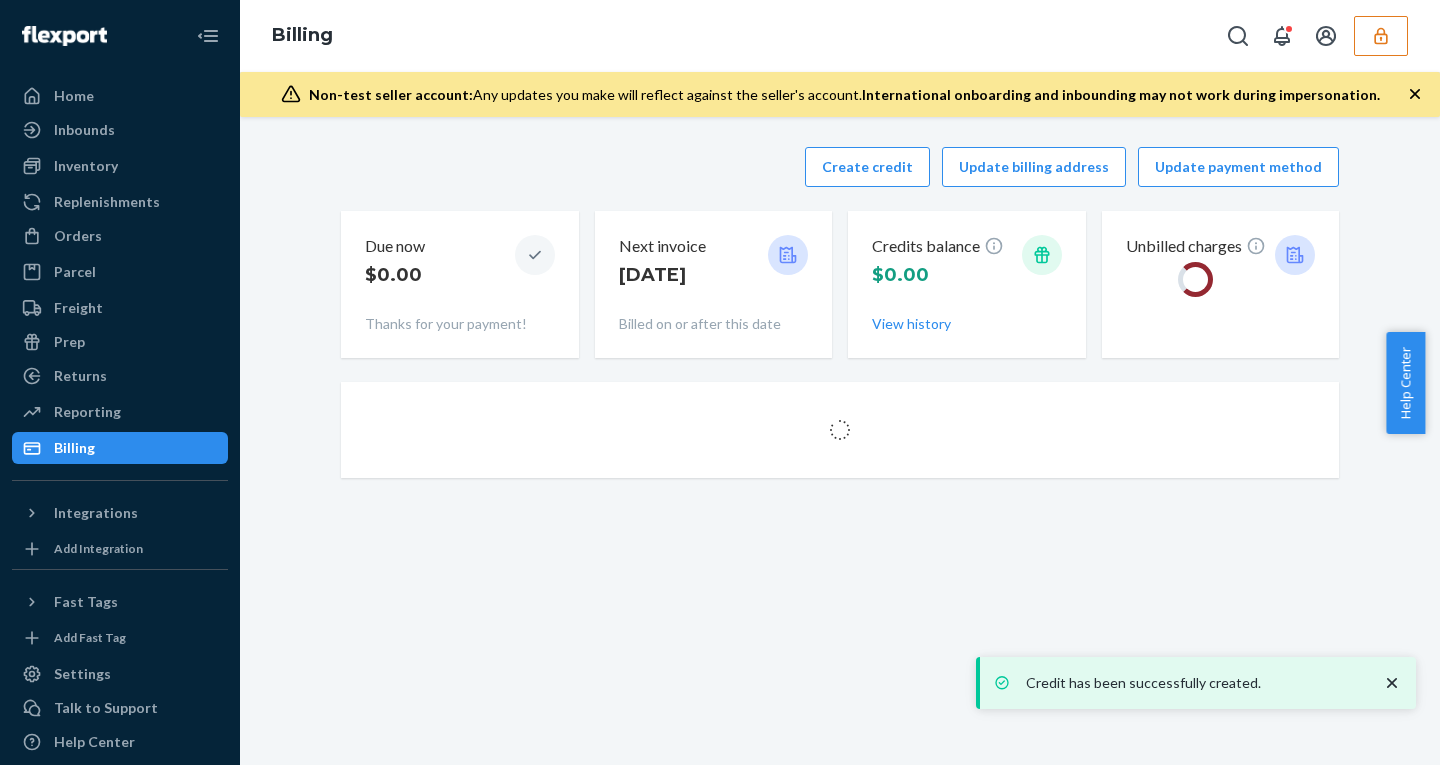 scroll, scrollTop: 0, scrollLeft: 0, axis: both 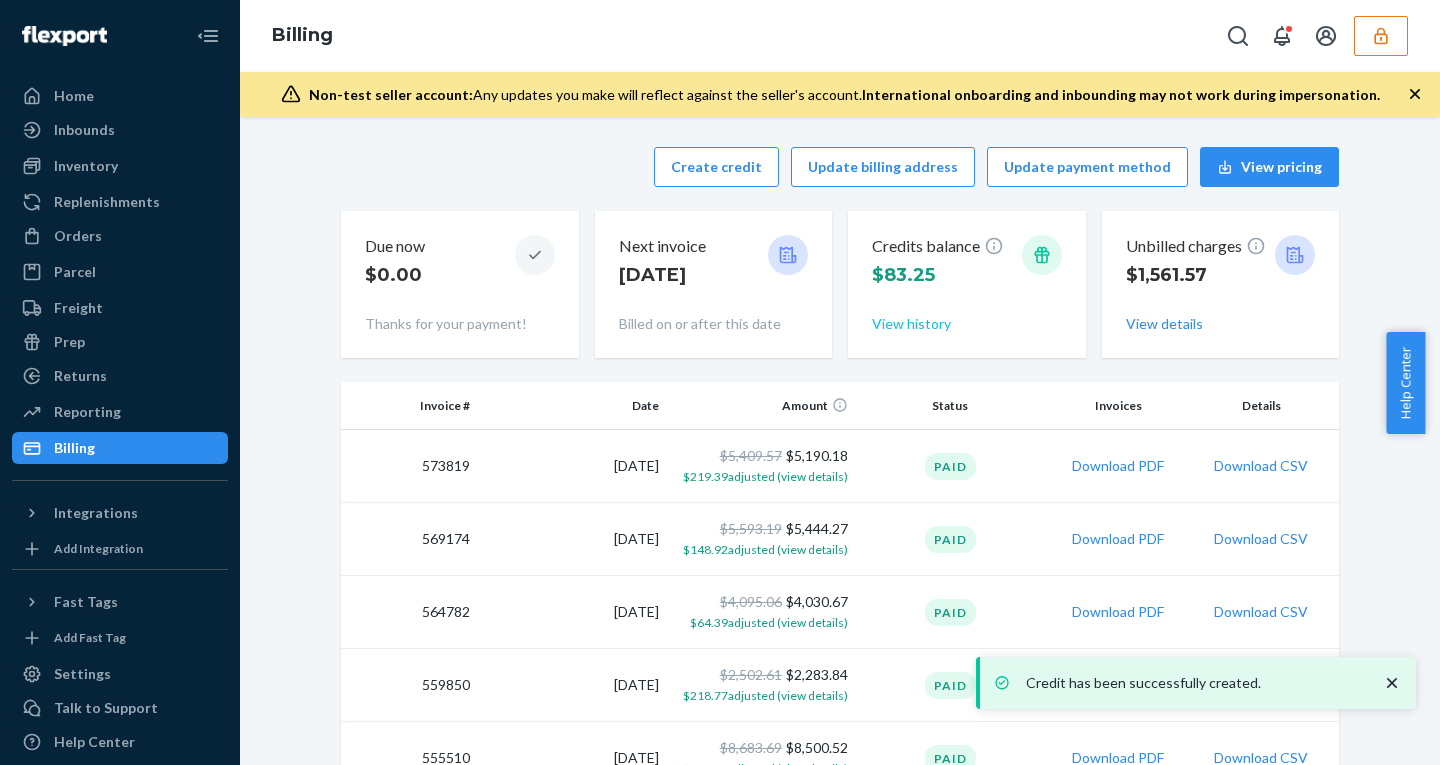 click on "View history" at bounding box center [911, 324] 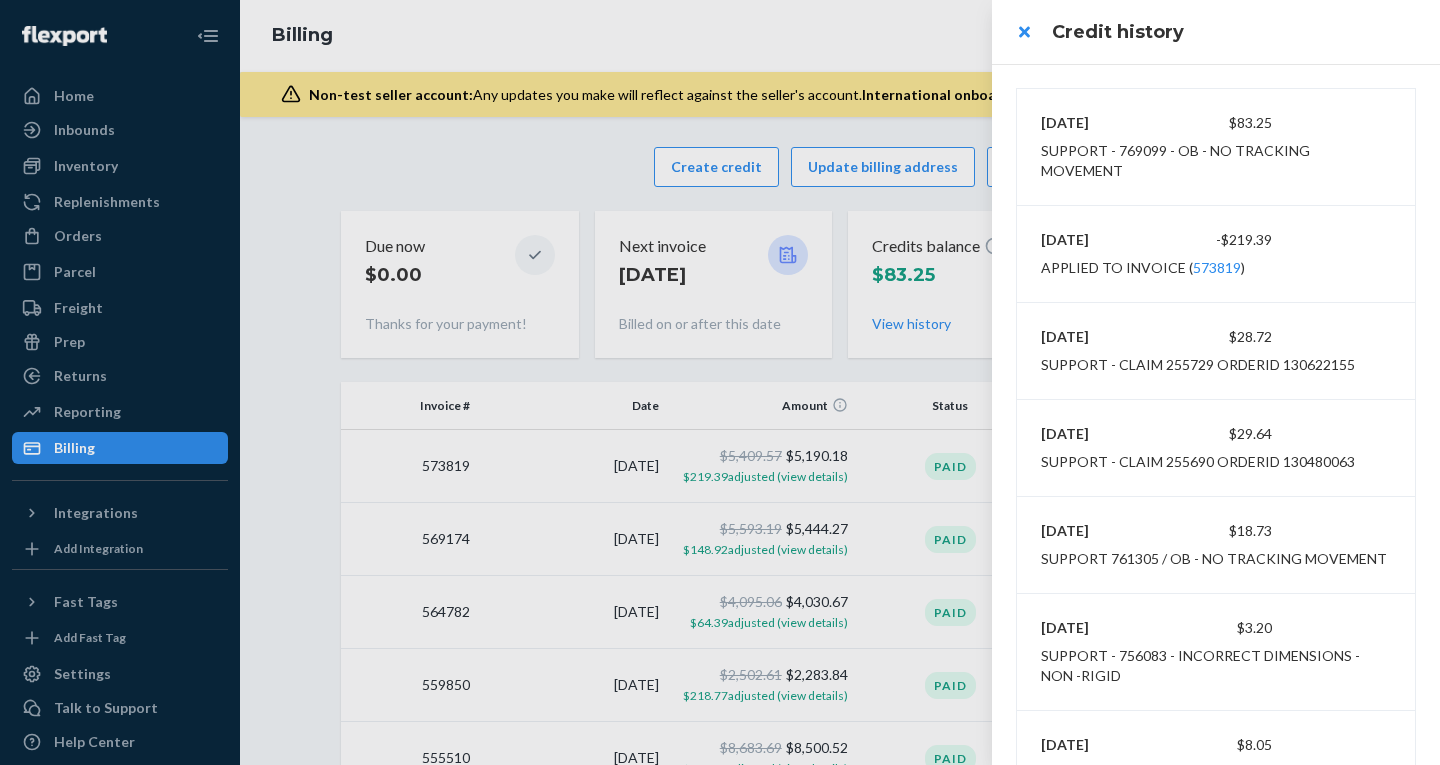 click on "7/12/2025 $83.25" at bounding box center (1216, 123) 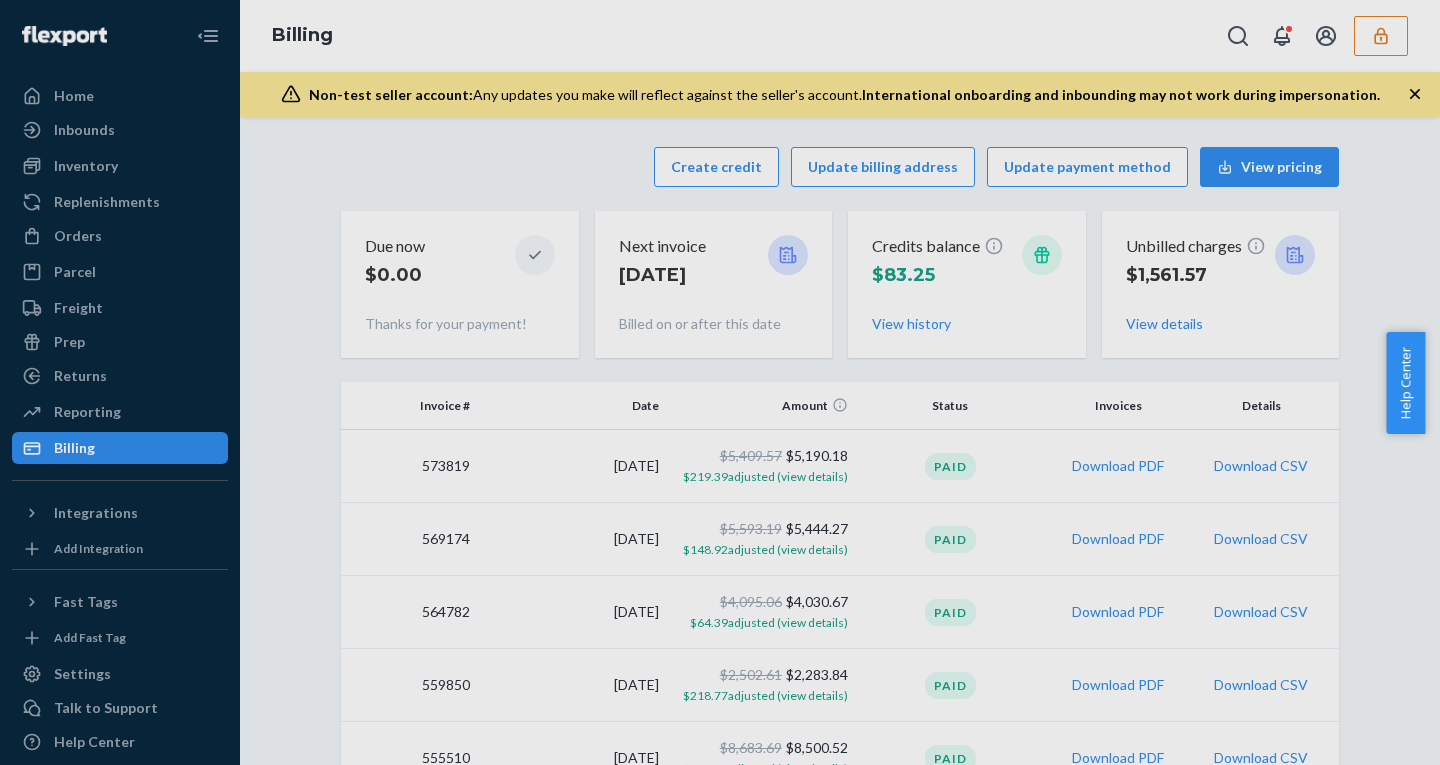 click at bounding box center (720, 382) 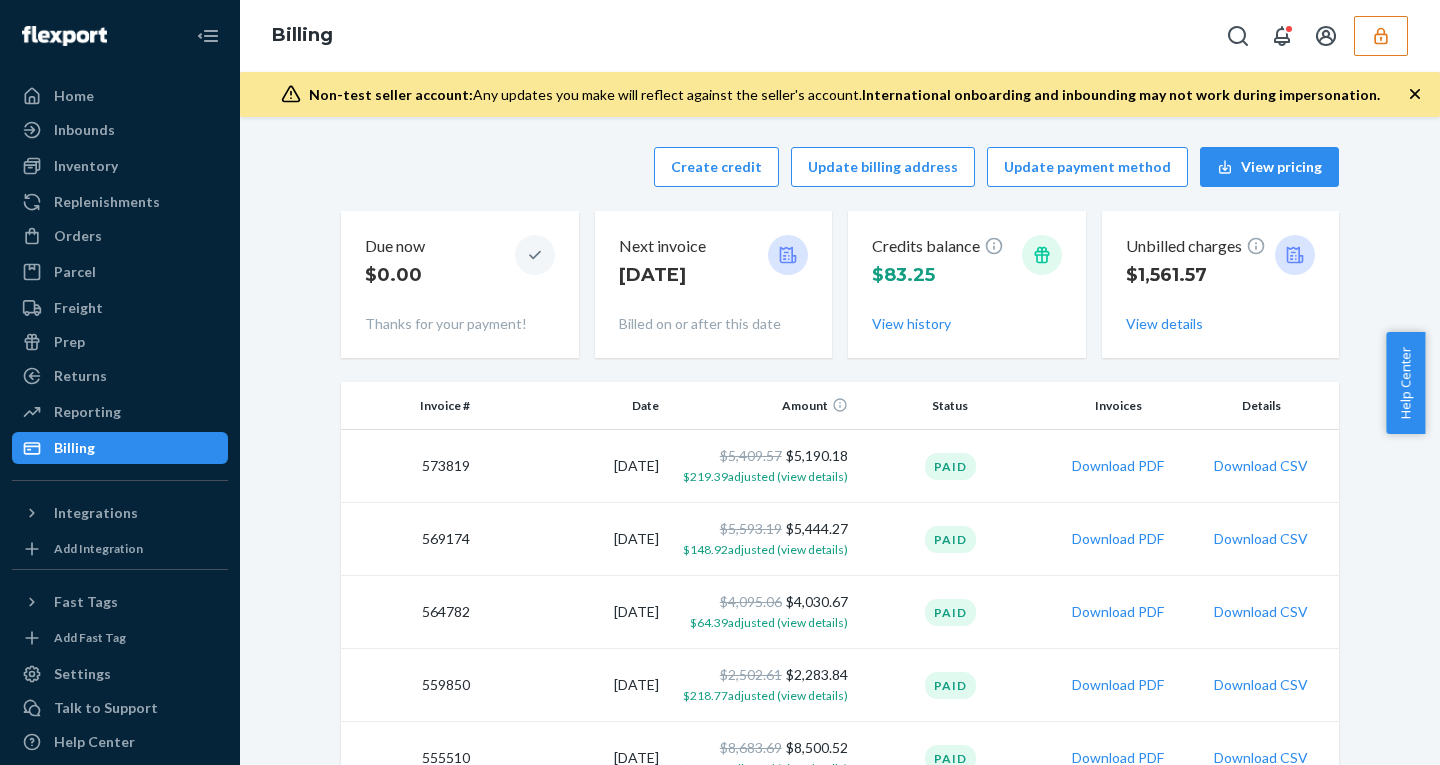 click on "Orders" at bounding box center [78, 236] 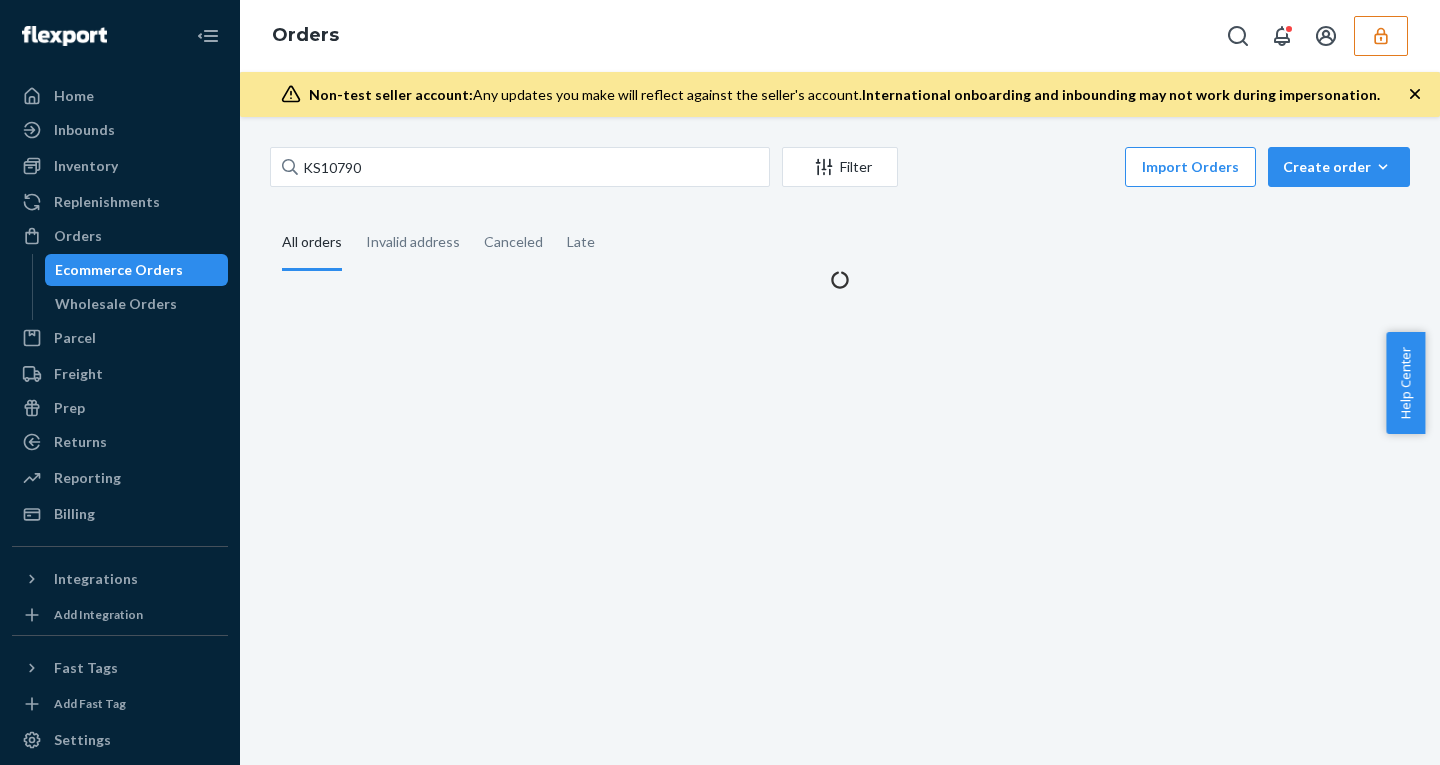 click on "Orders" at bounding box center [78, 236] 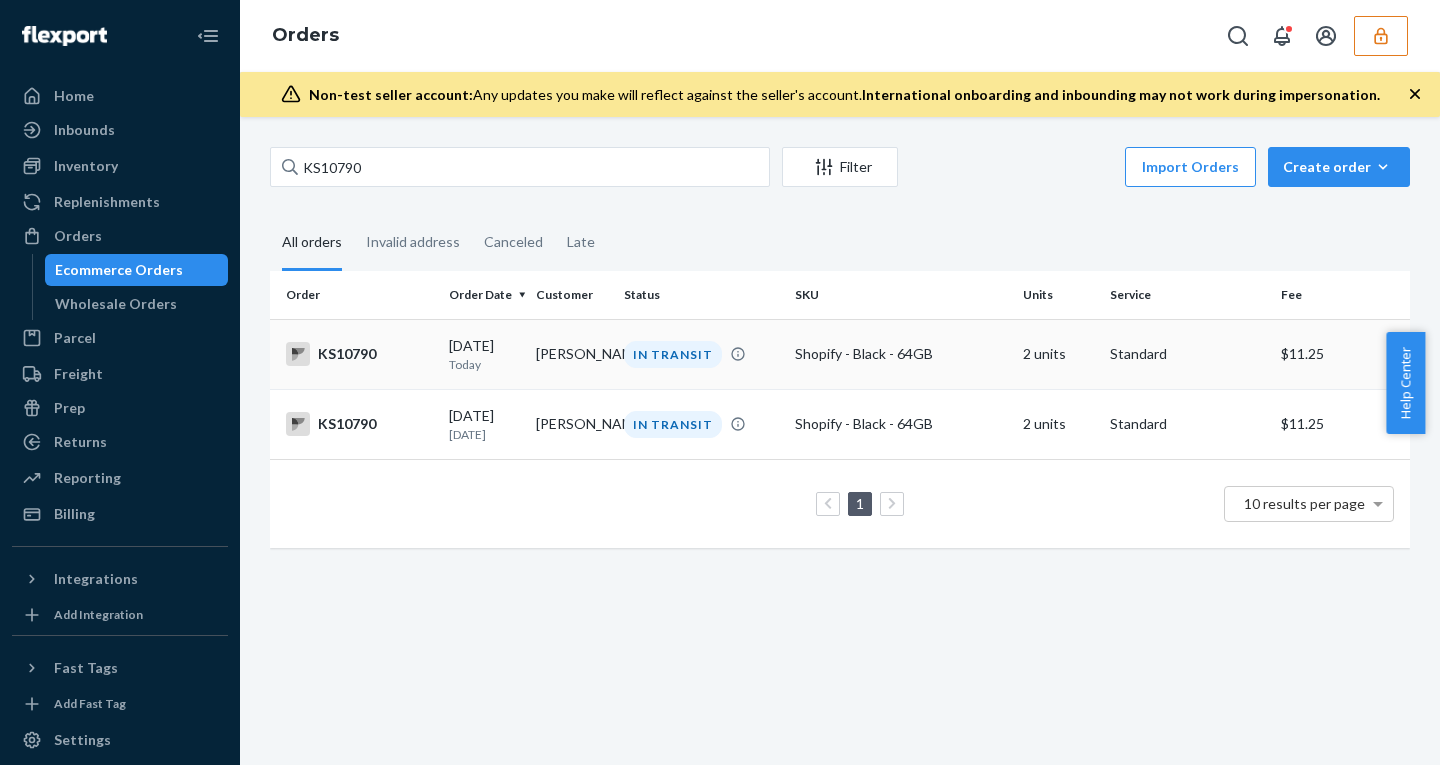 click on "07/12/2025 Today" at bounding box center (484, 354) 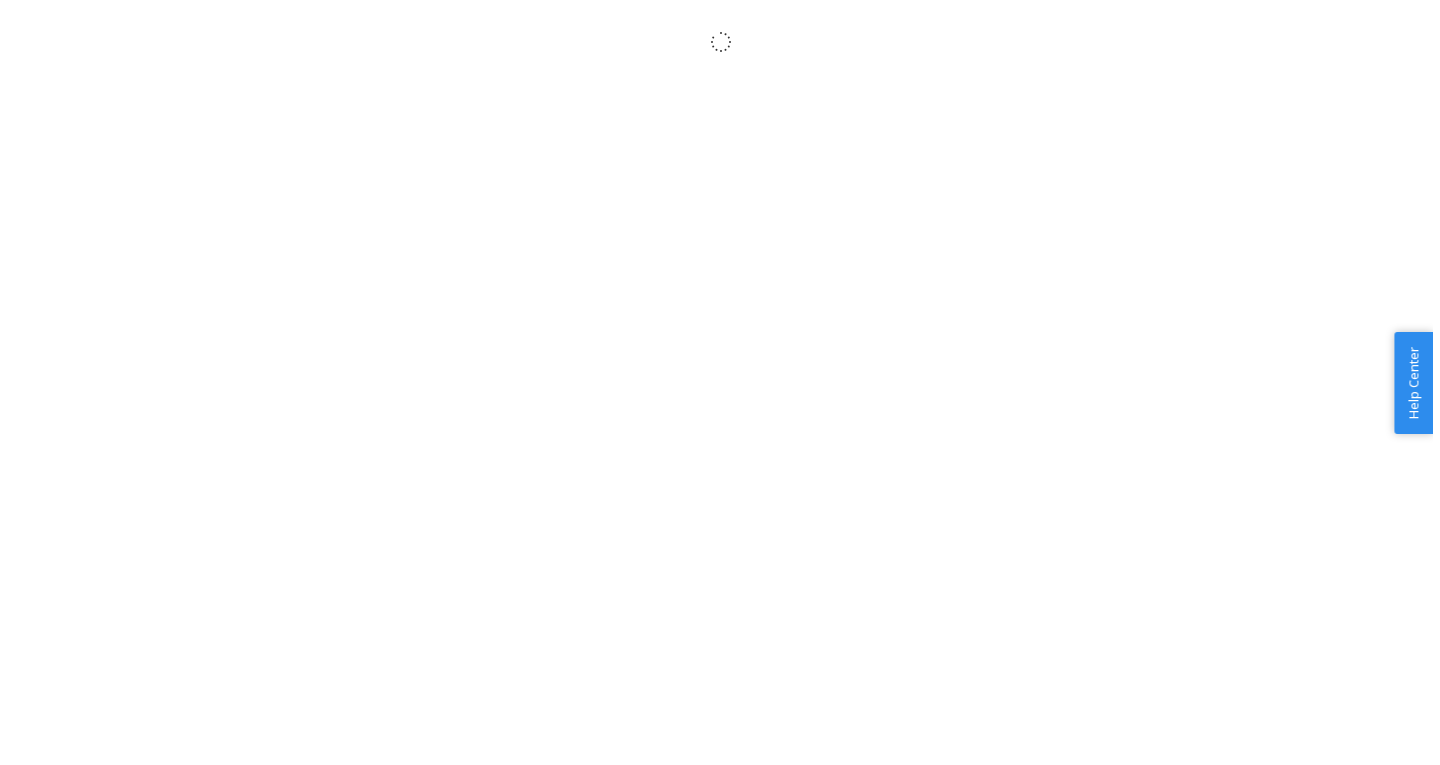 scroll, scrollTop: 0, scrollLeft: 0, axis: both 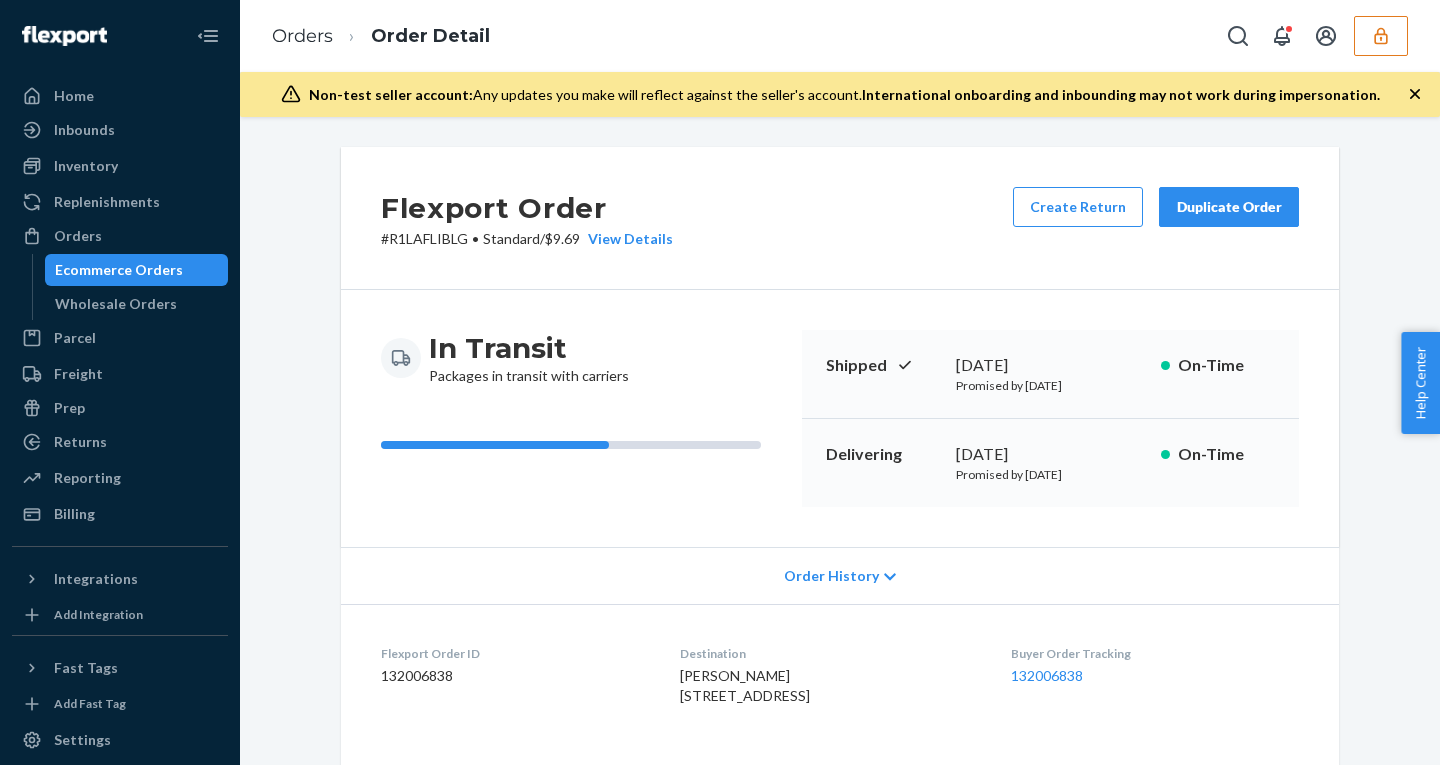 click 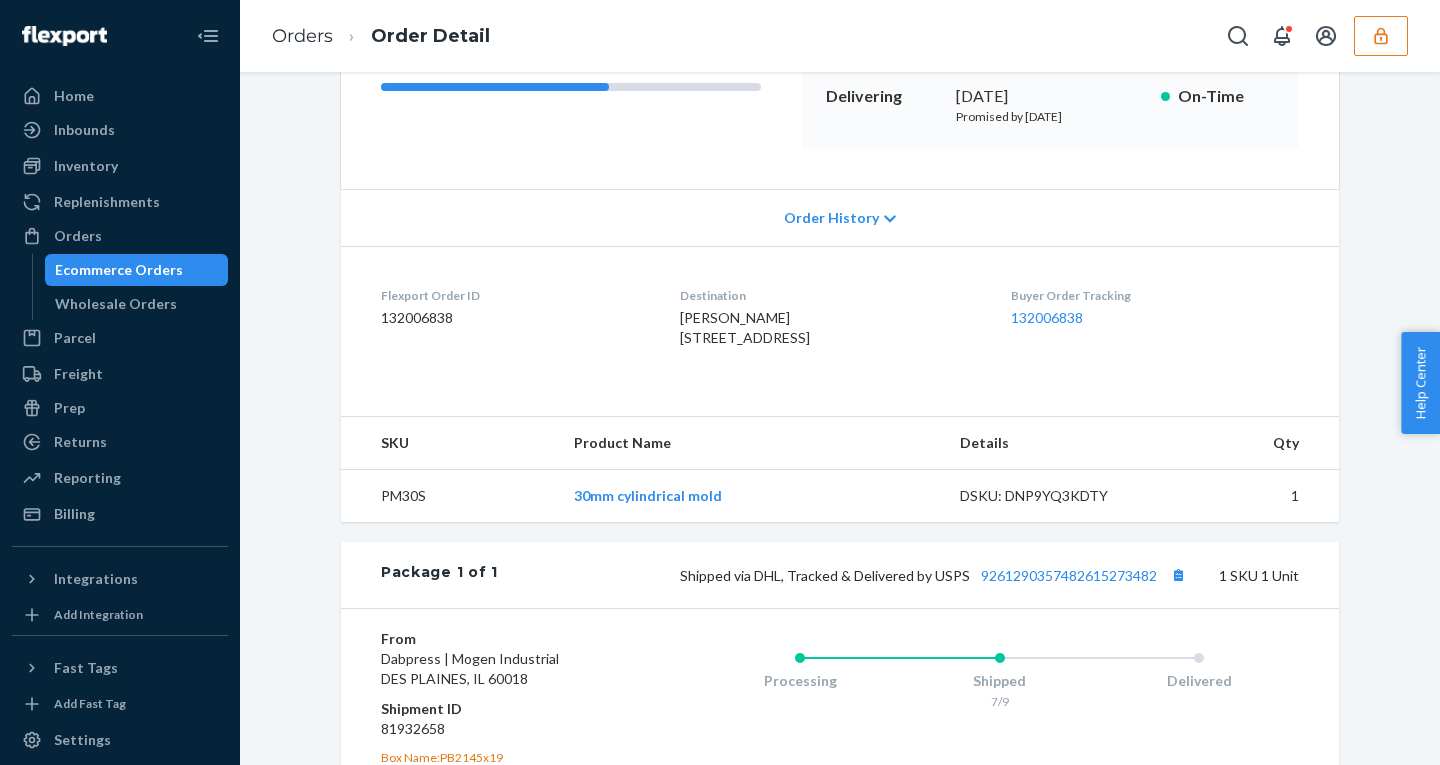scroll, scrollTop: 596, scrollLeft: 0, axis: vertical 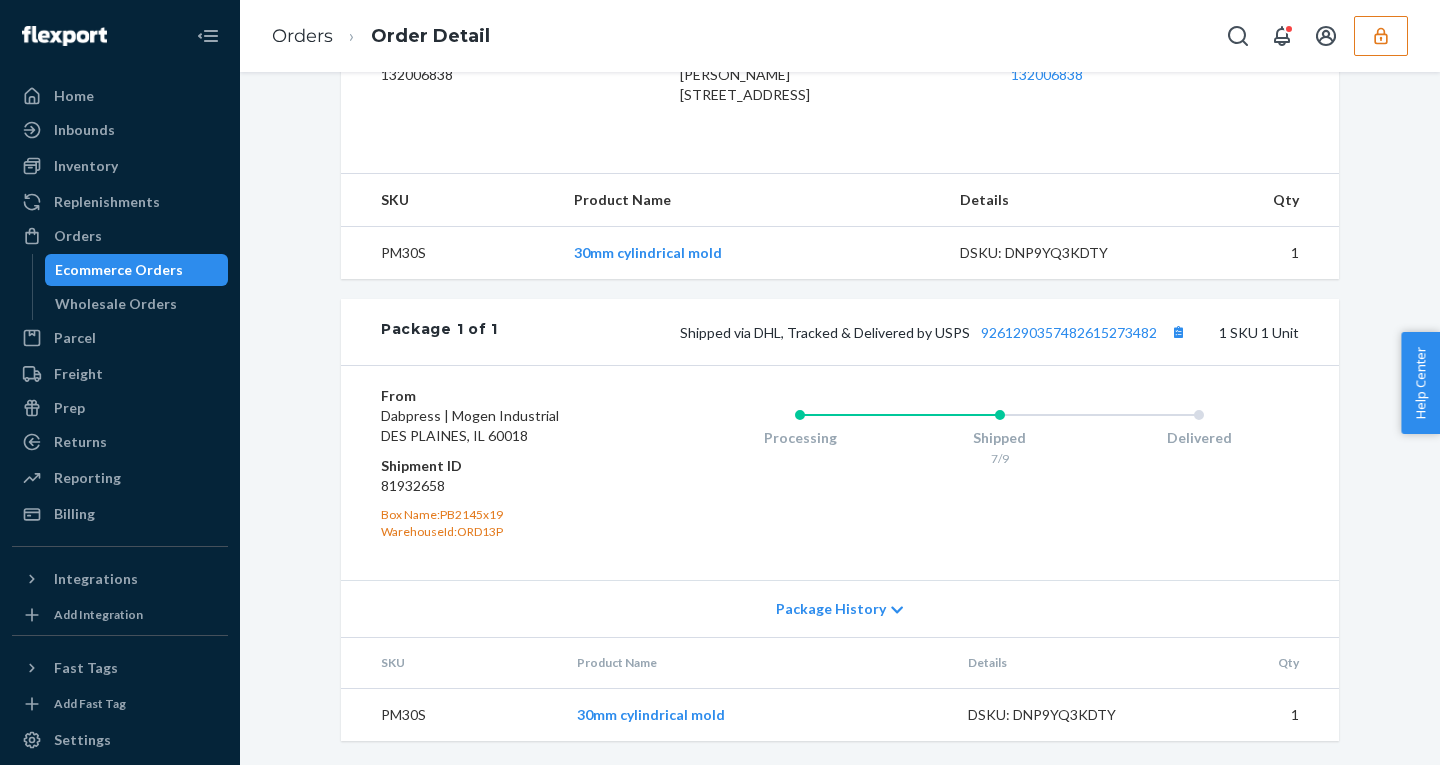 click on "Package History" at bounding box center (831, 609) 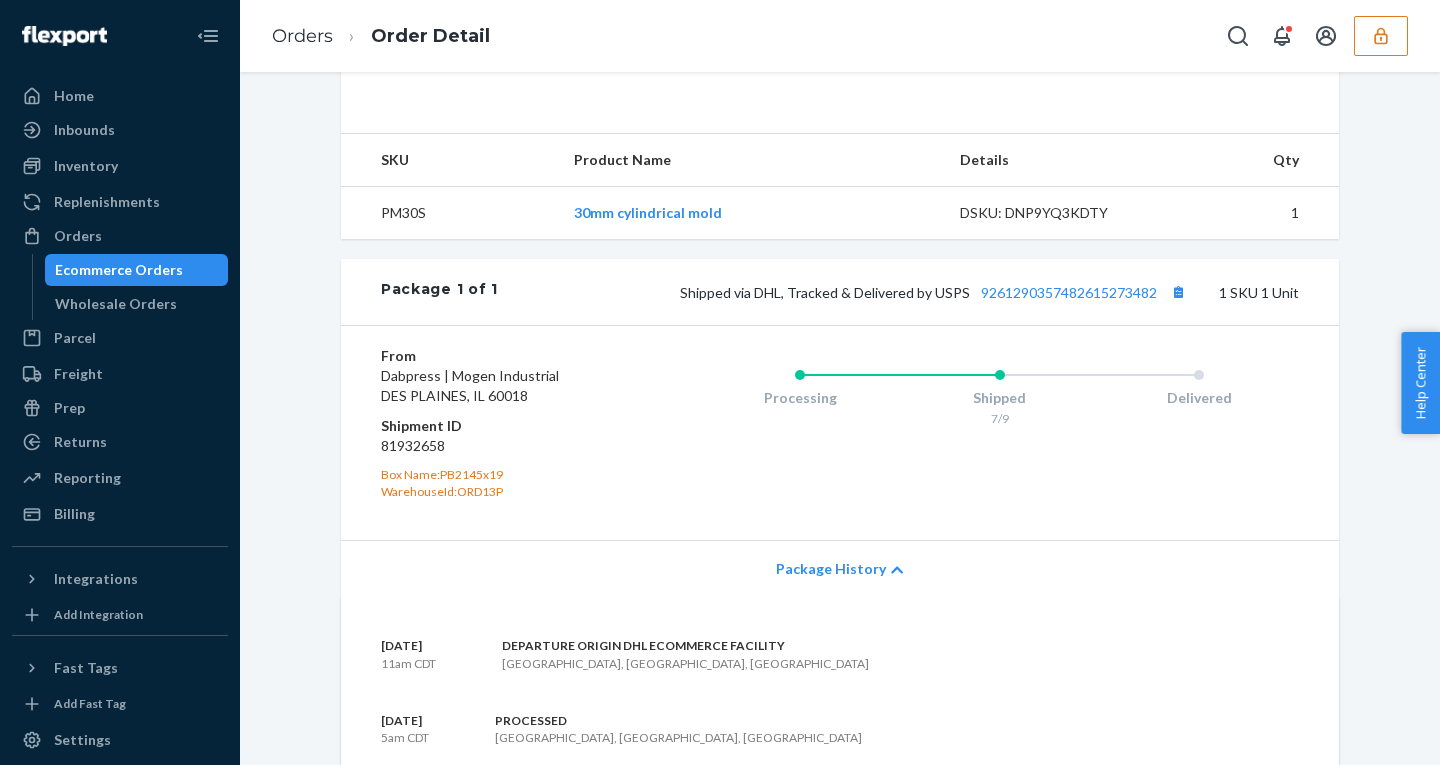 click on "Package History" at bounding box center (831, 569) 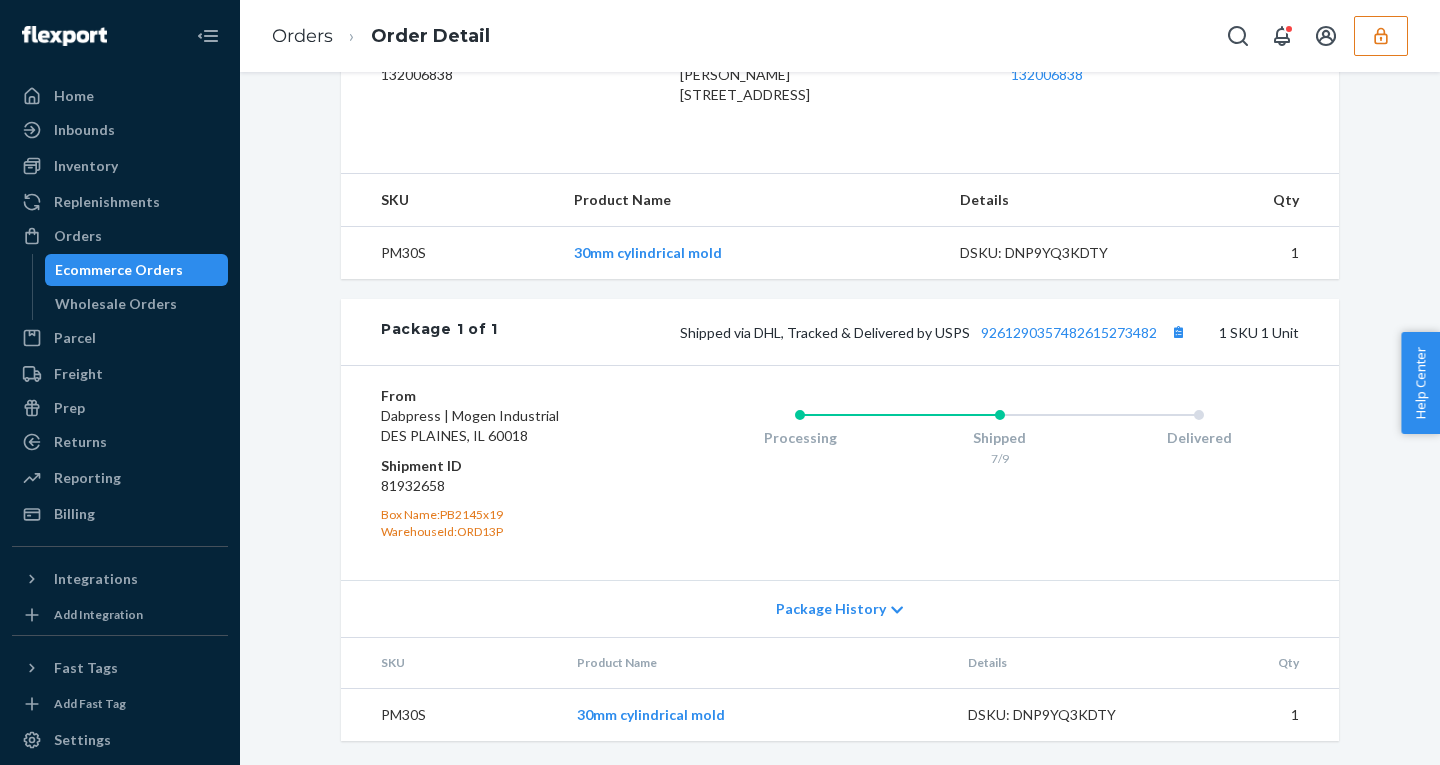 click on "Package History" at bounding box center (831, 609) 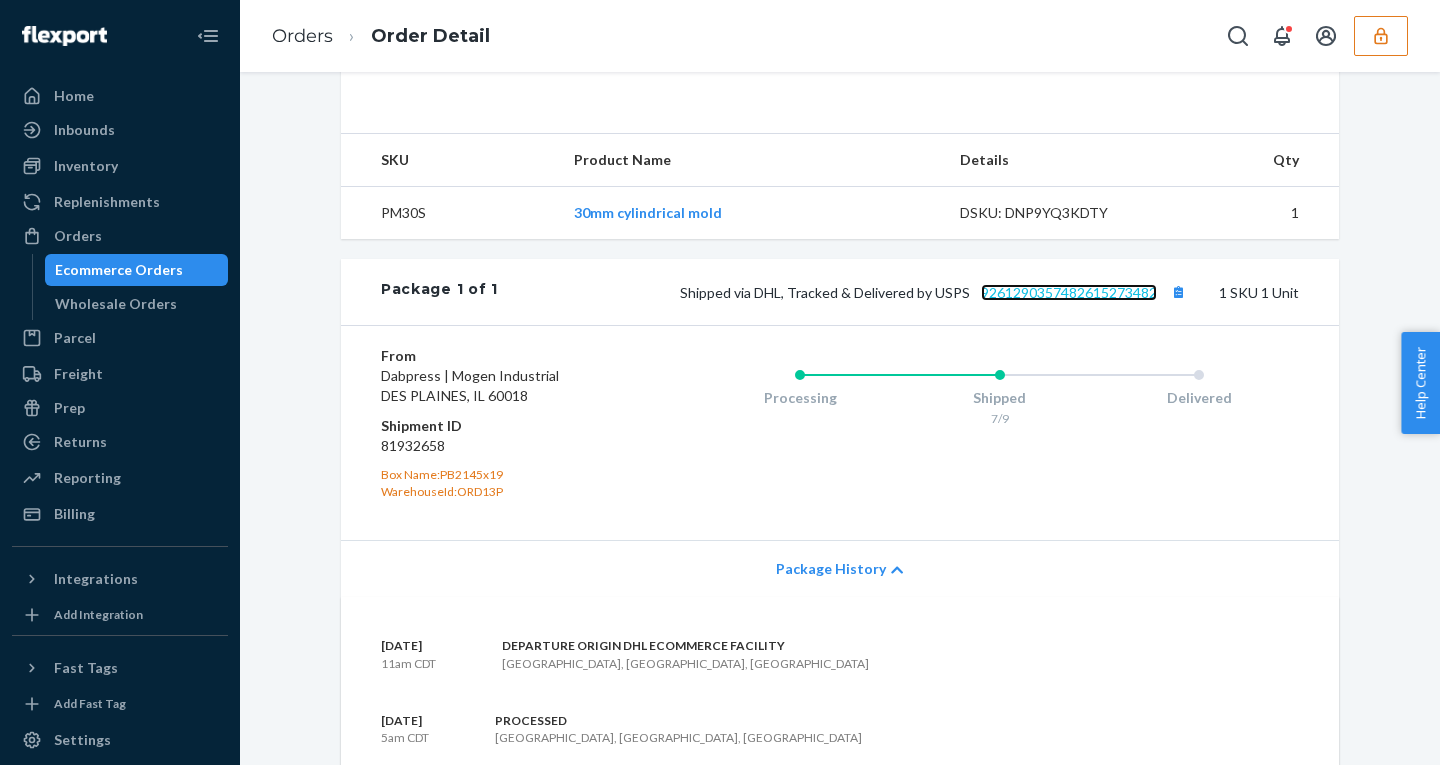 click on "9261290357482615273482" at bounding box center [1069, 292] 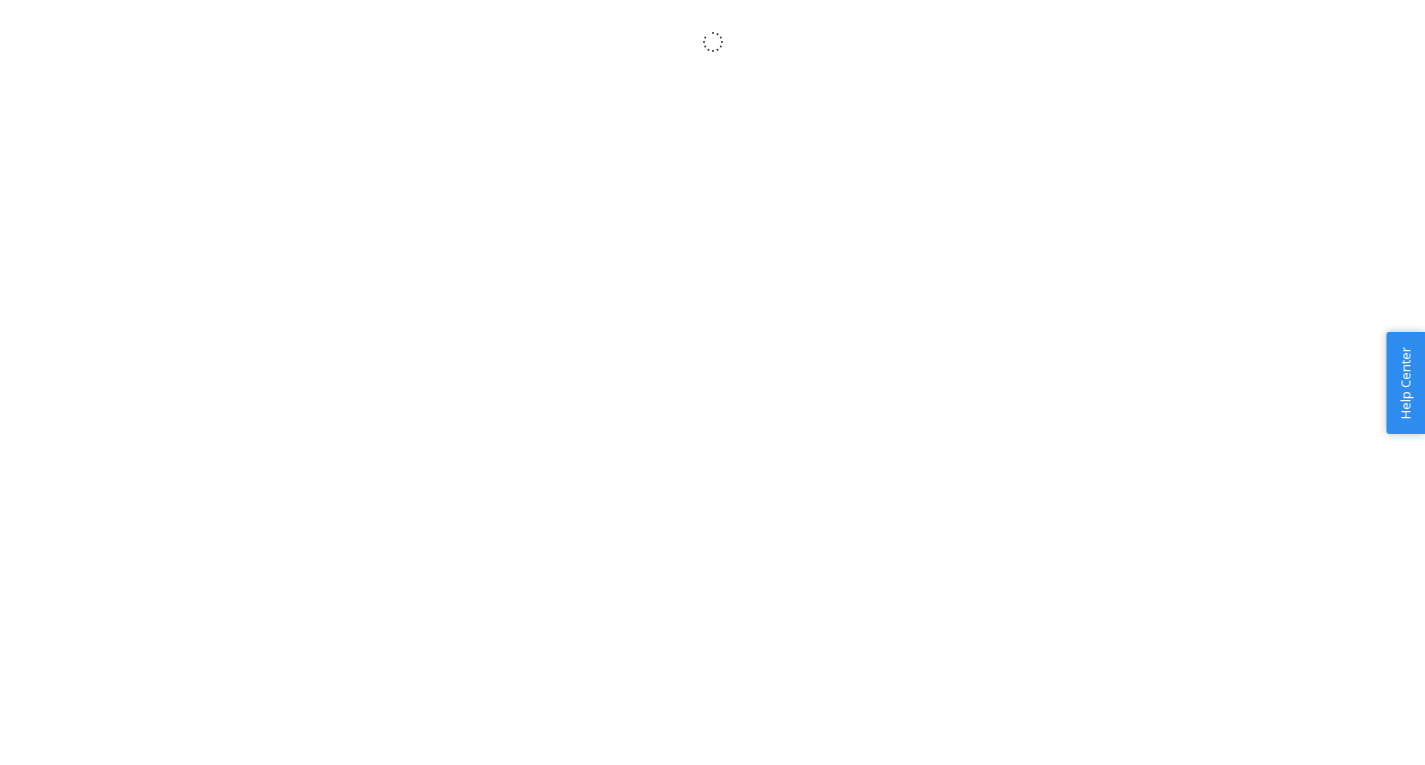 scroll, scrollTop: 0, scrollLeft: 0, axis: both 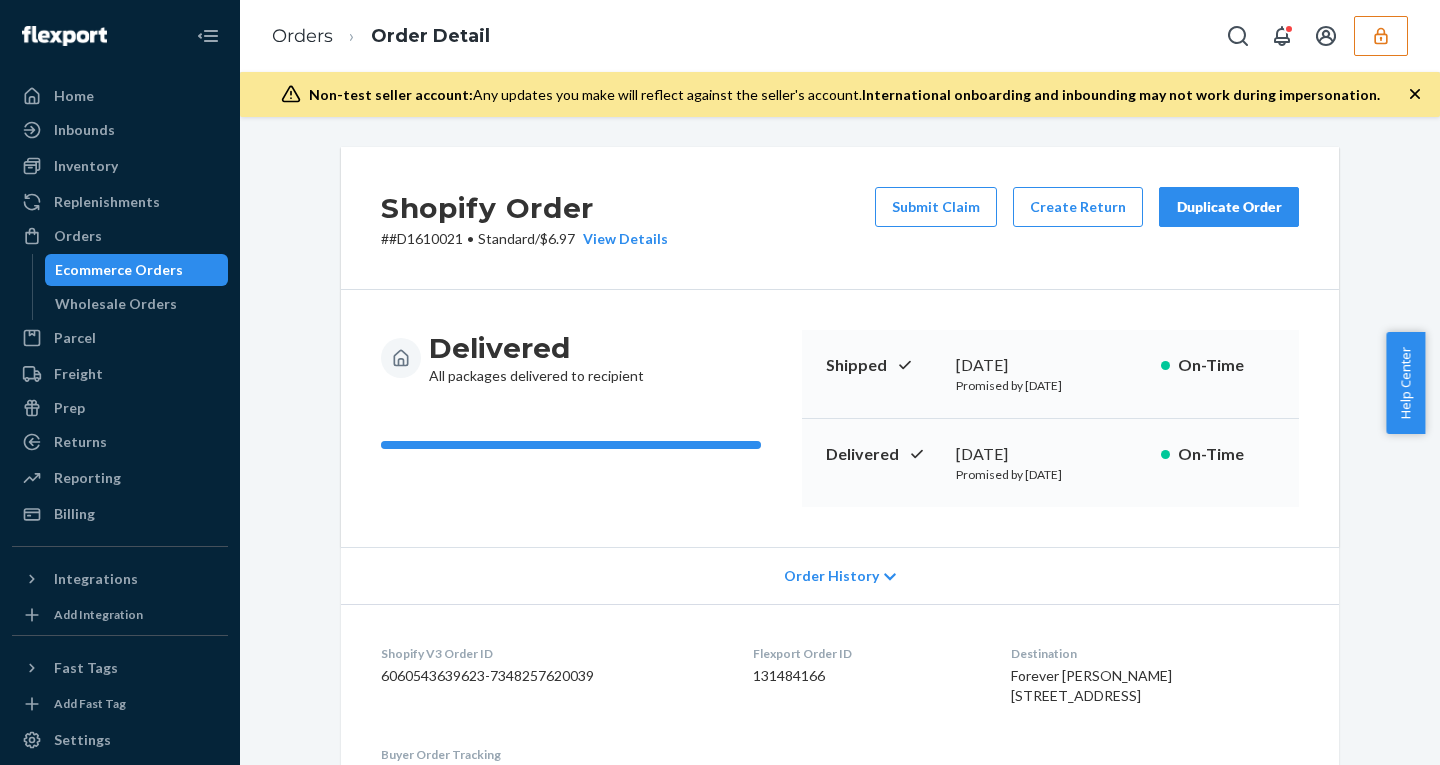 click 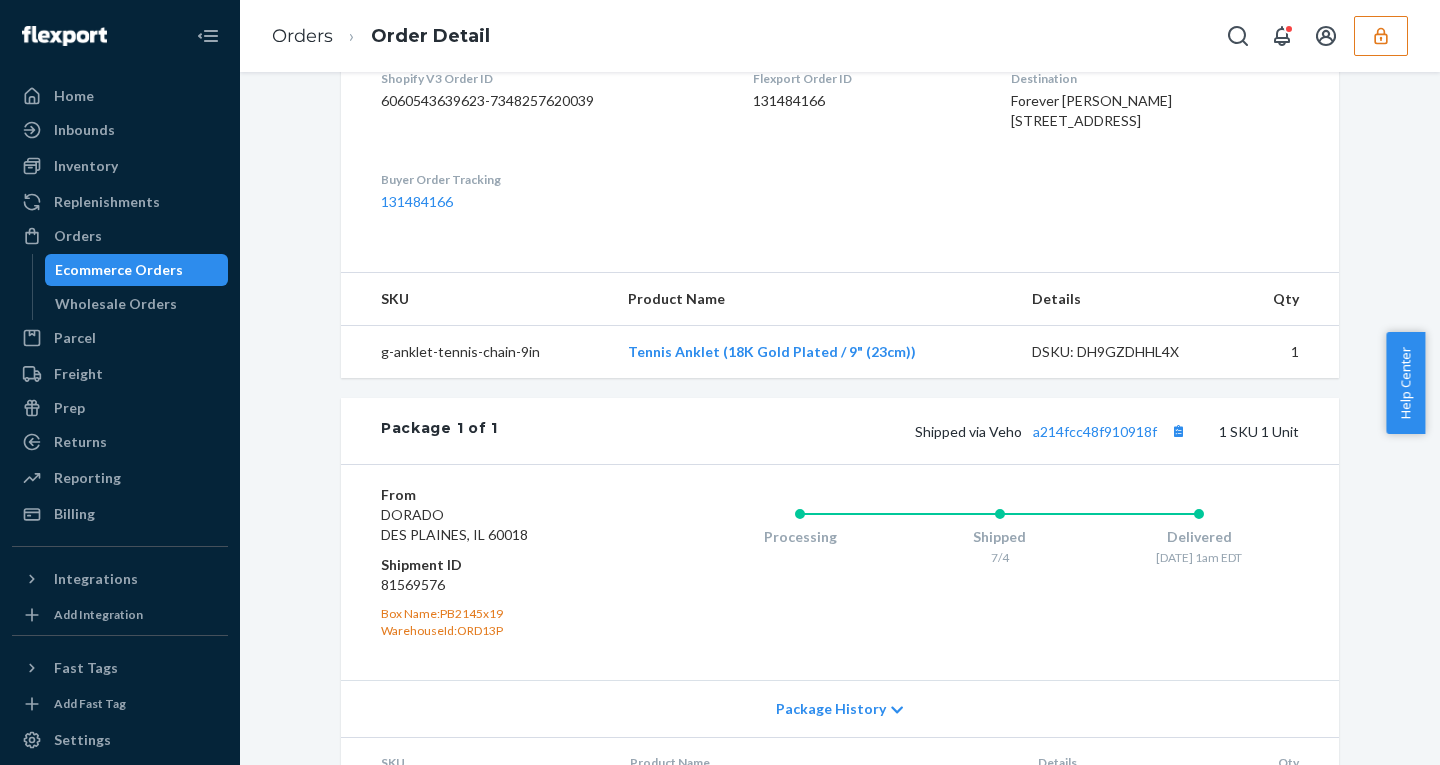 scroll, scrollTop: 689, scrollLeft: 0, axis: vertical 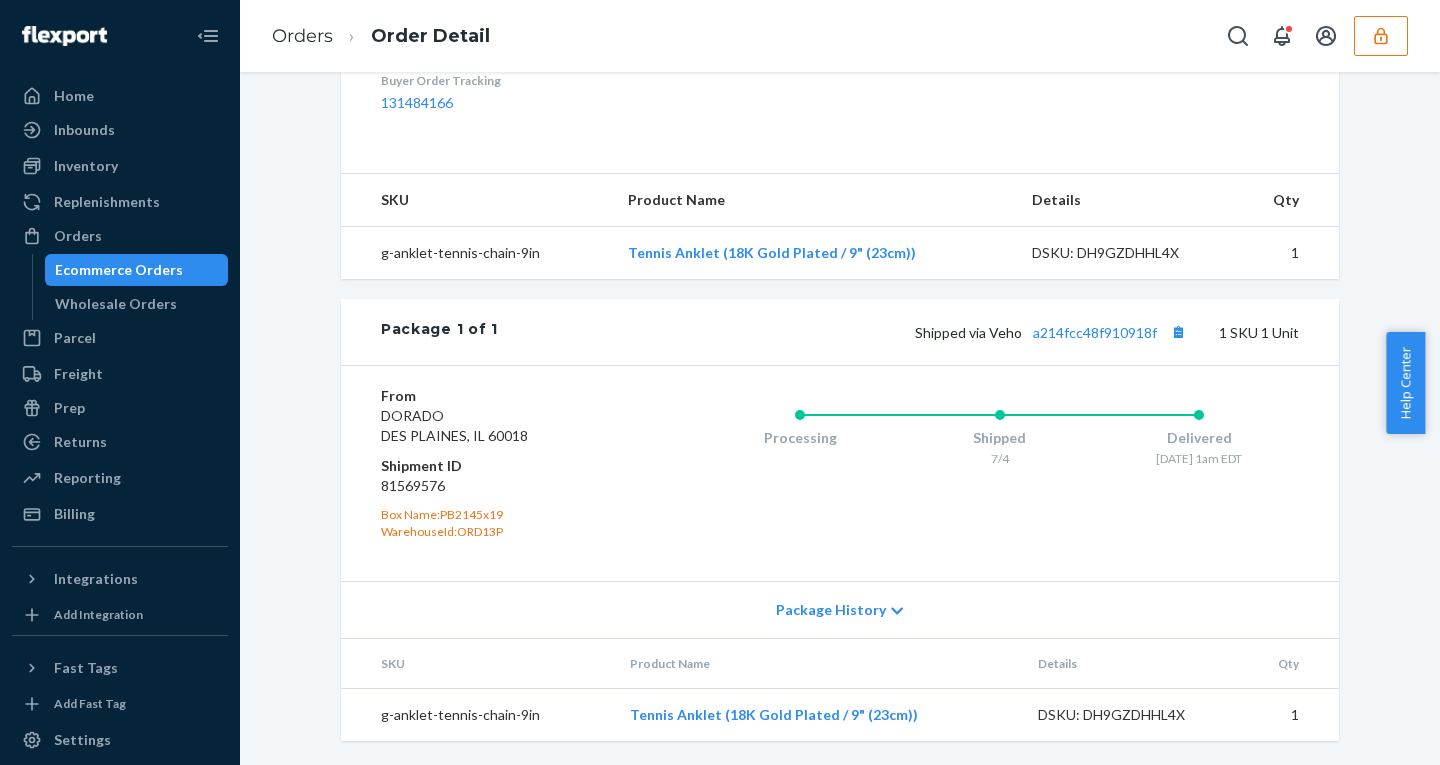 click on "Package History" at bounding box center [831, 610] 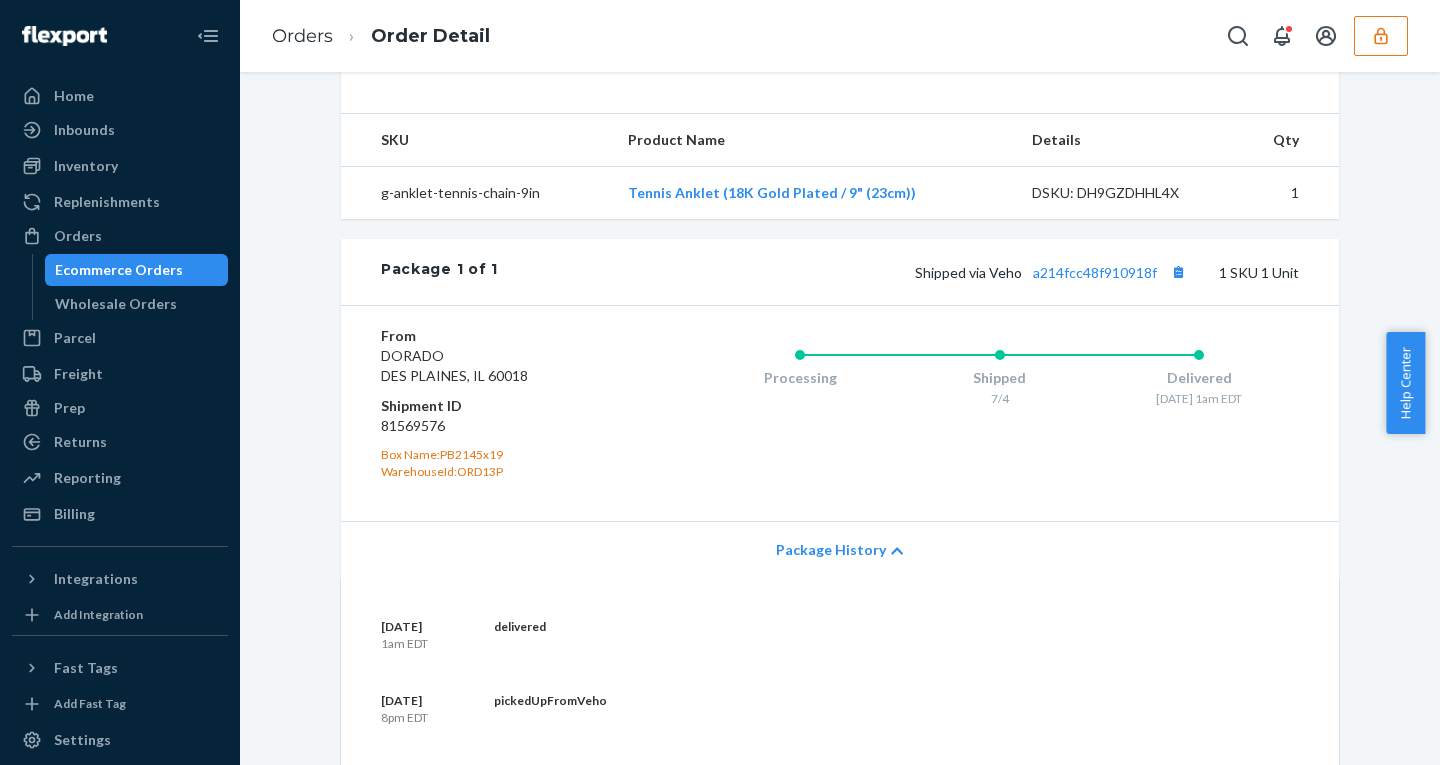 click on "Package History" at bounding box center (831, 550) 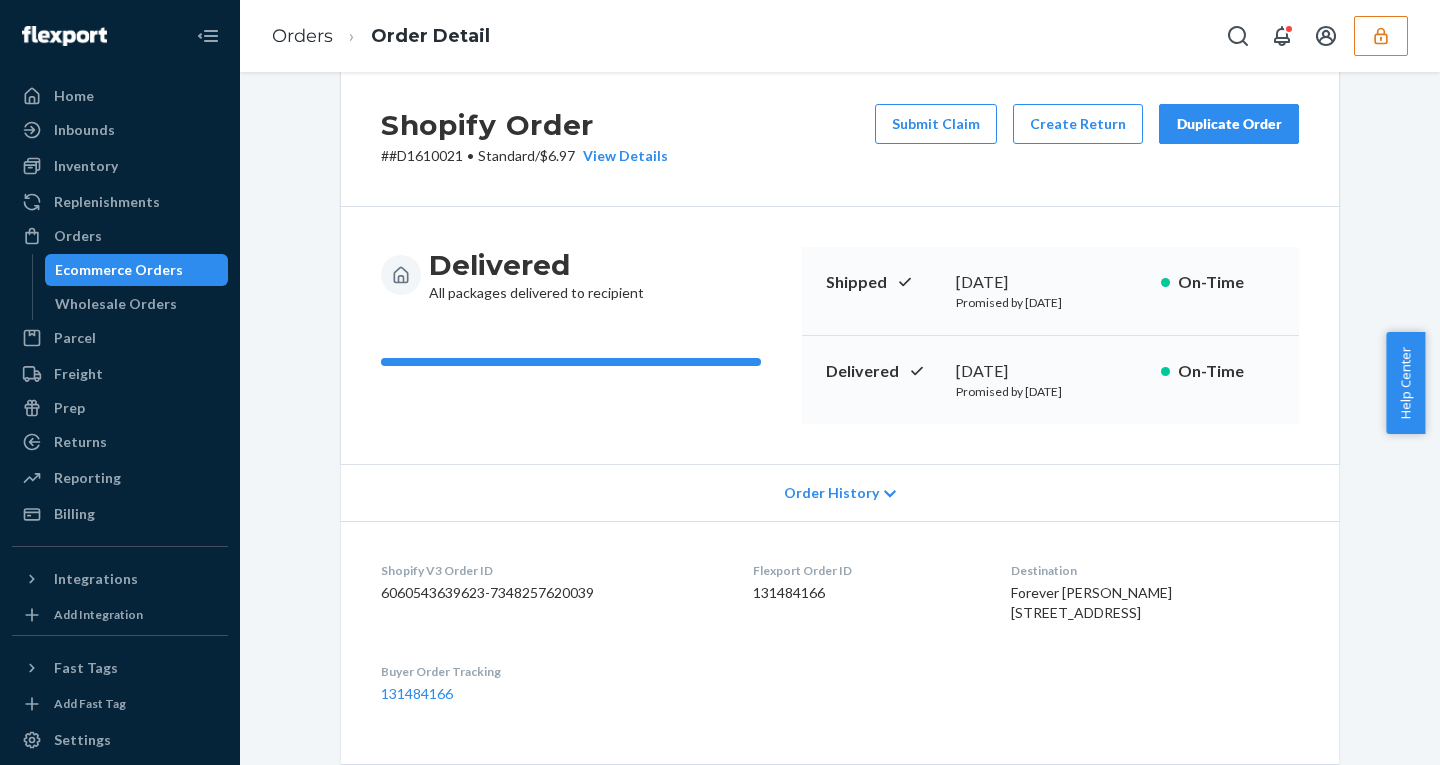 scroll, scrollTop: 0, scrollLeft: 0, axis: both 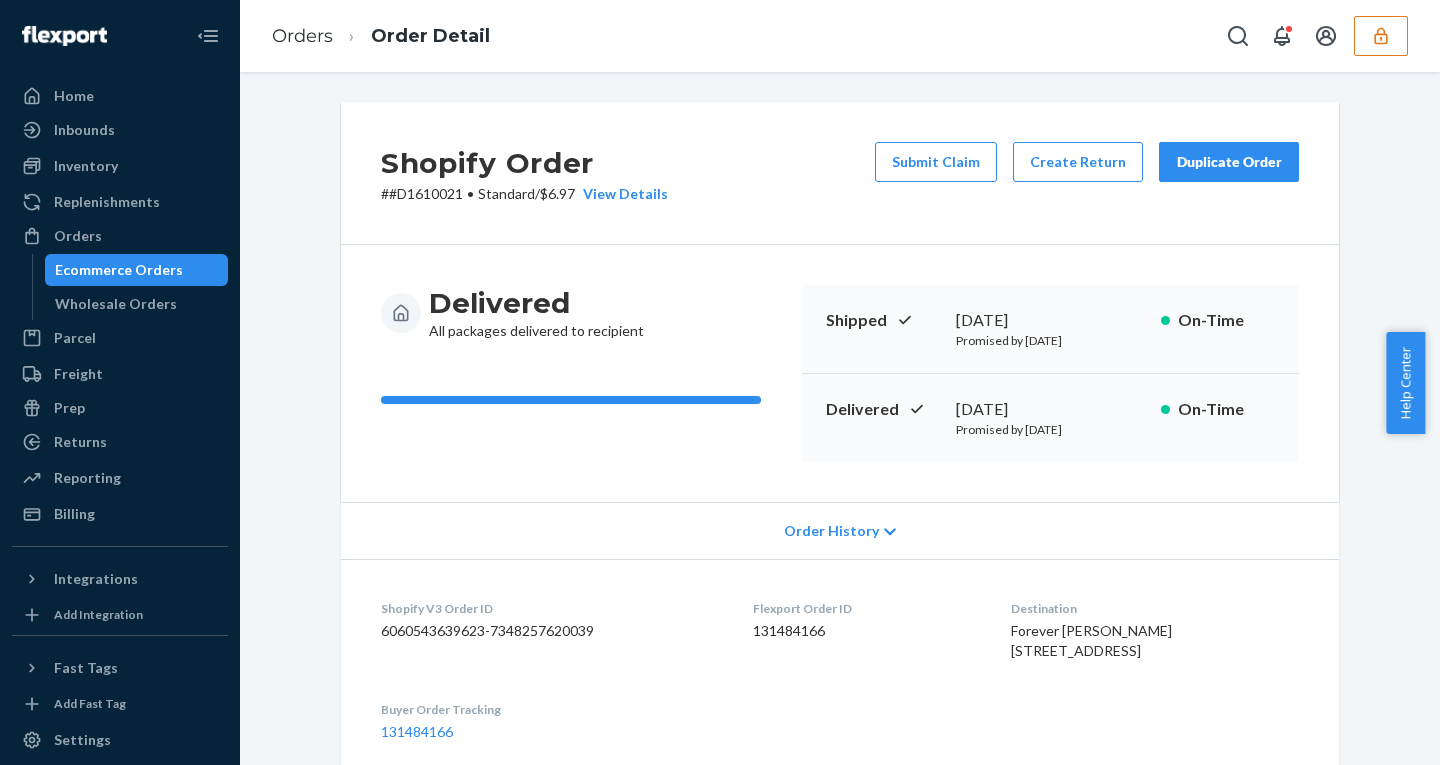 click on "Shopify V3 Order ID 6060543639623-7348257620039 Flexport Order ID 131484166 Destination Forever [PERSON_NAME]
[STREET_ADDRESS]
US Buyer Order Tracking 131484166" at bounding box center (840, 670) 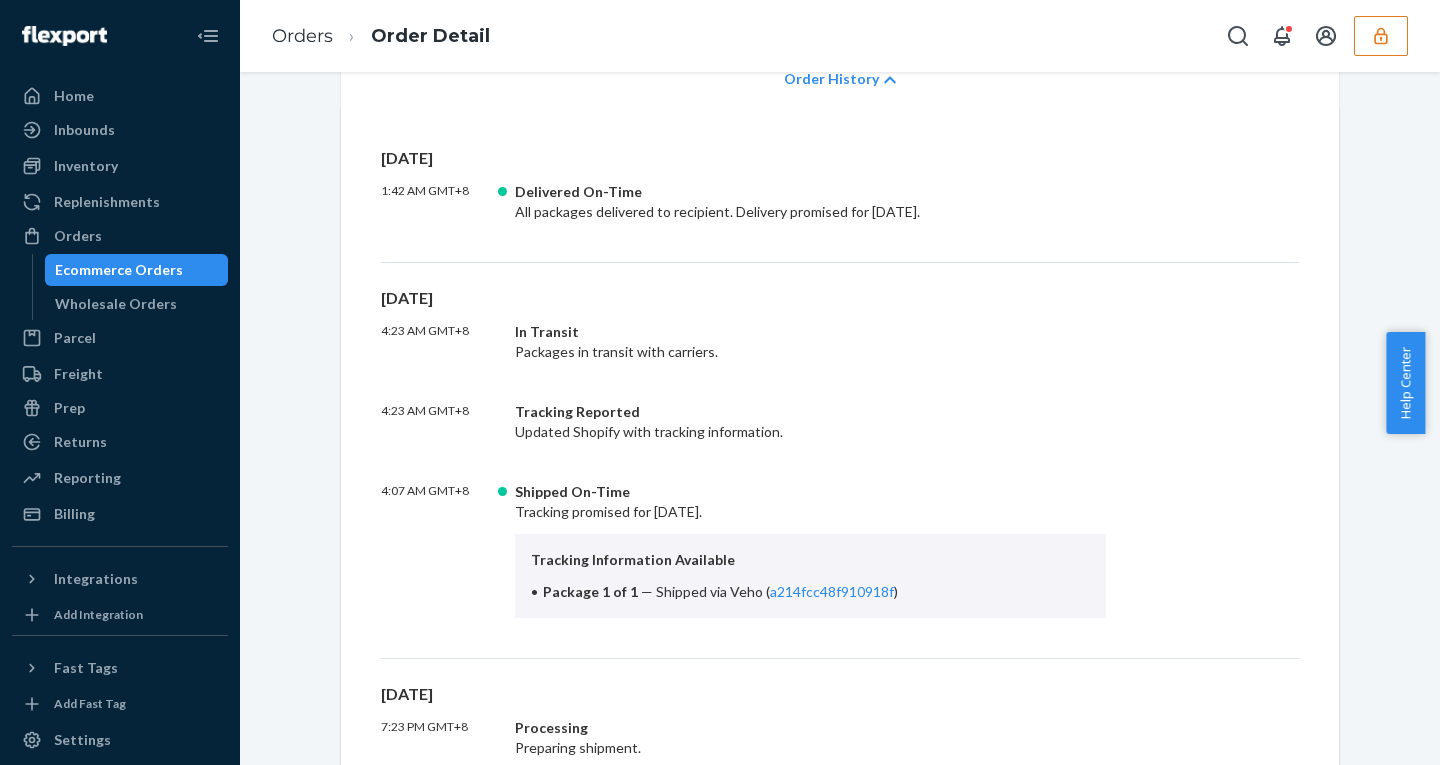 scroll, scrollTop: 485, scrollLeft: 0, axis: vertical 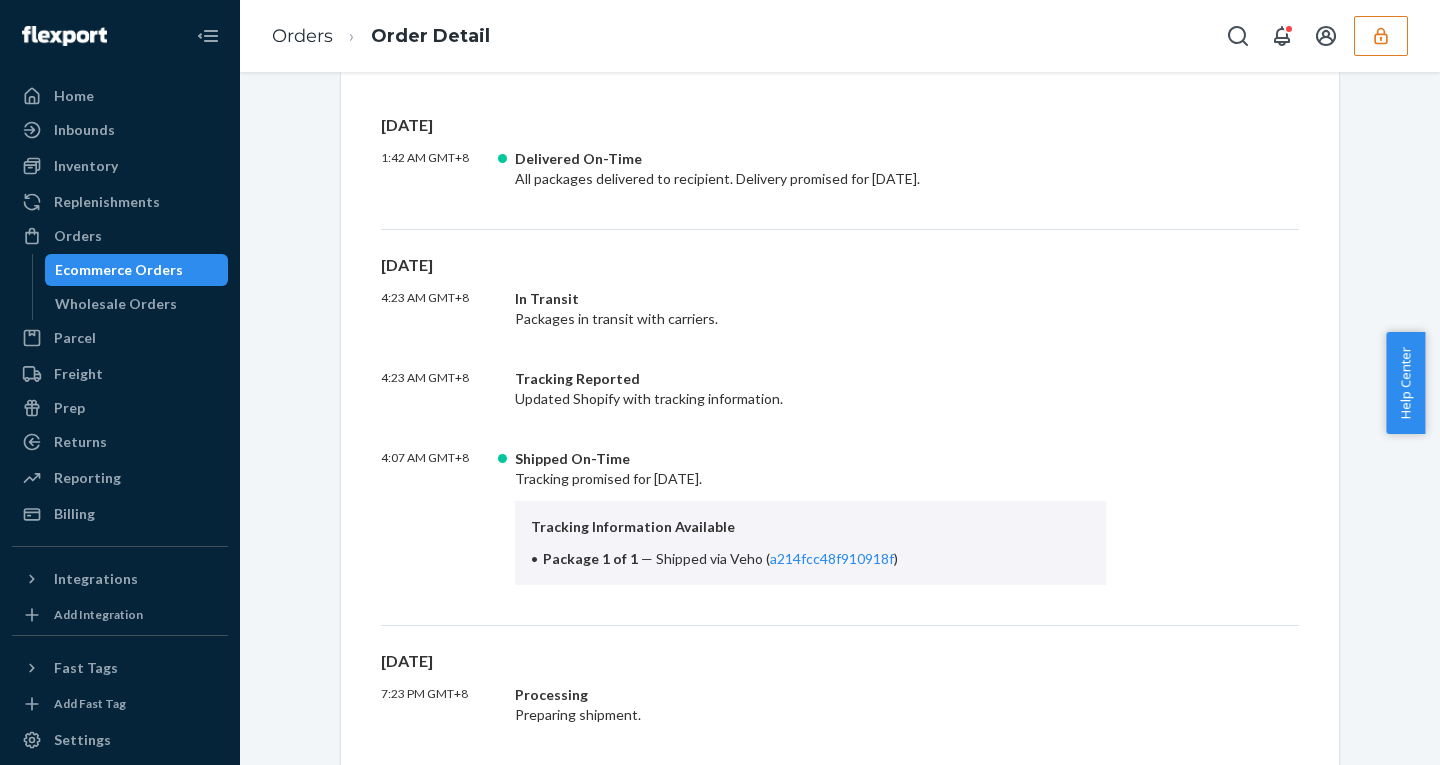 click 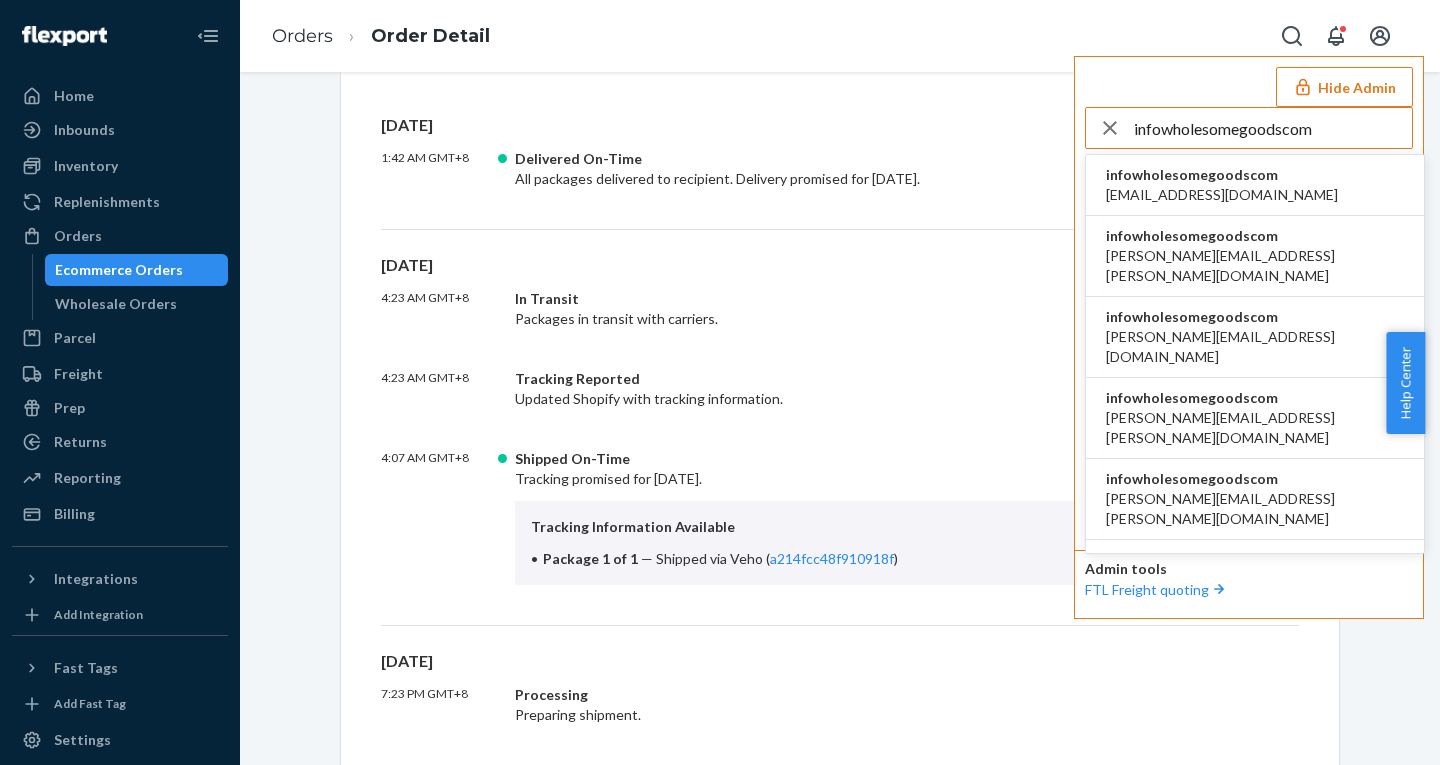 type on "infowholesomegoodscom" 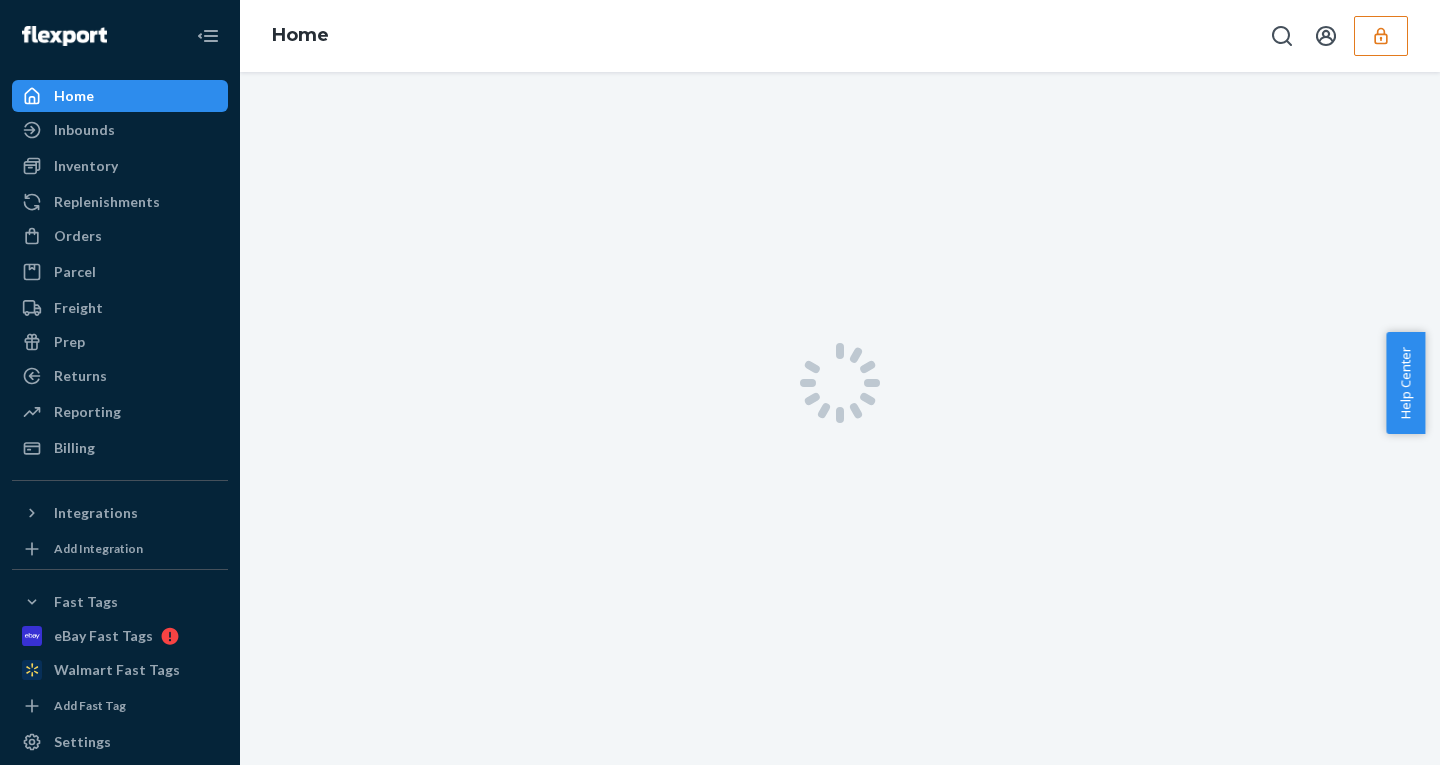 scroll, scrollTop: 0, scrollLeft: 0, axis: both 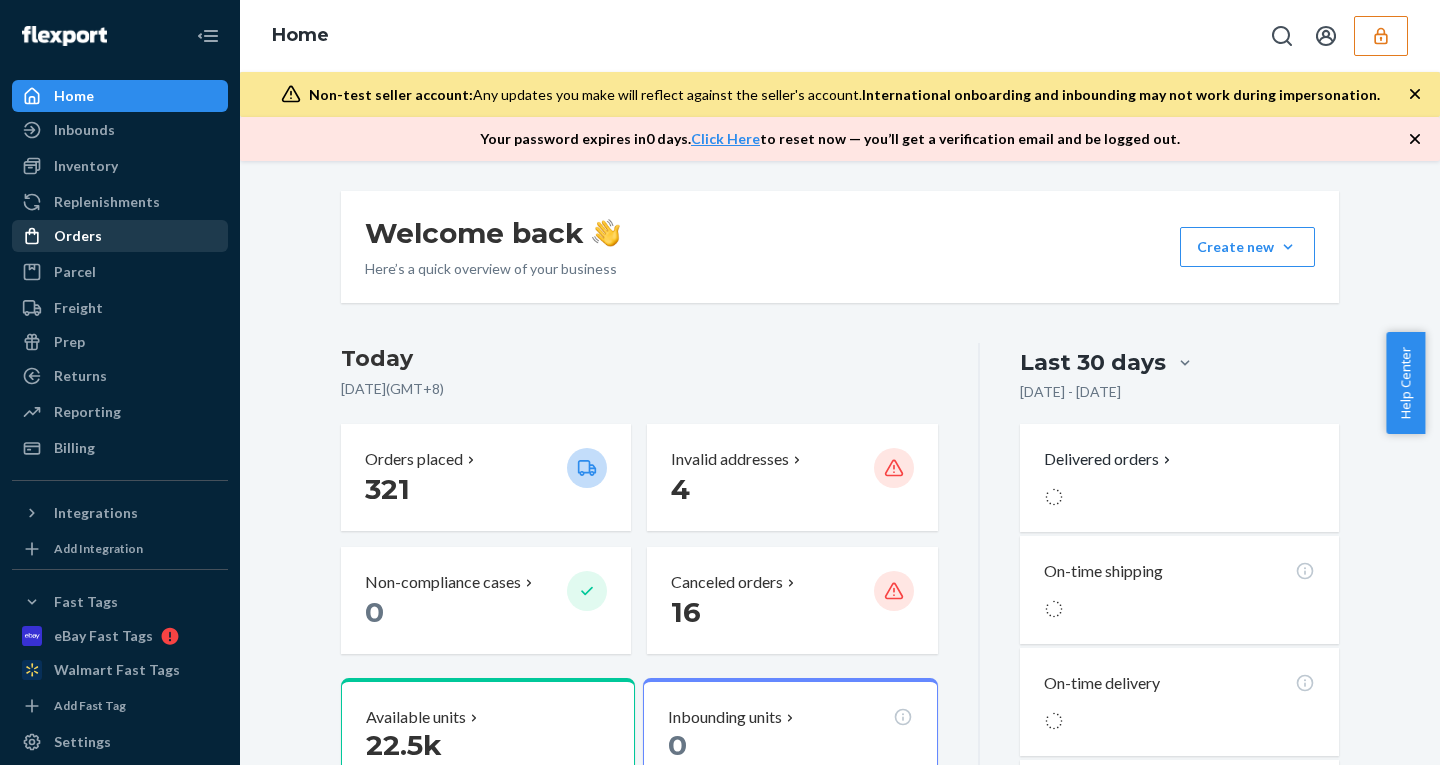 click on "Orders" at bounding box center [78, 236] 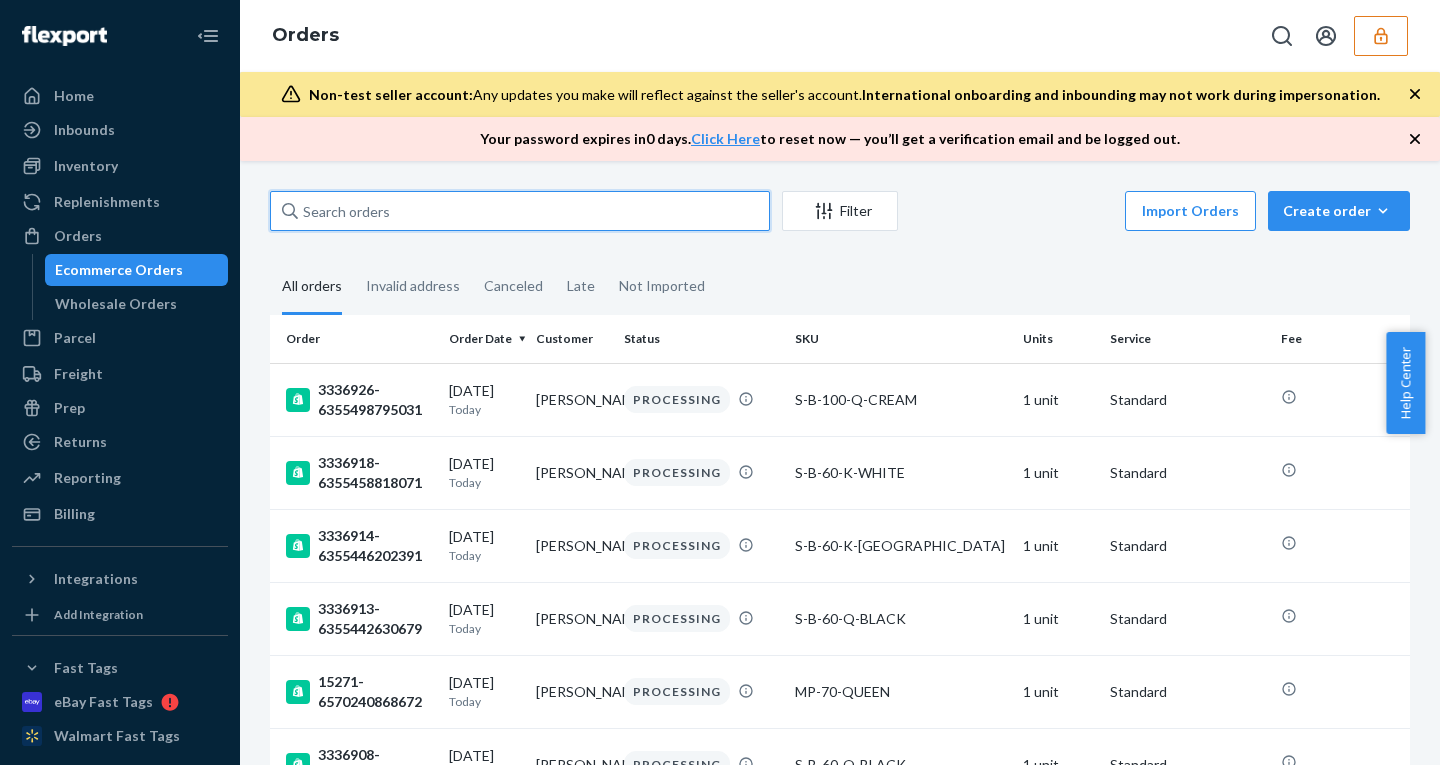 click at bounding box center (520, 211) 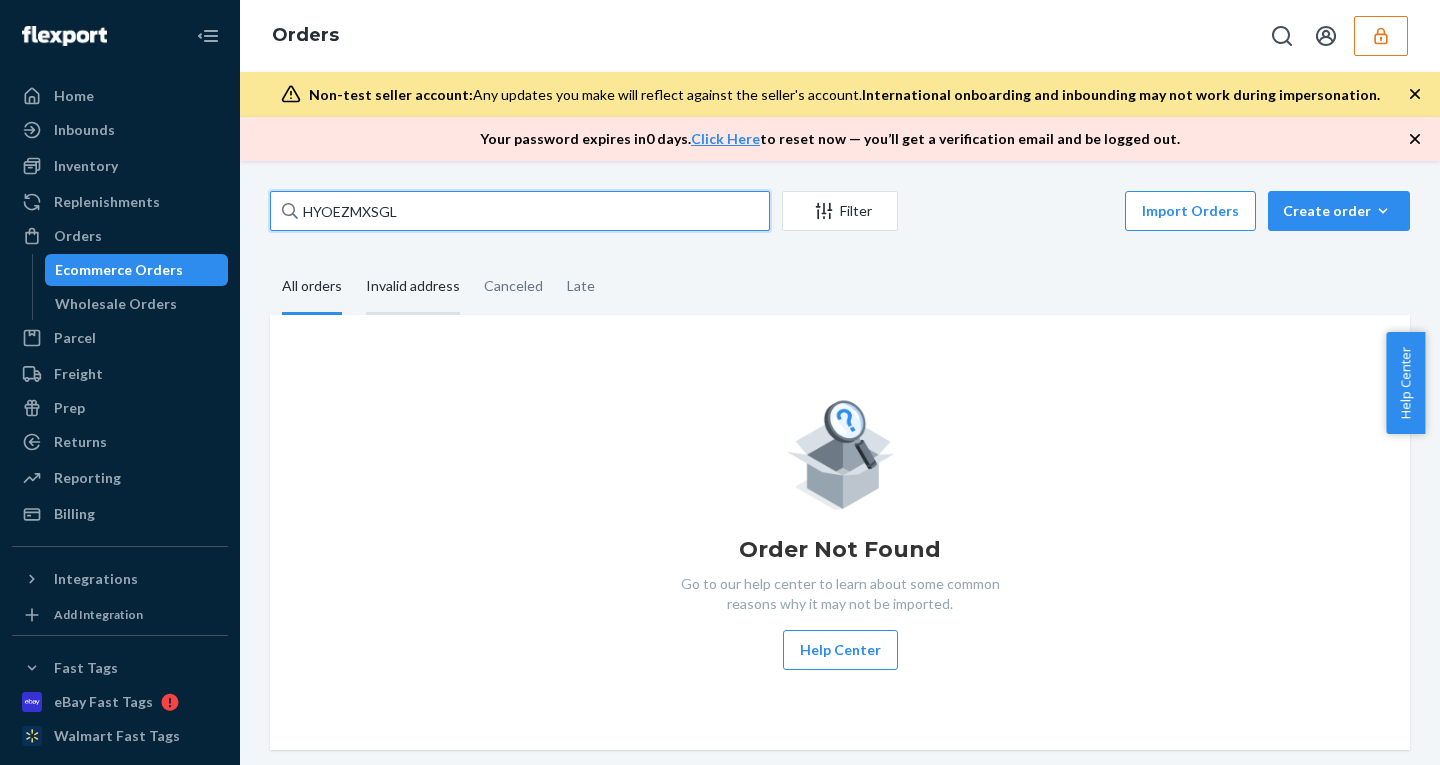 type on "HYOEZMXSGL" 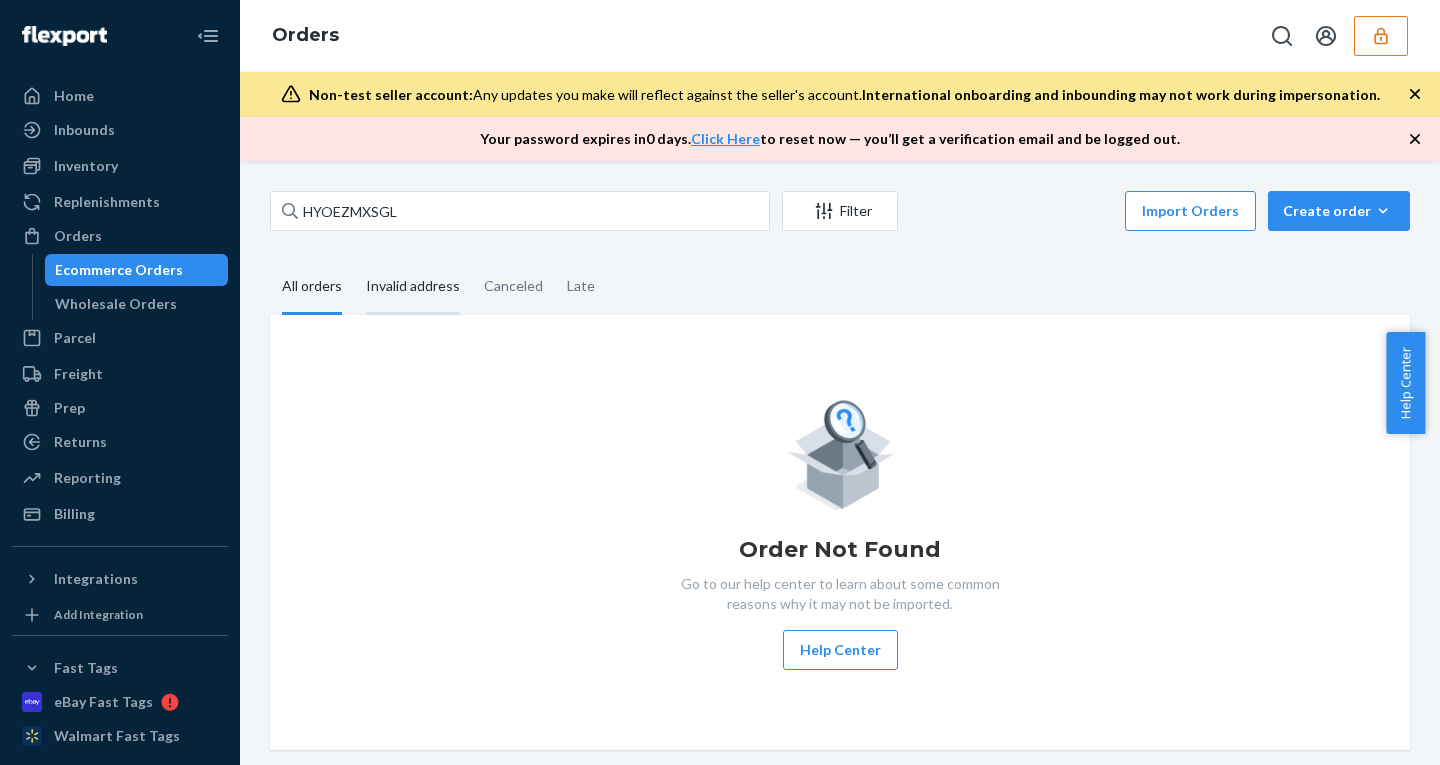 click on "Invalid address" at bounding box center [413, 287] 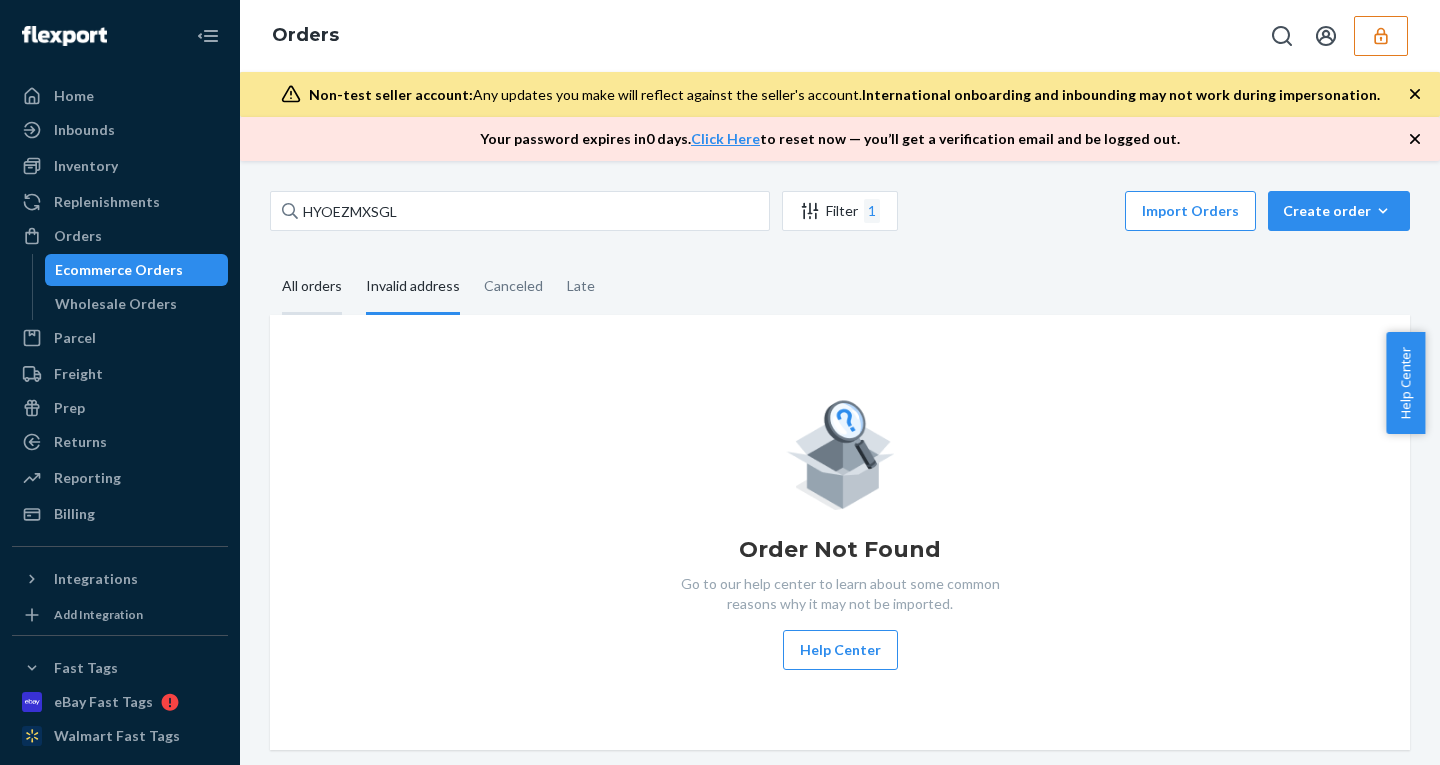click on "All orders" at bounding box center [312, 287] 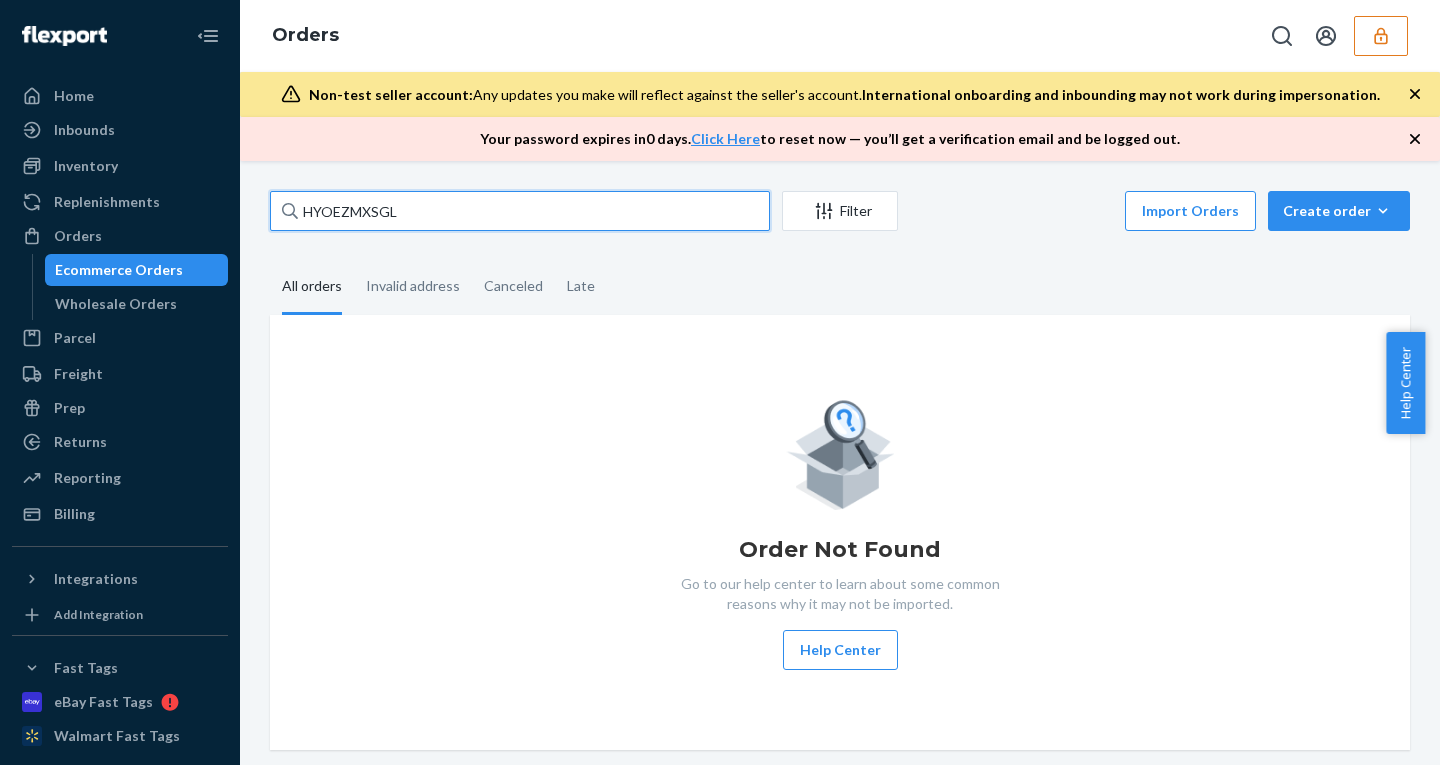 click on "HYOEZMXSGL" at bounding box center (520, 211) 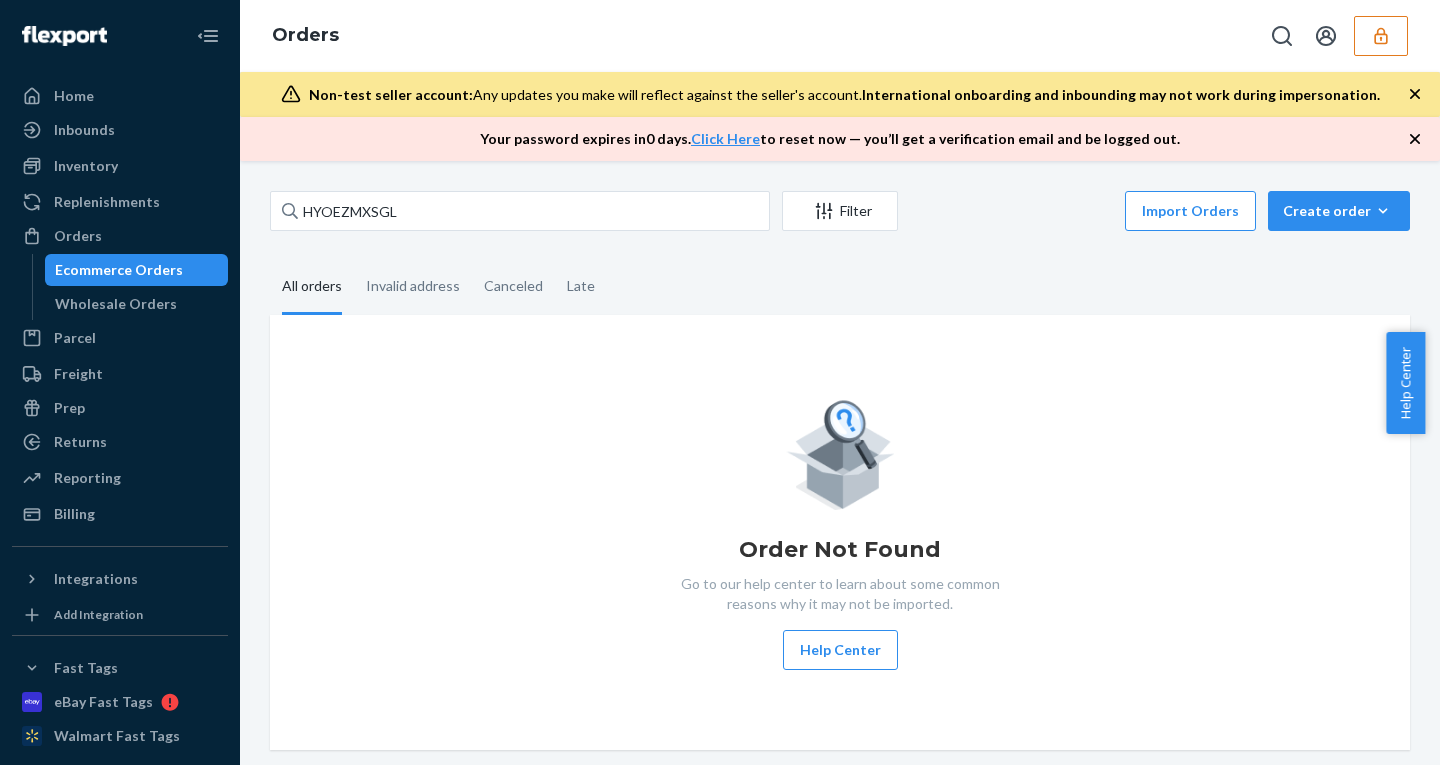 click 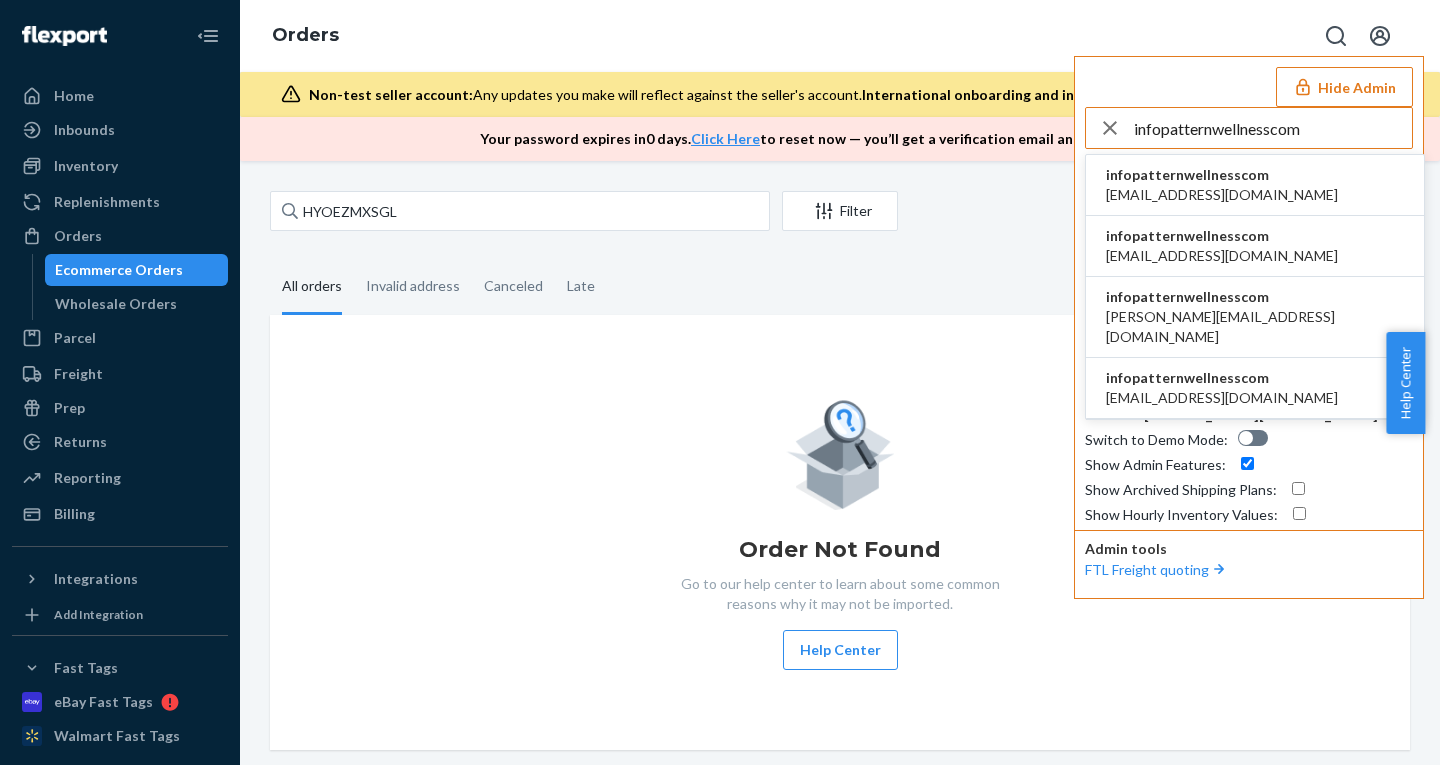 type on "infopatternwellnesscom" 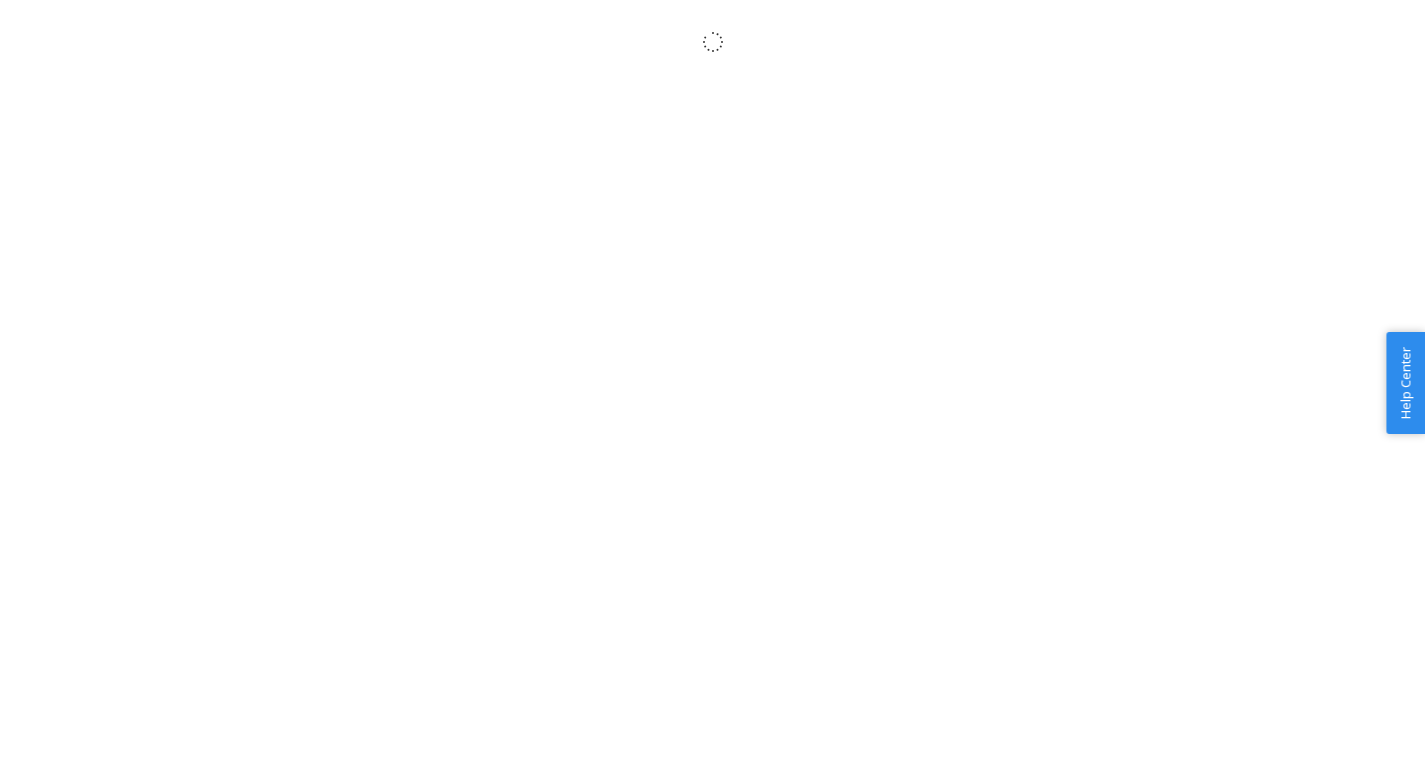 scroll, scrollTop: 0, scrollLeft: 0, axis: both 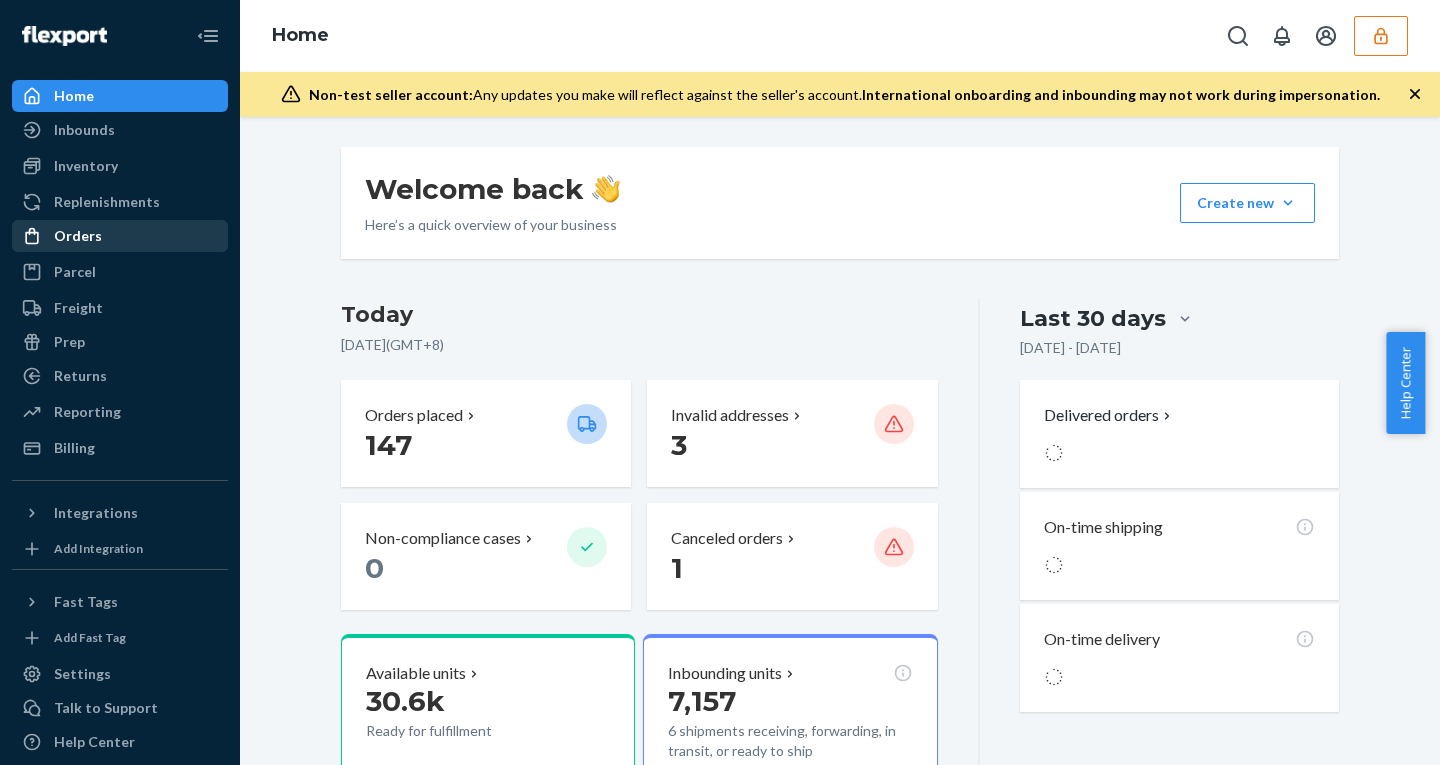 click on "Orders" at bounding box center (120, 236) 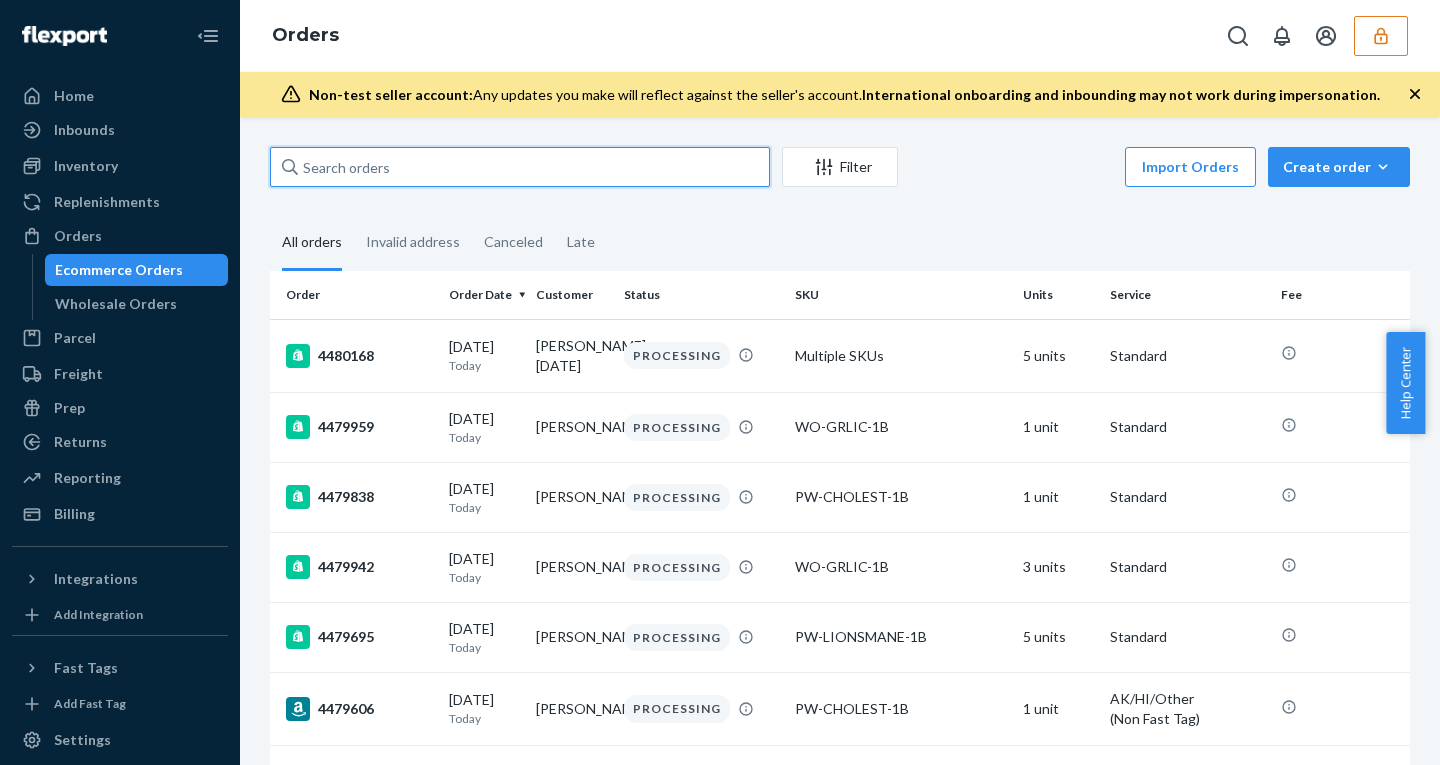 click at bounding box center [520, 167] 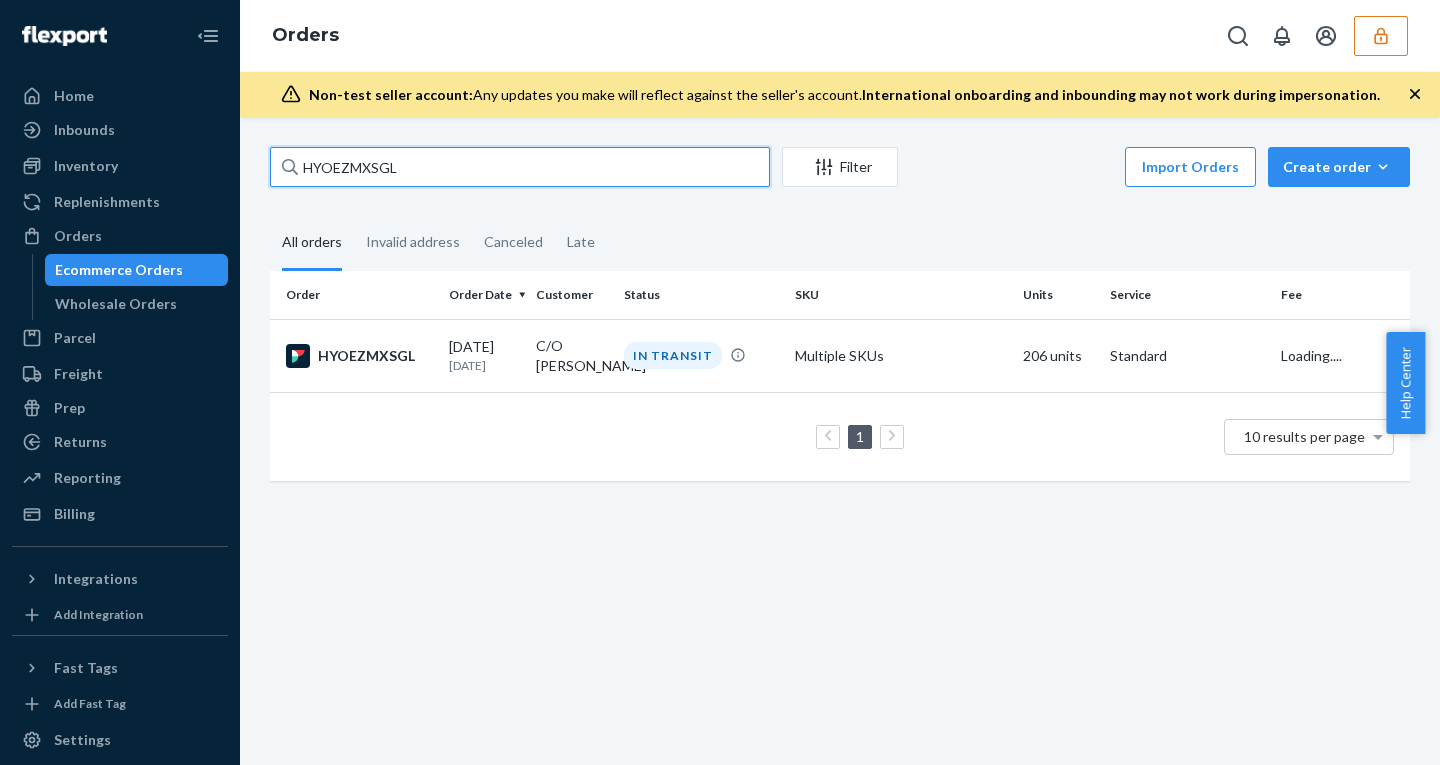 type on "HYOEZMXSGL" 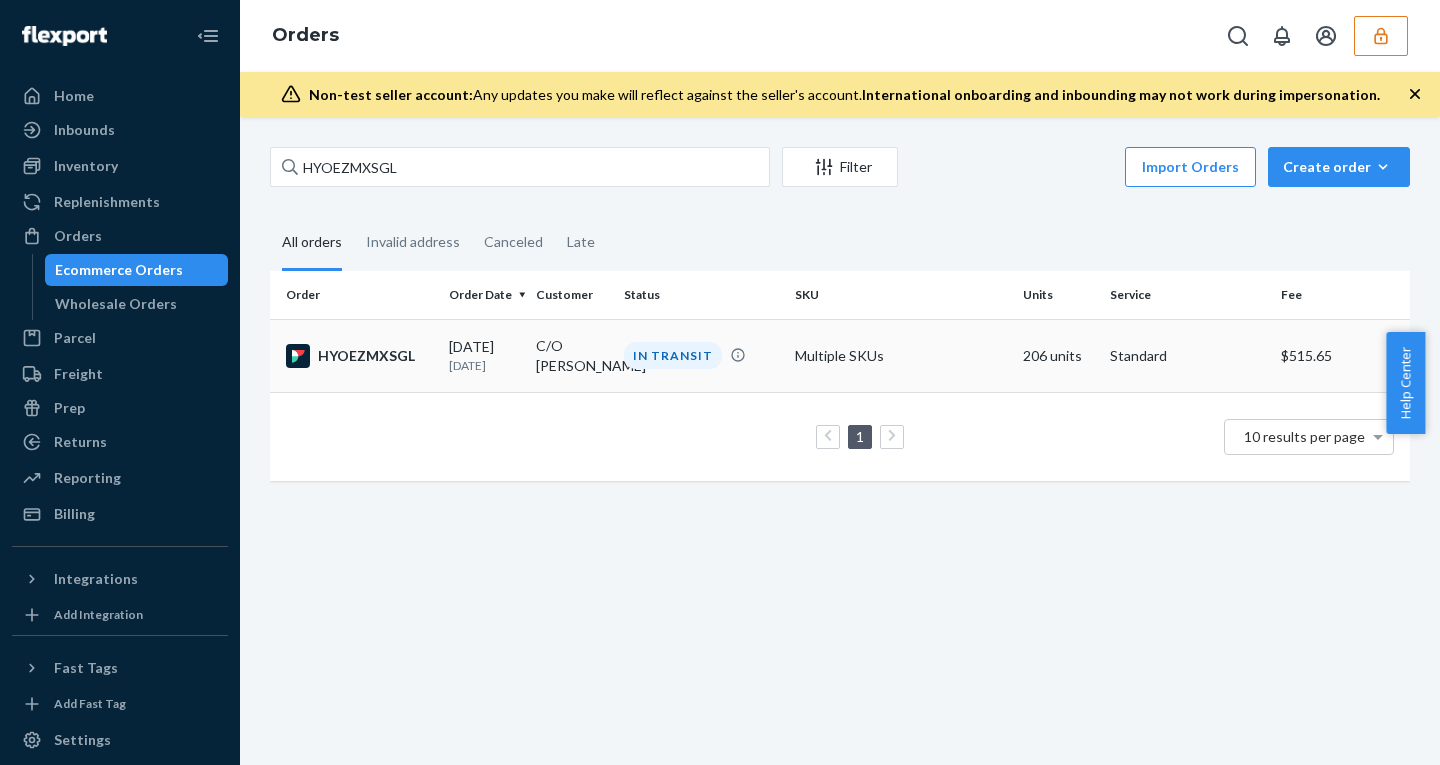 click on "C/O [PERSON_NAME]" at bounding box center [571, 355] 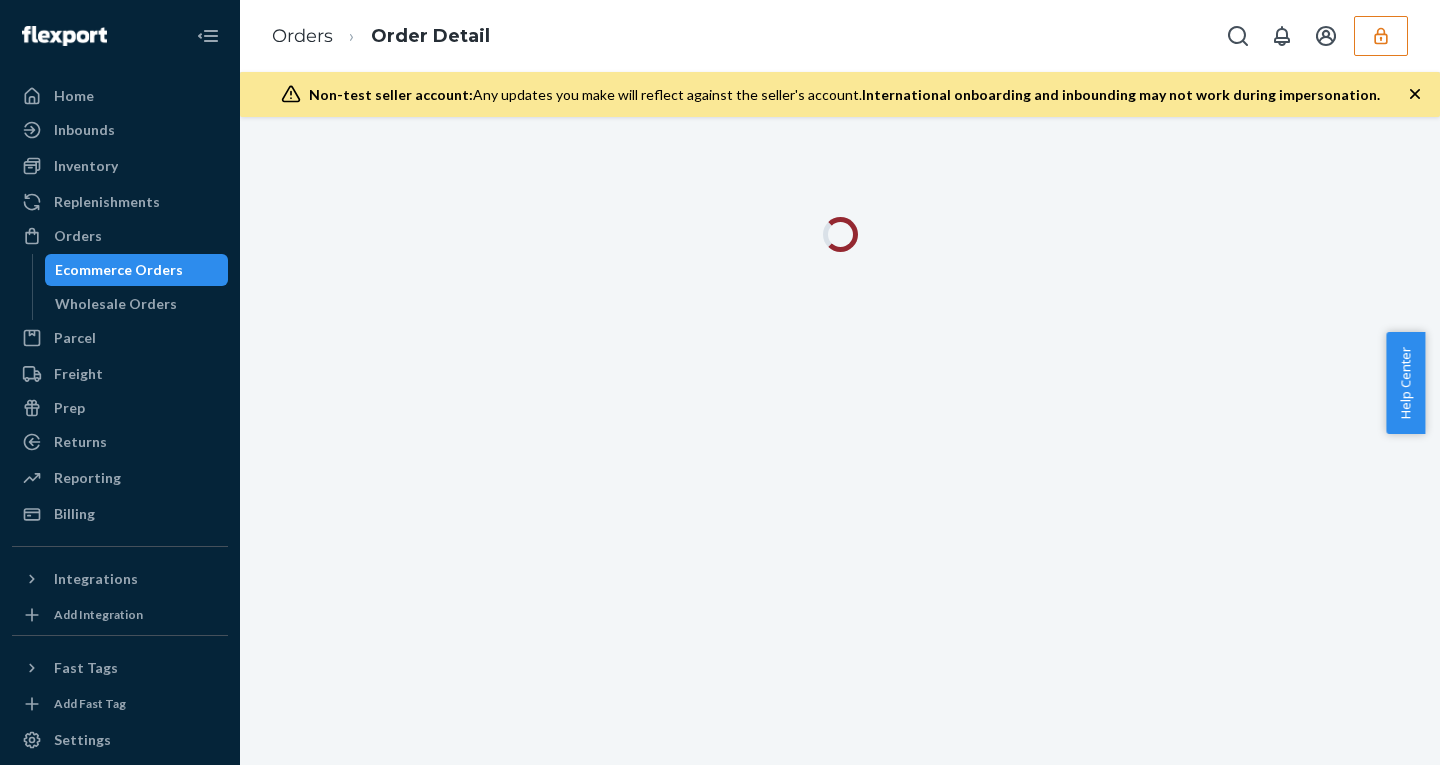 click 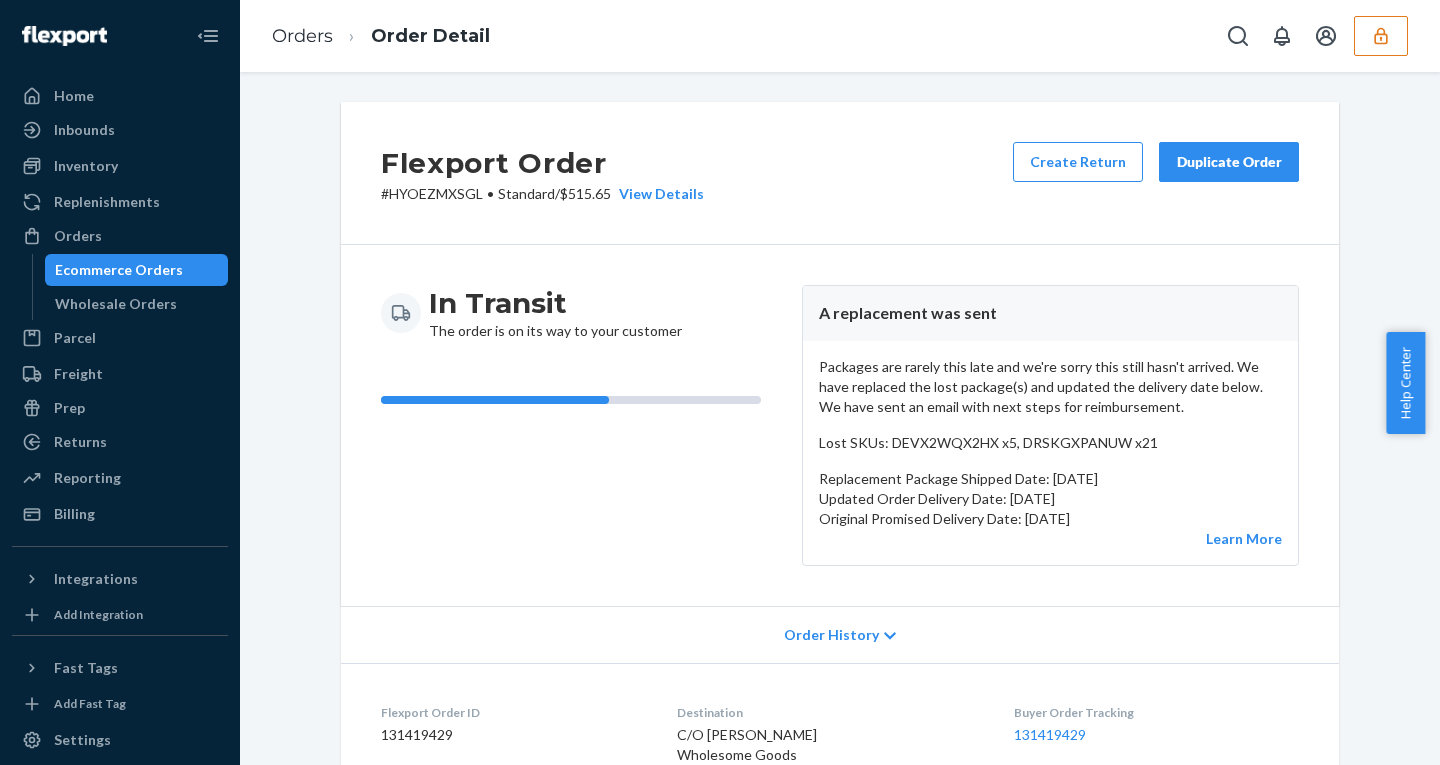 click on "Flexport Order # HYOEZMXSGL • Standard  /  $515.65 View Details Create Return Duplicate Order In Transit The order is on its way to your customer A replacement was sent Packages are rarely this late and we're sorry this still hasn't arrived. We have replaced the lost package(s) and updated the delivery date below. We have sent an email with next steps for reimbursement. Lost SKUs: DEVX2WQX2HX x5, DRSKGXPANUW x21 Replacement Package Shipped Date: [DATE] Updated Order Delivery Date: [DATE] Original Promised Delivery Date: [DATE] Learn More Order History Flexport Order ID 131419429 Destination C/O [PERSON_NAME]
Wholesome Goods
[STREET_ADDRESS]
US Buyer Order Tracking 131419429 SKU Product Name Details Qty PW-FIBRO-1B Fibro Complex (One Bottle) DSKU: DEVX2WQX2HX 36 PW-CHOLEST-1B Cholesterol Complex (Single Bottle) DSKU: DRSKGXPANUW 36 PW-GLUTATHIONE-1B Glutathione (One Bottle) DSKU: DRQ98DHCDKD 26 WO-MACAROOT-1B Maca Root (Single Bottle) DSKU: D34XZHHHKBJ 36 36 36" at bounding box center (840, 3441) 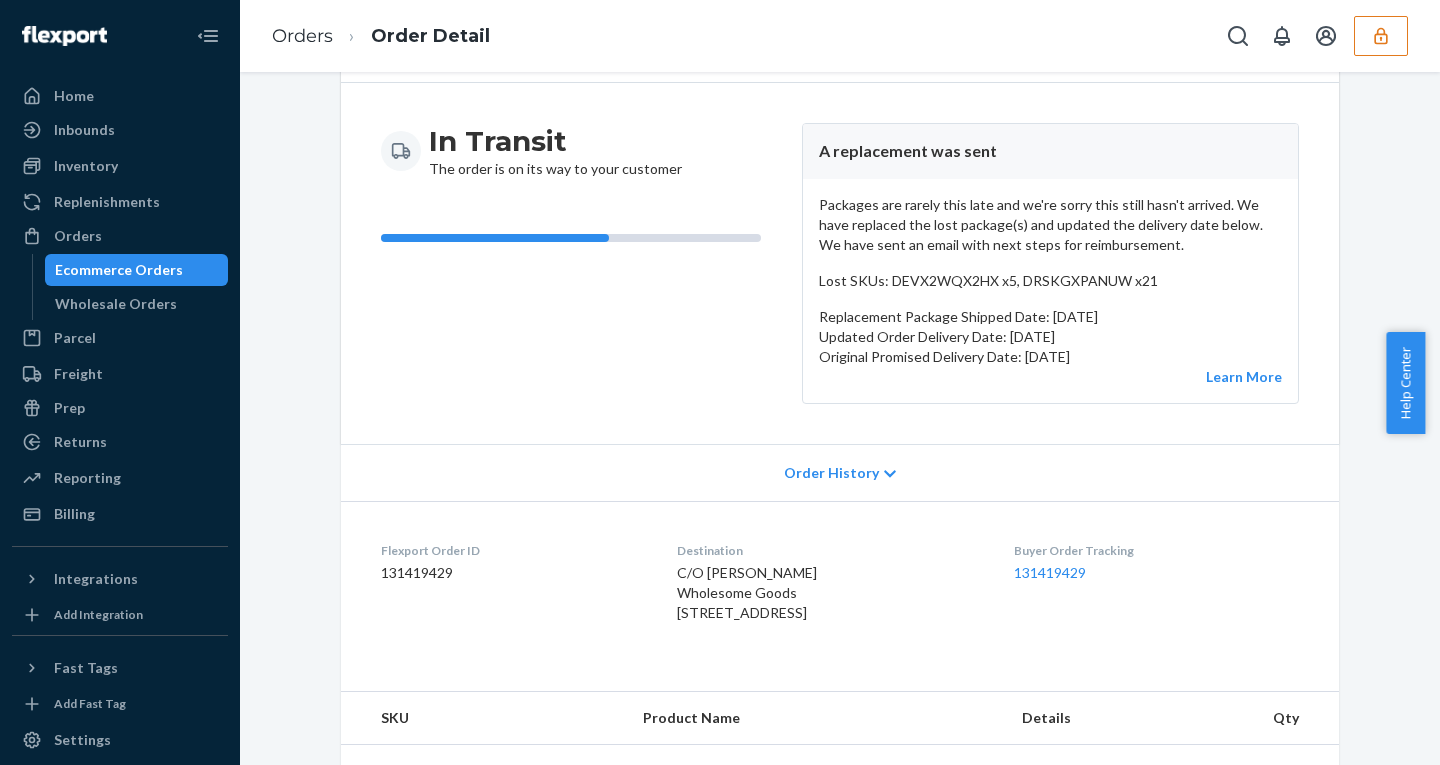 scroll, scrollTop: 165, scrollLeft: 0, axis: vertical 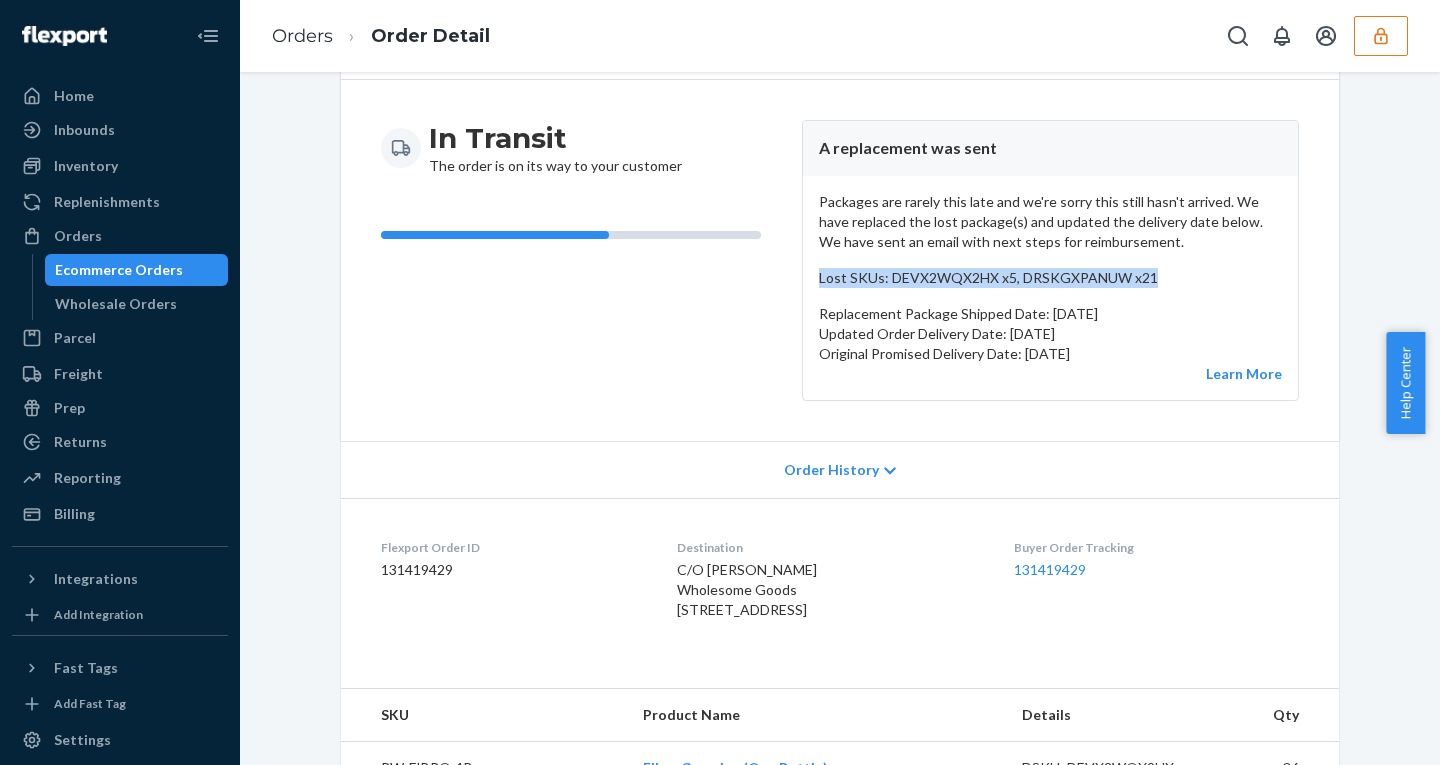 drag, startPoint x: 809, startPoint y: 280, endPoint x: 1187, endPoint y: 283, distance: 378.0119 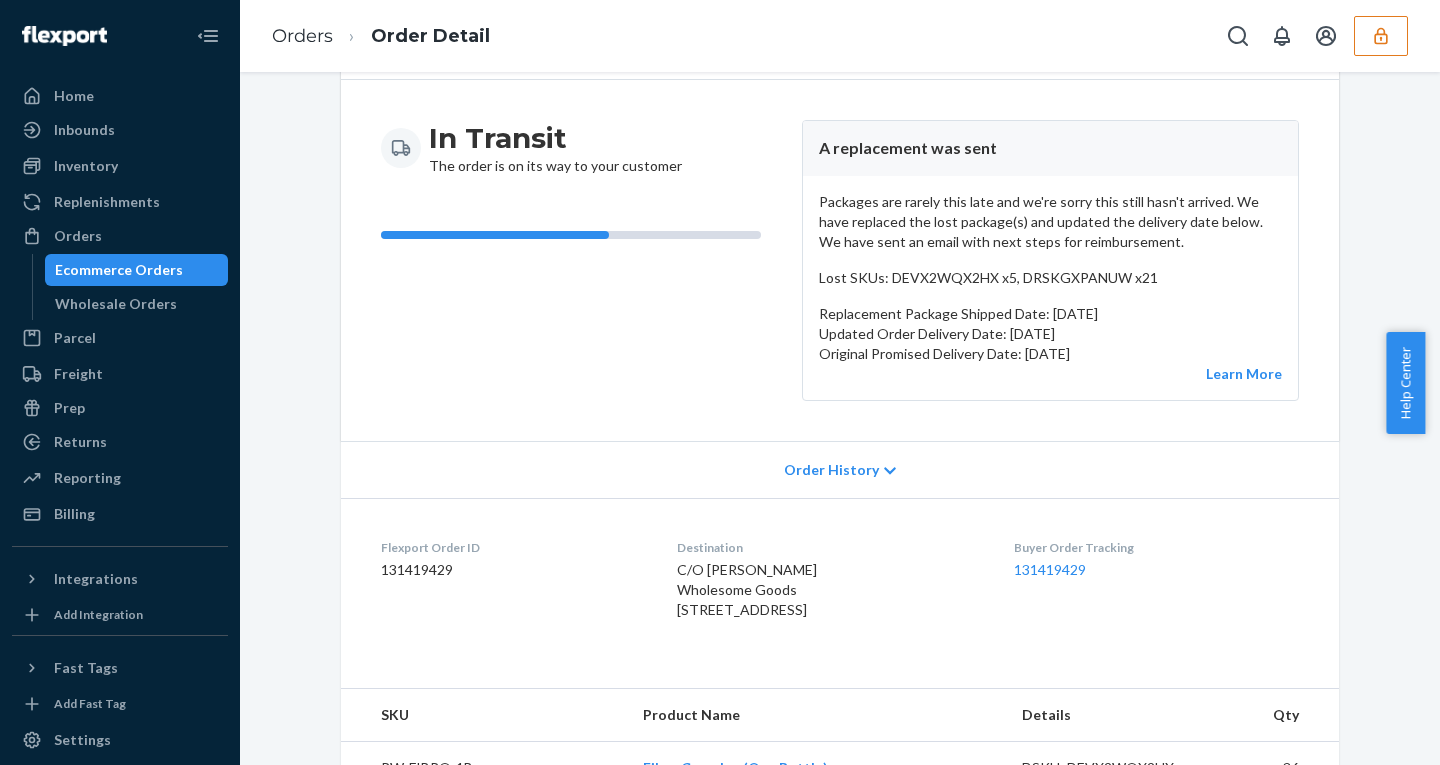 click on "Lost SKUs: DEVX2WQX2HX x5, DRSKGXPANUW x21" at bounding box center (1050, 278) 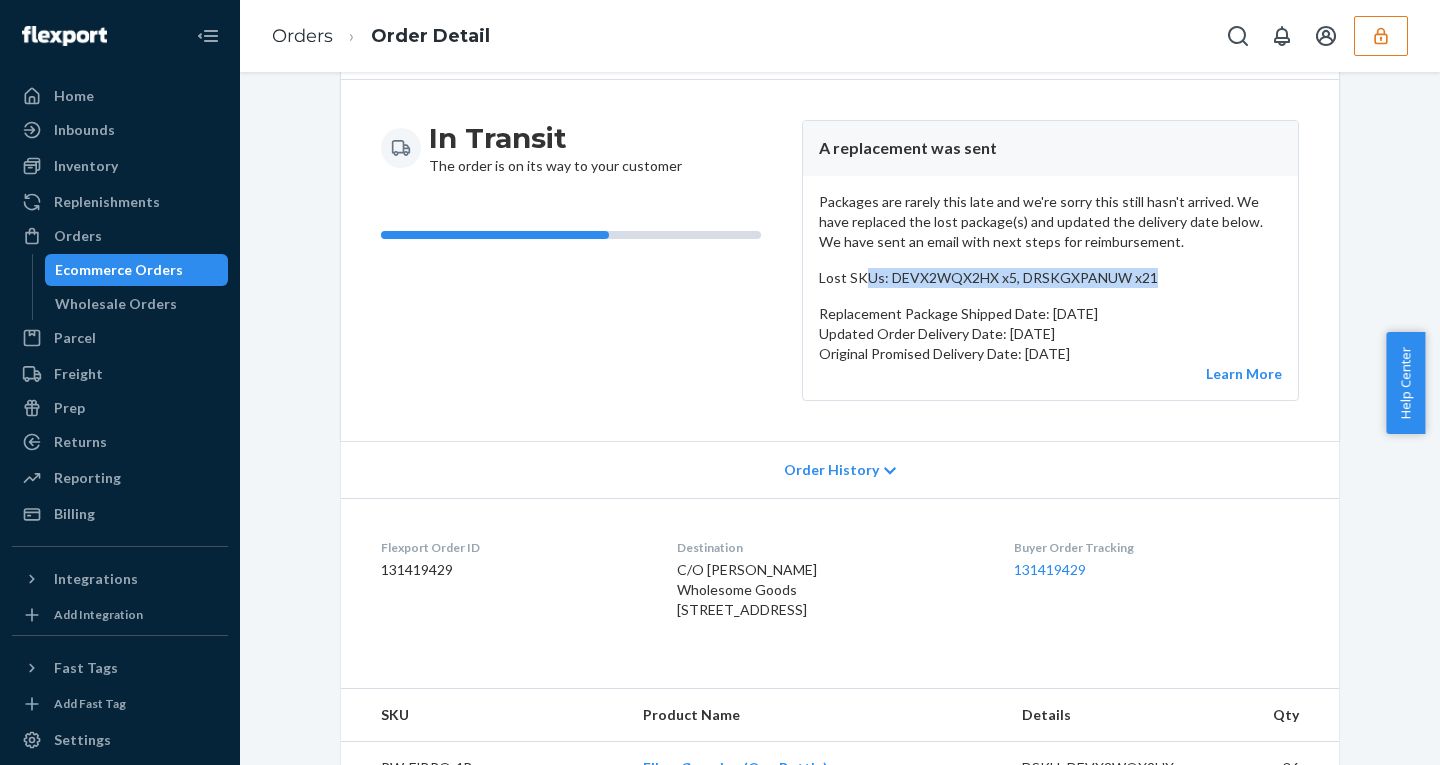 drag, startPoint x: 1168, startPoint y: 275, endPoint x: 856, endPoint y: 275, distance: 312 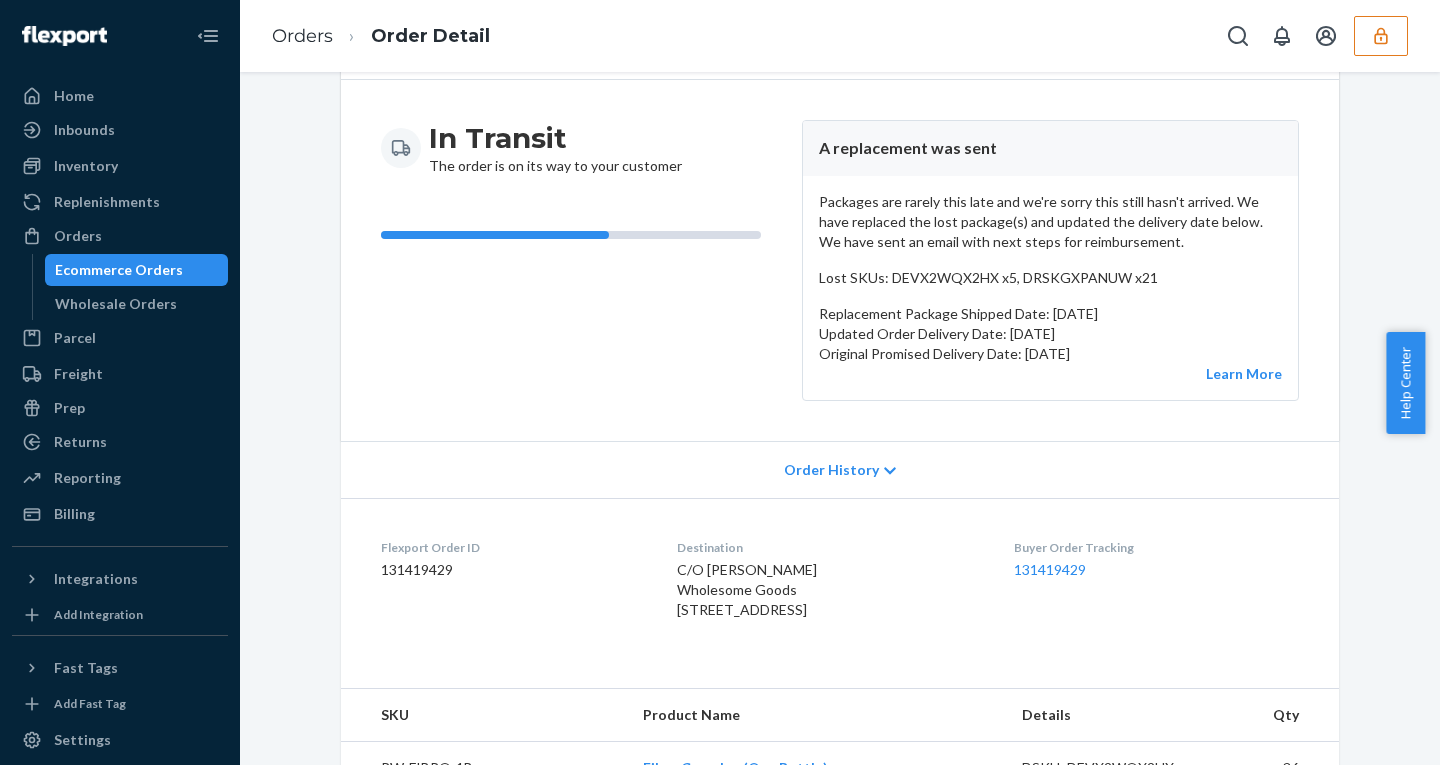 click on "In Transit The order is on its way to your customer A replacement was sent Packages are rarely this late and we're sorry this still hasn't arrived. We have replaced the lost package(s) and updated the delivery date below. We have sent an email with next steps for reimbursement. Lost SKUs: DEVX2WQX2HX x5, DRSKGXPANUW x21 Replacement Package Shipped Date: July 10, 2025 Updated Order Delivery Date: July 14, 2025 Original Promised Delivery Date: July 15, 2025 Learn More" at bounding box center [840, 260] 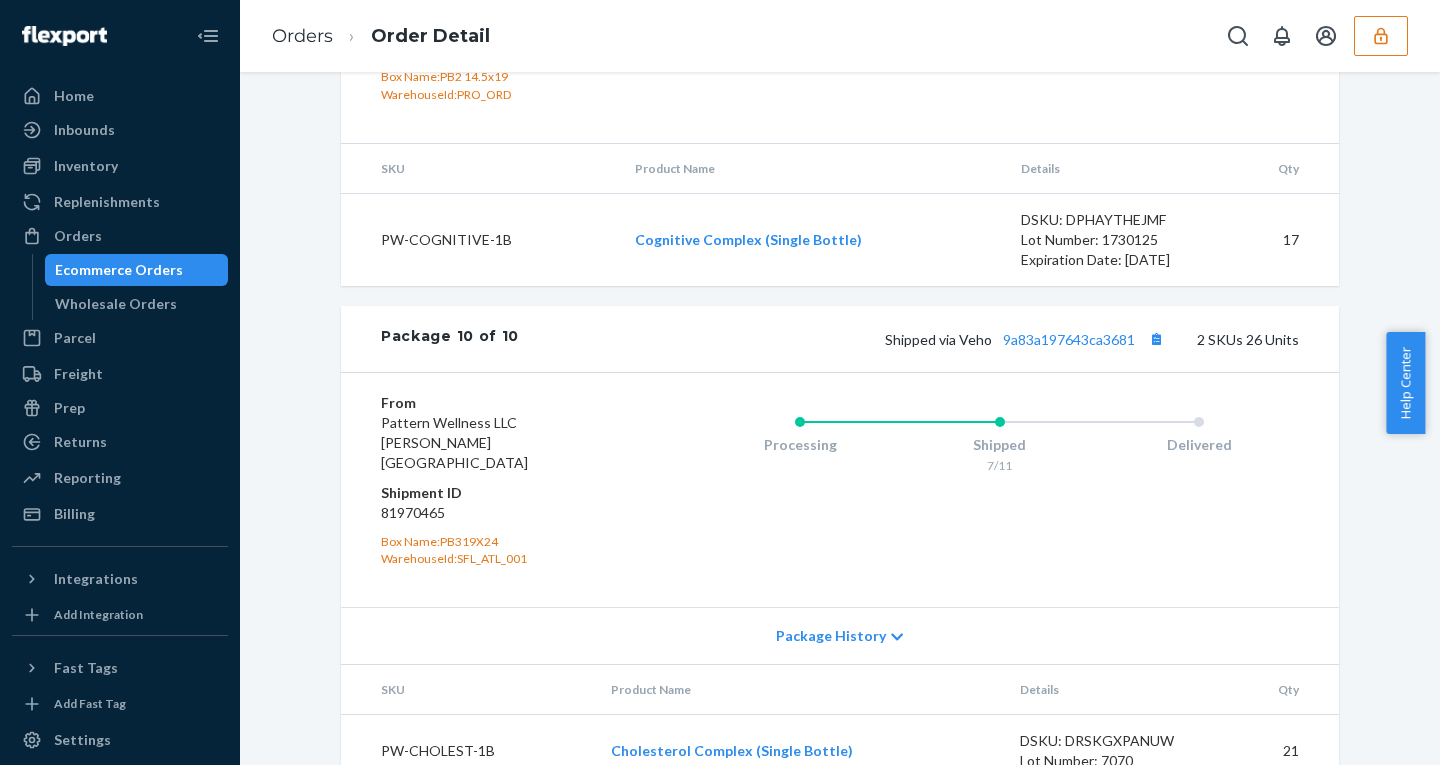 scroll, scrollTop: 5895, scrollLeft: 0, axis: vertical 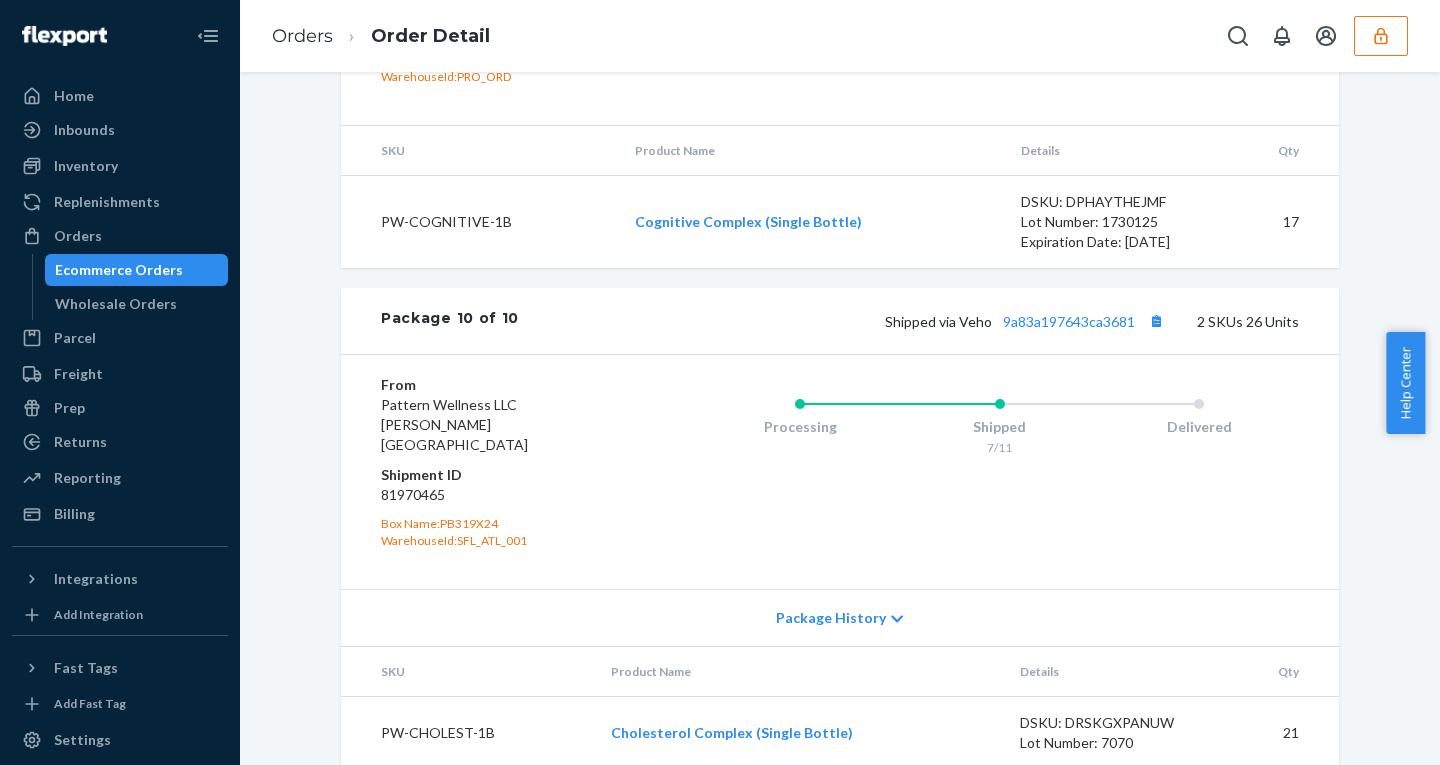 click on "Package History" at bounding box center (840, 617) 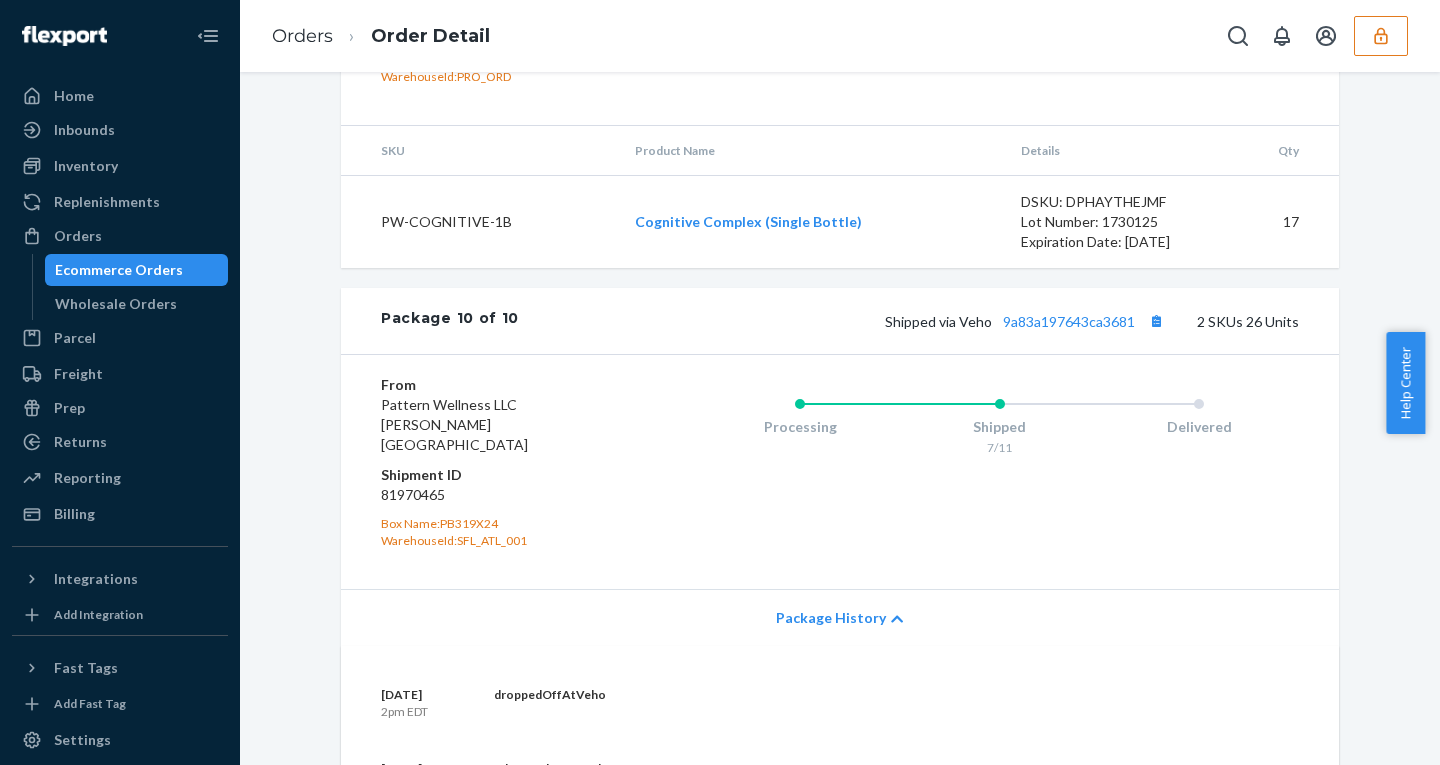 click on "Package History" at bounding box center [840, 617] 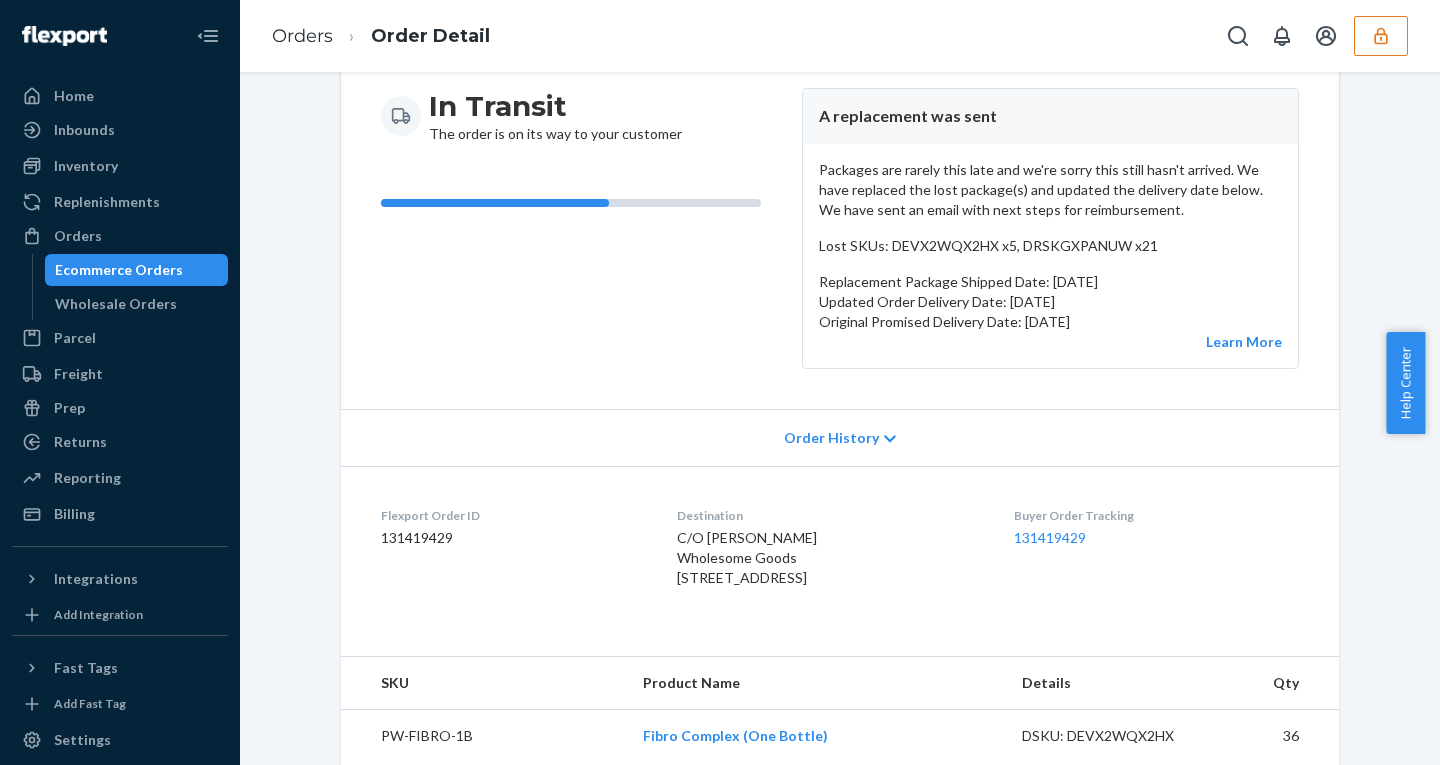 scroll, scrollTop: 162, scrollLeft: 0, axis: vertical 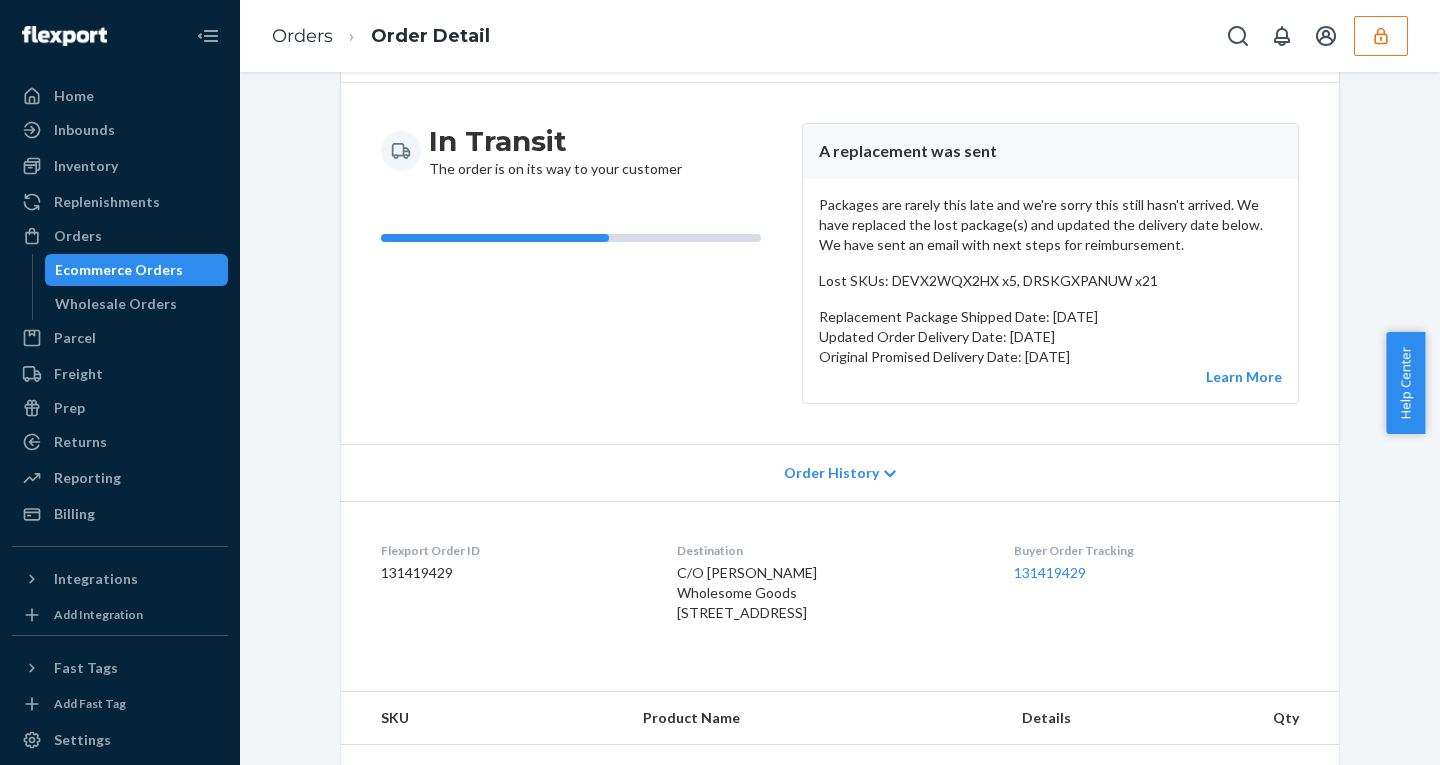 click on "Order History" at bounding box center [831, 473] 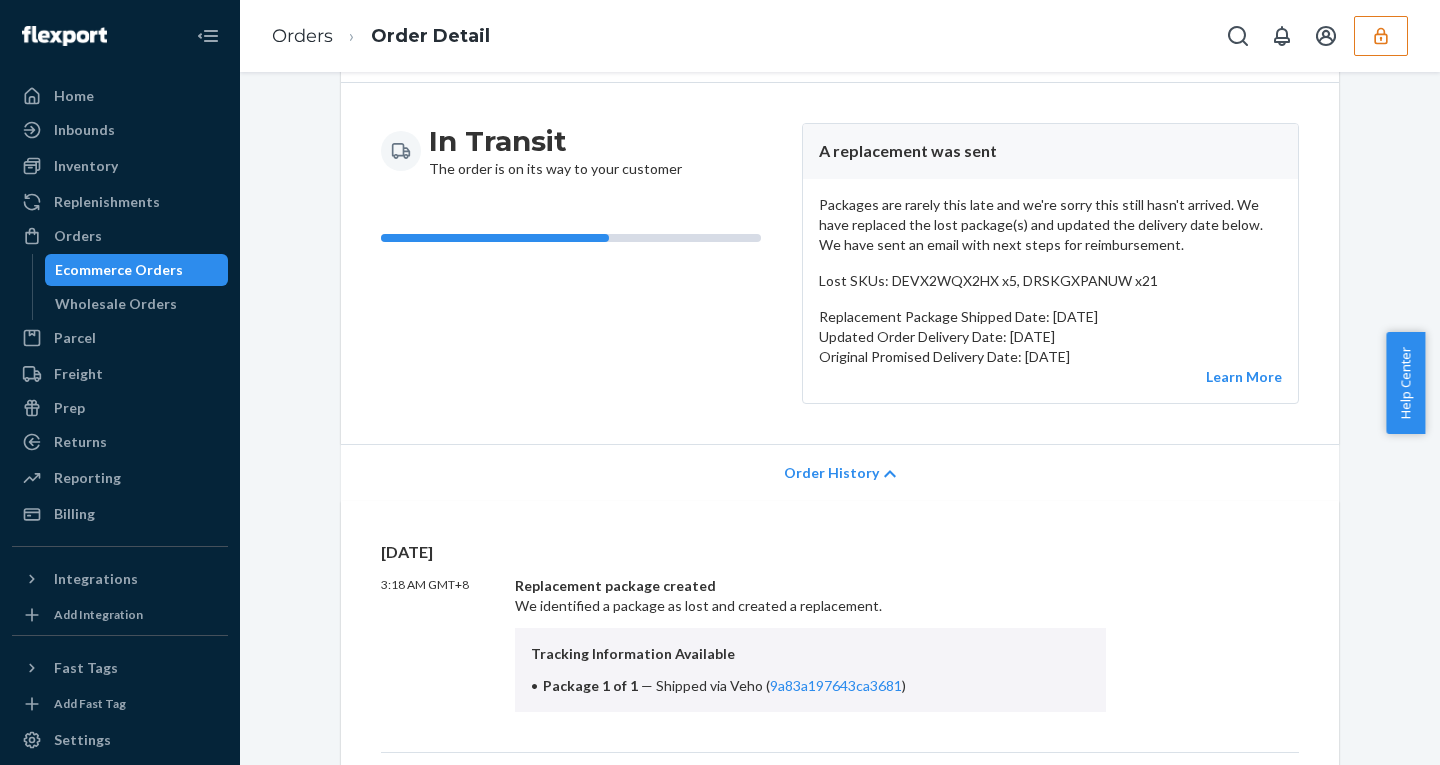 click on "Order History" at bounding box center [831, 473] 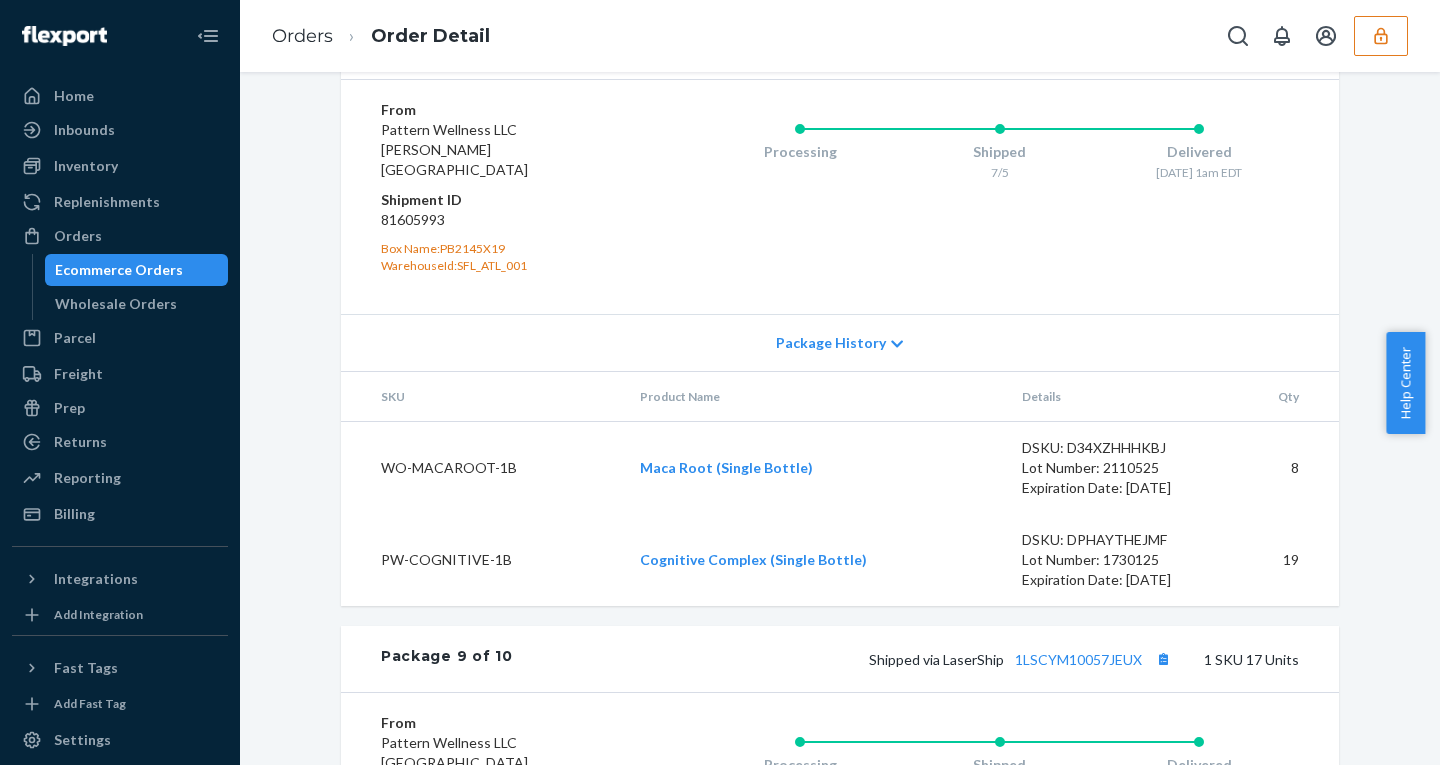 scroll, scrollTop: 5895, scrollLeft: 0, axis: vertical 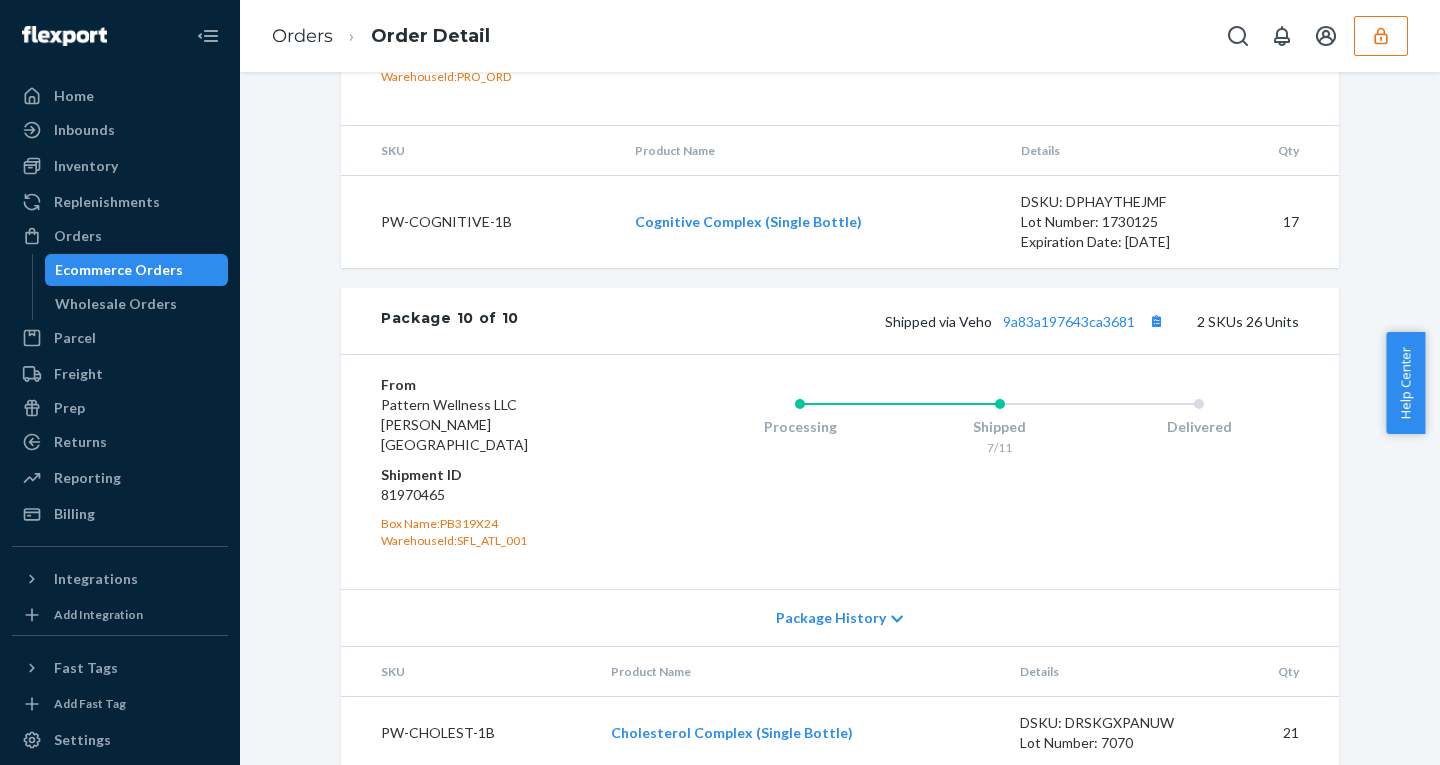 click on "Package History" at bounding box center [831, 618] 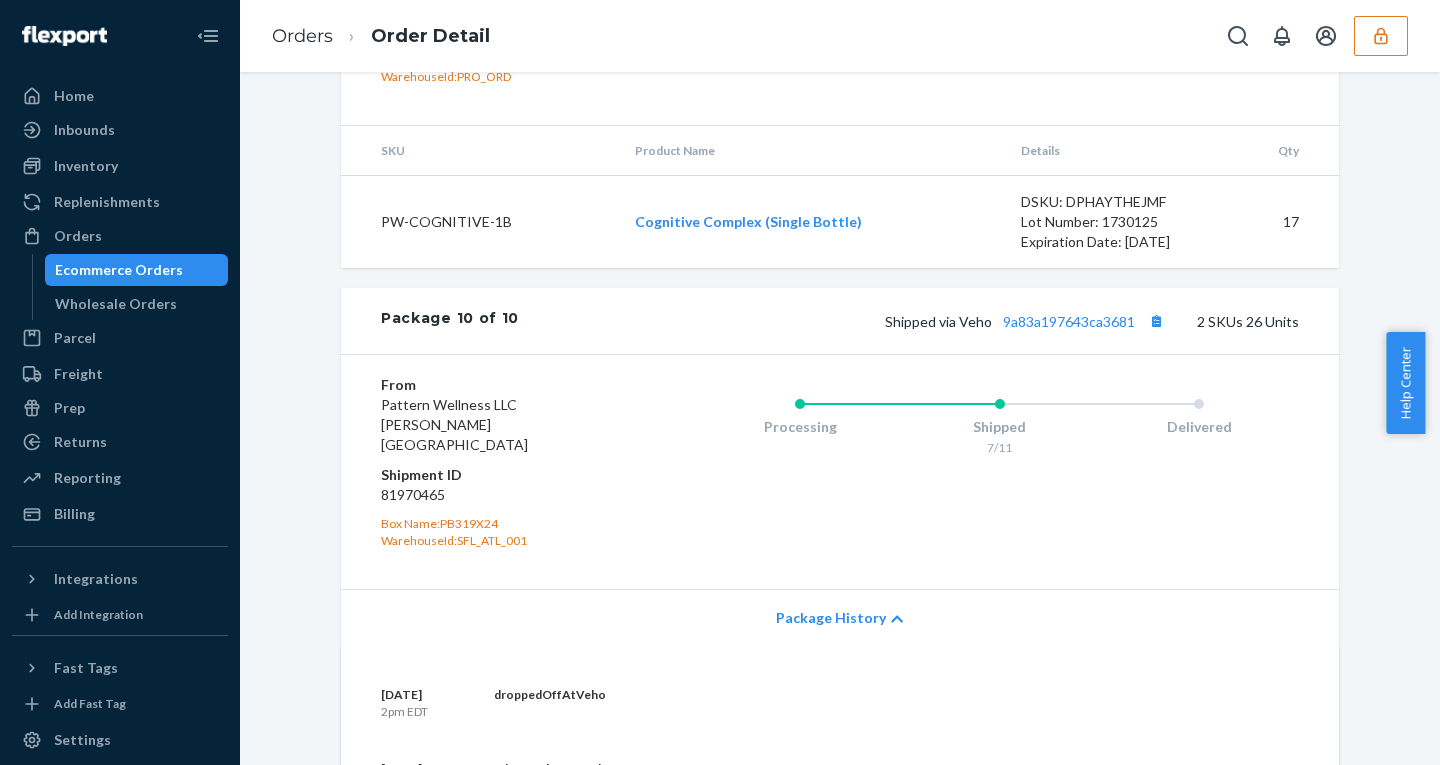click on "Package History" at bounding box center [831, 618] 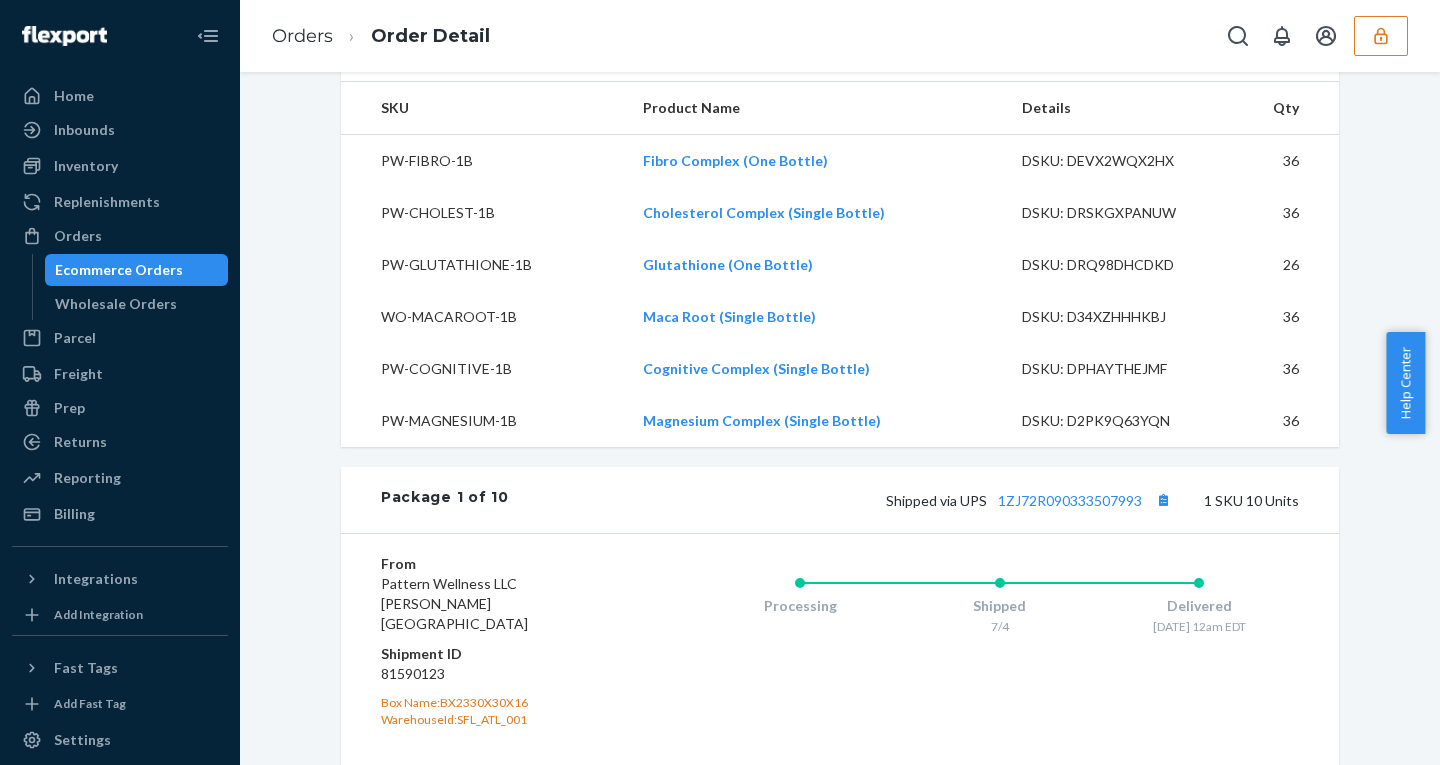 scroll, scrollTop: 0, scrollLeft: 0, axis: both 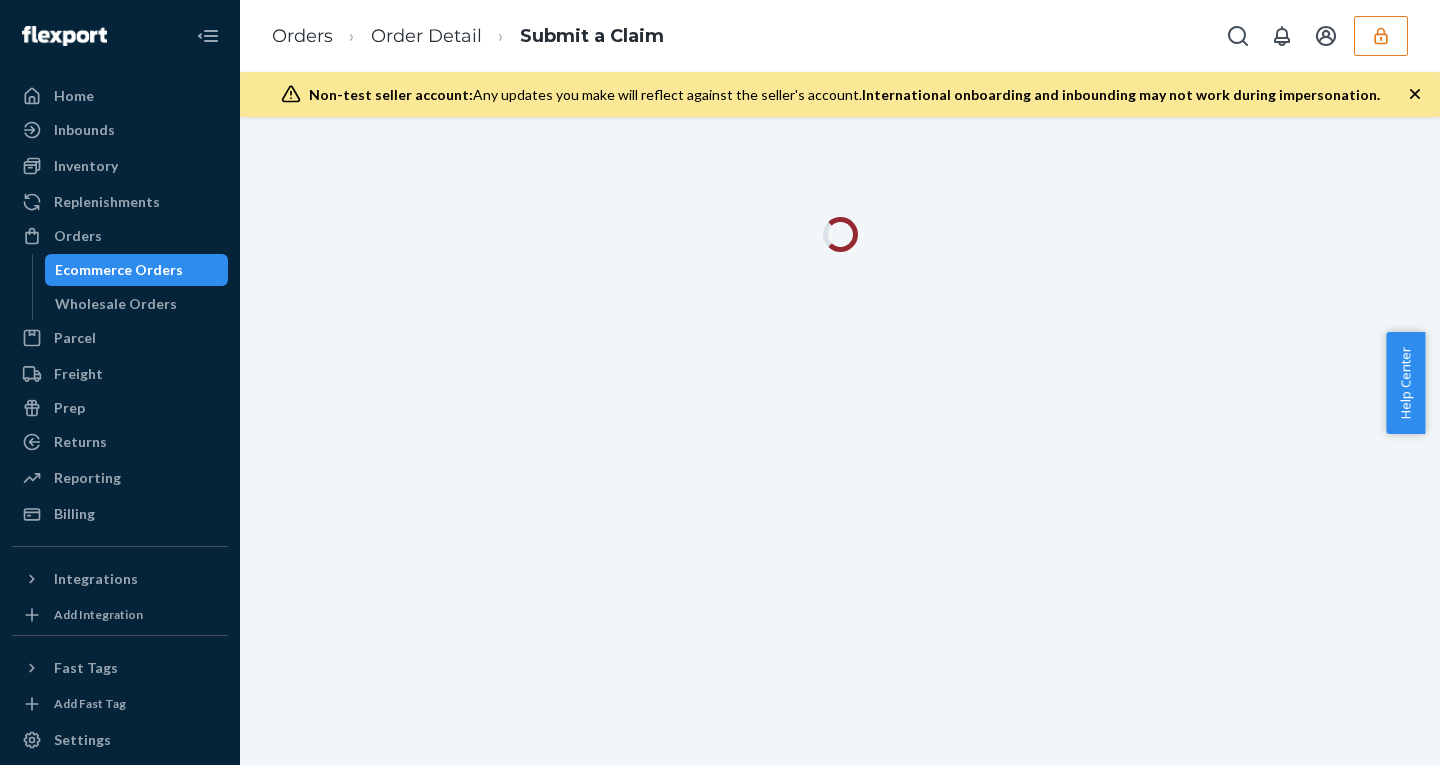 click 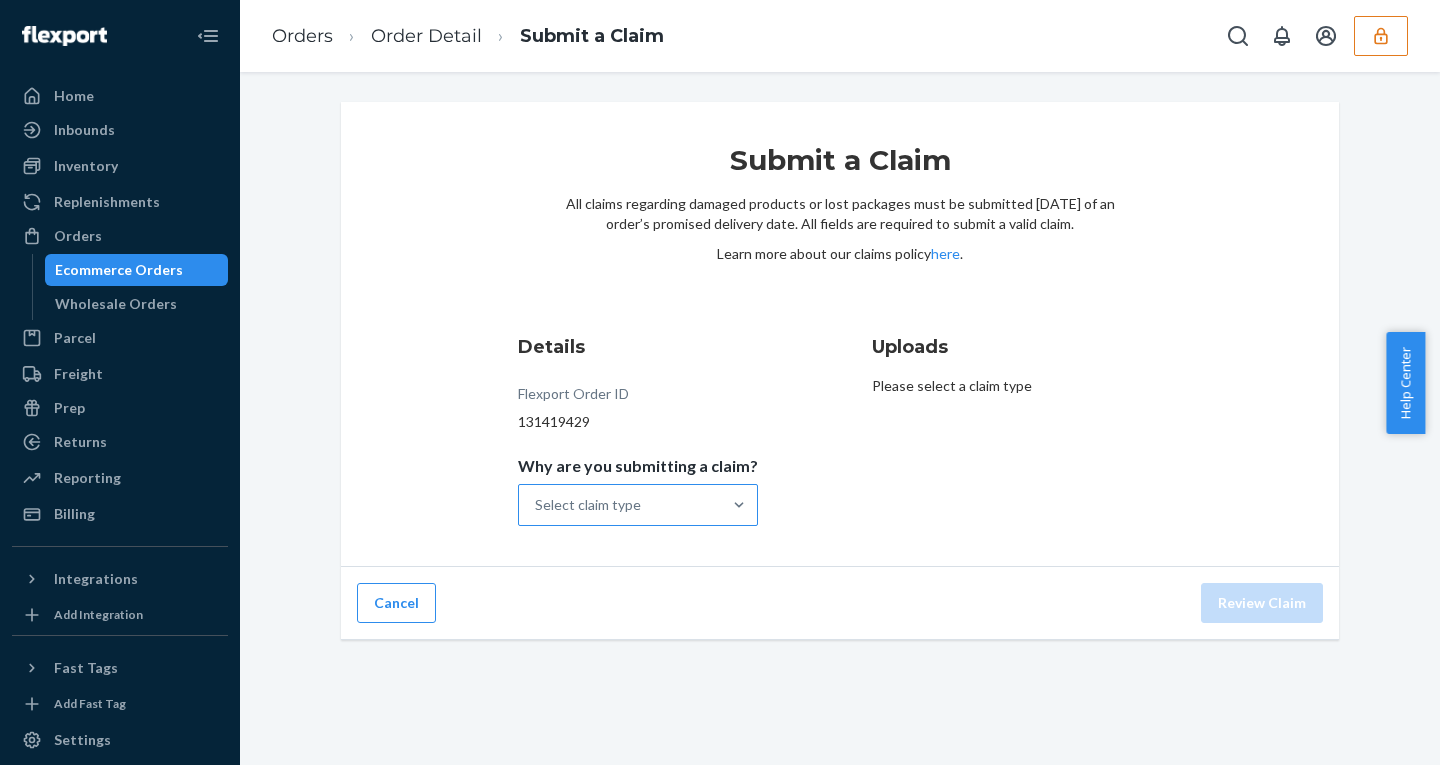 click on "Select claim type" at bounding box center (620, 505) 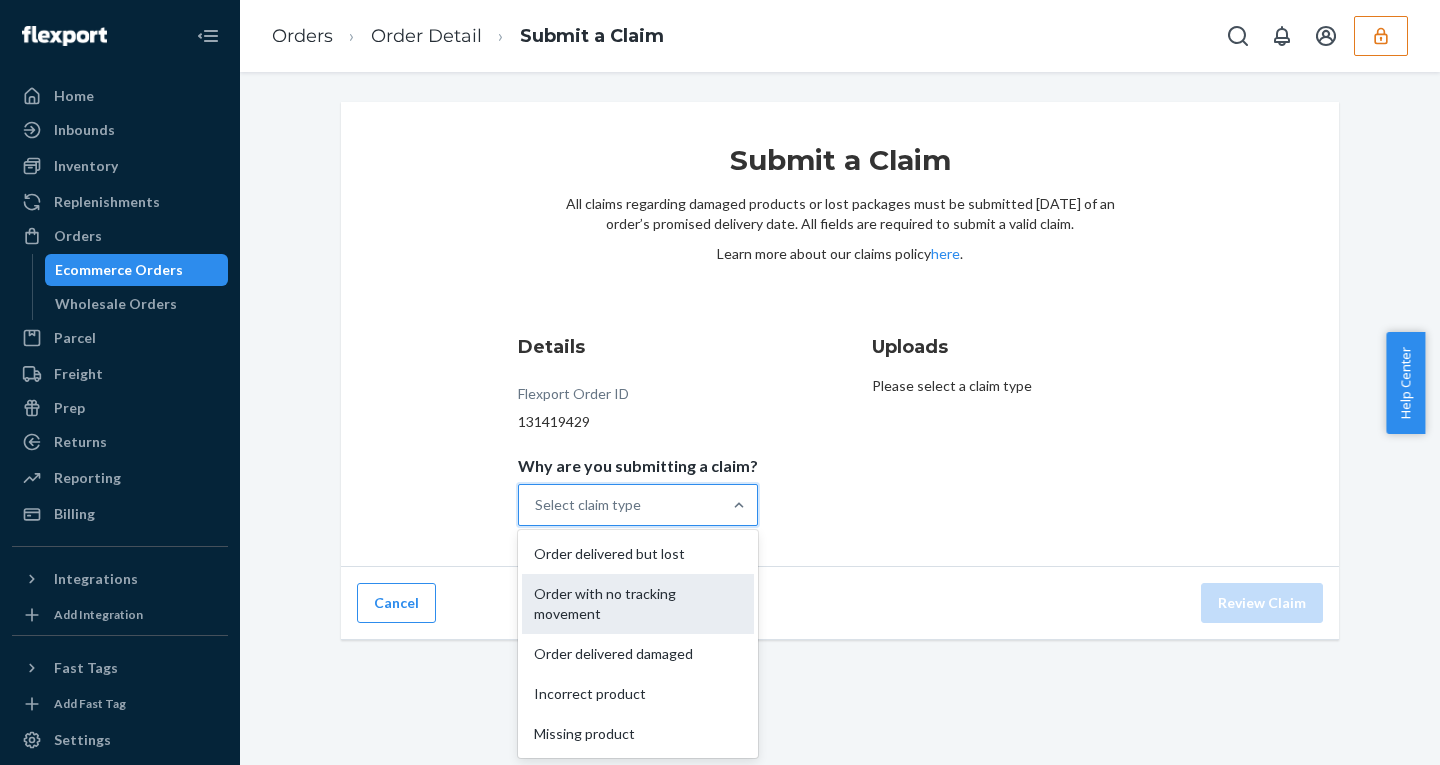 click on "Order with no tracking movement" at bounding box center [638, 604] 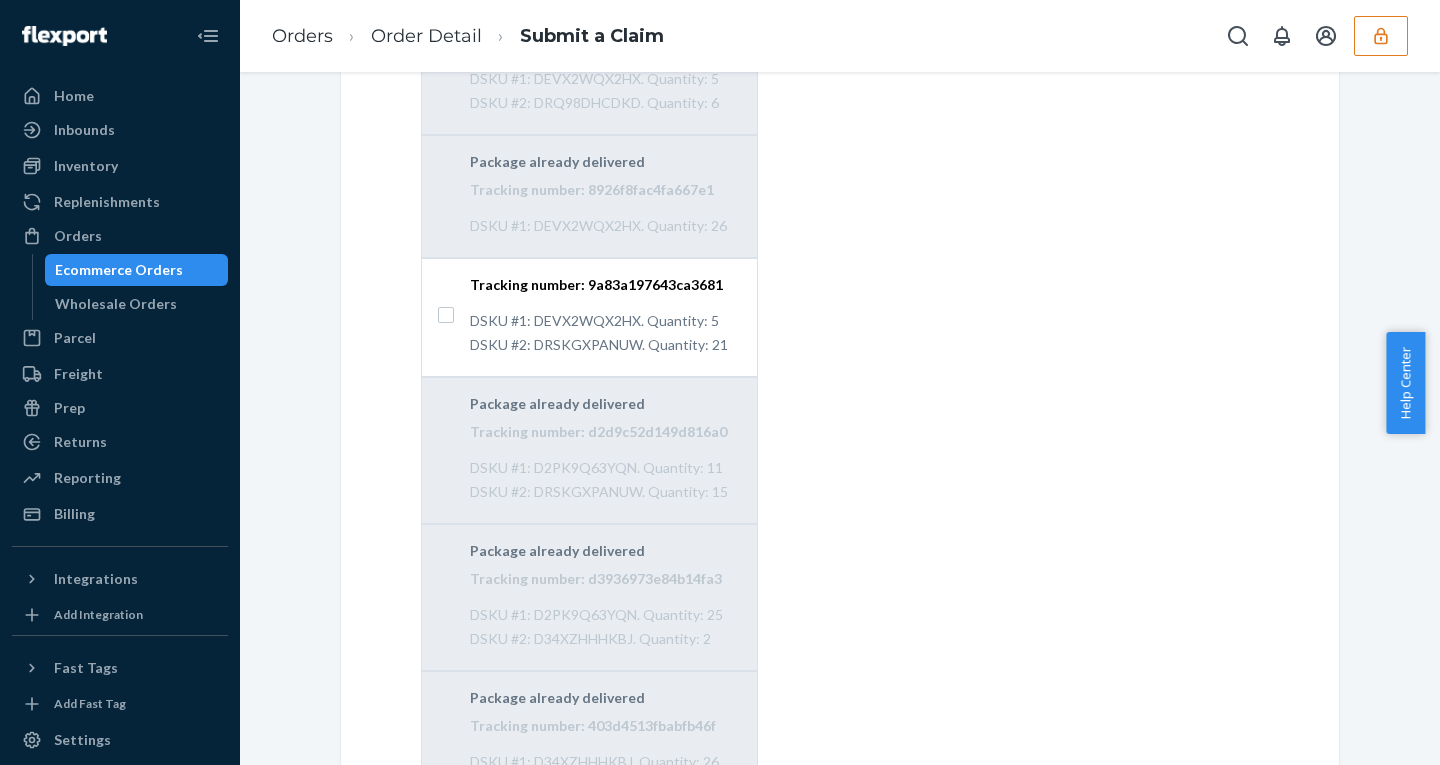 scroll, scrollTop: 977, scrollLeft: 0, axis: vertical 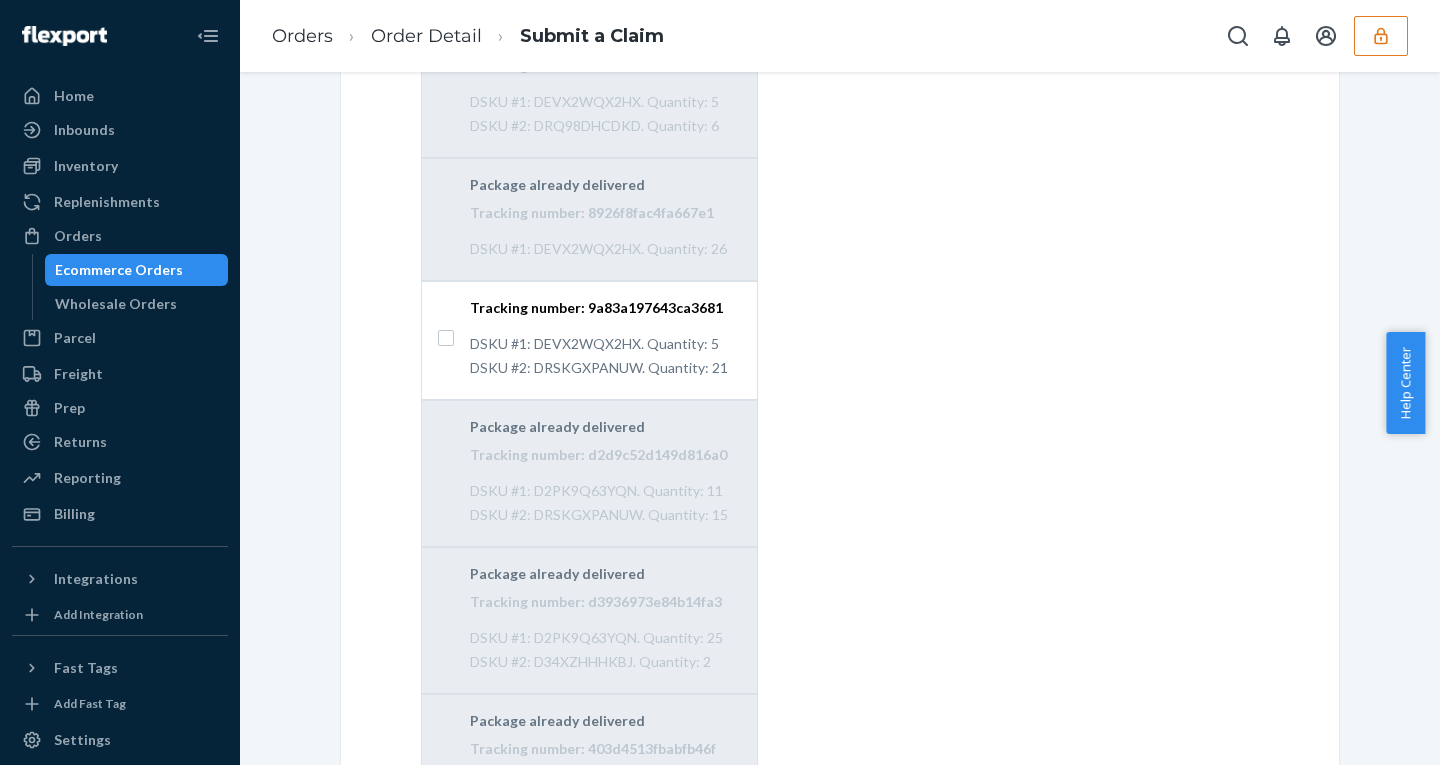 click on "Tracking number: 9a83a197643ca3681 DSKU #1: DEVX2WQX2HX. Quantity: 5 DSKU #2: DRSKGXPANUW. Quantity: 21" at bounding box center [605, 338] 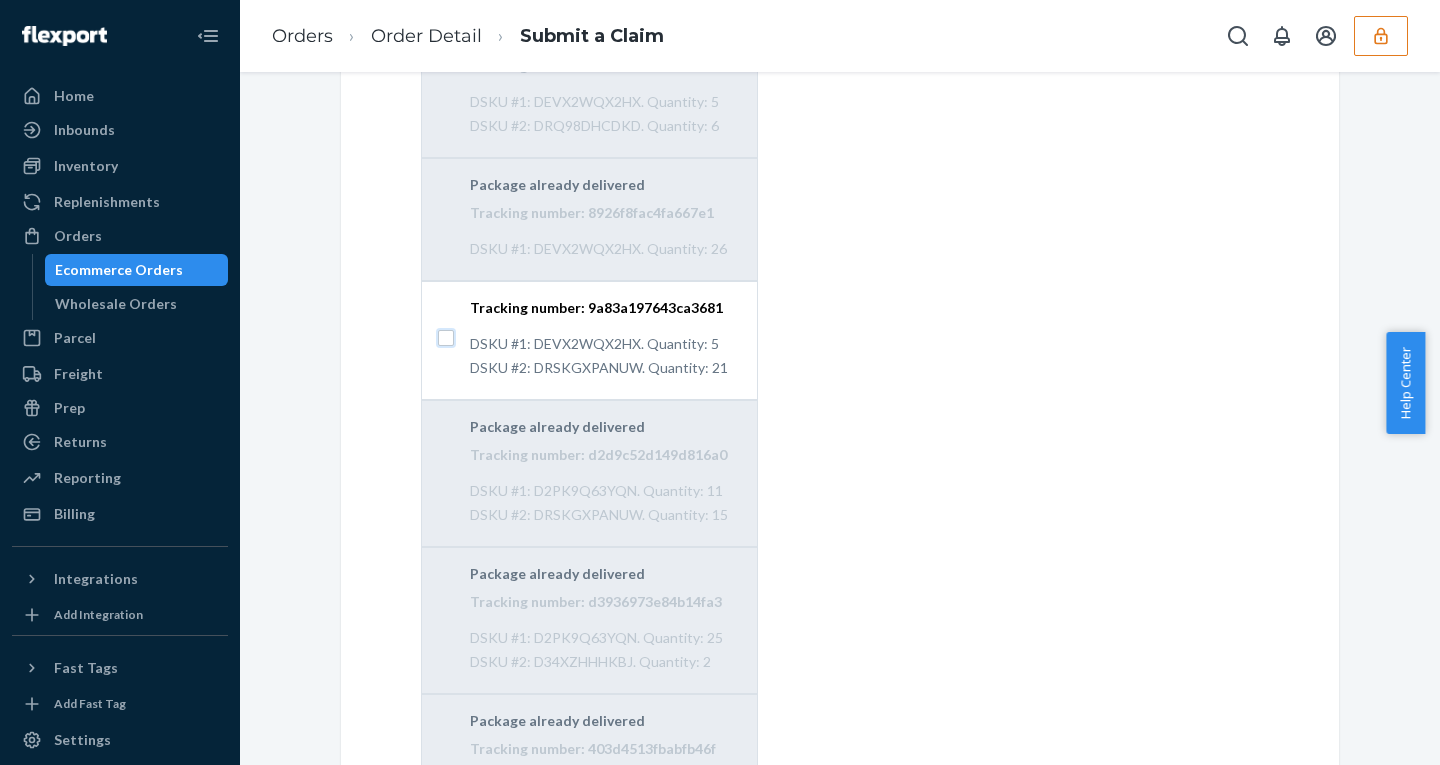 click on "Tracking number: 9a83a197643ca3681 DSKU #1: DEVX2WQX2HX. Quantity: 5 DSKU #2: DRSKGXPANUW. Quantity: 21" at bounding box center [446, 338] 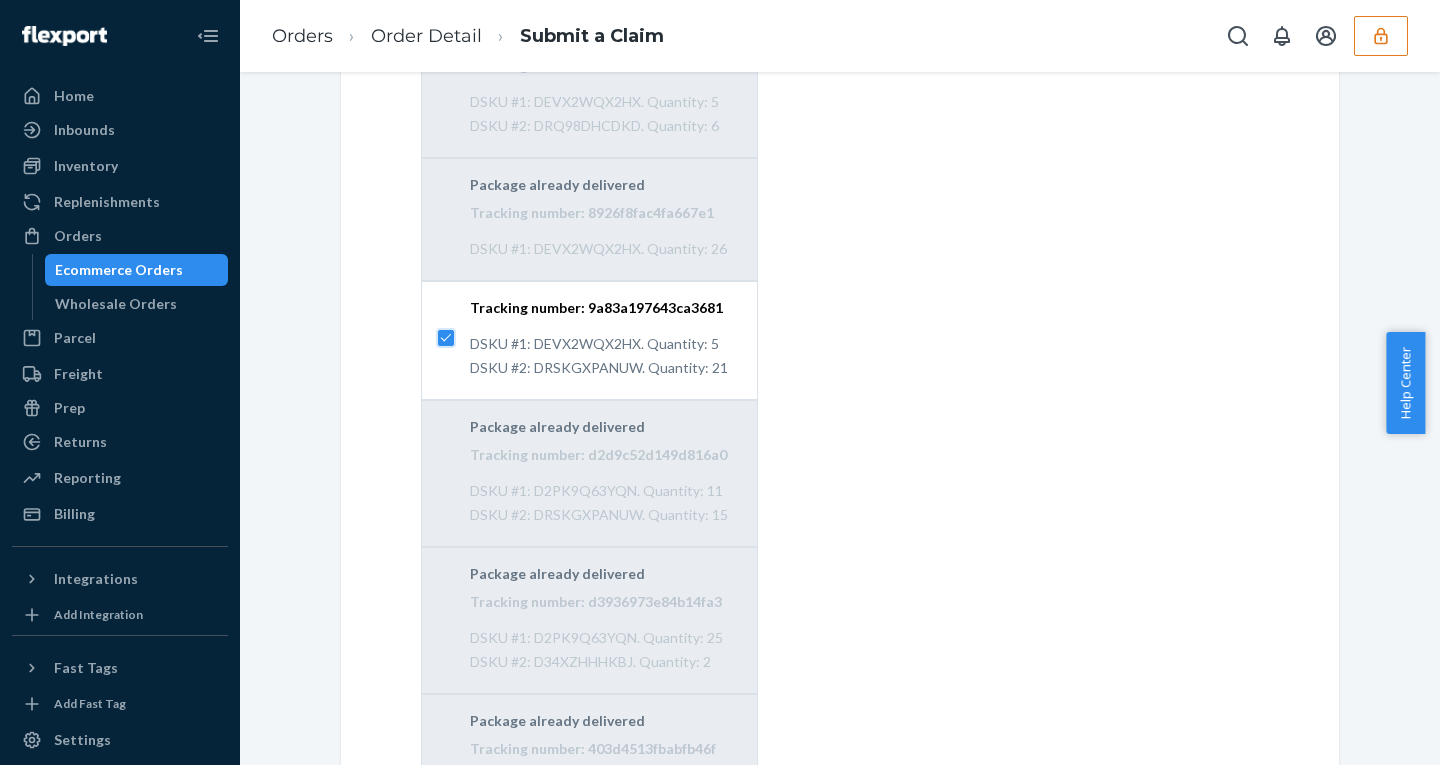 checkbox on "true" 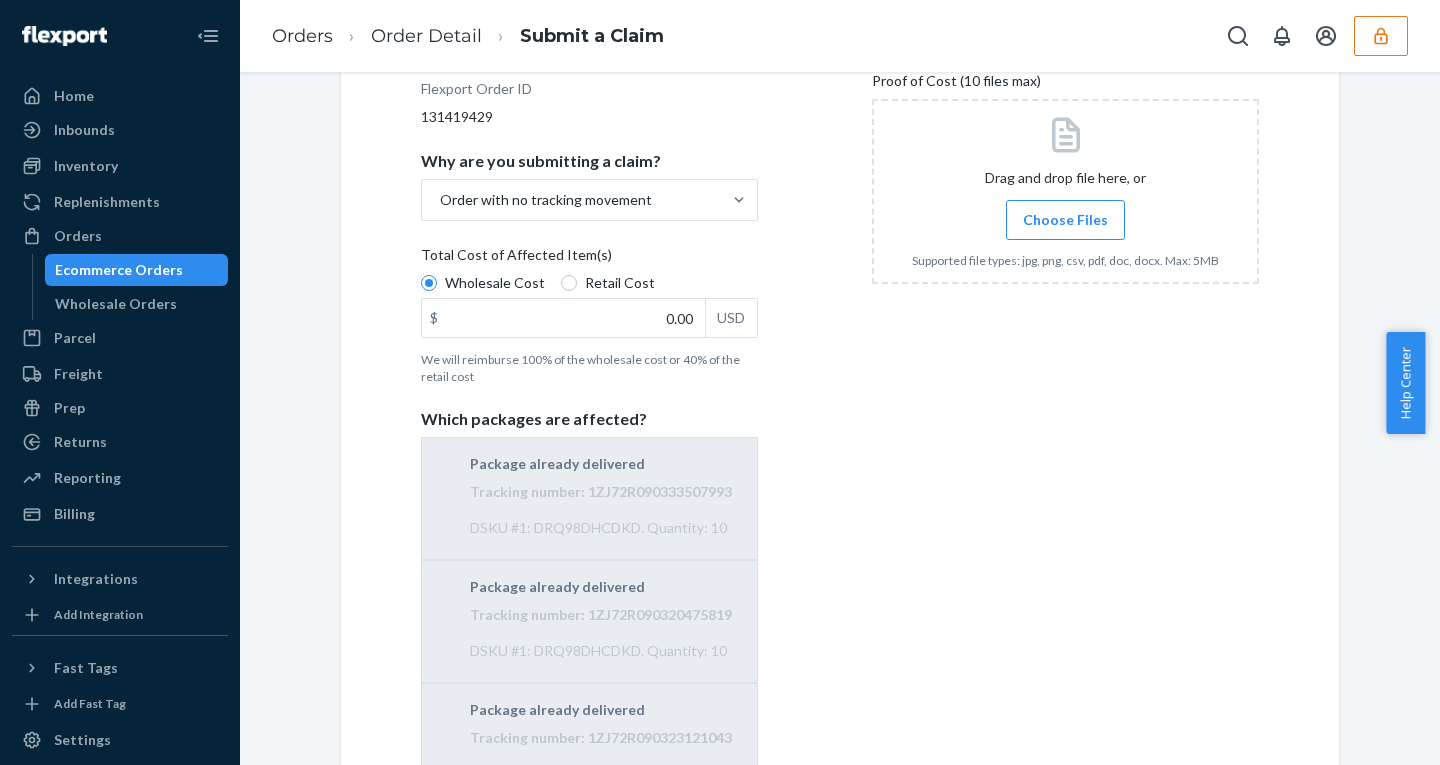 scroll, scrollTop: 0, scrollLeft: 0, axis: both 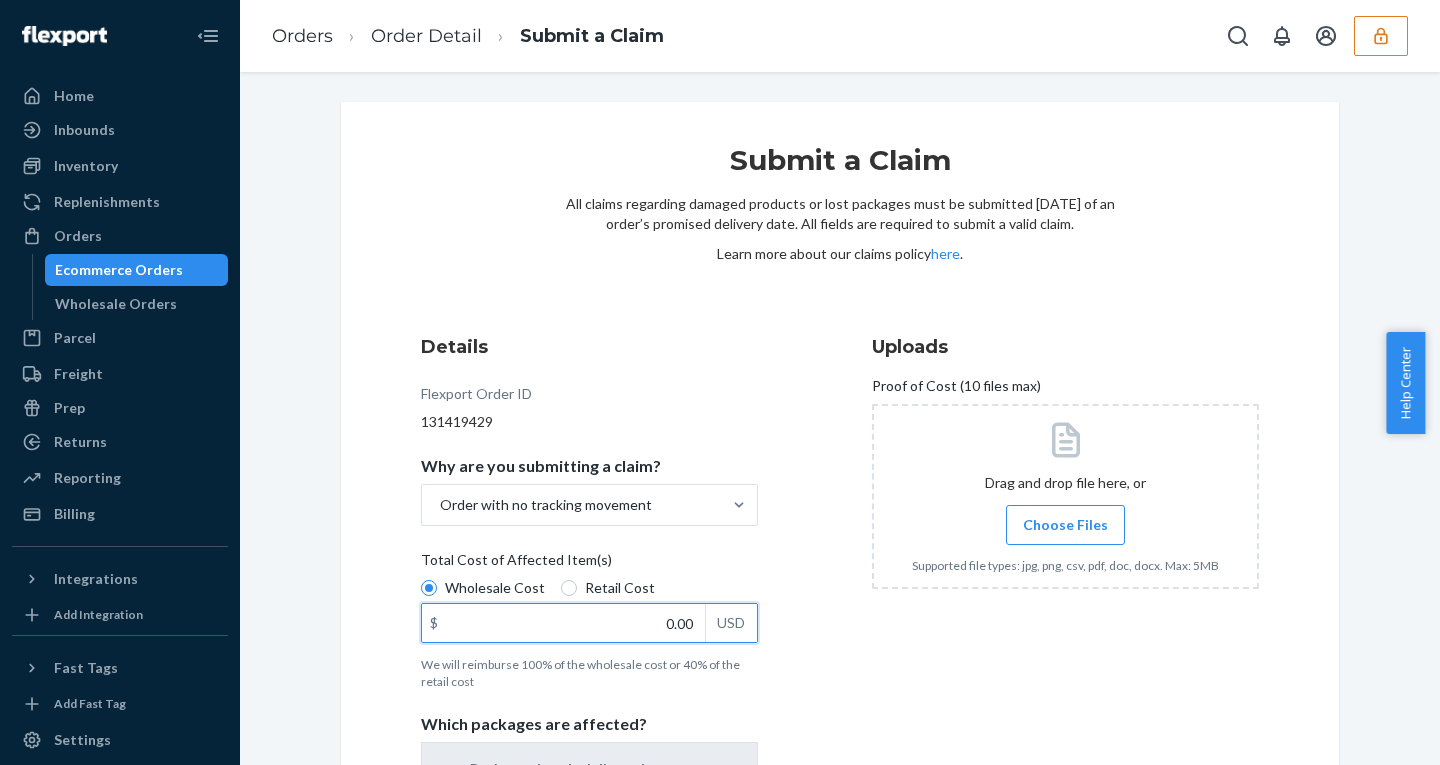 click on "0.00" at bounding box center [563, 623] 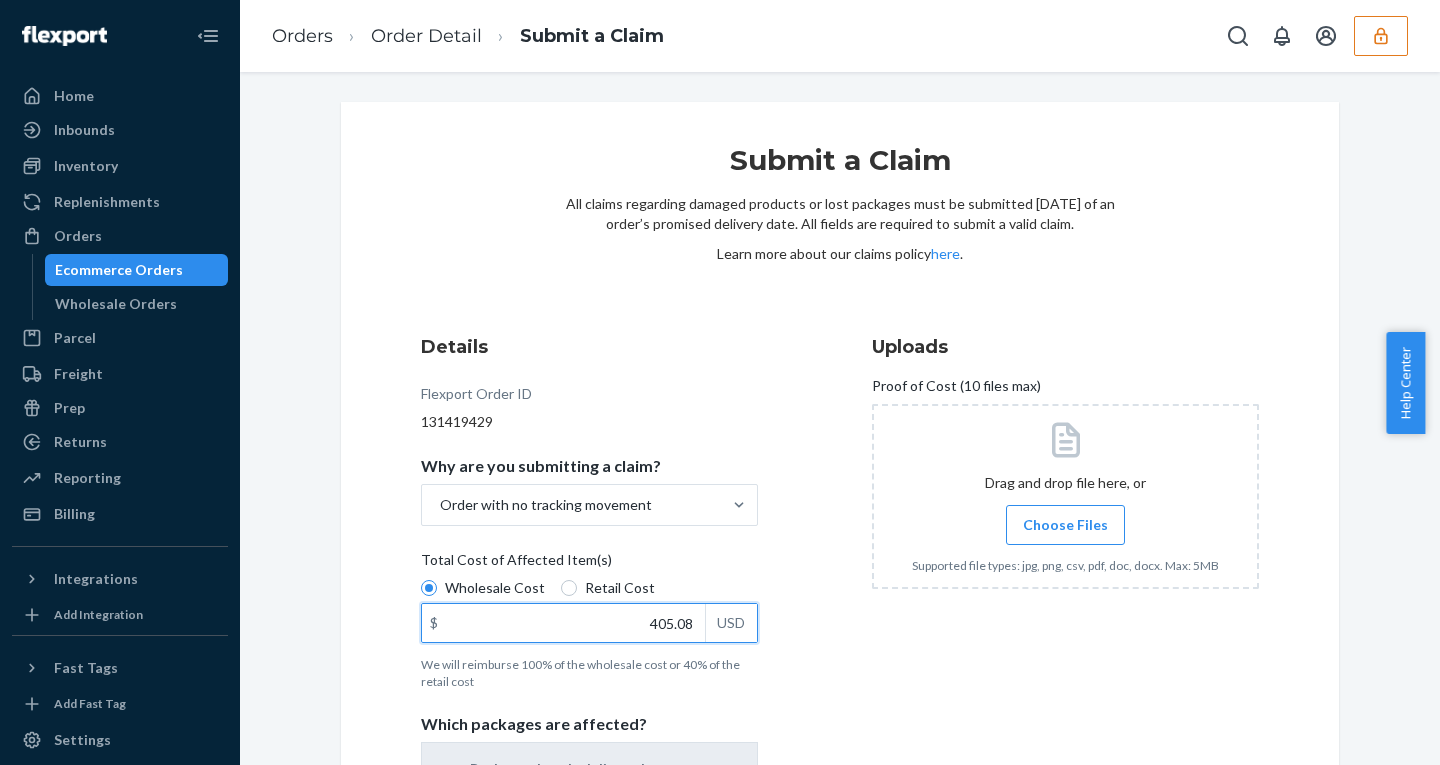 type on "405.08" 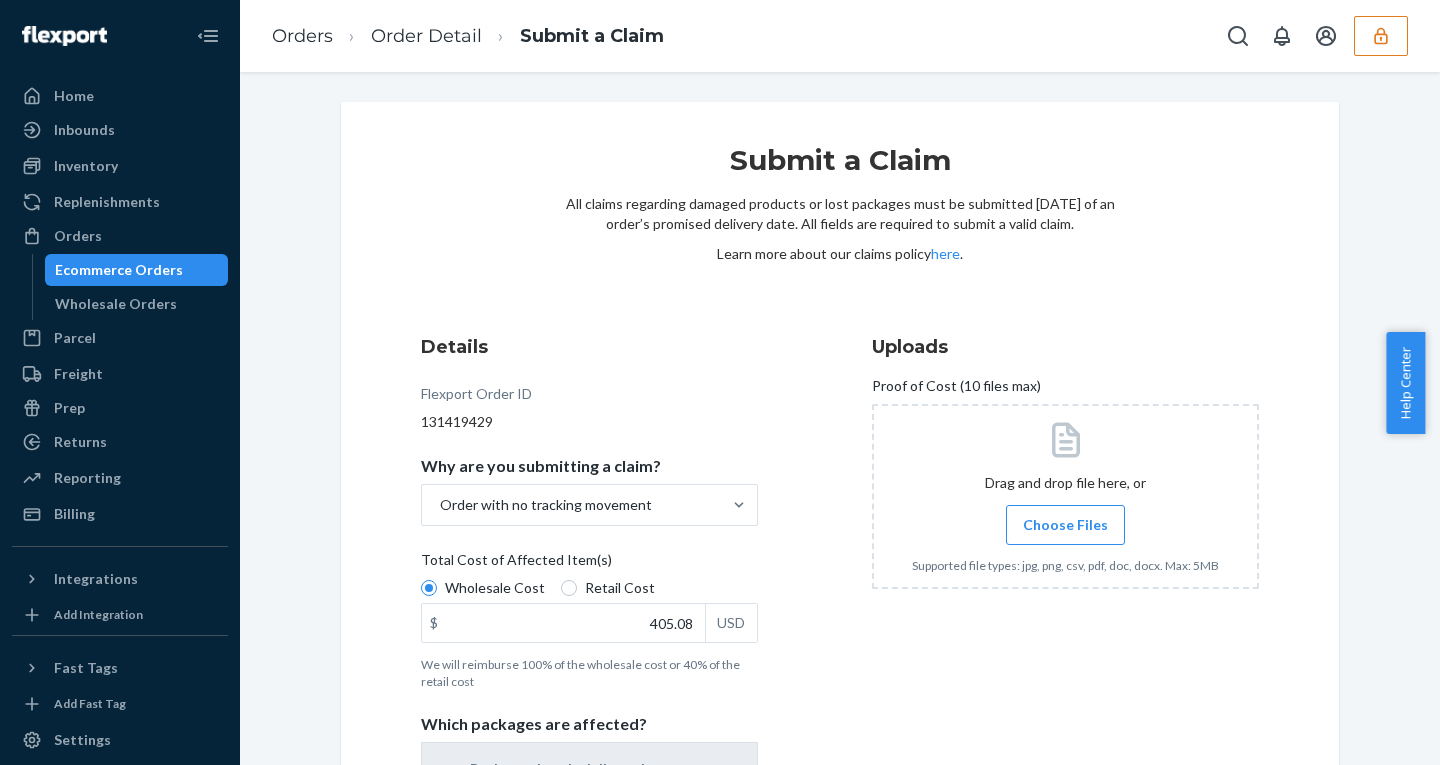 click on "Choose Files" at bounding box center [1065, 525] 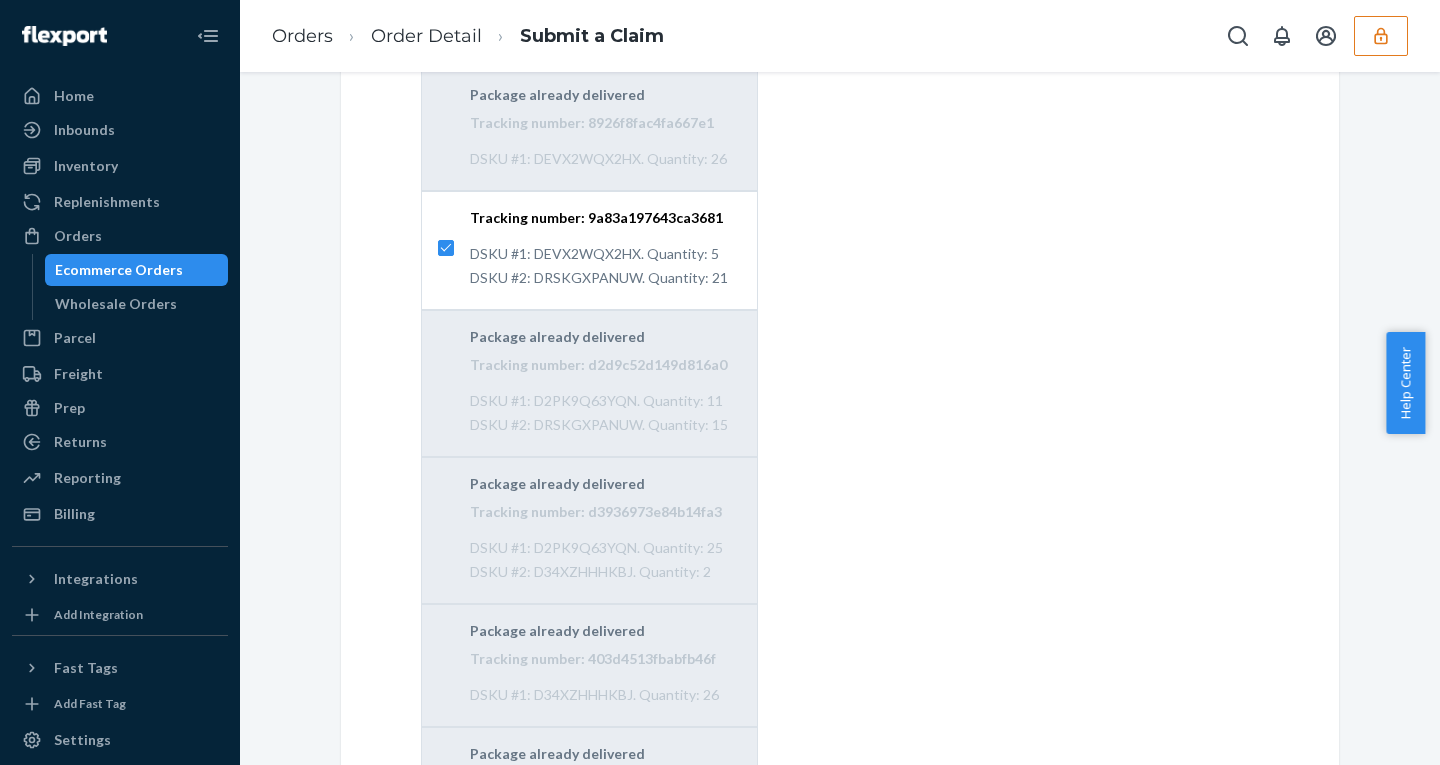 scroll, scrollTop: 1532, scrollLeft: 0, axis: vertical 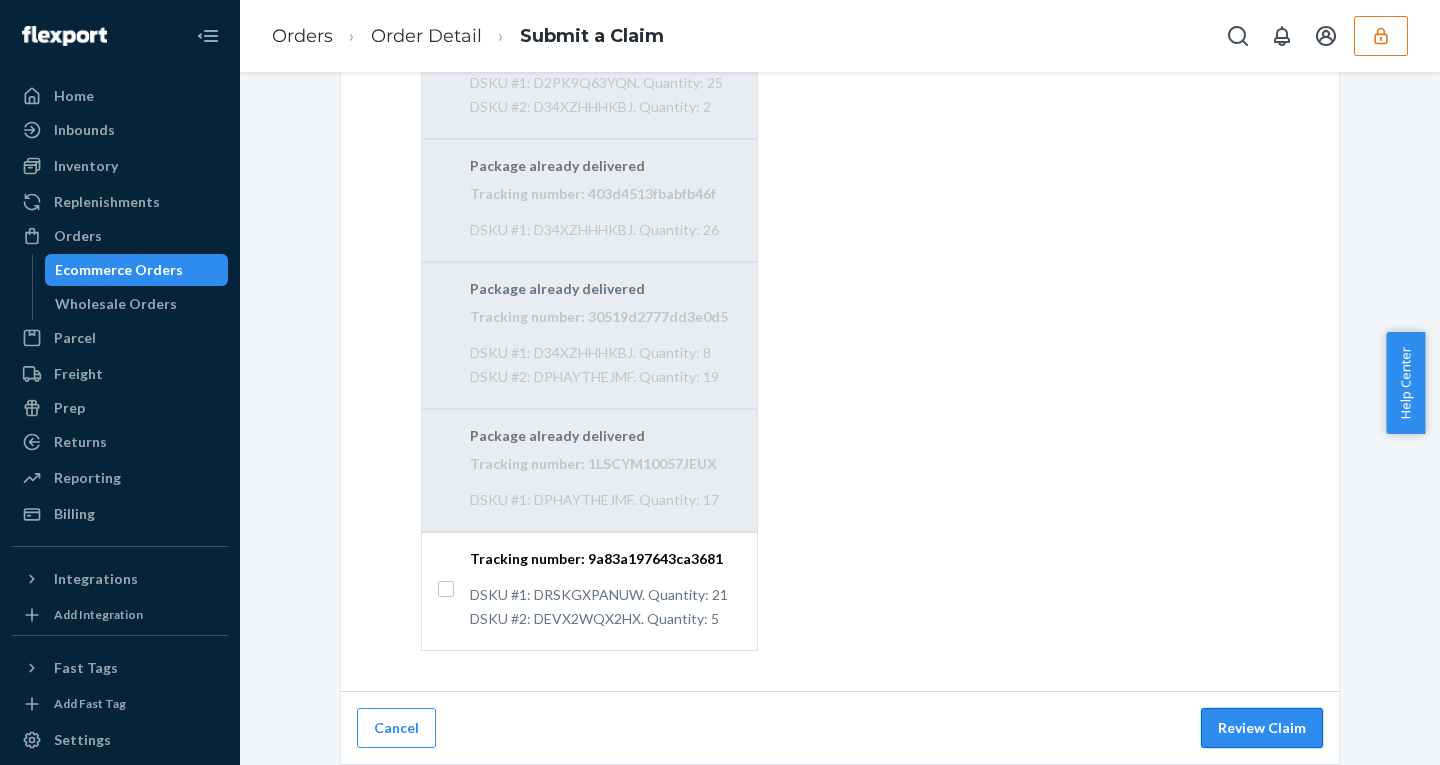 click on "Review Claim" at bounding box center (1262, 728) 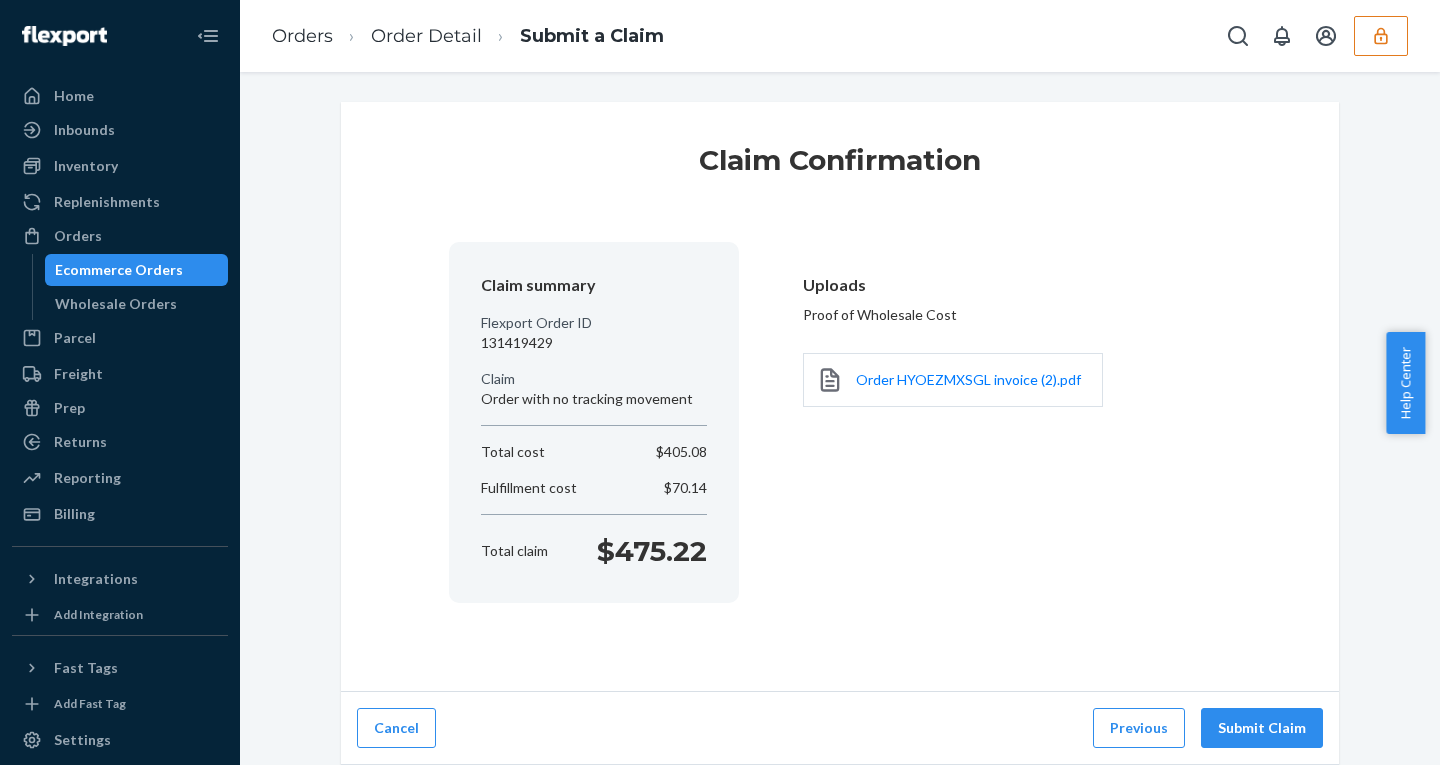 scroll, scrollTop: 0, scrollLeft: 0, axis: both 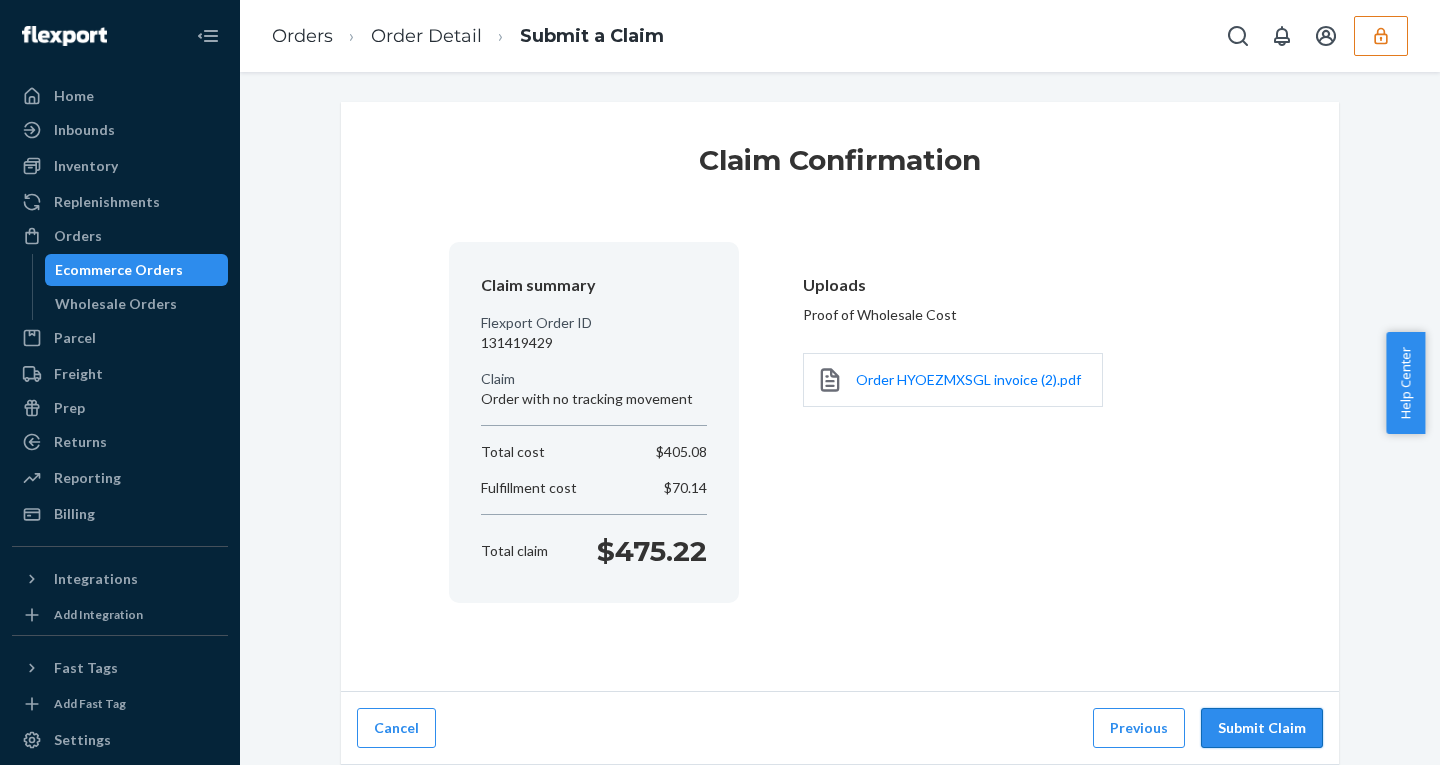 click on "Submit Claim" at bounding box center [1262, 728] 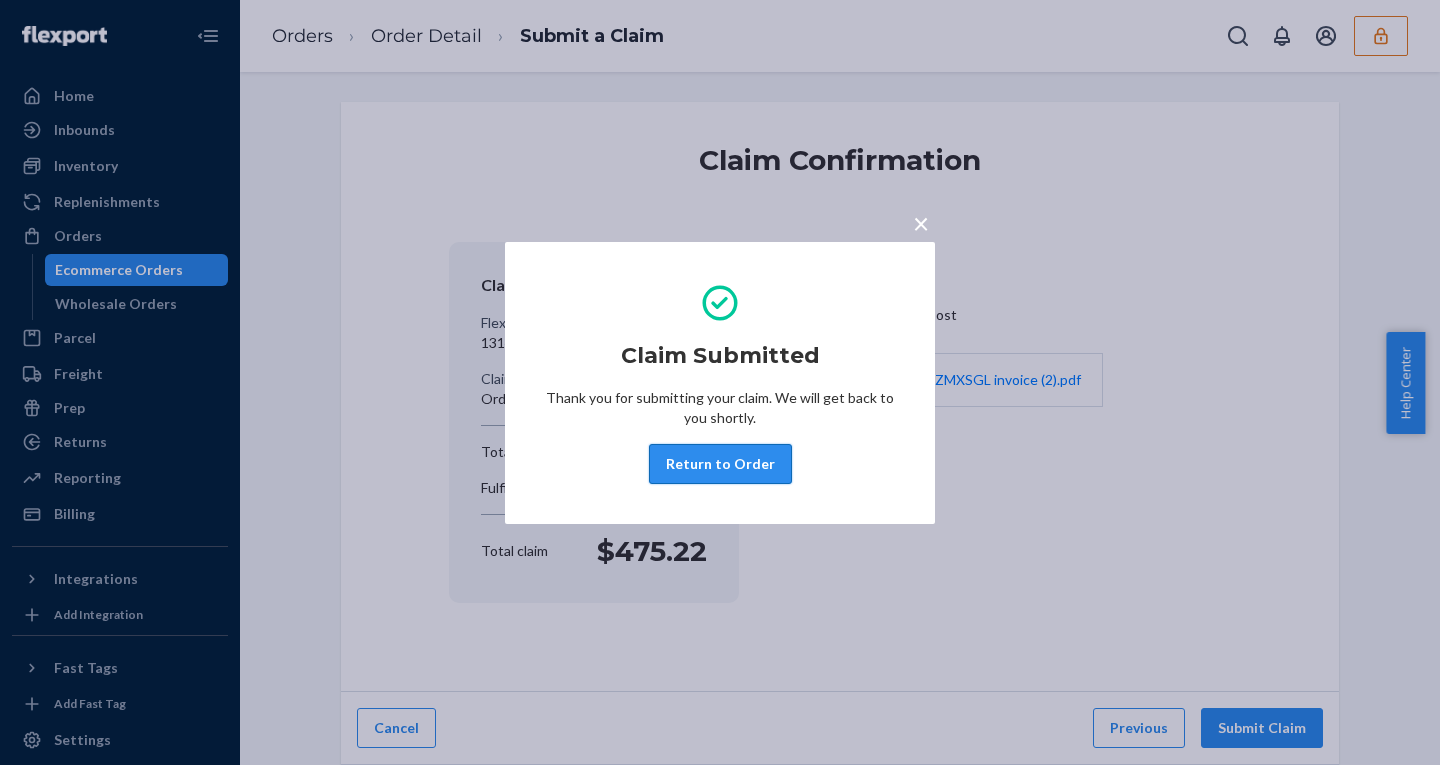 click on "Return to Order" at bounding box center (720, 464) 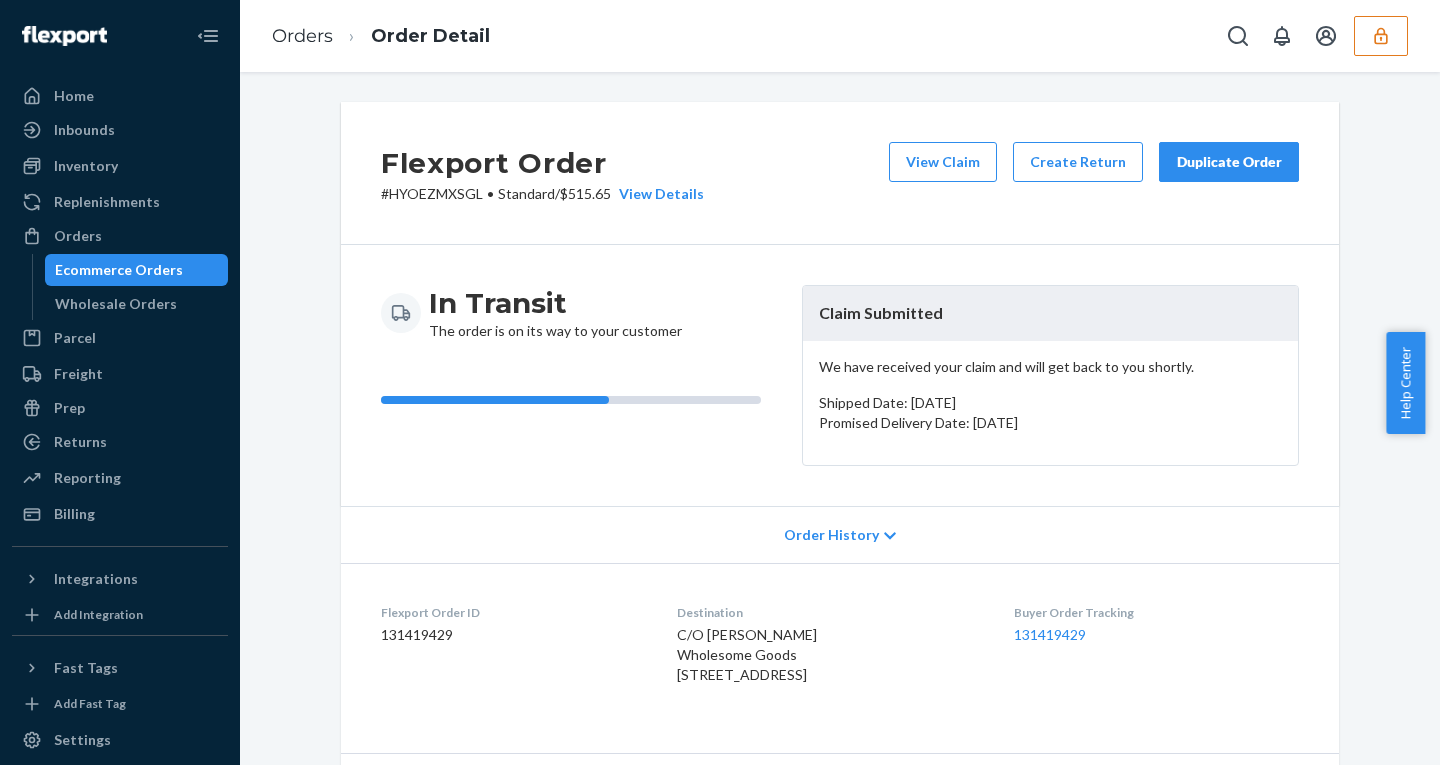 click on "Home Inbounds Shipping Plans Problems Inventory Products Lot & Expiration Replenishments Orders Ecommerce Orders Wholesale Orders Parcel Parcel orders Integrations Freight Prep Returns All Returns Get Onboarded Reporting Reports Analytics Billing Integrations Add Integration Fast Tags Add Fast Tag Settings Talk to Support Help Center Give Feedback" at bounding box center [120, 382] 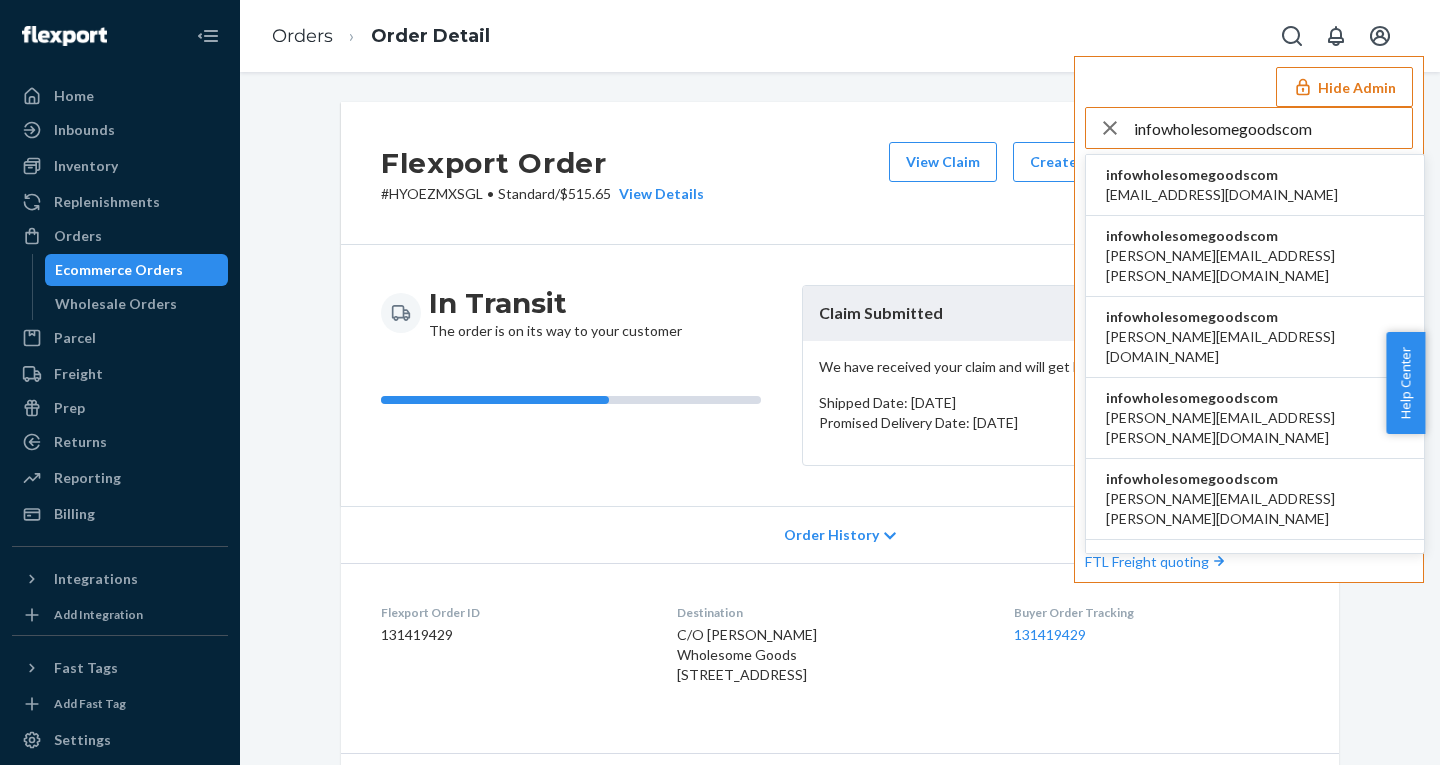 type on "infowholesomegoodscom" 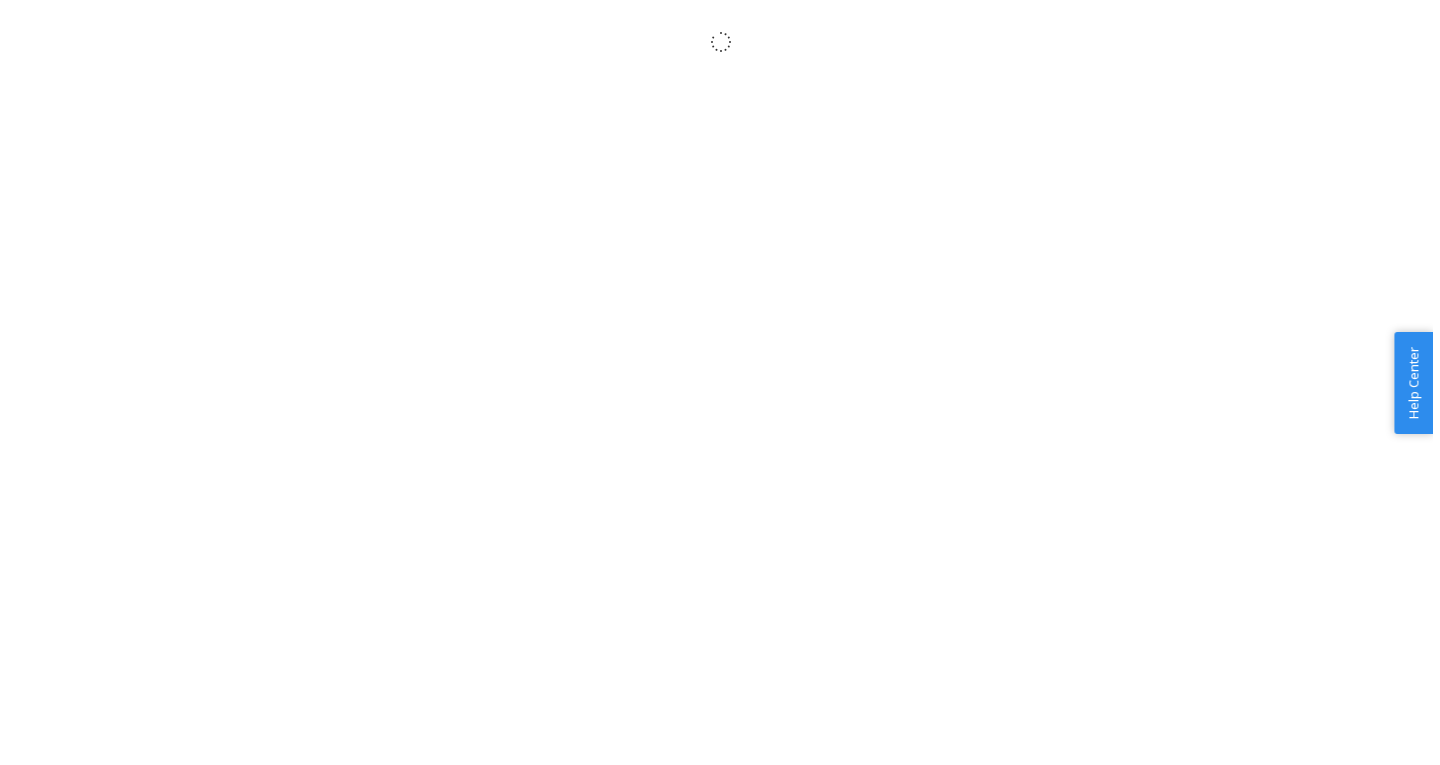 scroll, scrollTop: 0, scrollLeft: 0, axis: both 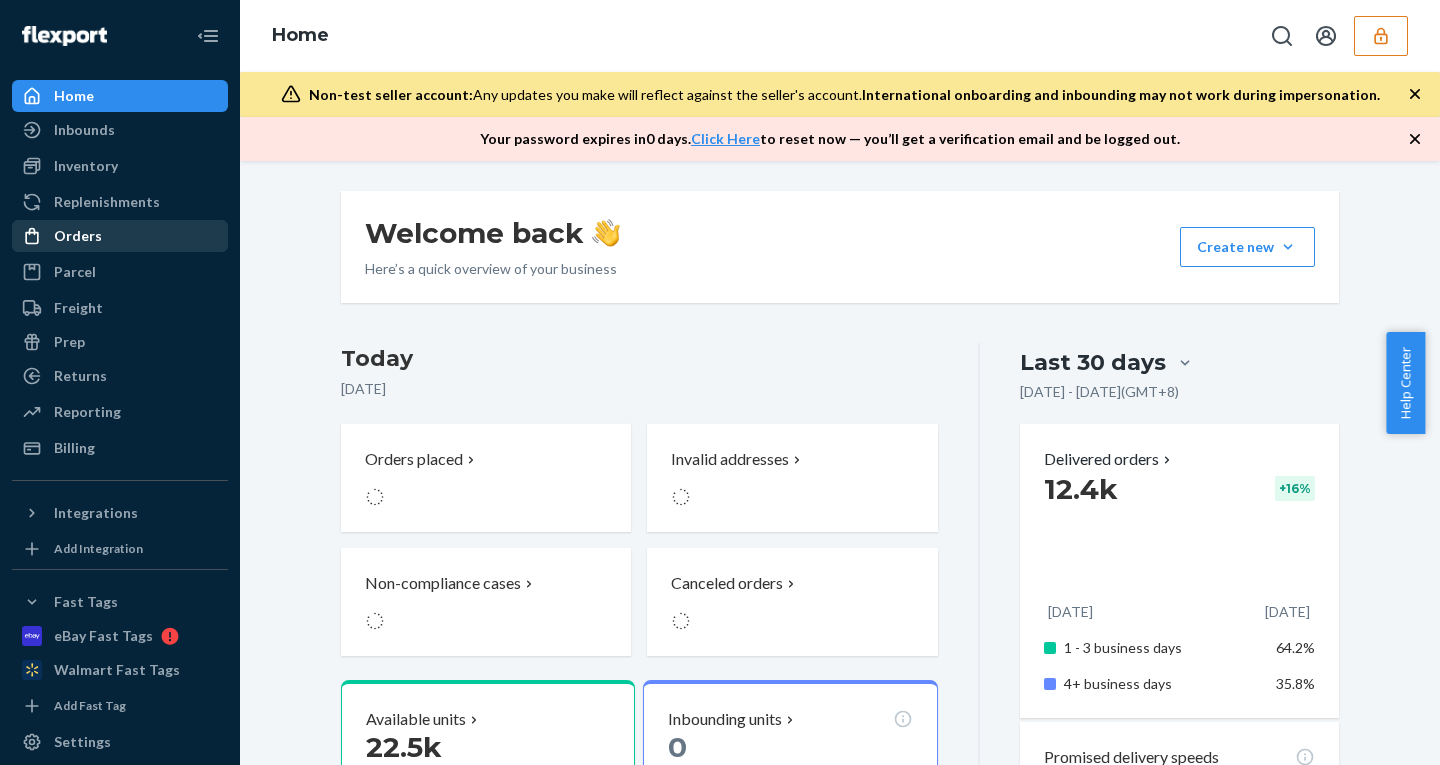 click on "Orders" at bounding box center (78, 236) 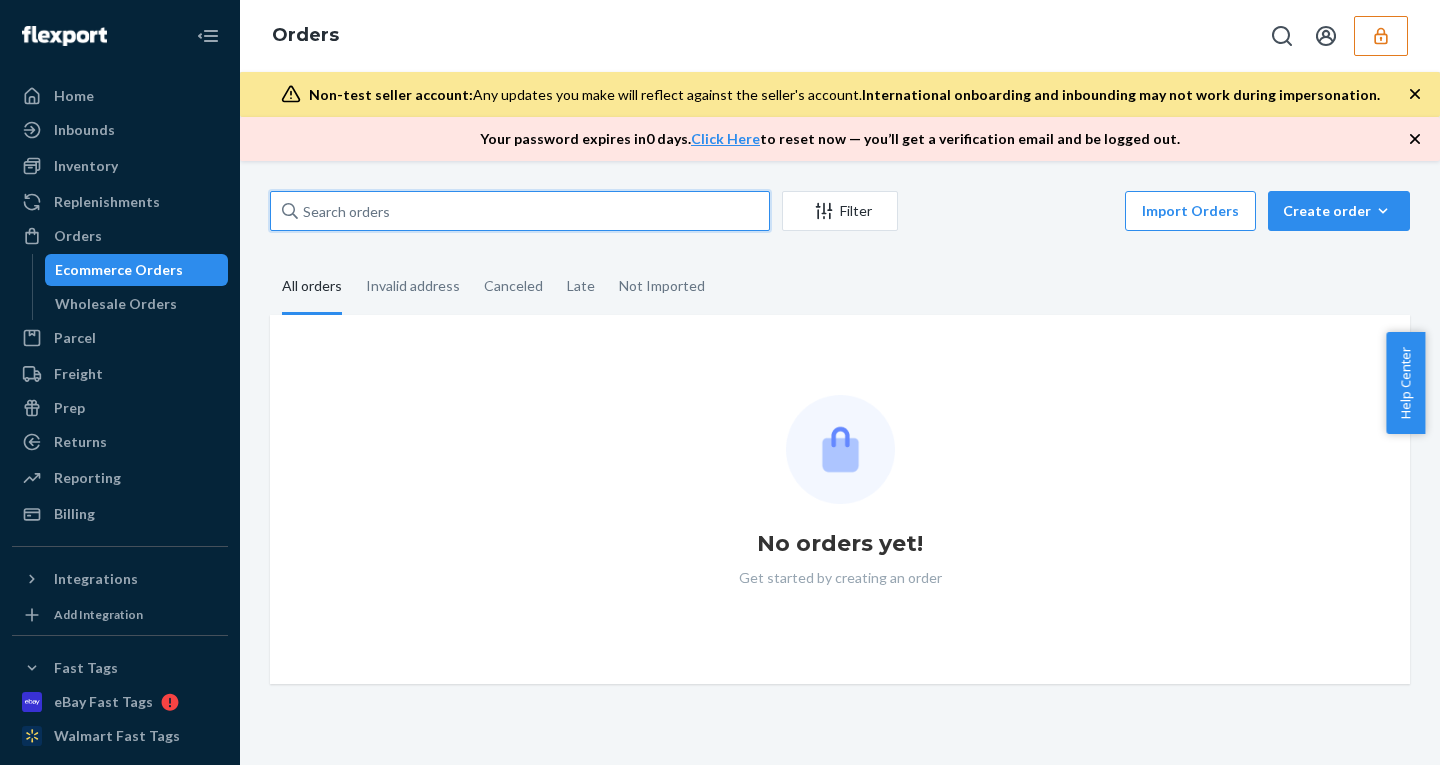 click at bounding box center (520, 211) 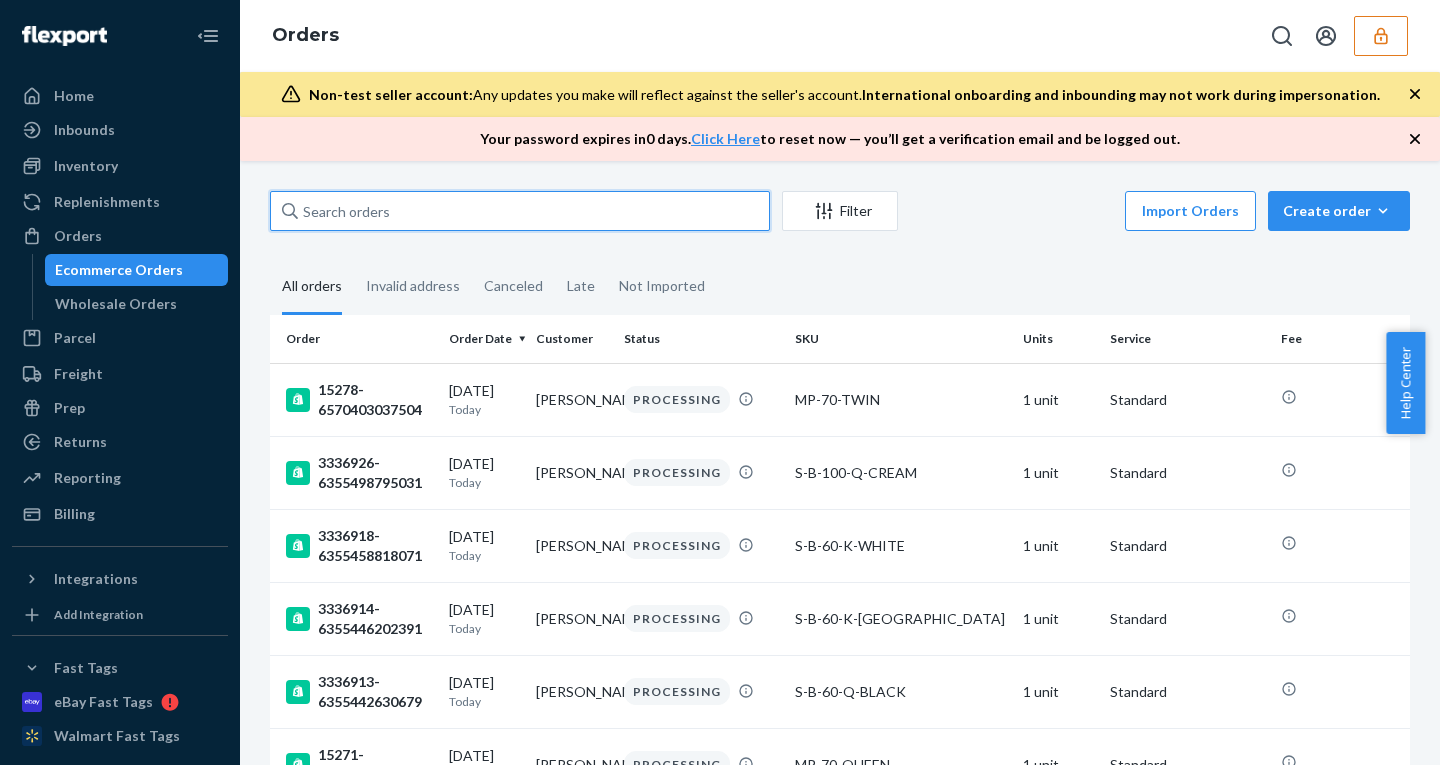 paste on "3299048-6287776743447" 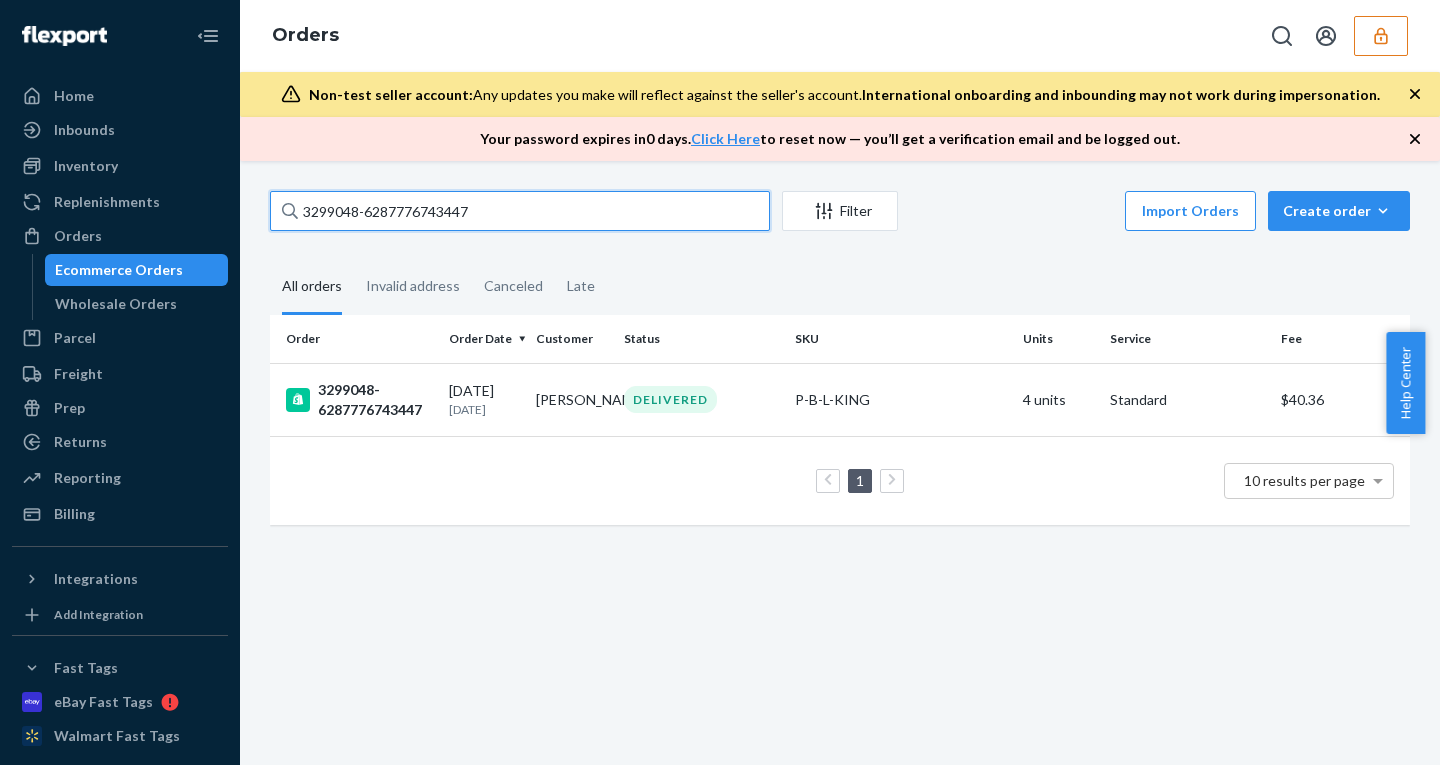 type on "3299048-6287776743447" 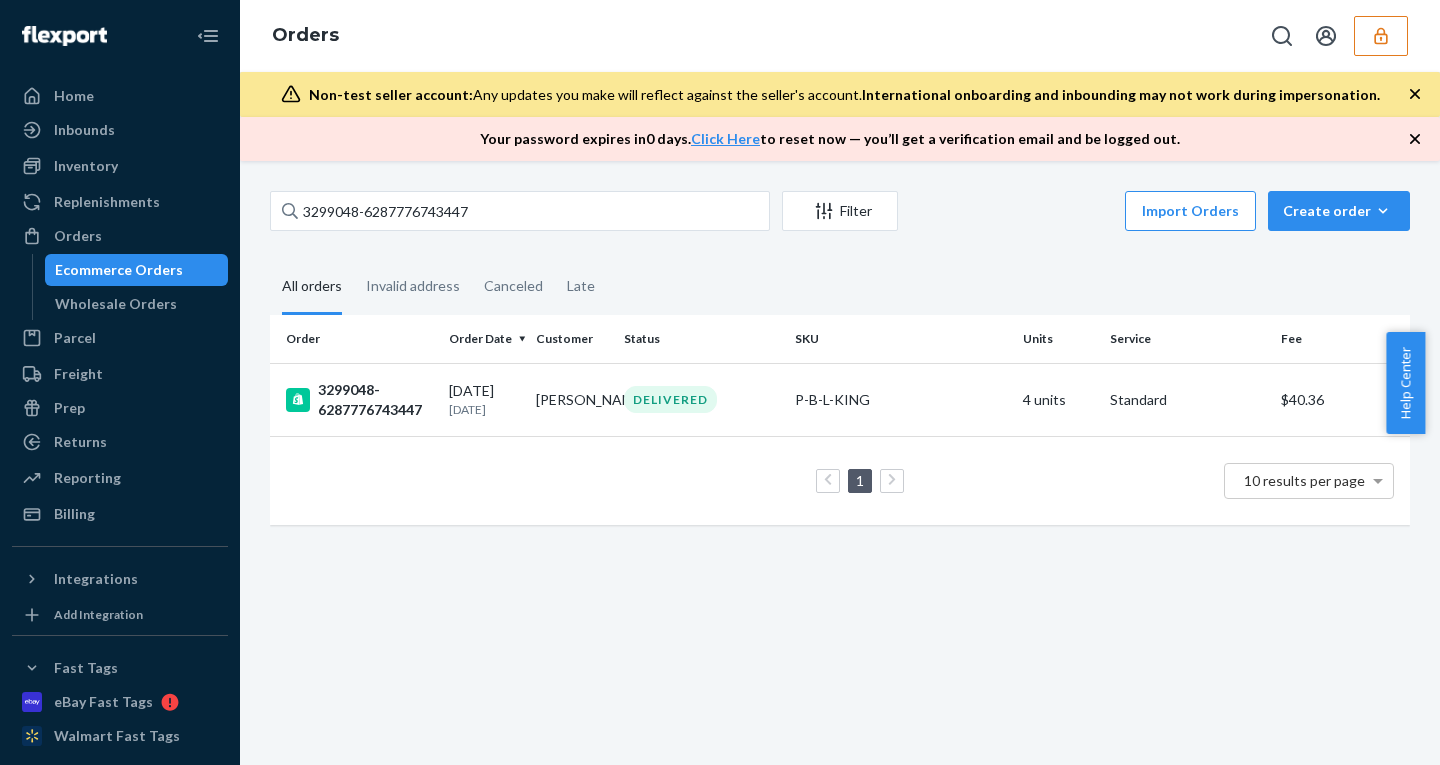 click 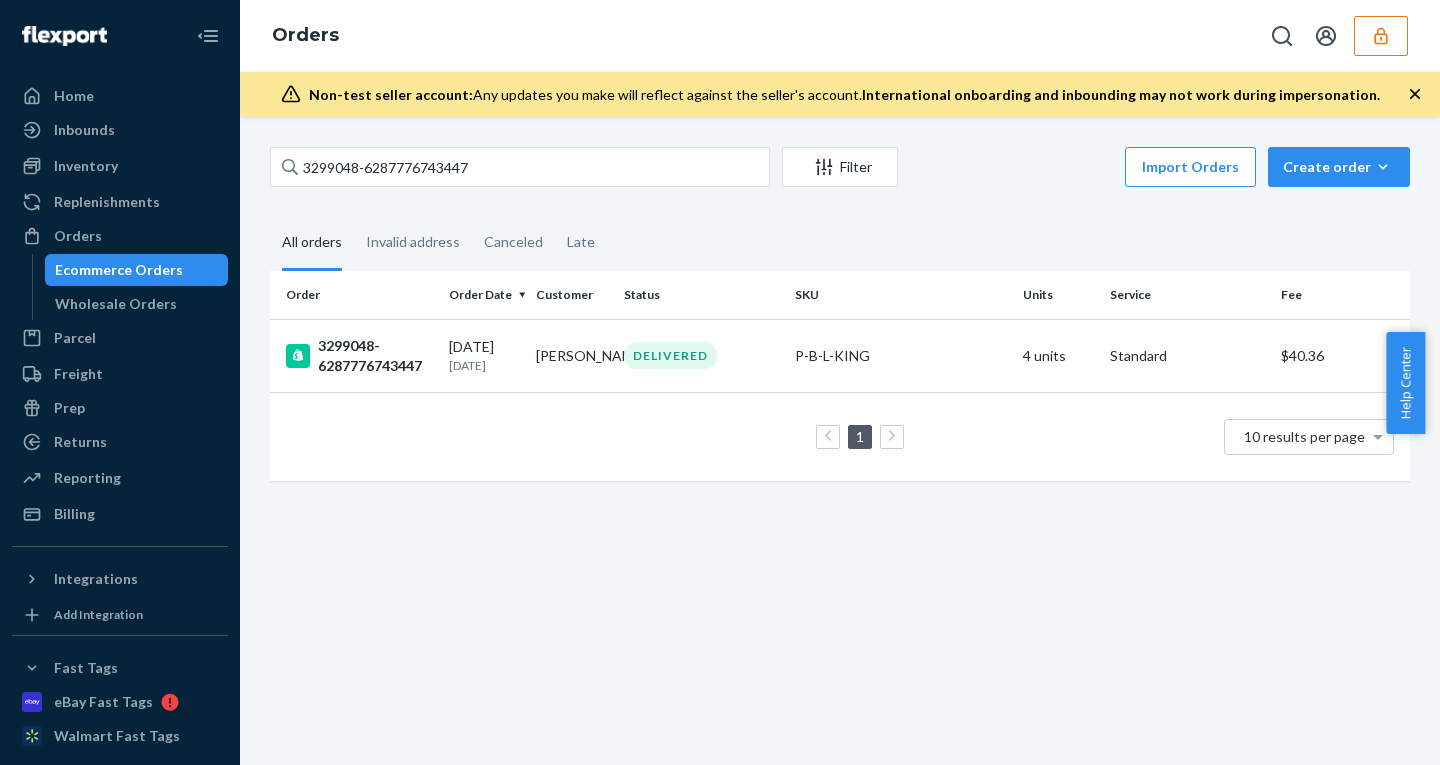 click 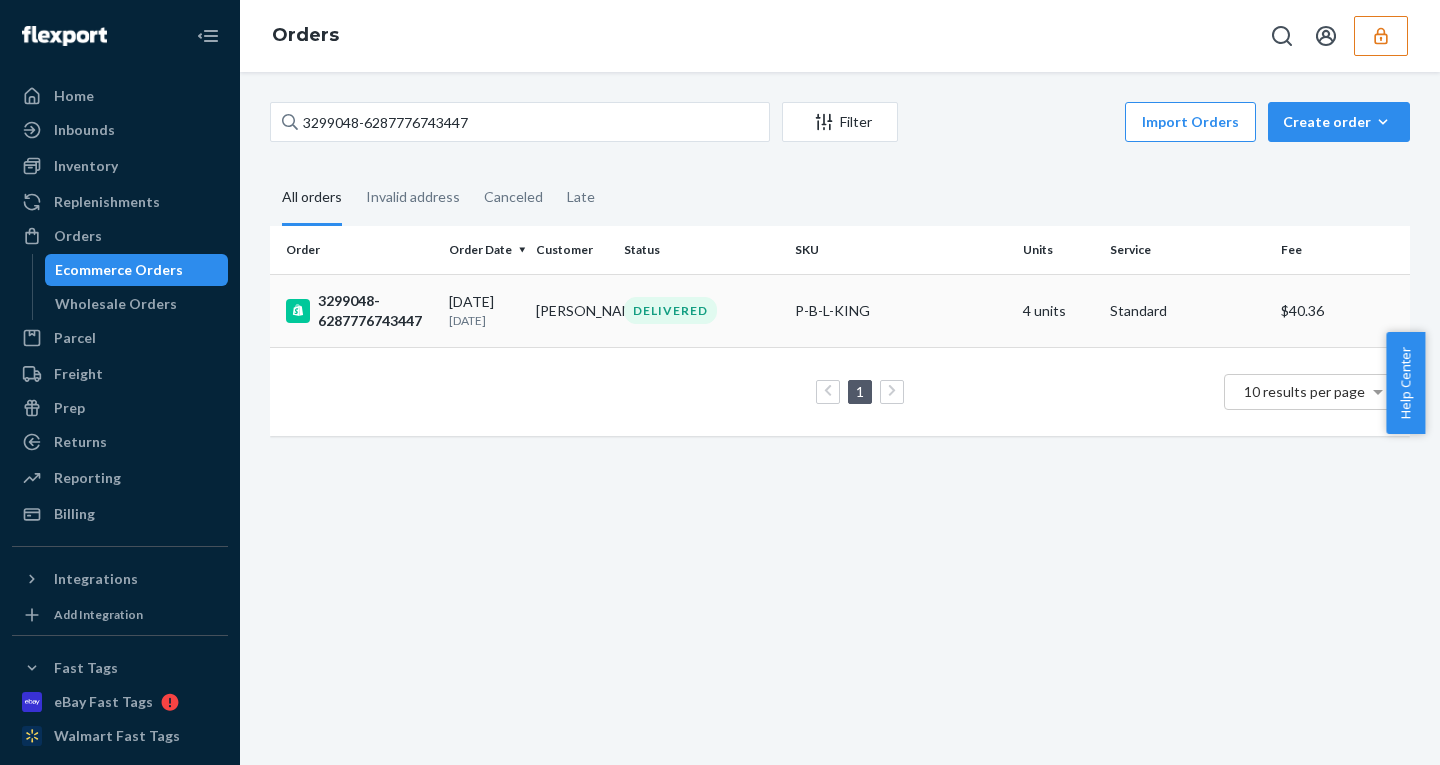 click on "[DATE]" at bounding box center (484, 320) 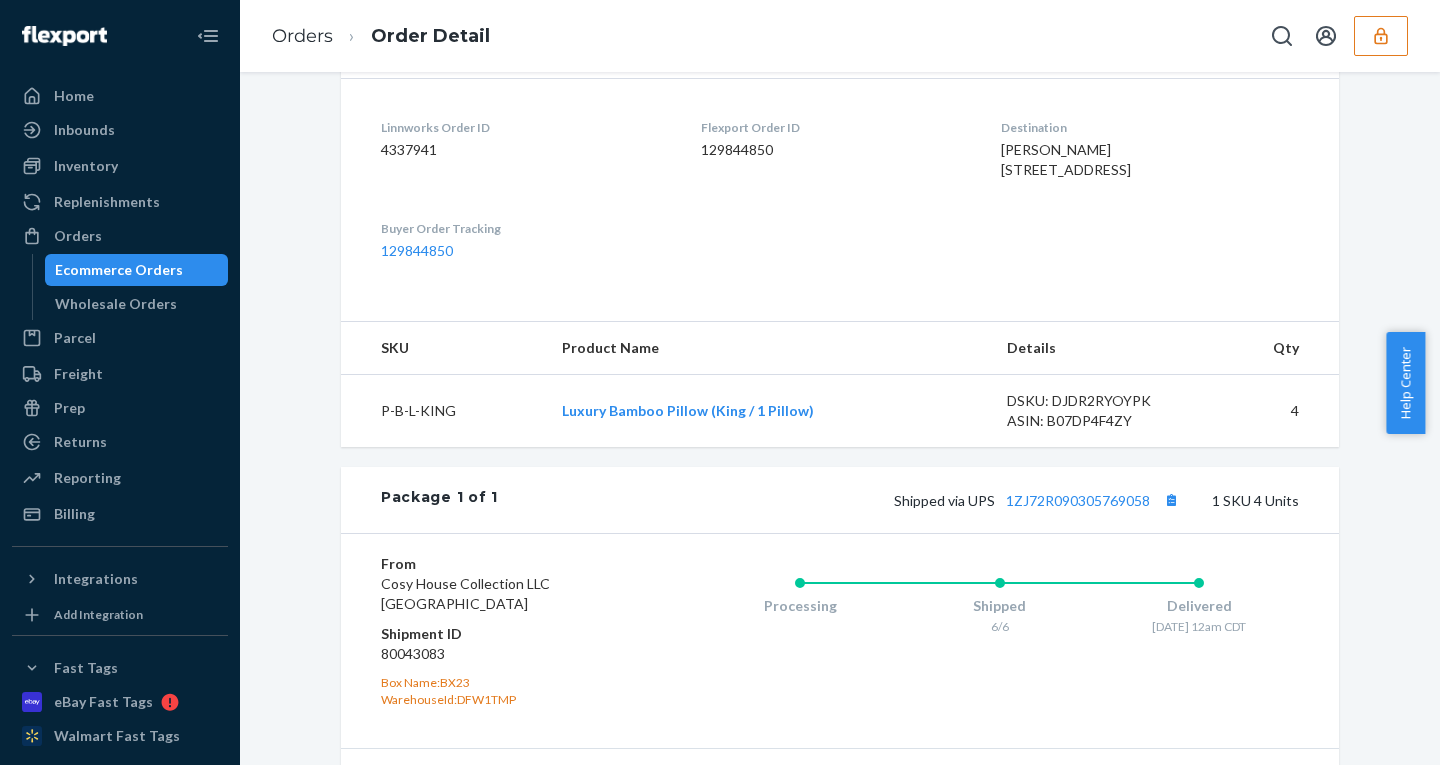 scroll, scrollTop: 769, scrollLeft: 0, axis: vertical 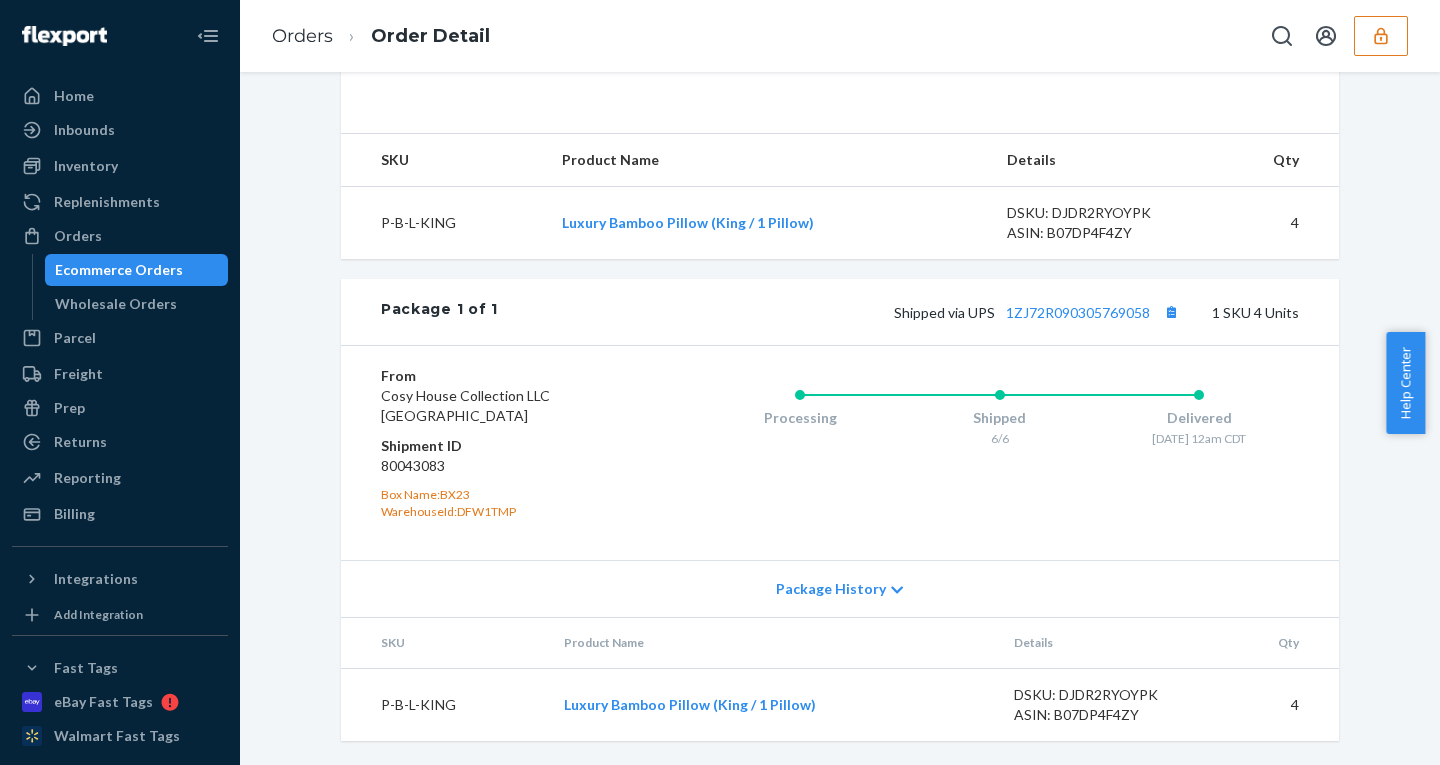 click on "Package History" at bounding box center (831, 589) 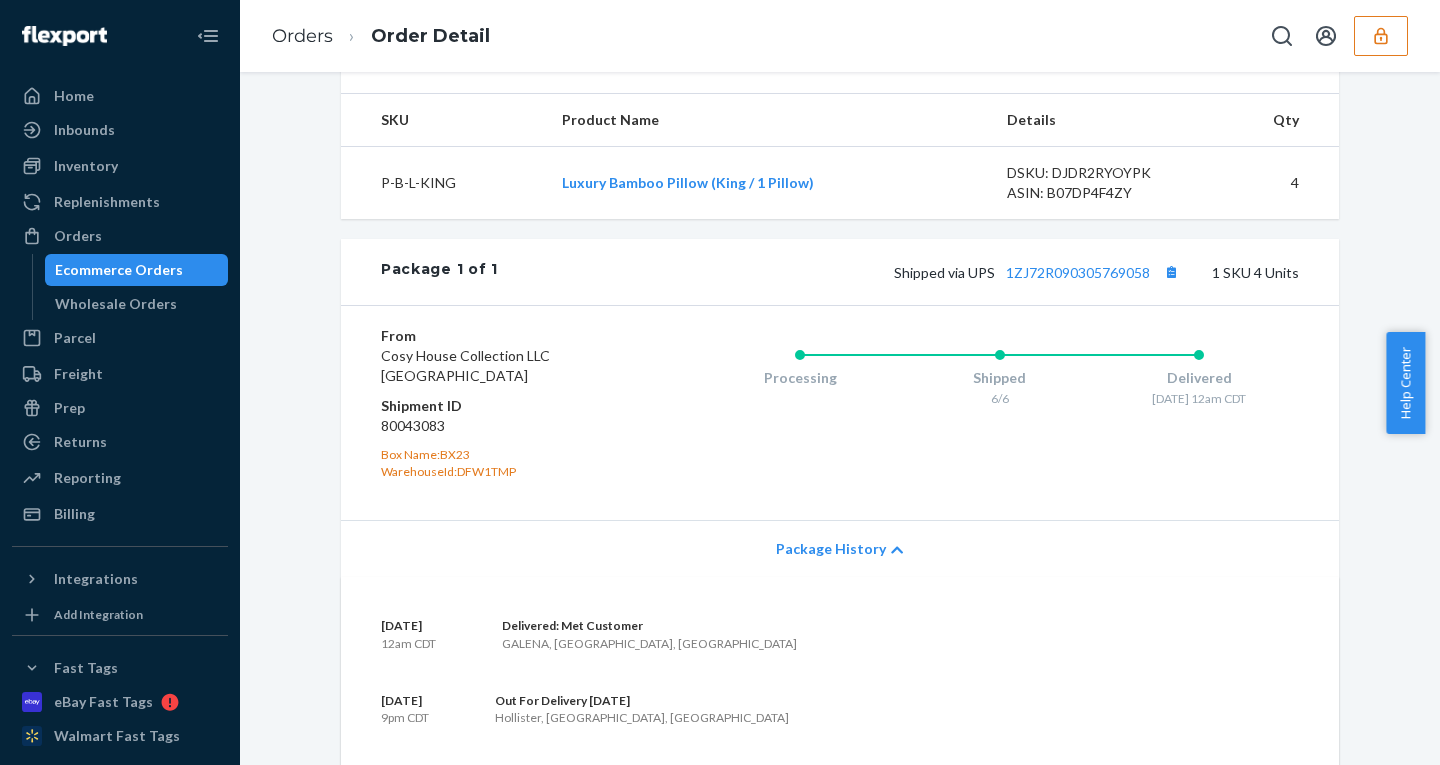 click on "Package History" at bounding box center (831, 549) 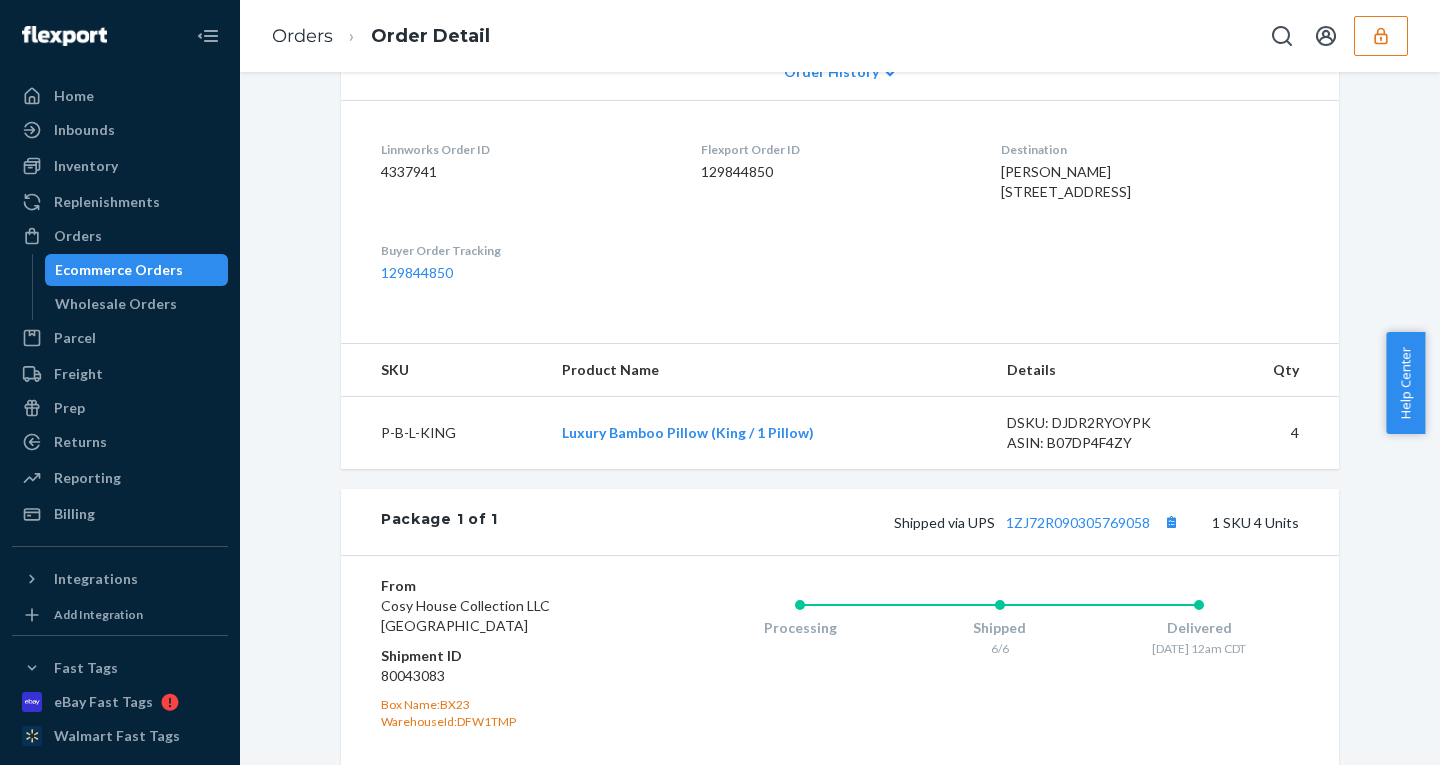 scroll, scrollTop: 0, scrollLeft: 0, axis: both 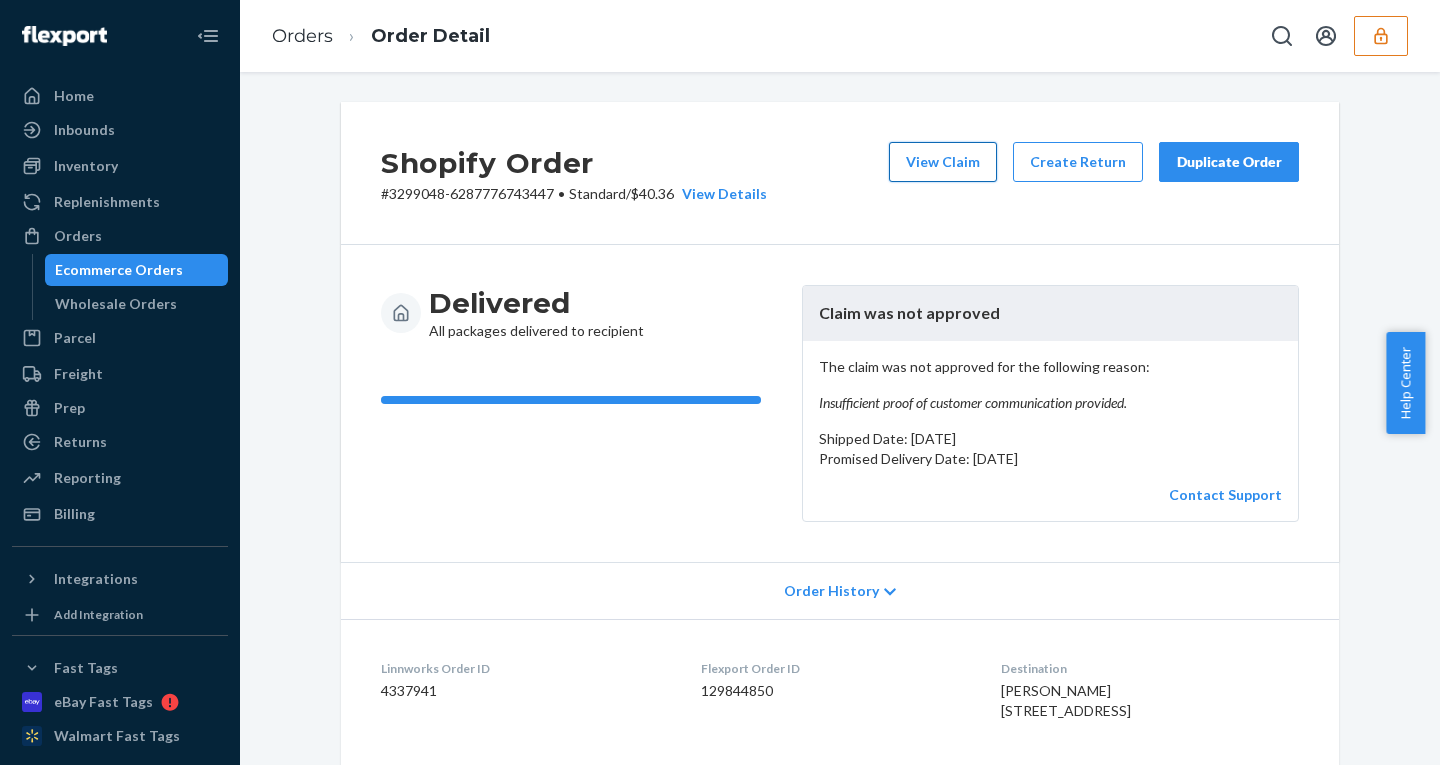 click on "View Claim" at bounding box center (943, 162) 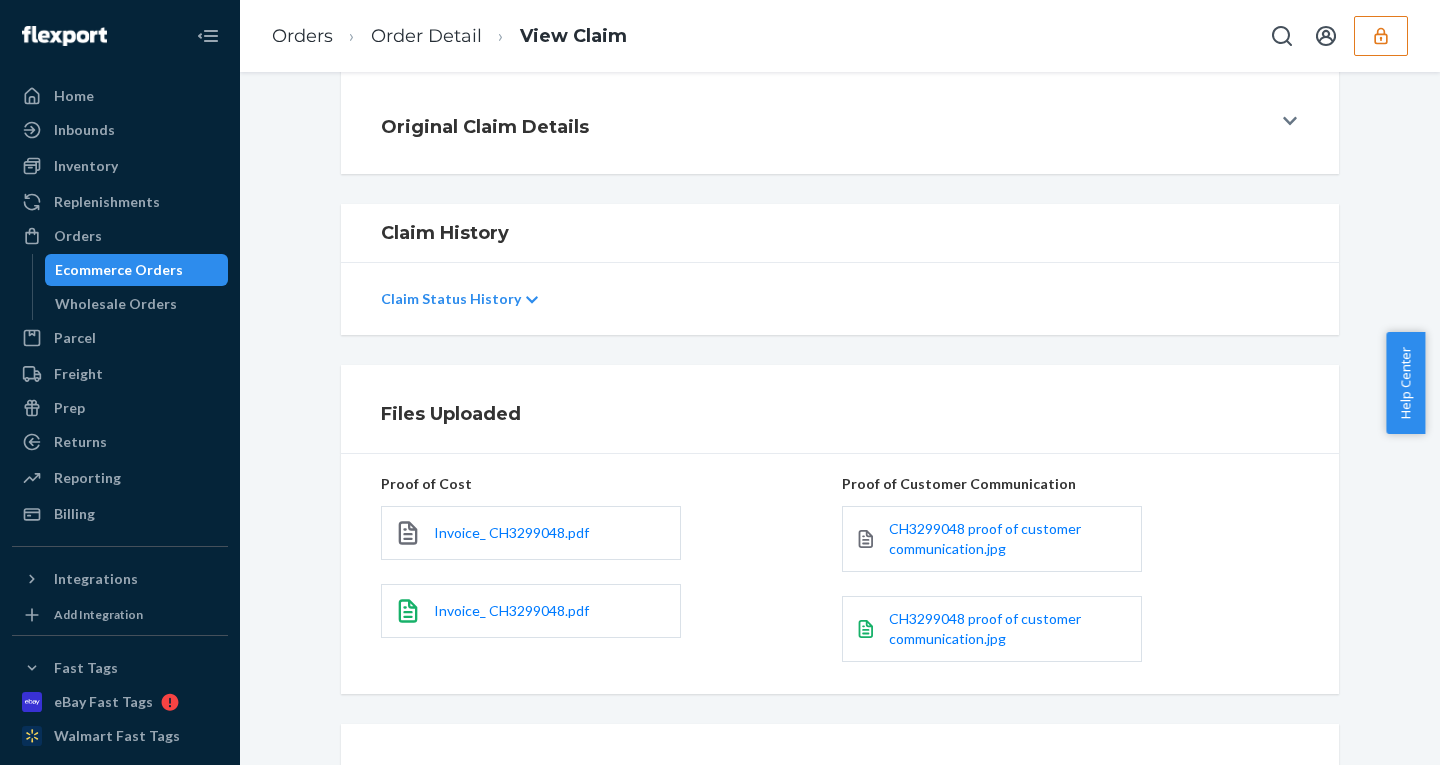 scroll, scrollTop: 372, scrollLeft: 0, axis: vertical 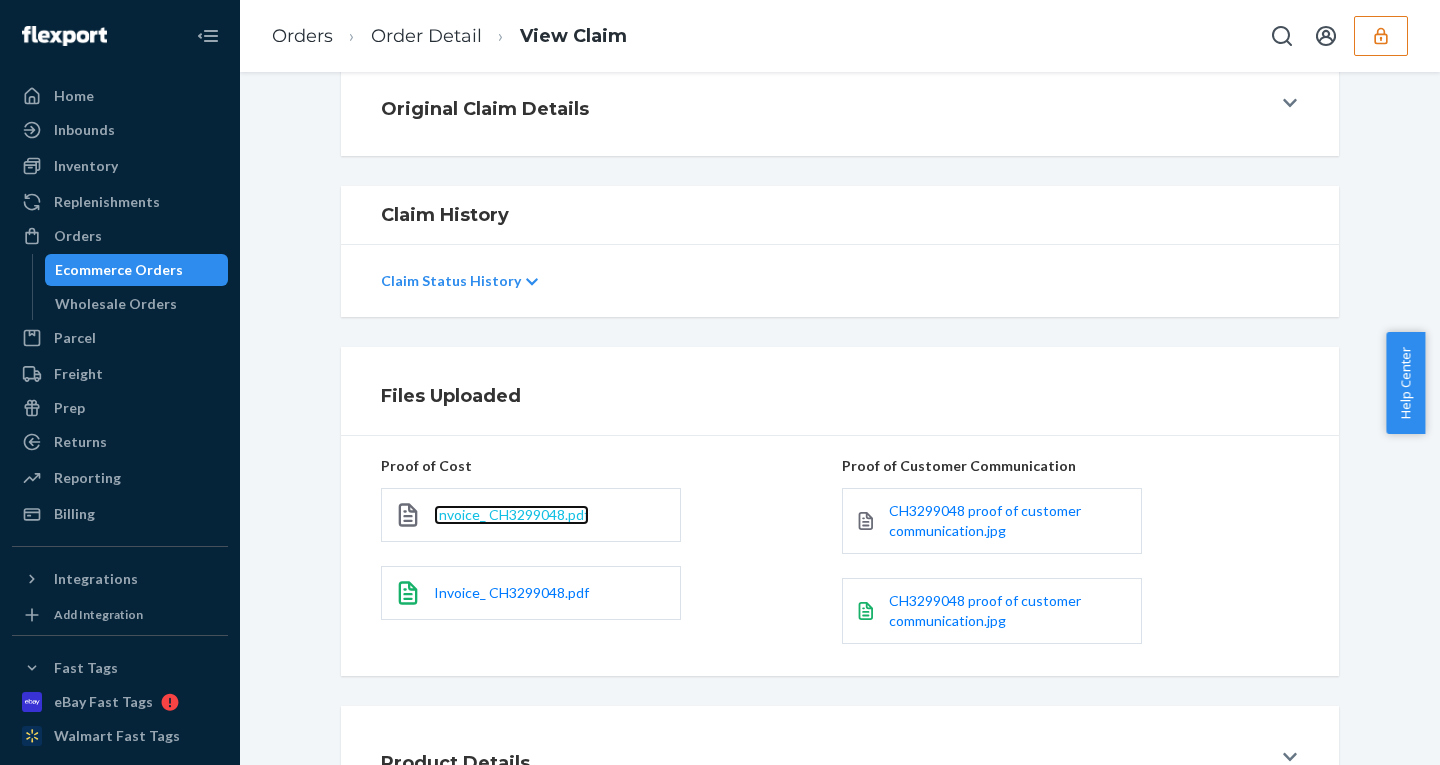 click on "Invoice_ CH3299048.pdf" at bounding box center (511, 514) 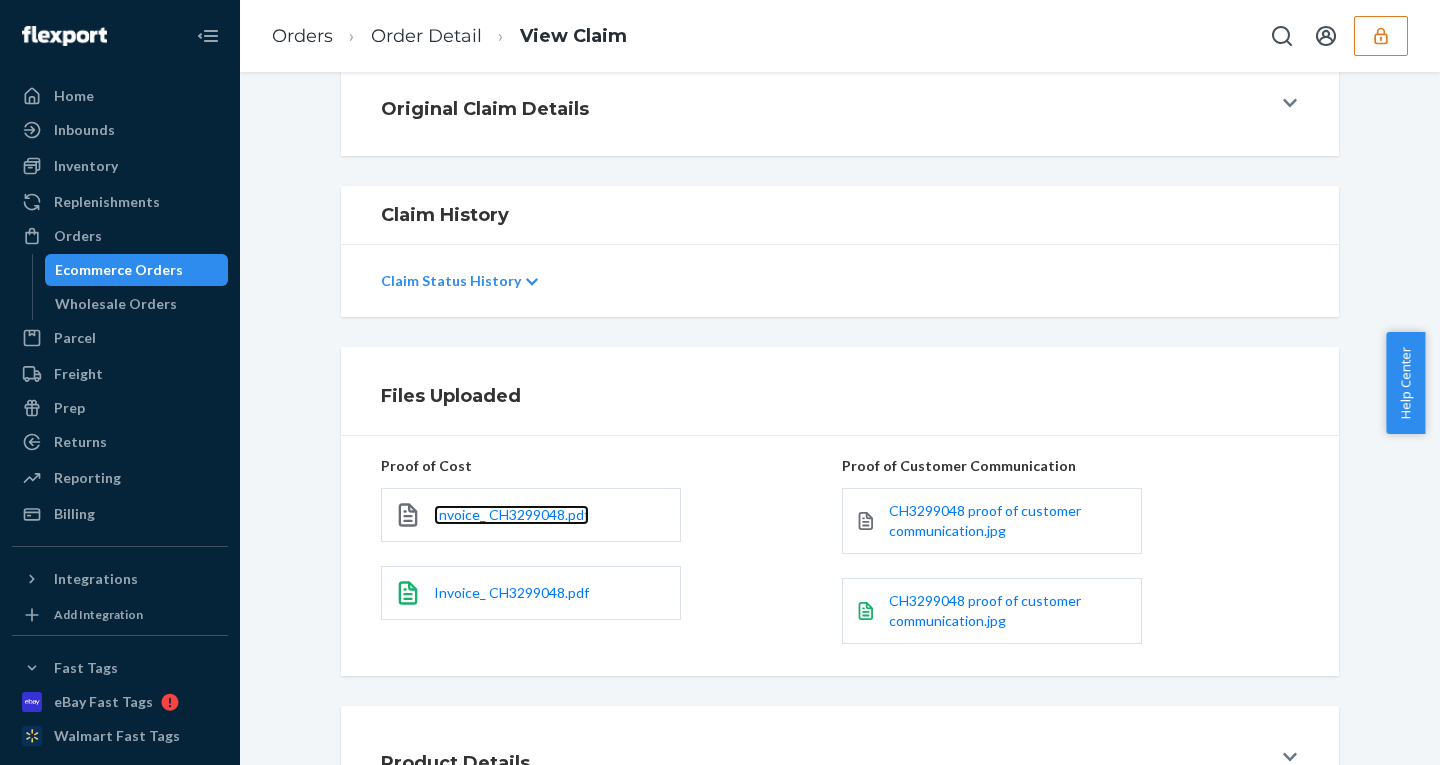 scroll, scrollTop: 0, scrollLeft: 0, axis: both 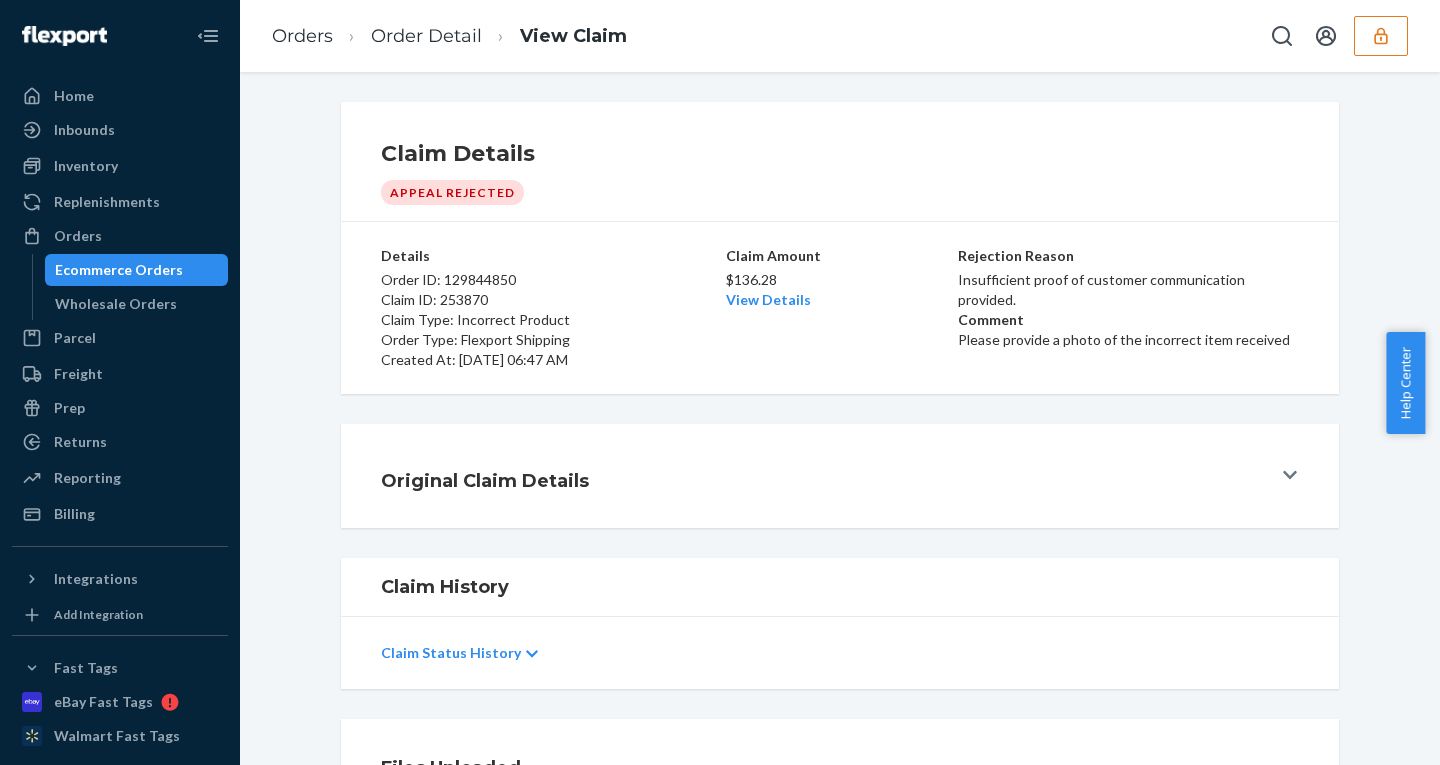 click on "$136.28" at bounding box center (840, 280) 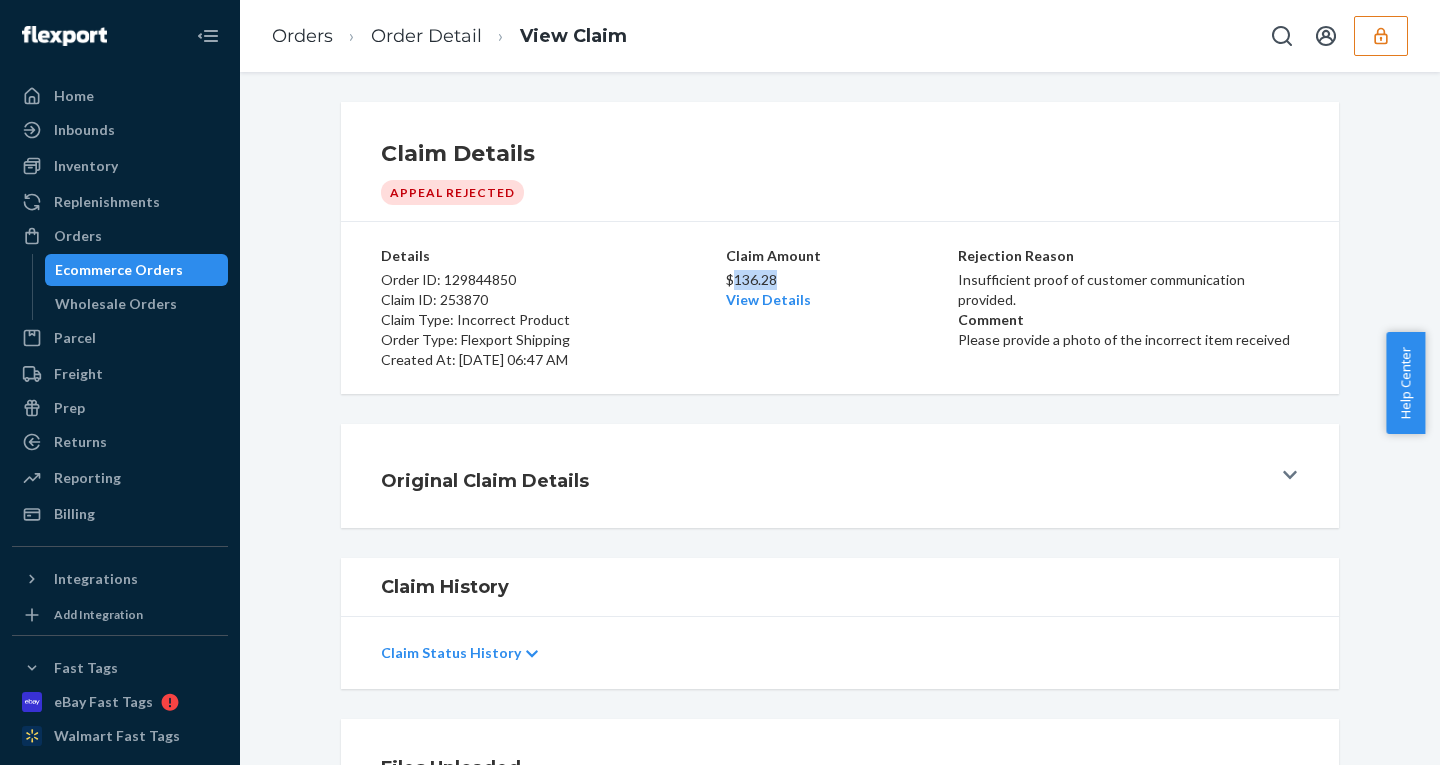 click on "$136.28" at bounding box center (840, 280) 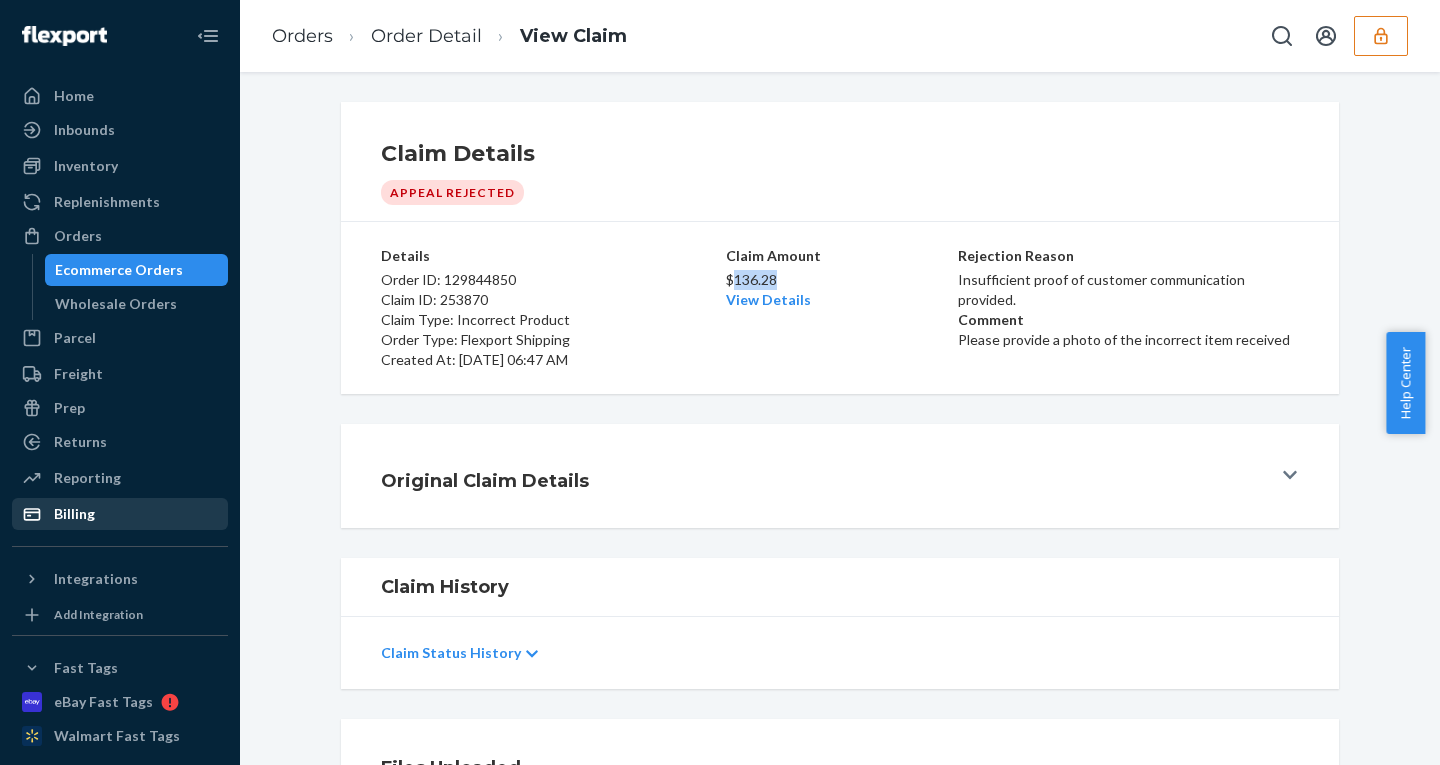 click on "Billing" at bounding box center (74, 514) 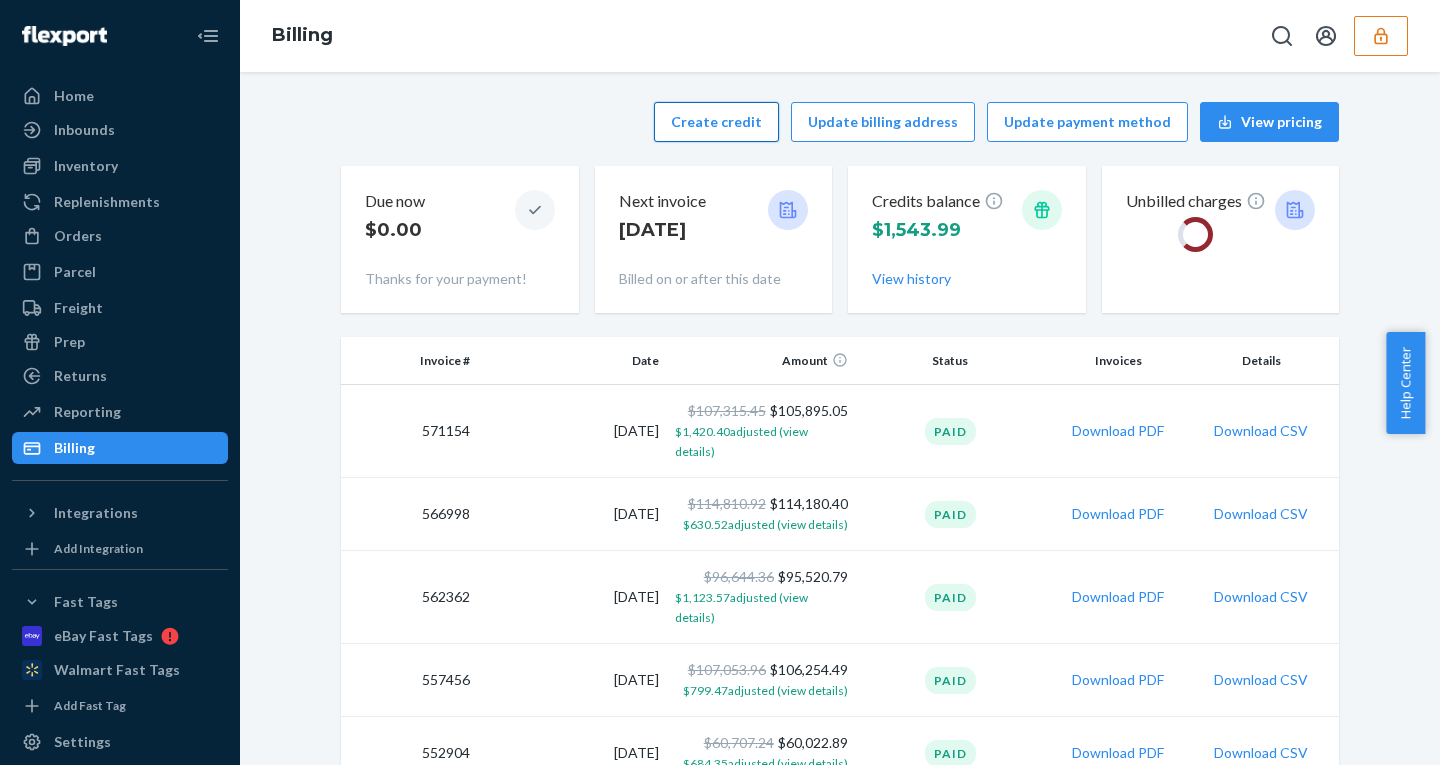 click on "Create credit" at bounding box center [716, 122] 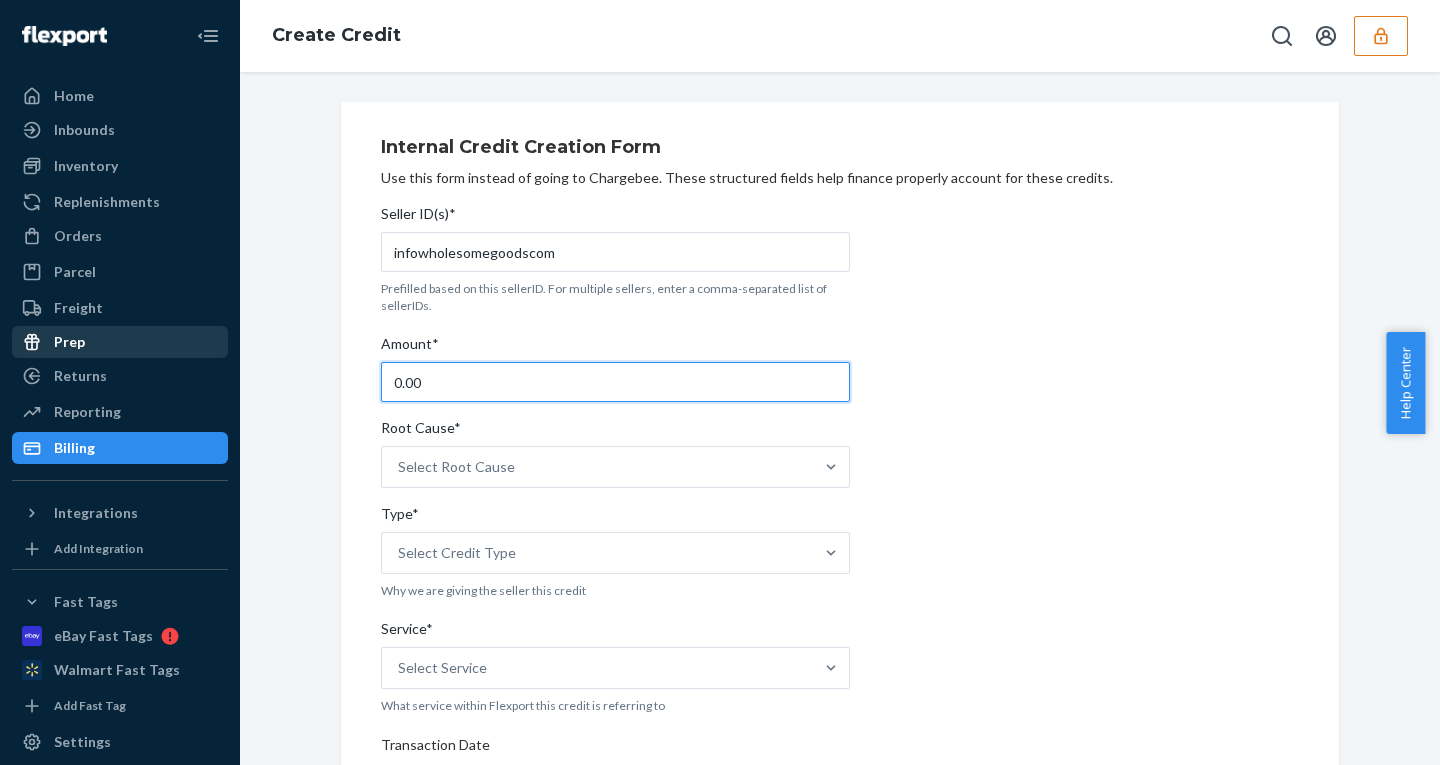 drag, startPoint x: 435, startPoint y: 385, endPoint x: 202, endPoint y: 351, distance: 235.46762 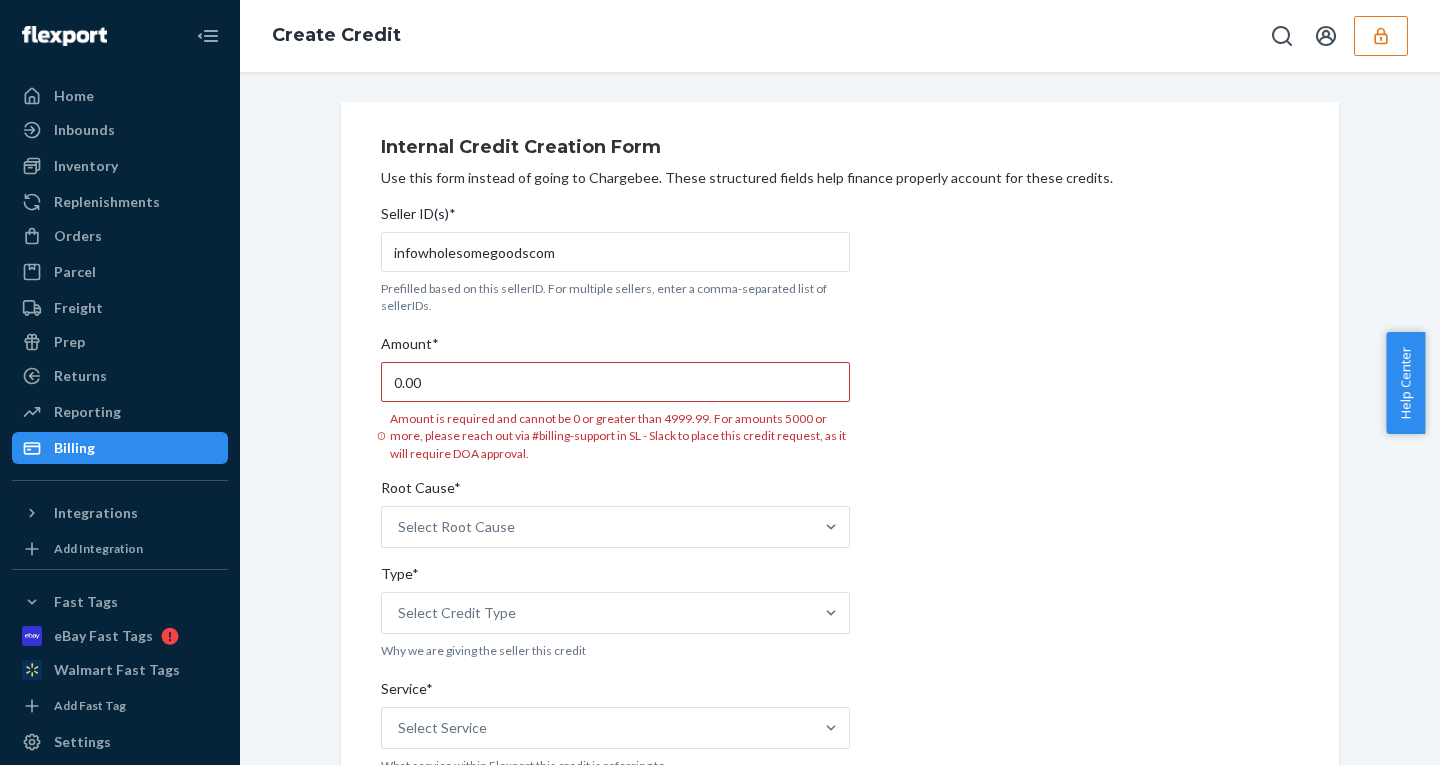 click on "Internal Credit Creation Form Use this form instead of going to Chargebee. These structured fields help finance properly account for these credits. Seller ID(s)* infowholesomegoodscom Prefilled based on this sellerID. For multiple sellers, enter a comma-separated list of sellerIDs. Amount* 0.00   Amount is required and cannot be 0 or greater than 4999.99. For amounts 5000 or more, please reach out via #billing-support in SL - Slack to place this credit request, as it will require DOA approval. Root Cause* Select Root Cause Type* Select Credit Type Why we are giving the seller this credit Service* Select Service What service within Flexport this credit is referring to Transaction Date Select a date The date of the original transaction Credit Creator* henry.tolentino@bpo.flexport.com Who is creating the credit (you) Support Ticket ID The Zendesk ticket ID this credit refers to (if applicable) Description* Description Format: Support-[ZD Ticket ID]-[Root Cause] Comment Submit" at bounding box center (840, 771) 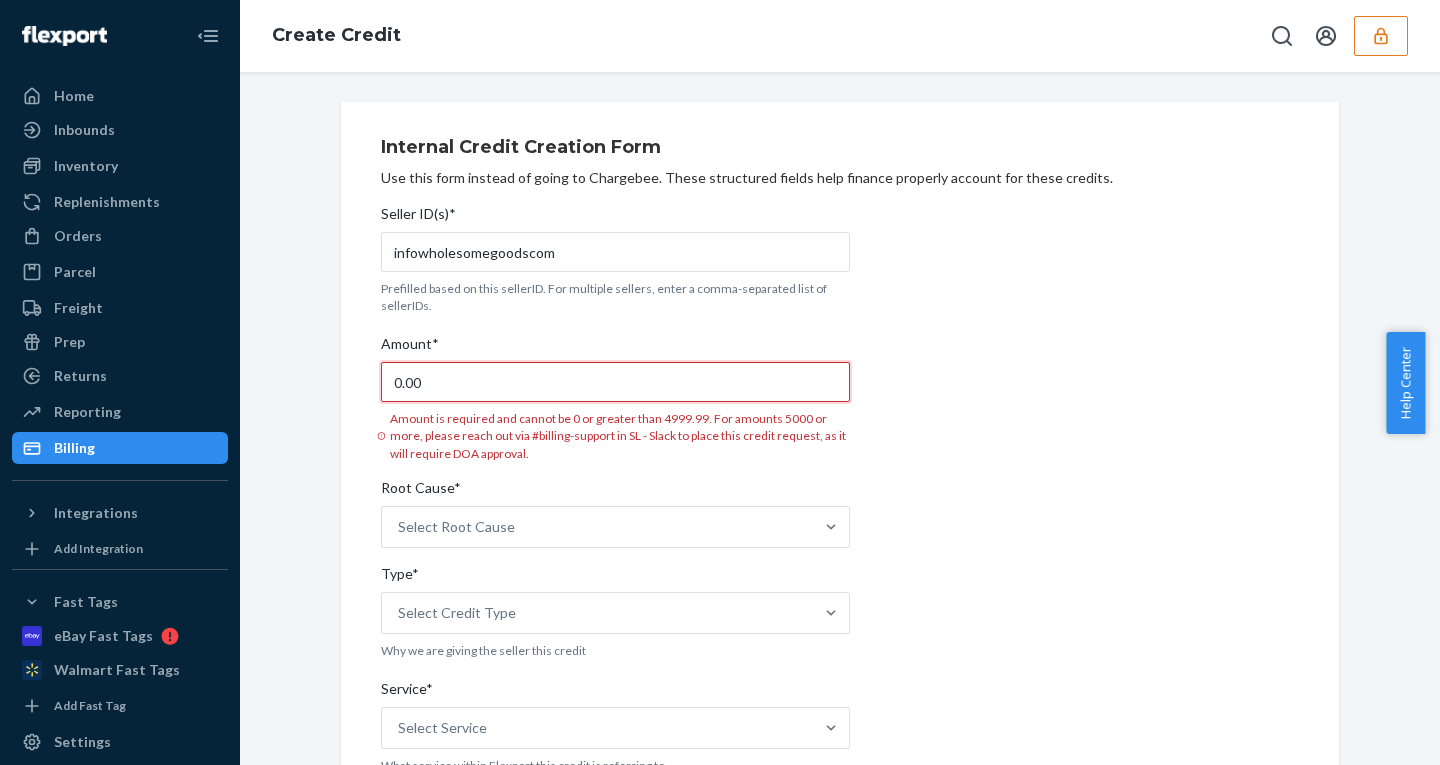 drag, startPoint x: 416, startPoint y: 380, endPoint x: 217, endPoint y: 369, distance: 199.30379 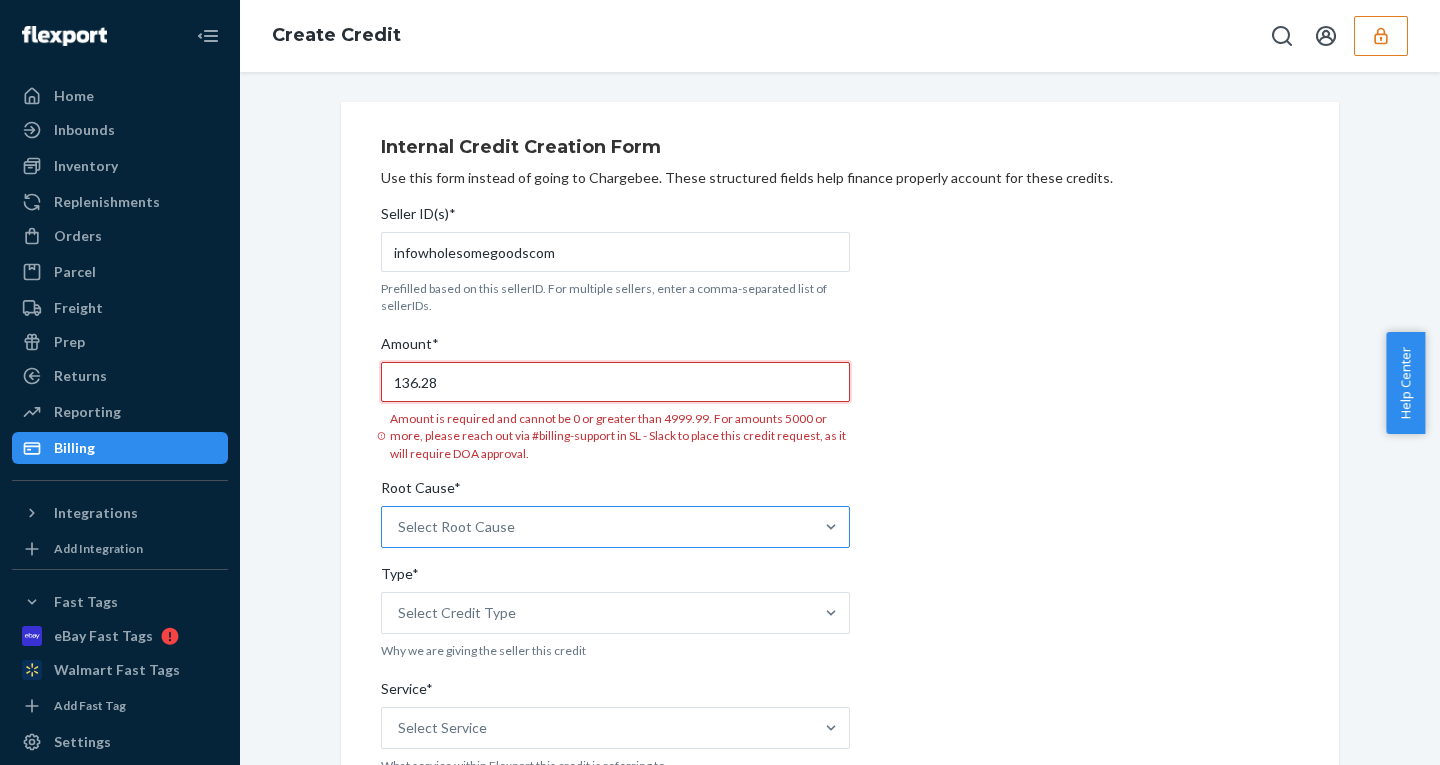 type on "136.28" 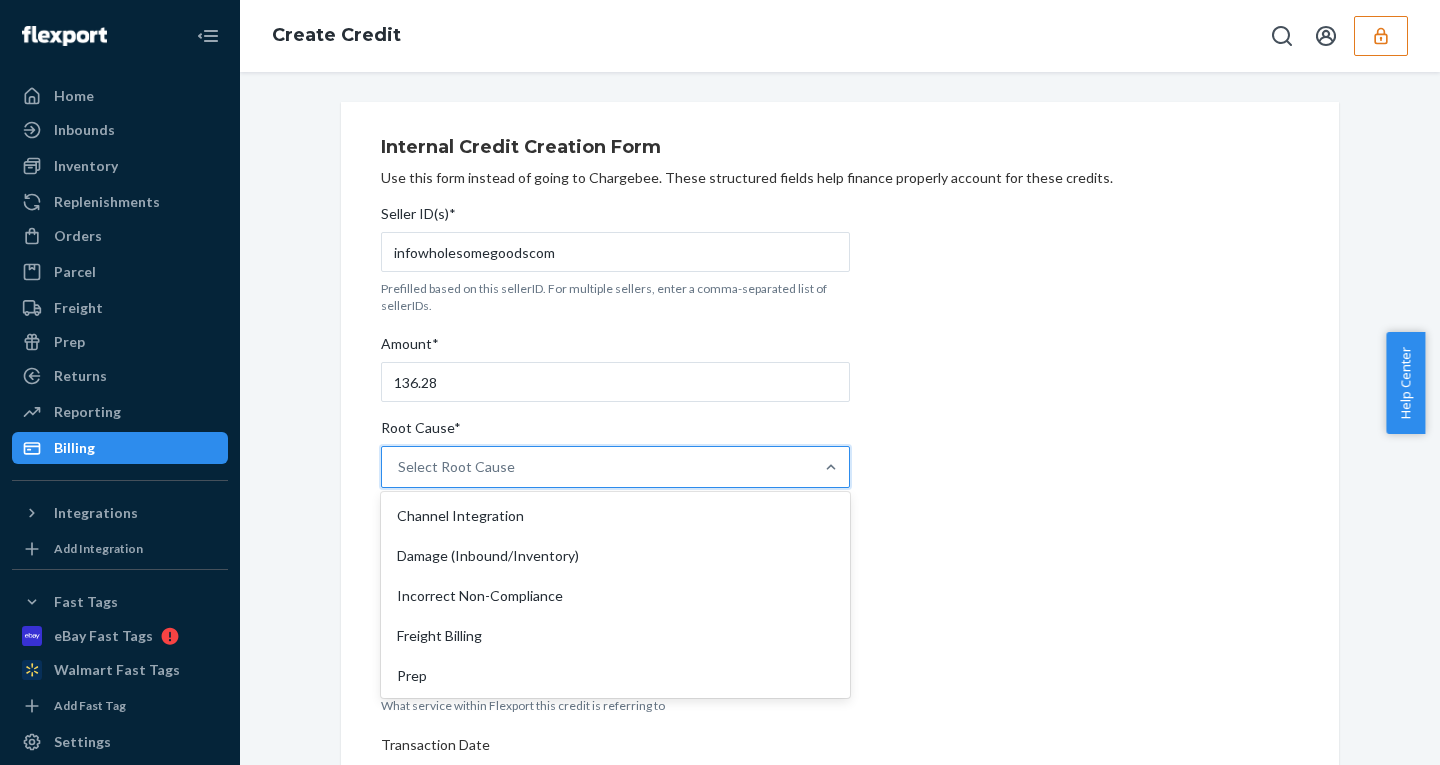 click on "option Channel Integration focused, 1 of 27. 27 results available. Use Up and Down to choose options, press Enter to select the currently focused option, press Escape to exit the menu, press Tab to select the option and exit the menu. Select Root Cause Channel Integration Damage (Inbound/Inventory) Incorrect Non-Compliance Freight Billing Prep Fulfillment - Inbounds Fulfillment - Inventory Reserve Storage - Inventory Long-Term Storage Replenishment (External - FBA, WFS, etc) Replenishment (Internal - Transfer to Ecom) Incorrect Dimensions - Rigid Incorrect Dimensions - Non-Rigid OB - No Tracking Movement OB - Delivered but lost OB - Delivered damaged OB - Missing product OB - Incorrect product B2B - No Tracking Movement B2B - Delivered but lost B2B - Delivered damaged B2B - Missing product B2B - Incorrect product Removals - Damages Removals - Short ship Invoice or Billing Dispute Other Non-Operational Issue" at bounding box center [615, 467] 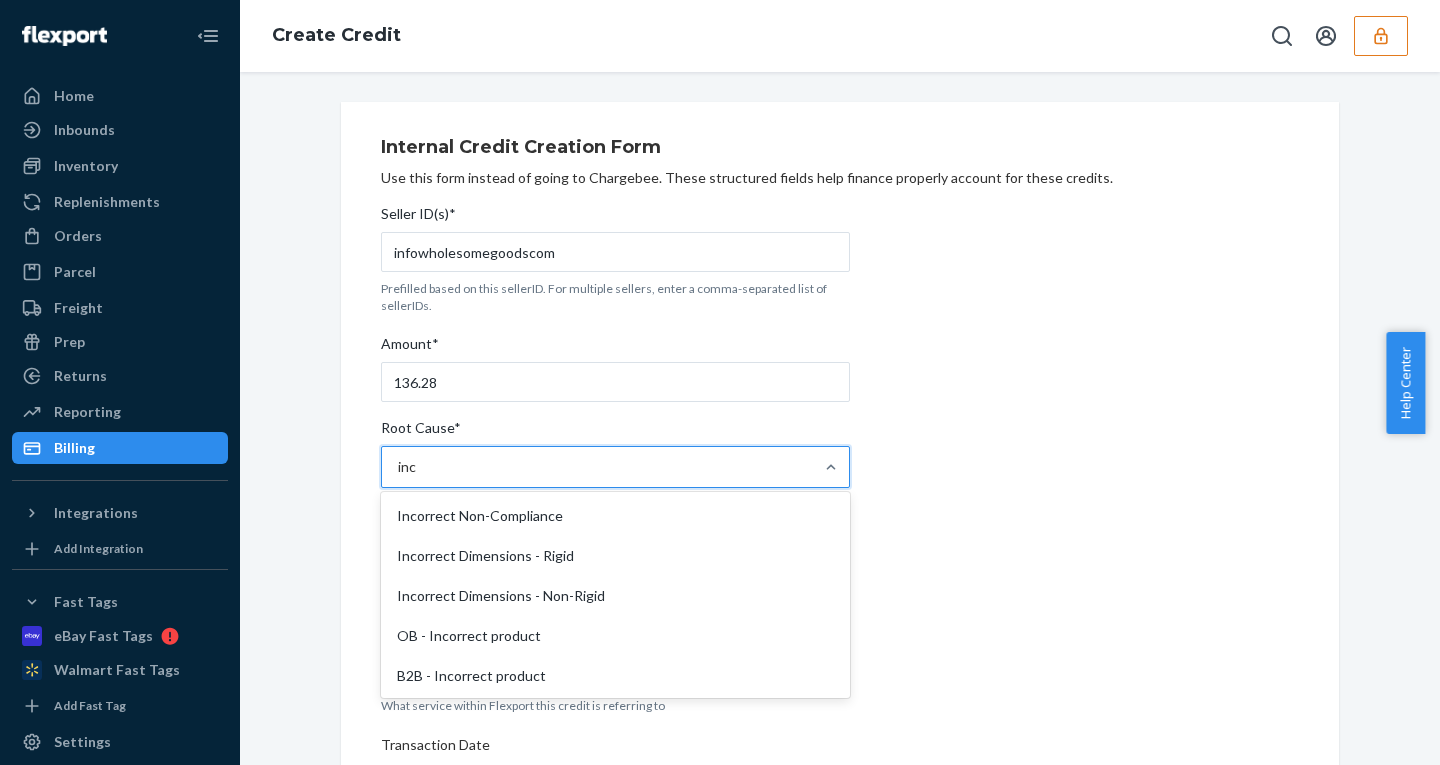 type on "inco" 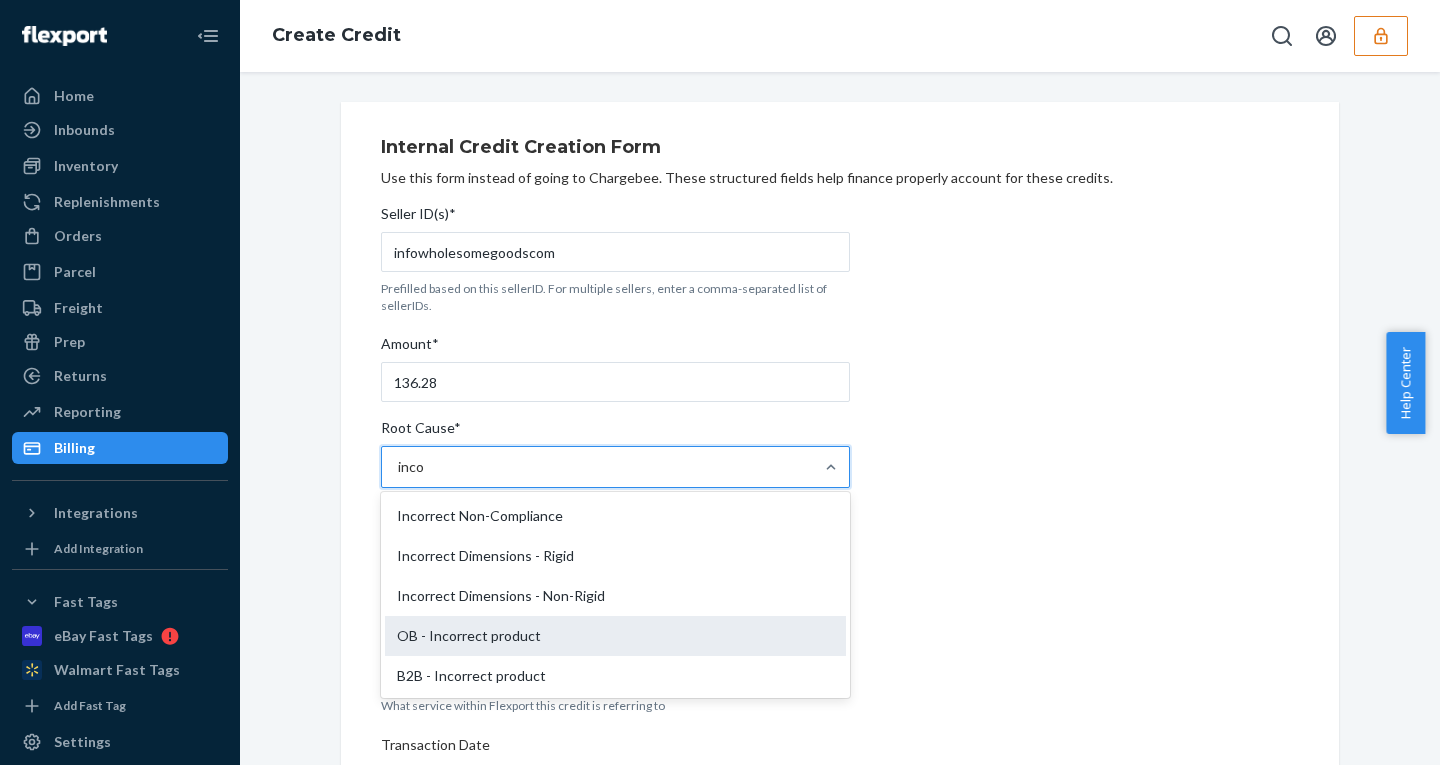 click on "OB - Incorrect product" at bounding box center (615, 636) 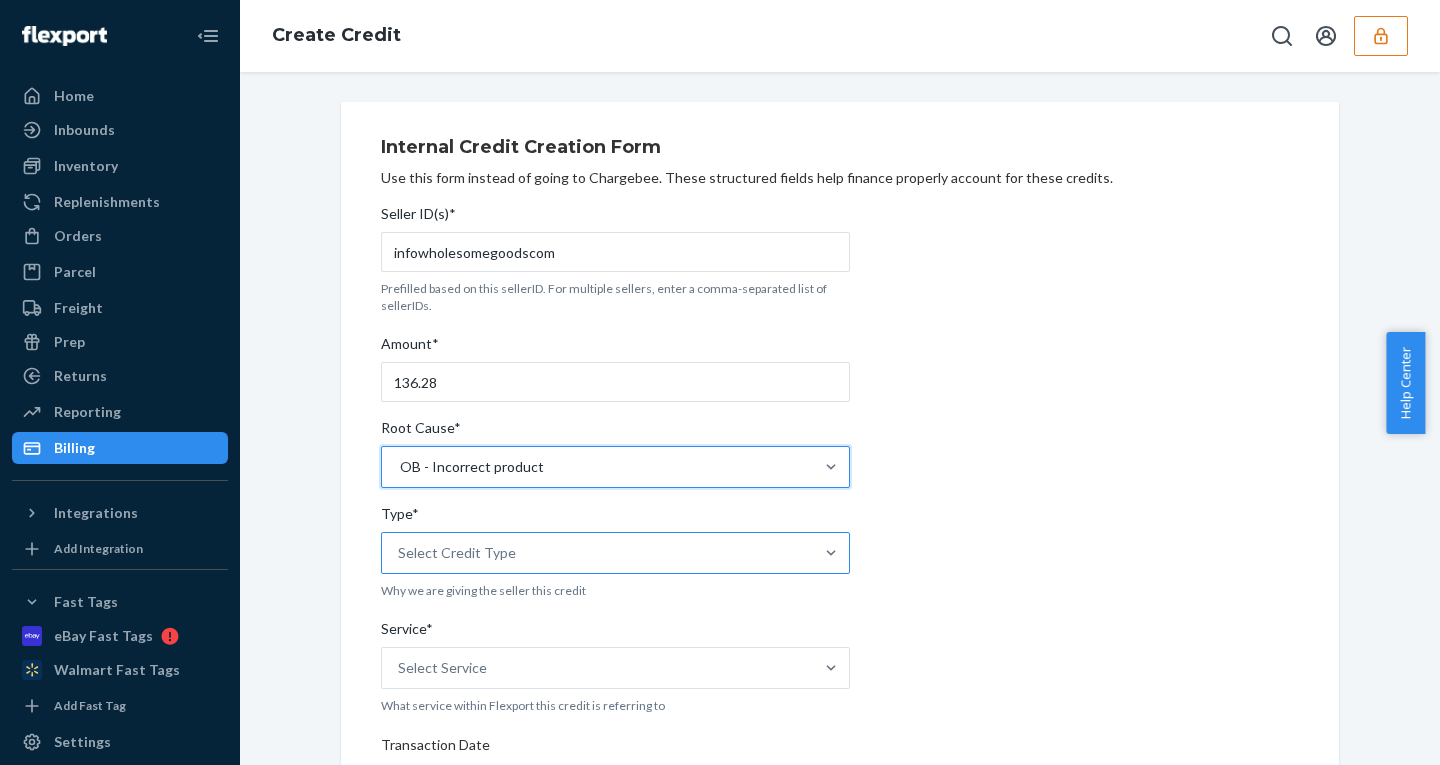 click on "Select Credit Type" at bounding box center (457, 553) 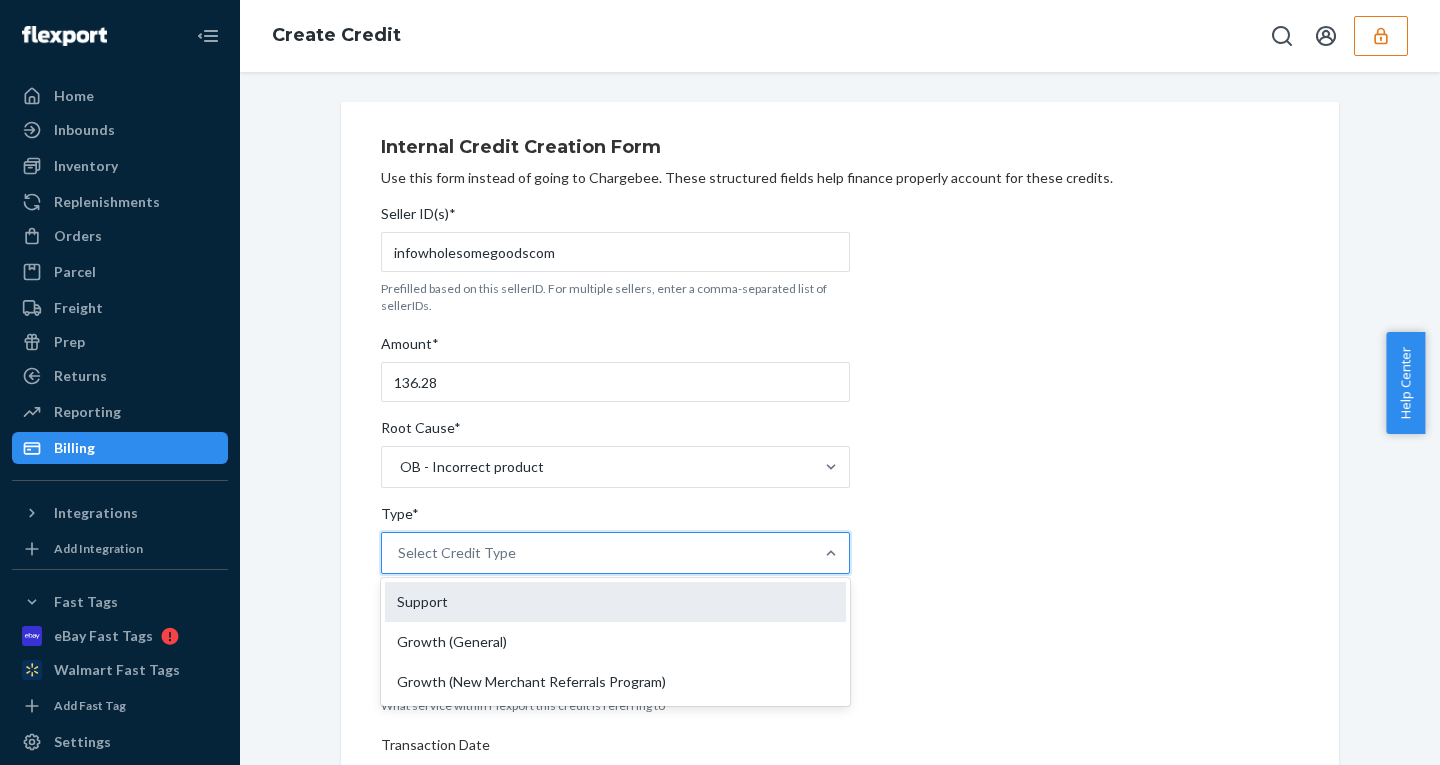 click on "Support" at bounding box center [615, 602] 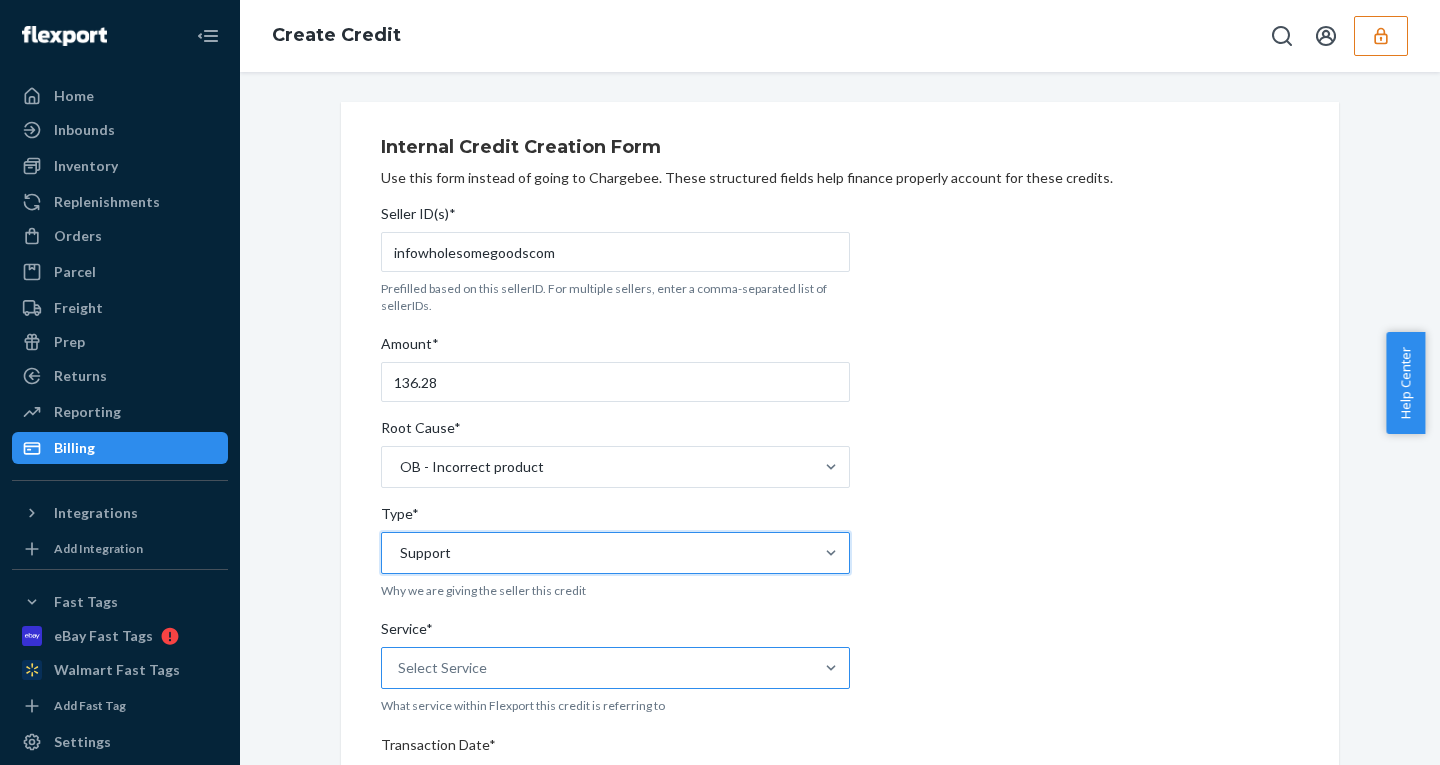 click on "Select Service" at bounding box center (597, 668) 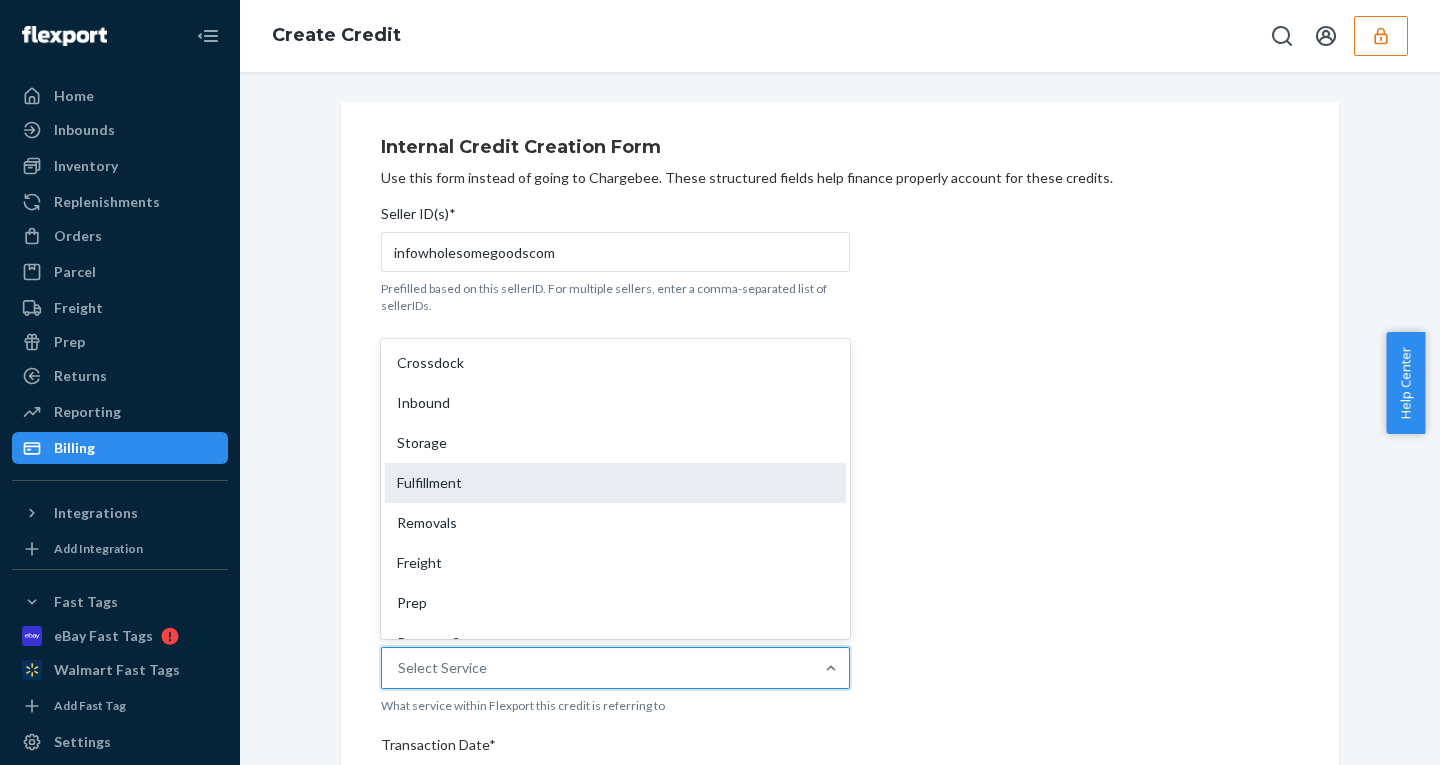 click on "Fulfillment" at bounding box center [615, 483] 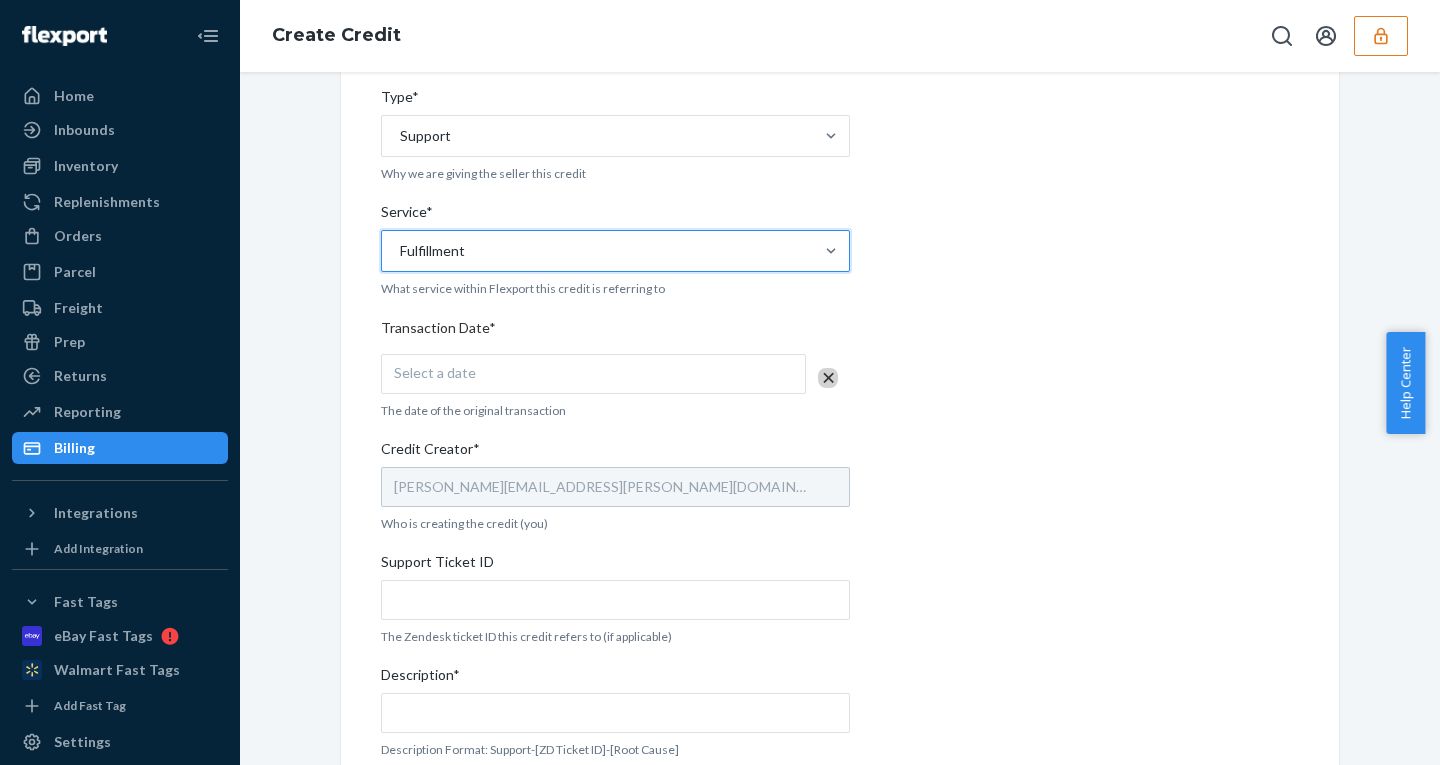 scroll, scrollTop: 424, scrollLeft: 0, axis: vertical 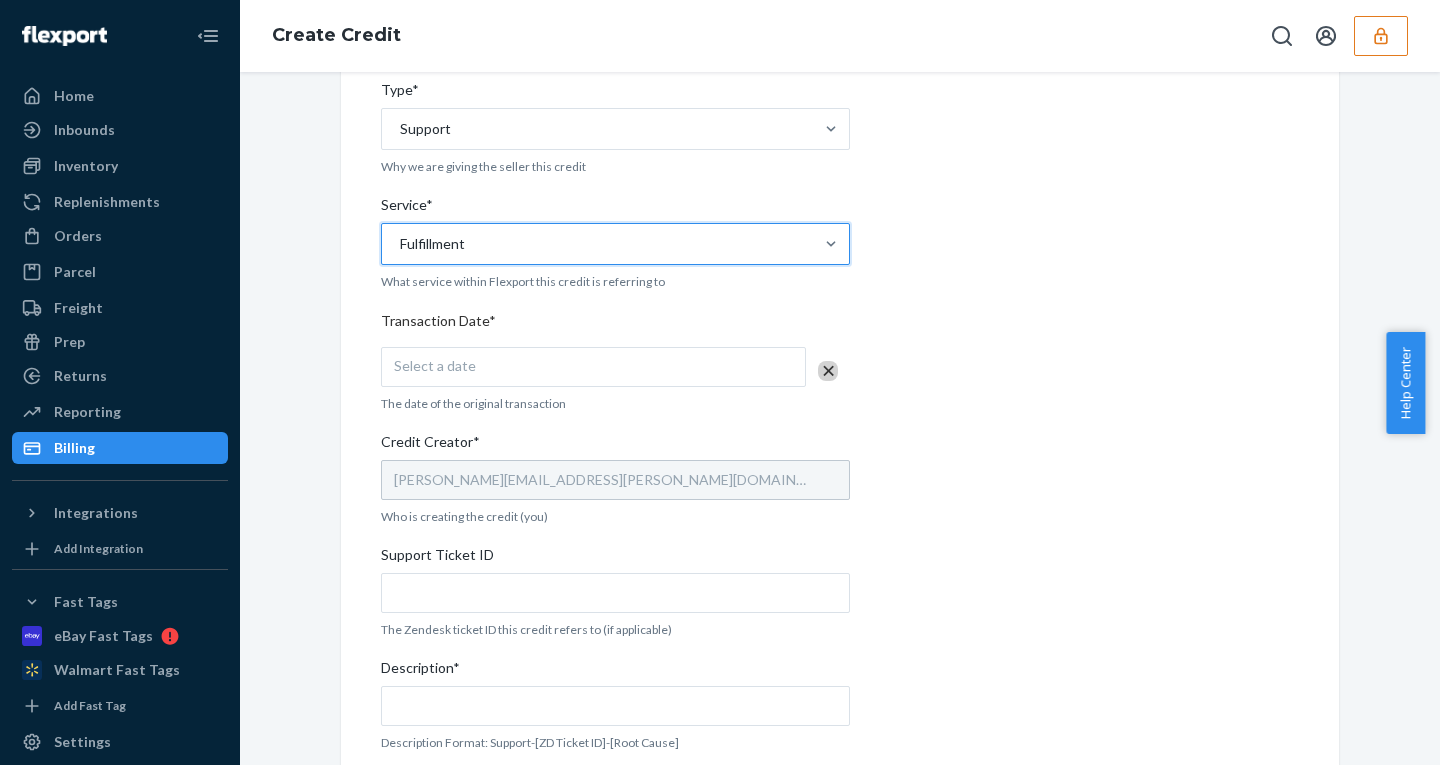 click on "Select a date" at bounding box center [593, 367] 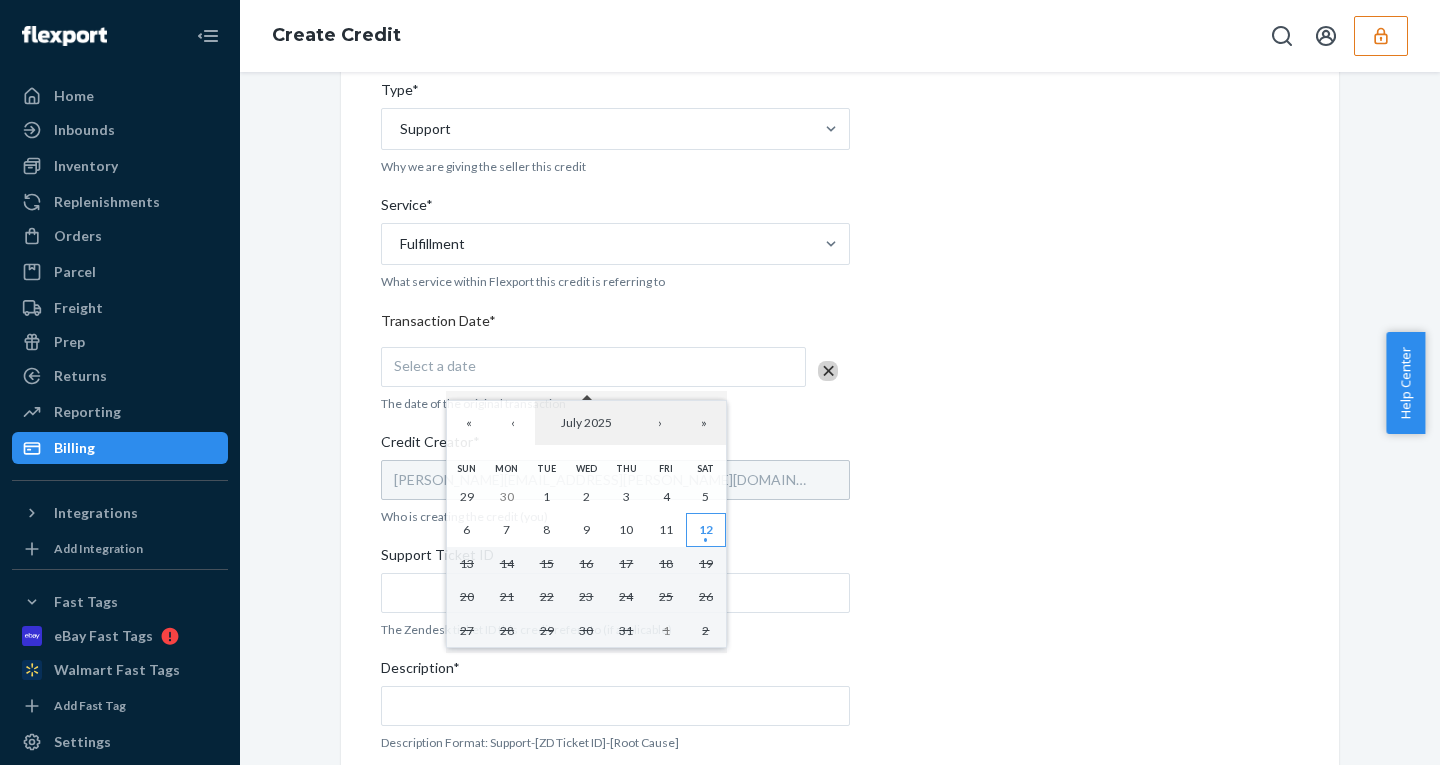 click on "12" at bounding box center (706, 530) 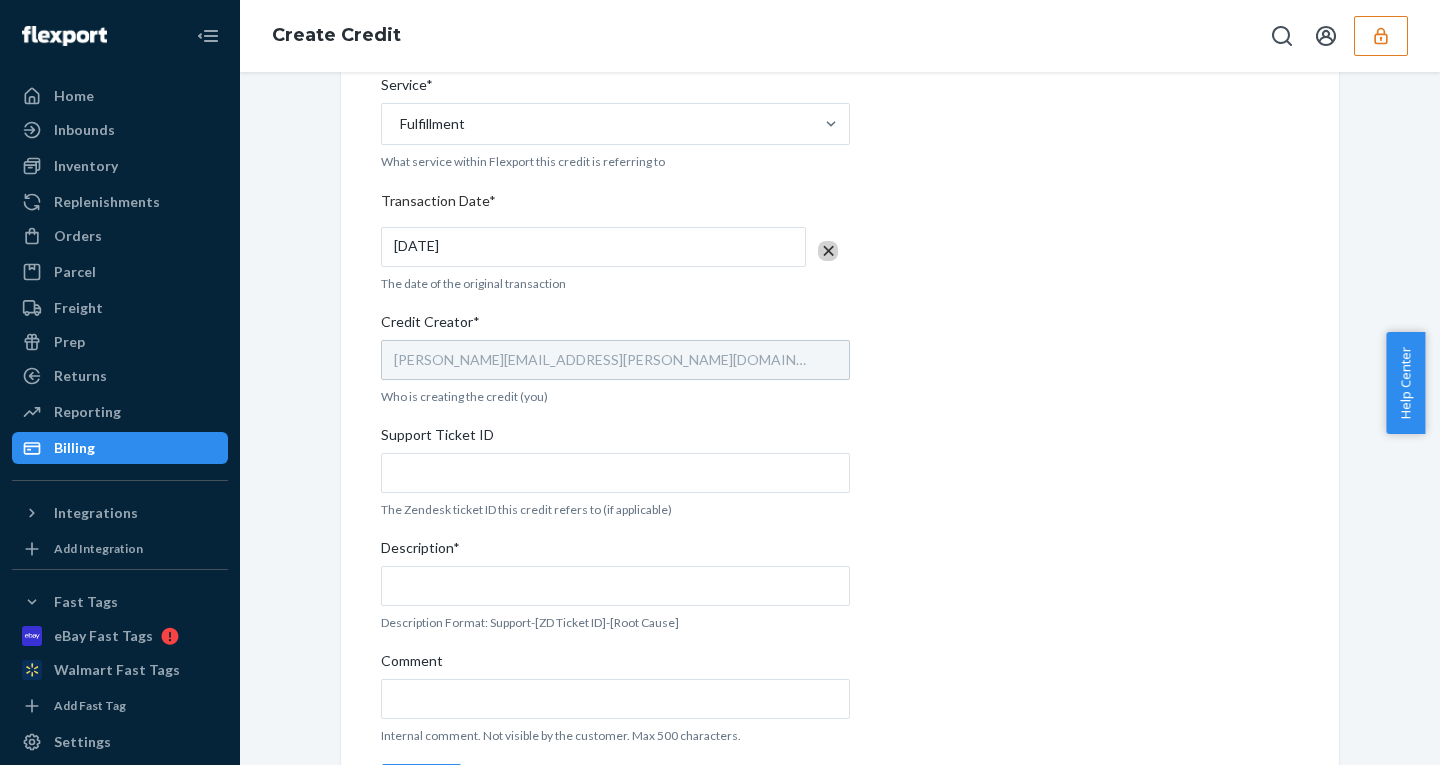 scroll, scrollTop: 615, scrollLeft: 0, axis: vertical 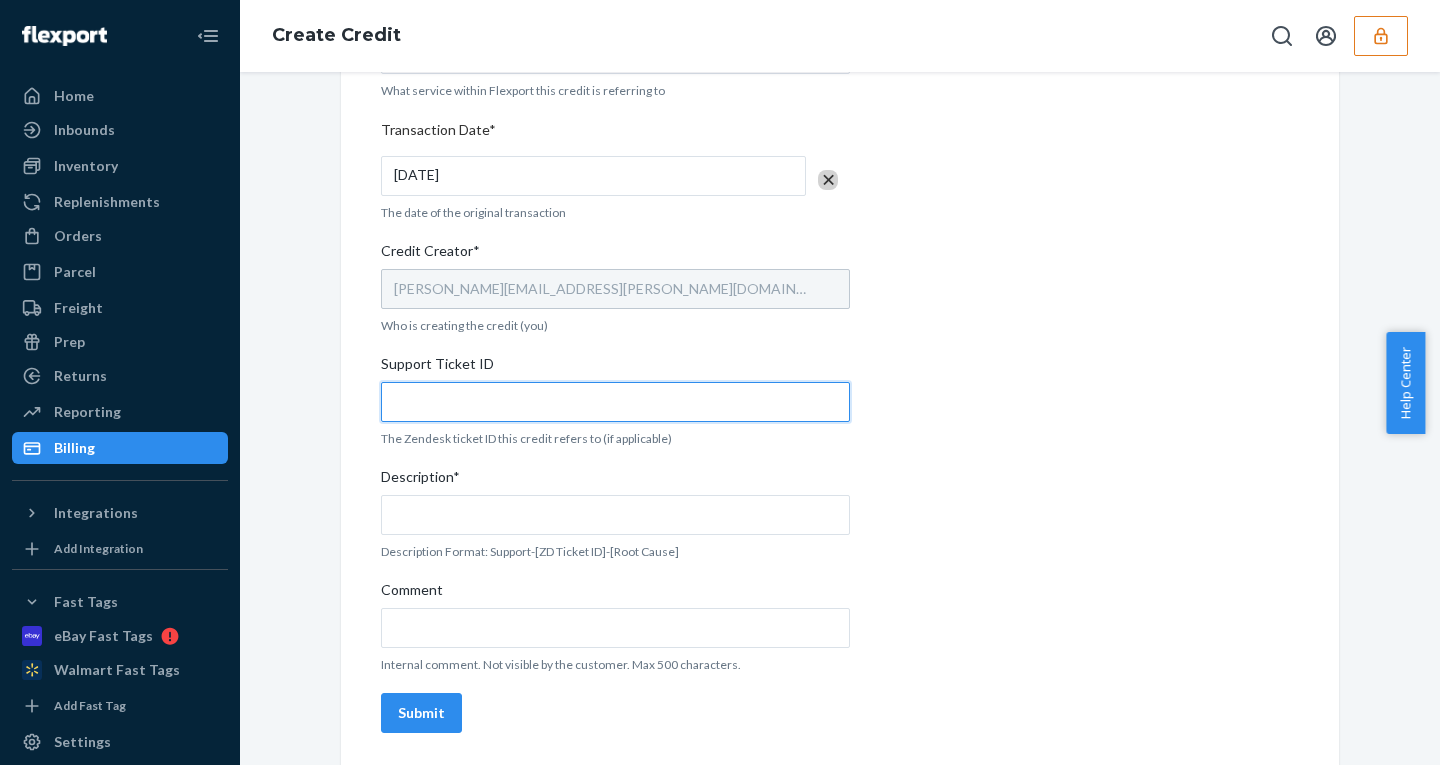 click on "Support Ticket ID" at bounding box center (615, 402) 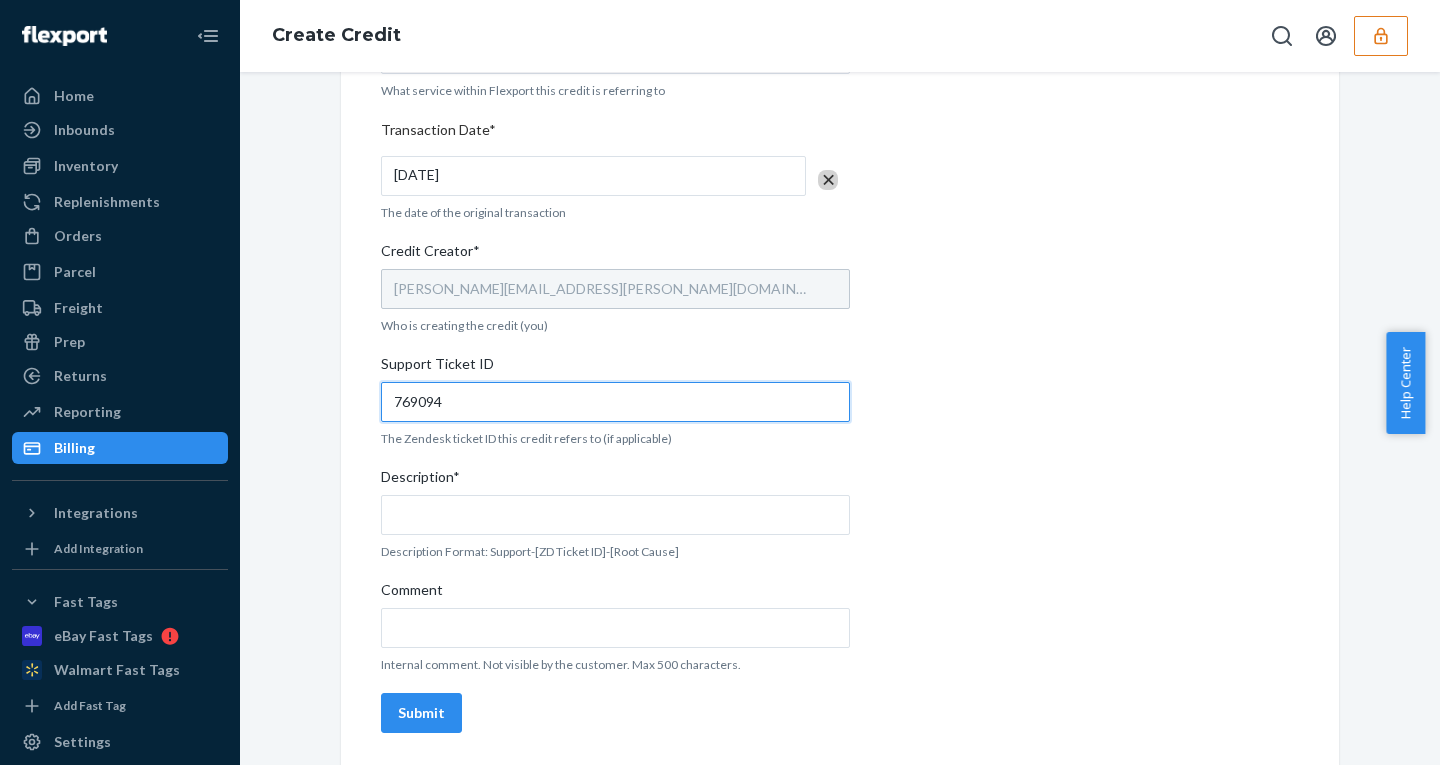 type on "769094" 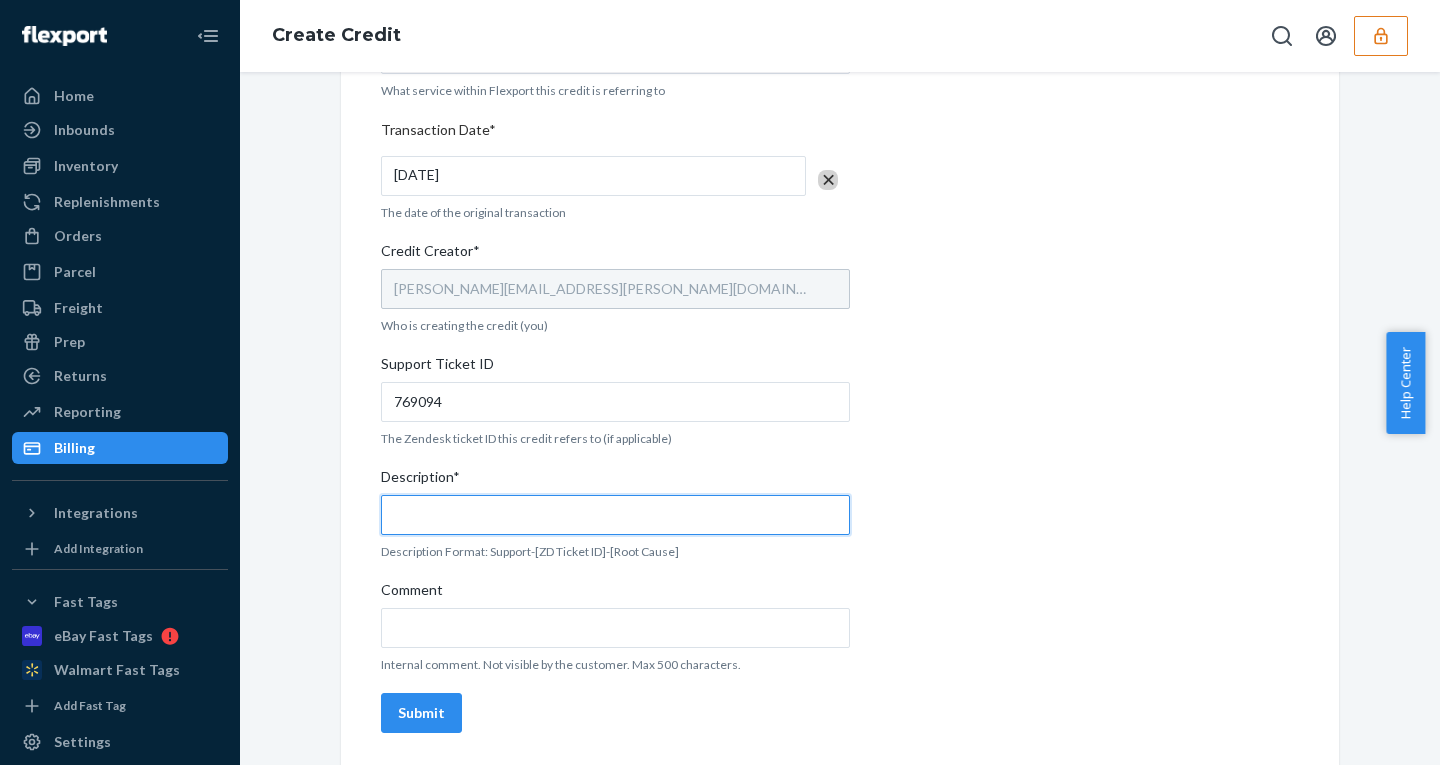 click on "Description*" at bounding box center [615, 515] 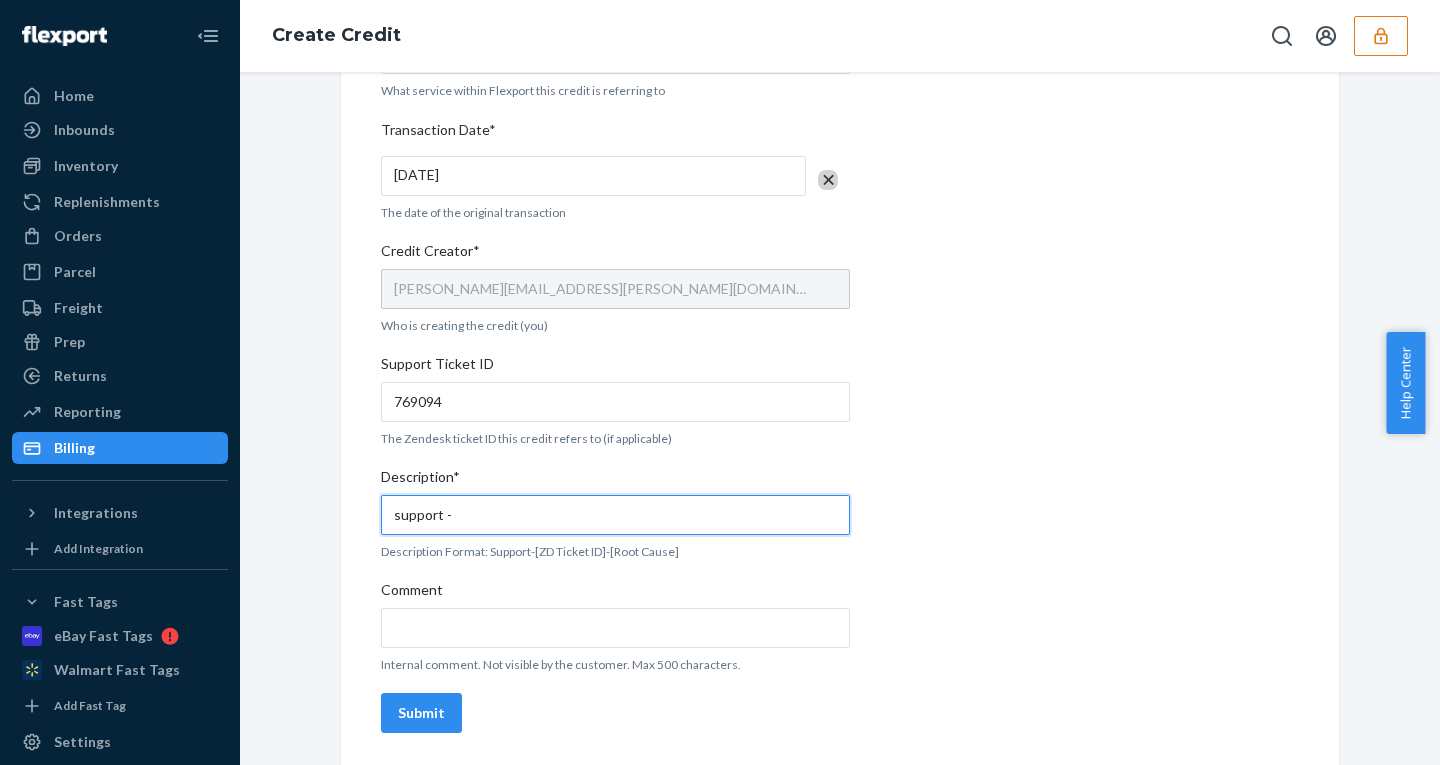 paste on "769094" 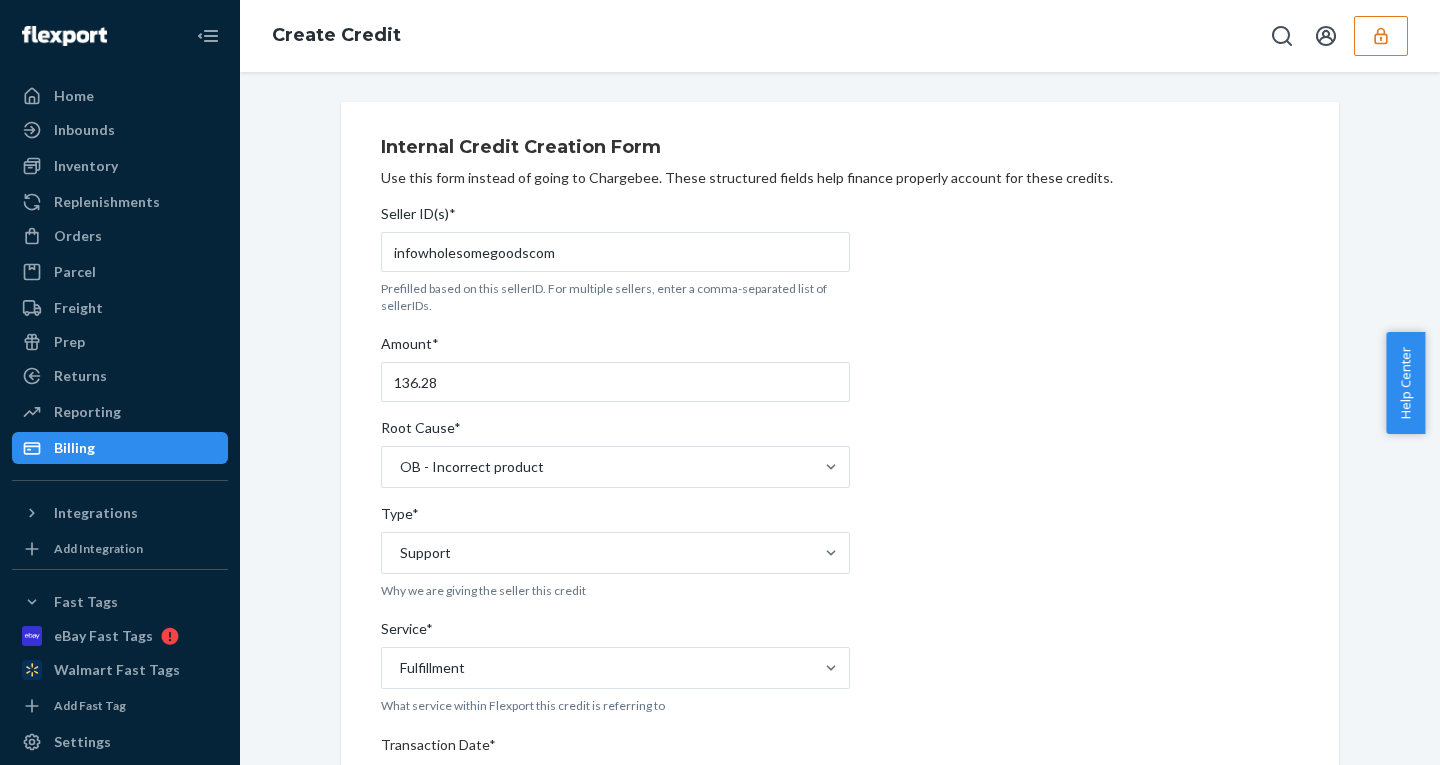 scroll, scrollTop: 615, scrollLeft: 0, axis: vertical 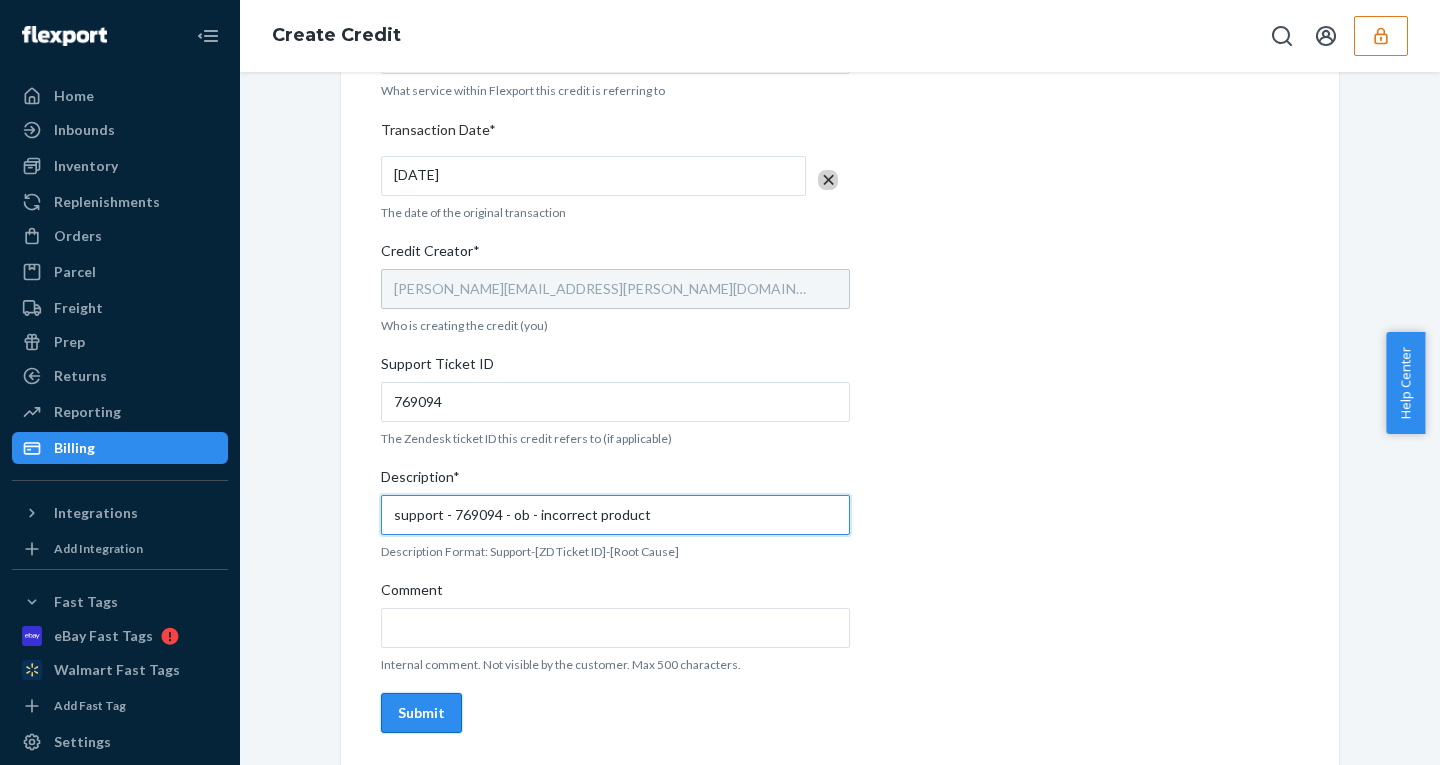 type on "support - 769094 - ob - incorrect product" 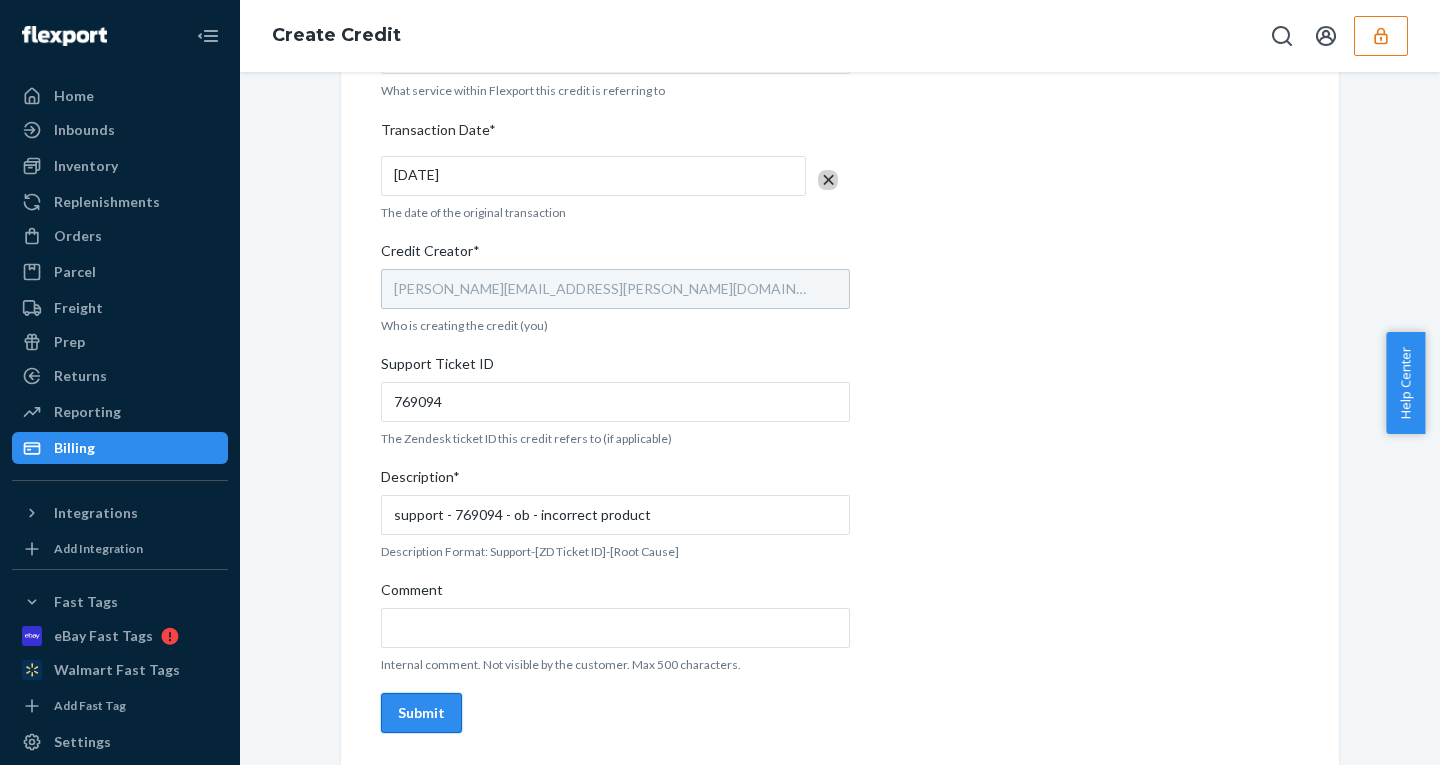 click on "Submit" at bounding box center (421, 713) 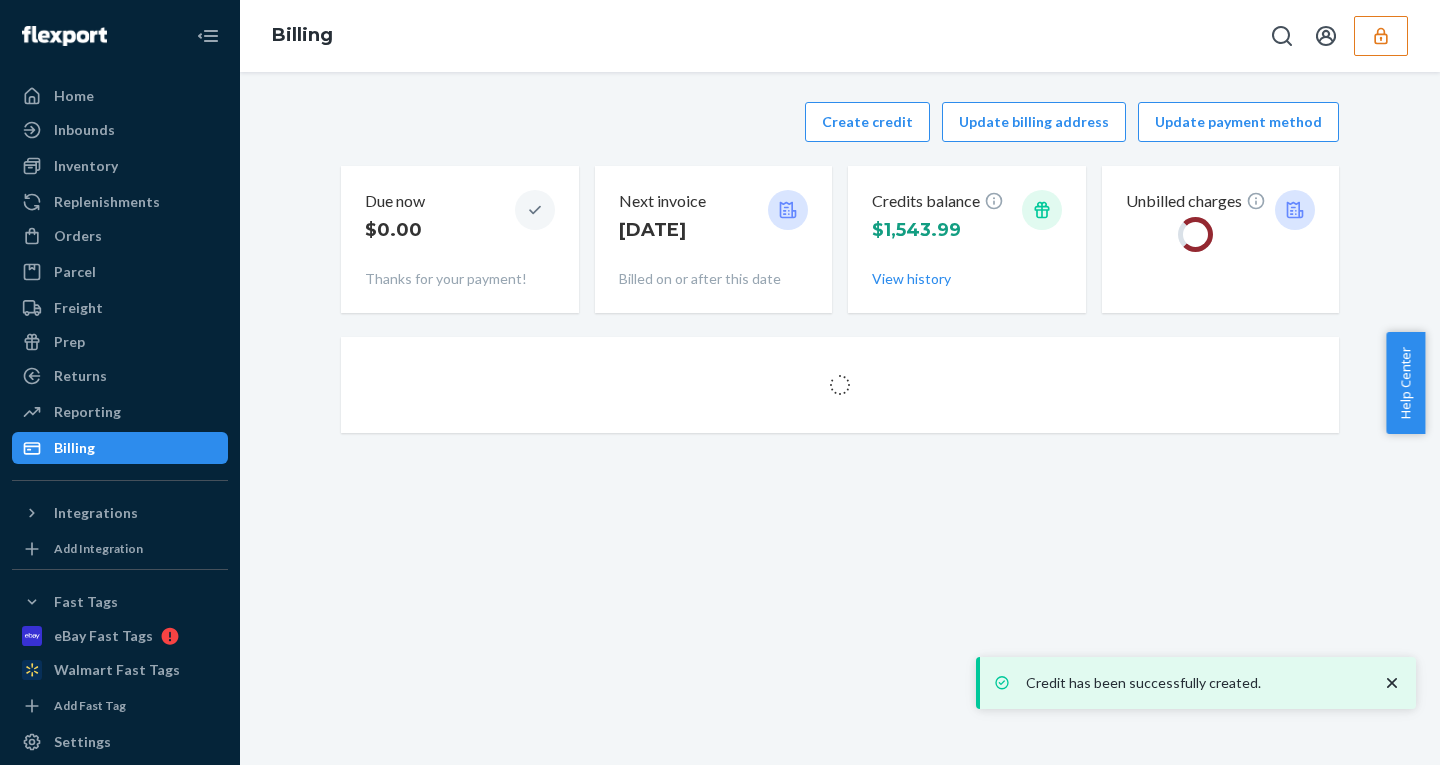 scroll, scrollTop: 0, scrollLeft: 0, axis: both 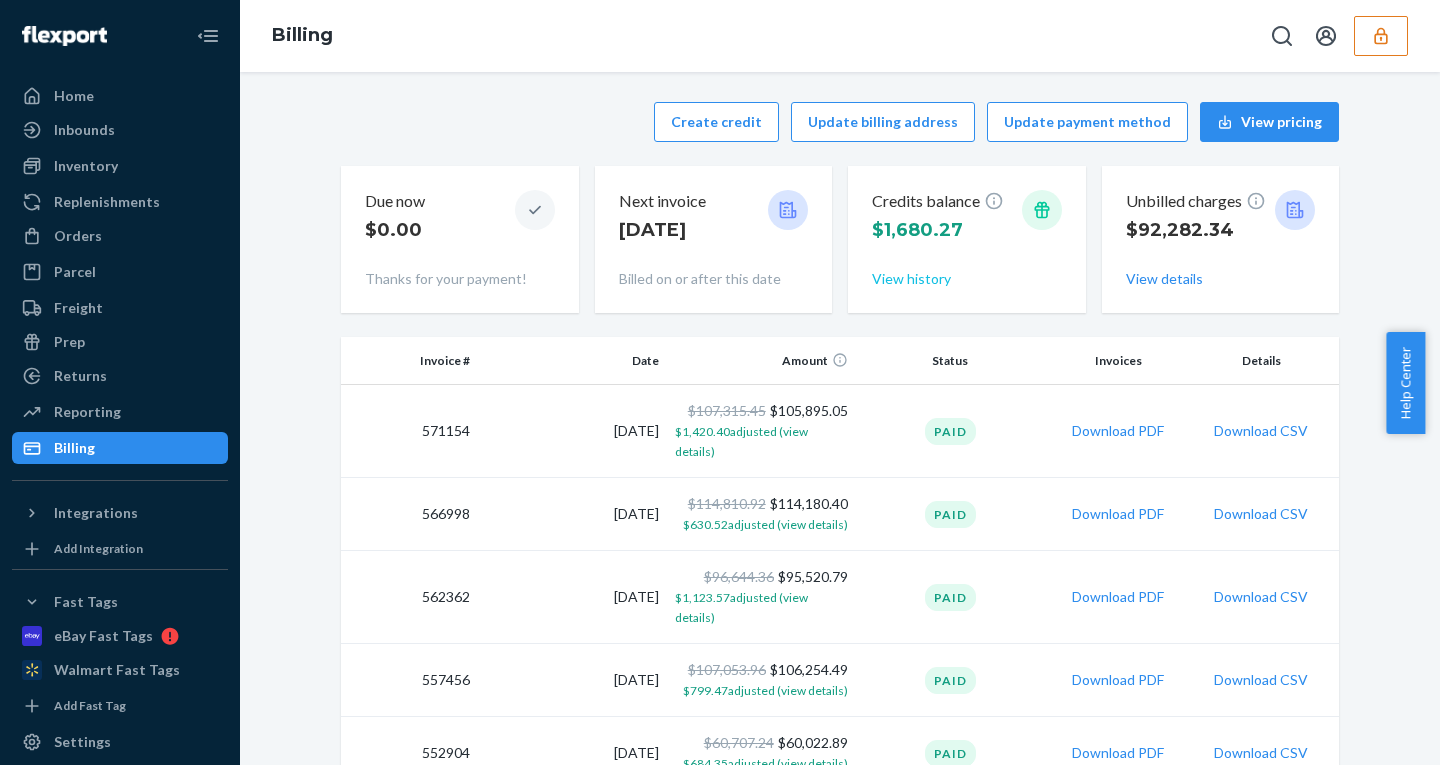 click on "View history" at bounding box center (911, 279) 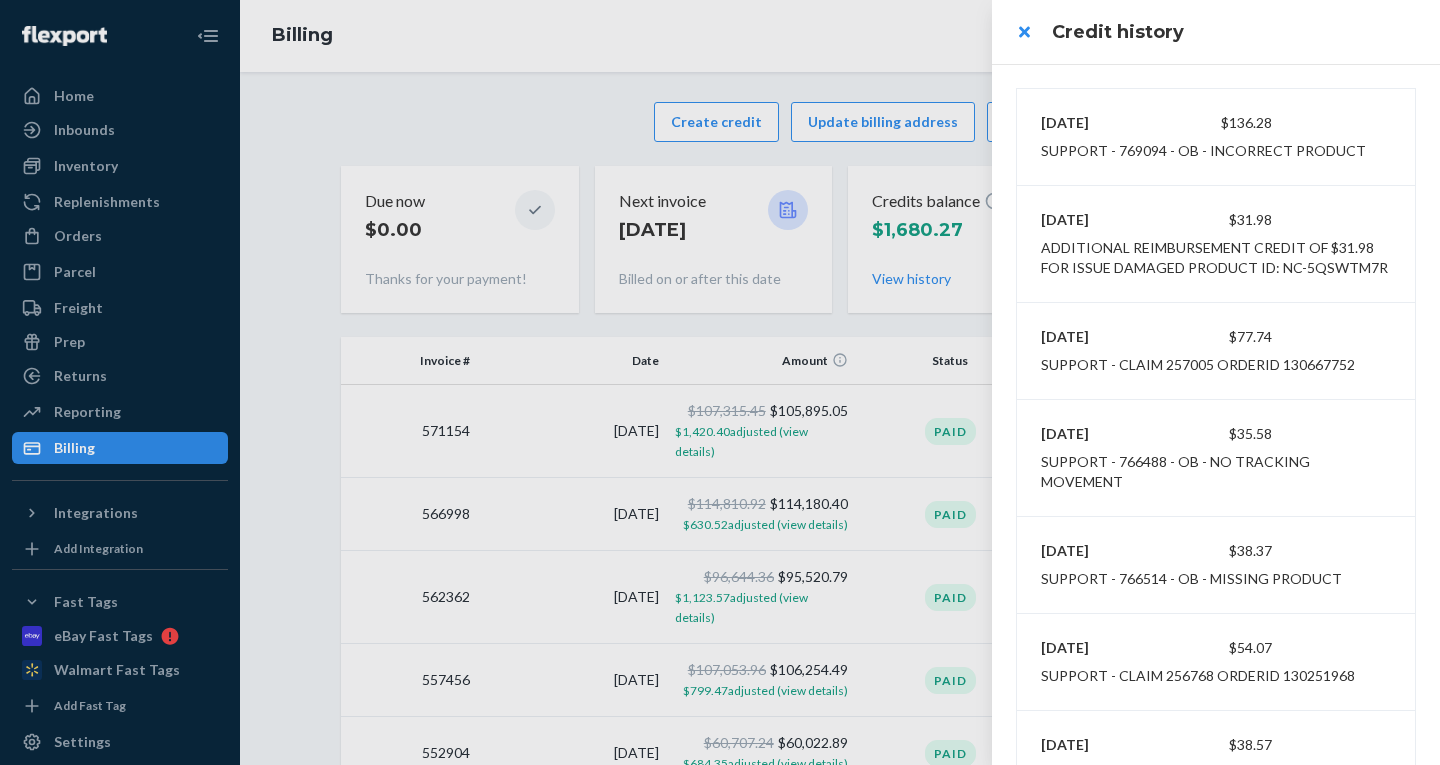 click at bounding box center (720, 382) 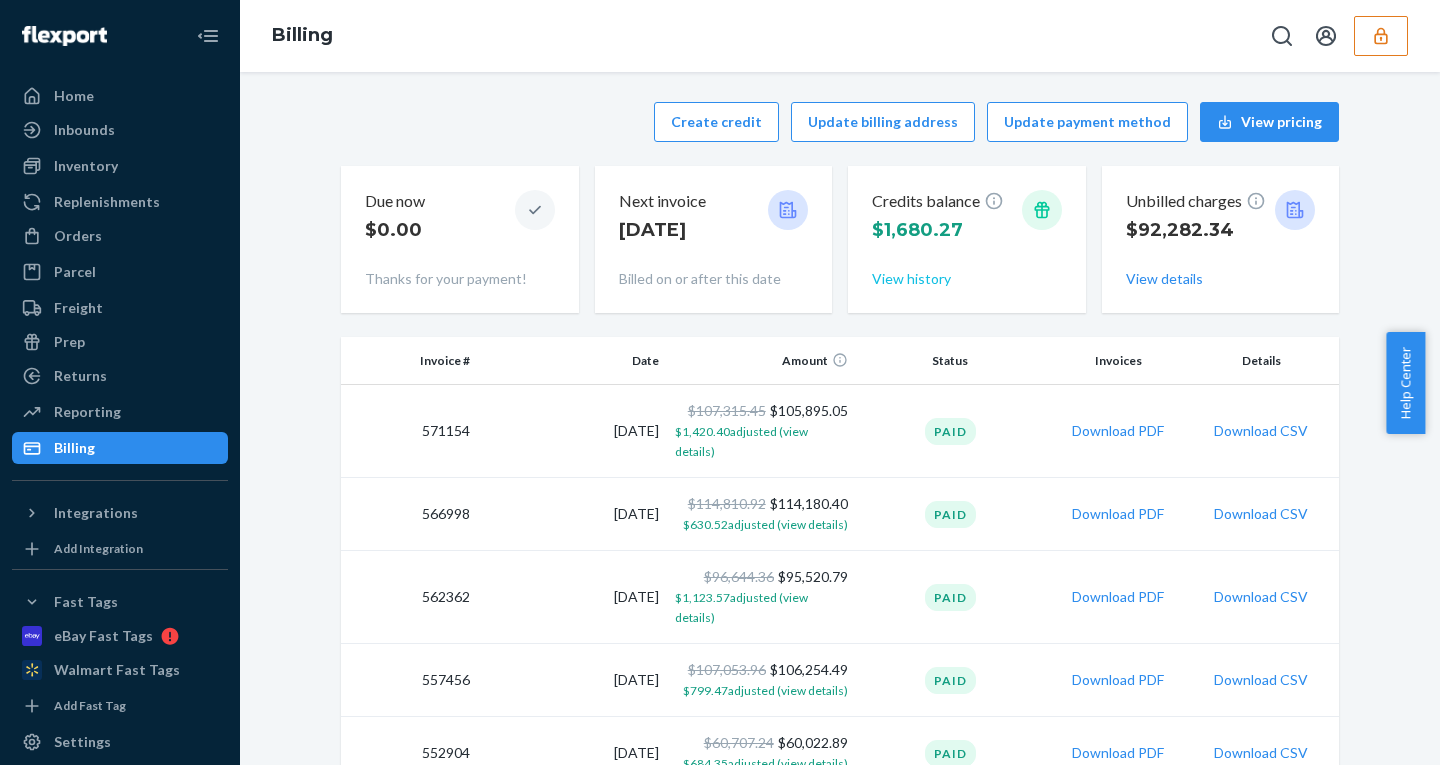 click on "View history" at bounding box center [911, 279] 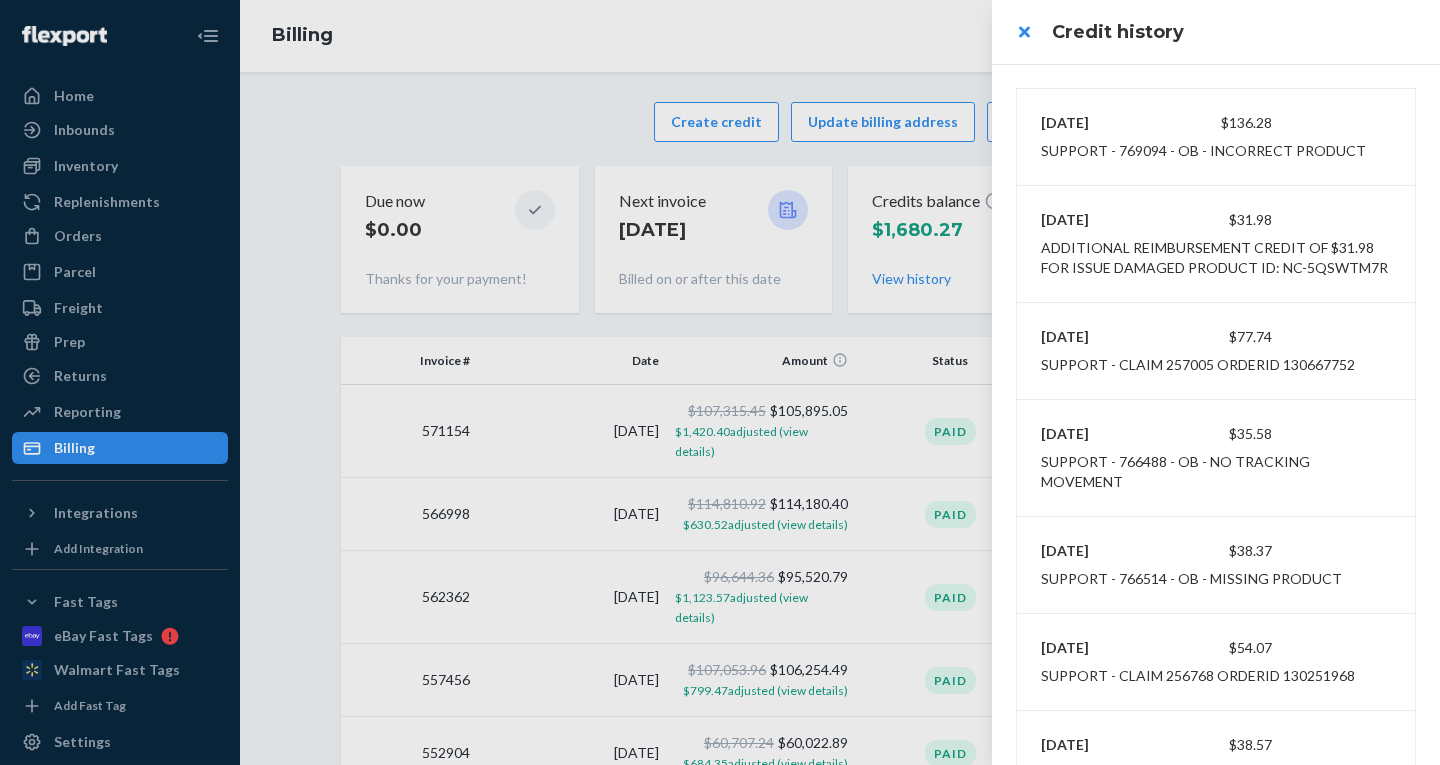 click on "support - 769094 - ob - incorrect product" at bounding box center [1203, 151] 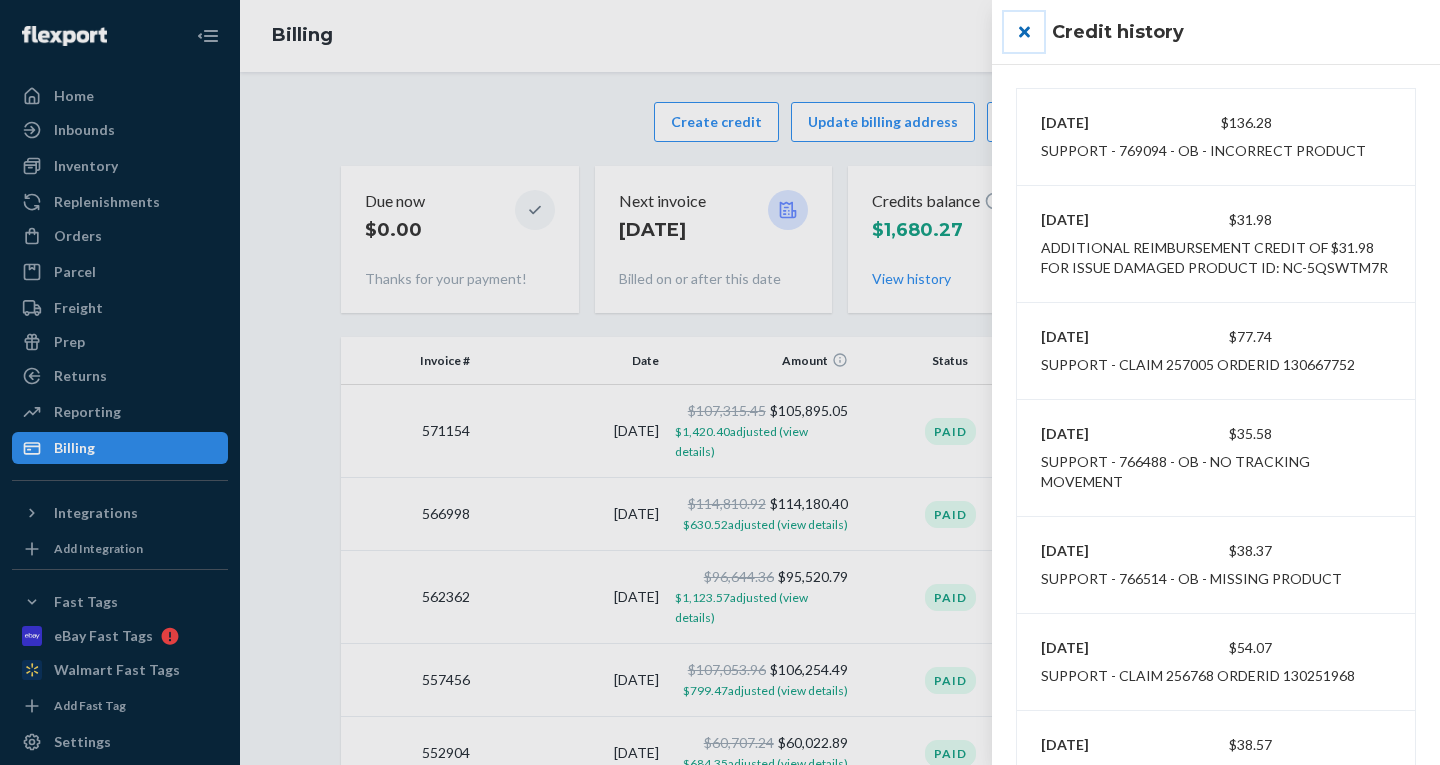 click at bounding box center (1024, 32) 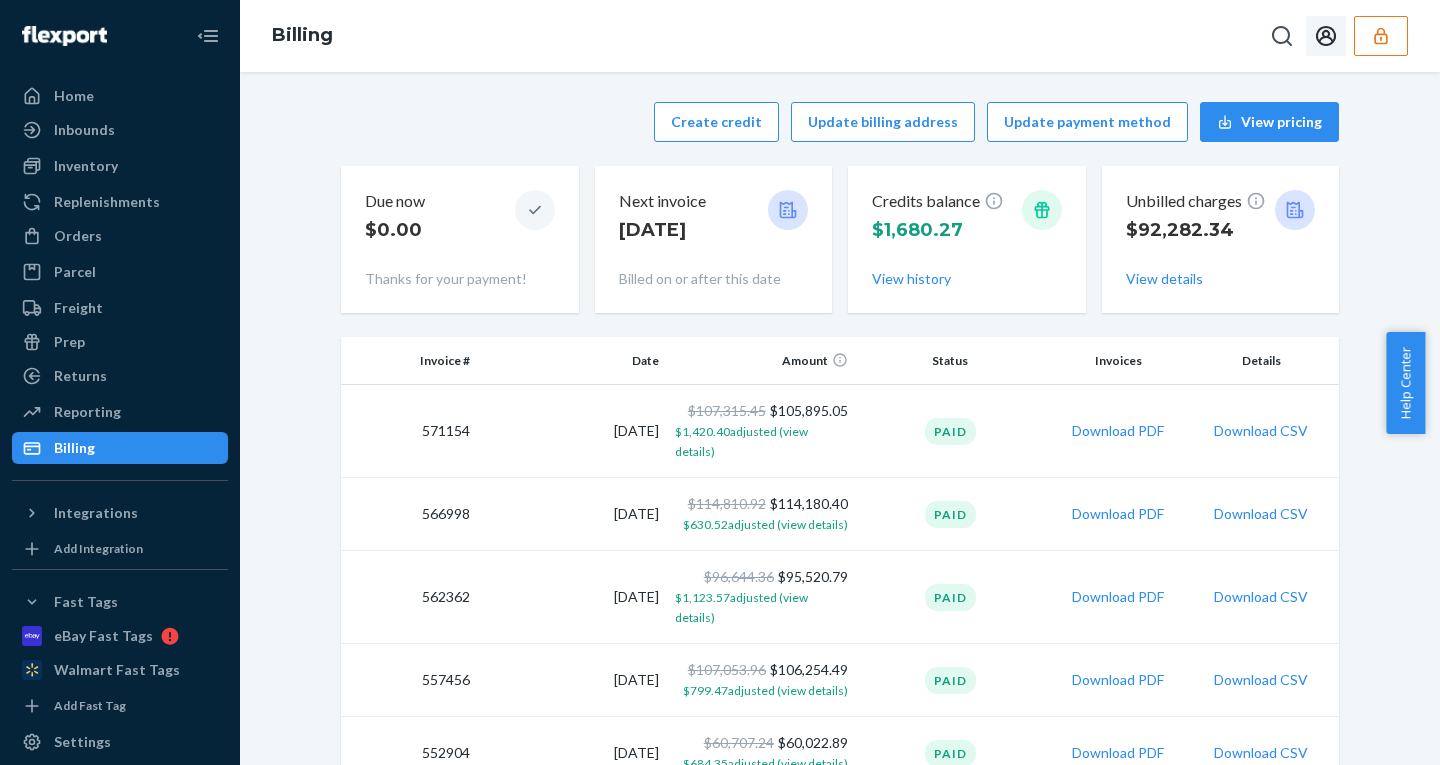 click 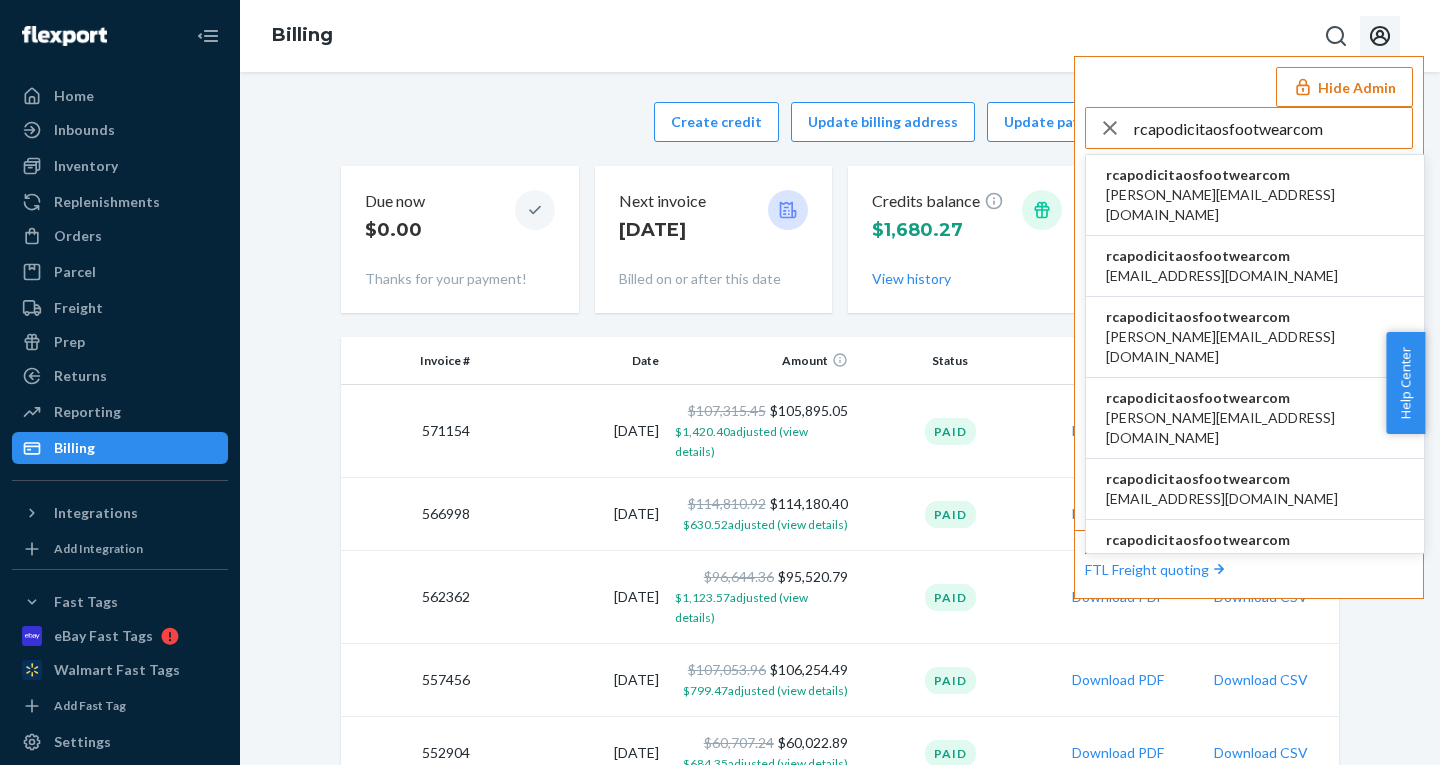 type on "rcapodicitaosfootwearcom" 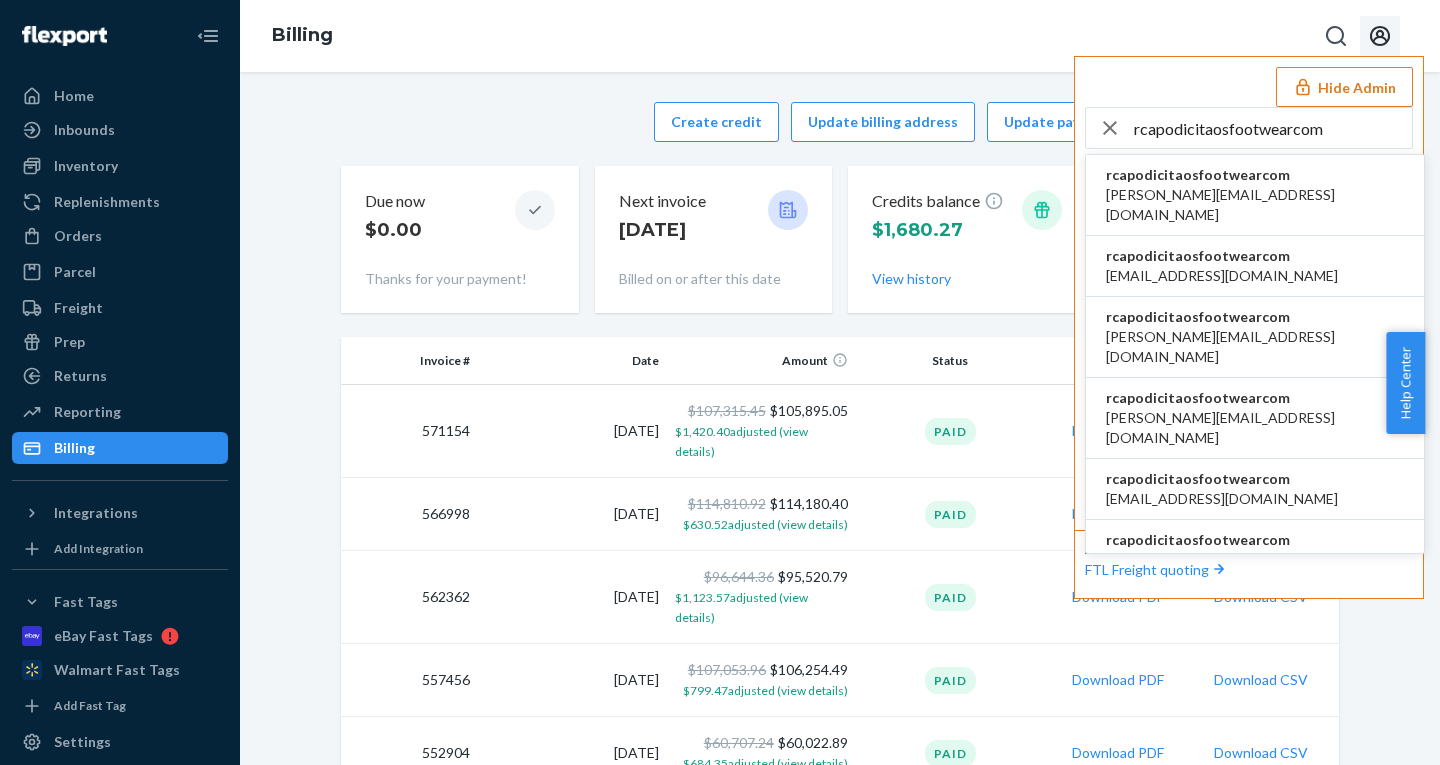 click on "a.candia@aventus.com" at bounding box center (1255, 205) 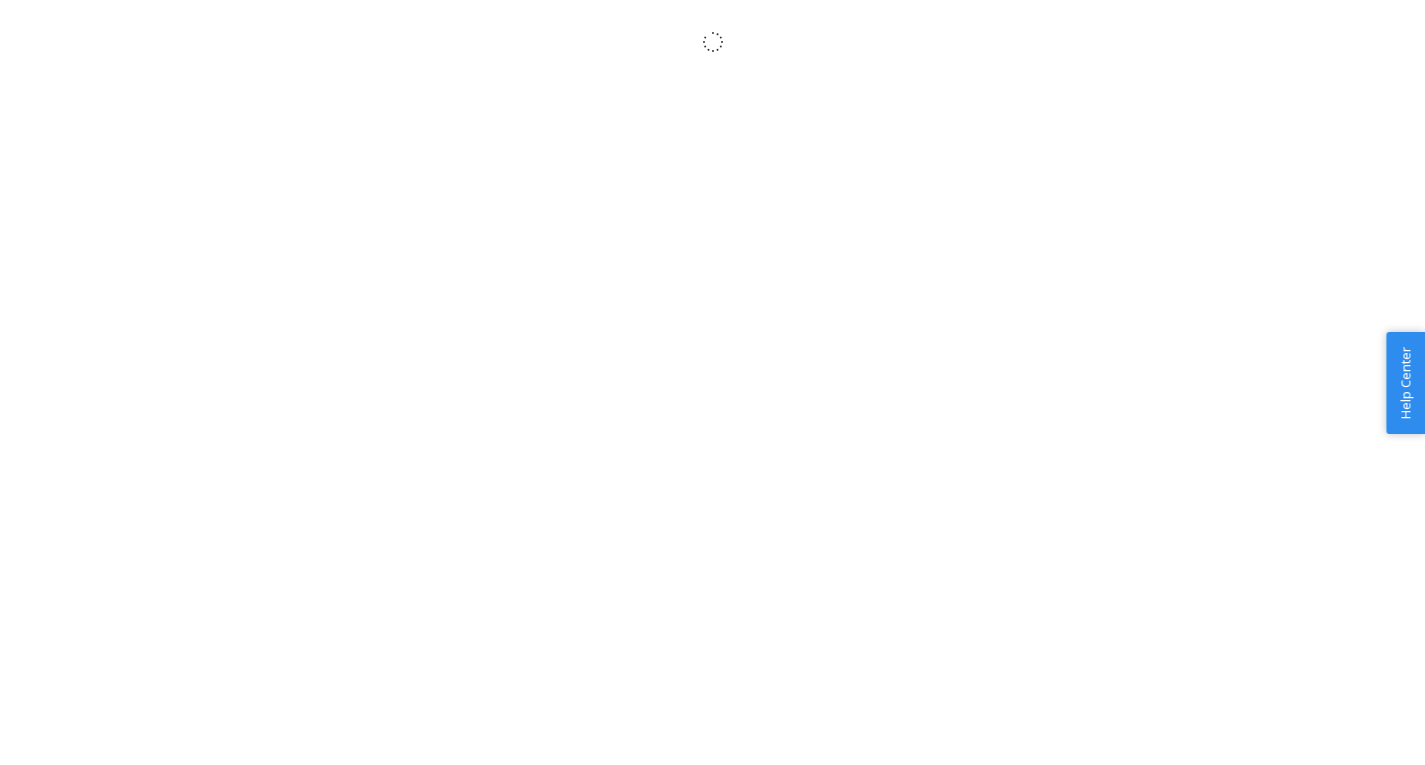 scroll, scrollTop: 0, scrollLeft: 0, axis: both 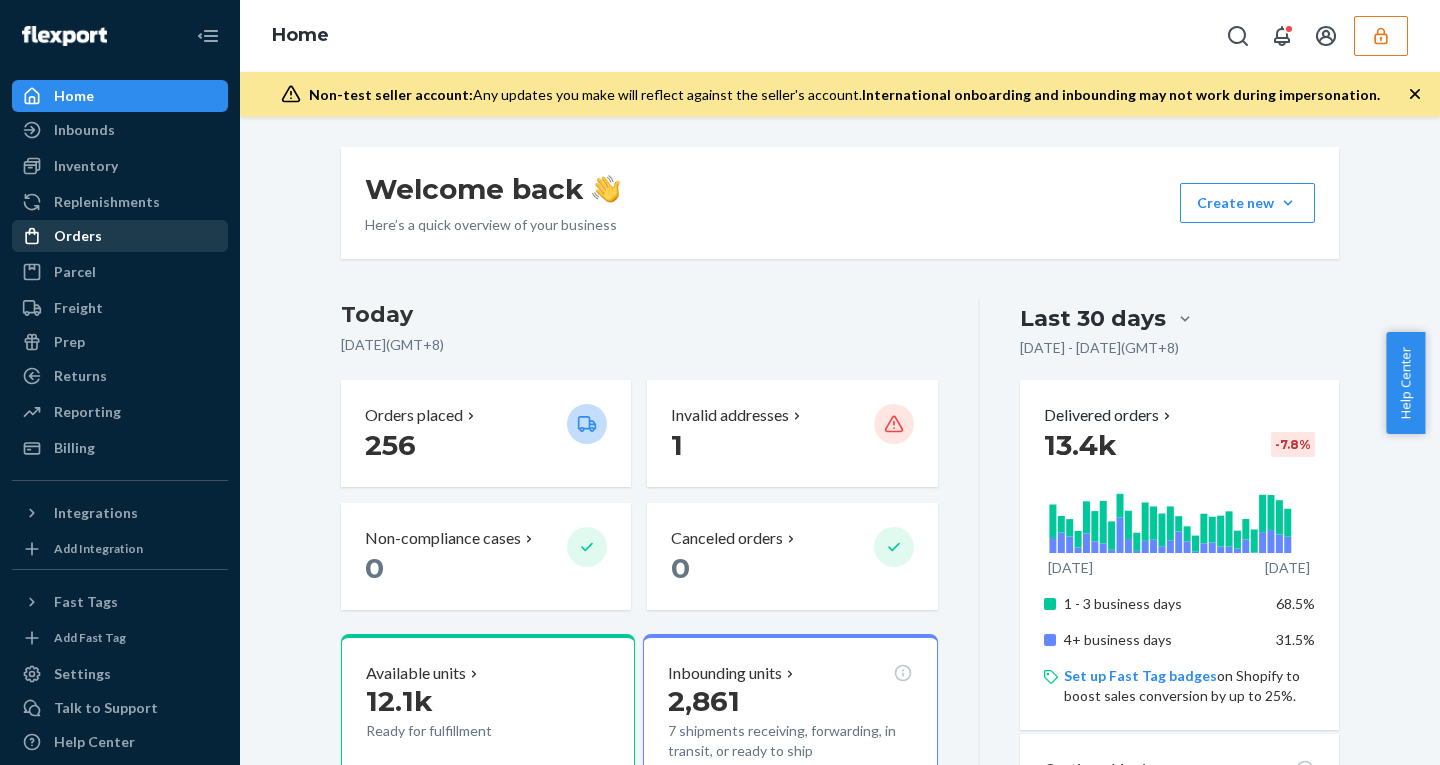 click on "Orders" at bounding box center (78, 236) 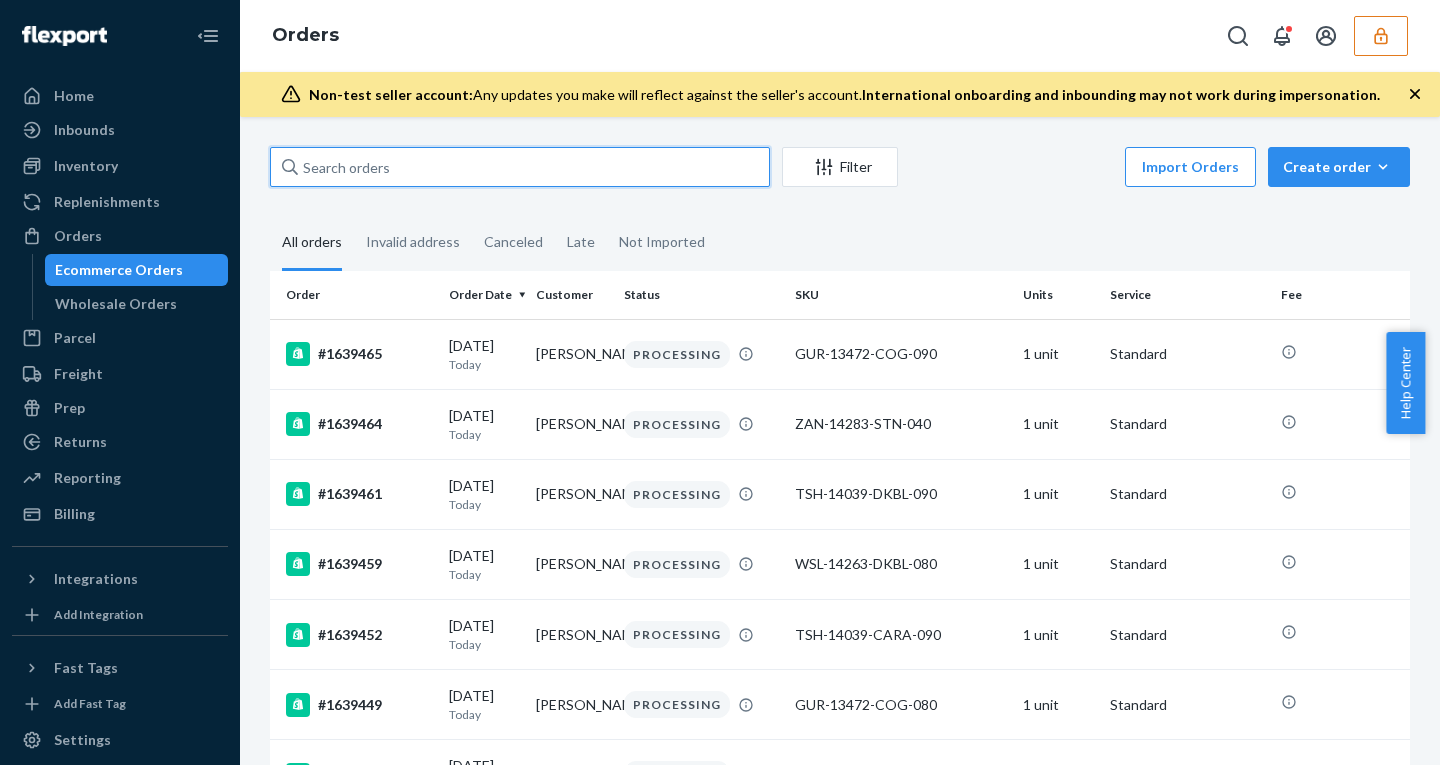 click at bounding box center [520, 167] 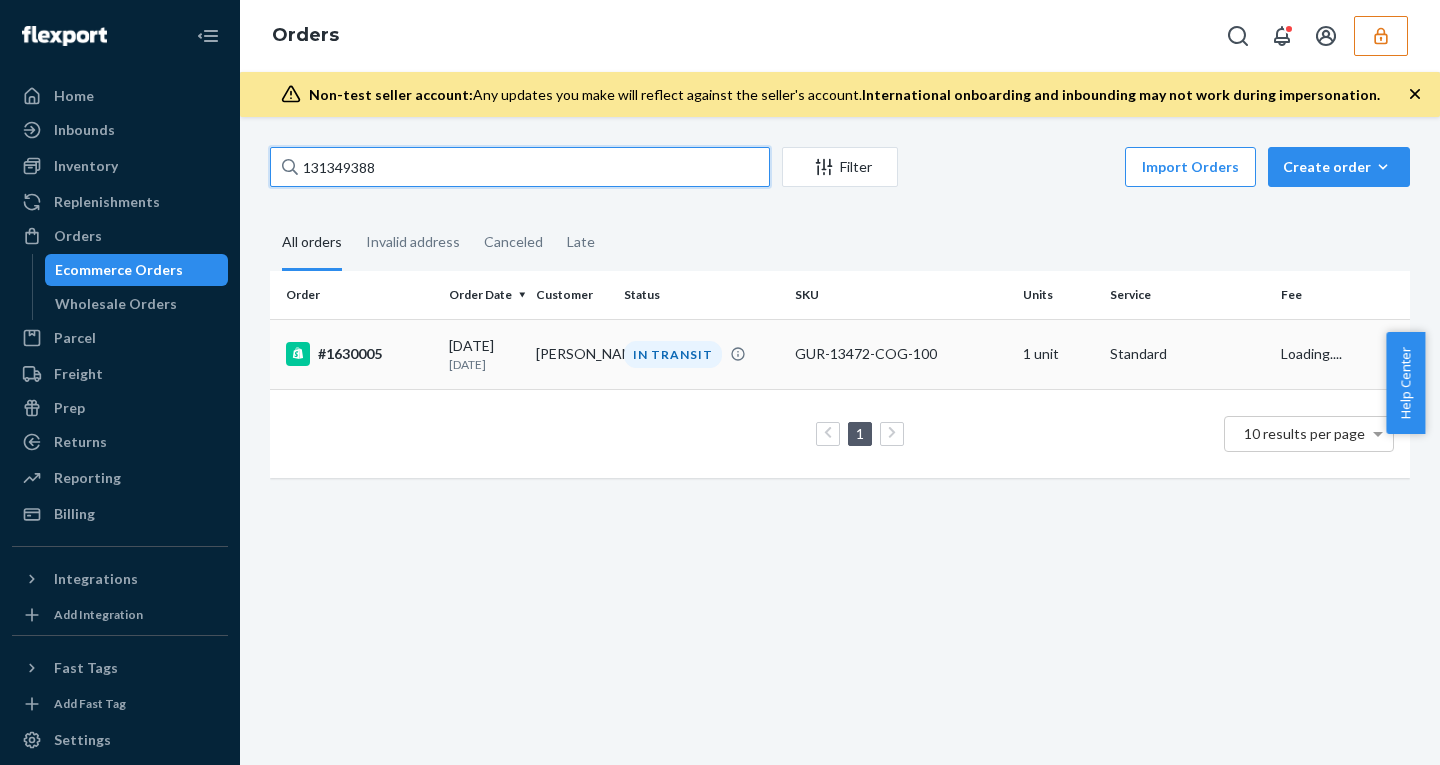 type on "131349388" 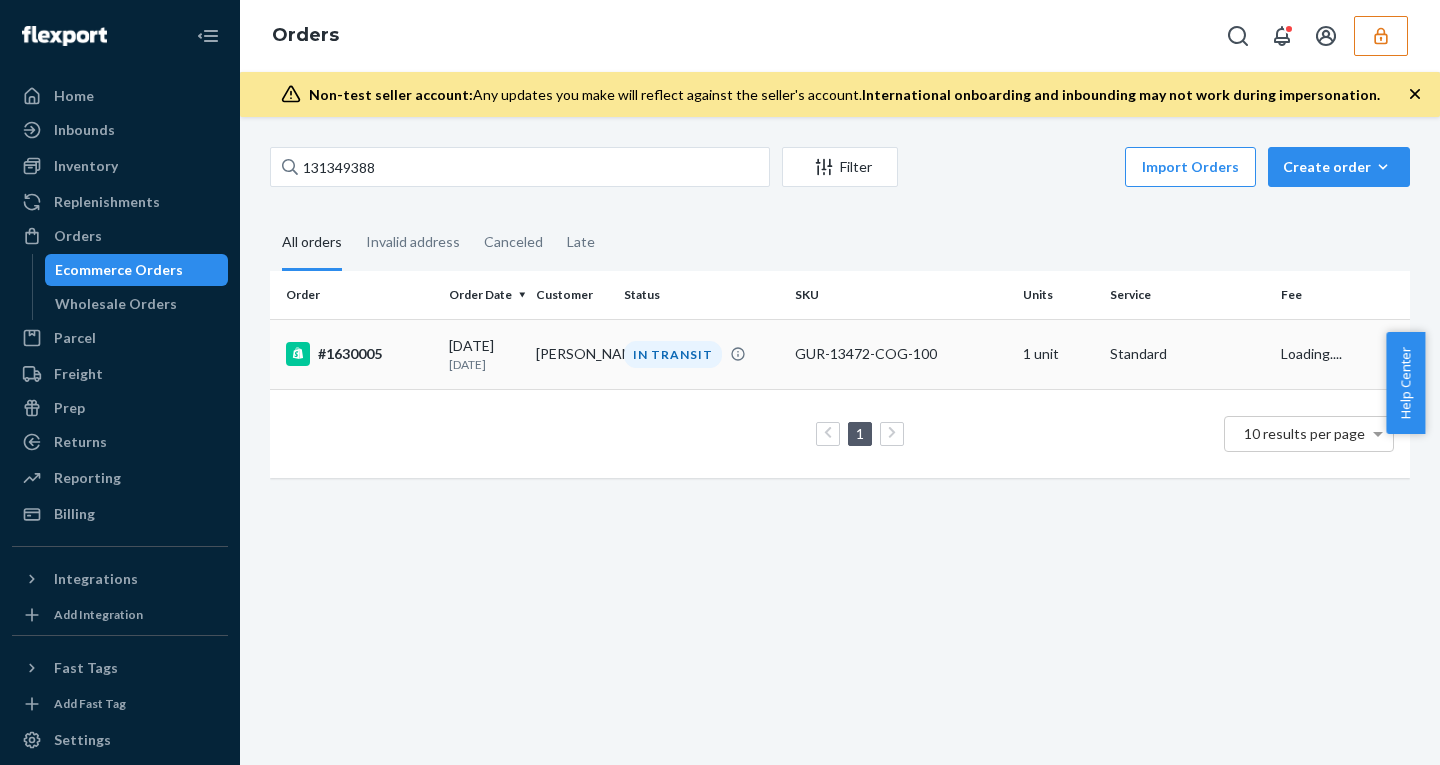 click on "10 days ago" at bounding box center [484, 364] 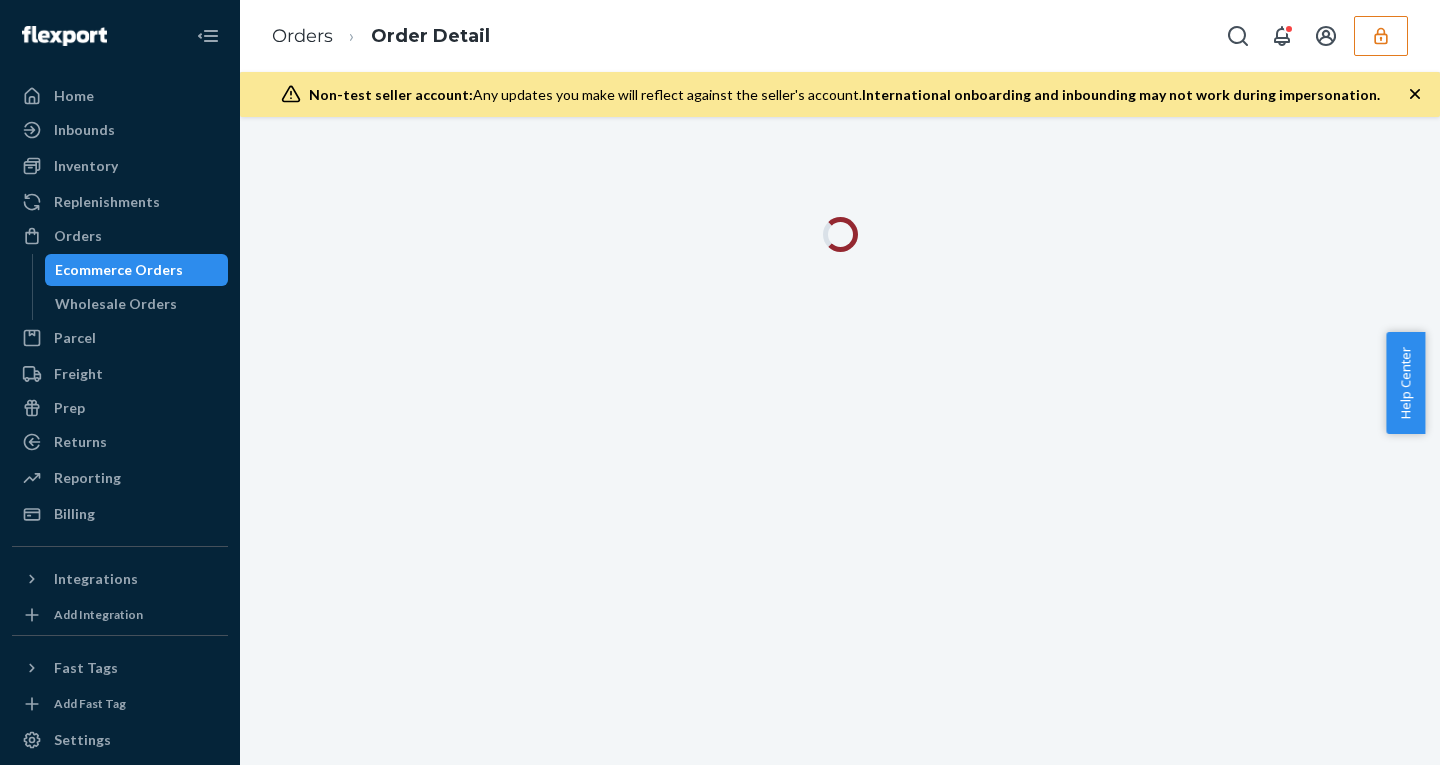 click 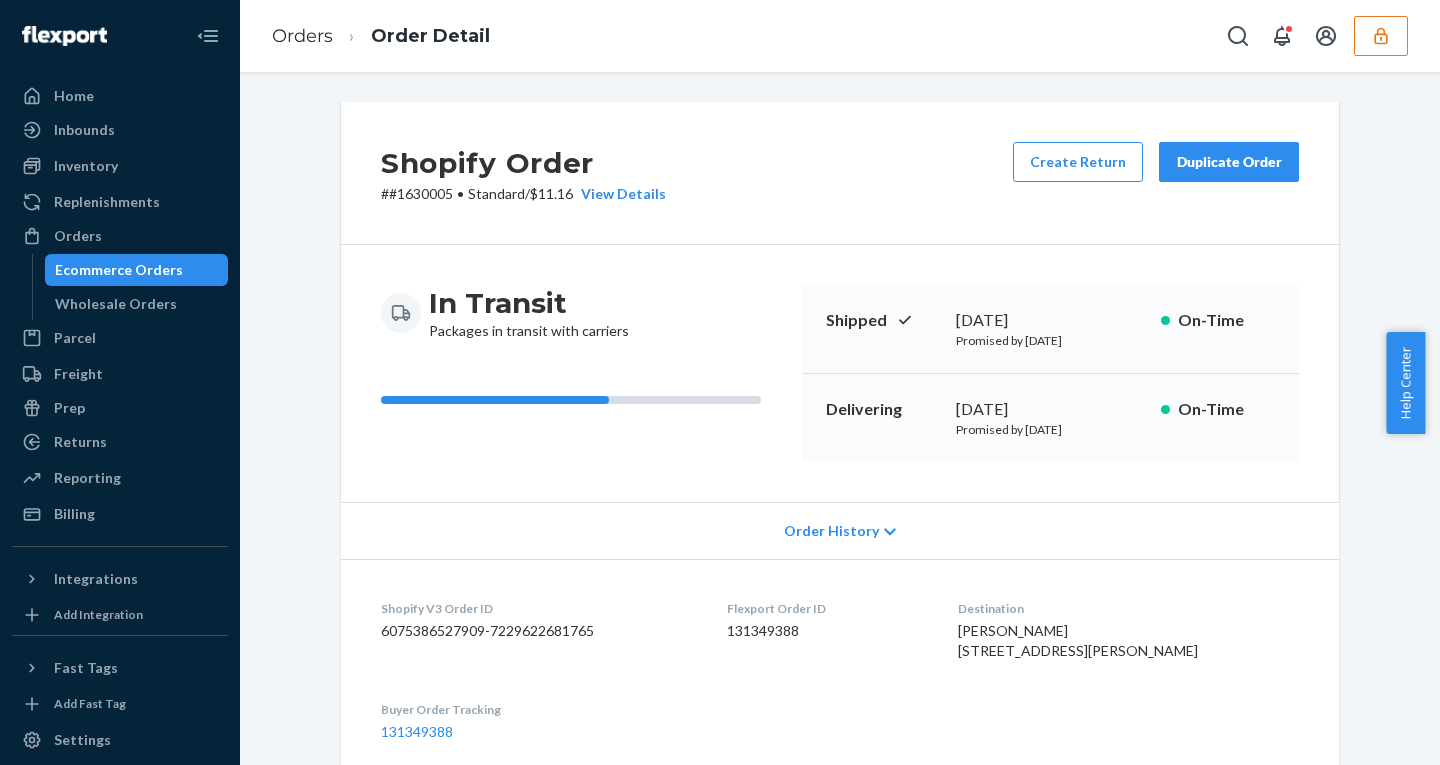 scroll, scrollTop: 709, scrollLeft: 0, axis: vertical 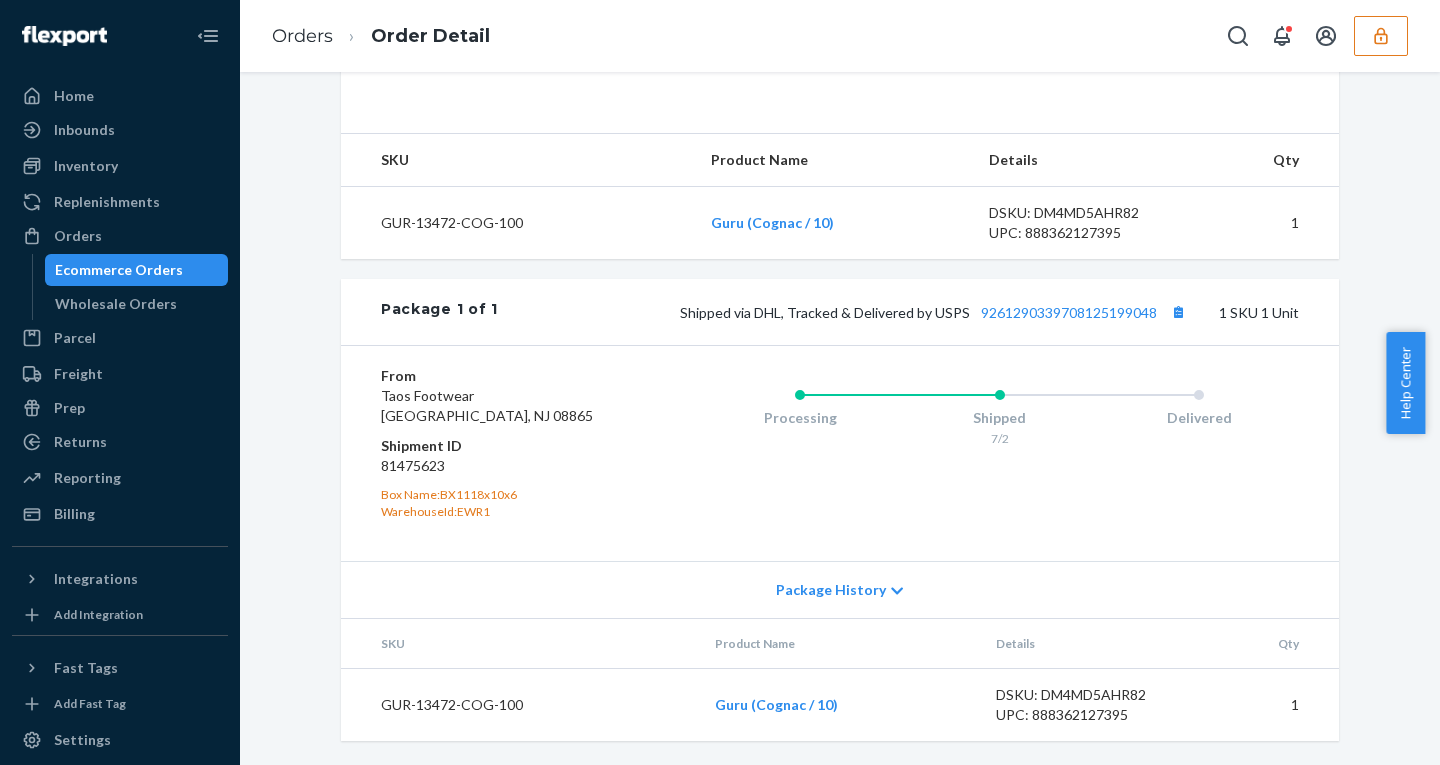 click on "Package History" at bounding box center (831, 590) 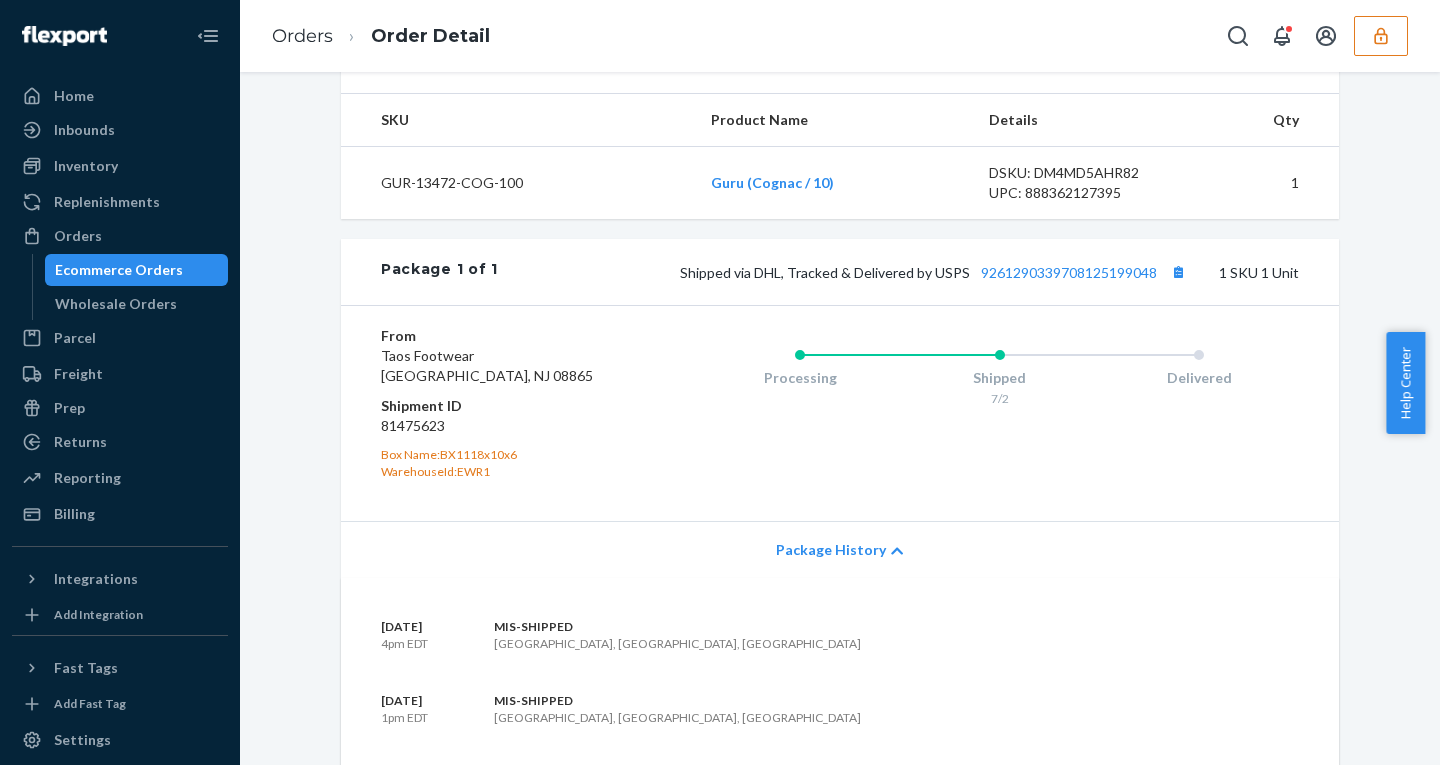 click on "Package History" at bounding box center (831, 550) 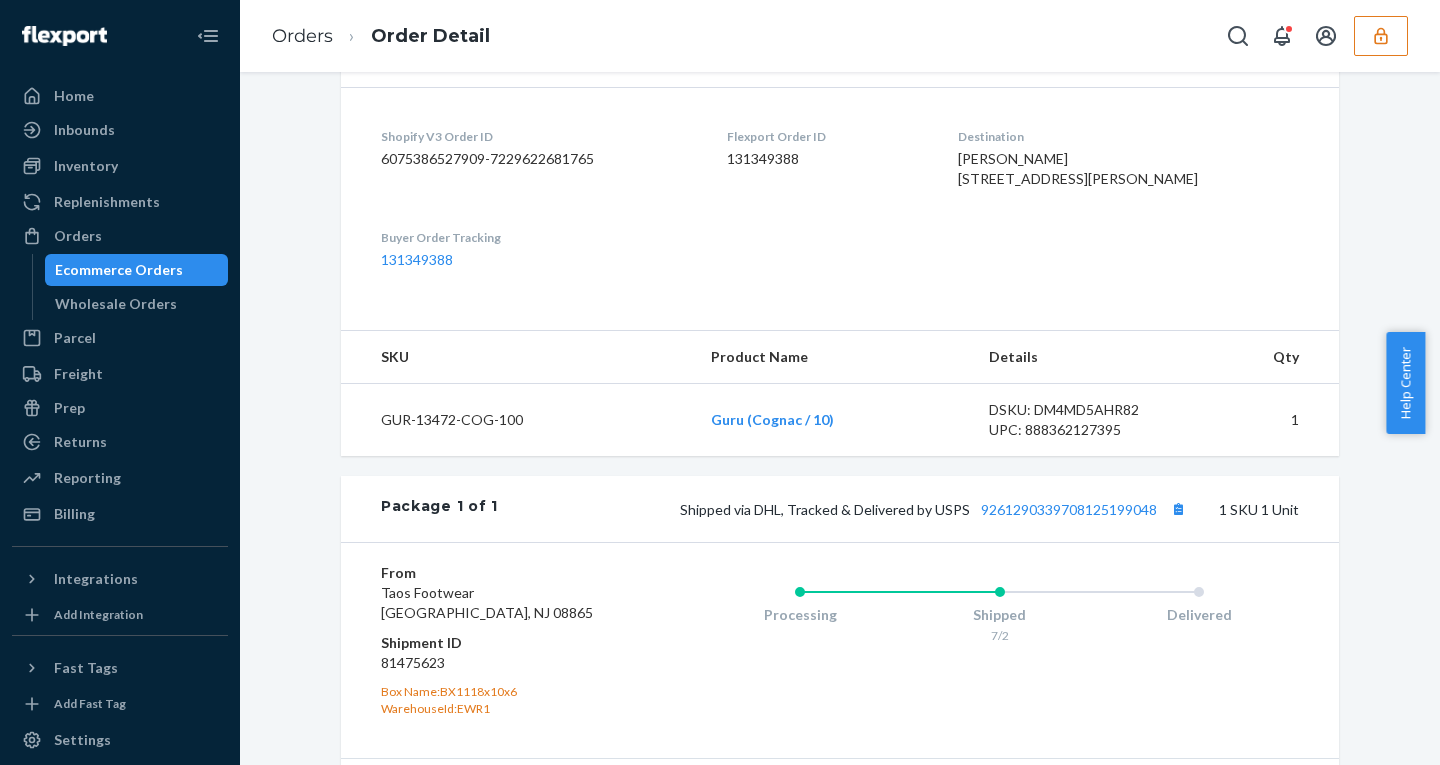 scroll, scrollTop: 0, scrollLeft: 0, axis: both 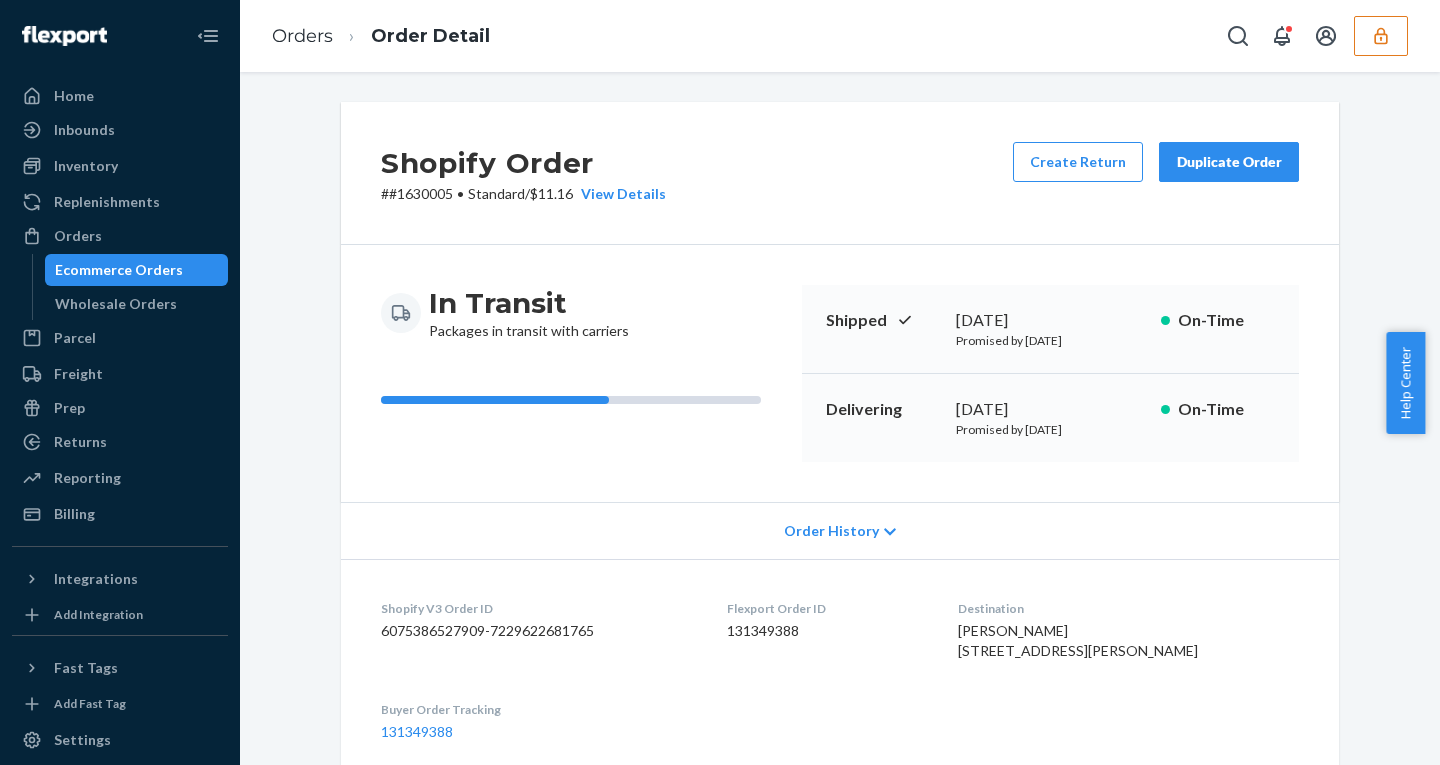 click on "Order History" at bounding box center (831, 531) 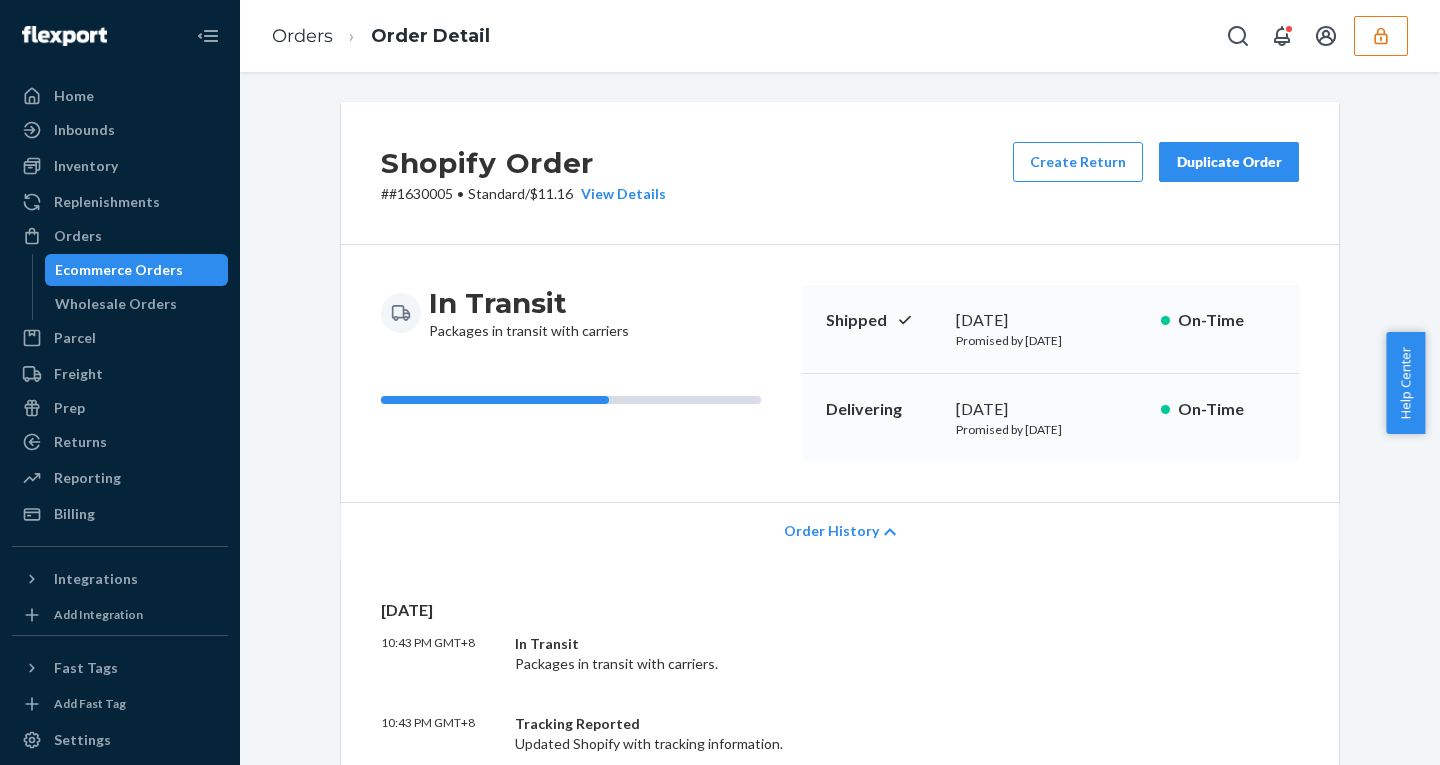 click on "Order History" at bounding box center (831, 531) 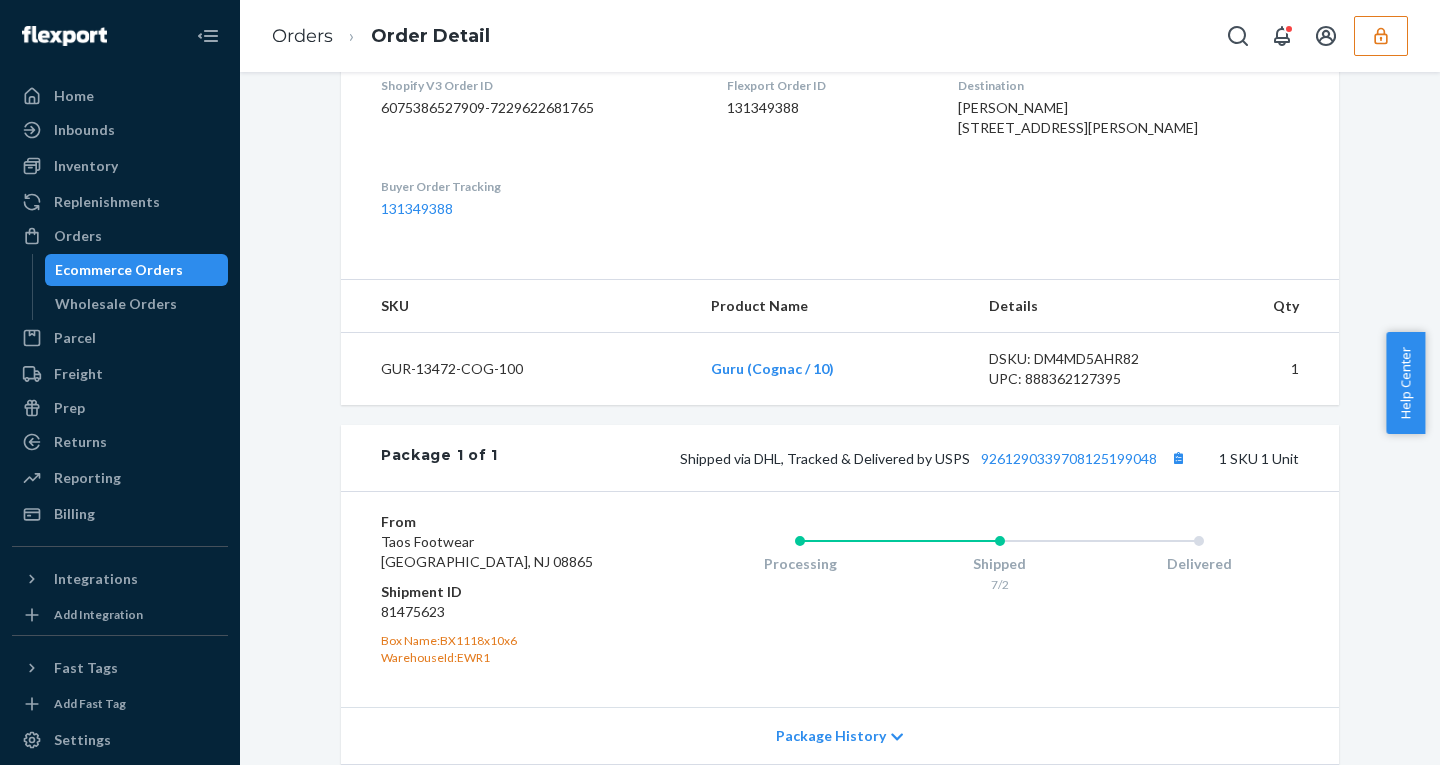 scroll, scrollTop: 709, scrollLeft: 0, axis: vertical 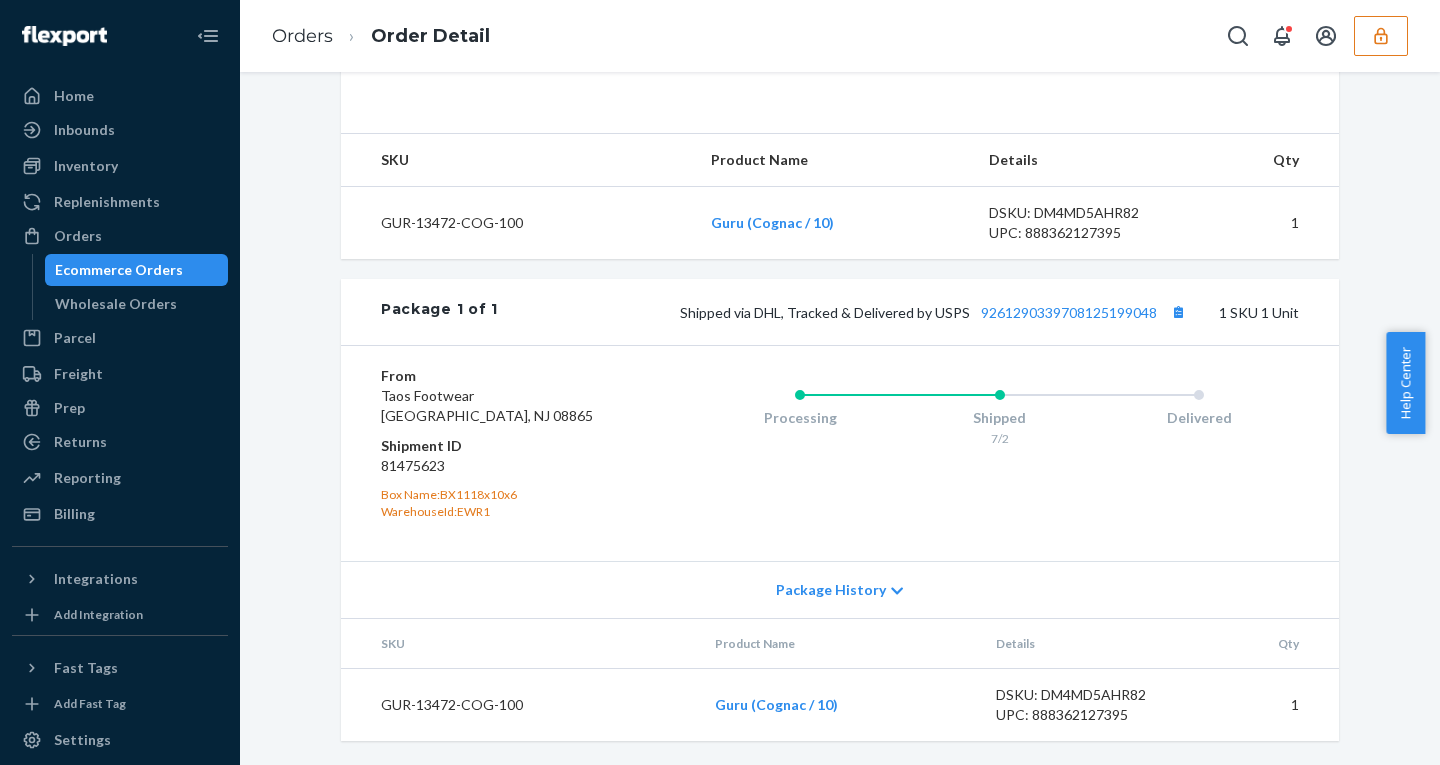 click on "Ecommerce Orders" at bounding box center [119, 270] 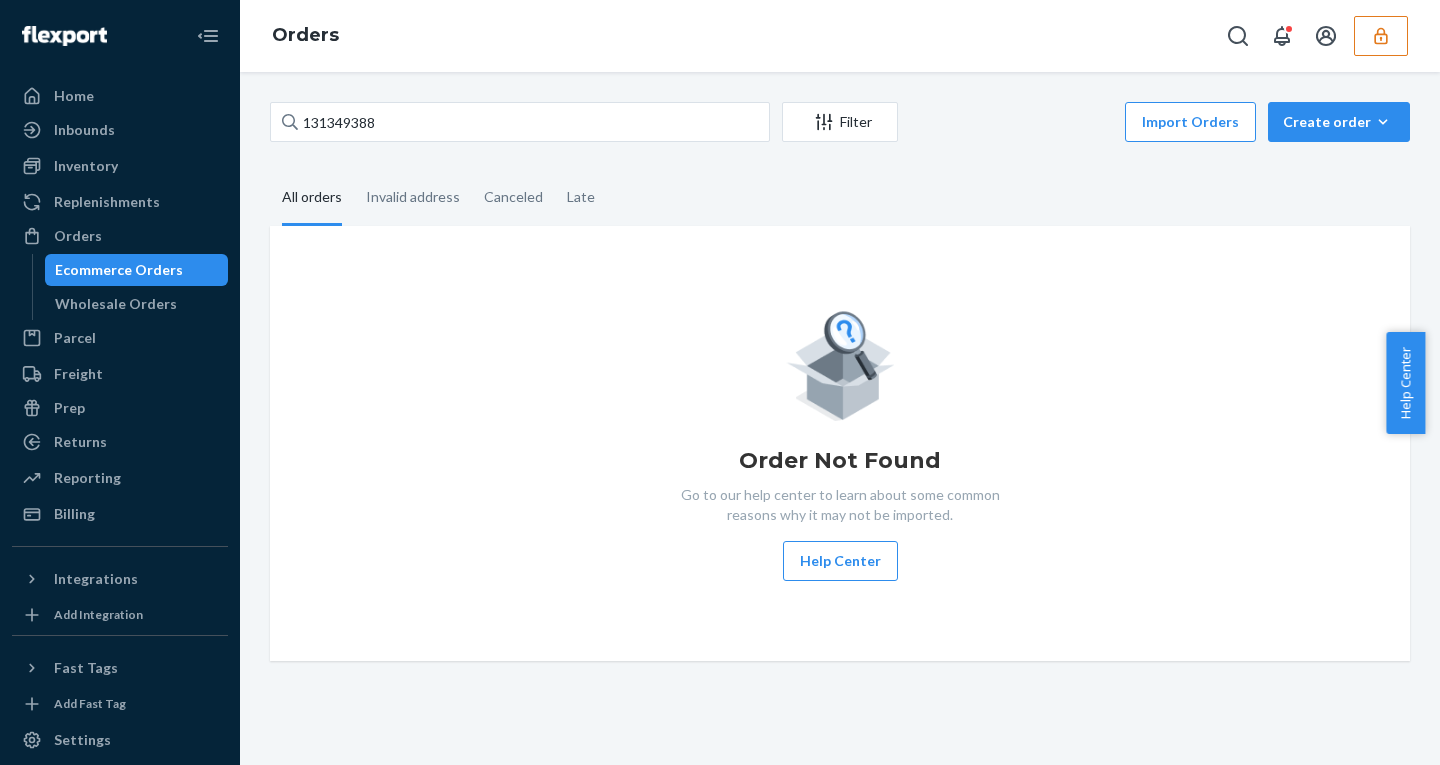 scroll, scrollTop: 0, scrollLeft: 0, axis: both 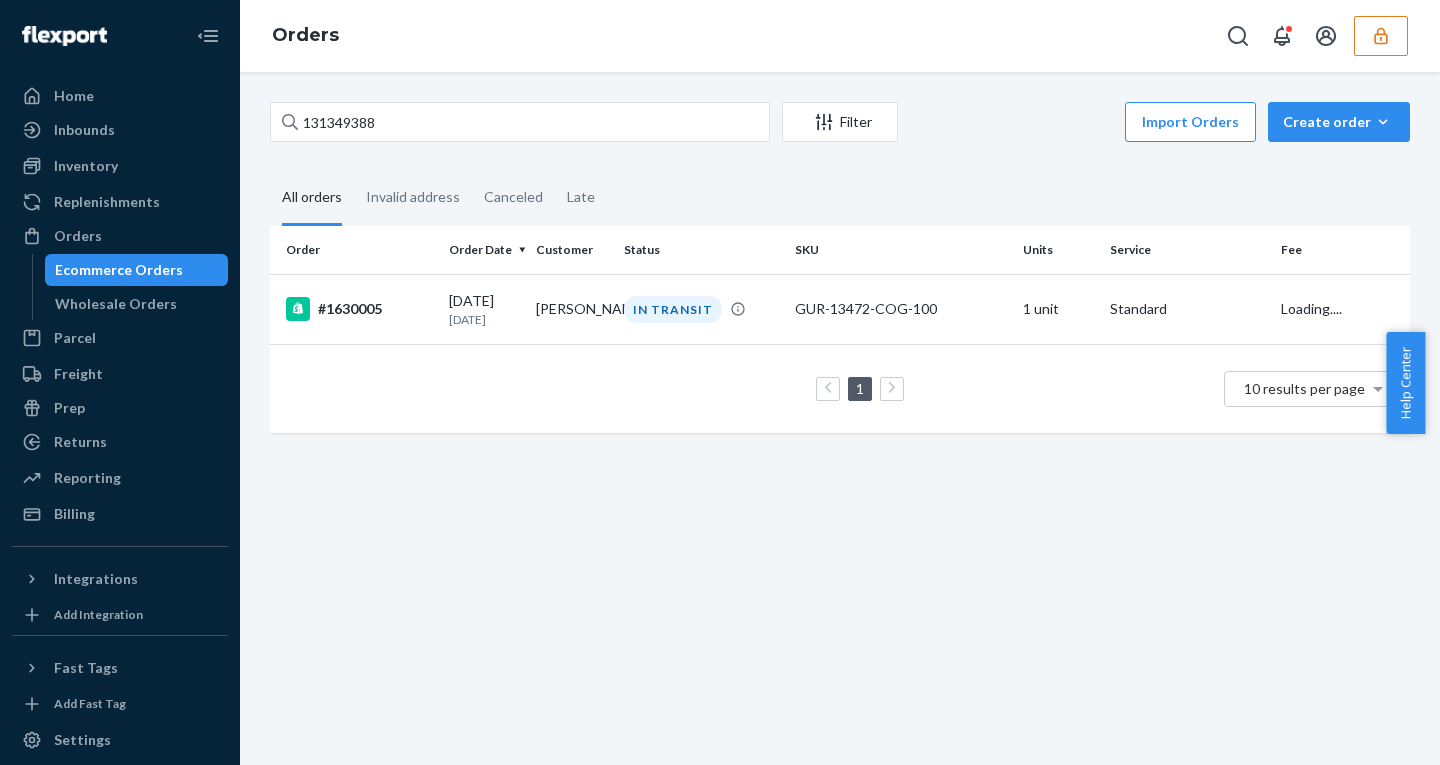 click 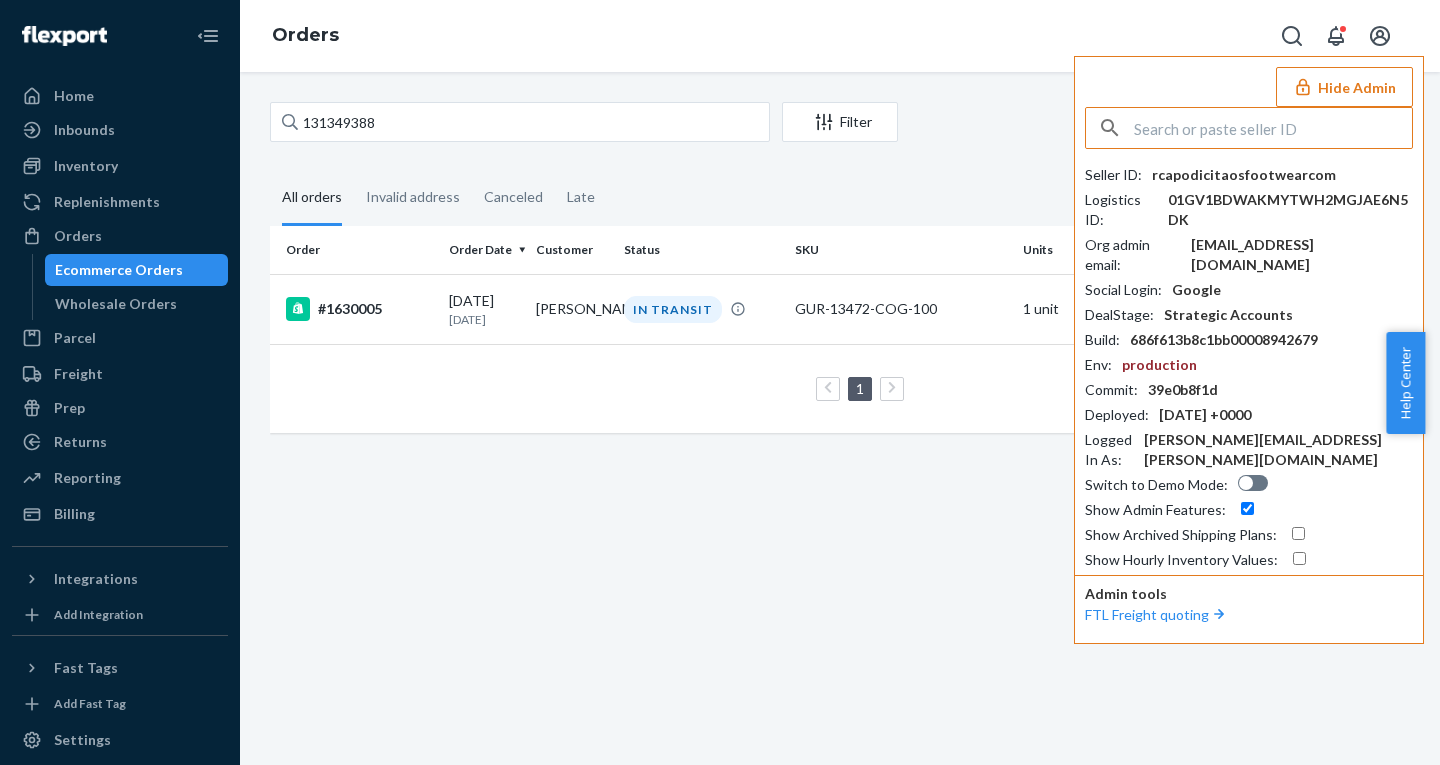 click at bounding box center [1273, 128] 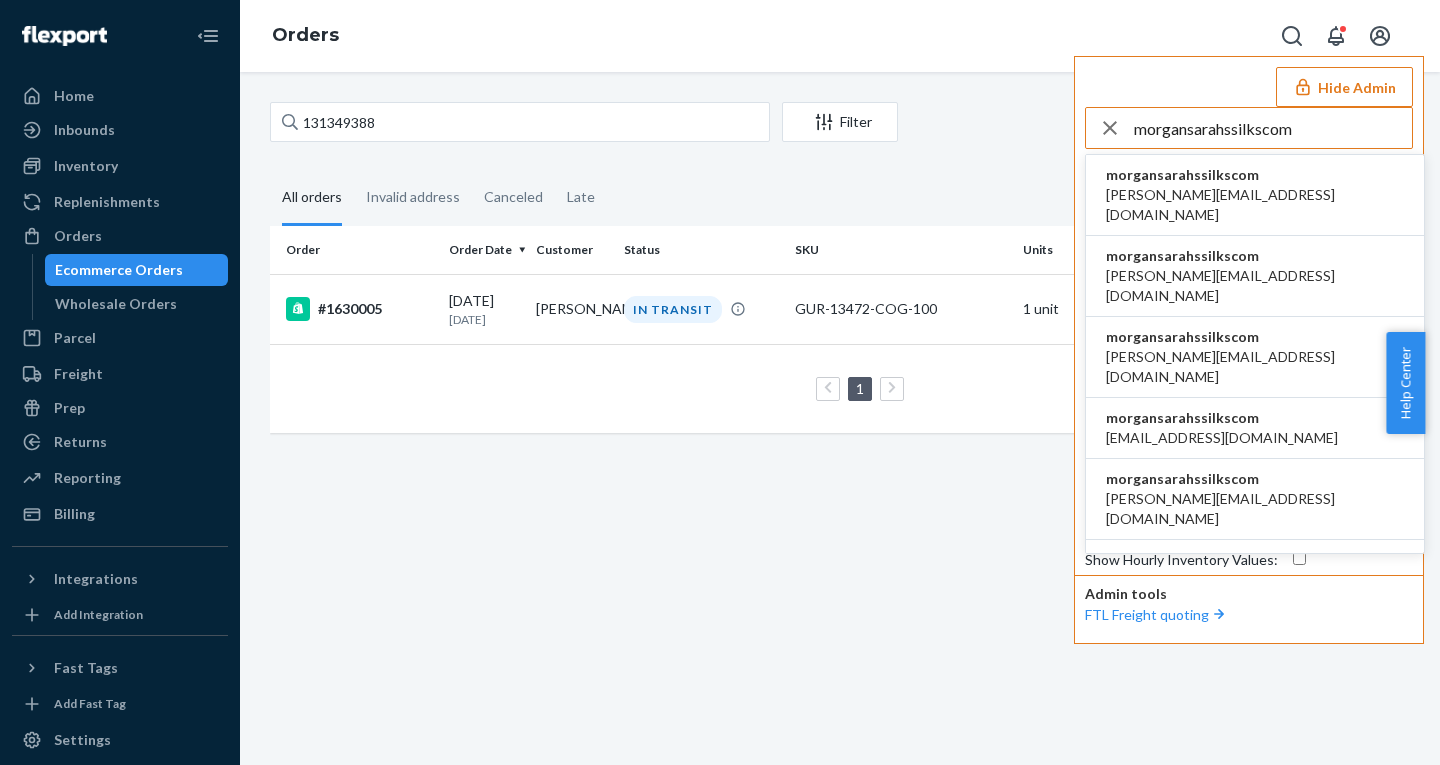 type on "morgansarahssilkscom" 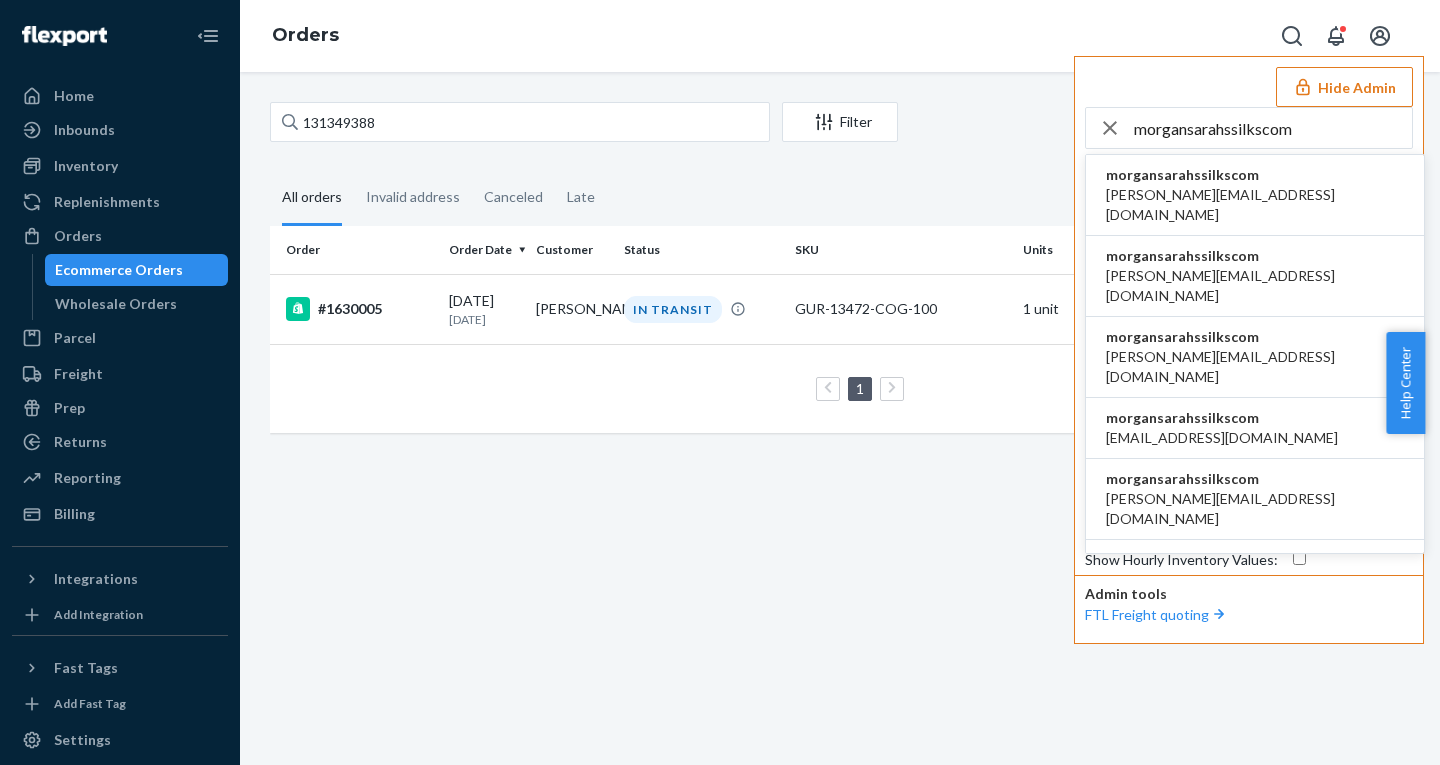 click on "cassandra@sarahssilks.com" at bounding box center (1255, 205) 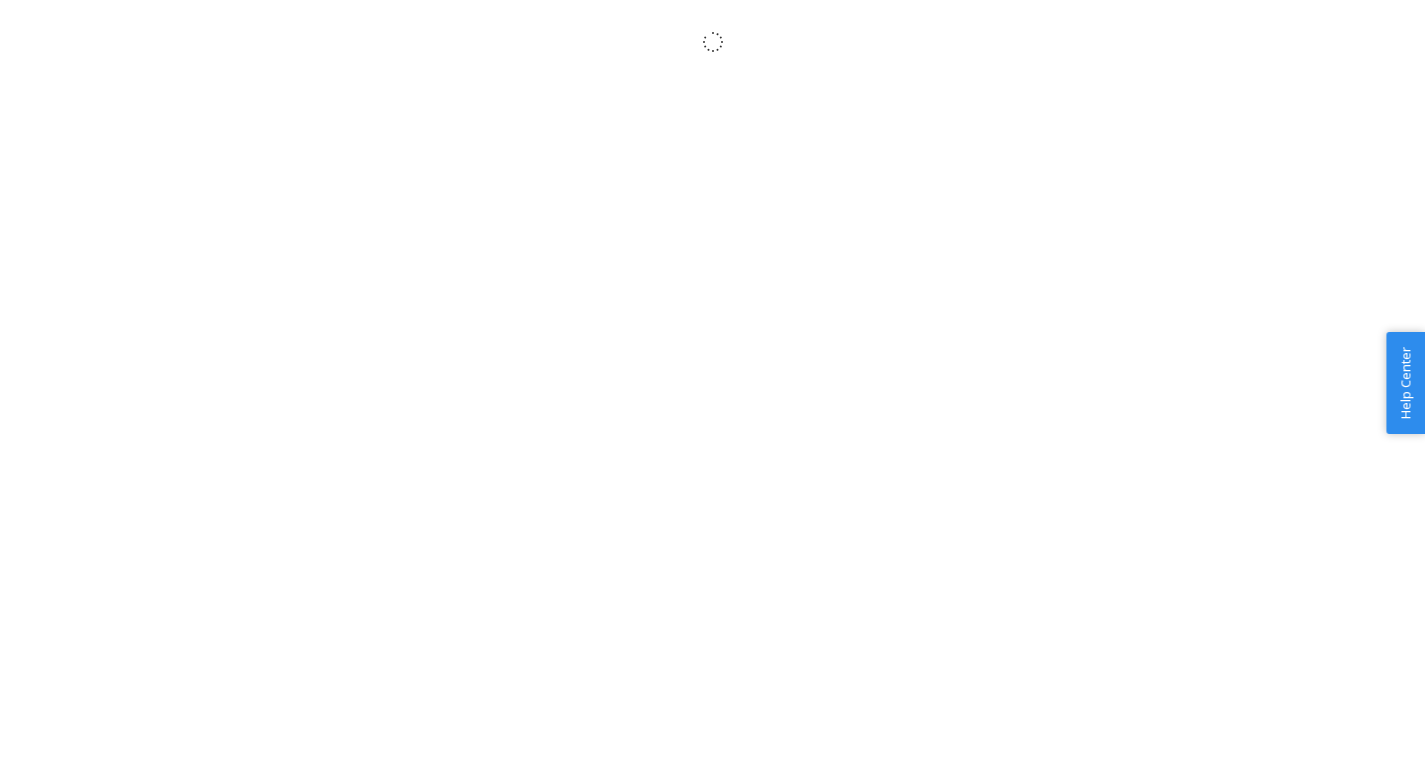 scroll, scrollTop: 0, scrollLeft: 0, axis: both 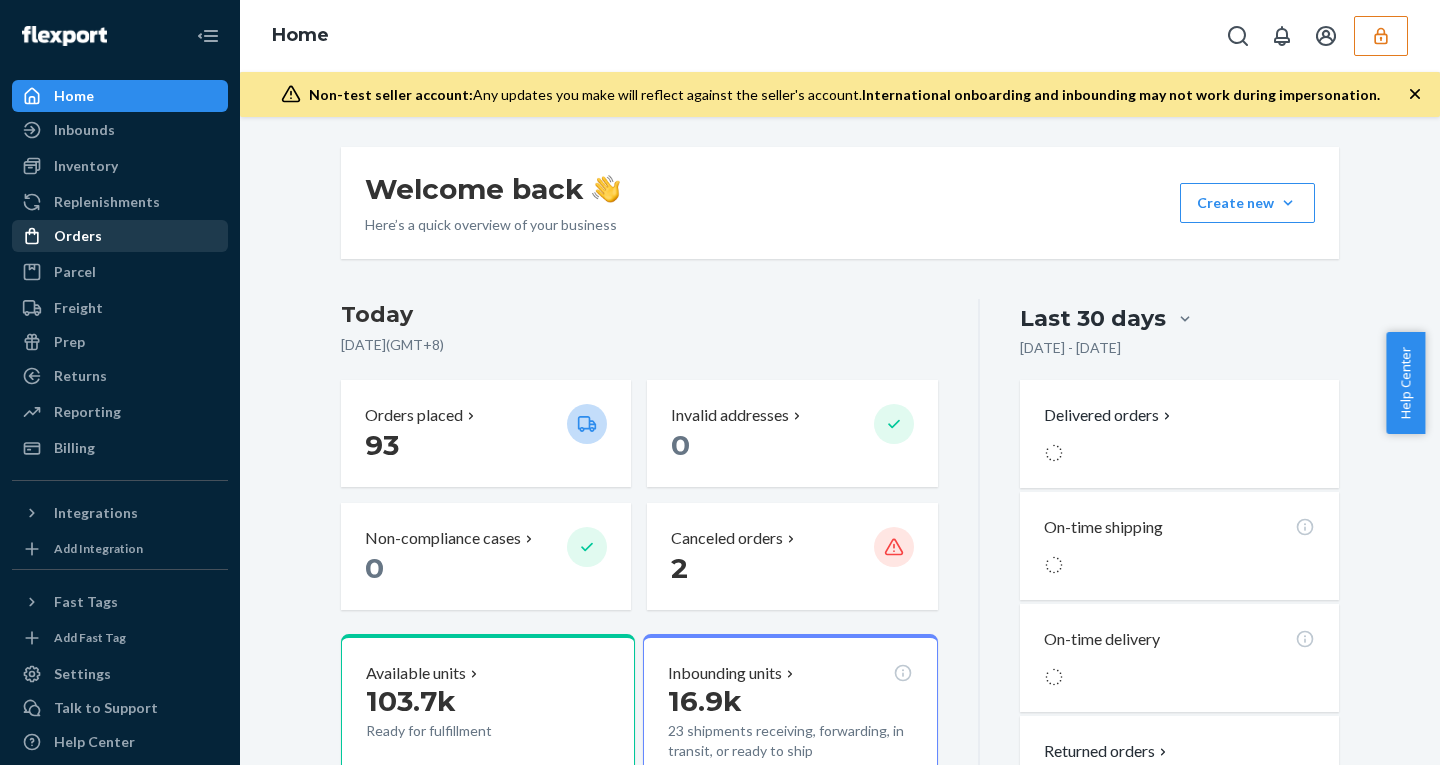 click on "Orders" at bounding box center [78, 236] 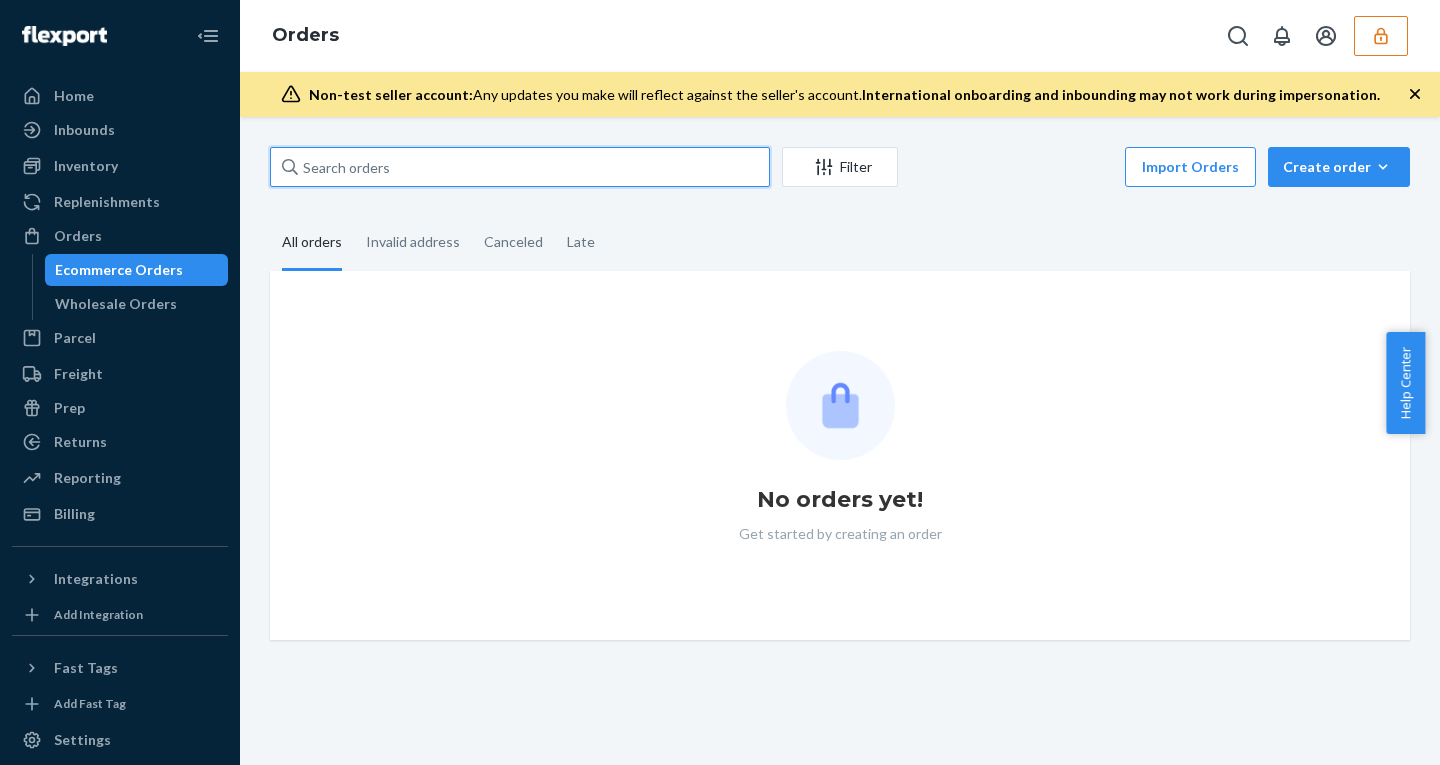 click at bounding box center (520, 167) 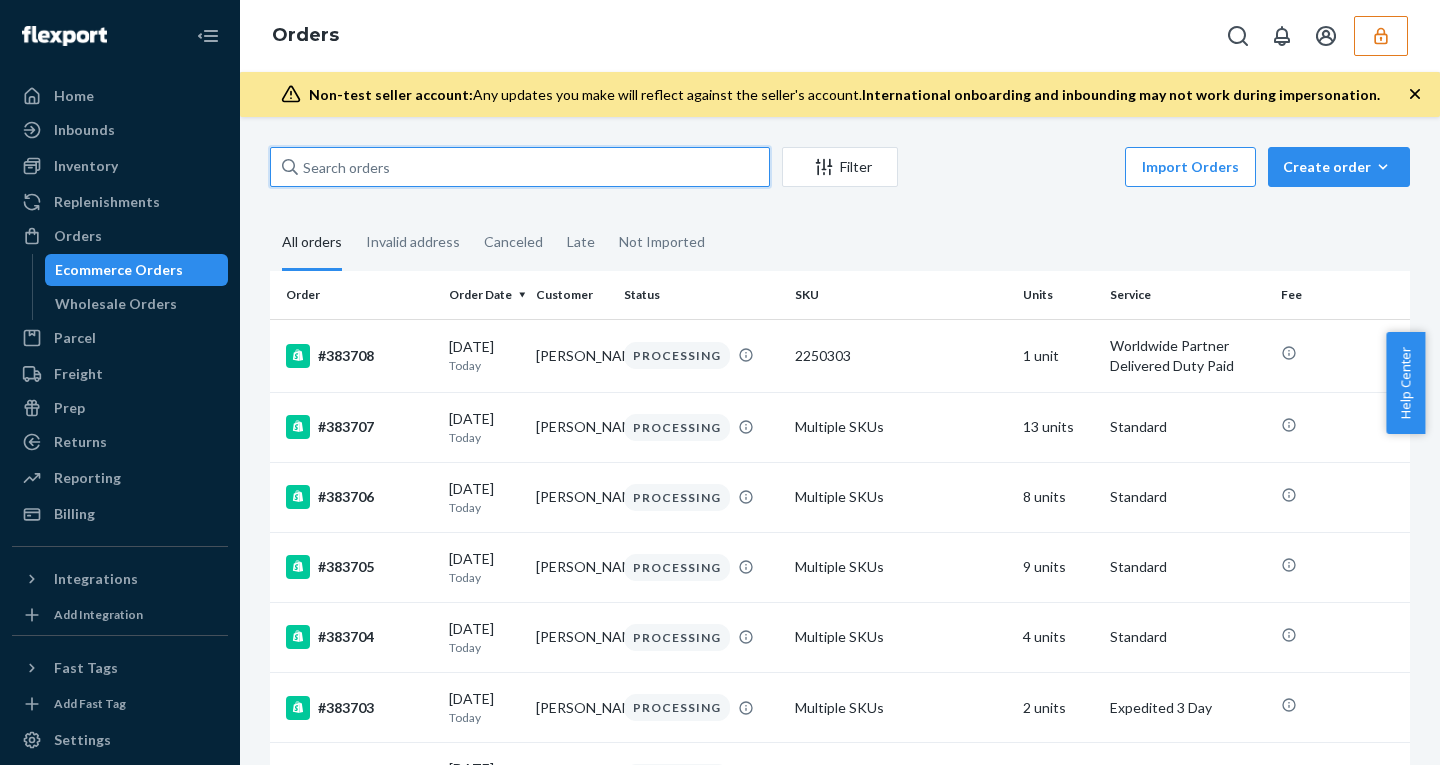 paste on "382261" 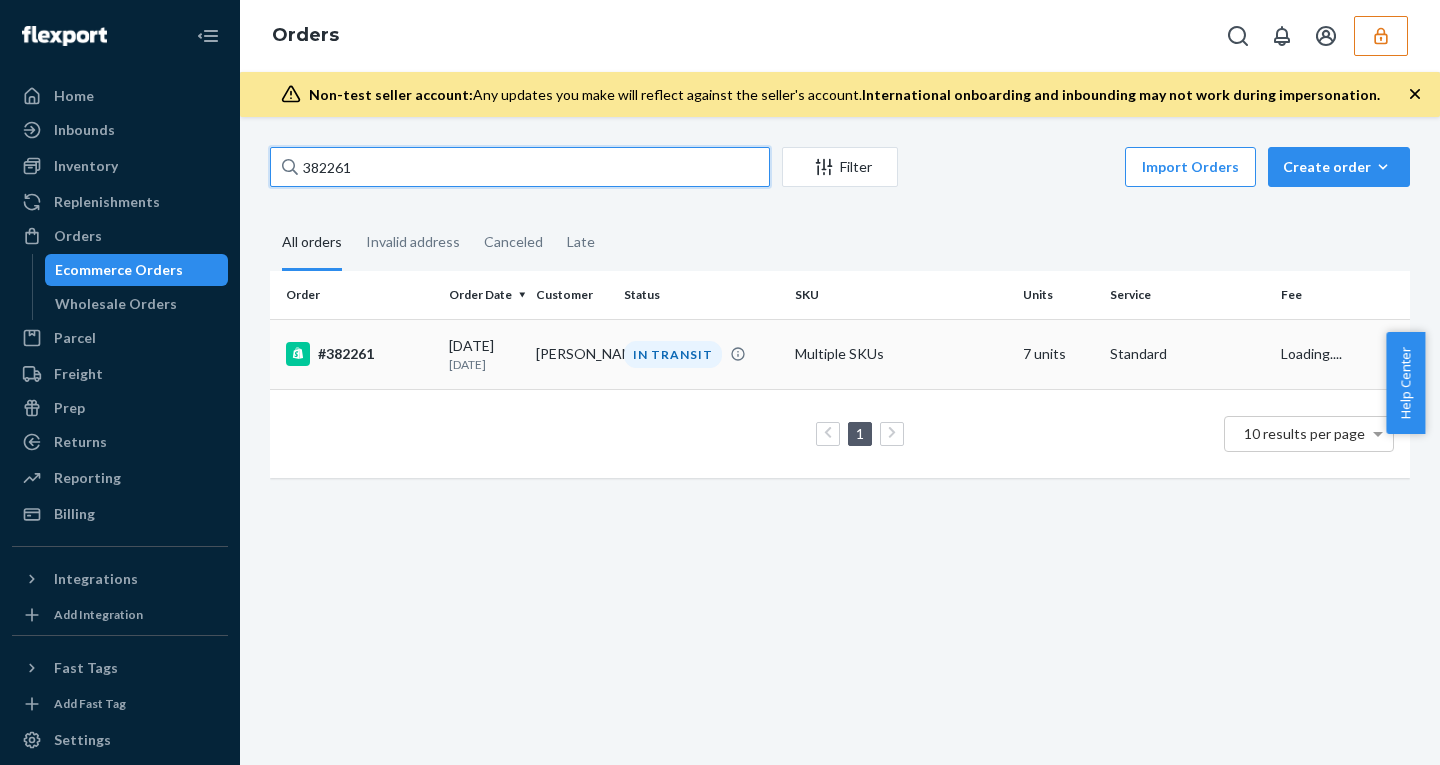 type on "382261" 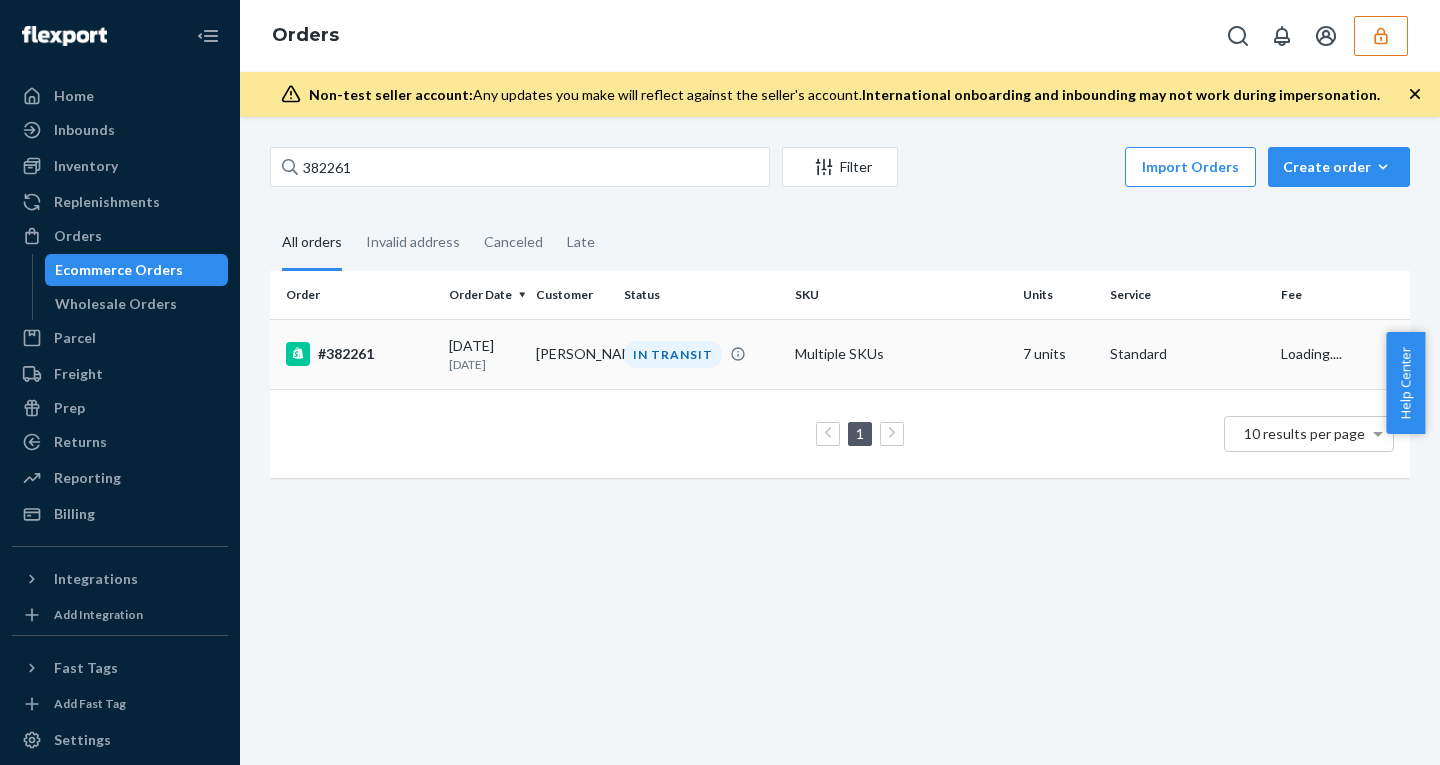 click on "IN TRANSIT" at bounding box center [673, 354] 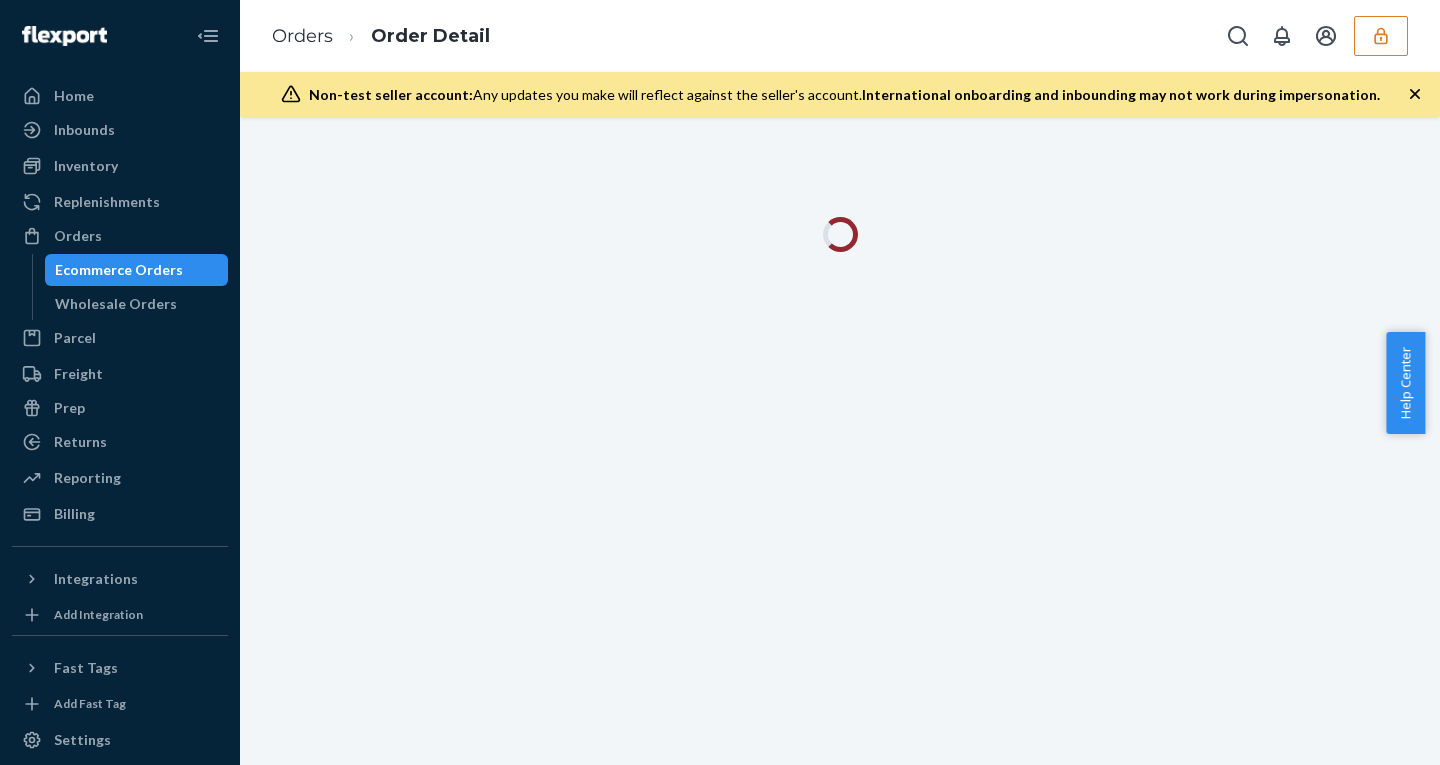 click 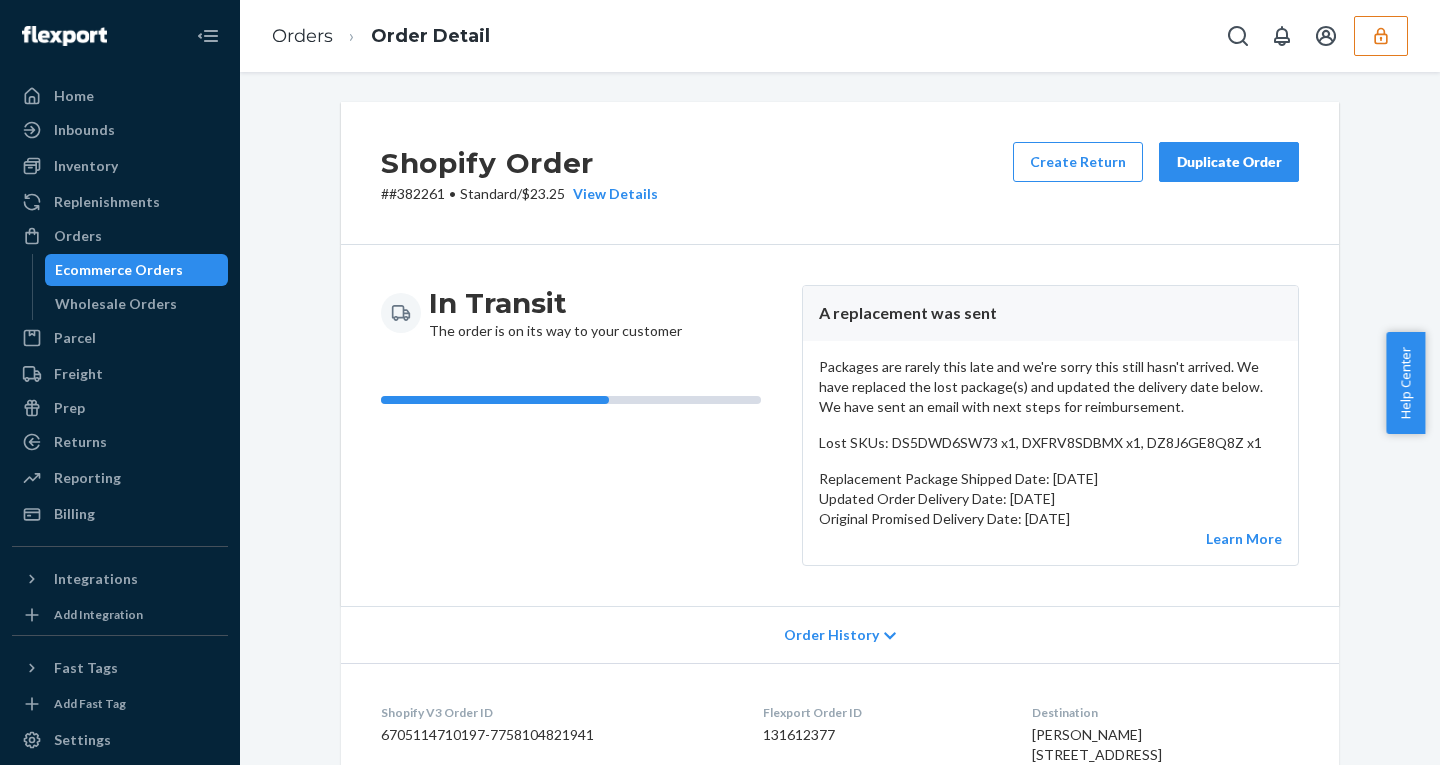 click on "In Transit The order is on its way to your customer A replacement was sent Packages are rarely this late and we're sorry this still hasn't arrived. We have replaced the lost package(s) and updated the delivery date below. We have sent an email with next steps for reimbursement. Lost SKUs: DS5DWD6SW73 x1, DXFRV8SDBMX x1, DZ8J6GE8Q8Z x1 Replacement Package Shipped Date: July 11, 2025 Updated Order Delivery Date: July 15, 2025 Original Promised Delivery Date: July 16, 2025 Learn More" at bounding box center [840, 425] 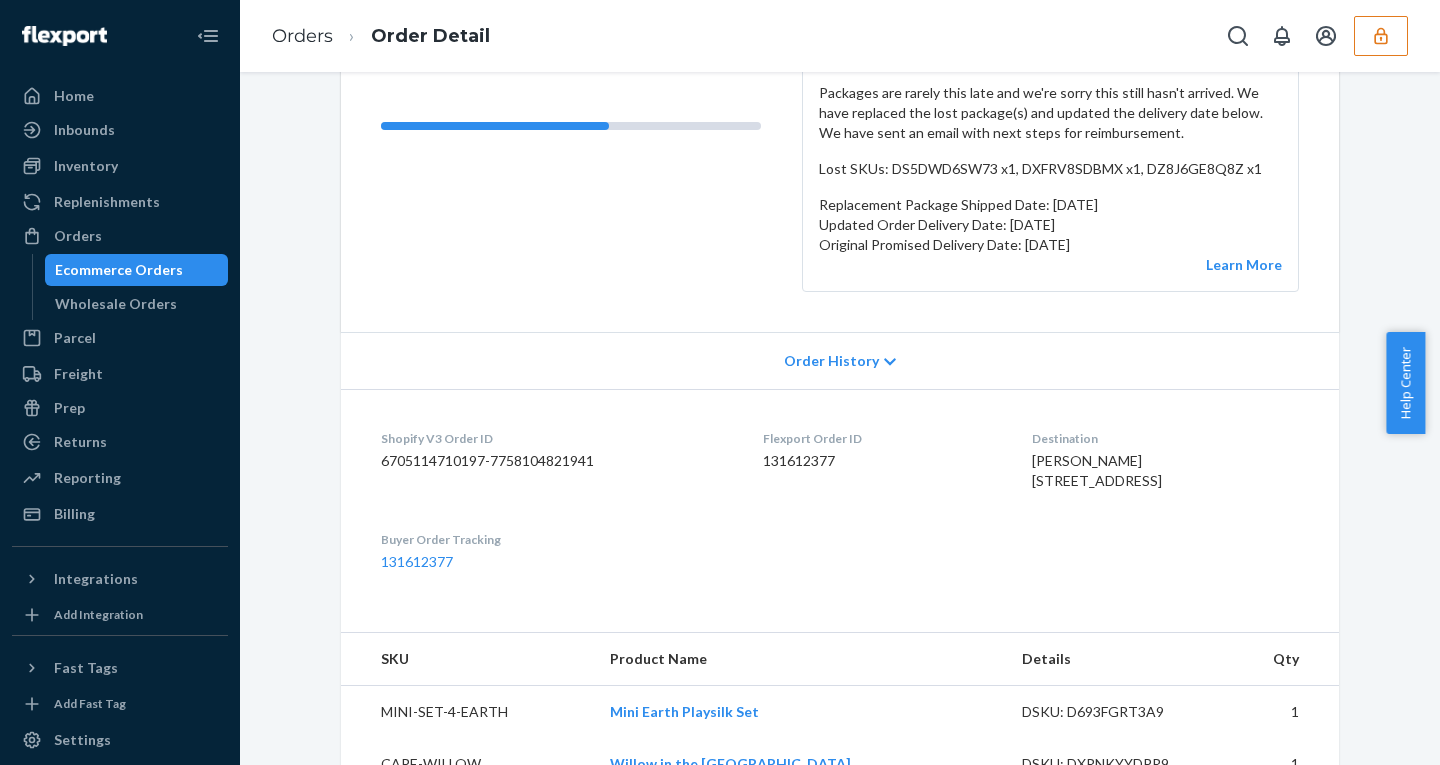 scroll, scrollTop: 0, scrollLeft: 0, axis: both 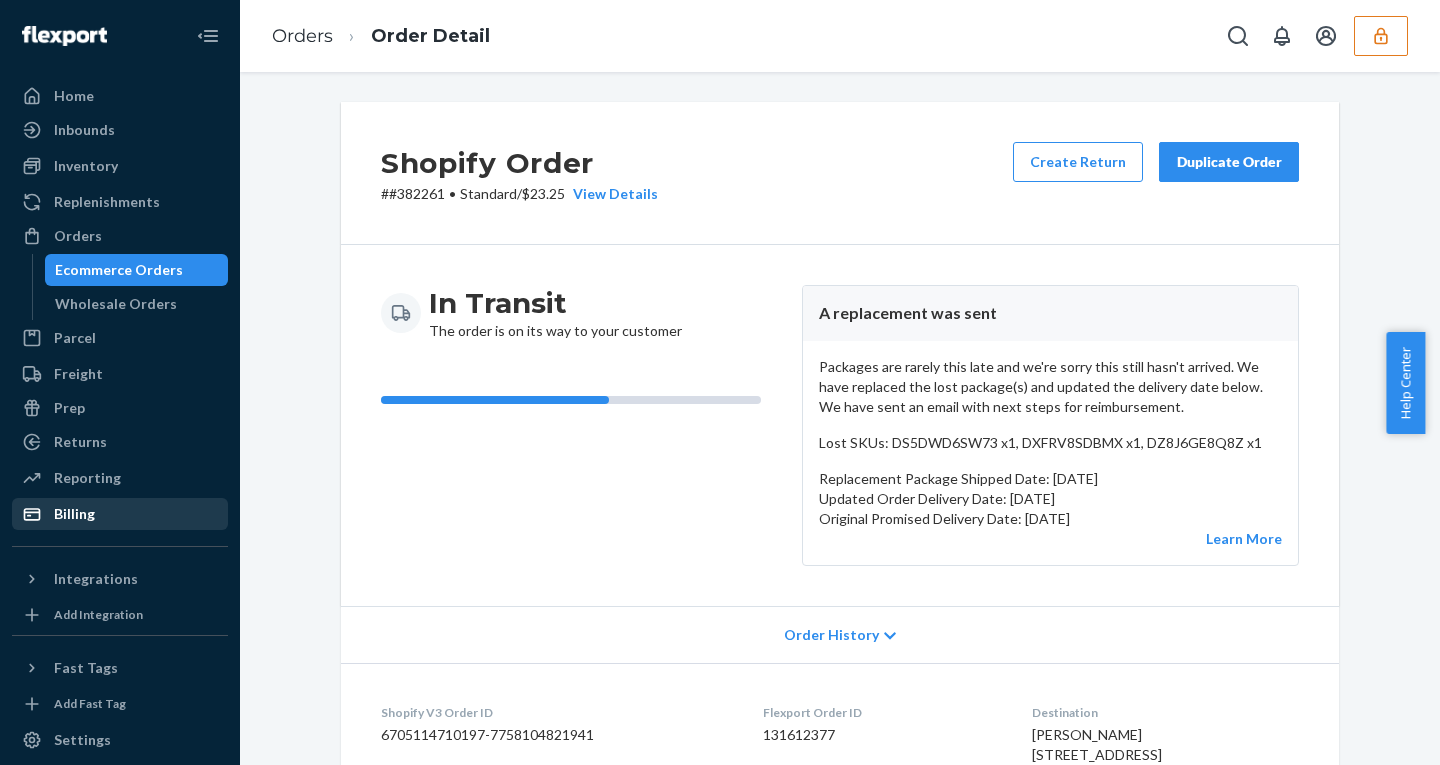 click on "Billing" at bounding box center [120, 514] 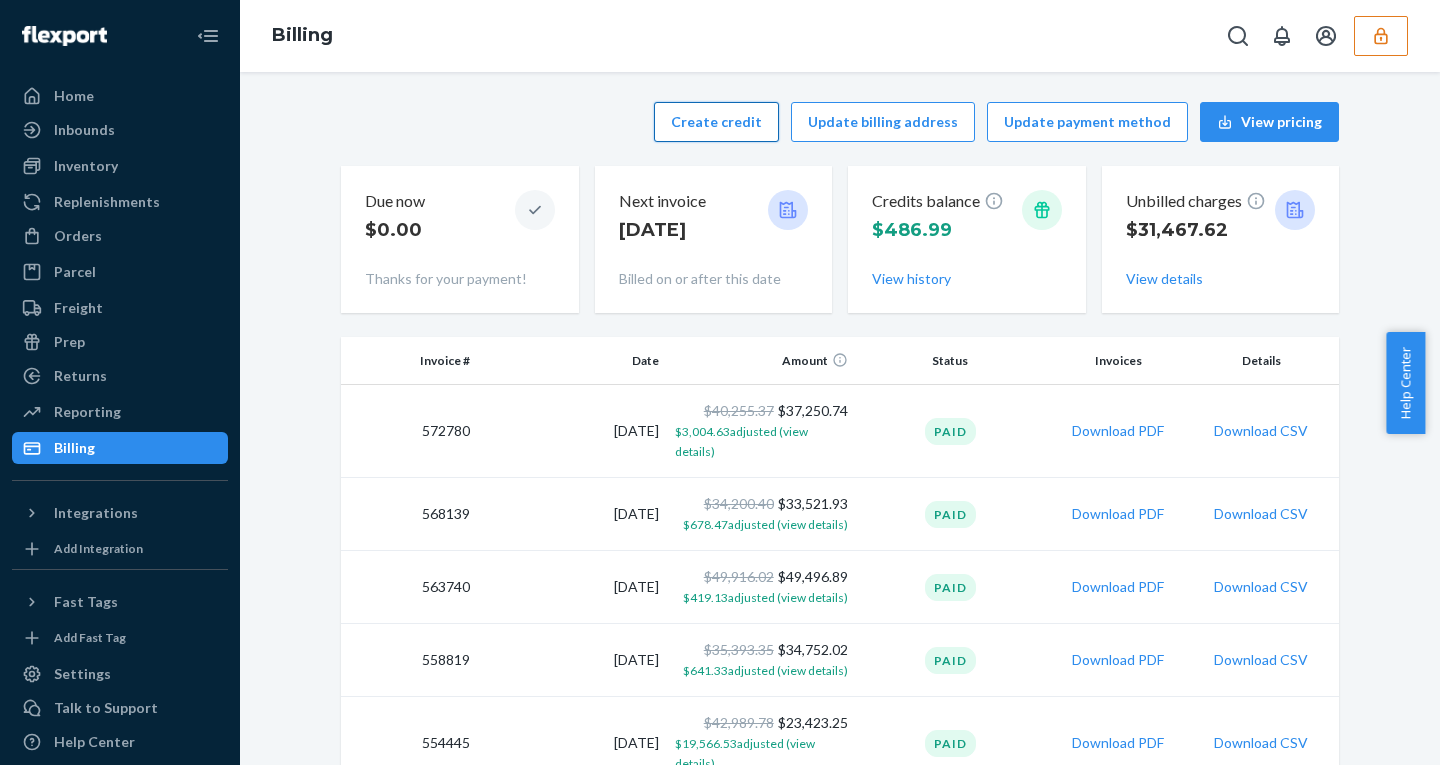 click on "Create credit" at bounding box center (716, 122) 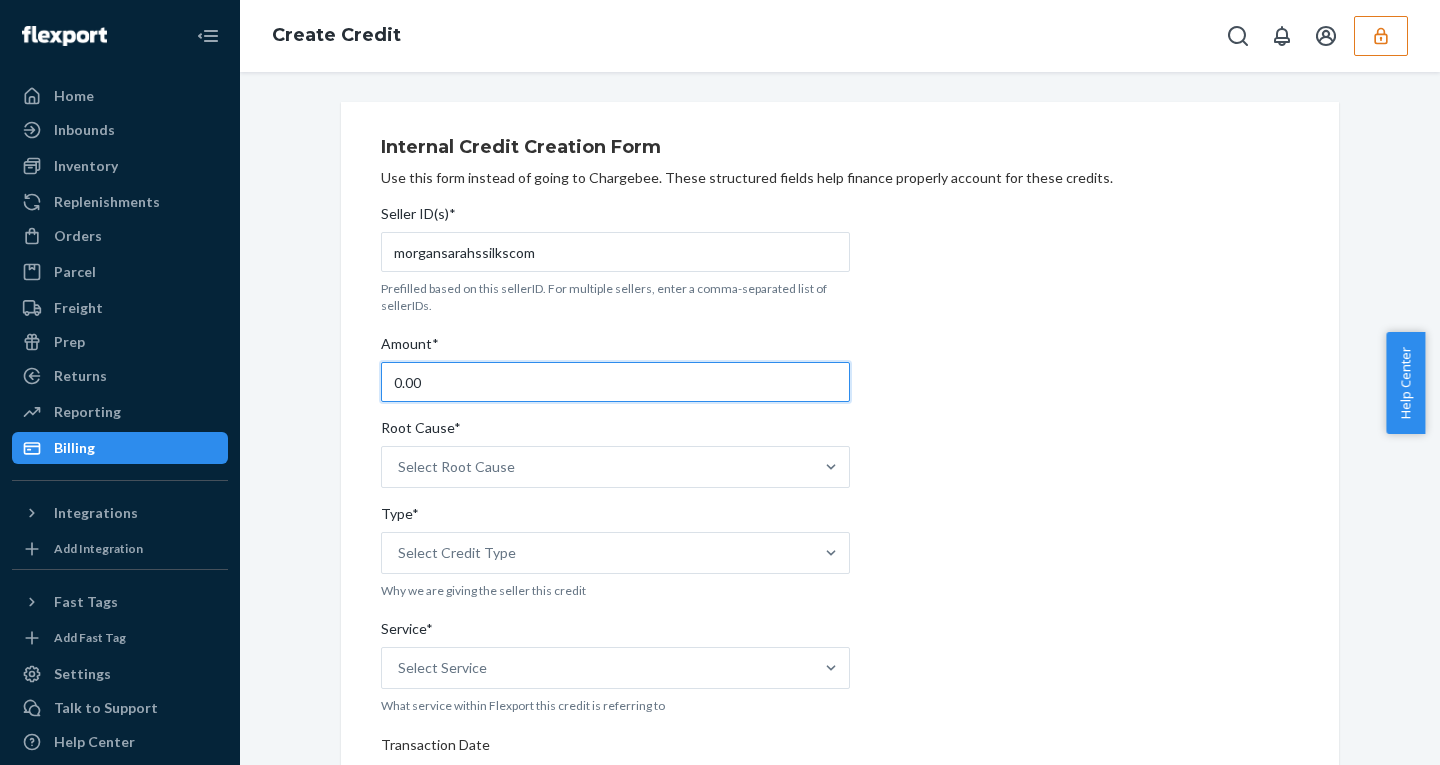 drag, startPoint x: 427, startPoint y: 373, endPoint x: 246, endPoint y: 373, distance: 181 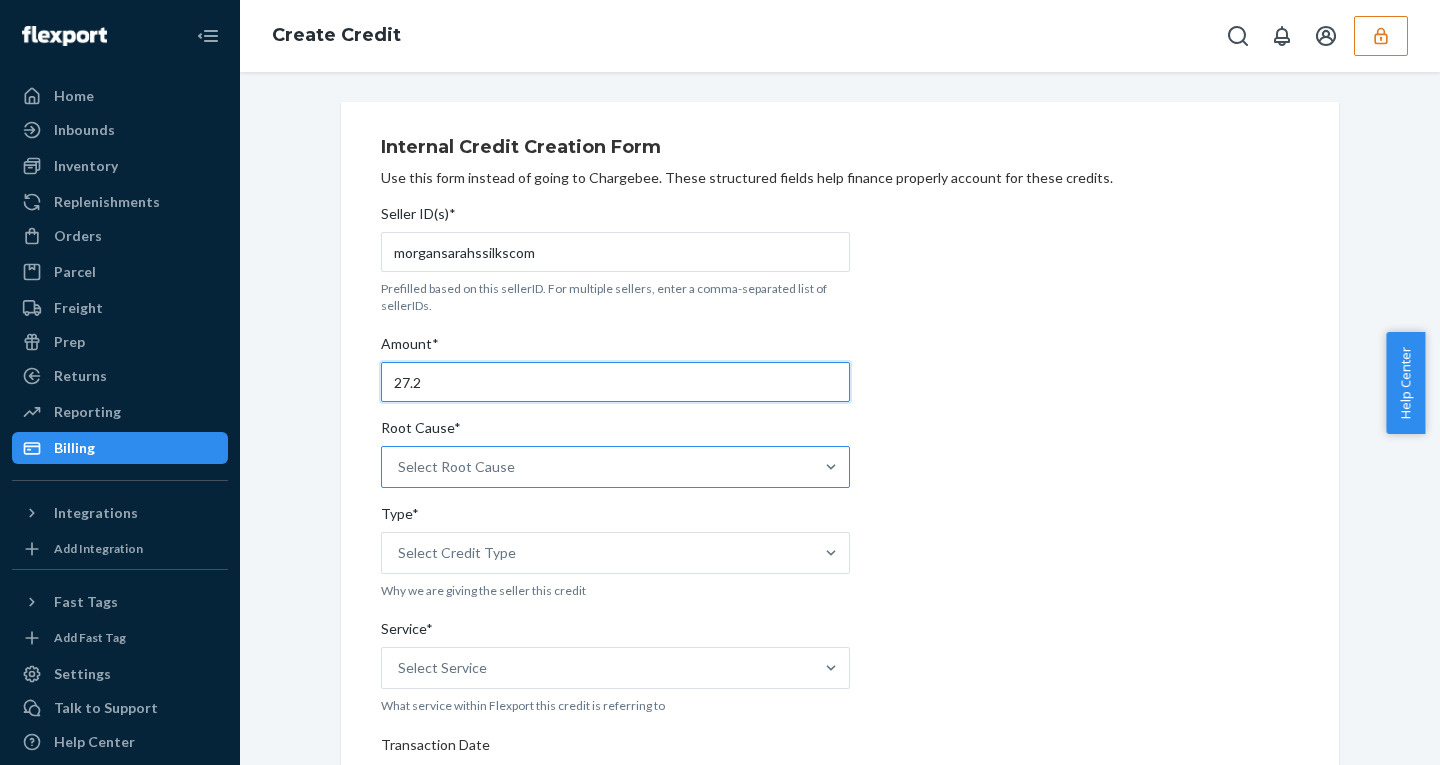 type on "27.2" 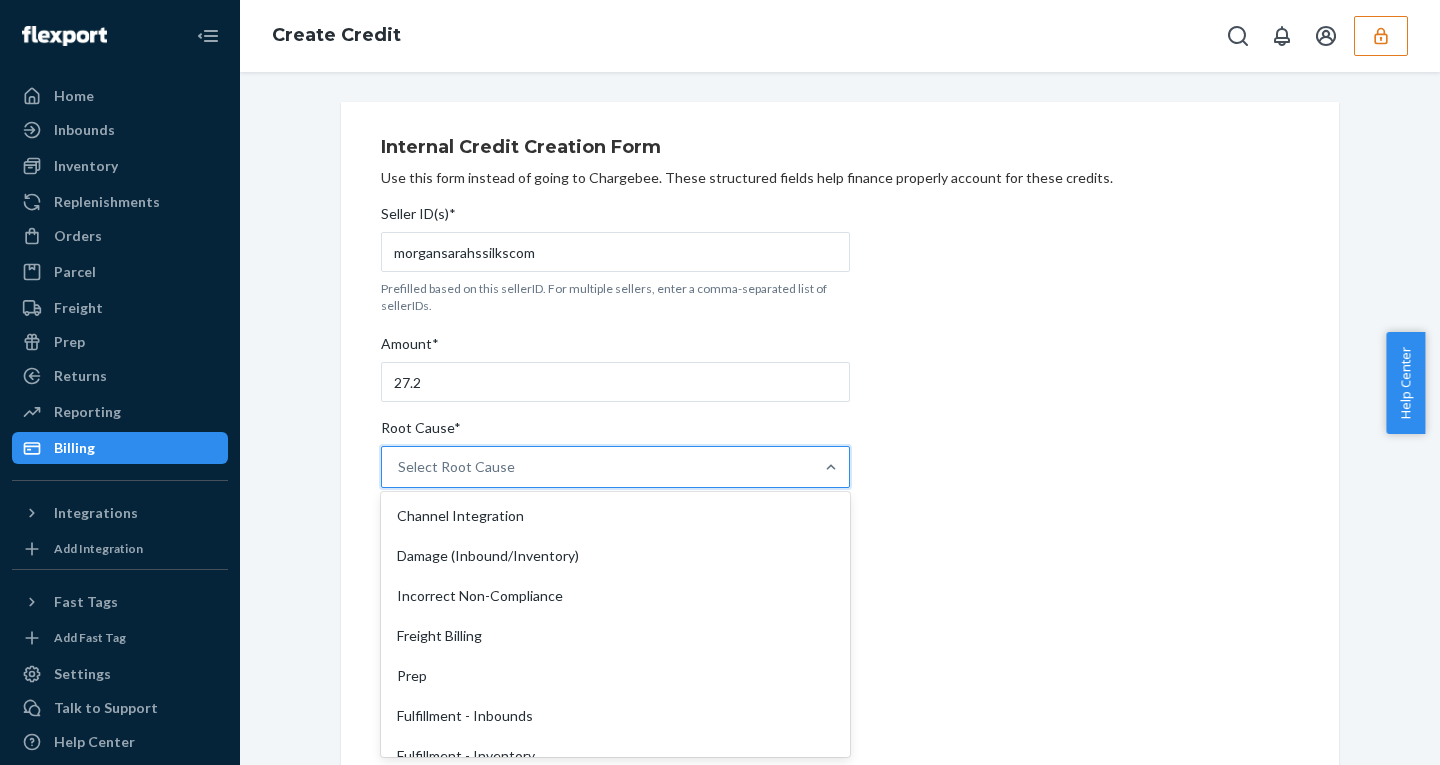 click on "Select Root Cause" at bounding box center (597, 467) 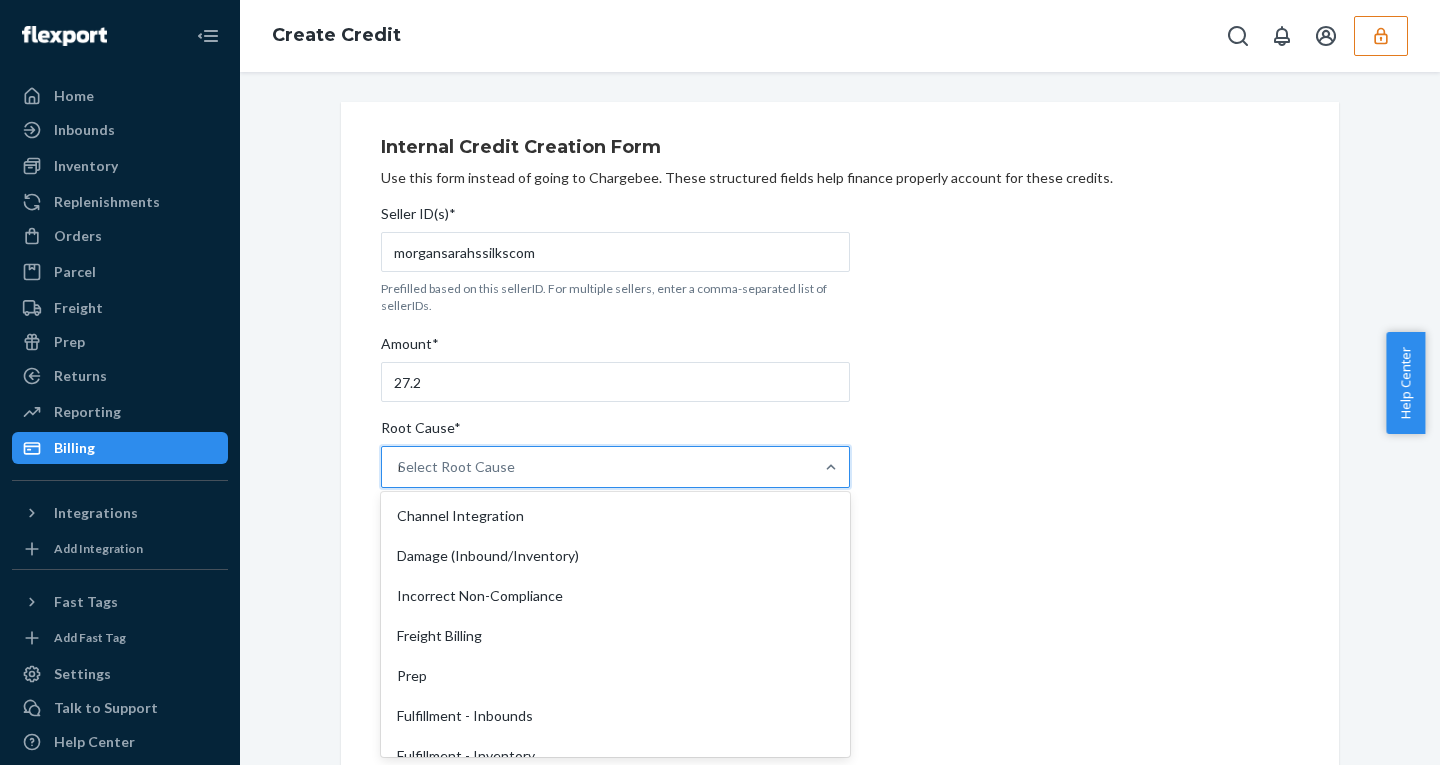 type on "no" 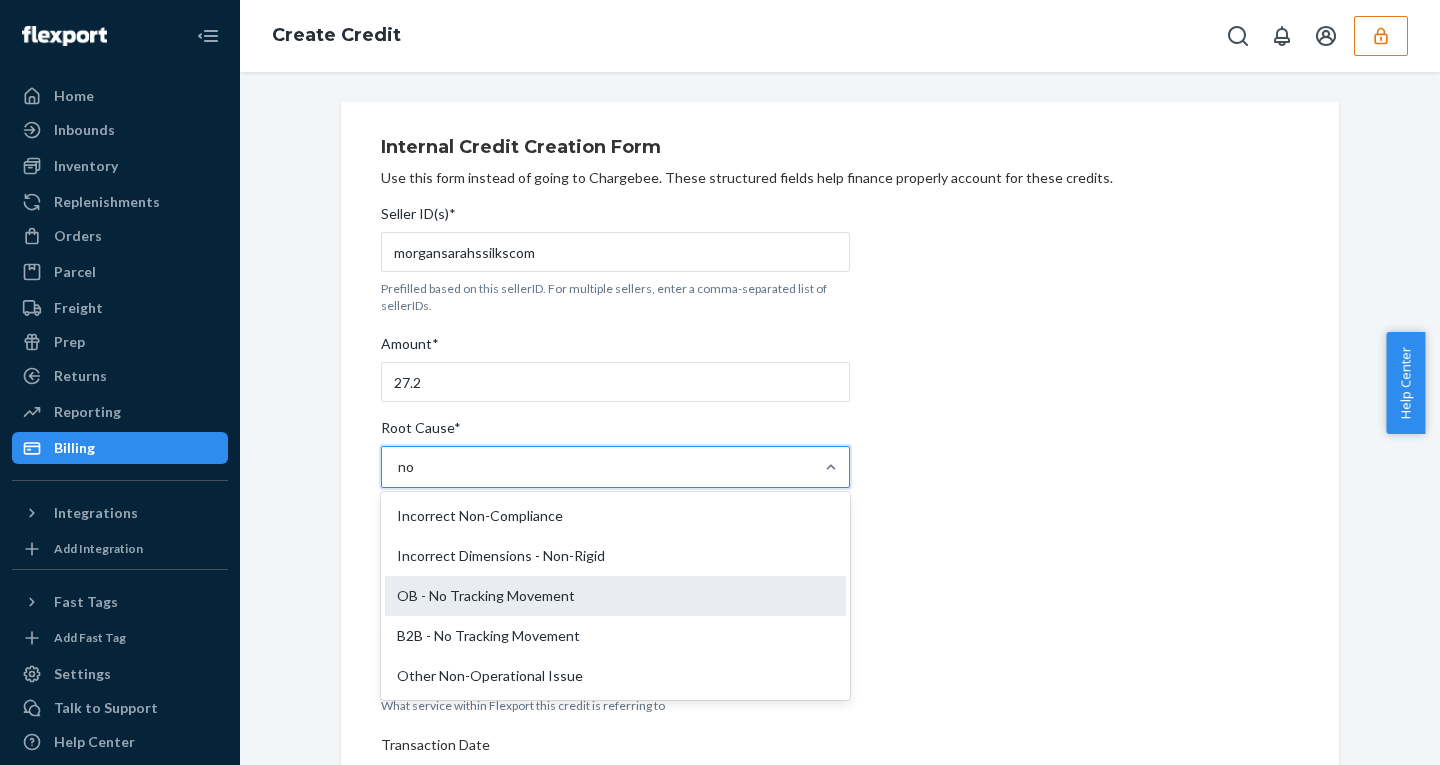 click on "OB - No Tracking Movement" at bounding box center (615, 596) 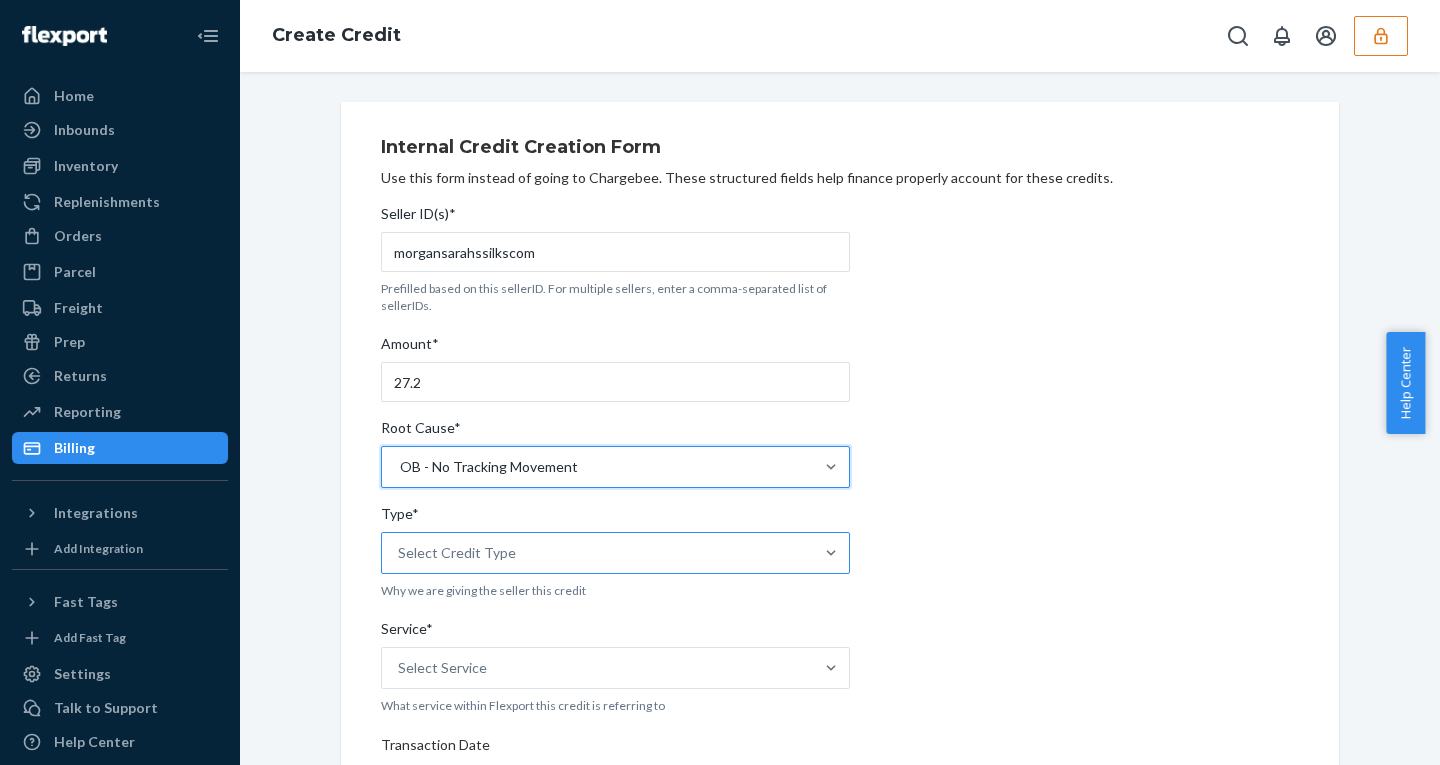 click on "Select Credit Type" at bounding box center (457, 553) 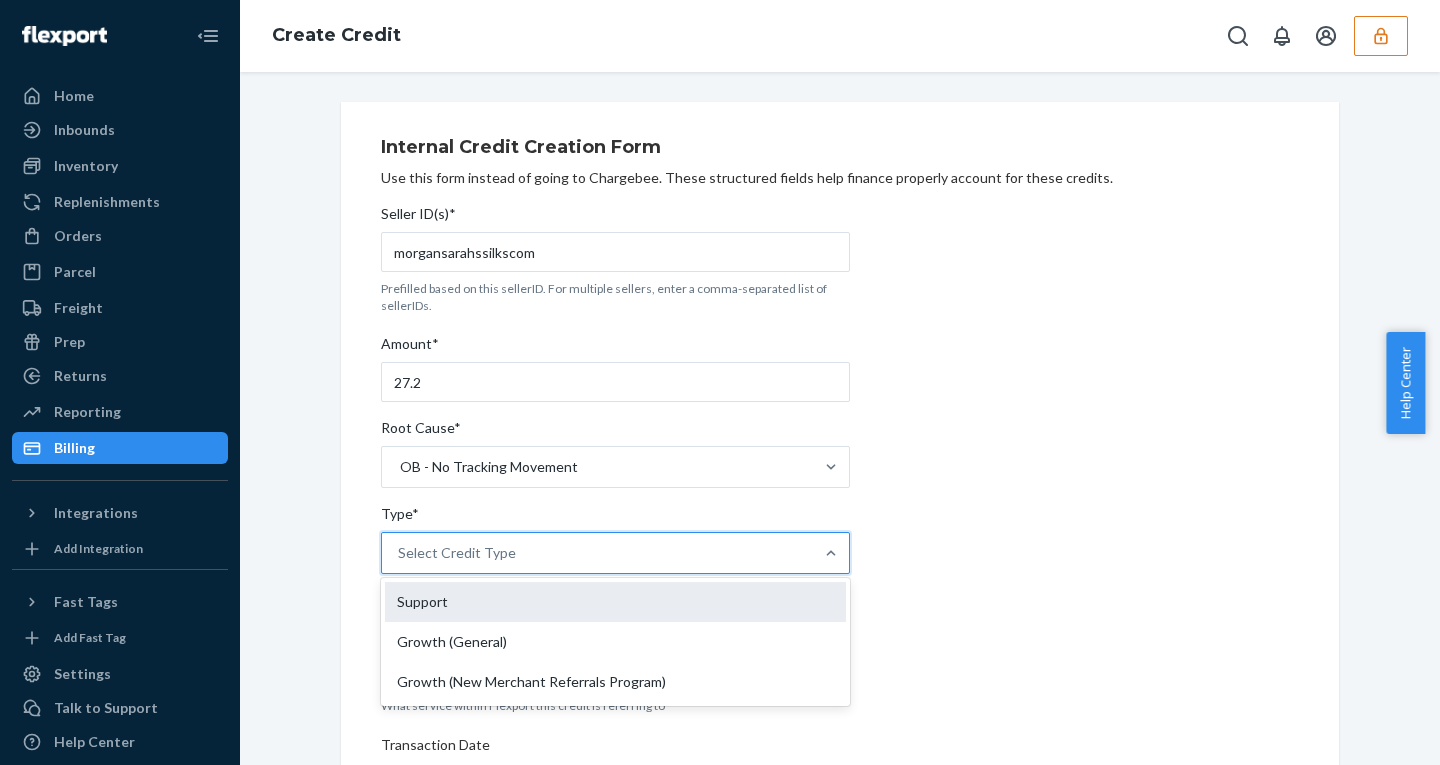 click on "Support" at bounding box center [615, 602] 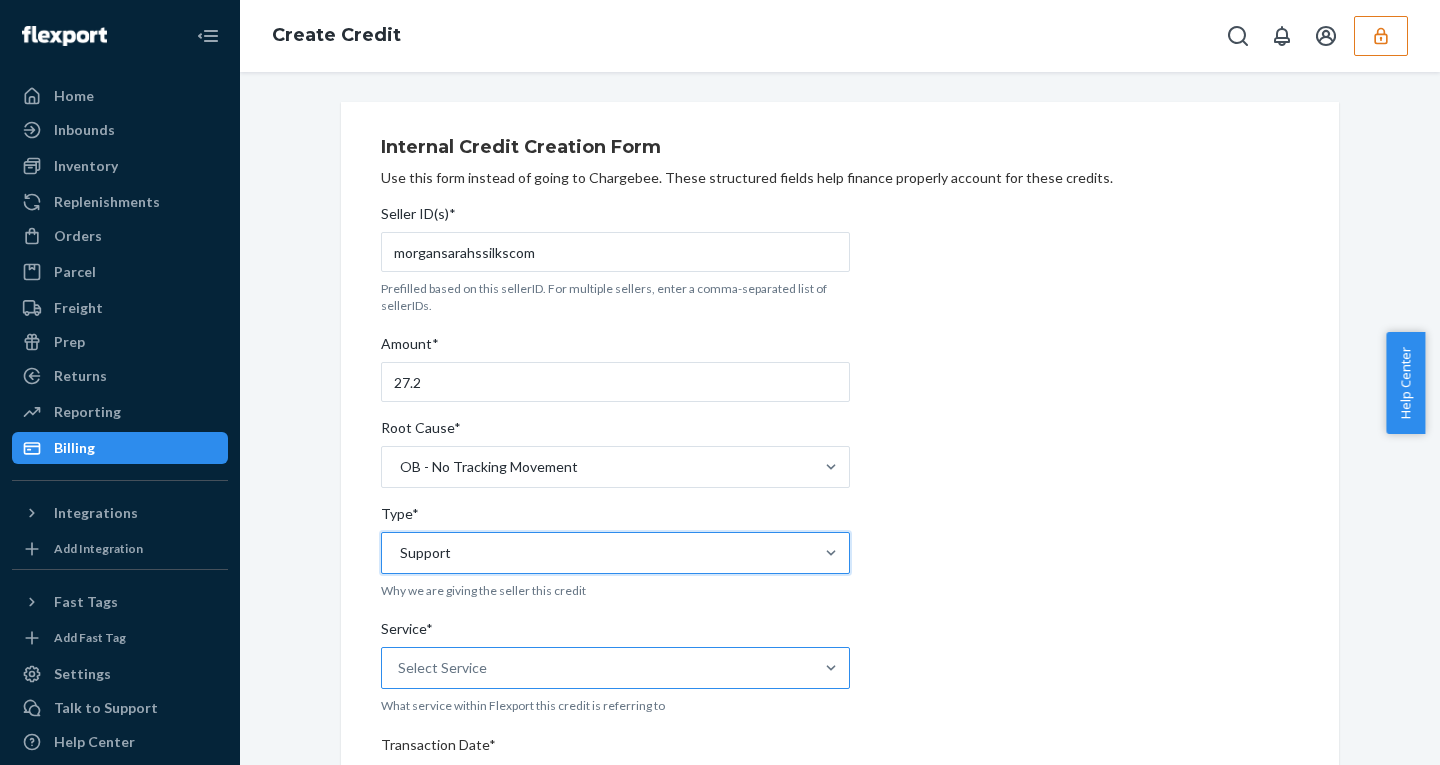click on "Select Service" at bounding box center (597, 668) 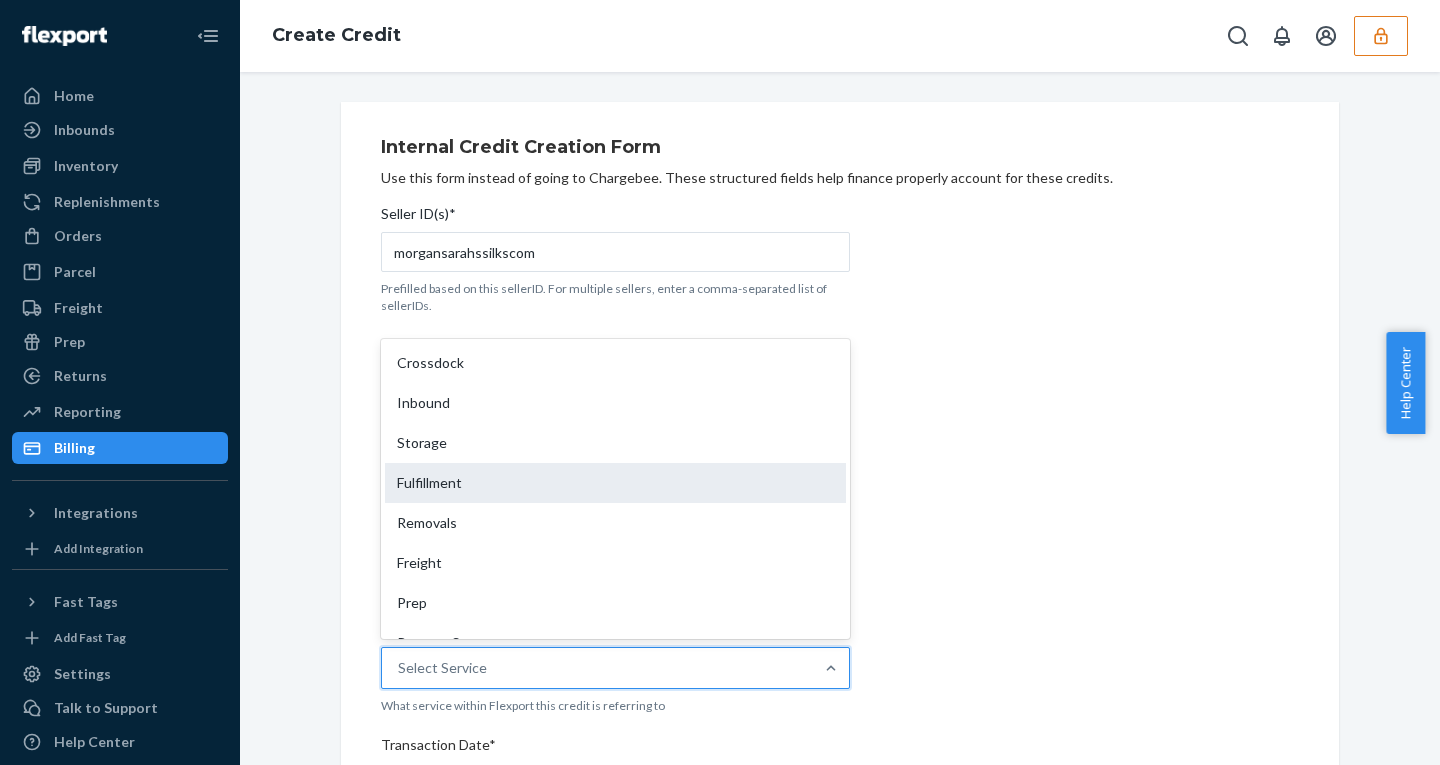 click on "Fulfillment" at bounding box center (615, 483) 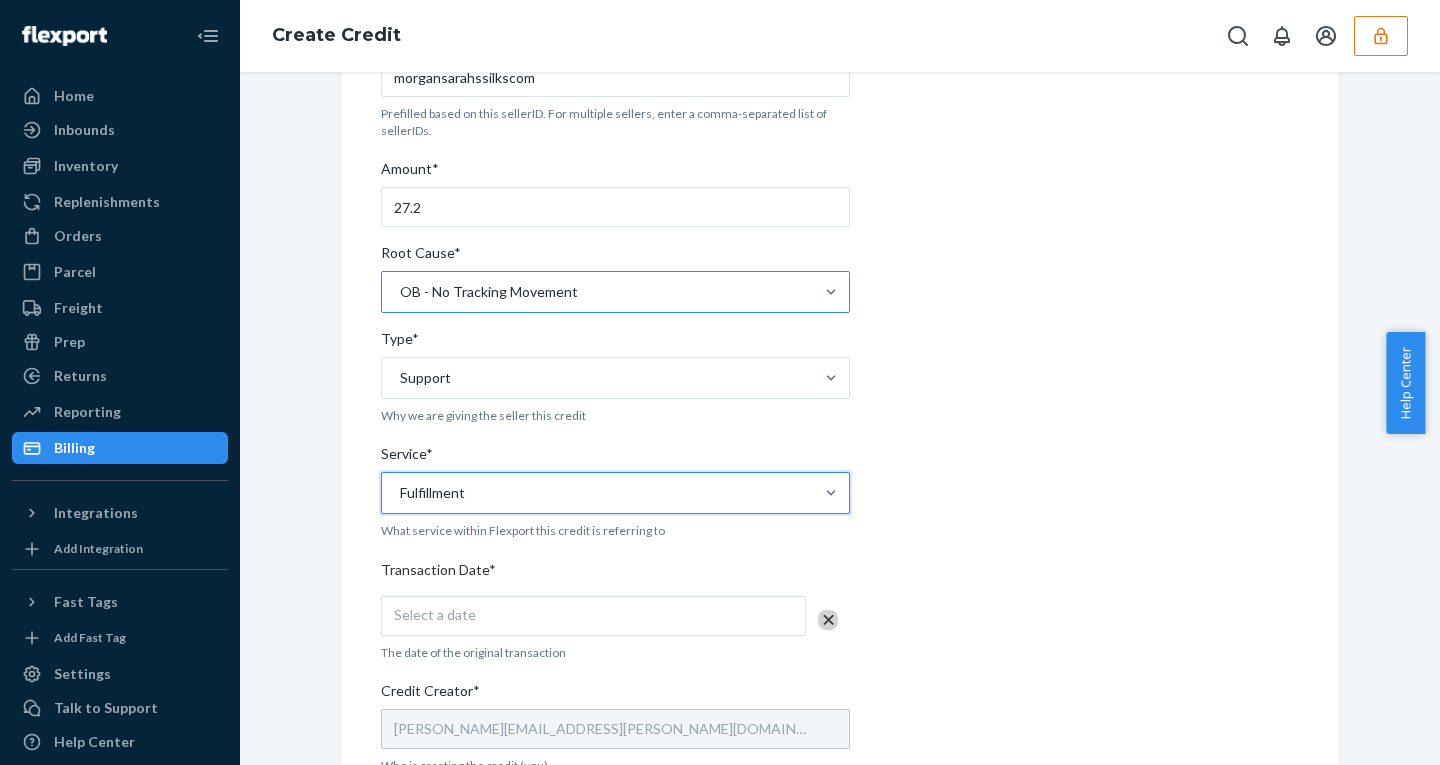 scroll, scrollTop: 615, scrollLeft: 0, axis: vertical 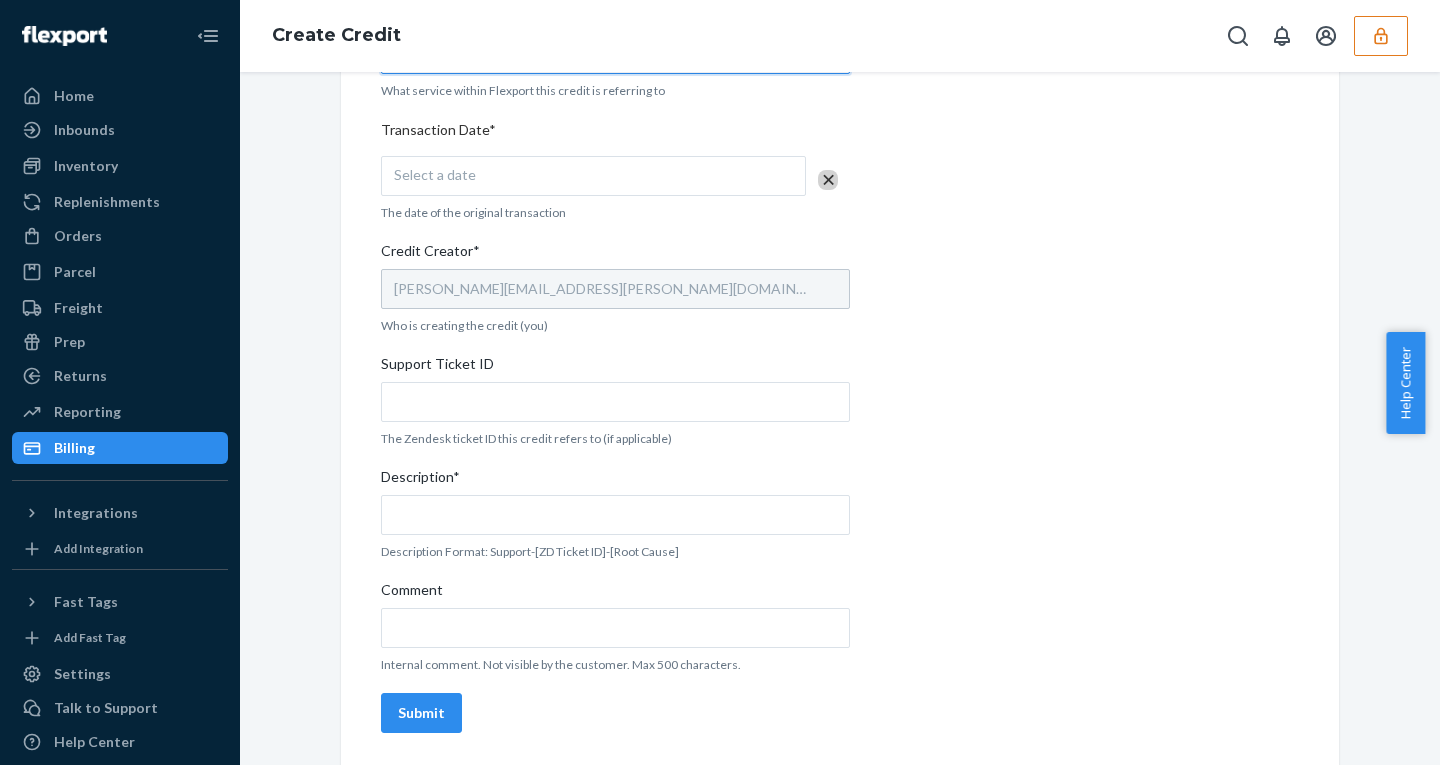 click on "Select a date" at bounding box center [593, 176] 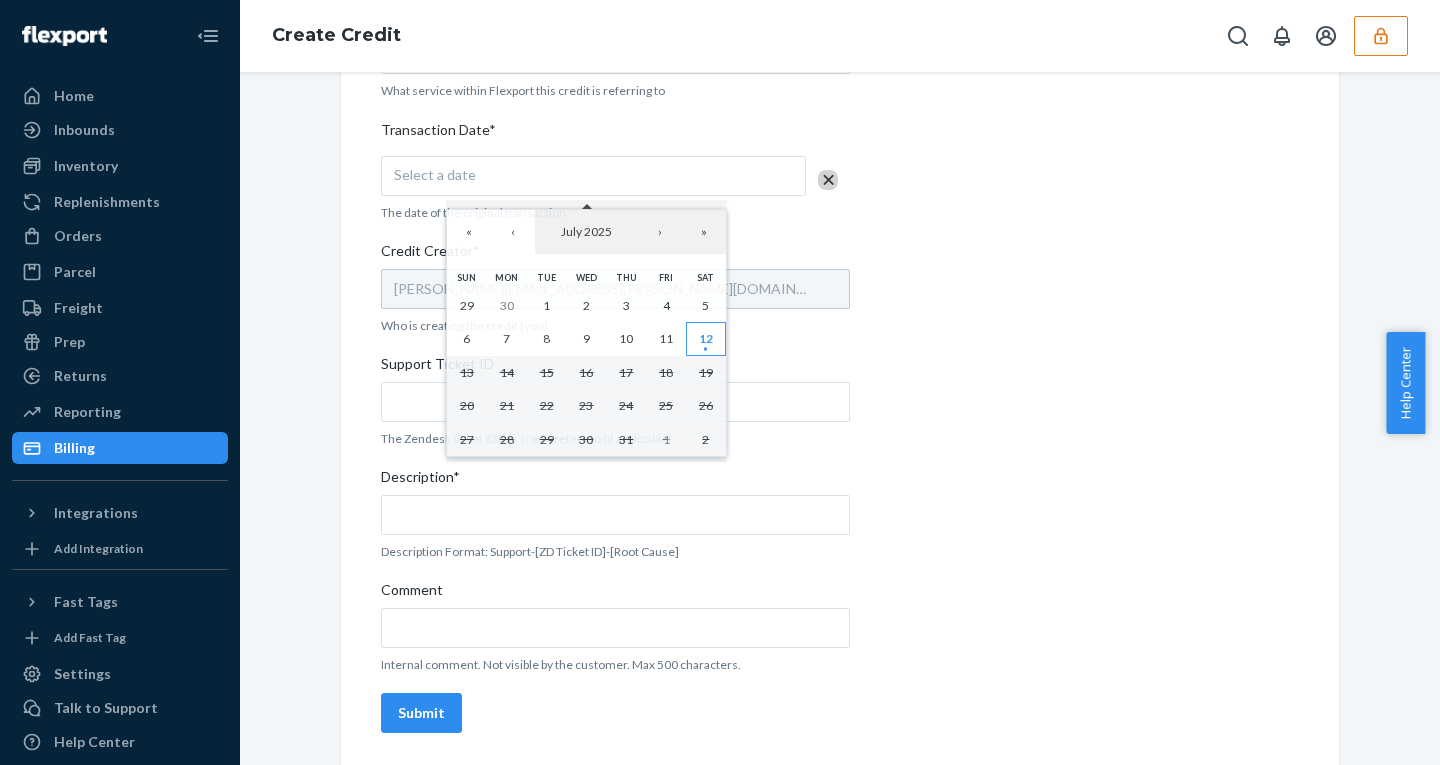 click on "12" at bounding box center (706, 338) 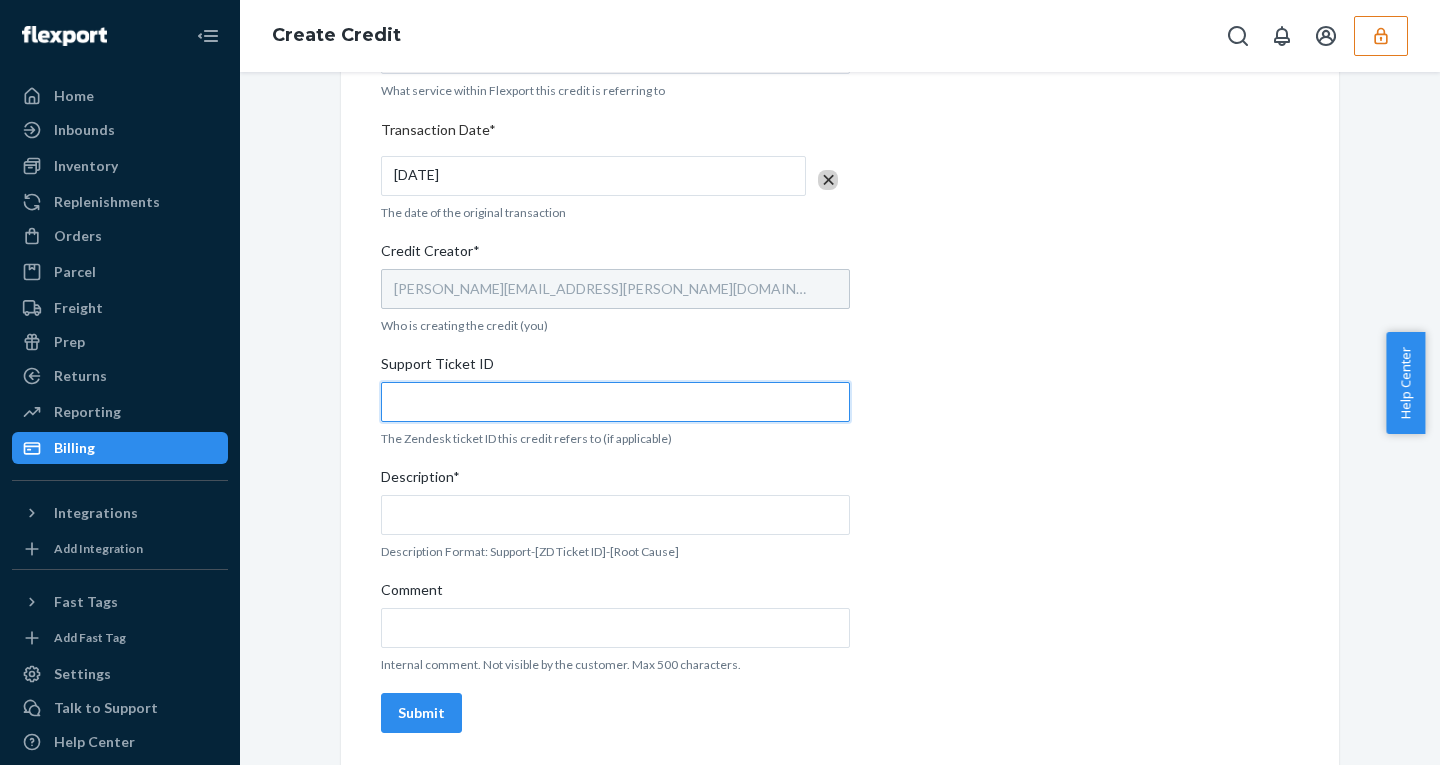 click on "Support Ticket ID" at bounding box center [615, 402] 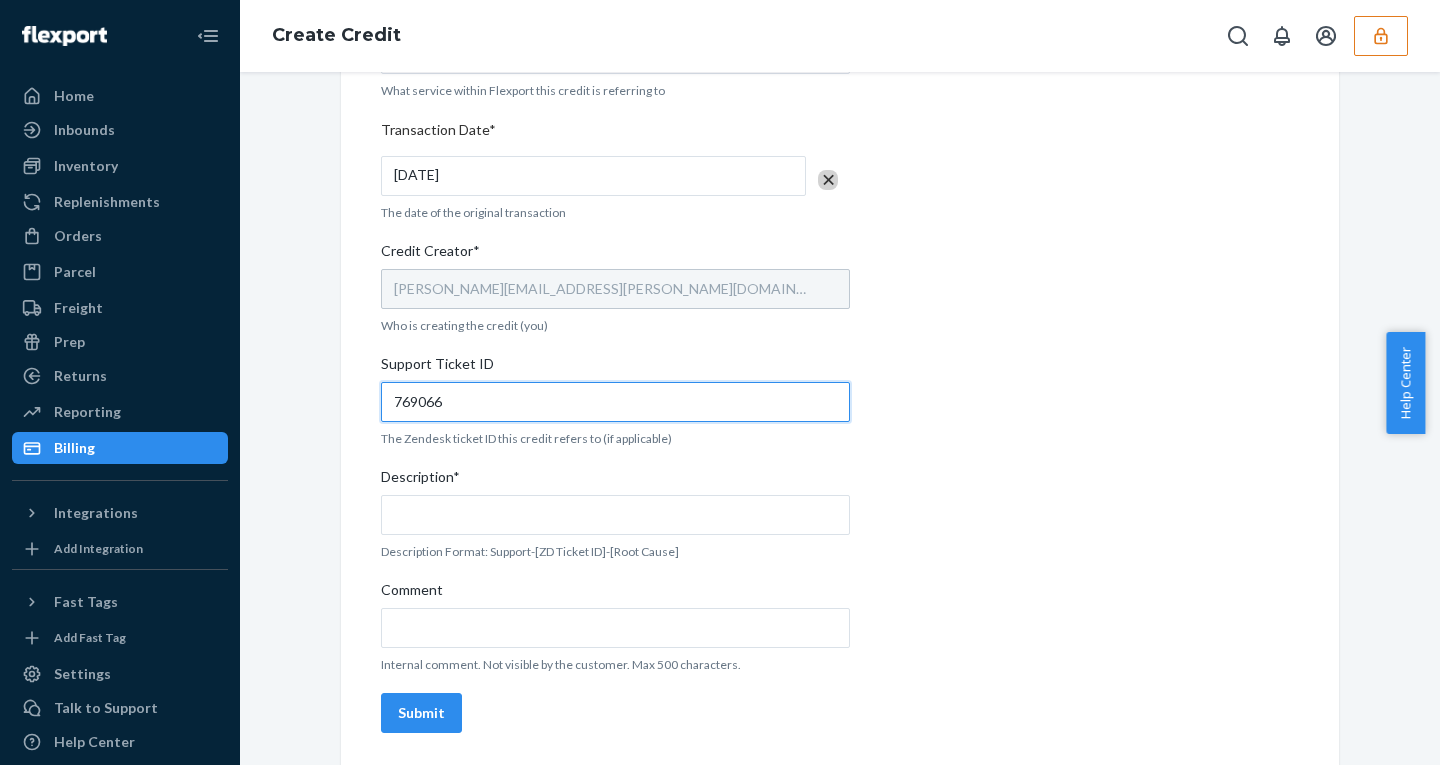 type on "769066" 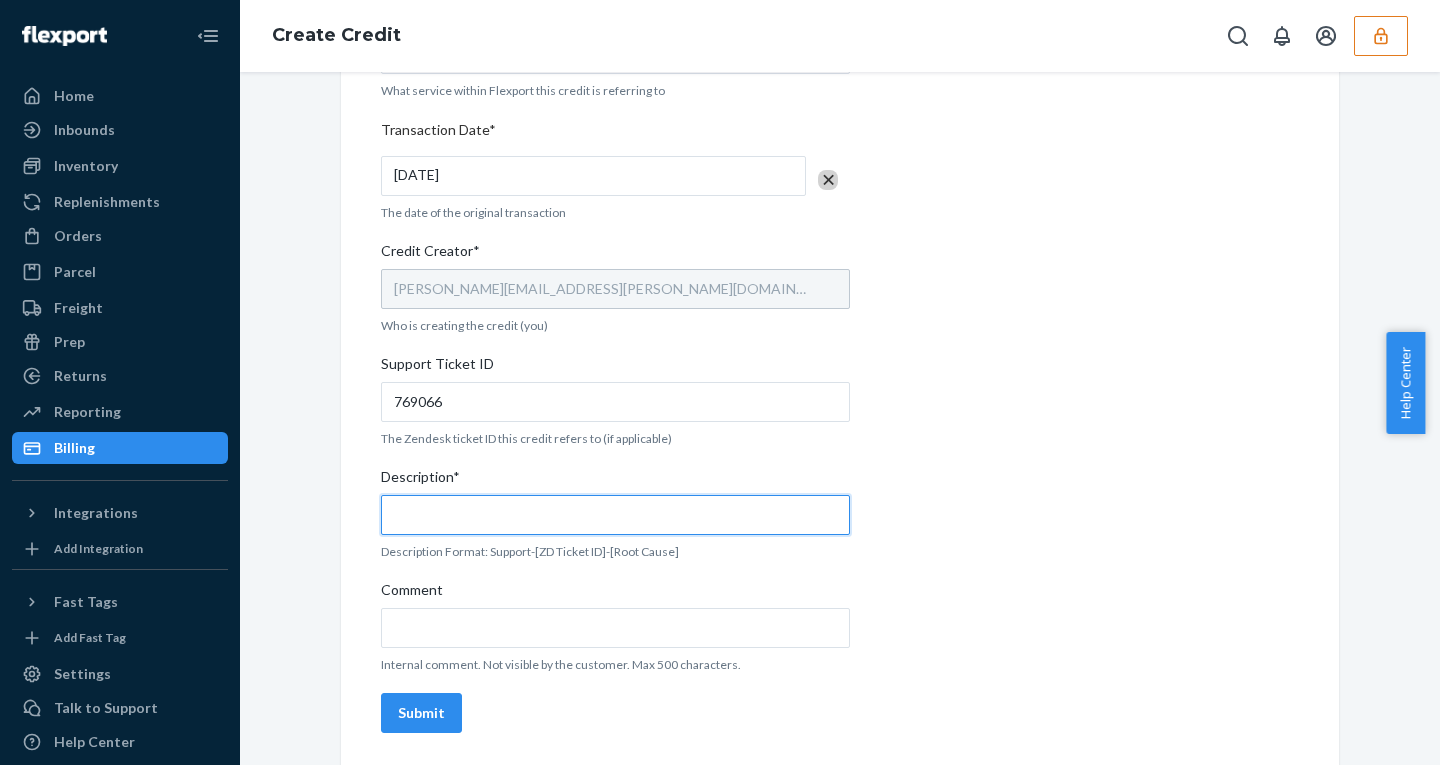 click on "Description*" at bounding box center (615, 515) 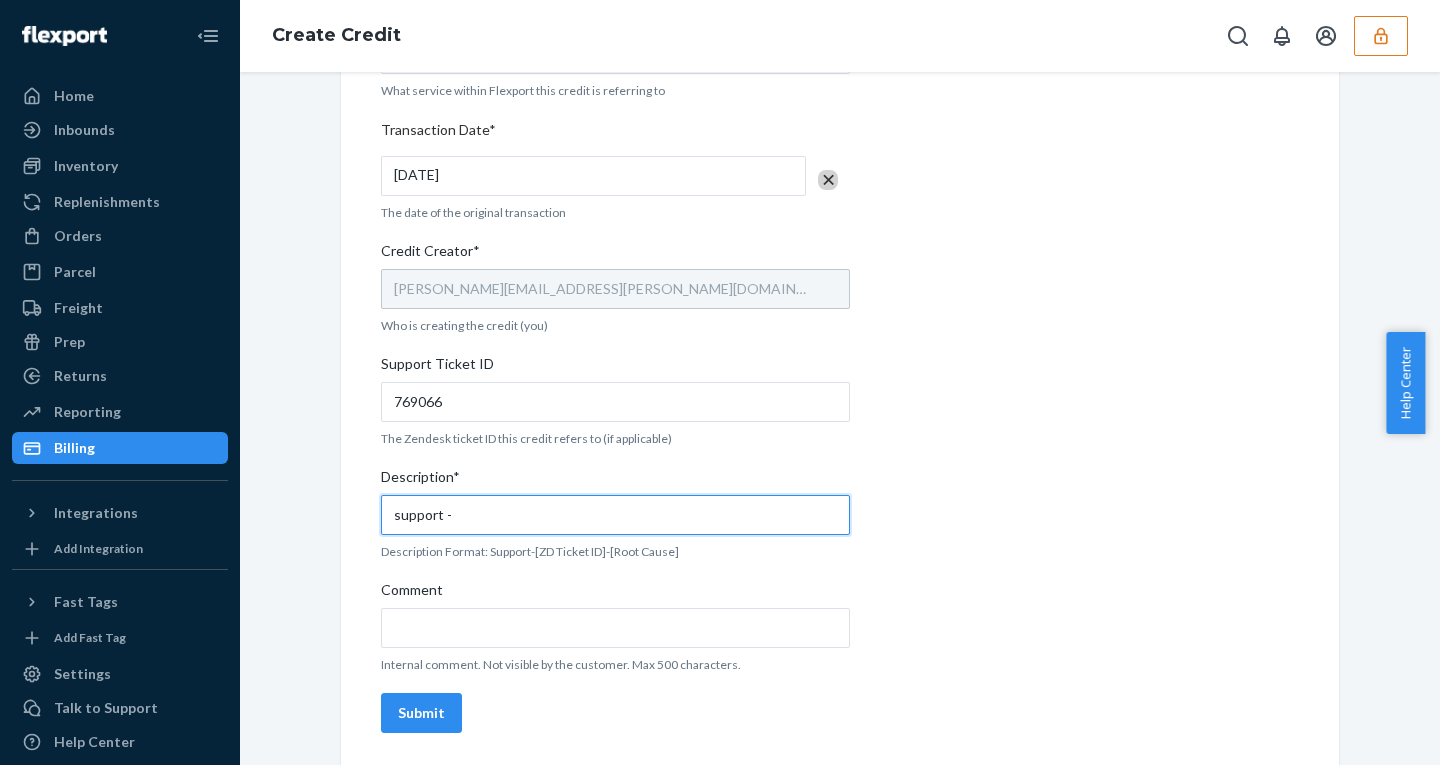 paste on "769066" 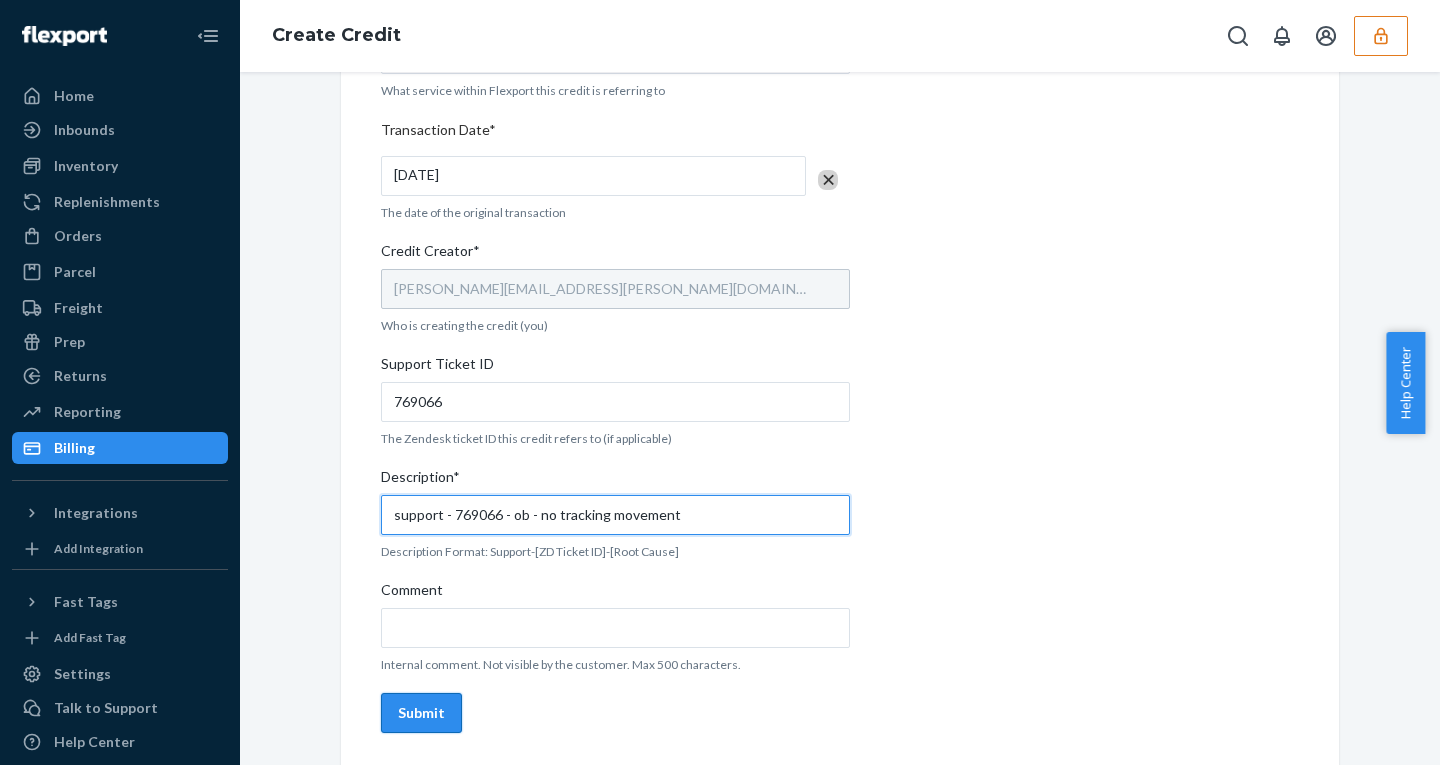 type on "support - 769066 - ob - no tracking movement" 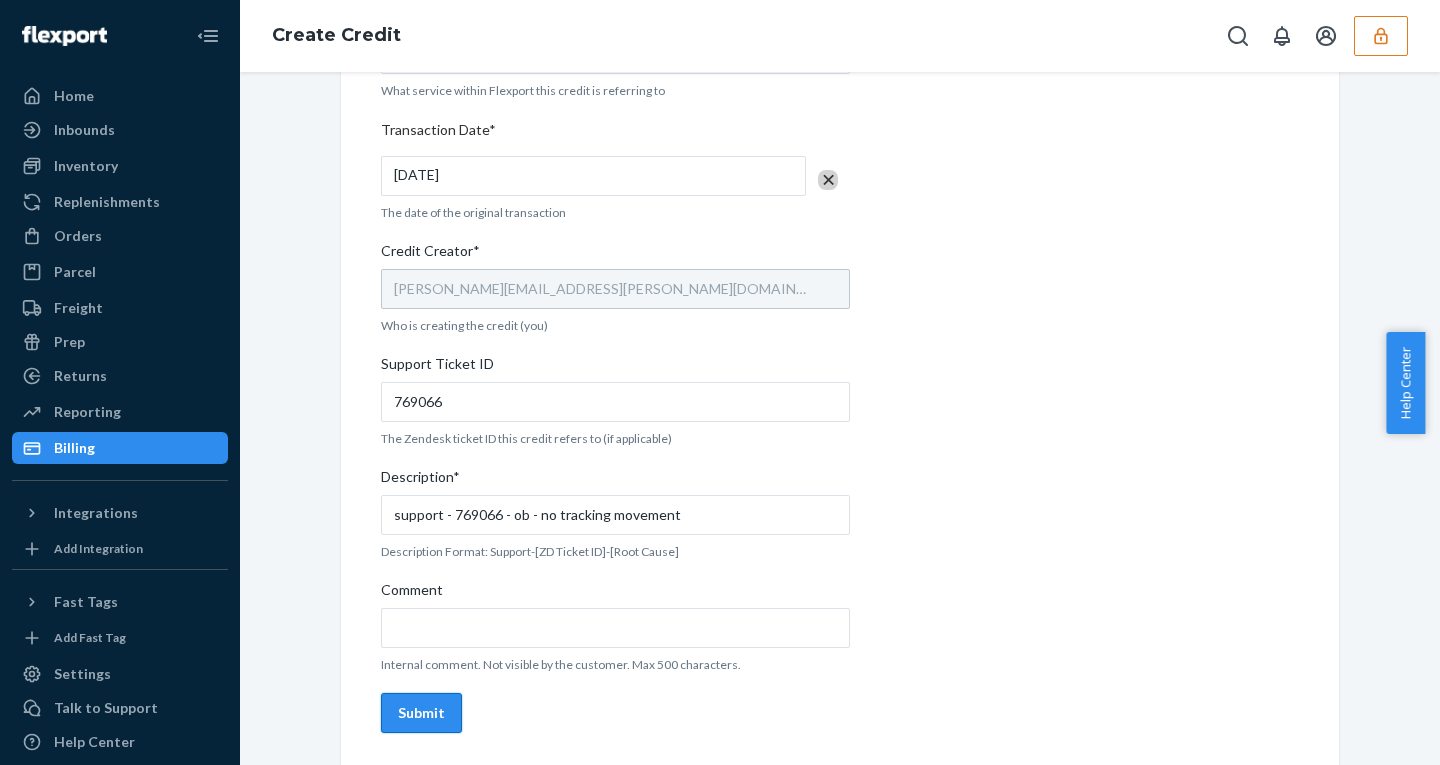 click on "Submit" at bounding box center (421, 713) 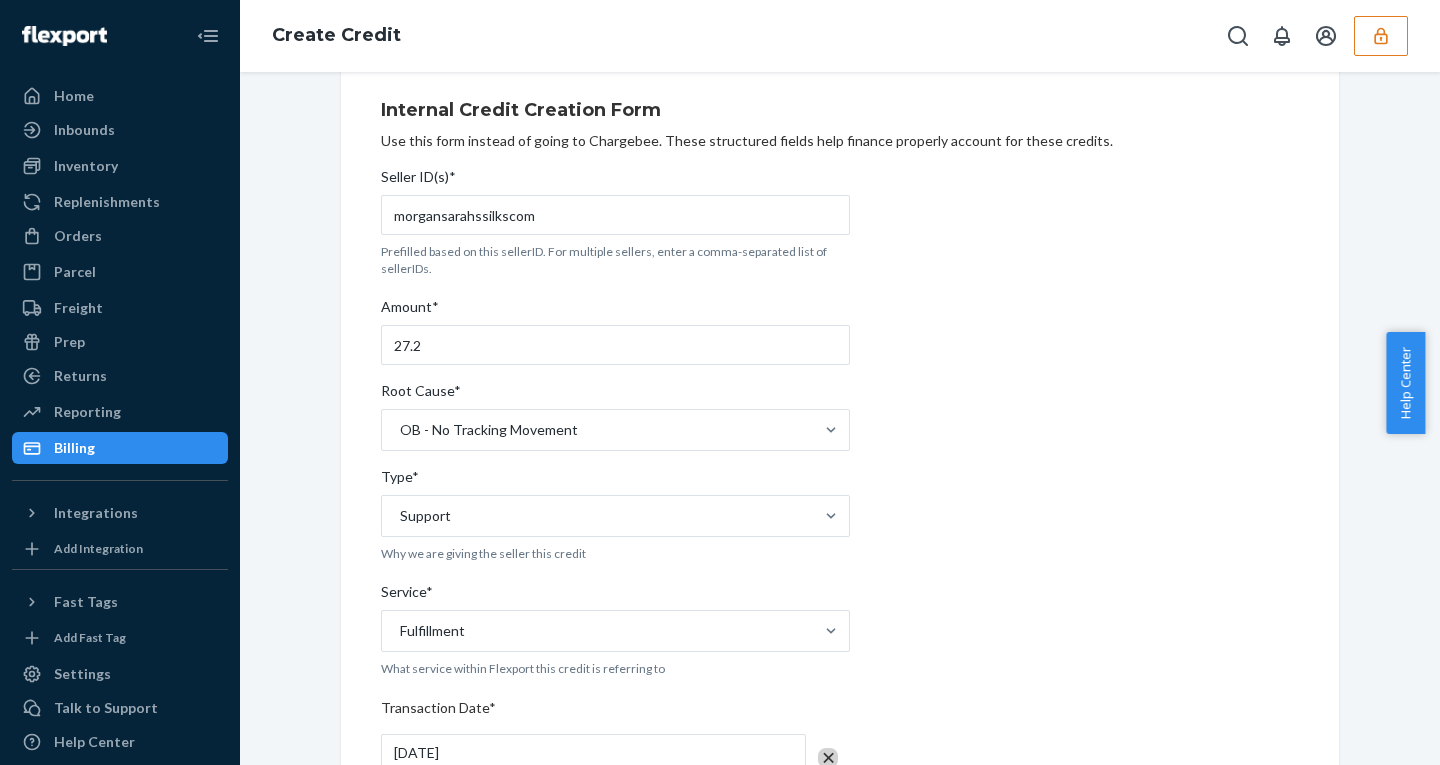 scroll, scrollTop: 0, scrollLeft: 0, axis: both 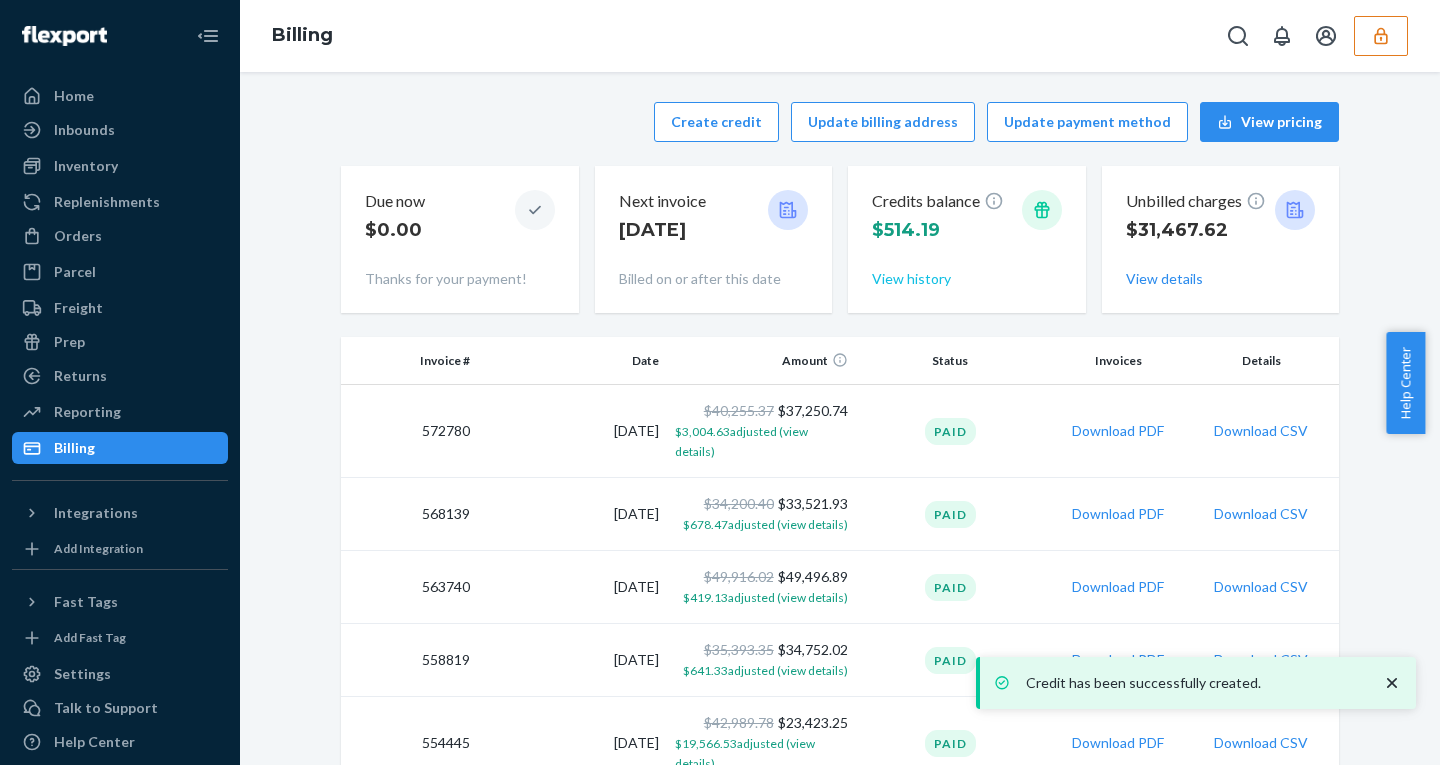 click on "View history" at bounding box center (911, 279) 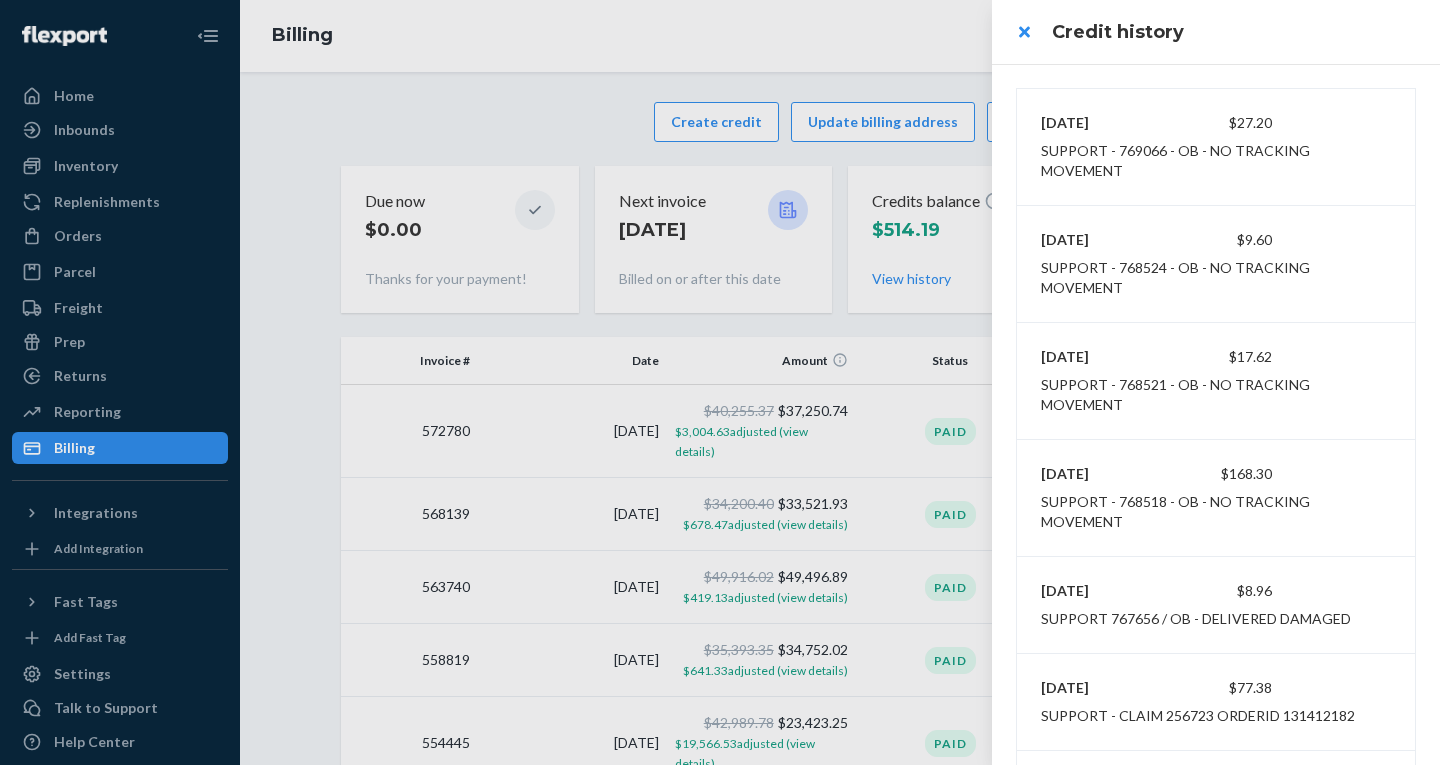 click on "7/12/2025 $27.20" at bounding box center [1216, 123] 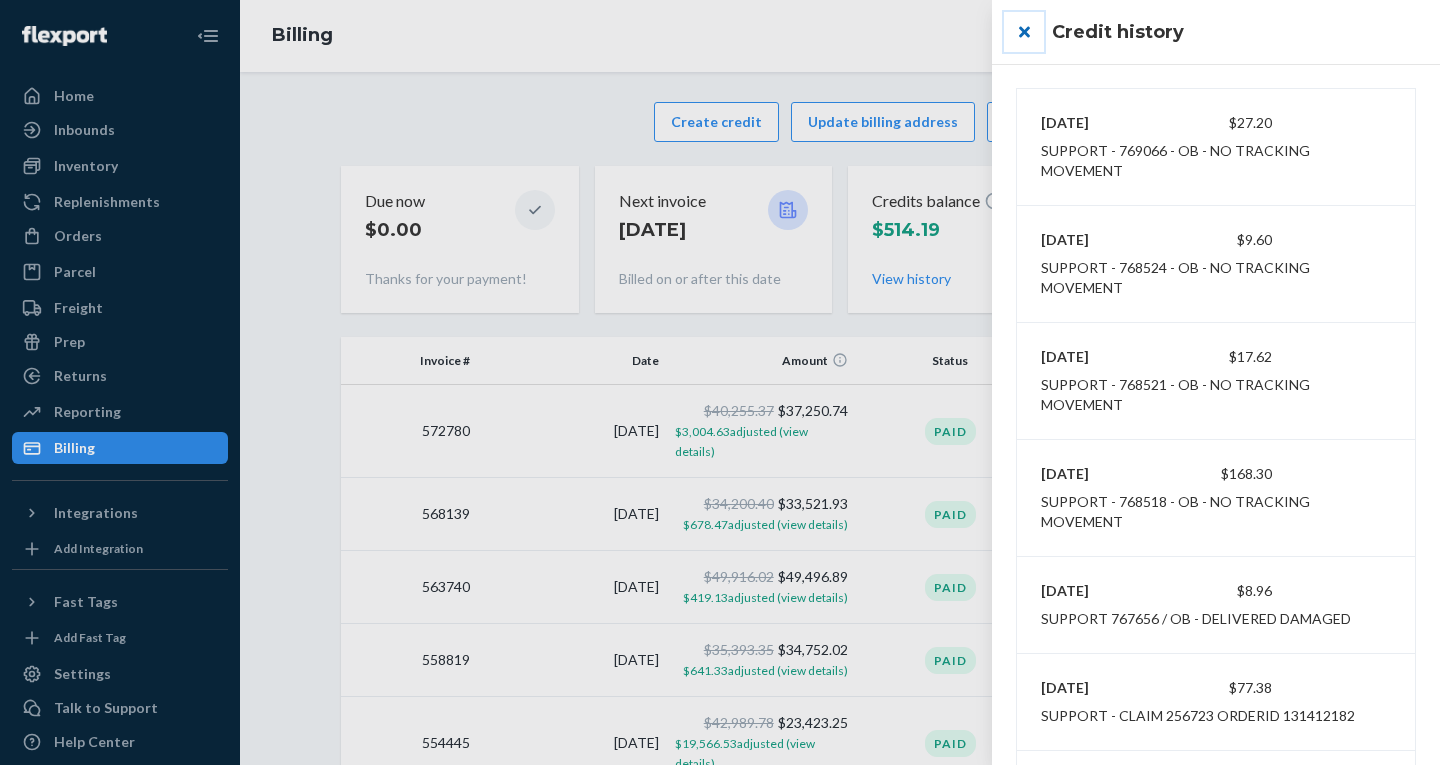 click at bounding box center [1024, 32] 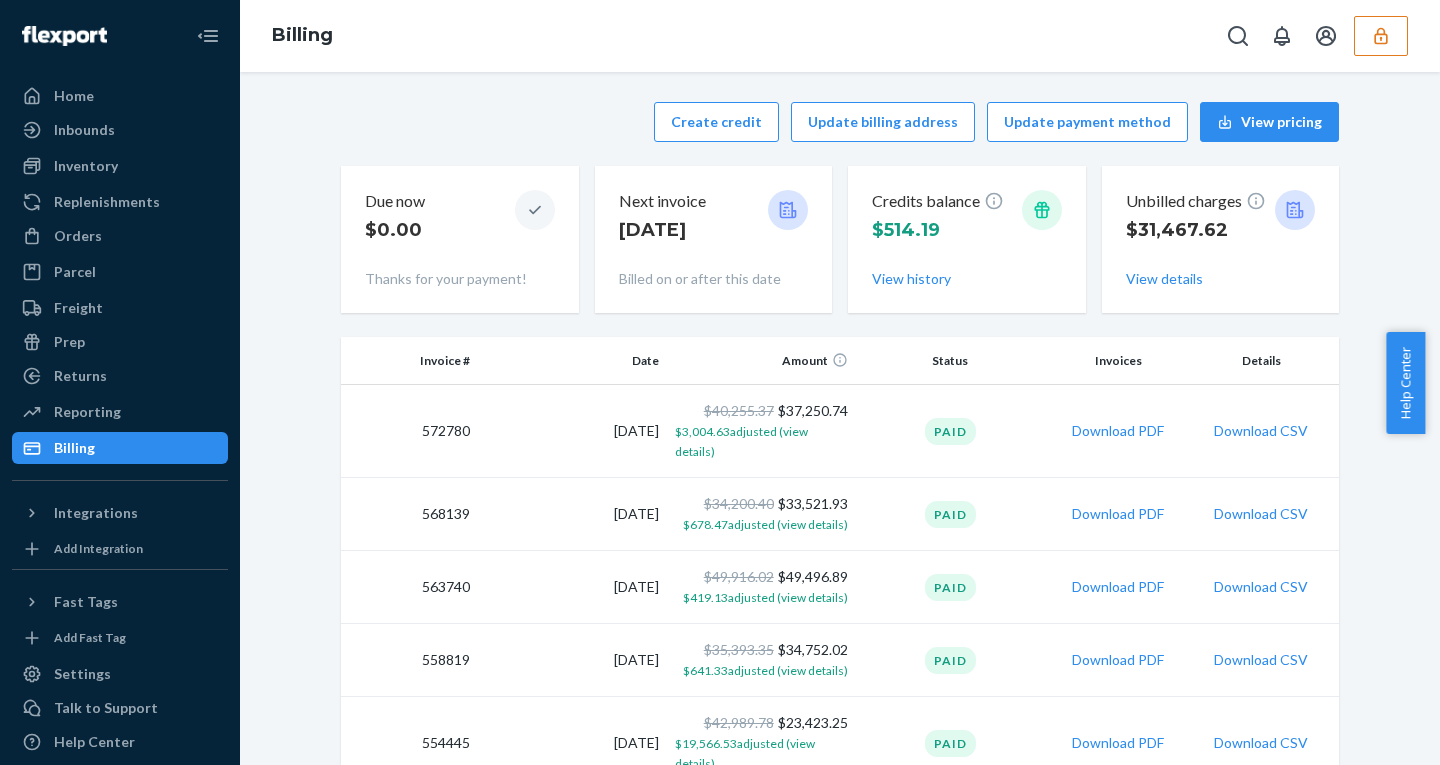 click 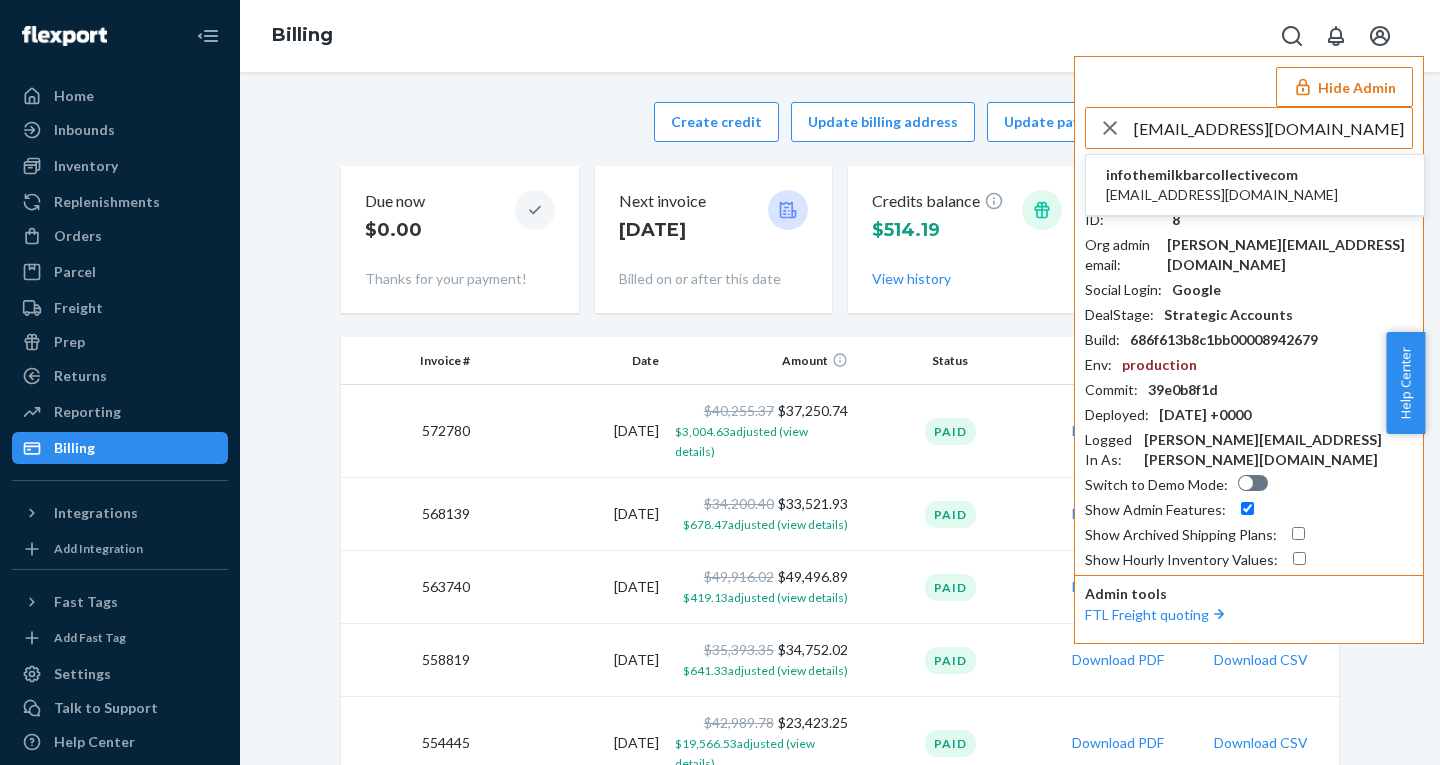 type on "info@themilkbarcollective.com" 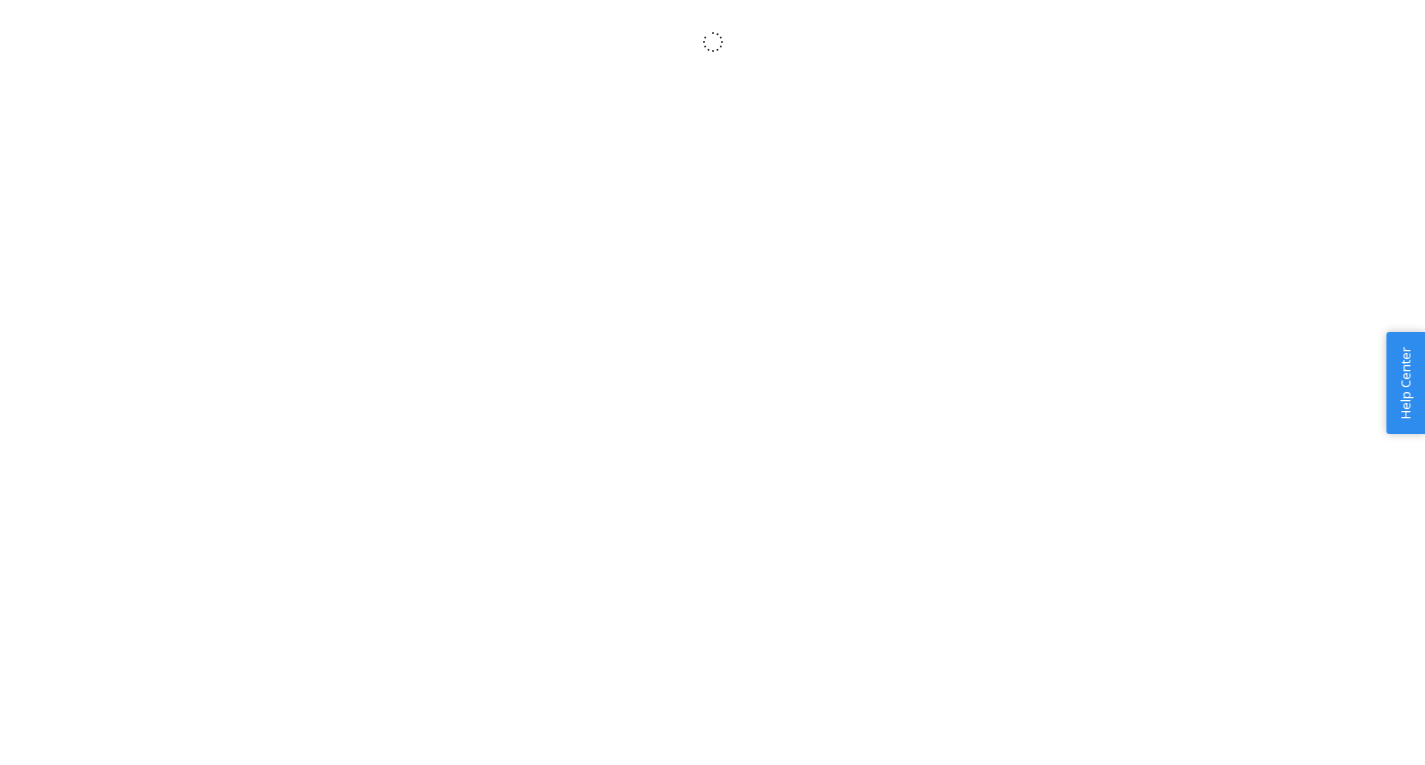 scroll, scrollTop: 0, scrollLeft: 0, axis: both 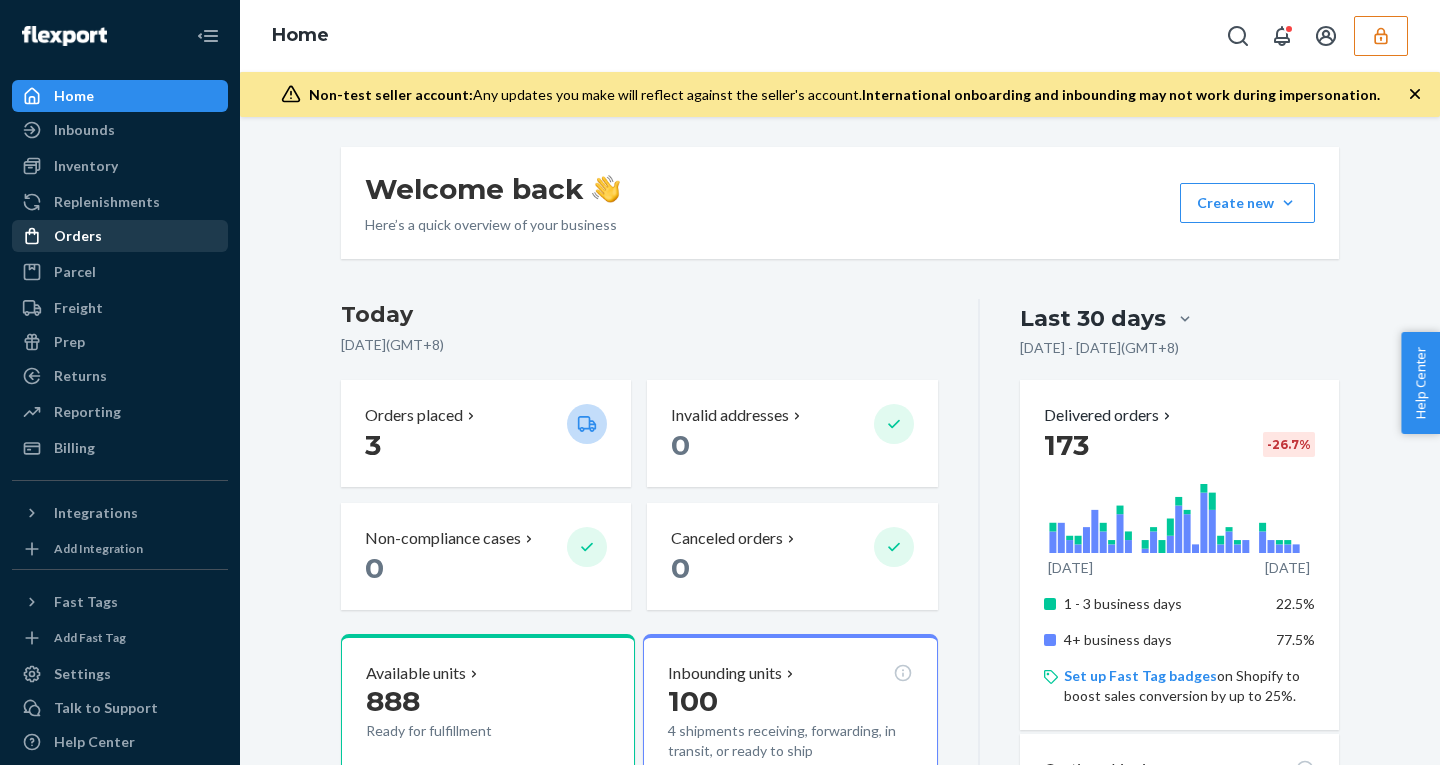click on "Orders" at bounding box center (120, 236) 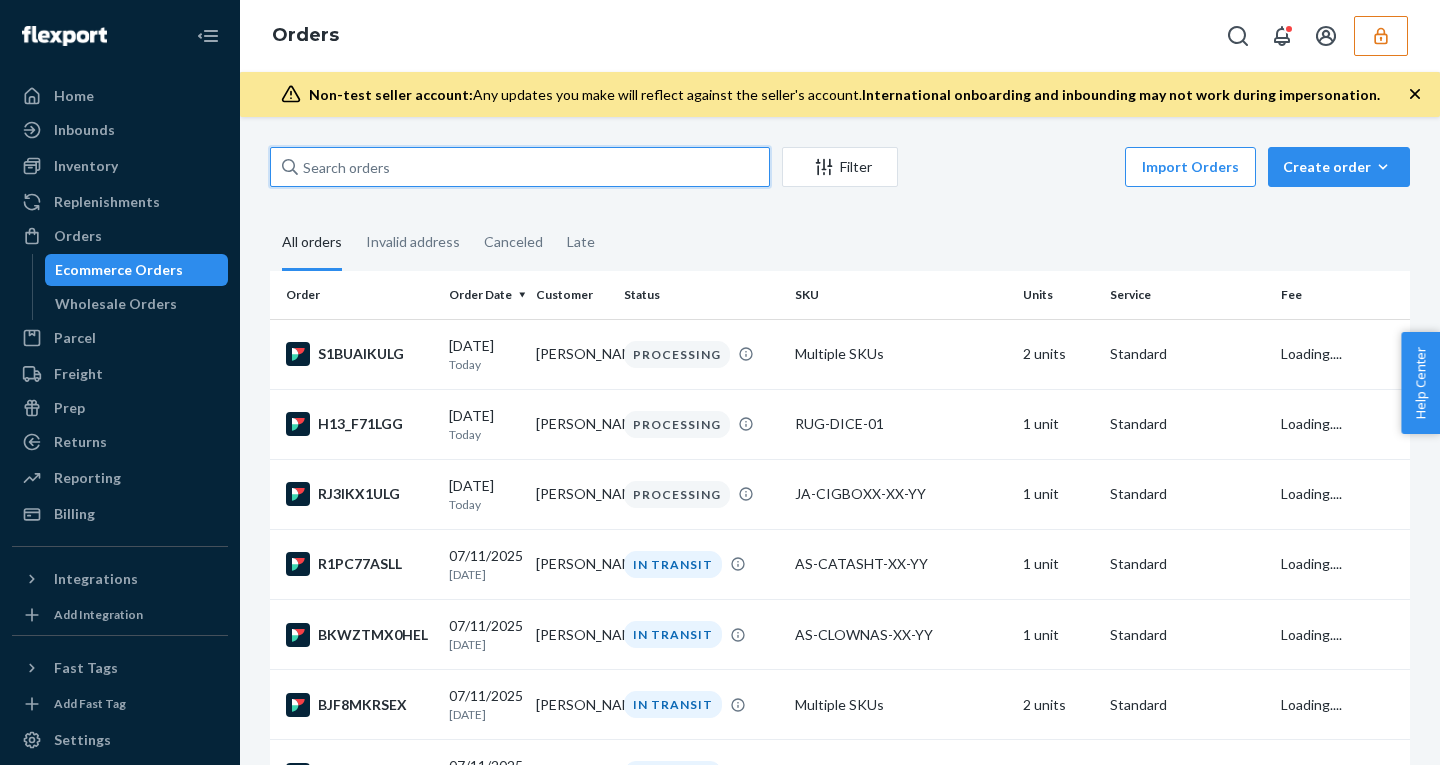 click at bounding box center (520, 167) 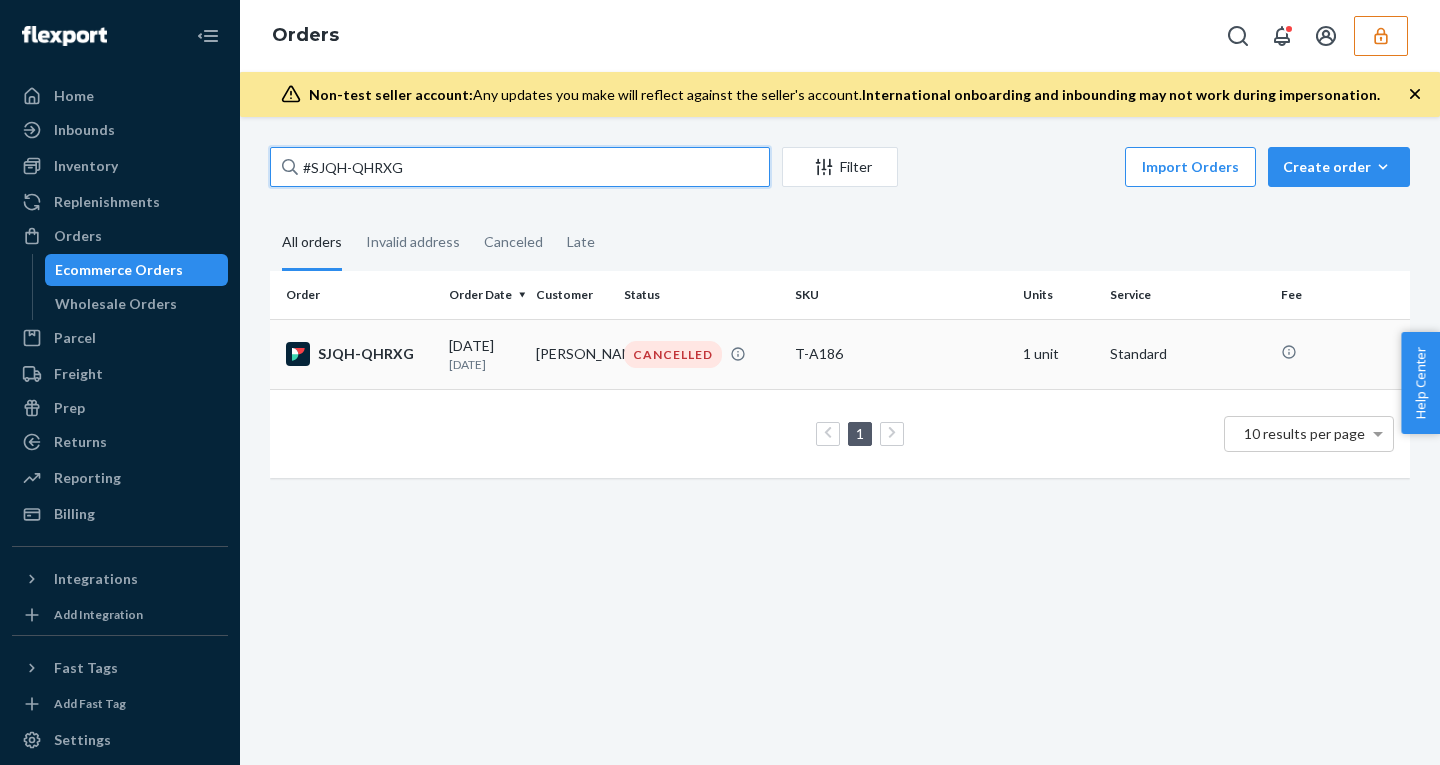 type on "#SJQH-QHRXG" 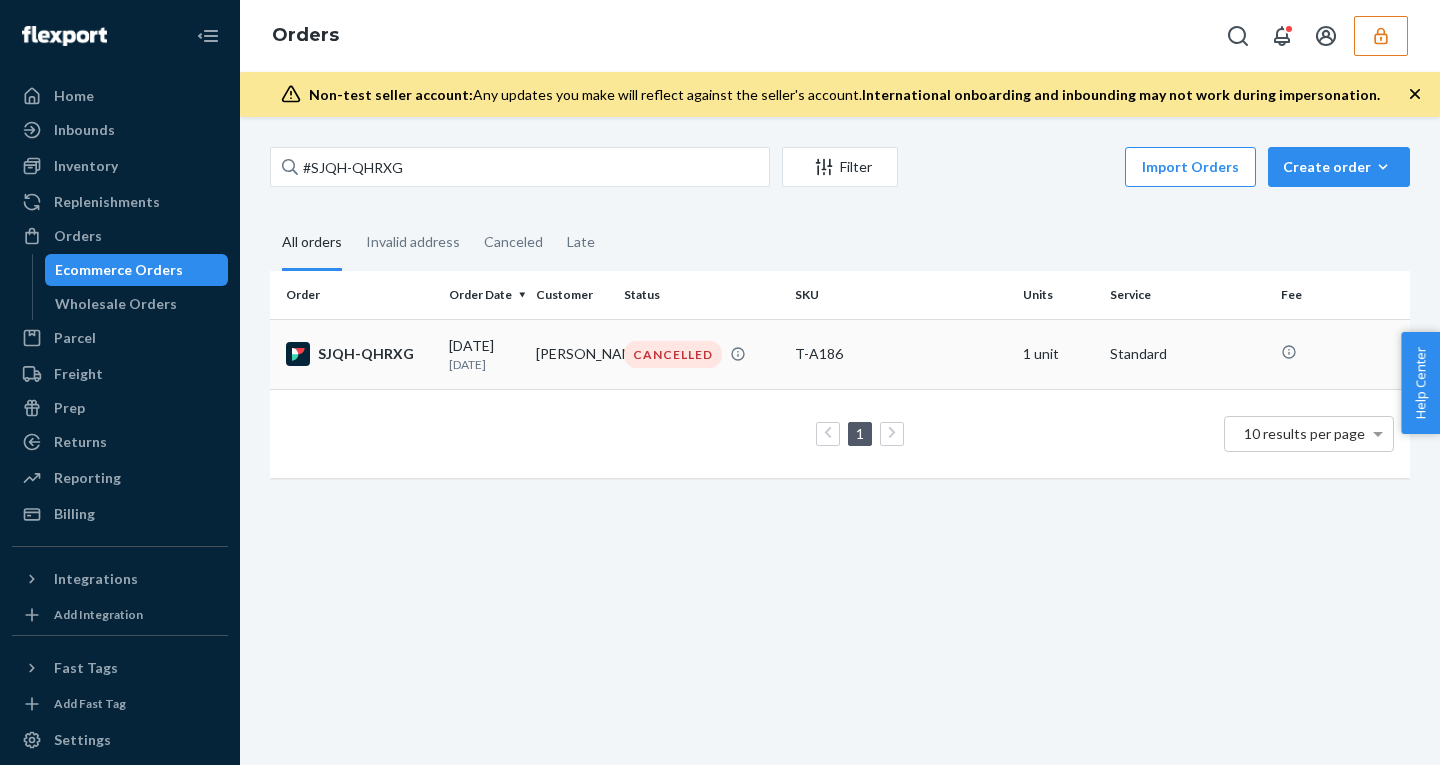 click on "[DATE]" at bounding box center [484, 364] 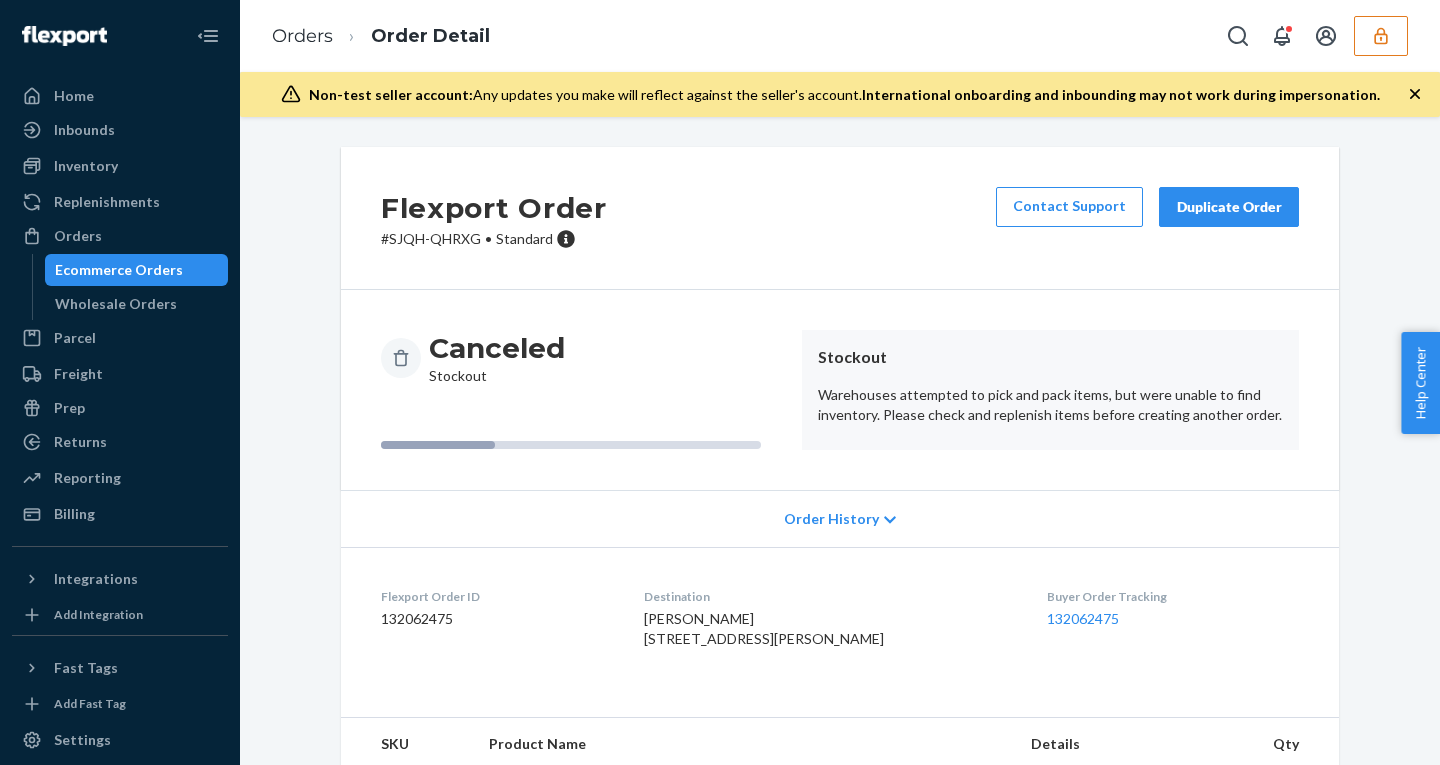scroll, scrollTop: 122, scrollLeft: 0, axis: vertical 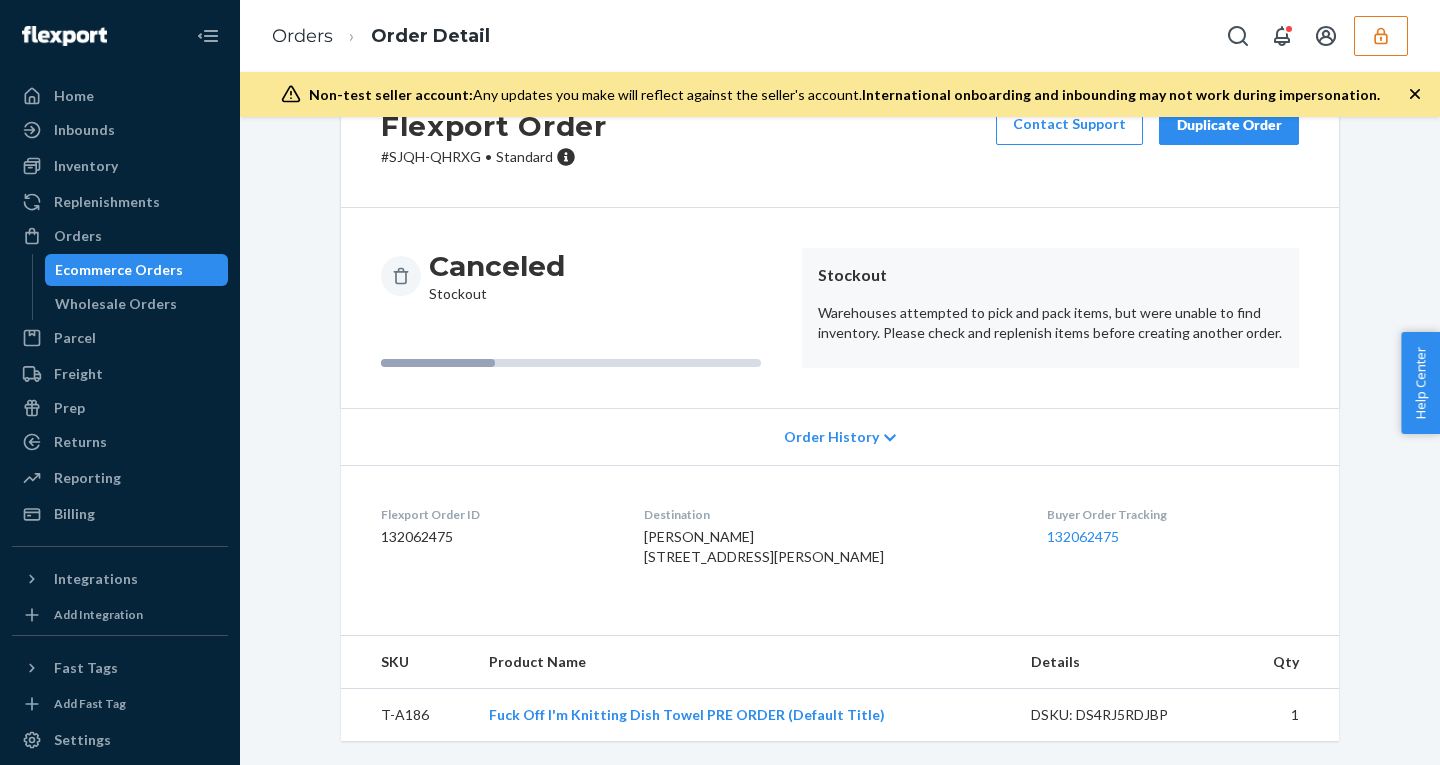 click on "132062475" at bounding box center (496, 537) 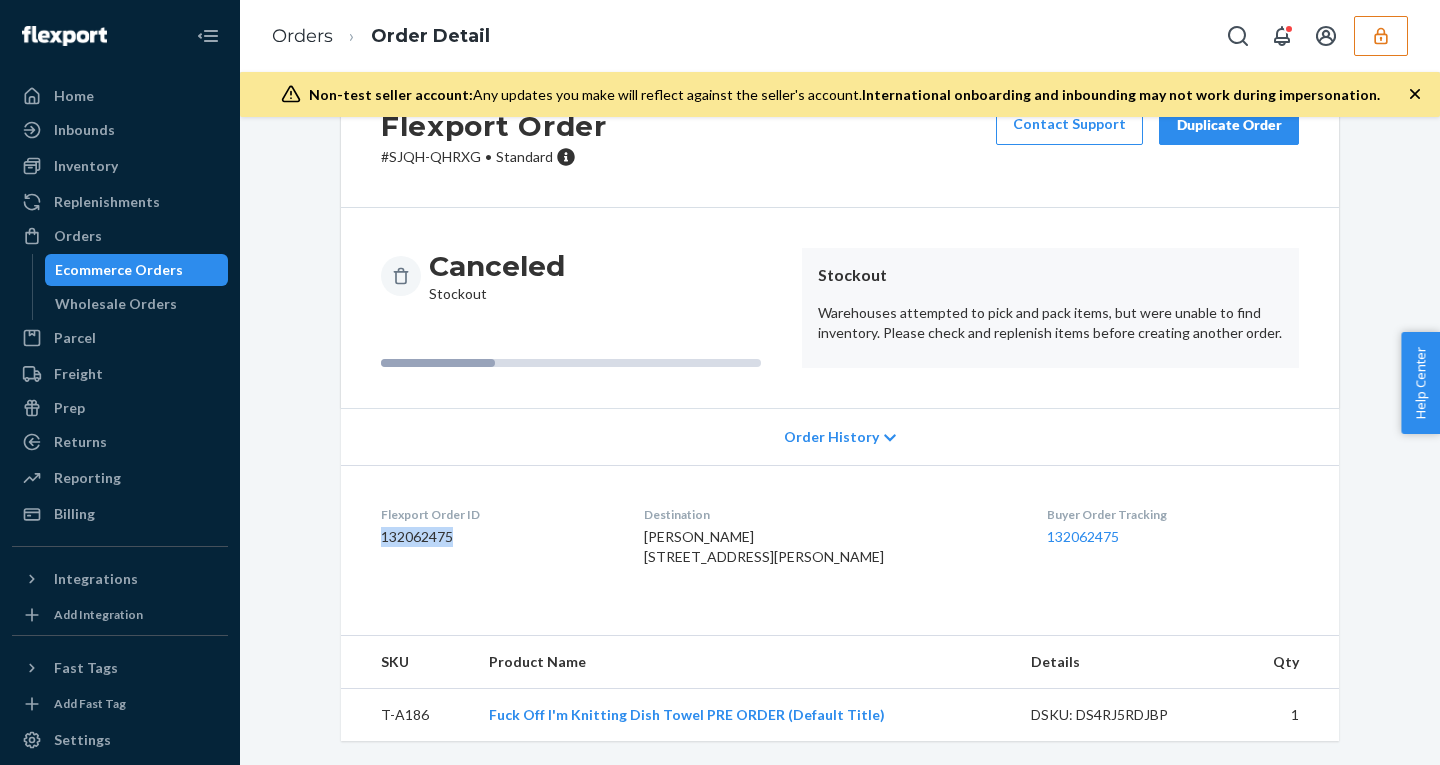 click on "132062475" at bounding box center [496, 537] 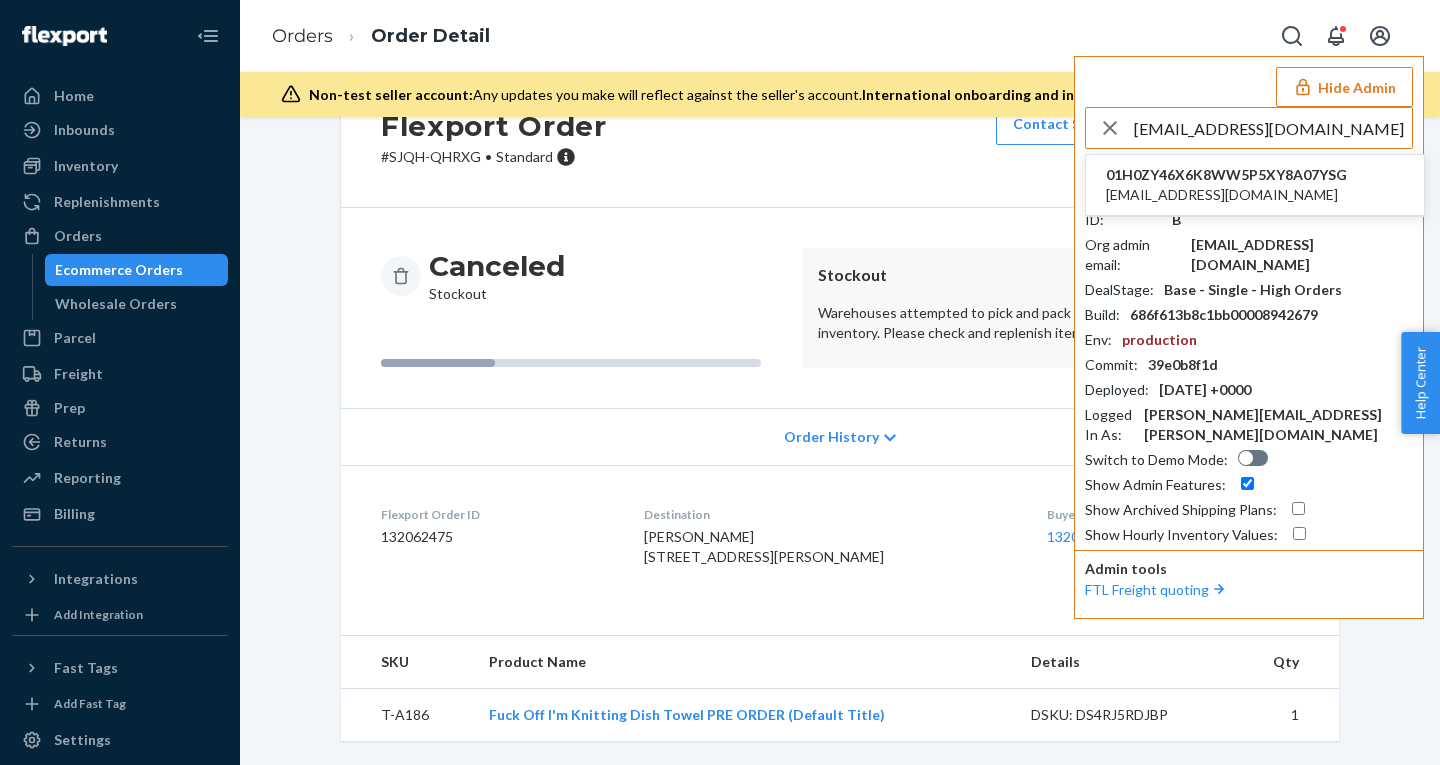 type on "[EMAIL_ADDRESS][DOMAIN_NAME]" 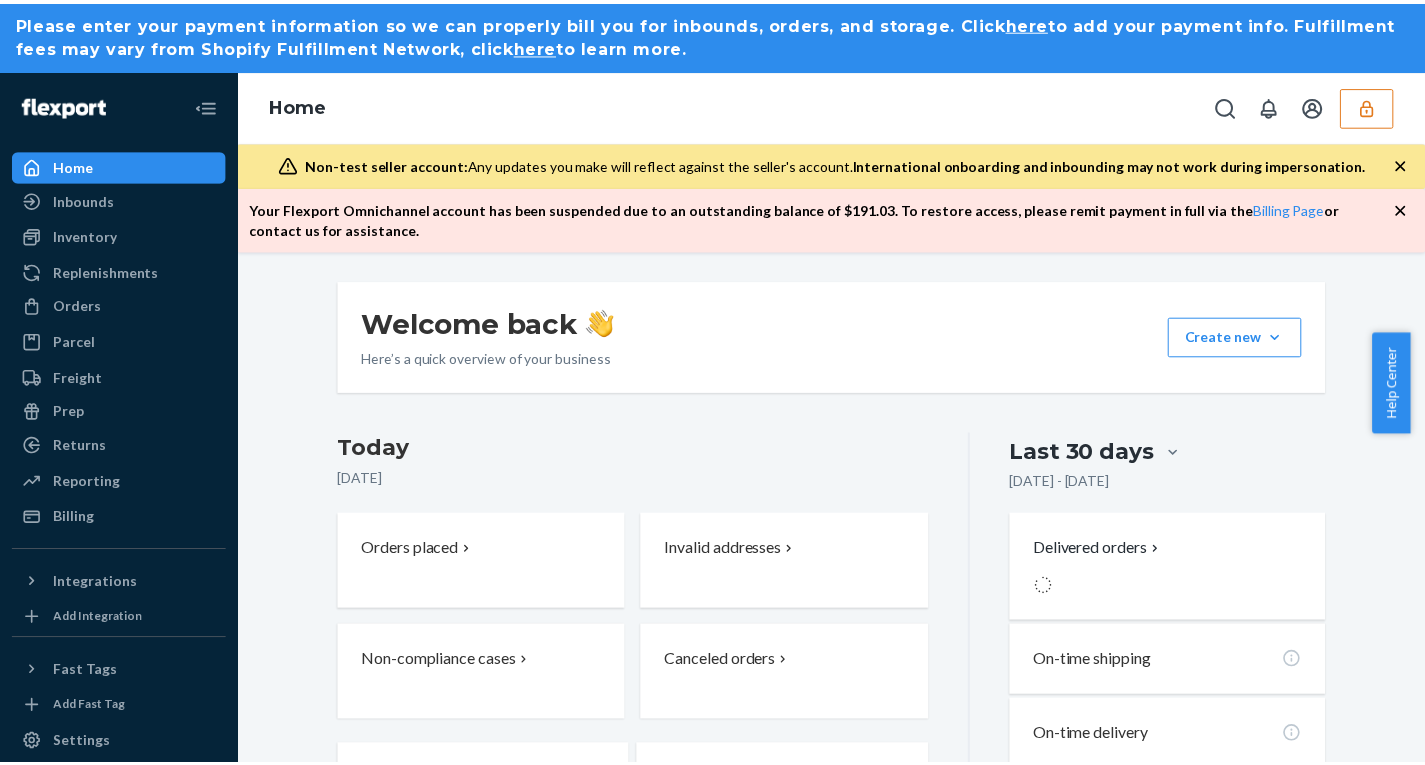scroll, scrollTop: 0, scrollLeft: 0, axis: both 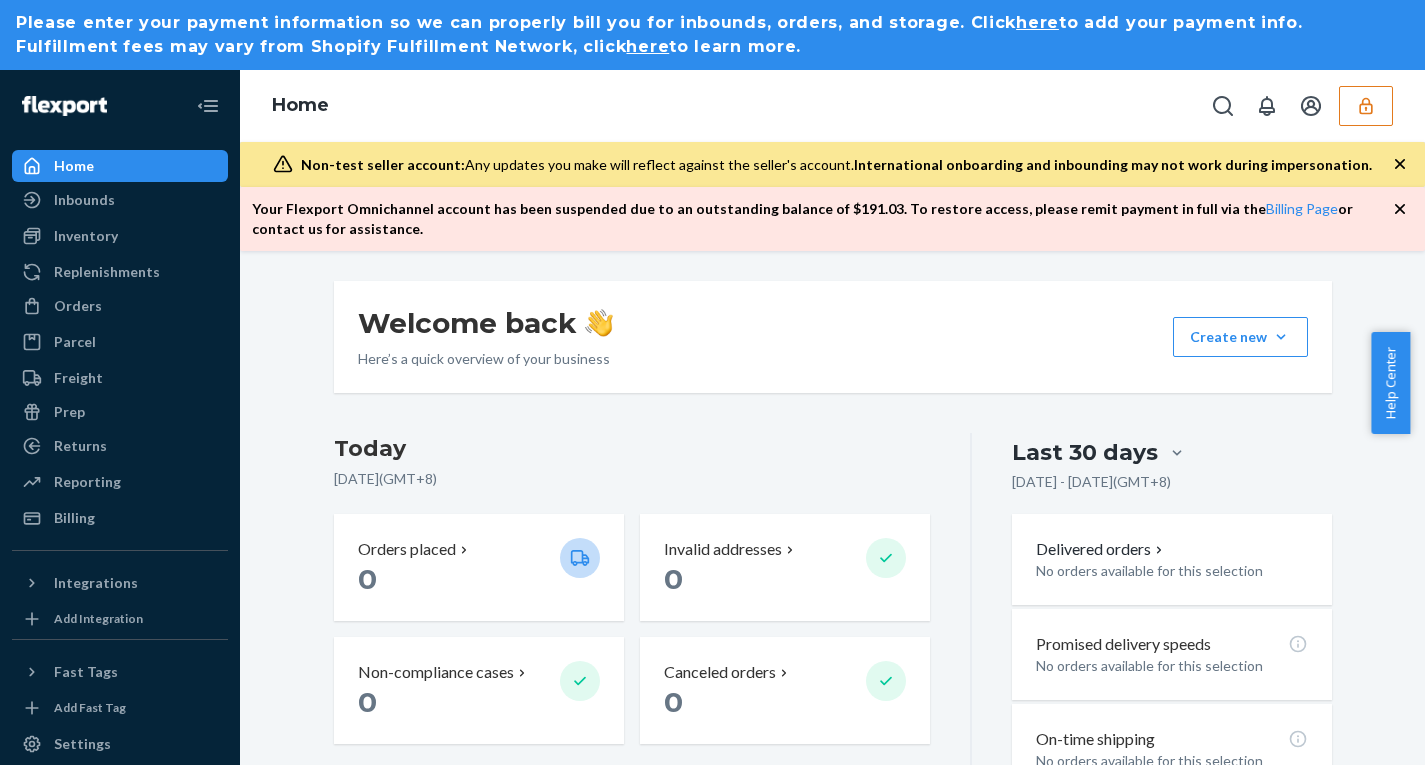 click at bounding box center (1366, 106) 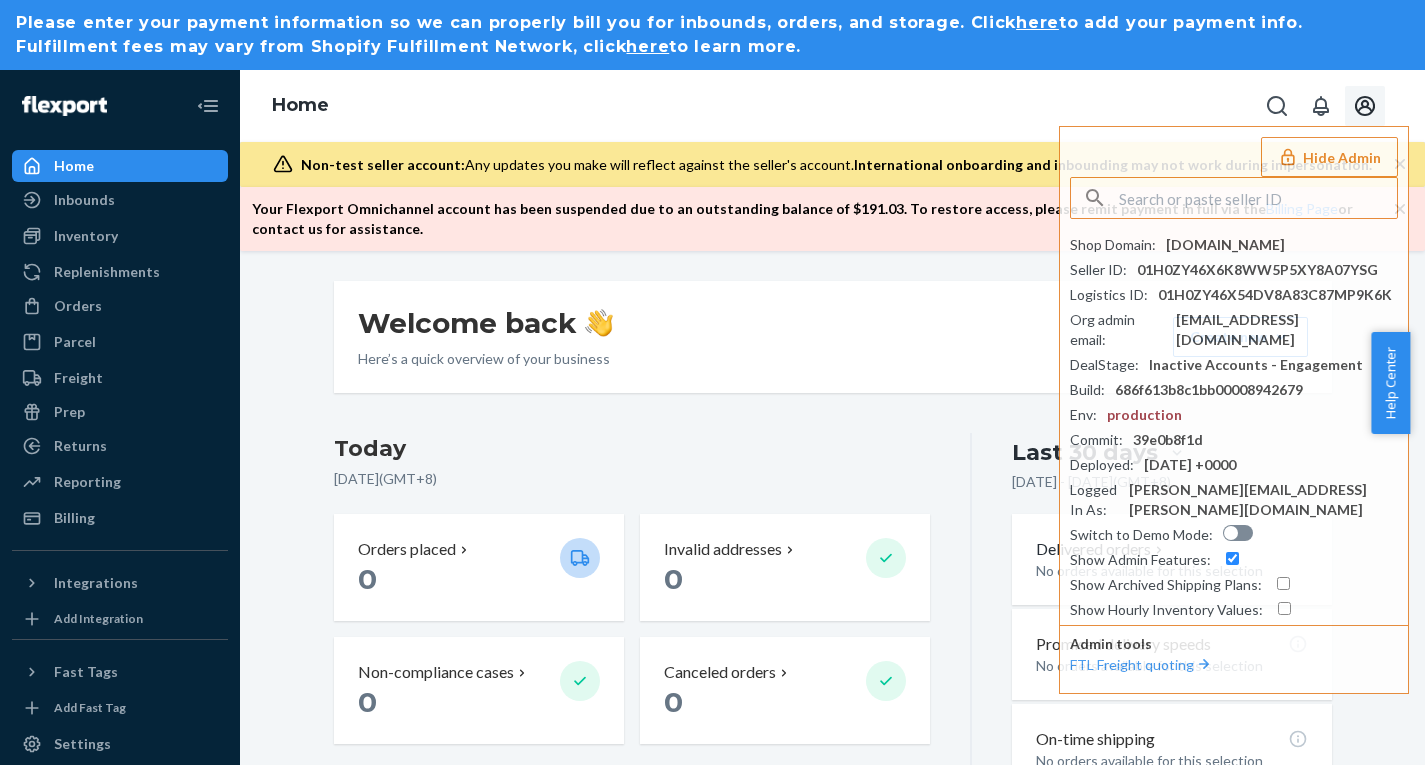 click 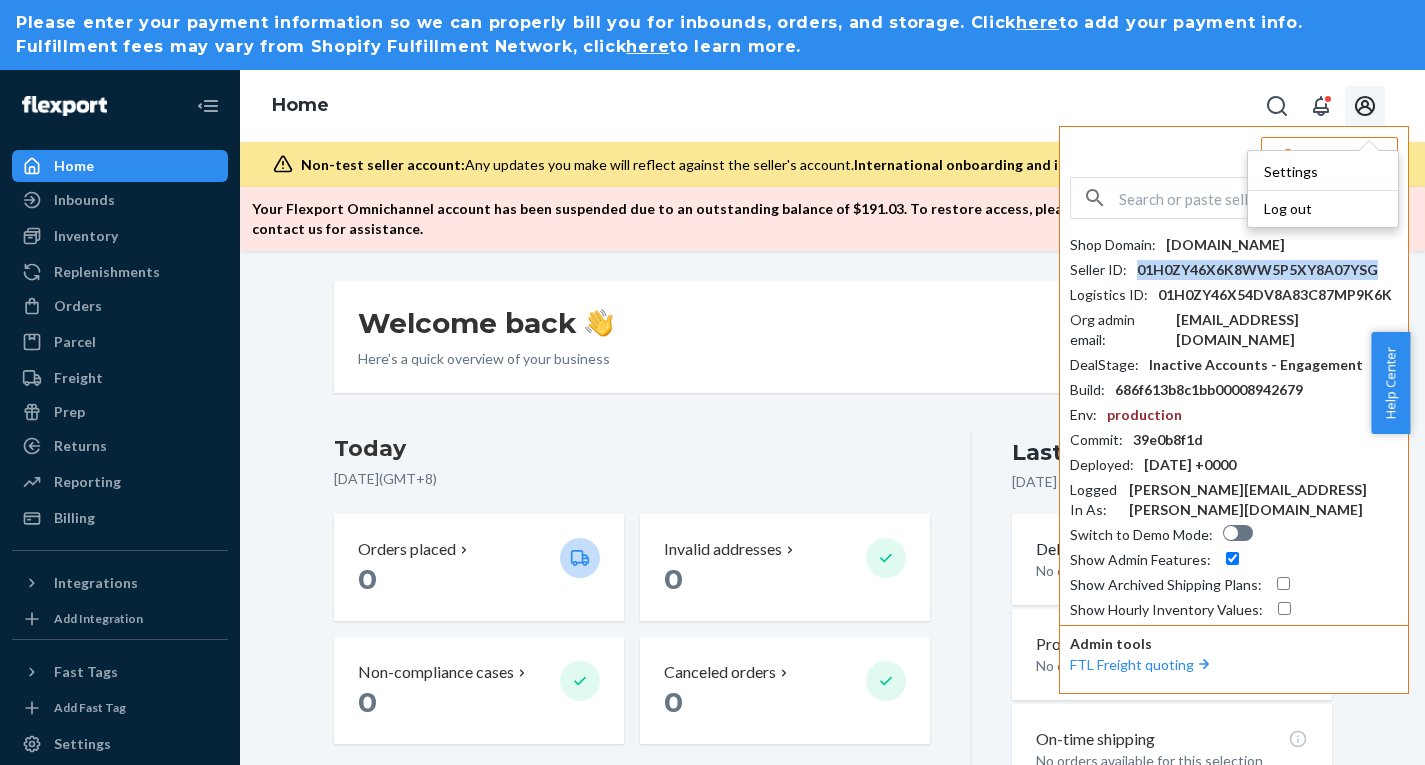 click on "01H0ZY46X6K8WW5P5XY8A07YSG" at bounding box center [1257, 270] 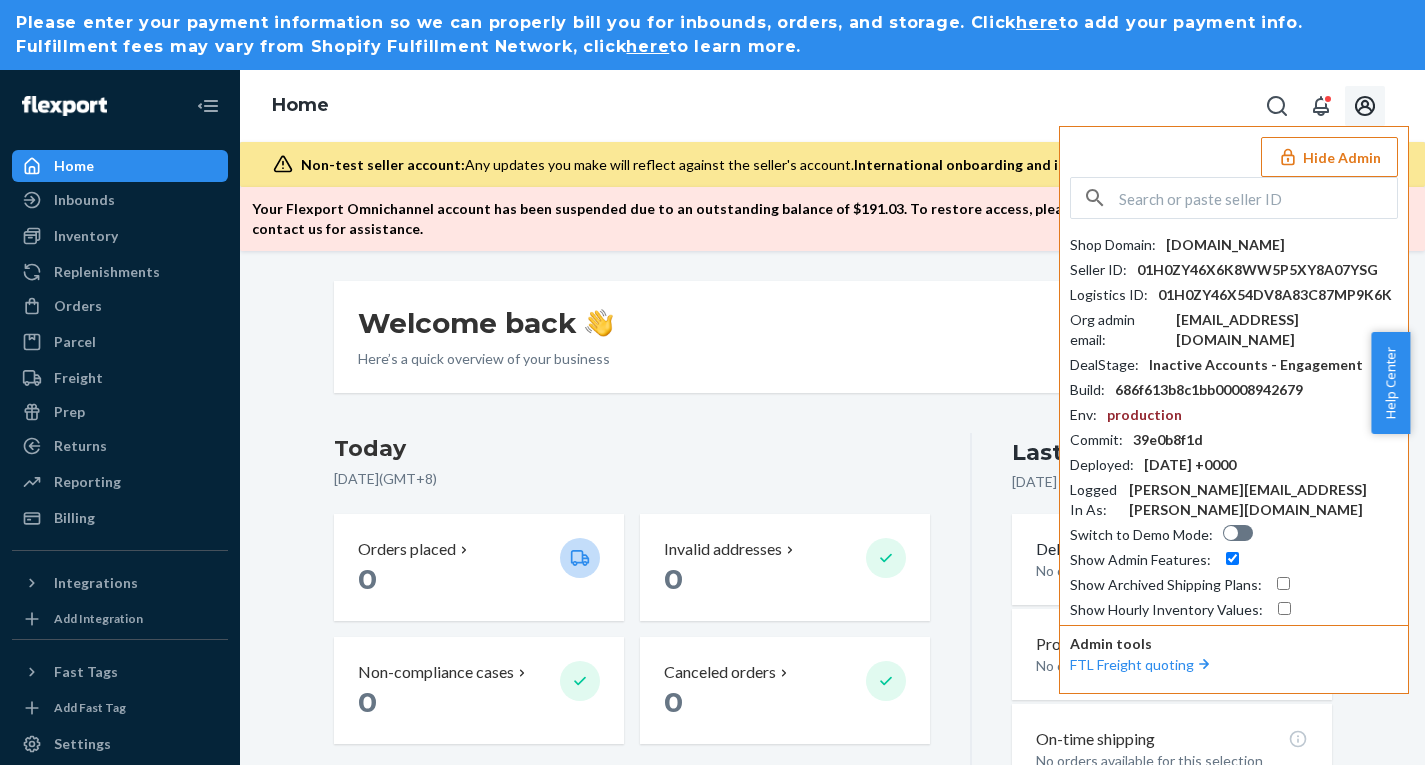 click at bounding box center (1258, 198) 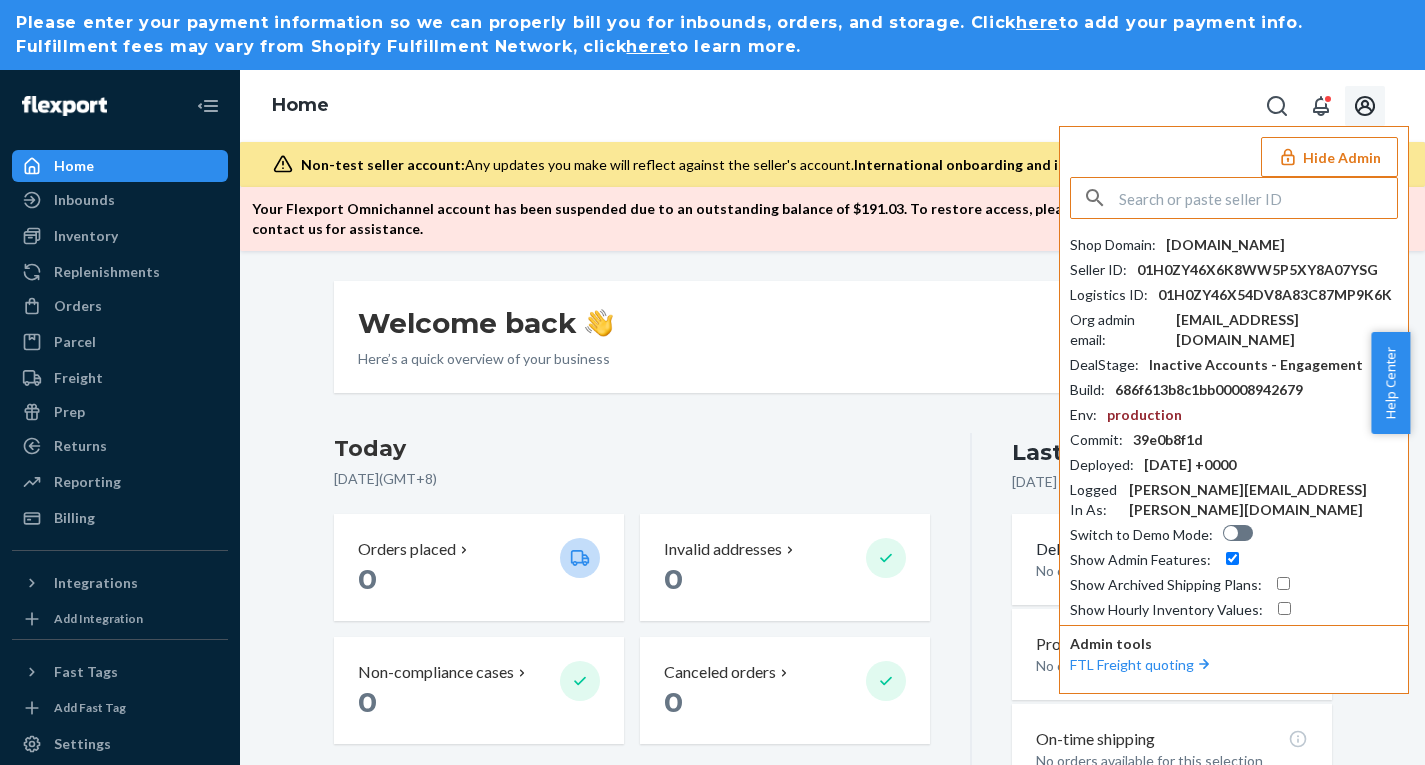 paste on "clubearlybirdgmailcom" 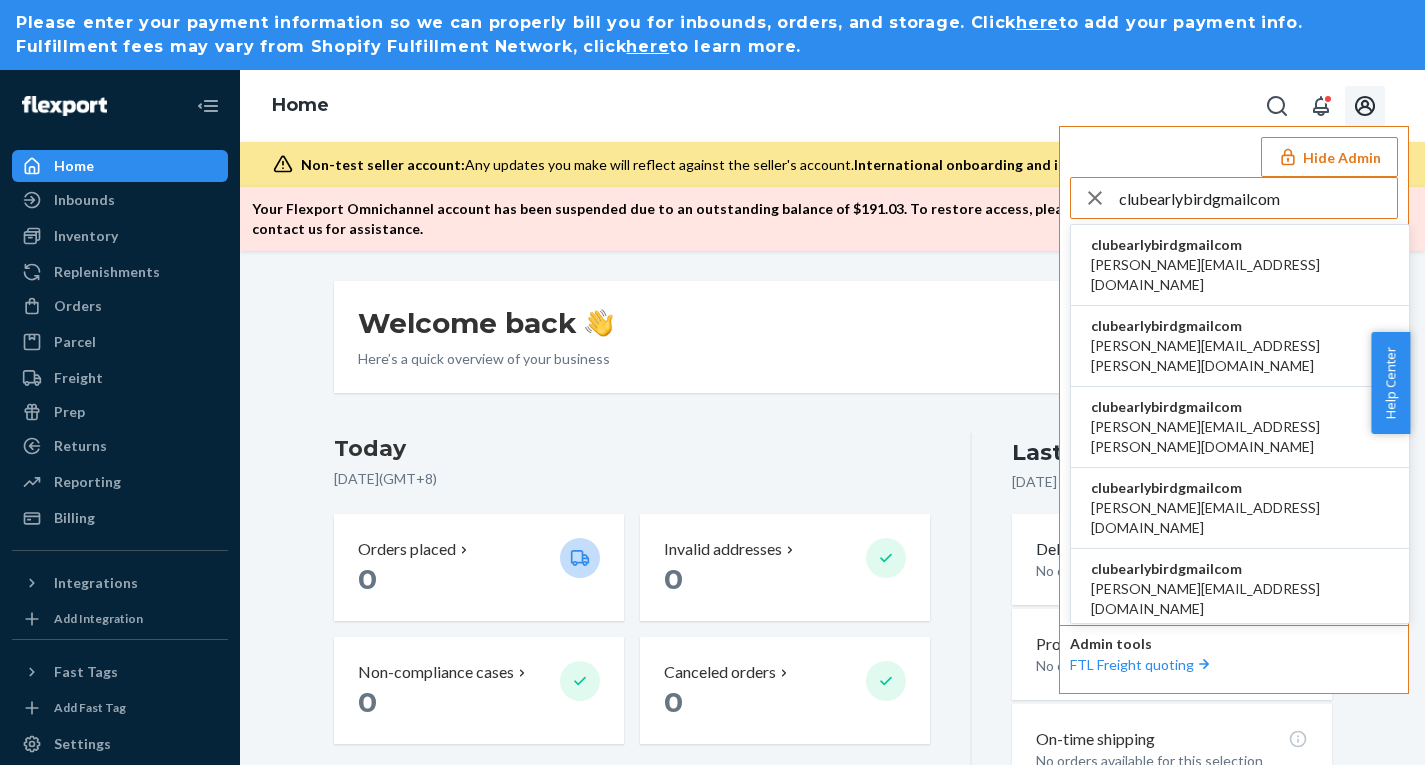 type on "clubearlybirdgmailcom" 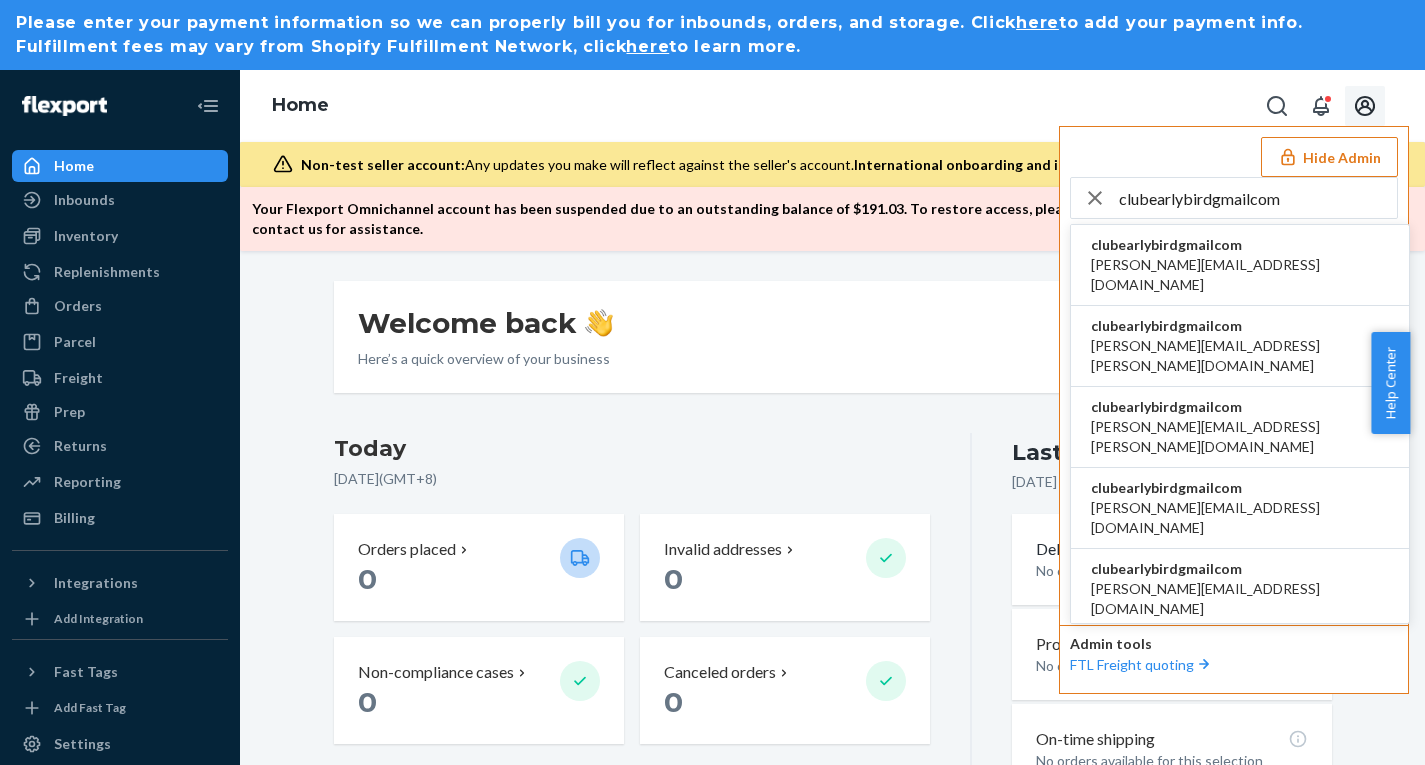 click on "clubearlybirdgmailcom" at bounding box center [1240, 245] 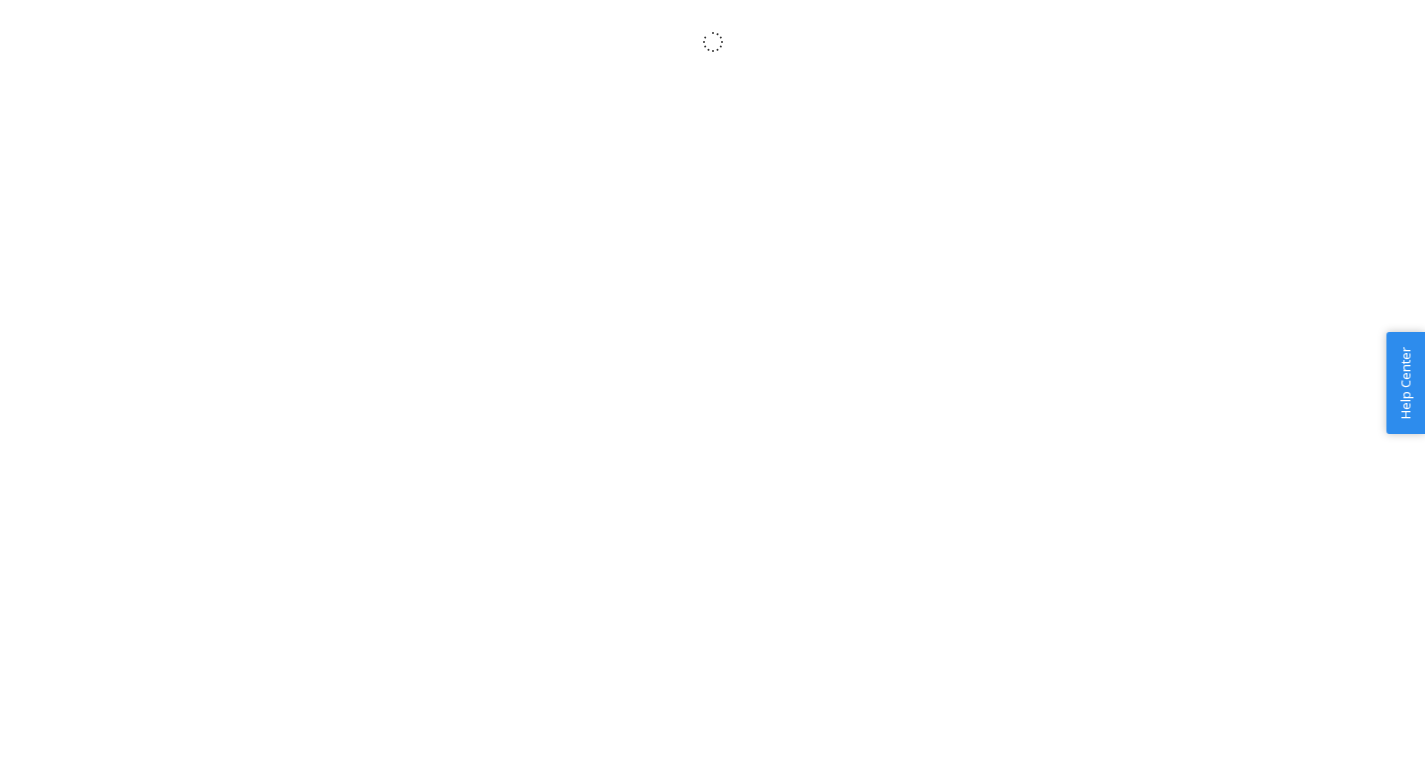 scroll, scrollTop: 0, scrollLeft: 0, axis: both 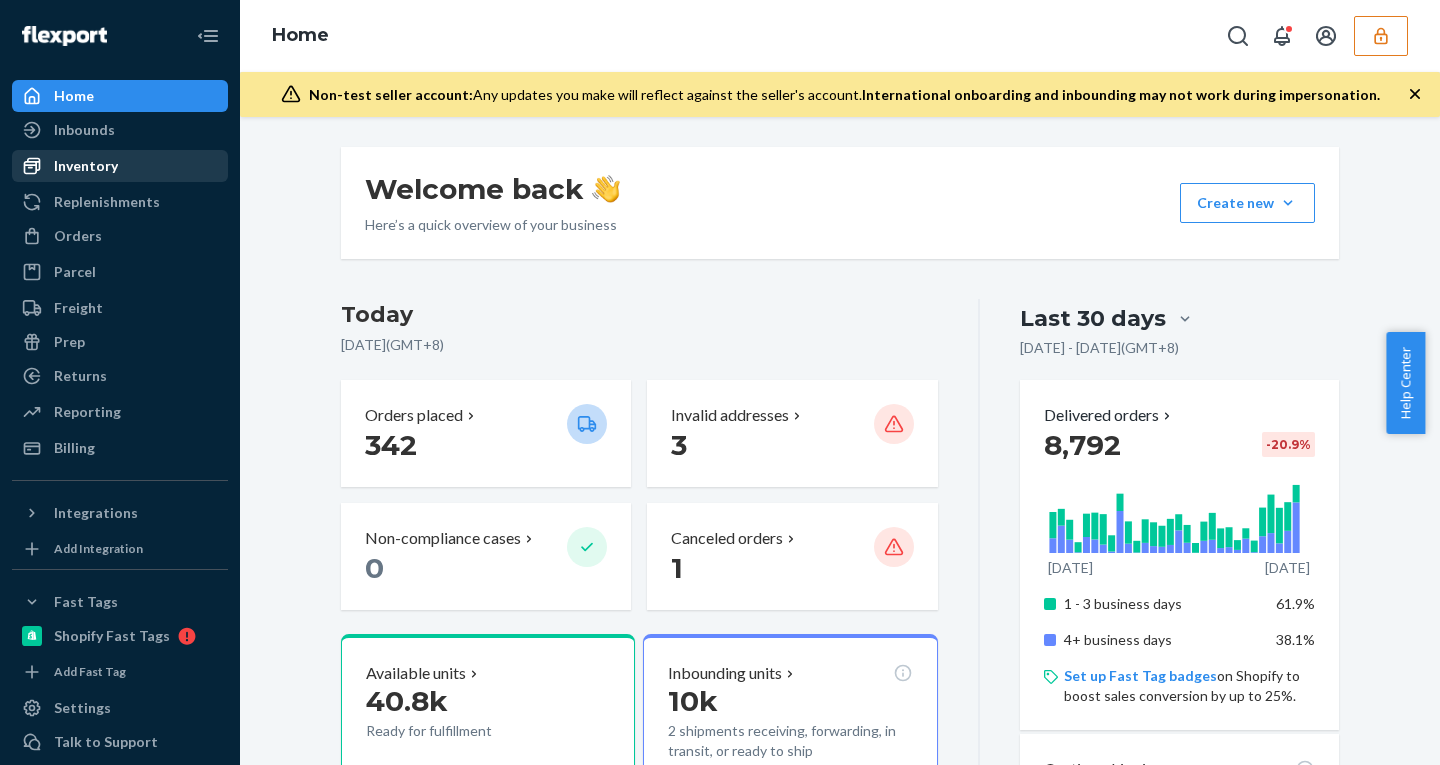 click on "Inventory" at bounding box center [86, 166] 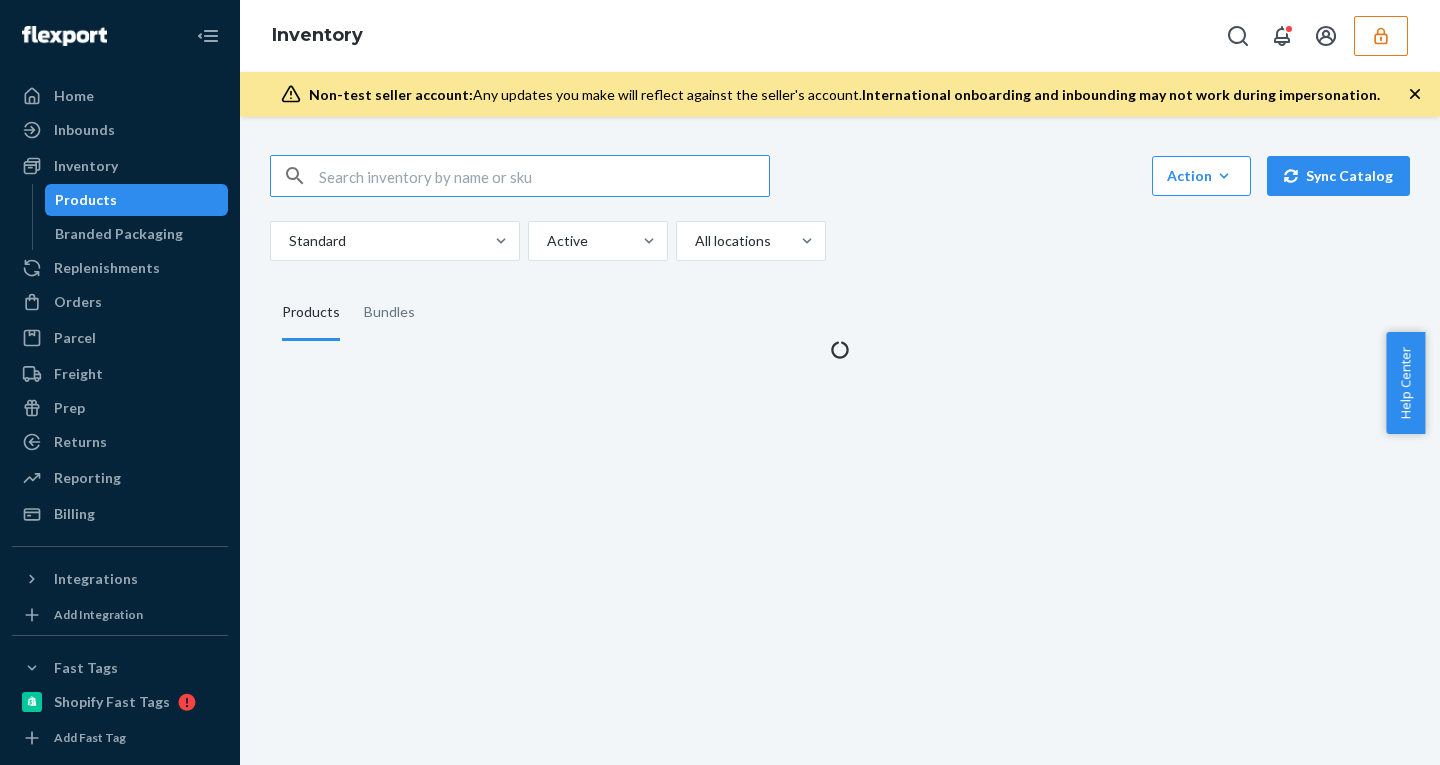 click at bounding box center [544, 176] 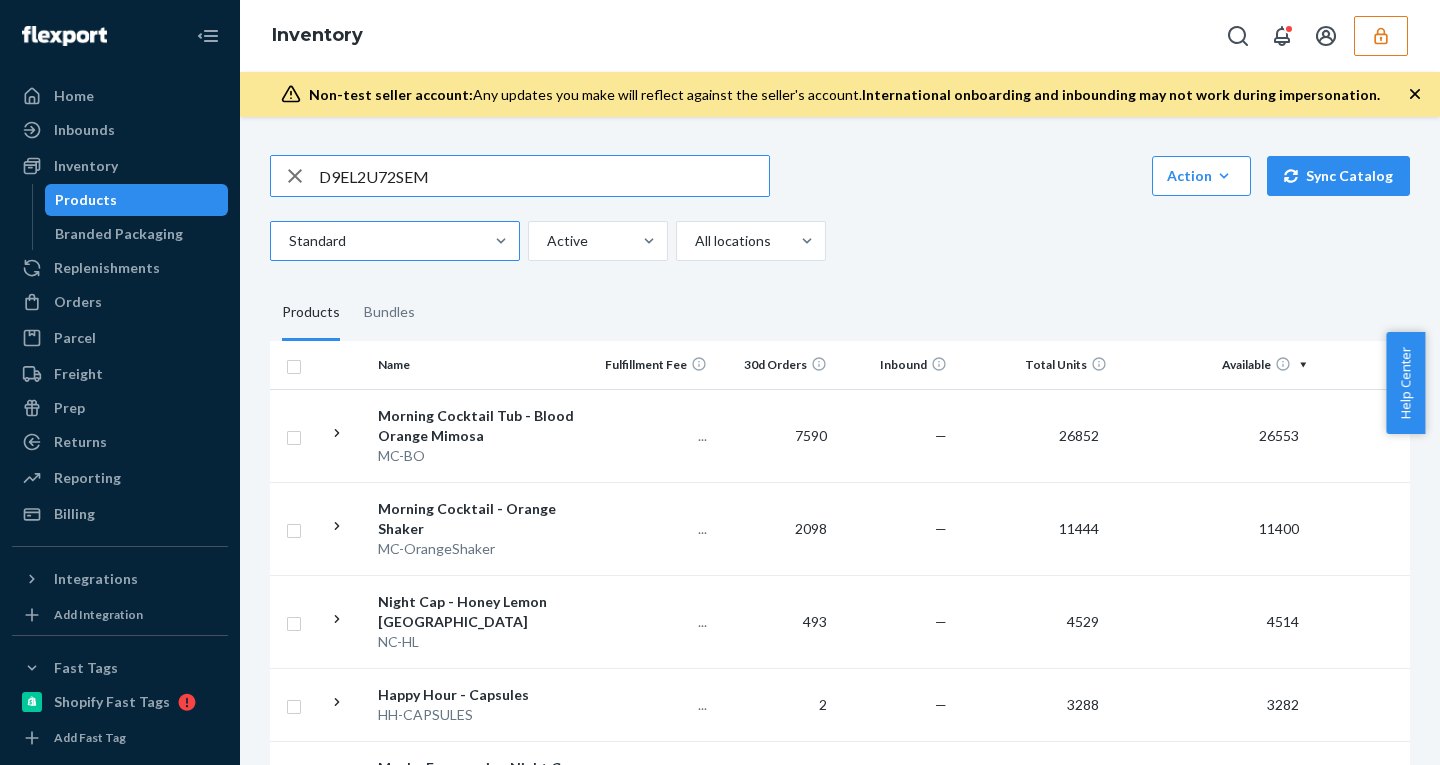 type on "D9EL2U72SEM" 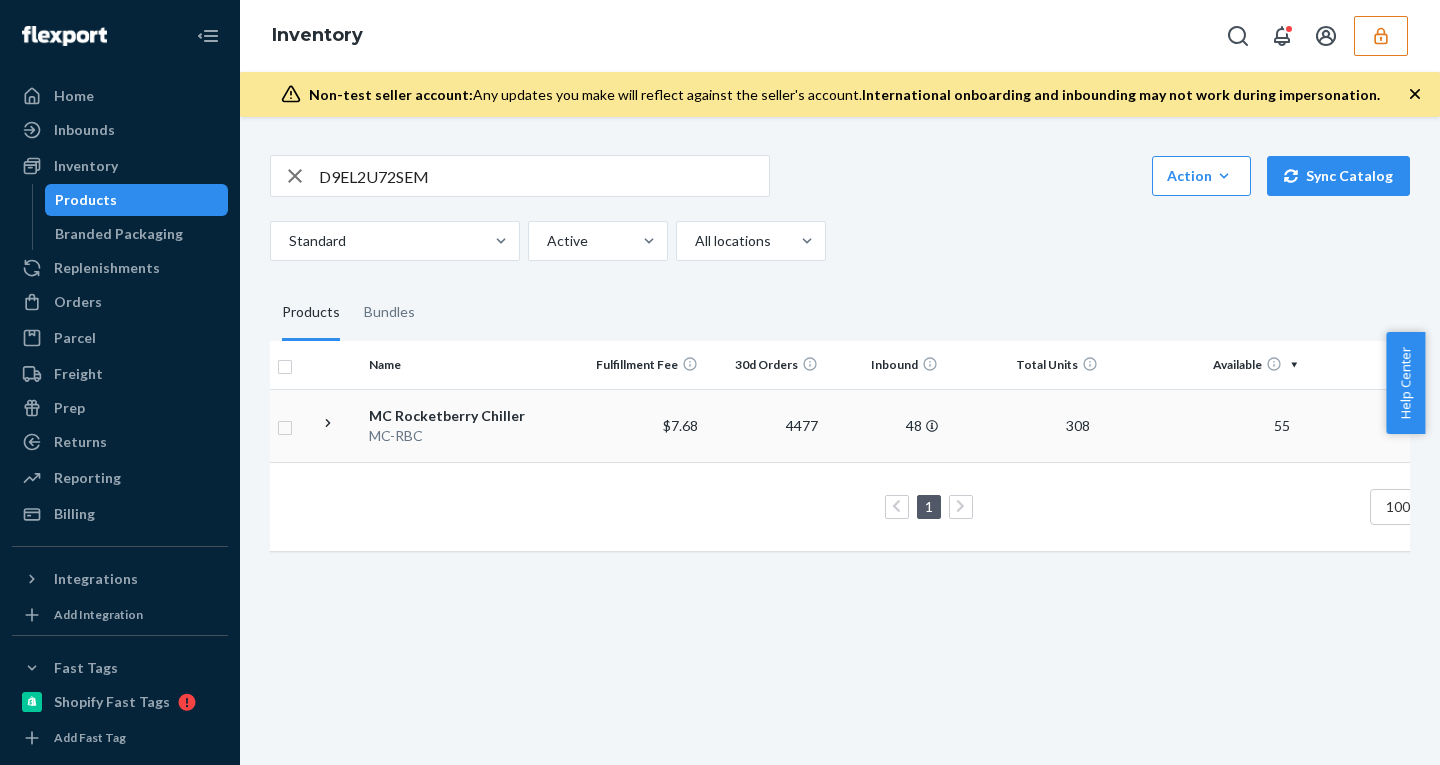 scroll, scrollTop: 0, scrollLeft: 0, axis: both 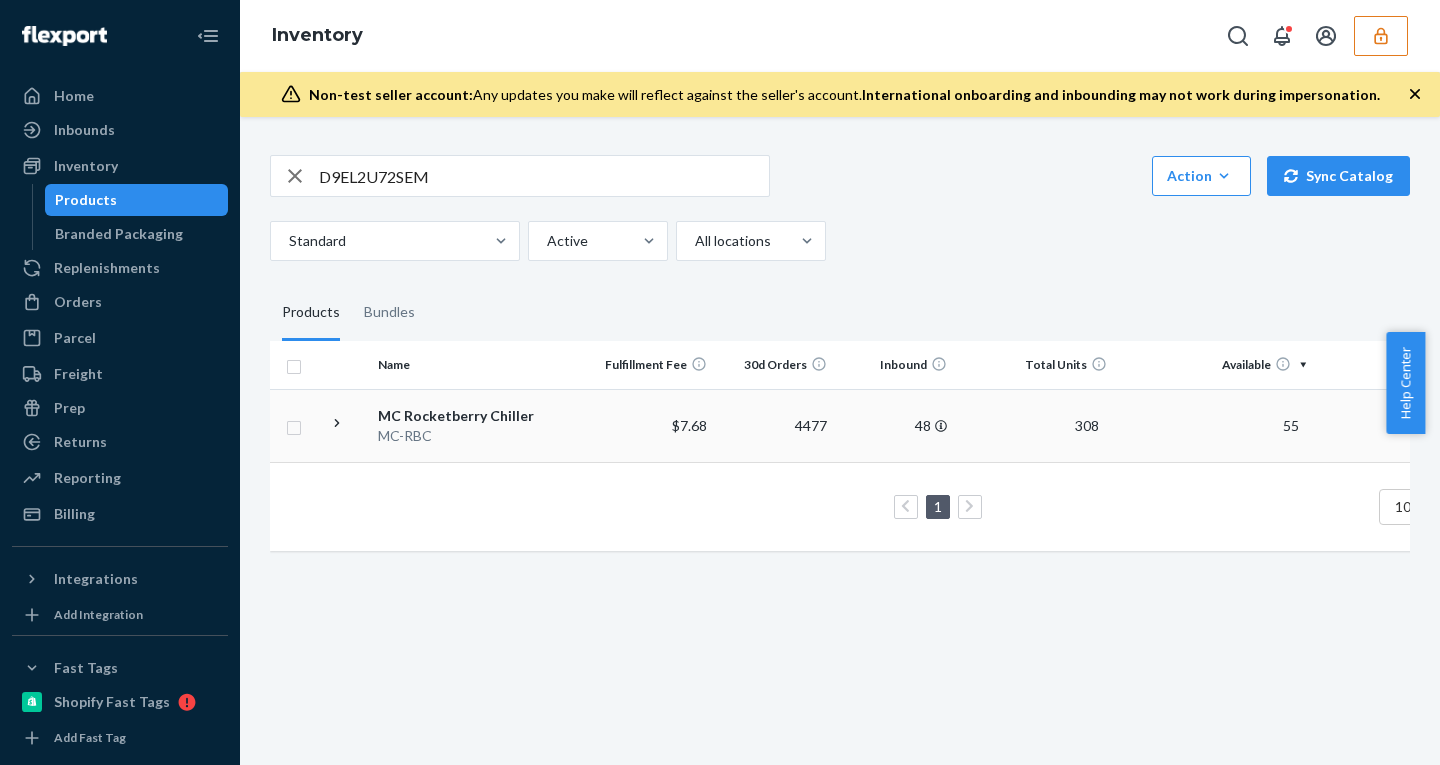 click on "MC-RBC" at bounding box center [482, 436] 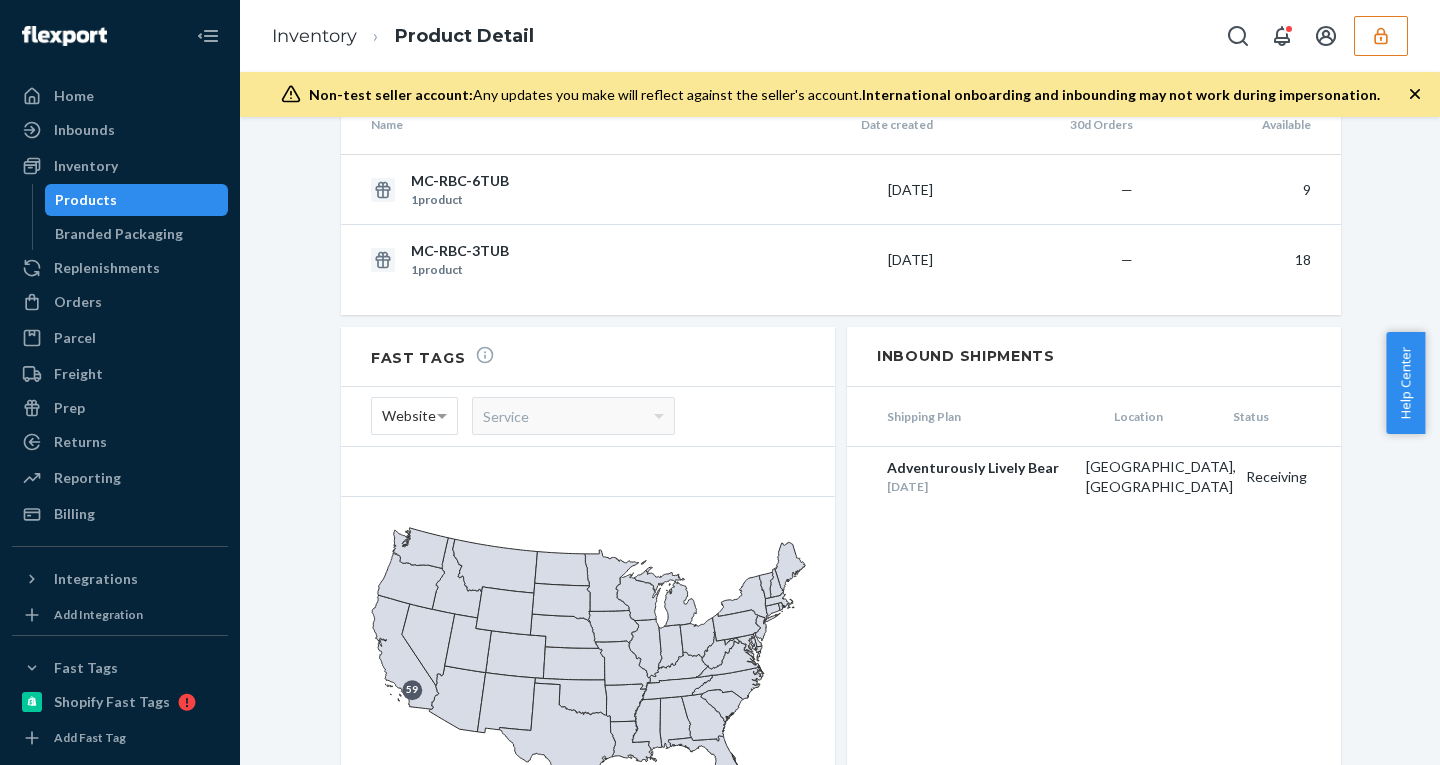 scroll, scrollTop: 1996, scrollLeft: 0, axis: vertical 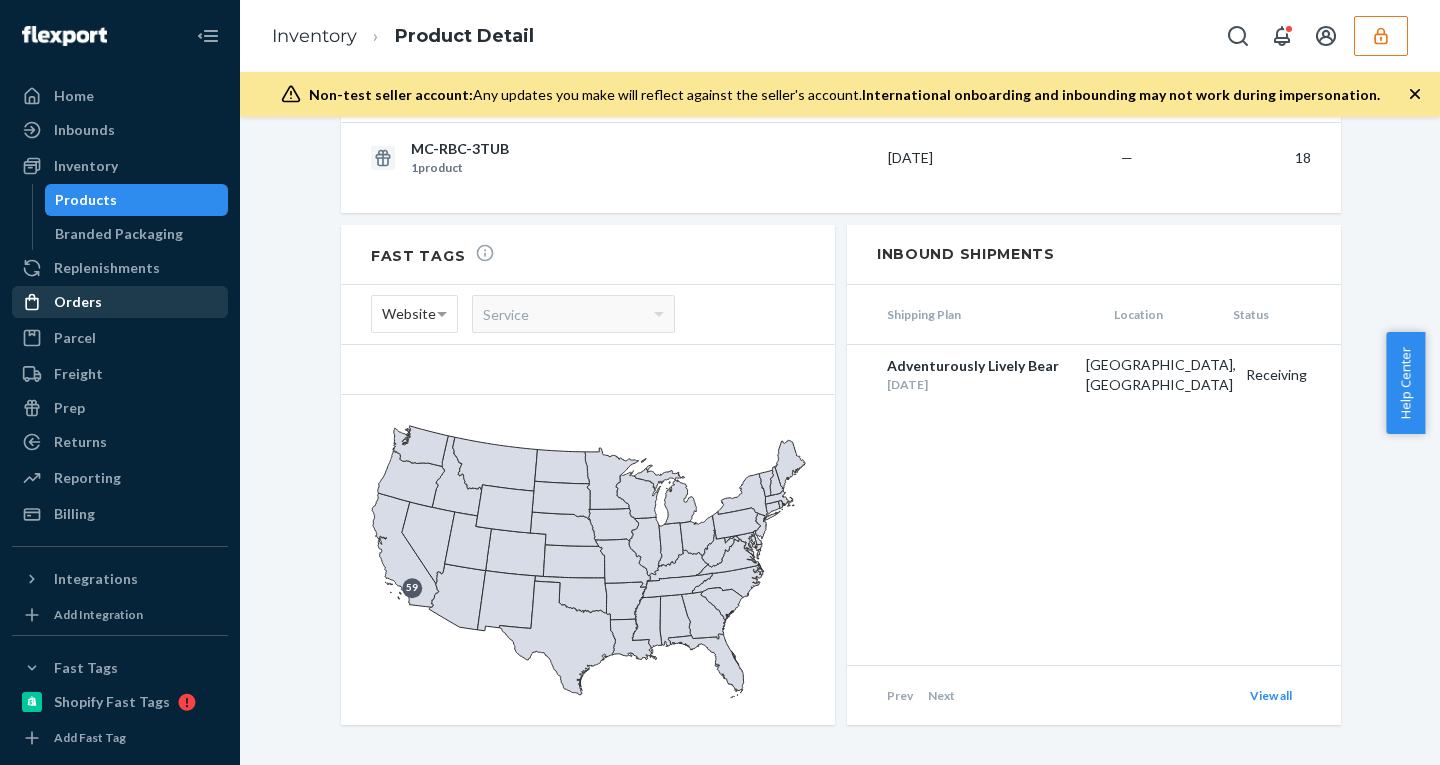 click on "Orders" at bounding box center [78, 302] 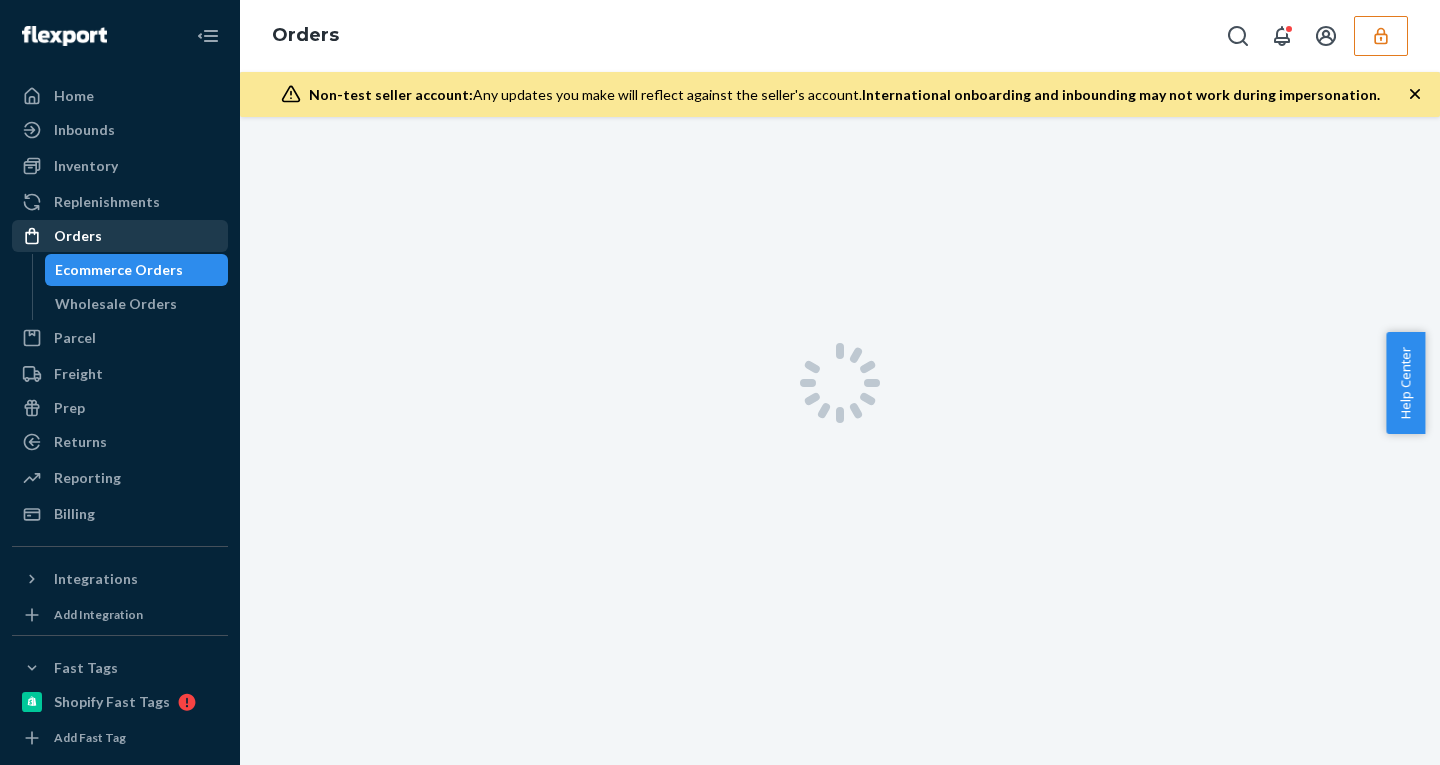 scroll, scrollTop: 0, scrollLeft: 0, axis: both 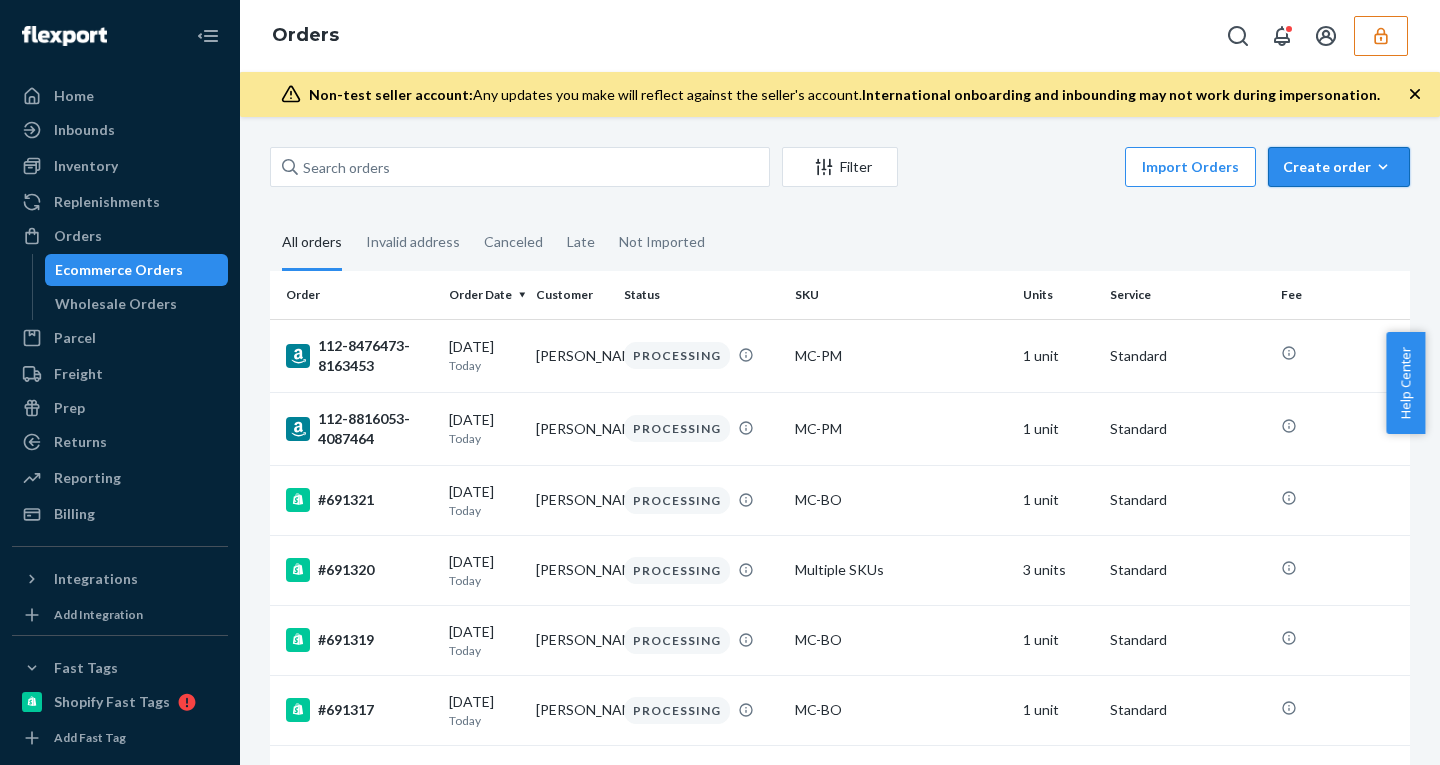 click on "Create order" at bounding box center (1339, 167) 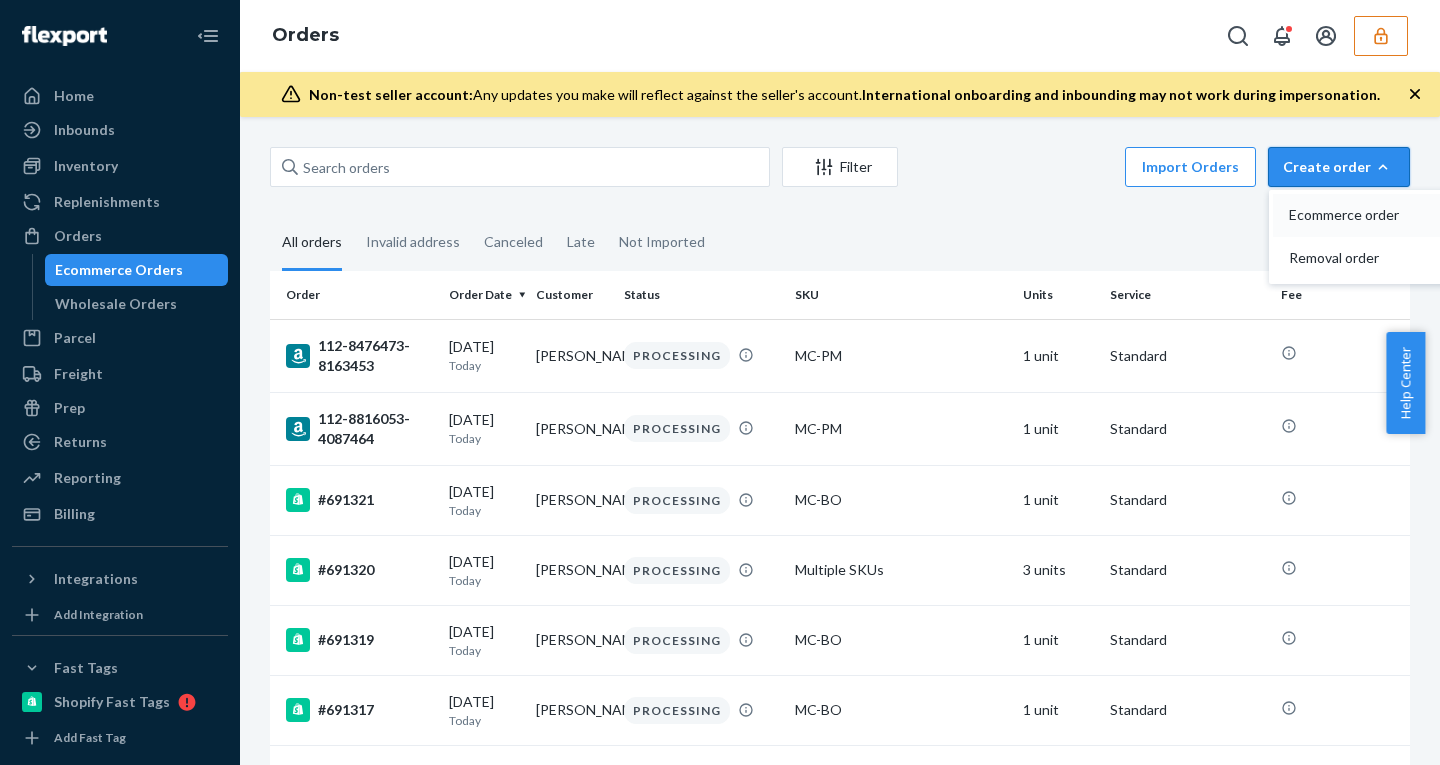 click on "Ecommerce order" at bounding box center [1369, 215] 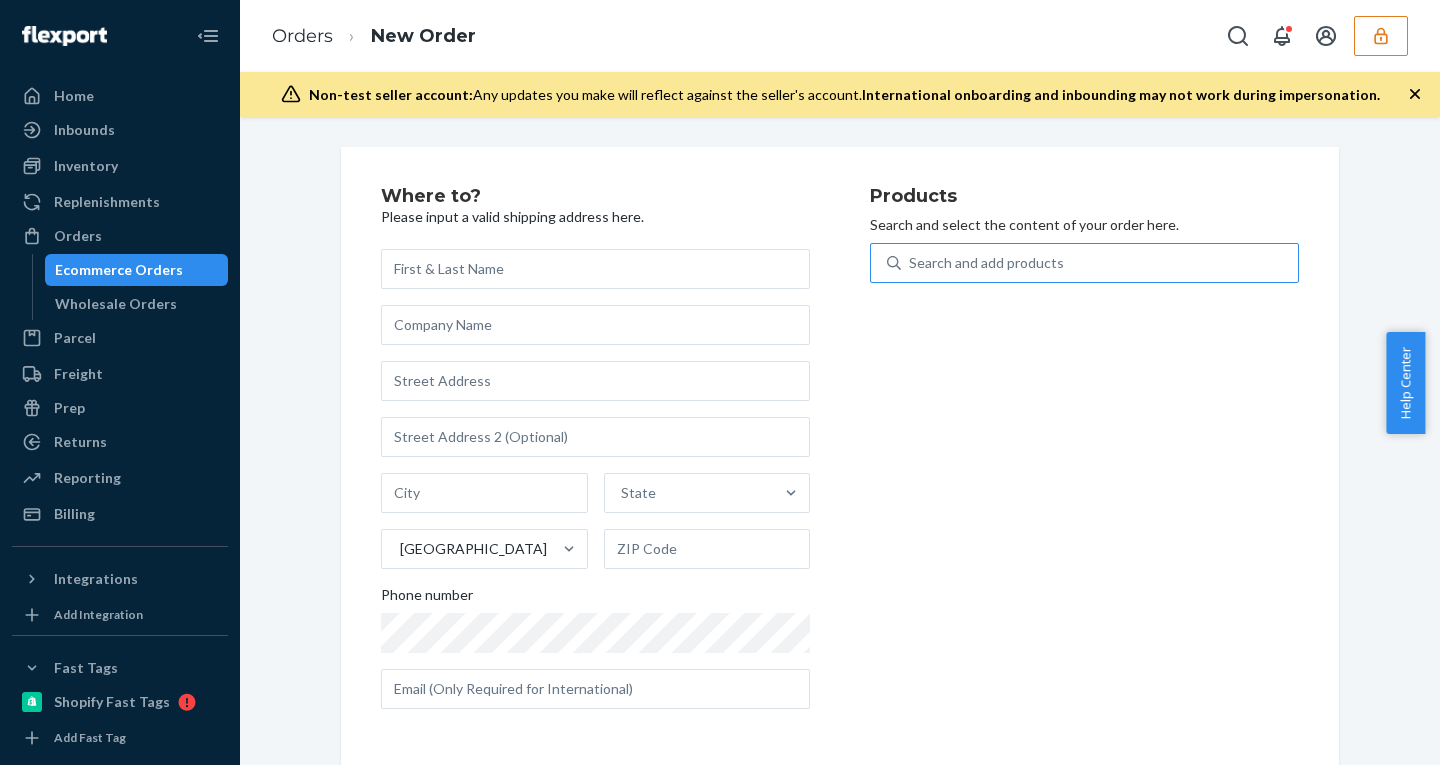 click on "Search and add products" at bounding box center (986, 263) 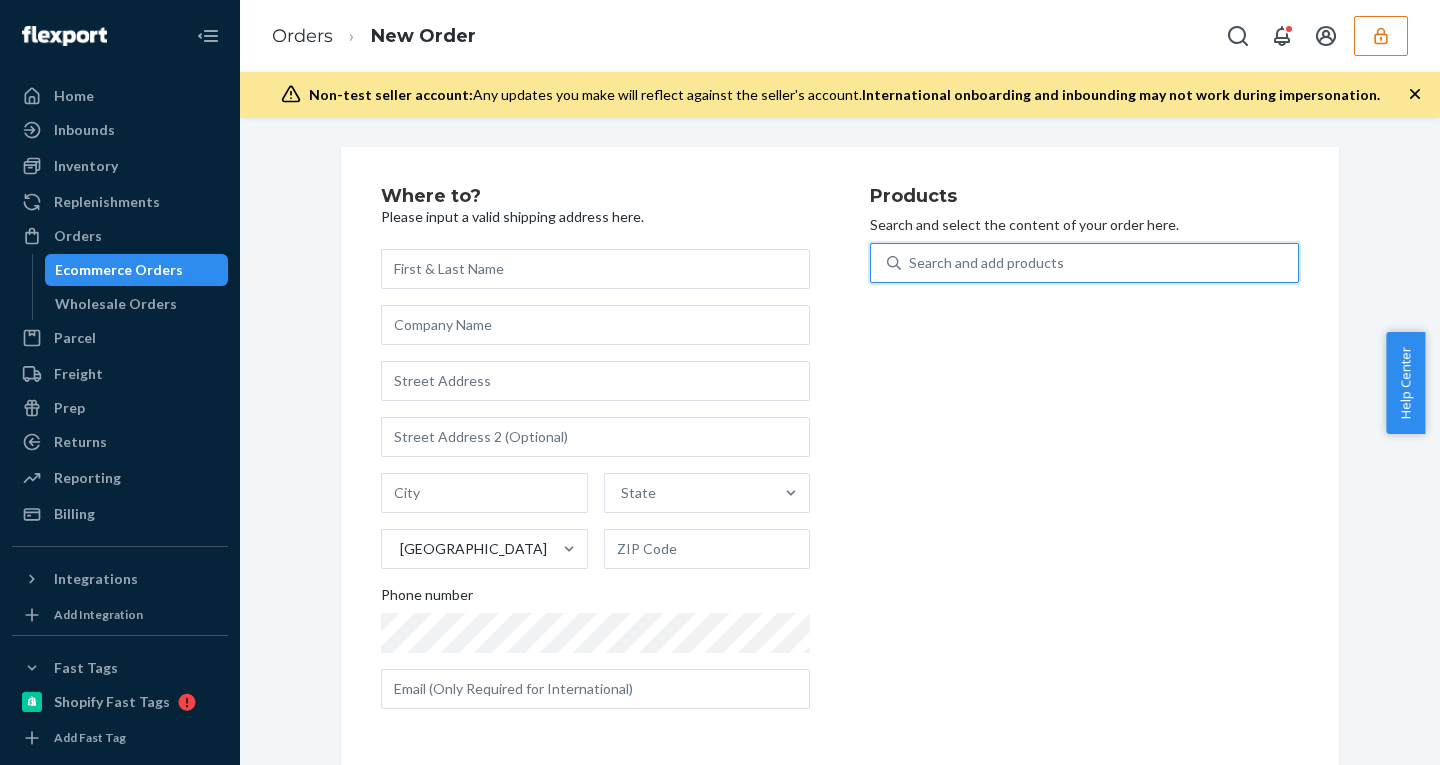 paste on "D9EL2U72SEM" 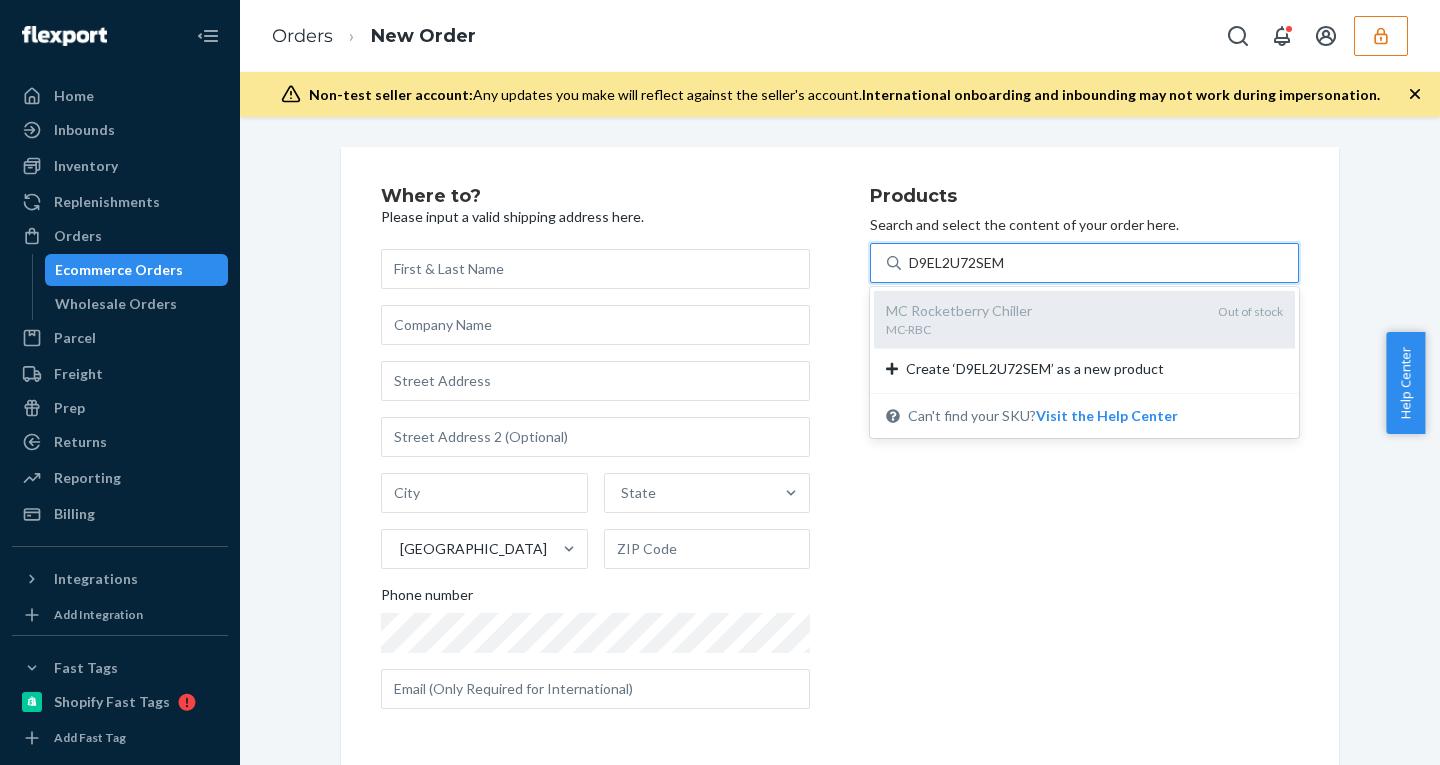 click on "MC-RBC" at bounding box center (1044, 329) 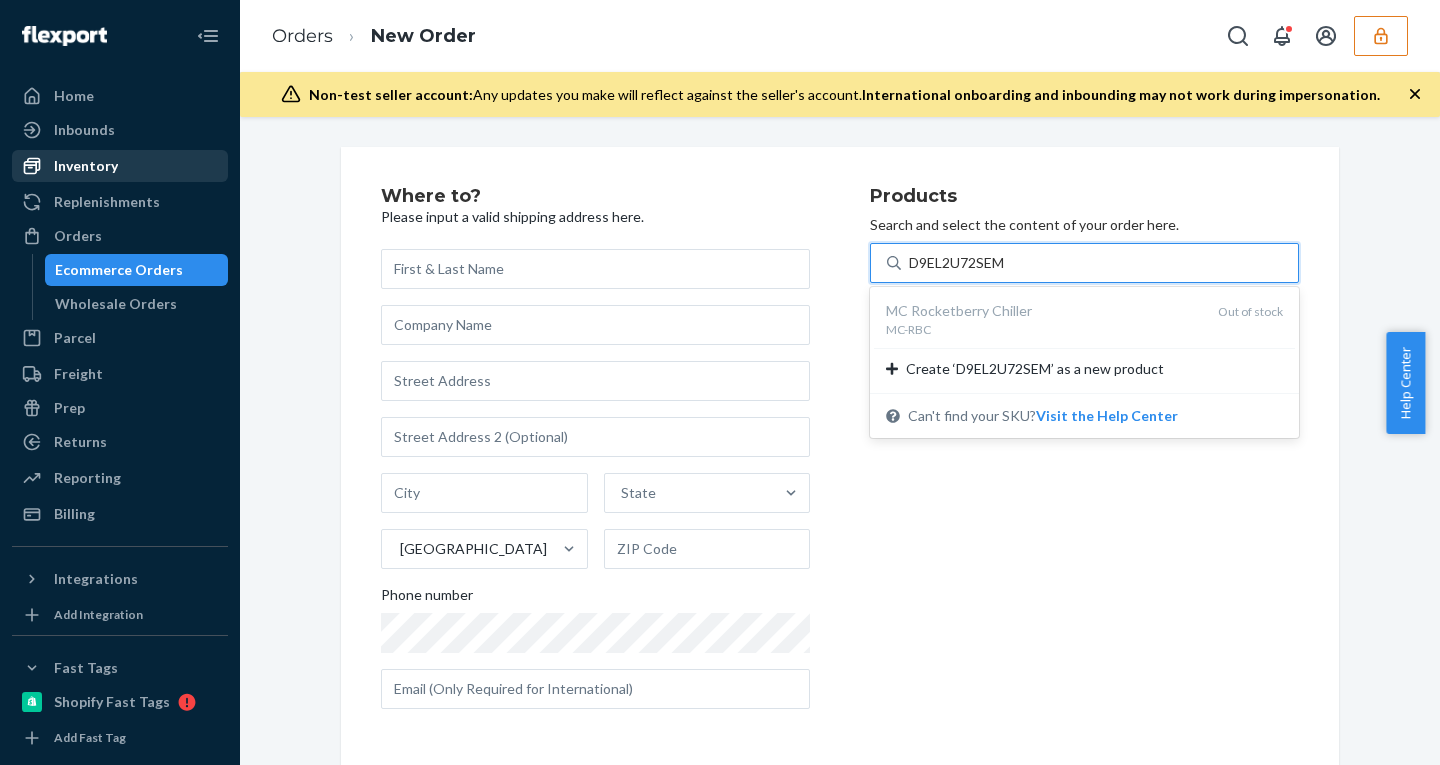 type on "D9EL2U72SEM" 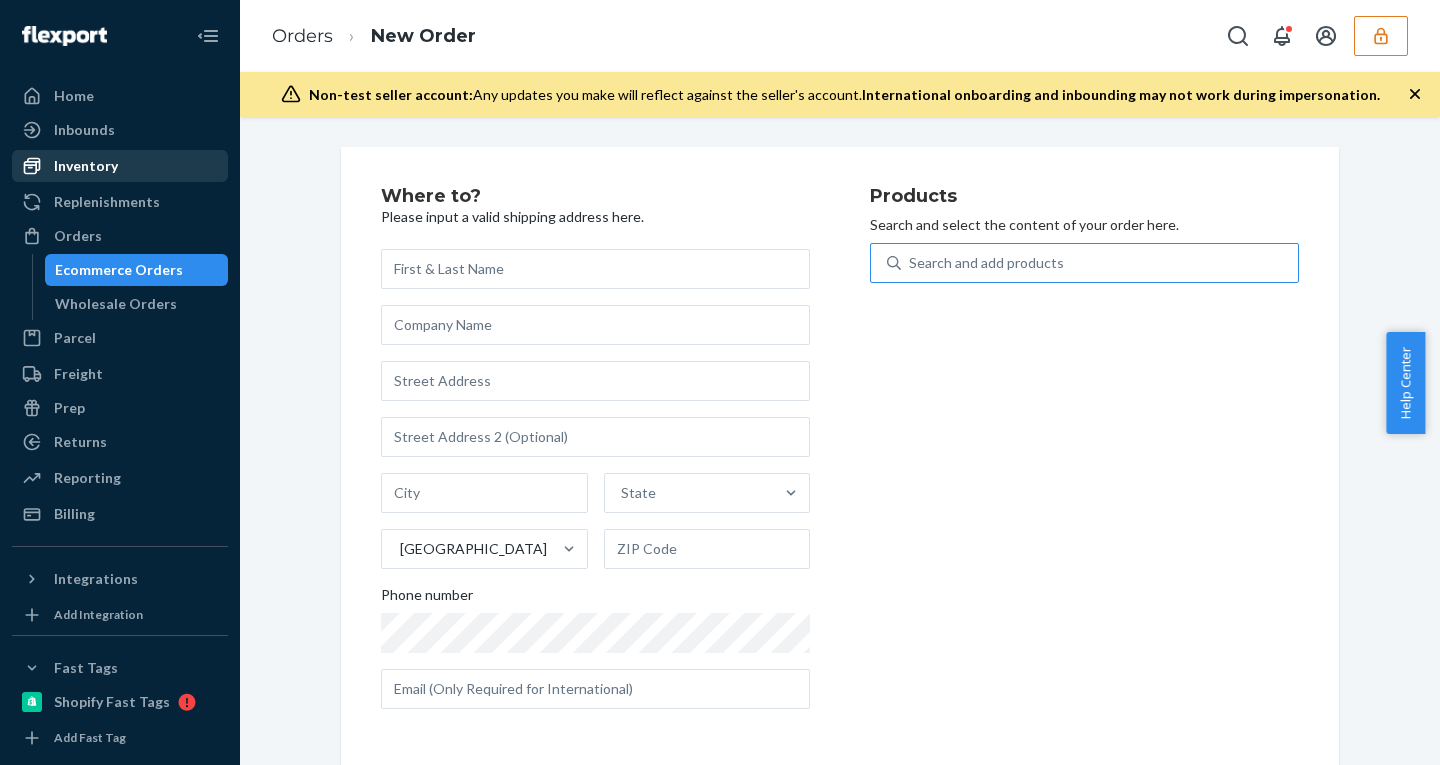click on "Inventory" at bounding box center [86, 166] 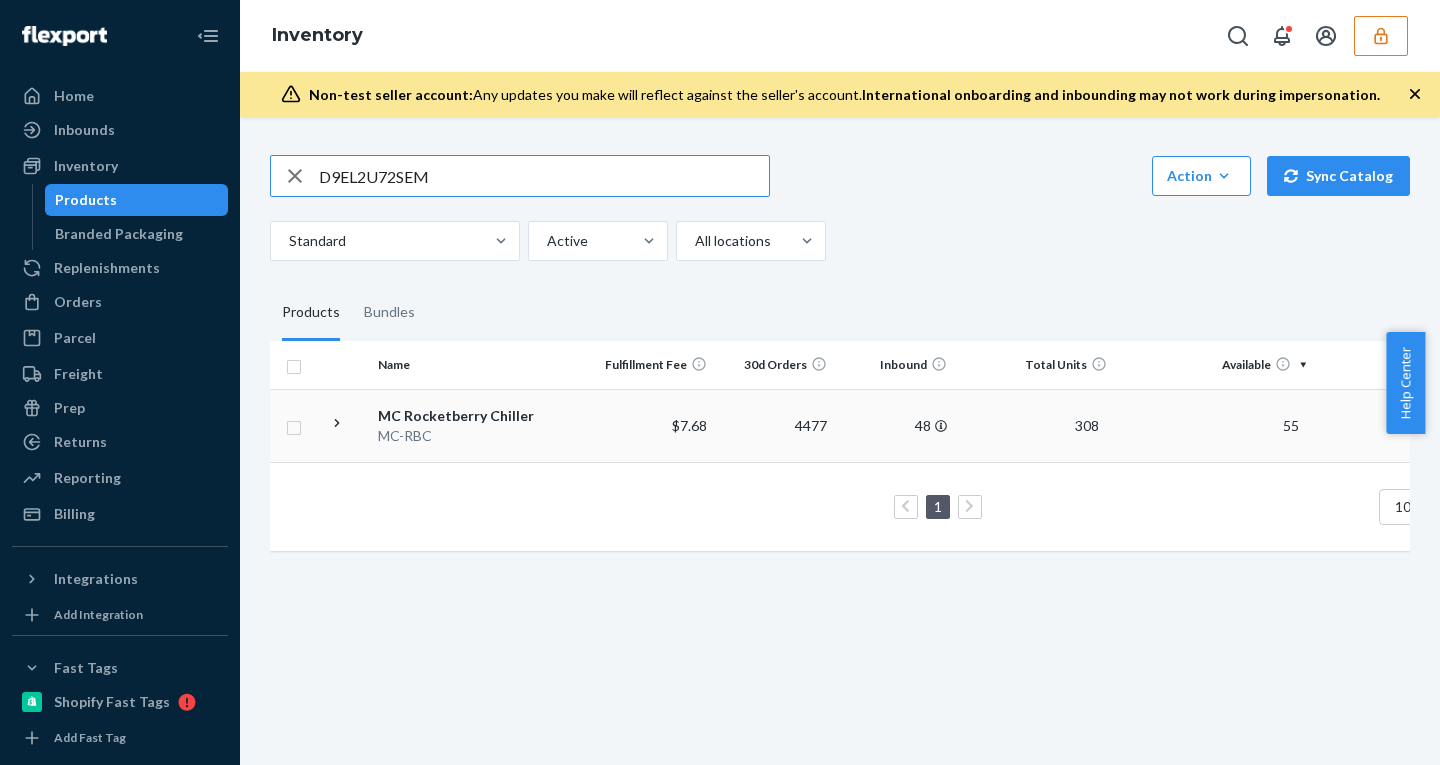 click on "308" at bounding box center [1035, 425] 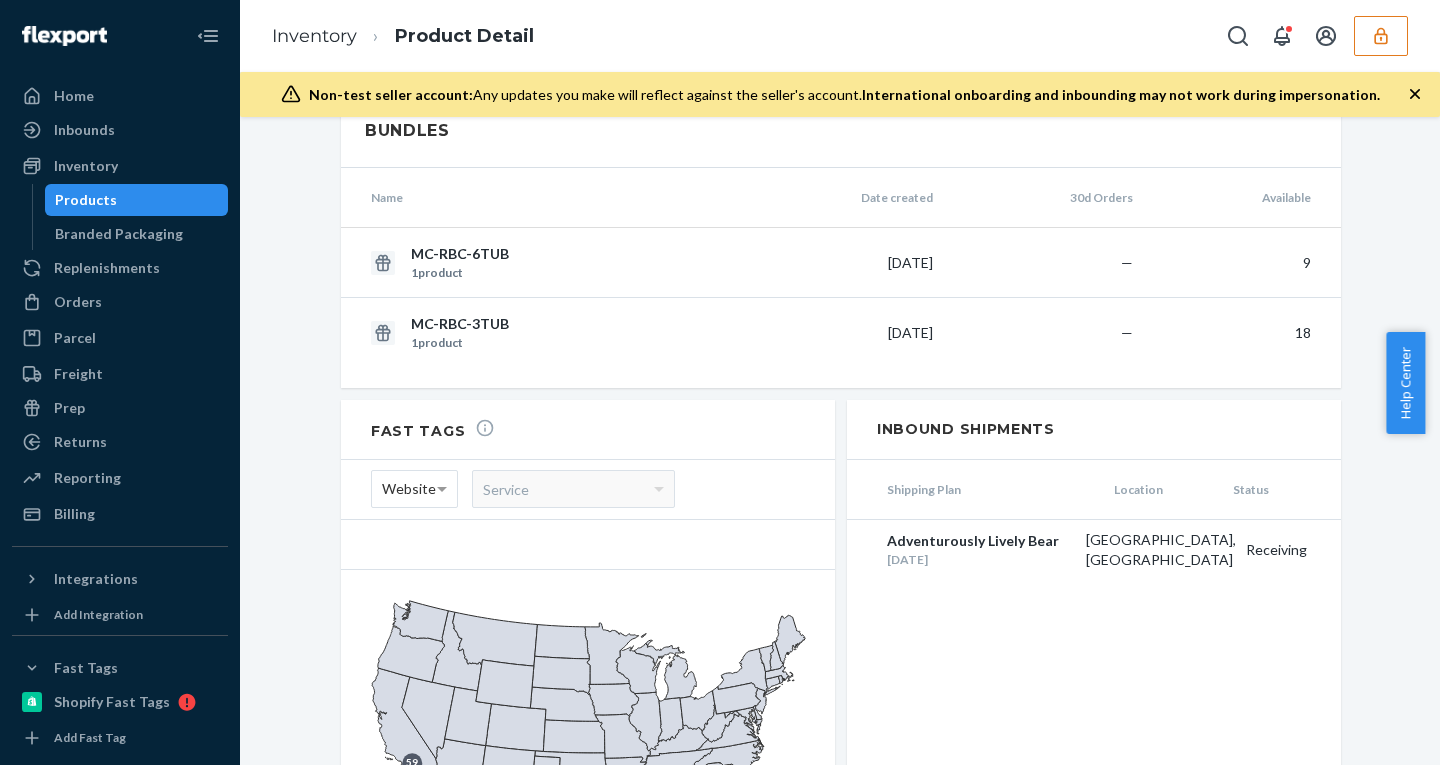 scroll, scrollTop: 1996, scrollLeft: 0, axis: vertical 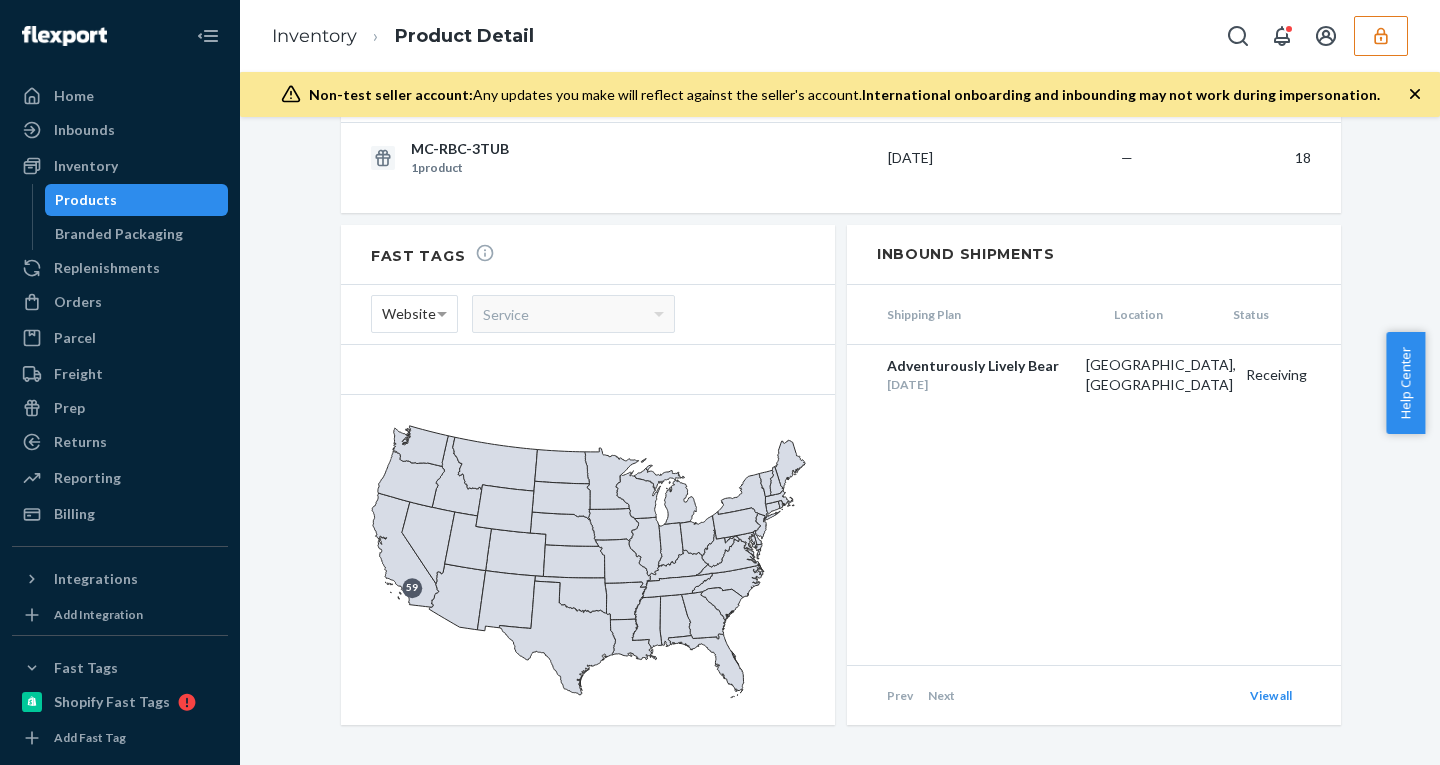 click on "Products" at bounding box center [137, 200] 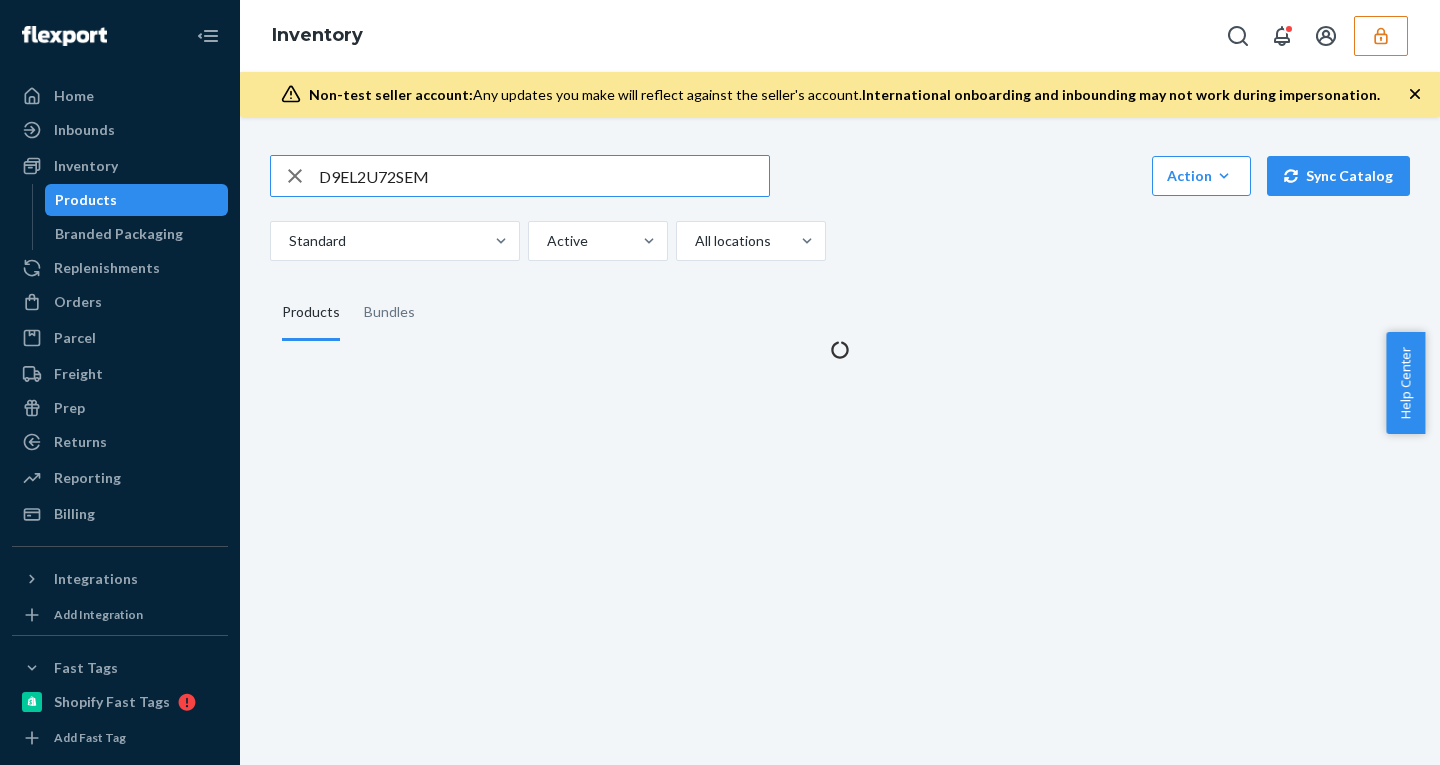 scroll, scrollTop: 0, scrollLeft: 0, axis: both 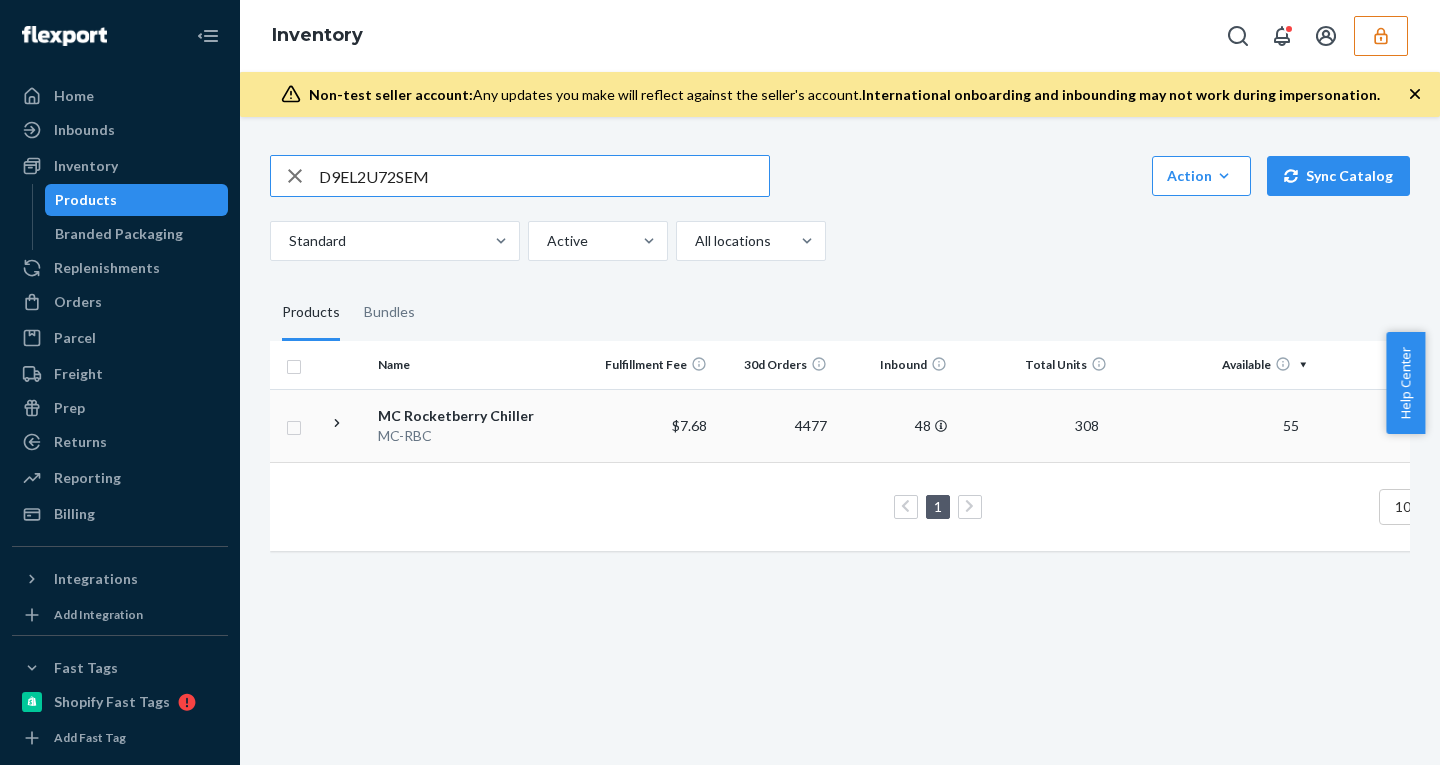 click at bounding box center (294, 425) 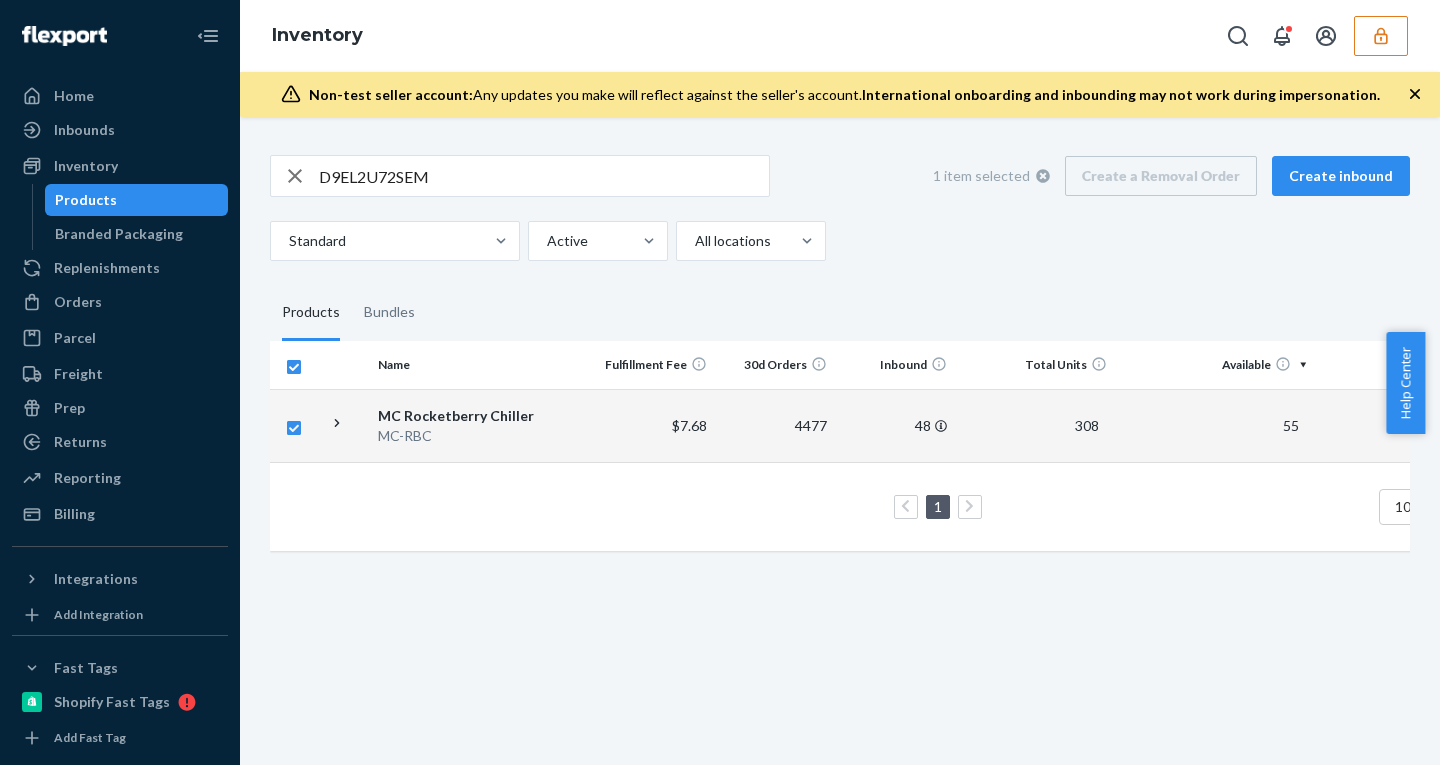 click on "1   item   selected Create a Removal Order Create inbound" at bounding box center [1164, 176] 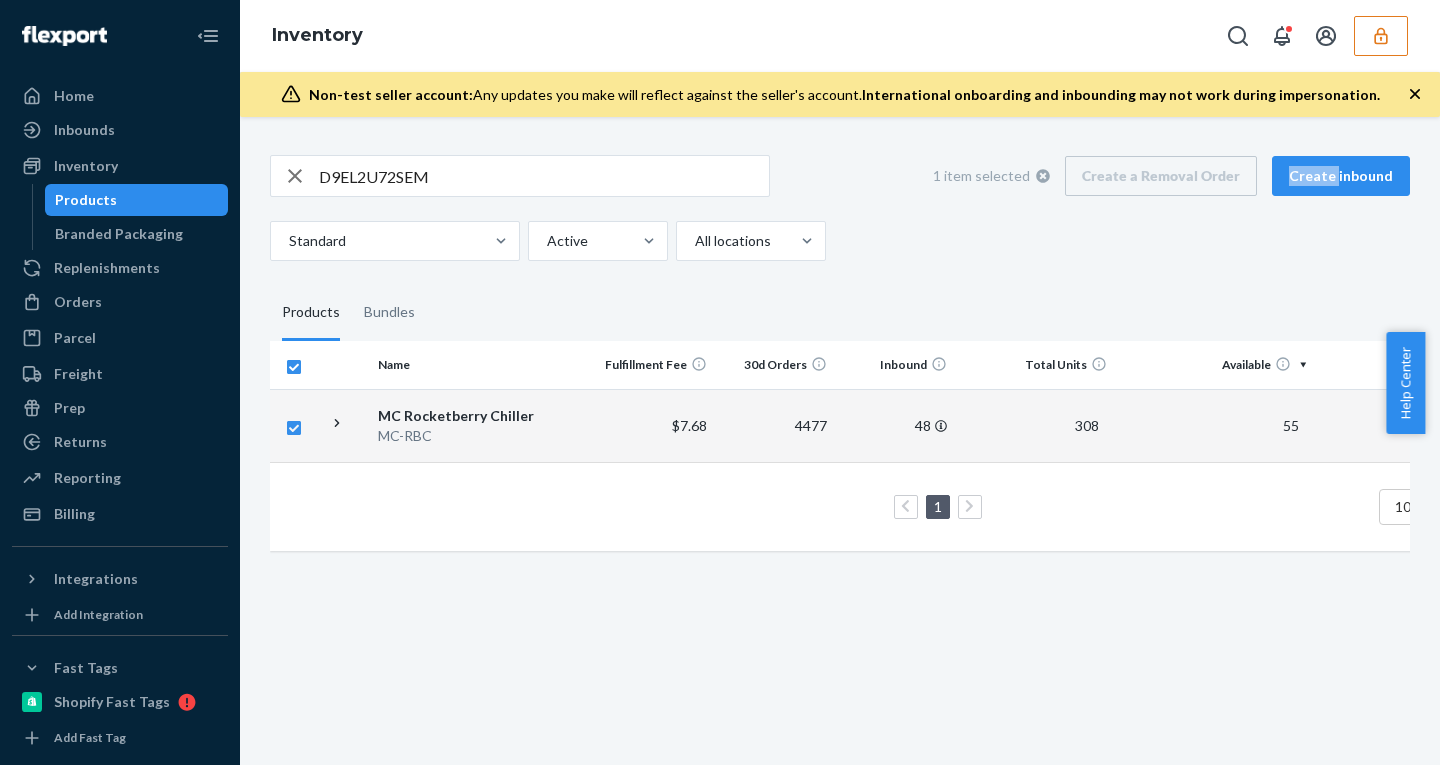 click on "1   item   selected Create a Removal Order Create inbound" at bounding box center (1164, 176) 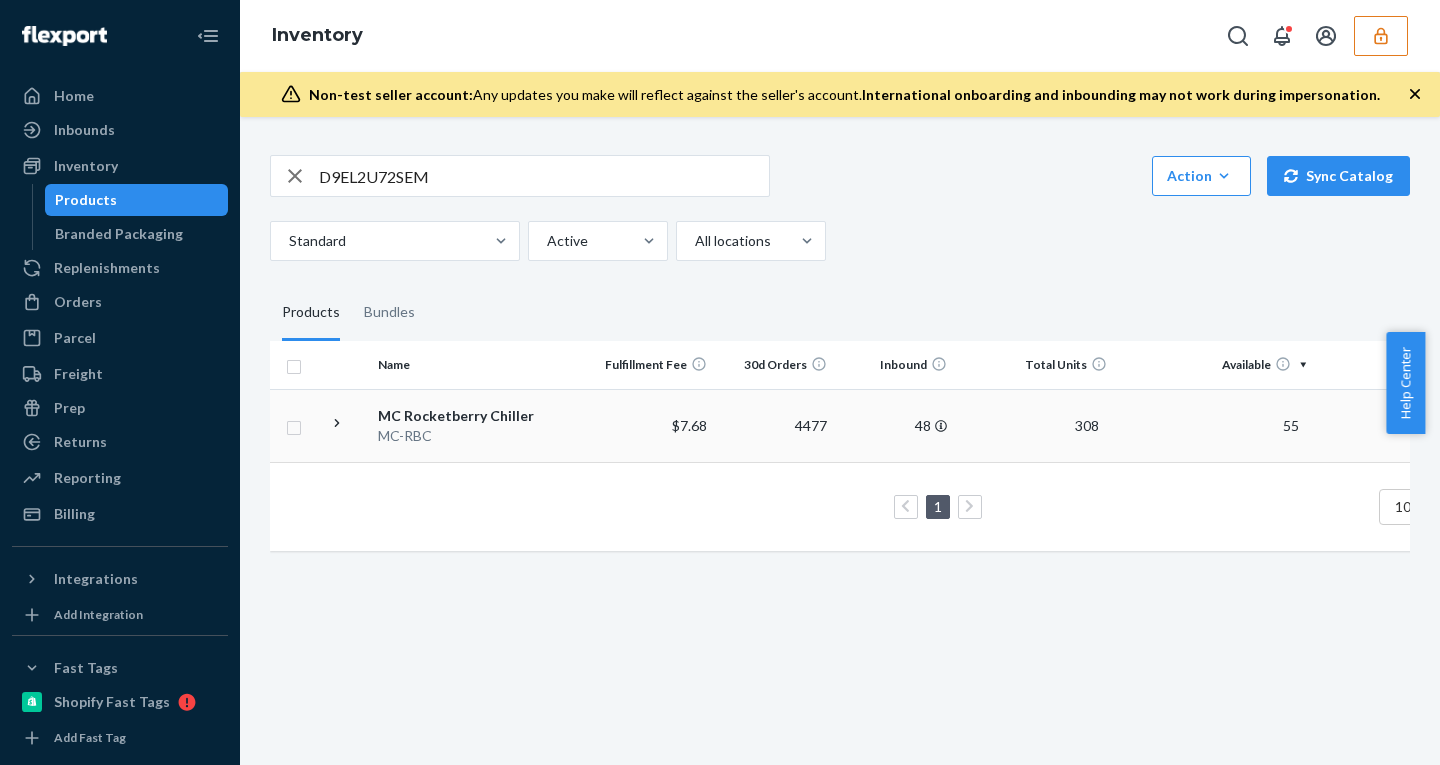 click 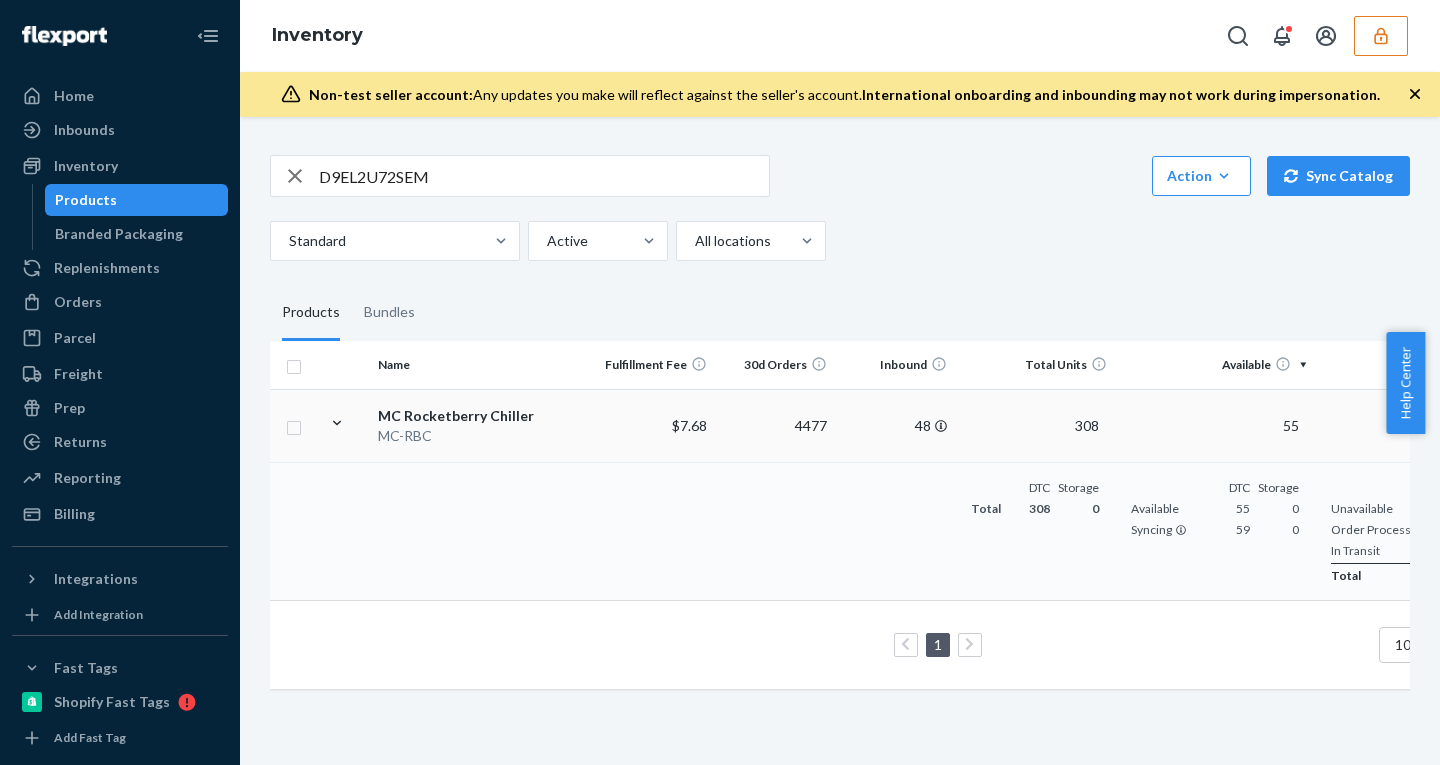 click on "$7.68" at bounding box center (655, 425) 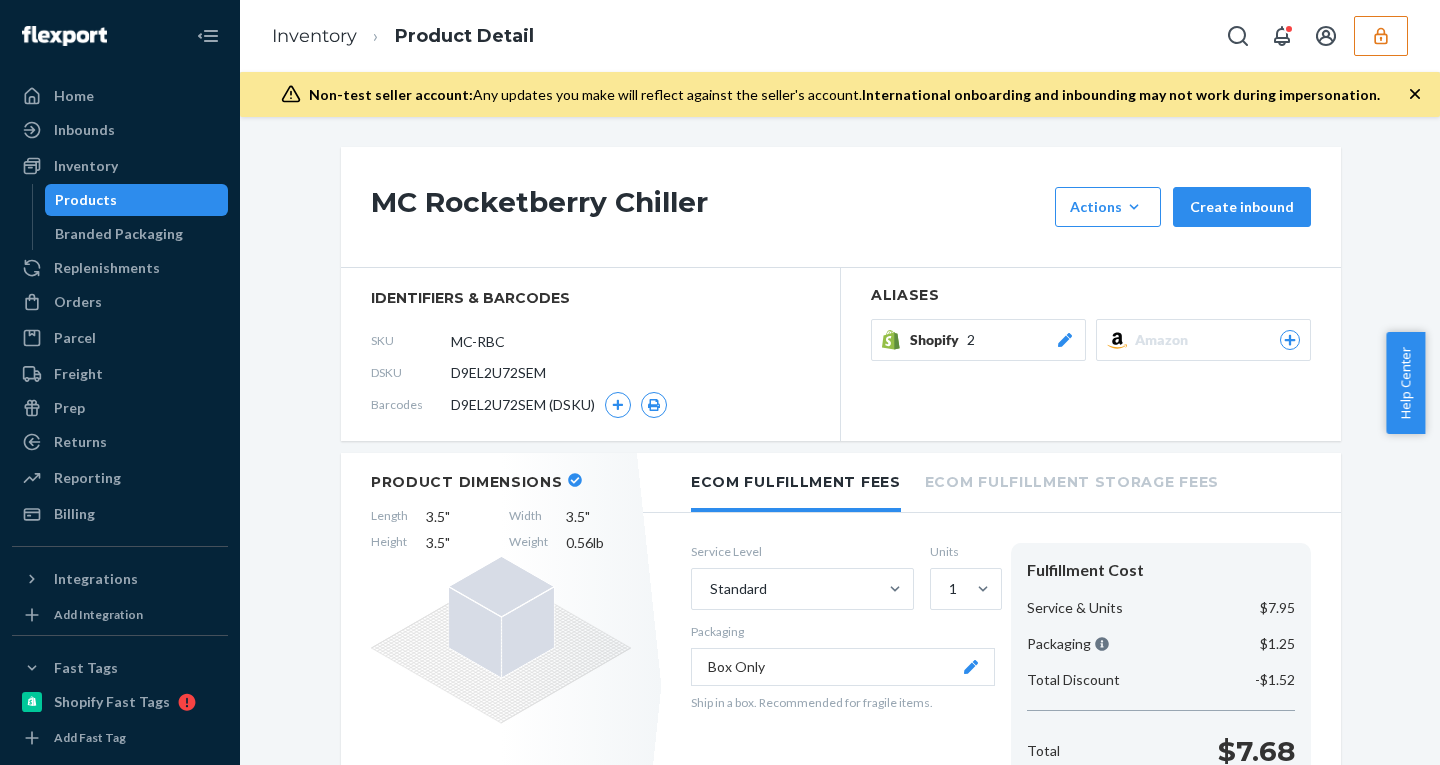 click 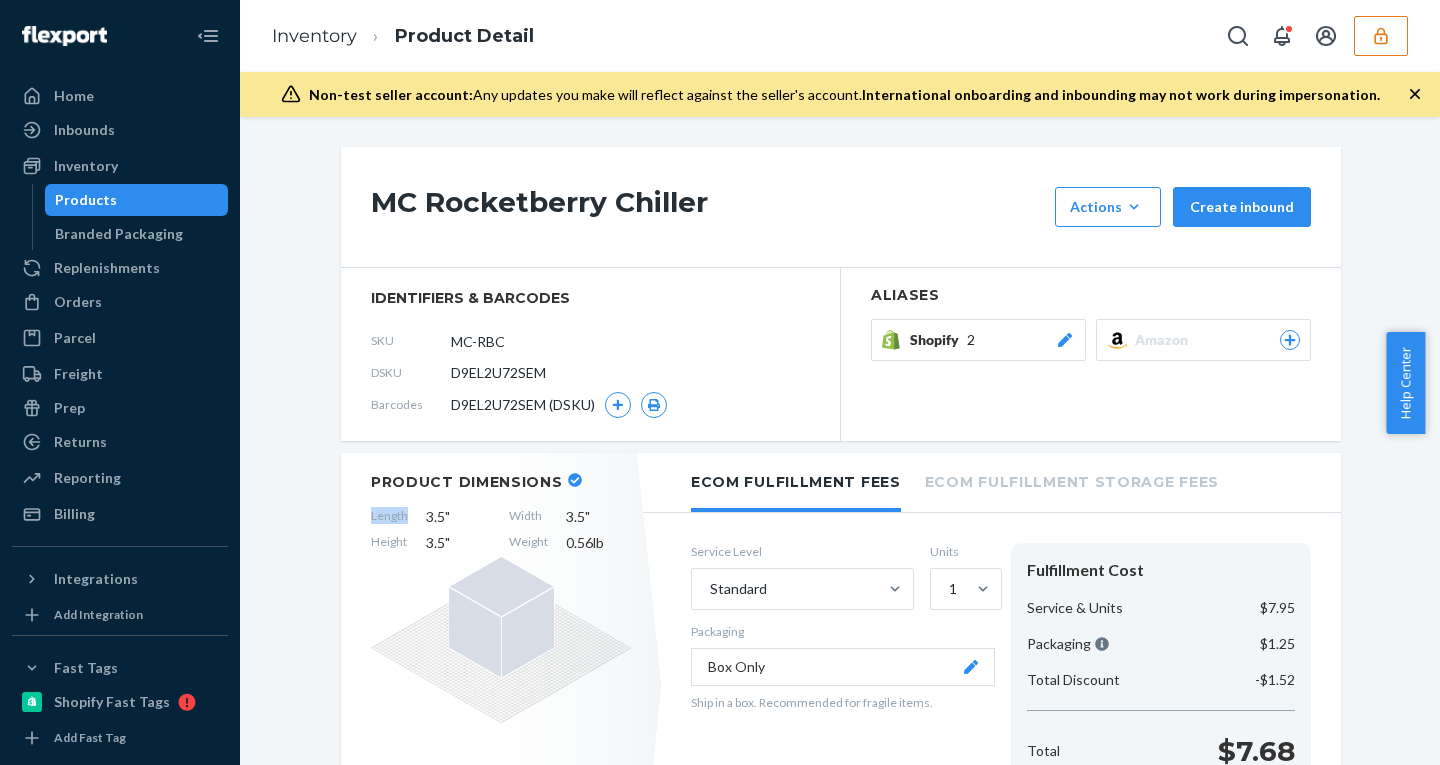 click 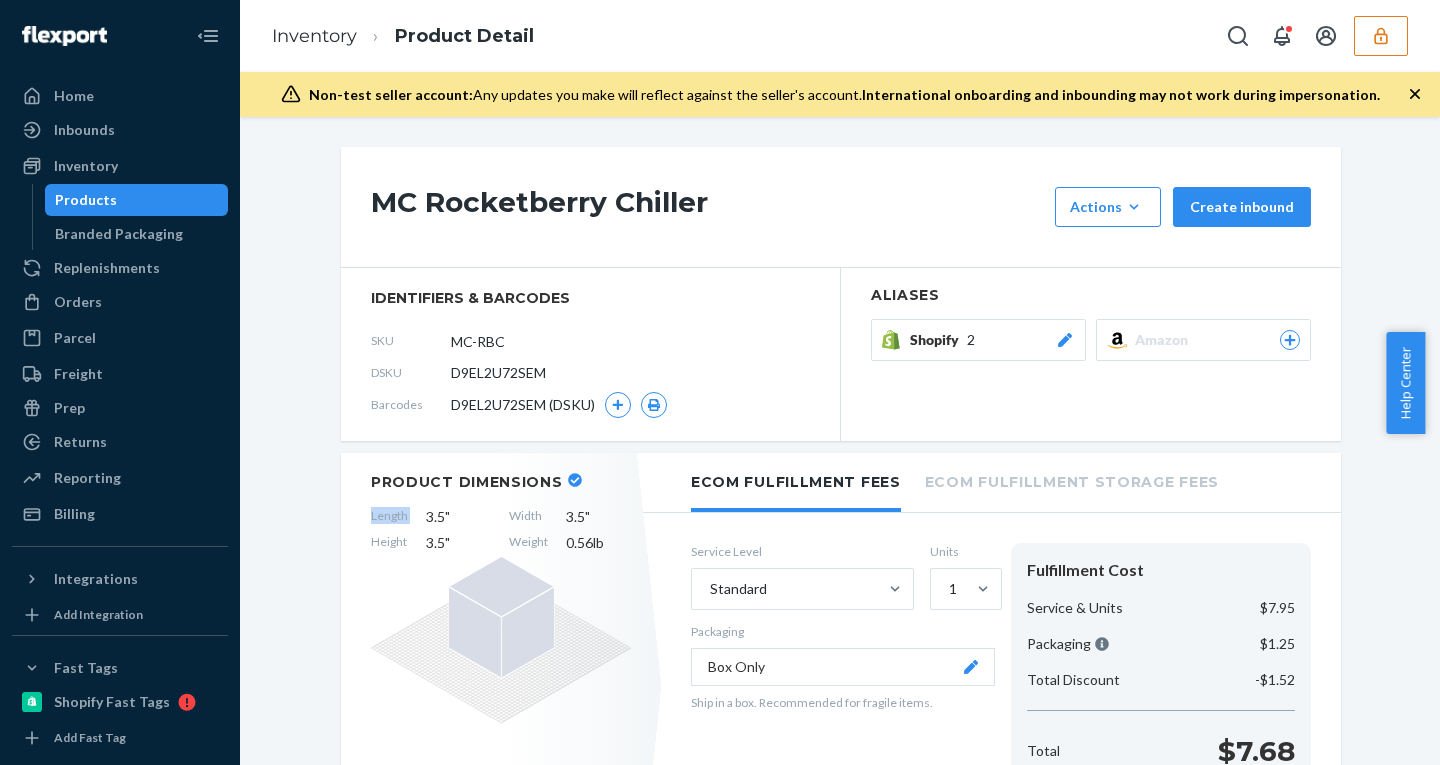 click 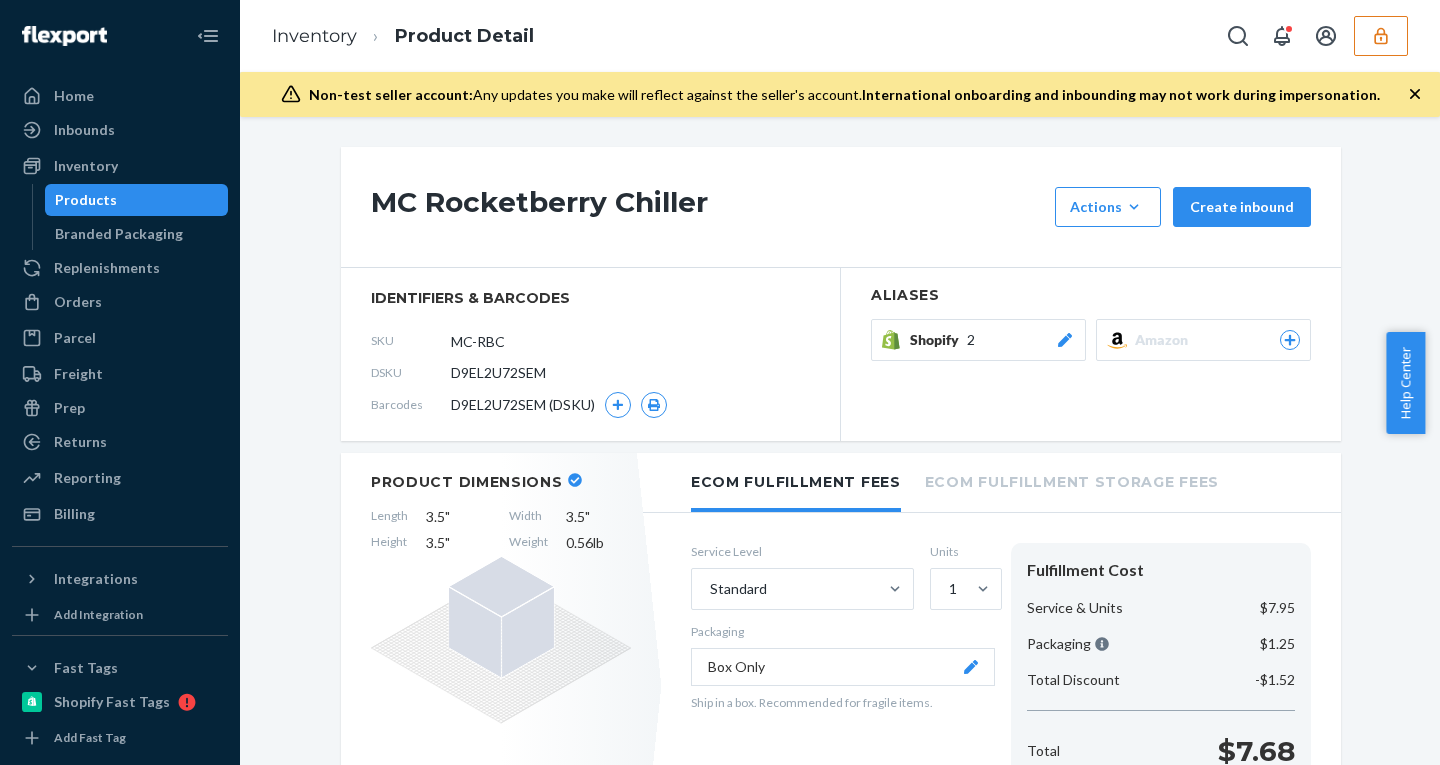 click on "Product Dimensions Length 3.5 " Width 3.5 " Height 3.5 " Weight 0.56 lb" at bounding box center [501, 686] 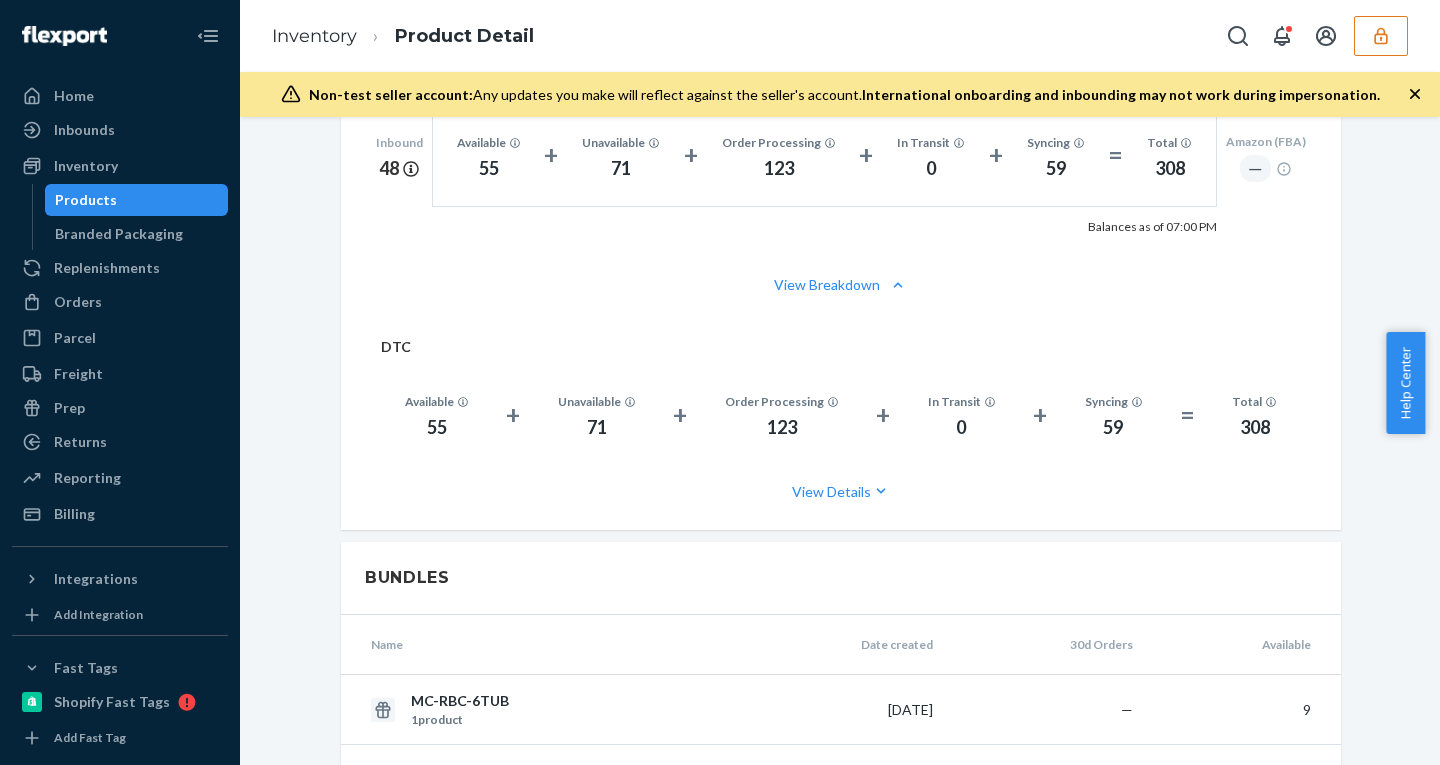 scroll, scrollTop: 1373, scrollLeft: 0, axis: vertical 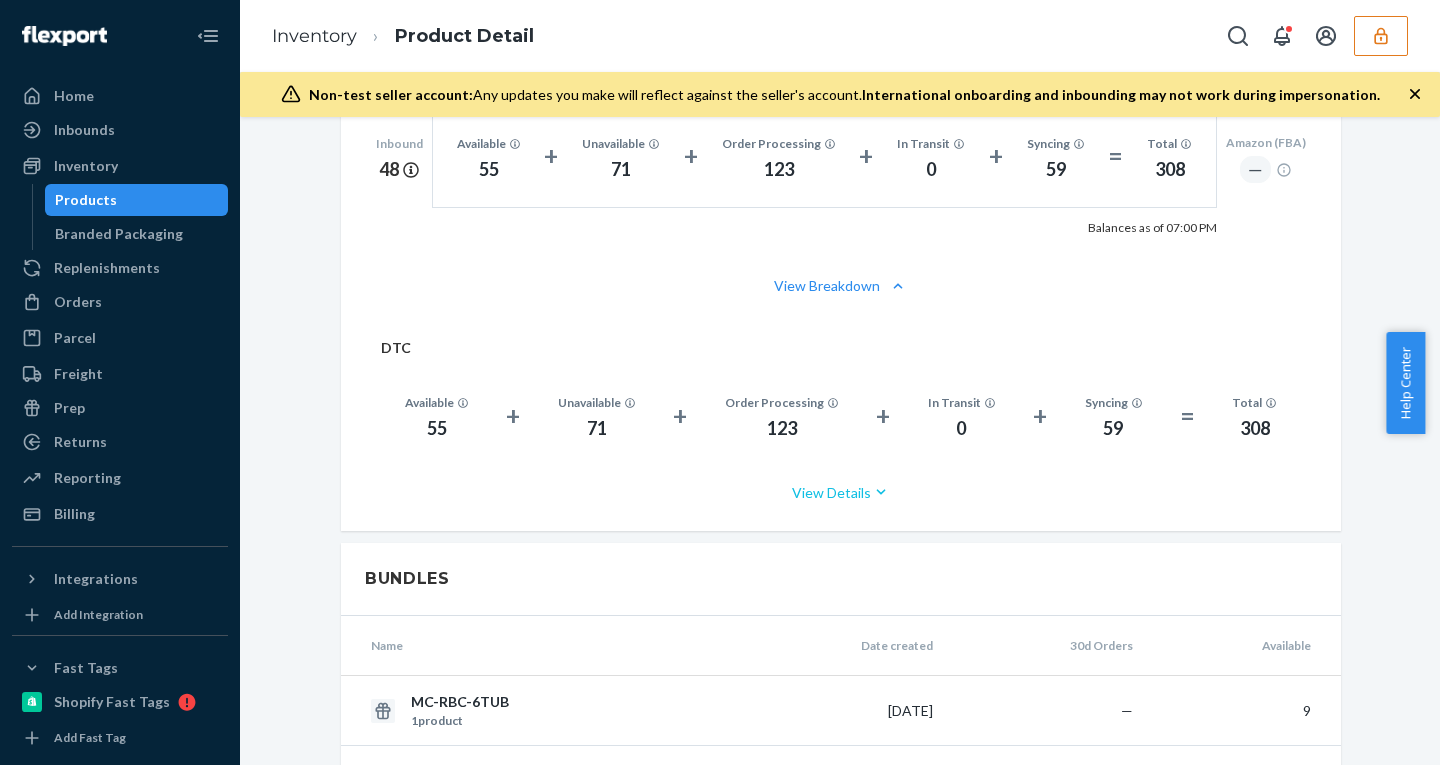 click on "View Details" at bounding box center (841, 492) 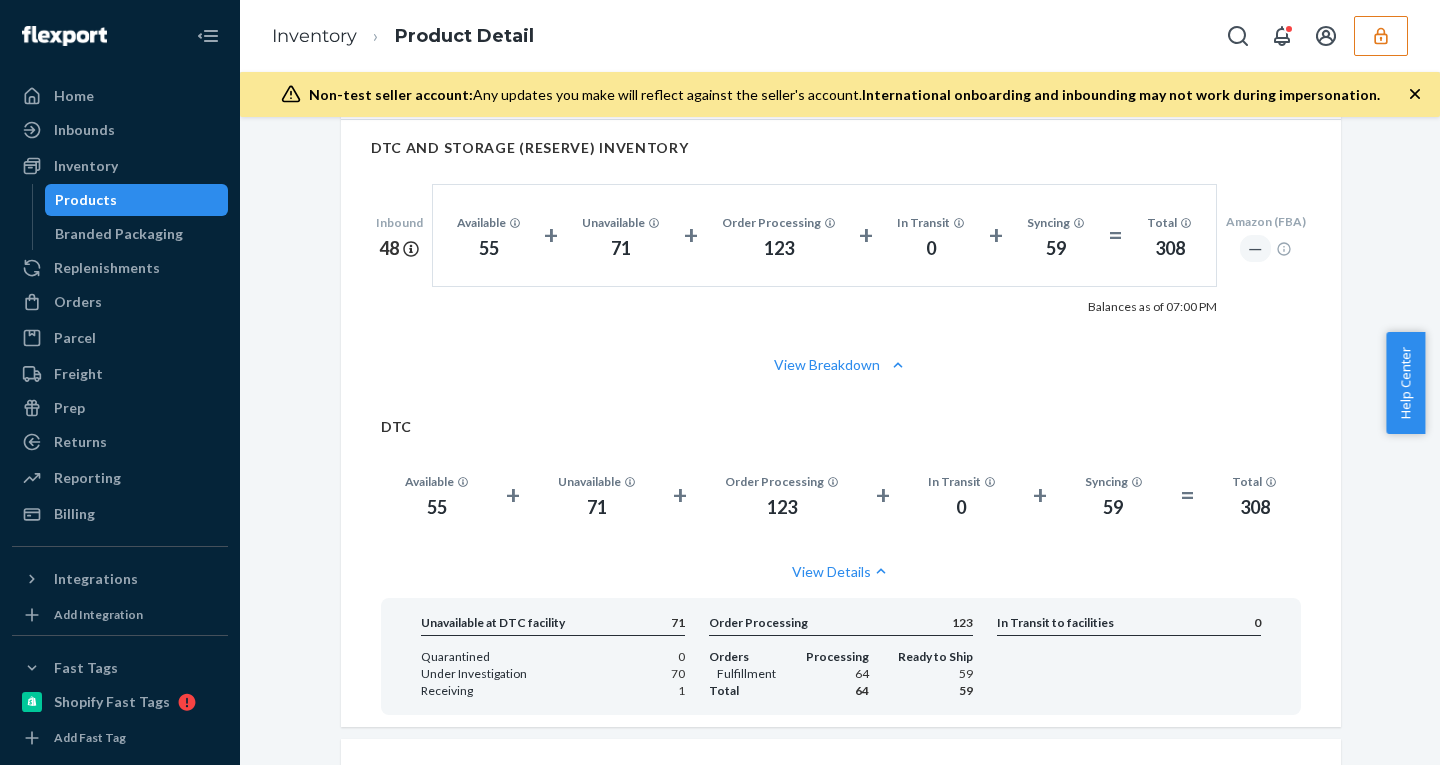 scroll, scrollTop: 1286, scrollLeft: 0, axis: vertical 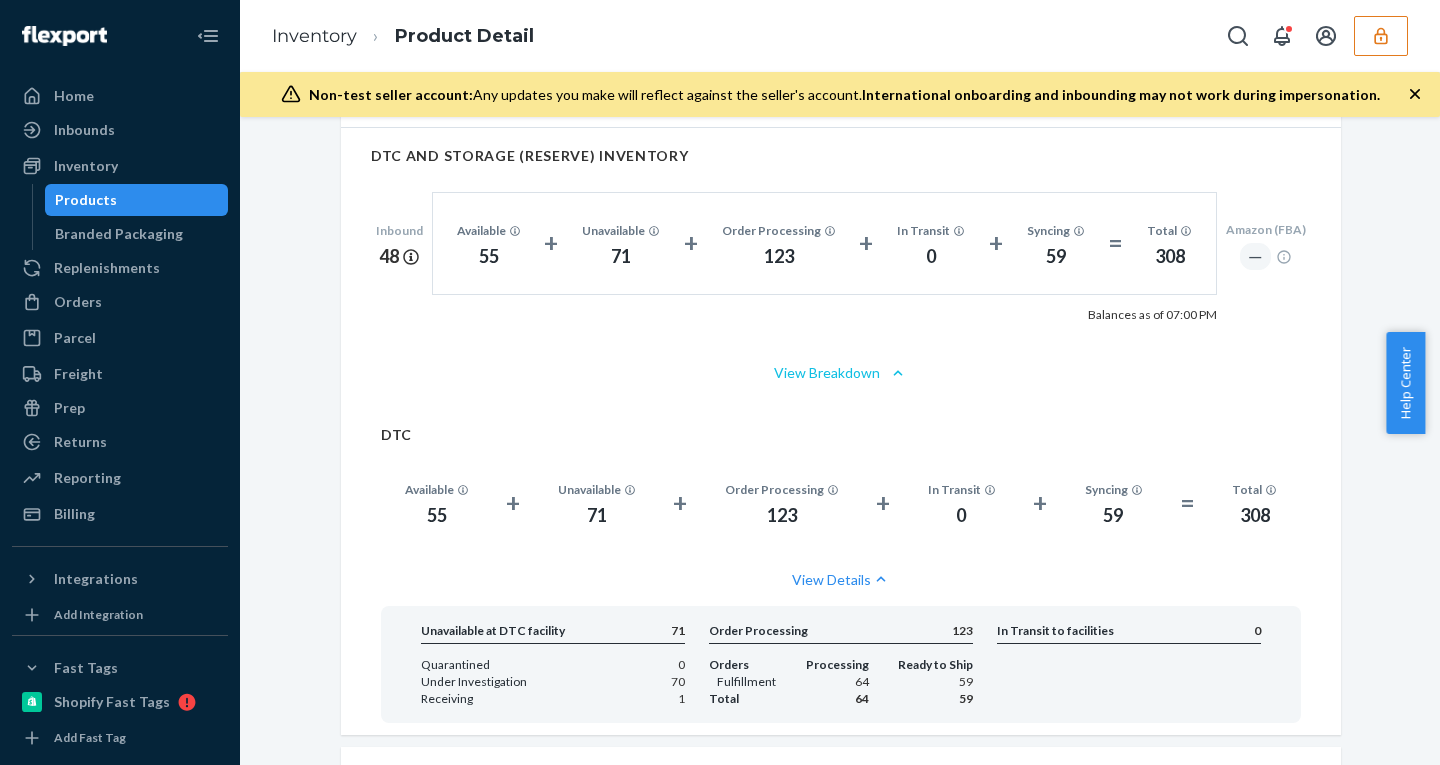 click on "View Breakdown" at bounding box center (841, 373) 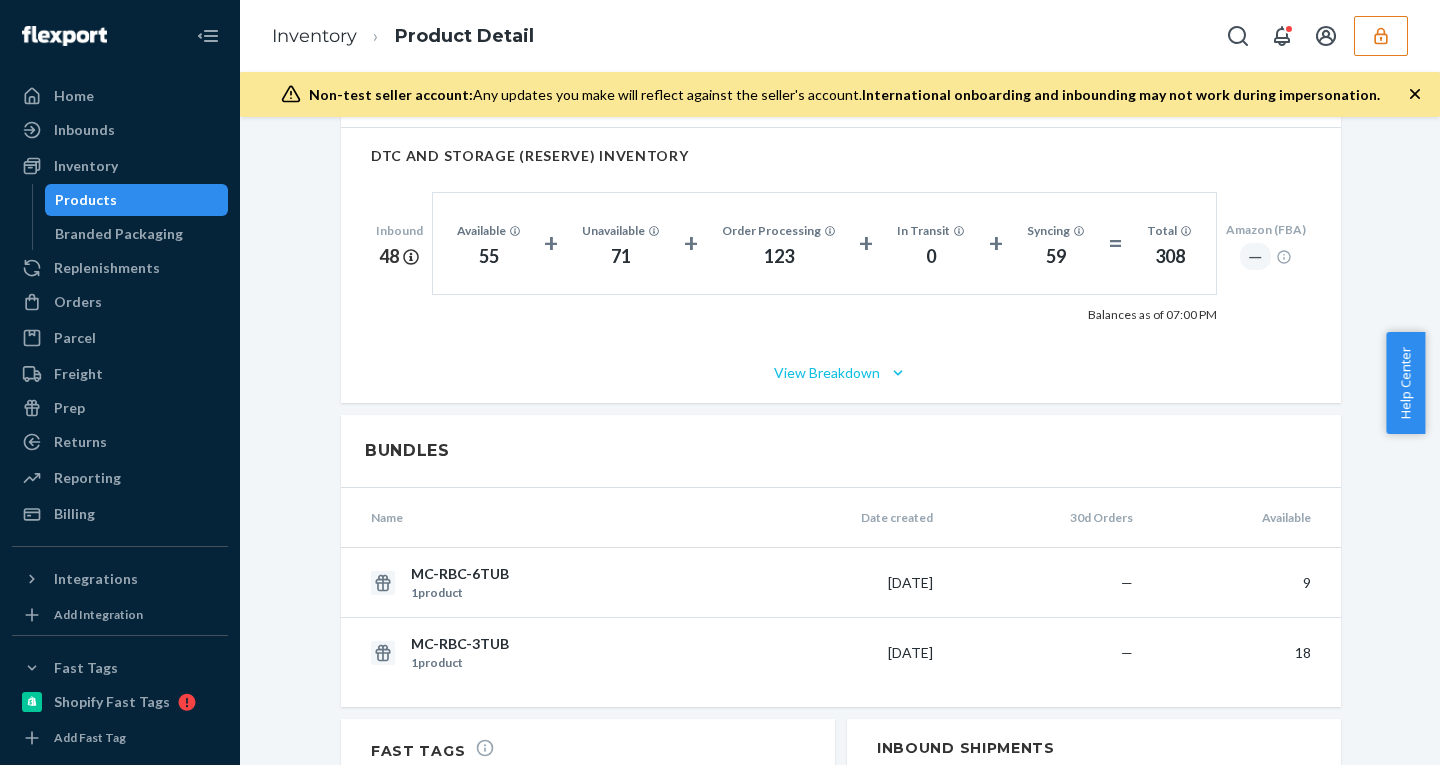 click on "View Breakdown" at bounding box center [841, 373] 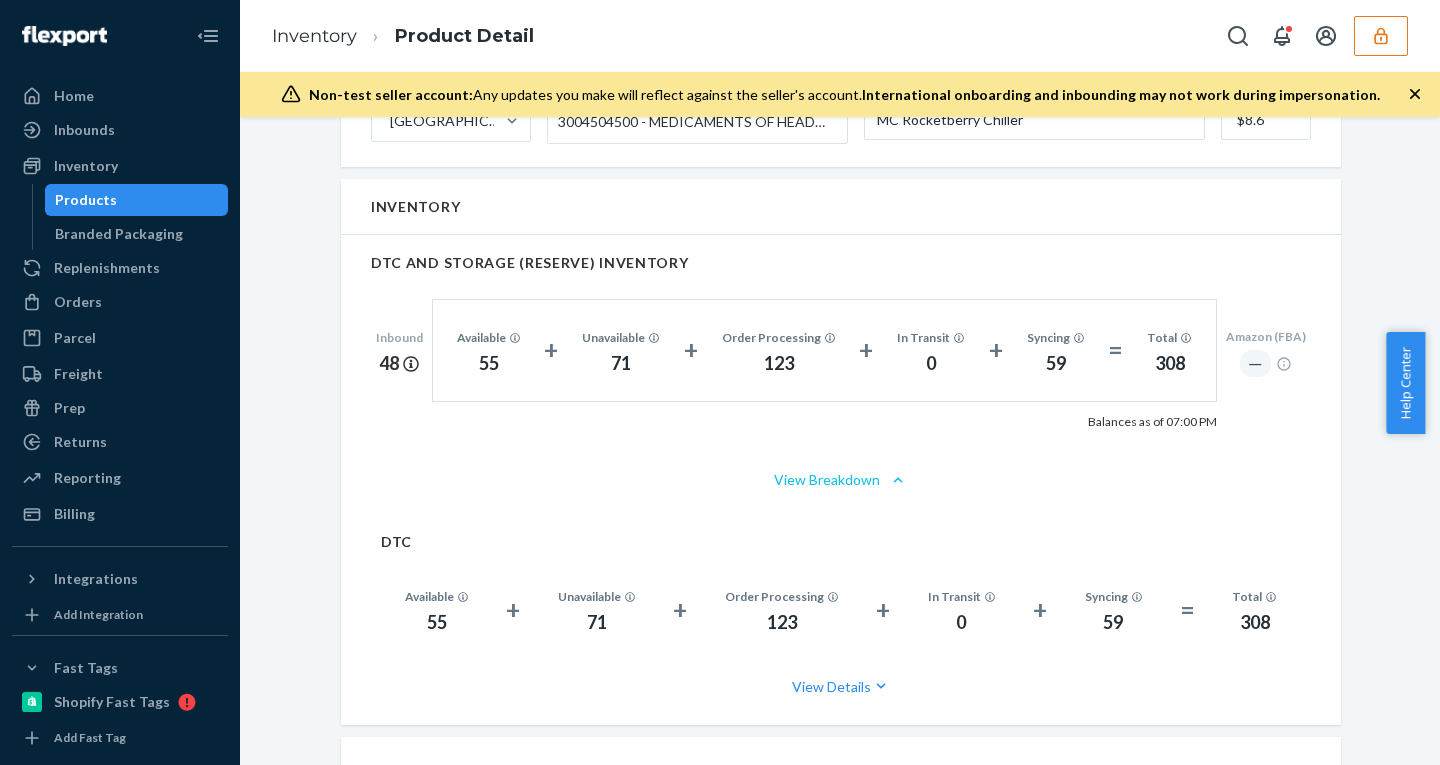 scroll, scrollTop: 1177, scrollLeft: 0, axis: vertical 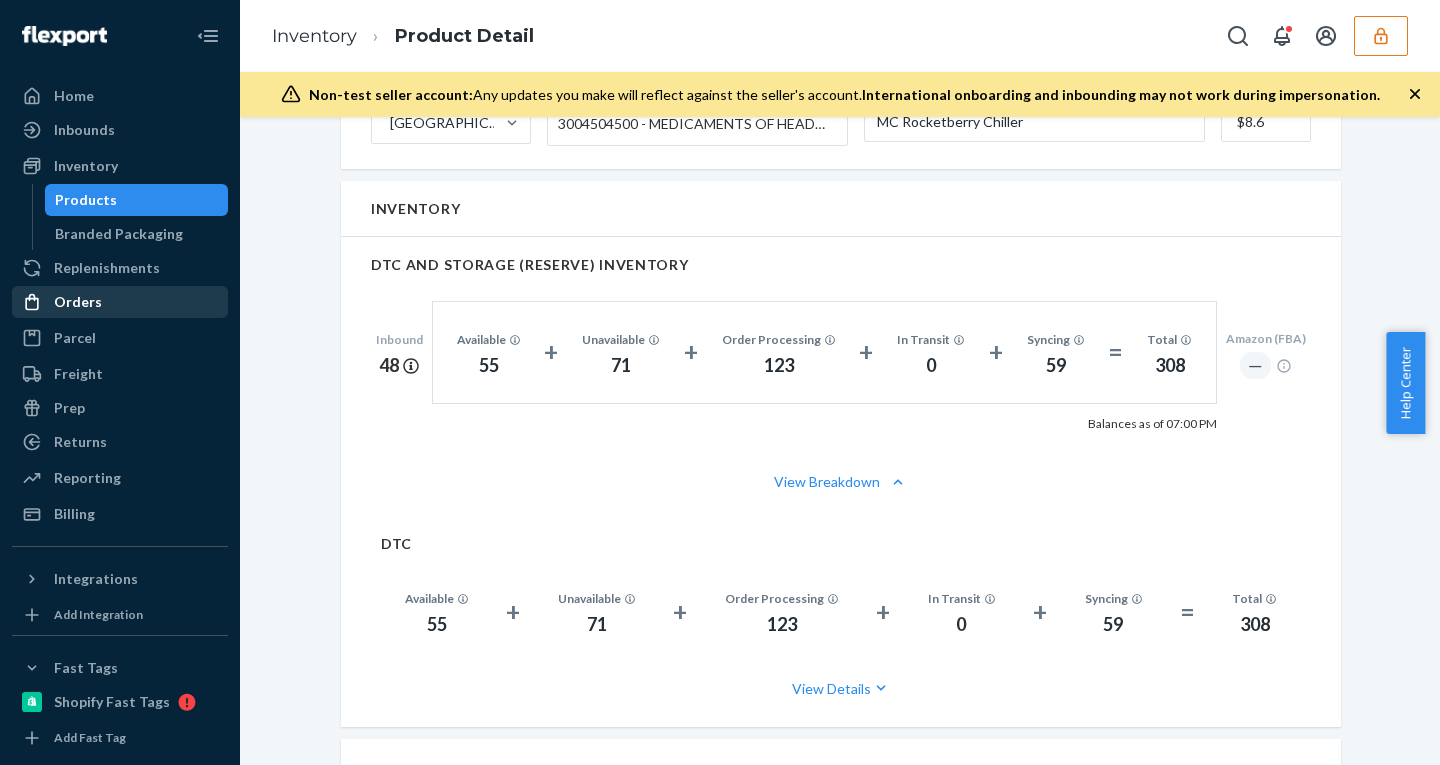 click on "Orders" at bounding box center [78, 302] 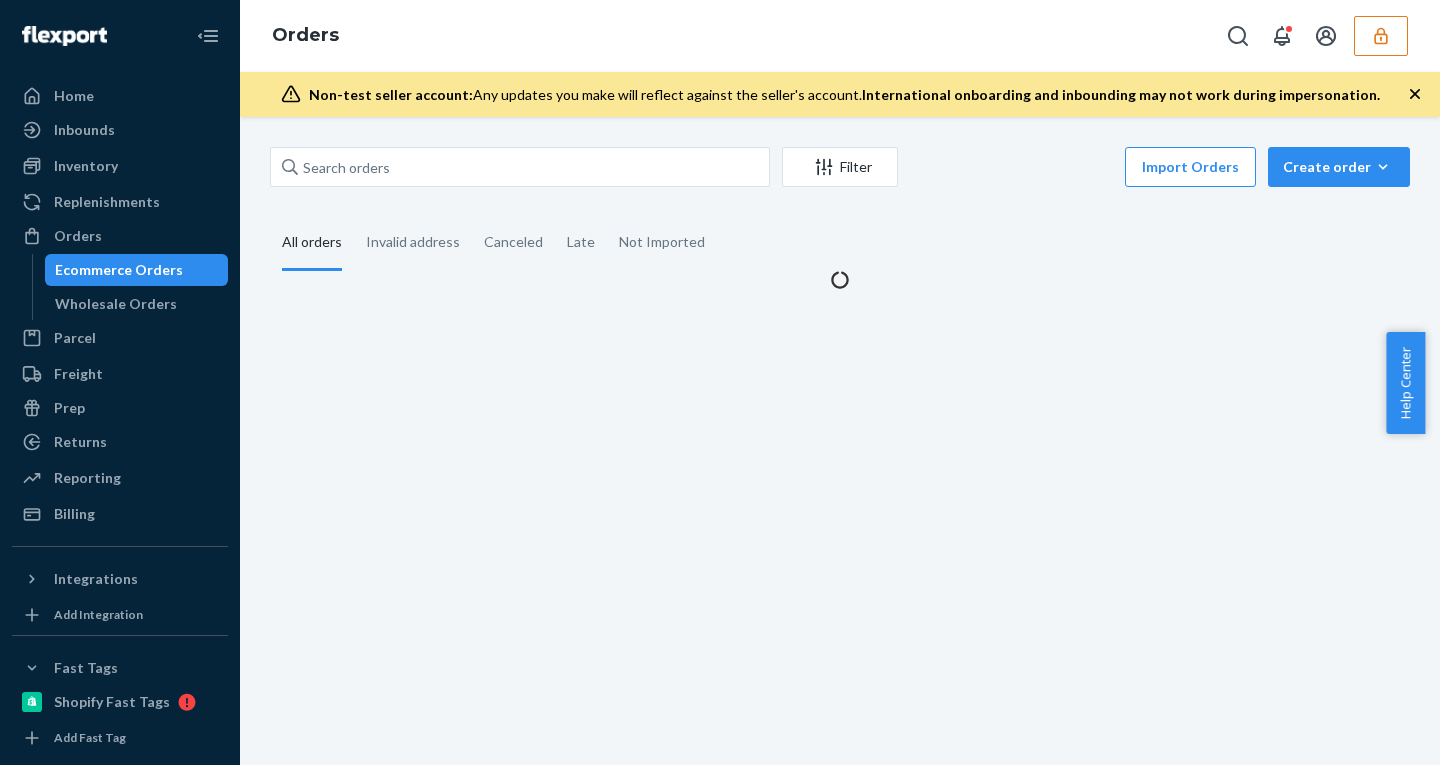 scroll, scrollTop: 0, scrollLeft: 0, axis: both 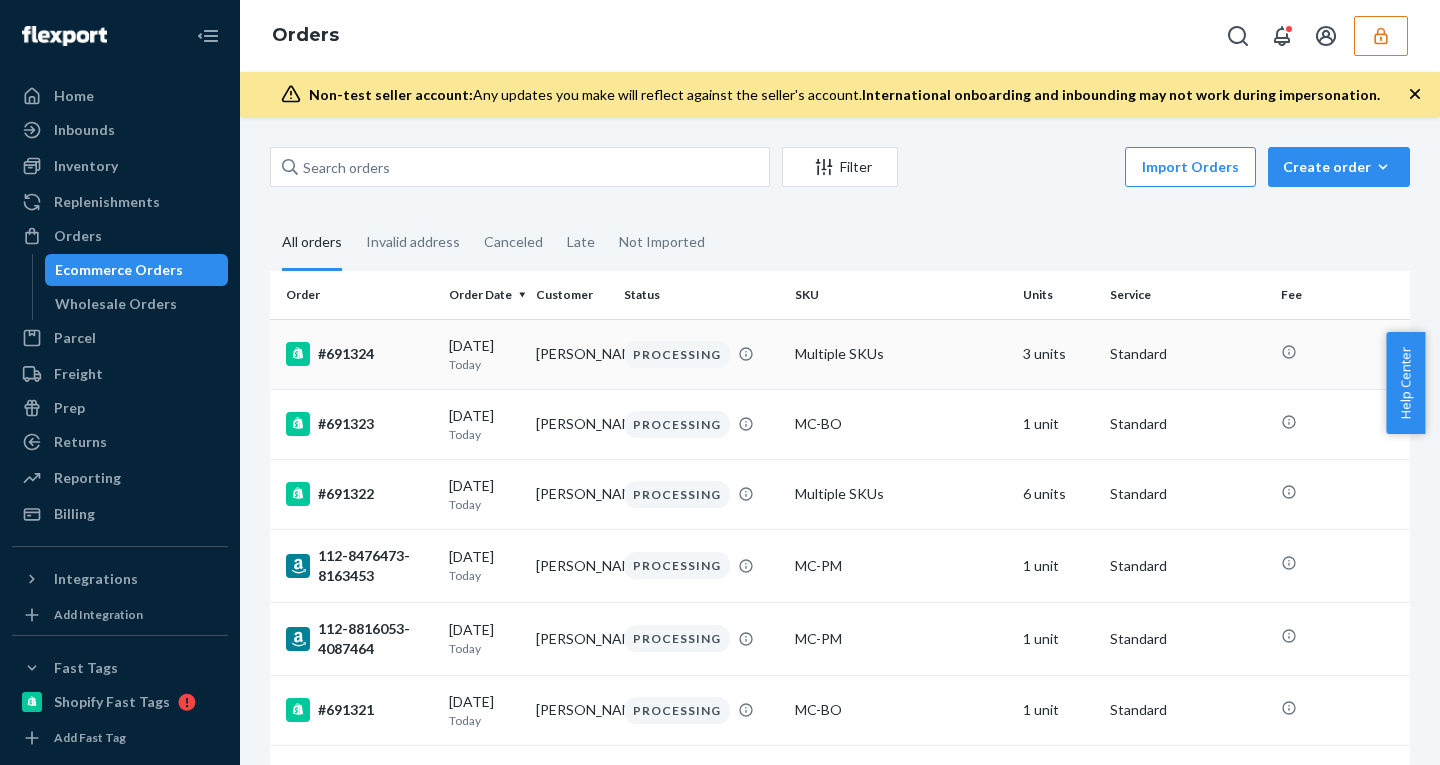 click on "07/12/2025 Today" at bounding box center (484, 354) 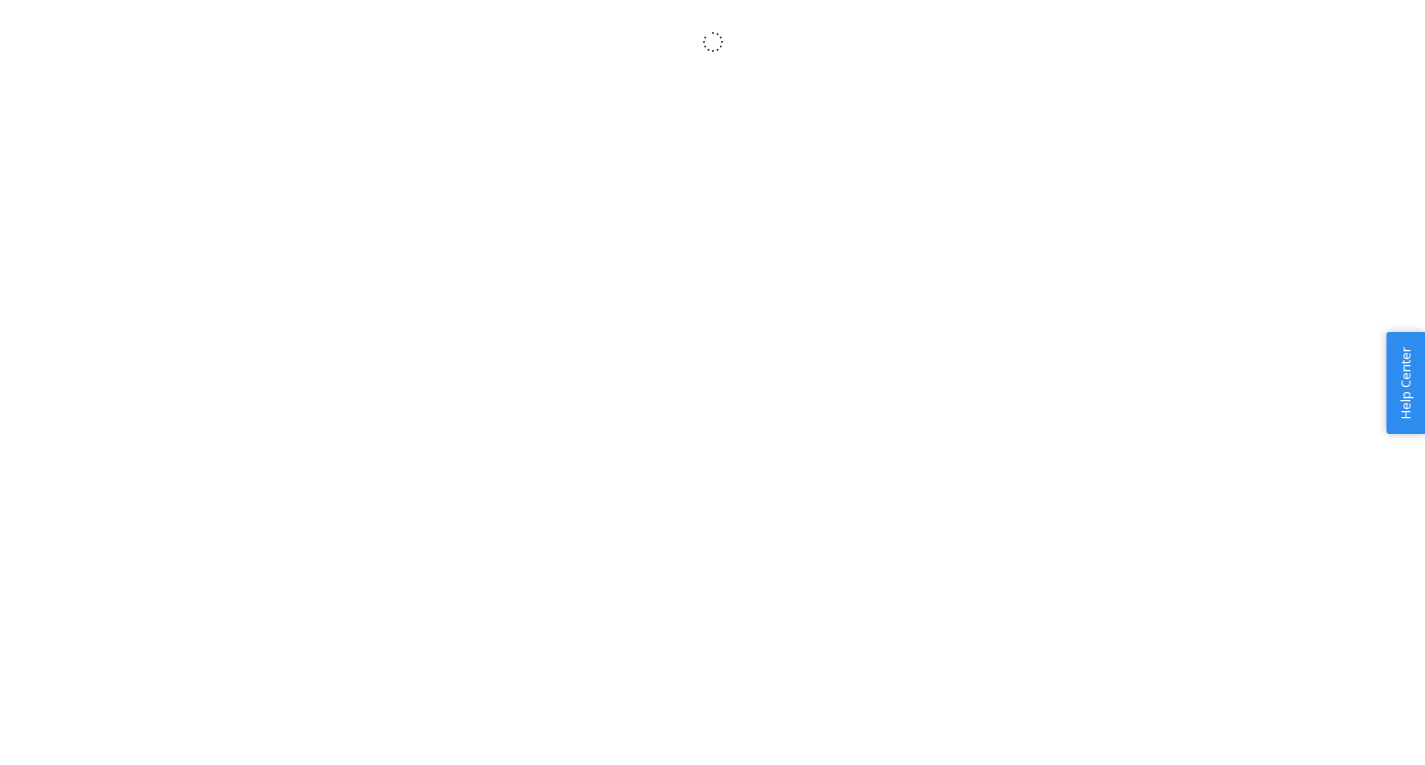 scroll, scrollTop: 0, scrollLeft: 0, axis: both 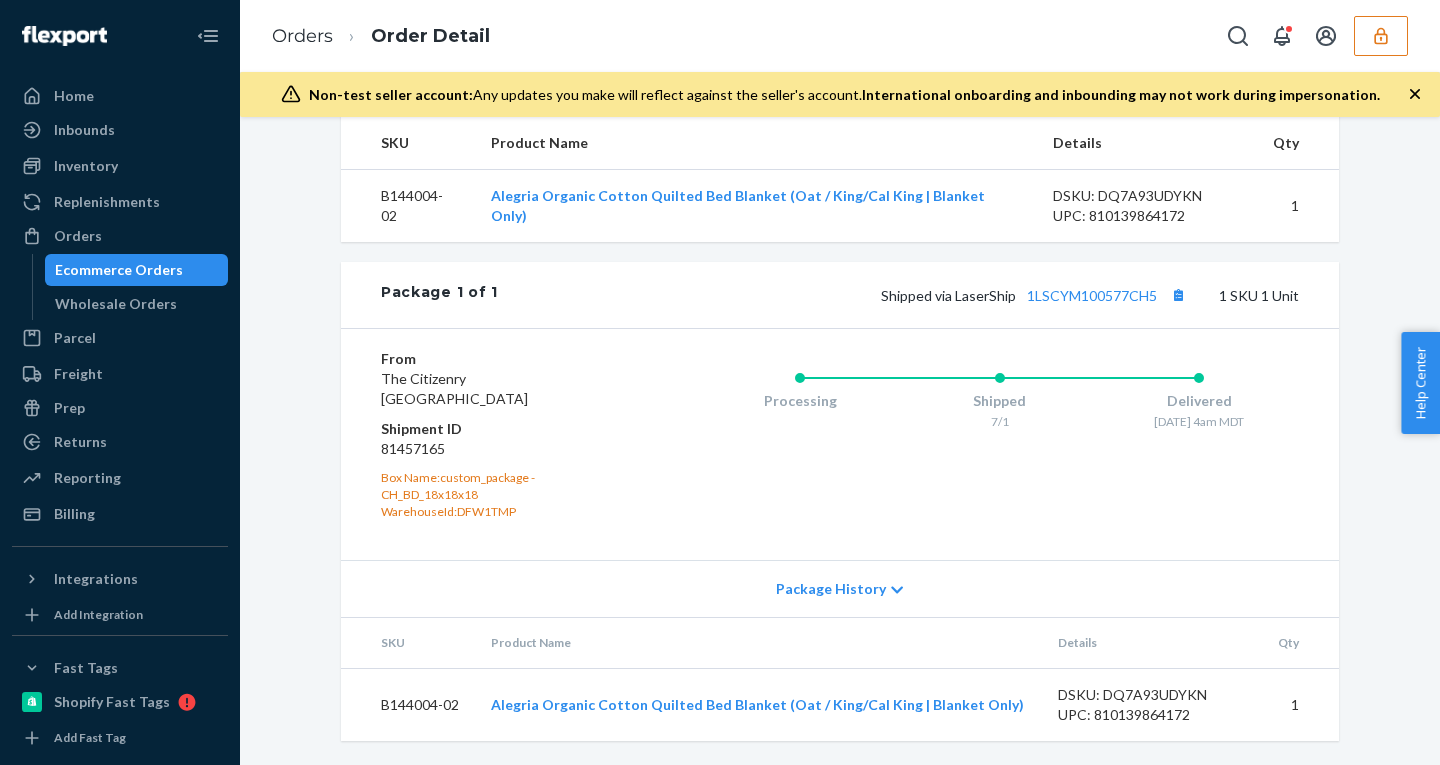 click on "81457165" at bounding box center [500, 449] 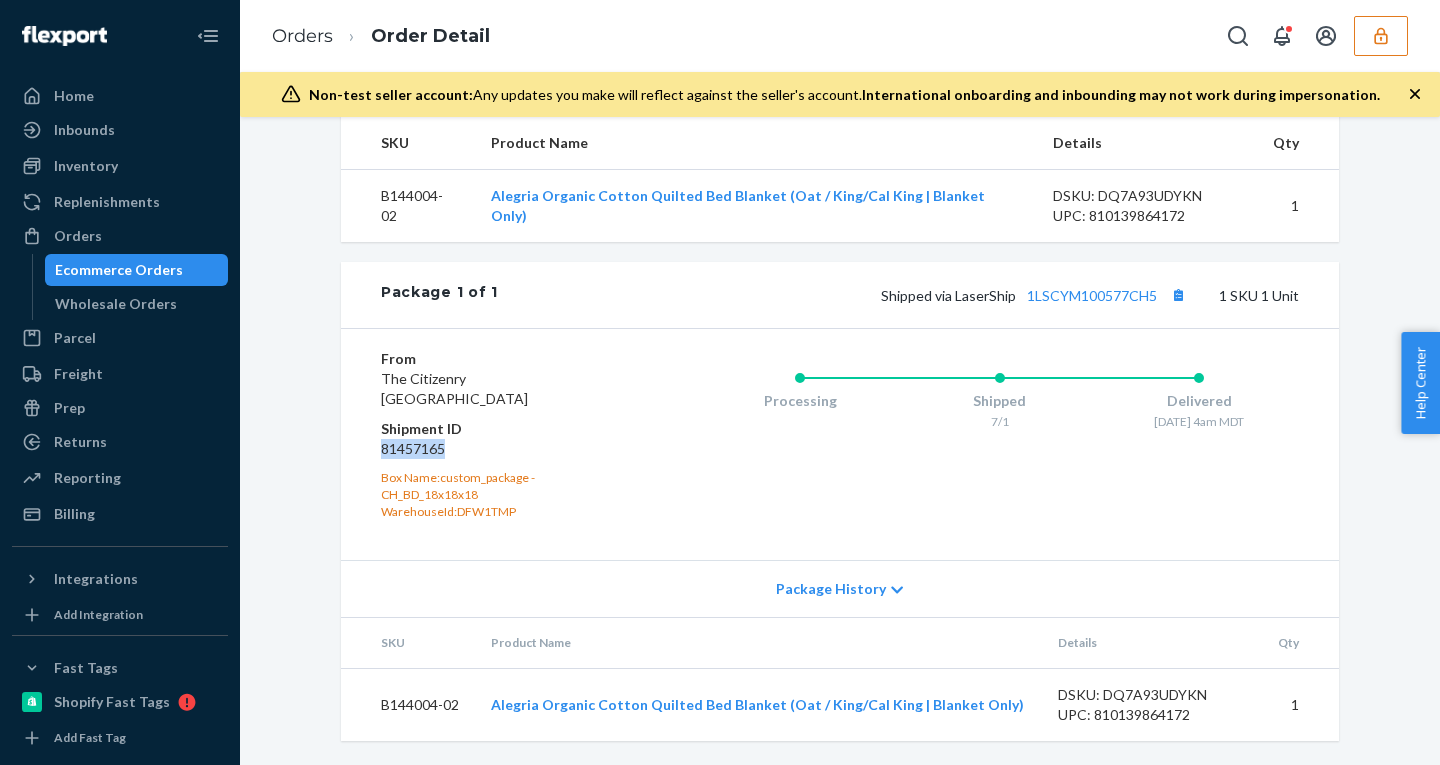 click on "81457165" at bounding box center [500, 449] 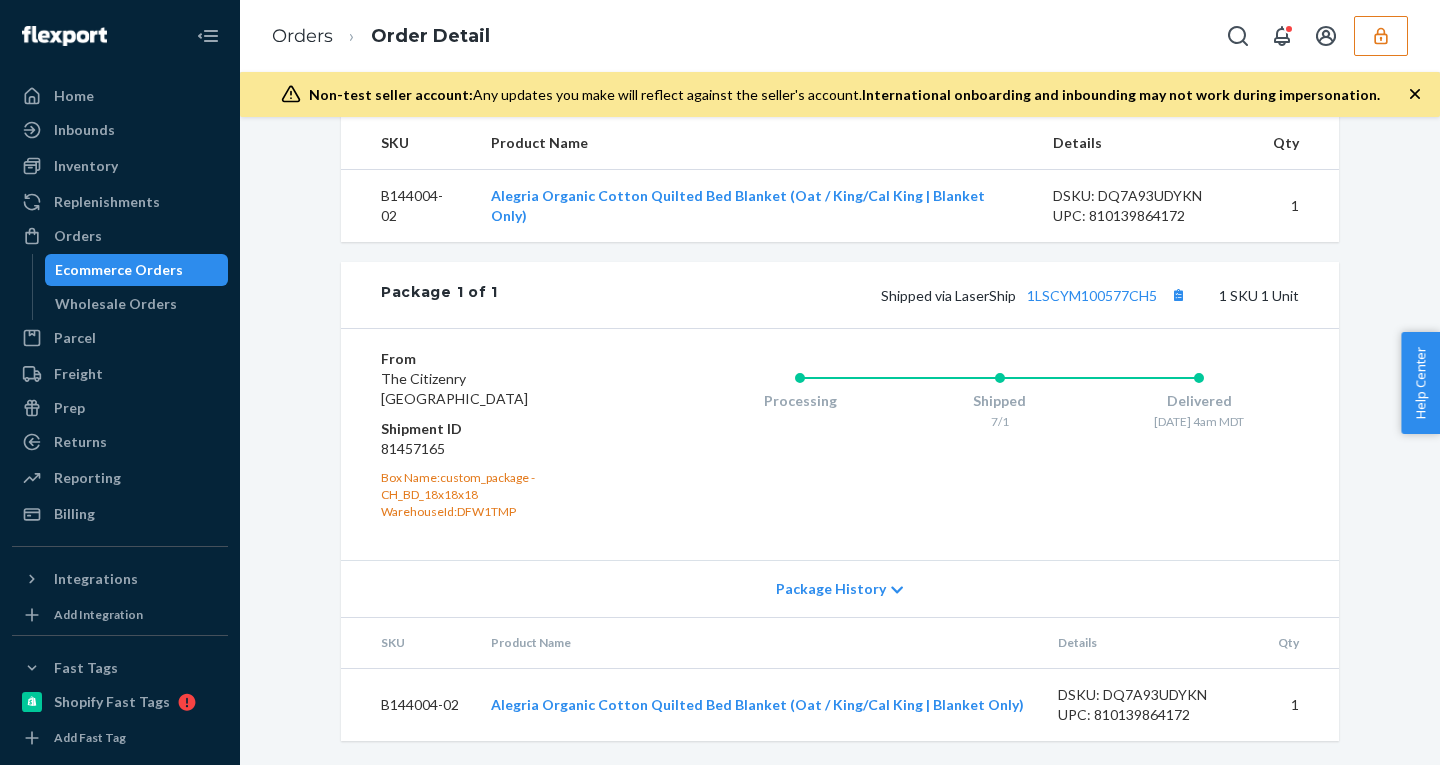 click on "DSKU: DQ7A93UDYKN" at bounding box center (1147, 196) 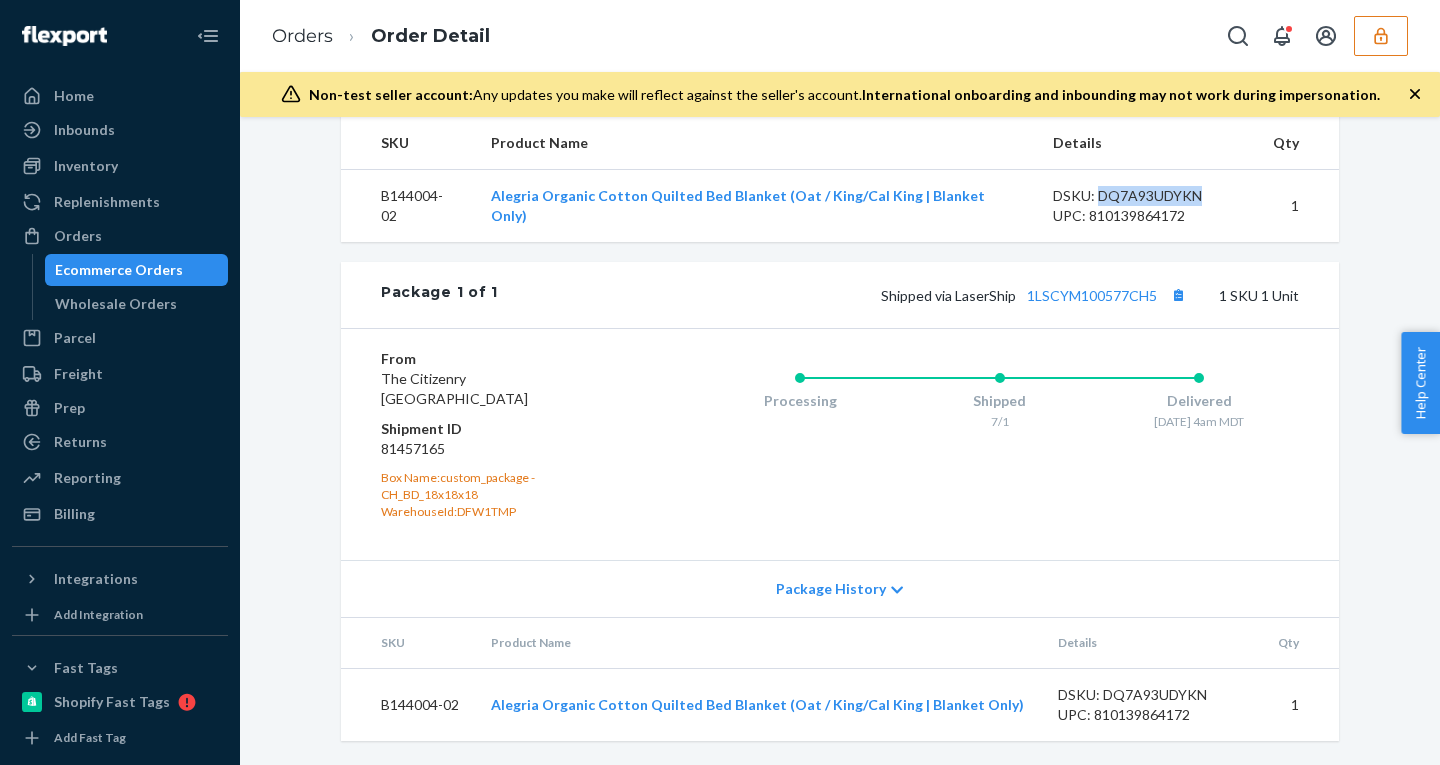 copy on "DQ7A93UDYKN" 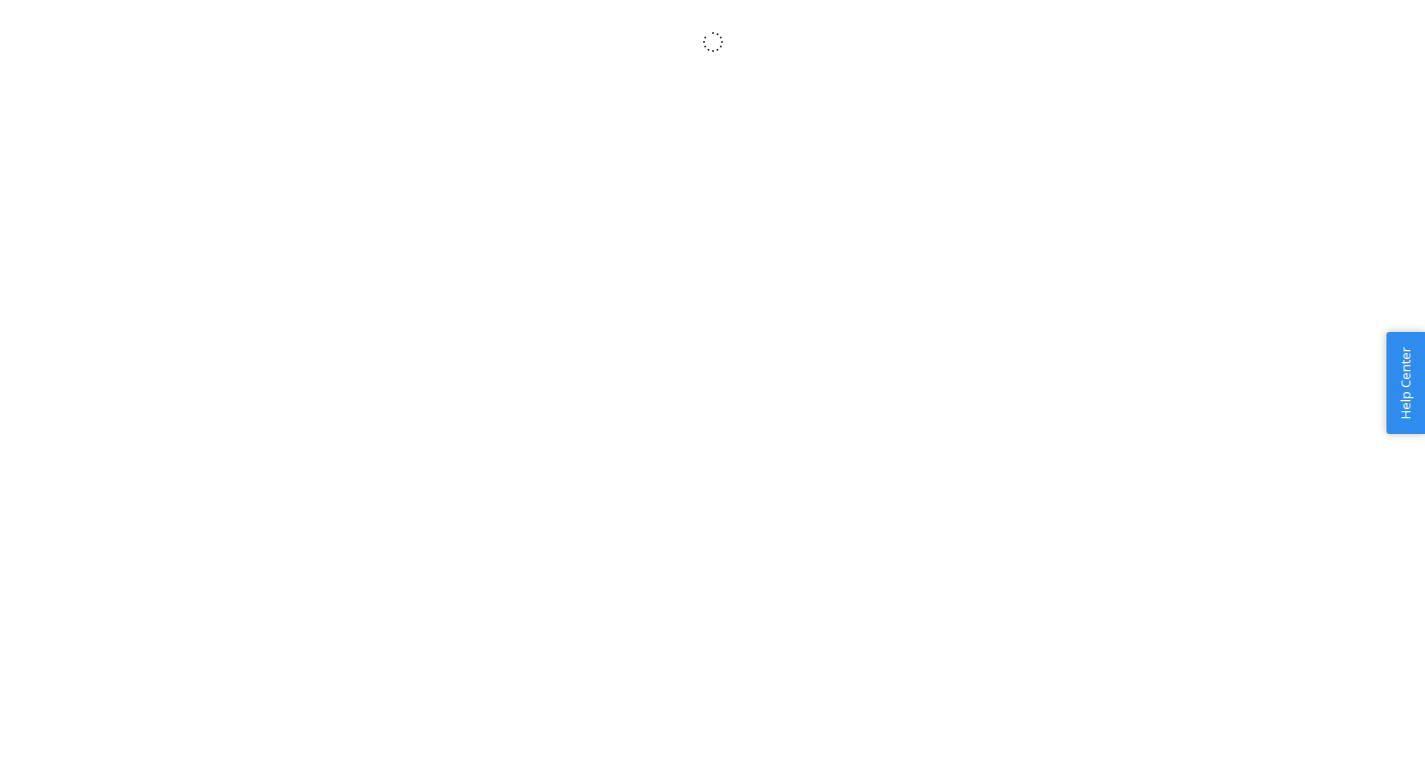 scroll, scrollTop: 0, scrollLeft: 0, axis: both 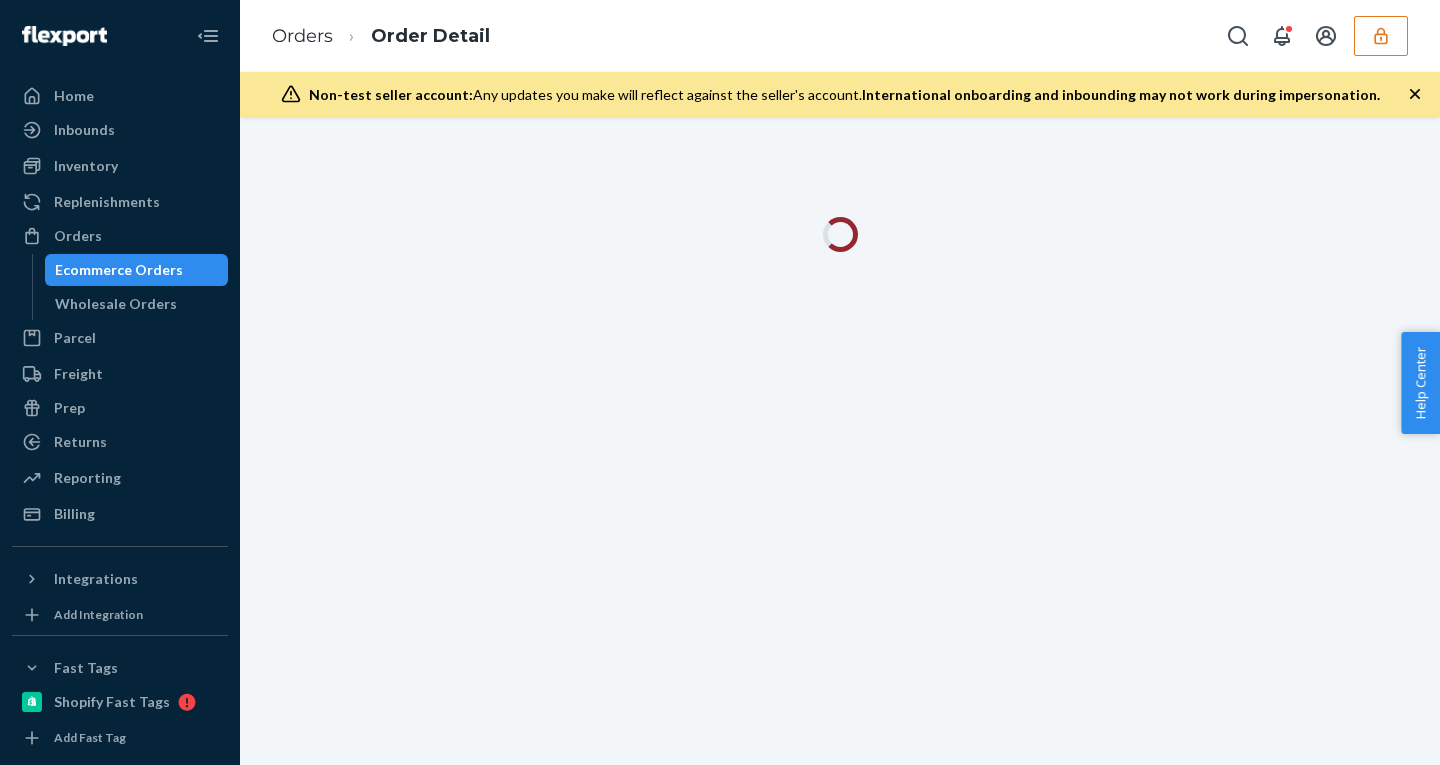 click 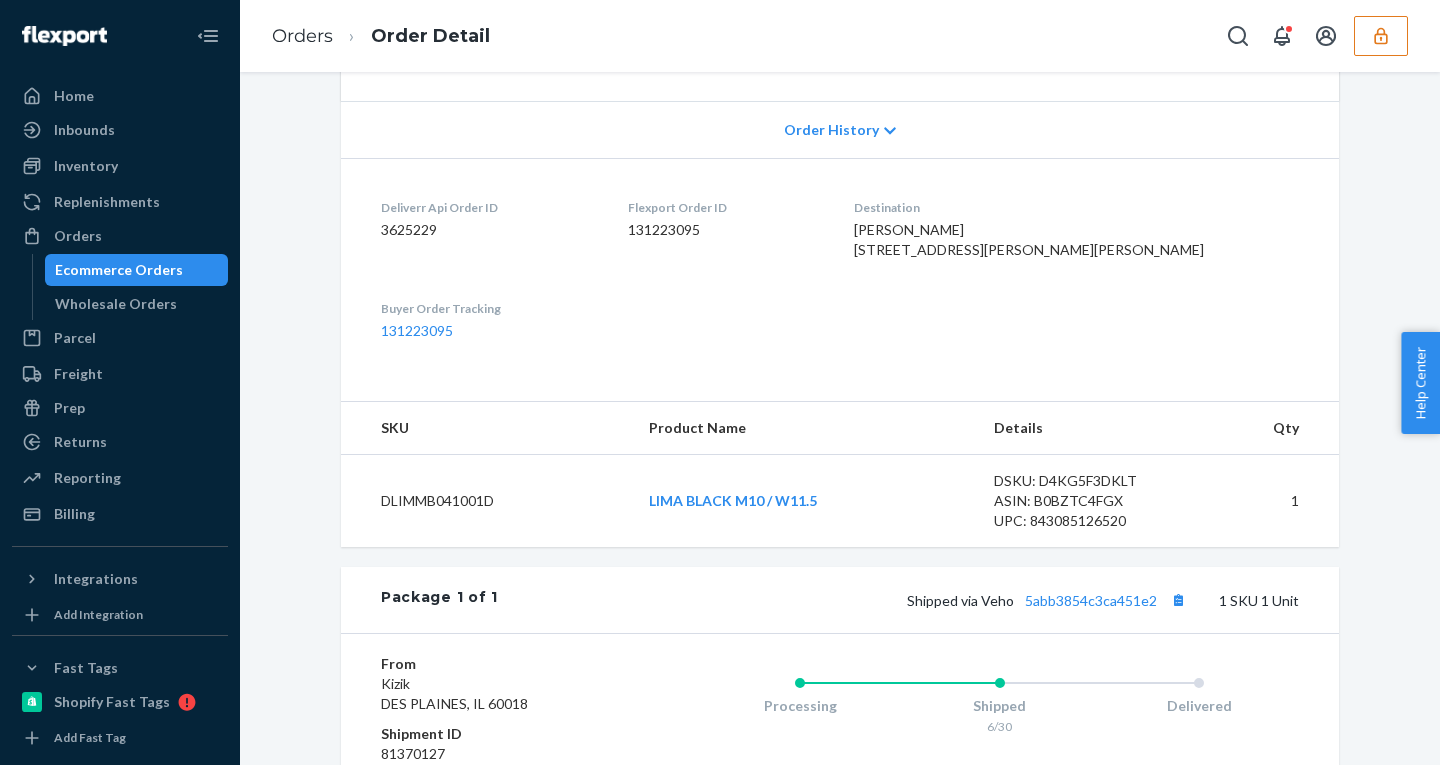 scroll, scrollTop: 749, scrollLeft: 0, axis: vertical 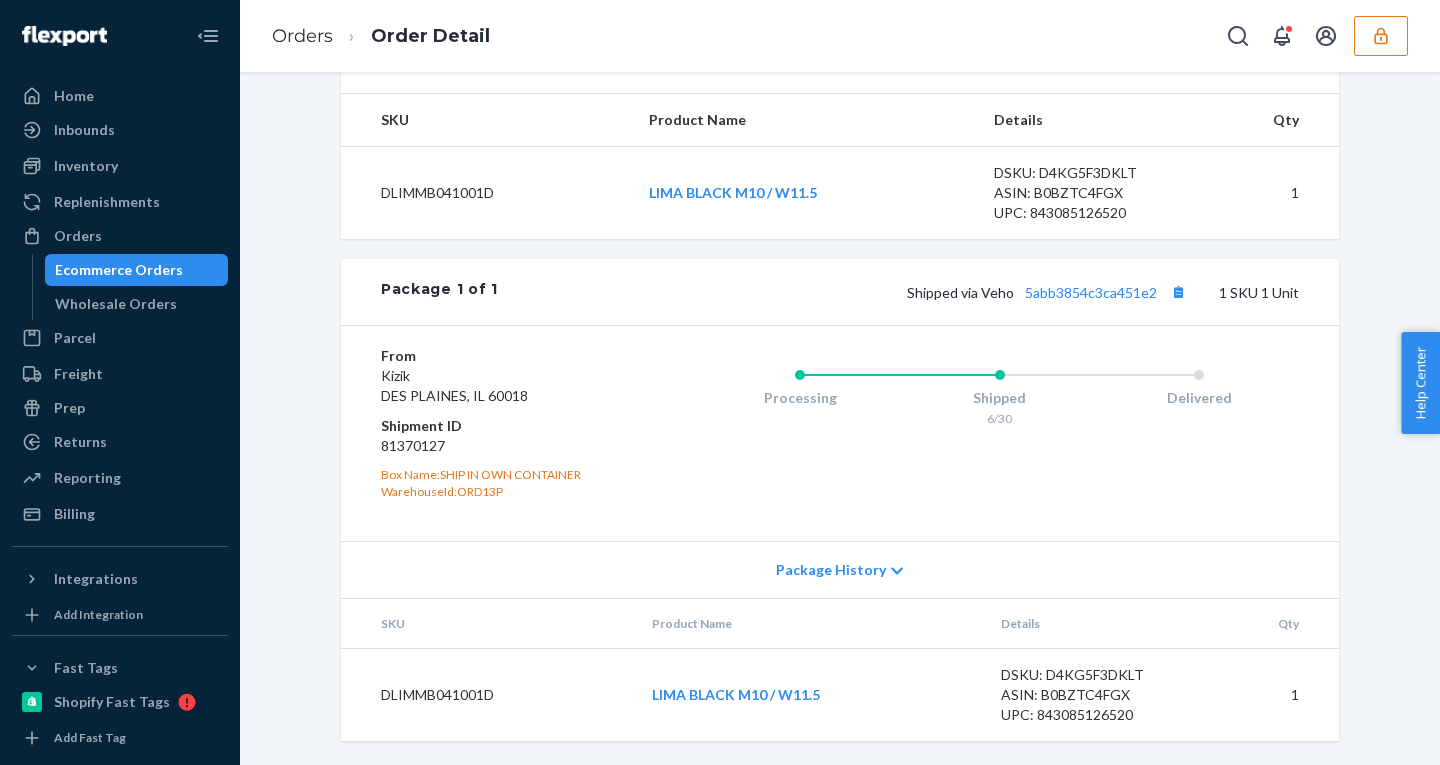 click on "Package History" at bounding box center [831, 570] 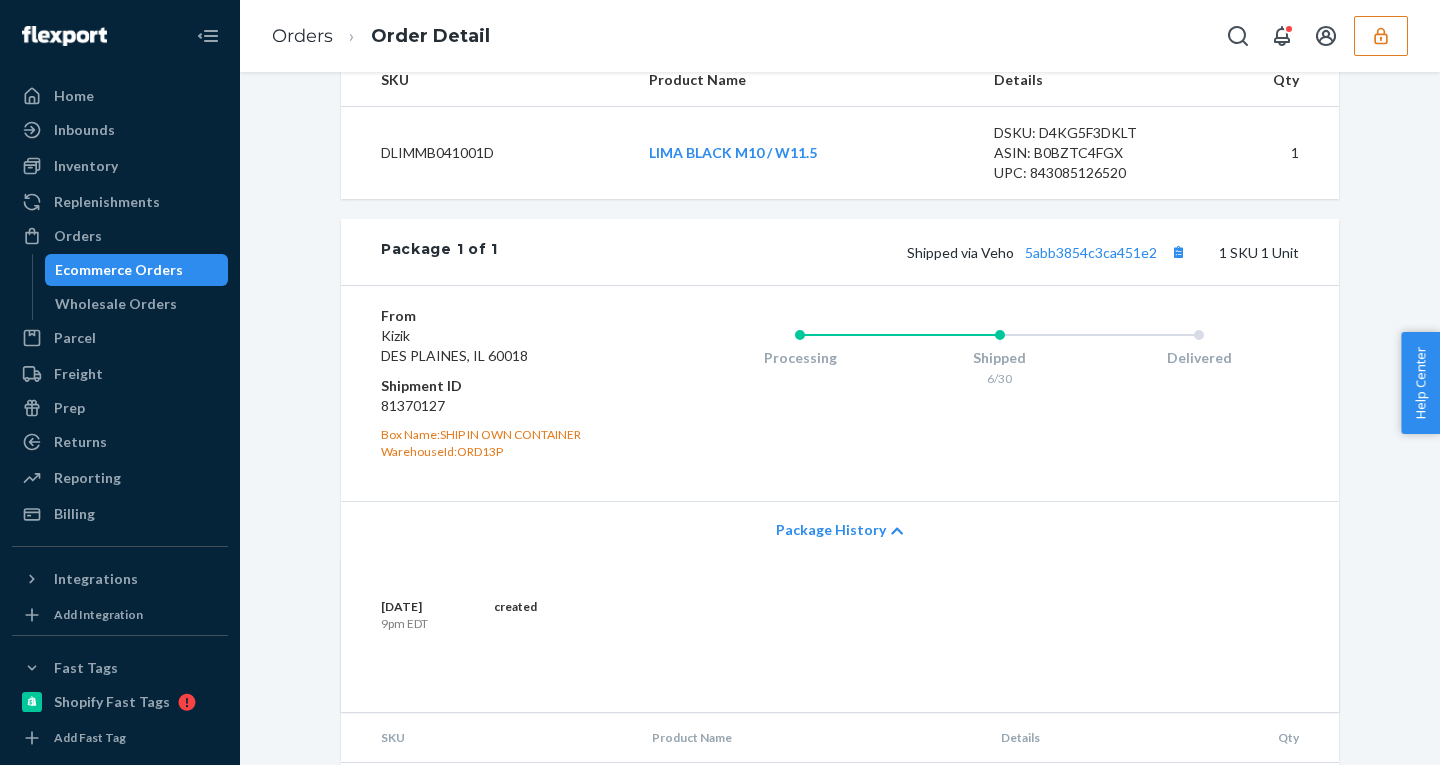 click on "Package History" at bounding box center (831, 530) 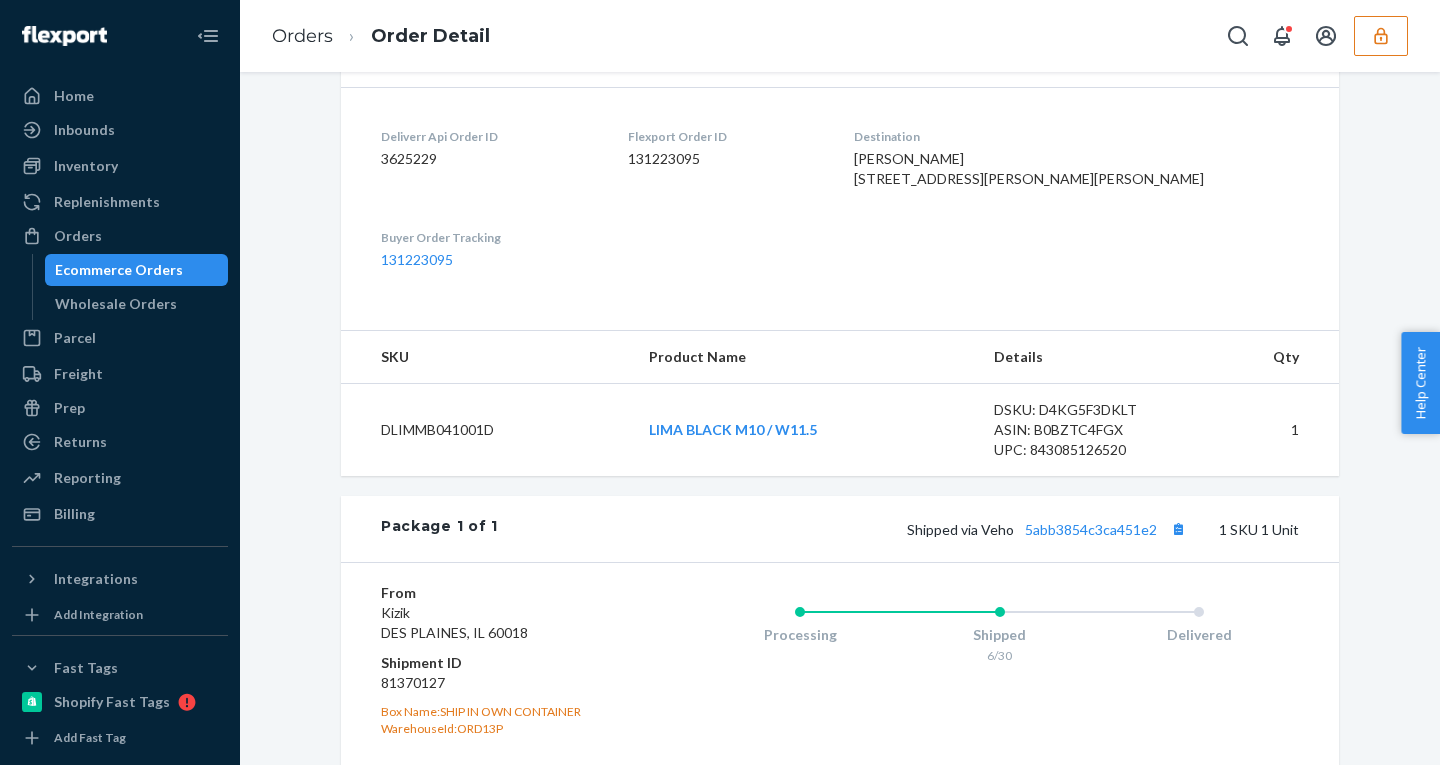 scroll, scrollTop: 492, scrollLeft: 0, axis: vertical 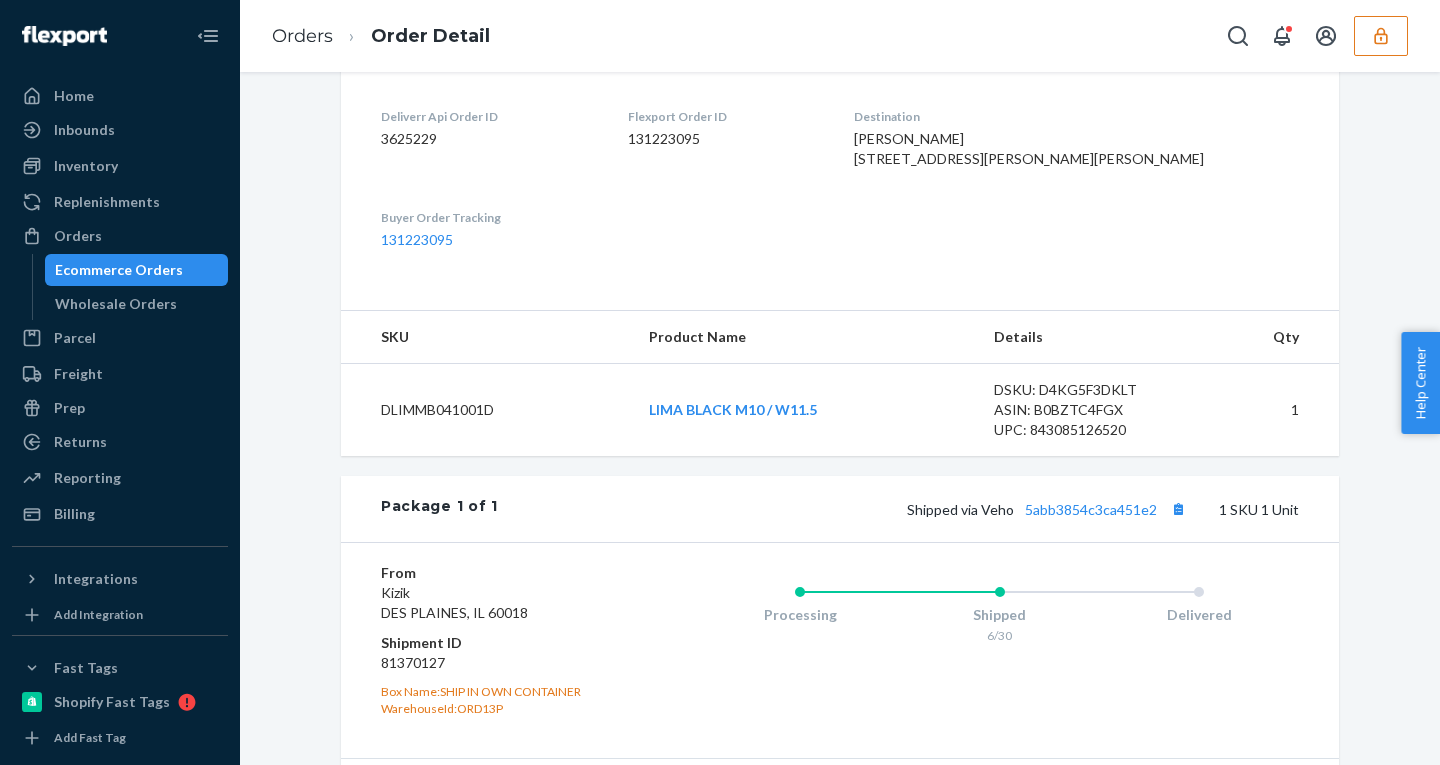 click on "Orders Order Detail" at bounding box center (840, 36) 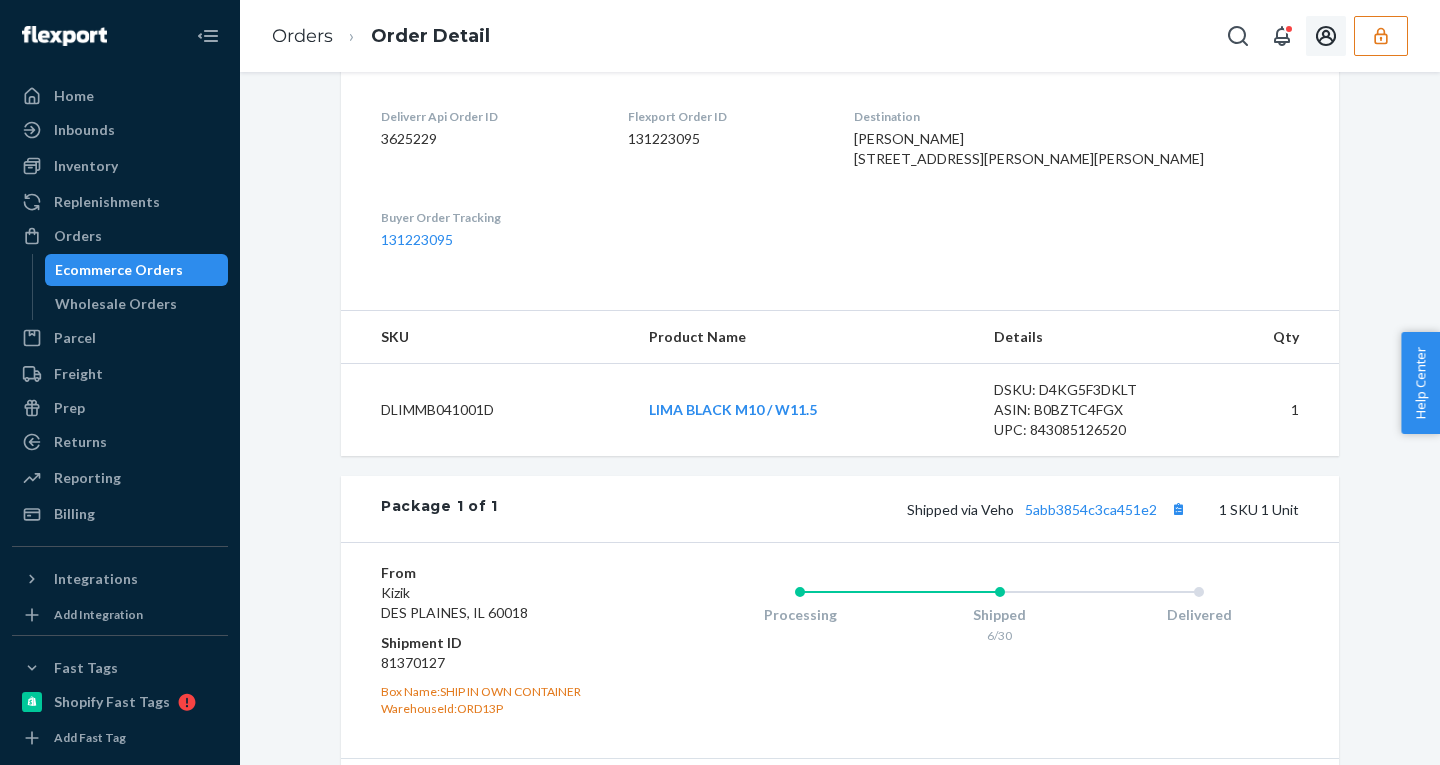 click 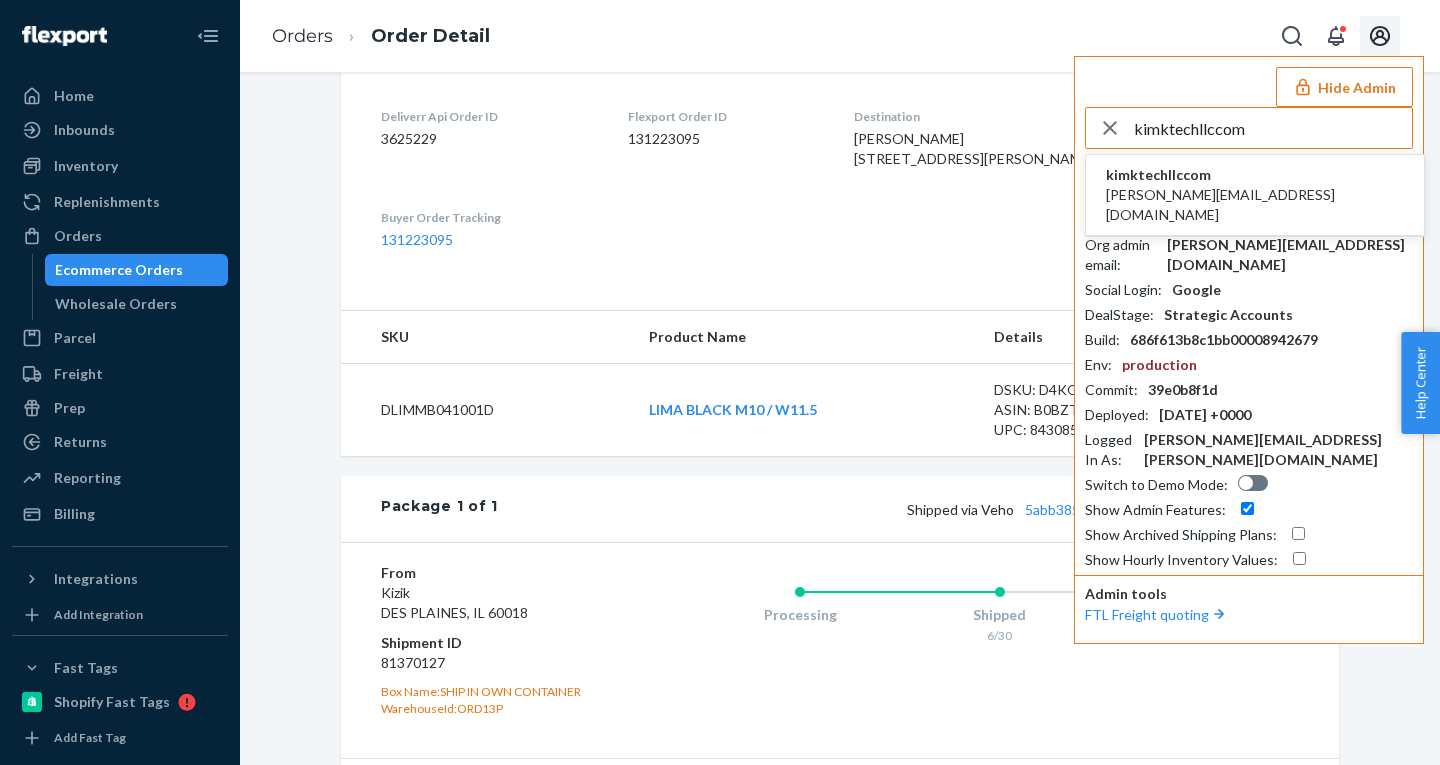 type on "kimktechllccom" 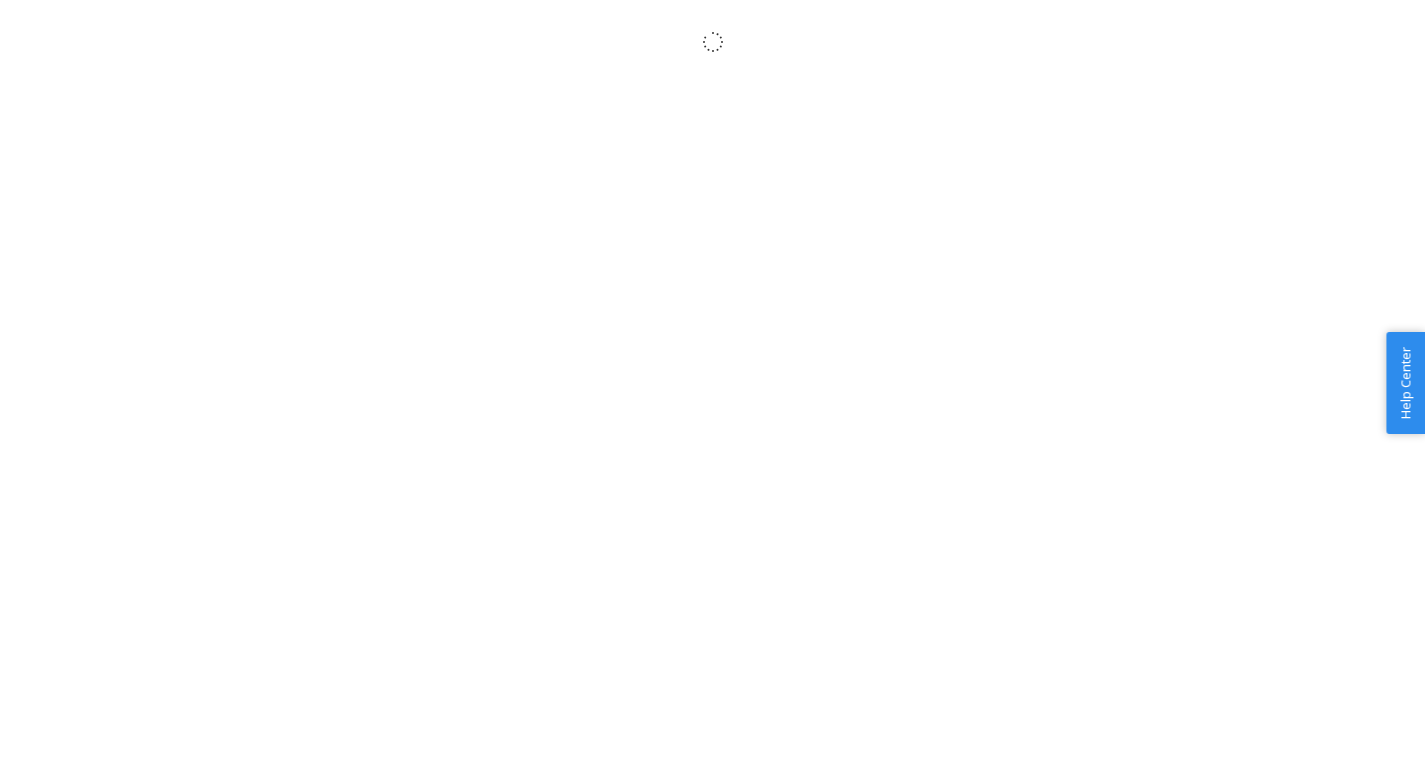 scroll, scrollTop: 0, scrollLeft: 0, axis: both 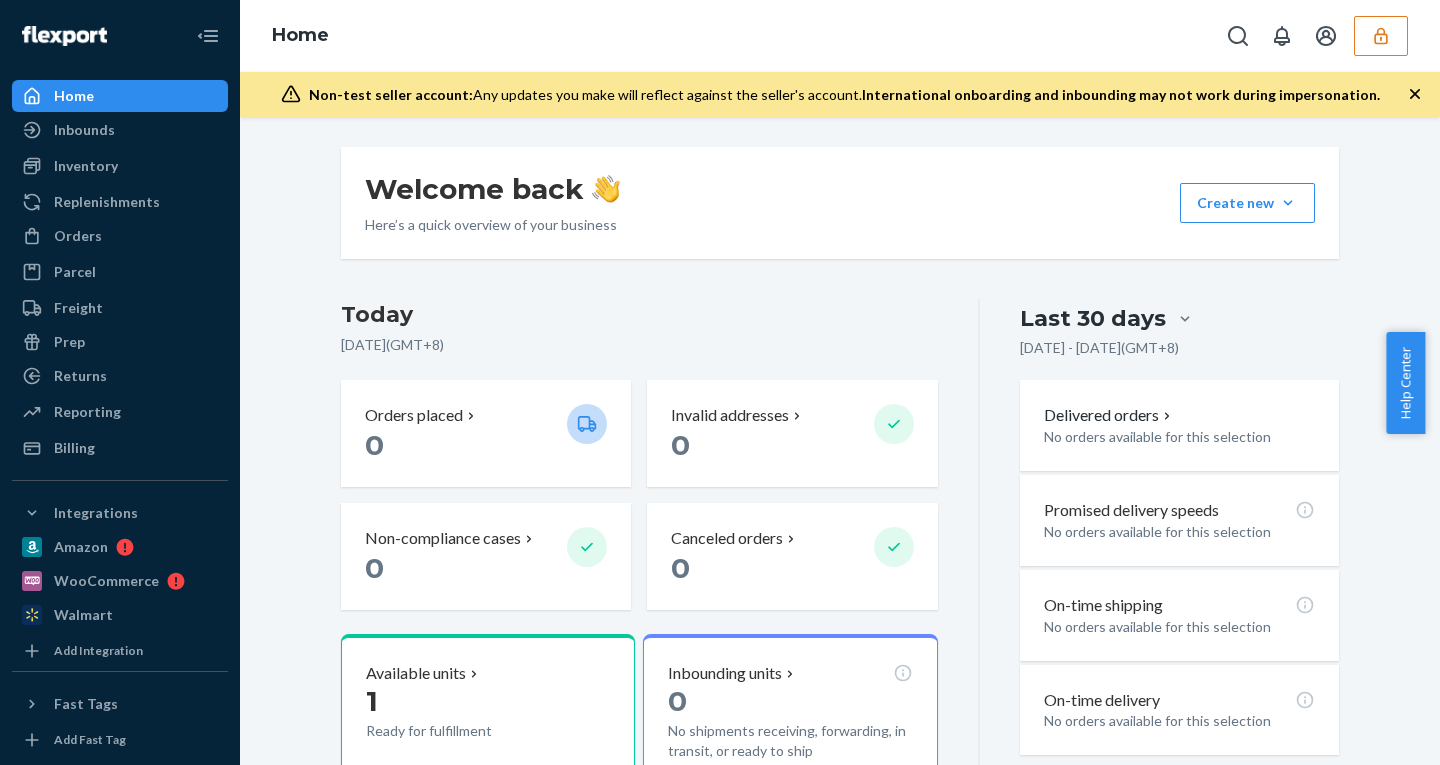 click 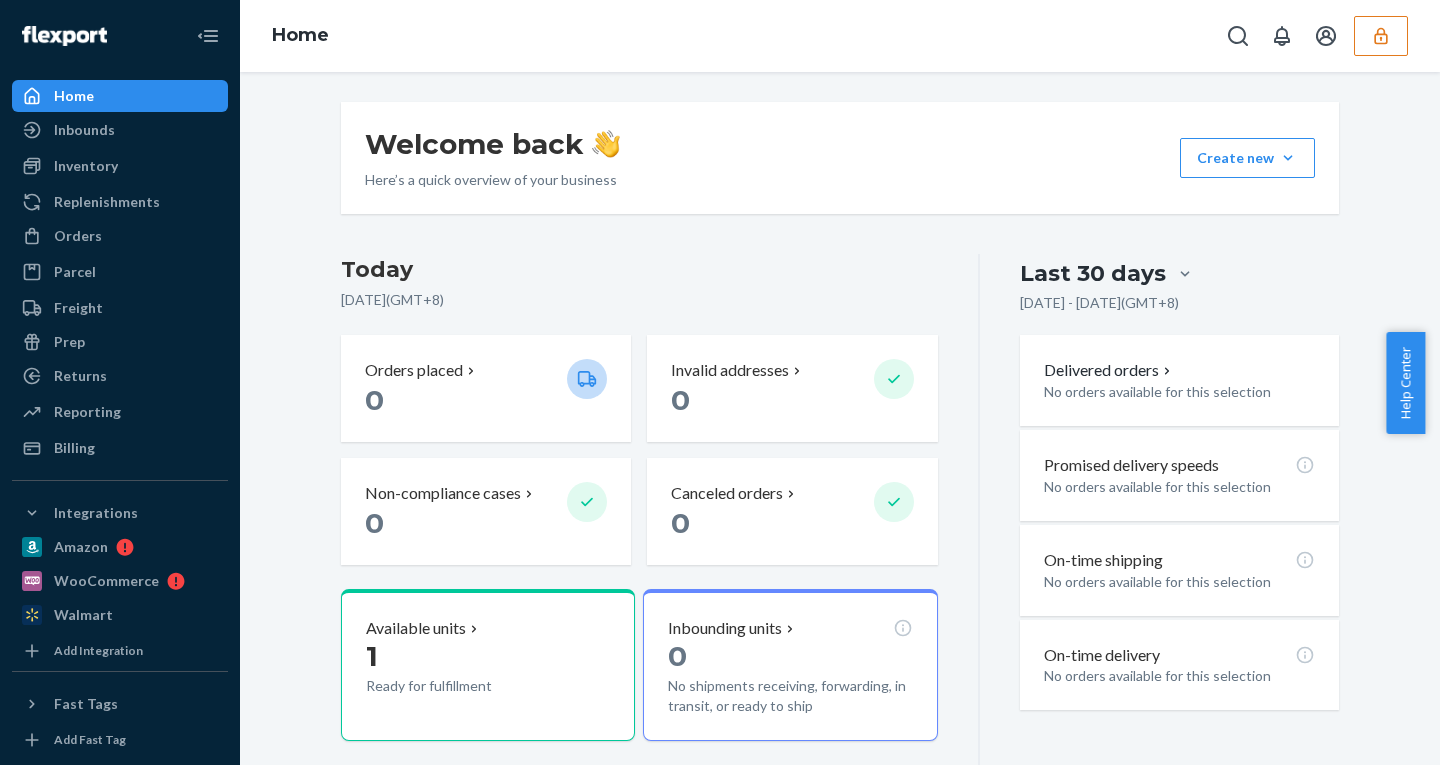 click at bounding box center (1381, 36) 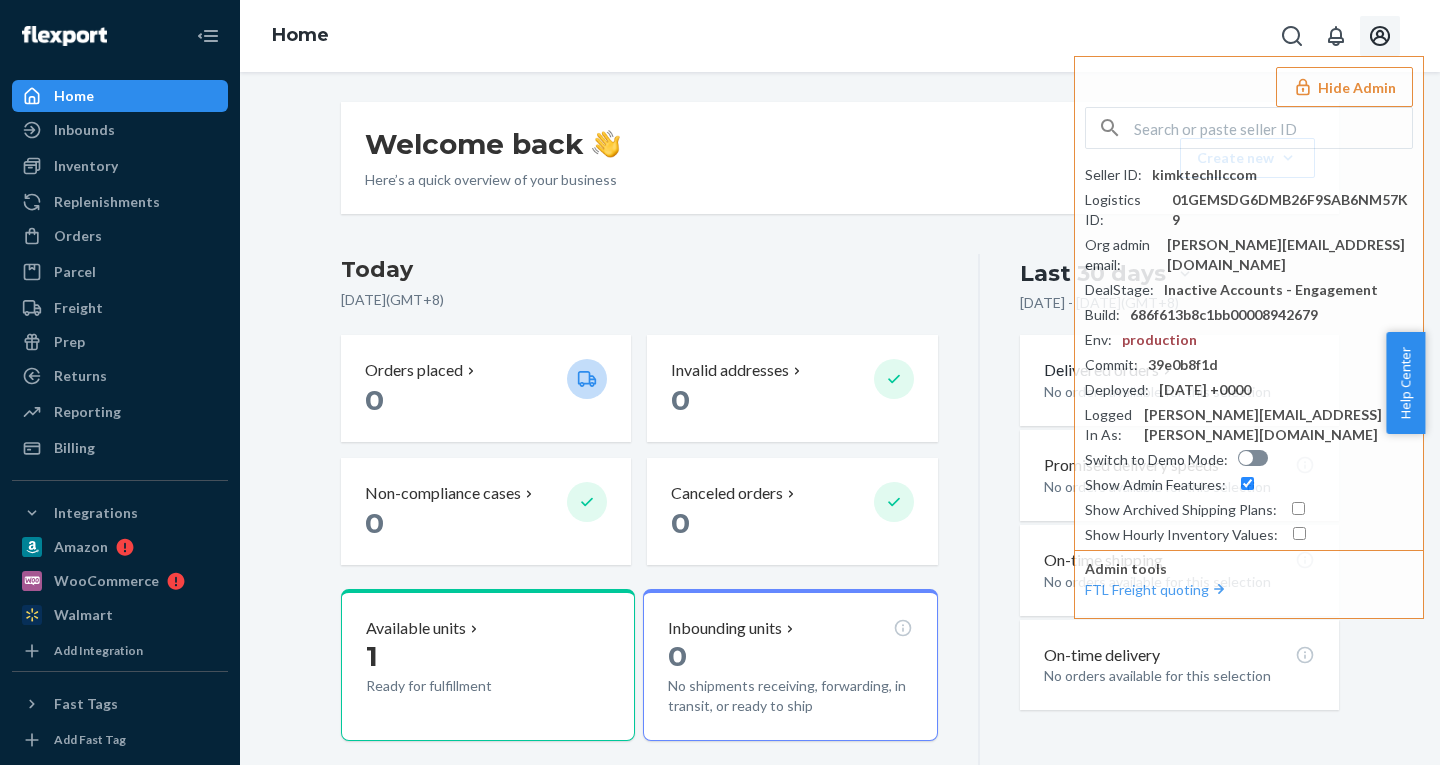 click at bounding box center [1380, 36] 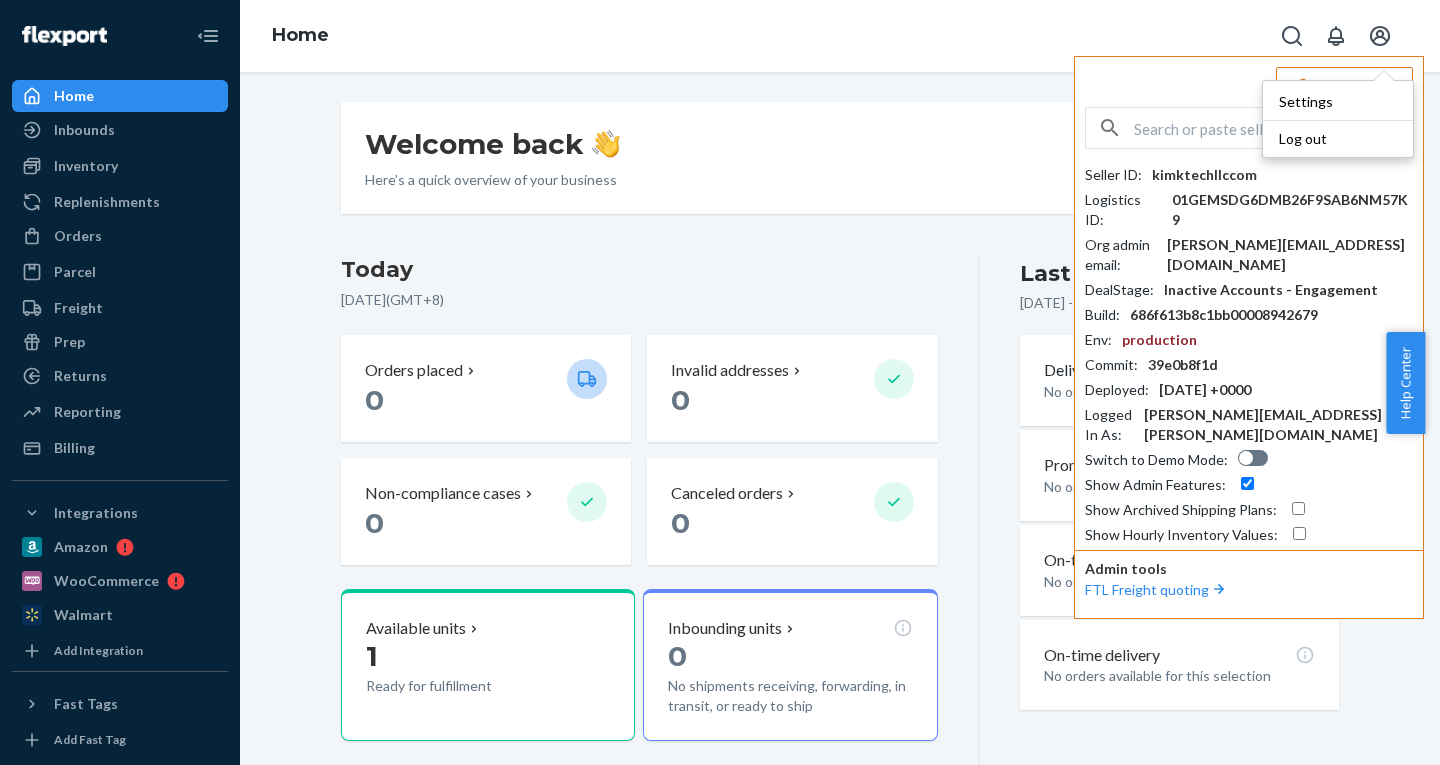 click on "Hide Admin Seller ID :  [PERSON_NAME] Logistics ID :  01GEMSDG6DMB26F9SAB6NM57K9 Org admin email :  [PERSON_NAME][EMAIL_ADDRESS][DOMAIN_NAME] DealStage :  Inactive Accounts - Engagement Build :  686f613b8c1bb00008942679 Env :  production Commit :  39e0b8f1d Deployed :  [DATE] +0000
Logged In As :  [PERSON_NAME][EMAIL_ADDRESS][PERSON_NAME][DOMAIN_NAME] Switch to Demo Mode :  Show Admin Features :  Show Archived Shipping Plans :  Show Hourly Inventory Values :  Admin tools FTL Freight quoting" at bounding box center (1249, 337) 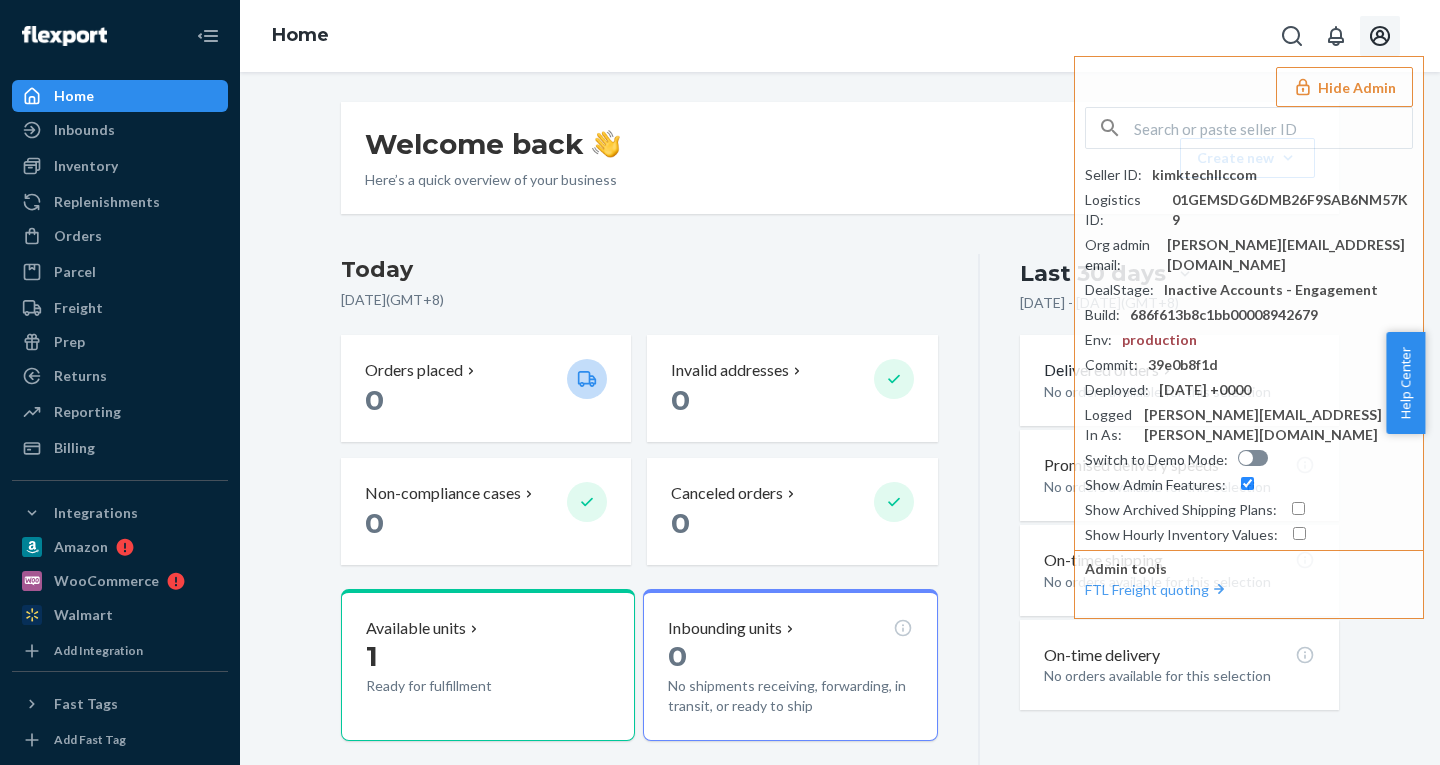 click at bounding box center [1380, 36] 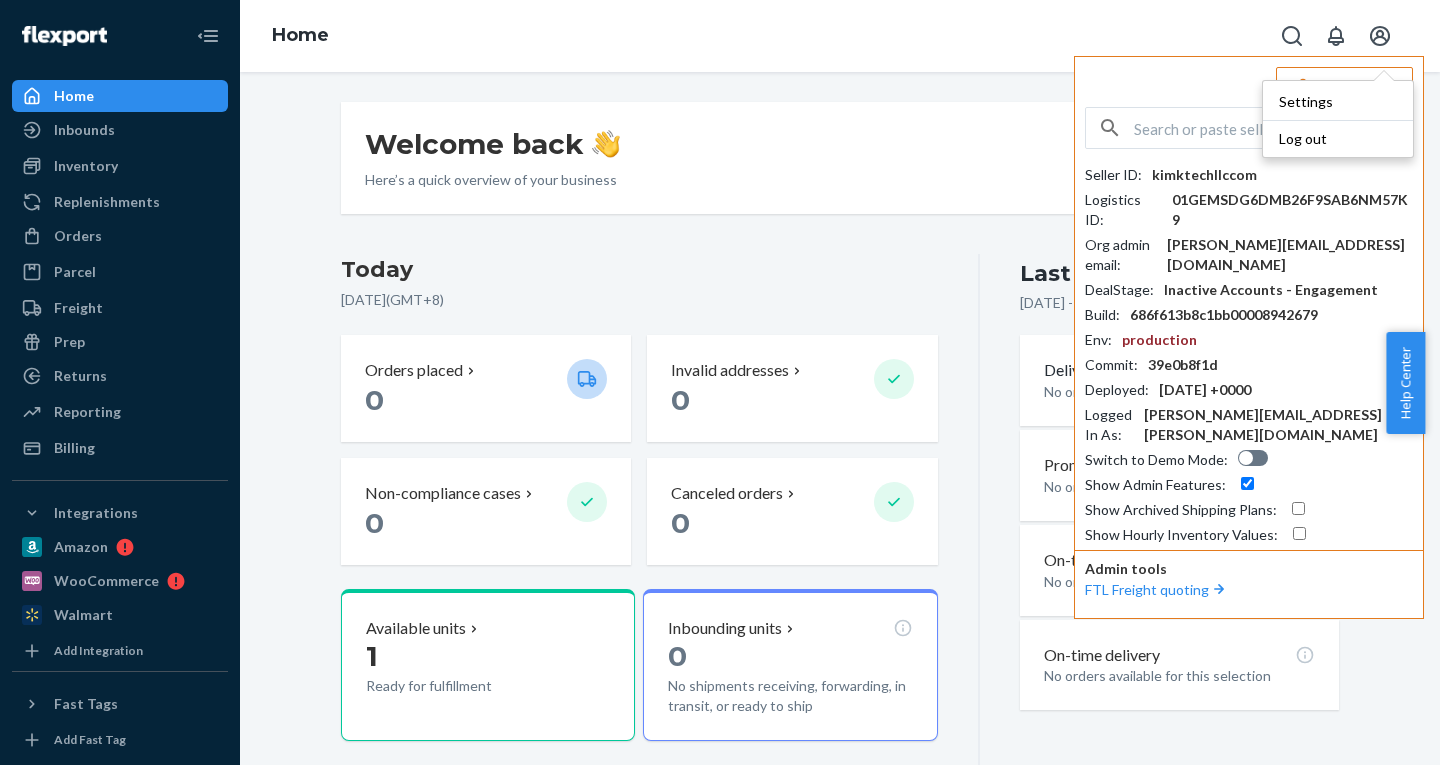 click on "Hide Admin Seller ID :  [PERSON_NAME] Logistics ID :  01GEMSDG6DMB26F9SAB6NM57K9 Org admin email :  [PERSON_NAME][EMAIL_ADDRESS][DOMAIN_NAME] DealStage :  Inactive Accounts - Engagement Build :  686f613b8c1bb00008942679 Env :  production Commit :  39e0b8f1d Deployed :  [DATE] +0000
Logged In As :  [PERSON_NAME][EMAIL_ADDRESS][PERSON_NAME][DOMAIN_NAME] Switch to Demo Mode :  Show Admin Features :  Show Archived Shipping Plans :  Show Hourly Inventory Values :  Admin tools FTL Freight quoting" at bounding box center (1249, 337) 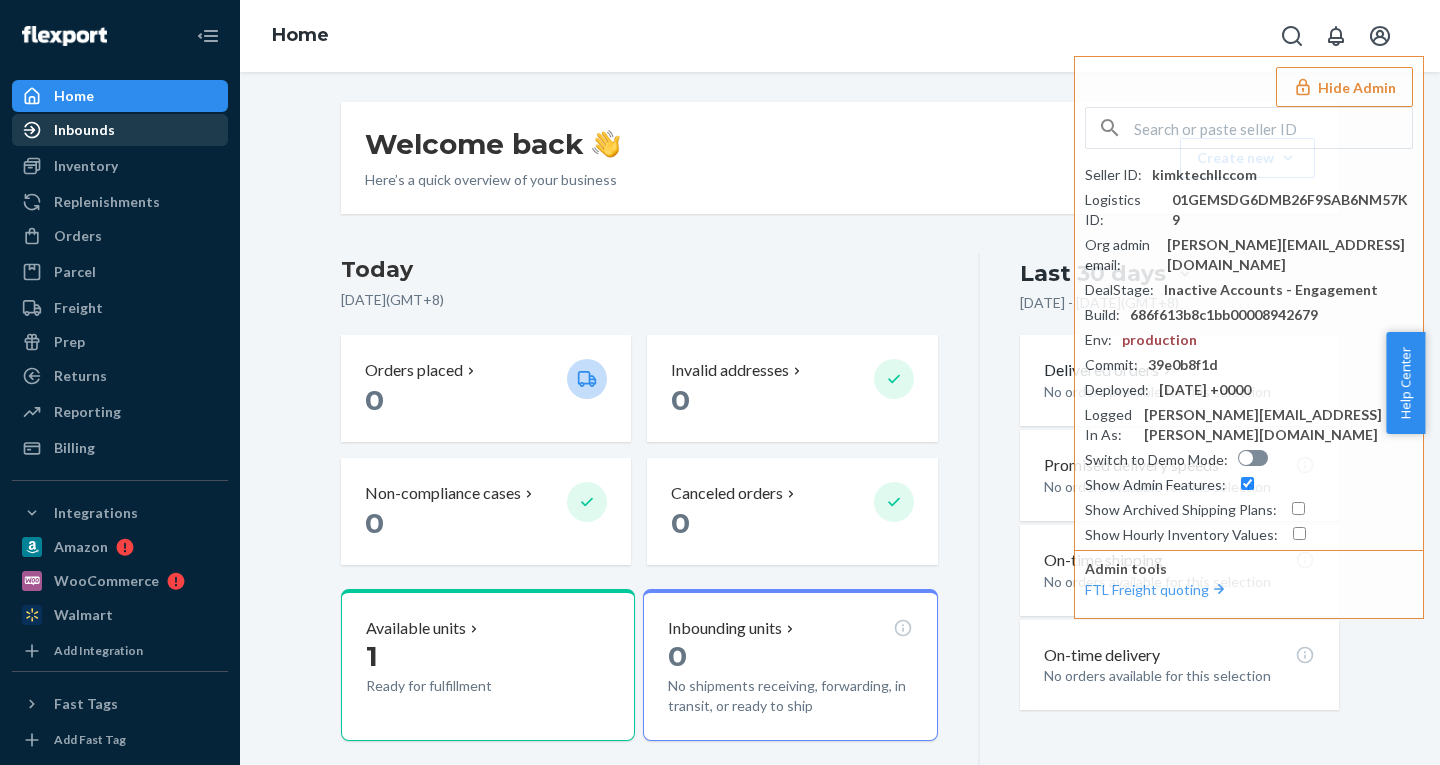 click on "Inbounds" at bounding box center [120, 130] 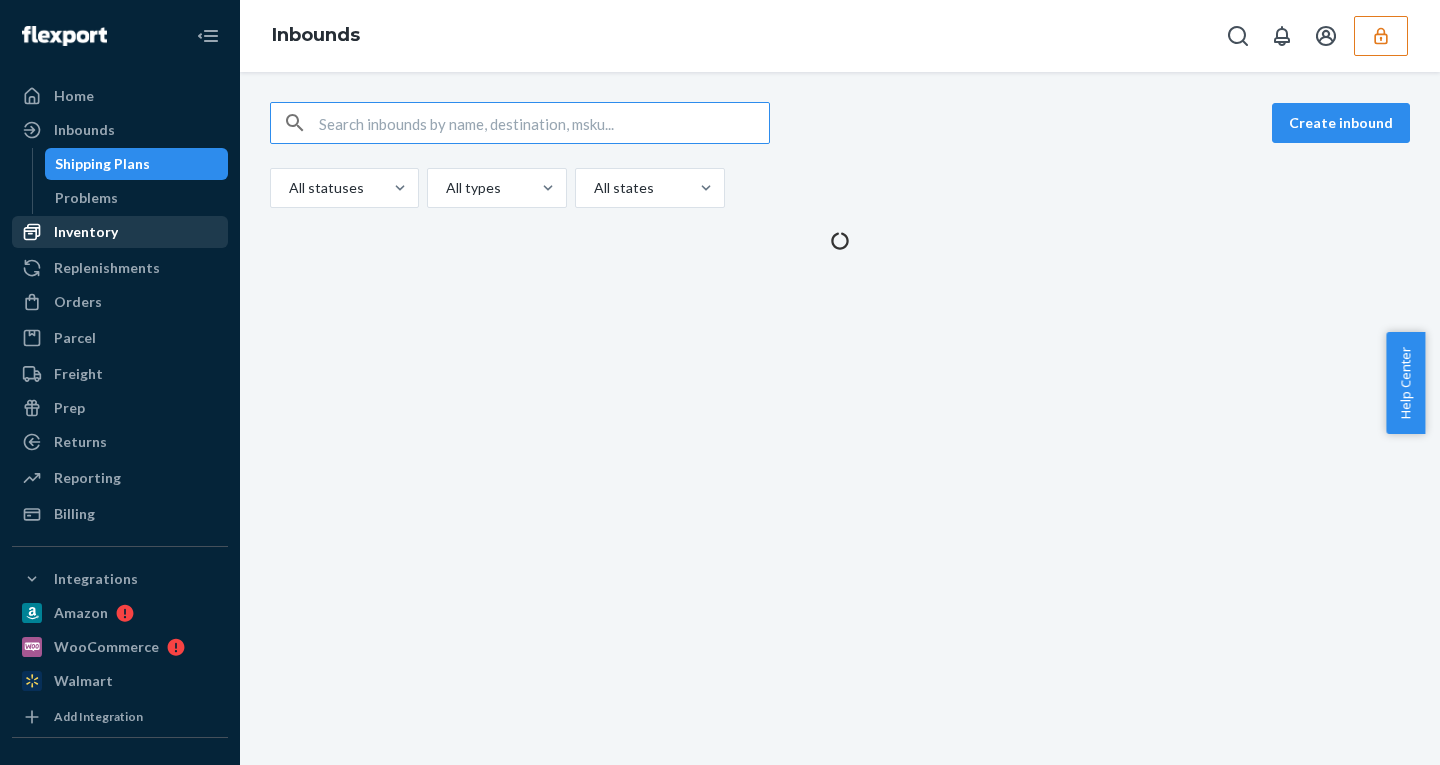 click on "Inventory" at bounding box center [86, 232] 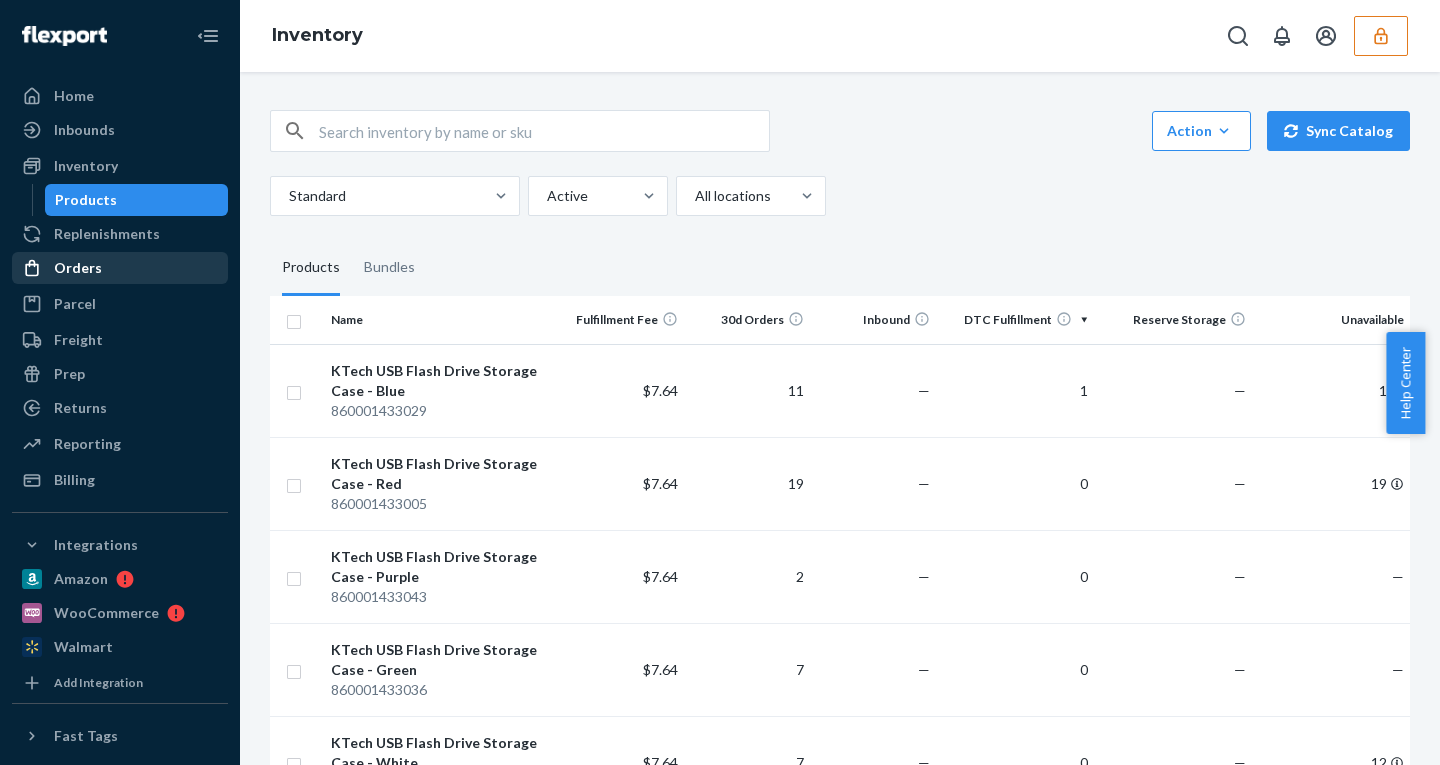 click on "Orders" at bounding box center (78, 268) 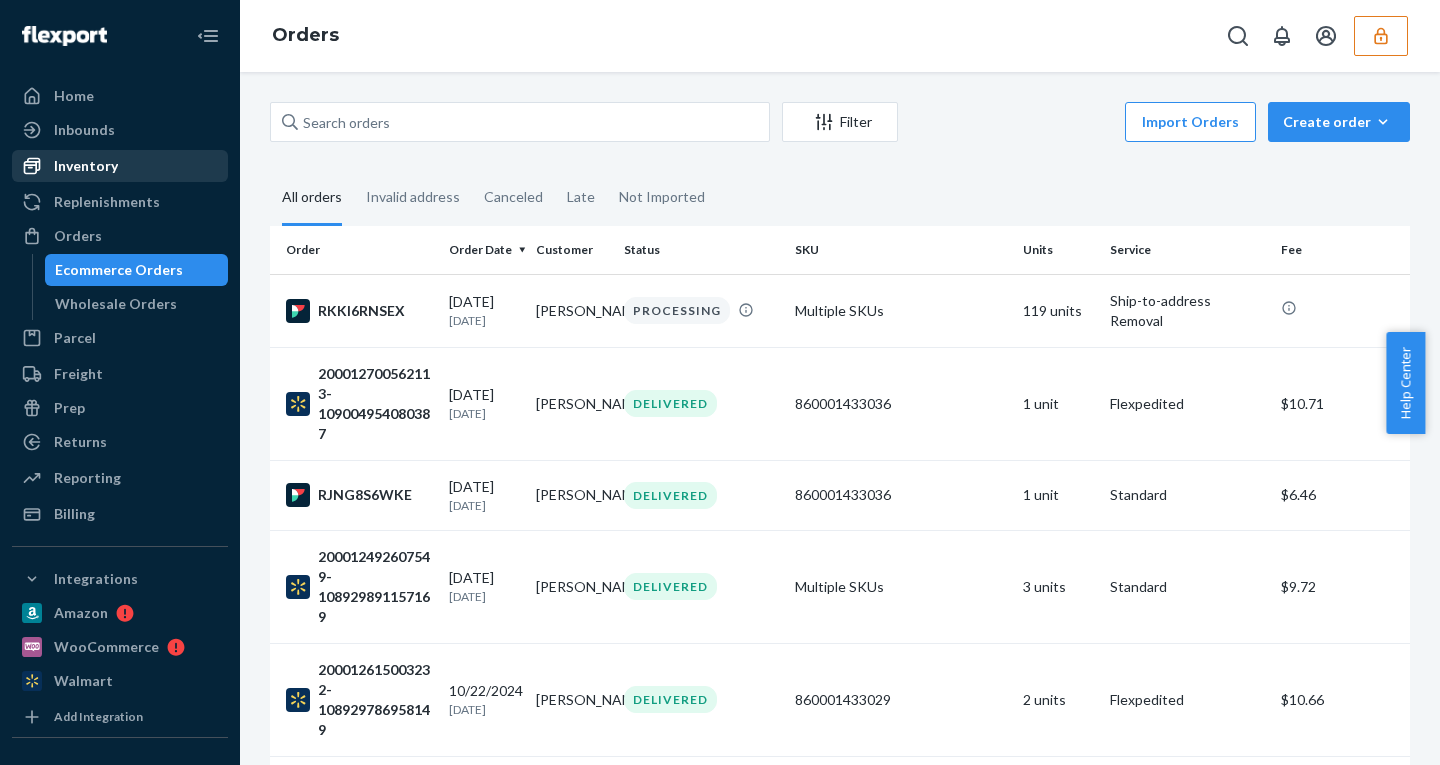 click on "Inventory" at bounding box center [86, 166] 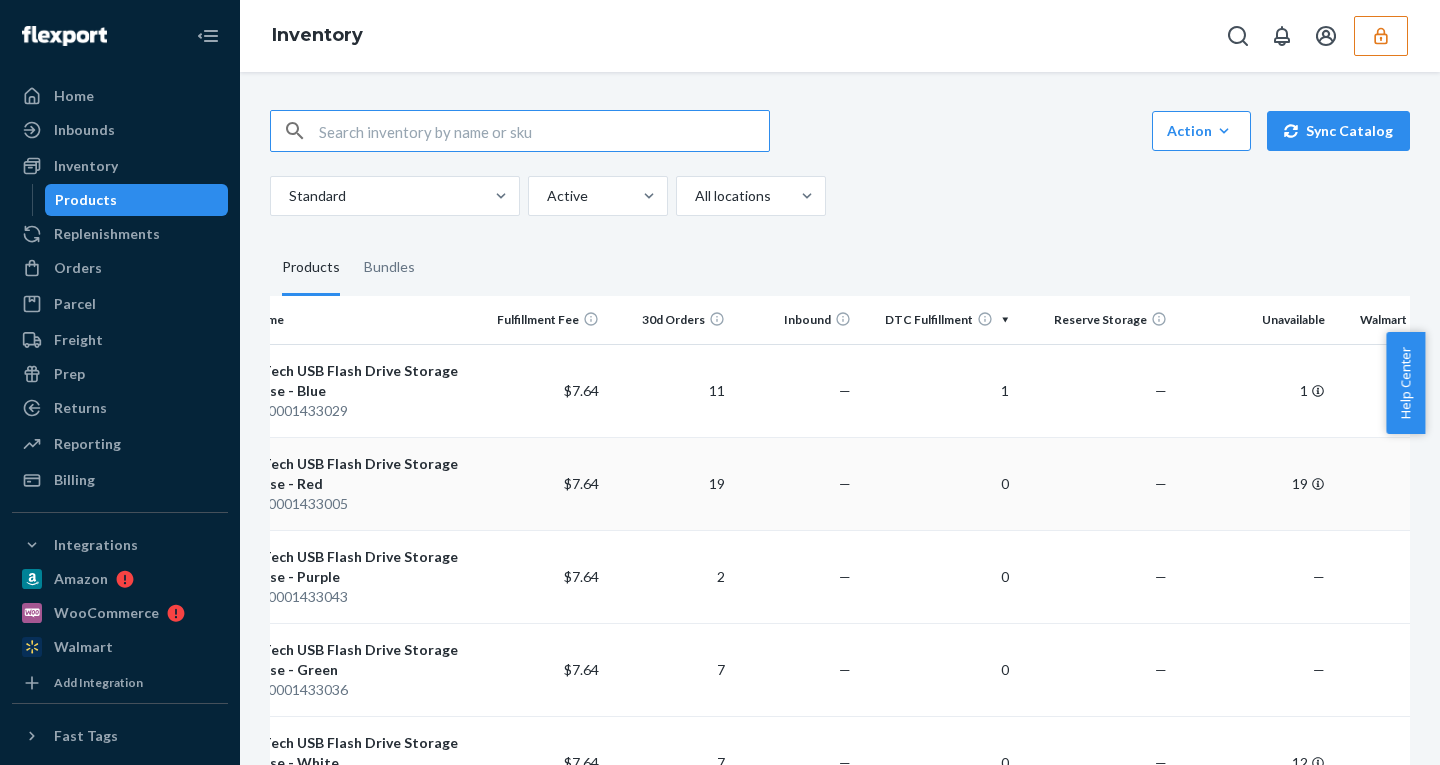 scroll, scrollTop: 0, scrollLeft: 0, axis: both 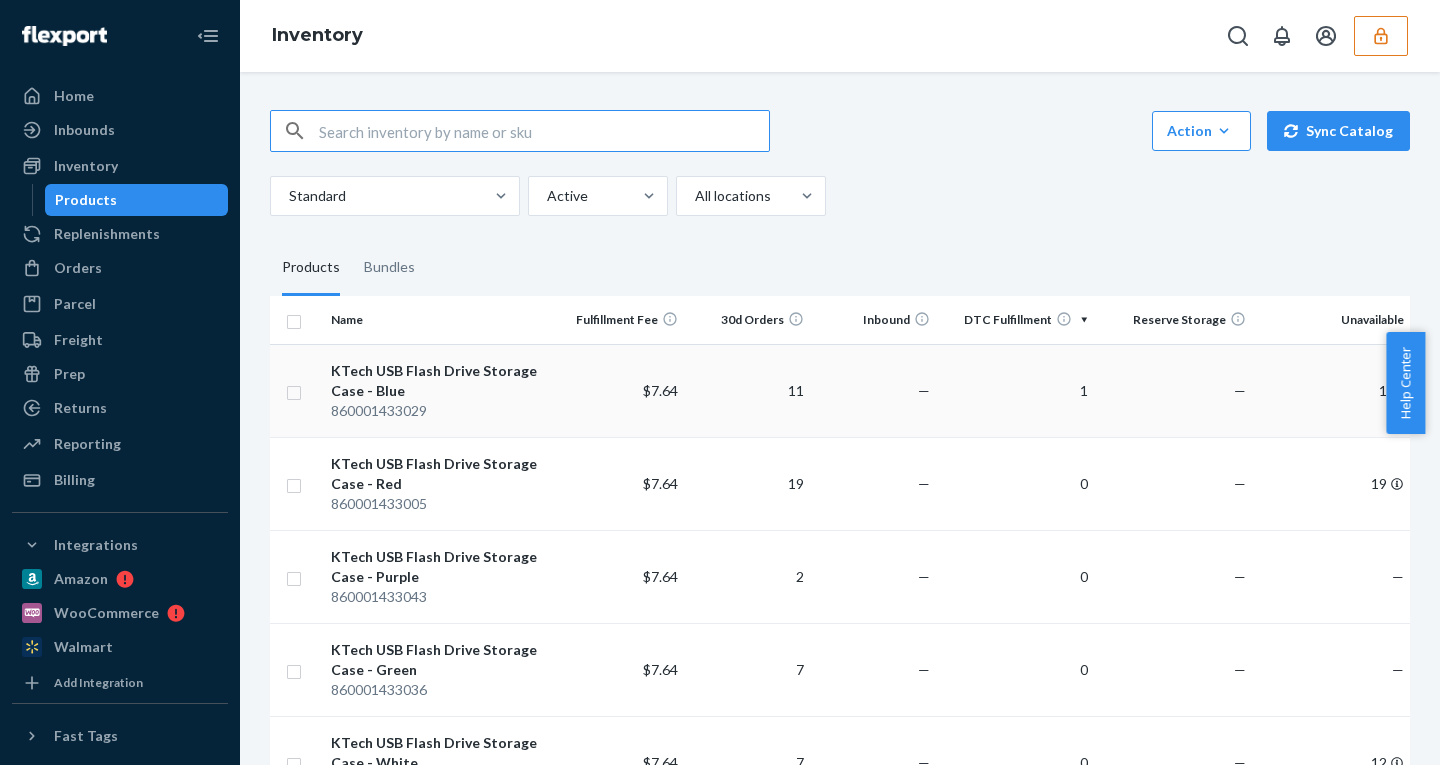 click on "11" at bounding box center (749, 390) 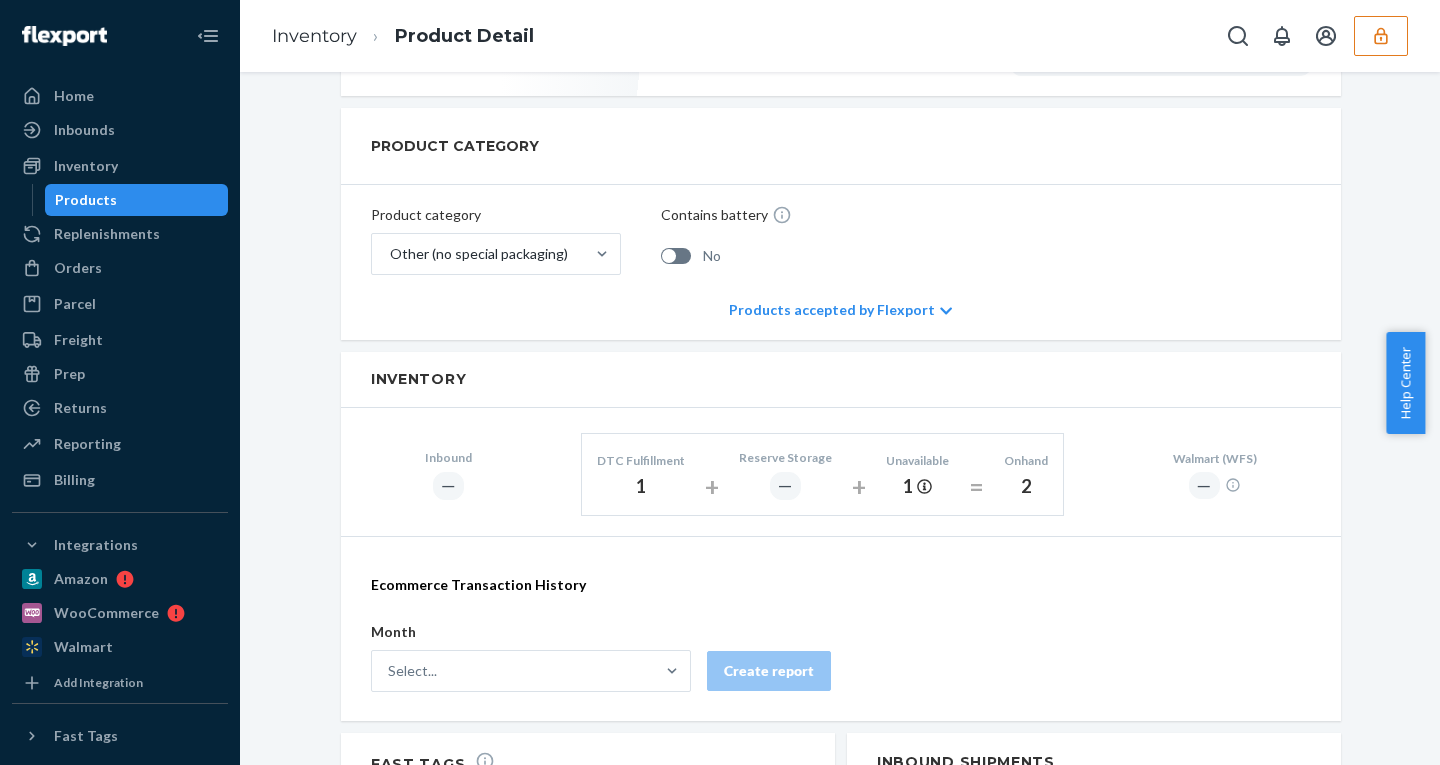 scroll, scrollTop: 963, scrollLeft: 0, axis: vertical 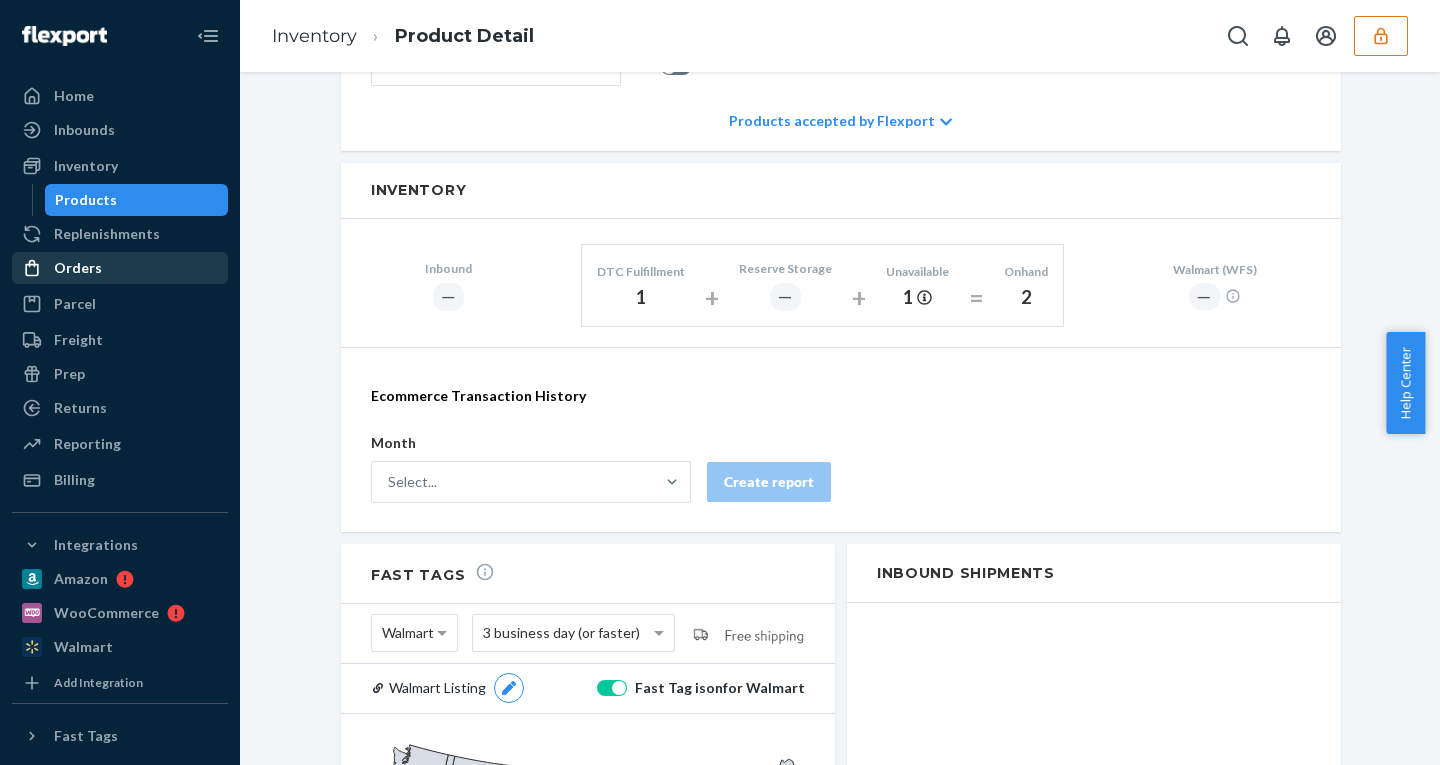 click on "Orders" at bounding box center [120, 268] 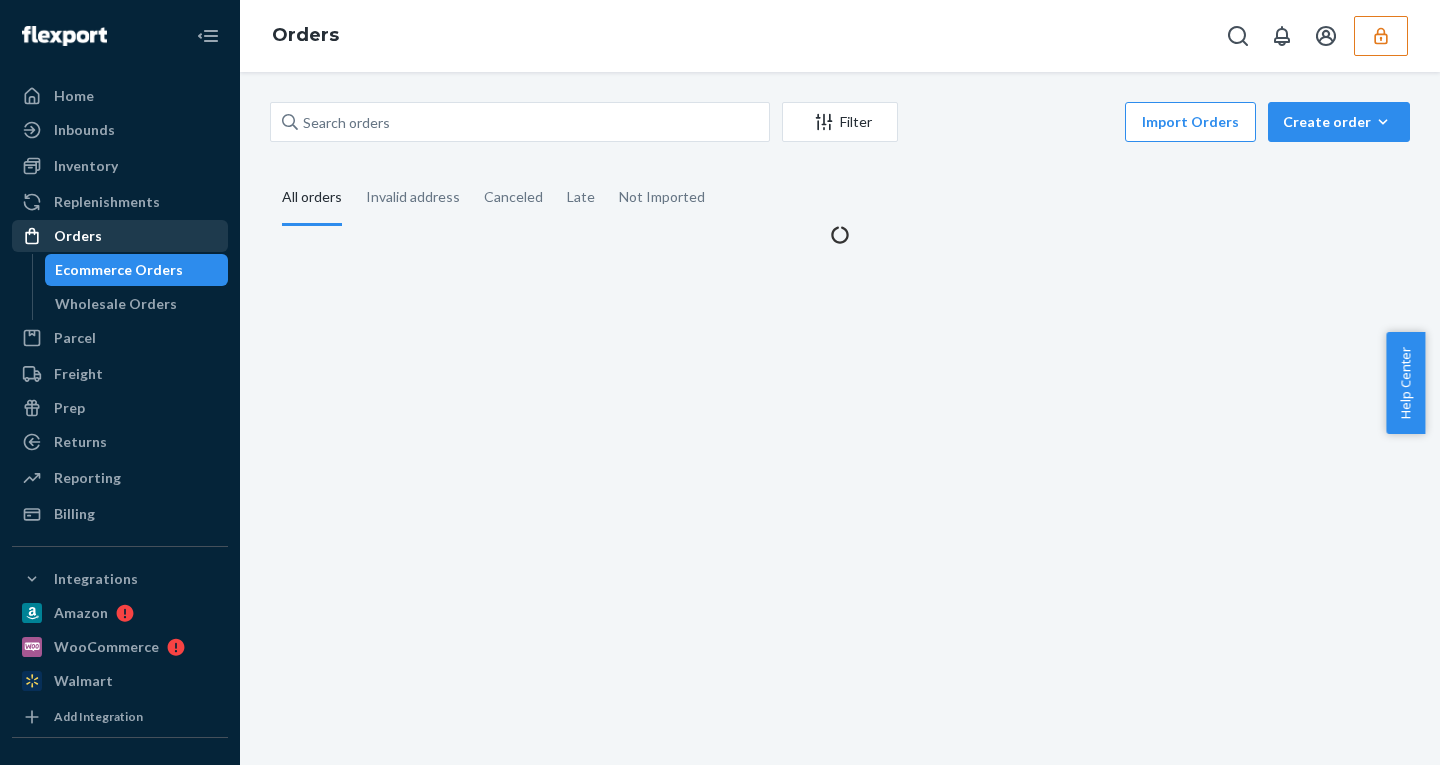 scroll, scrollTop: 0, scrollLeft: 0, axis: both 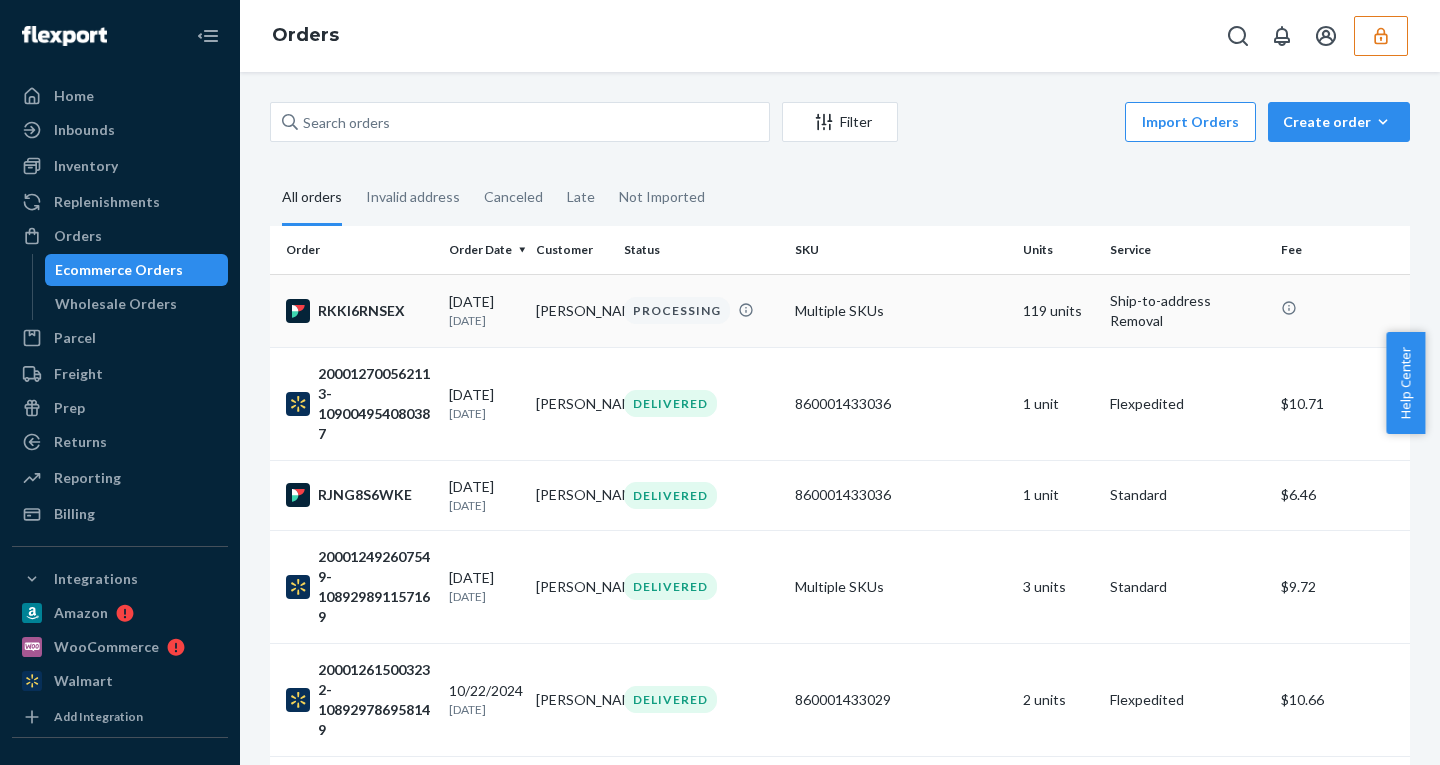 click on "Multiple SKUs" at bounding box center [901, 310] 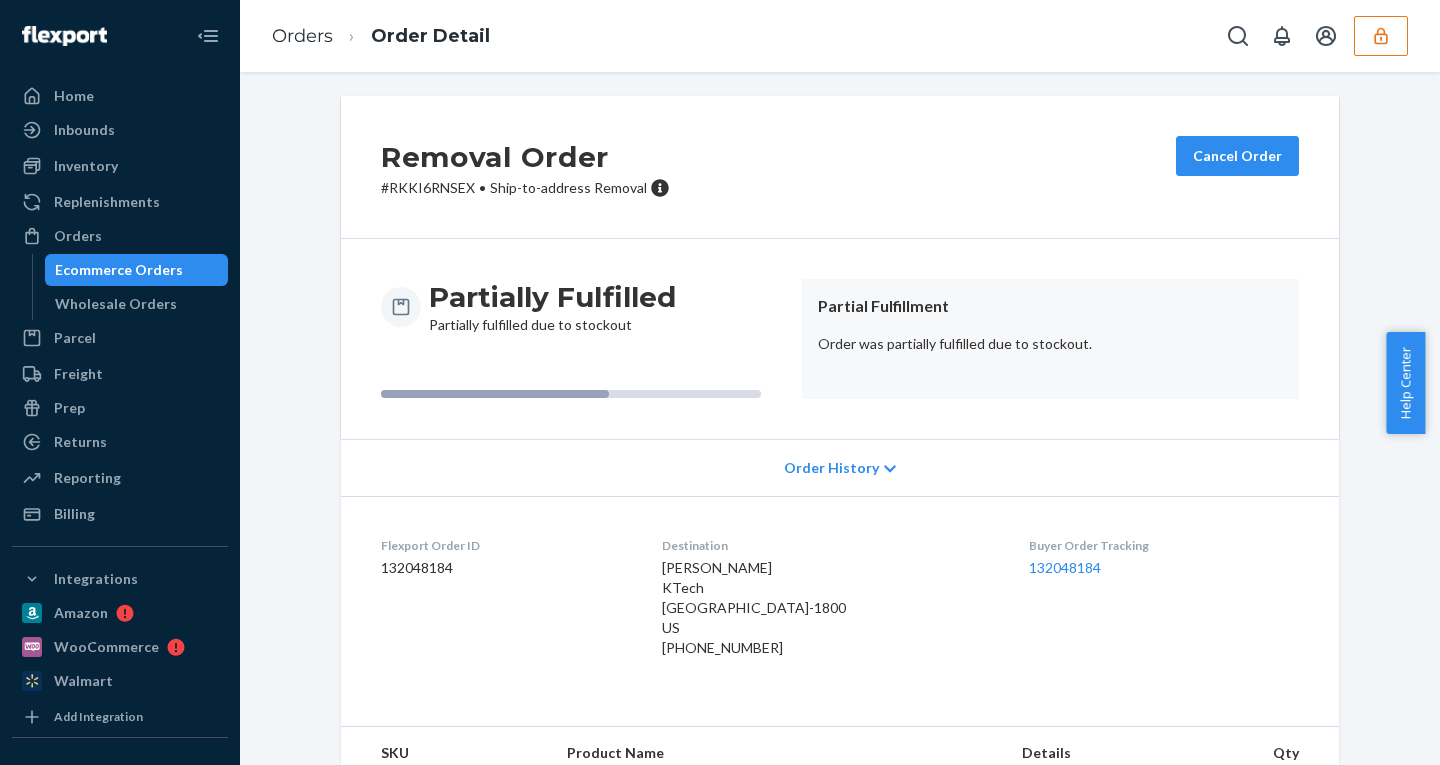 scroll, scrollTop: 0, scrollLeft: 0, axis: both 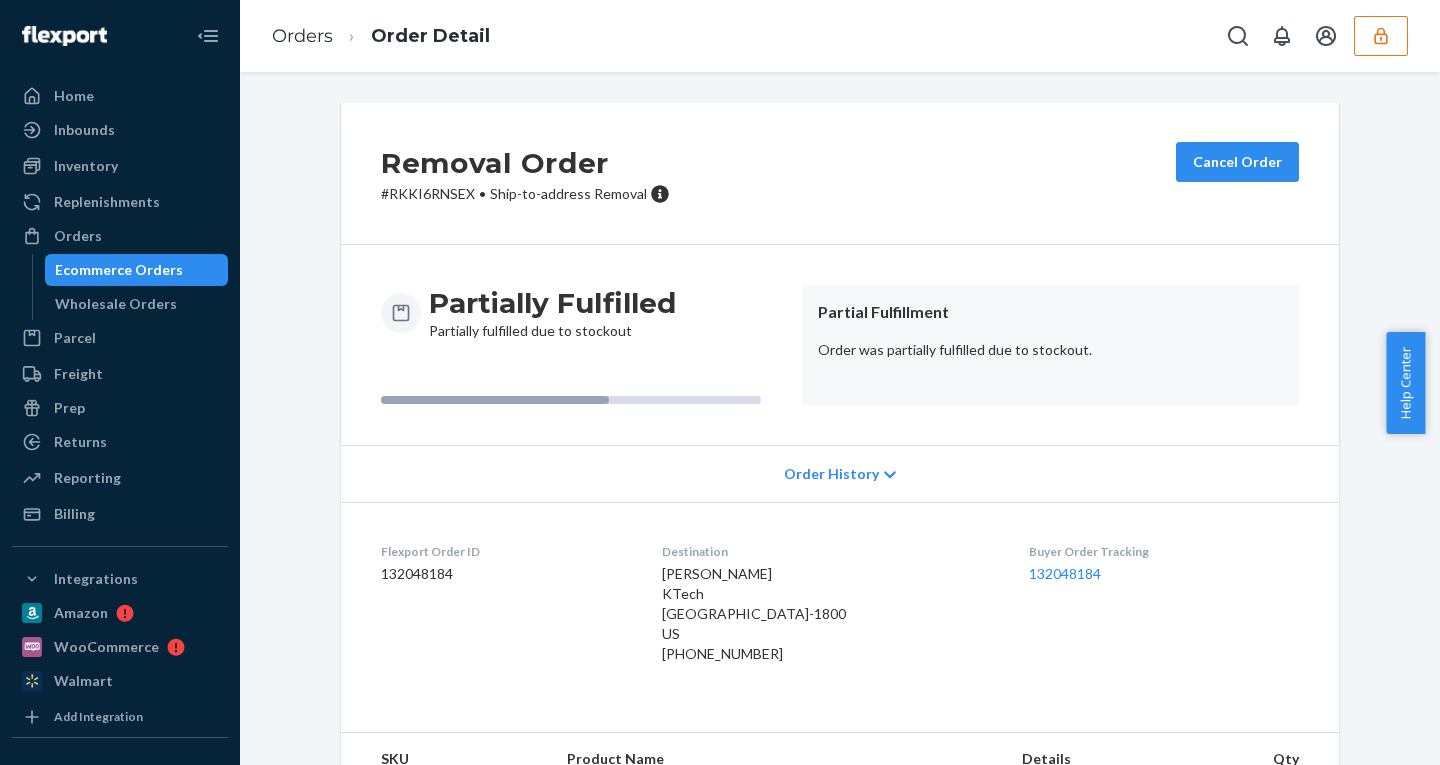 click on "Order History" at bounding box center [840, 473] 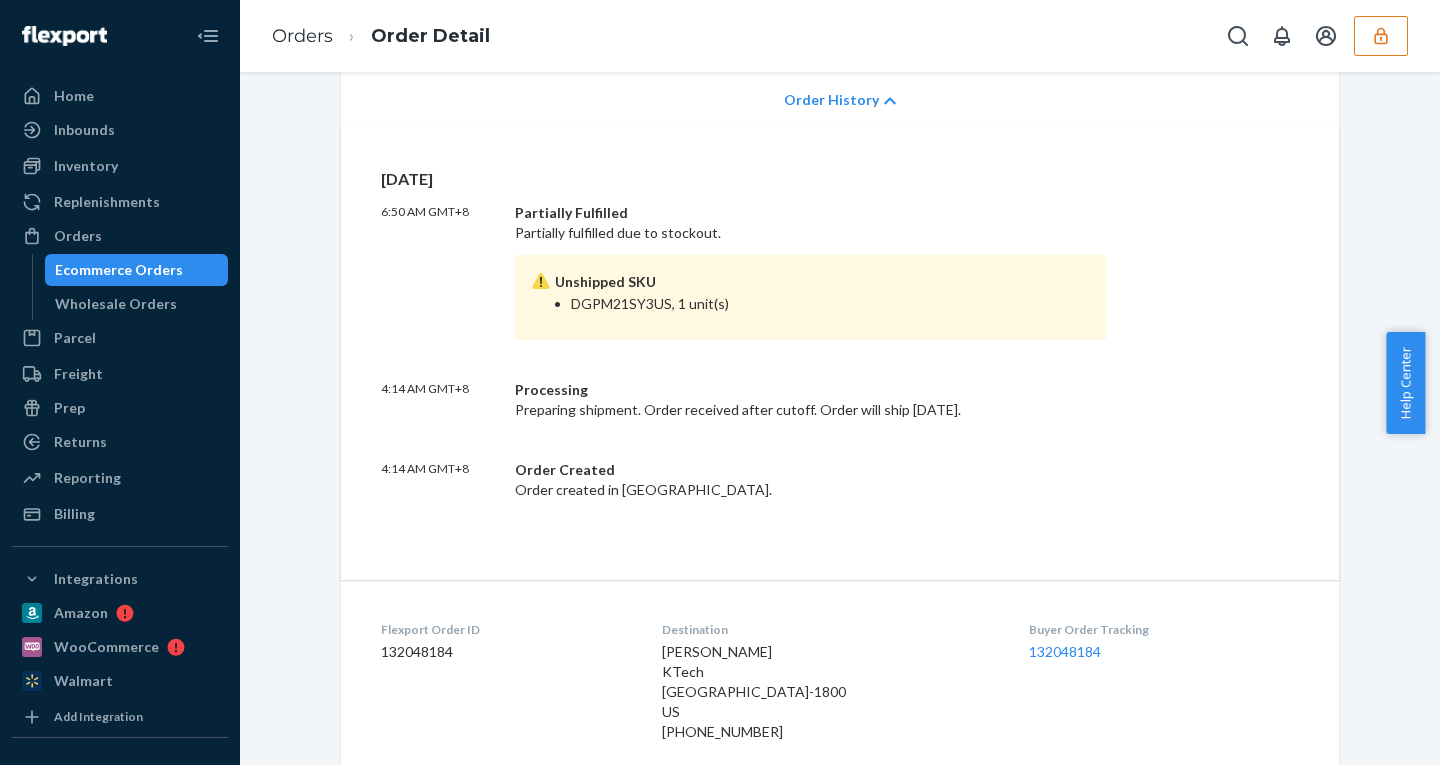 scroll, scrollTop: 334, scrollLeft: 0, axis: vertical 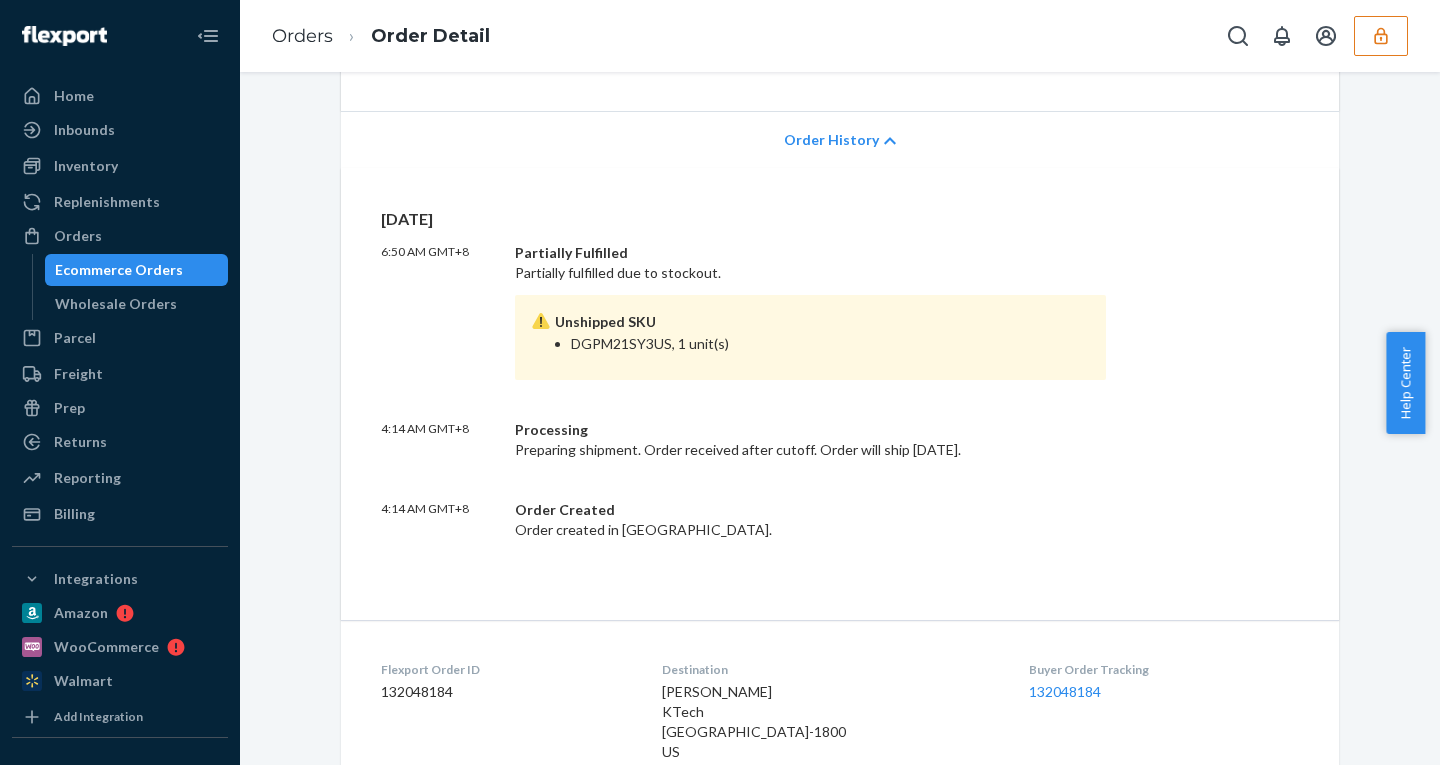 click on "Thu, Jul 10 6:50 AM GMT+8 Partially Fulfilled Partially fulfilled due to stockout. Unshipped SKU DGPM21SY3US, 1   unit(s) 4:14 AM GMT+8 Processing Preparing shipment. Order received after cutoff. Order will ship July 10, 2025. 4:14 AM GMT+8 Order Created Order created in Flexport." at bounding box center [840, 374] 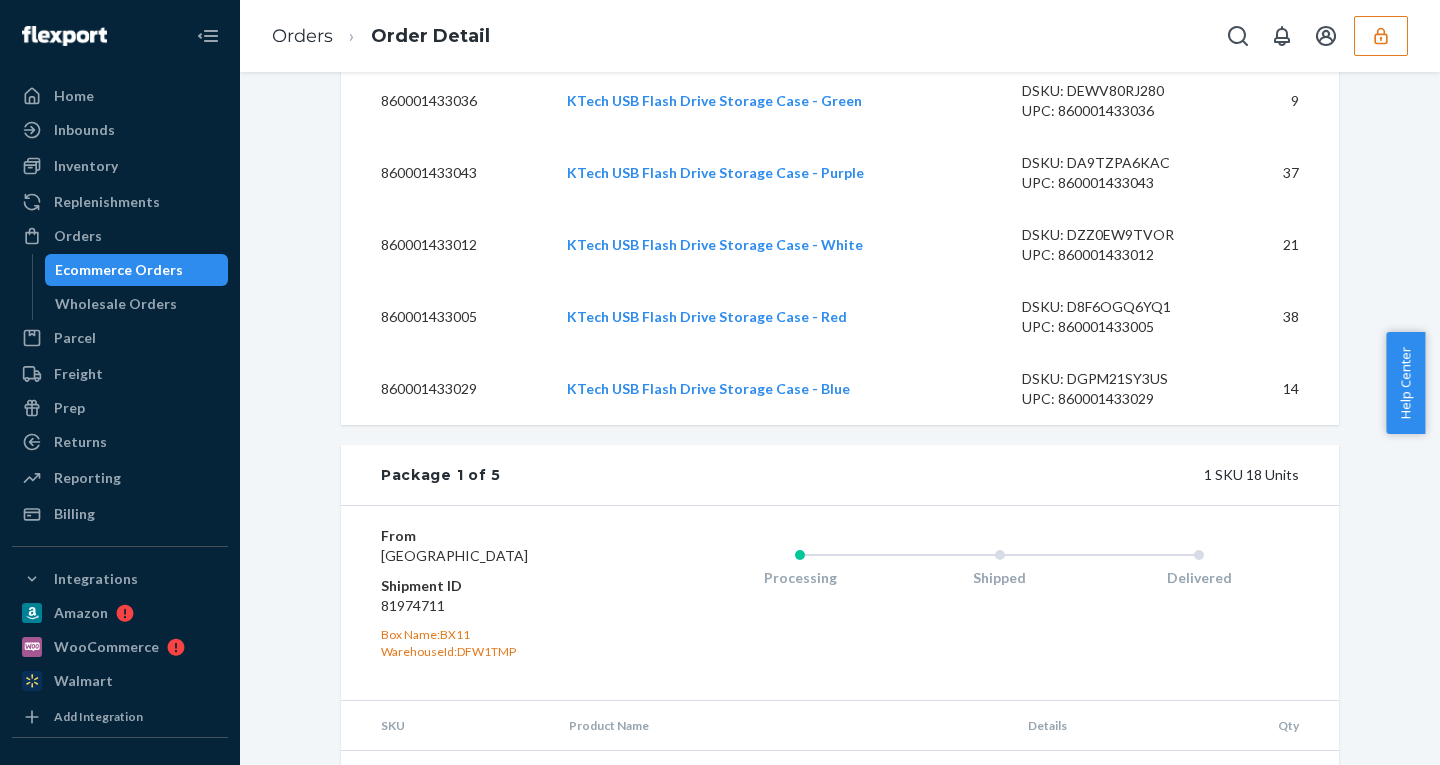 scroll, scrollTop: 1601, scrollLeft: 0, axis: vertical 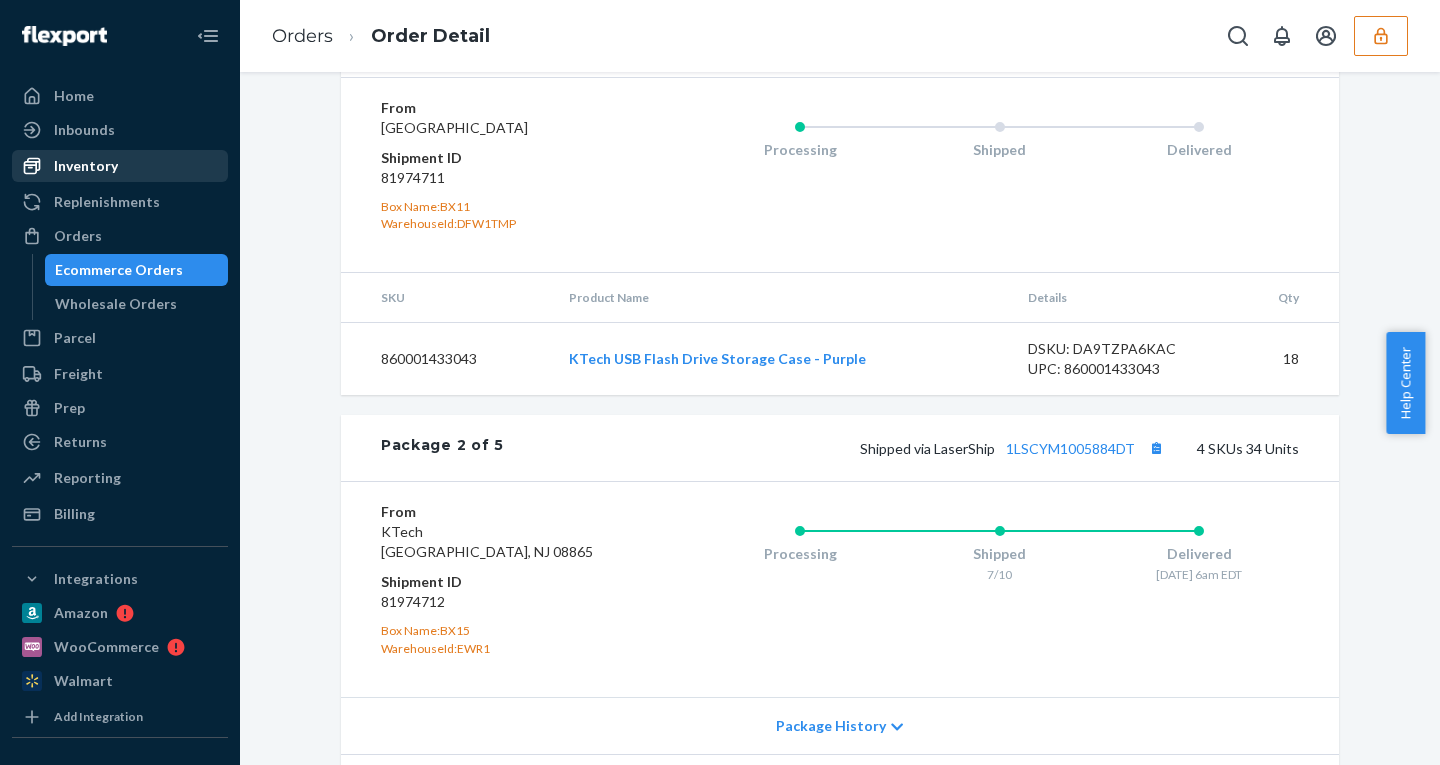 click on "Inventory" at bounding box center (86, 166) 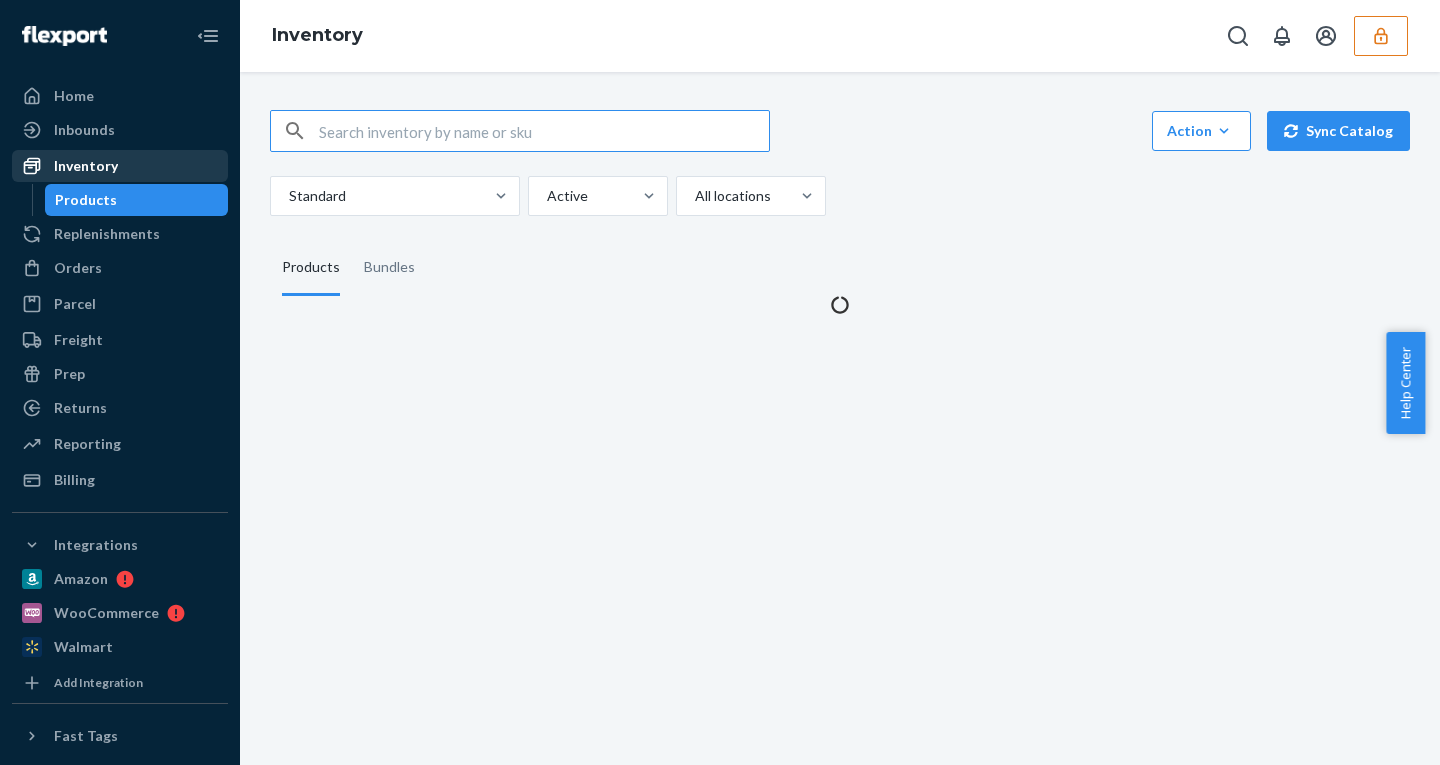 scroll, scrollTop: 0, scrollLeft: 0, axis: both 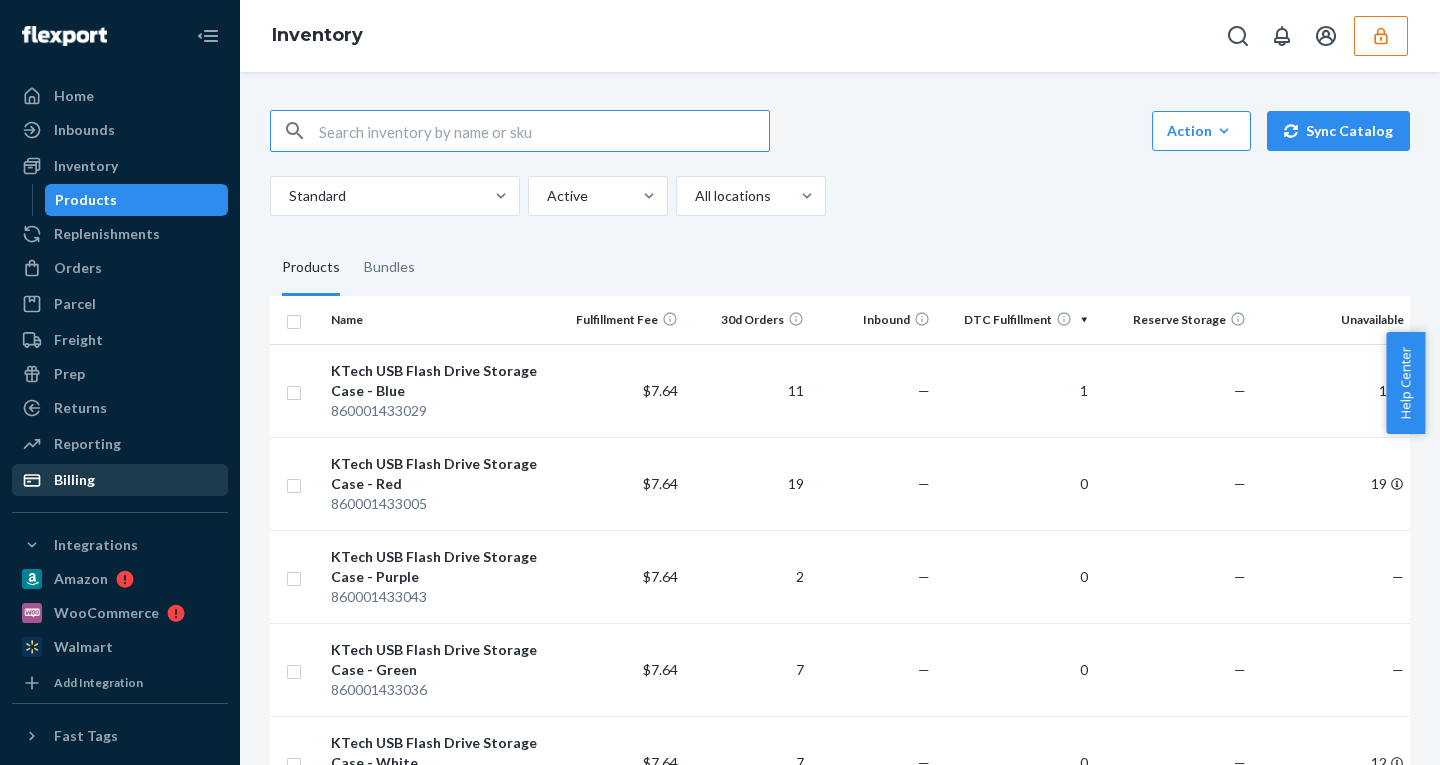 click on "Billing" at bounding box center [74, 480] 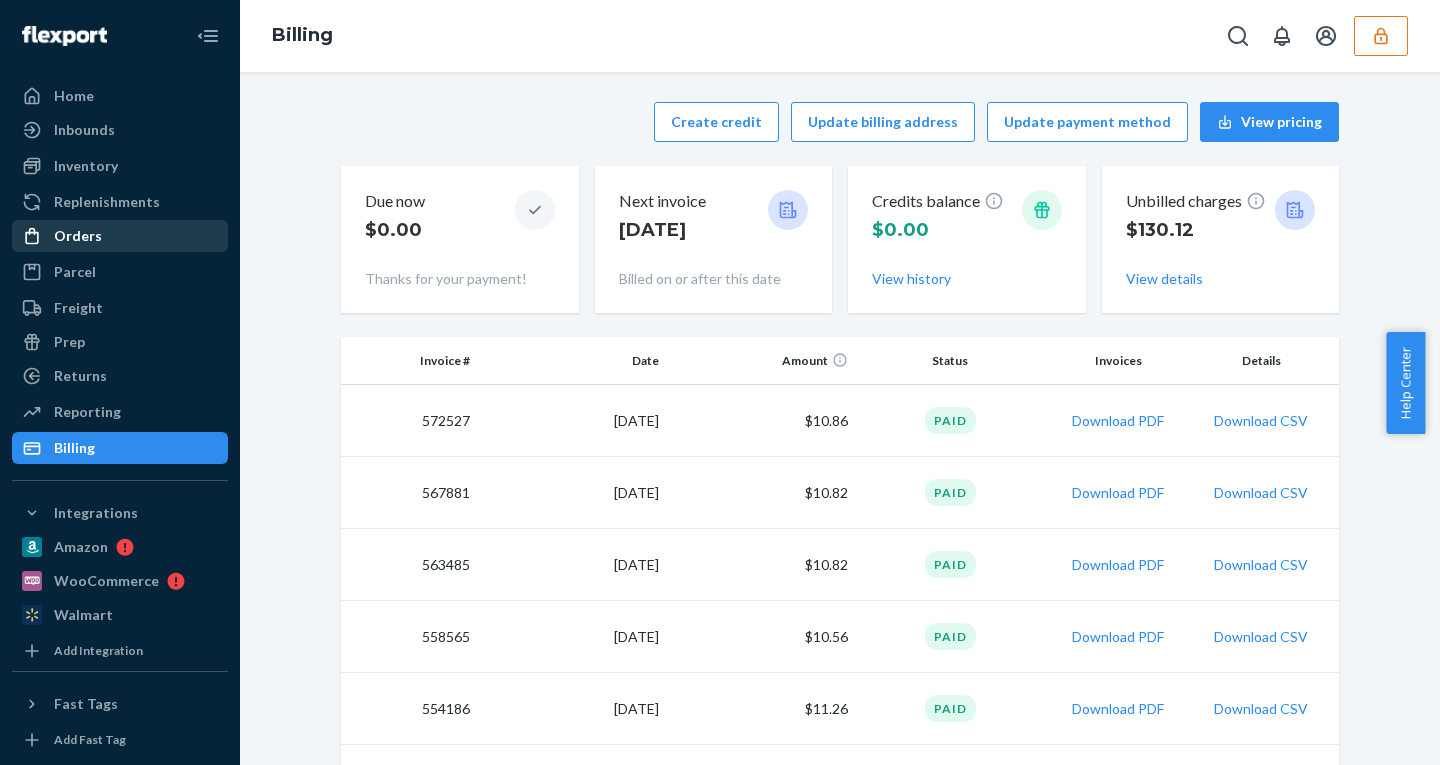 click on "Orders" at bounding box center (78, 236) 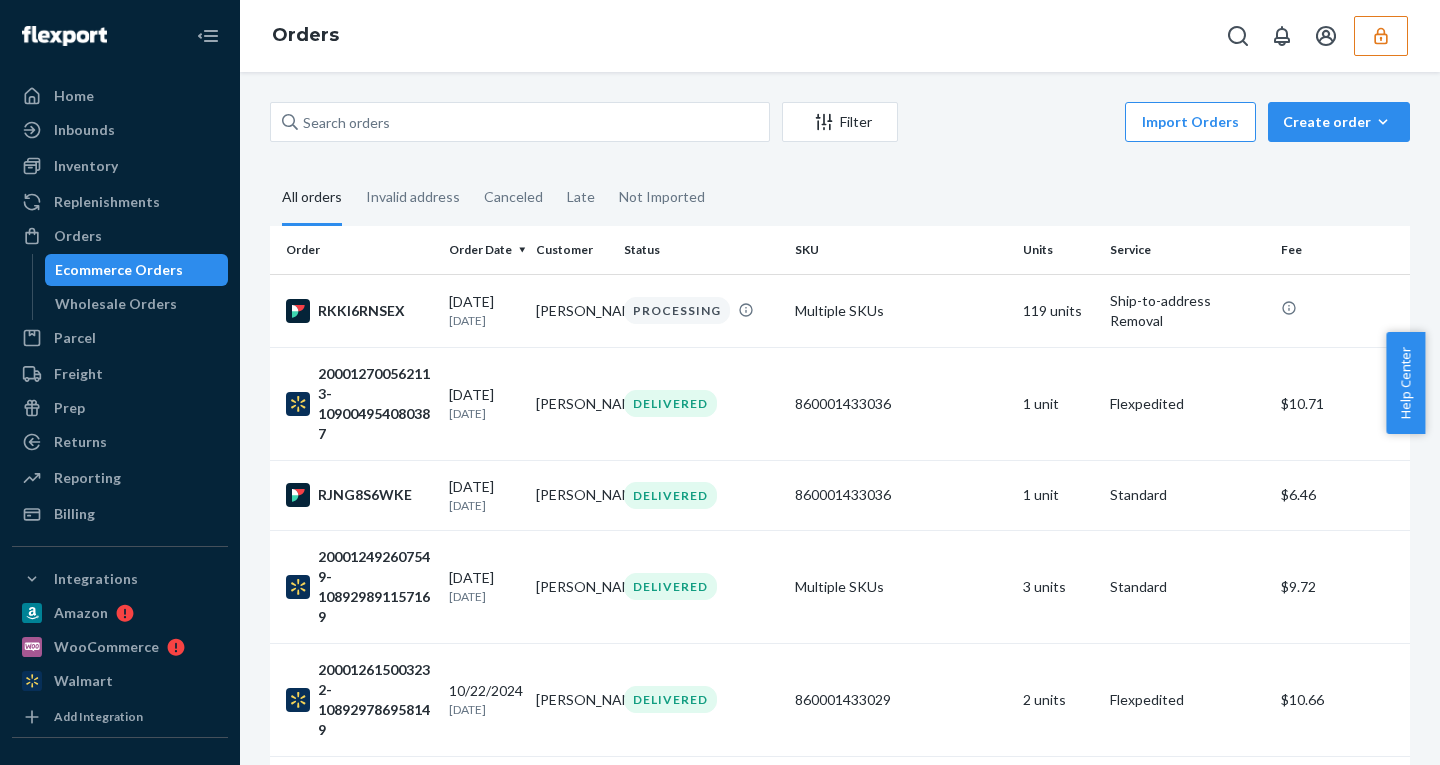 click 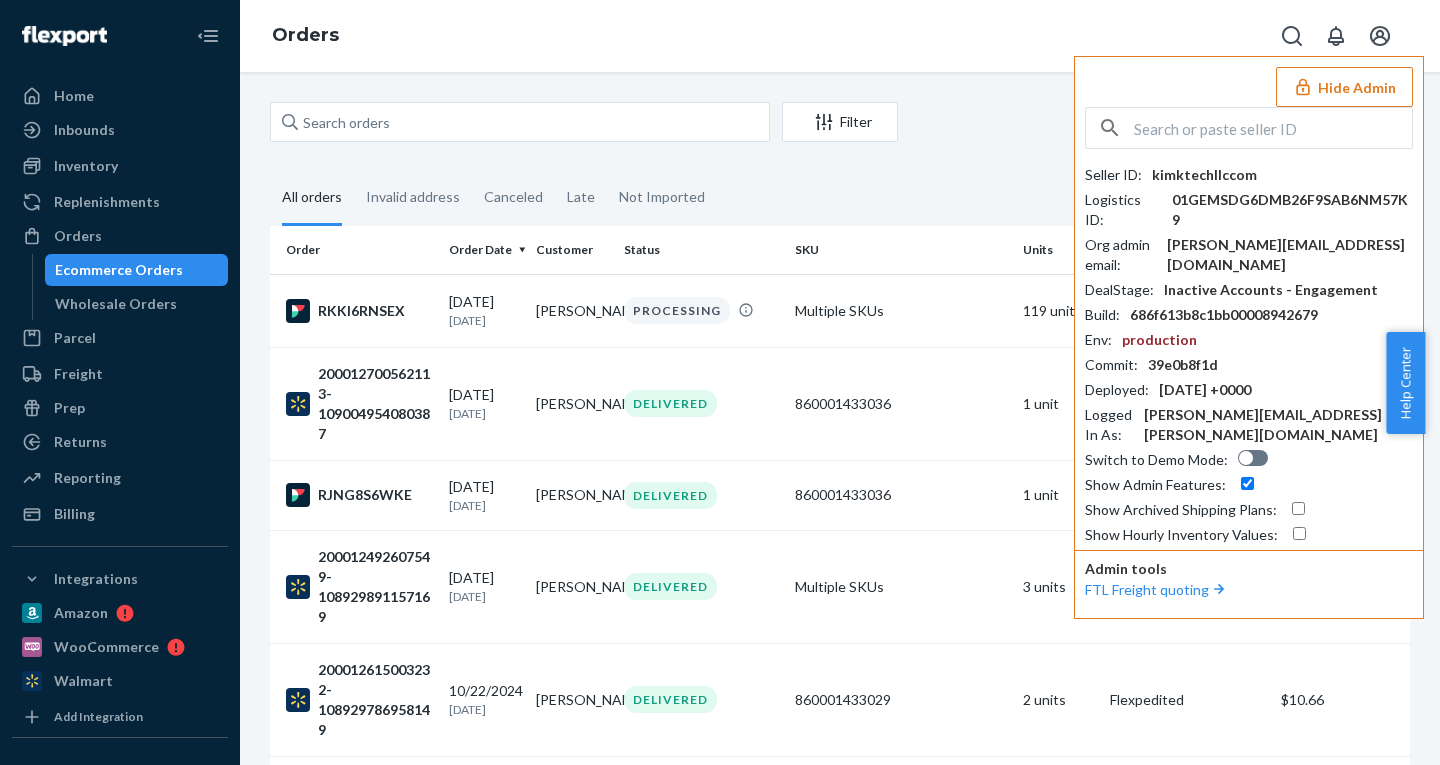 click on "kim@k-techllc.com" at bounding box center [1290, 255] 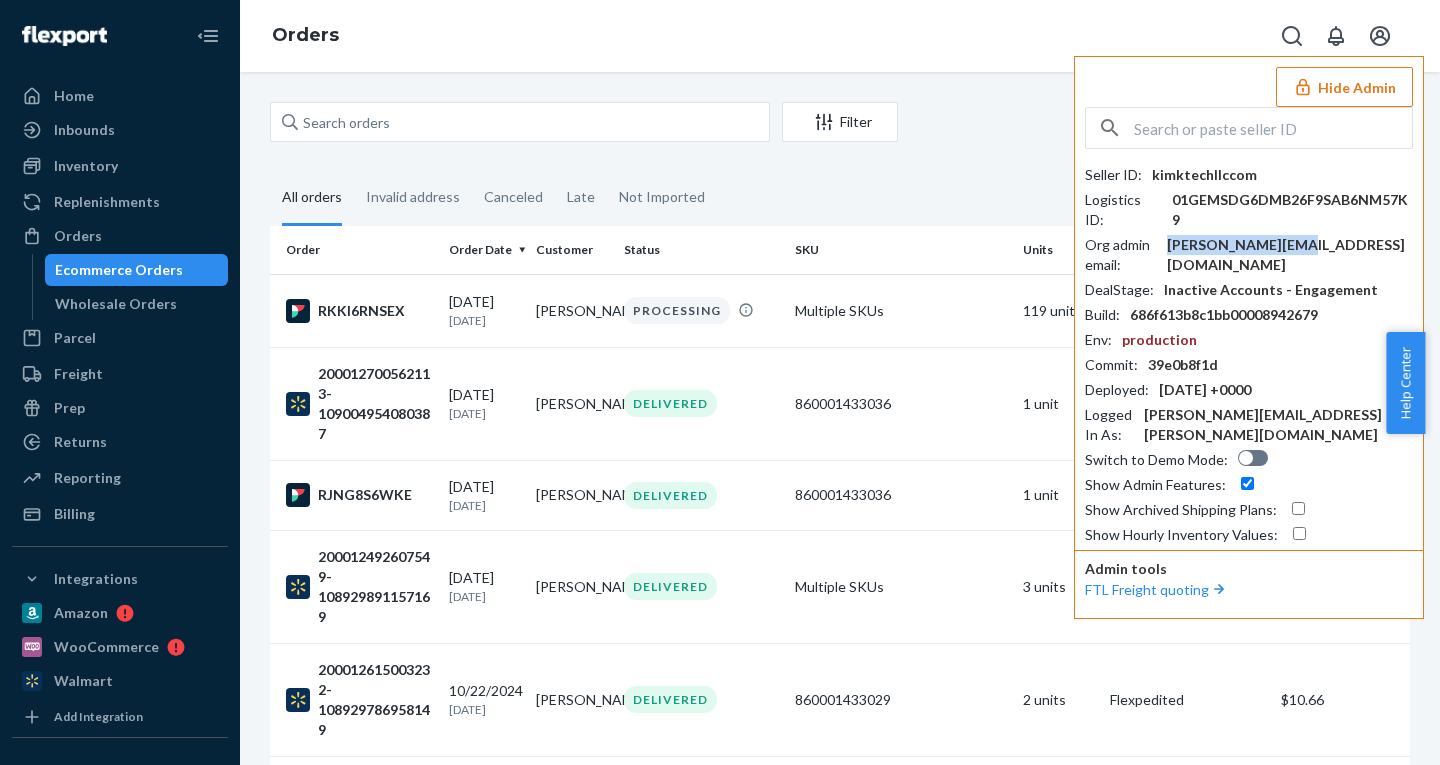 click on "kim@k-techllc.com" at bounding box center [1290, 255] 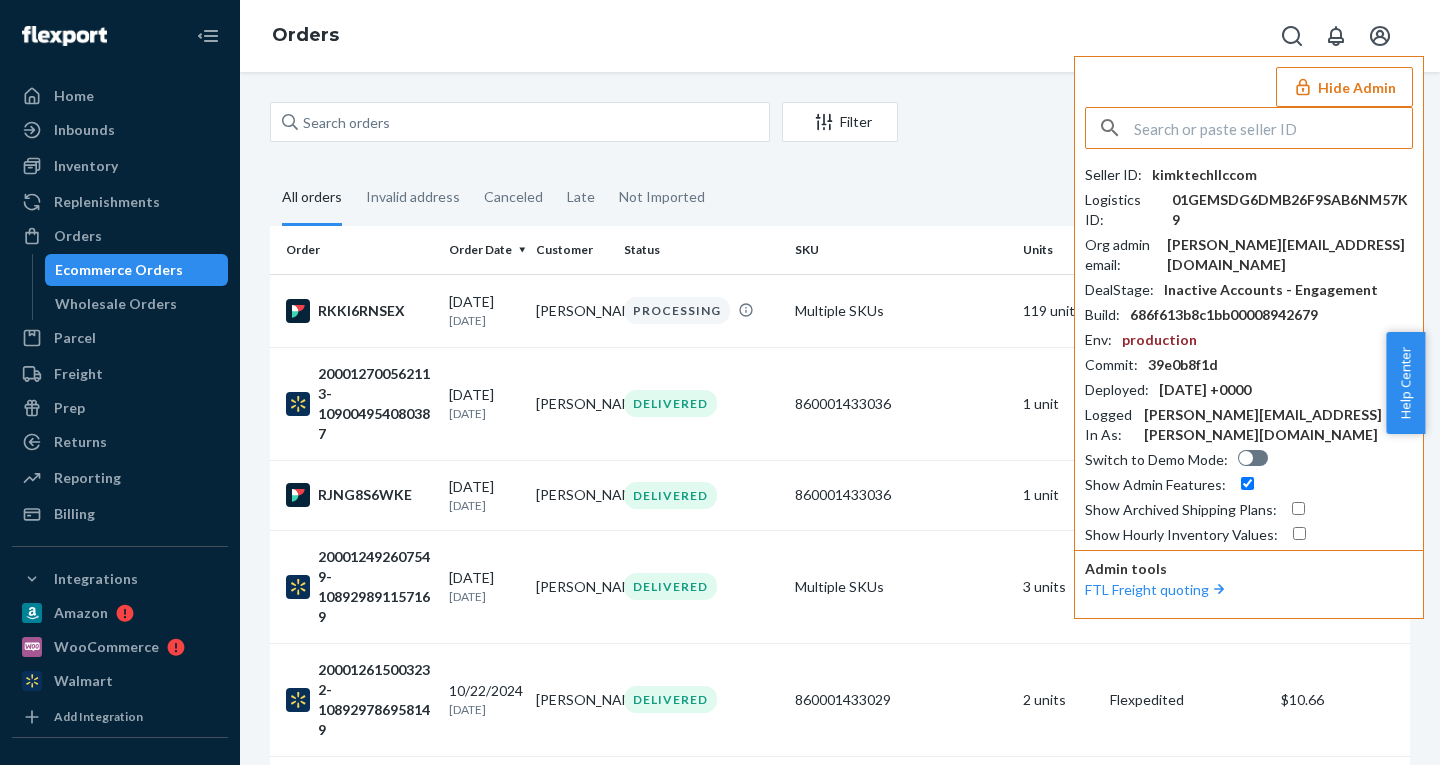 click at bounding box center (1273, 128) 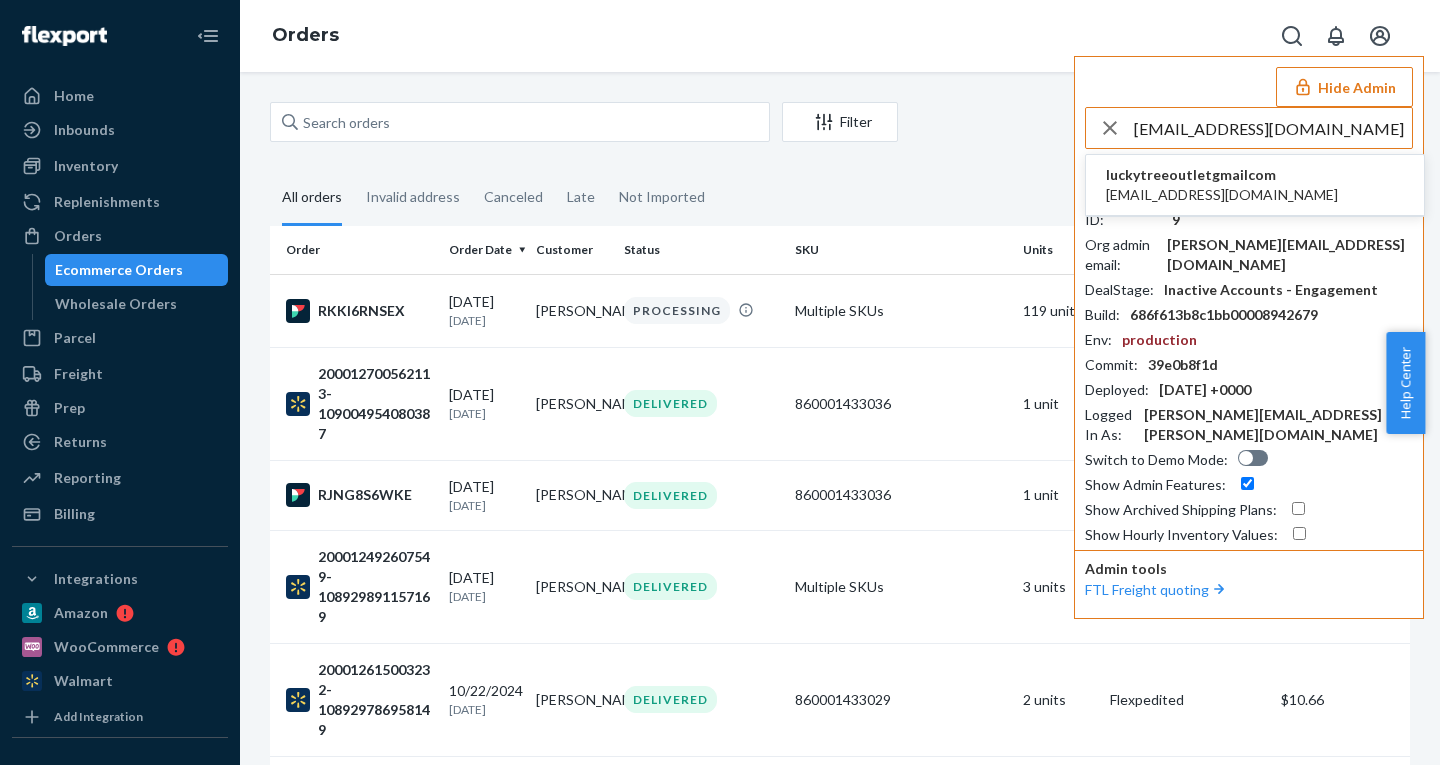 type on "luckytreeoutlet@gmail.com" 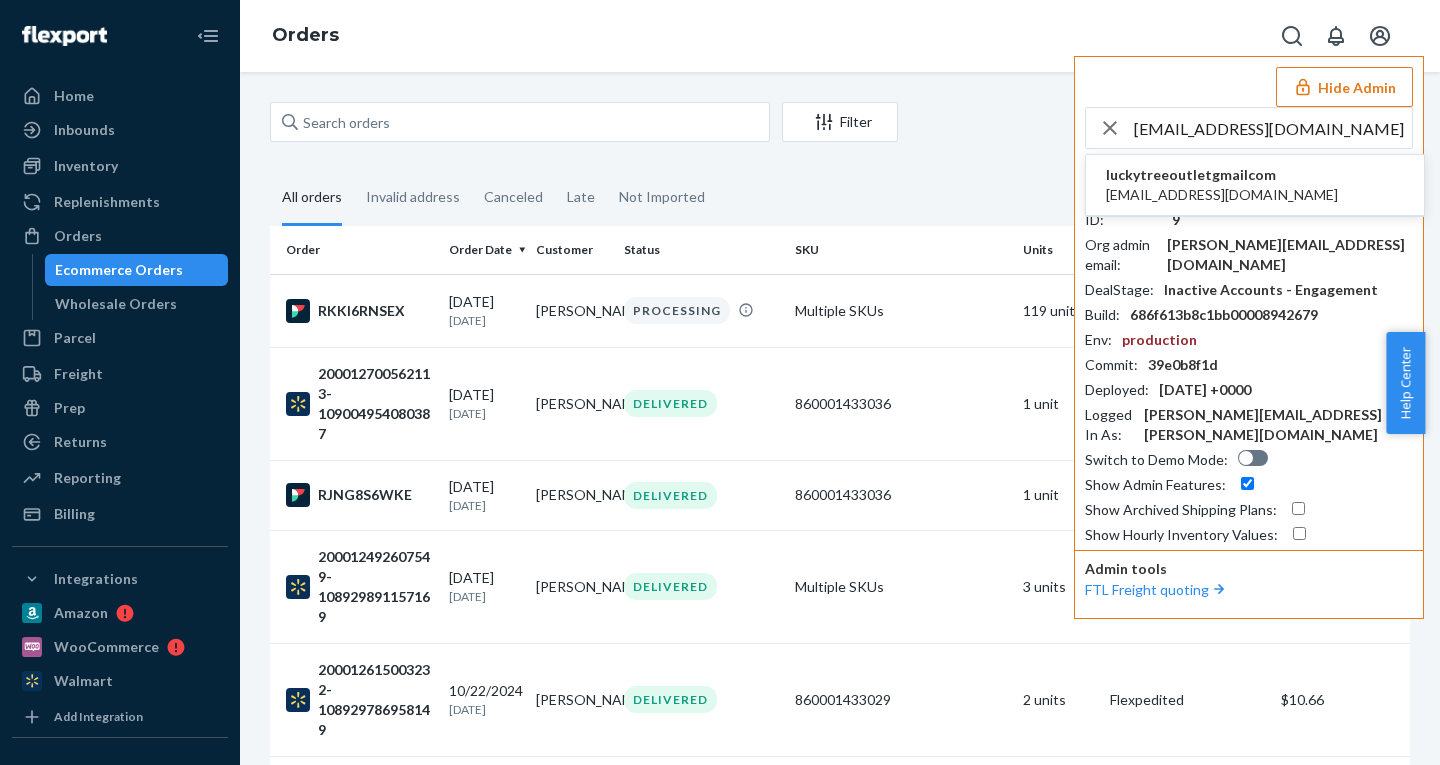 click on "luckytreeoutletgmailcom" at bounding box center (1222, 175) 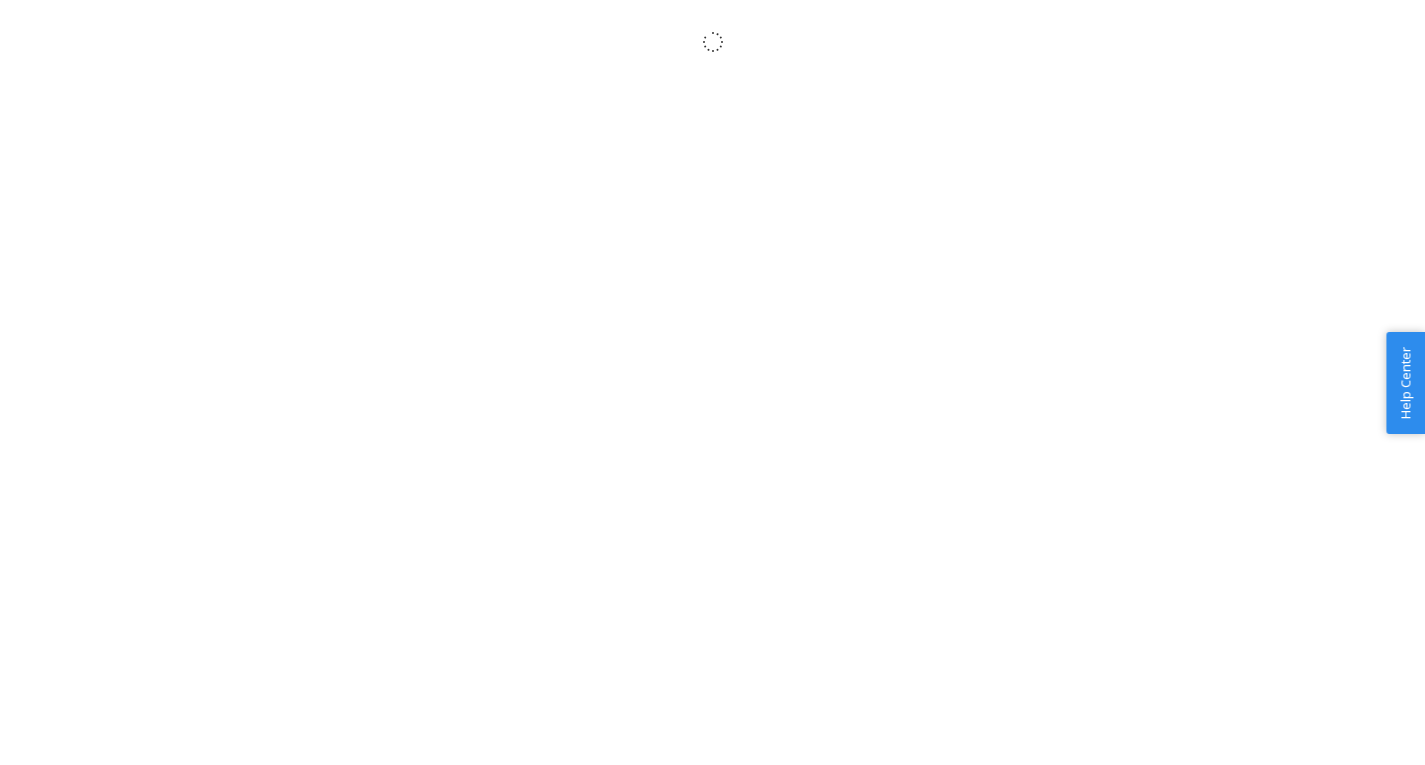 scroll, scrollTop: 0, scrollLeft: 0, axis: both 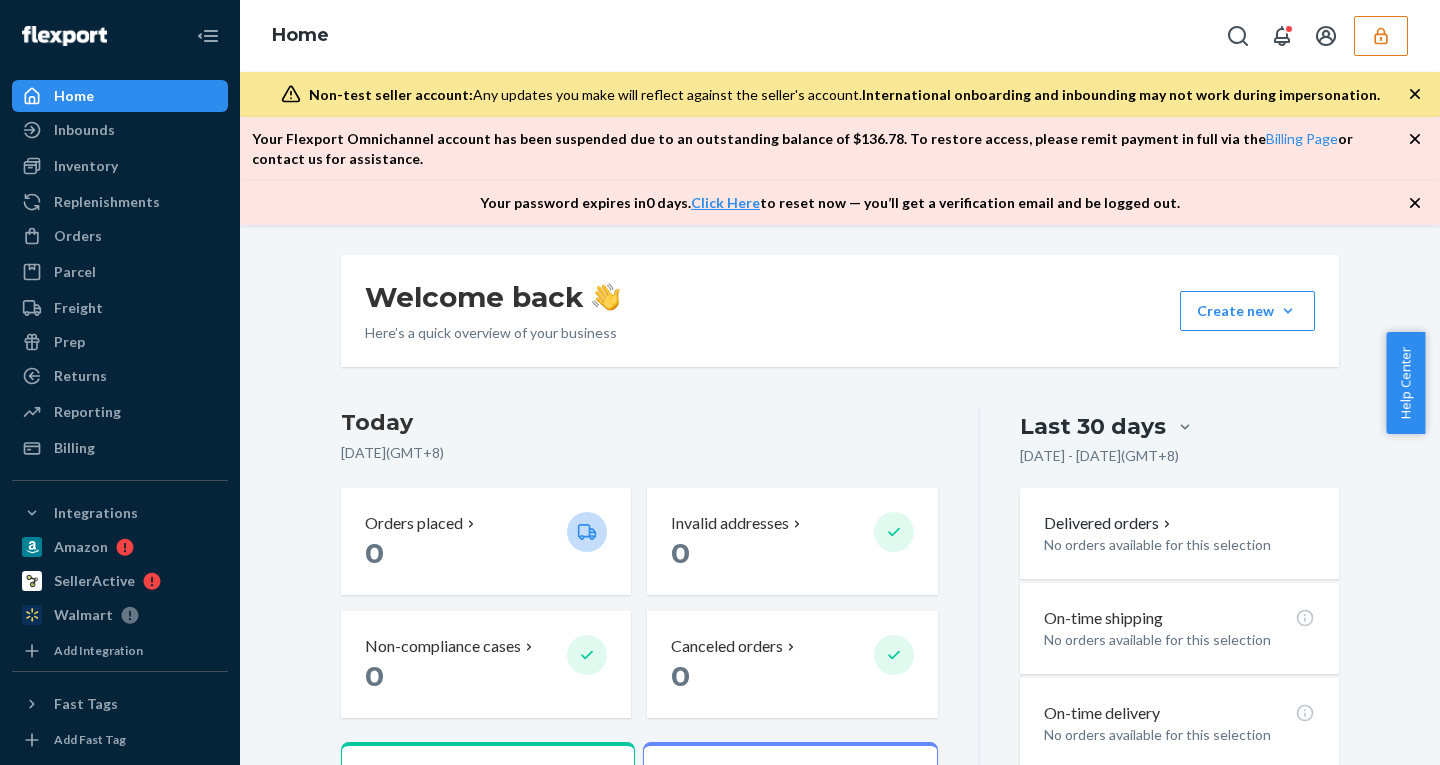 click 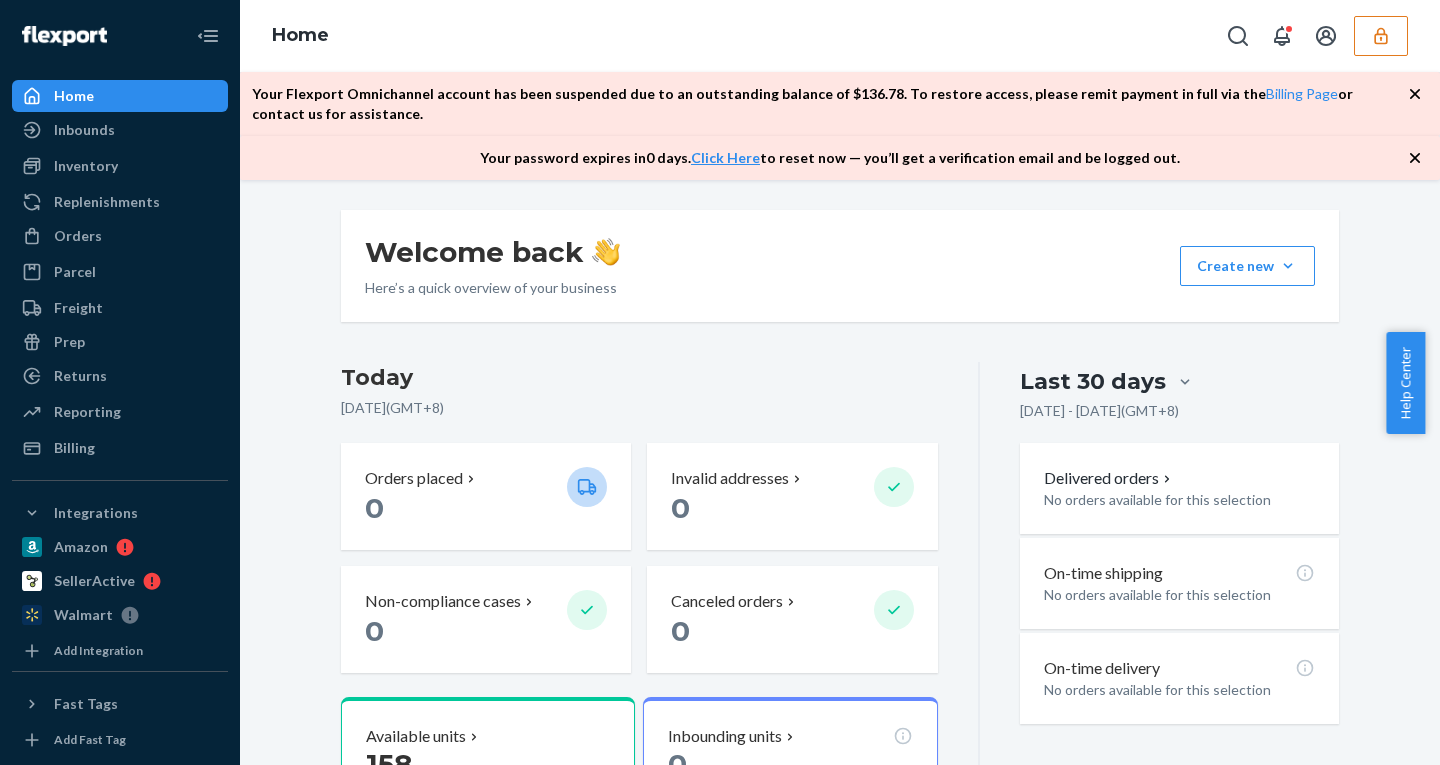 click 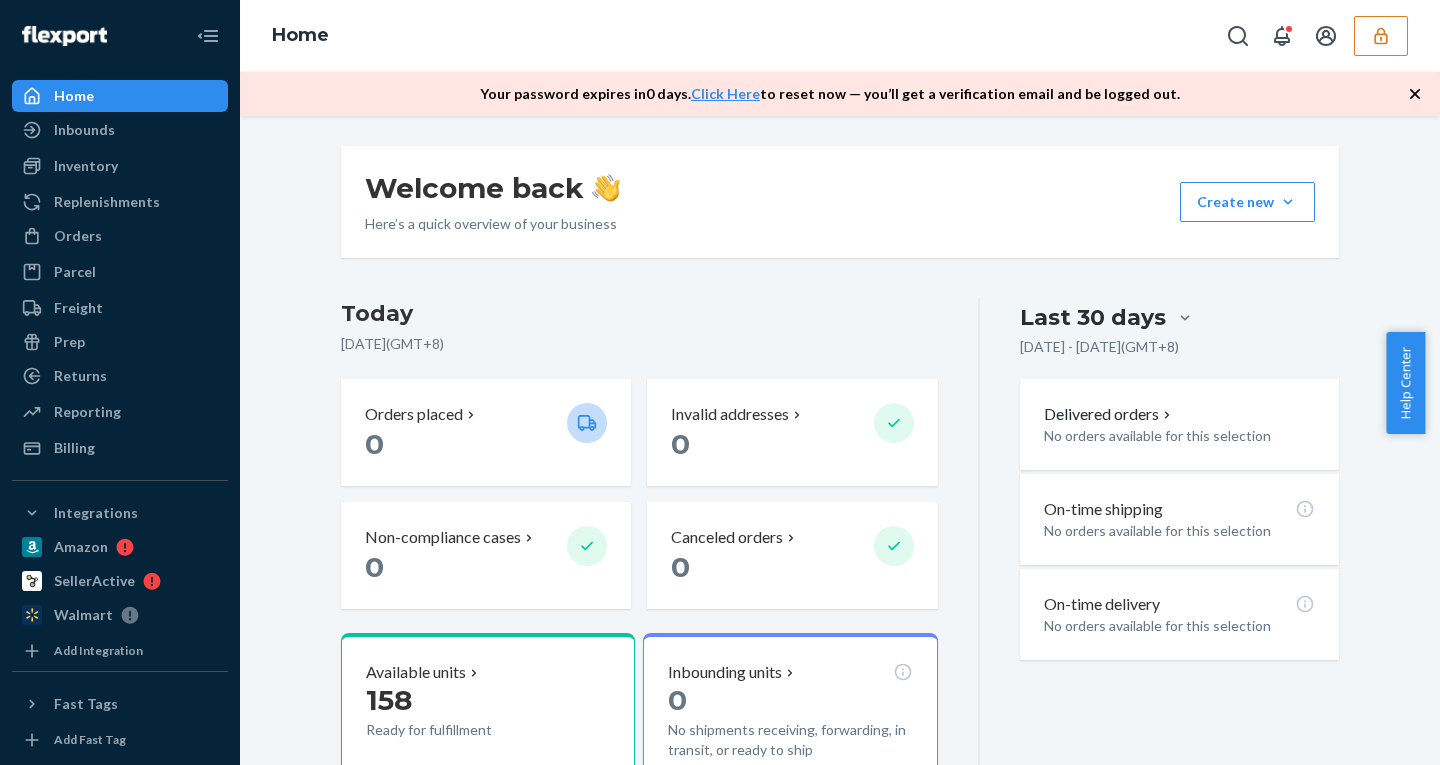 click 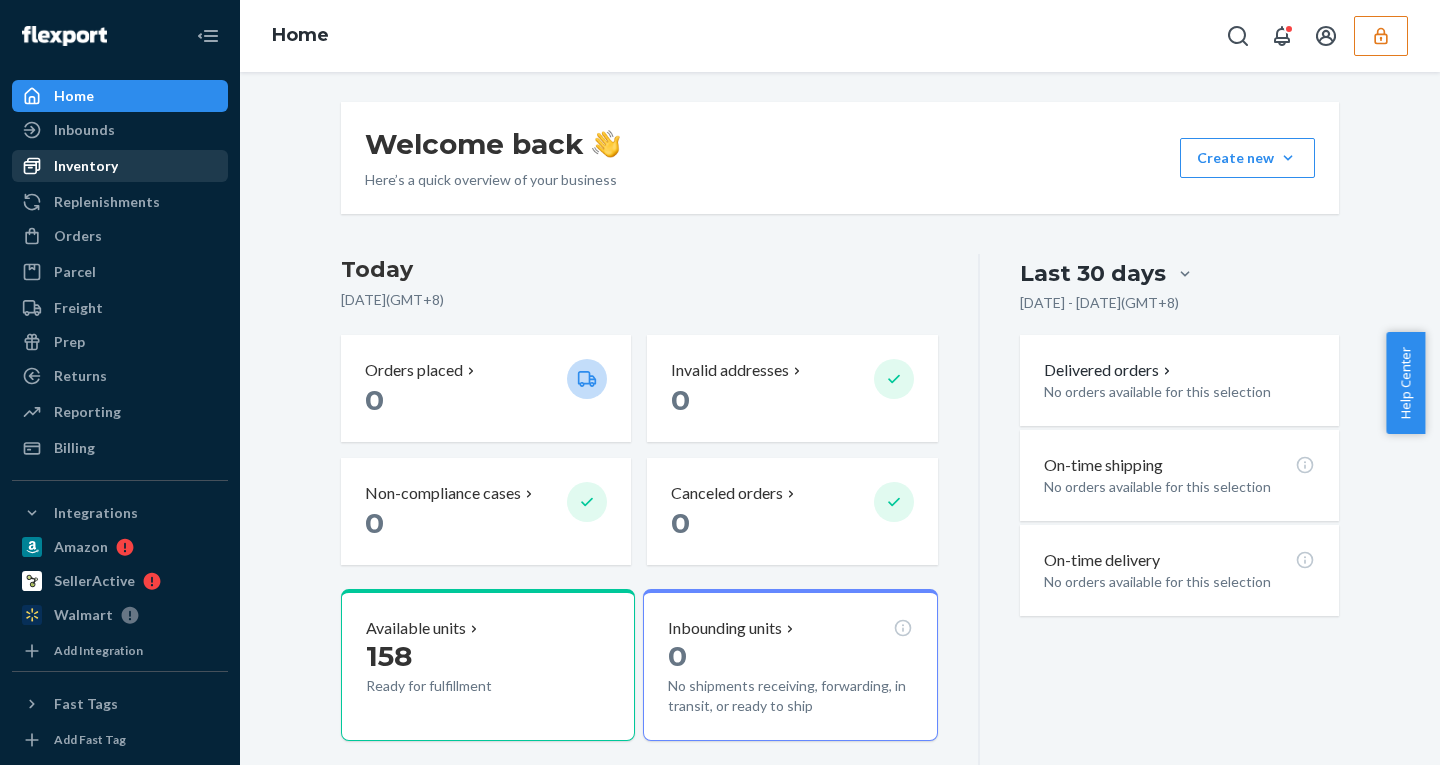 click on "Inventory" at bounding box center [86, 166] 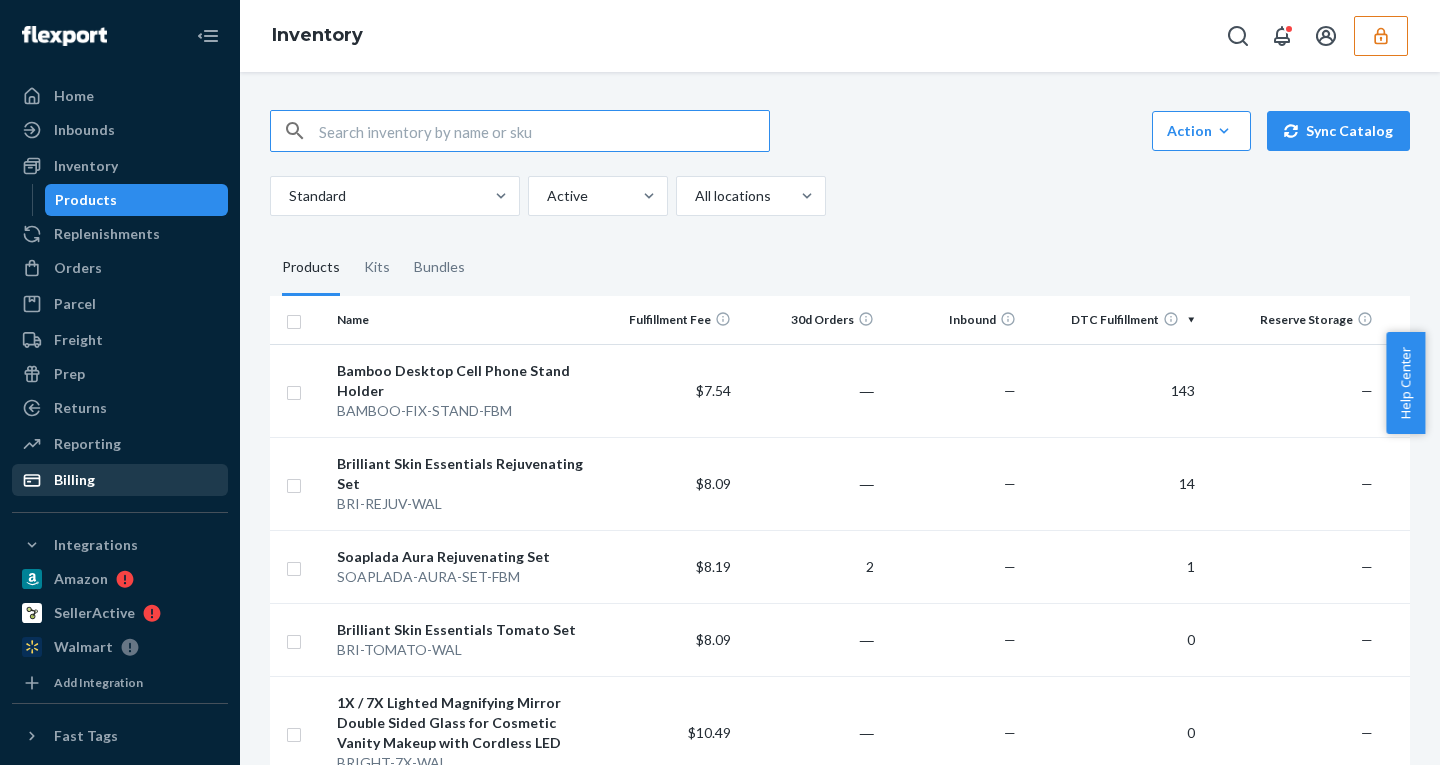 click on "Billing" at bounding box center (120, 480) 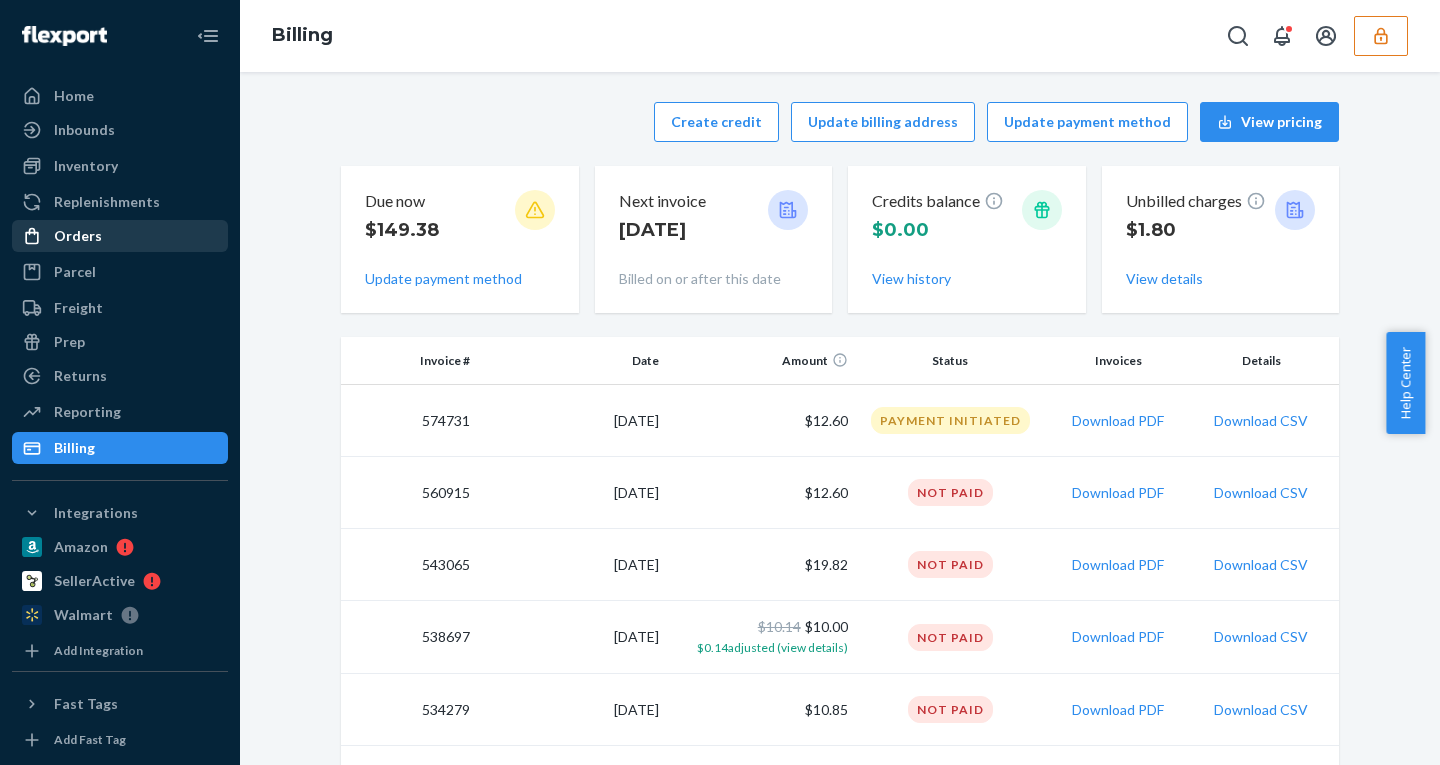 click on "Orders" at bounding box center [120, 236] 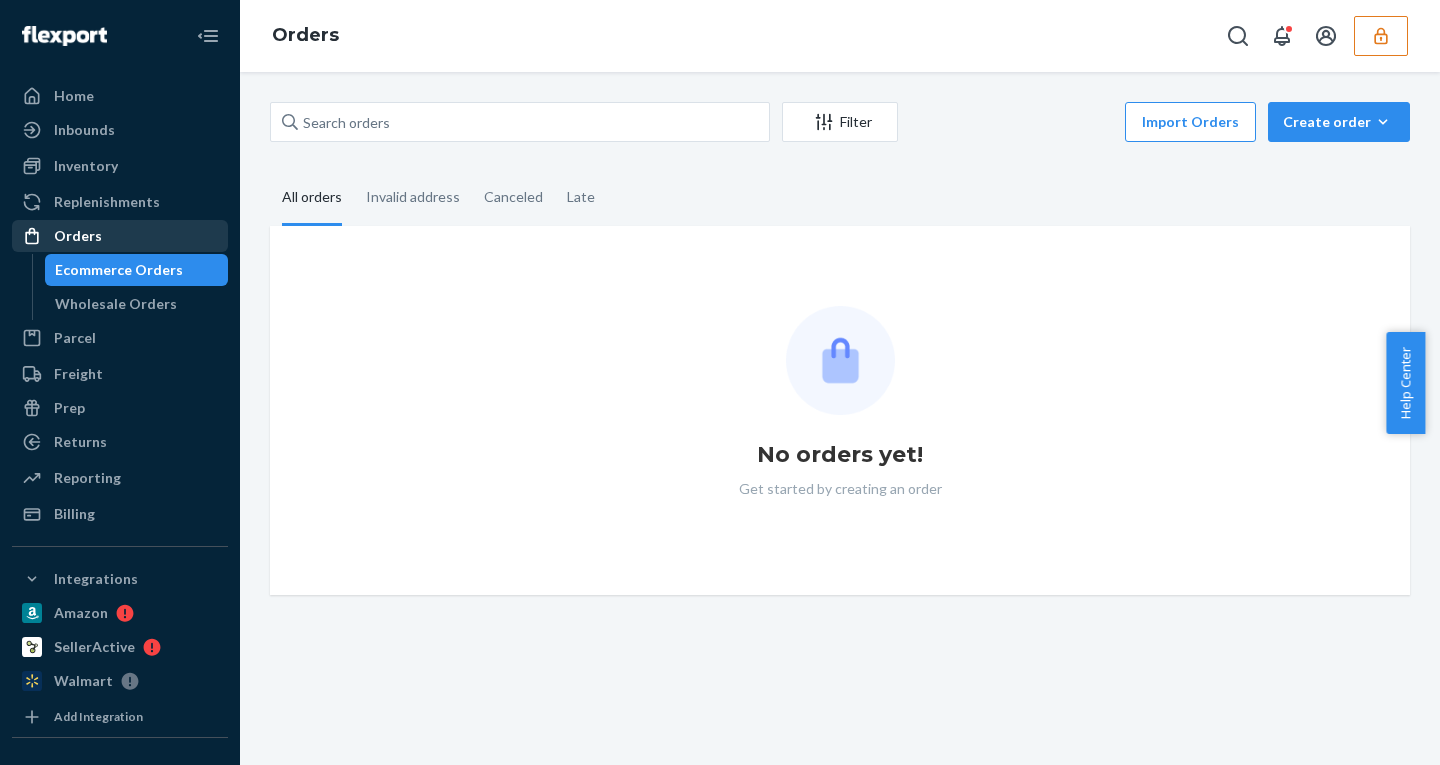 click on "Orders" at bounding box center (78, 236) 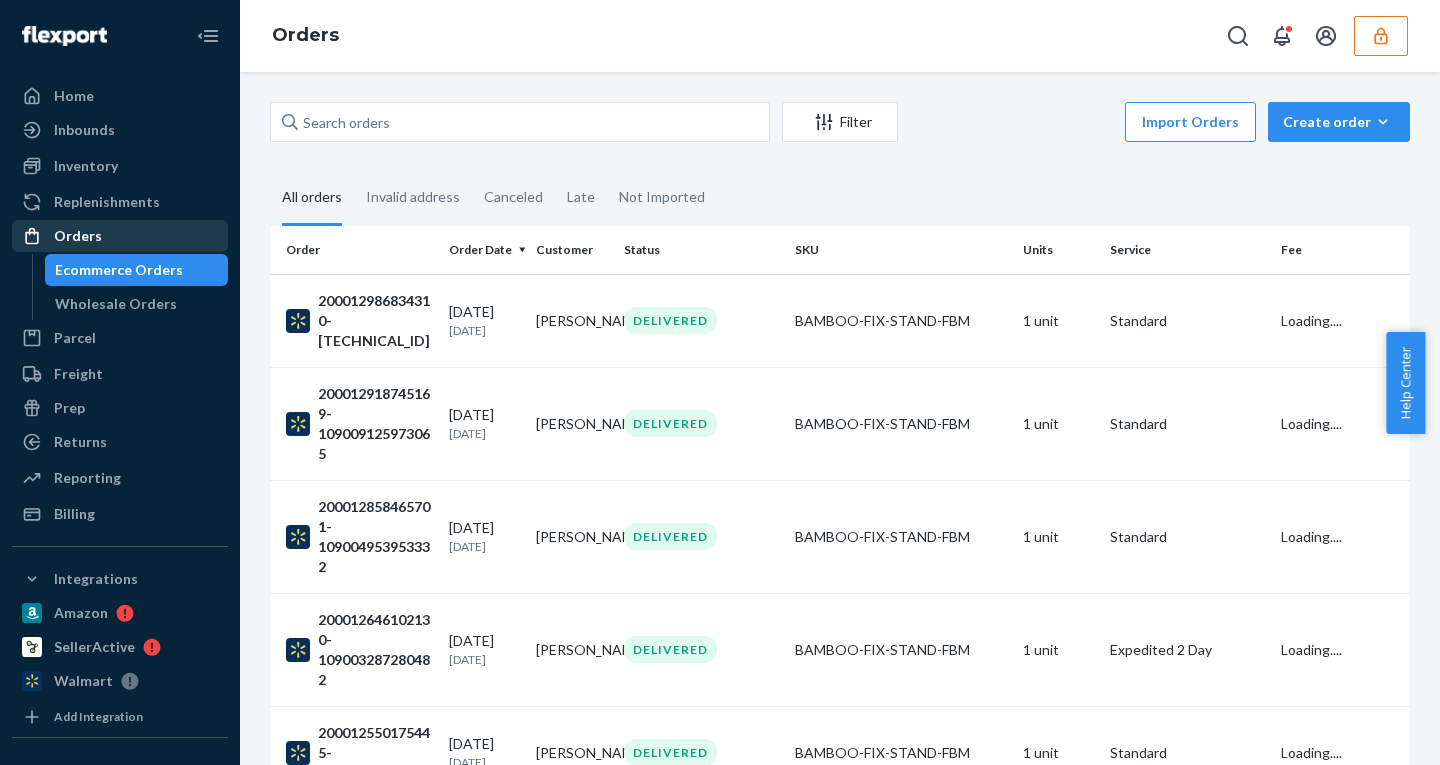 click on "Orders" at bounding box center [78, 236] 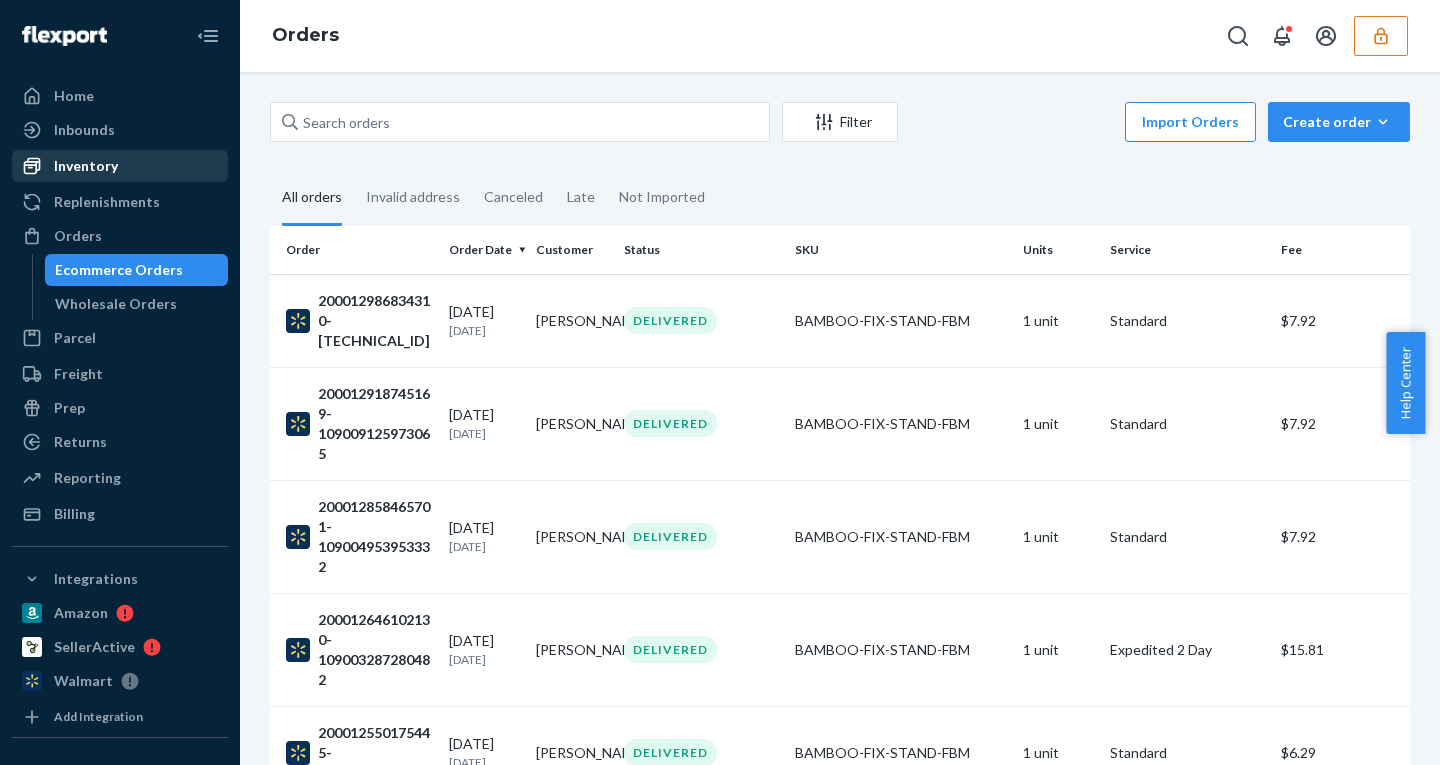 click on "Inventory" at bounding box center (120, 166) 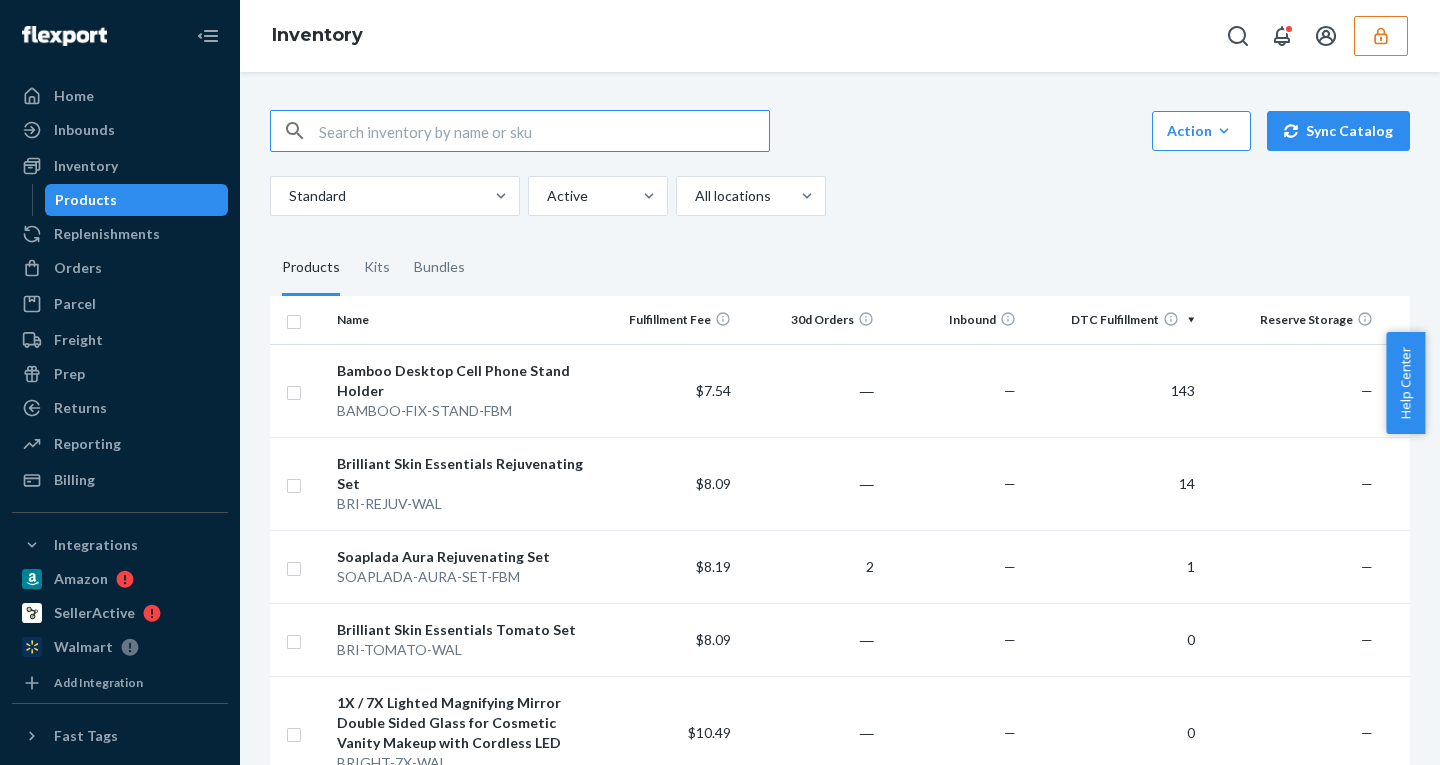 click 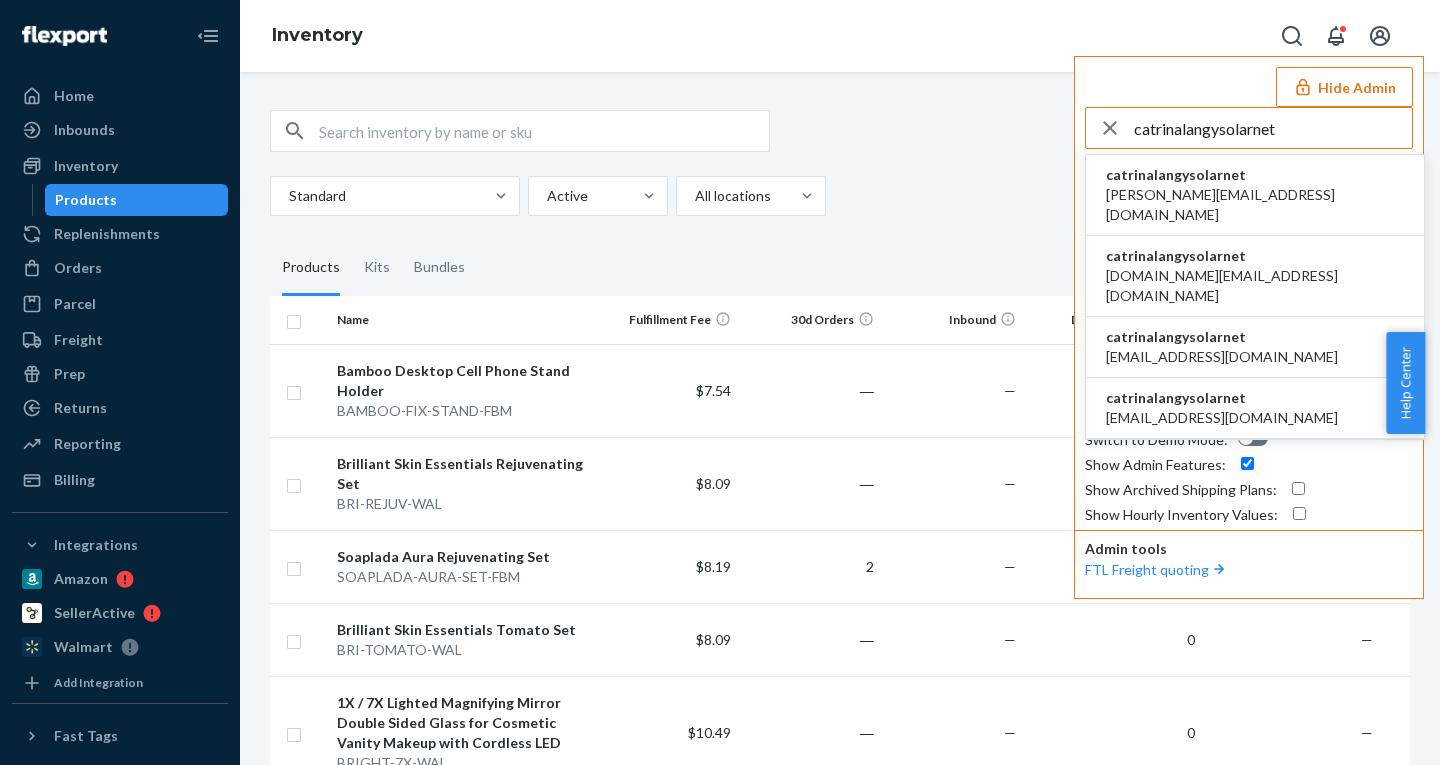 type on "catrinalangysolarnet" 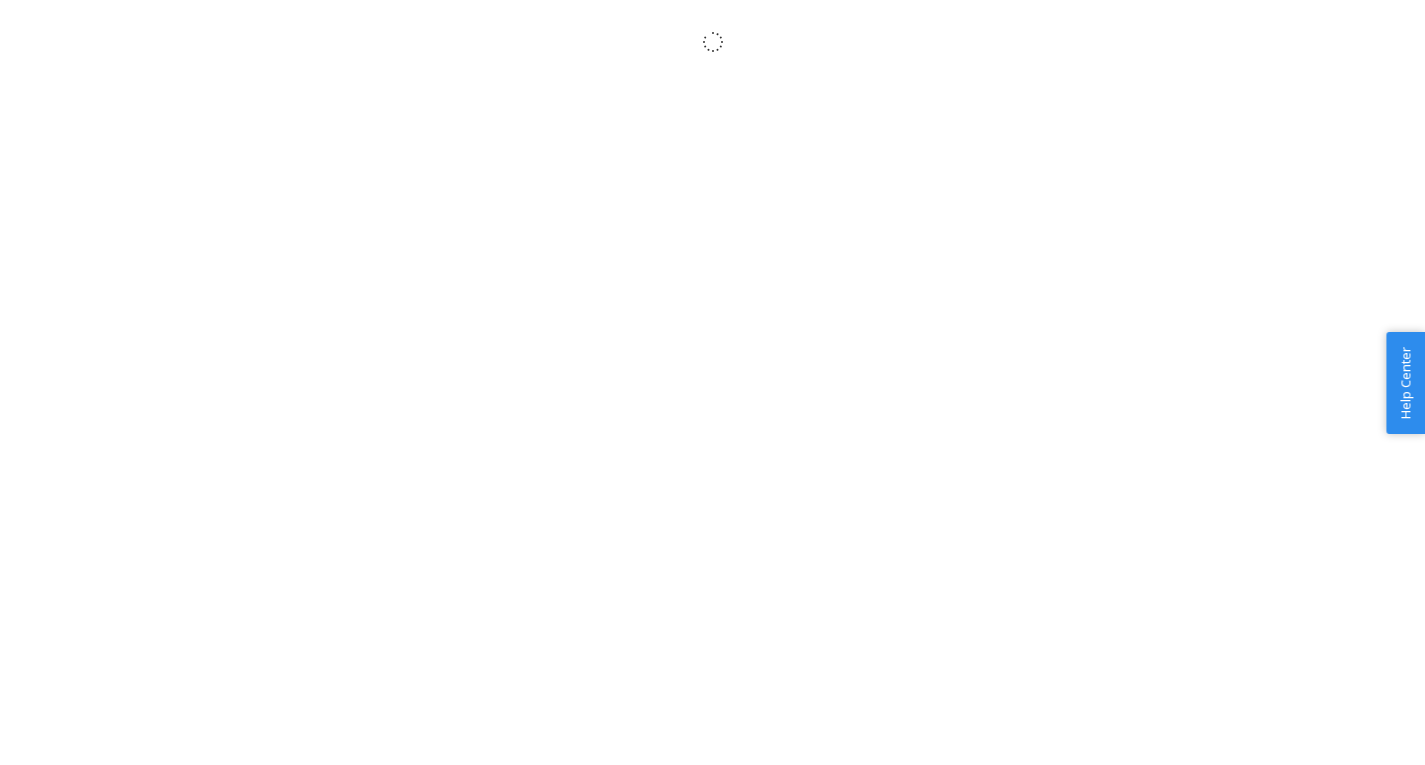 scroll, scrollTop: 0, scrollLeft: 0, axis: both 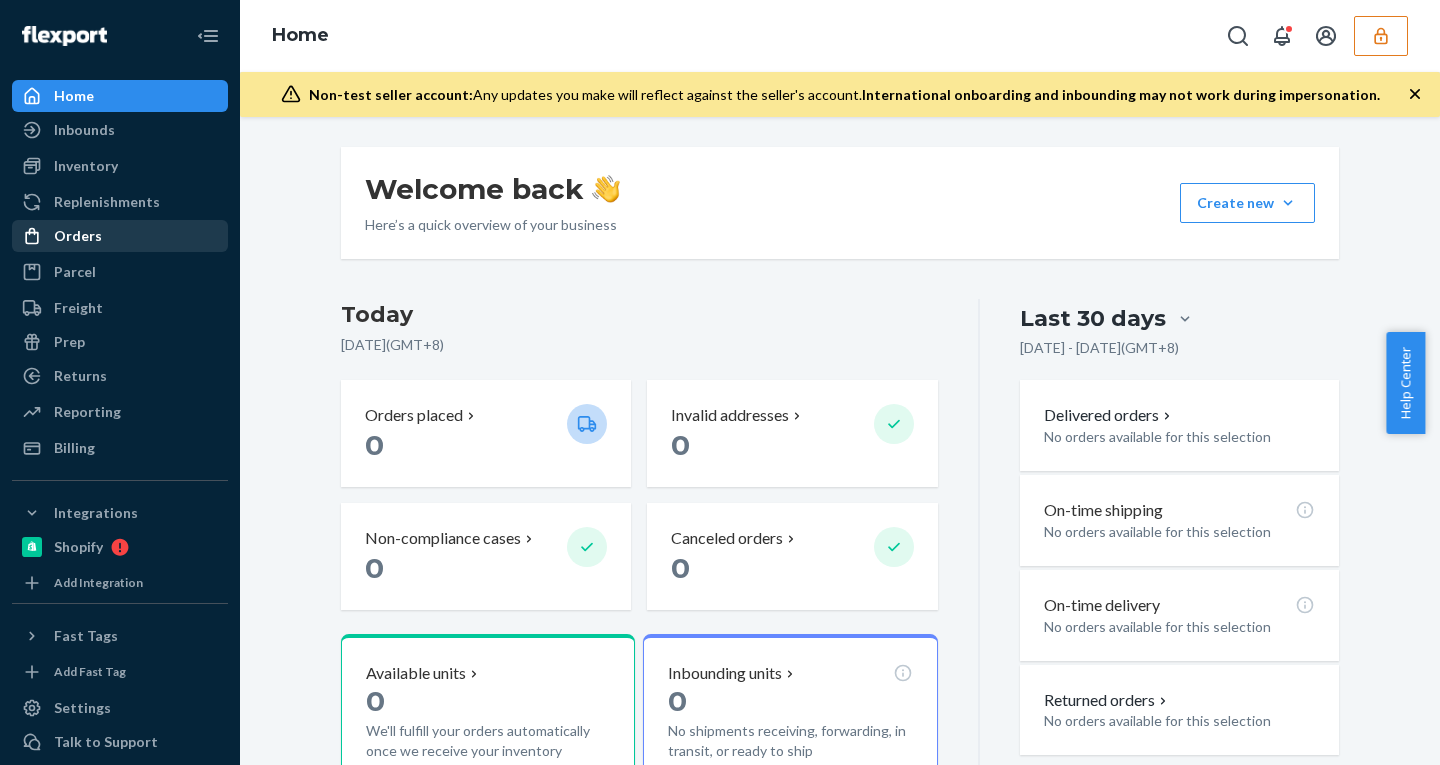 click on "Orders" at bounding box center (120, 236) 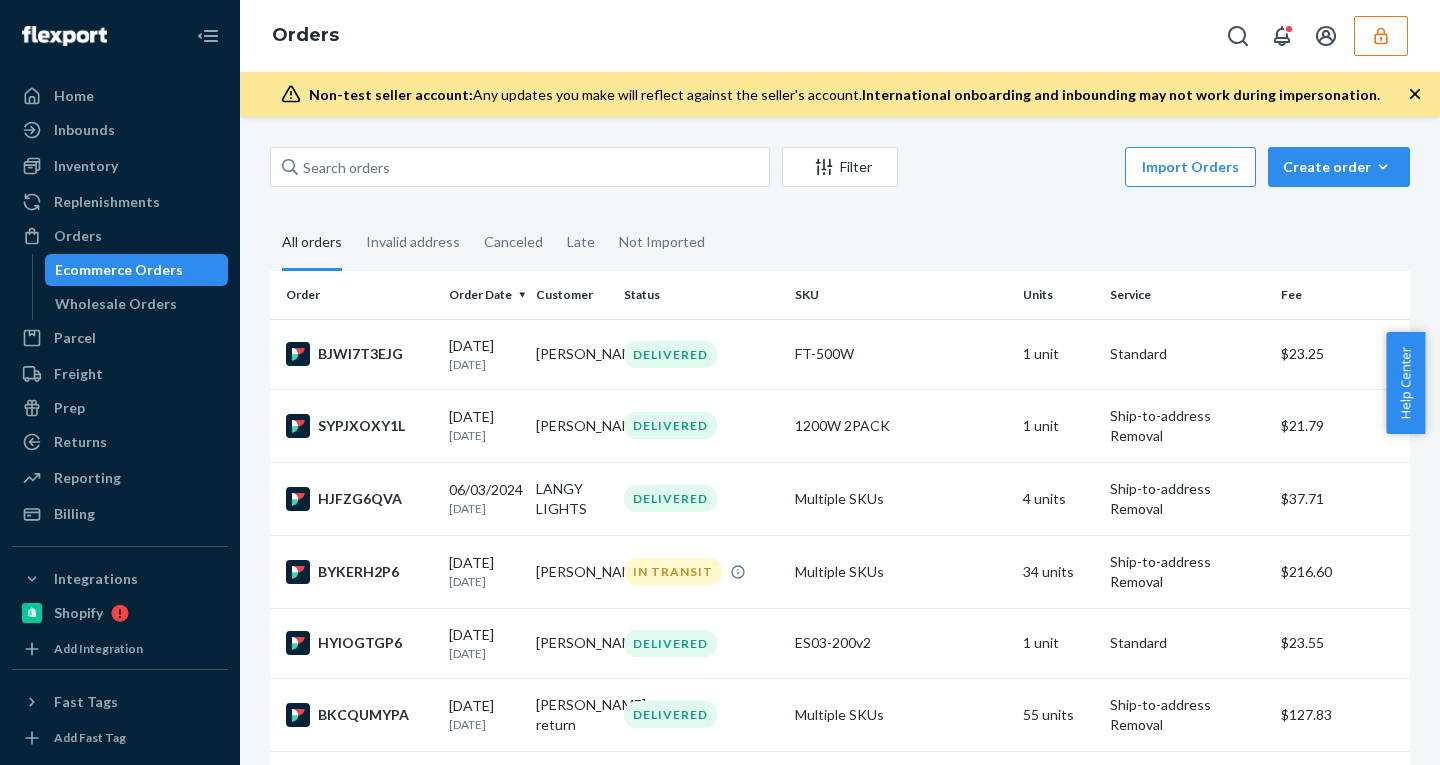 click 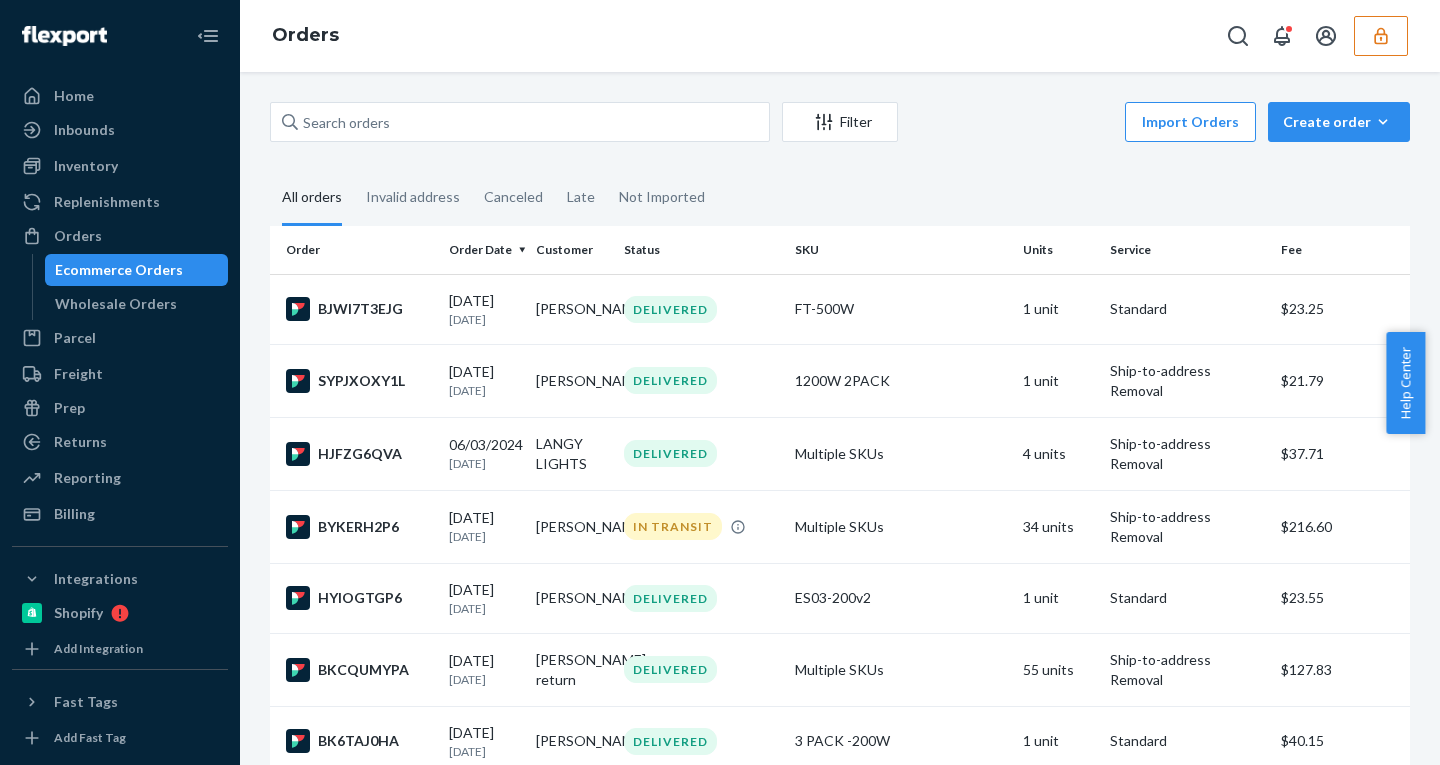 click 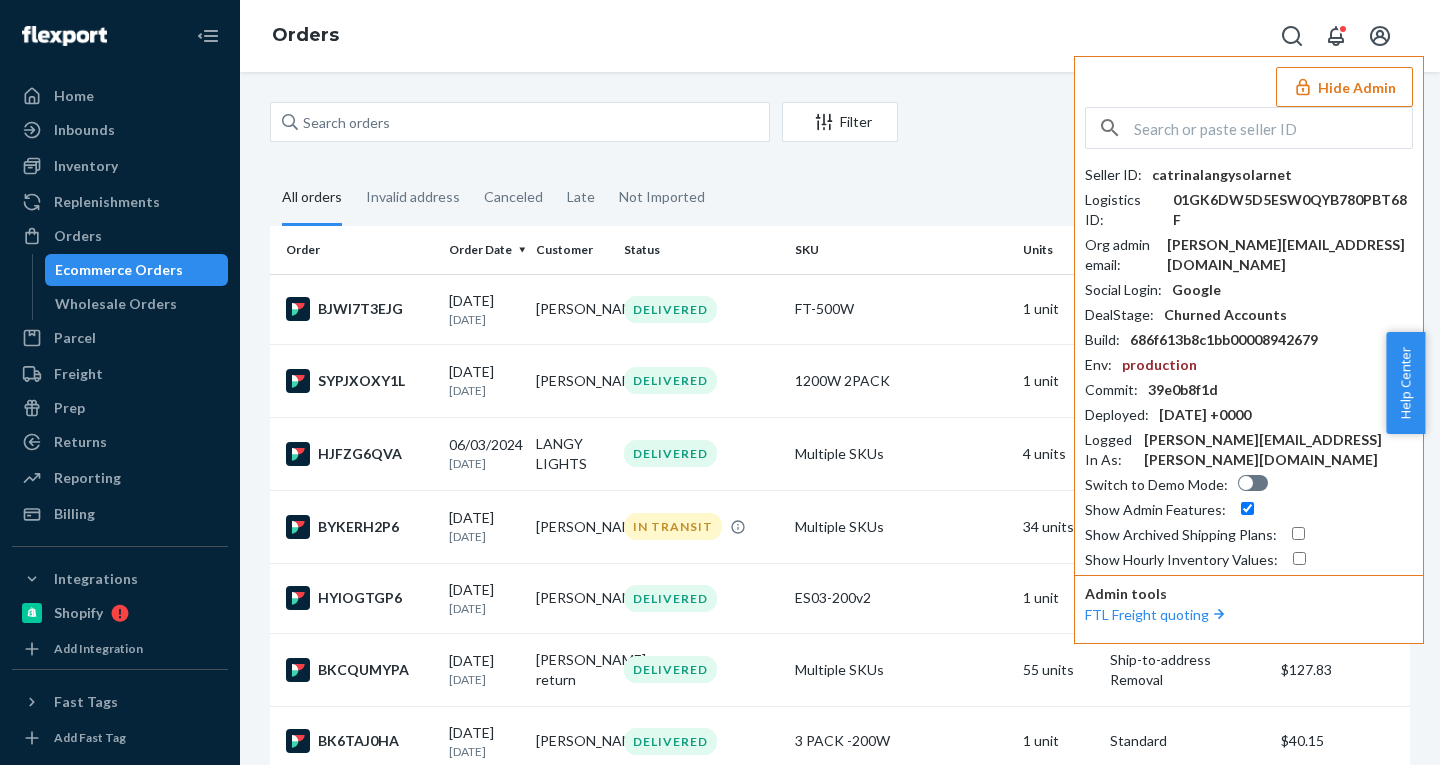 click on "Hide Admin" at bounding box center [1344, 87] 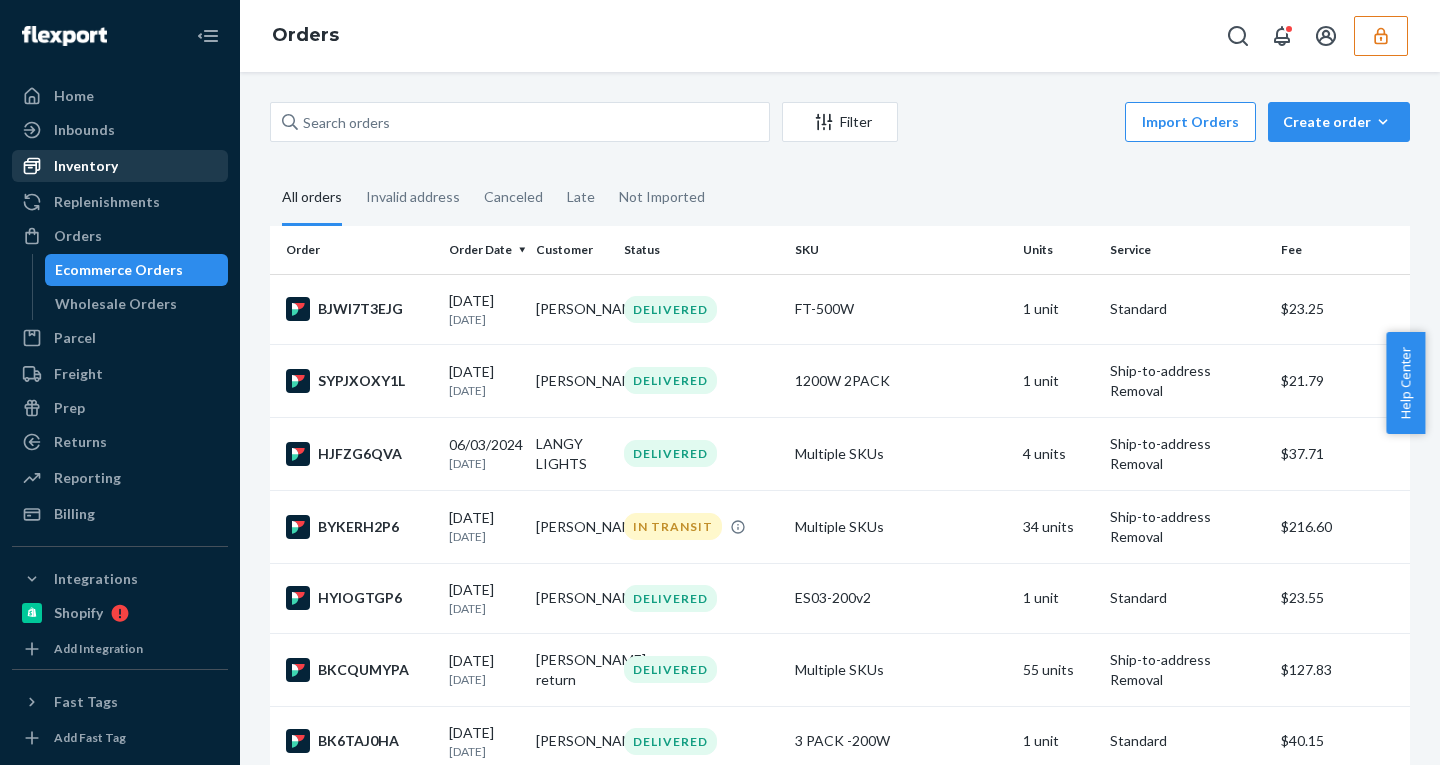 click on "Inventory" at bounding box center (120, 166) 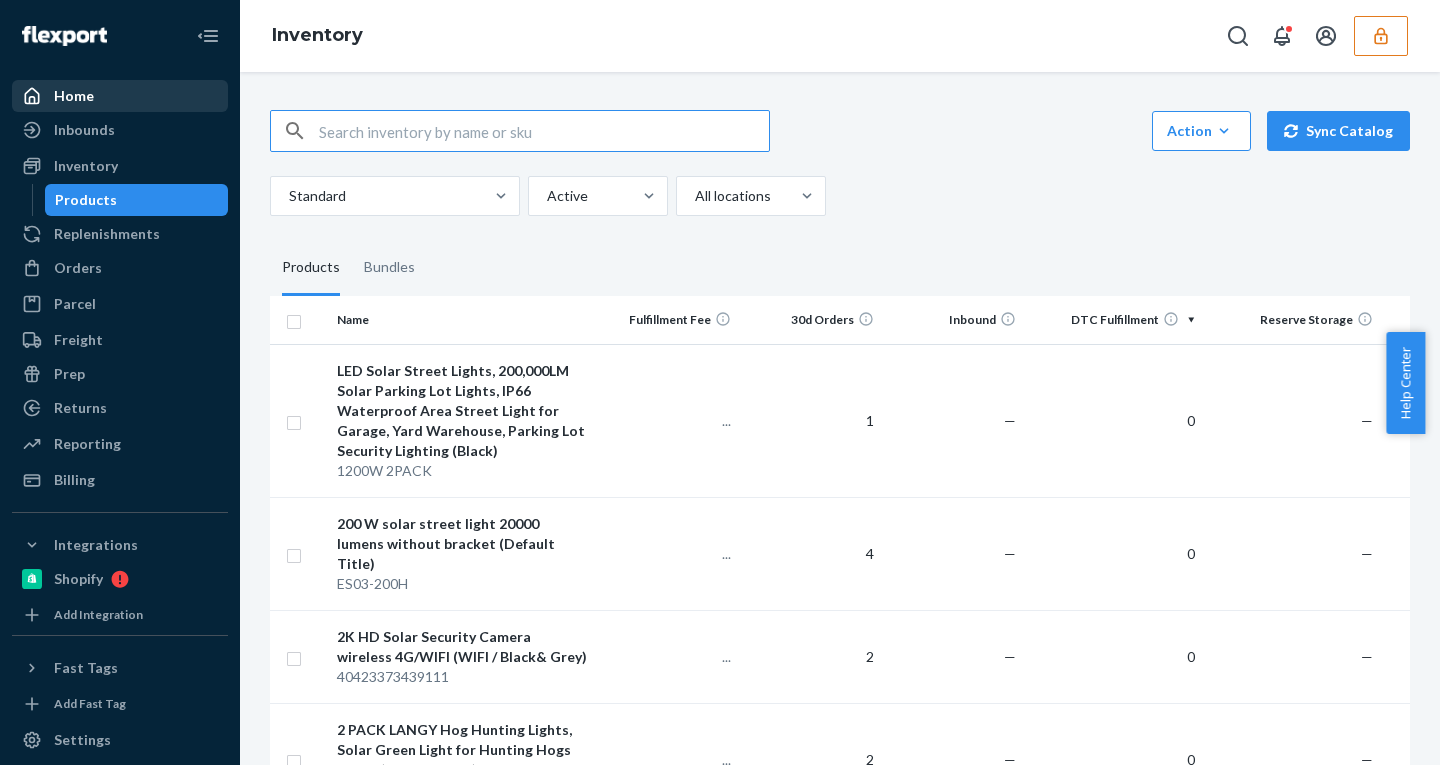 click on "Home" at bounding box center [120, 96] 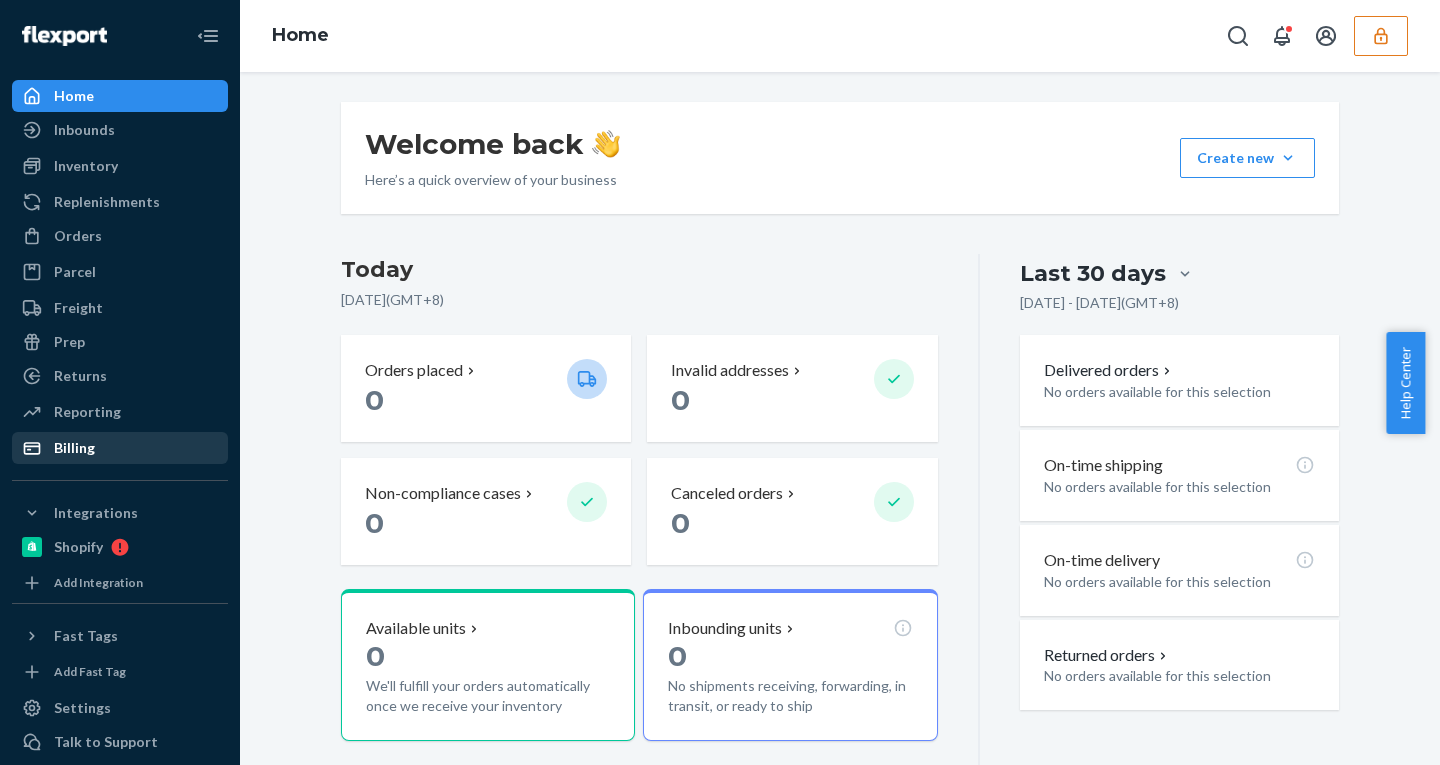 click on "Billing" at bounding box center [120, 448] 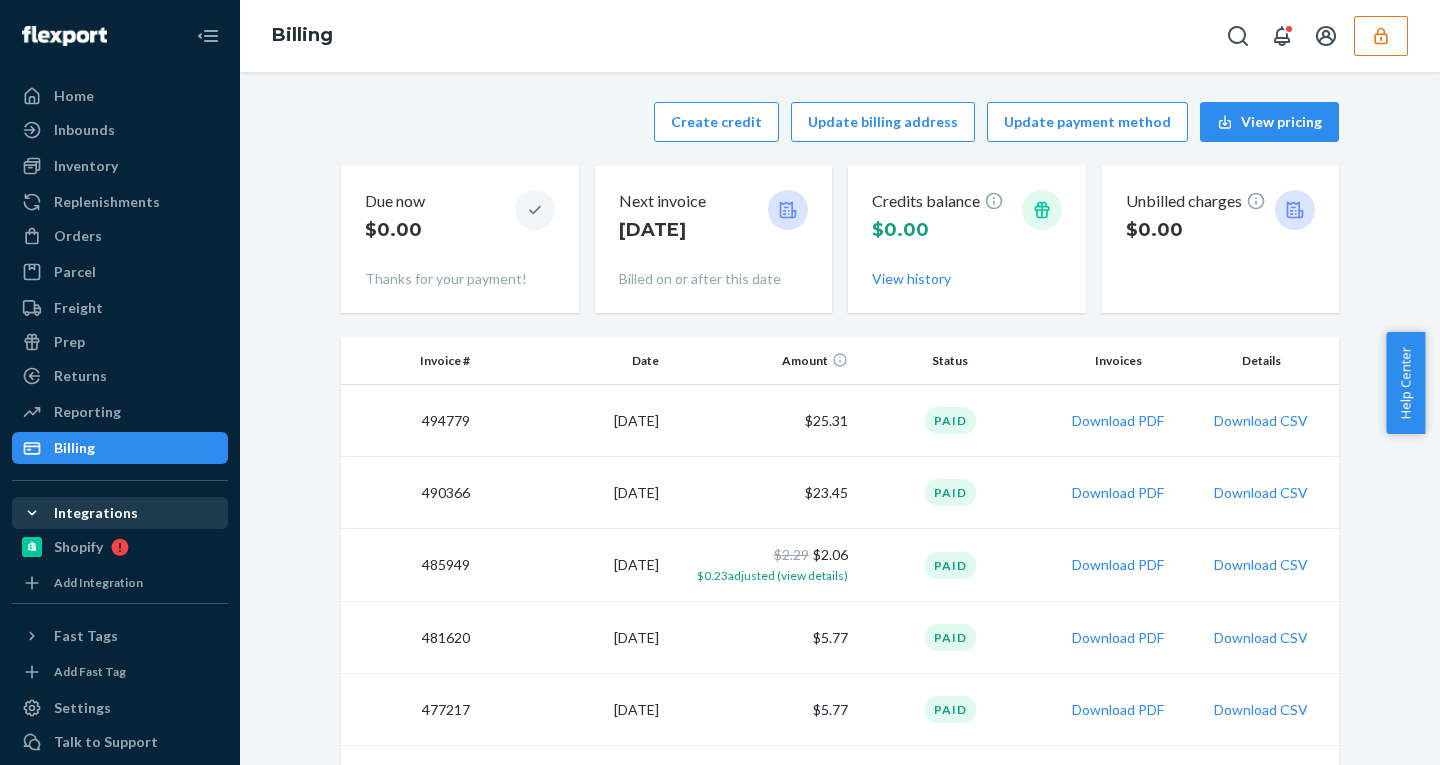 scroll, scrollTop: 85, scrollLeft: 0, axis: vertical 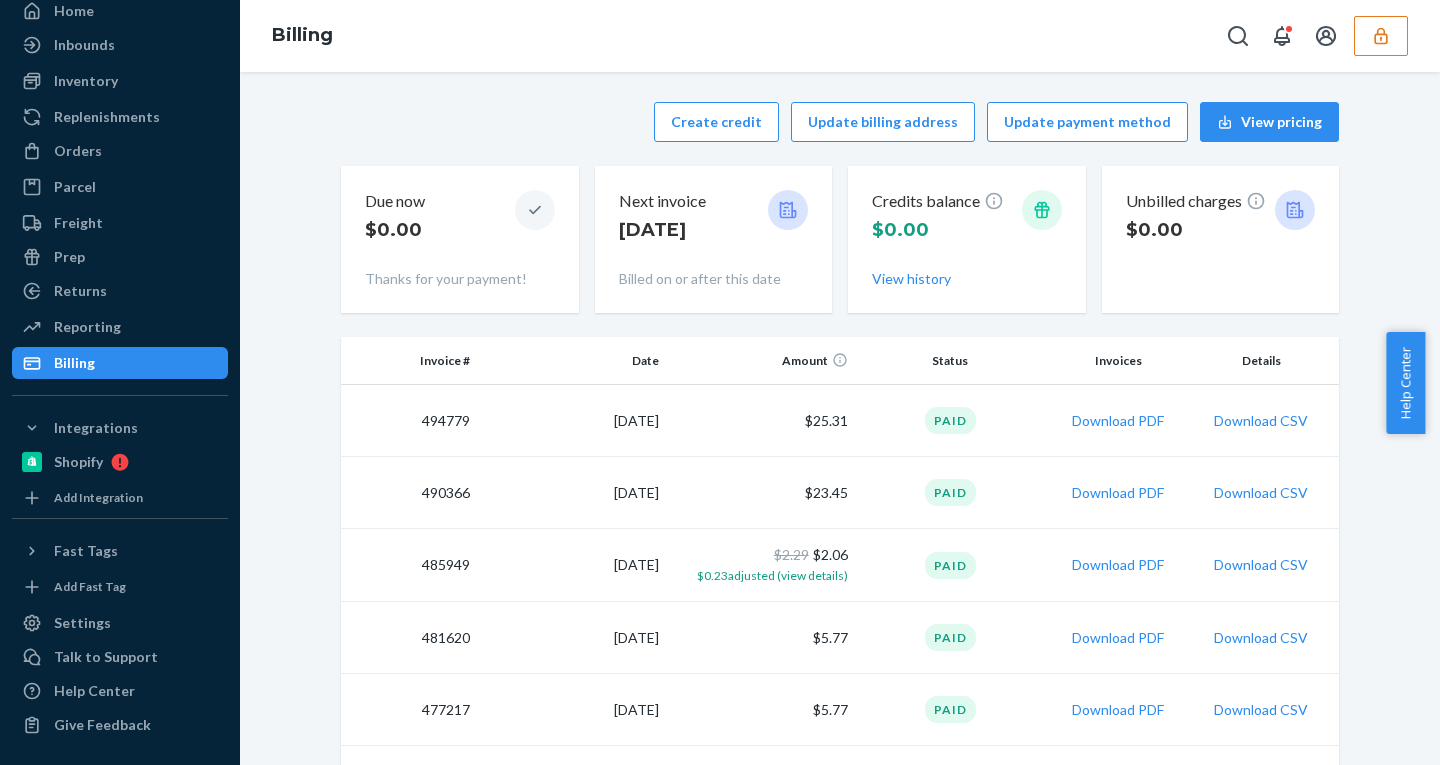 click 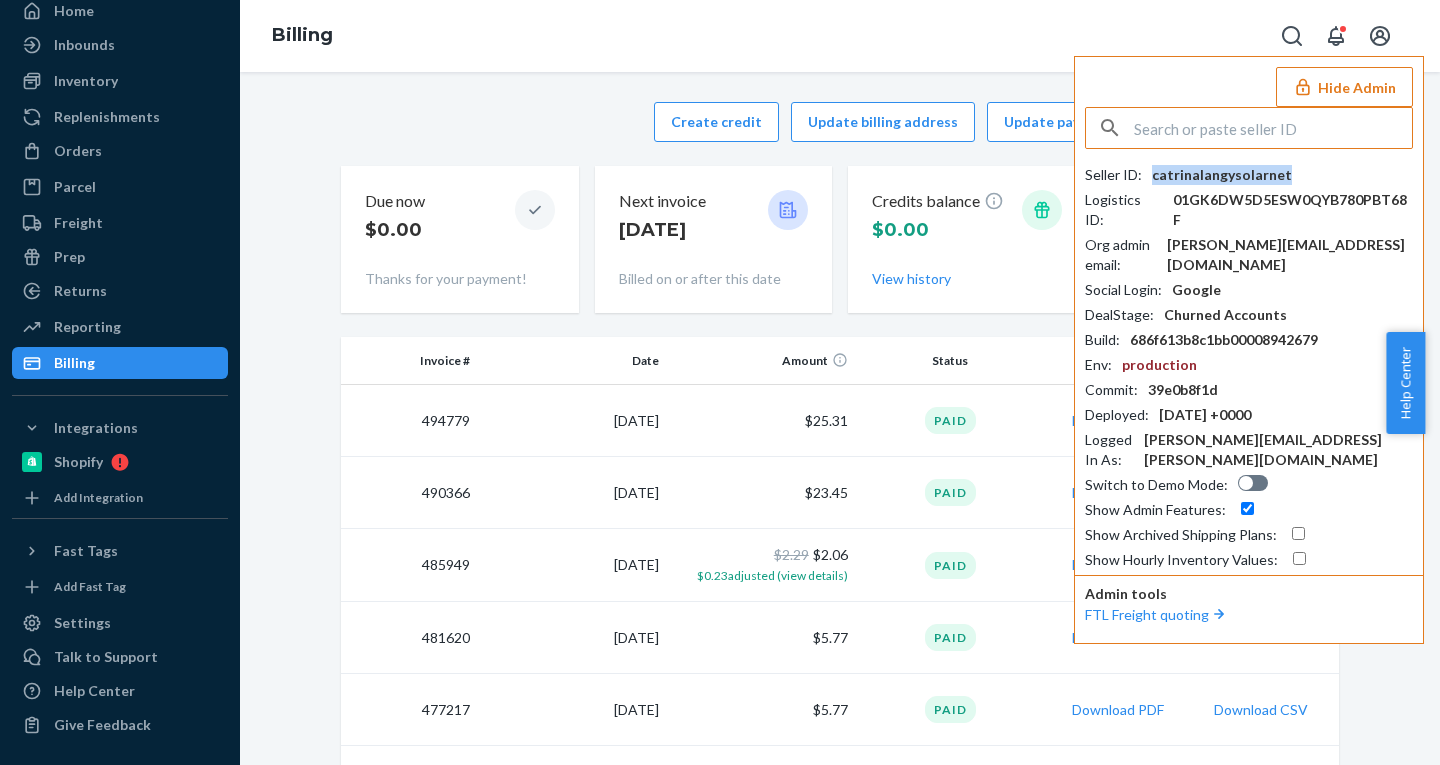 click on "catrinalangysolarnet" at bounding box center [1222, 175] 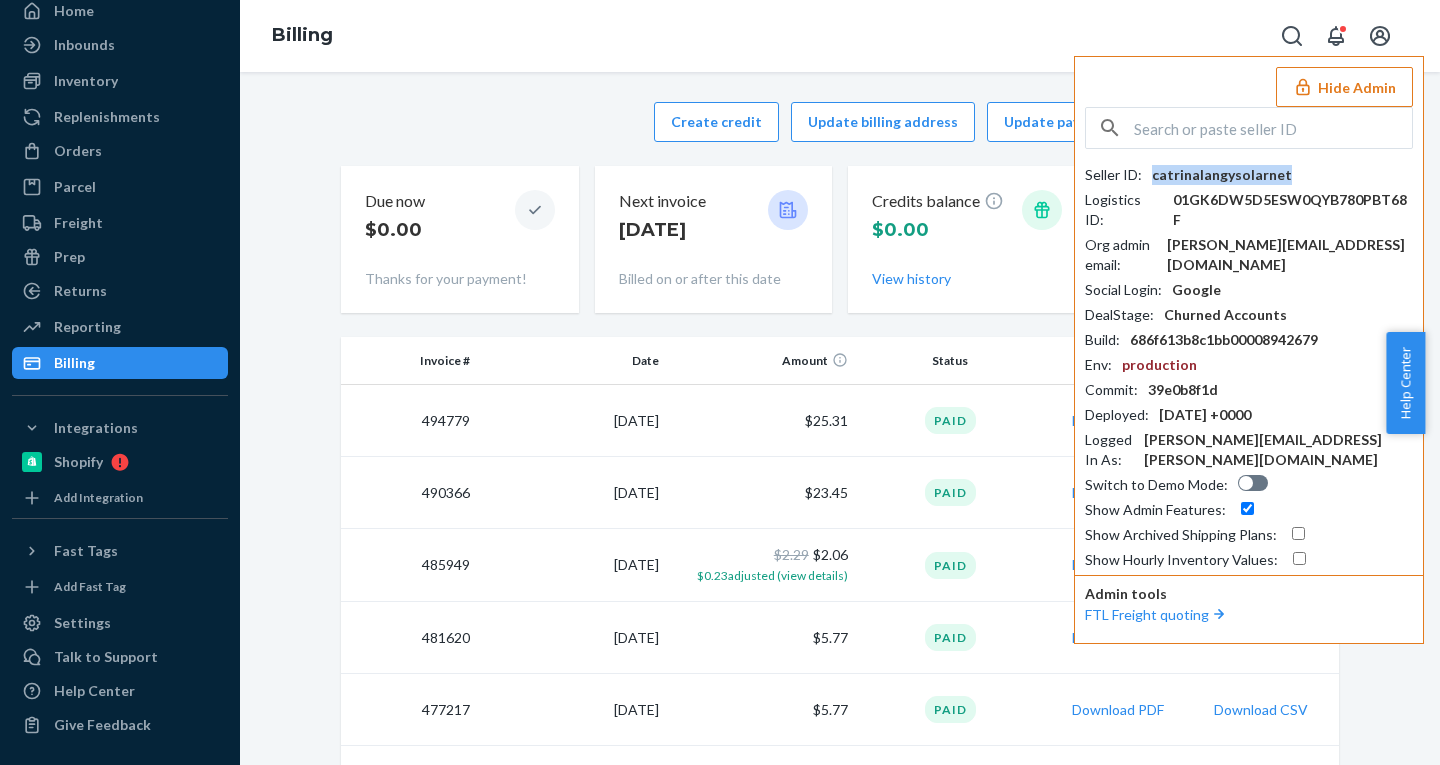click on "catrinalangysolarnet" at bounding box center [1222, 175] 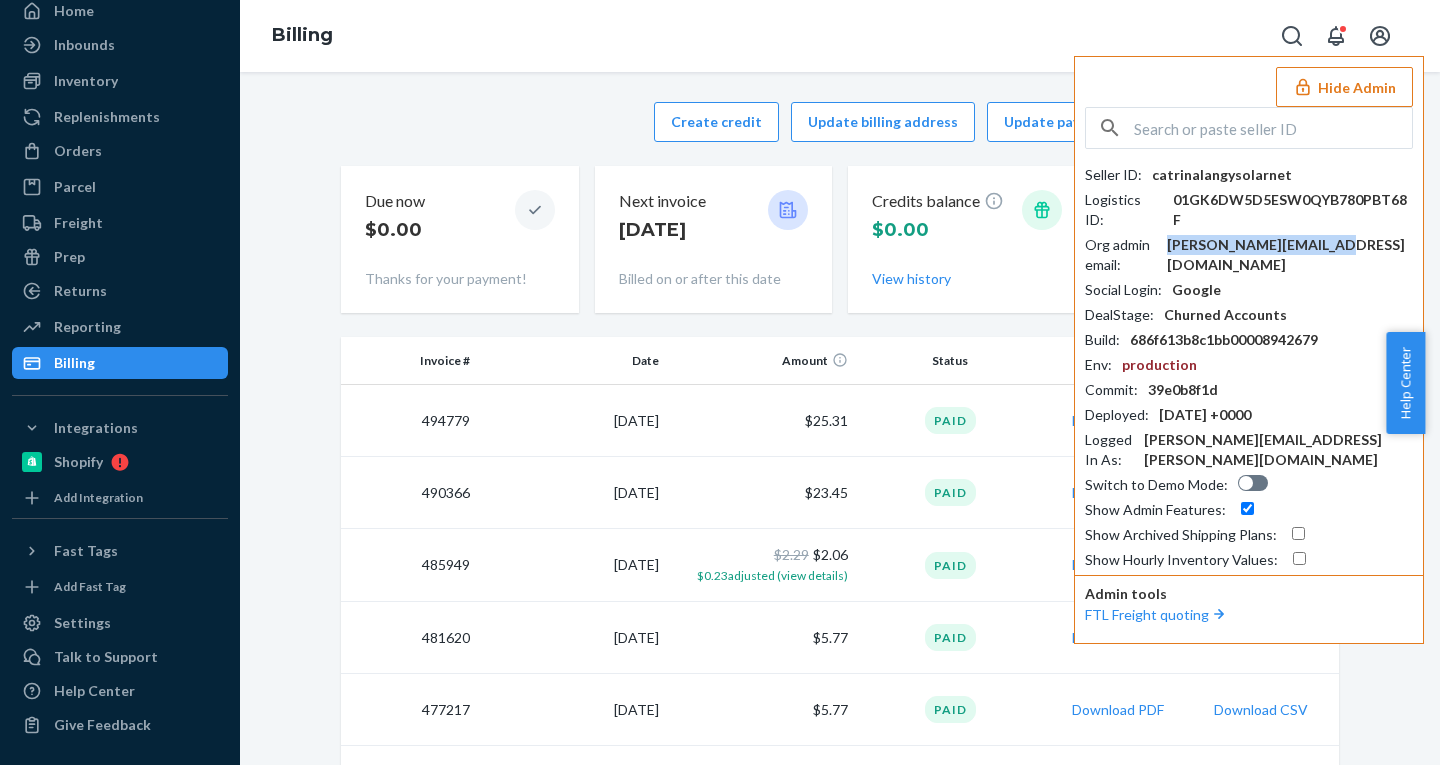click on "[PERSON_NAME][EMAIL_ADDRESS][DOMAIN_NAME]" at bounding box center [1290, 255] 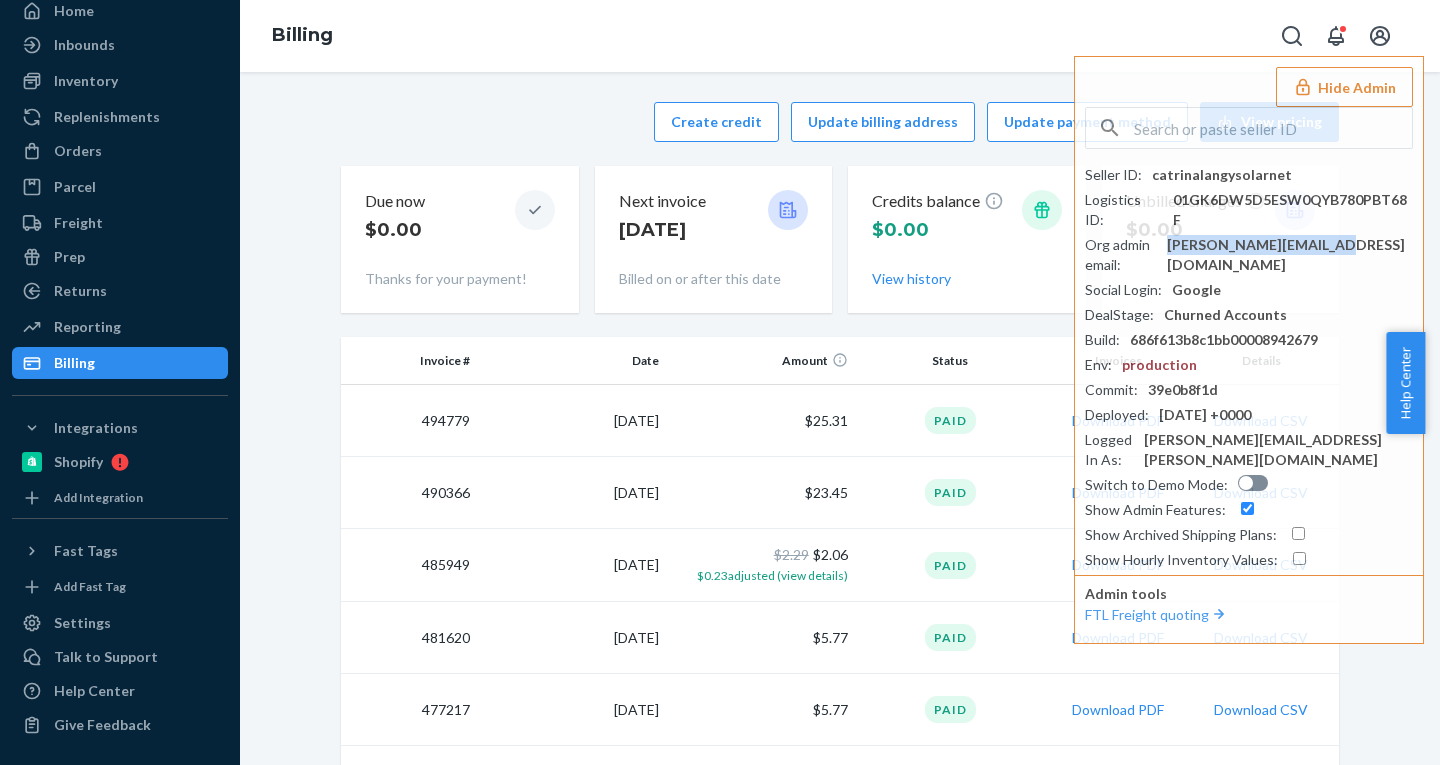 click on "Billing" at bounding box center [74, 363] 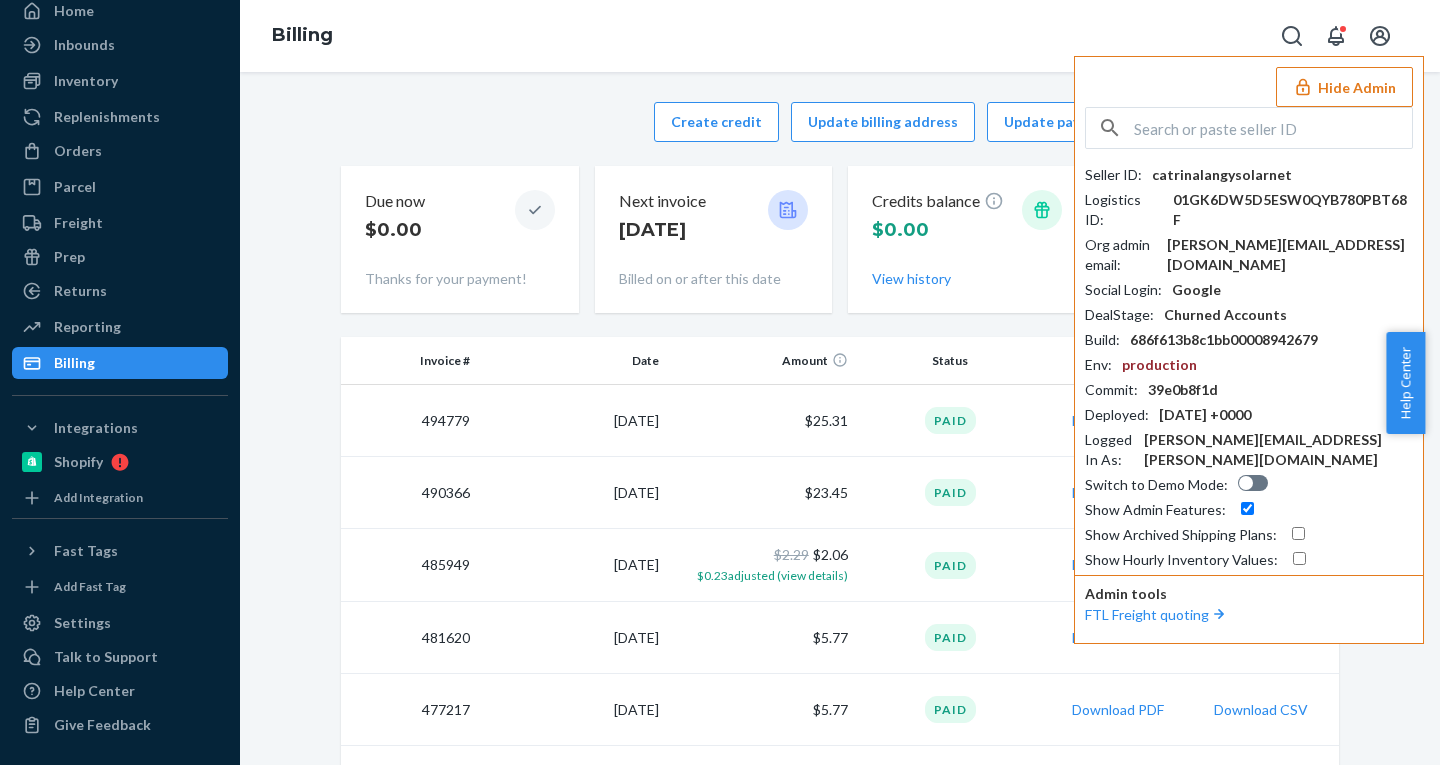 click on "Seller ID :  catrinalangysolarnet Logistics ID :  01GK6DW5D5ESW0QYB780PBT68F Org admin email :  catrina@langysolar.net Social Login :  Google DealStage :  Churned Accounts Build :  686f613b8c1bb00008942679 Env :  production Commit :  39e0b8f1d Deployed :  Thu Jul 10 06:44:09 2025 +0000
Logged In As :  henry.tolentino@bpo.flexport.com Switch to Demo Mode :  Show Admin Features :  Show Archived Shipping Plans :  Show Hourly Inventory Values :" at bounding box center (1249, 338) 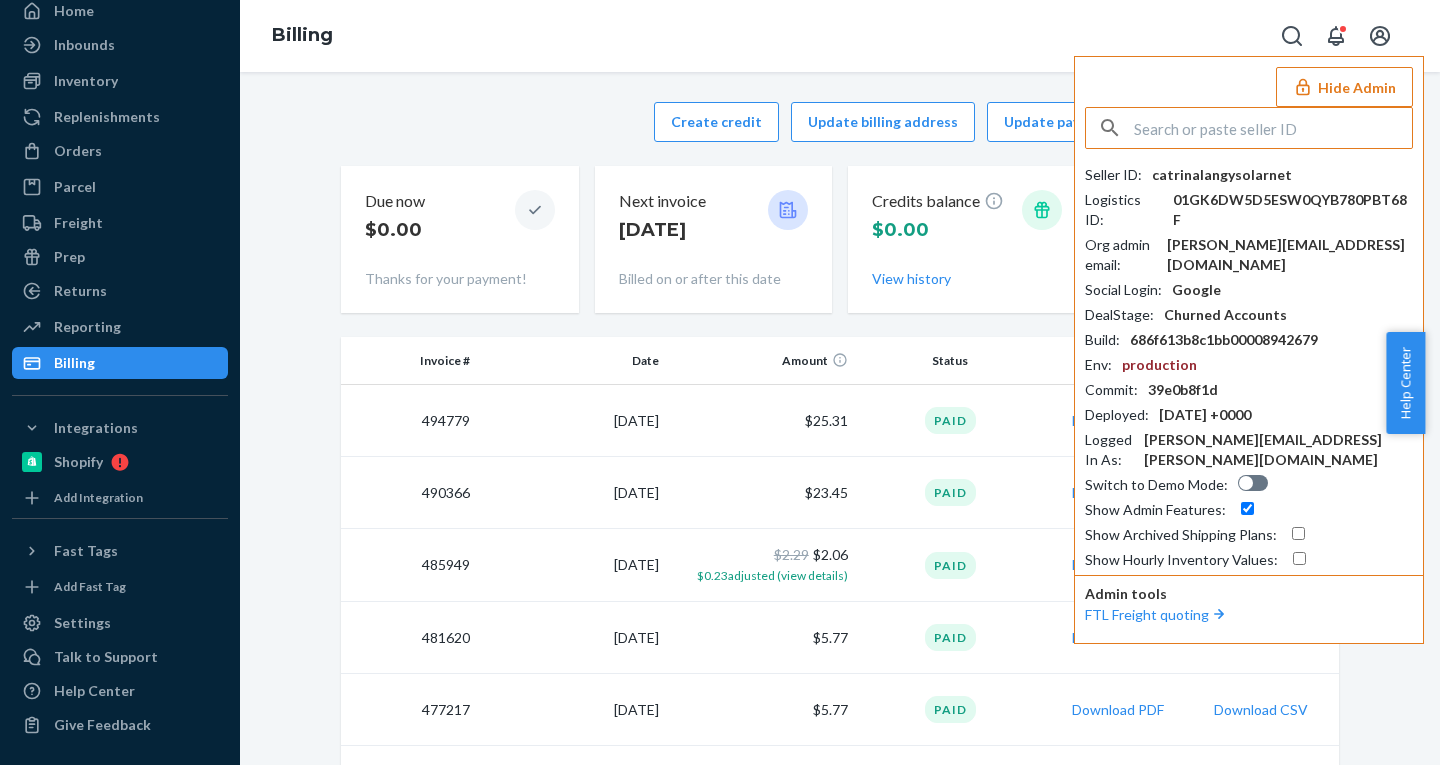 paste on "soohwanmoonmusinsacom" 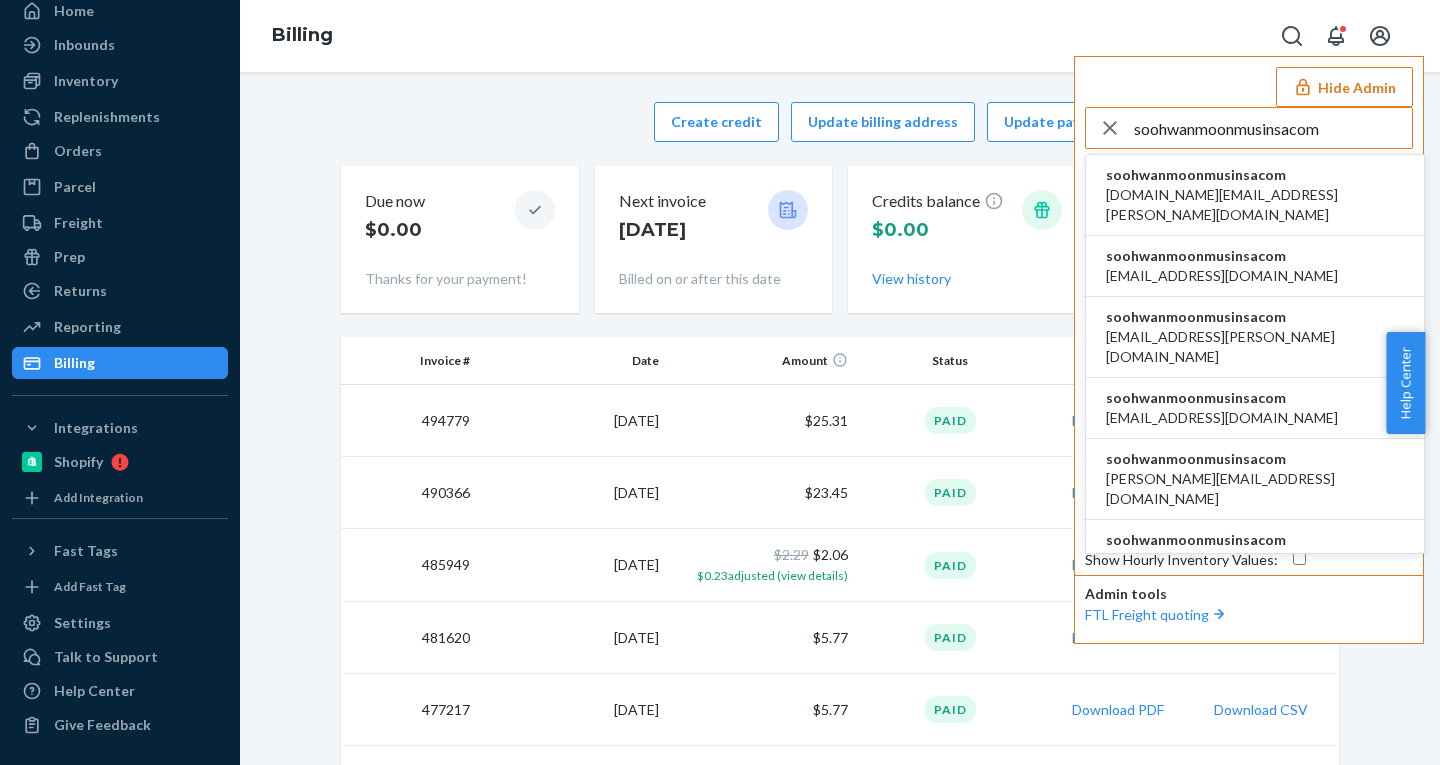 type on "soohwanmoonmusinsacom" 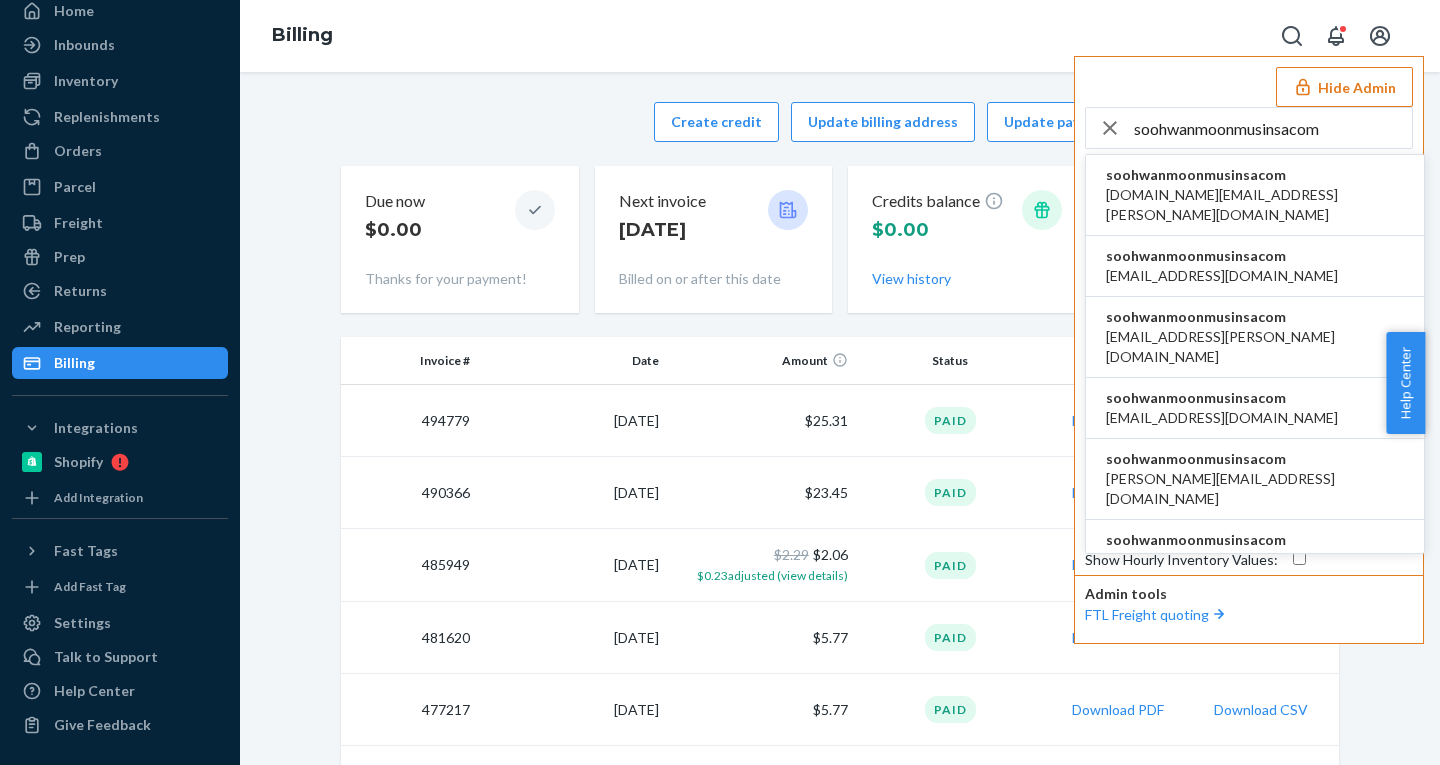 click on "bitna.kim@ubase.co.kr" at bounding box center [1255, 205] 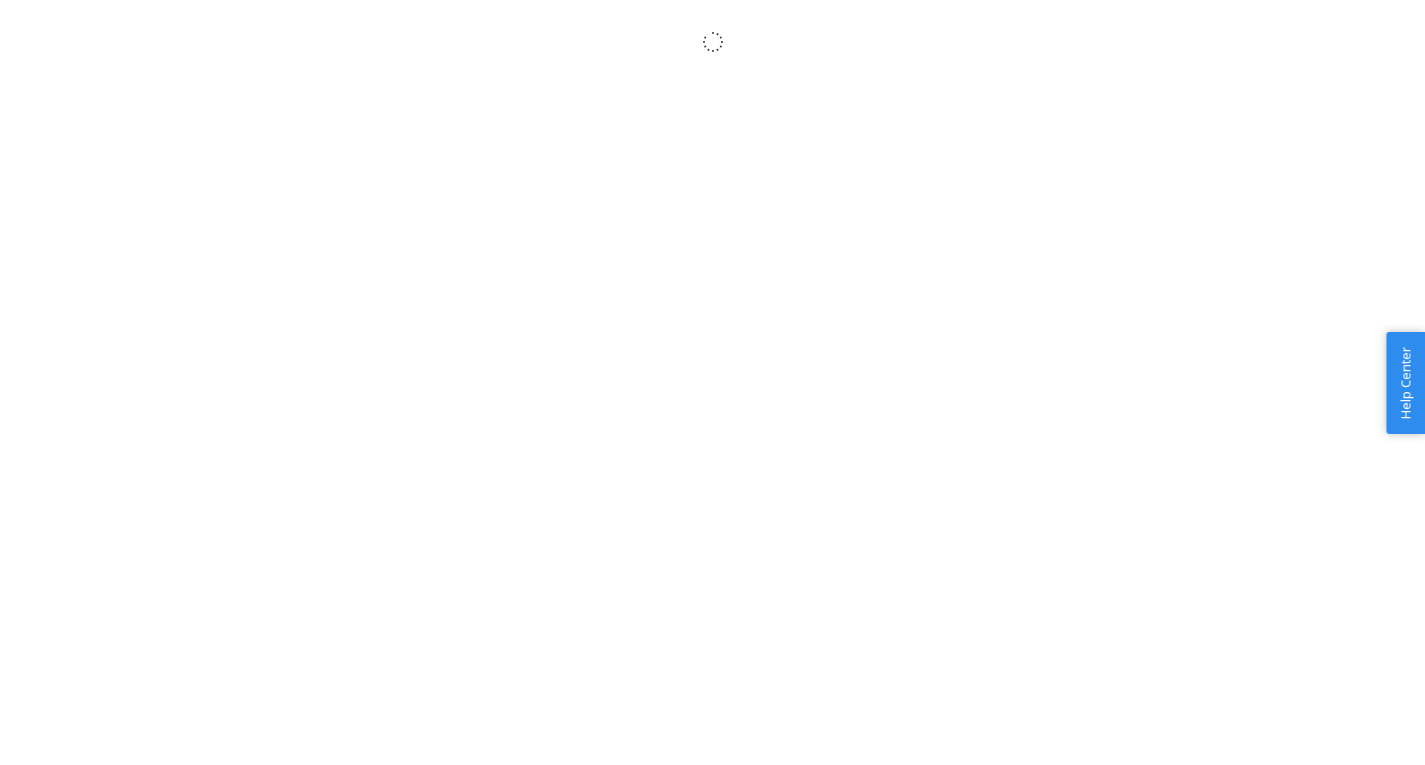 scroll, scrollTop: 0, scrollLeft: 0, axis: both 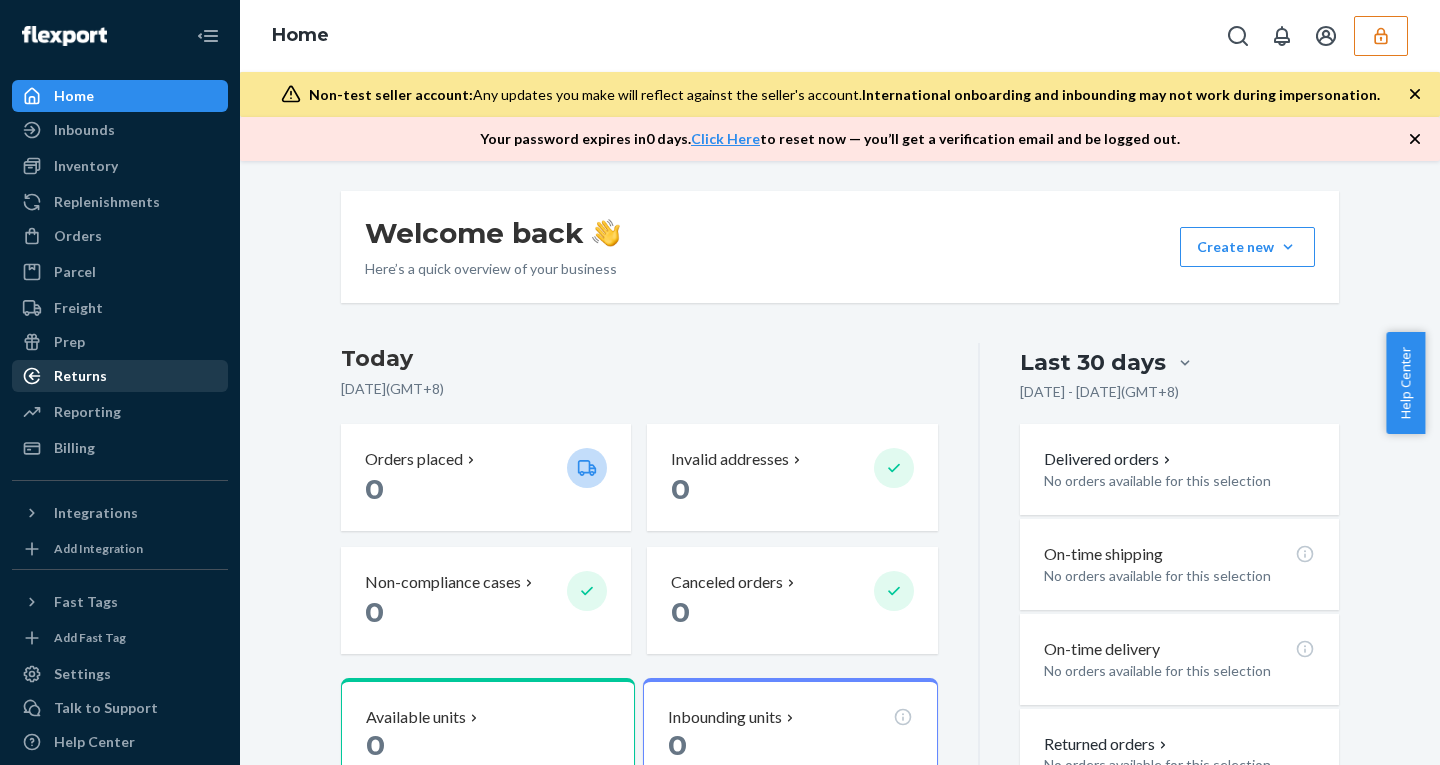 click on "Returns" at bounding box center (80, 376) 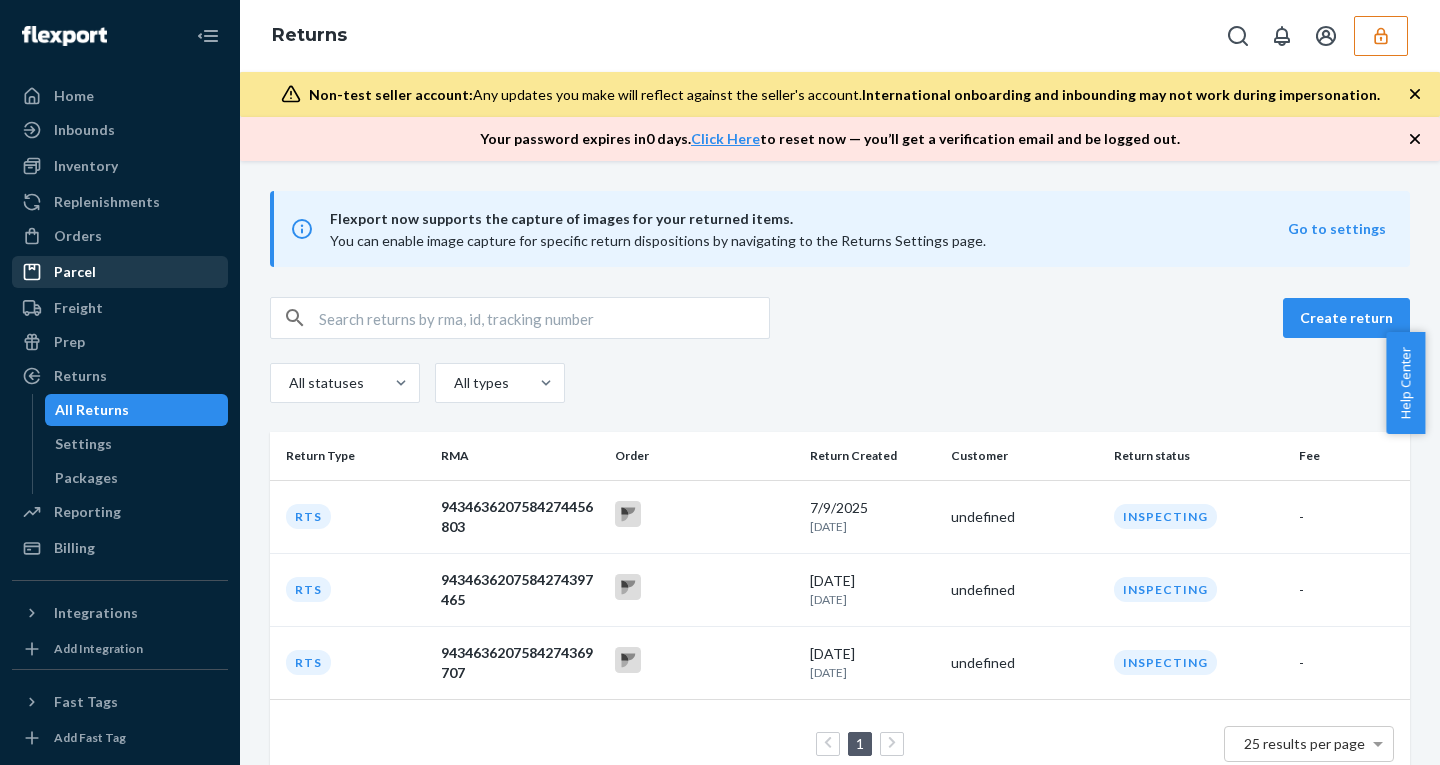 click on "Parcel" at bounding box center (75, 272) 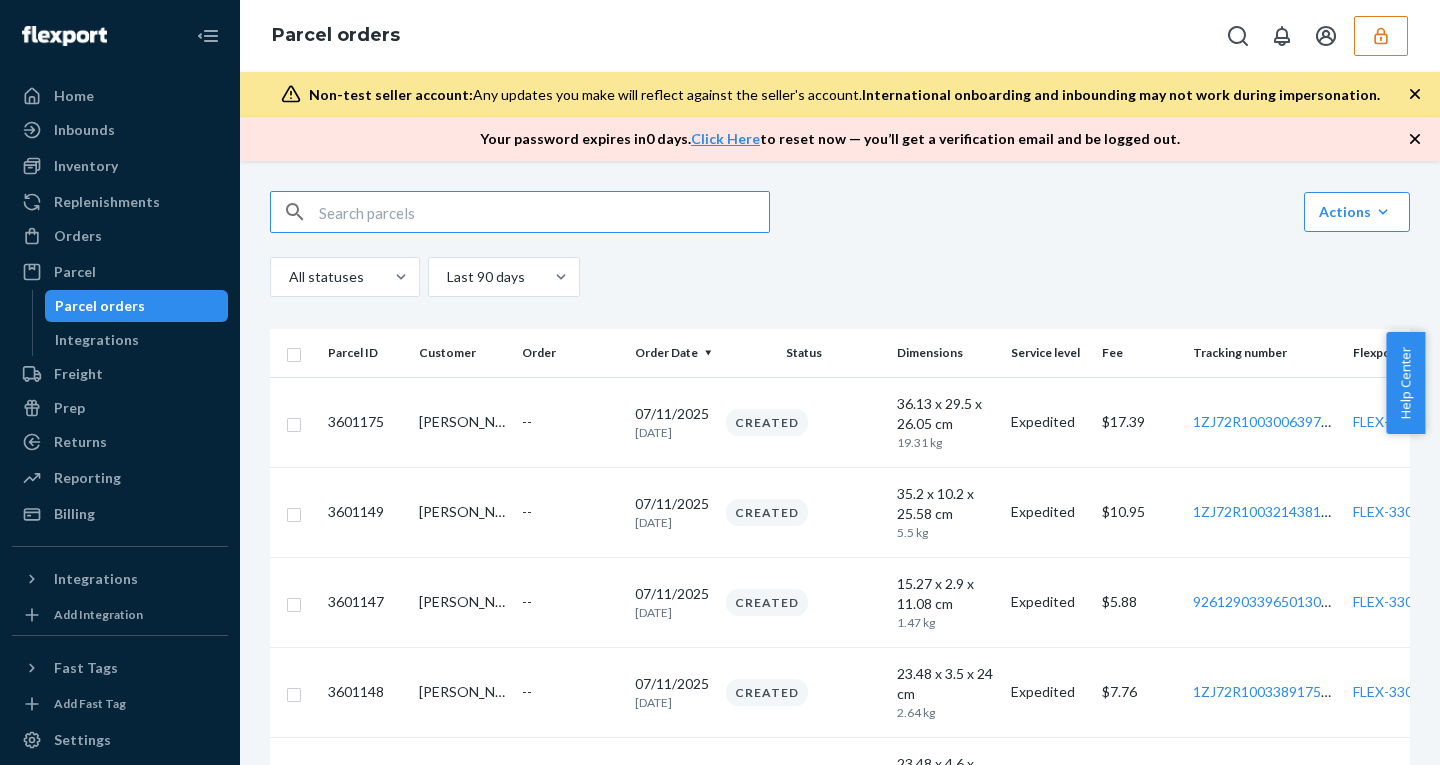 click at bounding box center [544, 212] 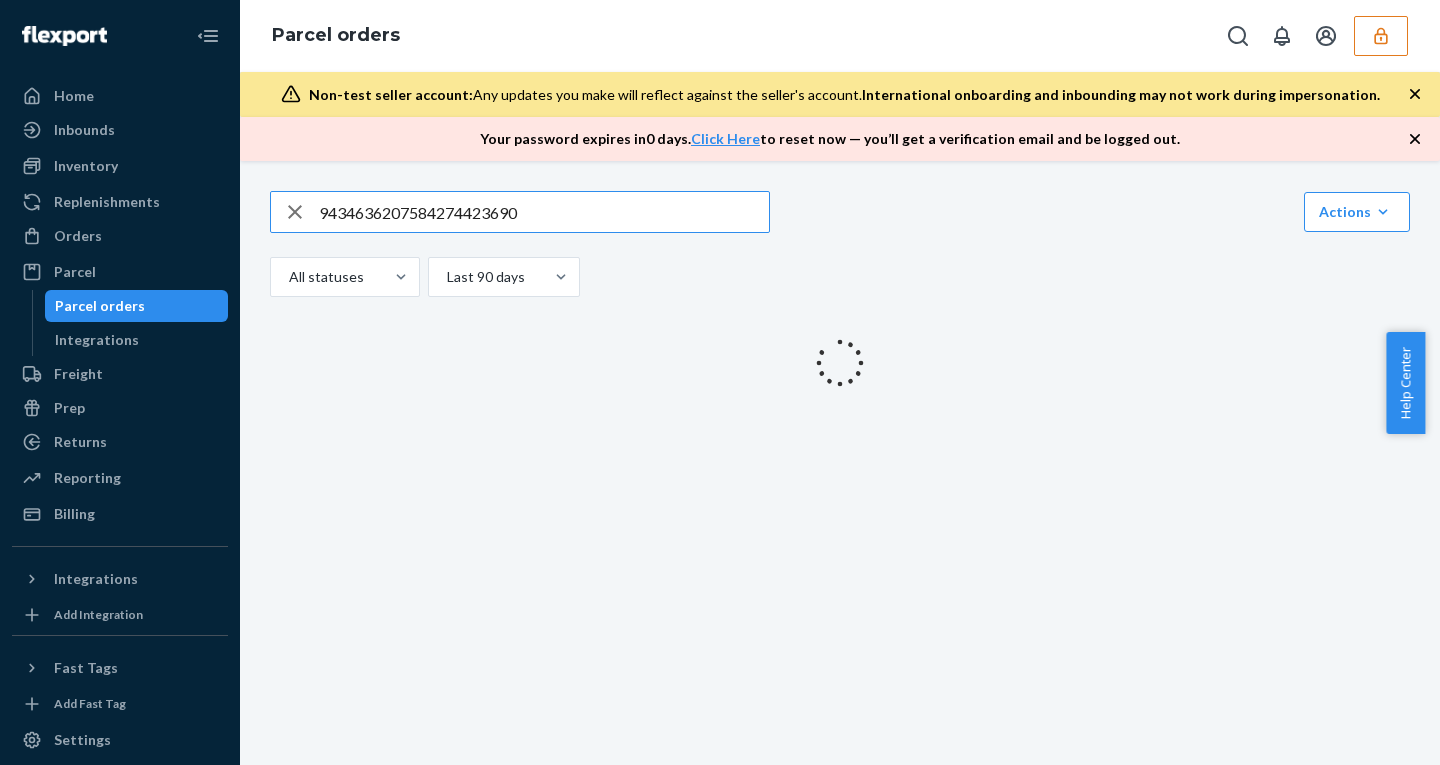 click on "9434636207584274423690" at bounding box center [544, 212] 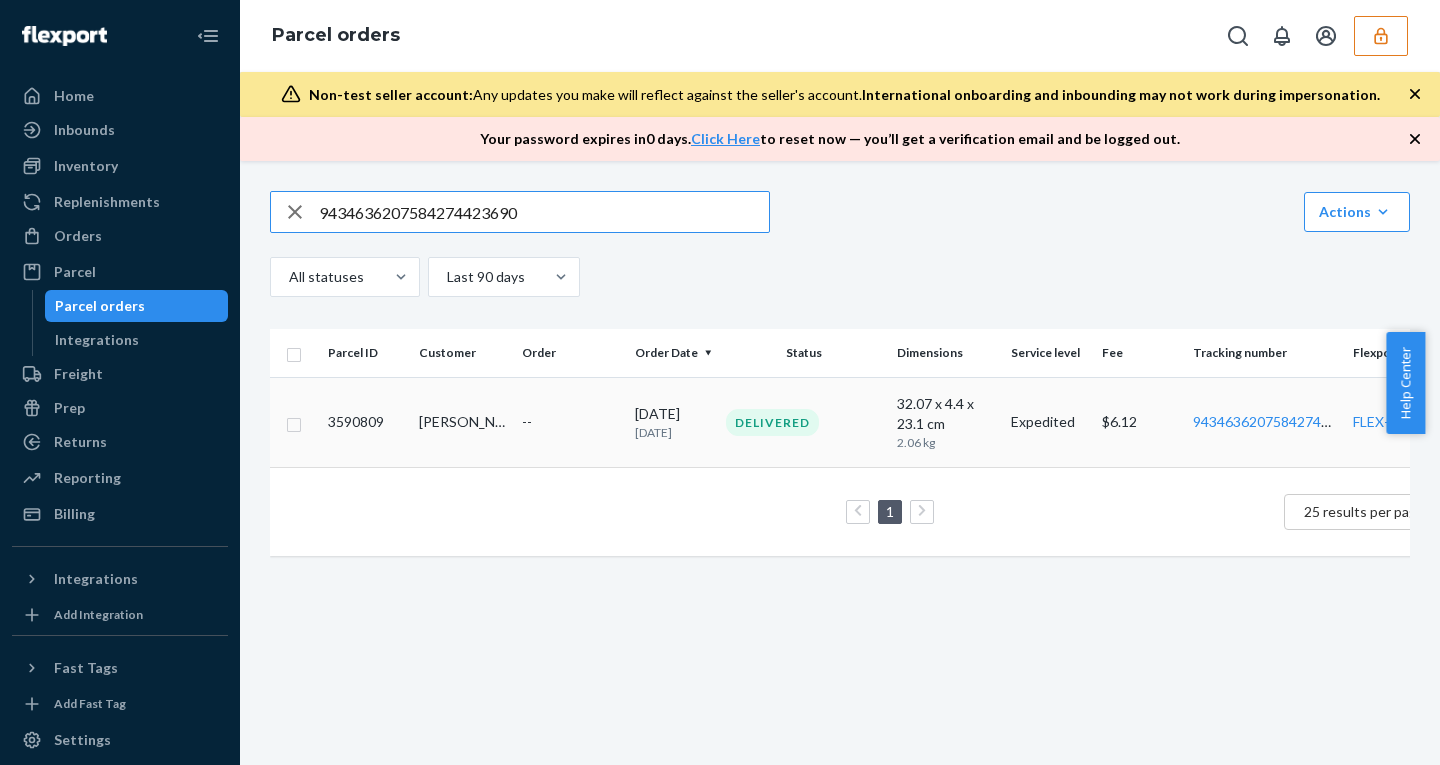 type on "9434636207584274423690" 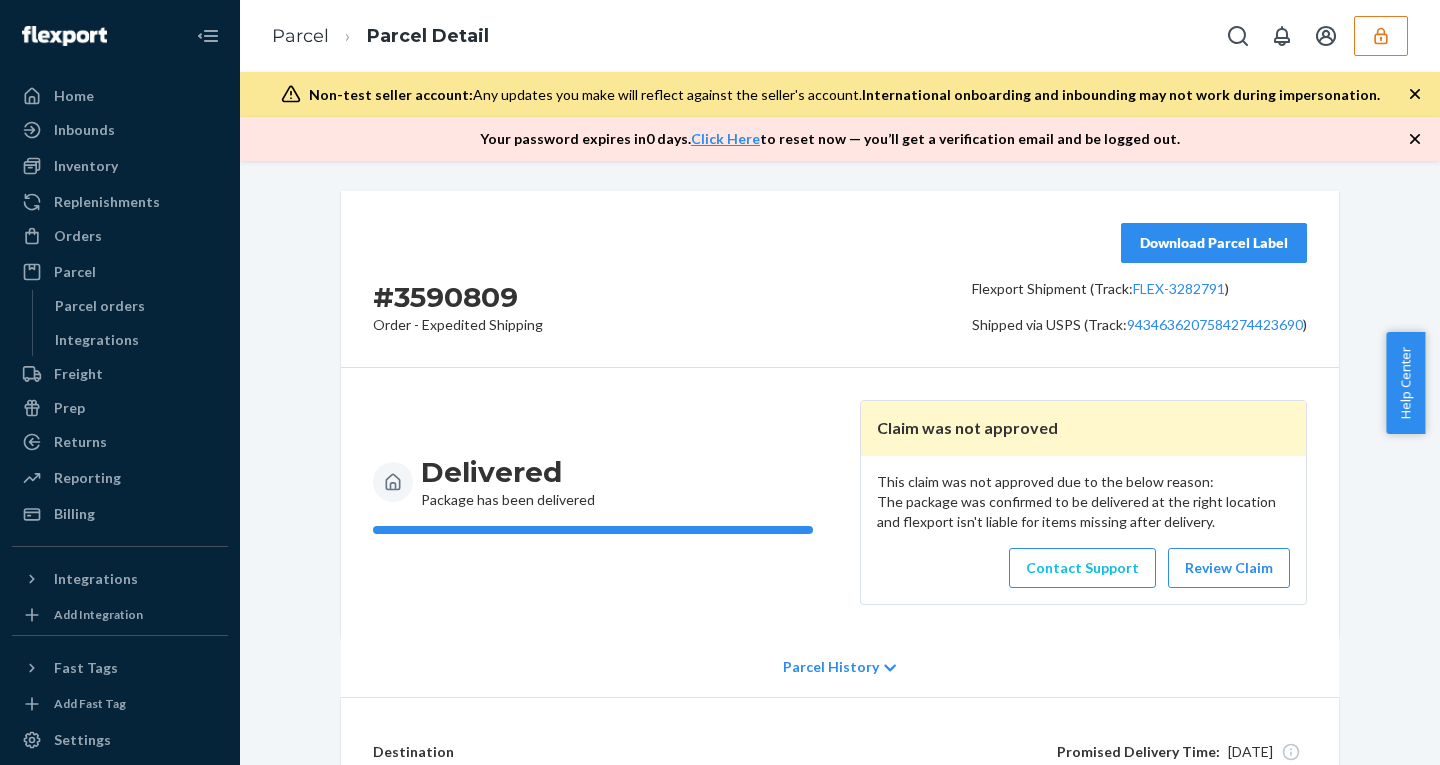scroll, scrollTop: 193, scrollLeft: 0, axis: vertical 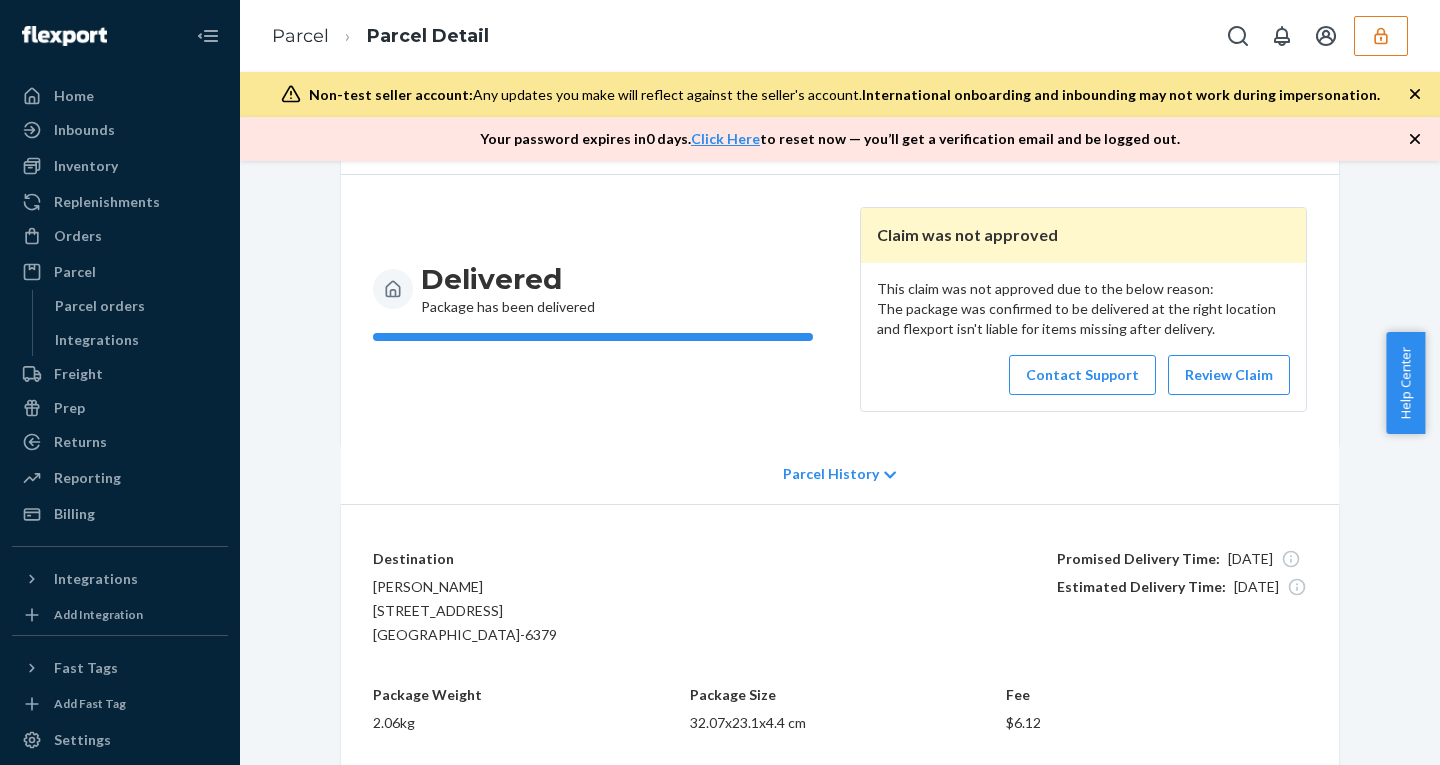 drag, startPoint x: 363, startPoint y: 608, endPoint x: 549, endPoint y: 631, distance: 187.41664 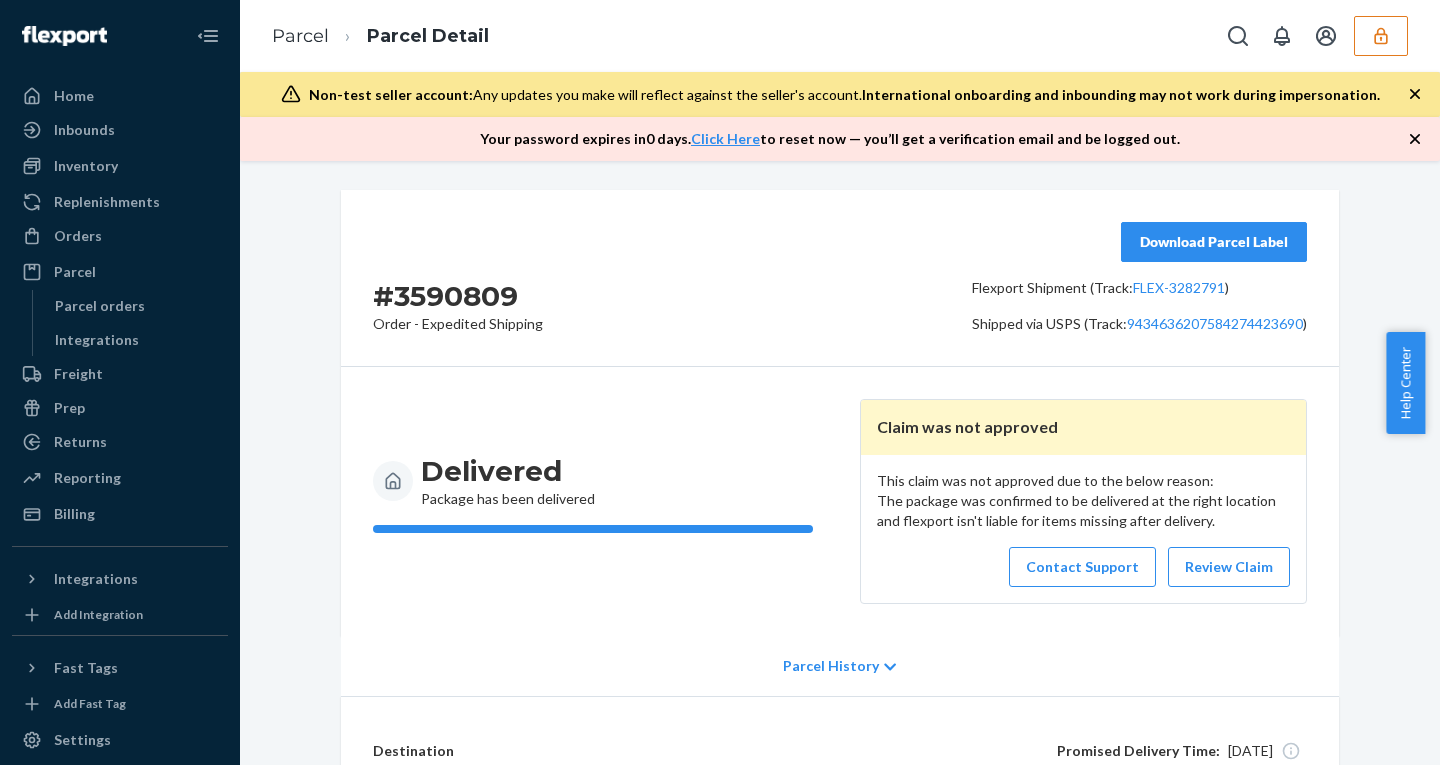 scroll, scrollTop: 0, scrollLeft: 0, axis: both 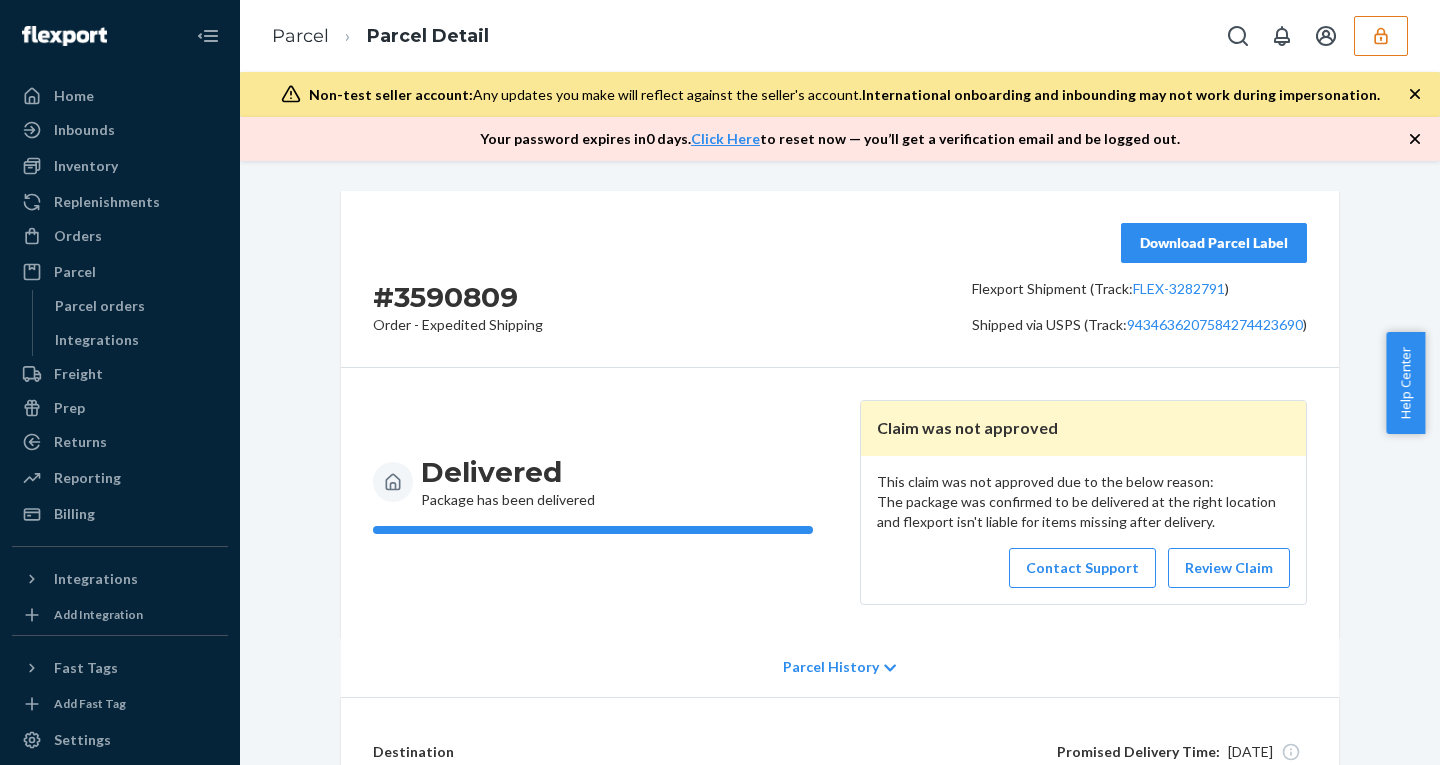 click 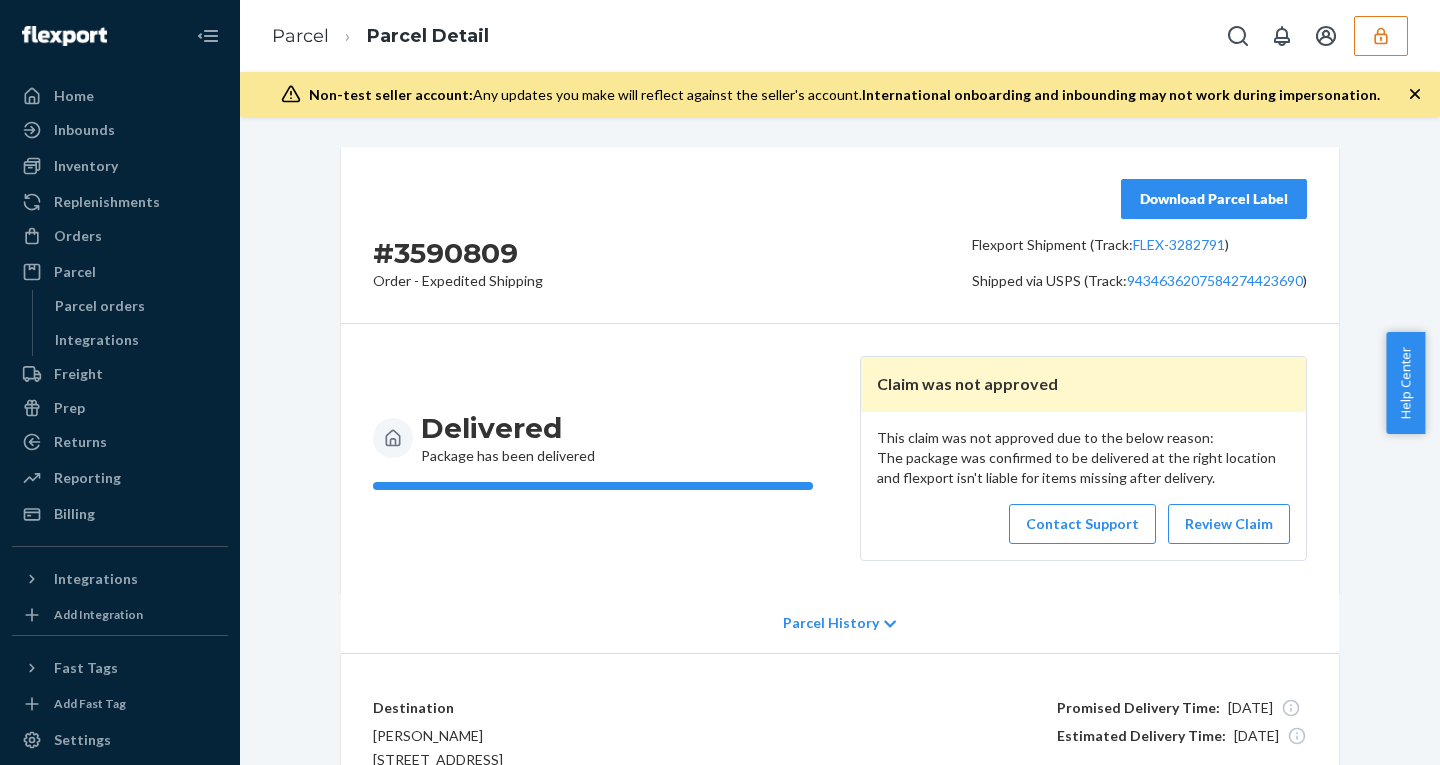 click 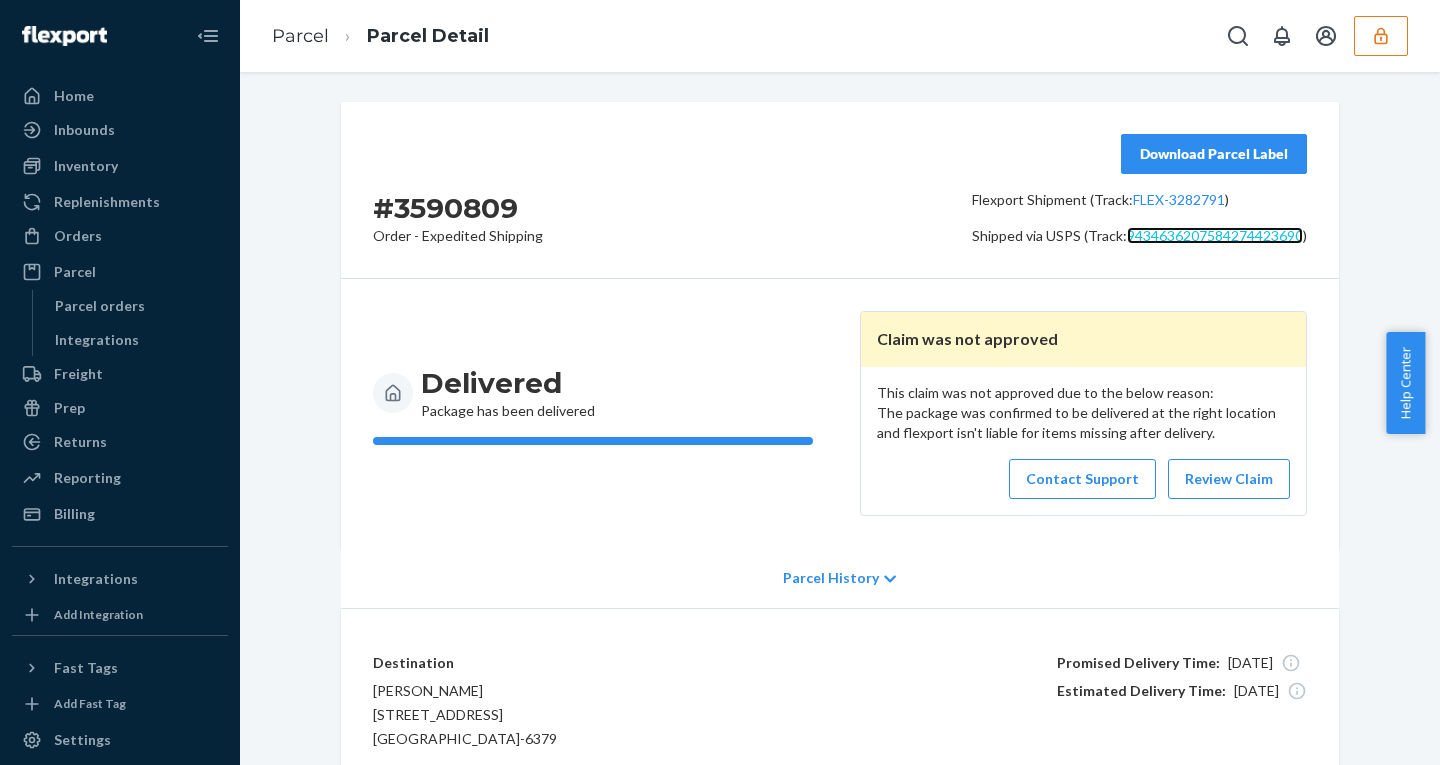 click on "9434636207584274423690" at bounding box center (1215, 235) 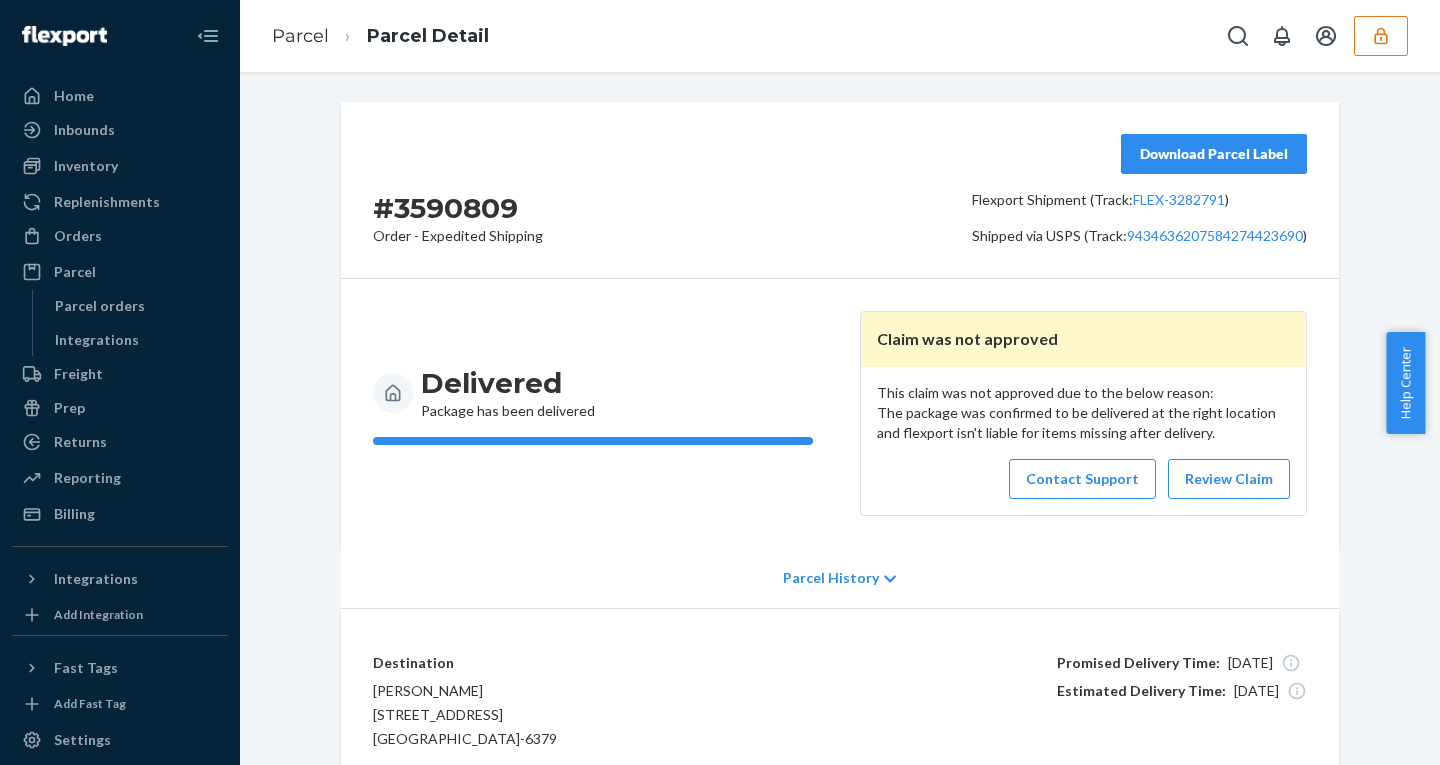 click at bounding box center (1381, 36) 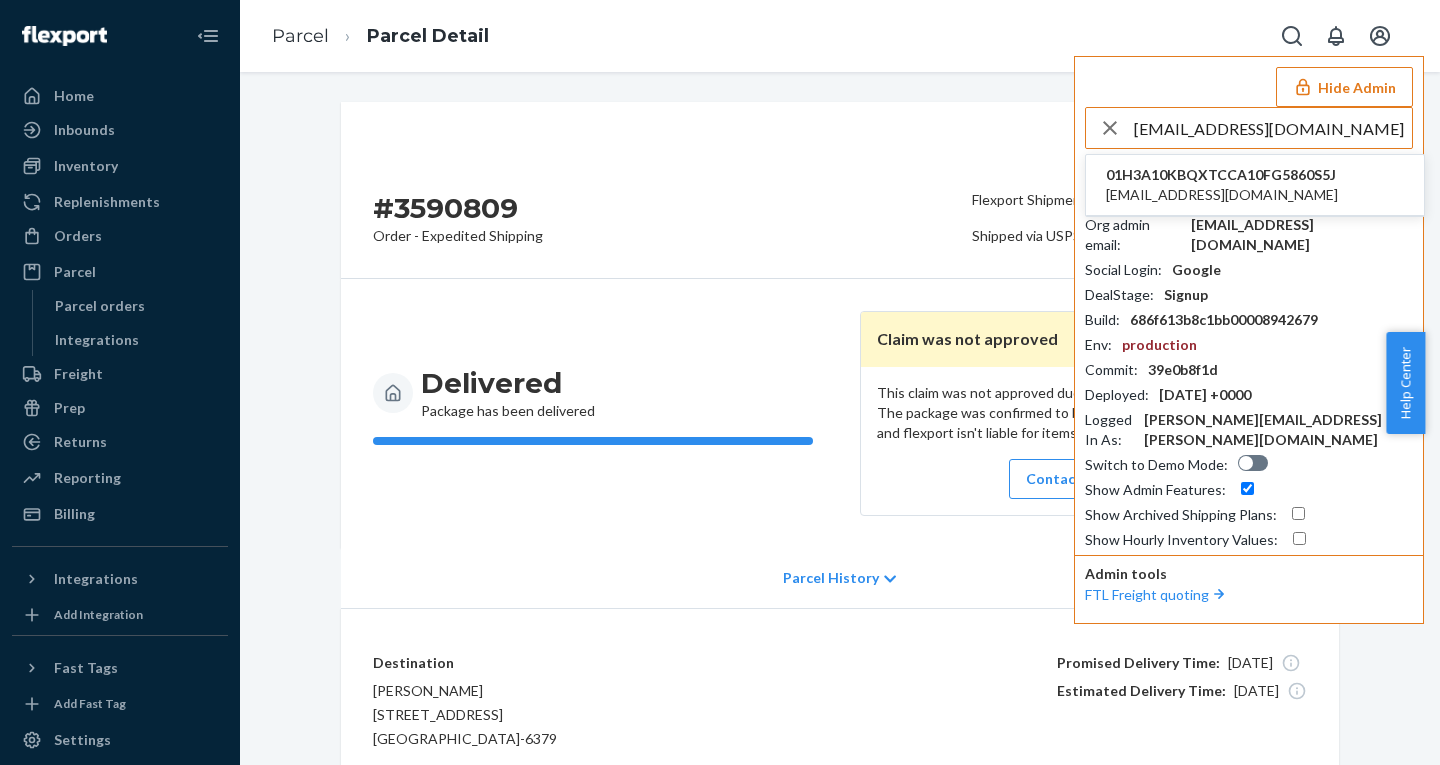 type on "admin@artemeslashes.com" 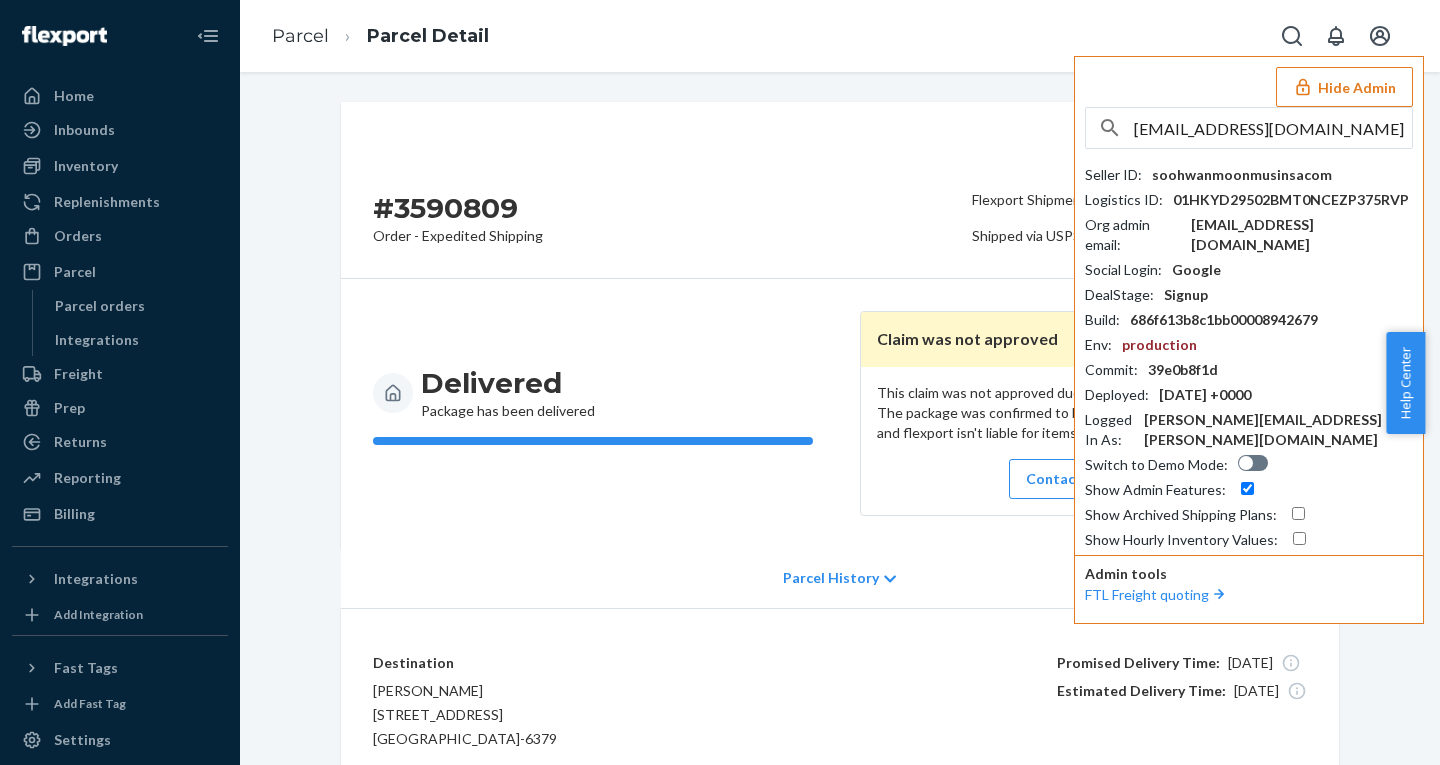 type 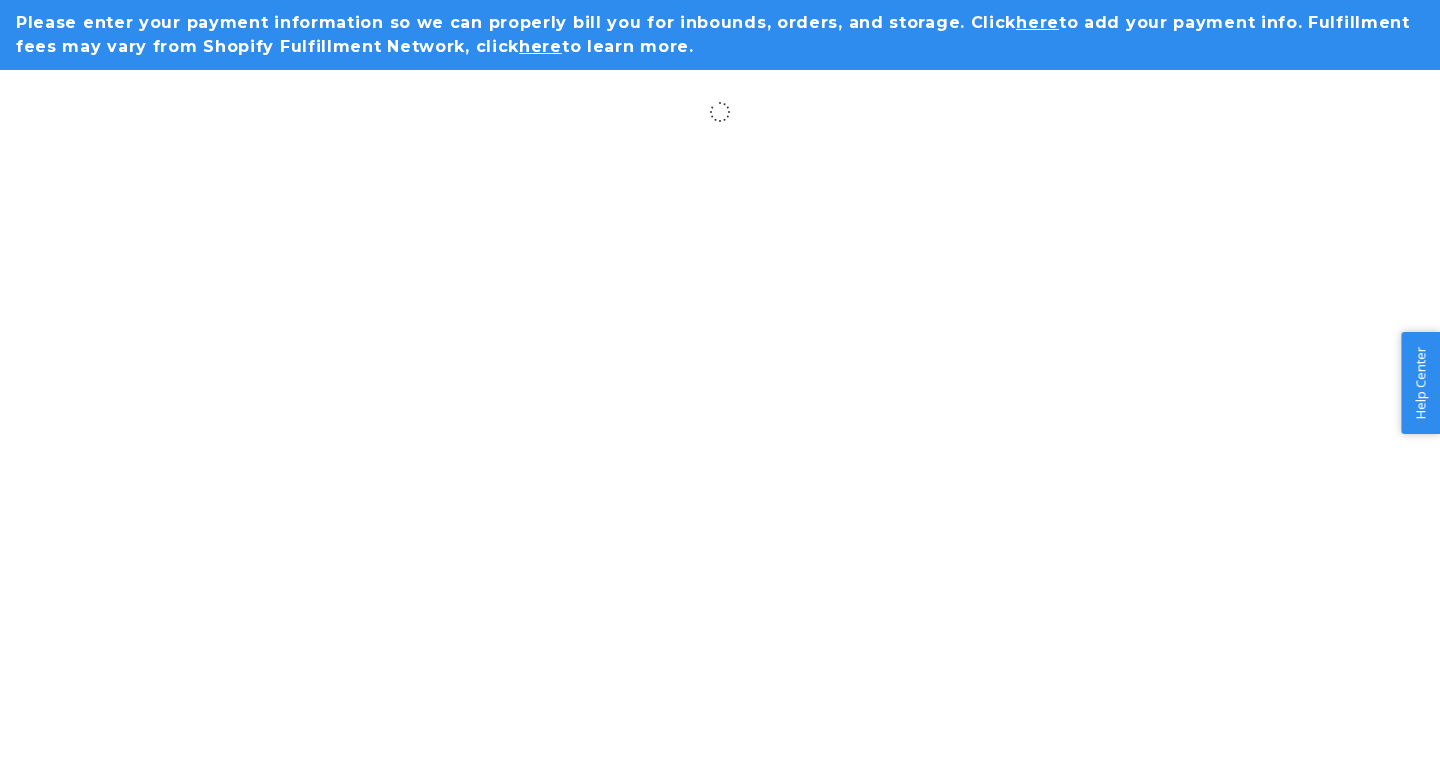 scroll, scrollTop: 0, scrollLeft: 0, axis: both 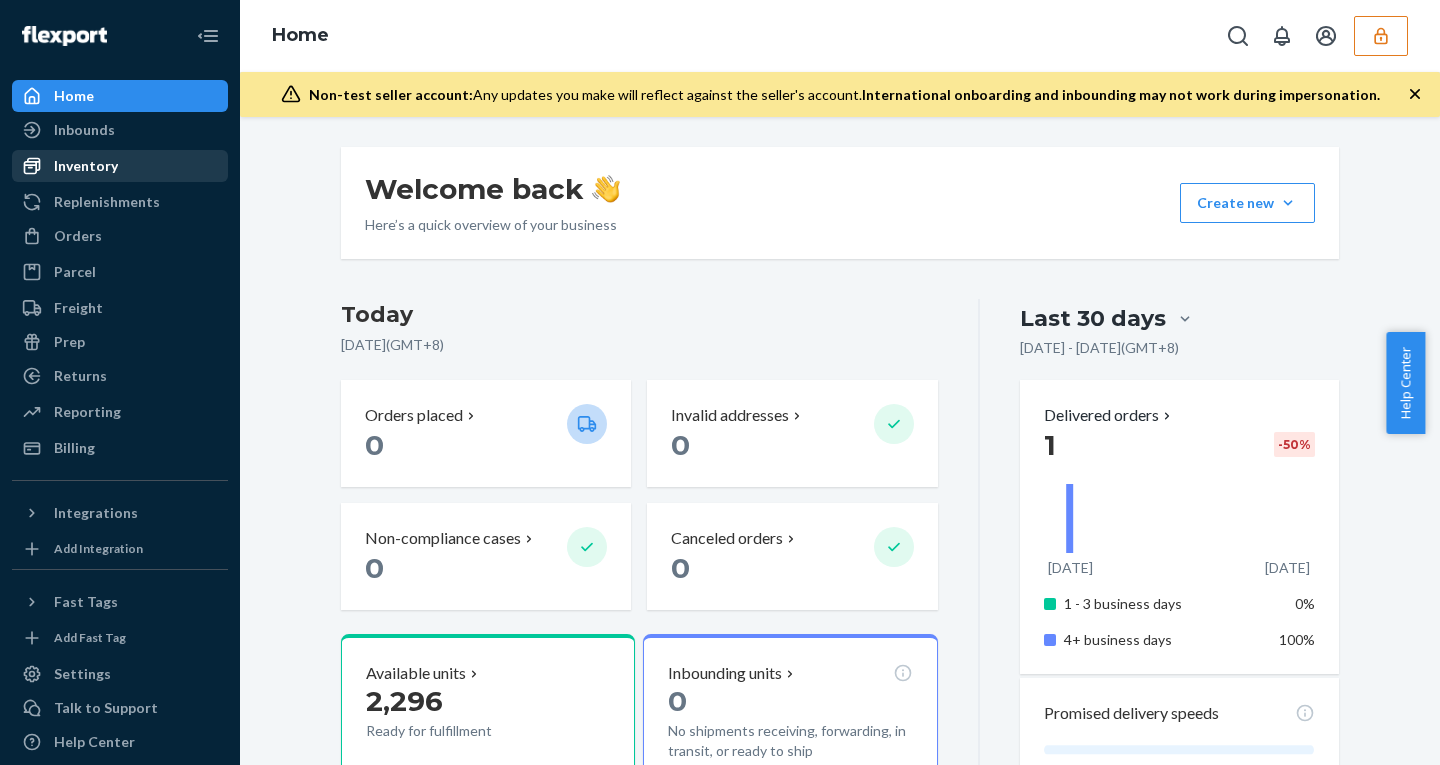 click on "Inventory" at bounding box center (86, 166) 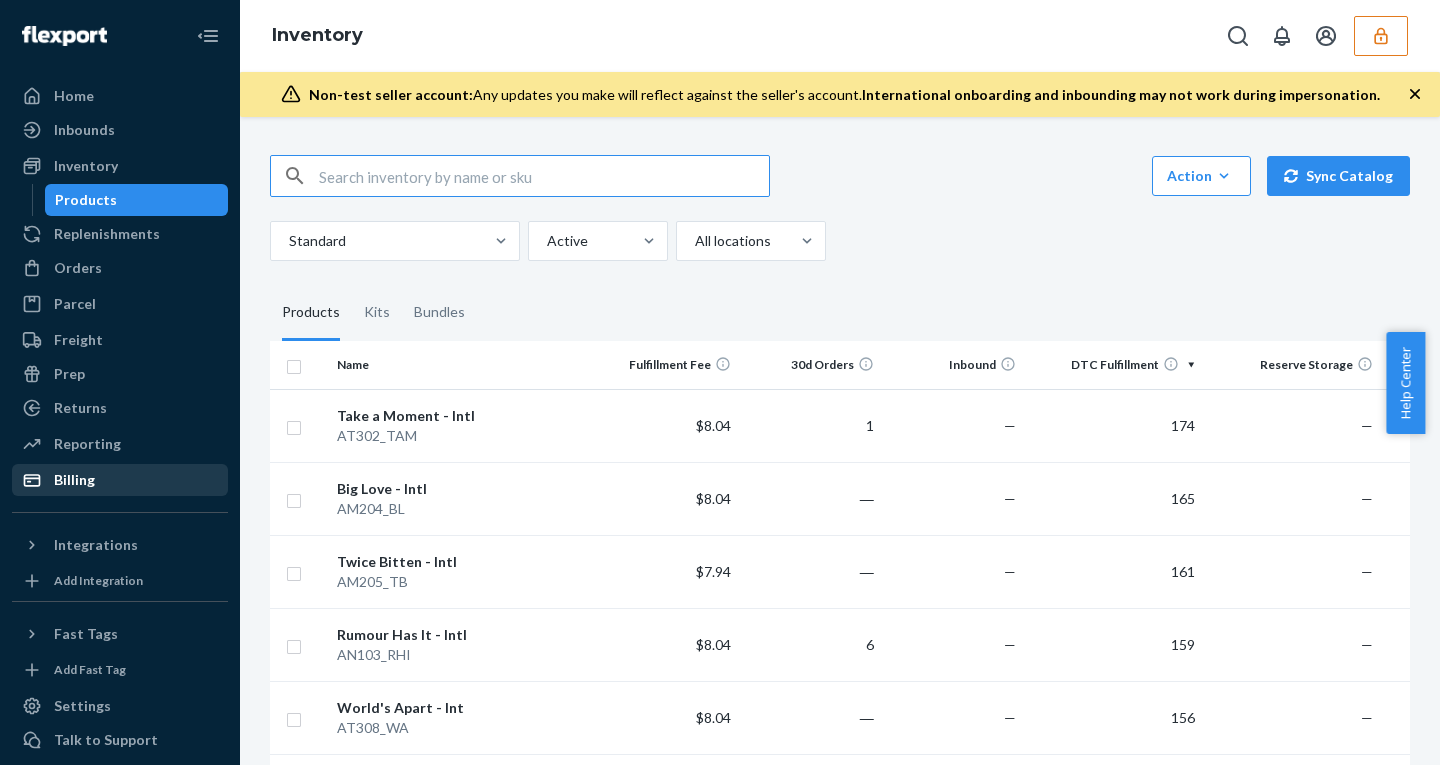 click on "Billing" at bounding box center (74, 480) 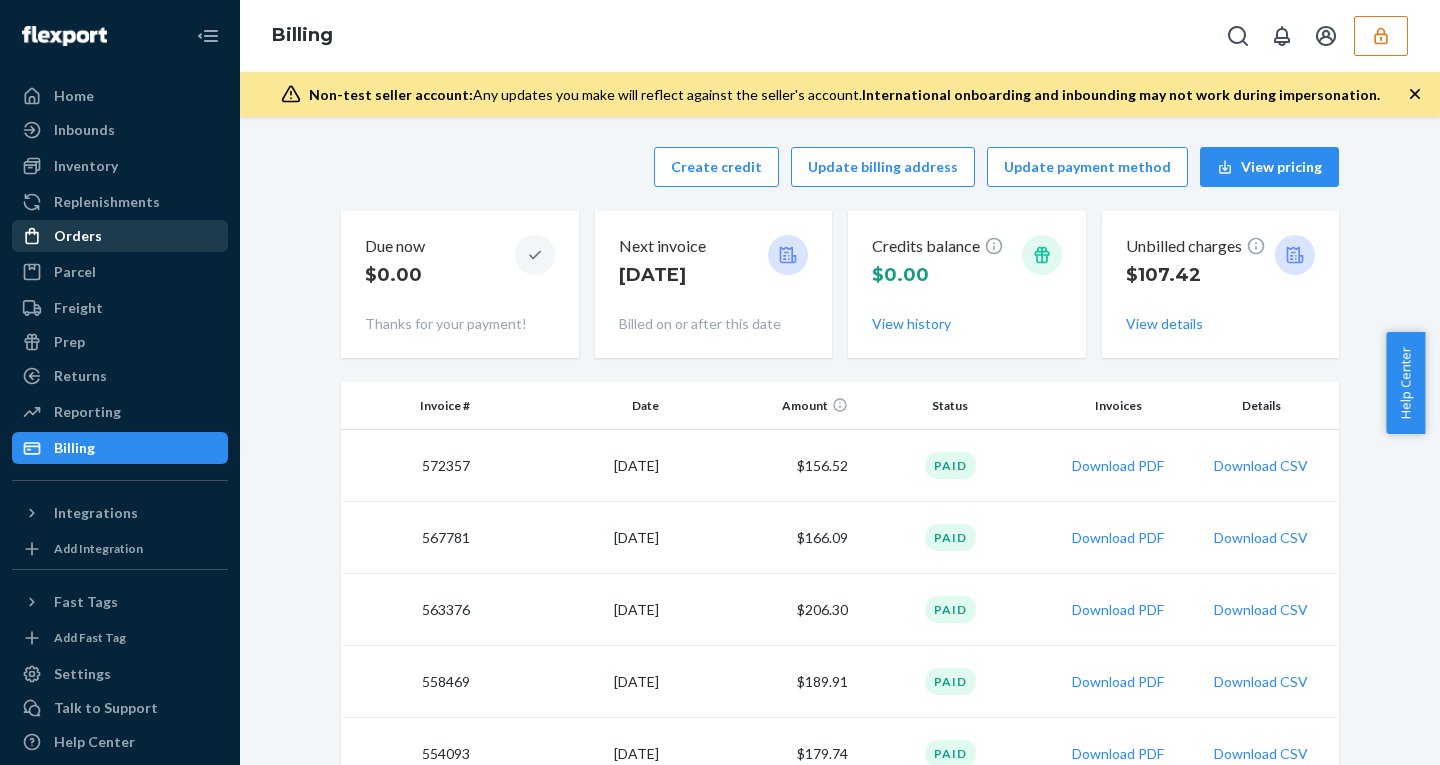 click on "Orders" at bounding box center (78, 236) 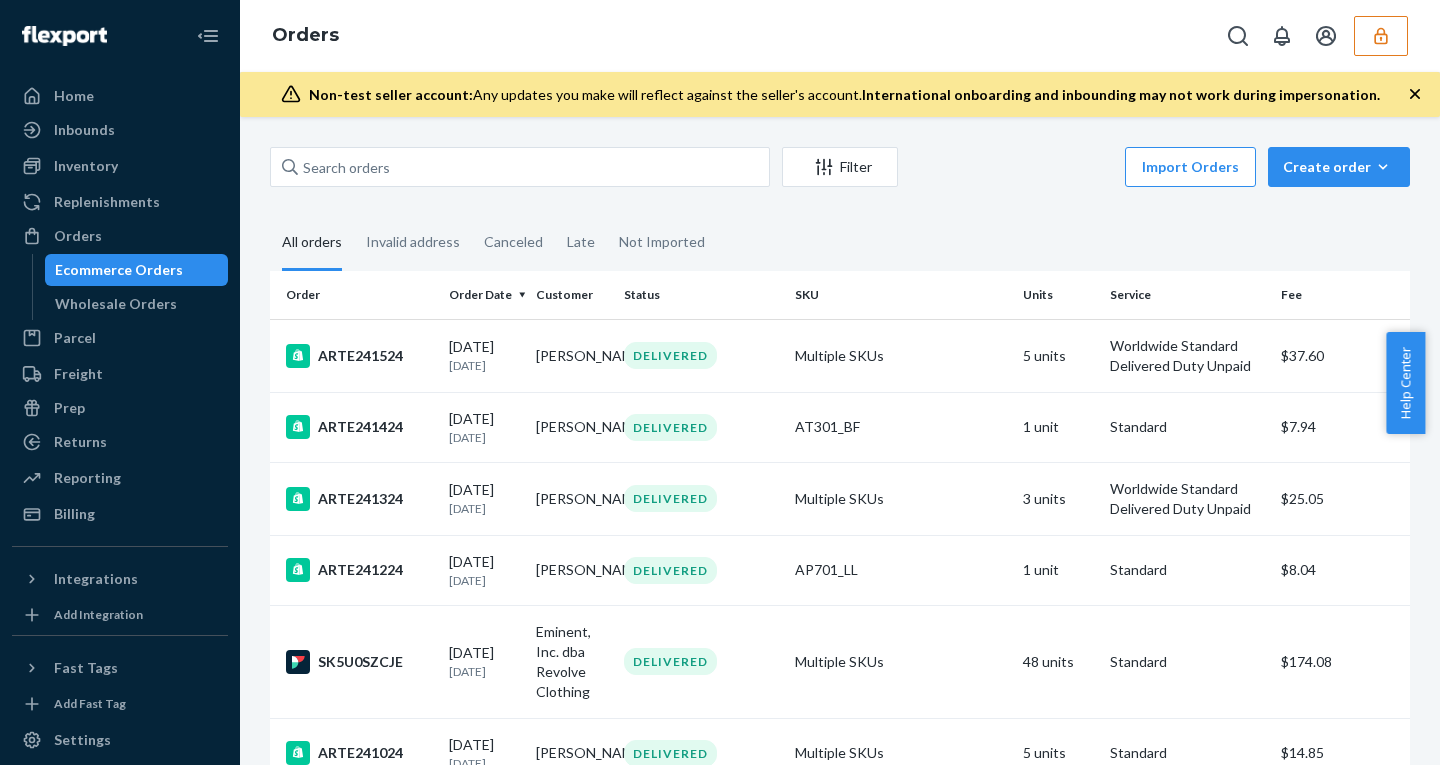 click at bounding box center (1381, 36) 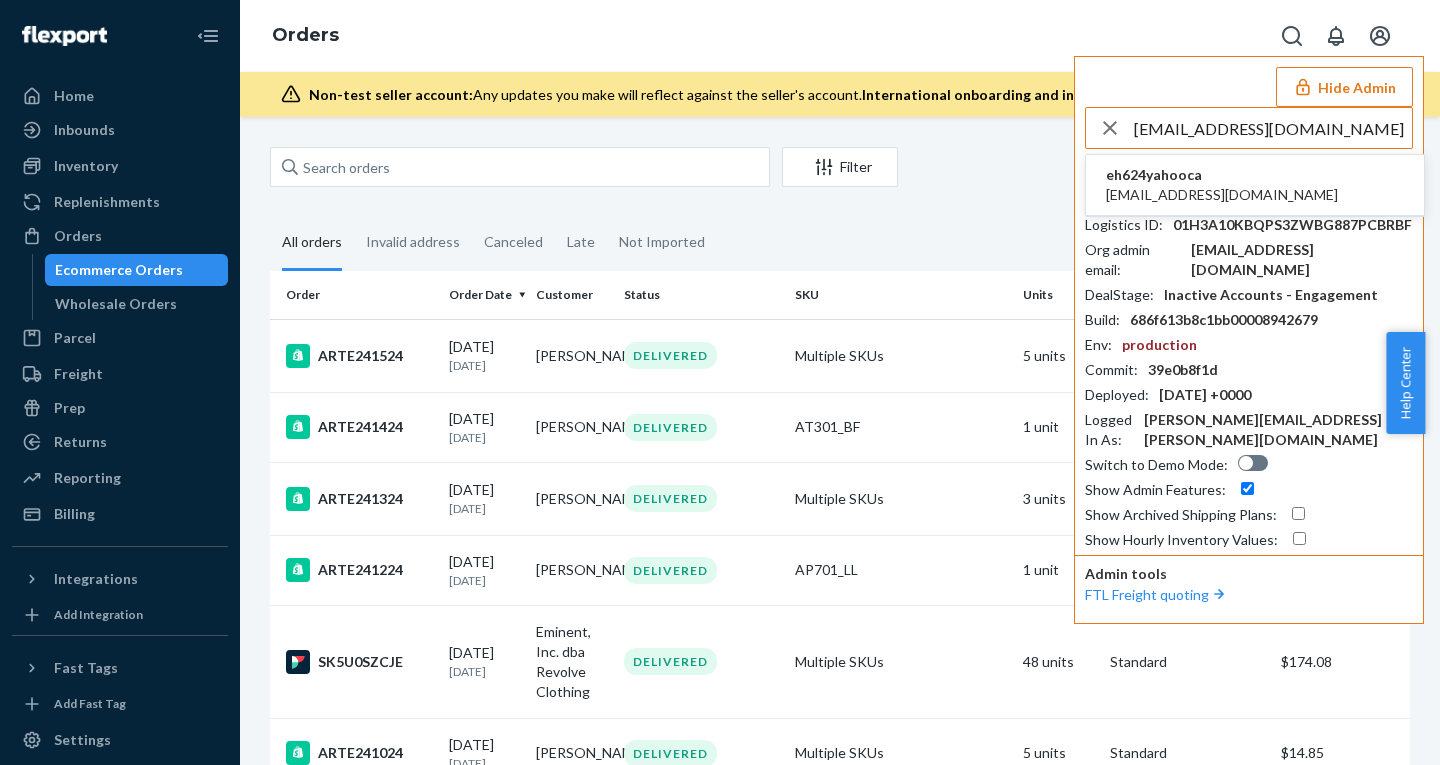 type on "info@thena.biz" 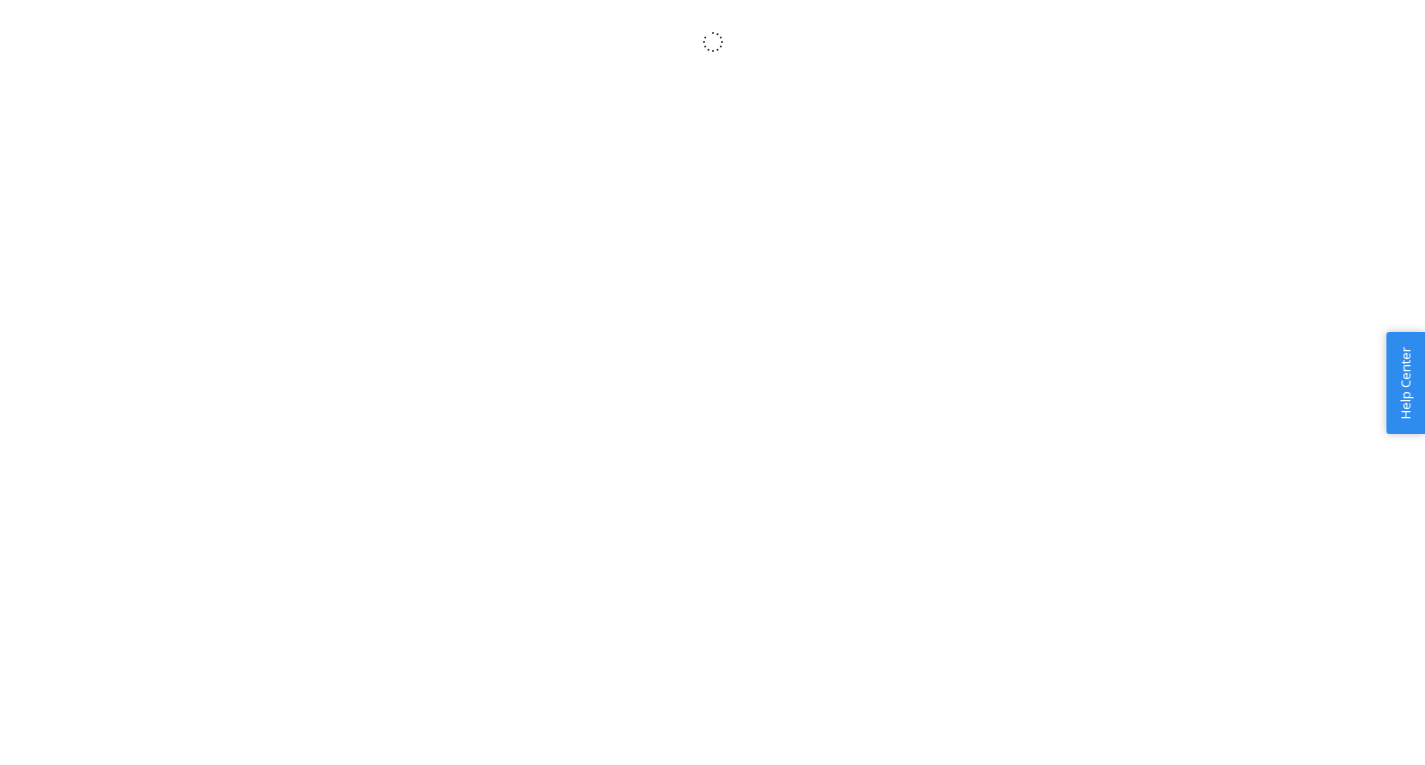 scroll, scrollTop: 0, scrollLeft: 0, axis: both 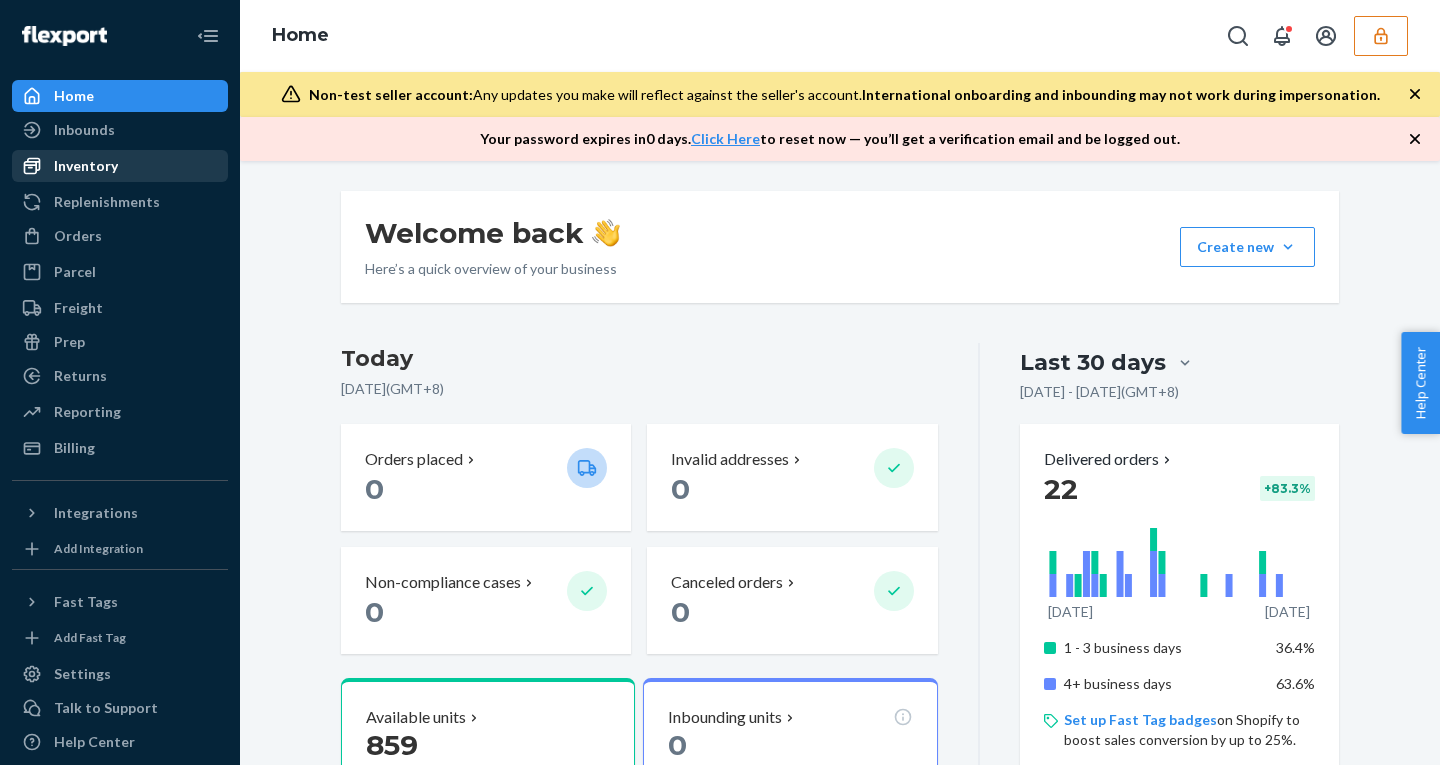 click on "Inventory" at bounding box center (86, 166) 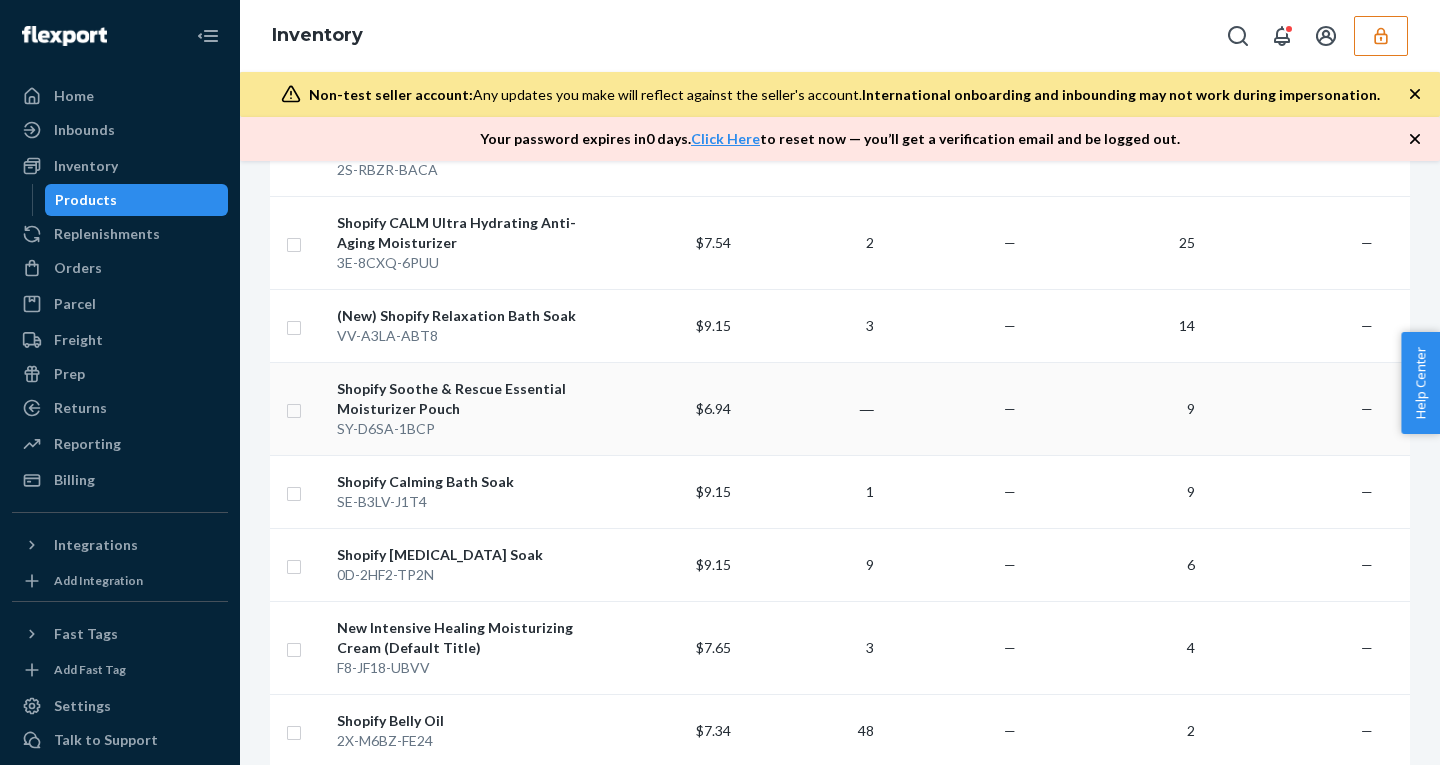 scroll, scrollTop: 920, scrollLeft: 0, axis: vertical 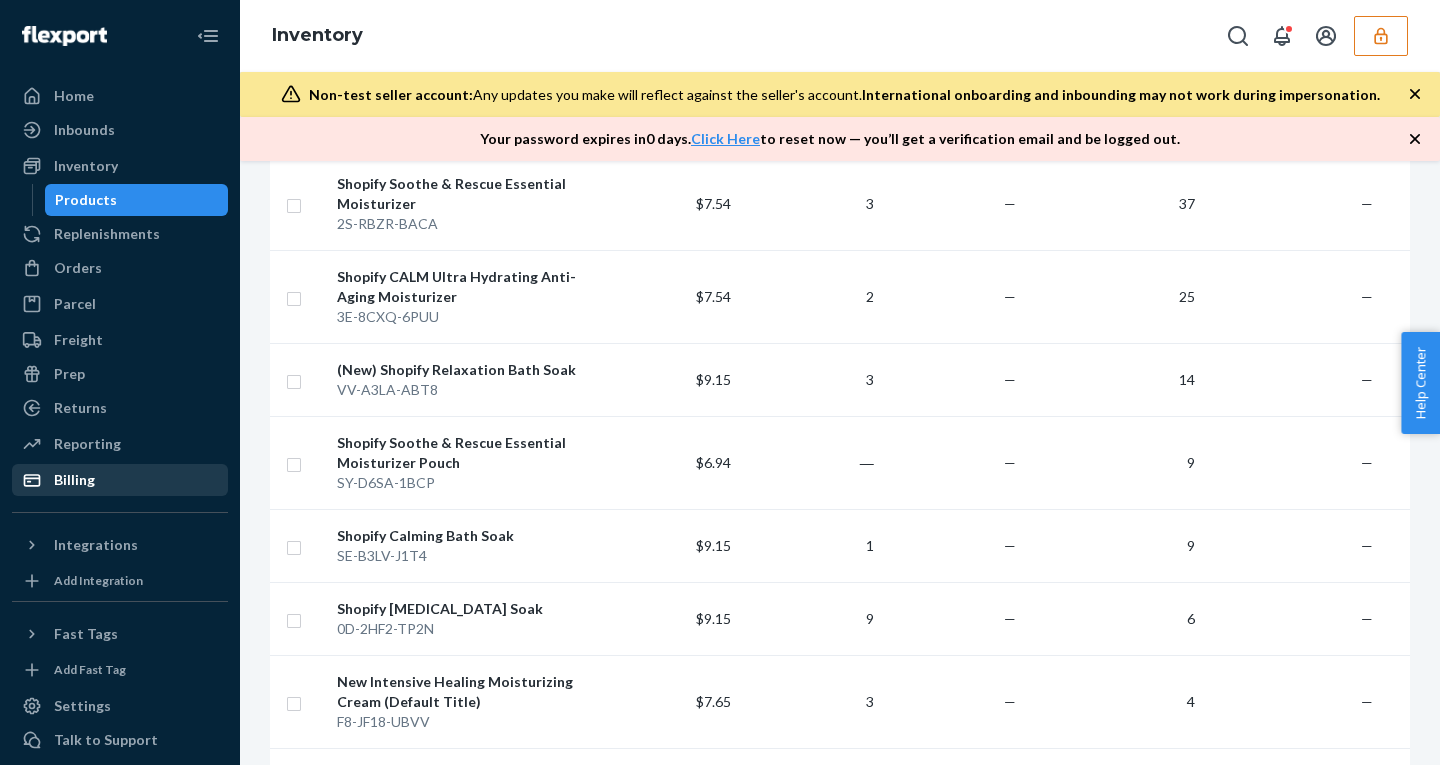 click on "Billing" at bounding box center [120, 480] 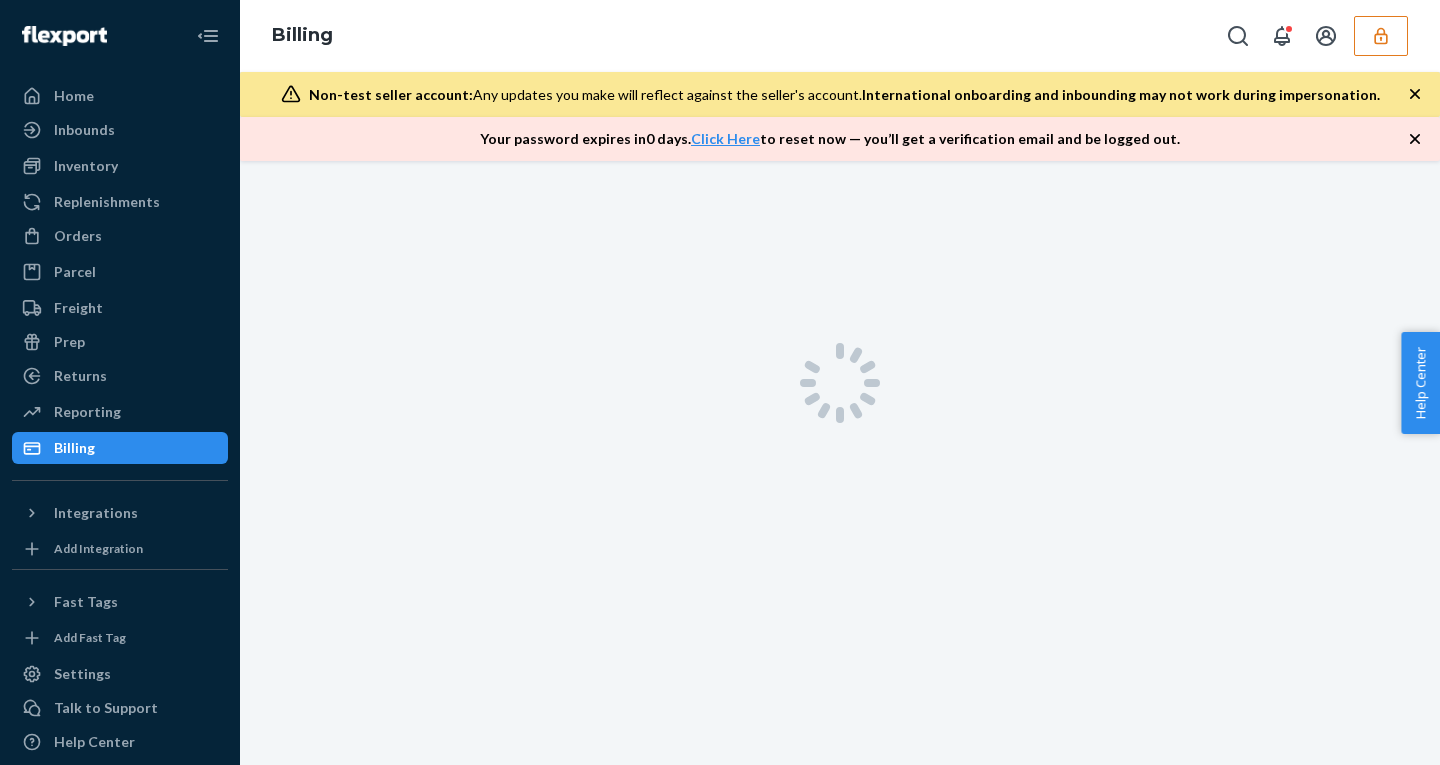 scroll, scrollTop: 0, scrollLeft: 0, axis: both 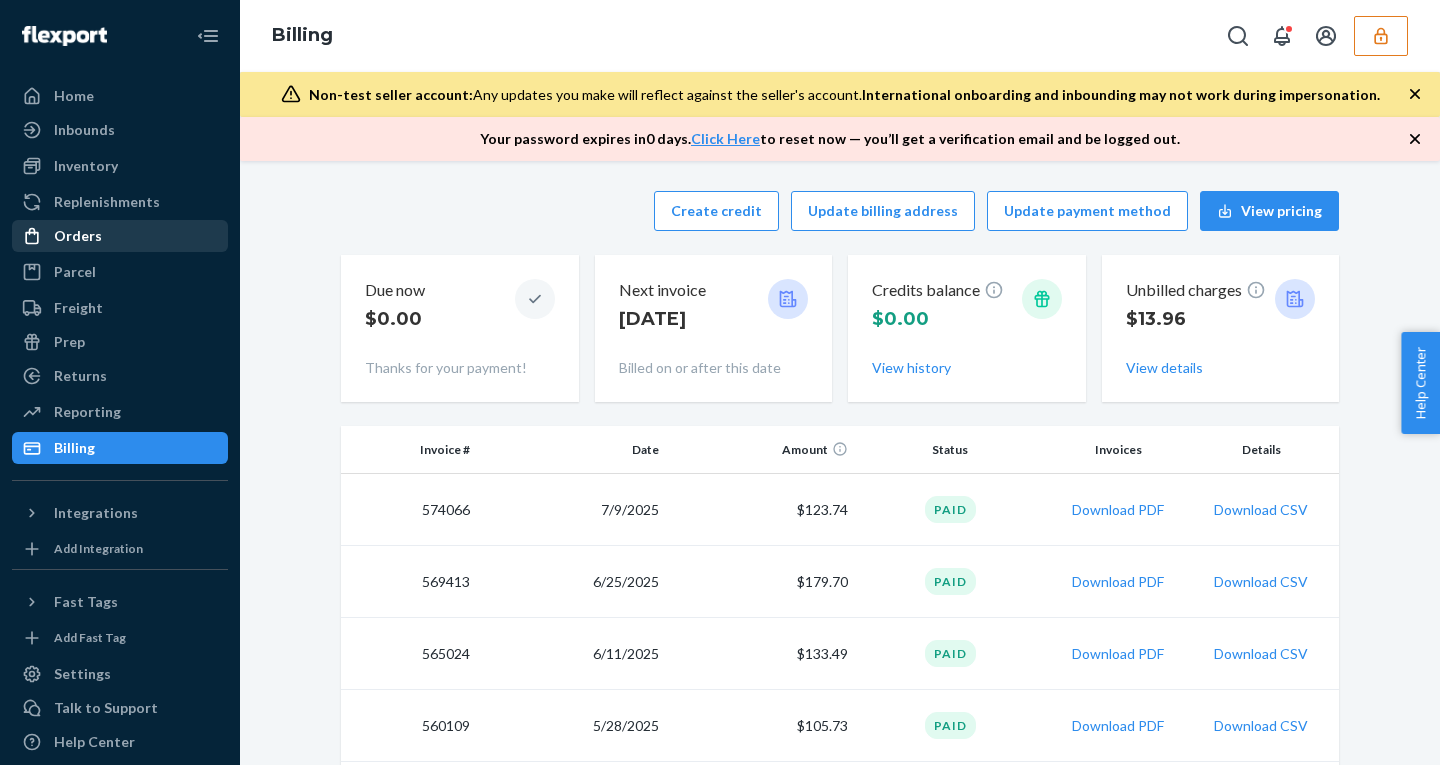 click on "Orders" at bounding box center [120, 236] 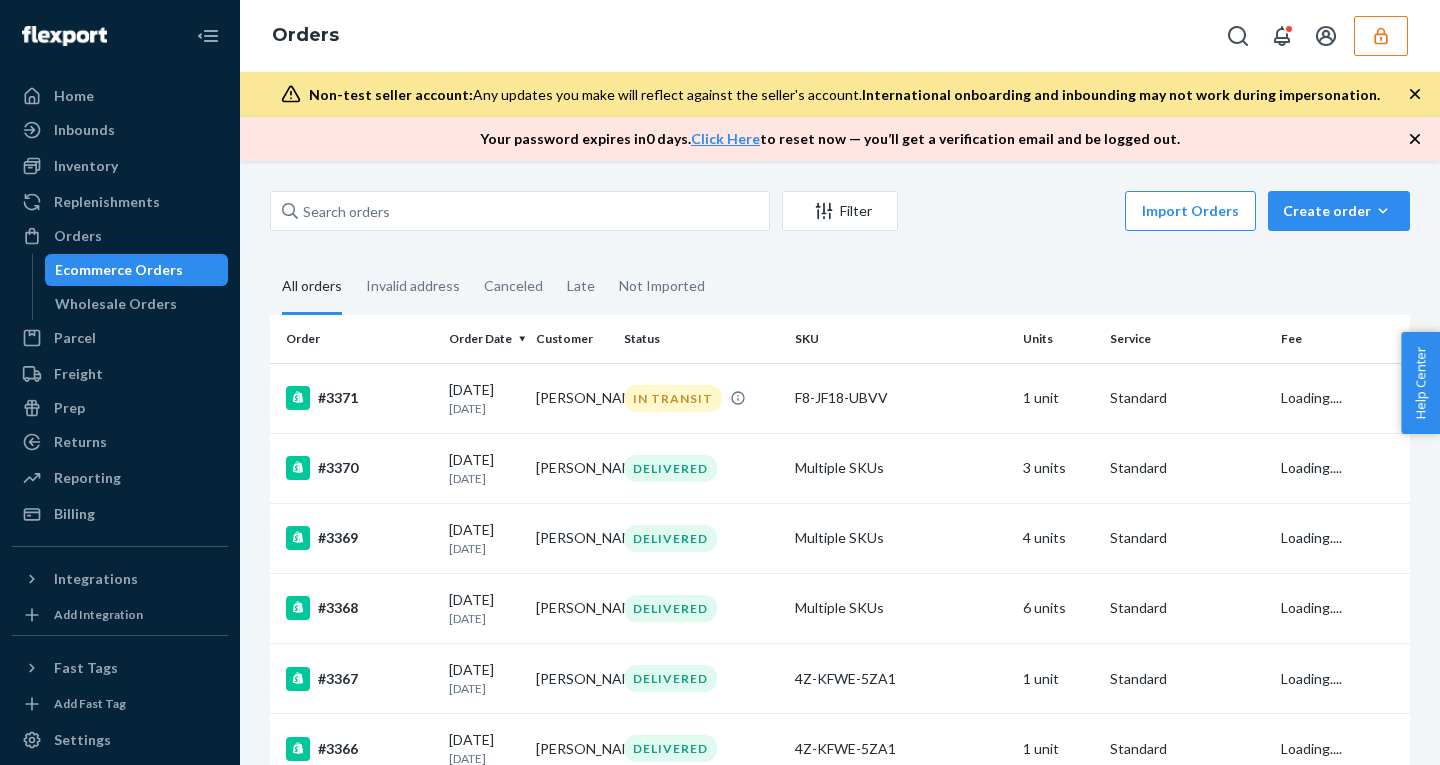 click 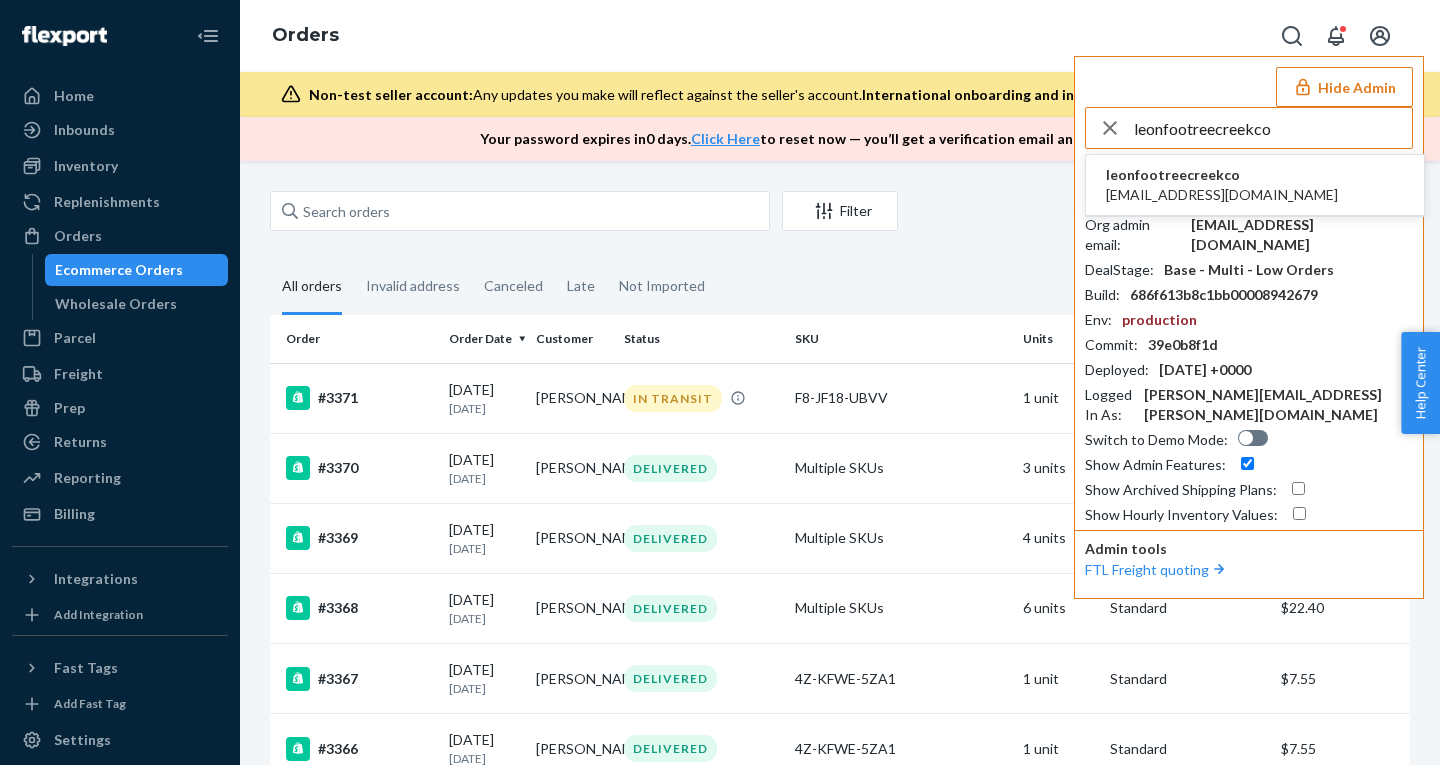 type on "leonfootreecreekco" 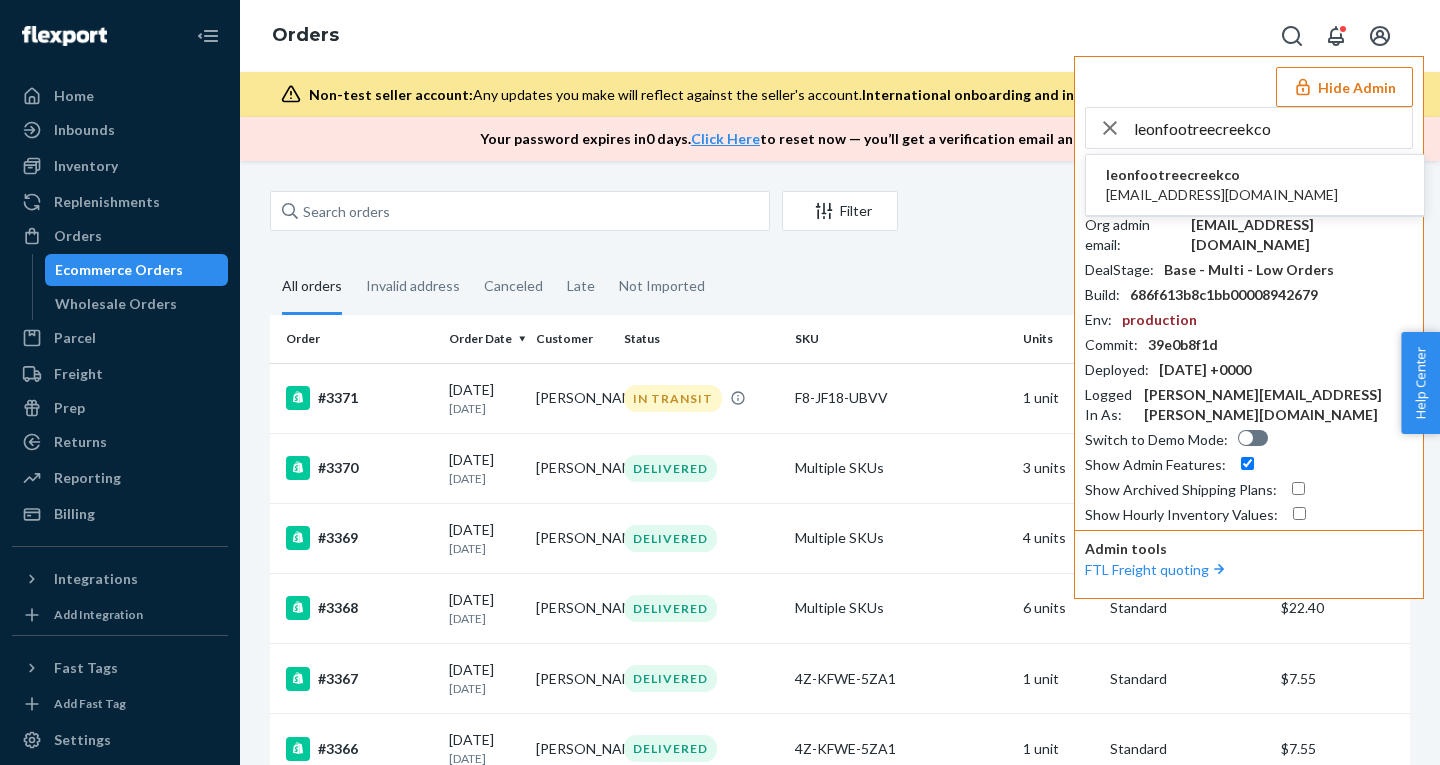 click on "leonfootreecreekco" at bounding box center (1222, 175) 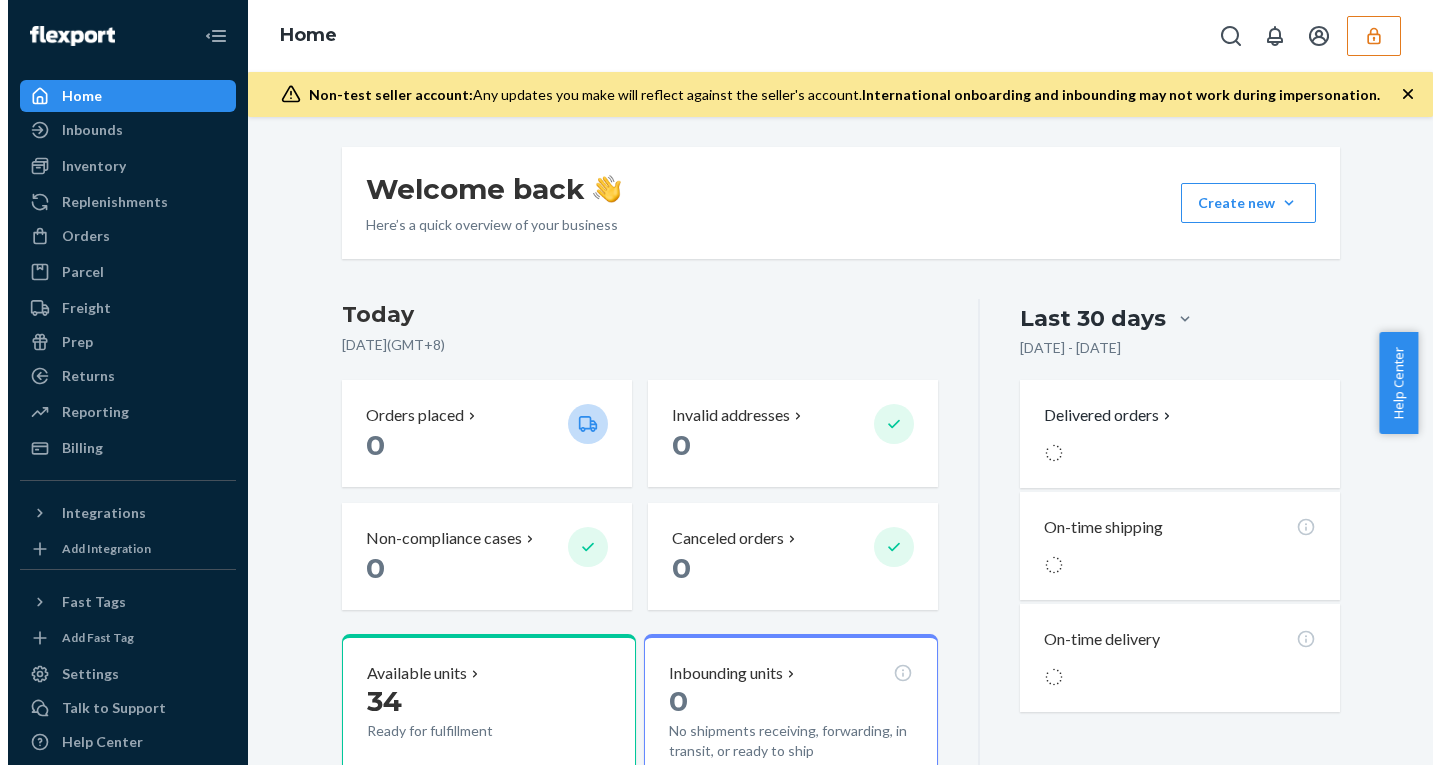 scroll, scrollTop: 0, scrollLeft: 0, axis: both 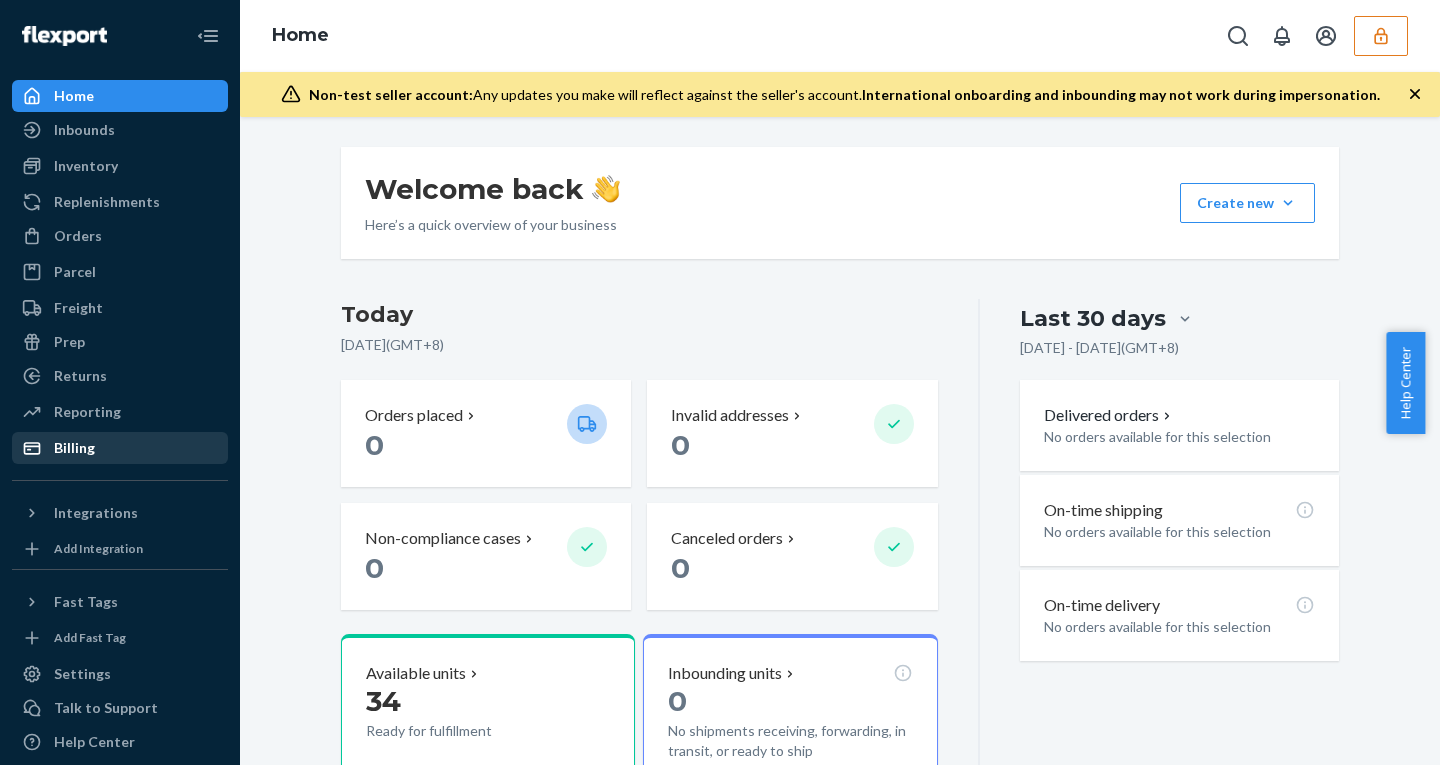 click on "Billing" at bounding box center [120, 448] 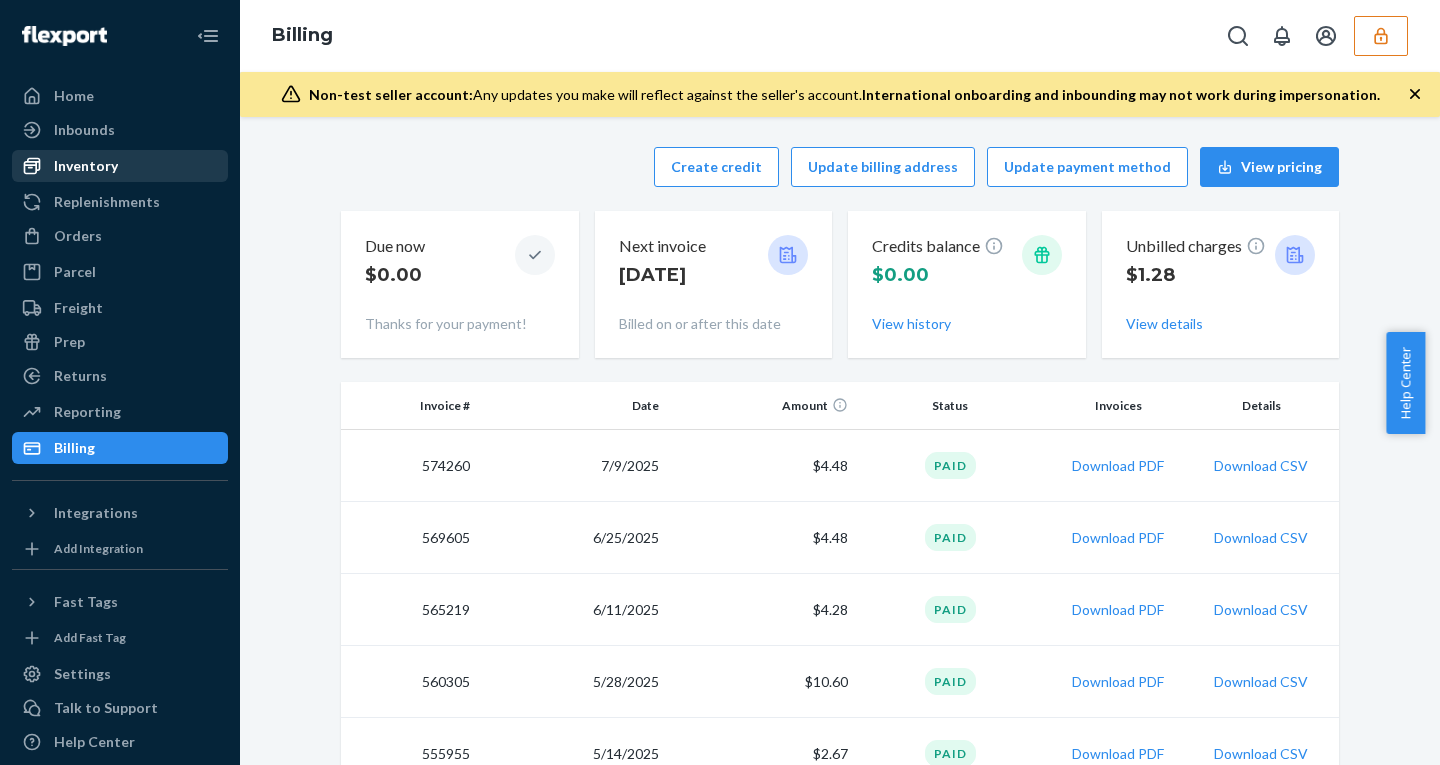 click on "Inventory" at bounding box center (86, 166) 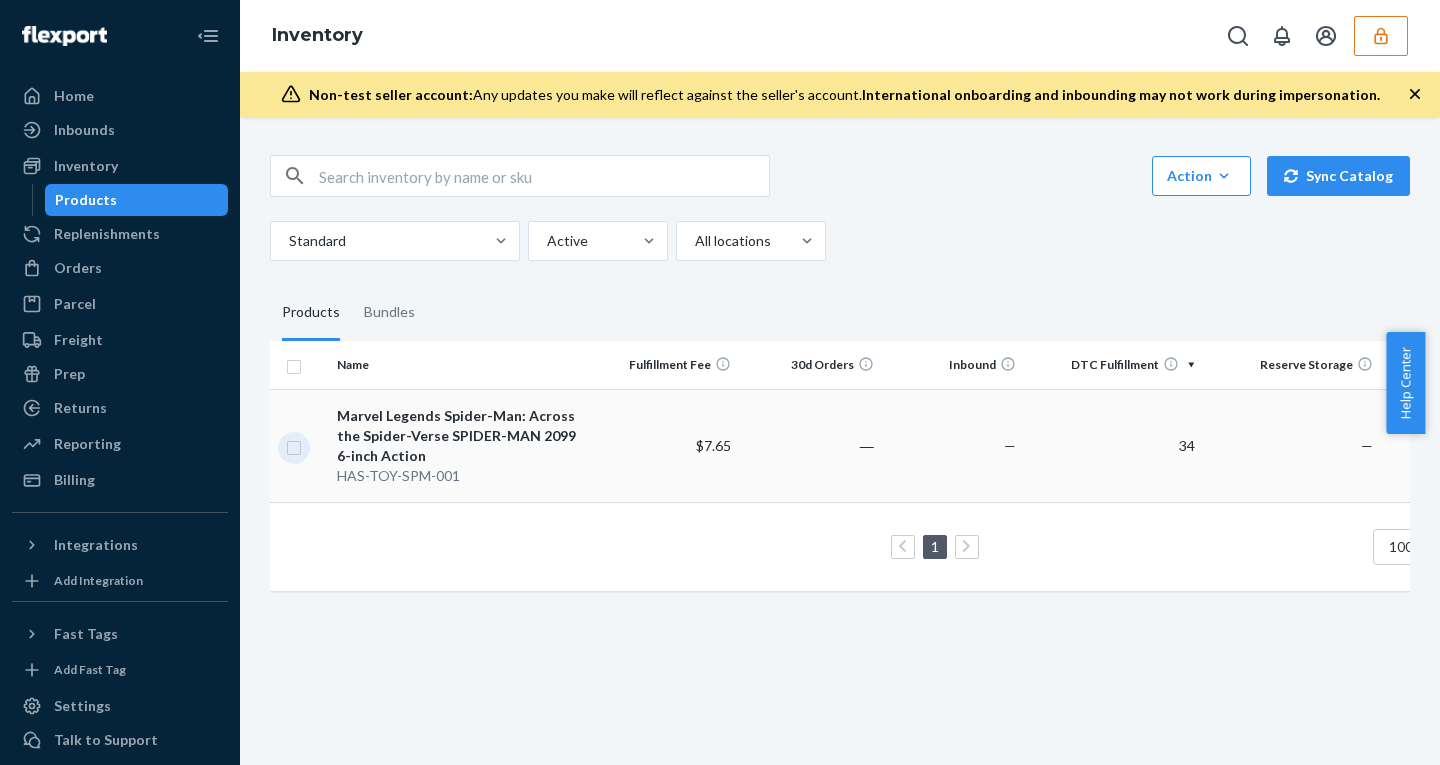 click at bounding box center (294, 445) 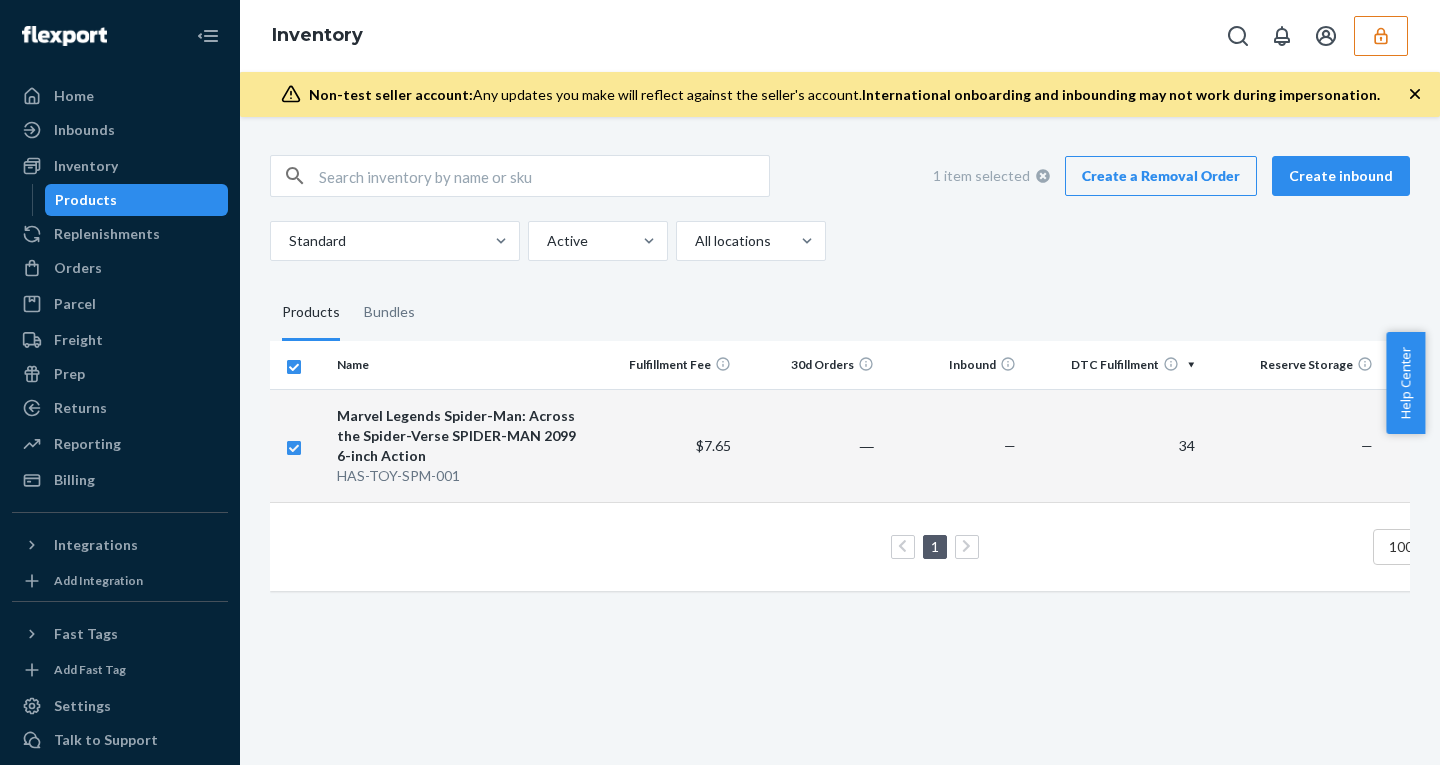 click on "Create a Removal Order" at bounding box center (1161, 176) 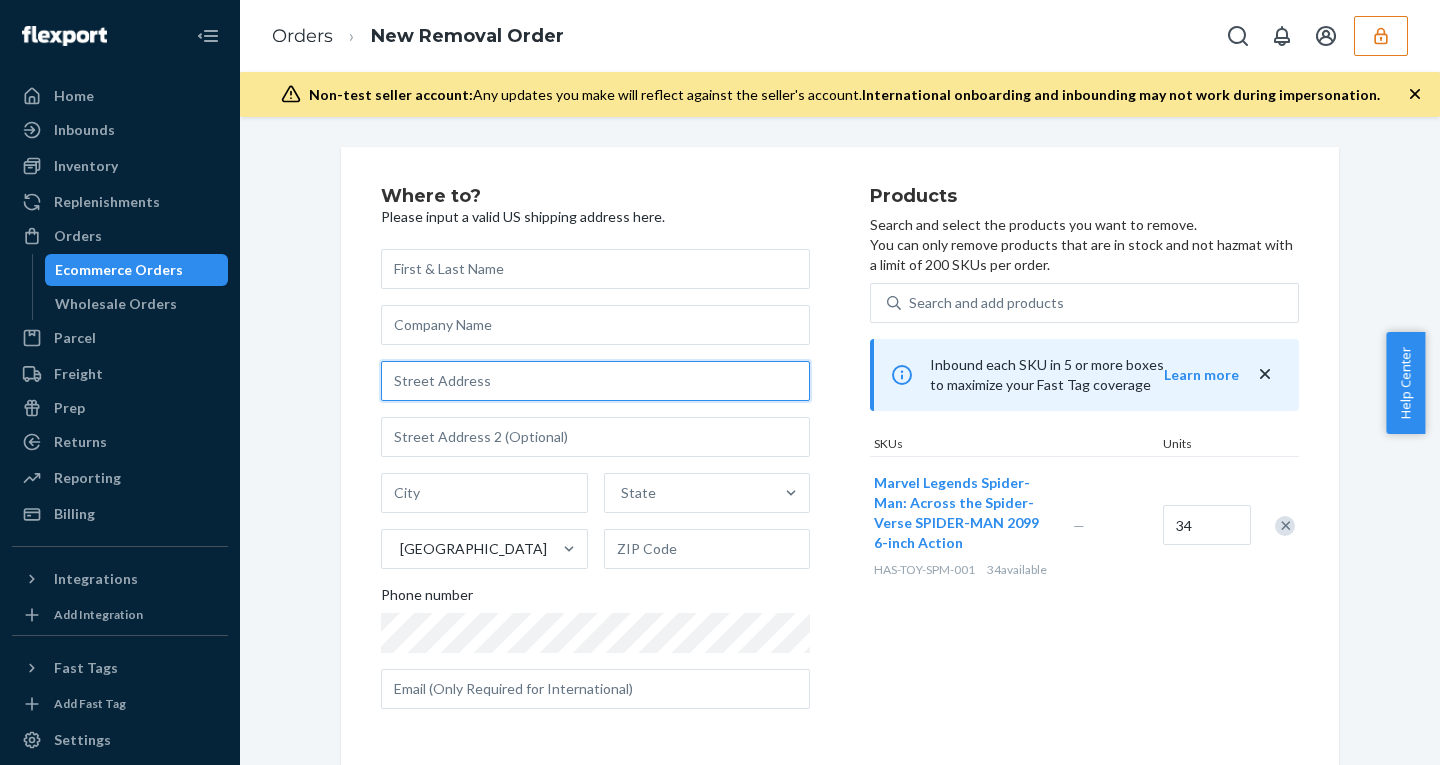 click at bounding box center (595, 381) 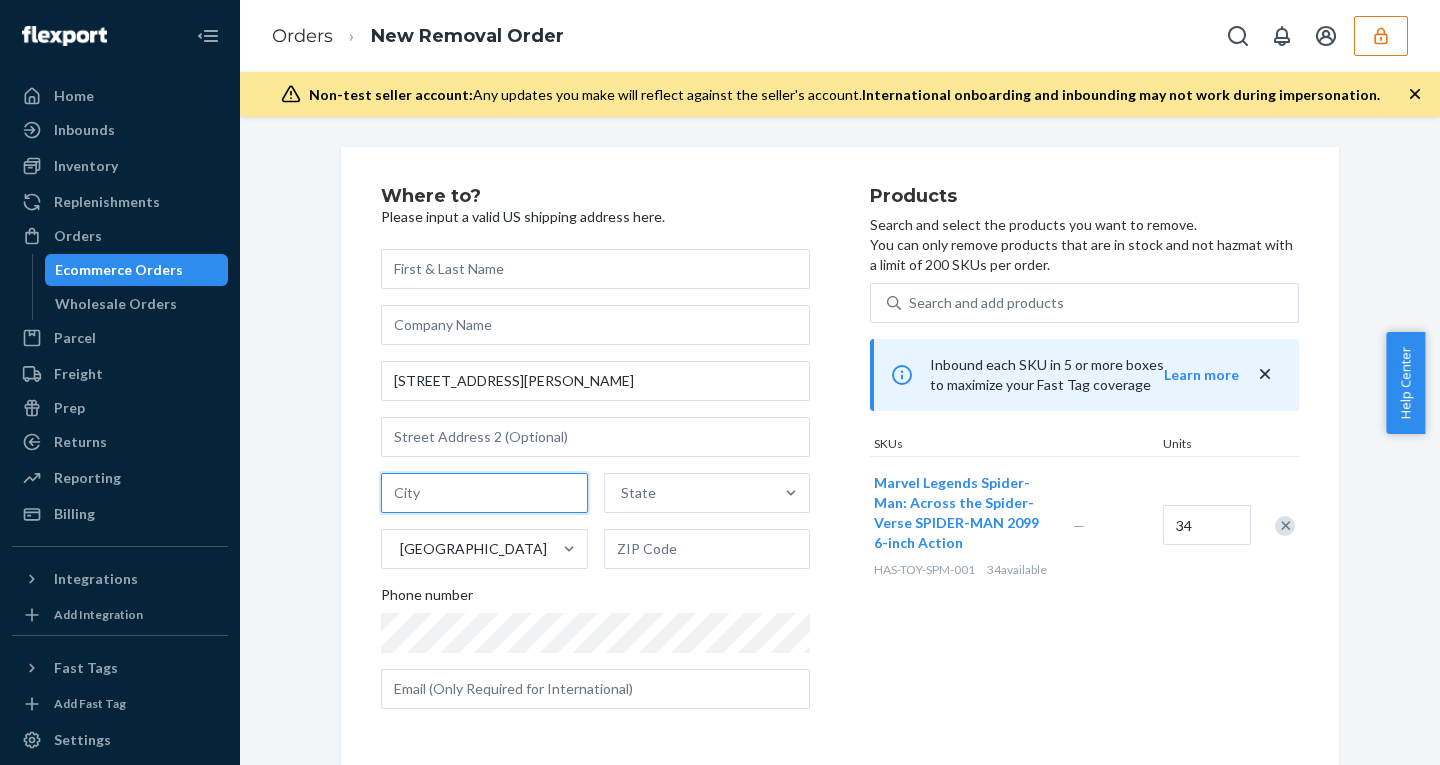 type on "Manhattan - New York" 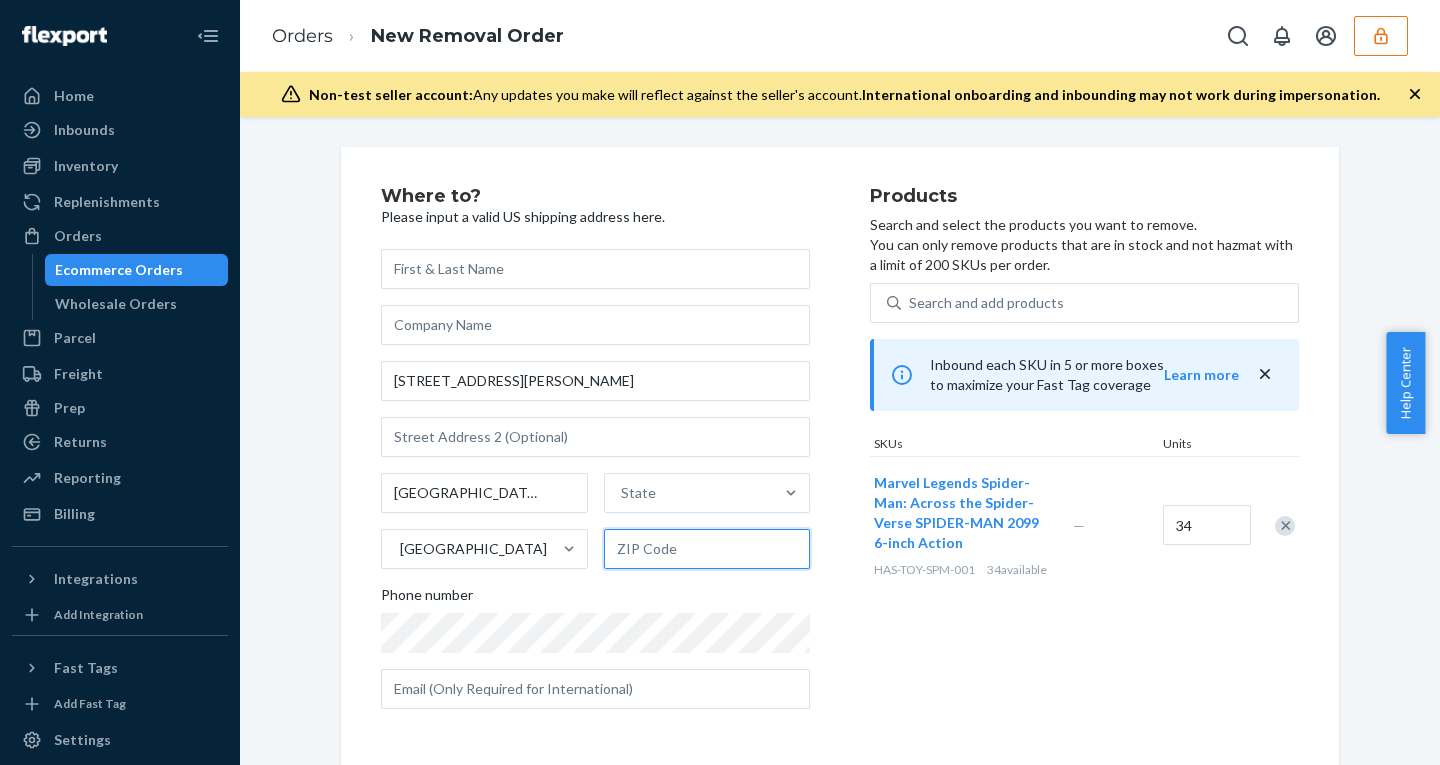 type on "10038" 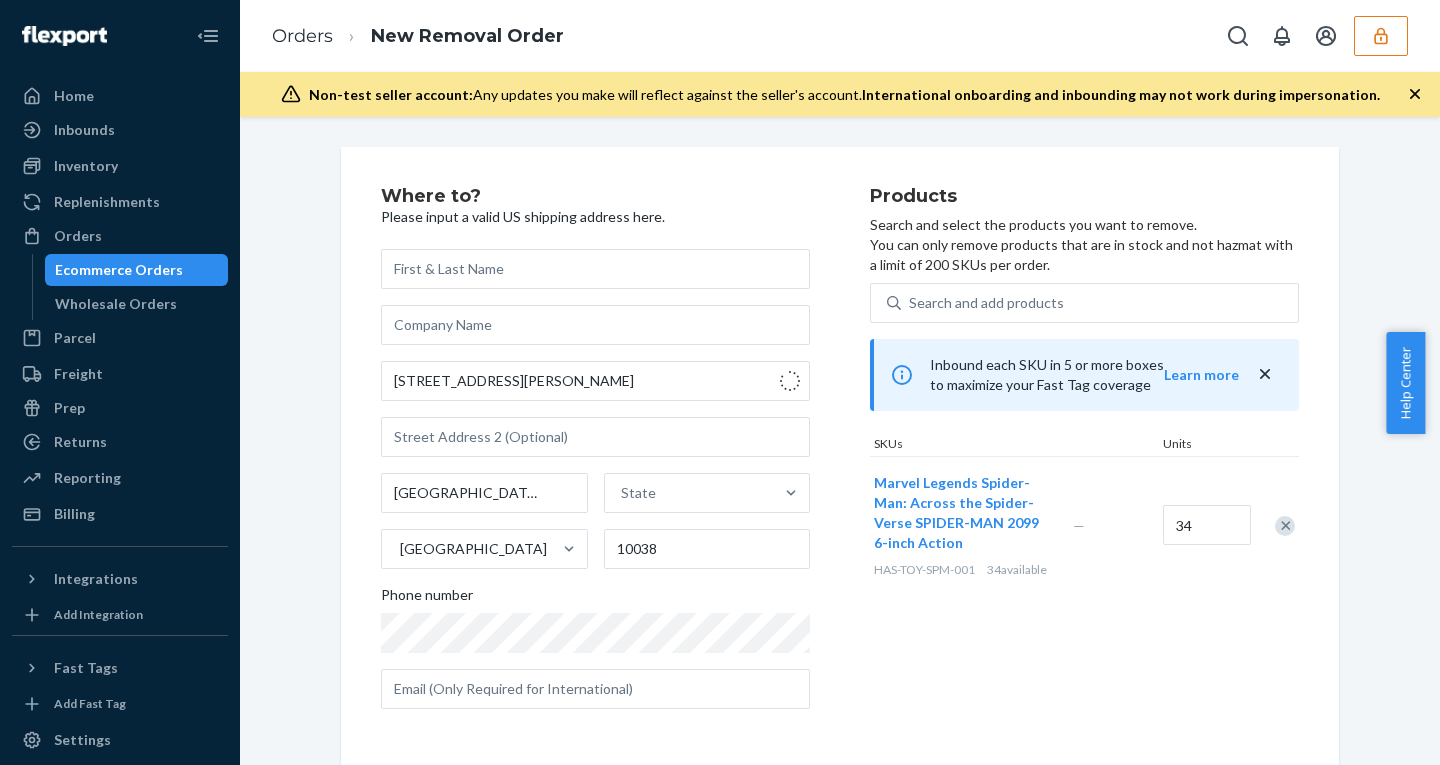 type on "Bloomsburg" 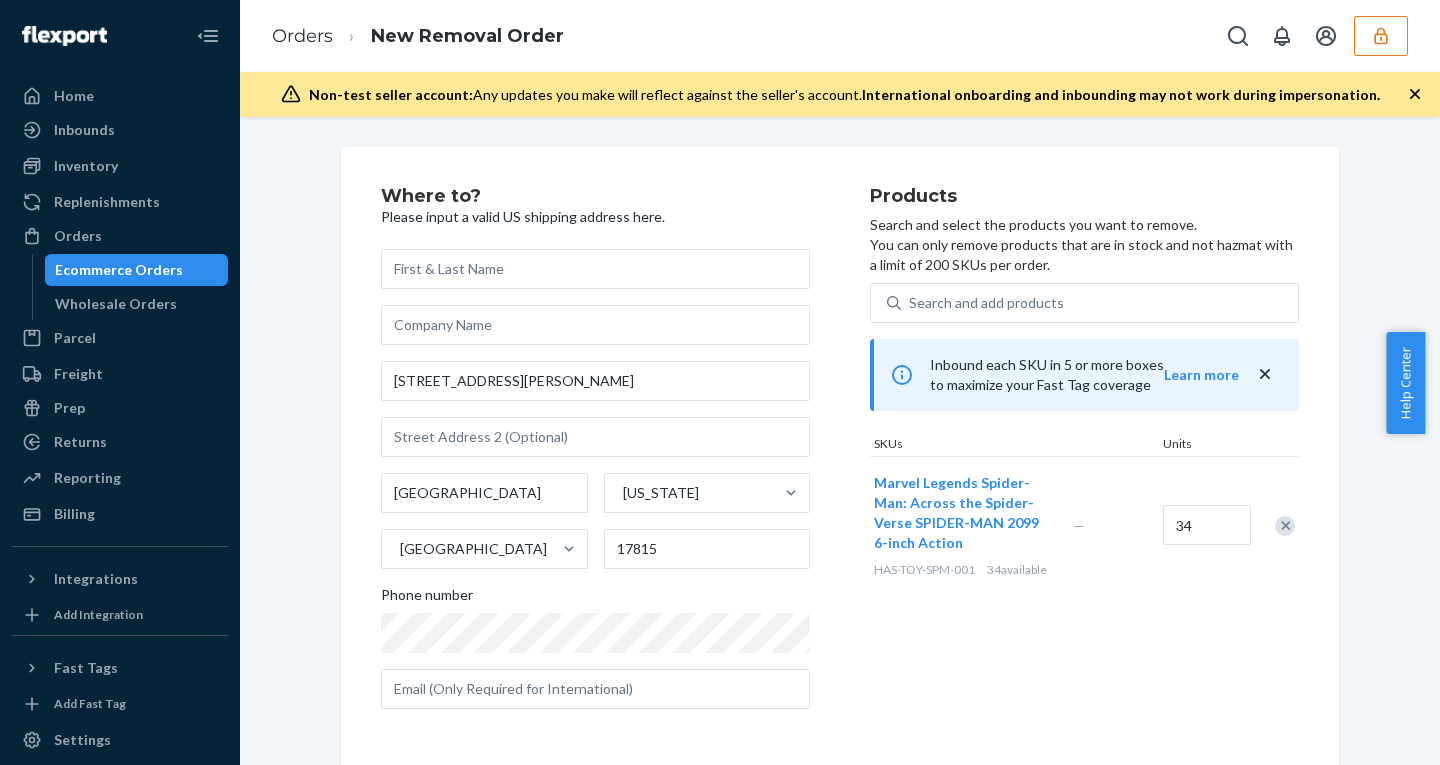 click on "Where to? Please input a valid US shipping address here. 123 William St Bloomsburg Pennsylvania United States 17815 Phone number" at bounding box center [625, 456] 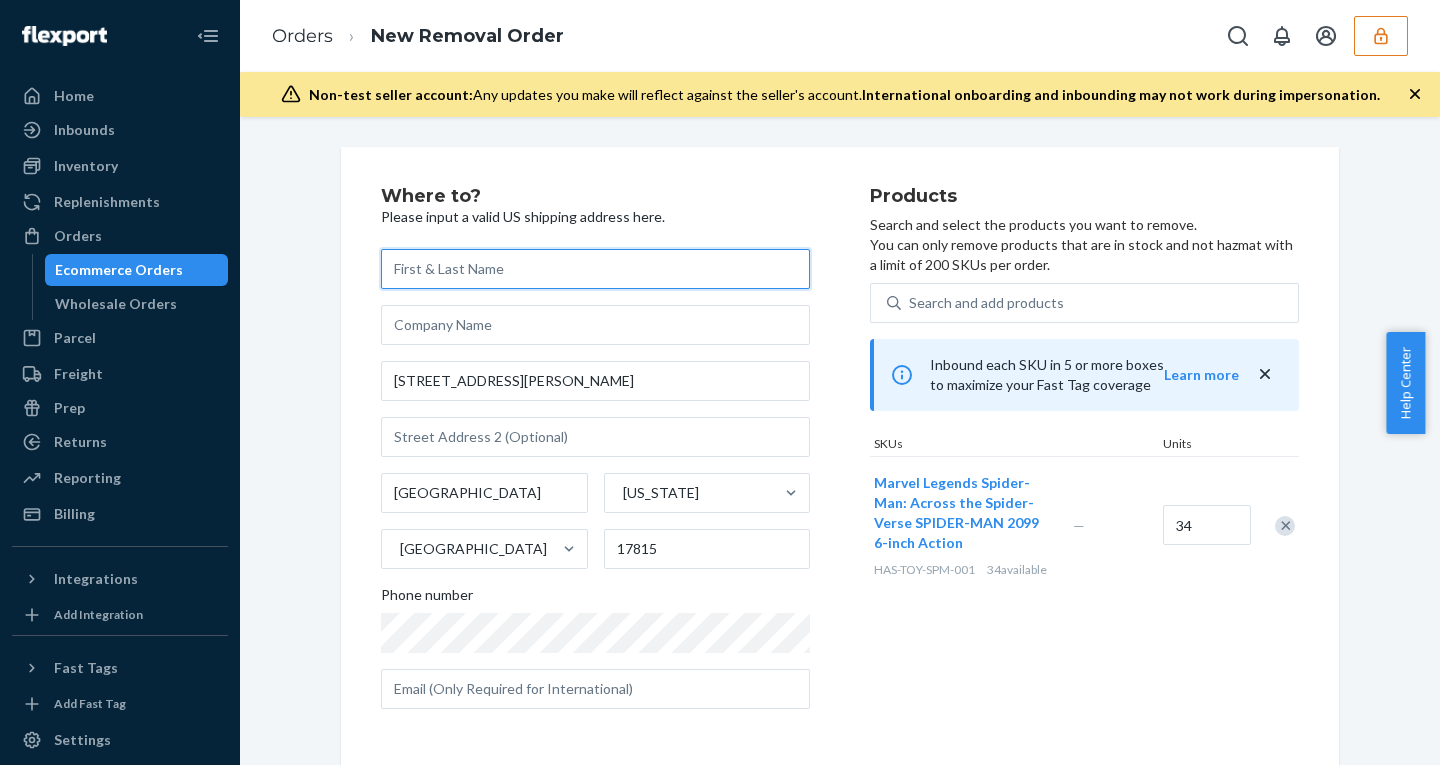 click at bounding box center (595, 269) 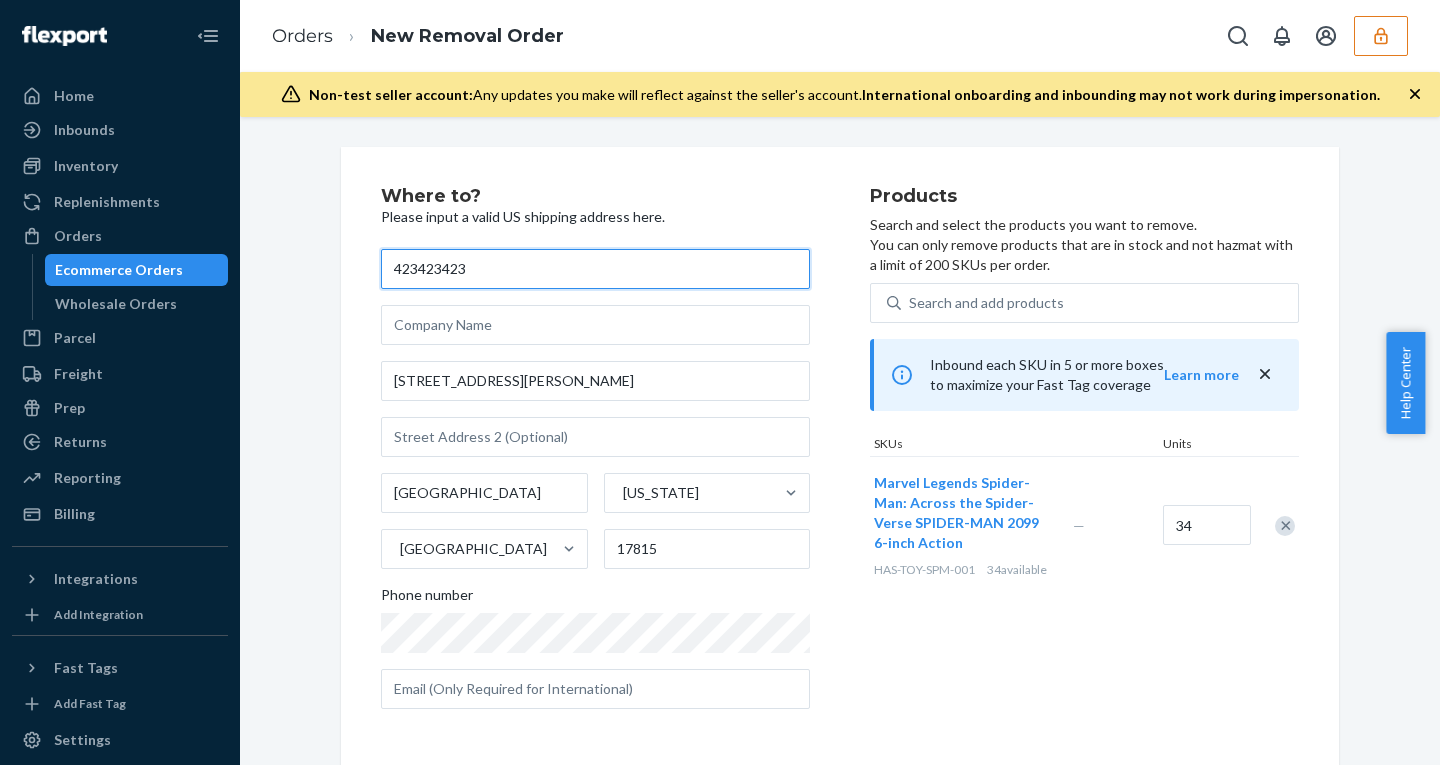 type on "423423423" 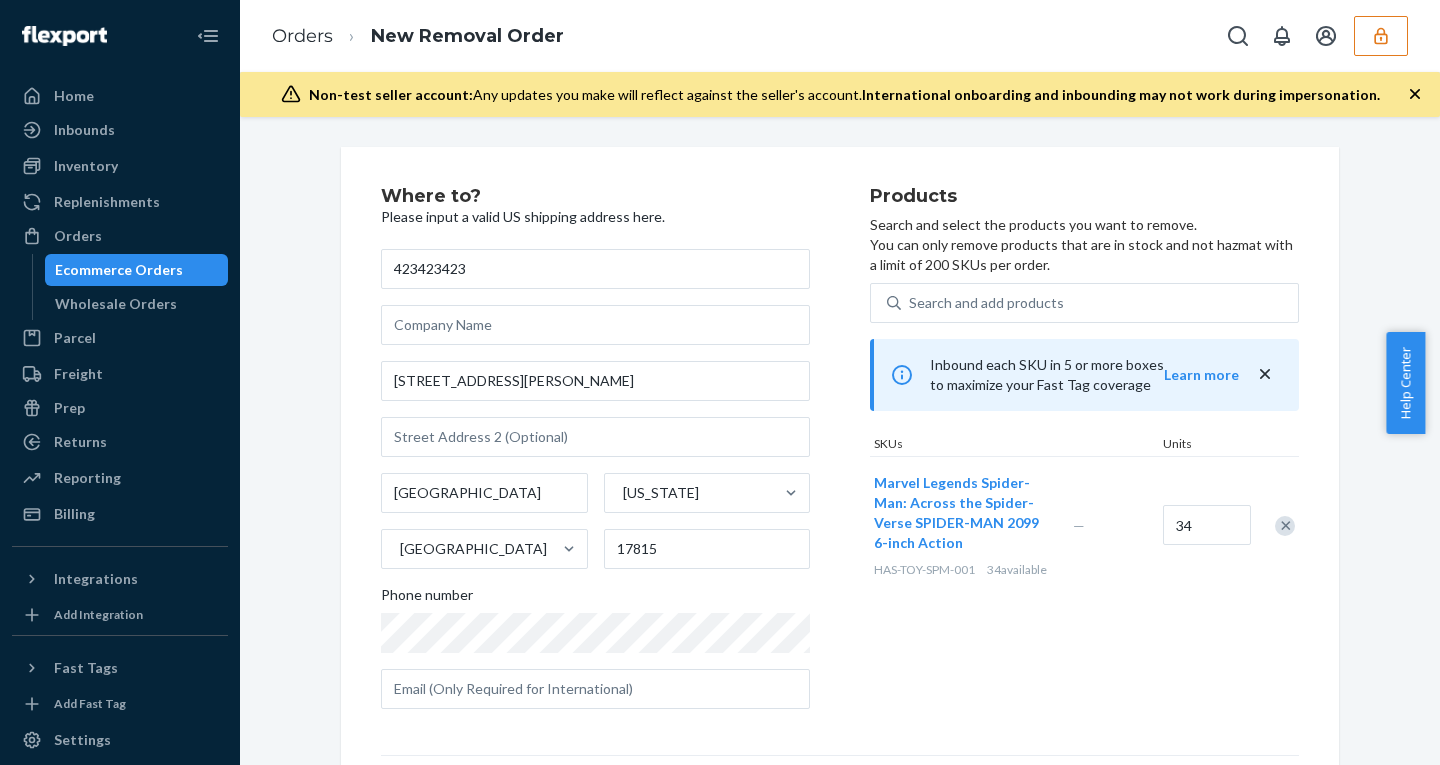 scroll, scrollTop: 445, scrollLeft: 0, axis: vertical 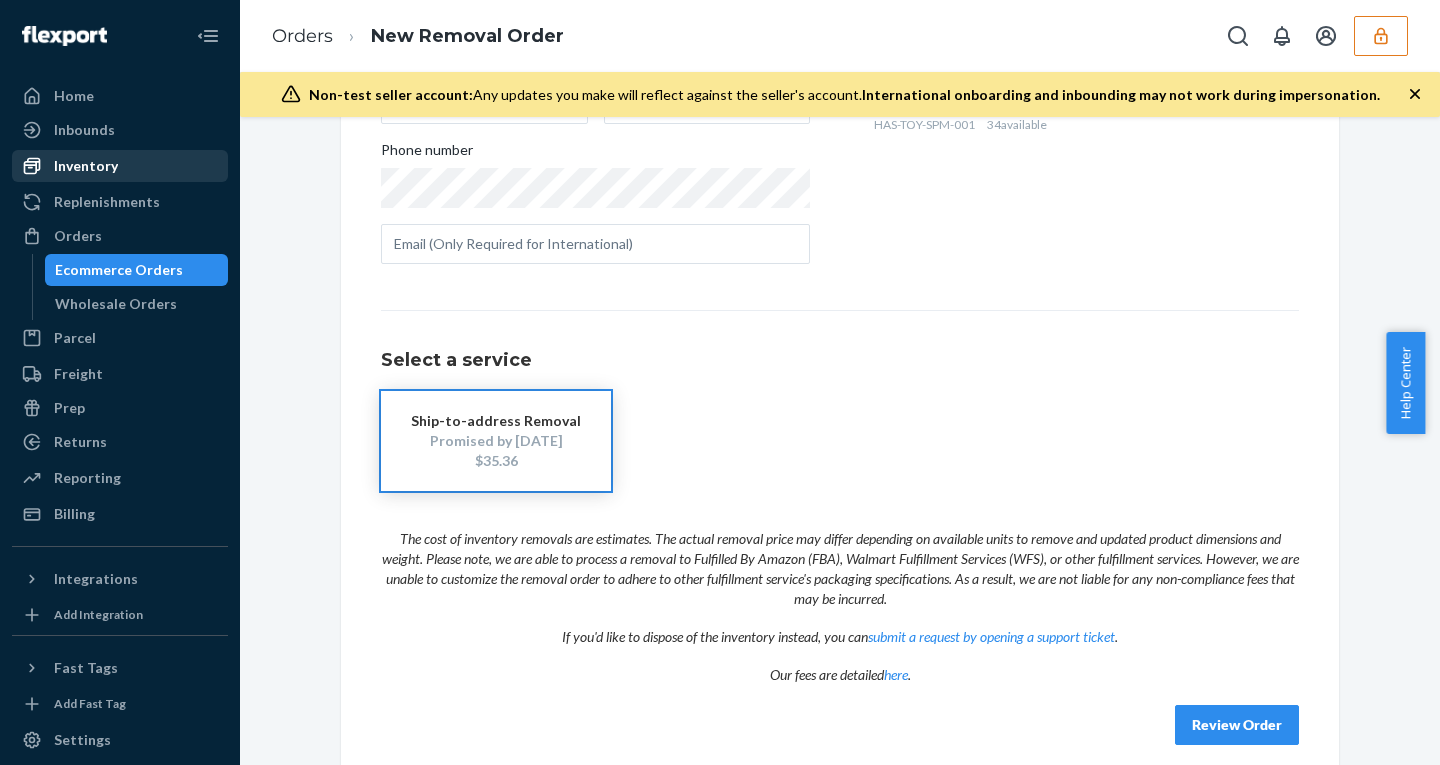 click on "Inventory" at bounding box center [86, 166] 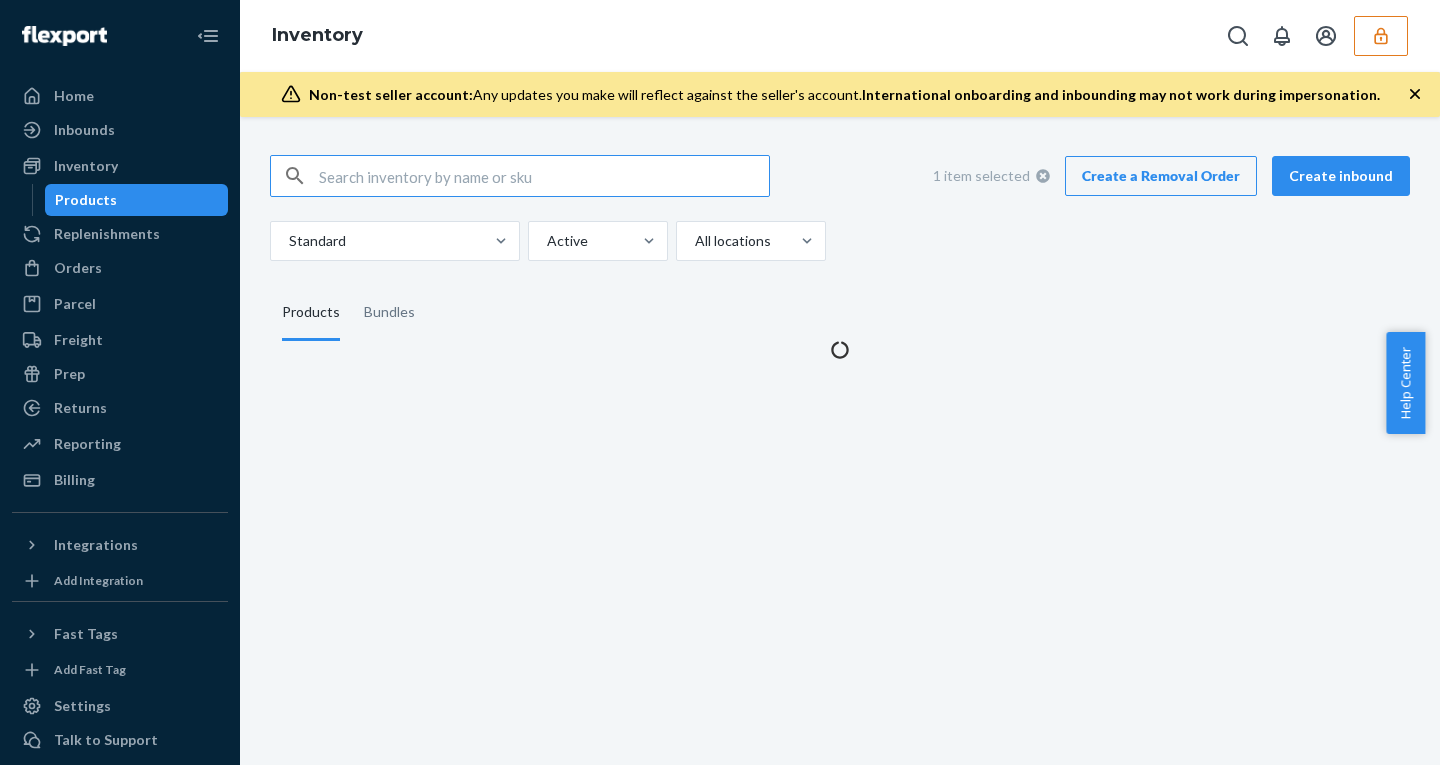 scroll, scrollTop: 0, scrollLeft: 0, axis: both 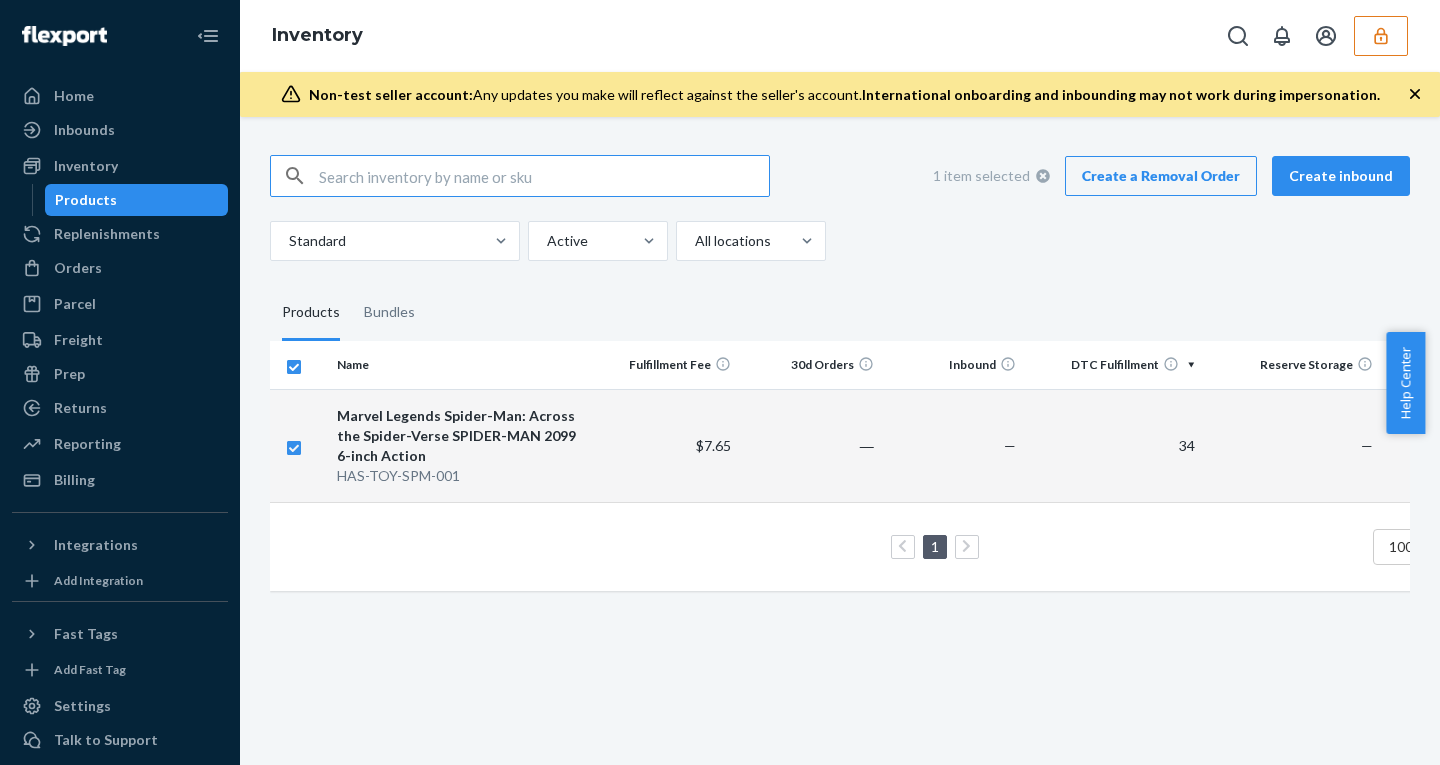 click on "Create a Removal Order" at bounding box center (1161, 176) 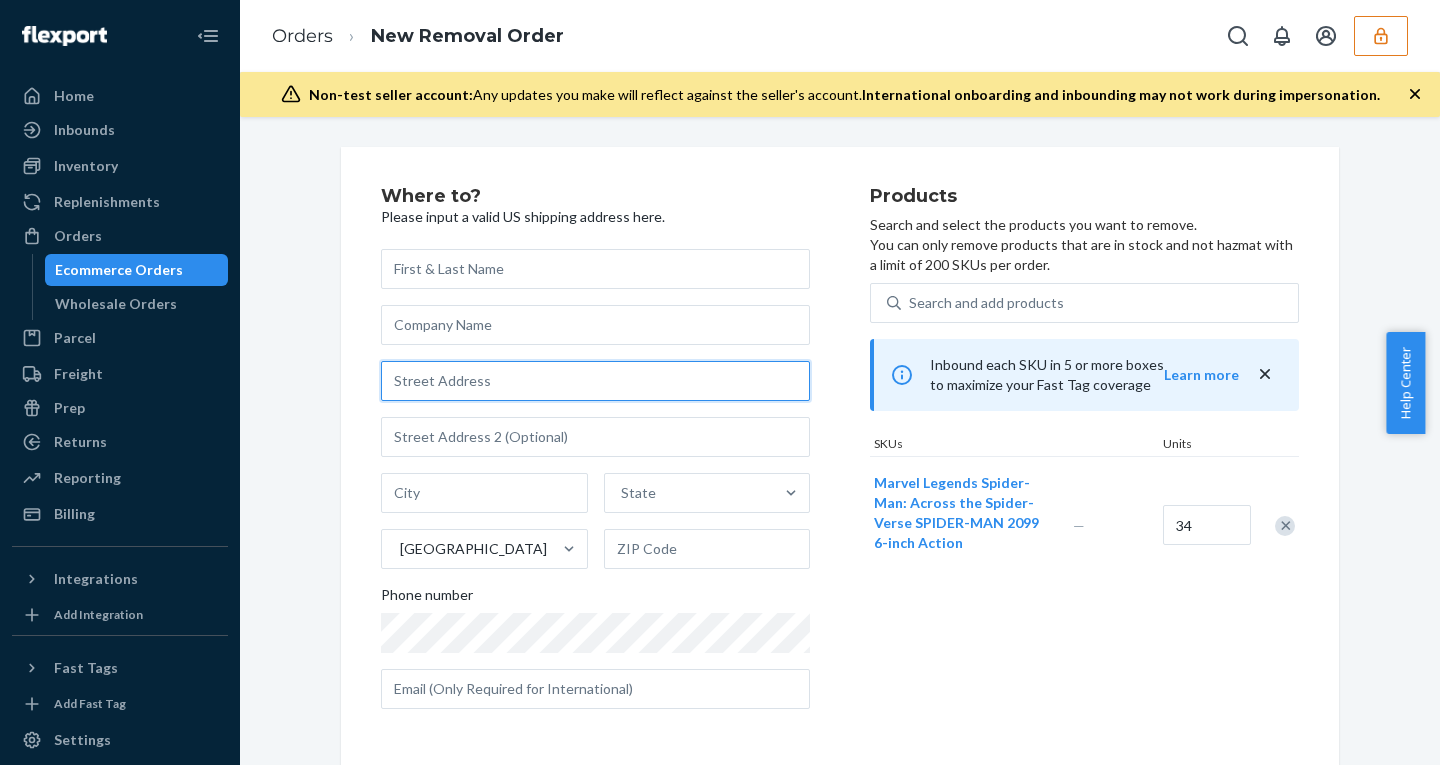 click at bounding box center (595, 381) 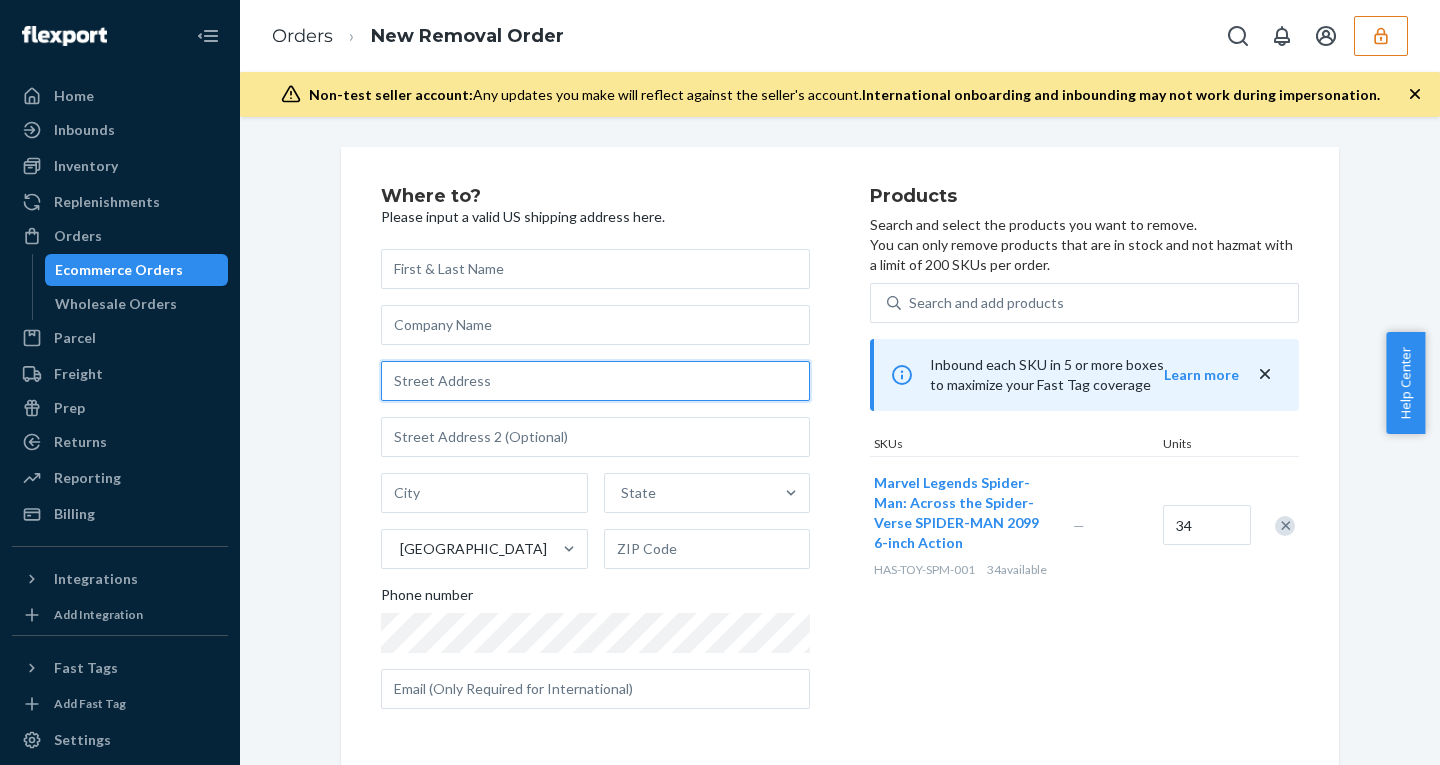 type on "123 William St" 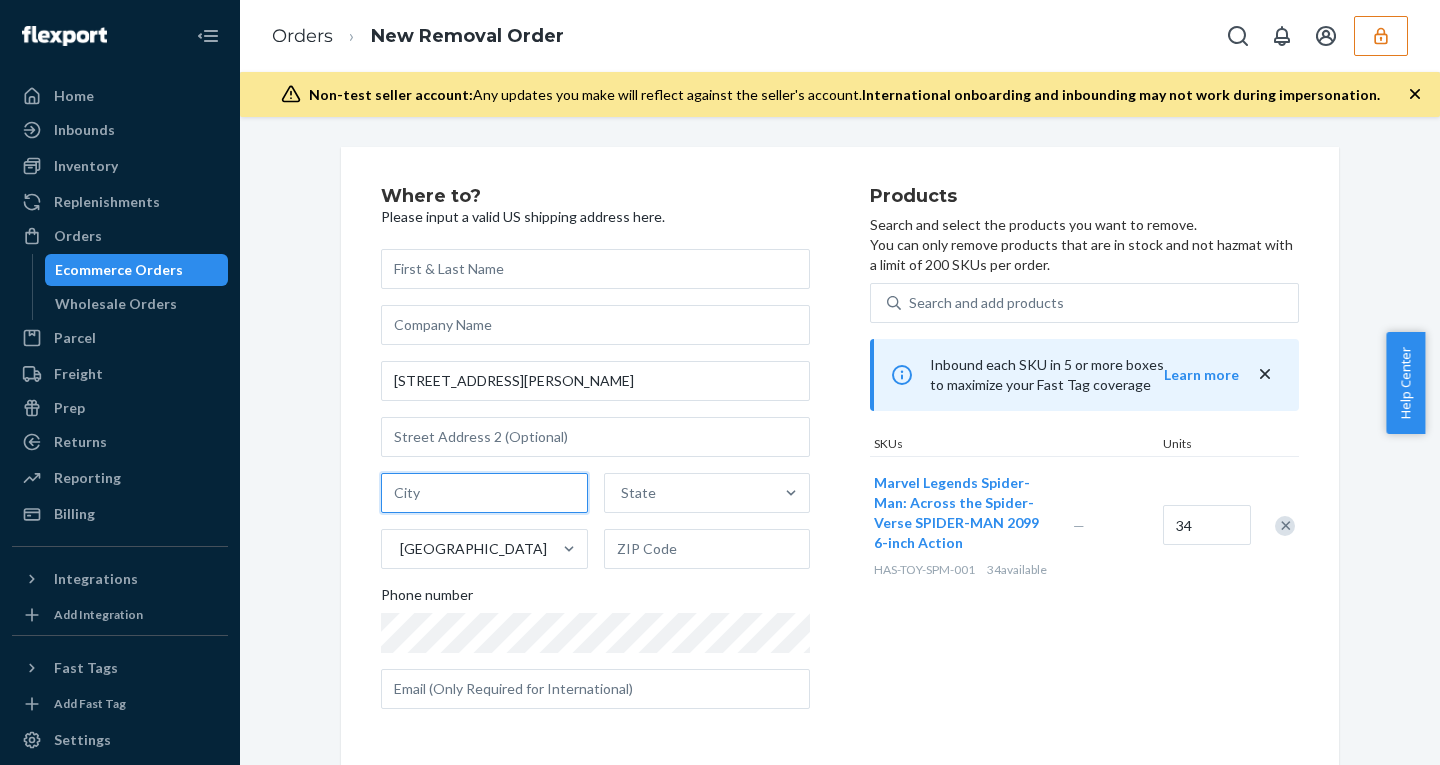 type on "Manhattan - New York" 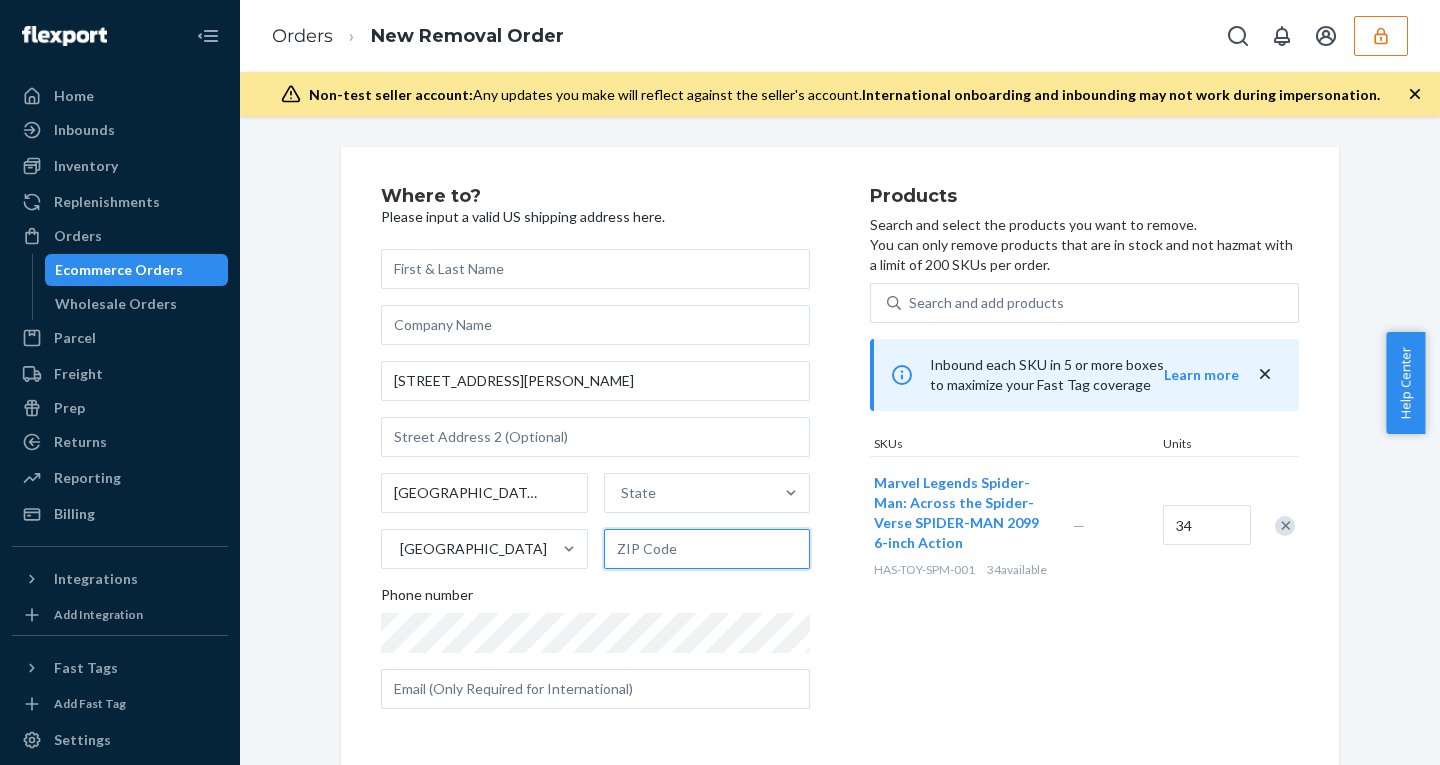 type on "10038" 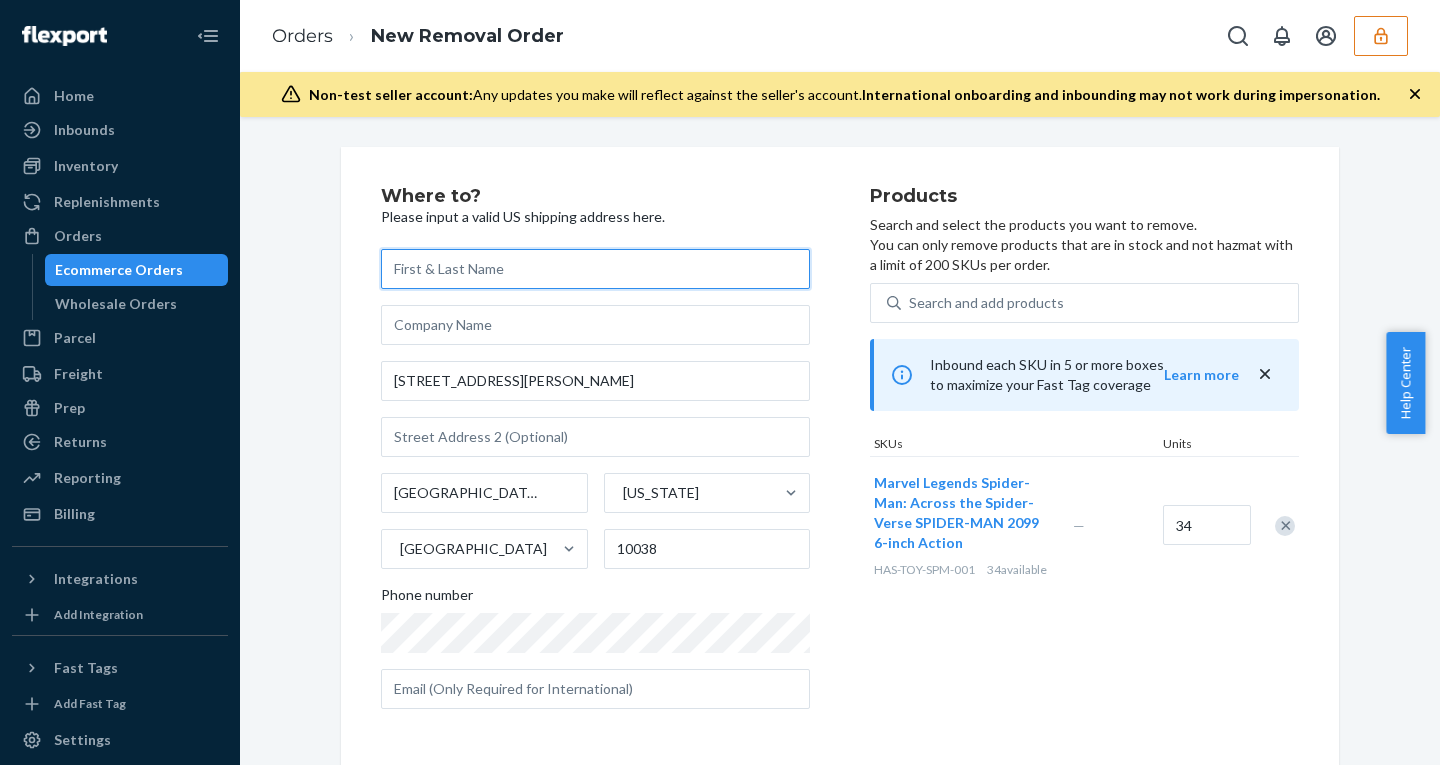 click at bounding box center [595, 269] 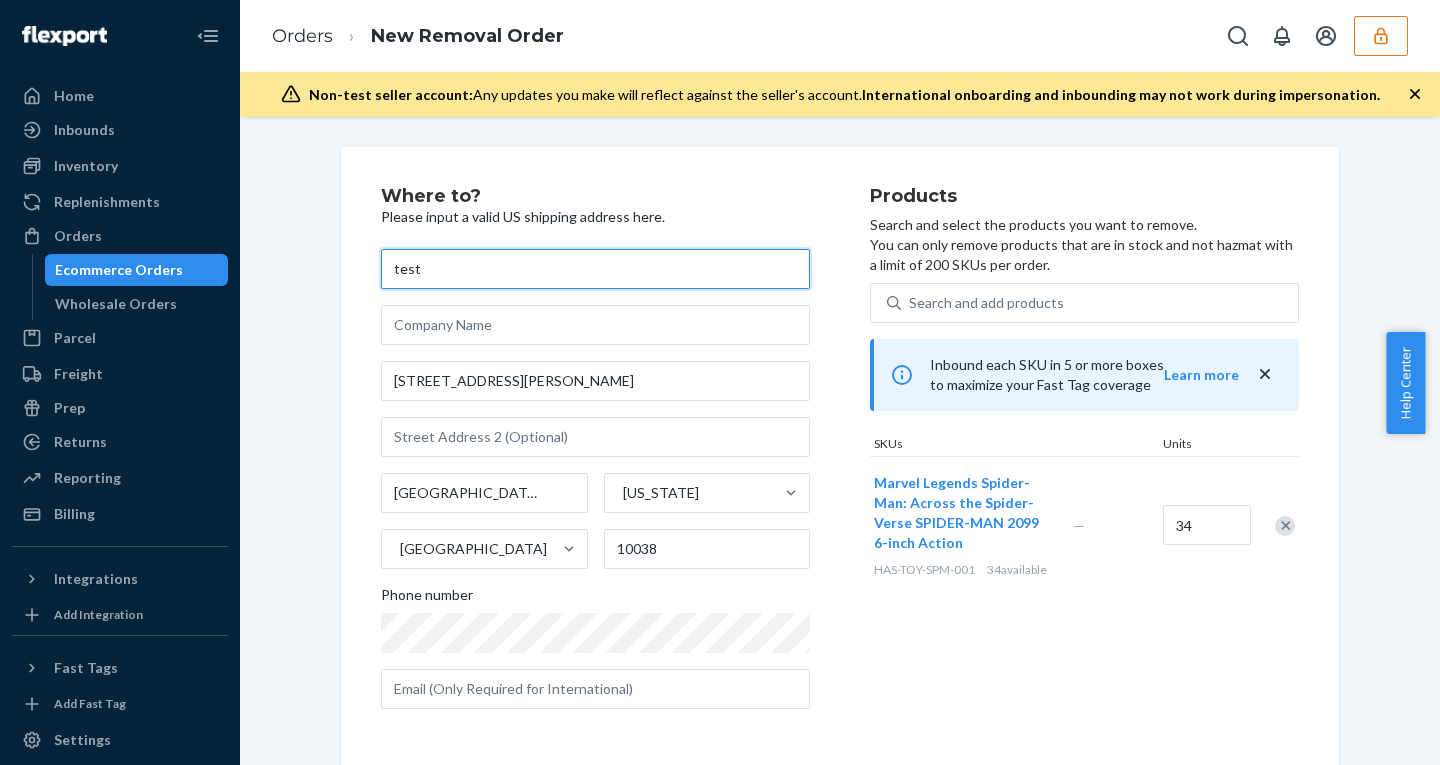type on "test" 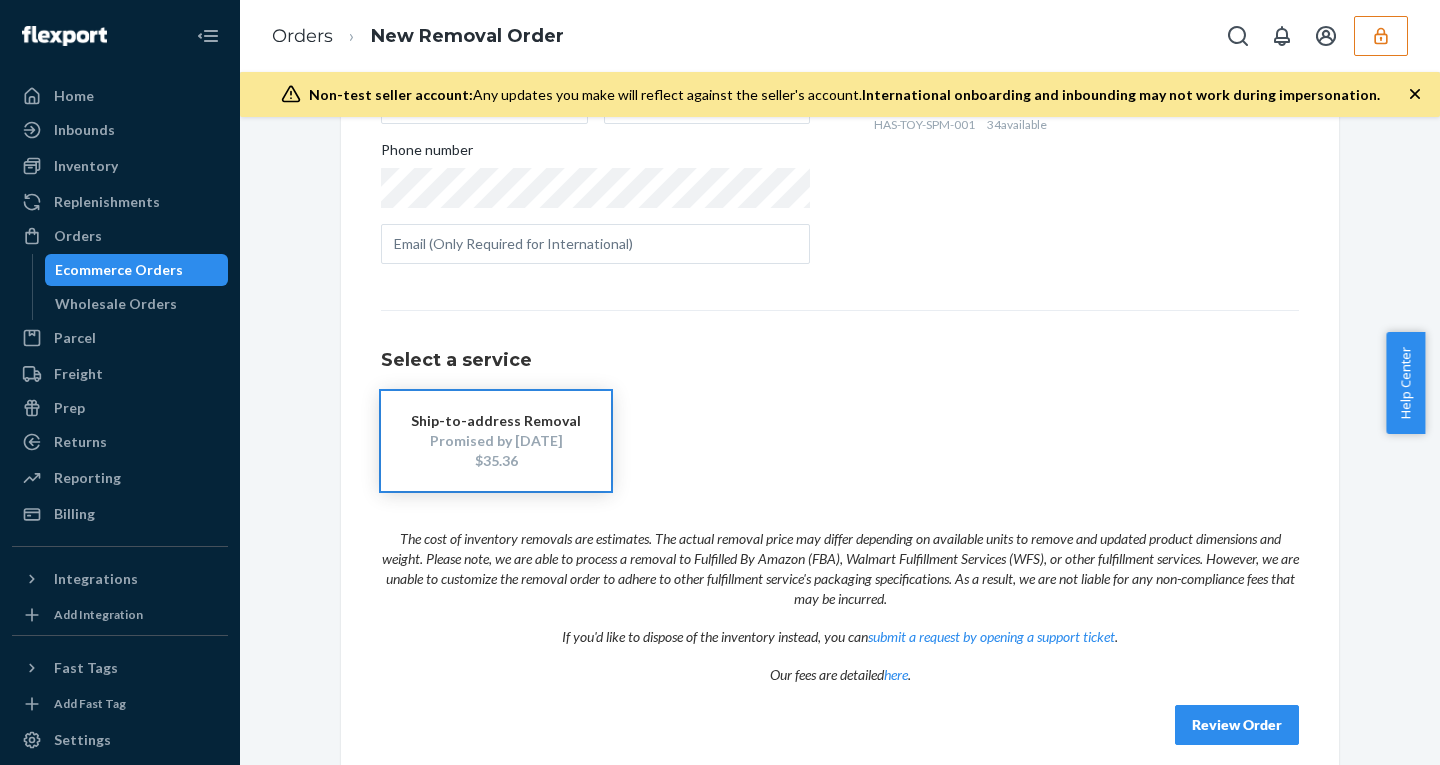 scroll, scrollTop: 465, scrollLeft: 0, axis: vertical 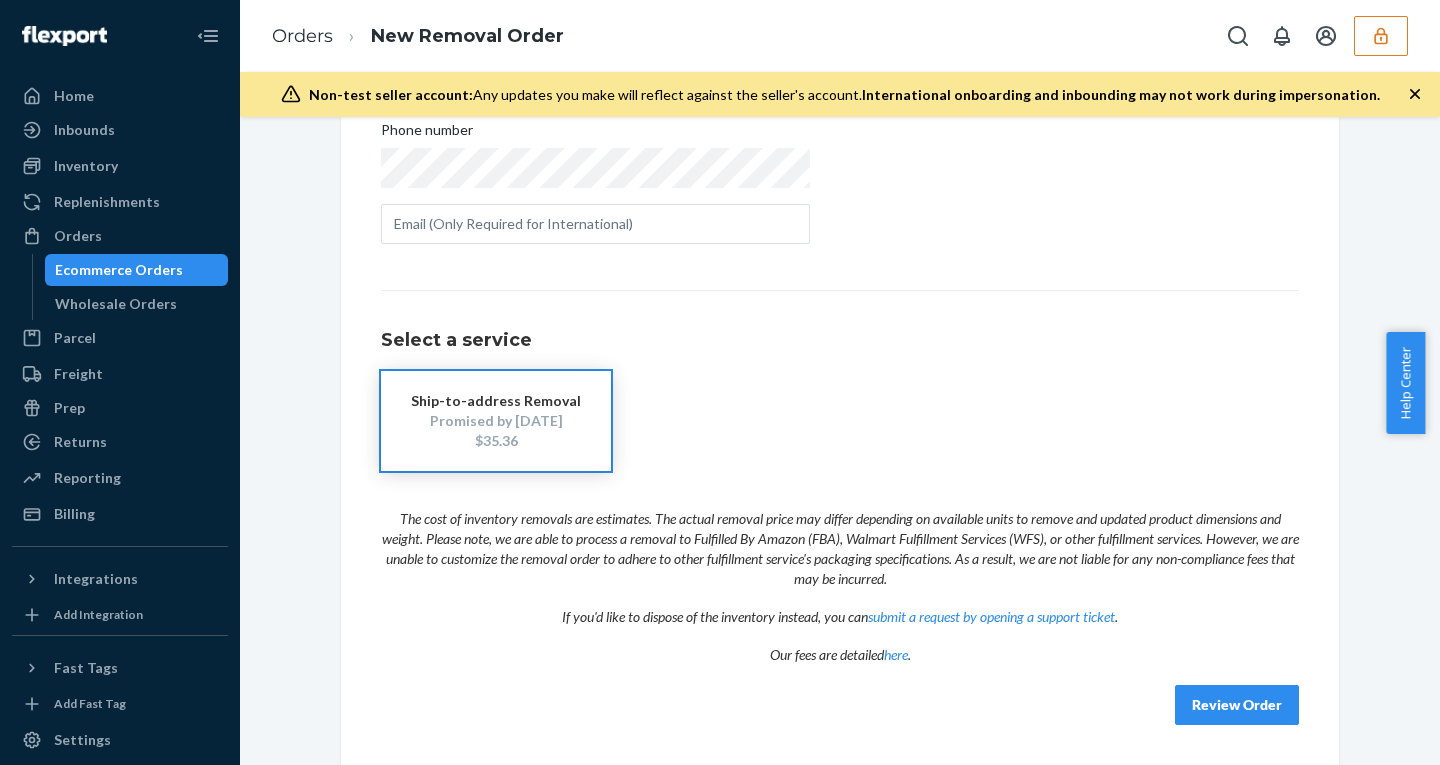 click 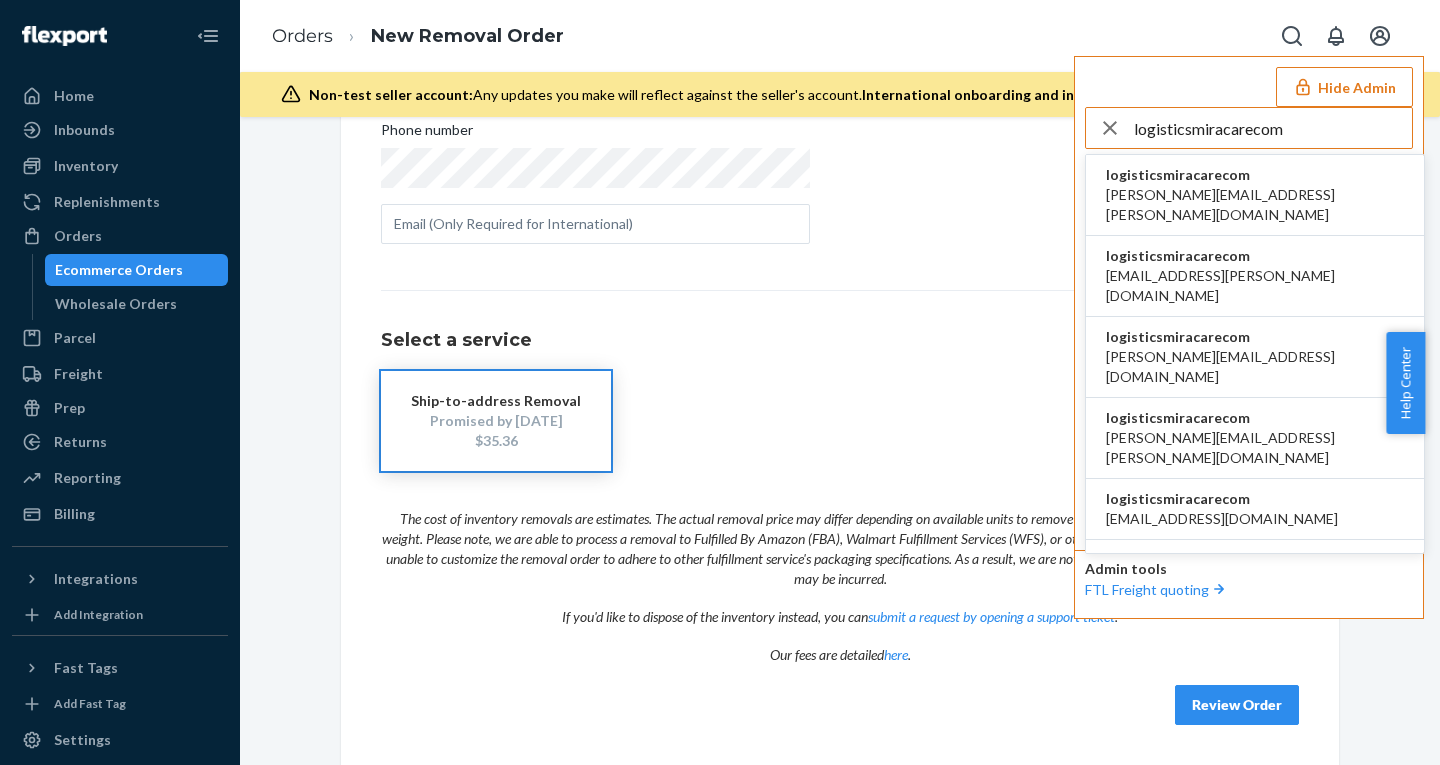 type on "logisticsmiracarecom" 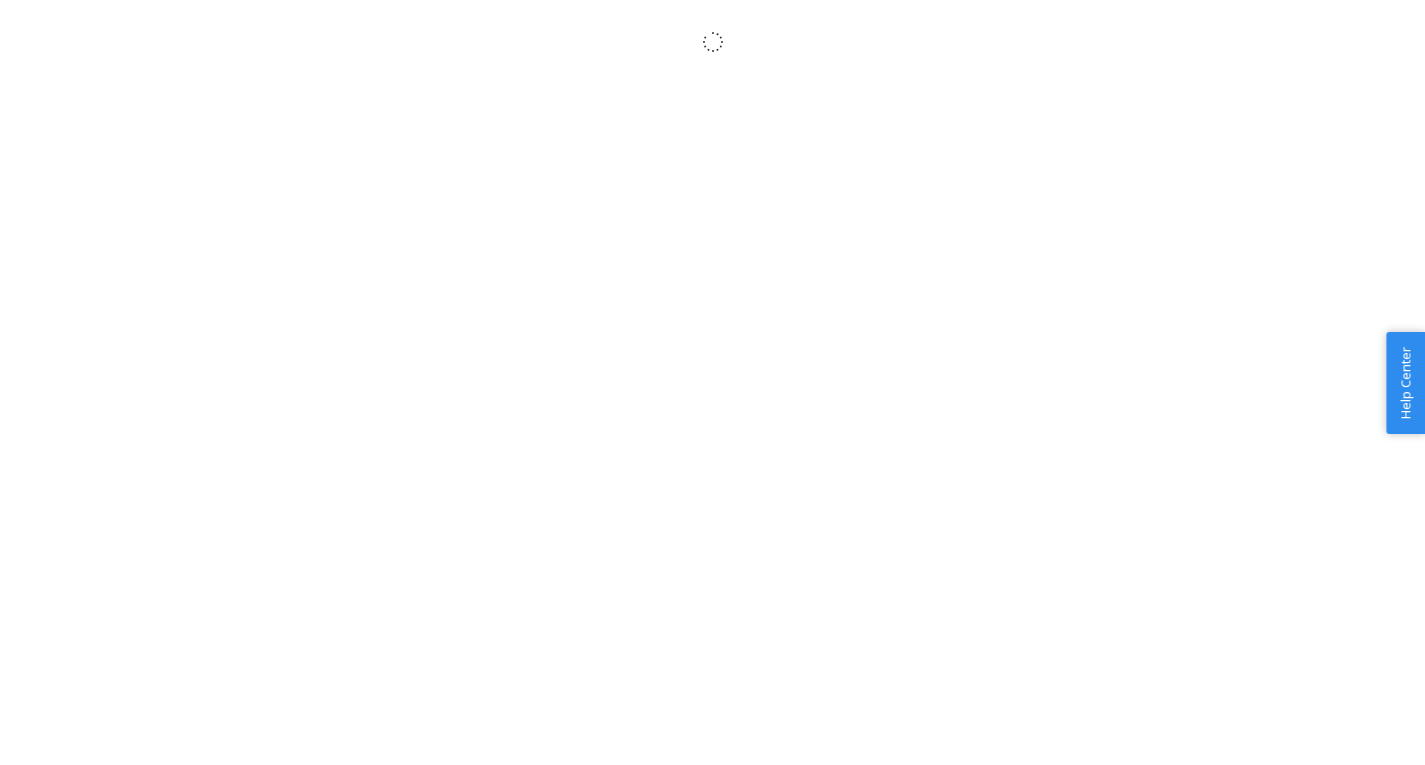 scroll, scrollTop: 0, scrollLeft: 0, axis: both 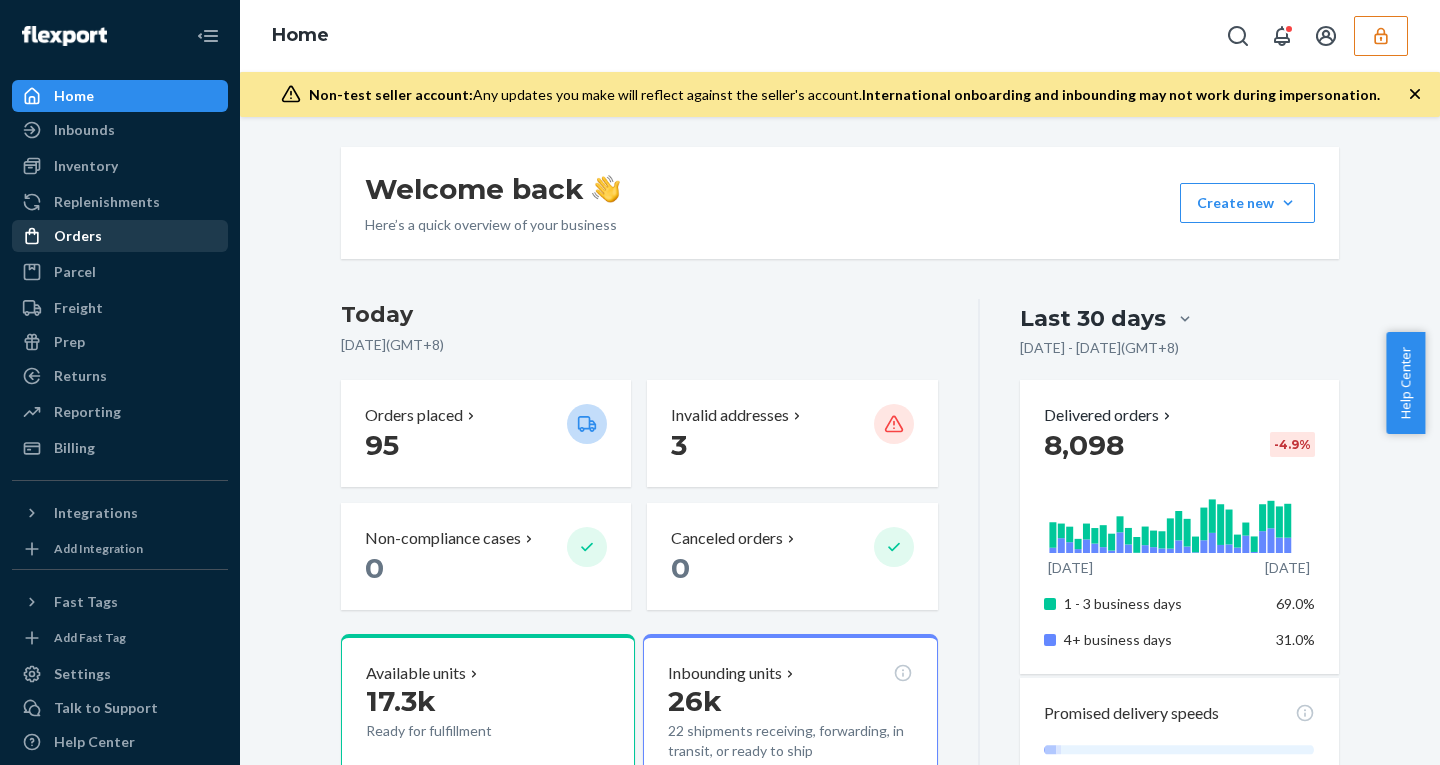 click on "Orders" at bounding box center [120, 236] 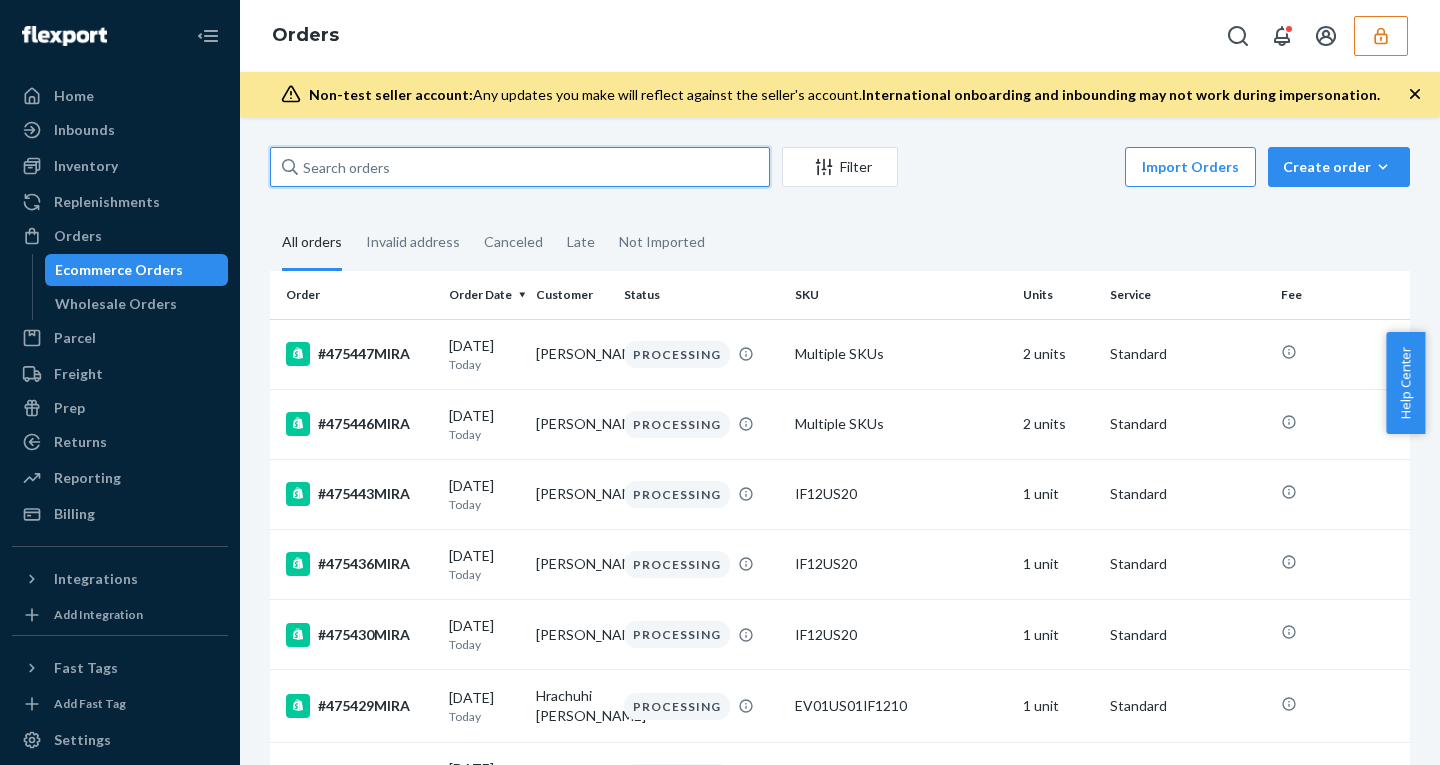 click at bounding box center (520, 167) 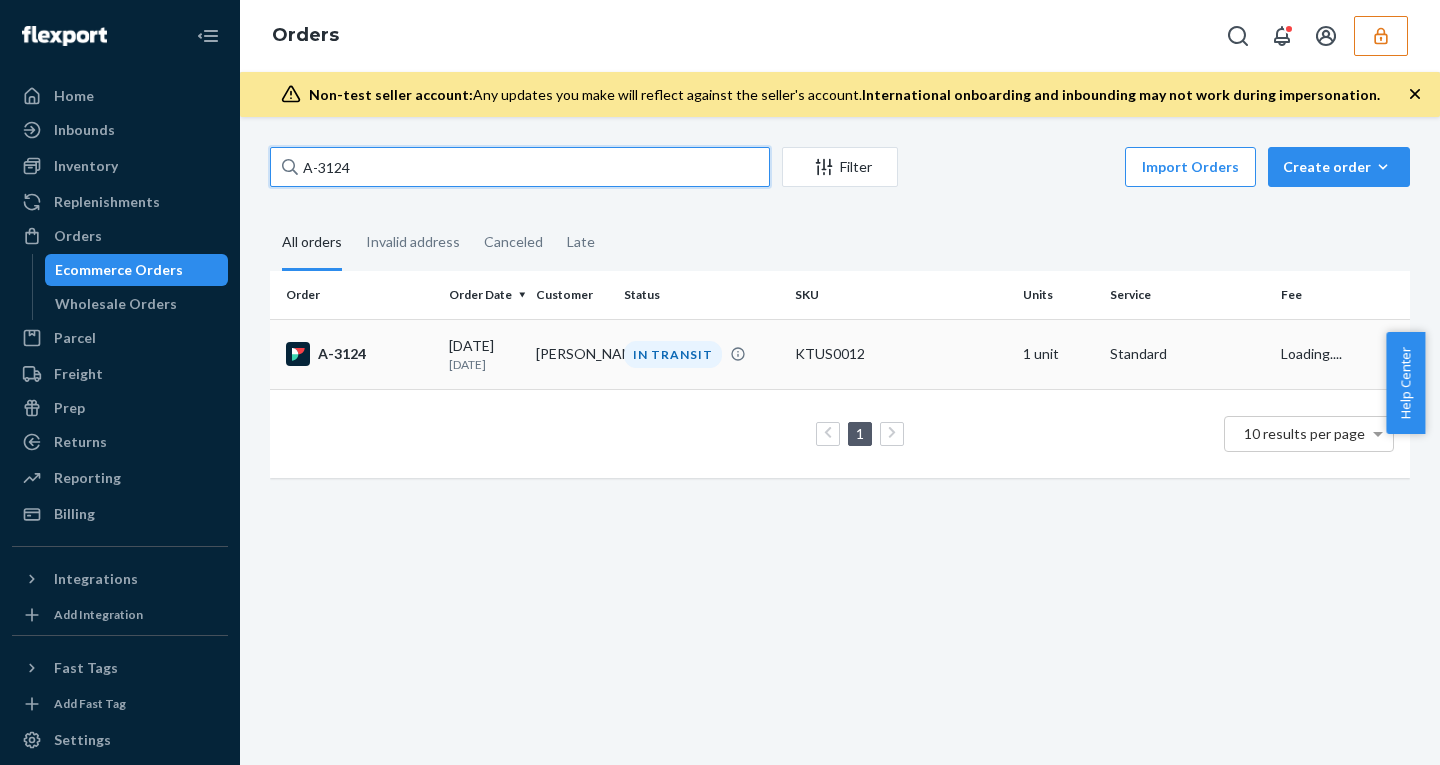 type on "A-3124" 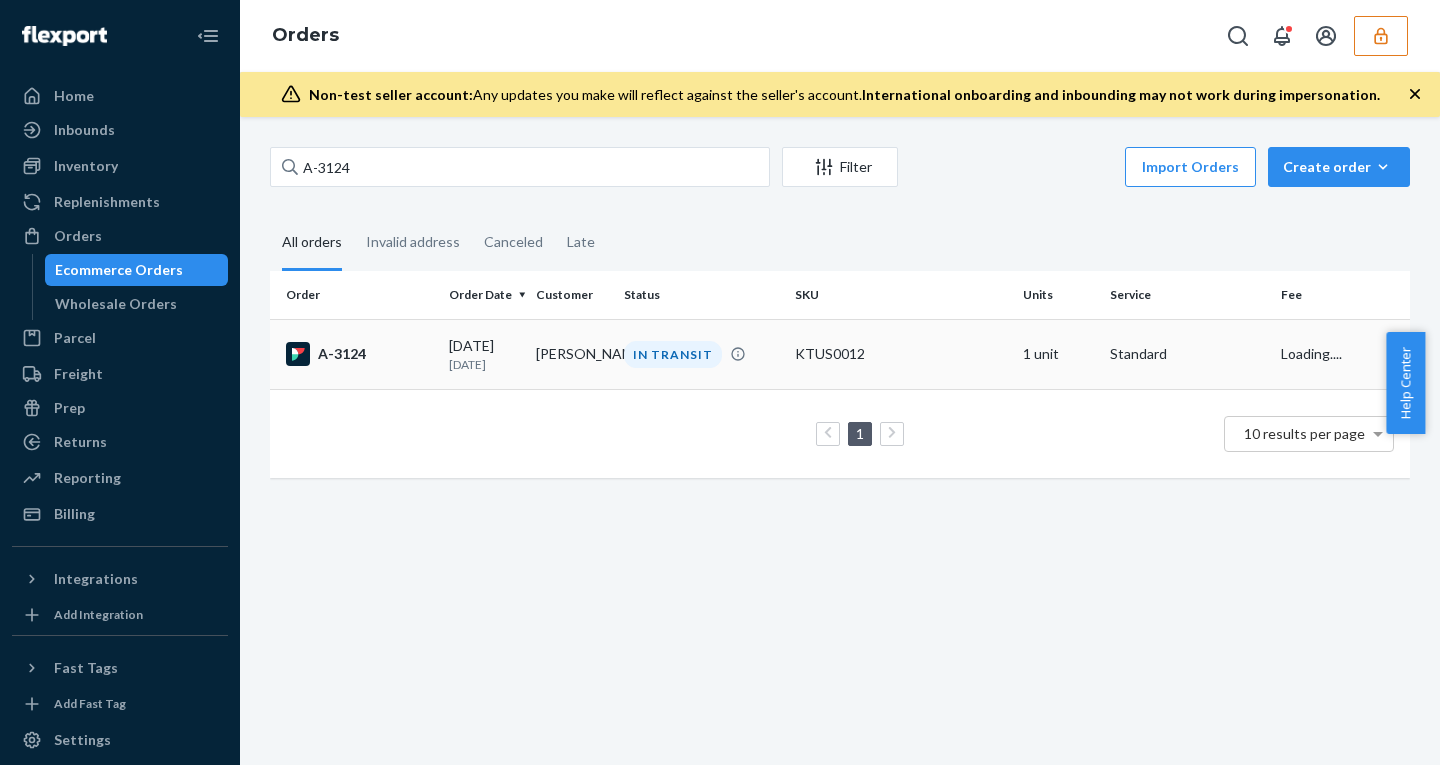 click on "07/04/2025 8 days ago" at bounding box center (484, 354) 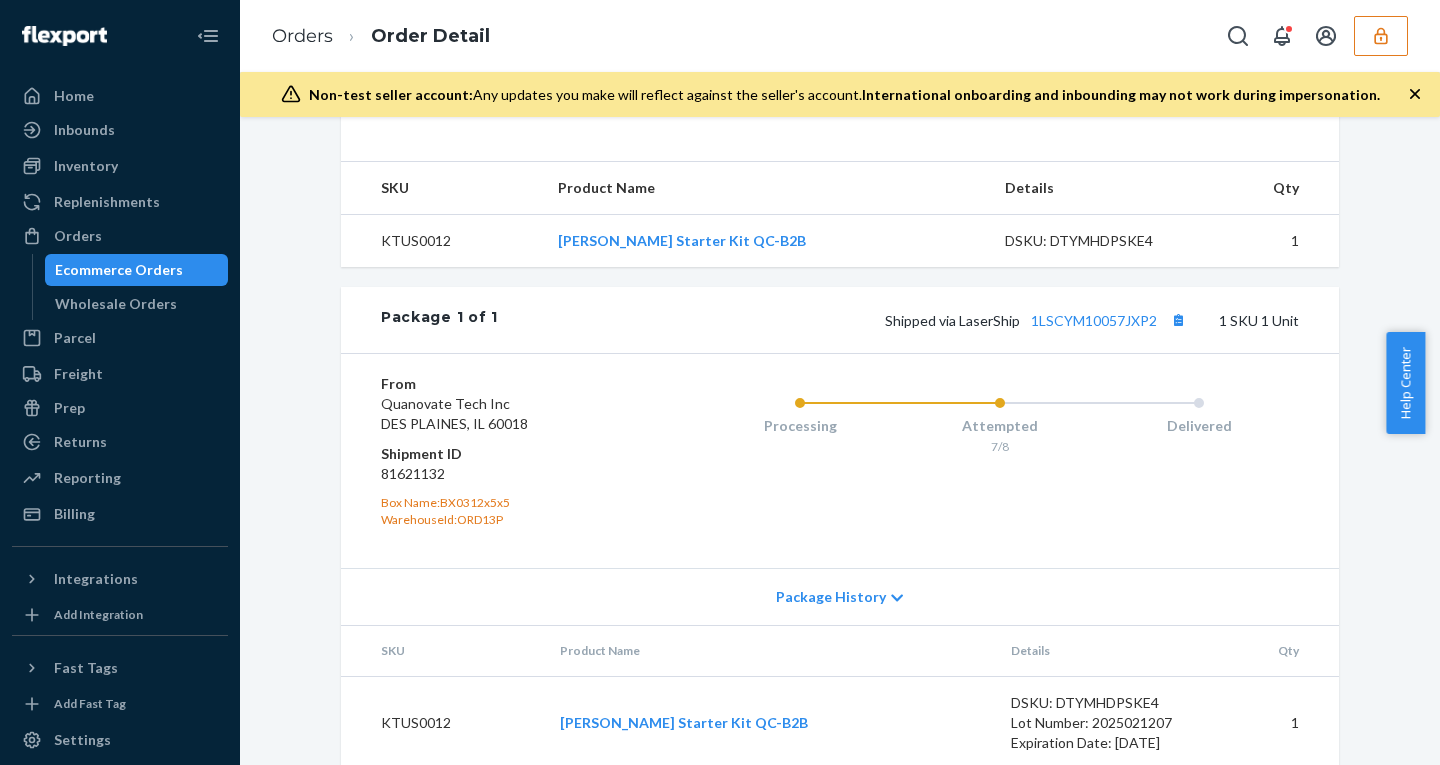 scroll, scrollTop: 701, scrollLeft: 0, axis: vertical 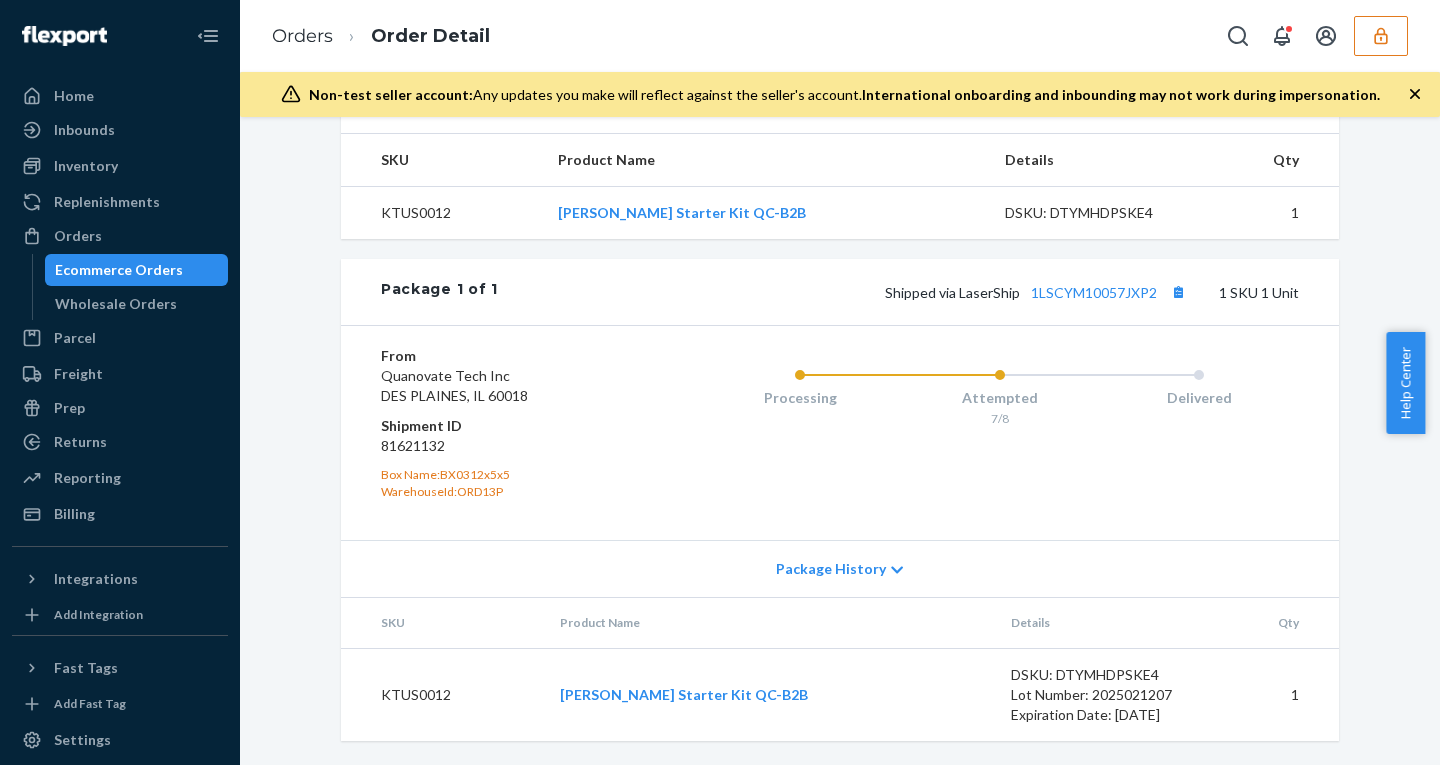 click on "Package History" at bounding box center (831, 569) 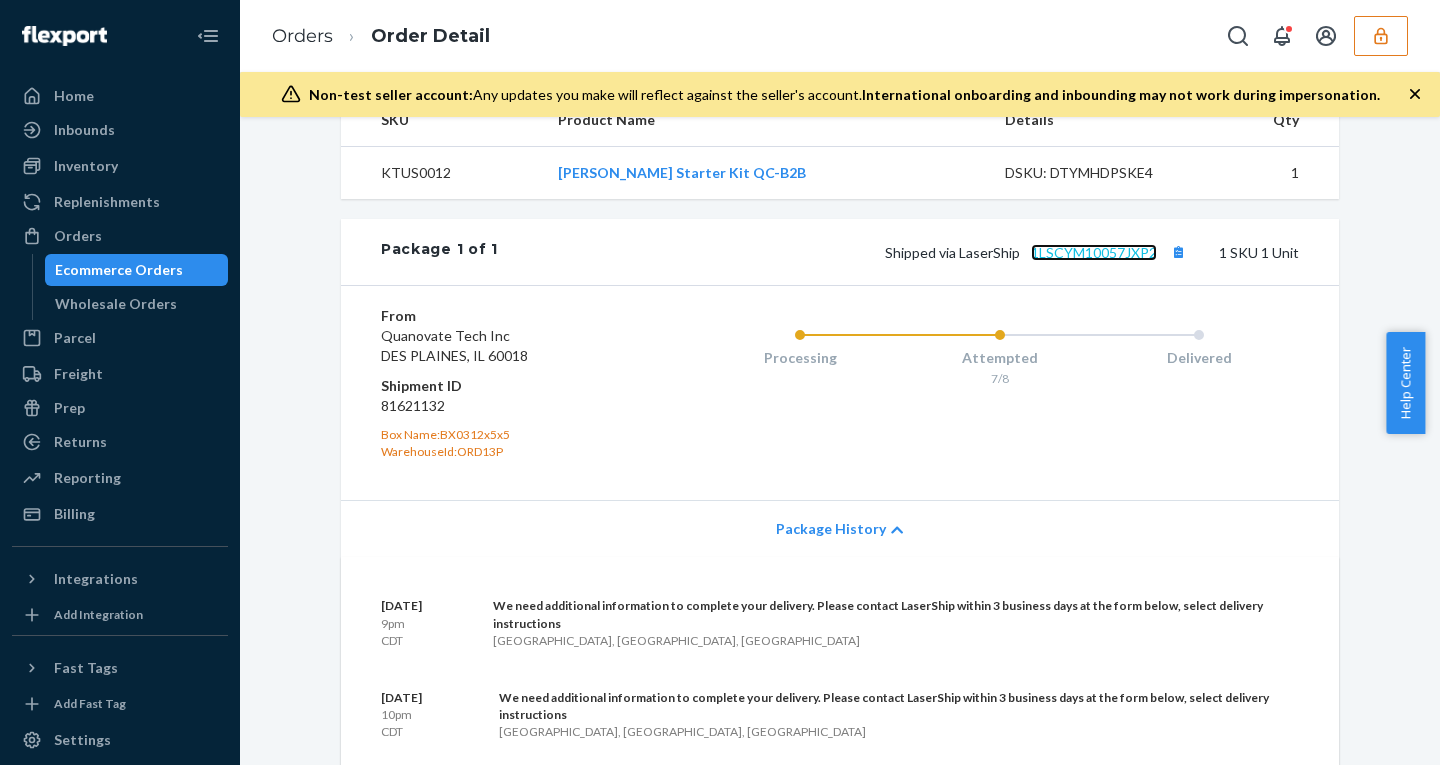 click on "1LSCYM10057JXP2" at bounding box center [1094, 252] 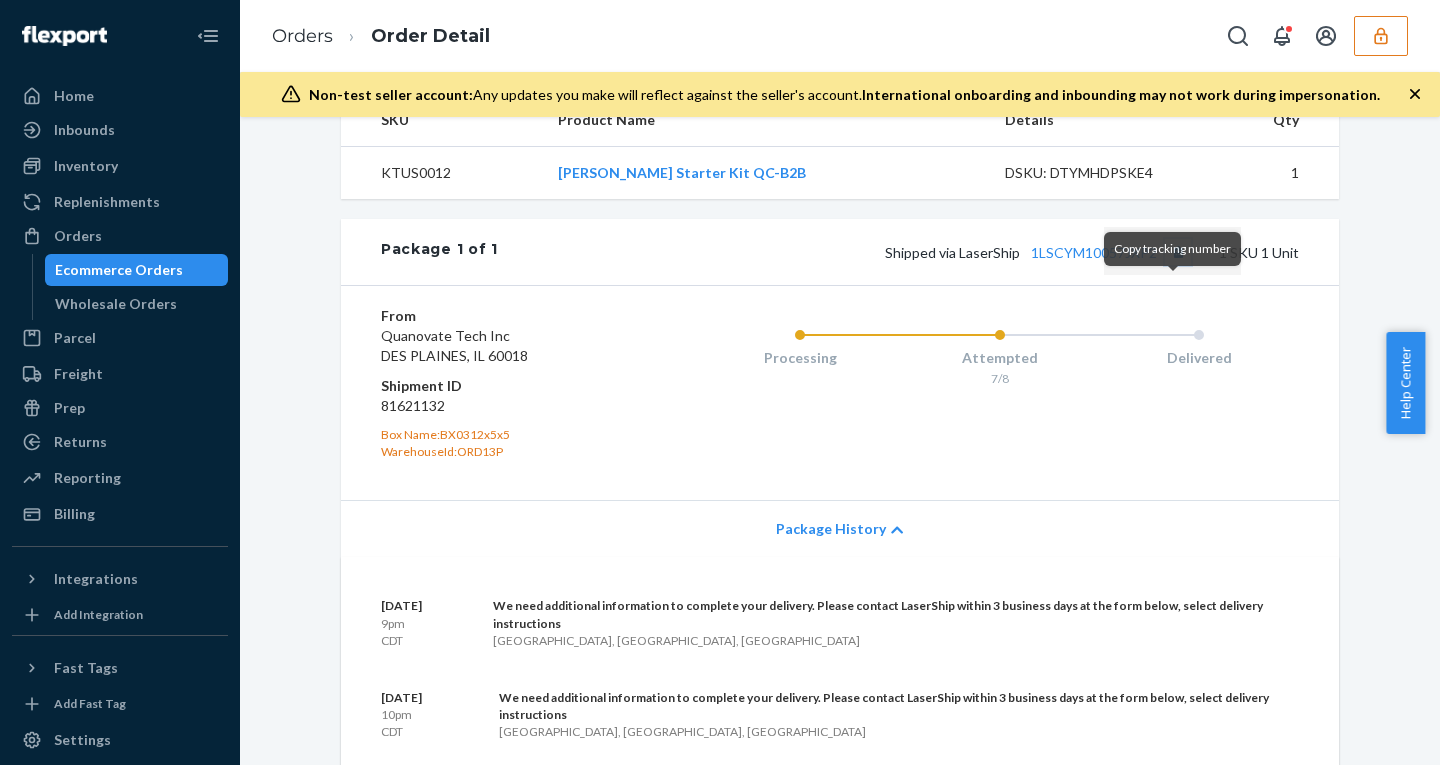 click at bounding box center [1178, 252] 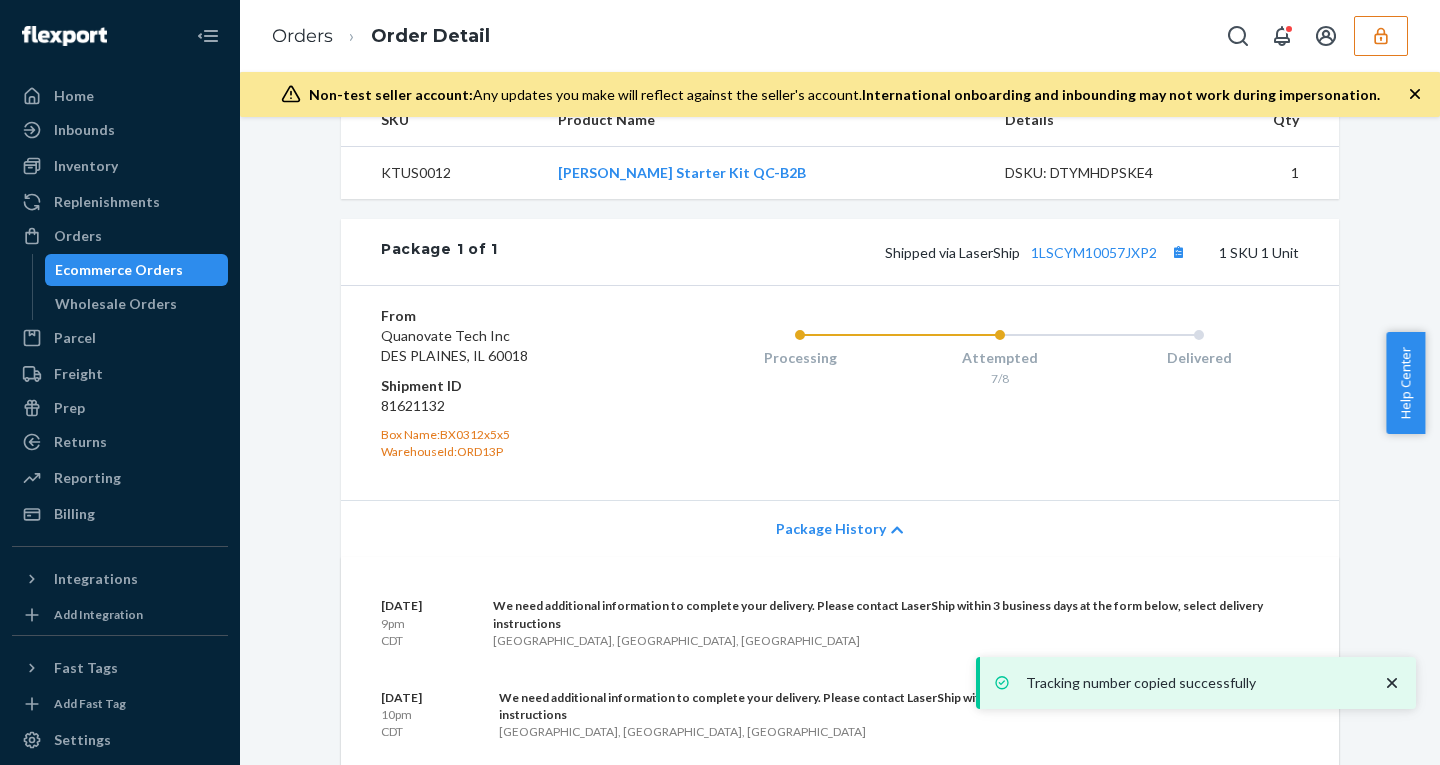 click on "Flexport Order # A-3124 • Standard  /  $9.76 View Details Create Return Duplicate Order In Transit Packages in transit with carriers Shipped July 4, 2025 Promised by July 7, 2025 On-Time Delivering July 9, 2025 Promised by July 16, 2025 On-Time Order History Flexport Order ID 131563278 Destination Julia Ward
Julia Ward
6921 Brisbane Ct
Sugar Land, TX 77479-7094
US Buyer Order Tracking 131563278 SKU Product Name Details Qty KTUS0012 Mira Max Starter Kit QC-B2B DSKU: DTYMHDPSKE4 1 Package 1 of 1 Shipped via LaserShip   1LSCYM10057JXP2 1   SKU   1   Unit From Quanovate Tech Inc
DES PLAINES, IL 60018 Shipment ID 81621132 Box Name:  BX0312x5x5 WarehouseId:  ORD13P Processing Attempted 7/8 Delivered Package History July 11 9pm CDT We need additional information to complete your delivery. Please contact LaserShip within 3 business days at the form below, select delivery instructions HOUSTON, TX, US July 10 10pm CDT HOUSTON, TX, US July 9 10pm CDT HOUSTON, TX, US July 8 10pm CDT HOUSTON, TX, US July 8 6am CDT SKU 1" at bounding box center [840, 630] 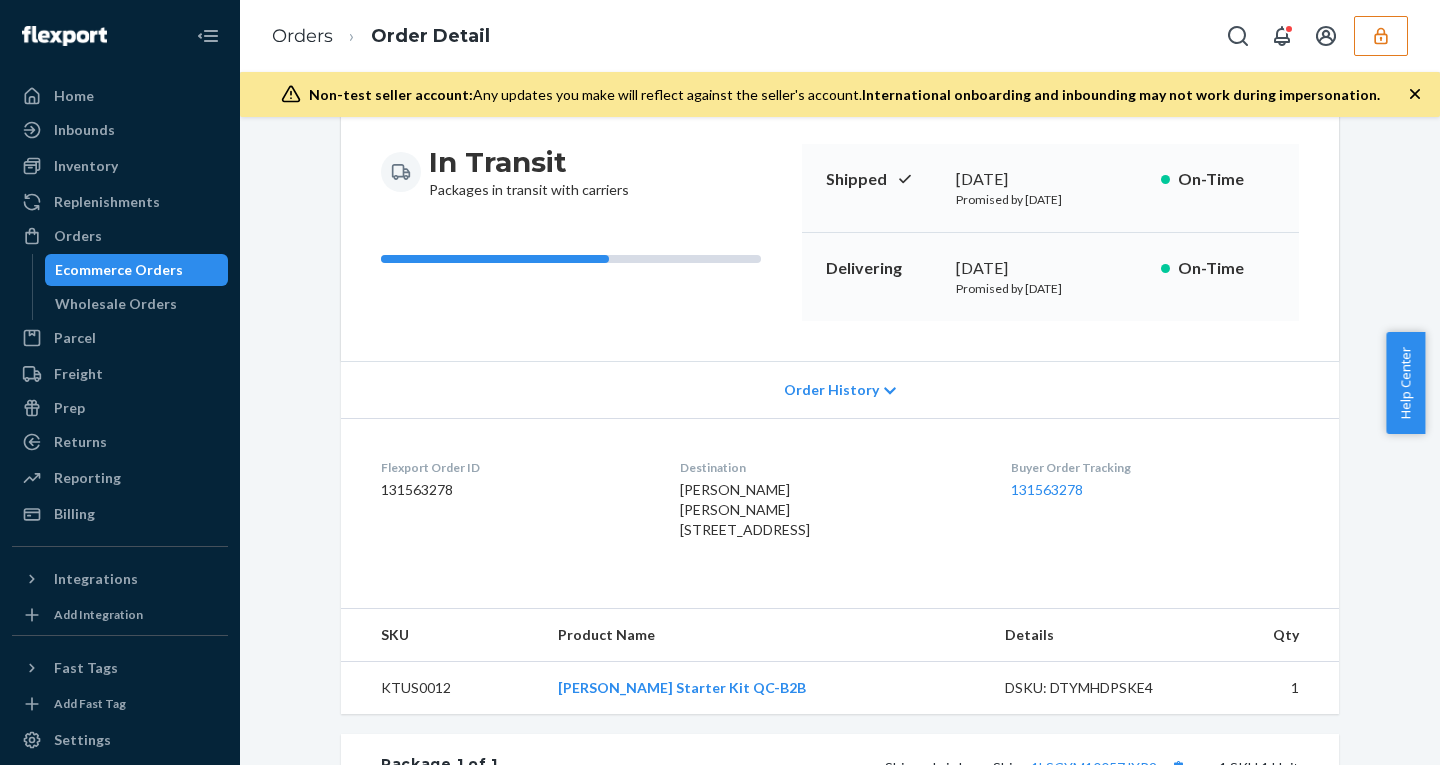 scroll, scrollTop: 187, scrollLeft: 0, axis: vertical 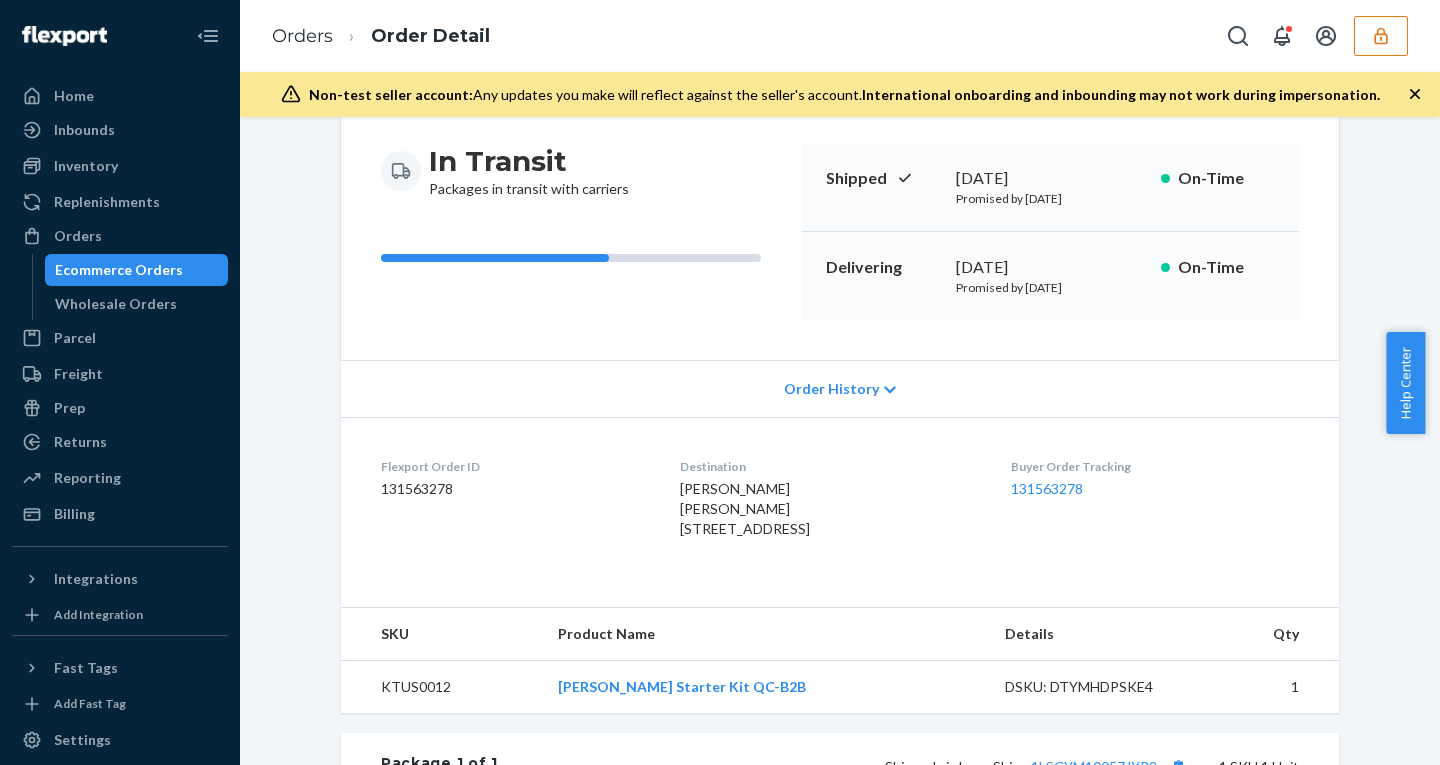 click at bounding box center [1381, 36] 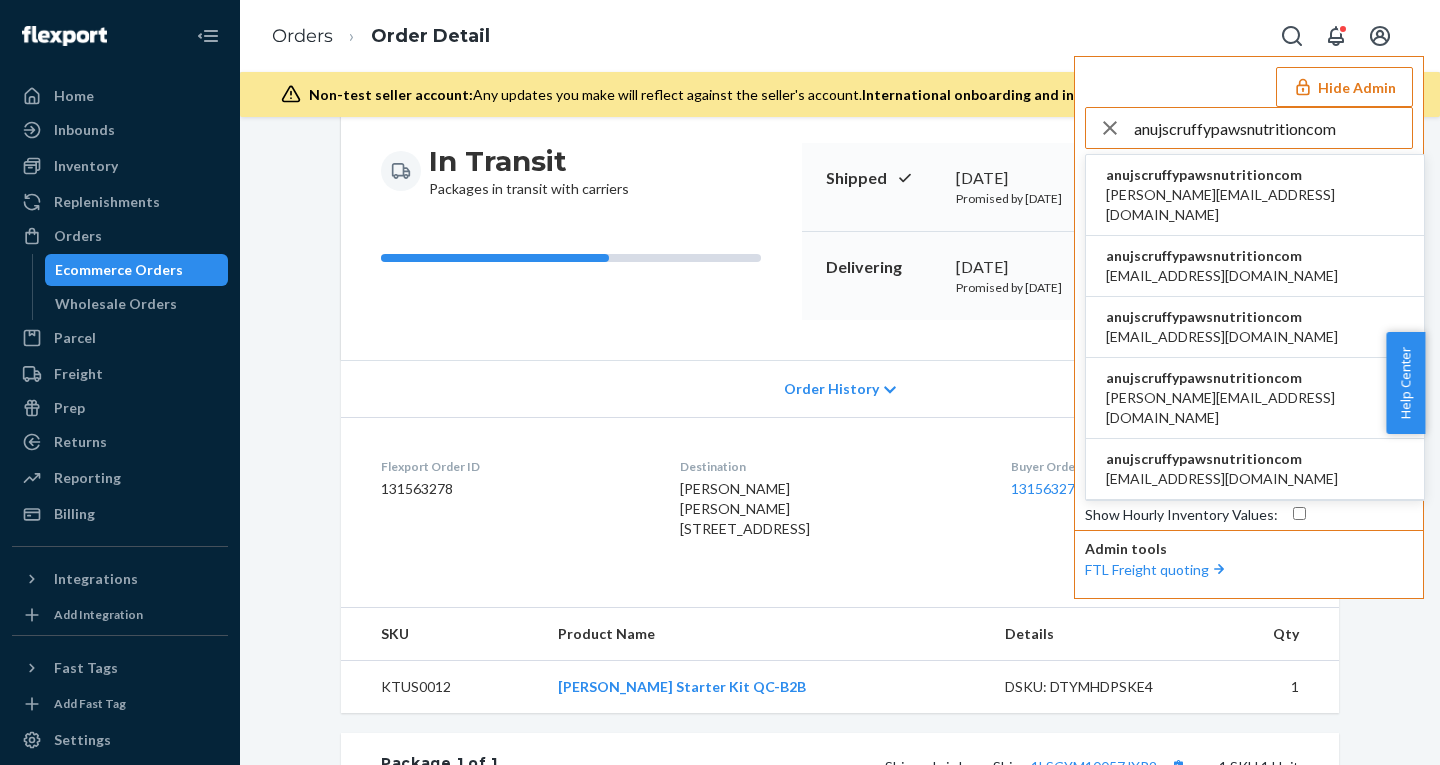 type on "anujscruffypawsnutritioncom" 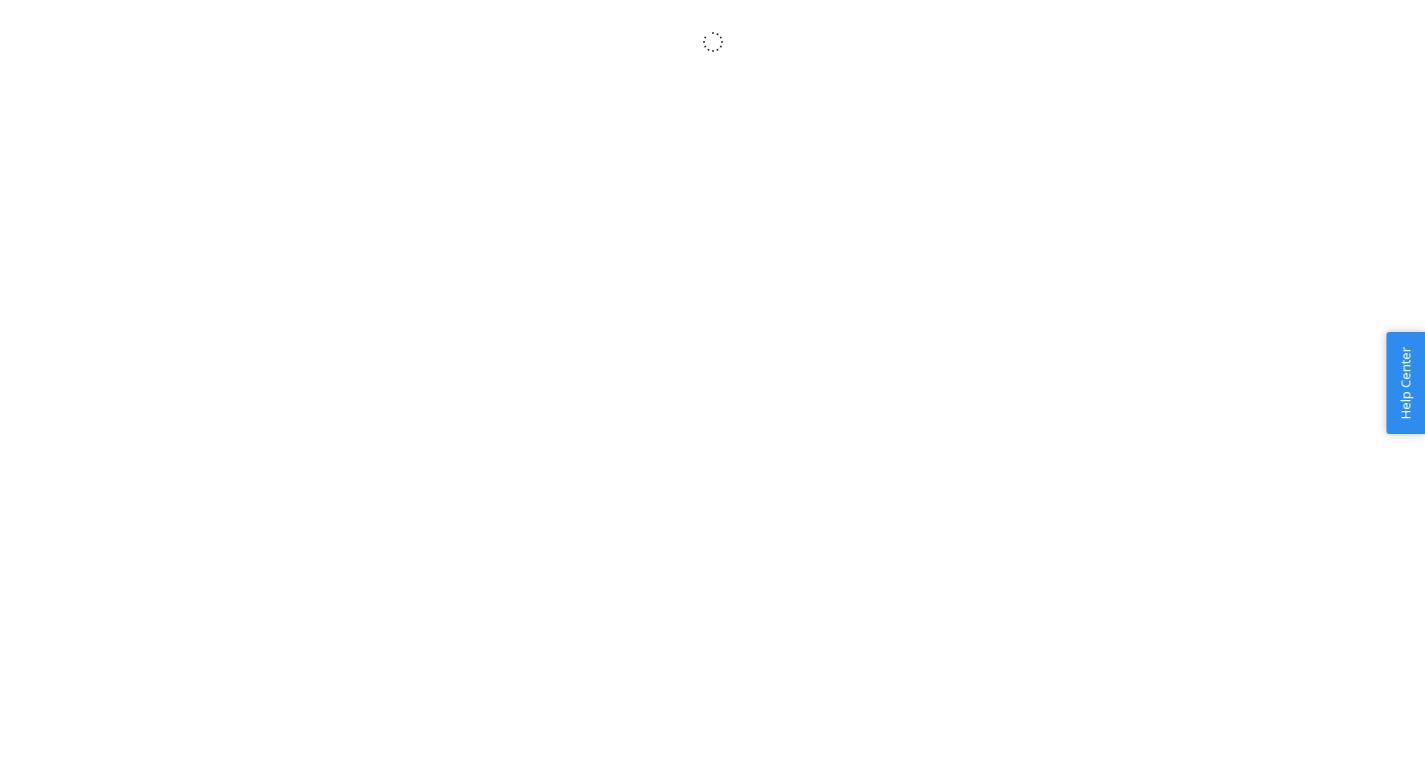 scroll, scrollTop: 0, scrollLeft: 0, axis: both 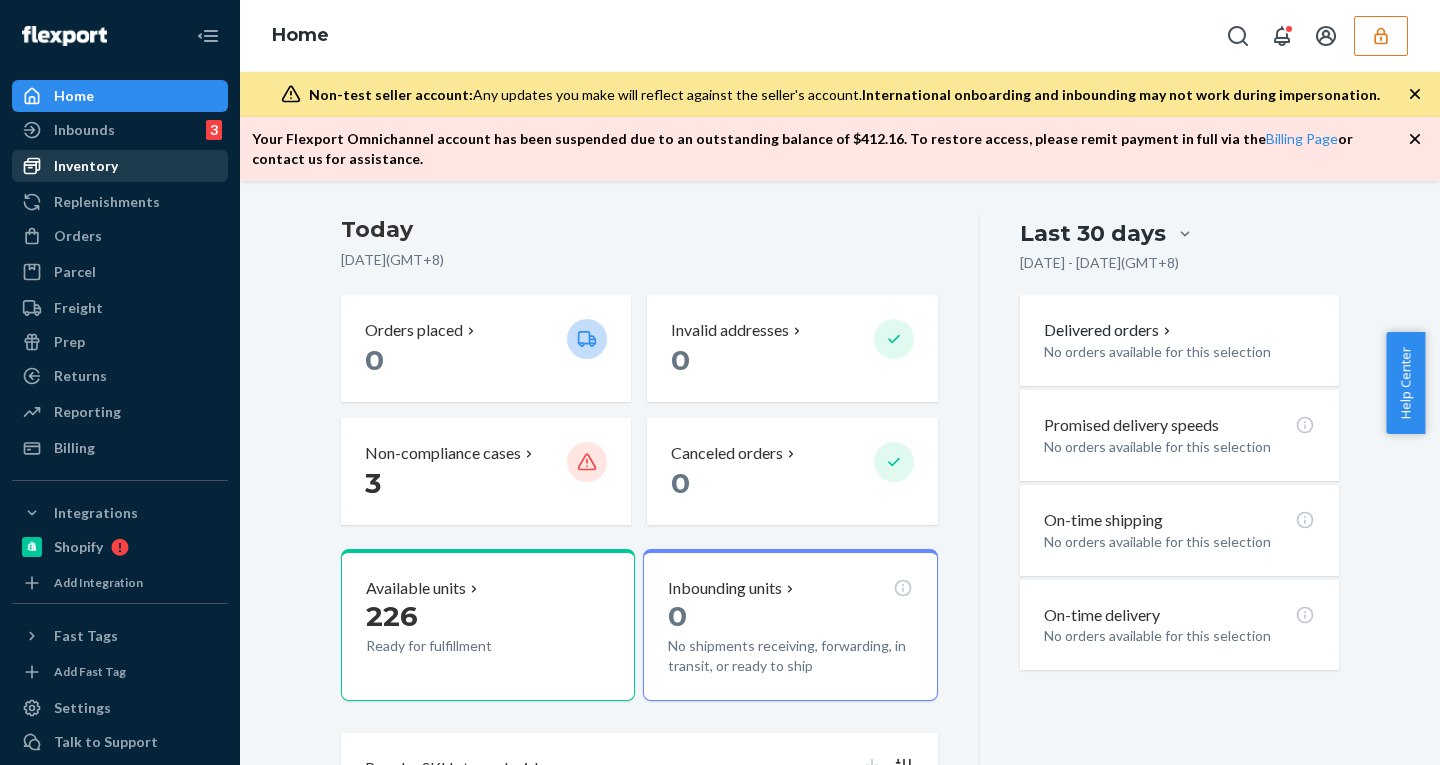 click on "Inventory" at bounding box center [86, 166] 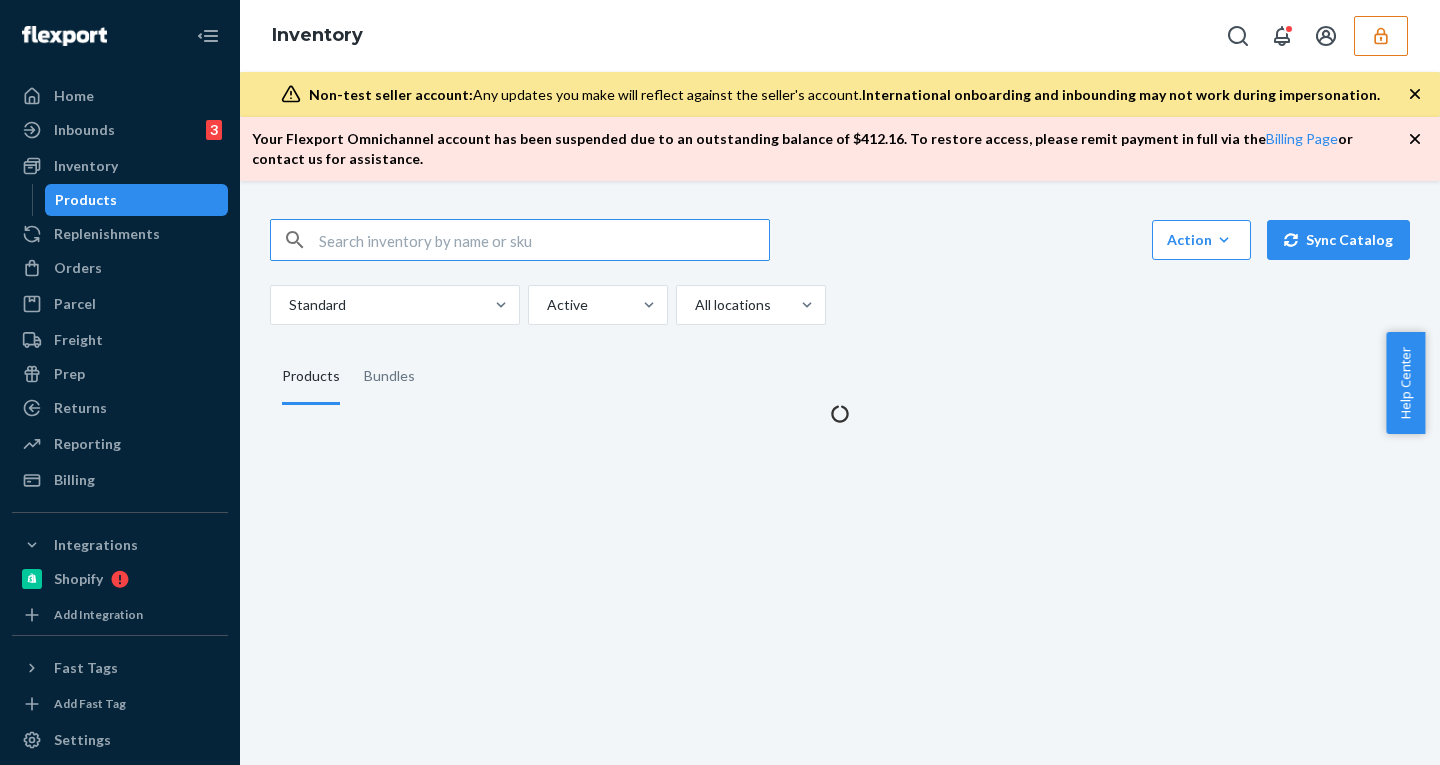 scroll, scrollTop: 0, scrollLeft: 0, axis: both 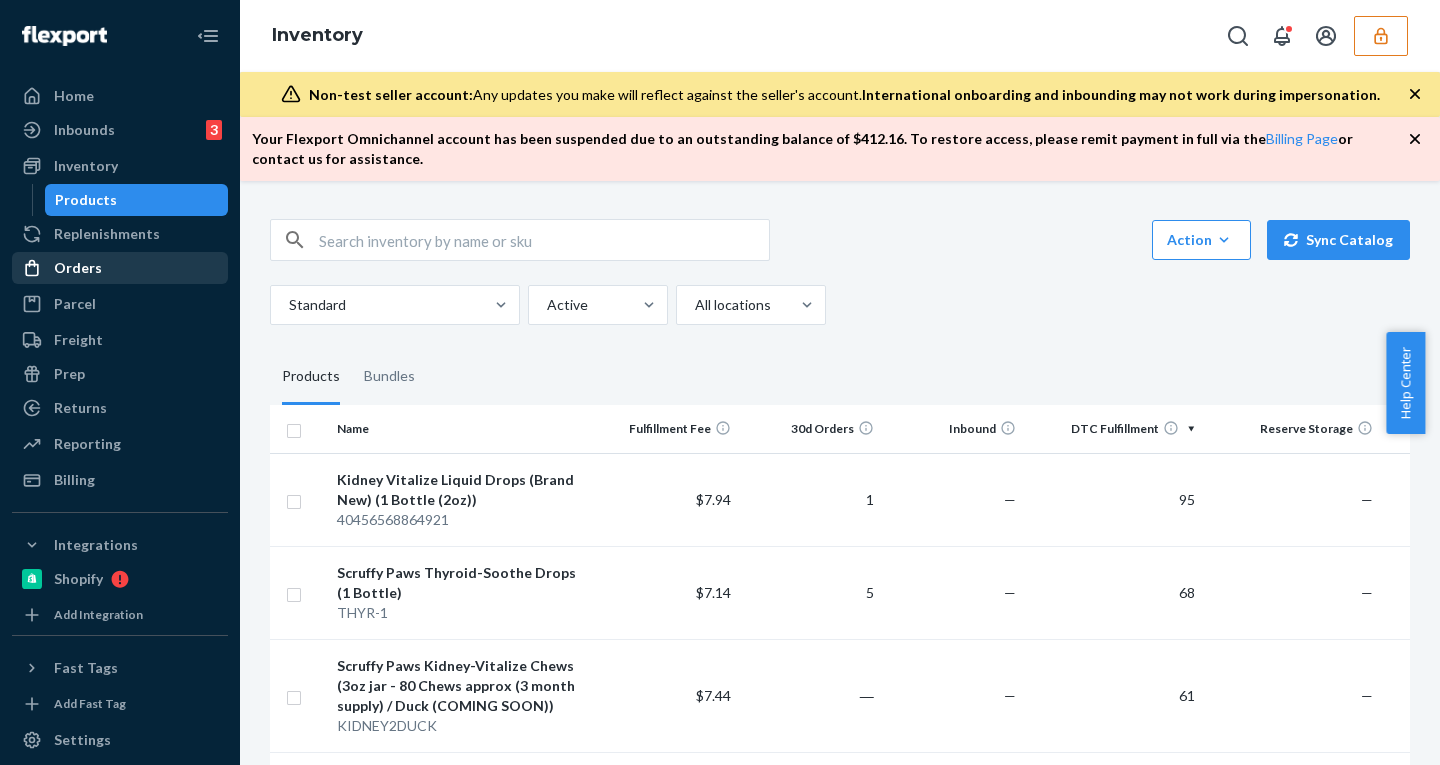 click on "Orders" at bounding box center (78, 268) 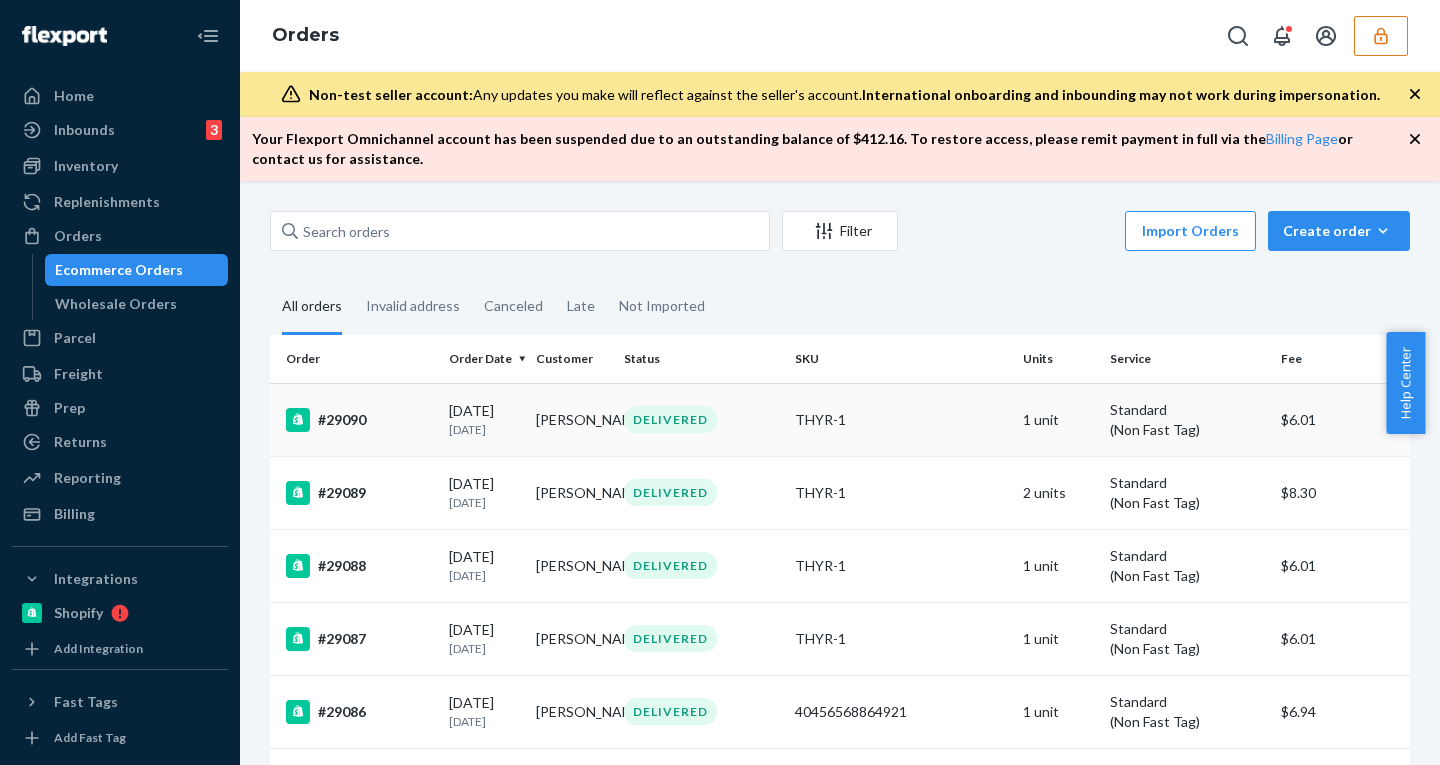 click on "[PERSON_NAME]" at bounding box center [571, 419] 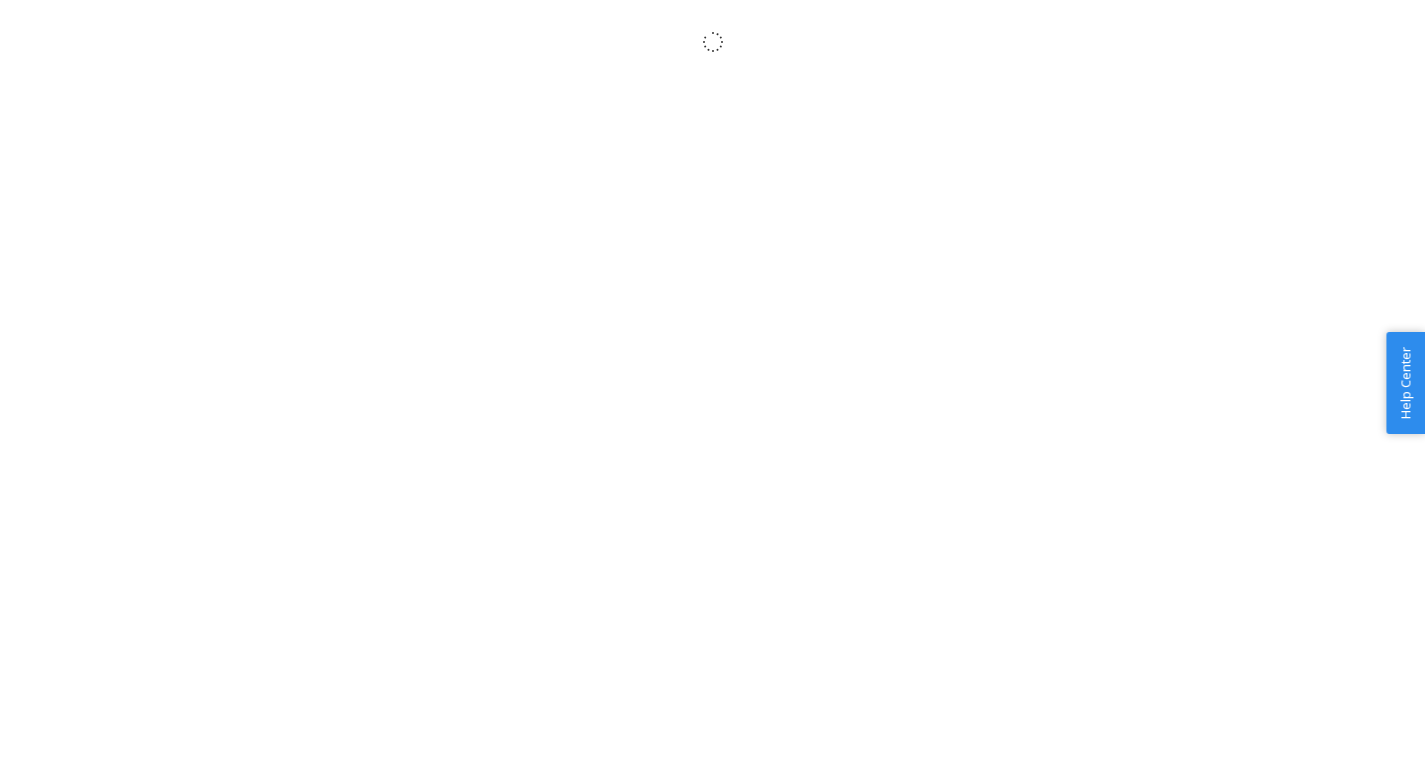 scroll, scrollTop: 0, scrollLeft: 0, axis: both 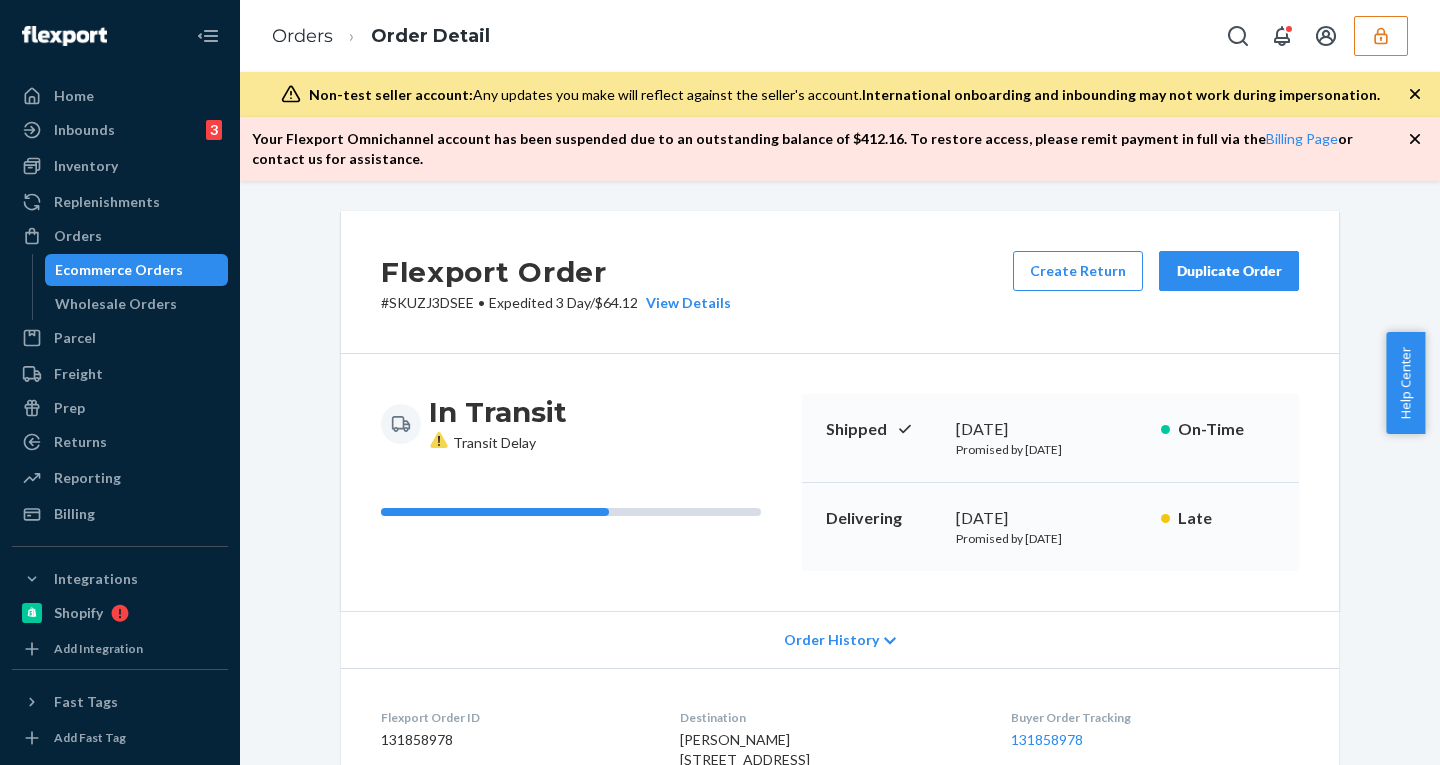 click 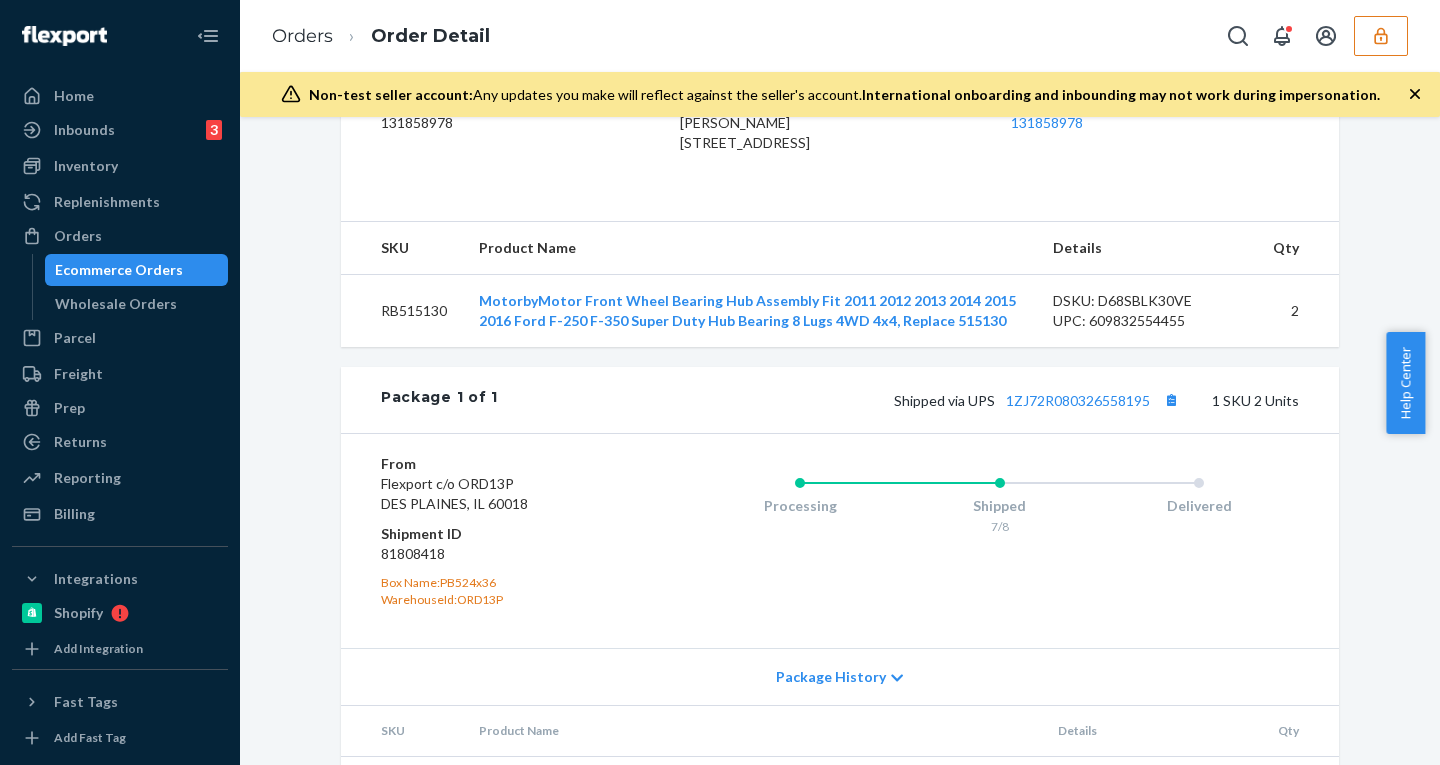 scroll, scrollTop: 681, scrollLeft: 0, axis: vertical 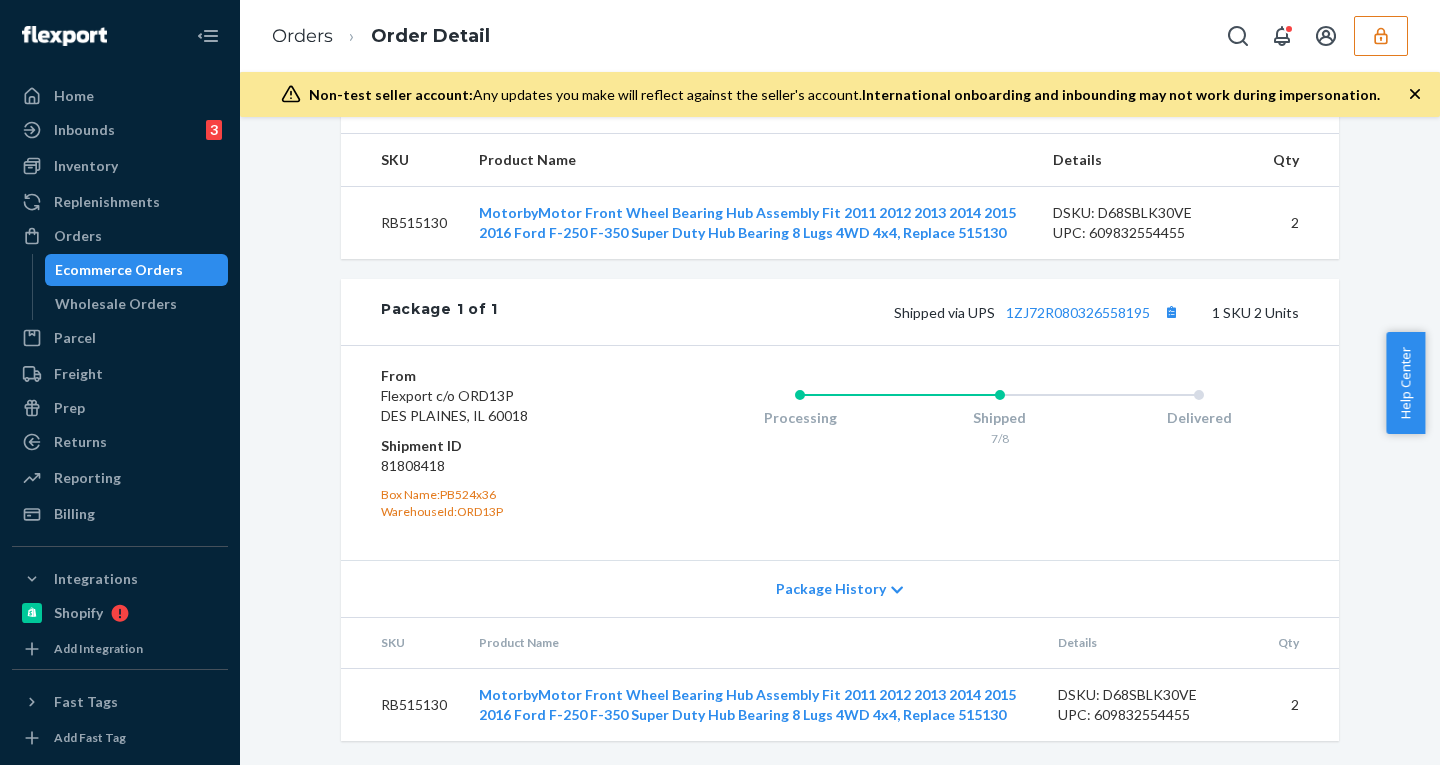 click on "Package History" at bounding box center (831, 589) 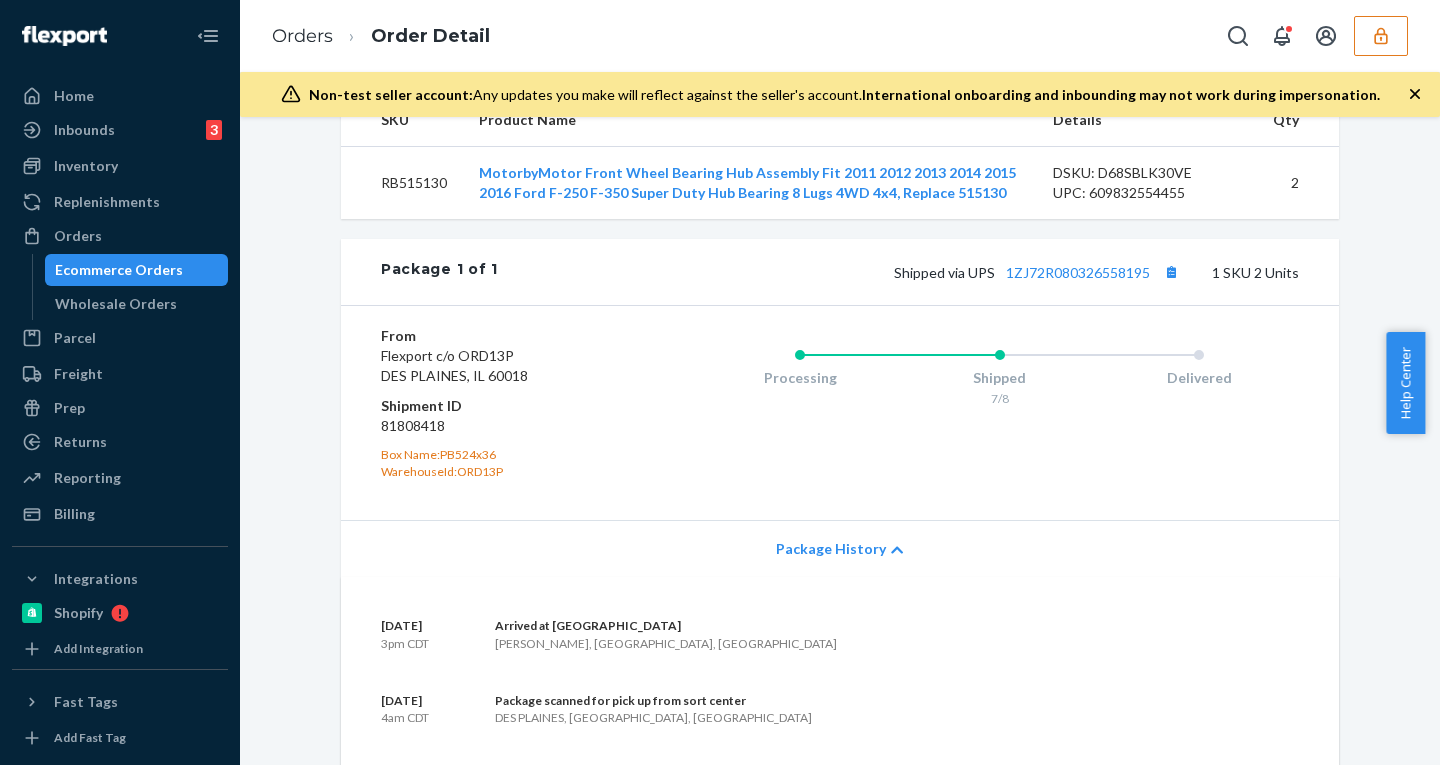 click on "Package History" at bounding box center (831, 549) 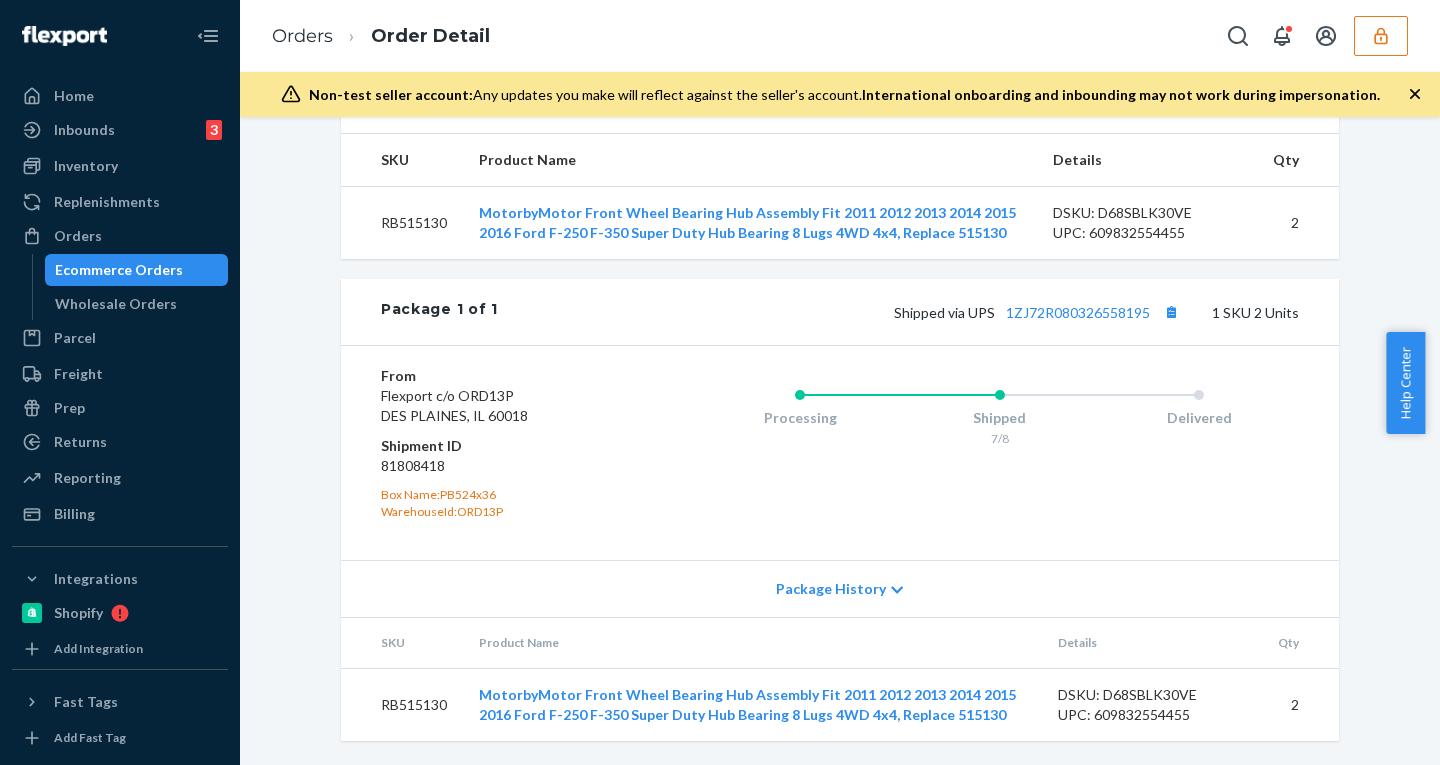 click on "Package History" at bounding box center [831, 589] 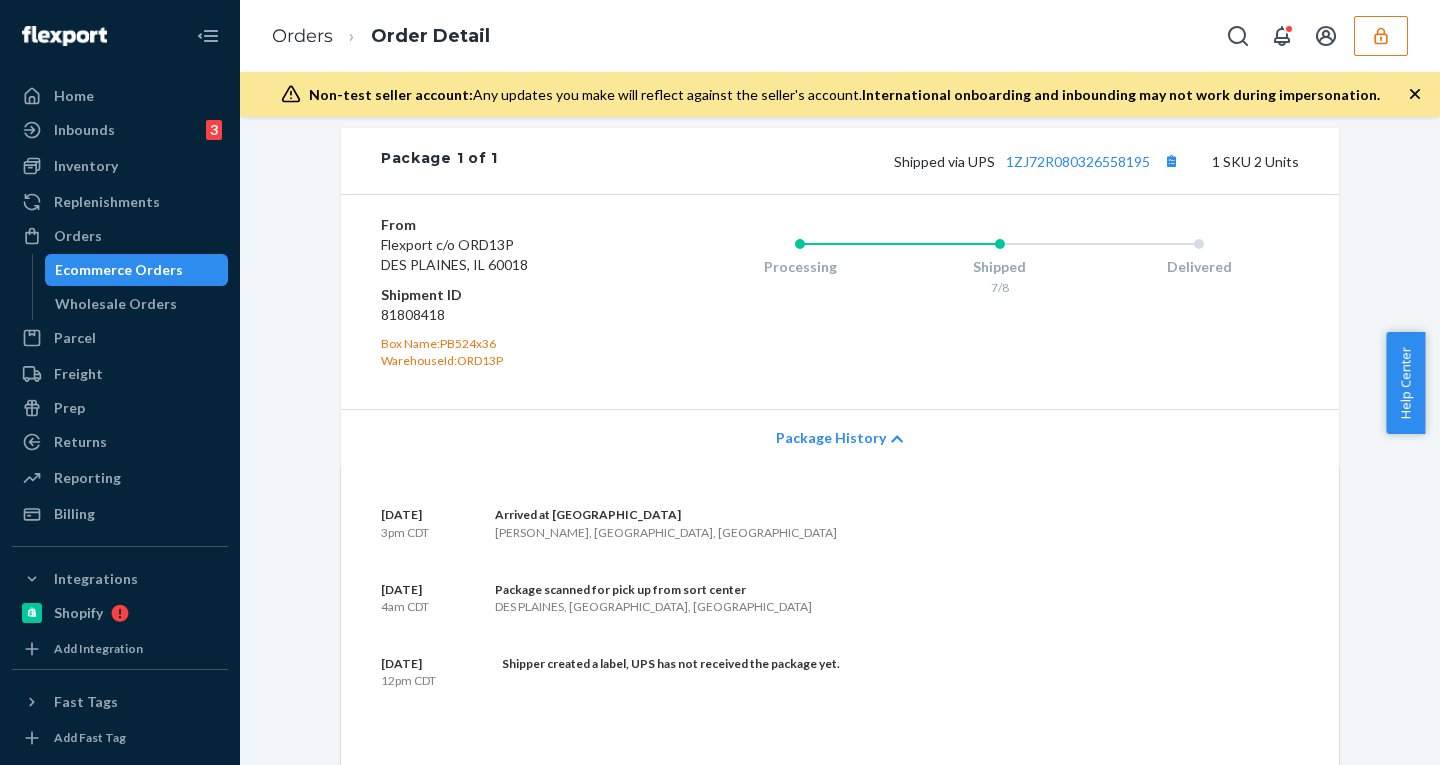 scroll, scrollTop: 798, scrollLeft: 0, axis: vertical 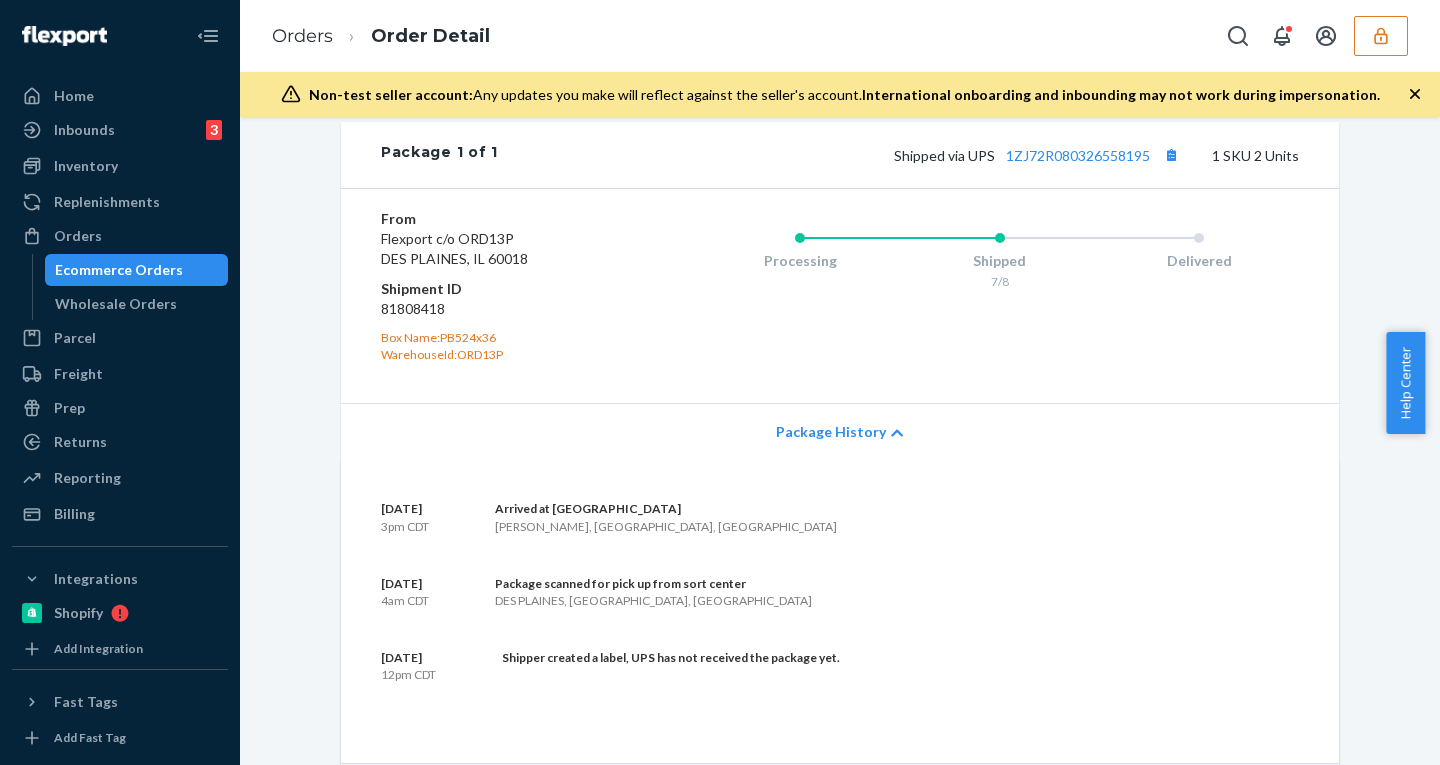 click on "81808418" at bounding box center [500, 309] 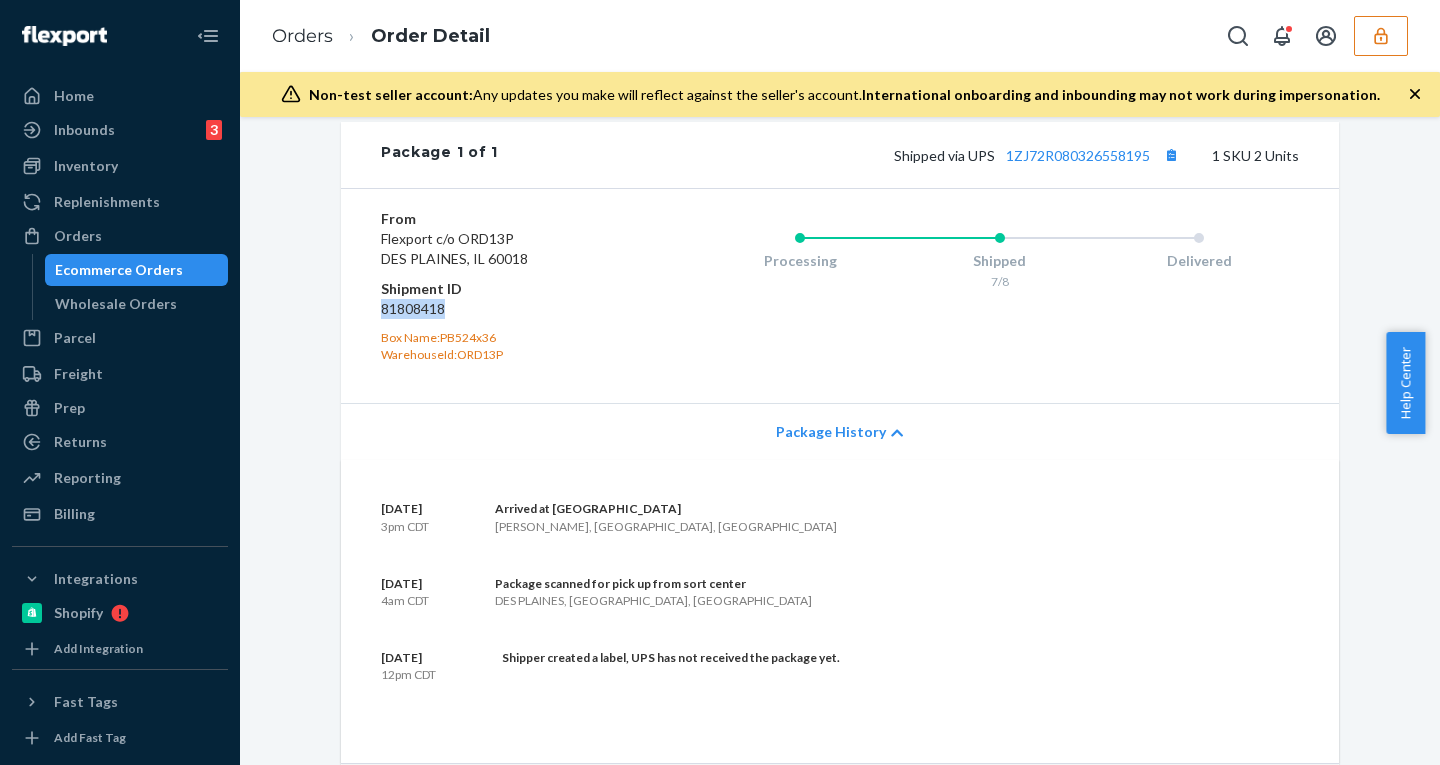 click on "81808418" at bounding box center [500, 309] 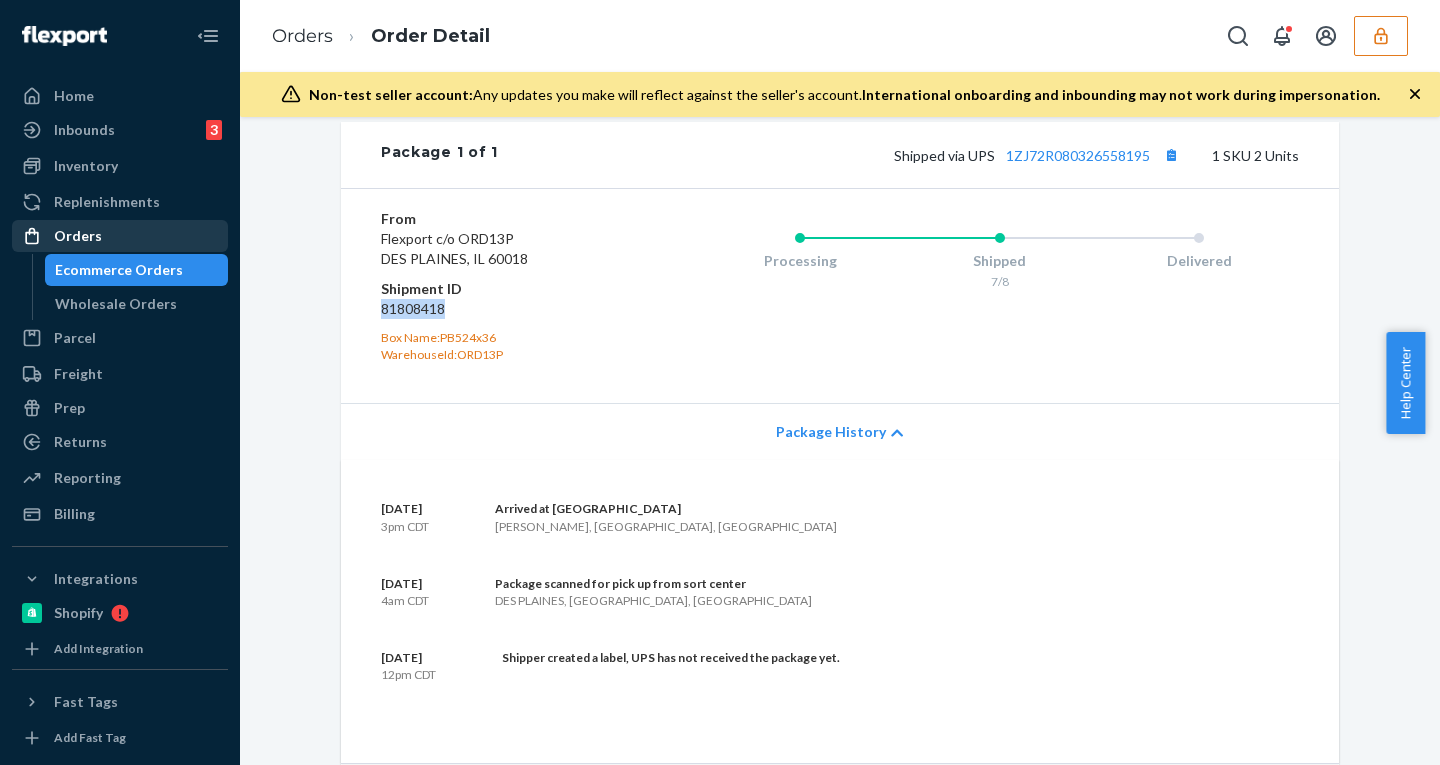 click on "Ecommerce Orders" at bounding box center [119, 270] 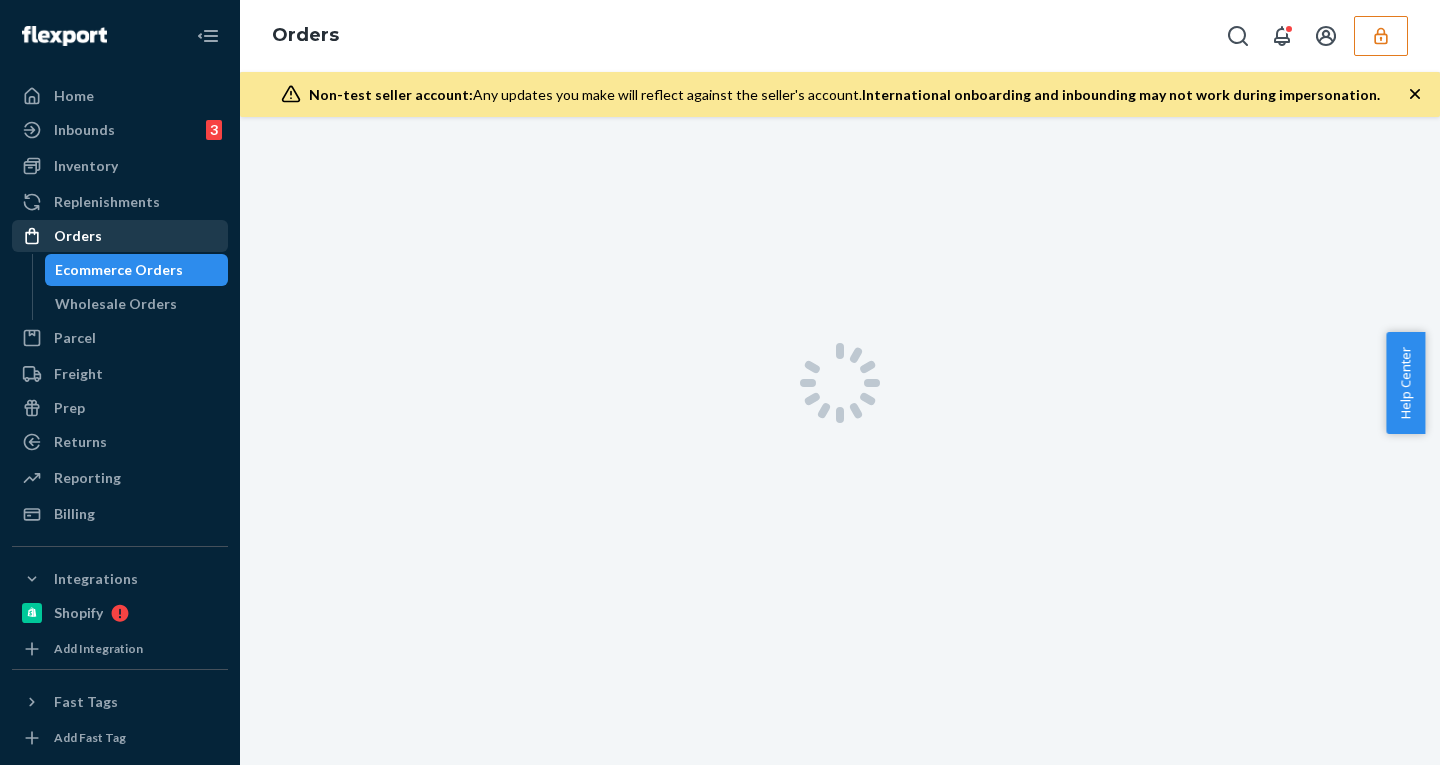 scroll, scrollTop: 0, scrollLeft: 0, axis: both 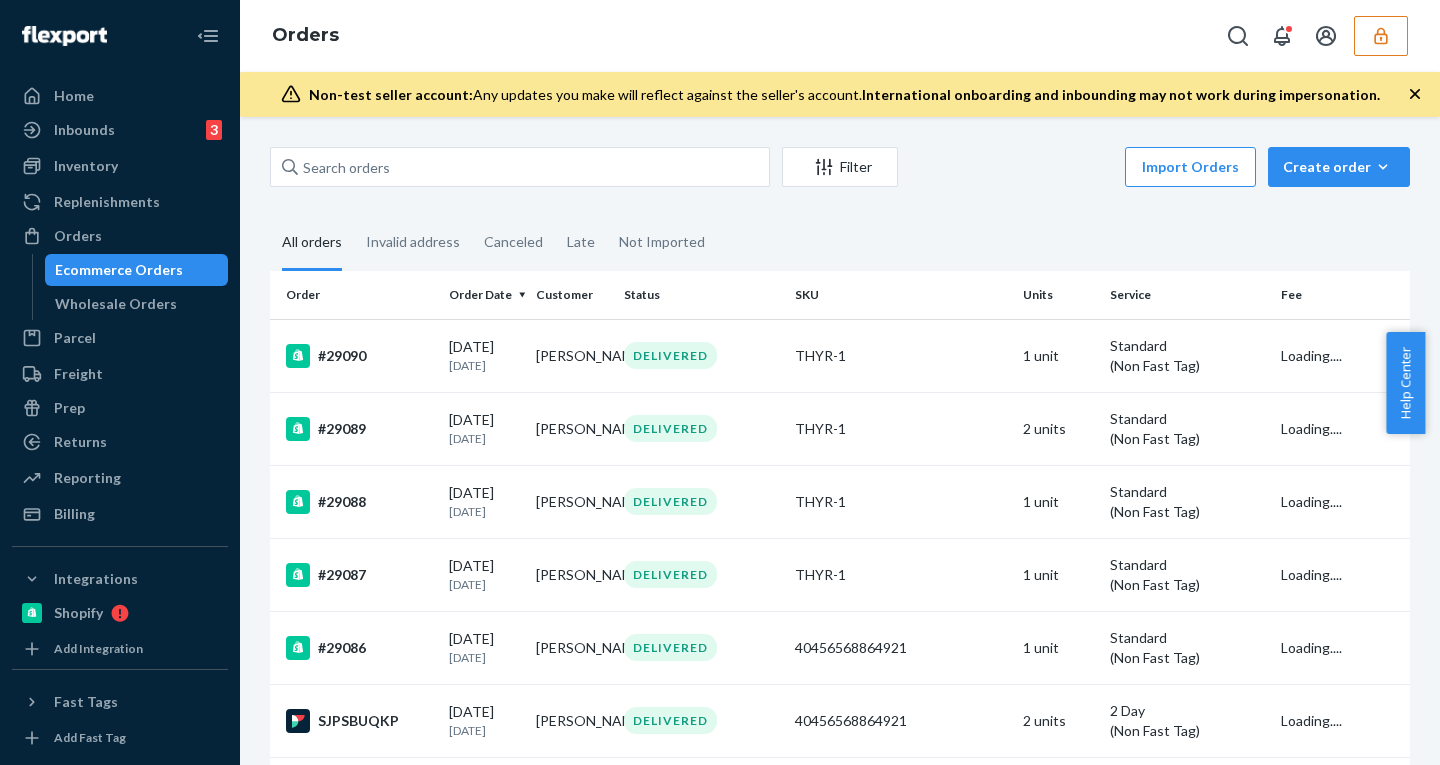 click at bounding box center [1381, 36] 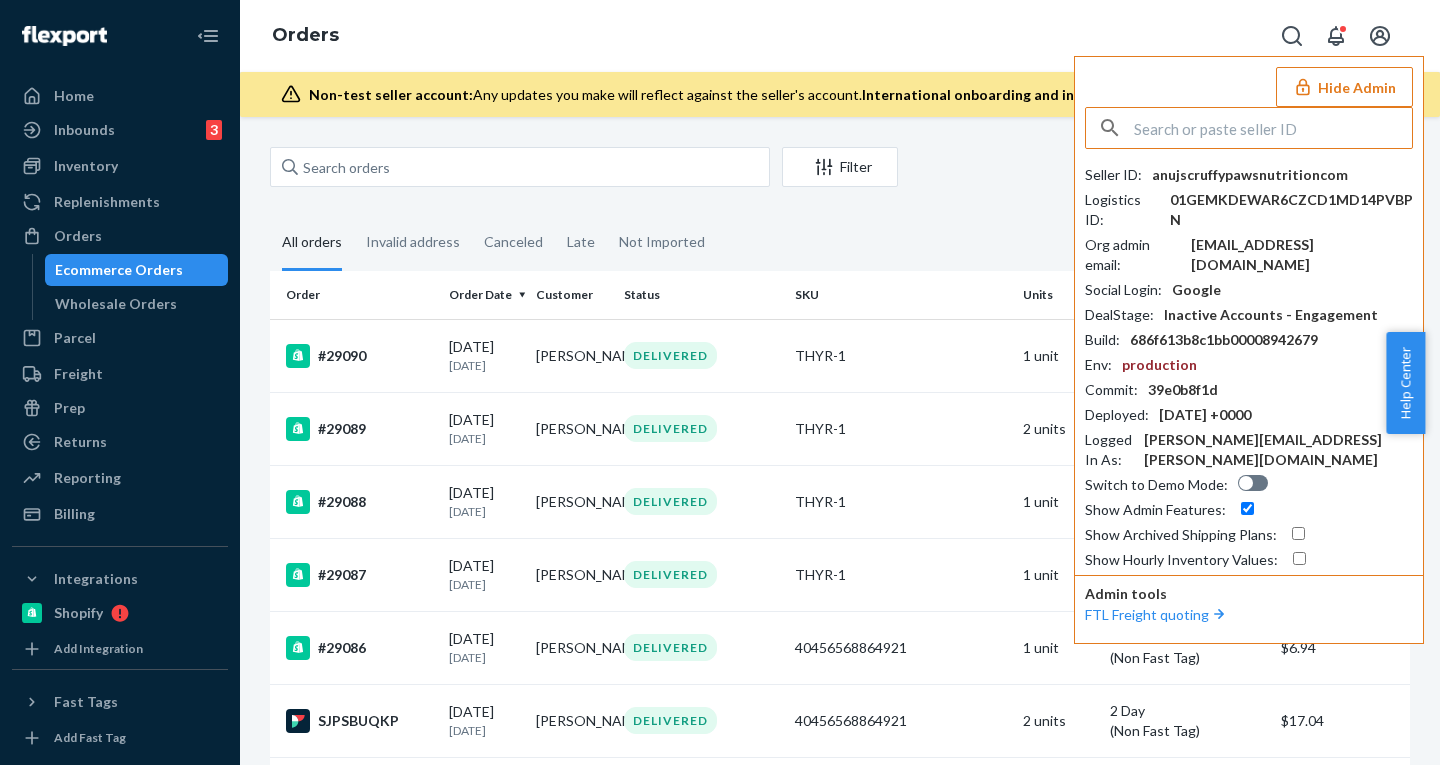 click at bounding box center [1273, 128] 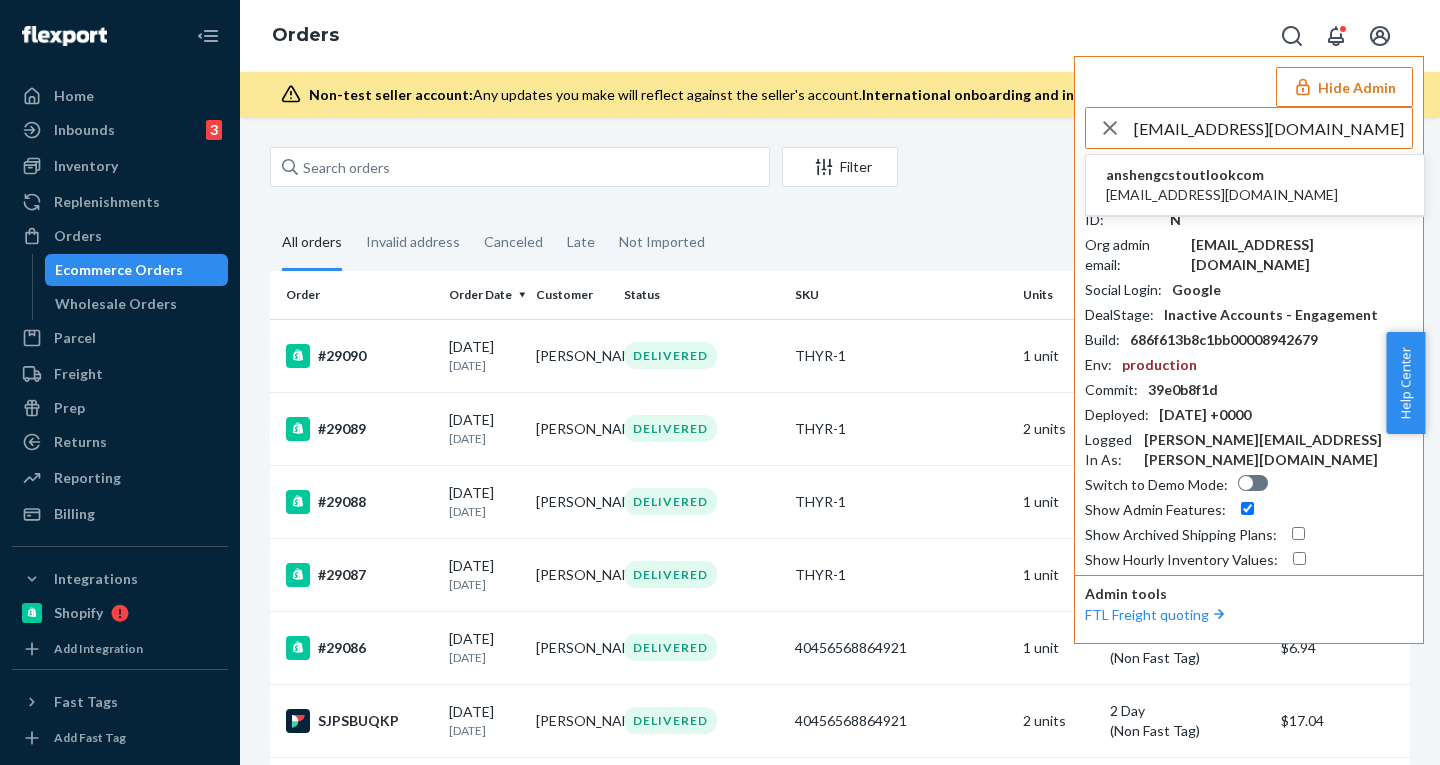 type on "ansheng_cst@outlook.com" 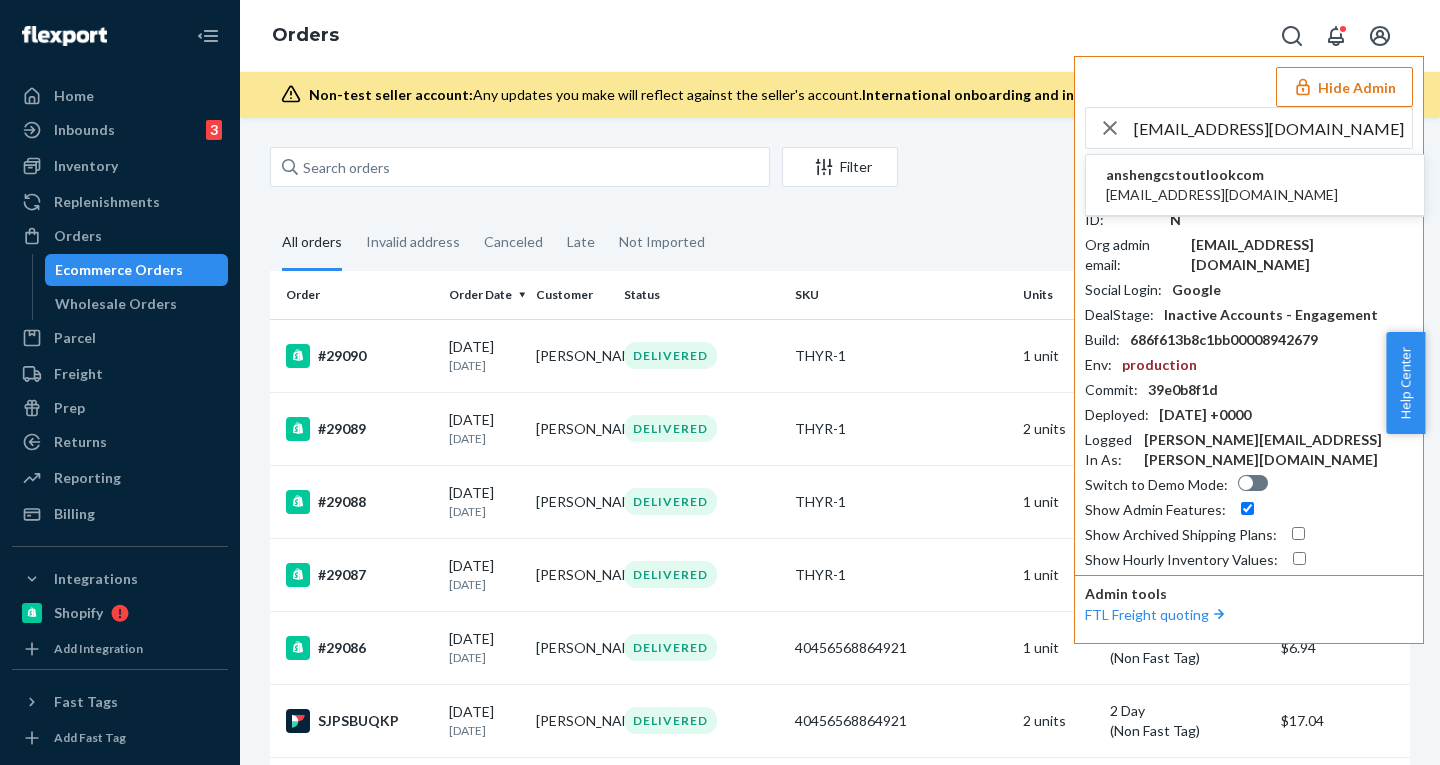 click on "ansheng_cst@outlook.com" at bounding box center [1222, 195] 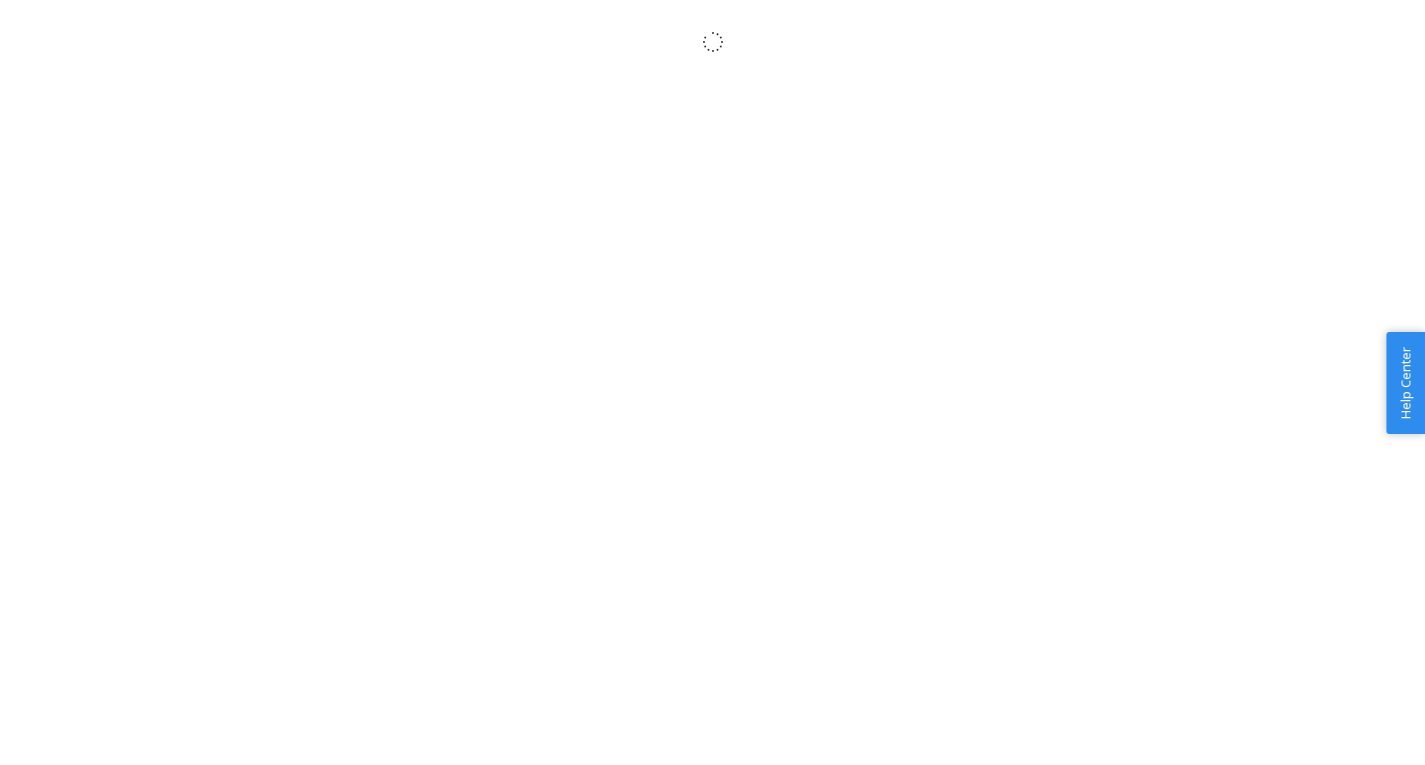 scroll, scrollTop: 0, scrollLeft: 0, axis: both 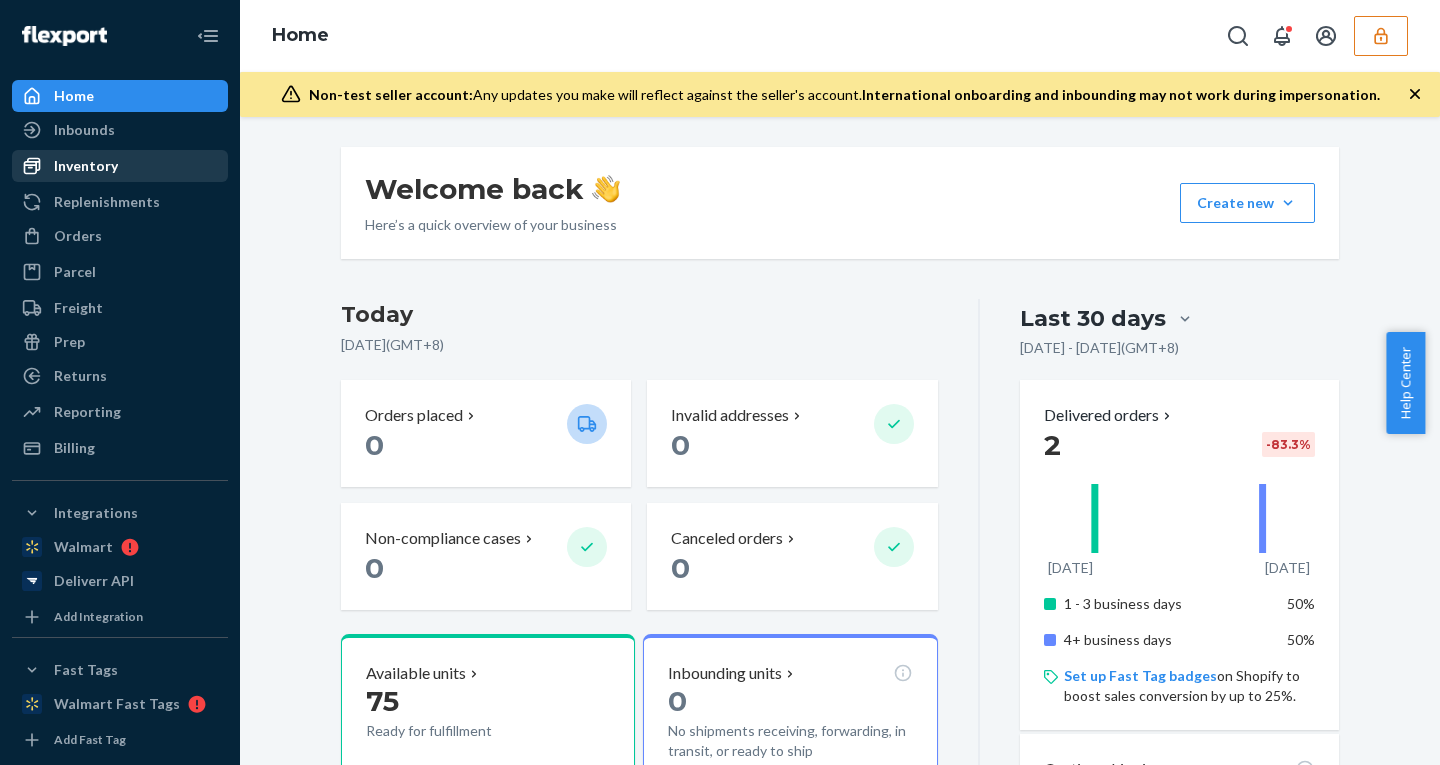 click on "Inventory" at bounding box center [86, 166] 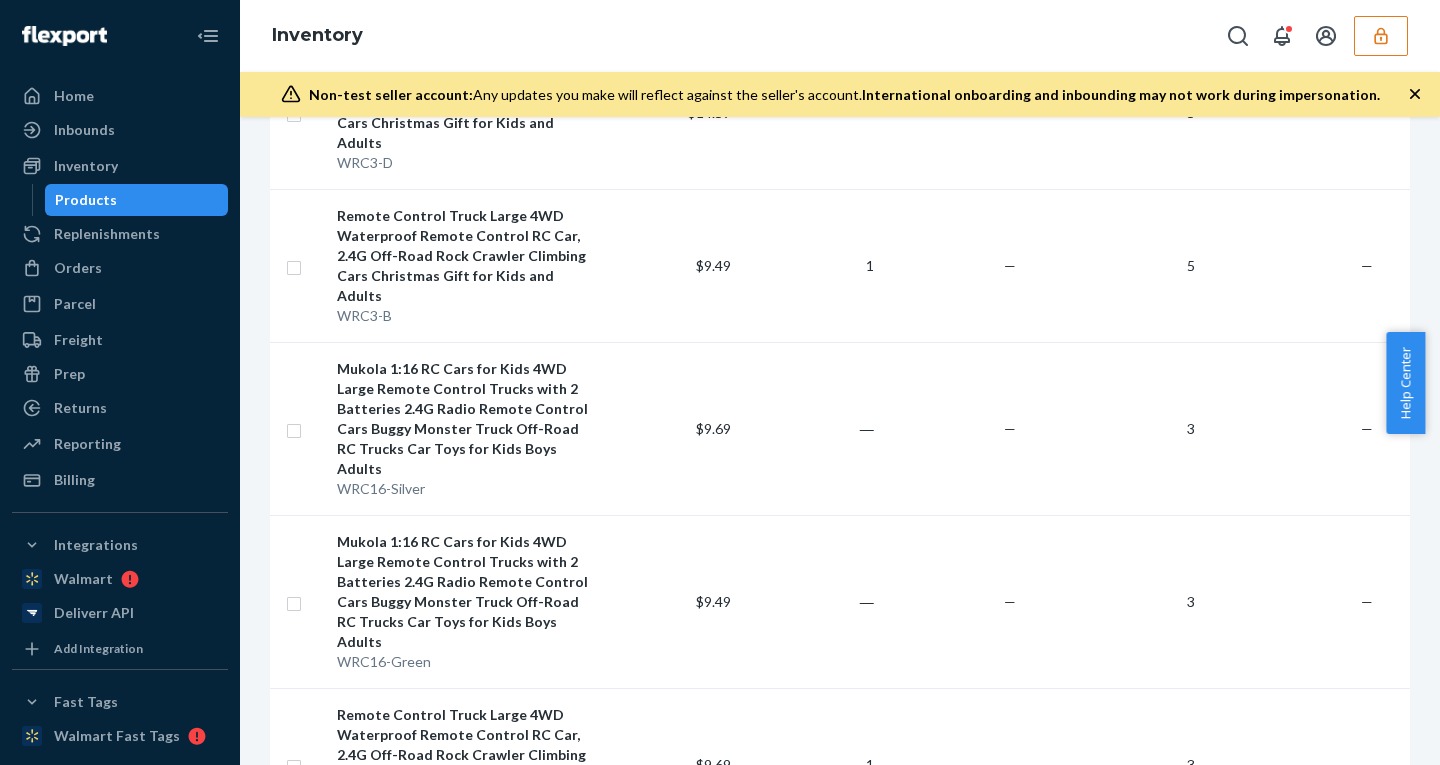 scroll, scrollTop: 831, scrollLeft: 0, axis: vertical 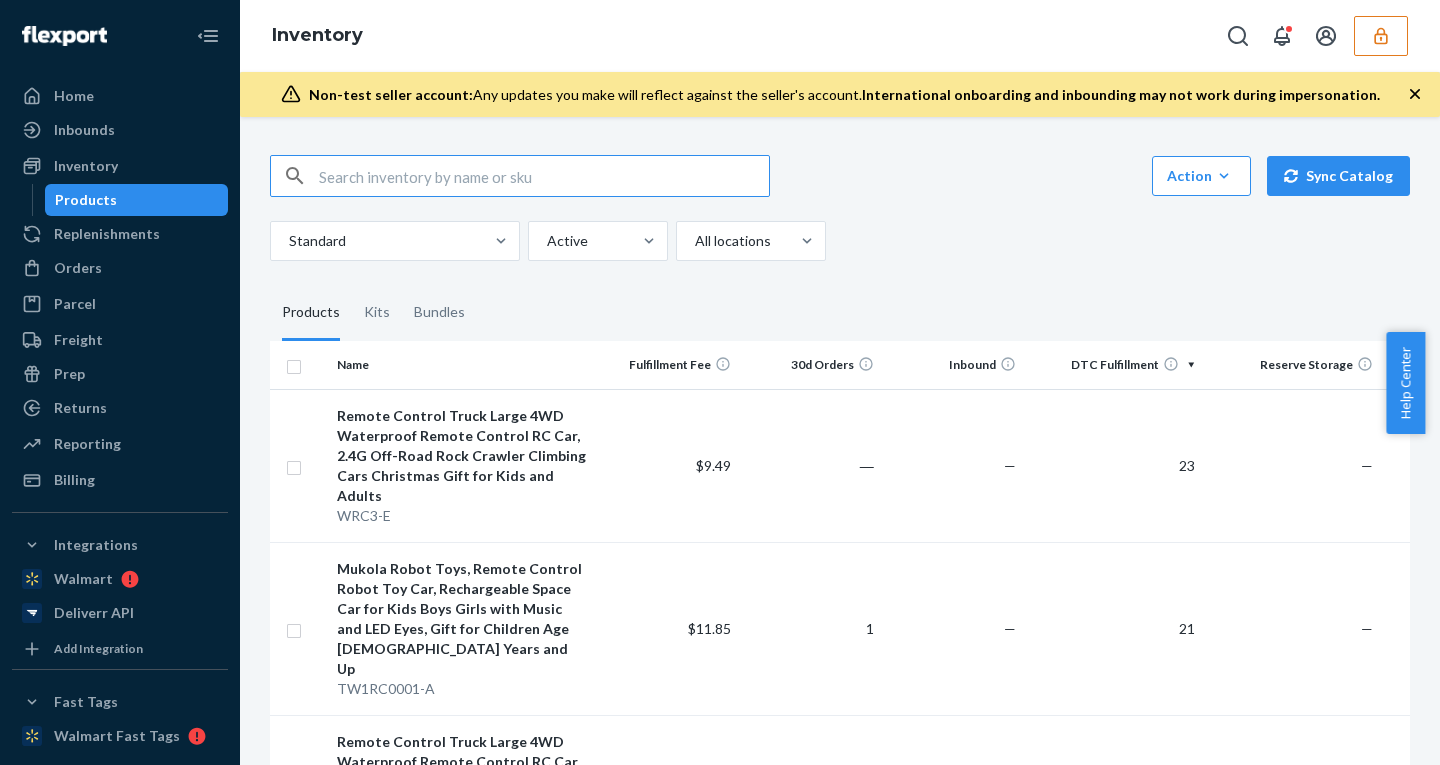 click at bounding box center [544, 176] 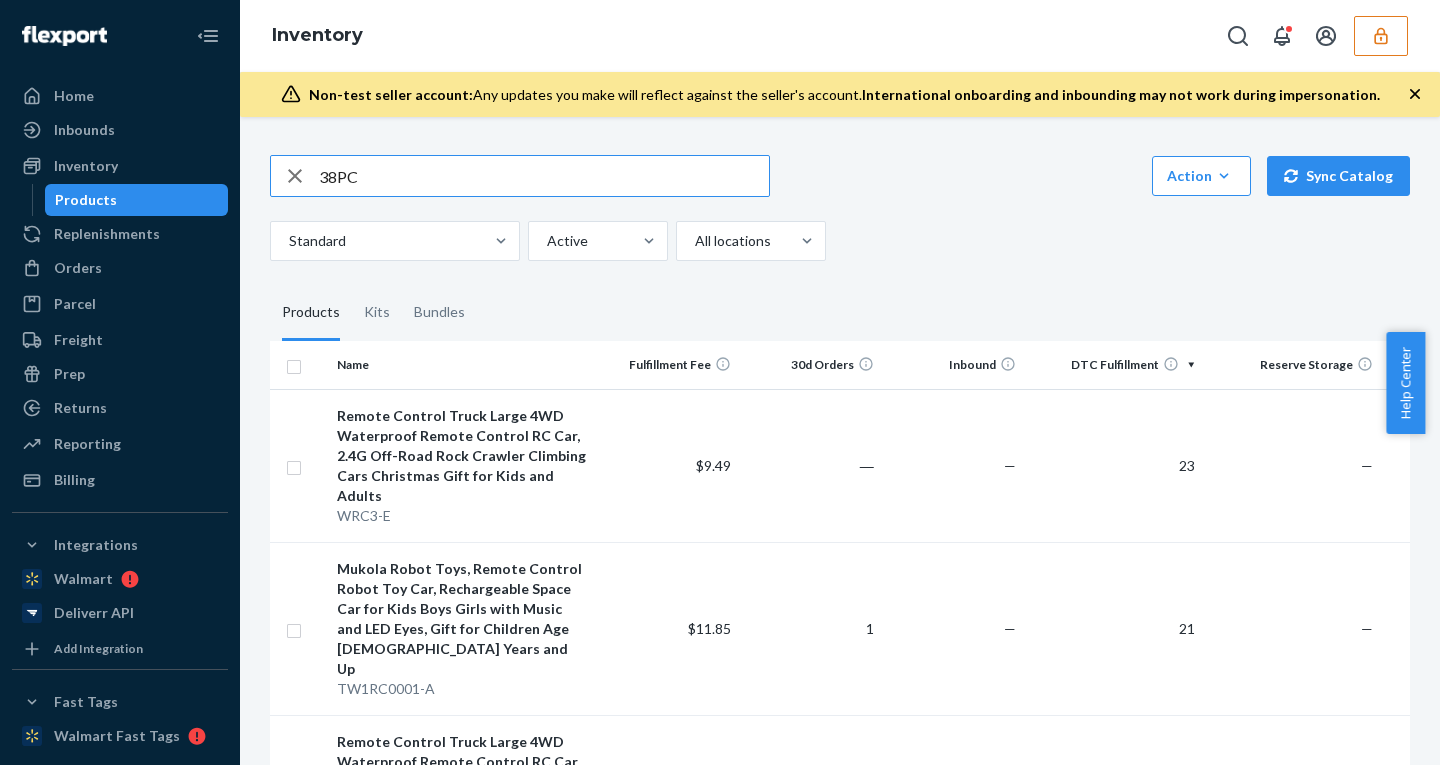 type on "38PC" 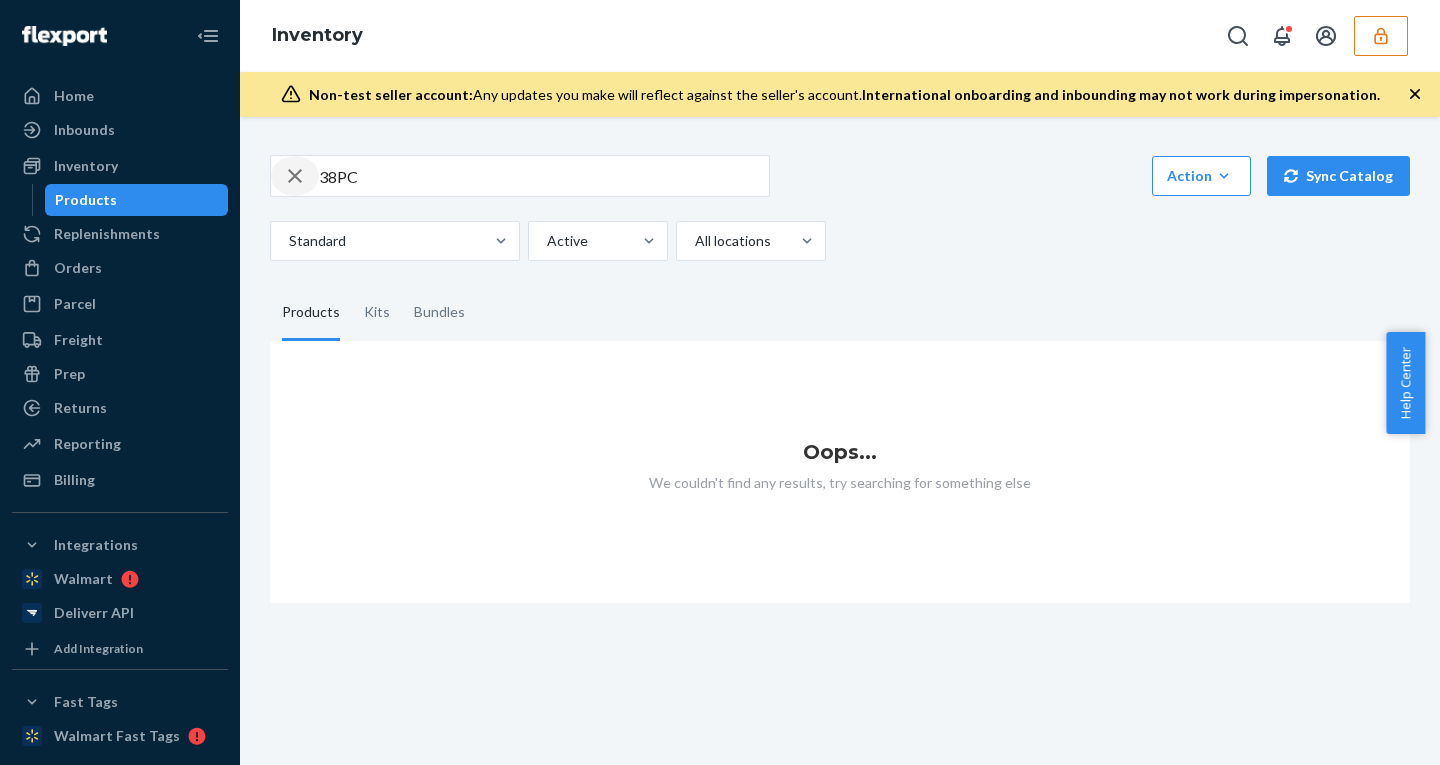 click at bounding box center (295, 176) 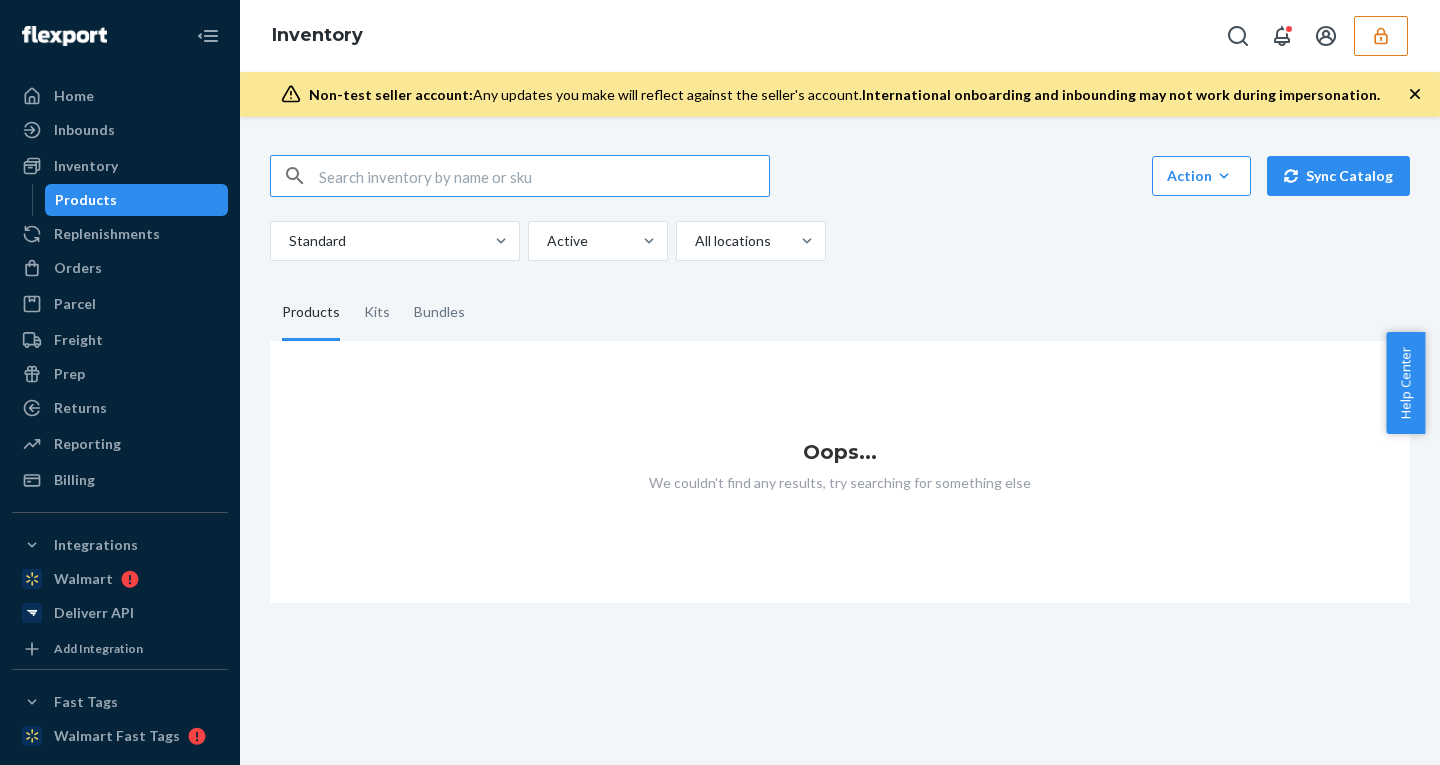 click at bounding box center (544, 176) 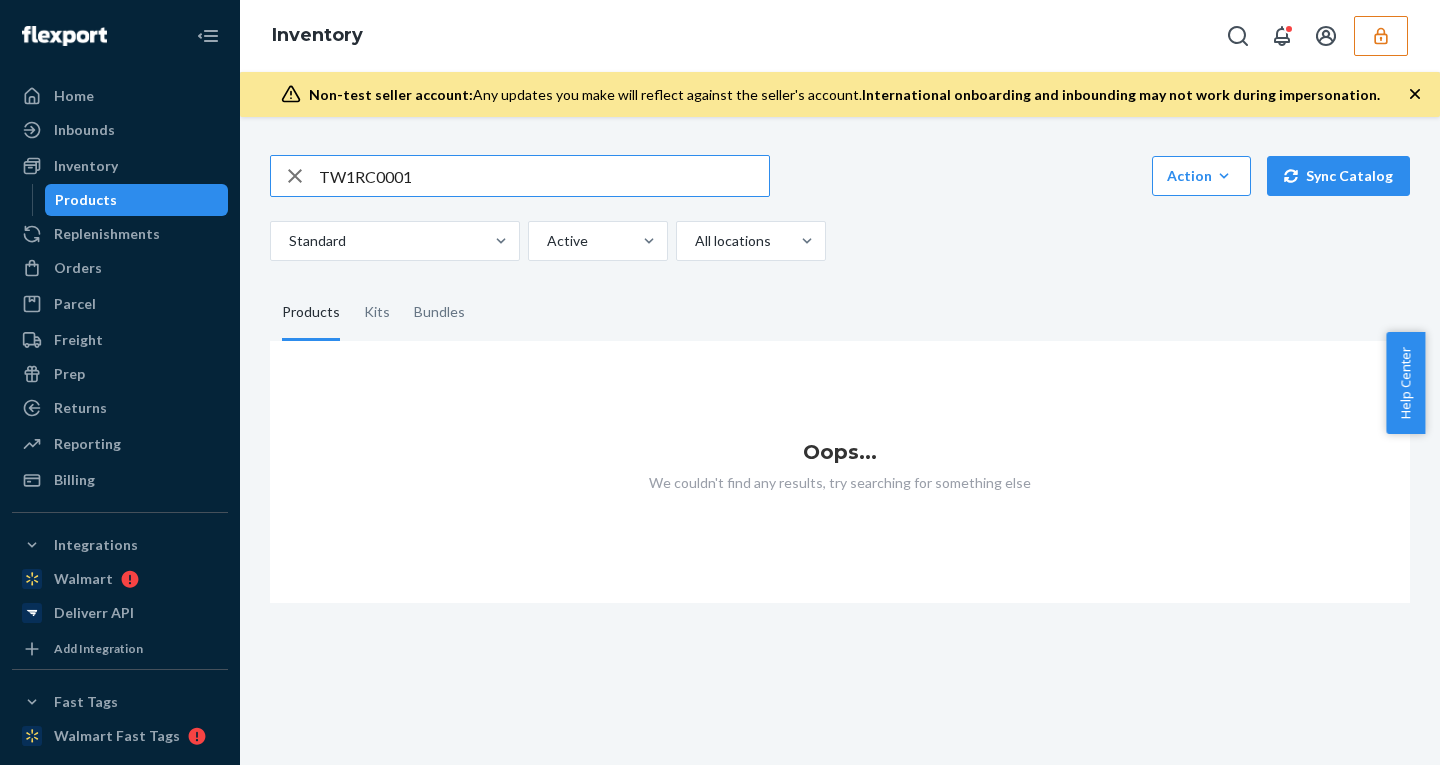 type on "TW1RC0001" 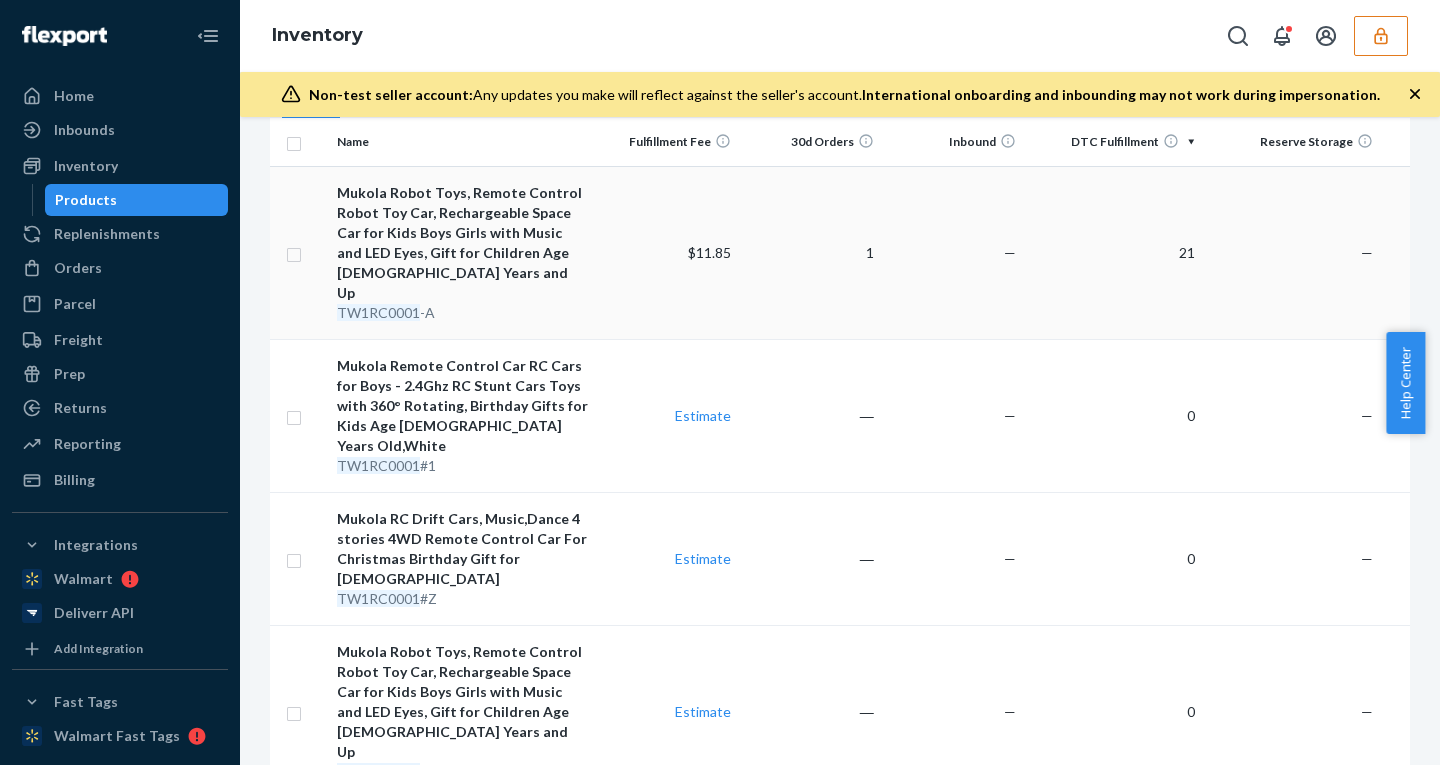 scroll, scrollTop: 0, scrollLeft: 0, axis: both 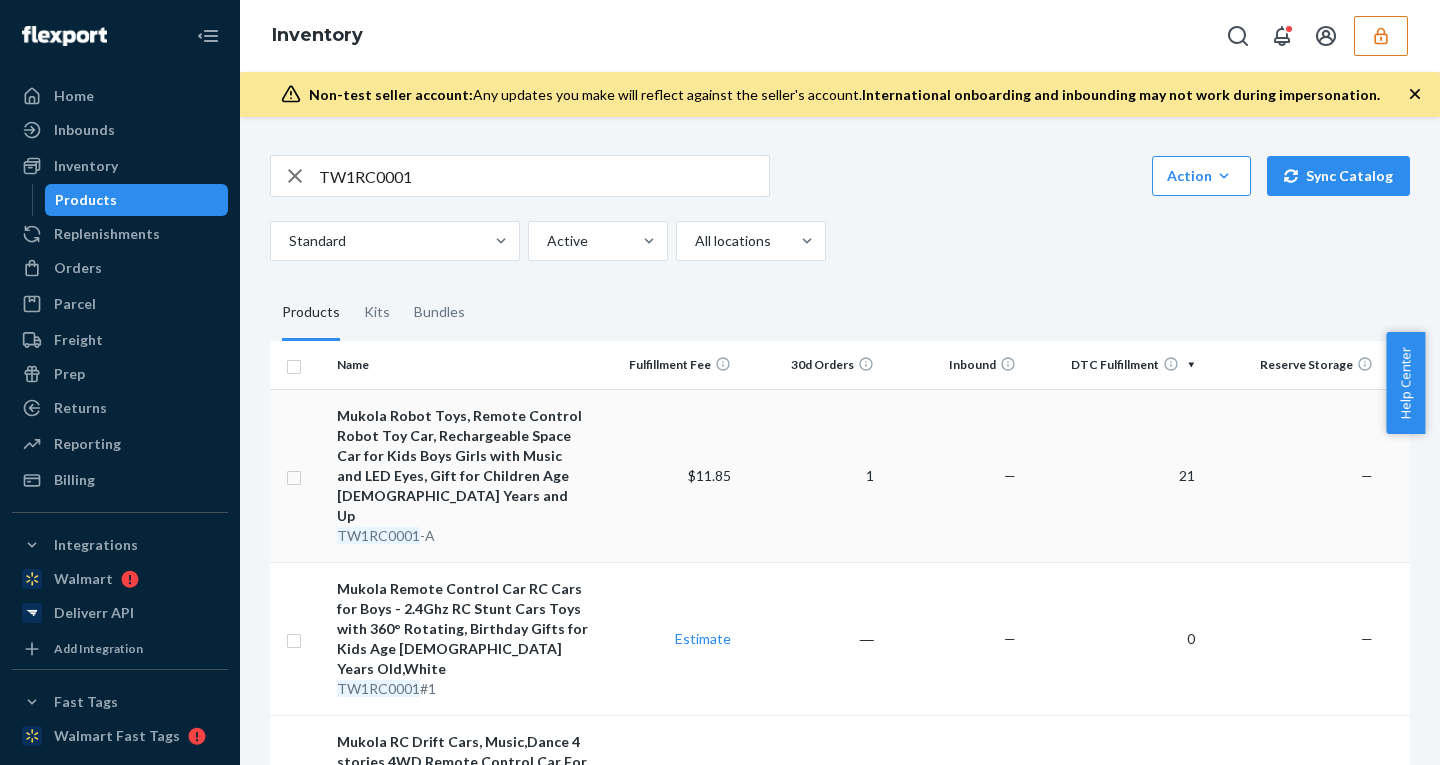click on "$11.85" at bounding box center [668, 475] 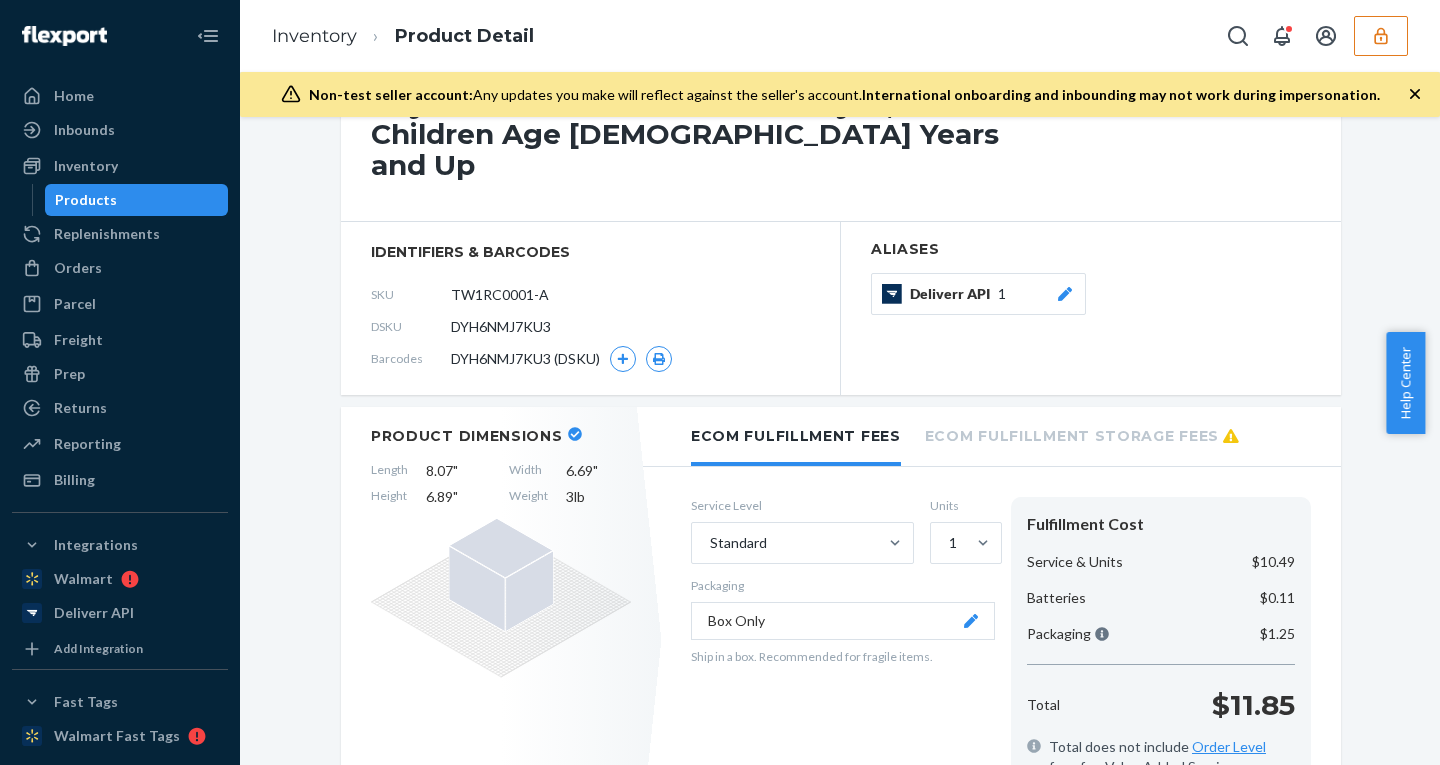 scroll, scrollTop: 124, scrollLeft: 0, axis: vertical 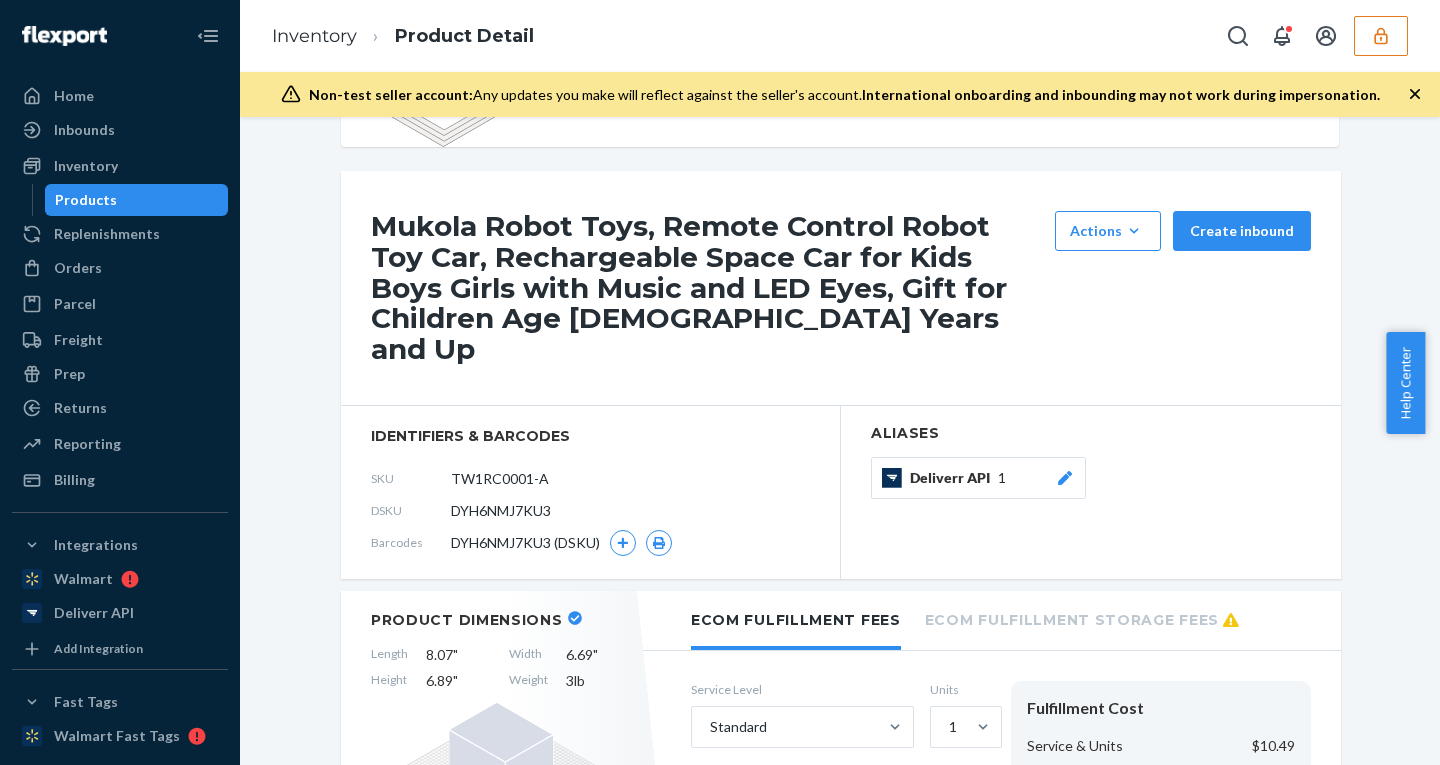 drag, startPoint x: 549, startPoint y: 447, endPoint x: 327, endPoint y: 400, distance: 226.92068 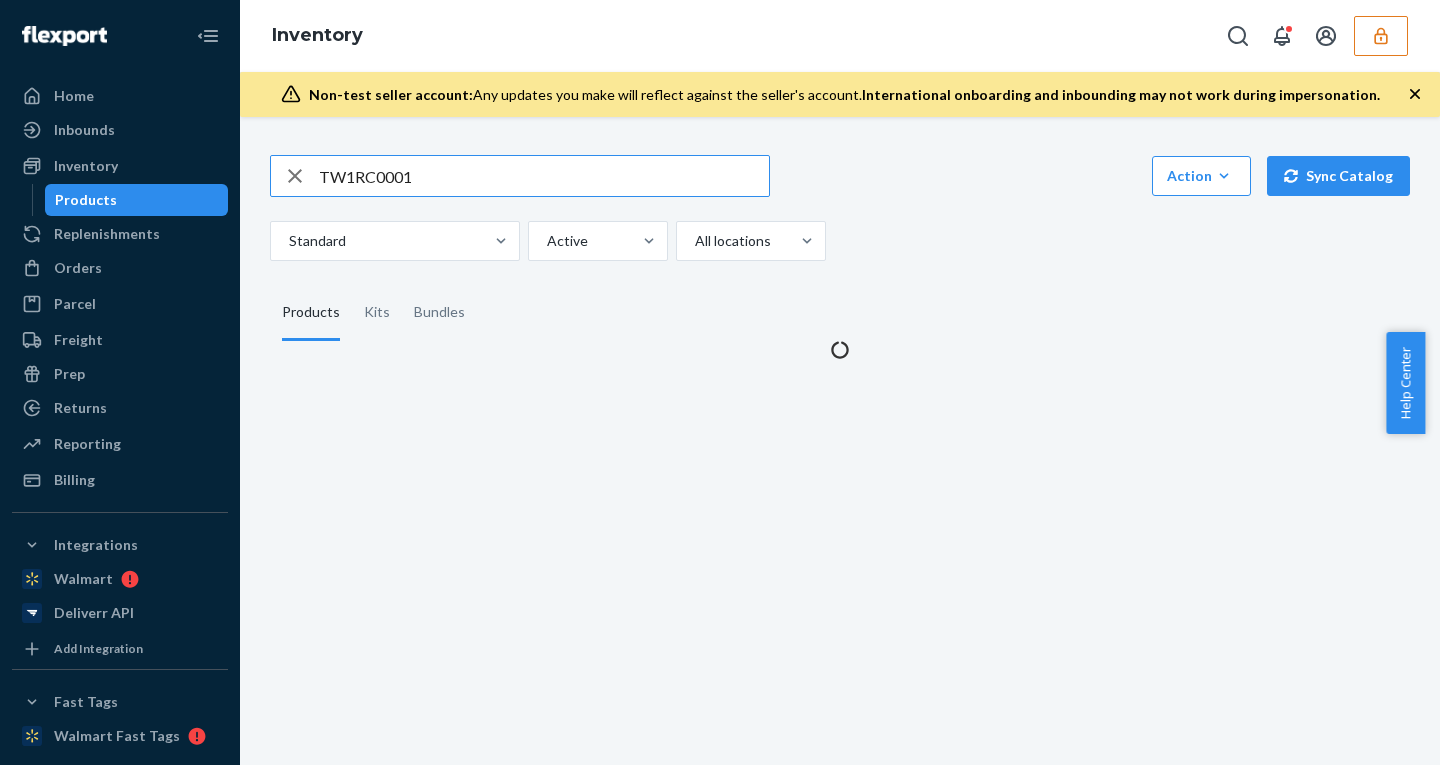 scroll, scrollTop: 0, scrollLeft: 0, axis: both 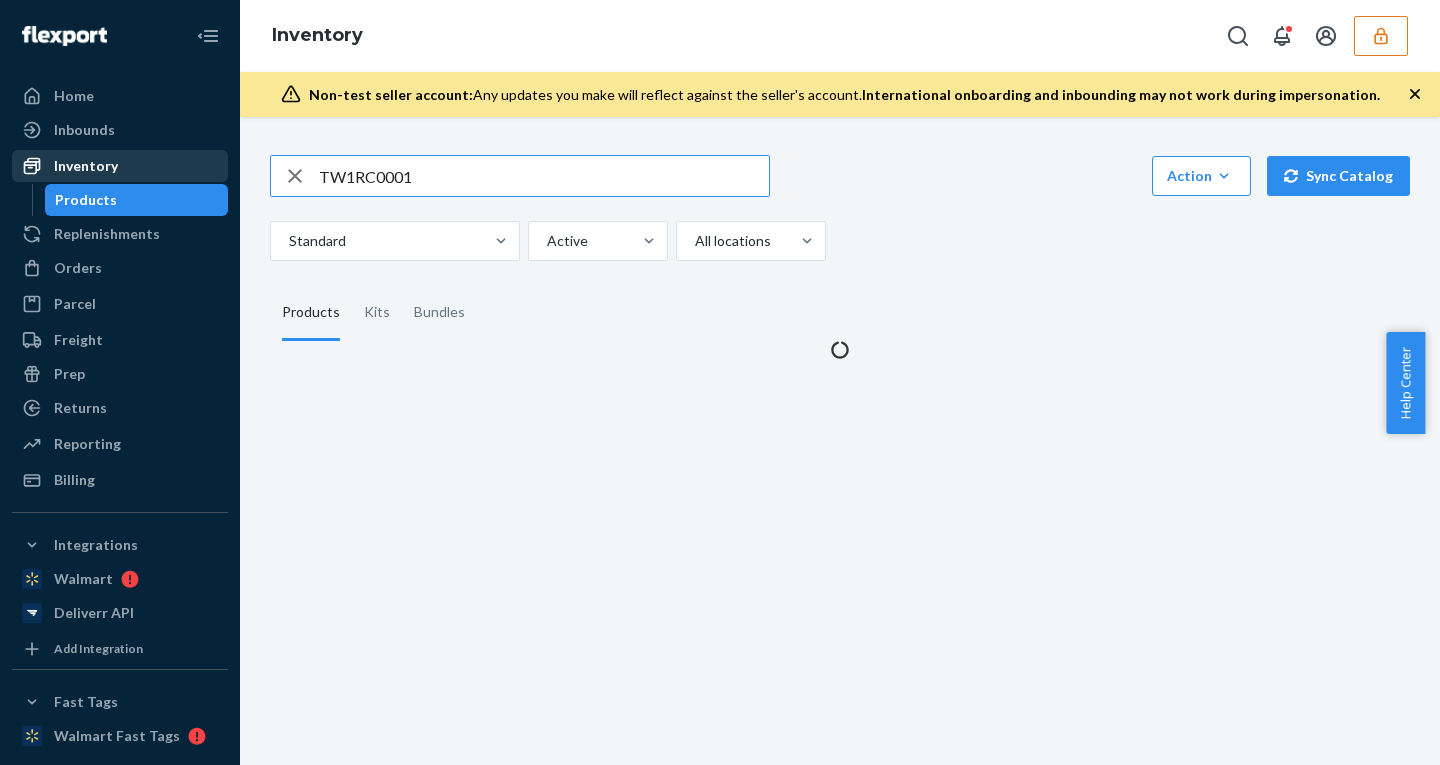 drag, startPoint x: 438, startPoint y: 175, endPoint x: 164, endPoint y: 175, distance: 274 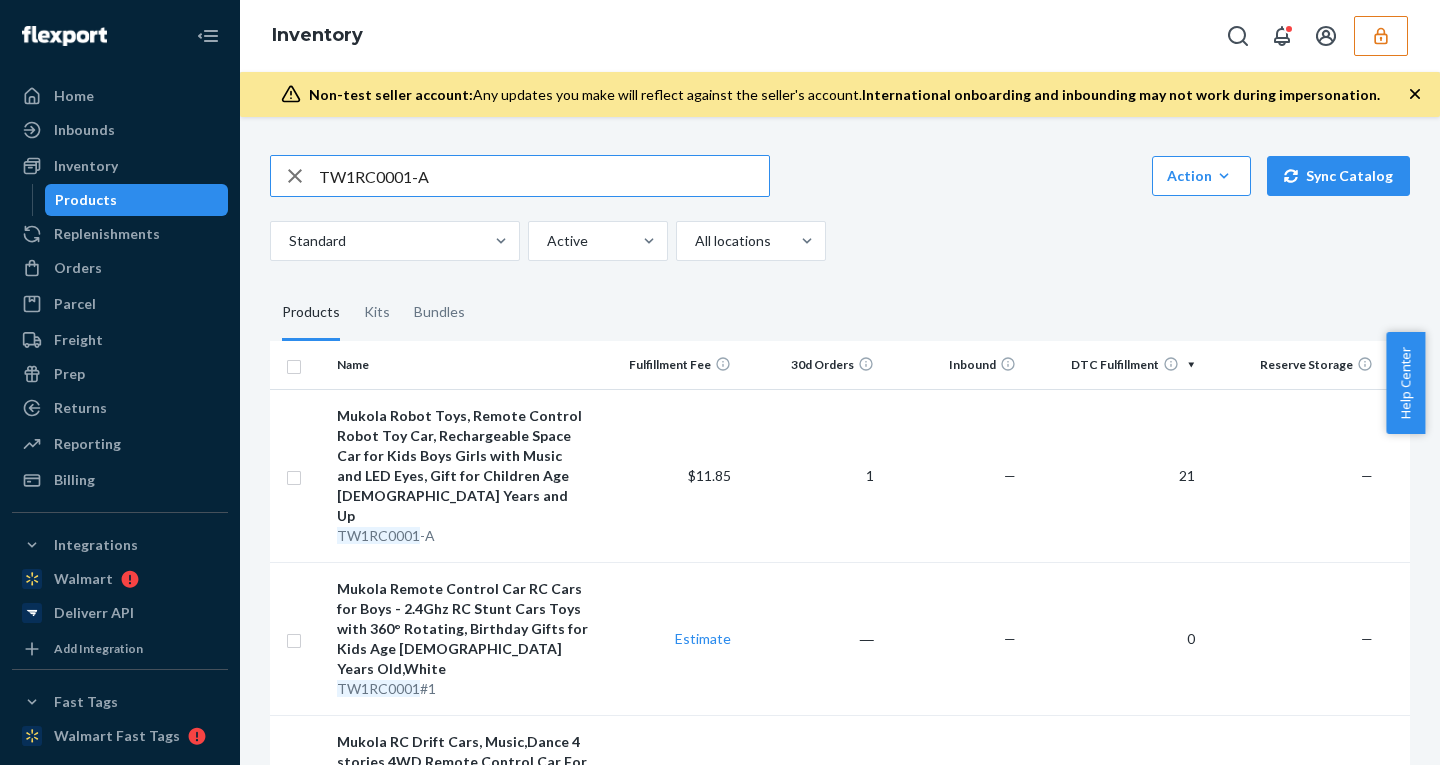type on "TW1RC0001-A" 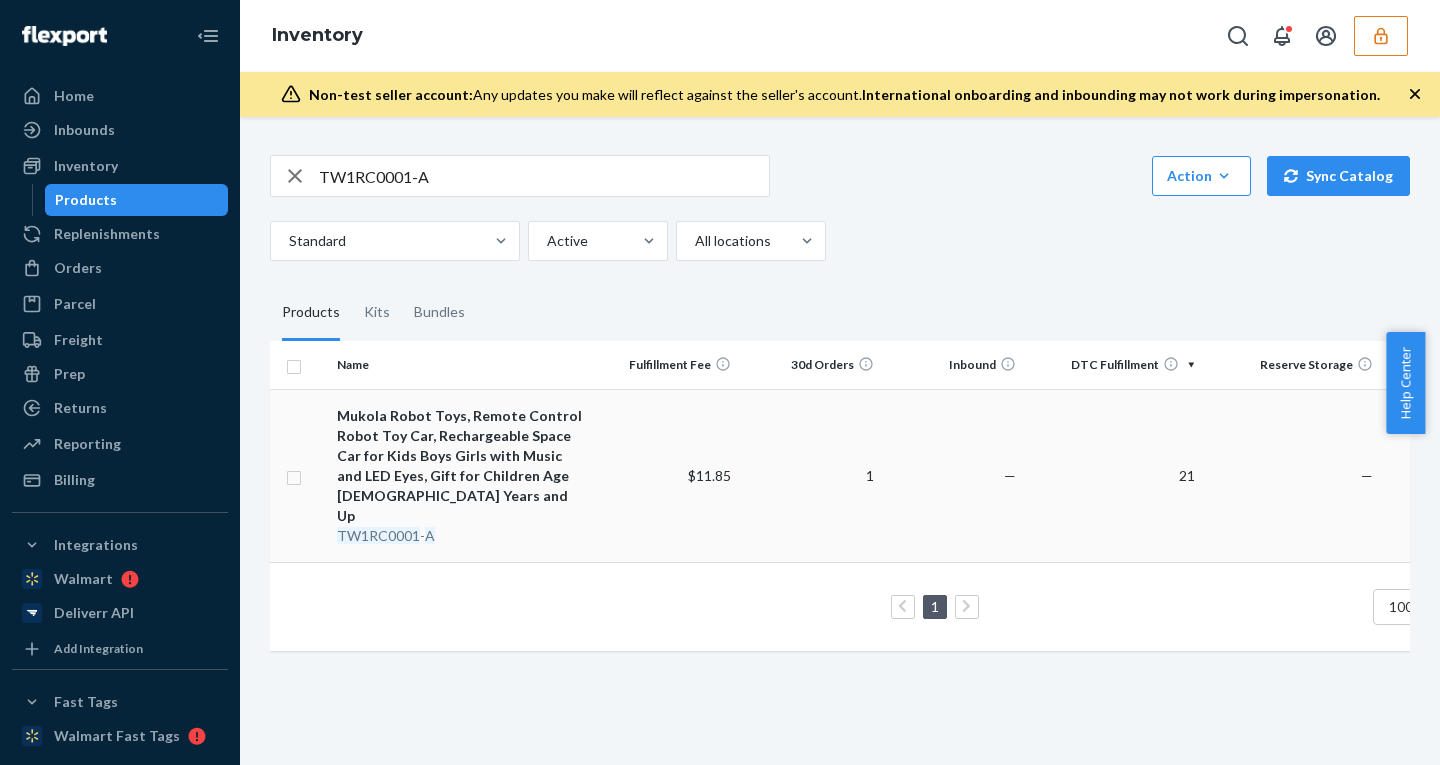 click on "Mukola Robot Toys, Remote Control Robot Toy Car, Rechargeable Space Car for Kids Boys Girls with Music and LED Eyes, Gift for Children Age 8 Years and Up" at bounding box center [462, 466] 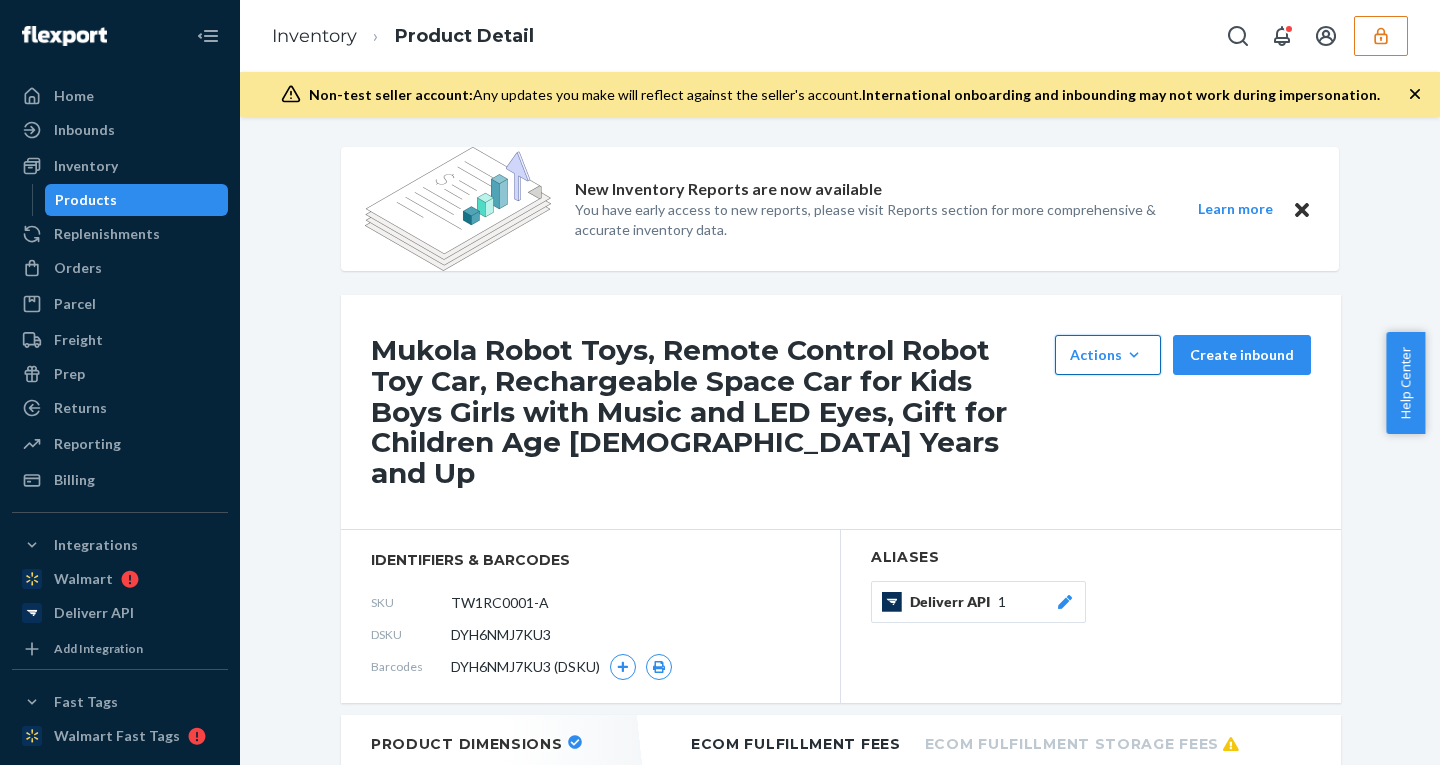 click on "Actions Add components Hide Request removal" at bounding box center [1108, 355] 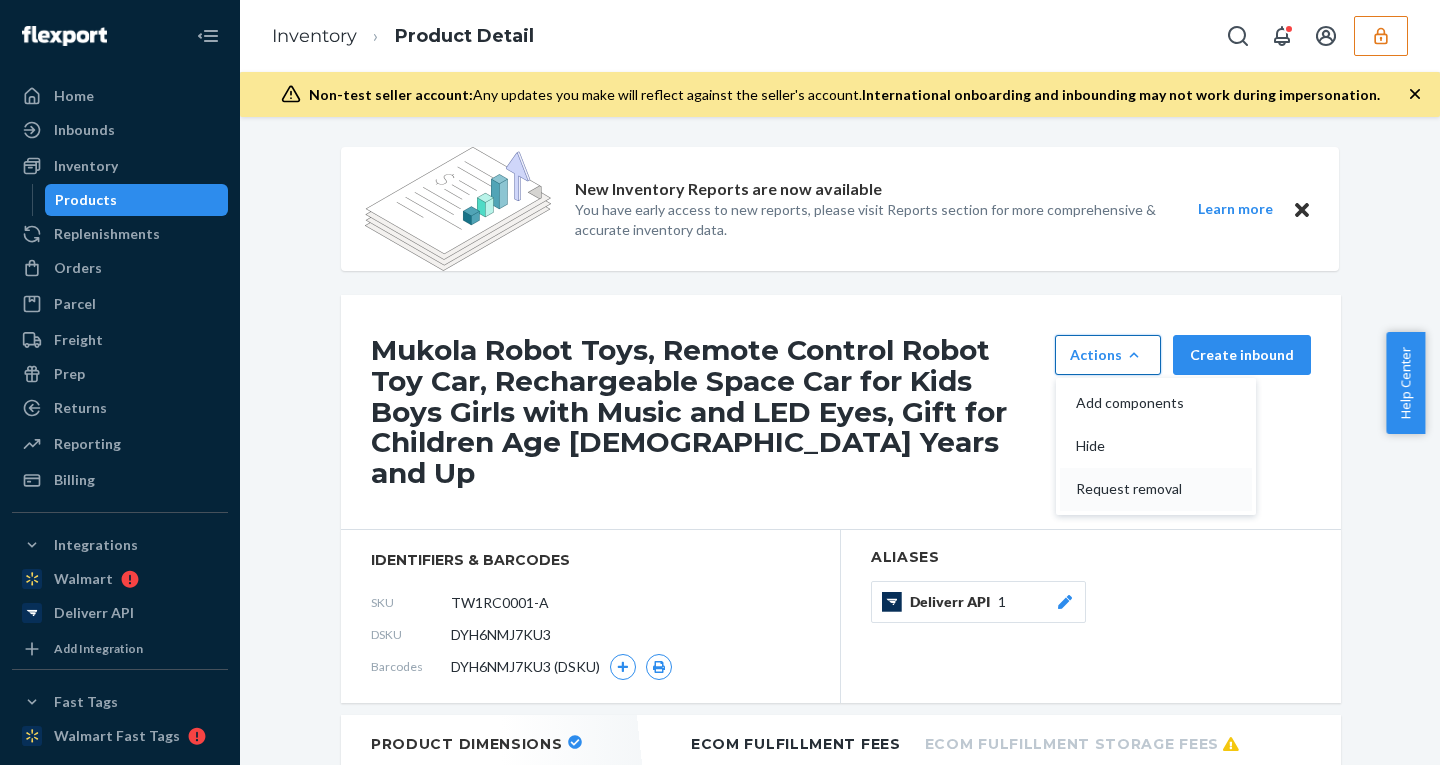 click on "Request removal" at bounding box center (1138, 489) 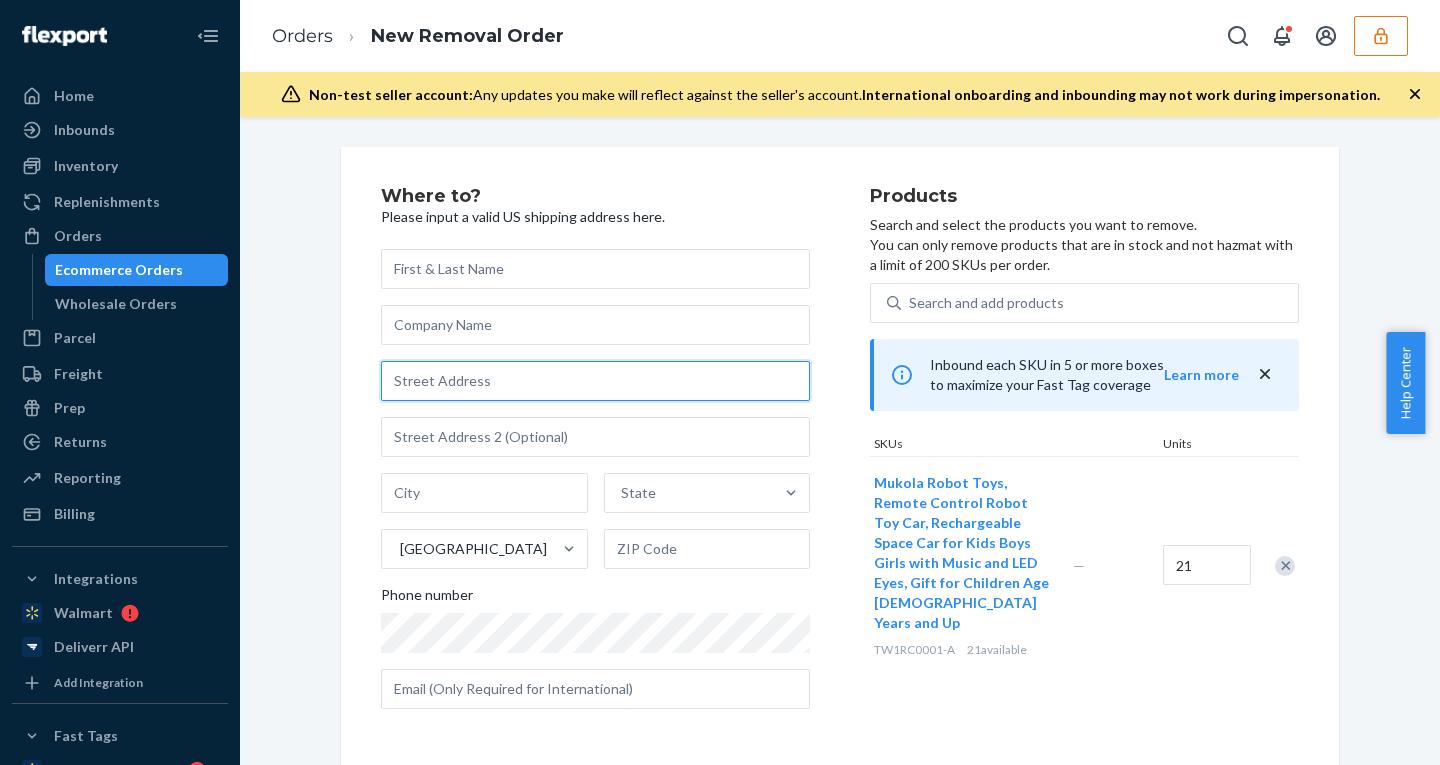 click at bounding box center (595, 381) 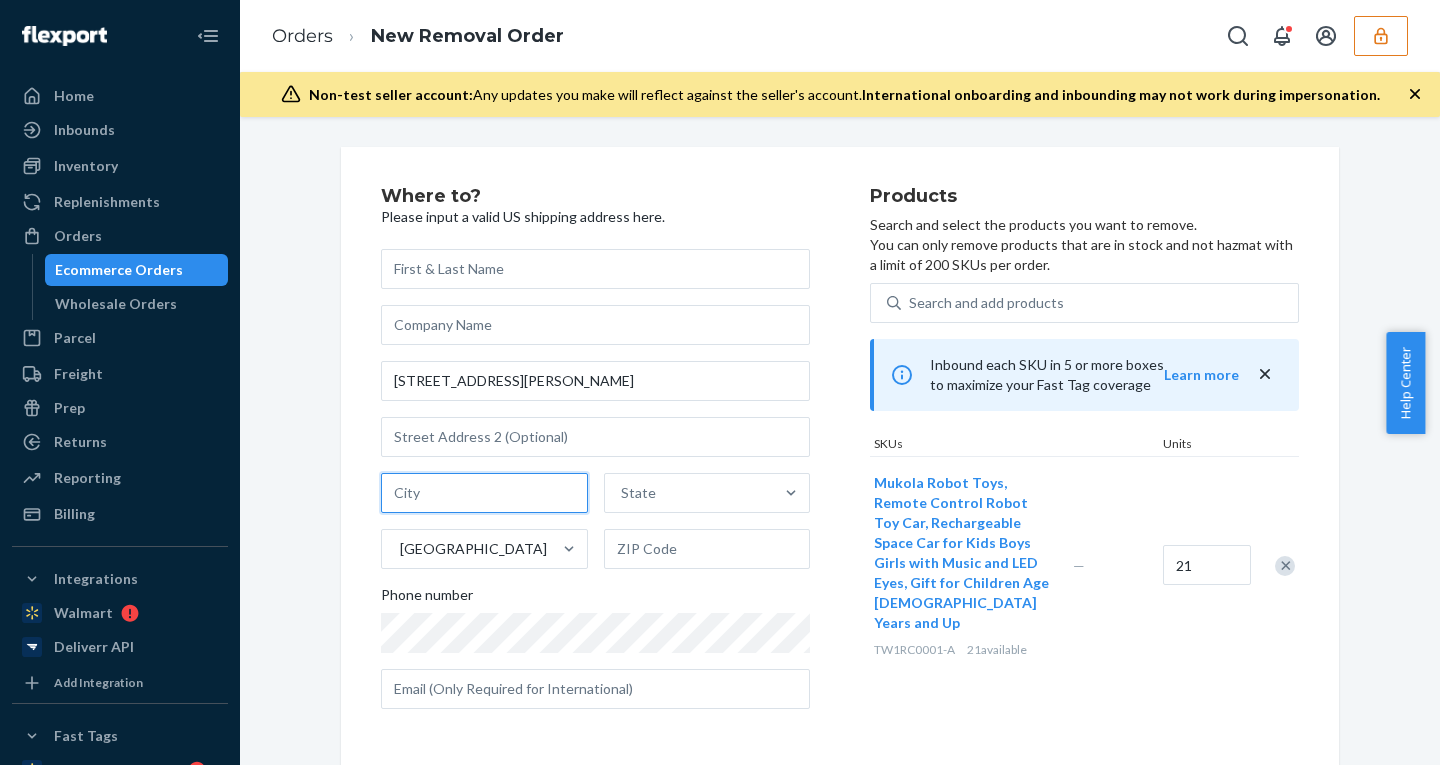type on "Manhattan - New York" 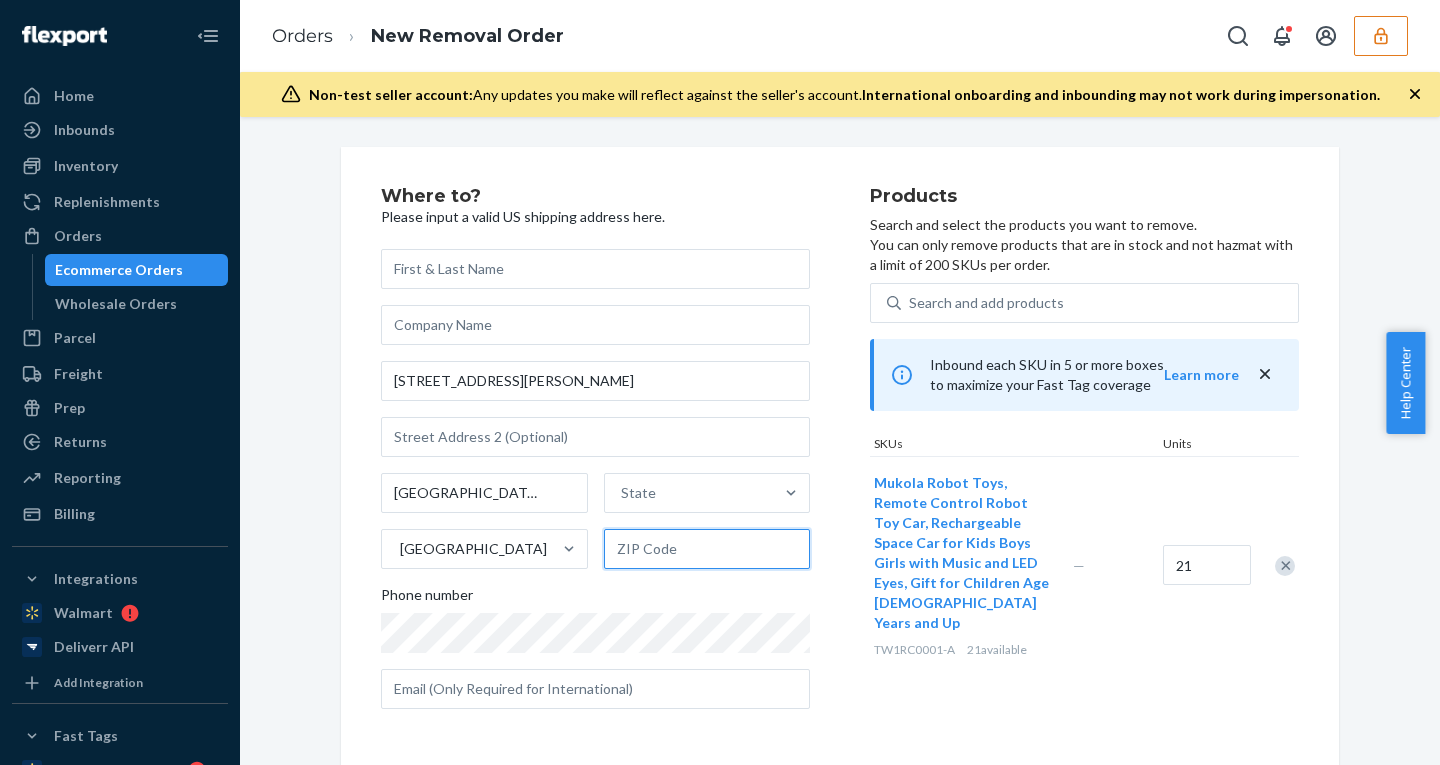 type on "10038" 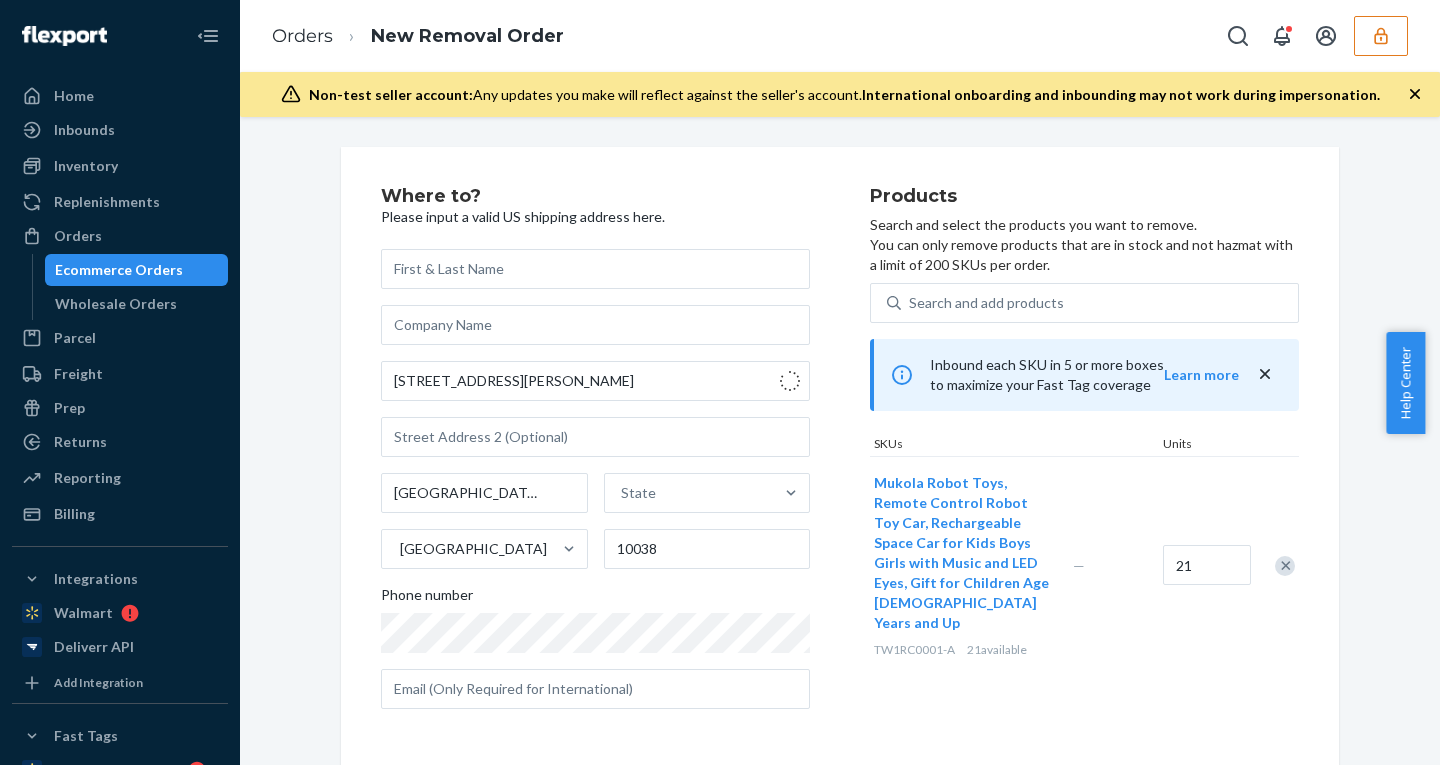 type on "Bloomsburg" 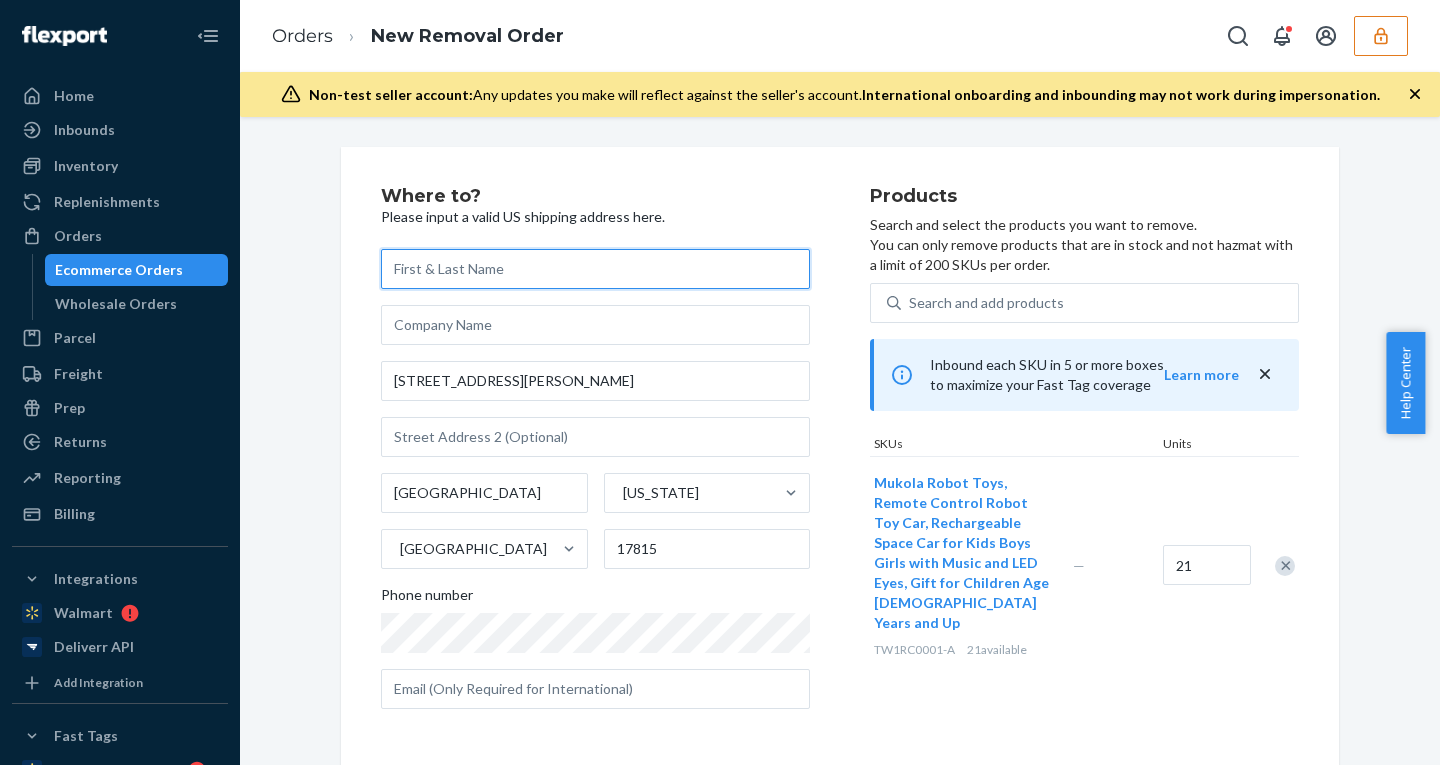 click at bounding box center (595, 269) 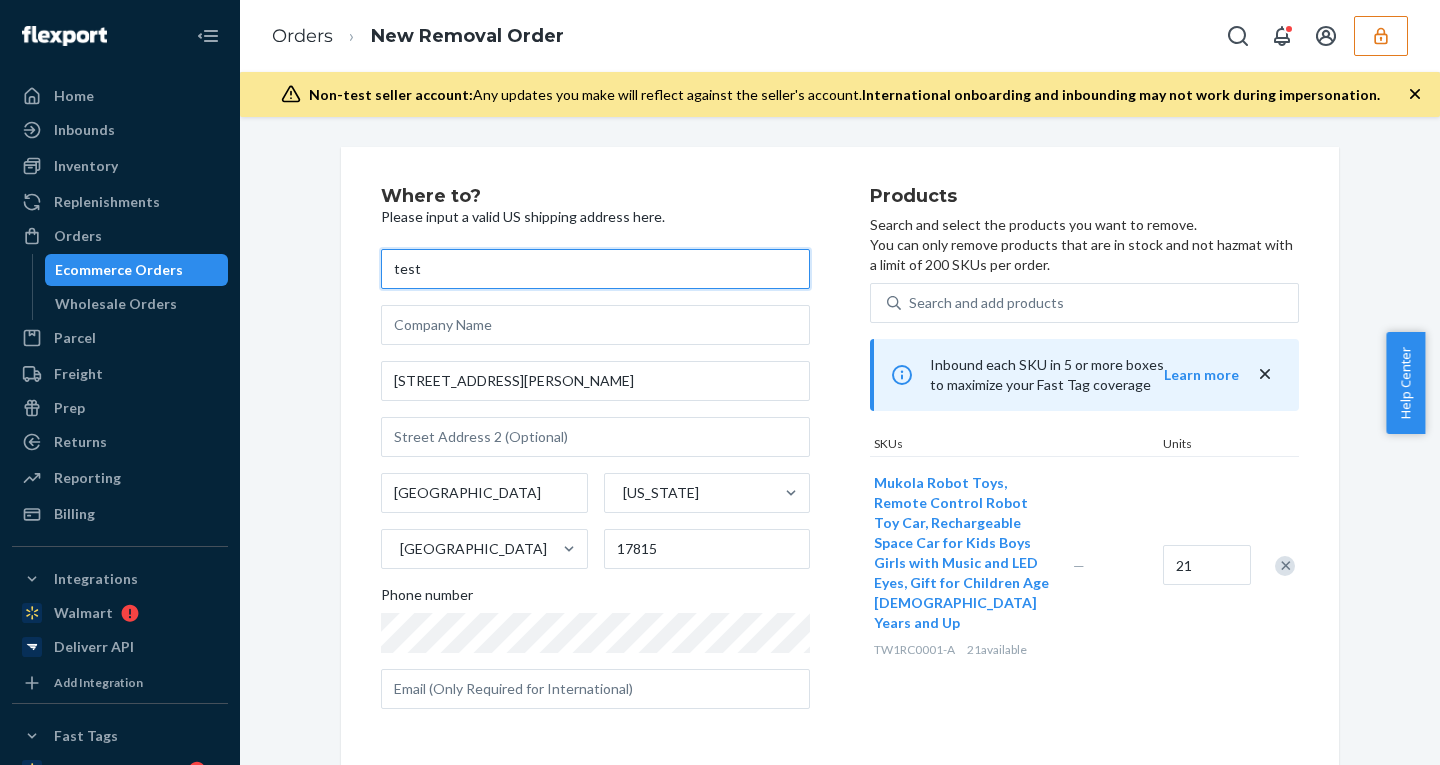 type on "test" 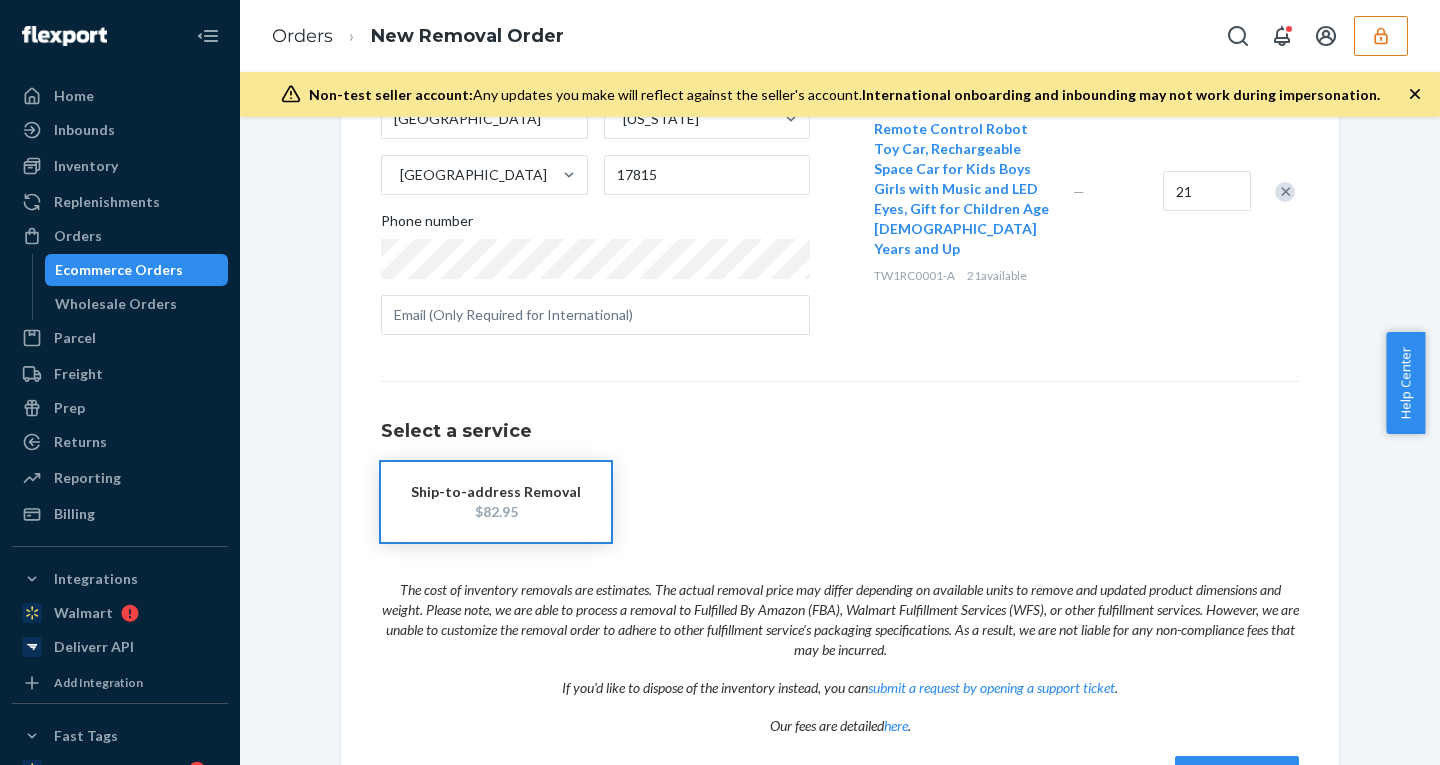 scroll, scrollTop: 445, scrollLeft: 0, axis: vertical 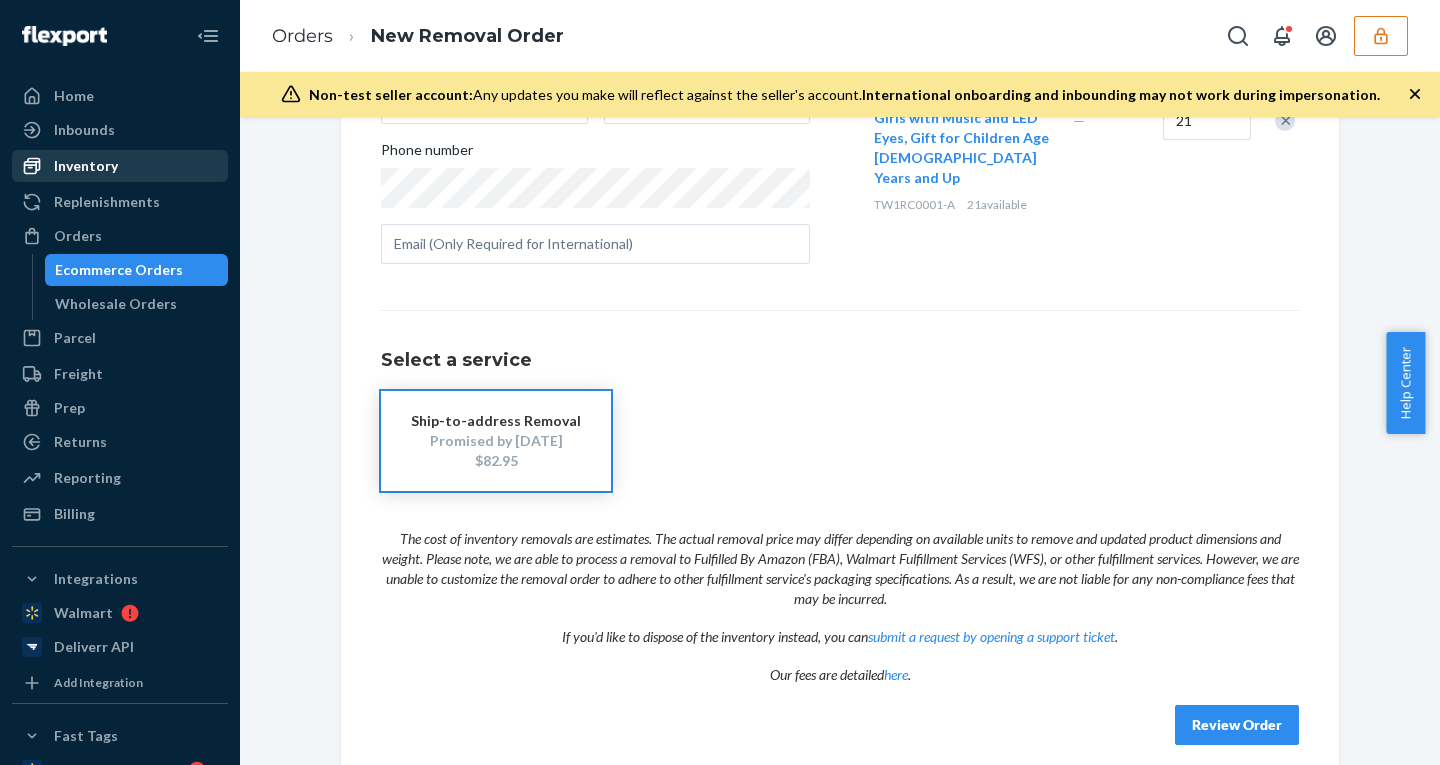 click on "Inventory" at bounding box center [86, 166] 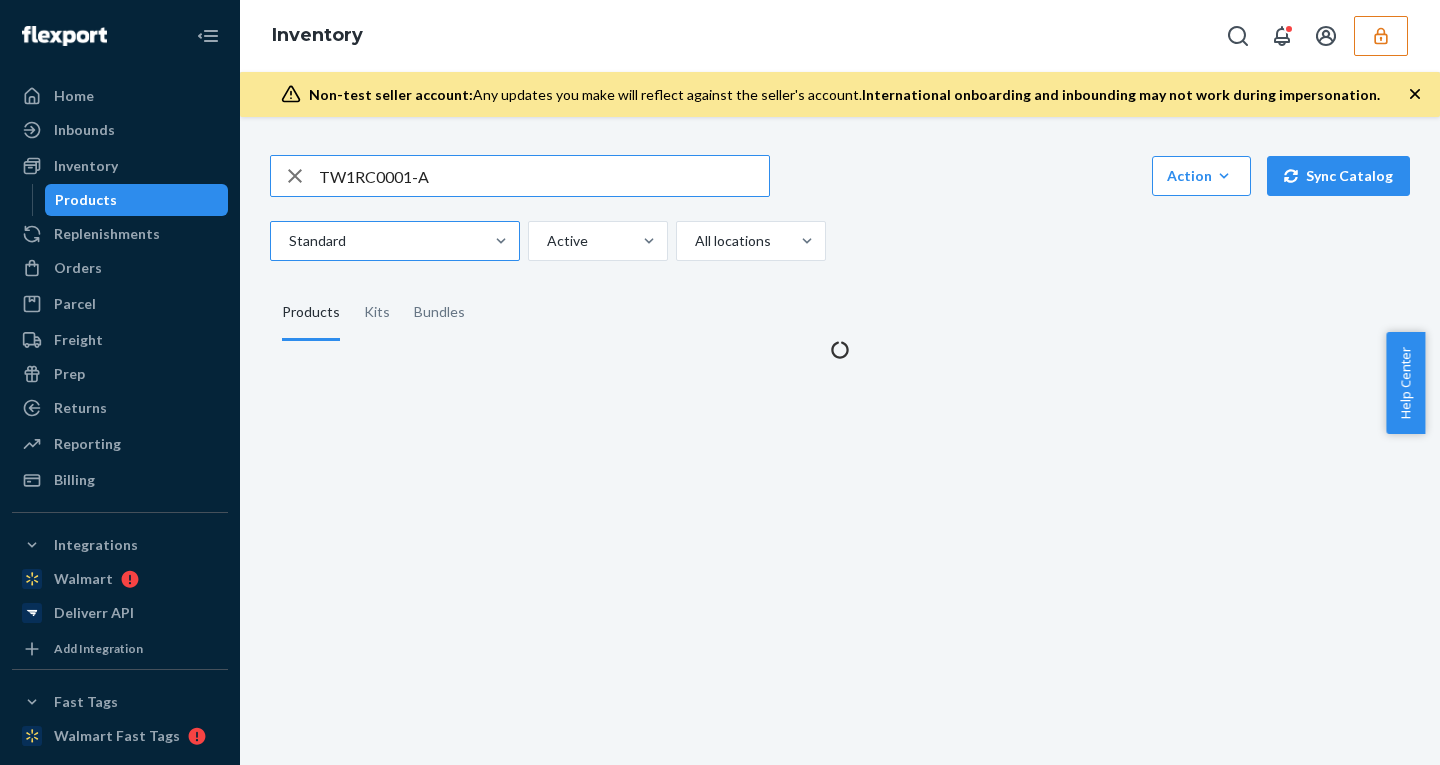 scroll, scrollTop: 0, scrollLeft: 0, axis: both 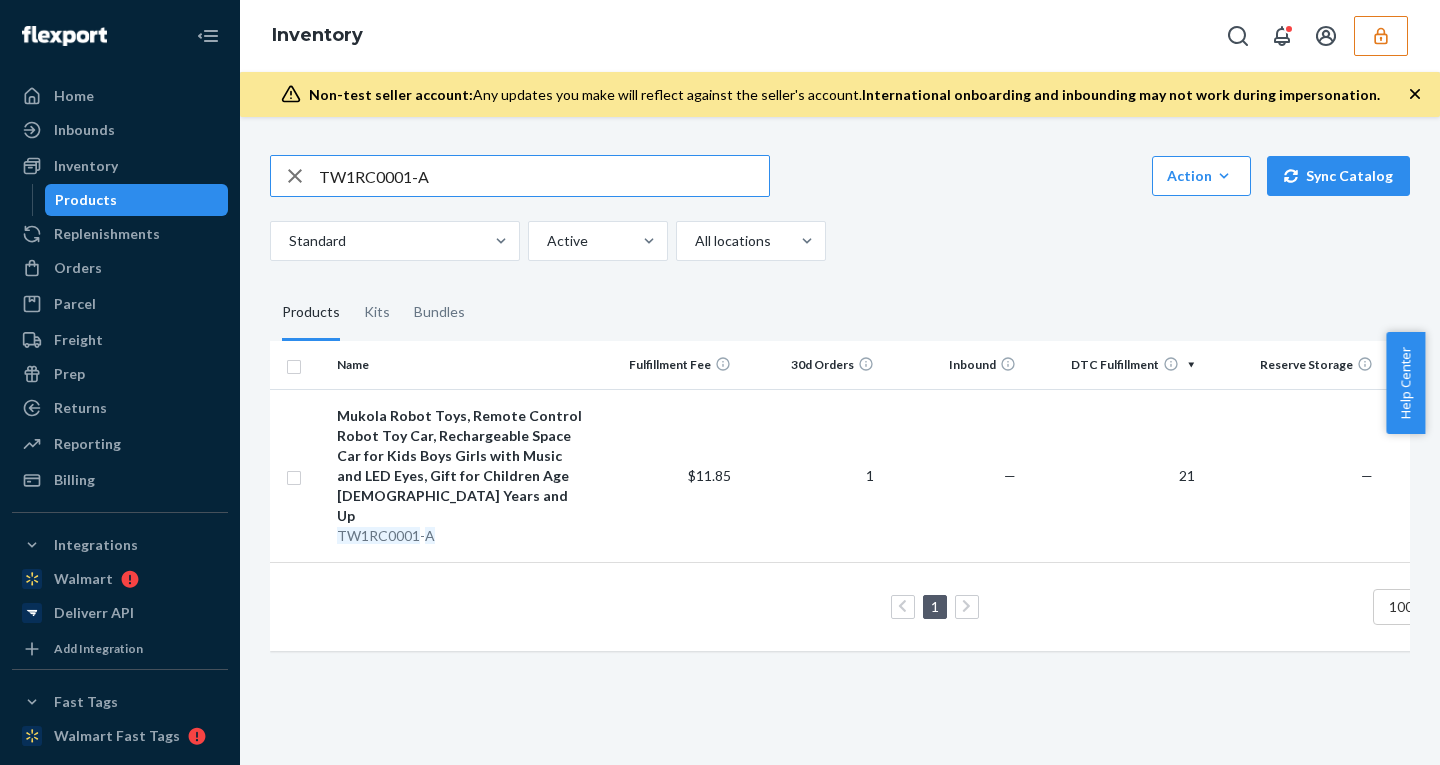 click 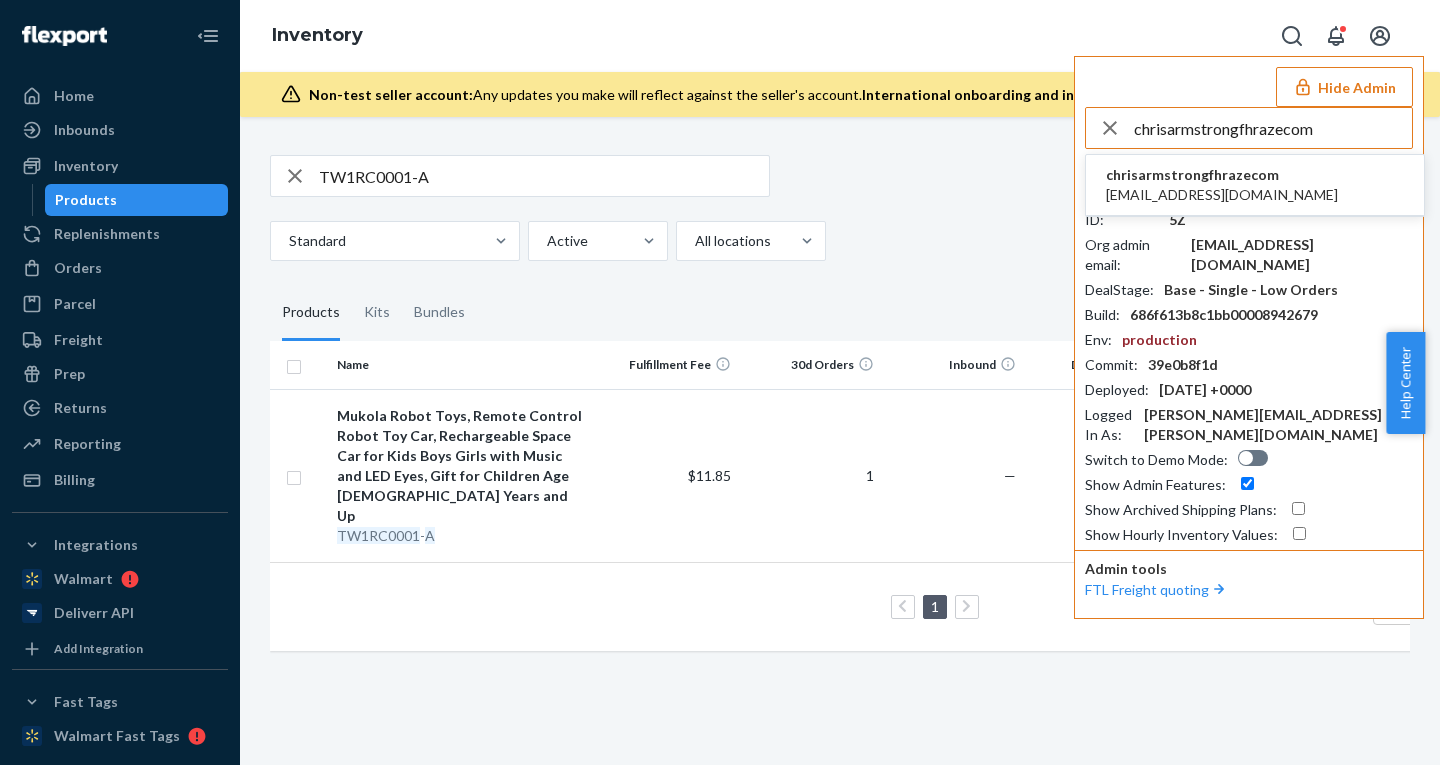 type on "chrisarmstrongfhrazecom" 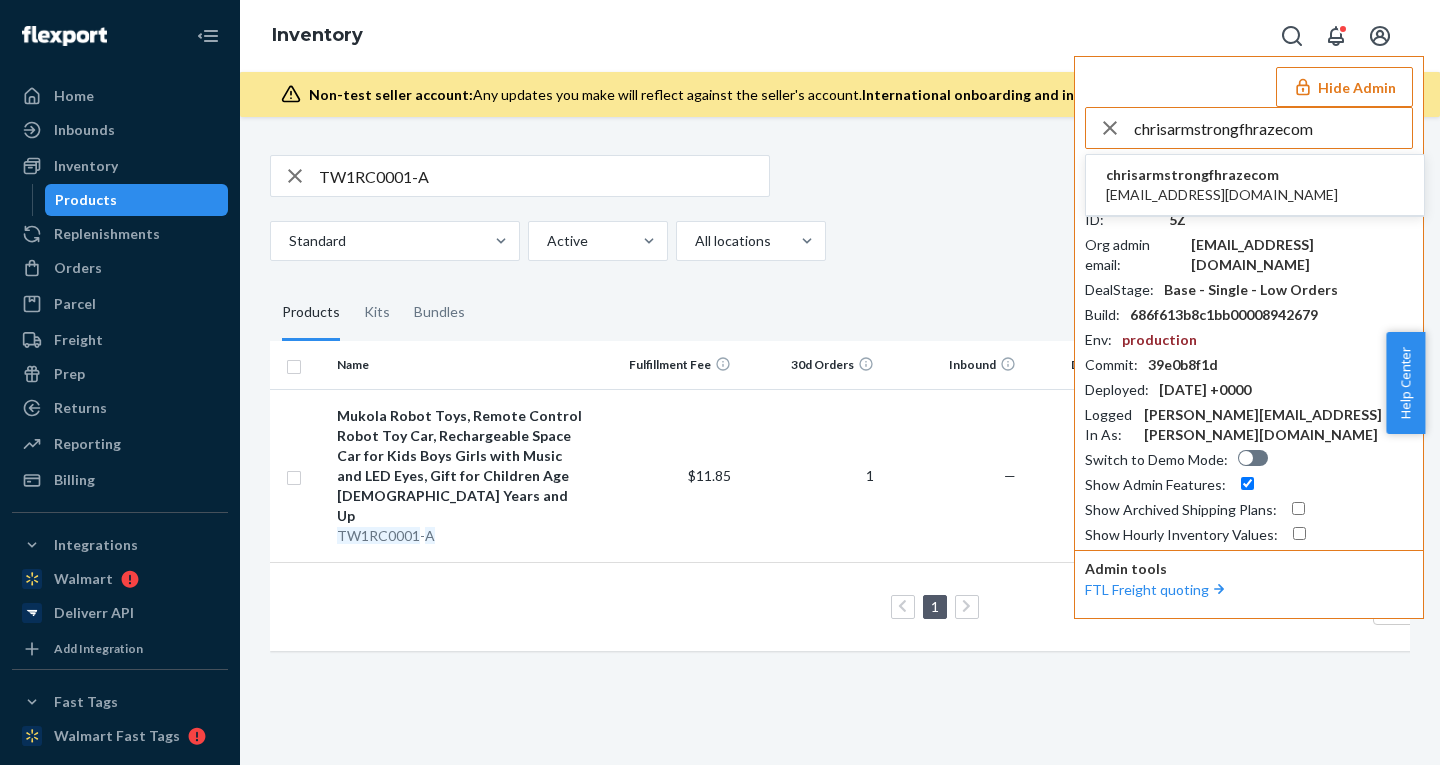 click on "chrisarmstrongfhrazecom" at bounding box center (1222, 175) 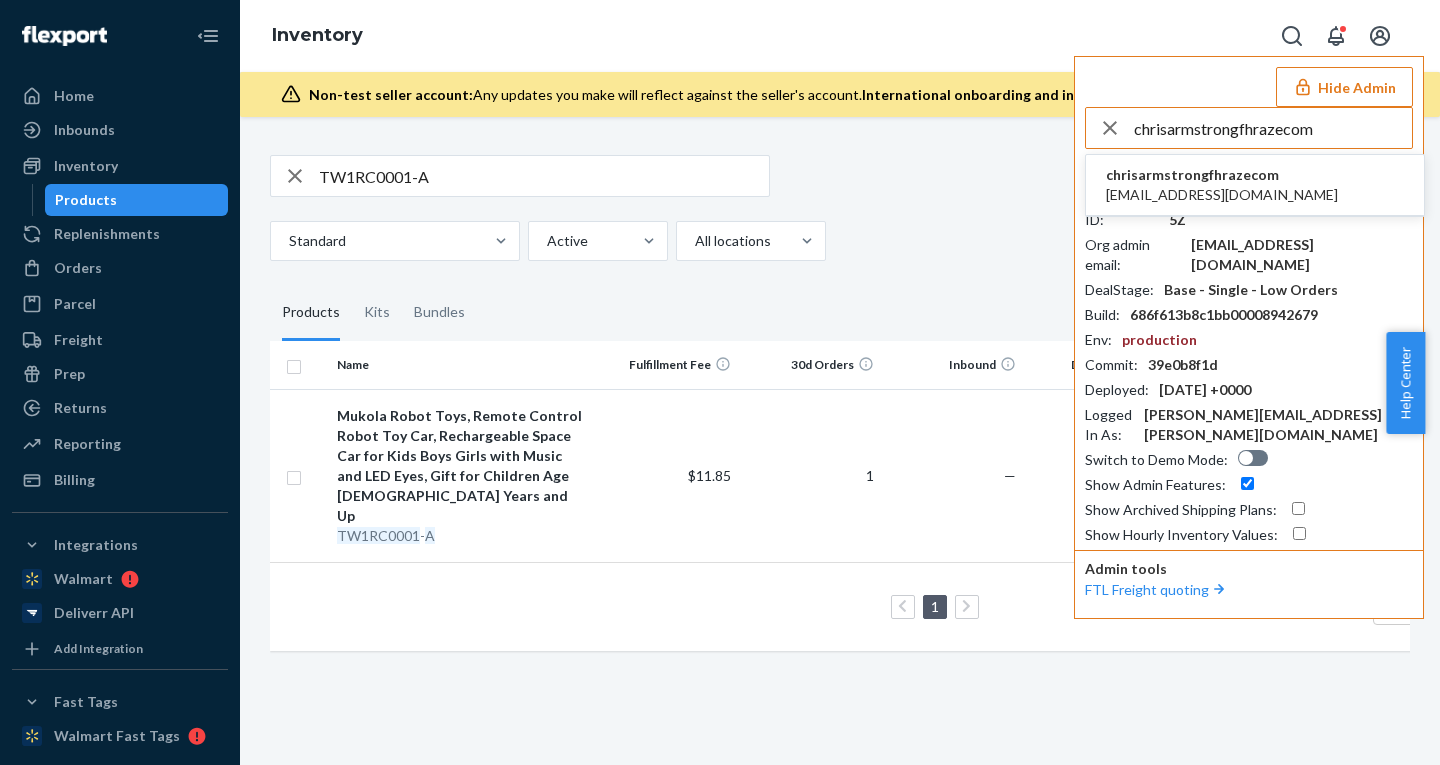 type 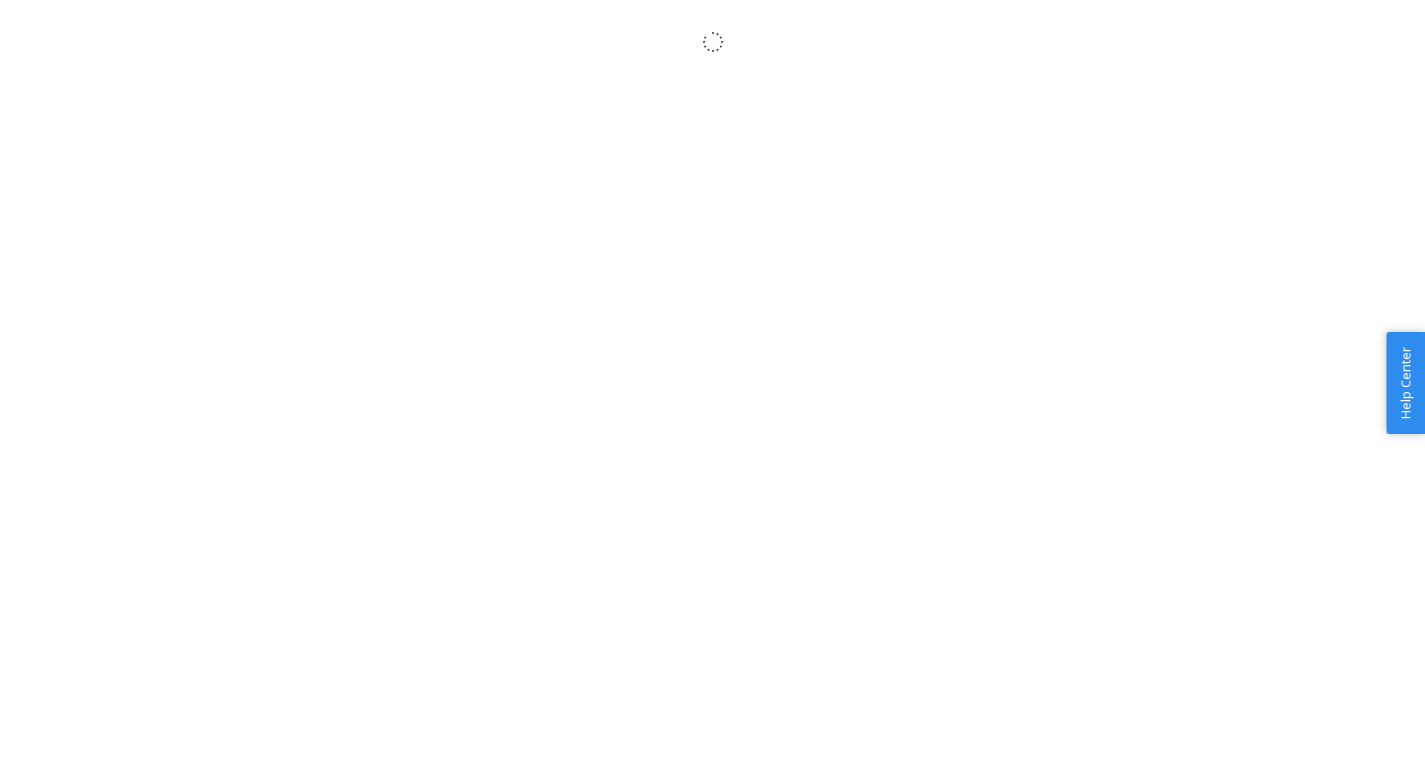scroll, scrollTop: 0, scrollLeft: 0, axis: both 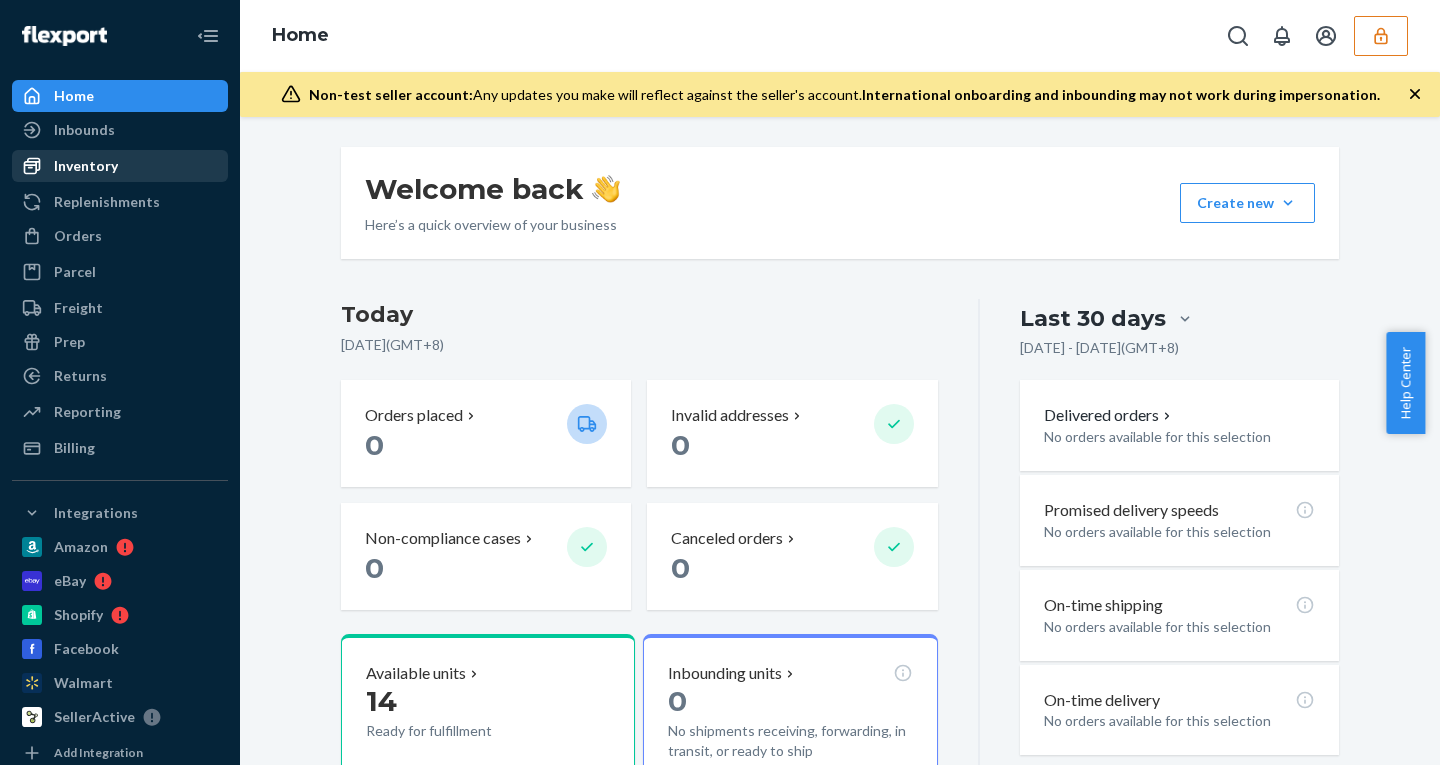 click on "Inventory" at bounding box center (86, 166) 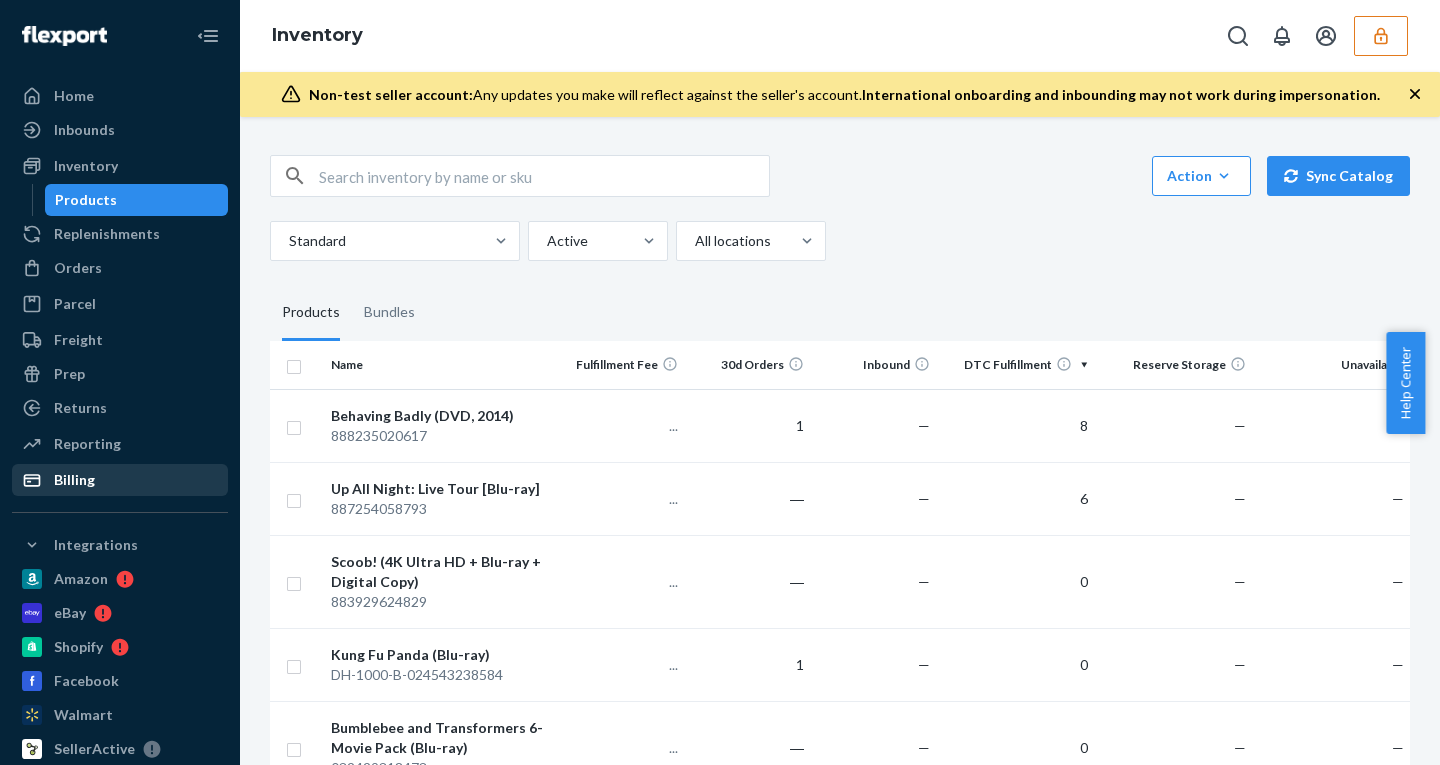 click on "Billing" at bounding box center [120, 480] 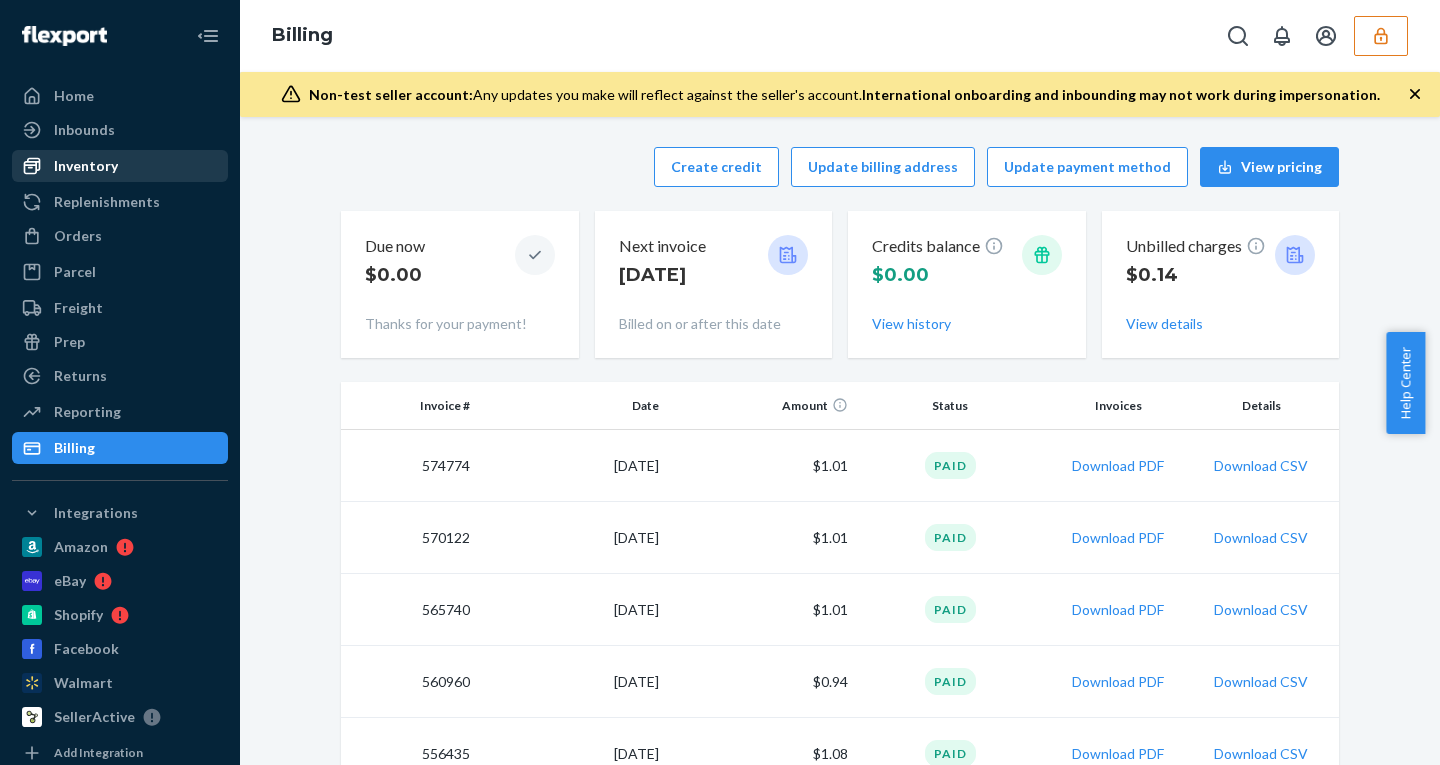 click on "Inventory" at bounding box center (86, 166) 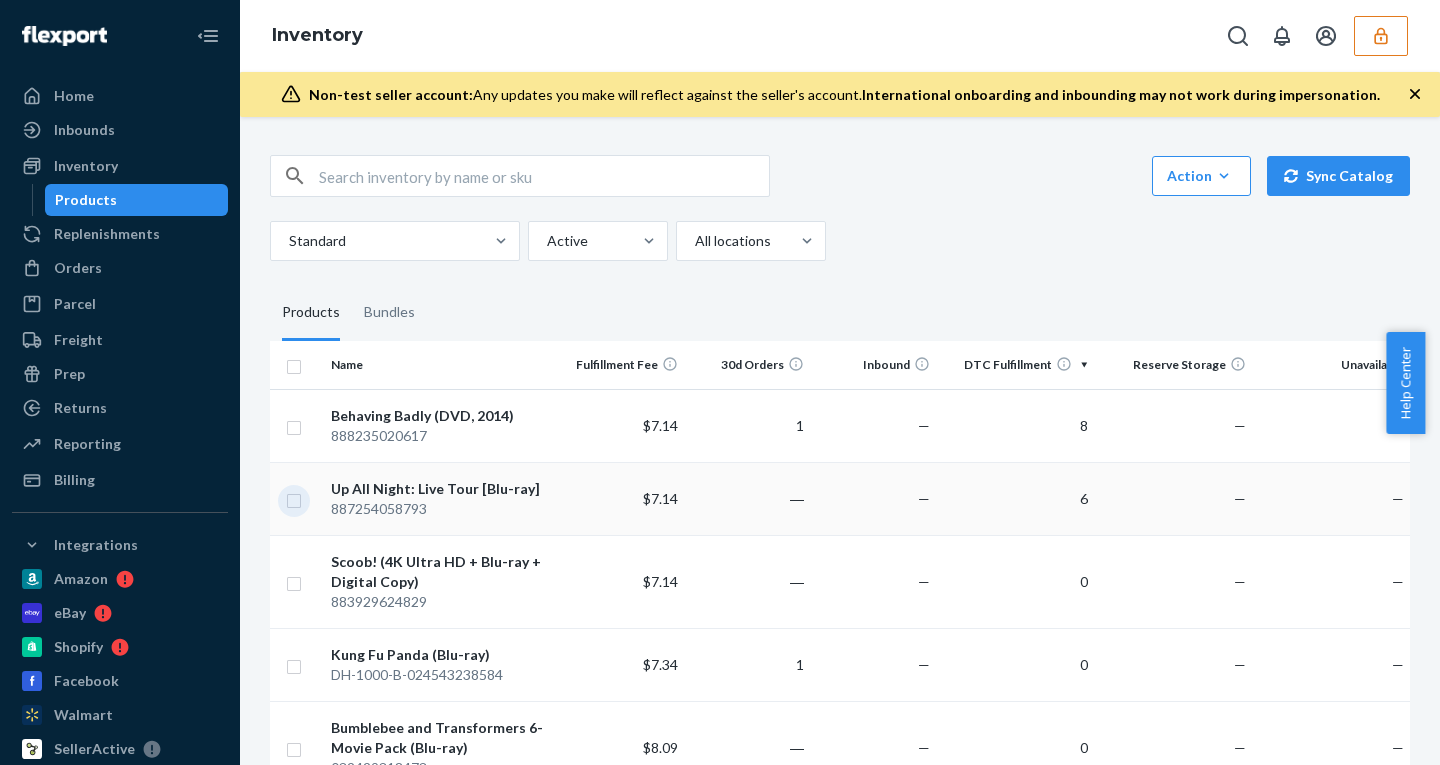 click at bounding box center (294, 498) 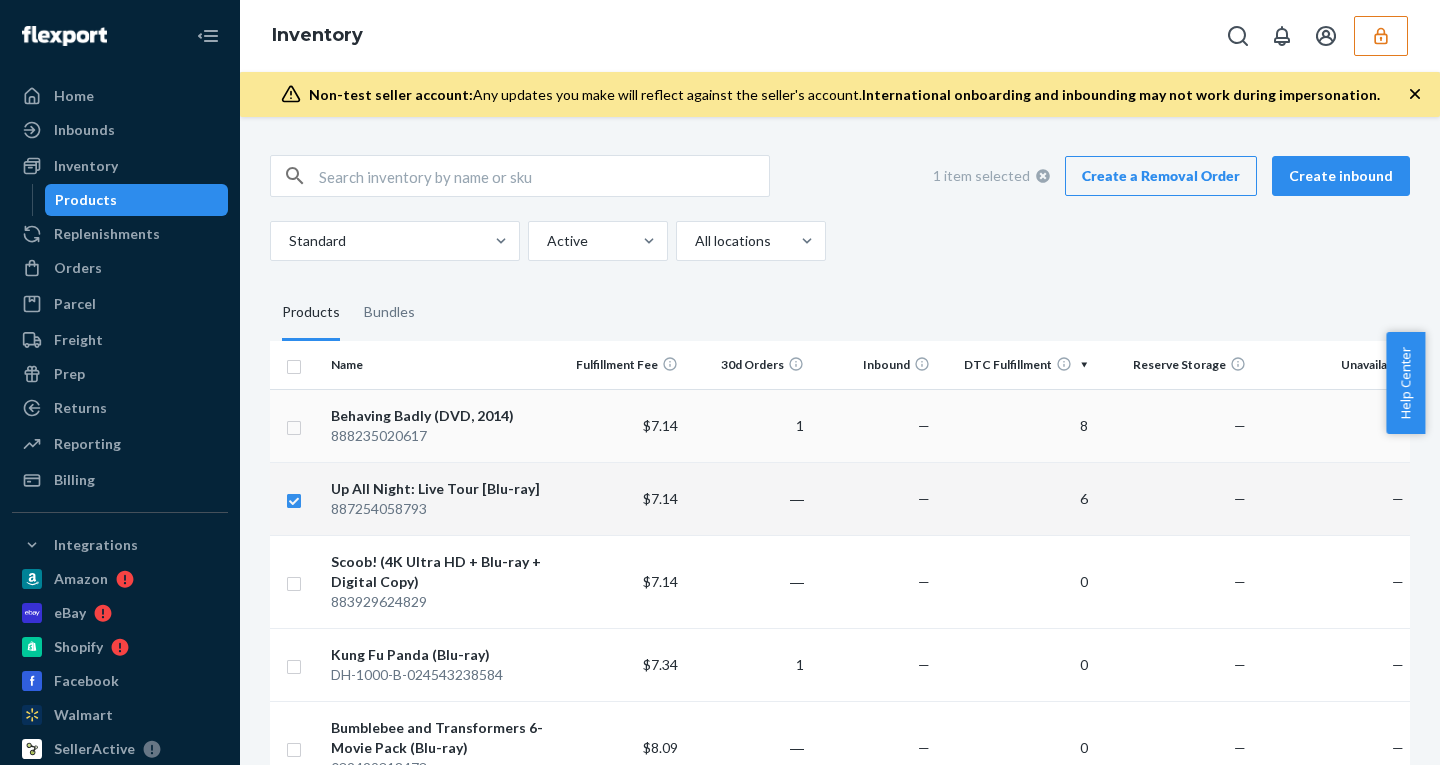 checkbox on "true" 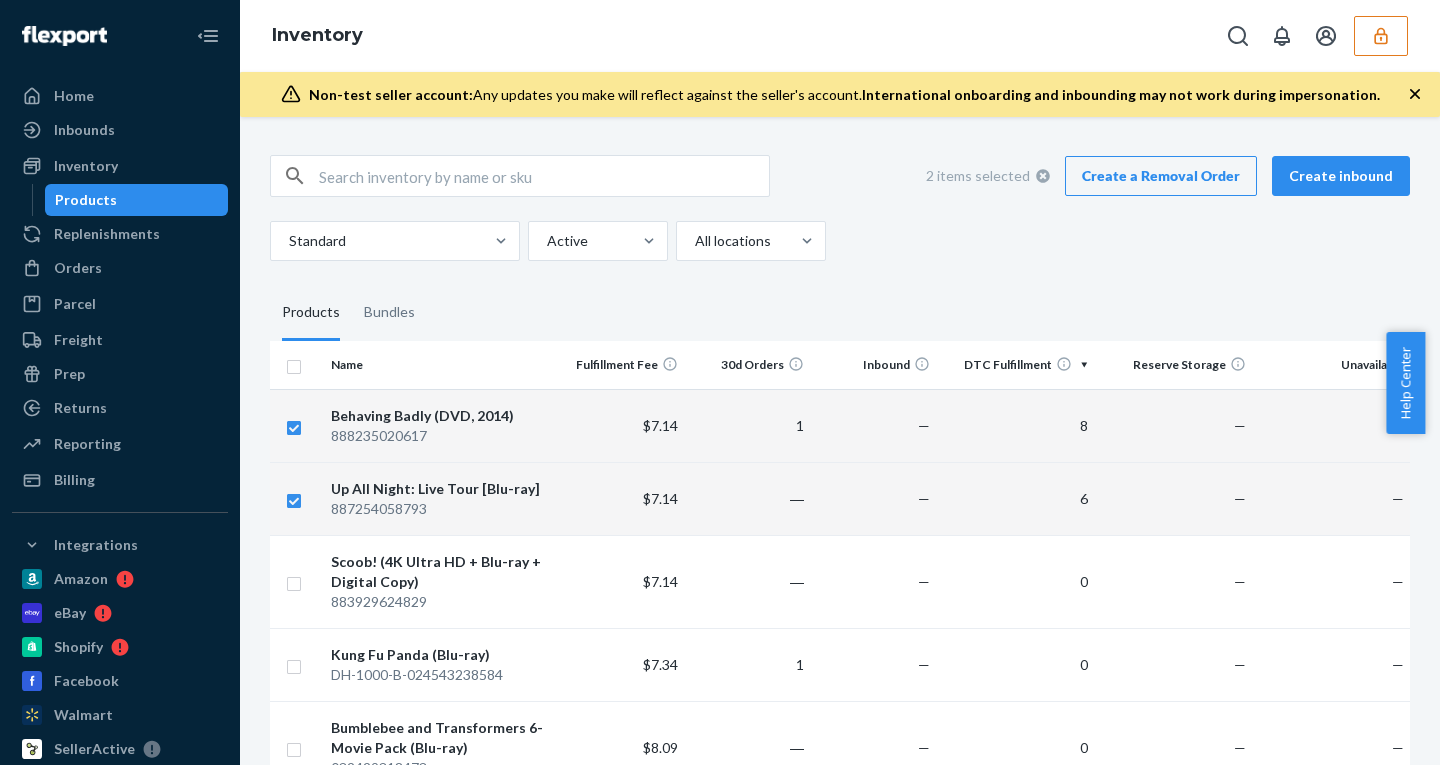 checkbox on "true" 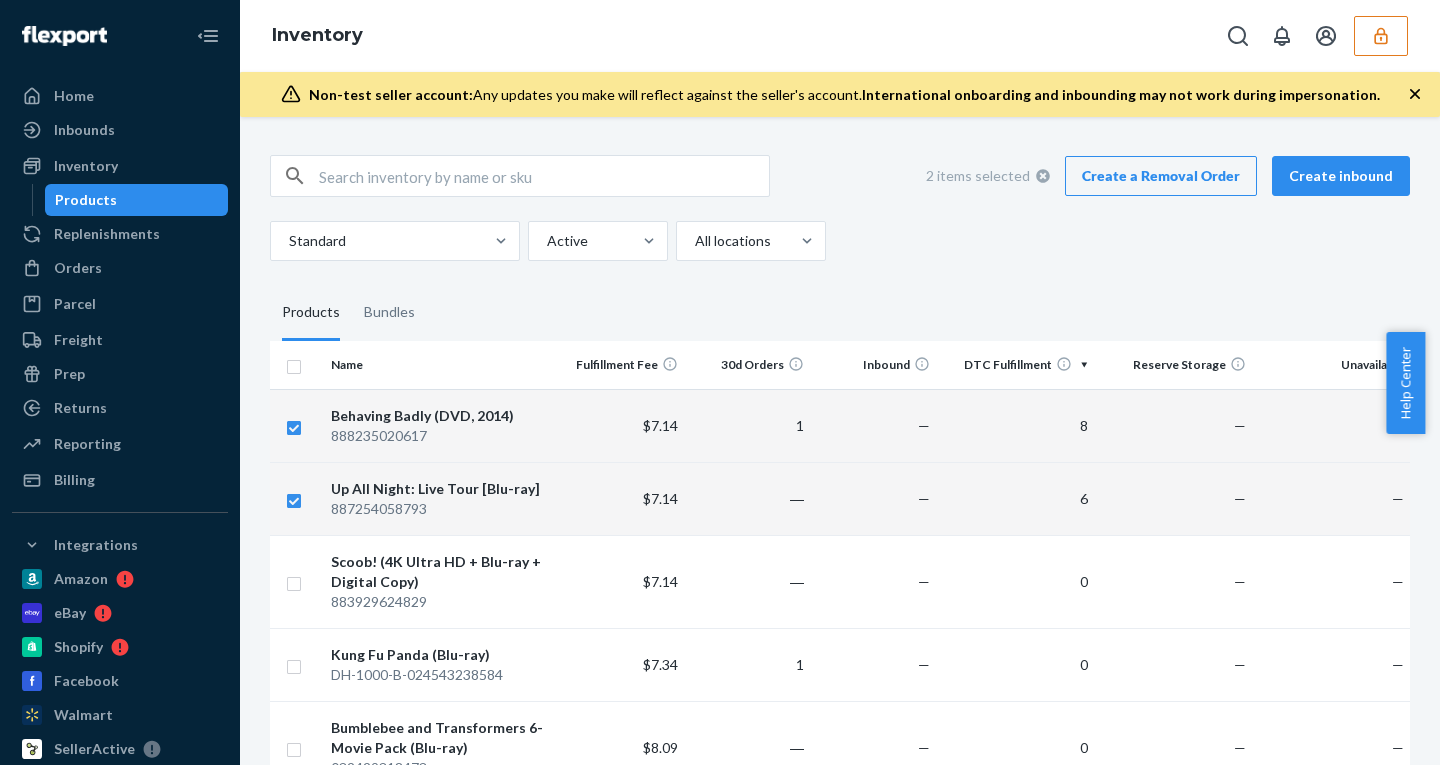 checkbox on "true" 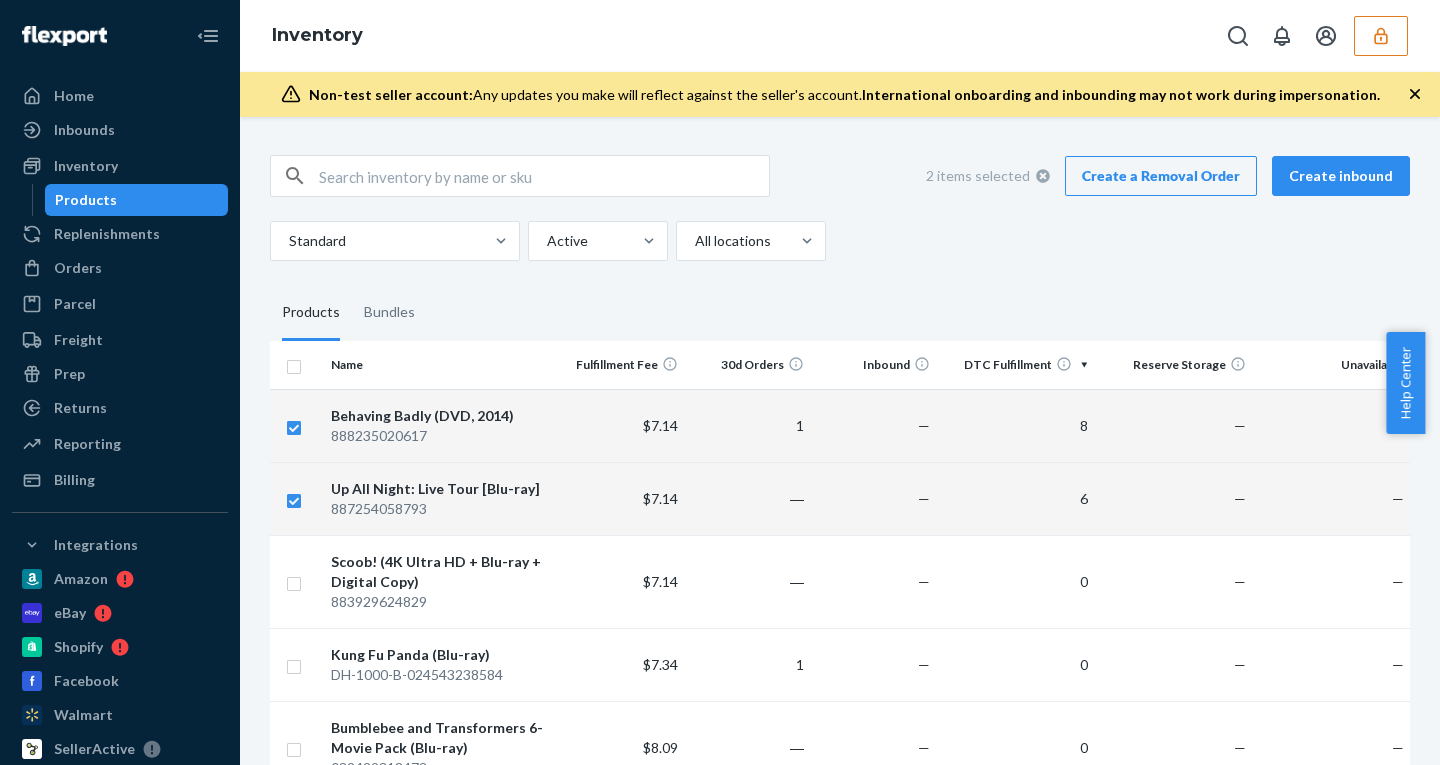 click on "Create a Removal Order" at bounding box center (1161, 176) 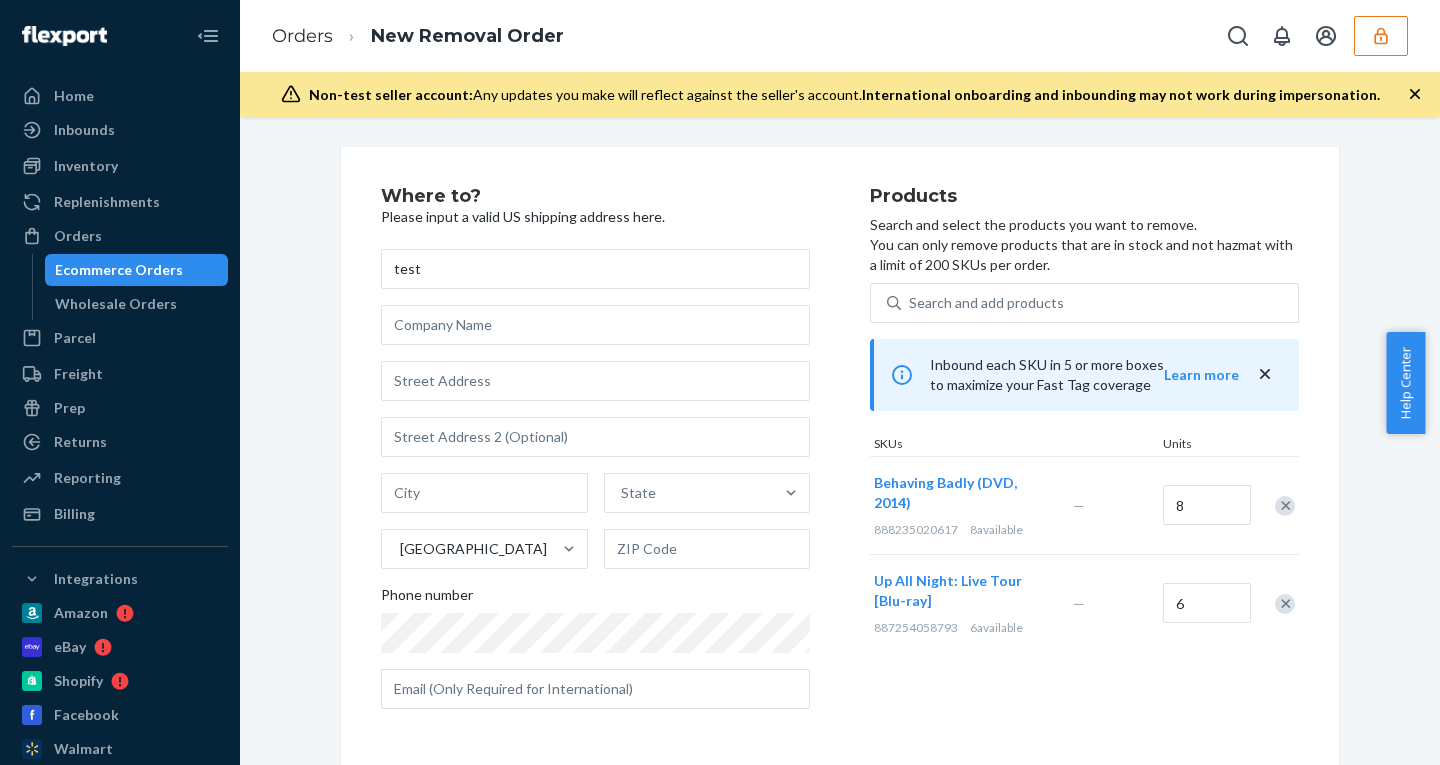 type on "test" 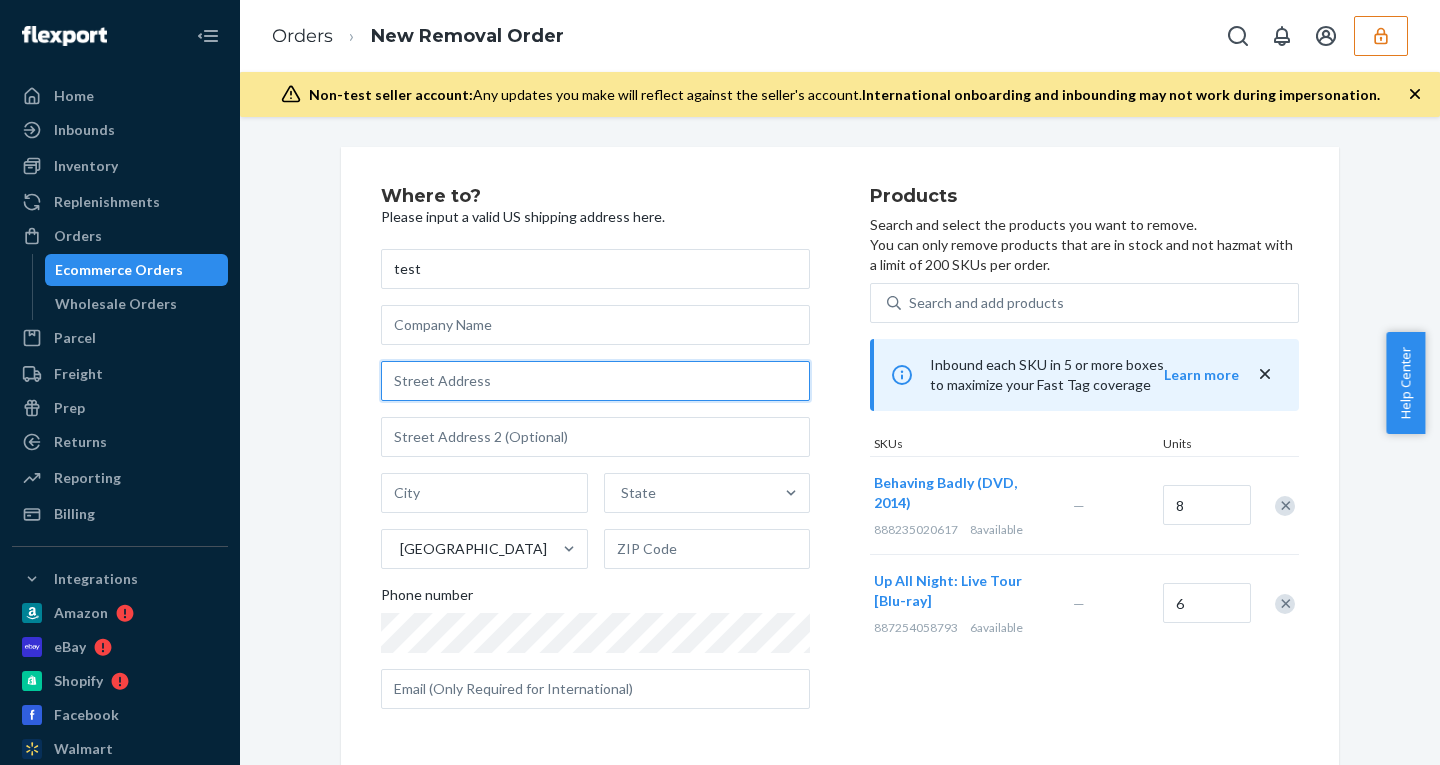click at bounding box center (595, 381) 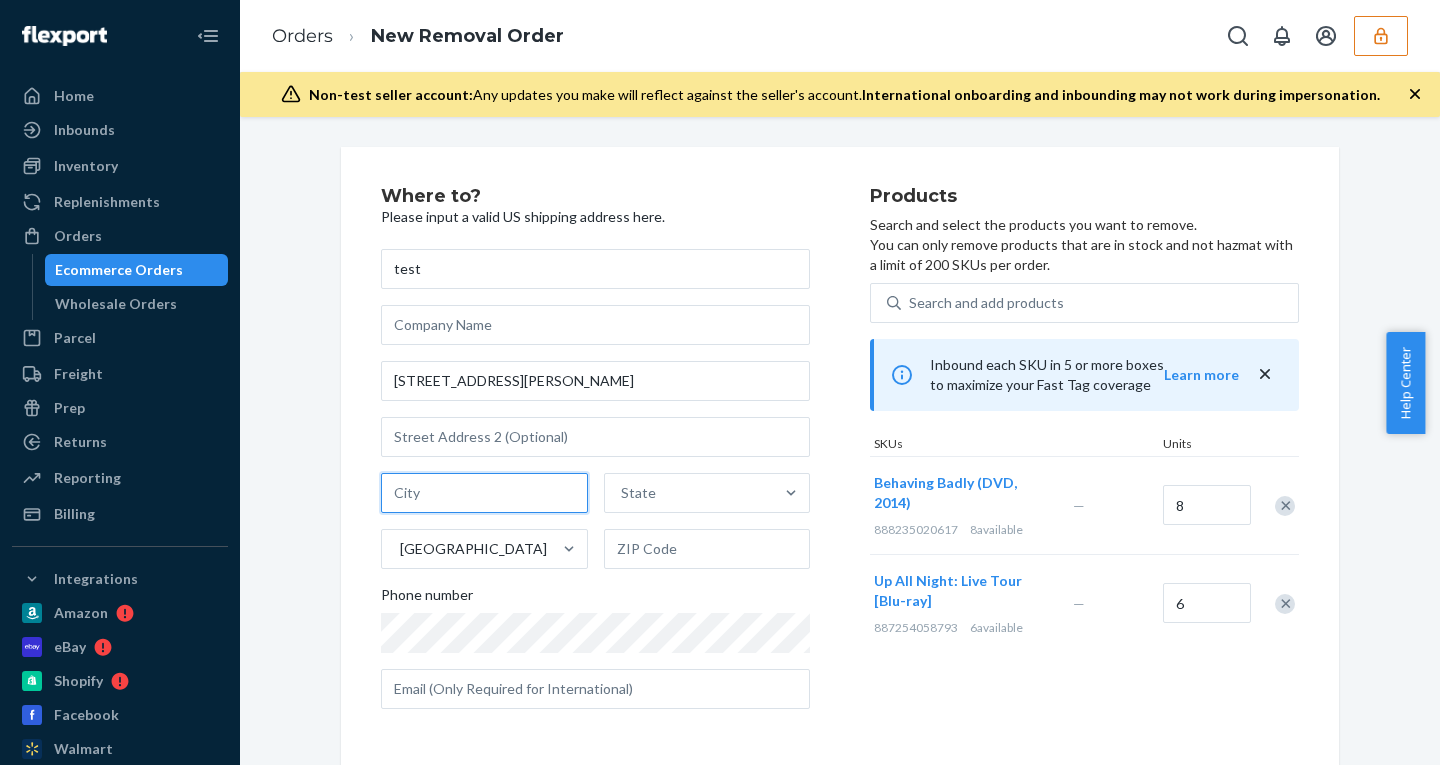type on "Manhattan - New York" 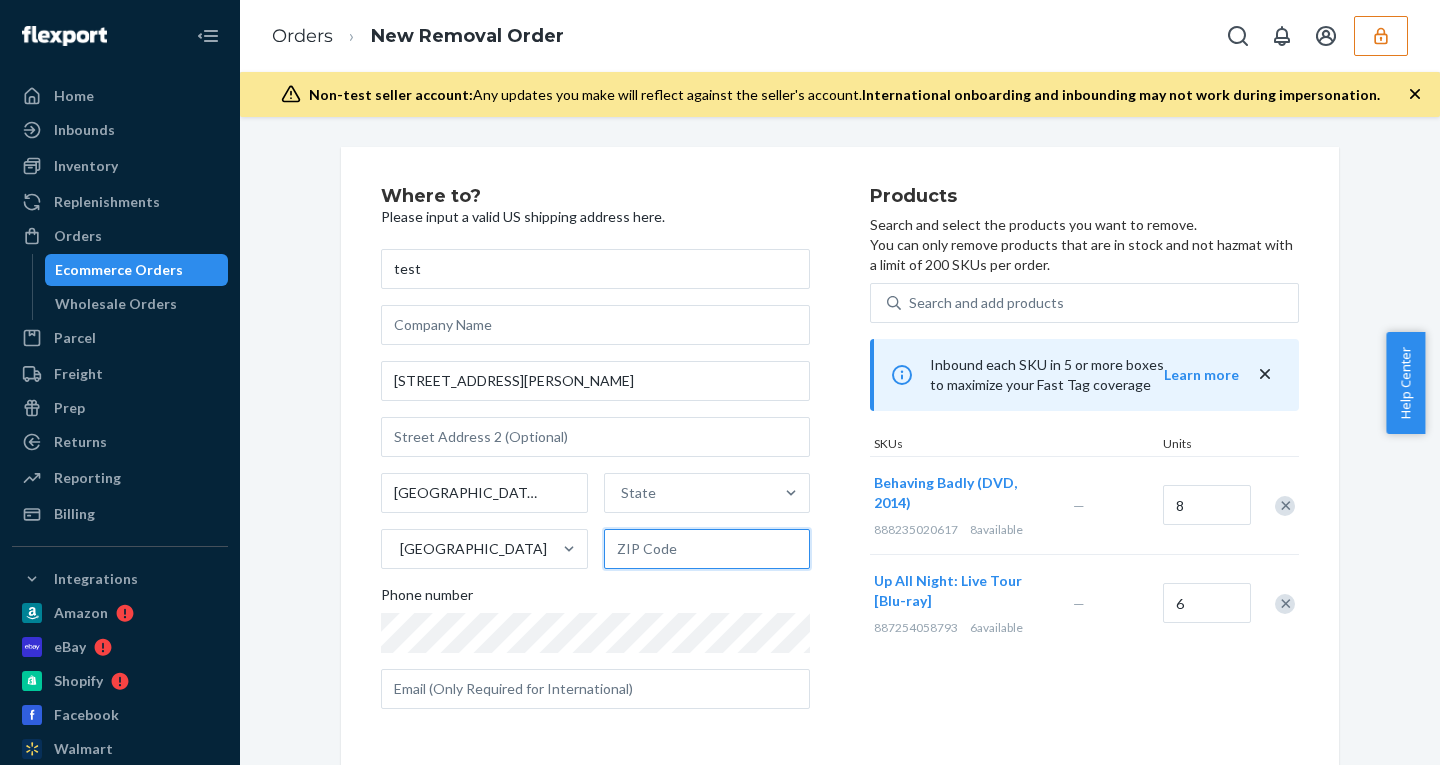 type on "10038" 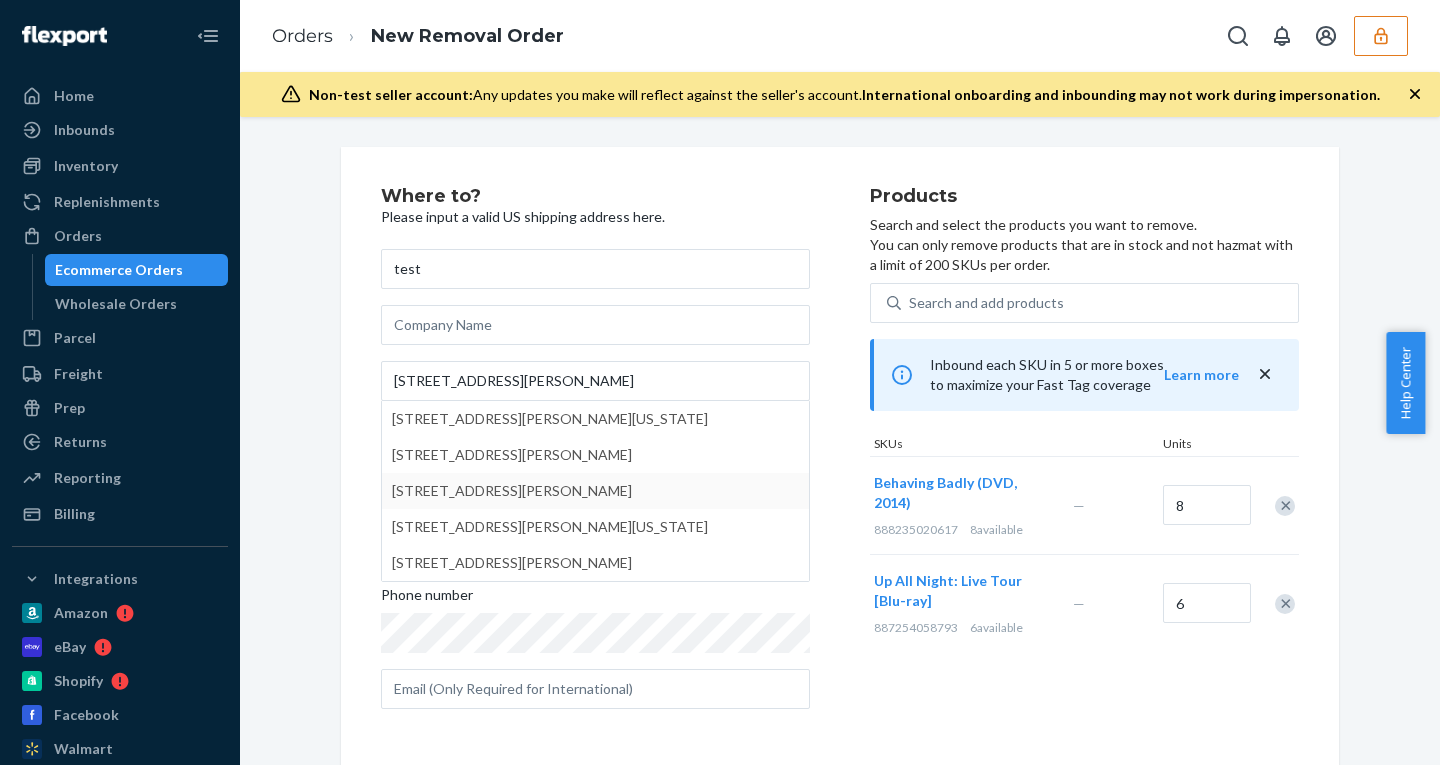 type on "Bloomsburg" 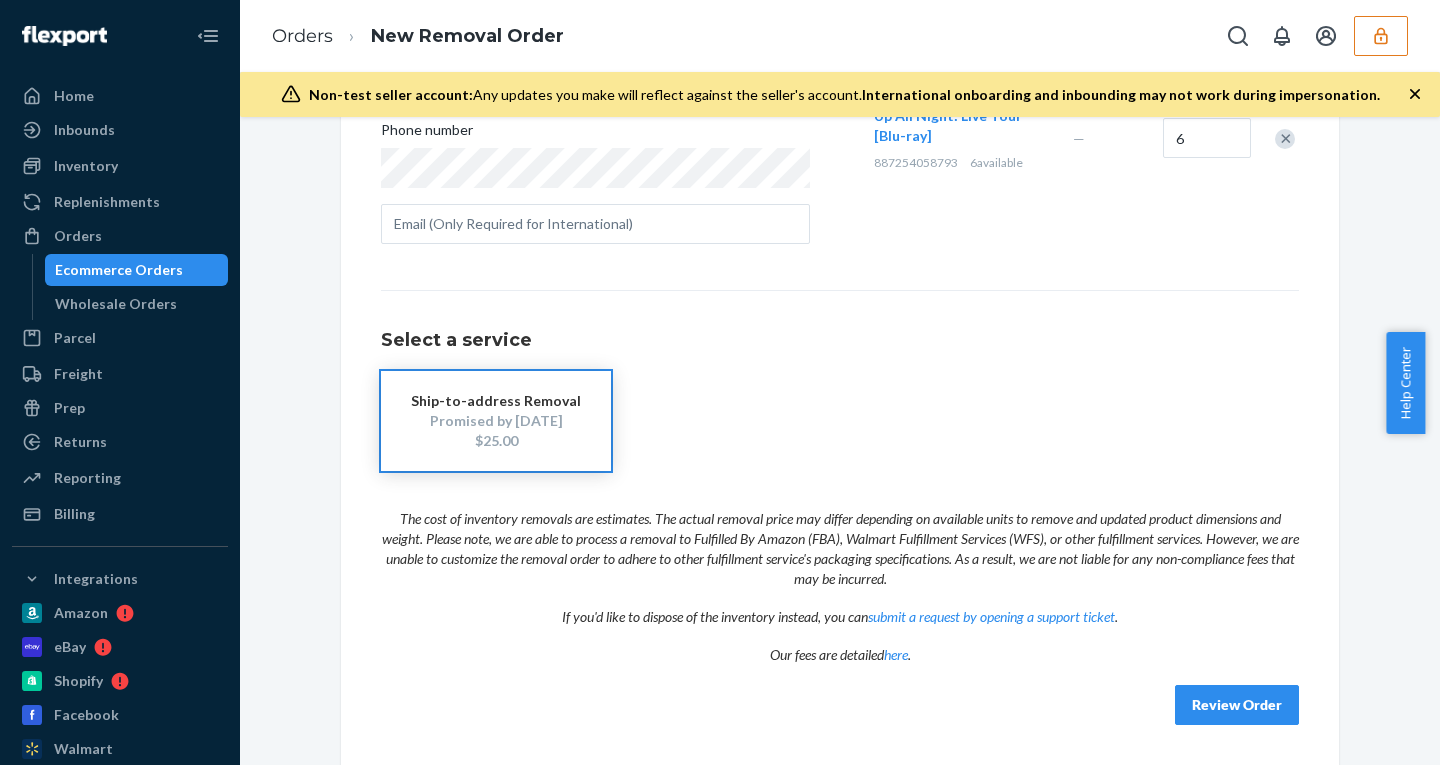 scroll, scrollTop: 0, scrollLeft: 0, axis: both 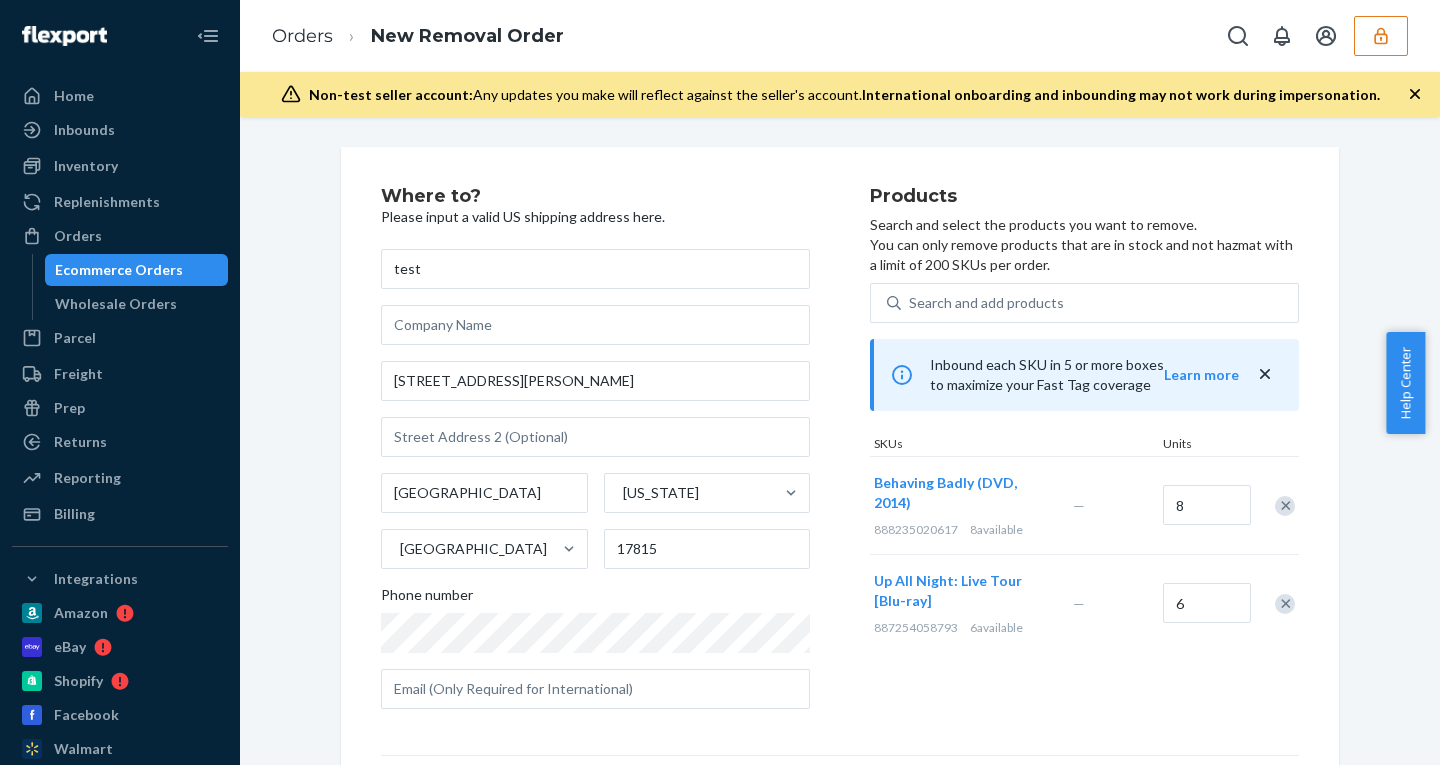 click on "Ecommerce Orders" at bounding box center (119, 270) 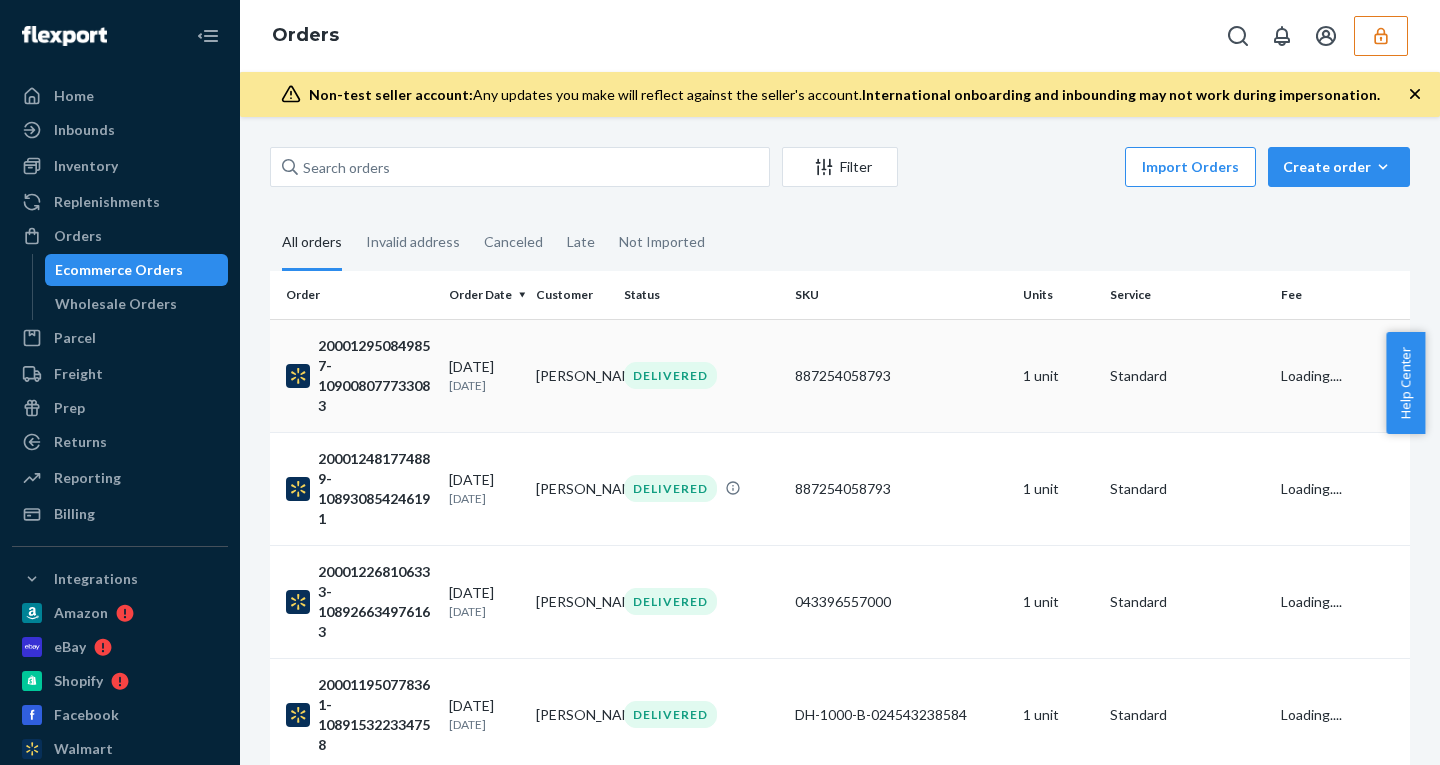 click on "03/21/2025 3 months ago" at bounding box center [484, 375] 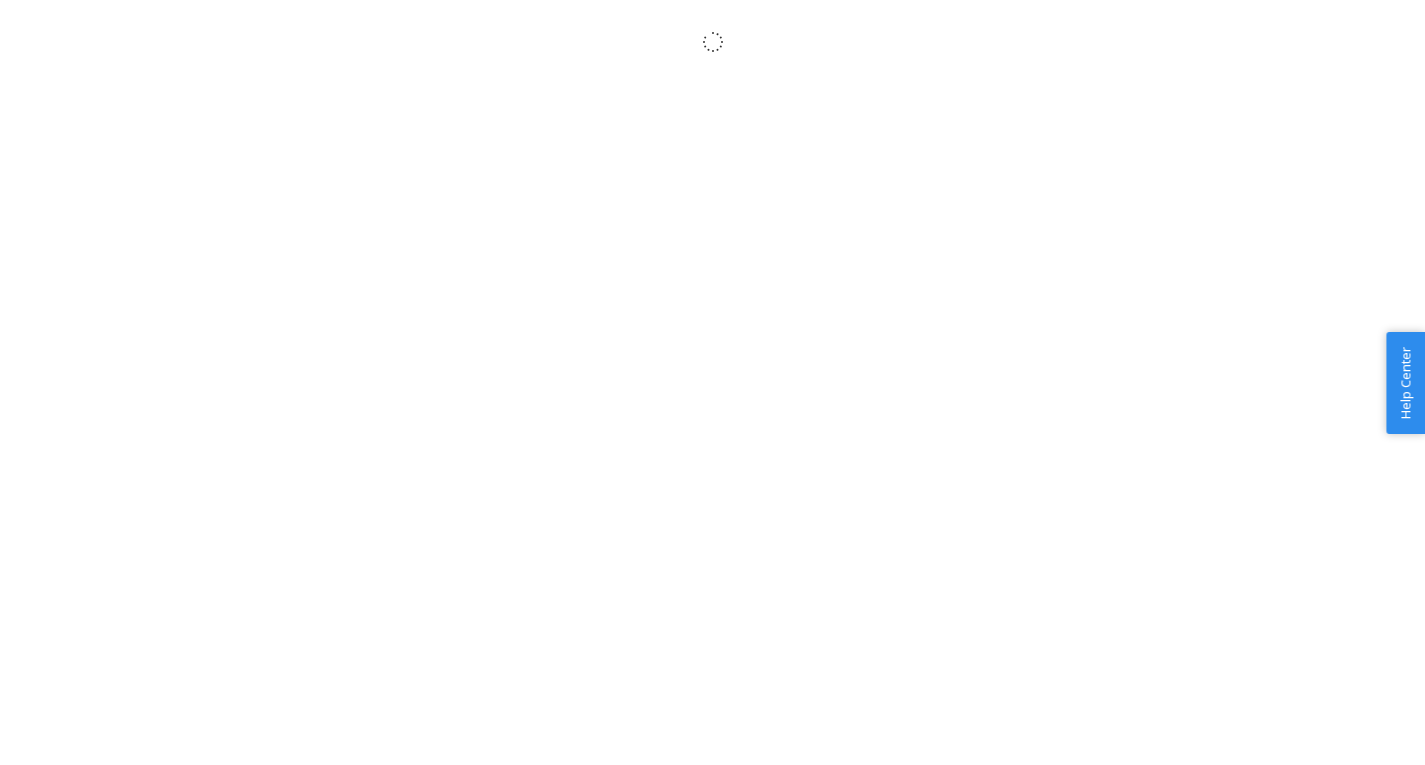 scroll, scrollTop: 0, scrollLeft: 0, axis: both 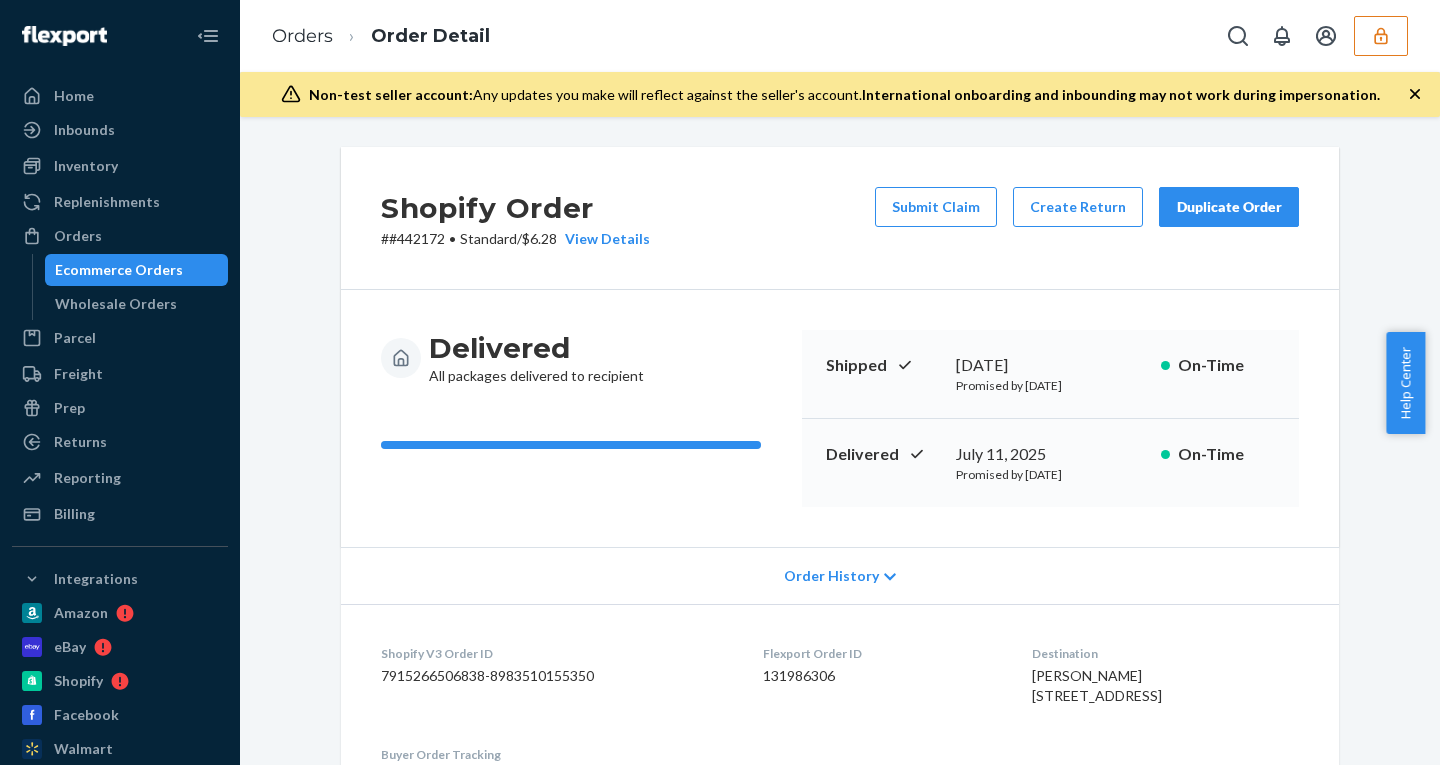 click on "Order History" at bounding box center [831, 576] 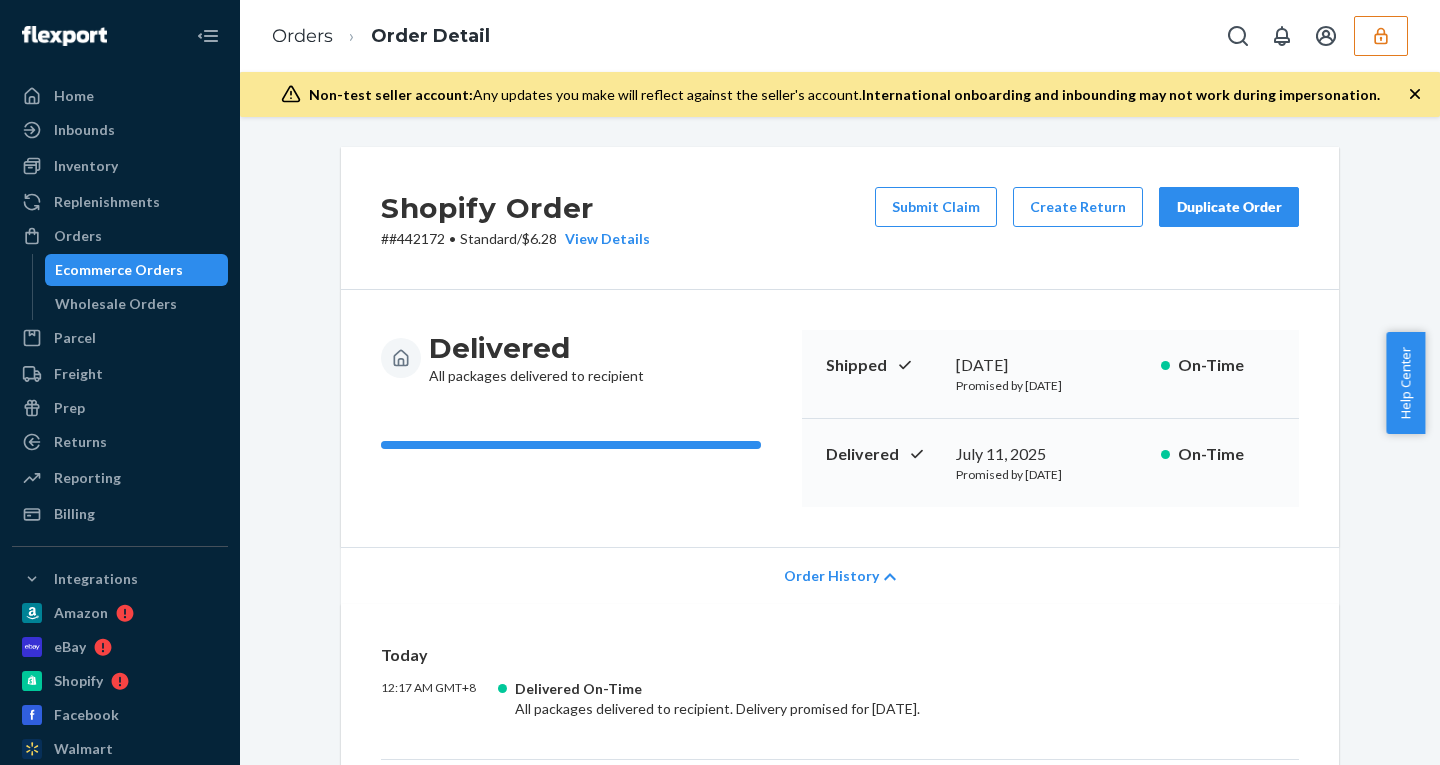 click on "Order History" at bounding box center (831, 576) 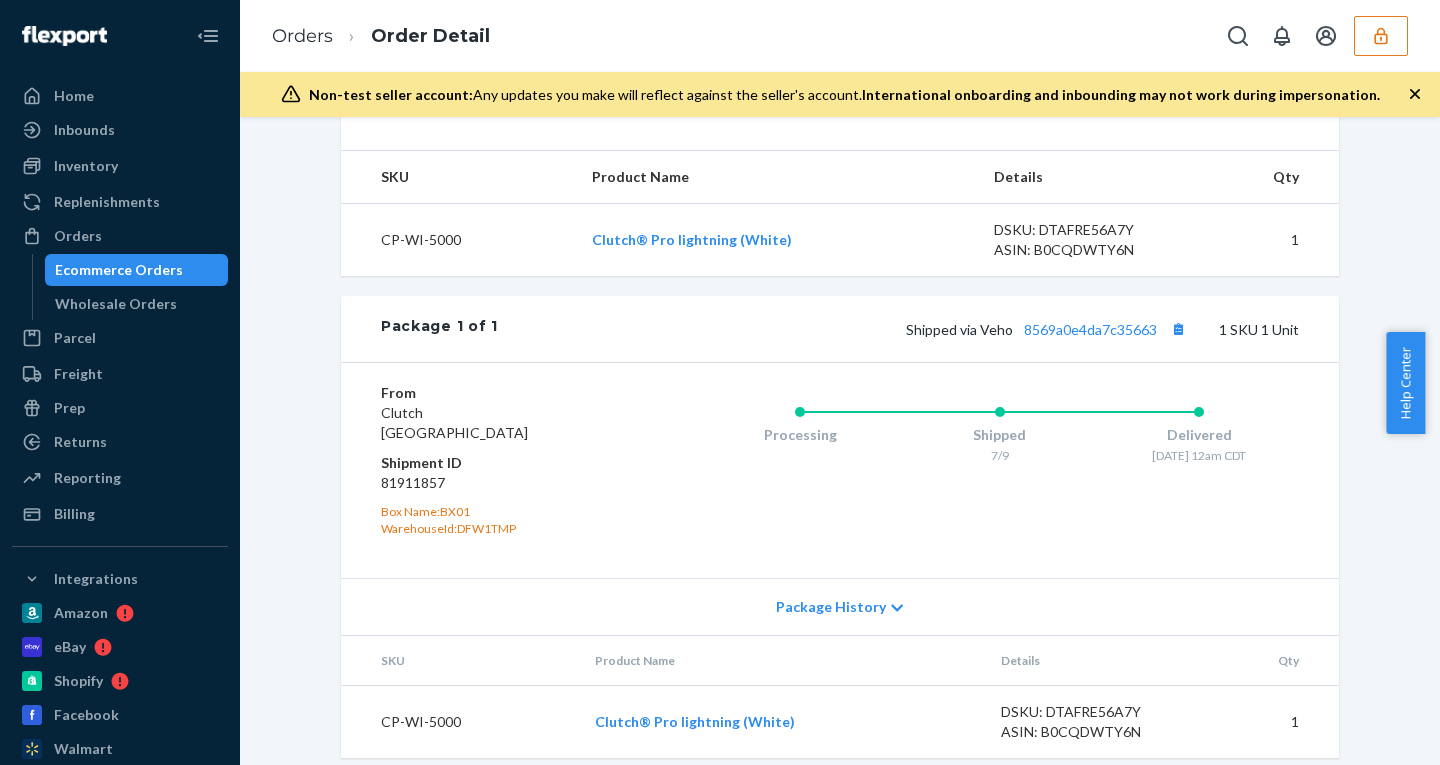 scroll, scrollTop: 754, scrollLeft: 0, axis: vertical 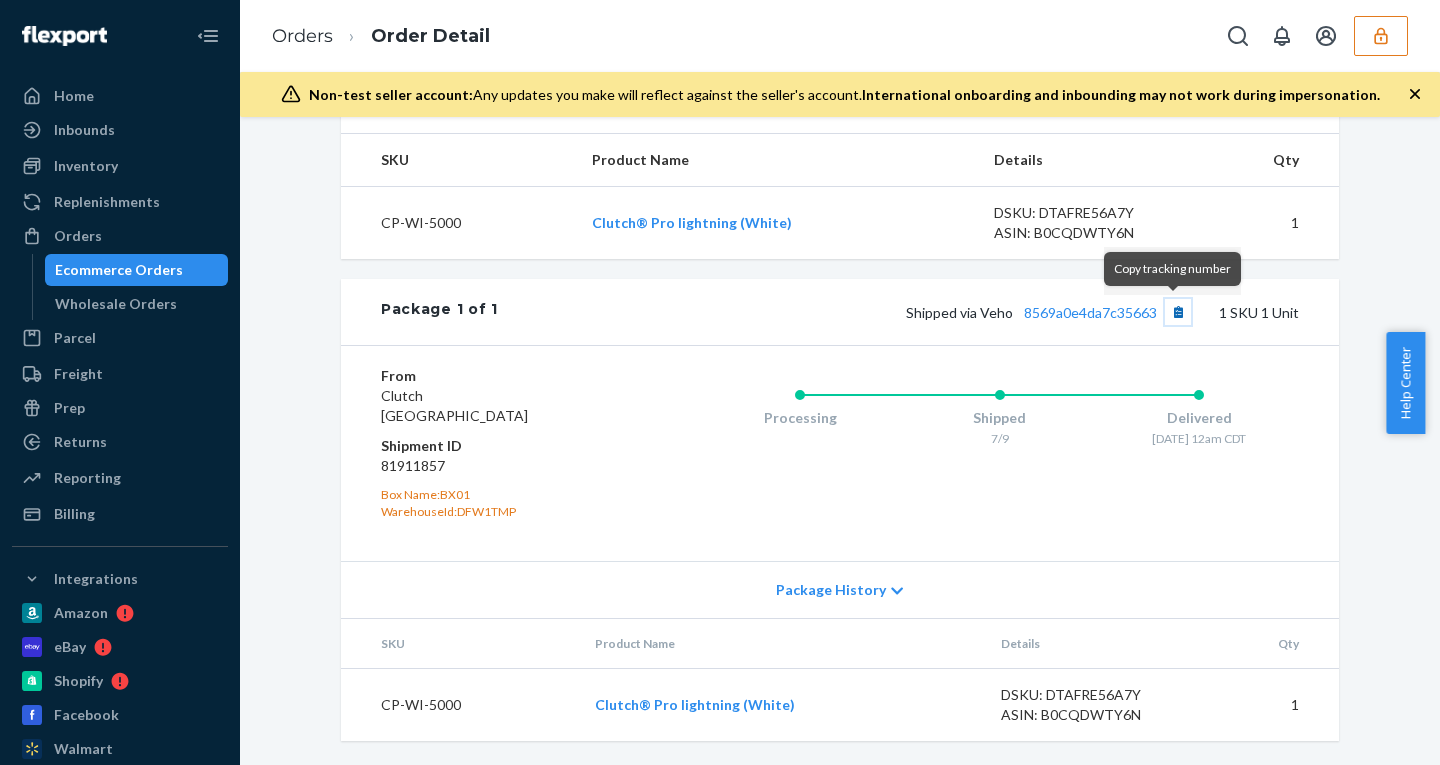 click at bounding box center (1178, 312) 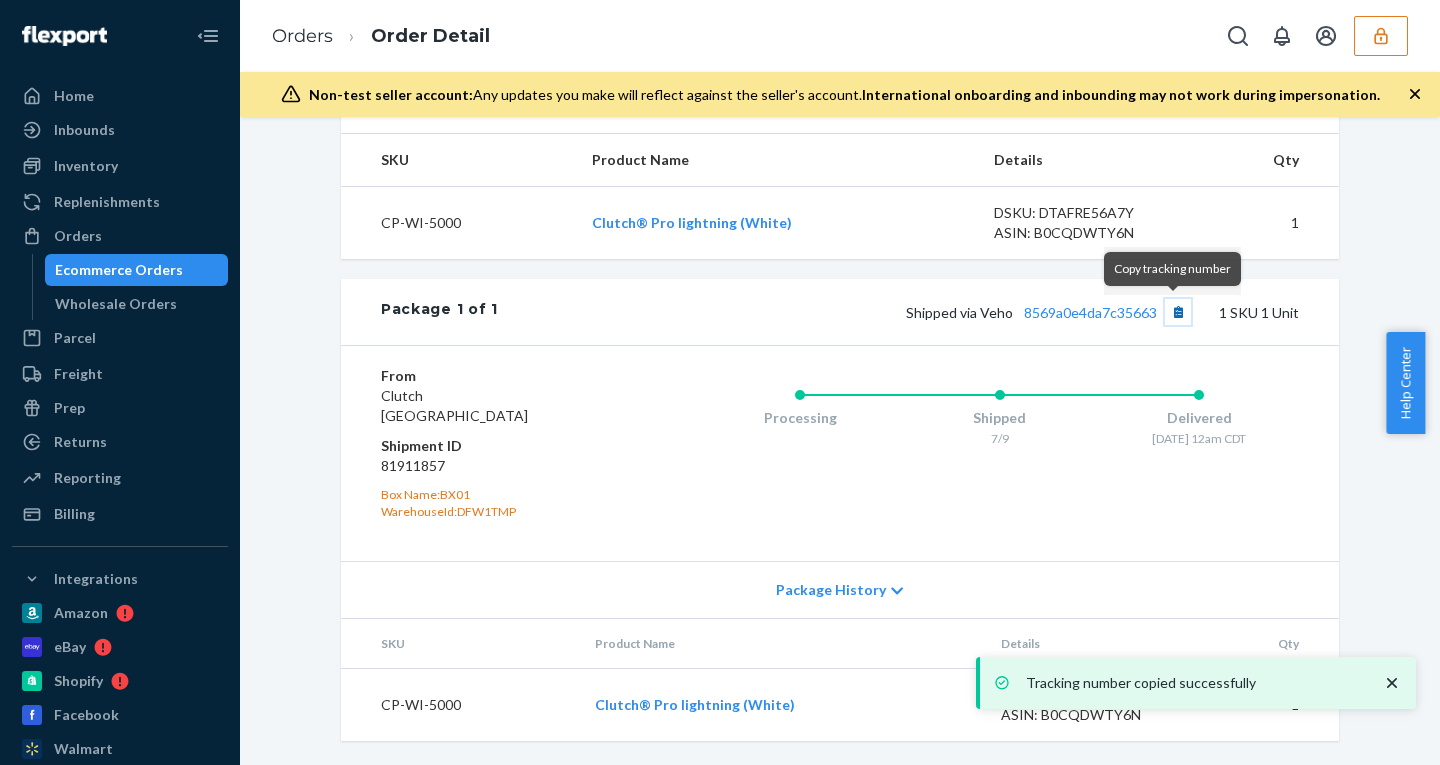 click at bounding box center (1178, 312) 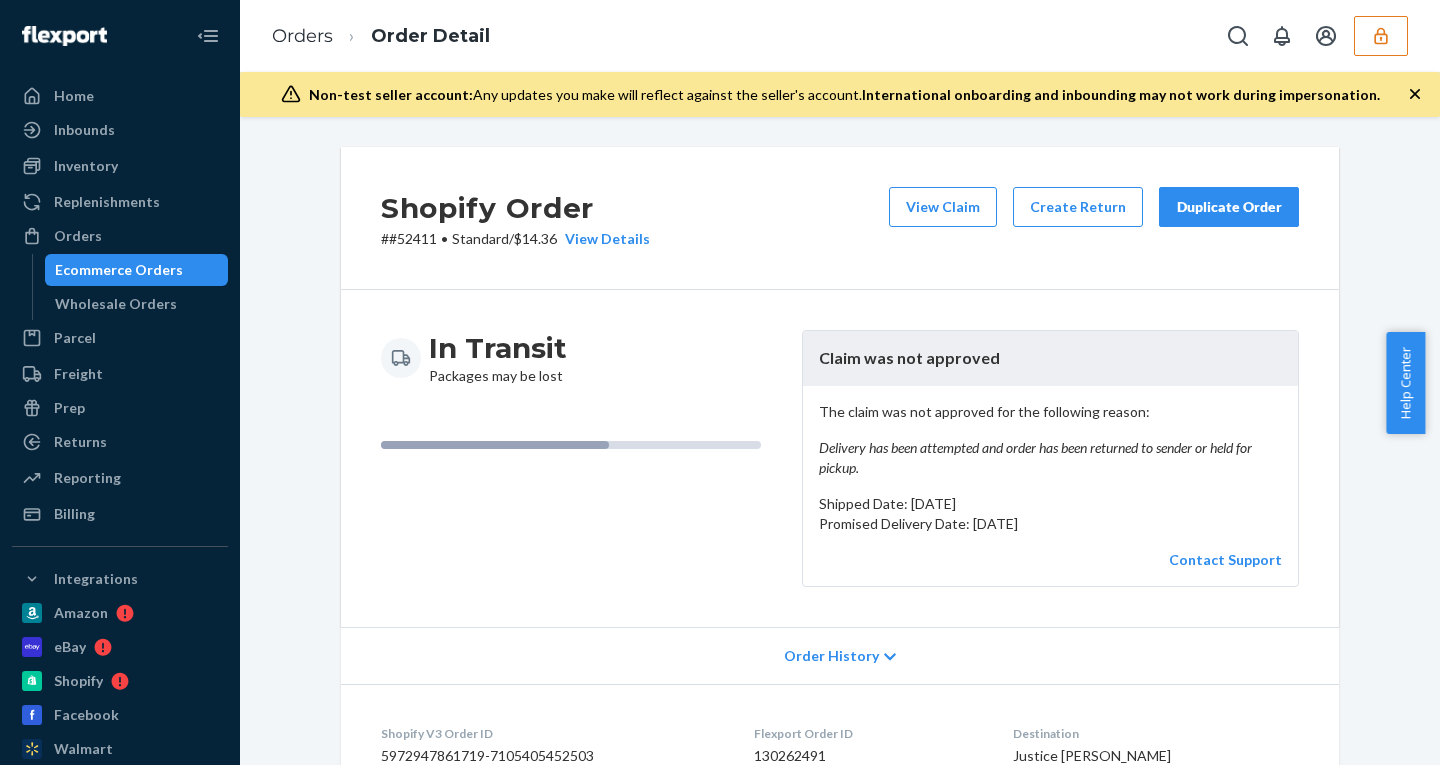 scroll, scrollTop: 0, scrollLeft: 0, axis: both 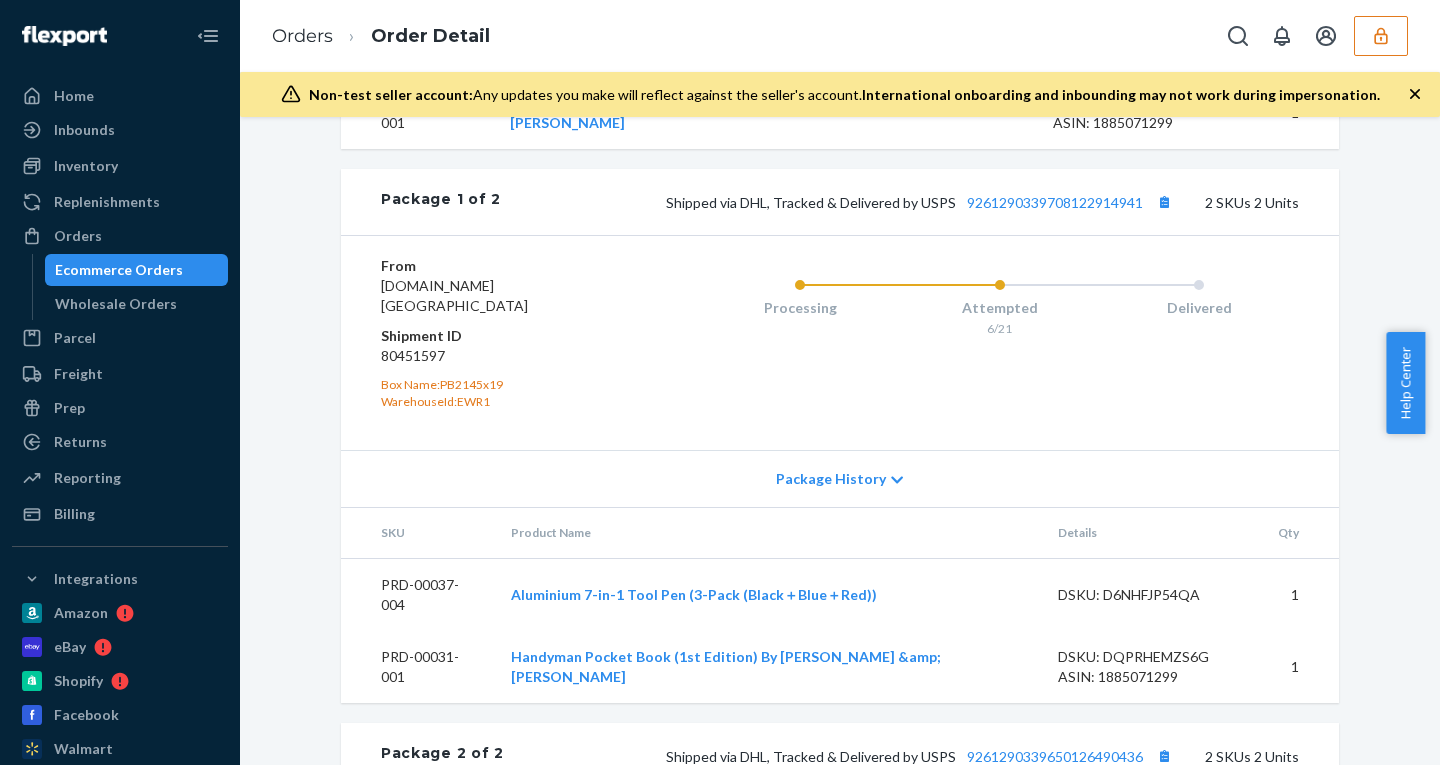 click on "Package History" at bounding box center (831, 479) 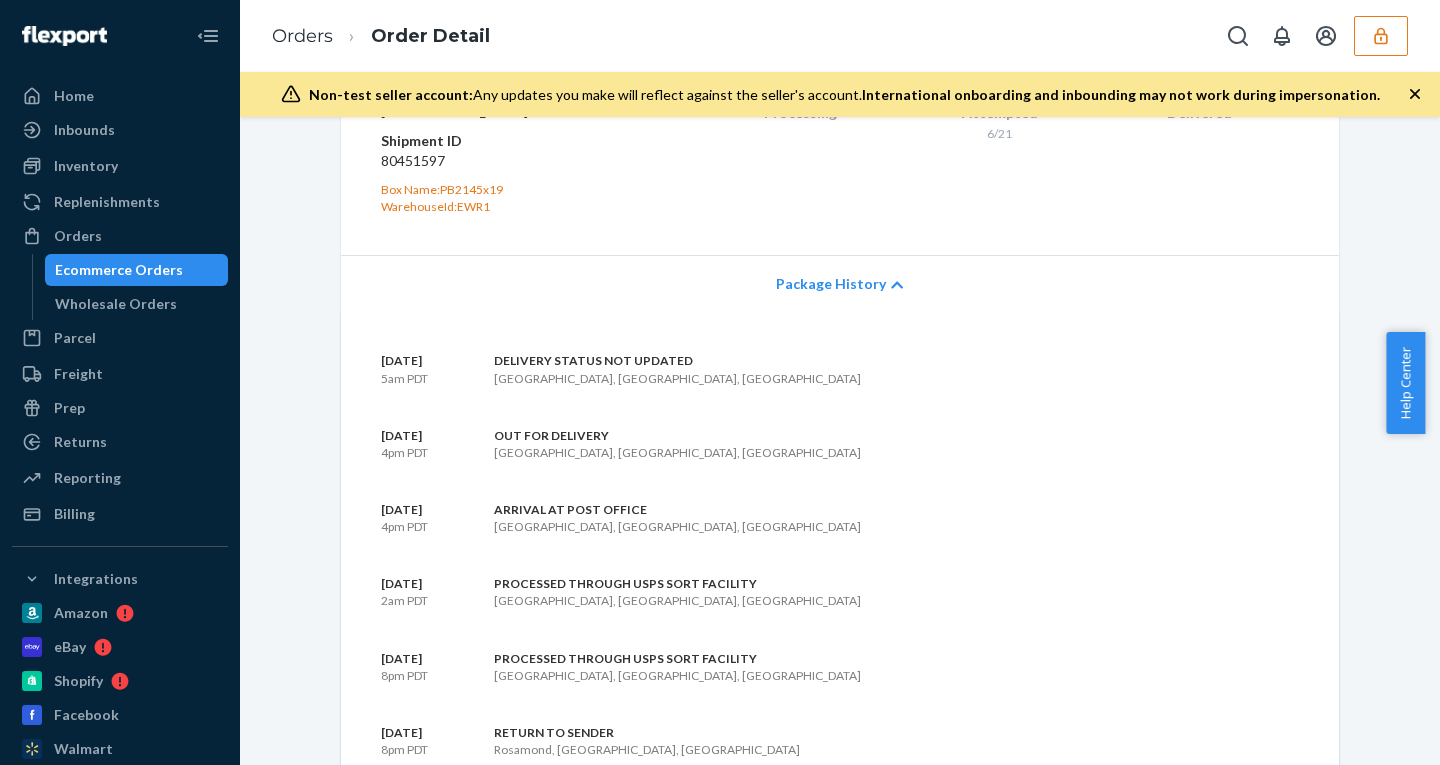 scroll, scrollTop: 1316, scrollLeft: 0, axis: vertical 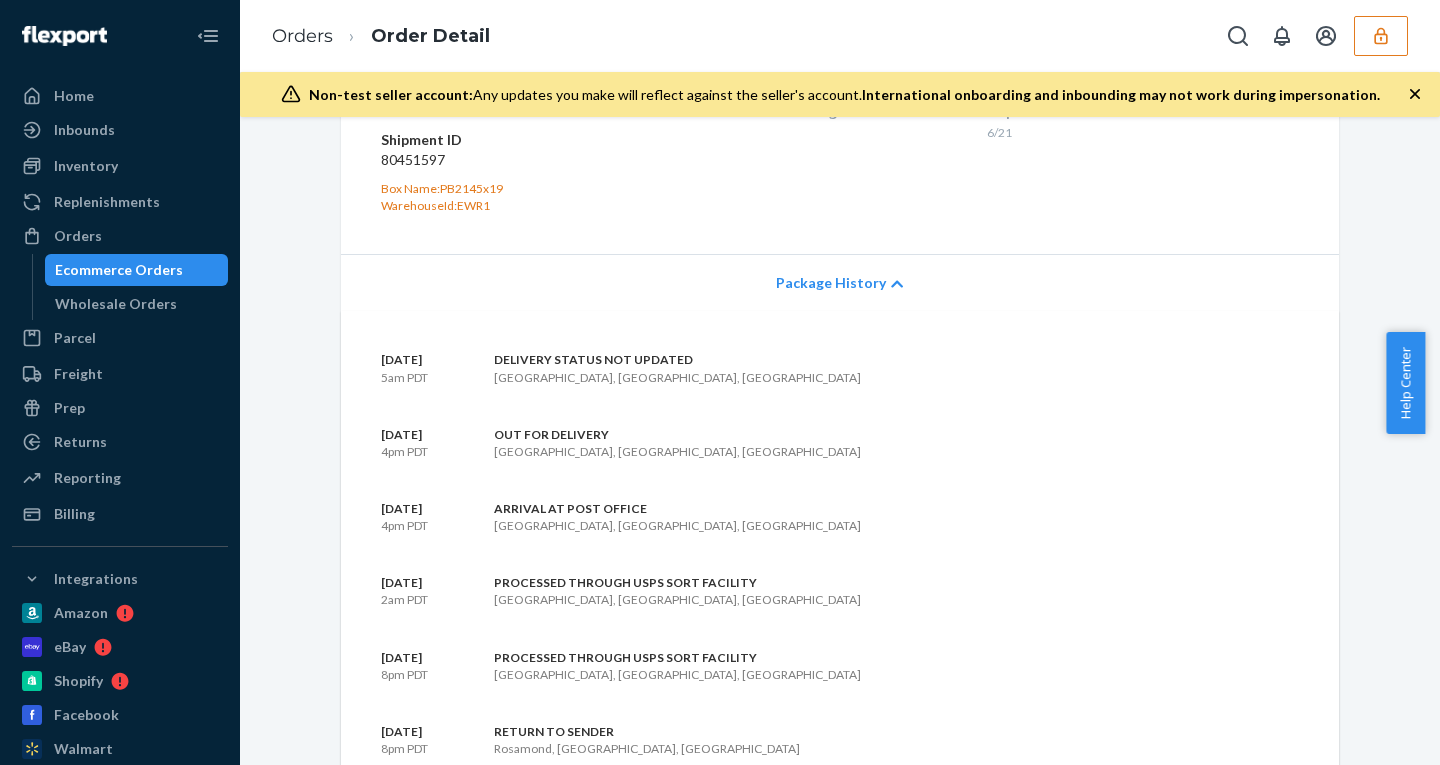 click on "Package History" at bounding box center (840, 282) 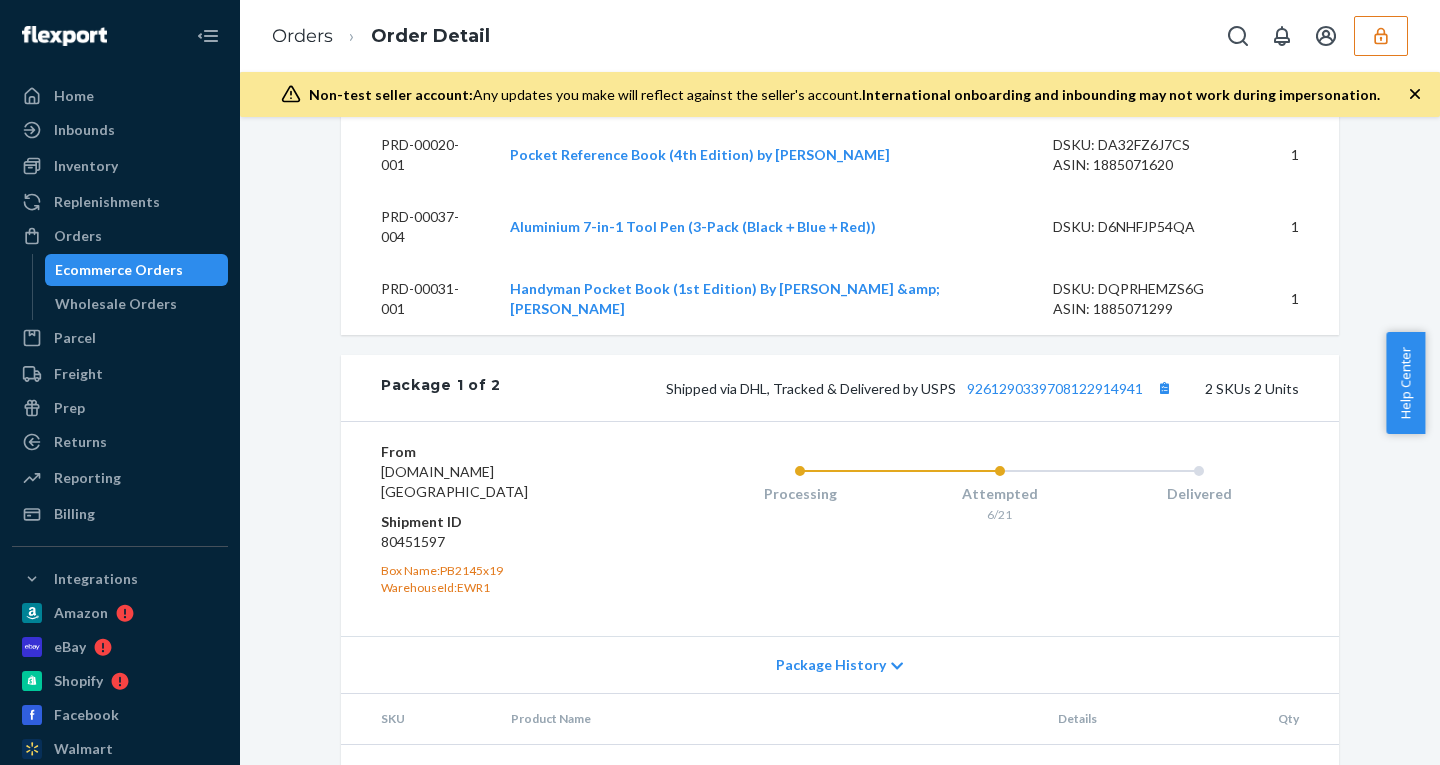 scroll, scrollTop: 879, scrollLeft: 0, axis: vertical 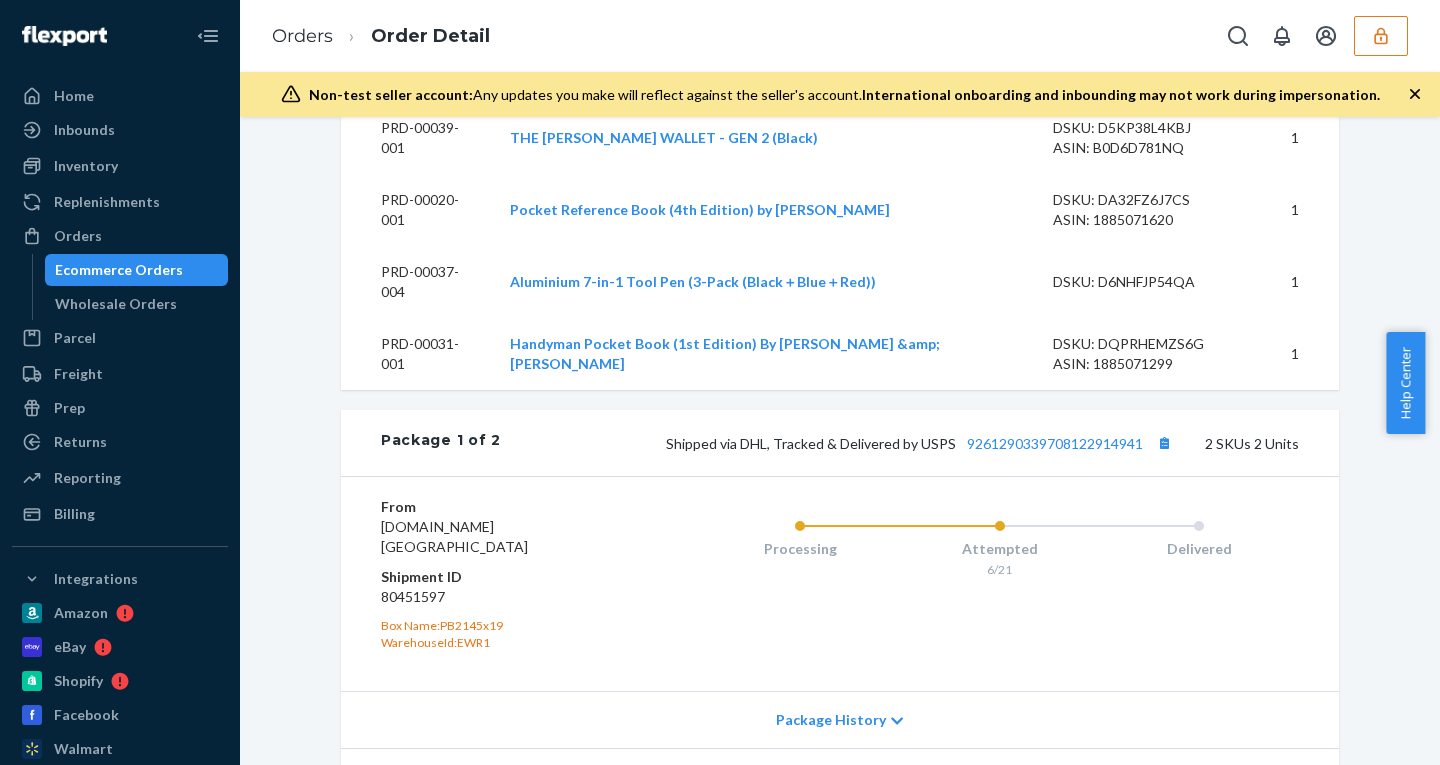 click on "Processing Attempted 6/21 Delivered" at bounding box center [959, 584] 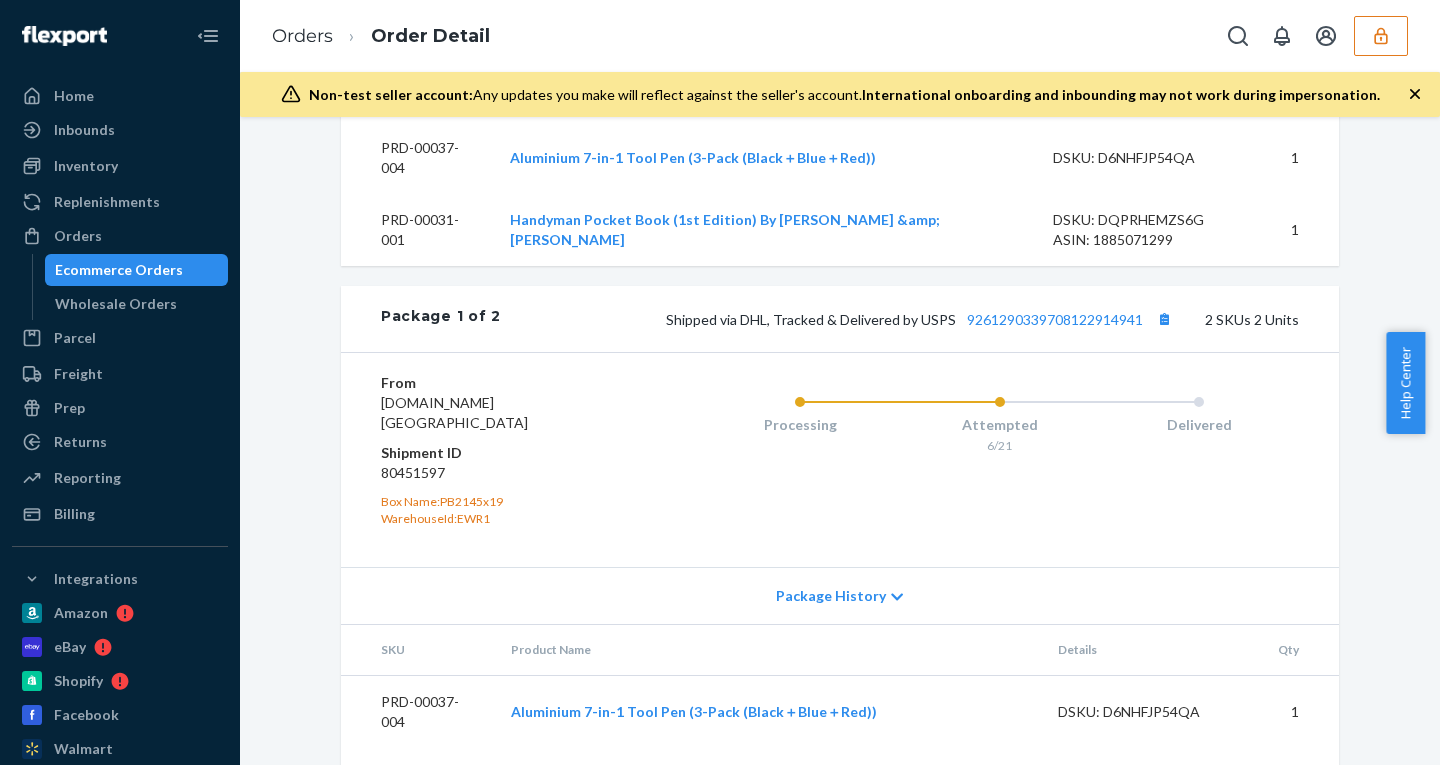 scroll, scrollTop: 1011, scrollLeft: 0, axis: vertical 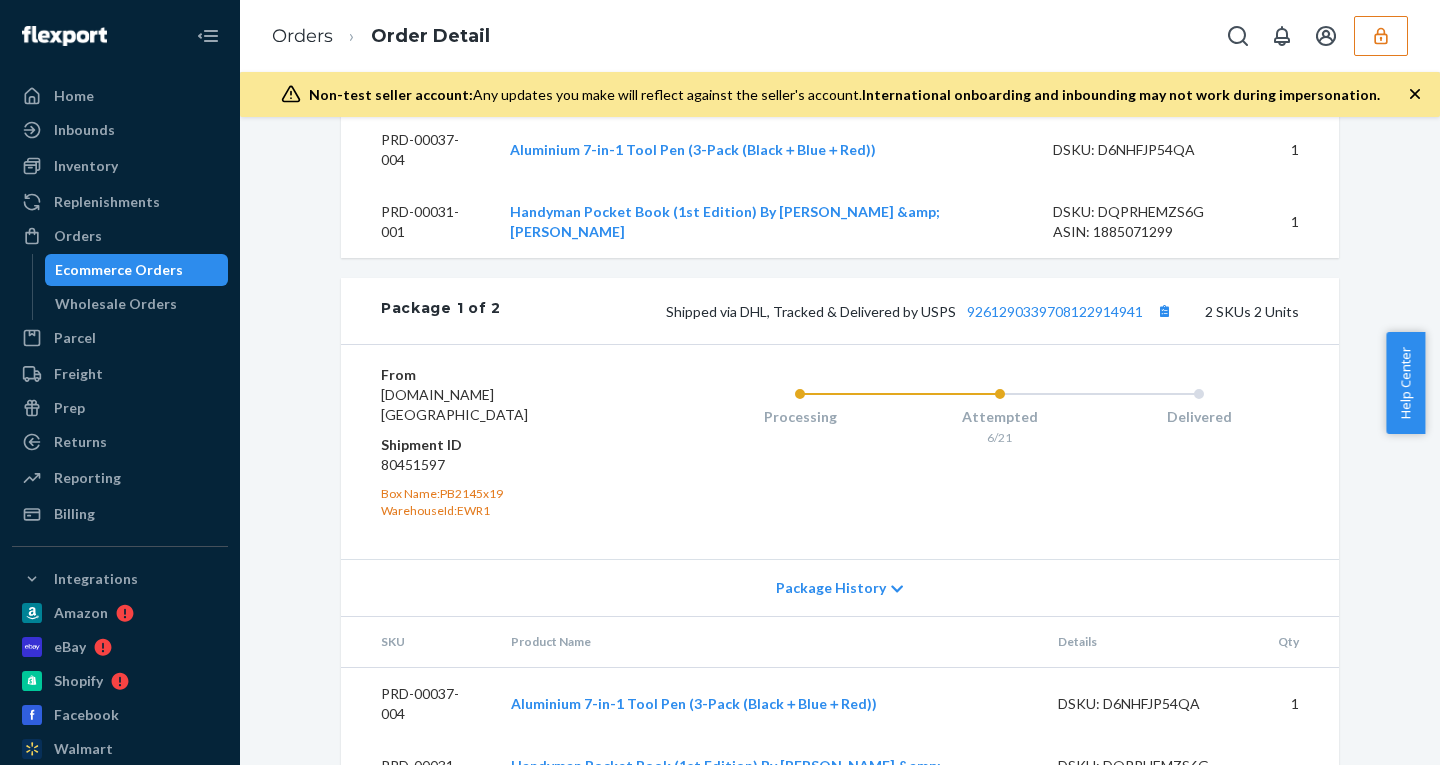 click on "Package History" at bounding box center (831, 588) 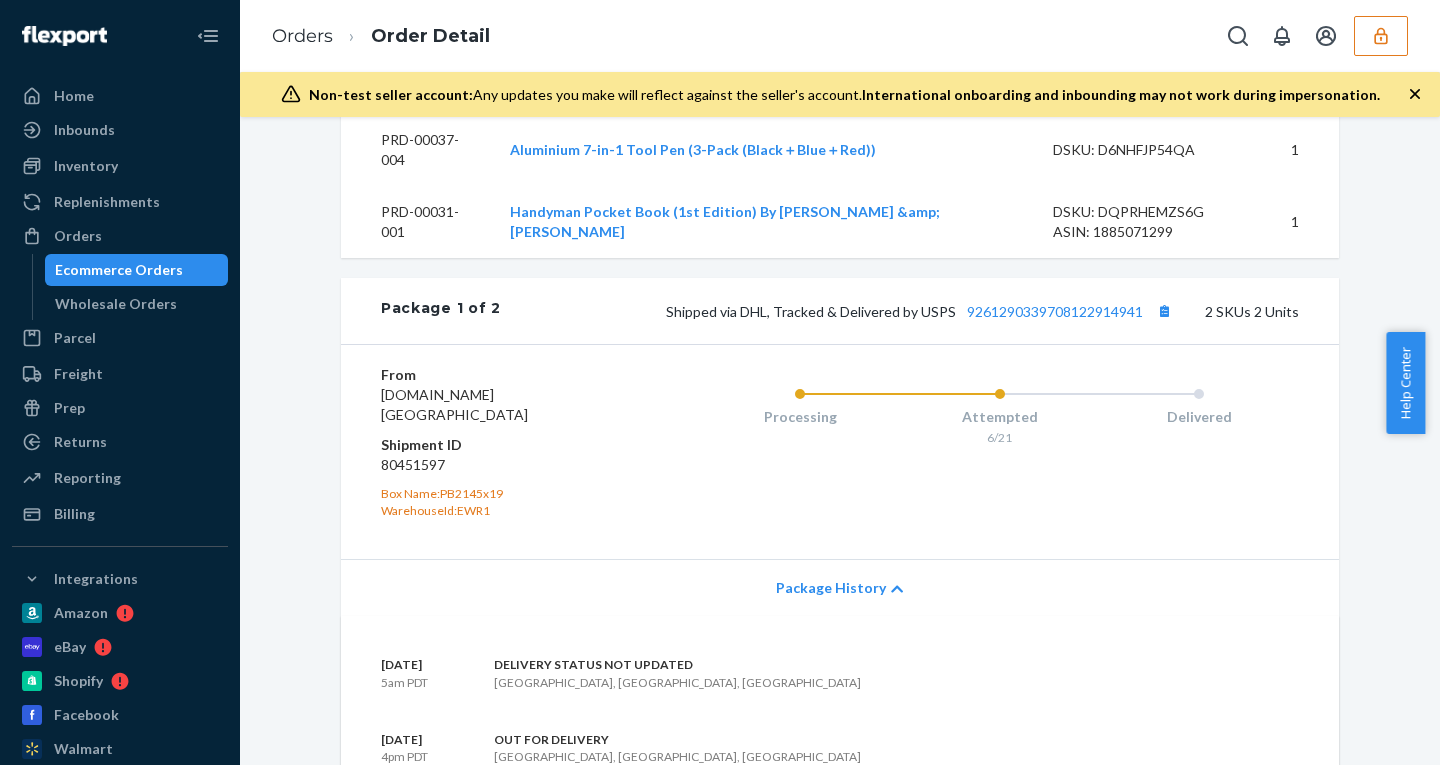 click on "Package History" at bounding box center [831, 588] 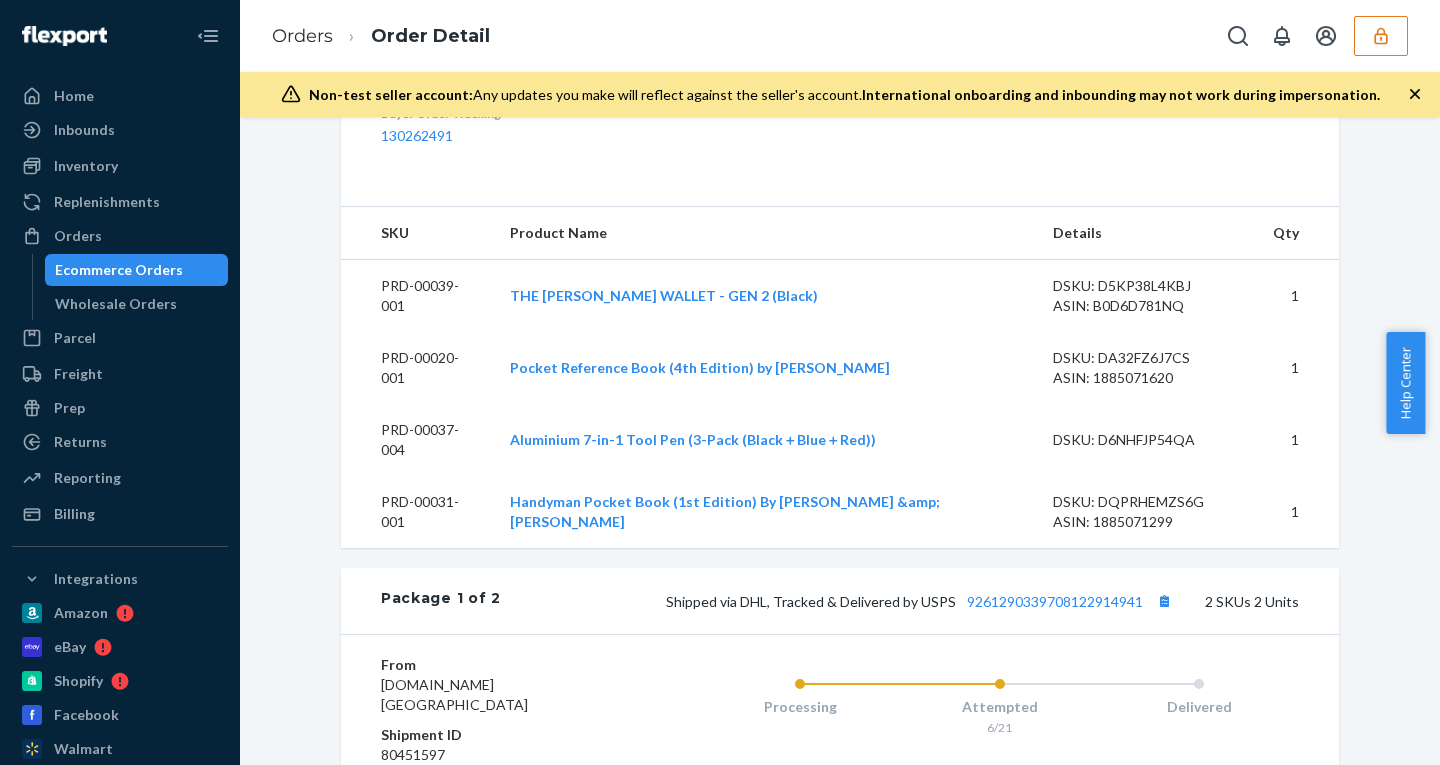 scroll, scrollTop: 722, scrollLeft: 0, axis: vertical 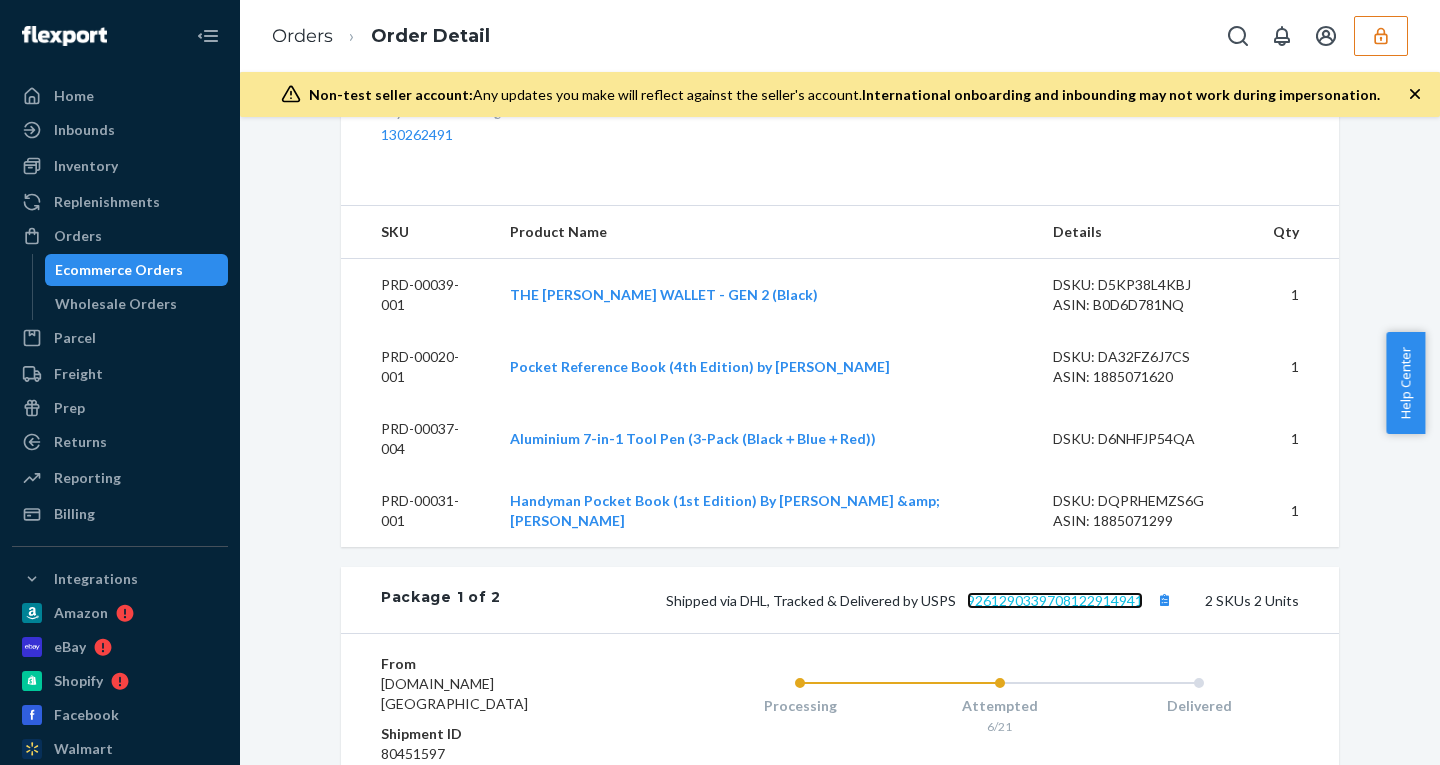 click on "9261290339708122914941" at bounding box center (1055, 600) 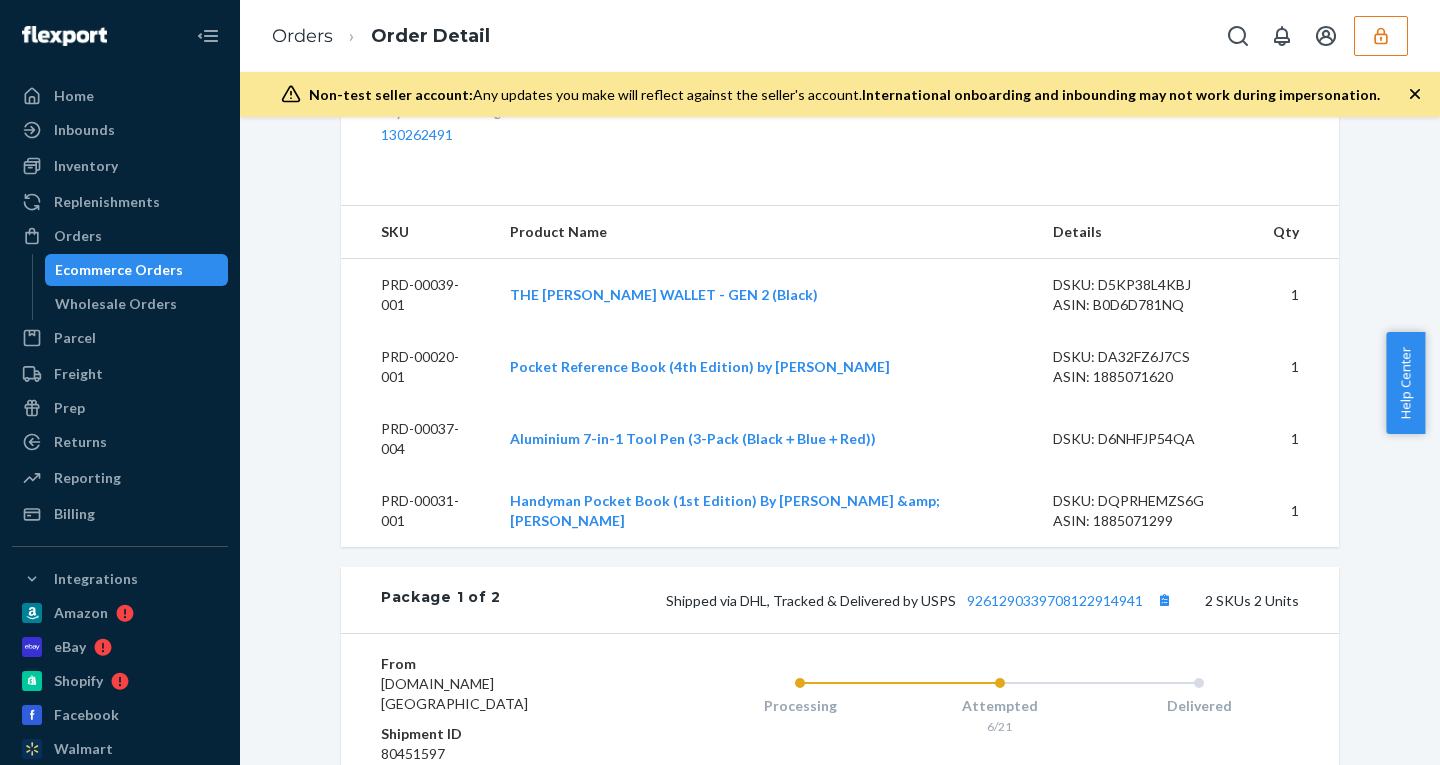 click at bounding box center (1381, 36) 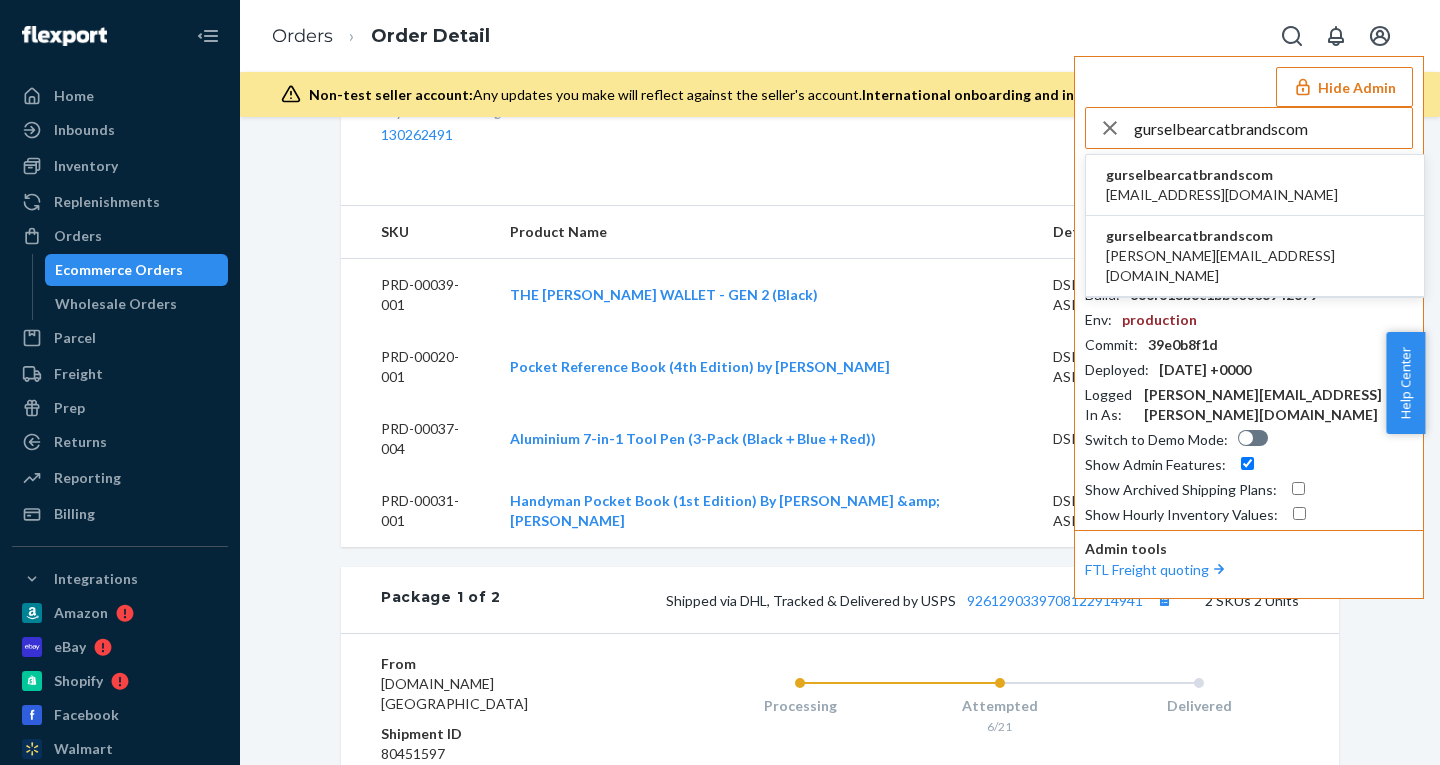 type on "gurselbearcatbrandscom" 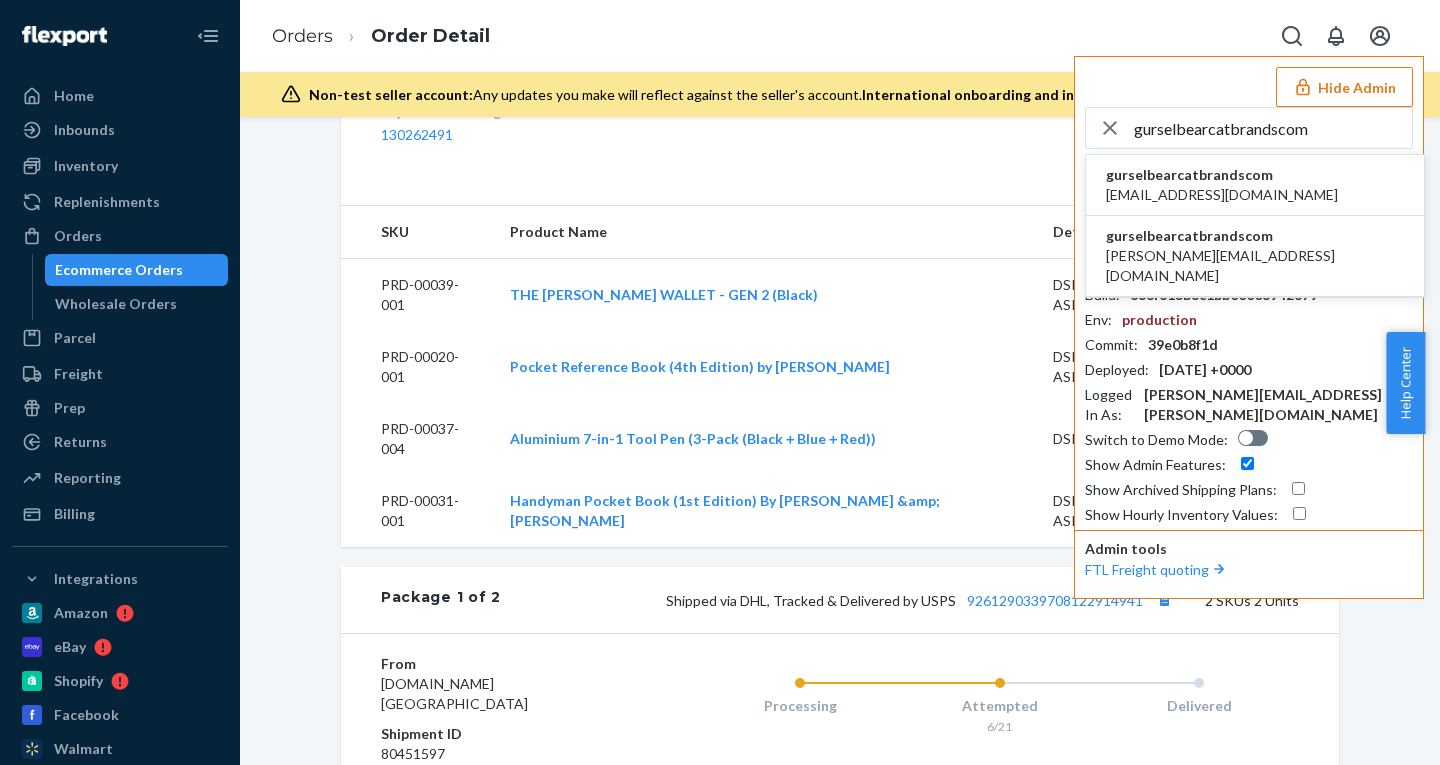 click on "[EMAIL_ADDRESS][DOMAIN_NAME]" at bounding box center [1222, 195] 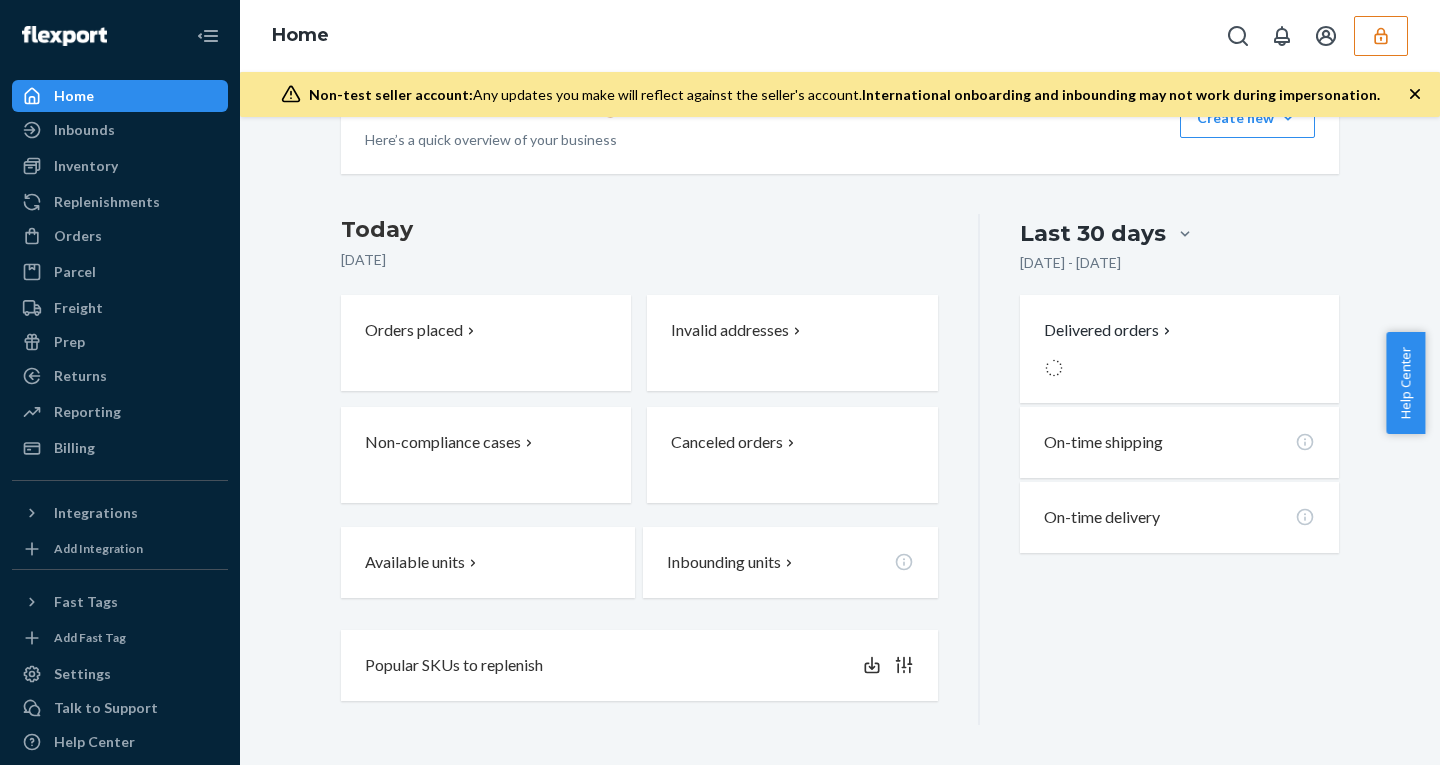 scroll, scrollTop: 0, scrollLeft: 0, axis: both 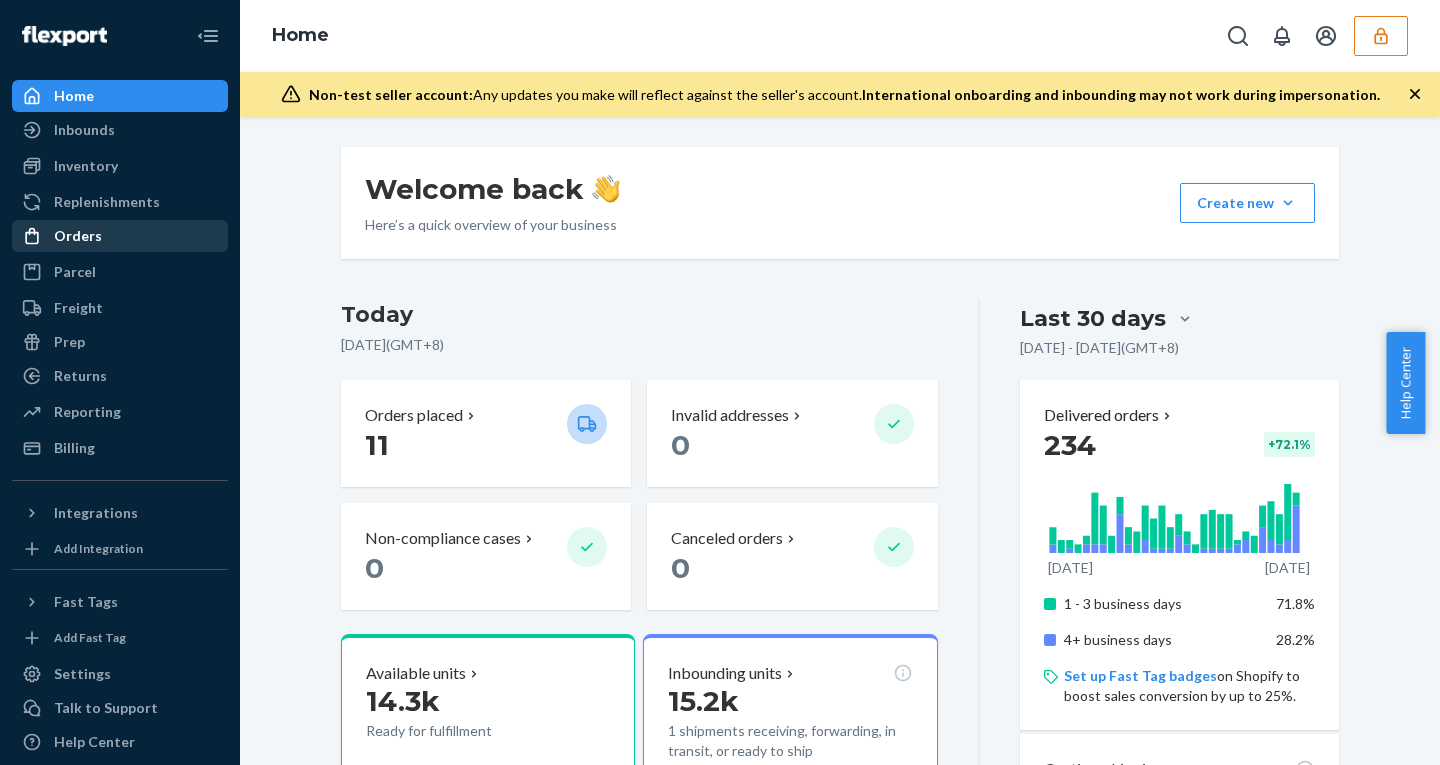 click on "Orders" at bounding box center [120, 236] 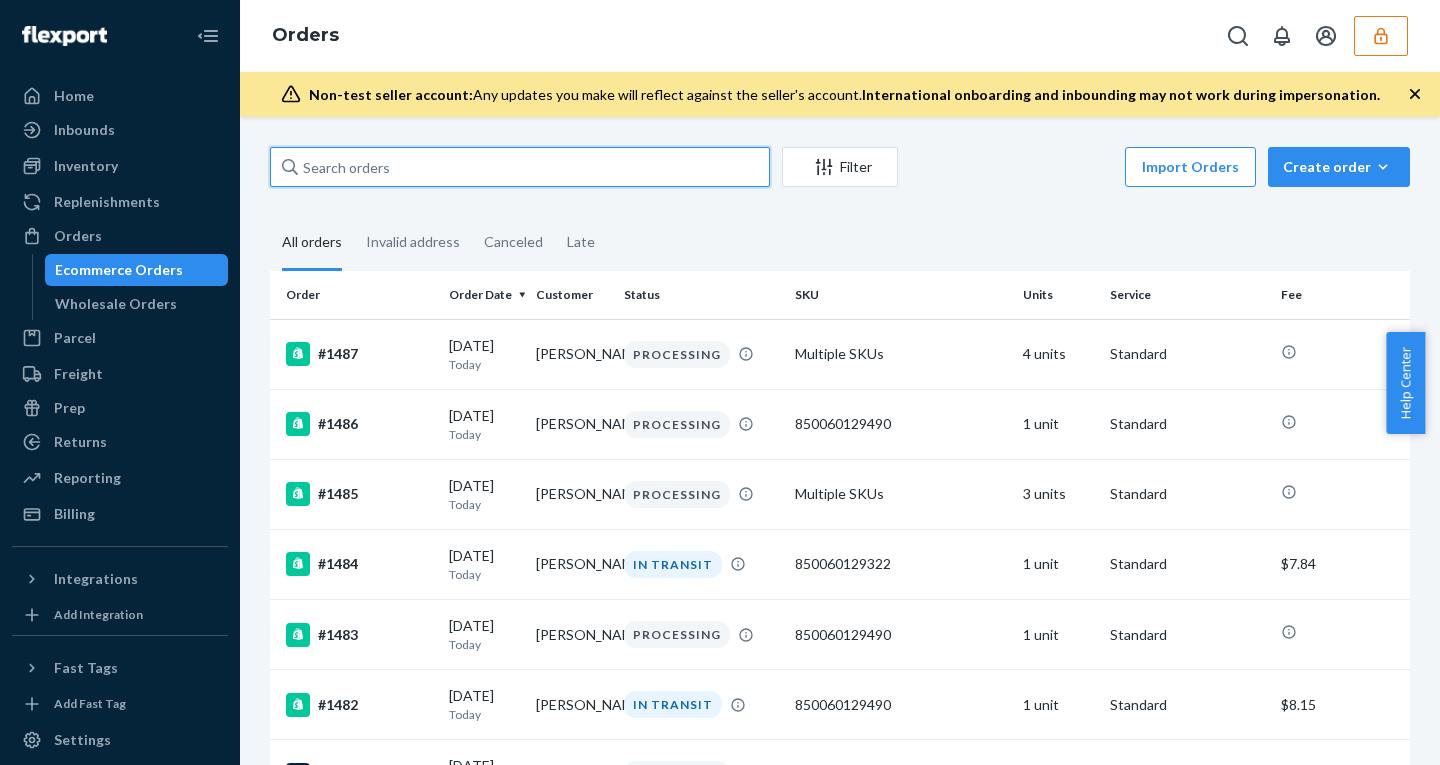 click at bounding box center (520, 167) 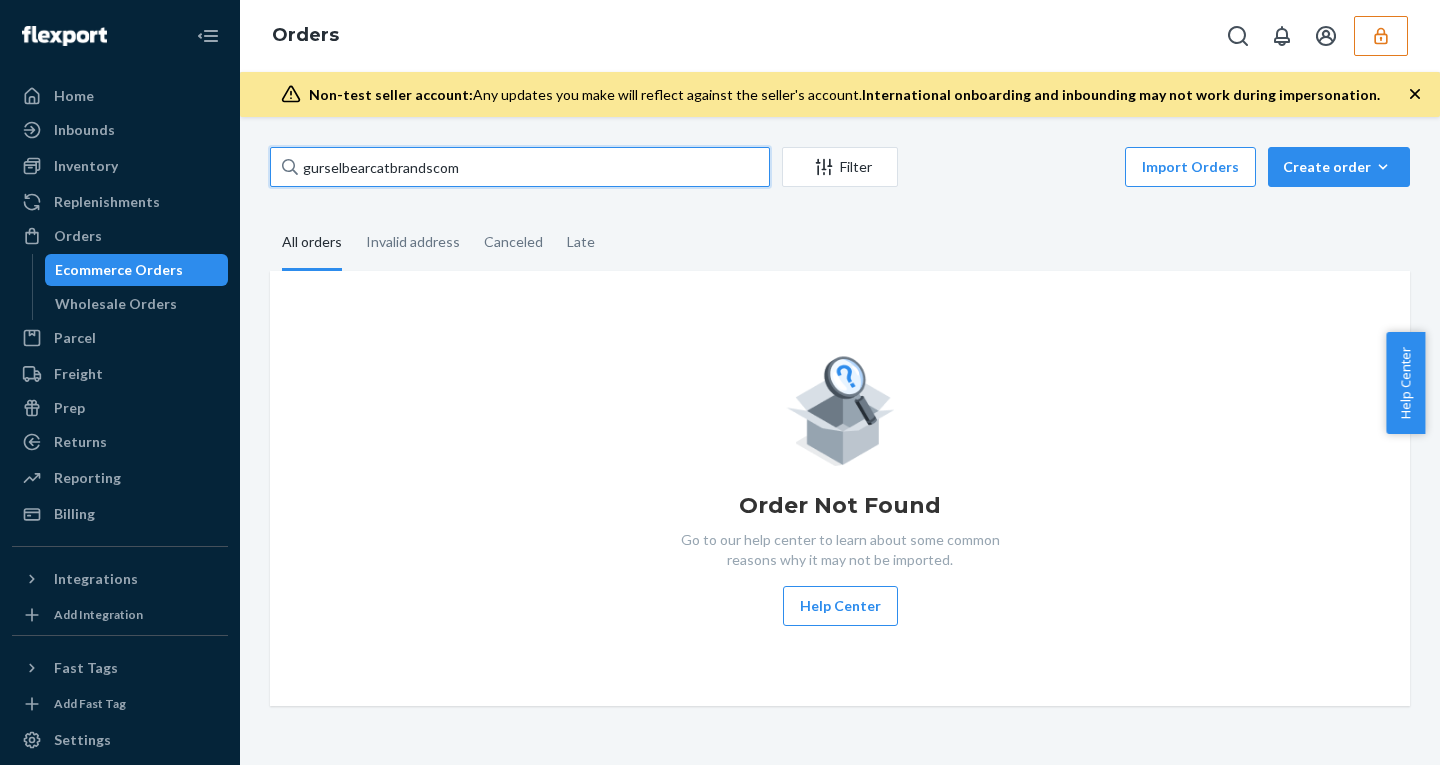 click on "gurselbearcatbrandscom" at bounding box center (520, 167) 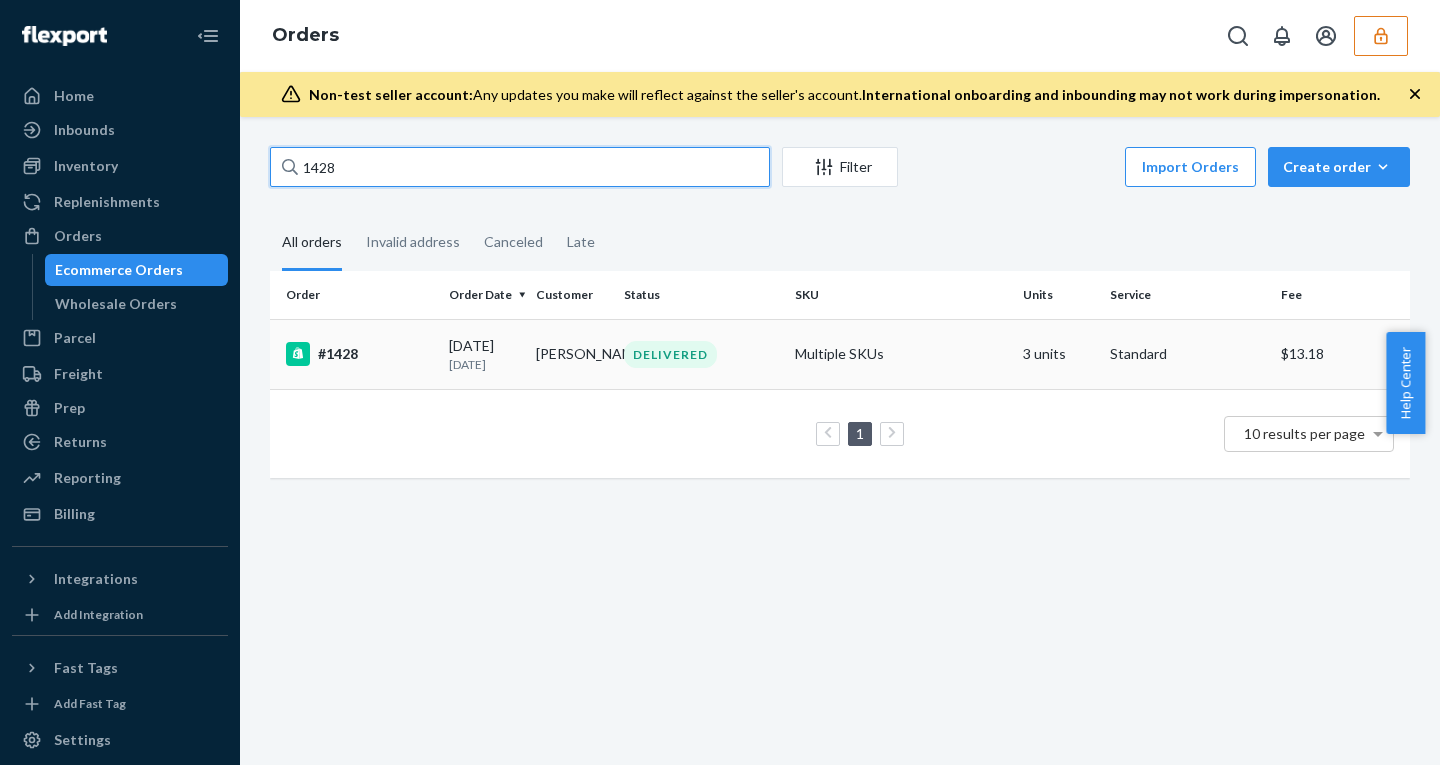 type on "1428" 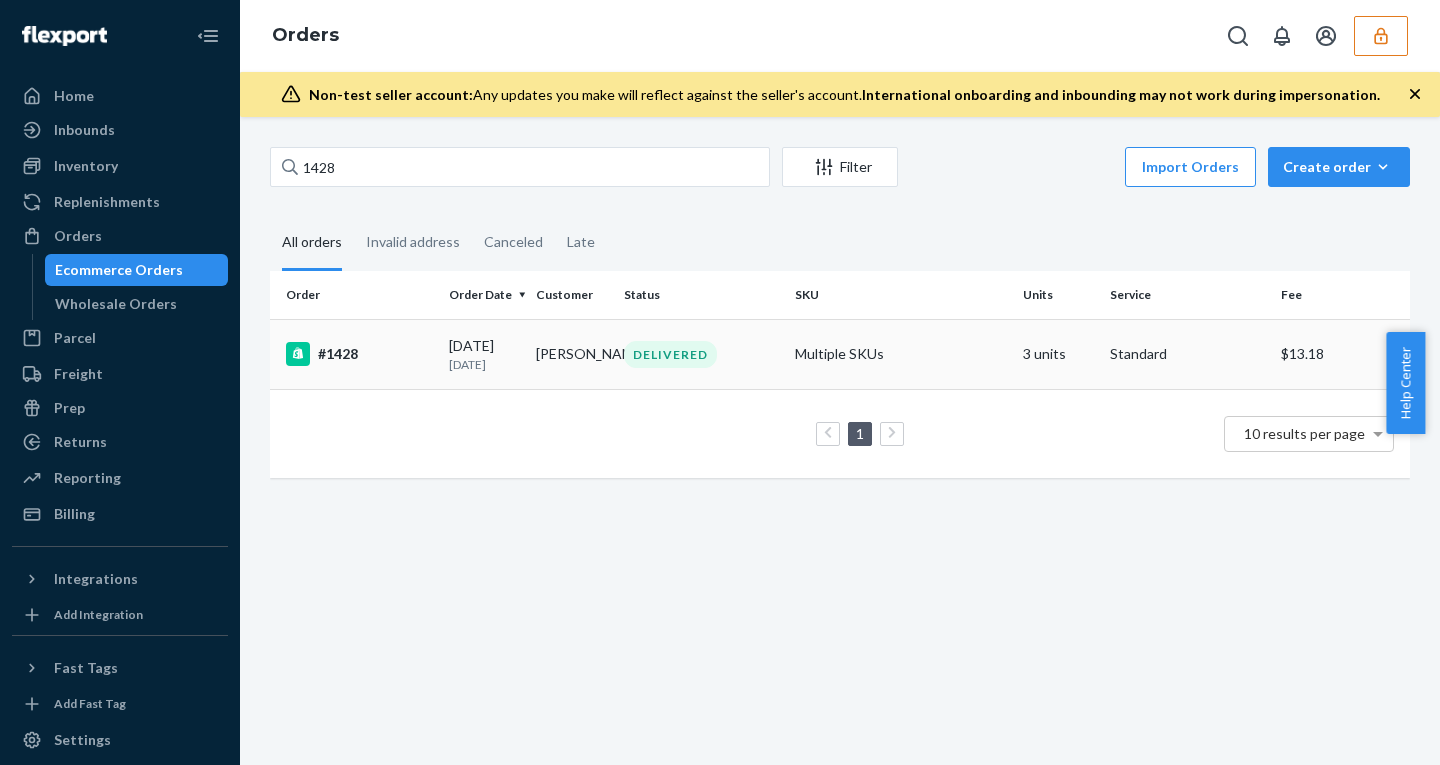 click on "07/06/2025 6 days ago" at bounding box center [484, 354] 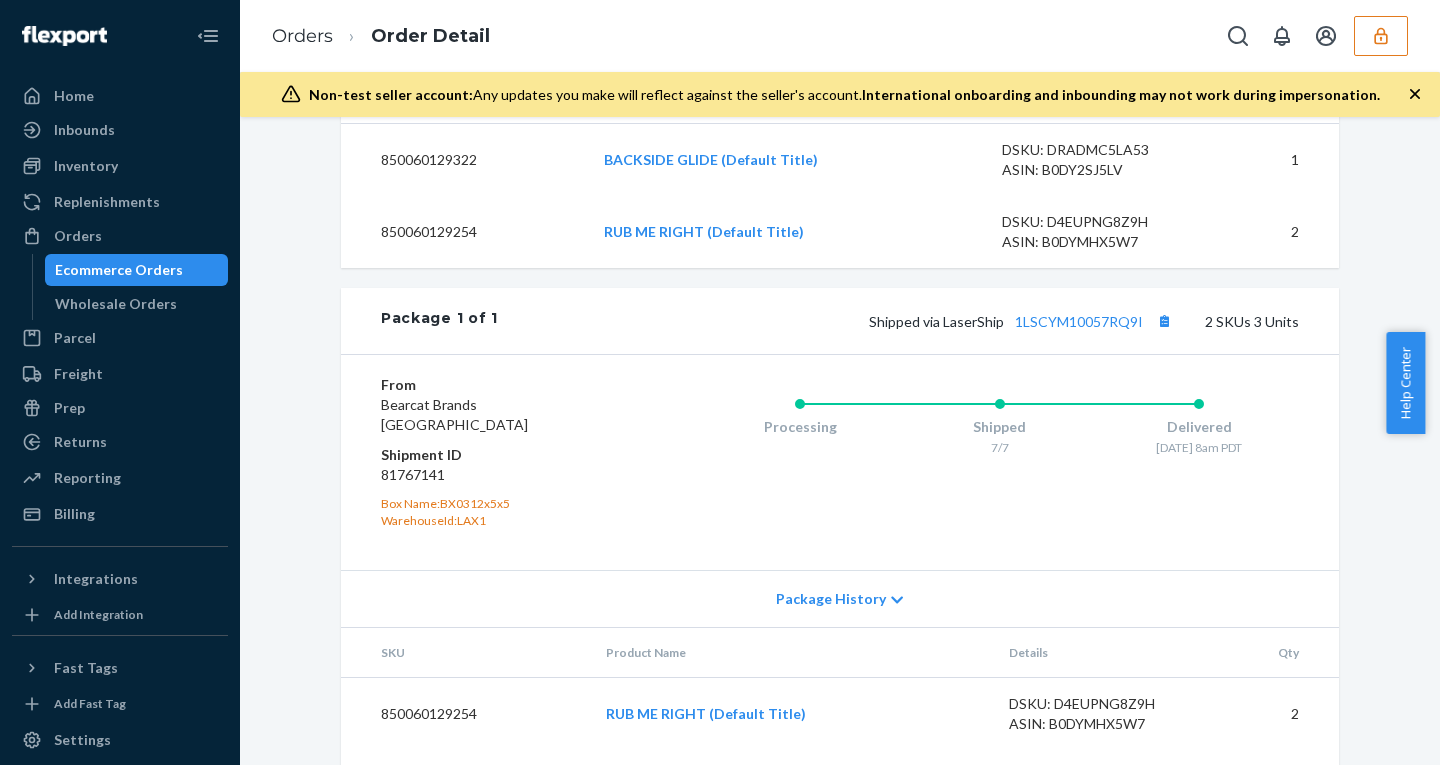 scroll, scrollTop: 824, scrollLeft: 0, axis: vertical 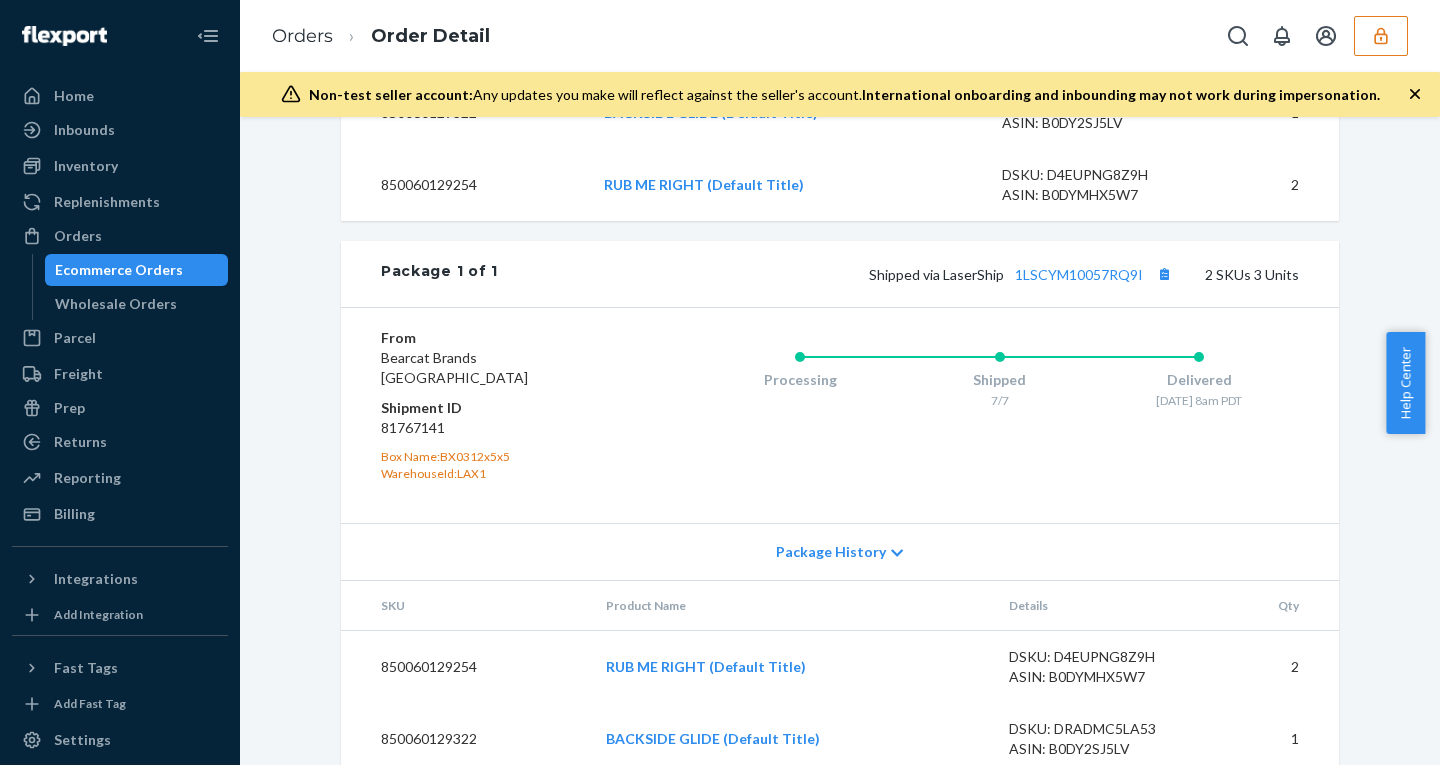 click on "Package History" at bounding box center (831, 552) 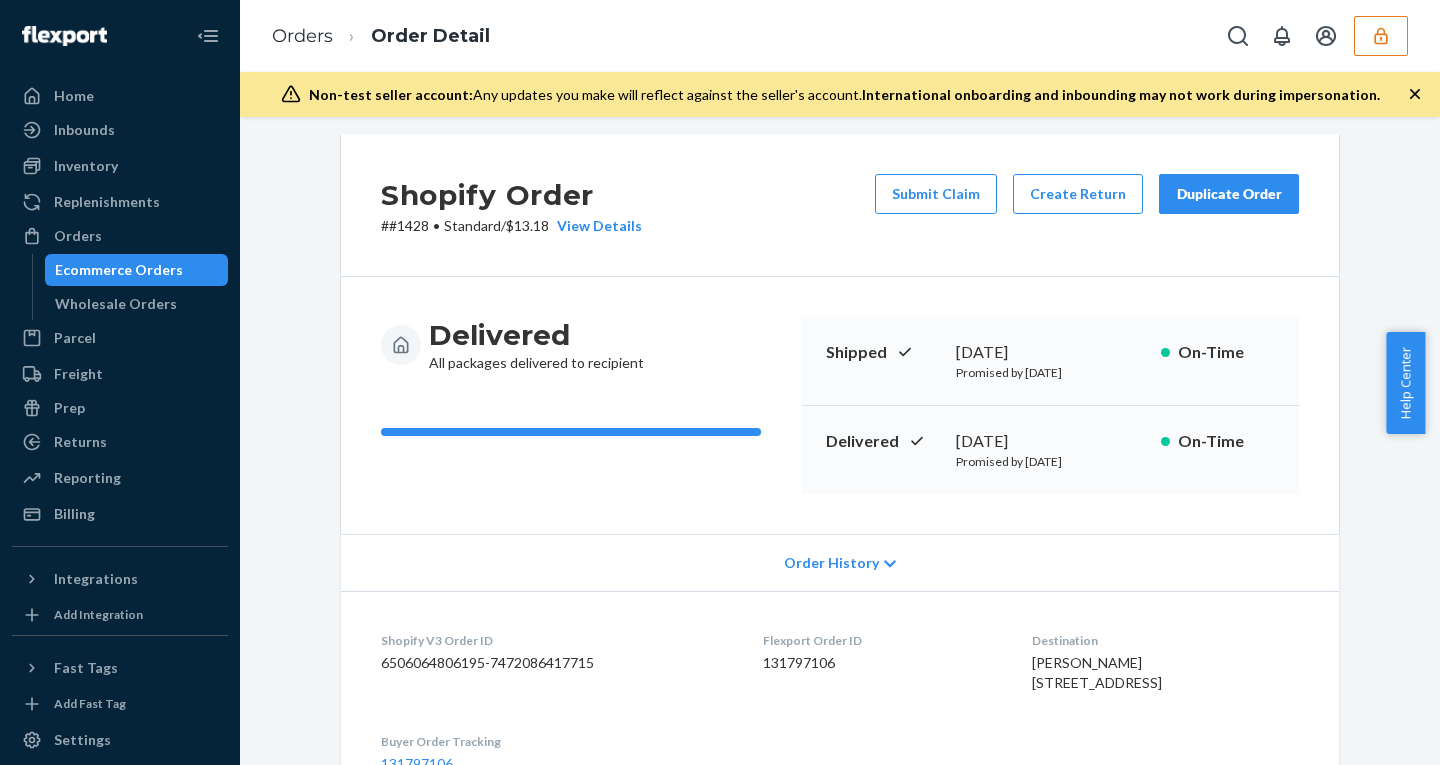 scroll, scrollTop: 18, scrollLeft: 0, axis: vertical 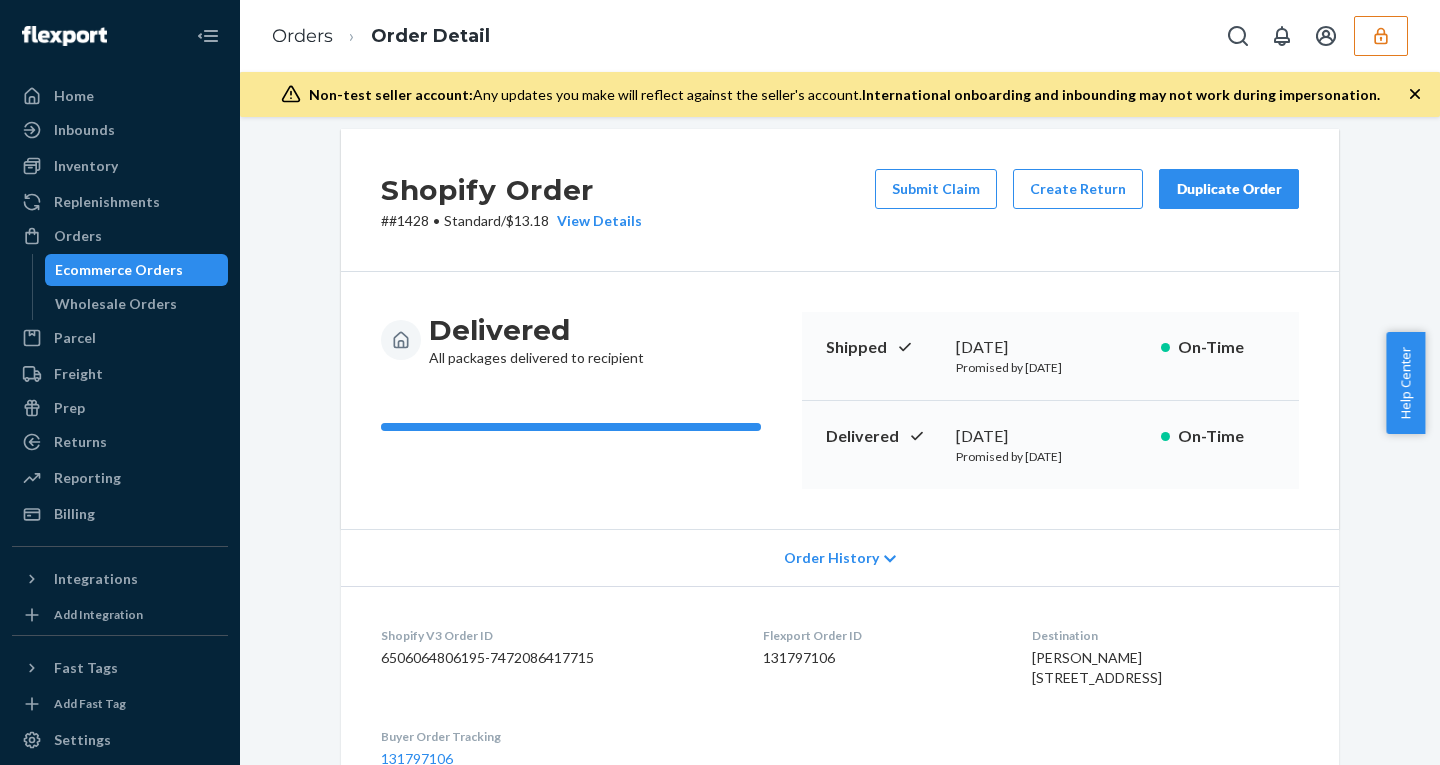 click on "Order History" at bounding box center (831, 558) 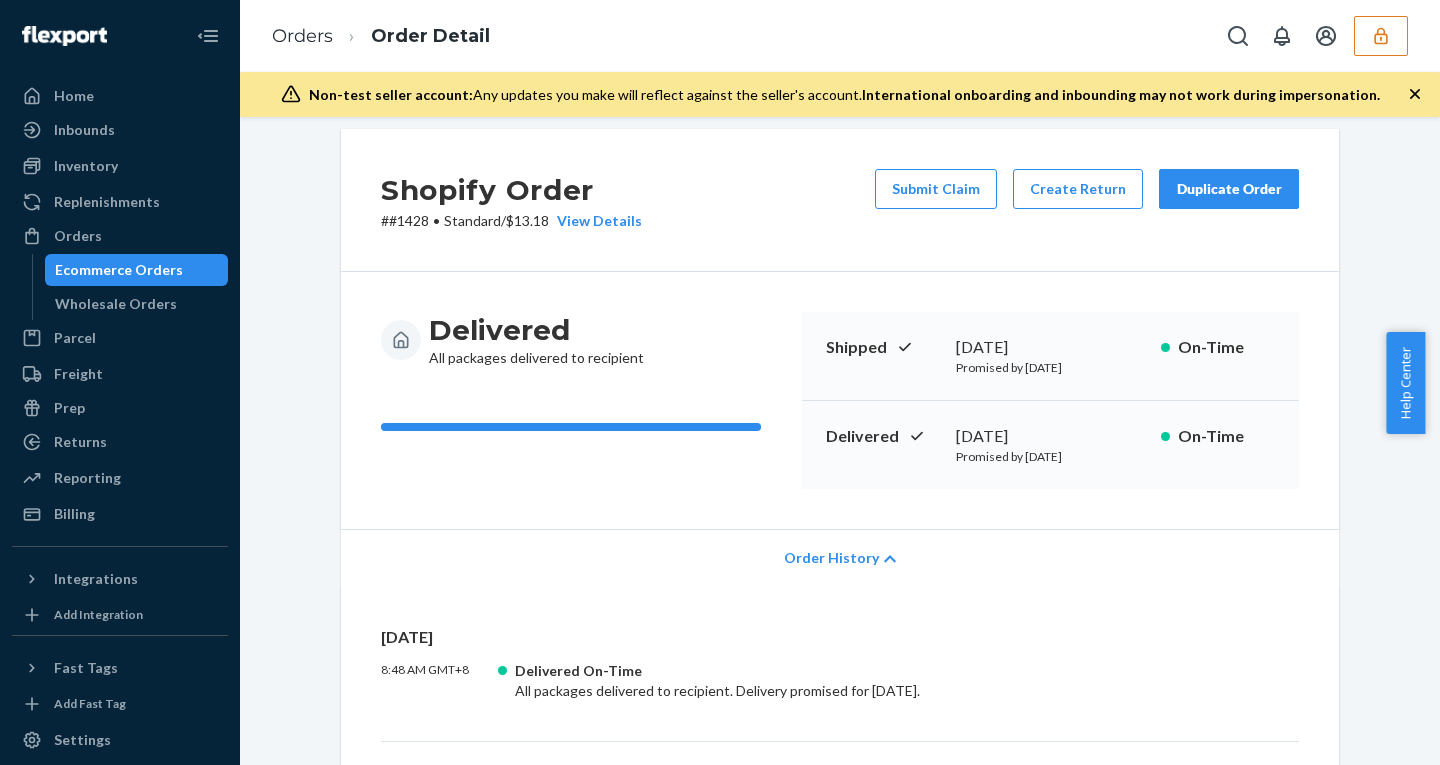 click on "Order History" at bounding box center [831, 558] 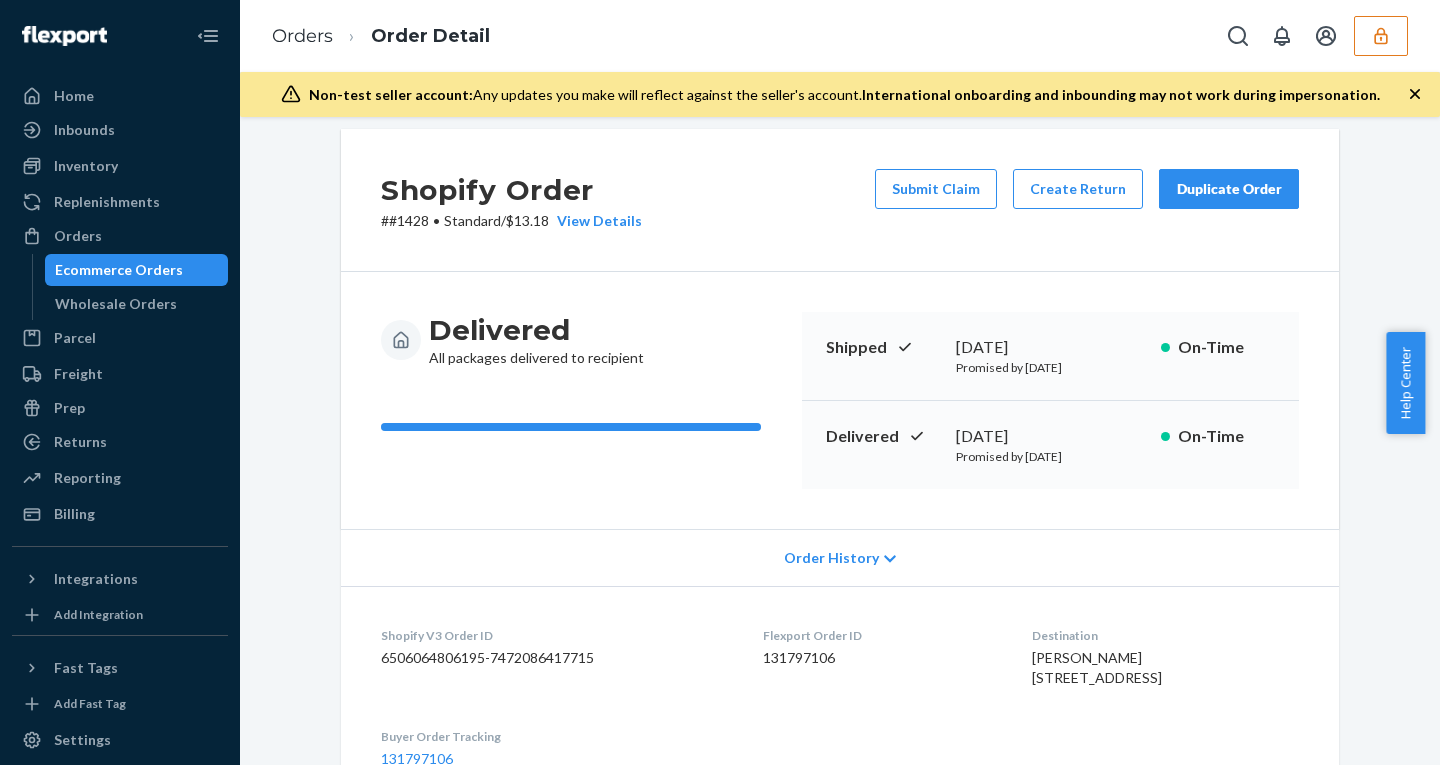 click on "Order History" at bounding box center (831, 558) 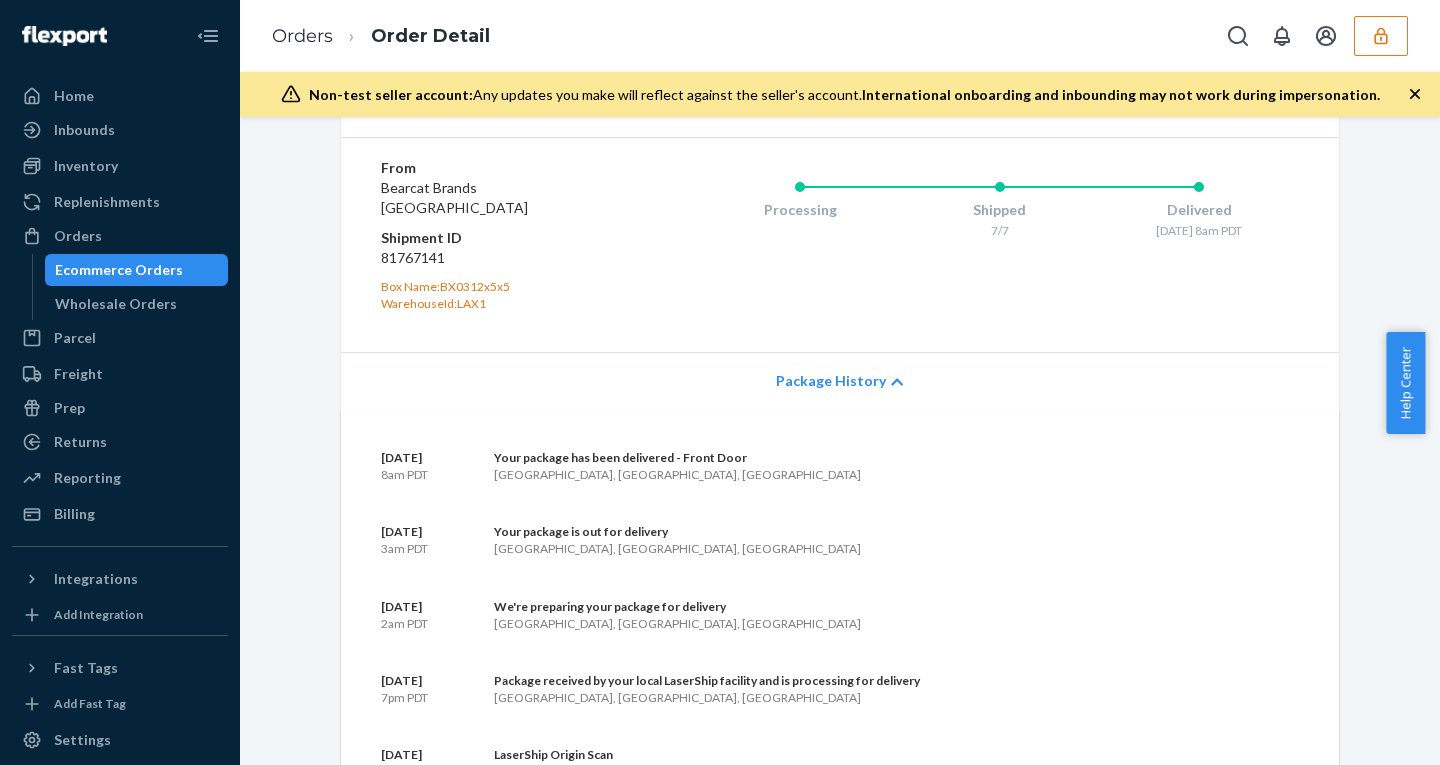 click on "Package History" at bounding box center (831, 381) 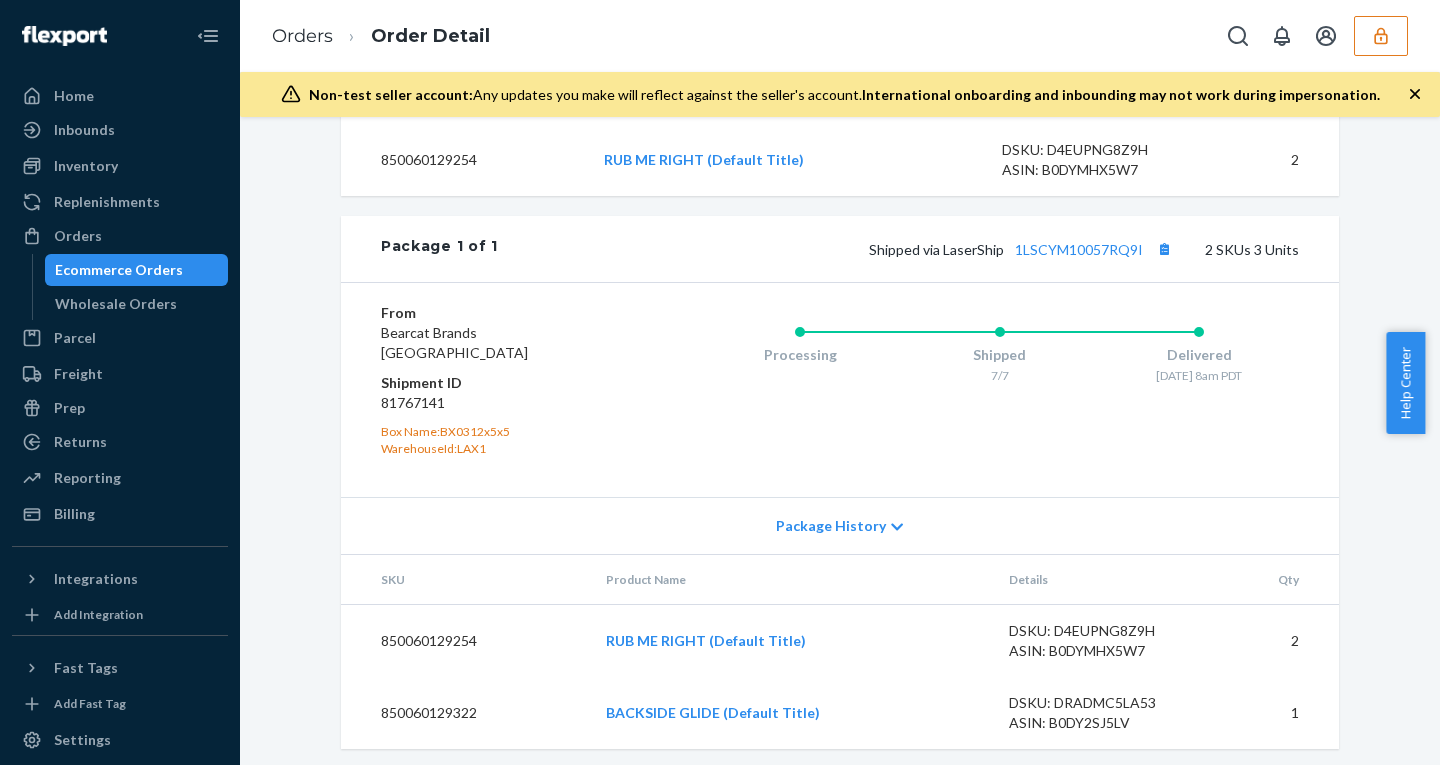 scroll, scrollTop: 1707, scrollLeft: 0, axis: vertical 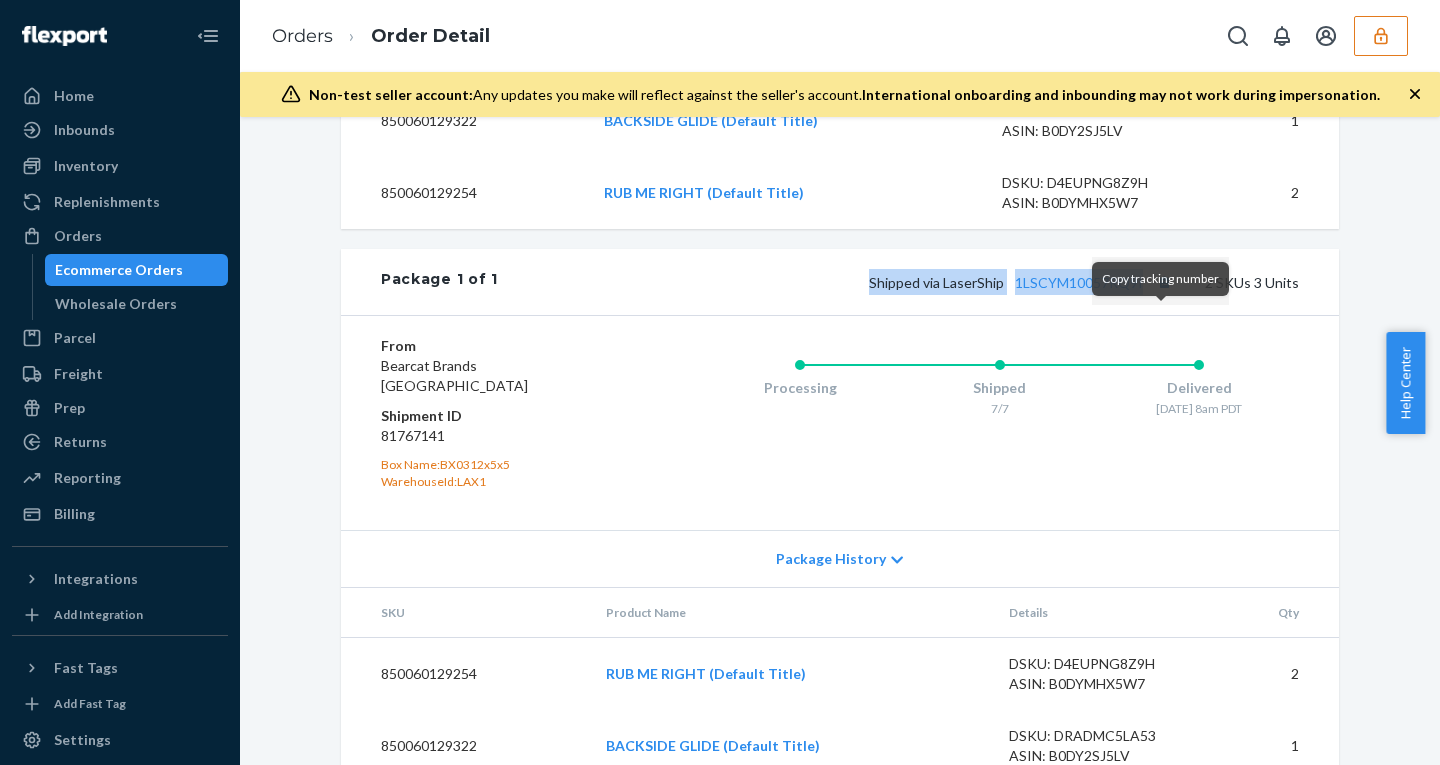 drag, startPoint x: 828, startPoint y: 315, endPoint x: 1159, endPoint y: 324, distance: 331.12234 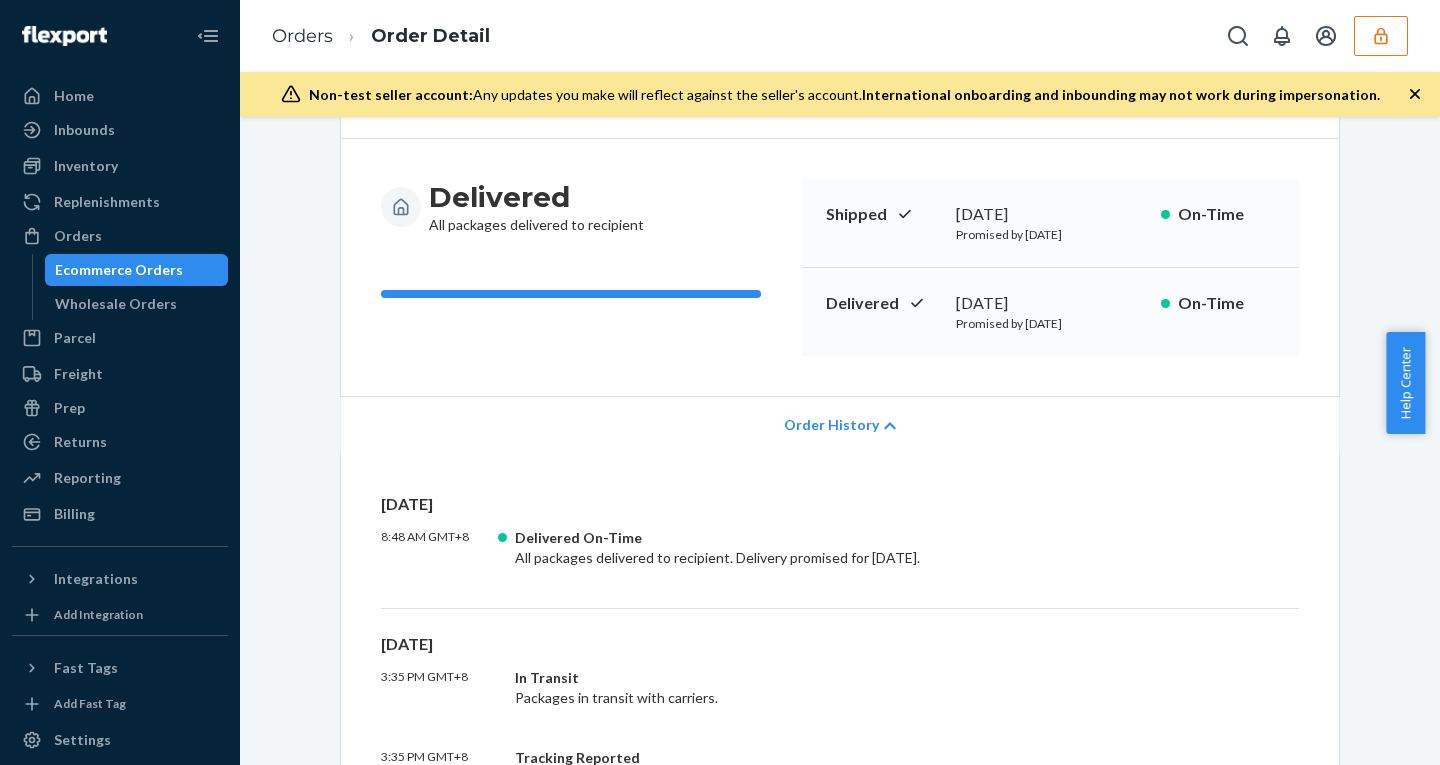 scroll, scrollTop: 0, scrollLeft: 0, axis: both 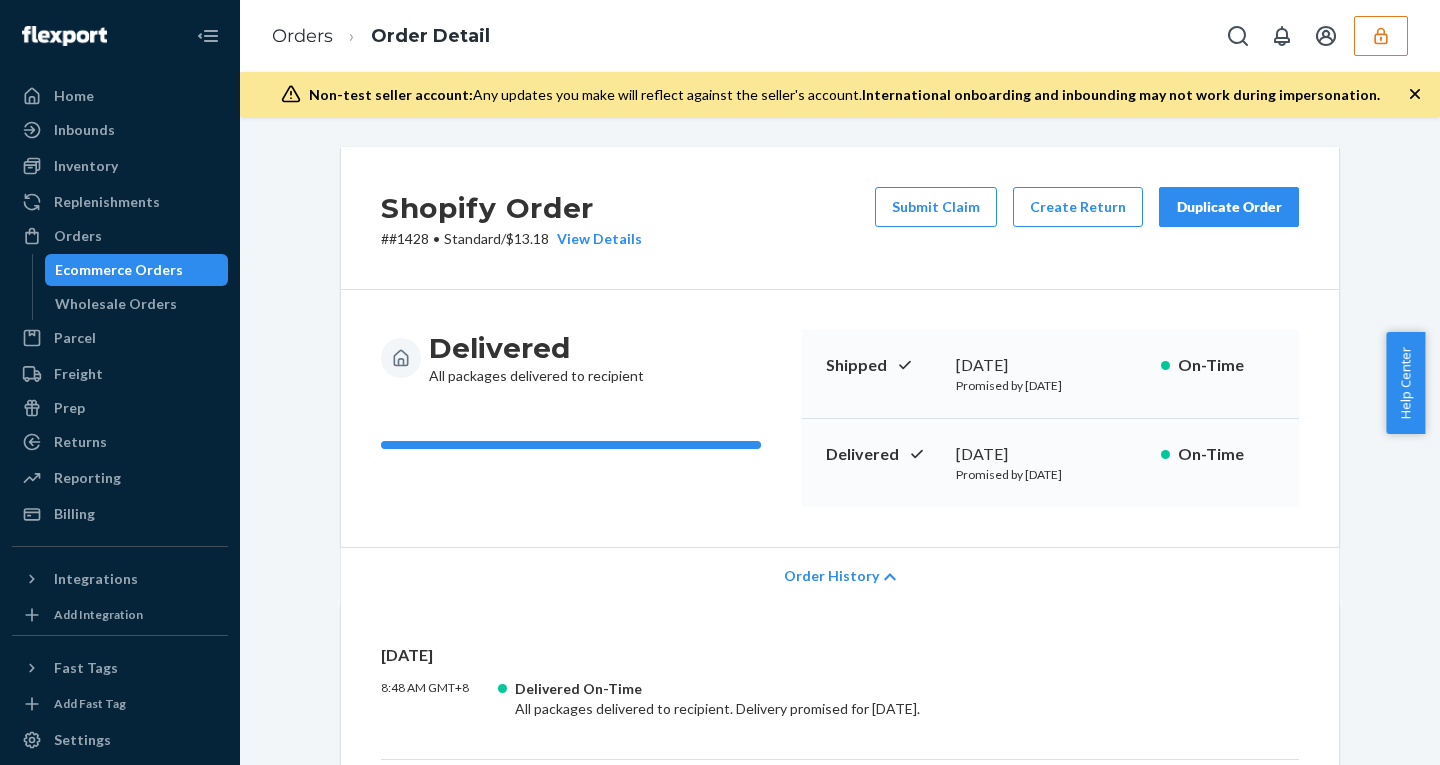 click on "Order History" at bounding box center (840, 575) 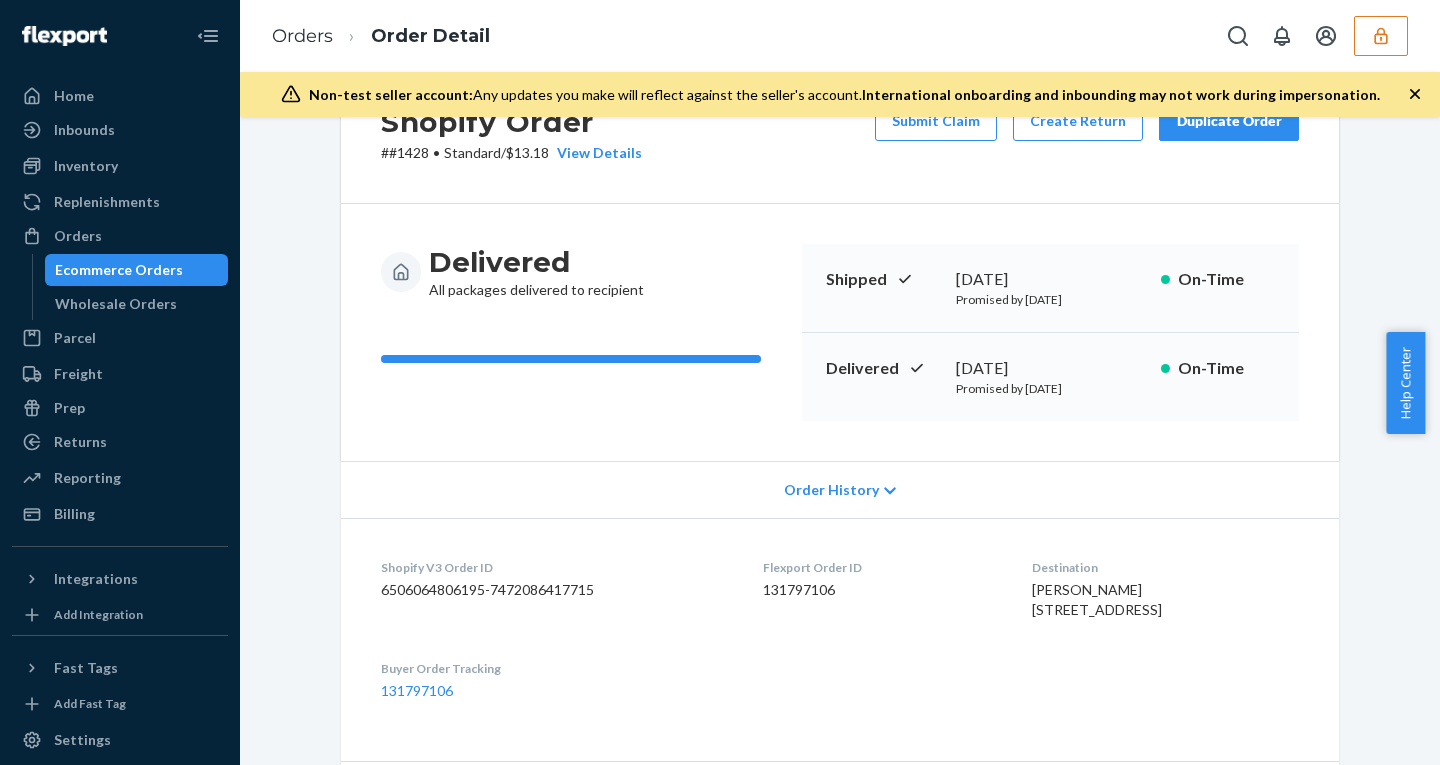 scroll, scrollTop: 0, scrollLeft: 0, axis: both 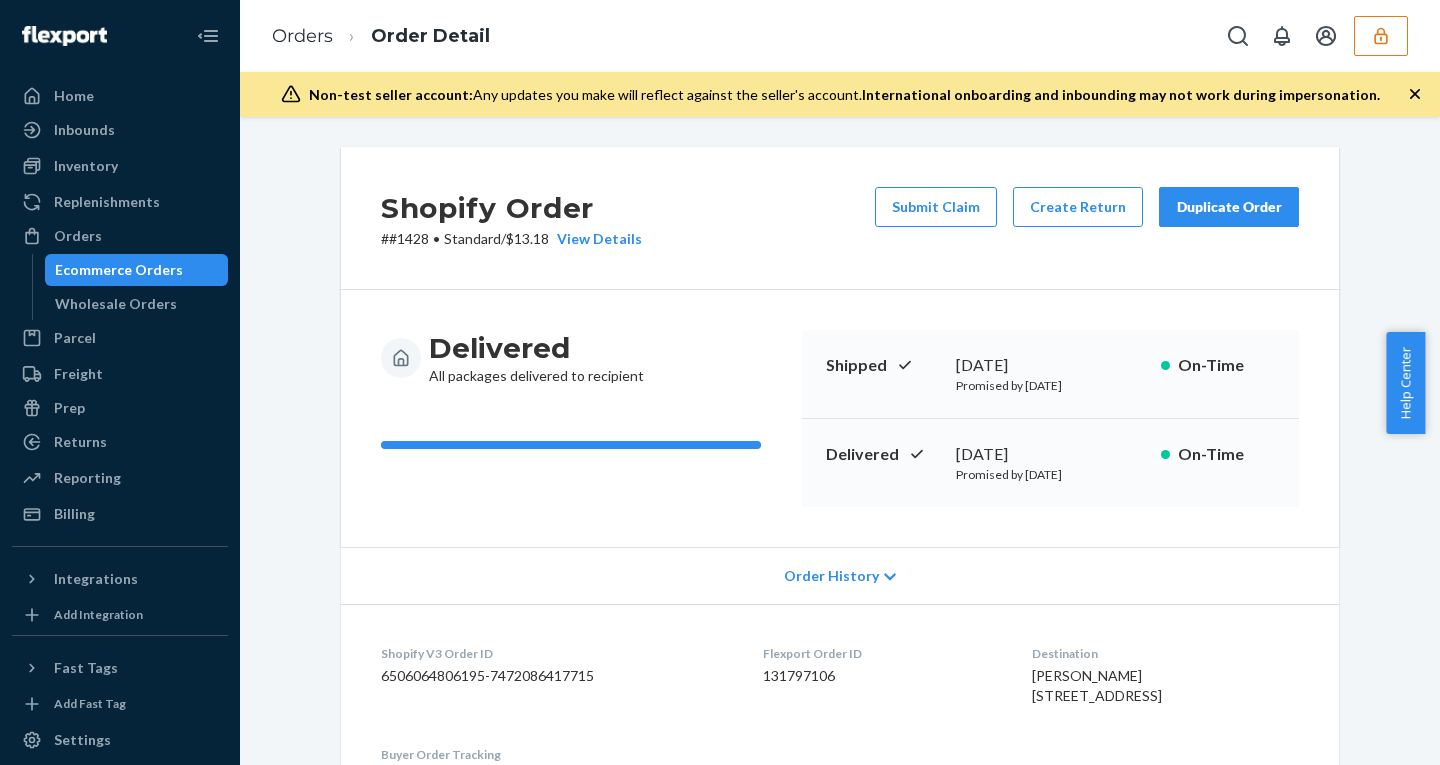 click on "Order History" at bounding box center (840, 575) 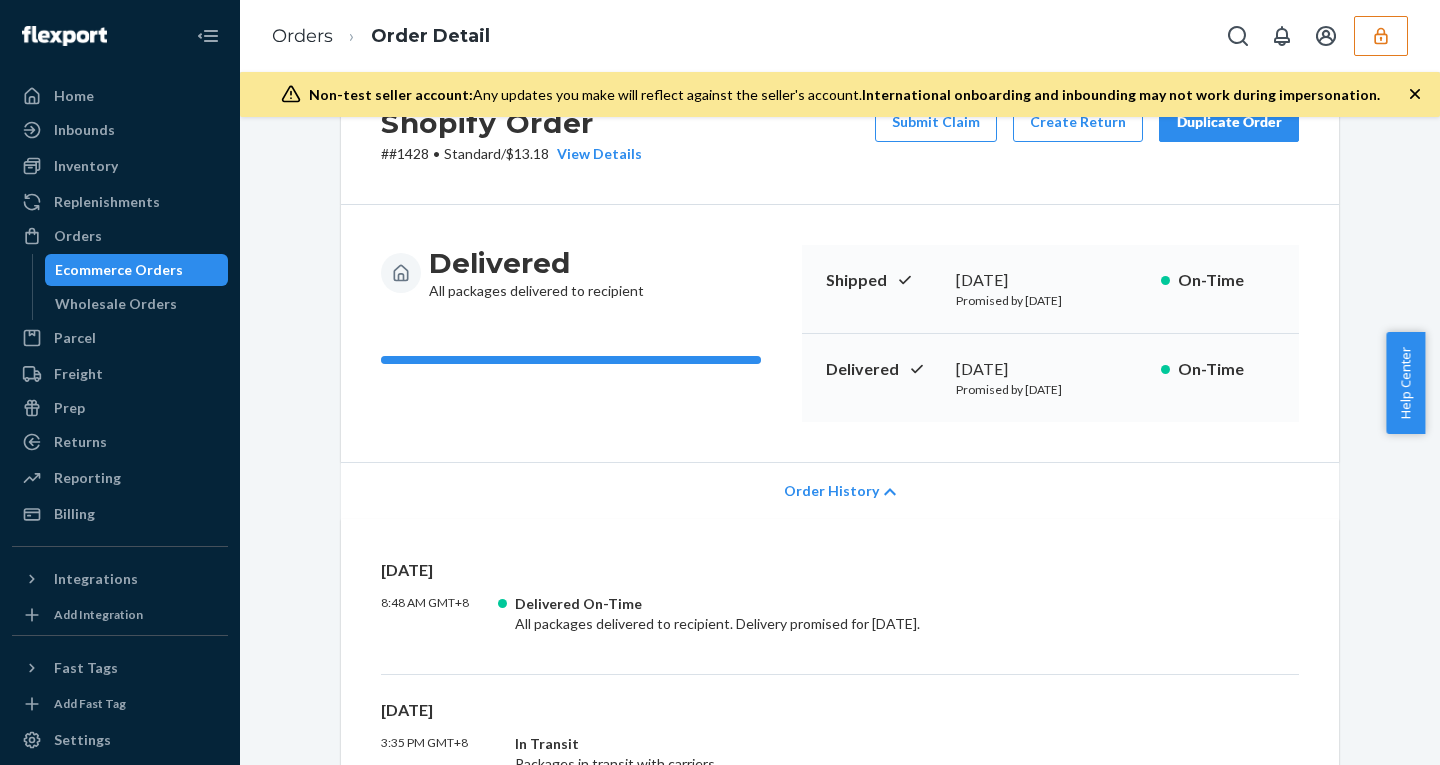 scroll, scrollTop: 40, scrollLeft: 0, axis: vertical 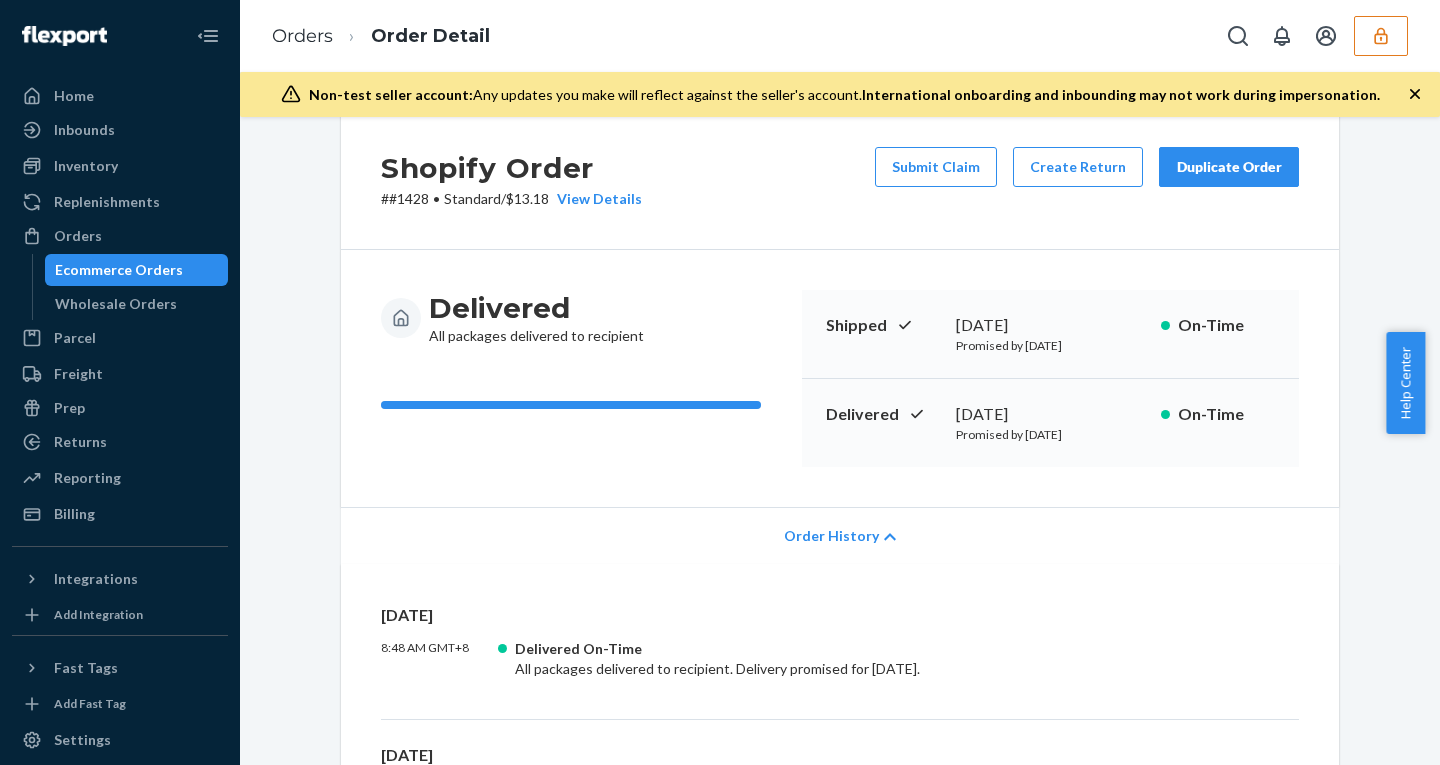 click on "Order History" at bounding box center (831, 536) 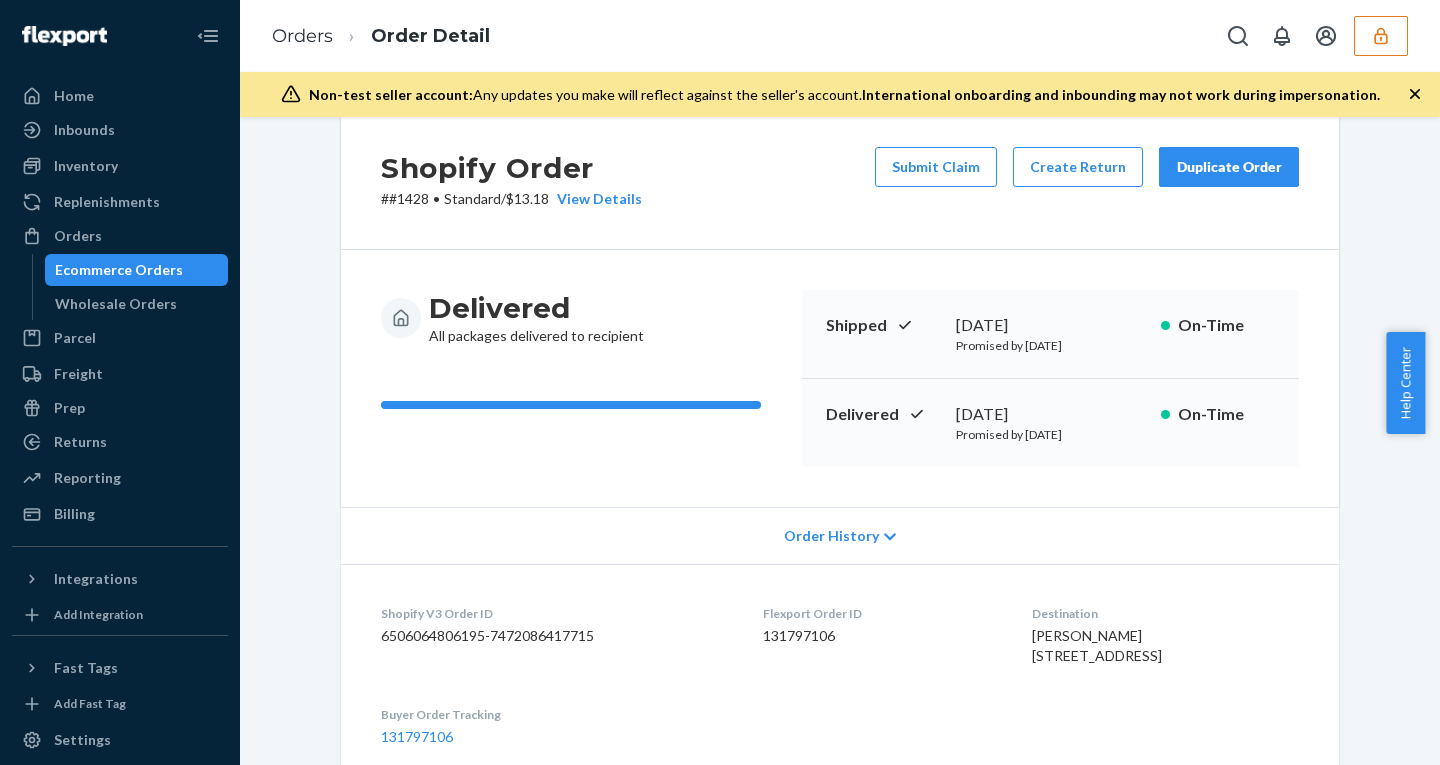 click on "Ecommerce Orders" at bounding box center [119, 270] 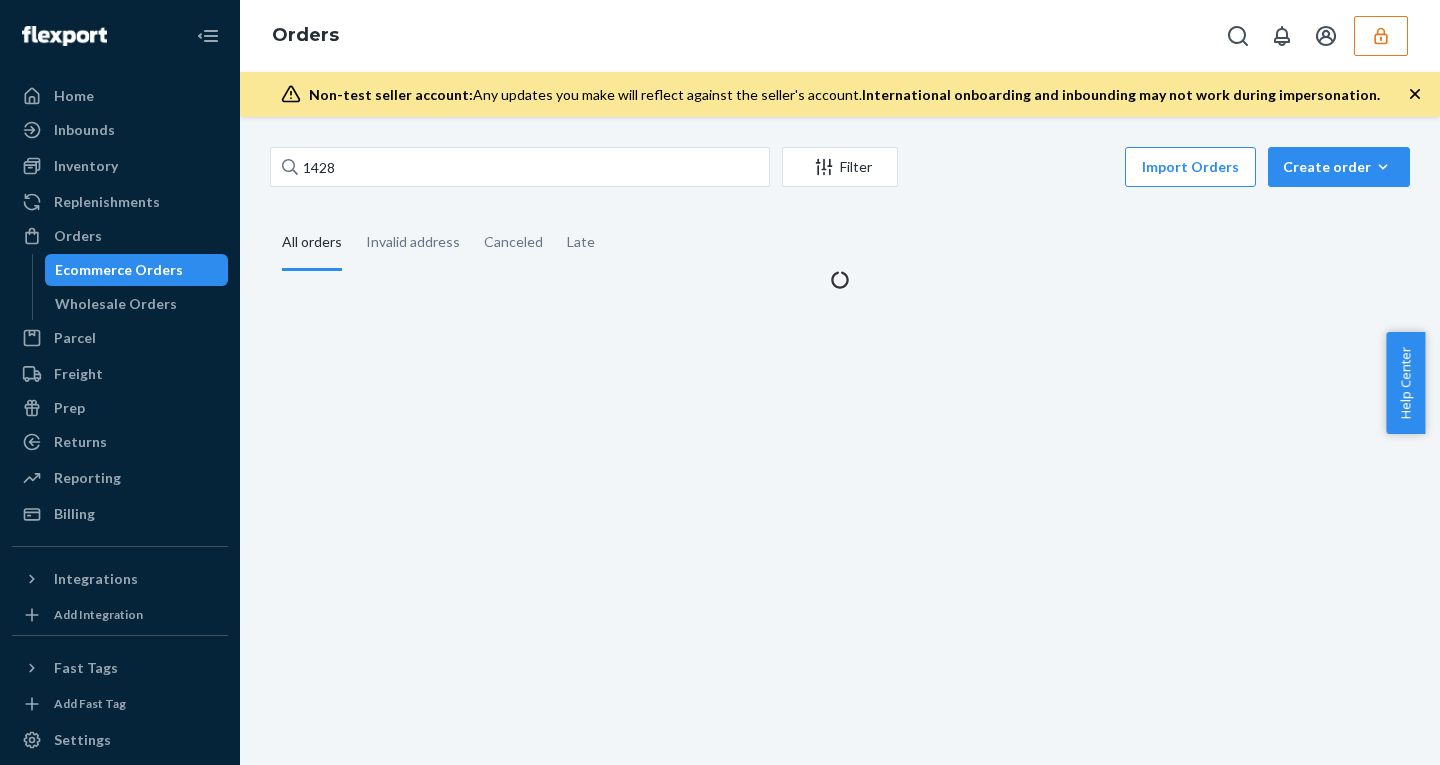 scroll, scrollTop: 0, scrollLeft: 0, axis: both 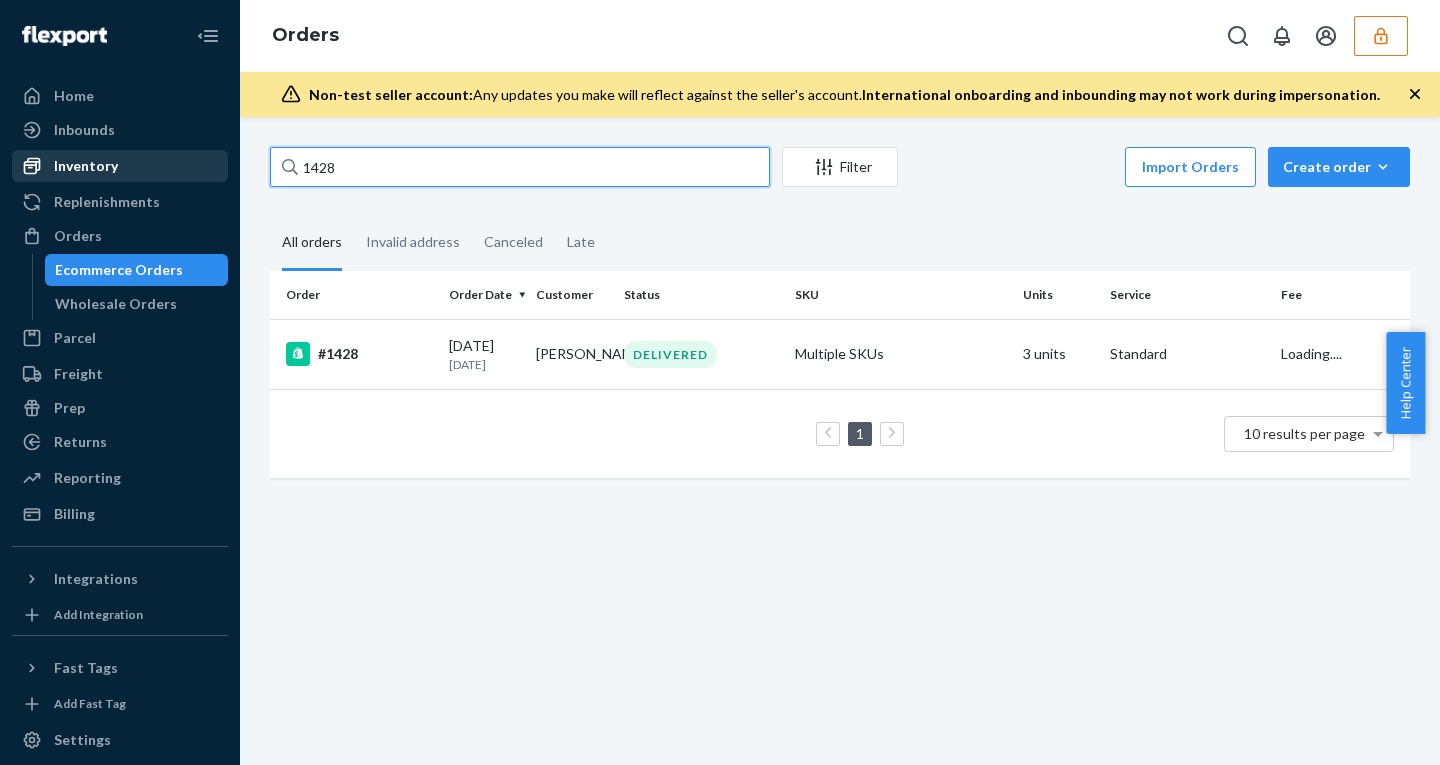 drag, startPoint x: 353, startPoint y: 168, endPoint x: 159, endPoint y: 163, distance: 194.06442 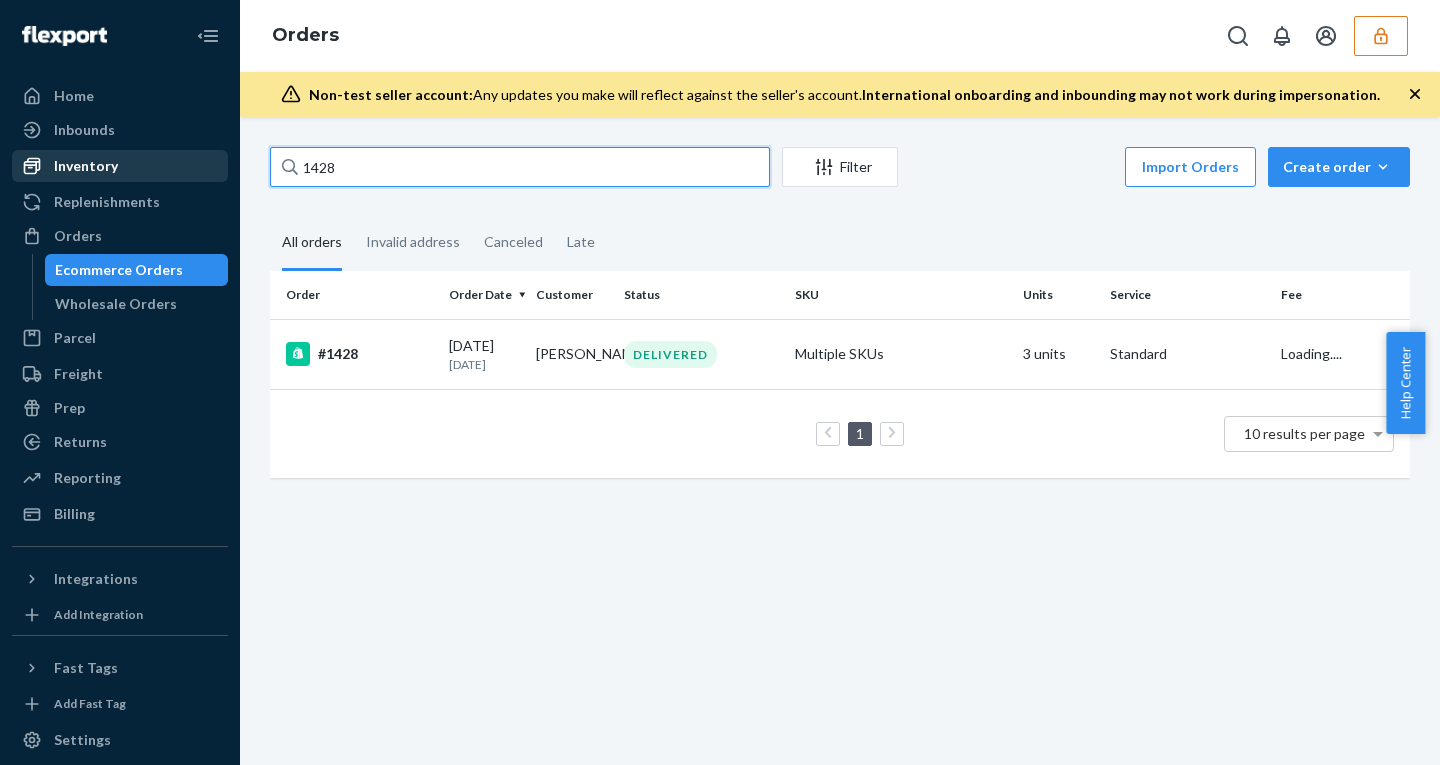 click on "Home Inbounds Shipping Plans Problems Inventory Products Replenishments Orders Ecommerce Orders Wholesale Orders Parcel Parcel orders Integrations Freight Prep Returns All Returns Get Onboarded Reporting Reports Analytics Billing Integrations Add Integration Fast Tags Add Fast Tag Settings Talk to Support Help Center Give Feedback Orders Non-test seller account:  Any updates you make will reflect against the seller's account.  International onboarding and inbounding may not work during impersonation. 1428 Filter Import Orders Create order Ecommerce order Removal order All orders Invalid address Canceled Late Order Order Date Customer Status SKU Units Service Fee #1428 07/06/2025 6 days ago Brad Ruebel DELIVERED Multiple SKUs 3 units Standard Loading.... 1 10 results per page" at bounding box center (720, 382) 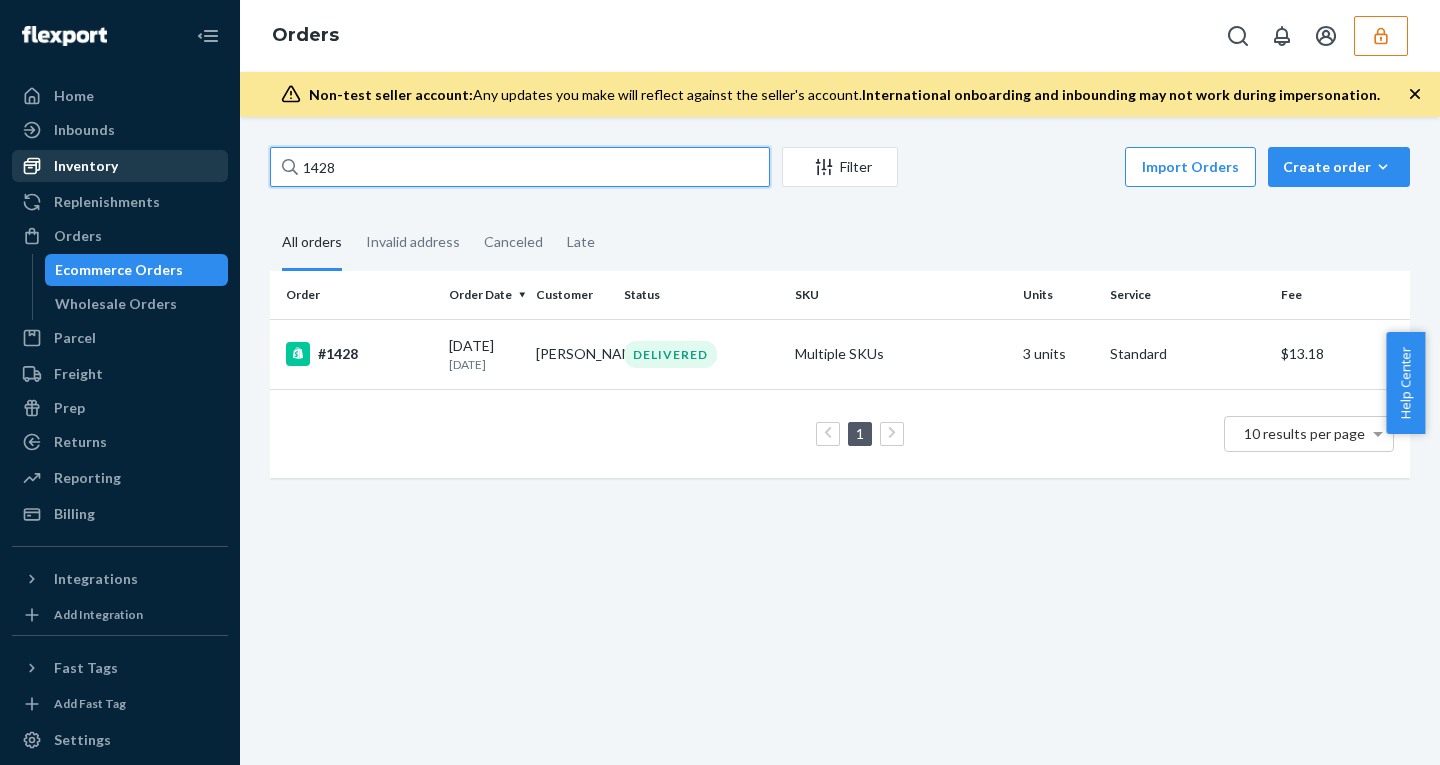 paste on "399" 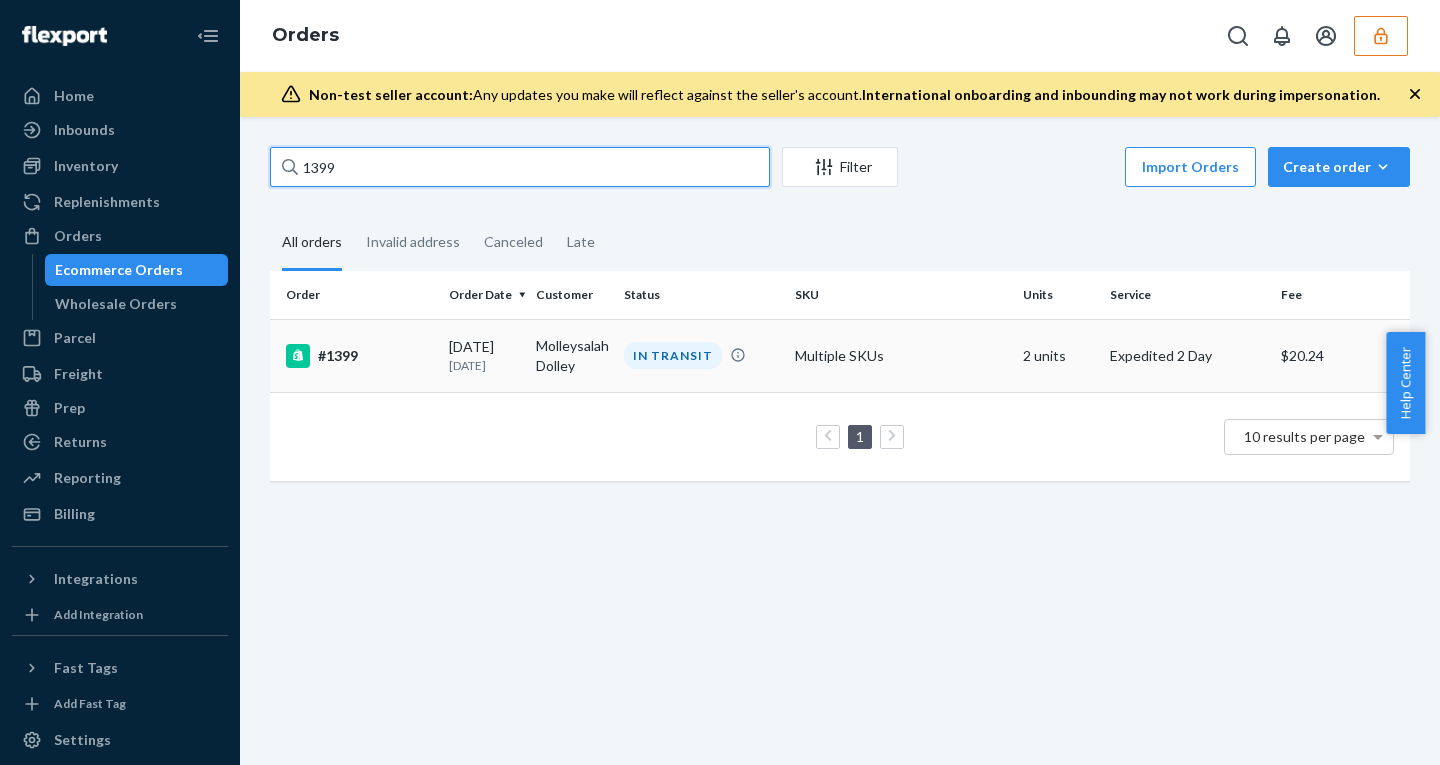 type on "1399" 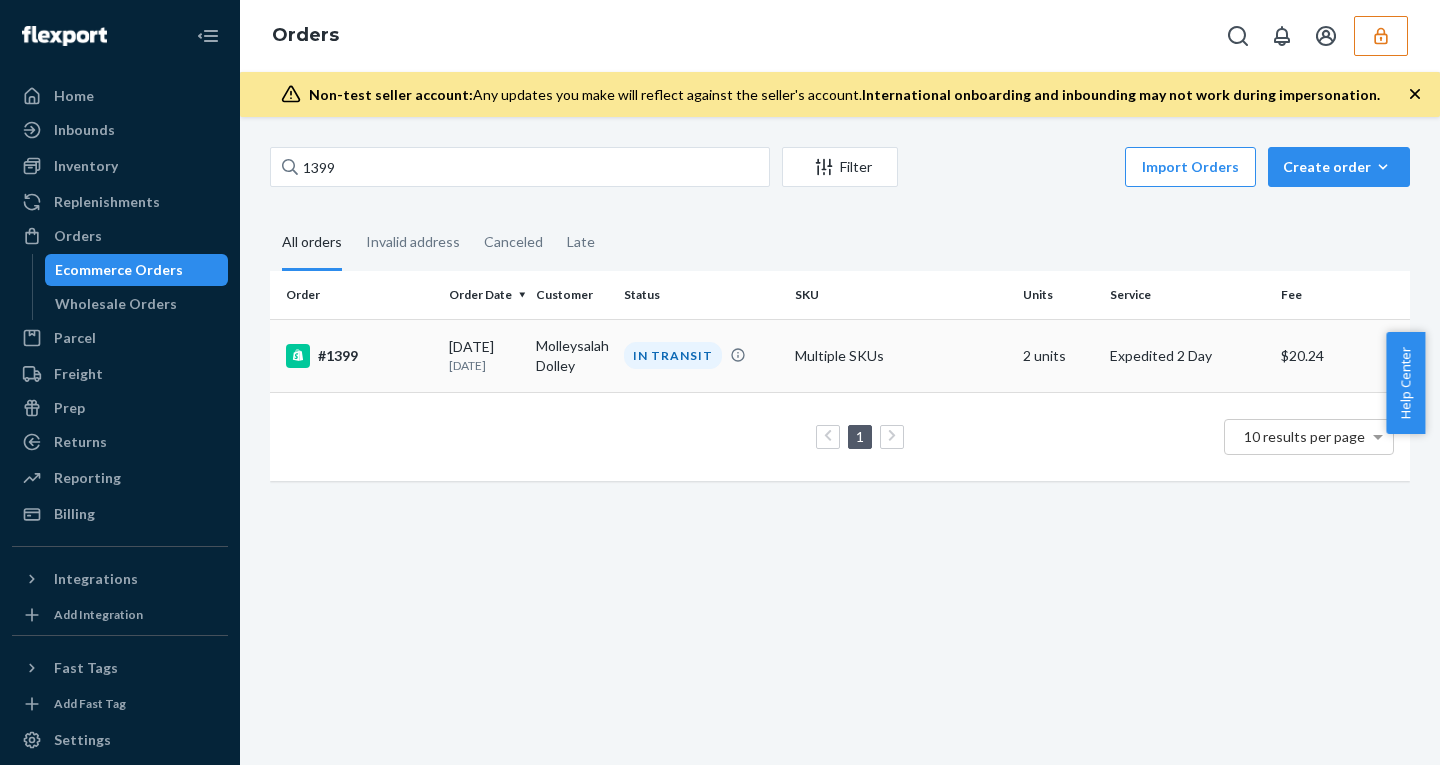 click on "07/03/2025 9 days ago" at bounding box center [484, 355] 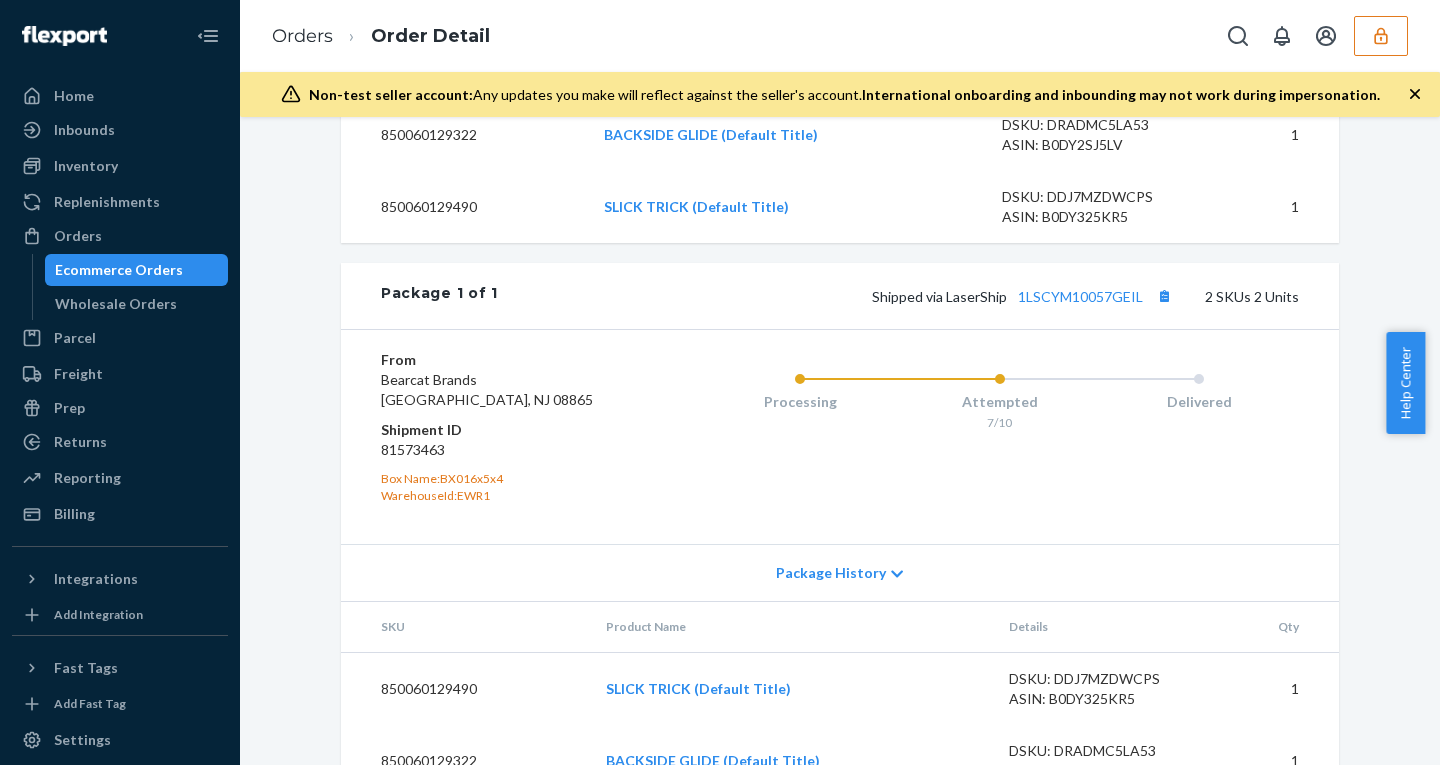 scroll, scrollTop: 946, scrollLeft: 0, axis: vertical 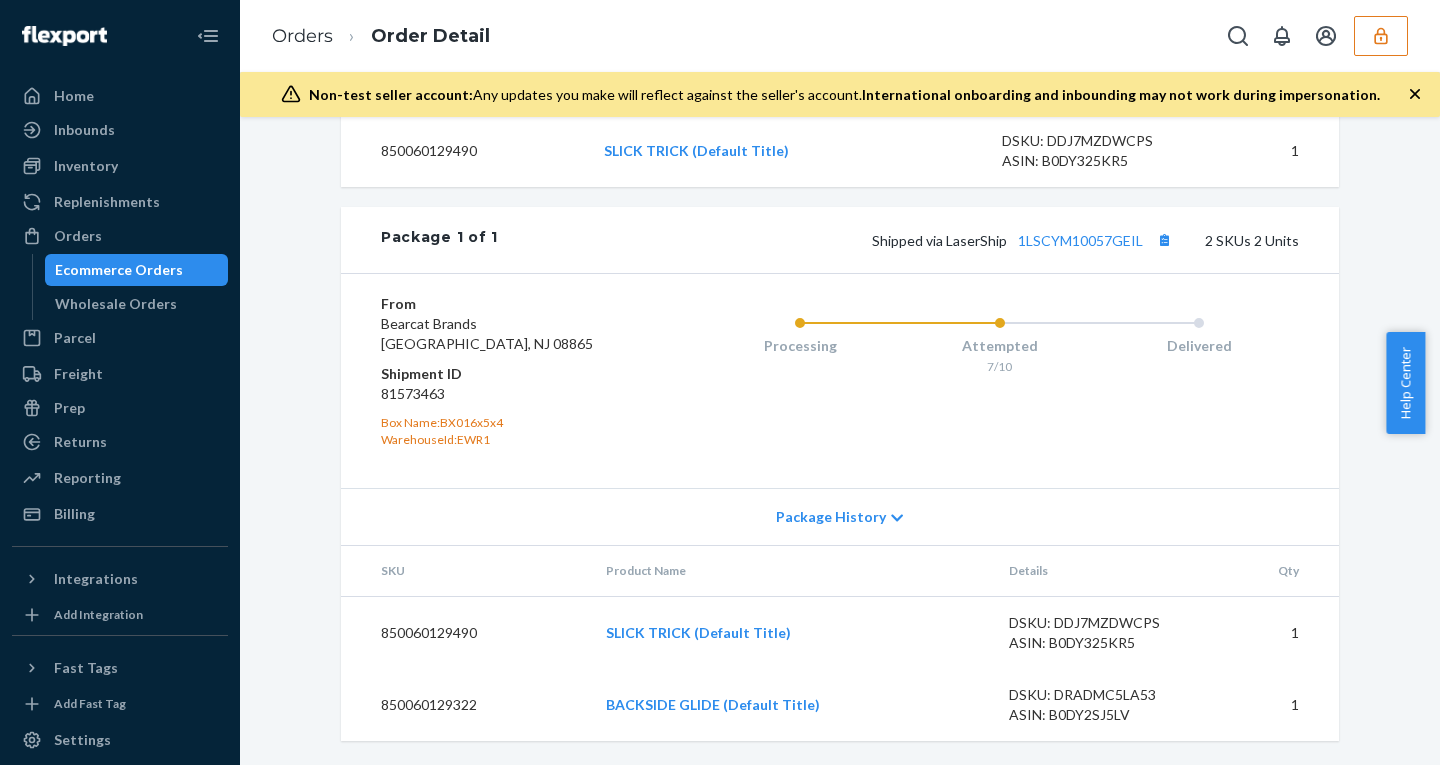 click on "Package History" at bounding box center [840, 516] 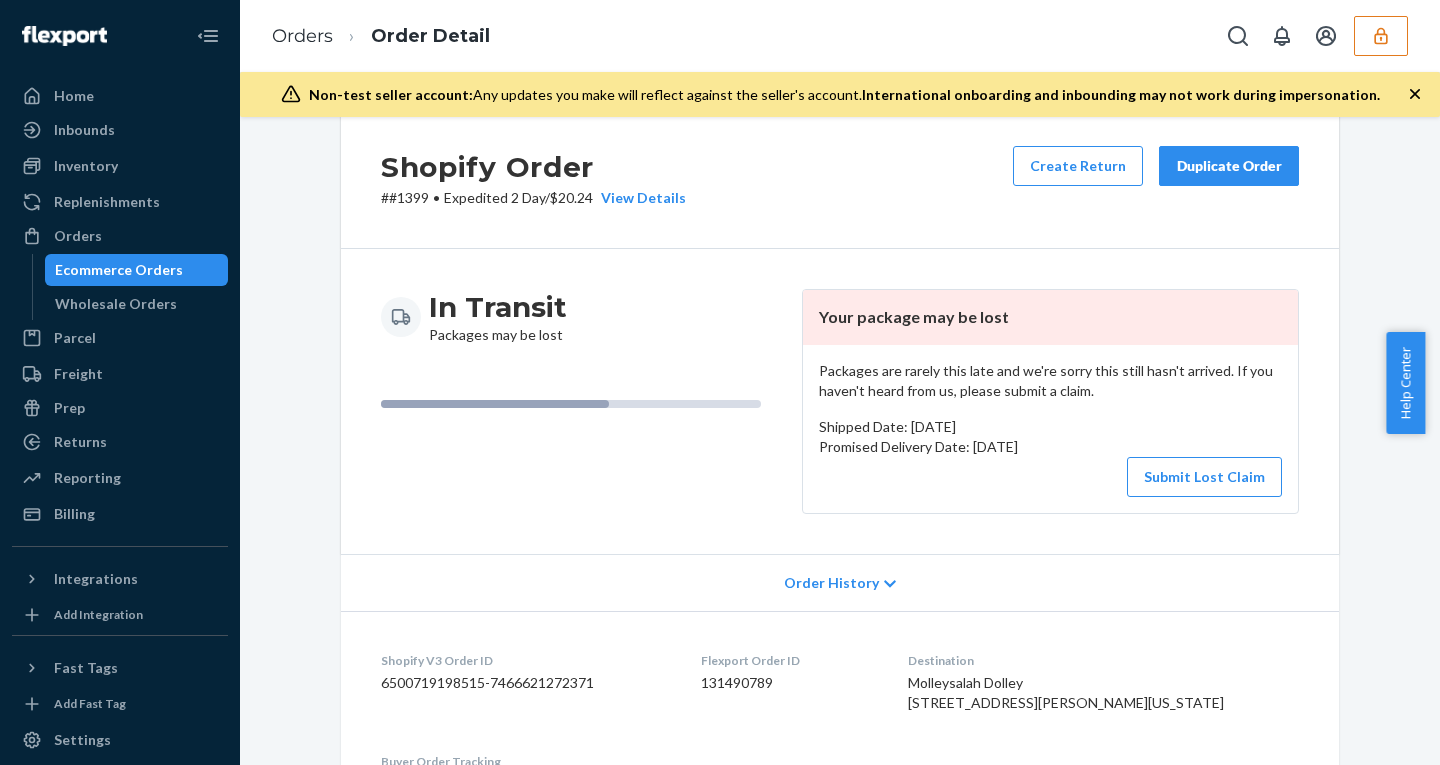 scroll, scrollTop: 0, scrollLeft: 0, axis: both 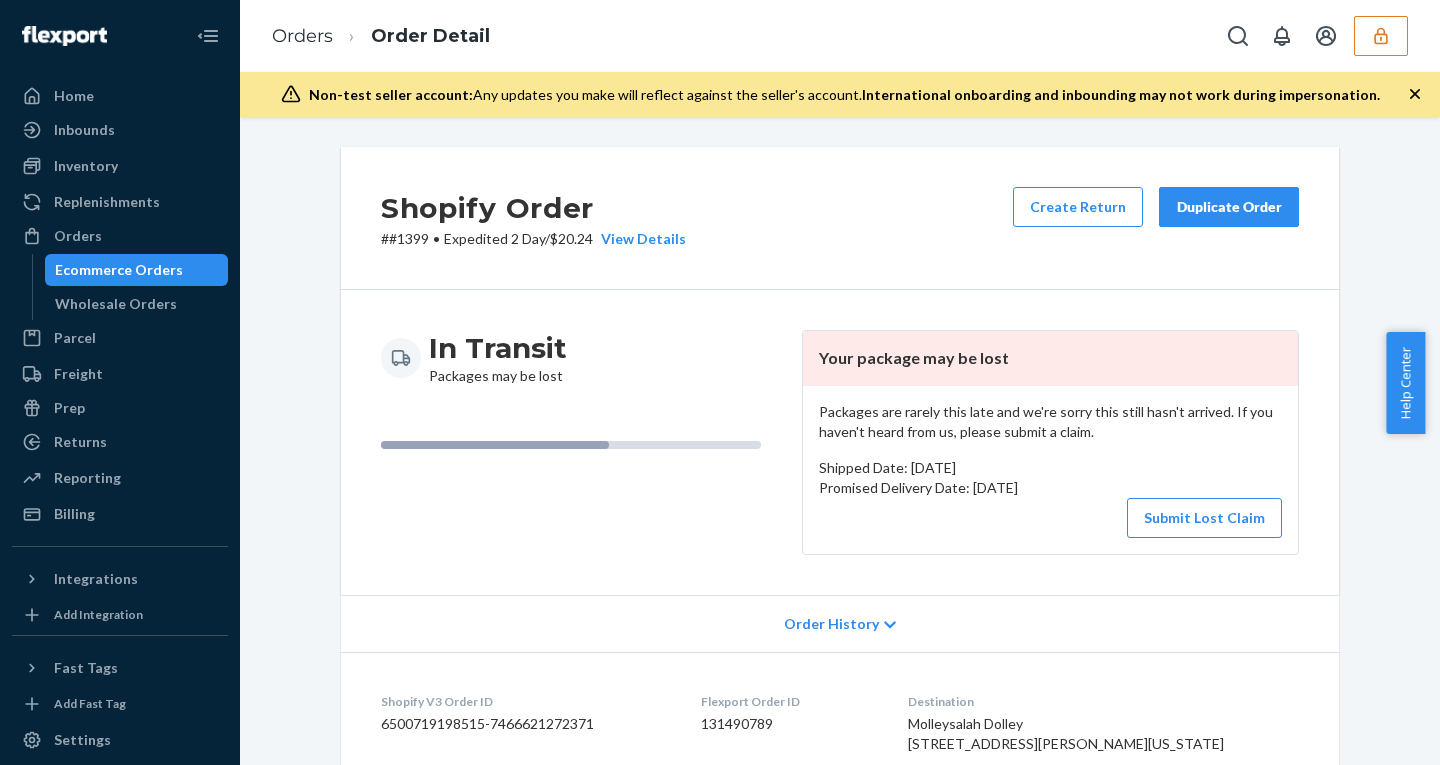 click on "Ecommerce Orders" at bounding box center [137, 270] 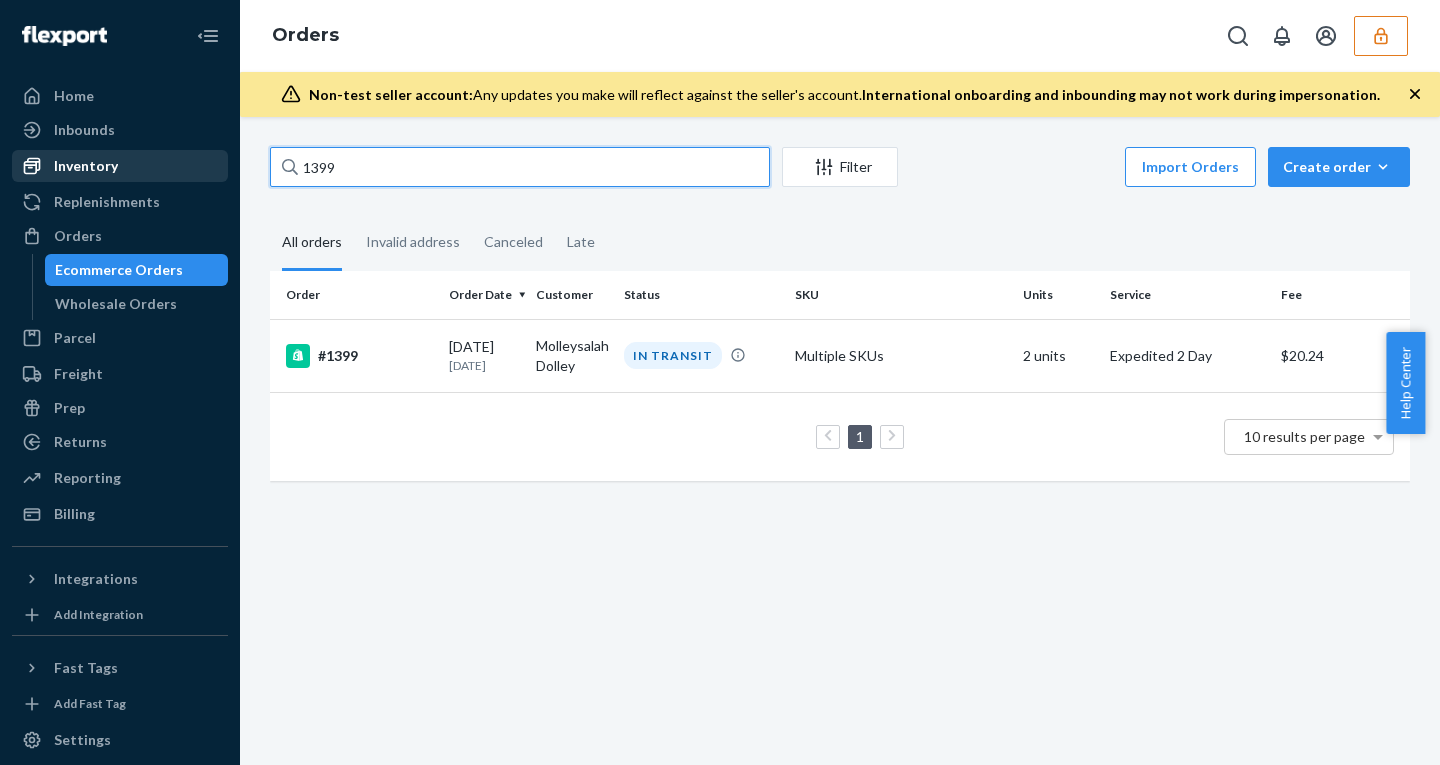drag, startPoint x: 346, startPoint y: 178, endPoint x: 177, endPoint y: 155, distance: 170.5579 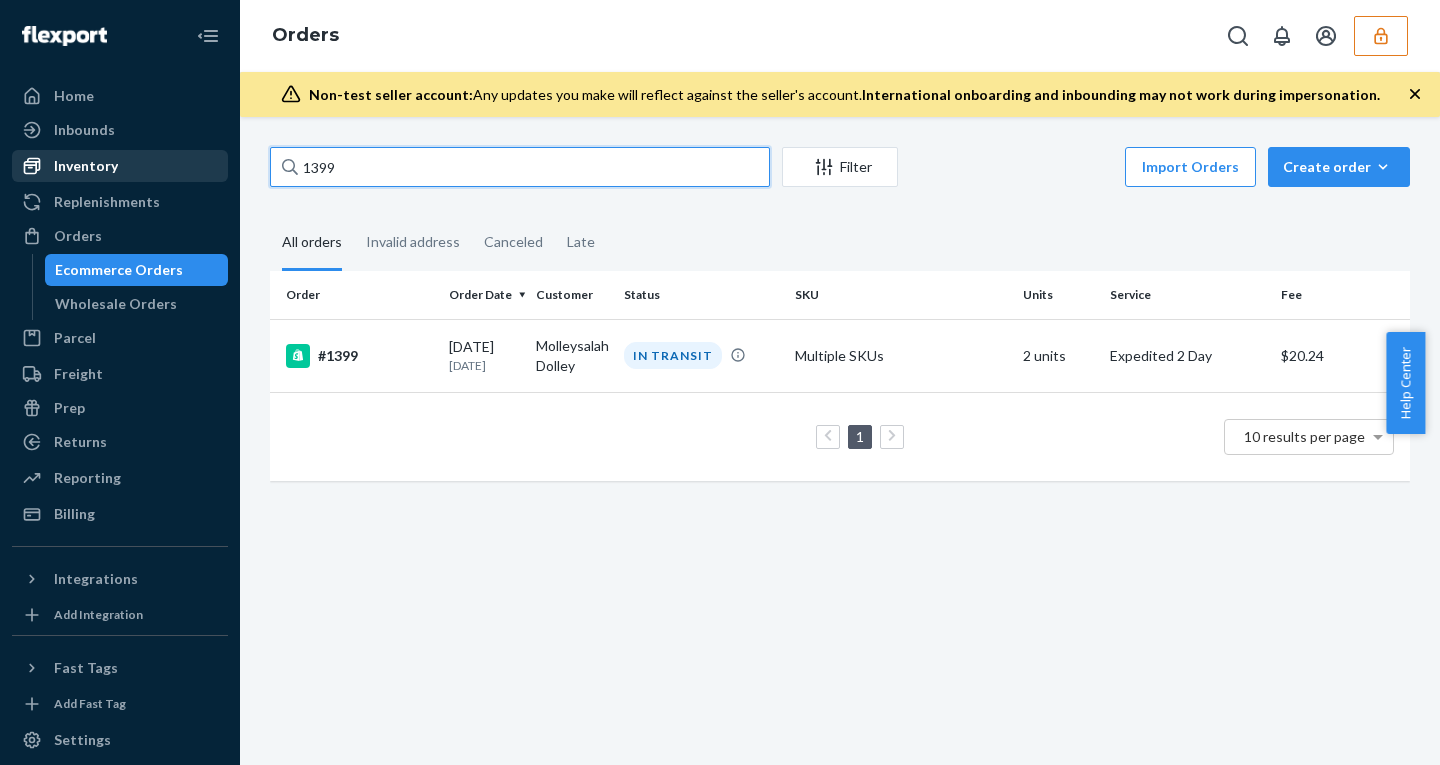 click on "Home Inbounds Shipping Plans Problems Inventory Products Replenishments Orders Ecommerce Orders Wholesale Orders Parcel Parcel orders Integrations Freight Prep Returns All Returns Get Onboarded Reporting Reports Analytics Billing Integrations Add Integration Fast Tags Add Fast Tag Settings Talk to Support Help Center Give Feedback Orders Non-test seller account:  Any updates you make will reflect against the seller's account.  International onboarding and inbounding may not work during impersonation. 1399 Filter Import Orders Create order Ecommerce order Removal order All orders Invalid address Canceled Late Order Order Date Customer Status SKU Units Service Fee #1399 07/03/2025 9 days ago Molleysalah Dolley IN TRANSIT Multiple SKUs 2 units Expedited 2 Day $20.24 1 10 results per page" at bounding box center [720, 382] 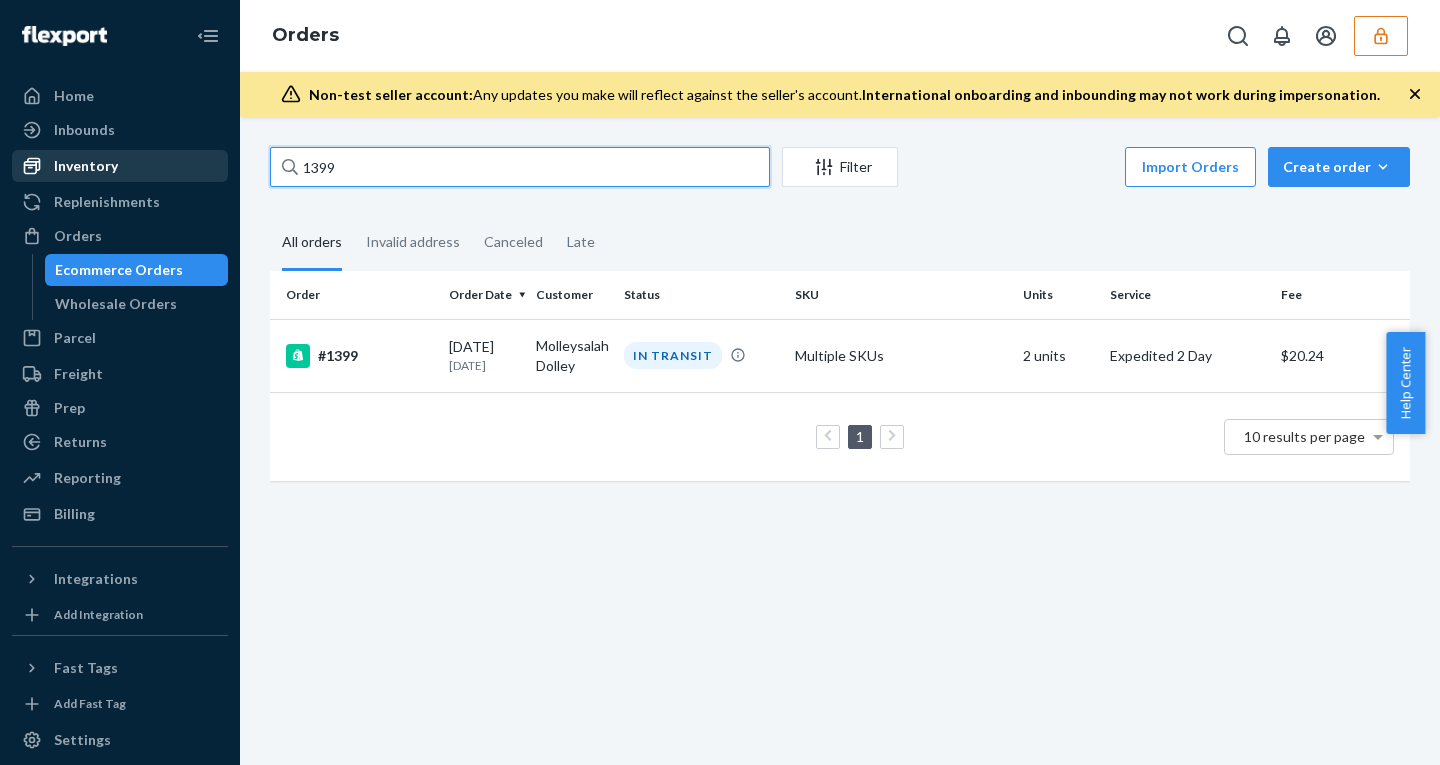 paste on "43" 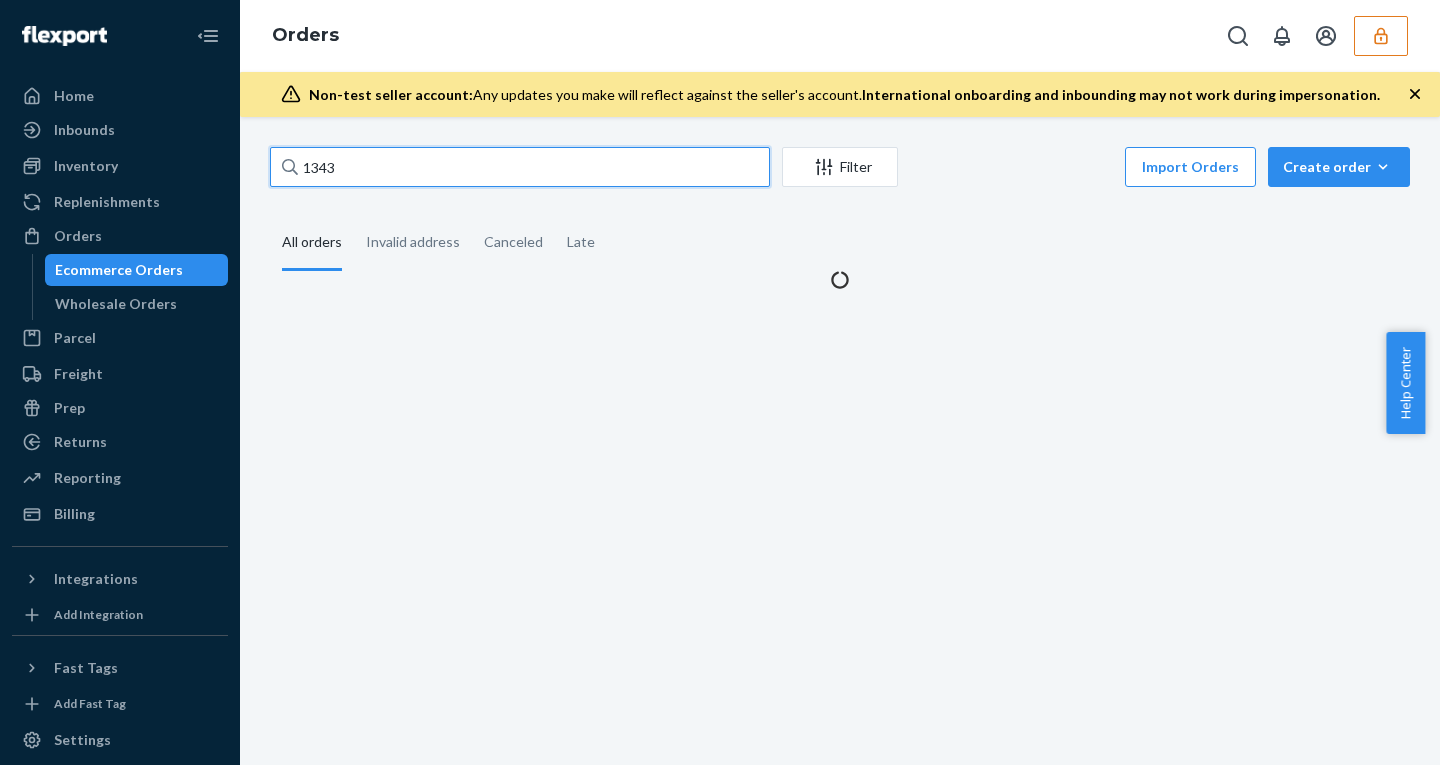 type on "1343" 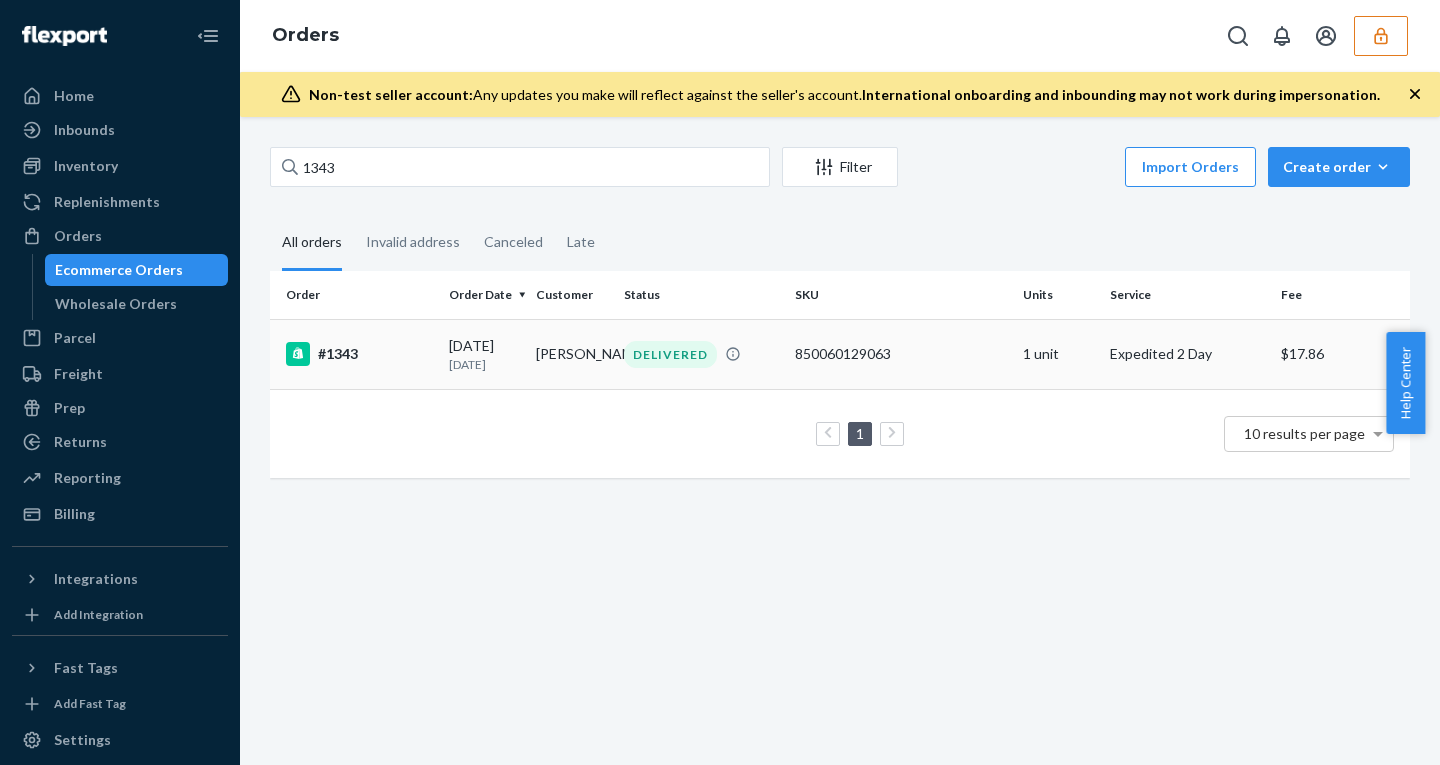 click on "06/26/2025 16 days ago" at bounding box center [484, 354] 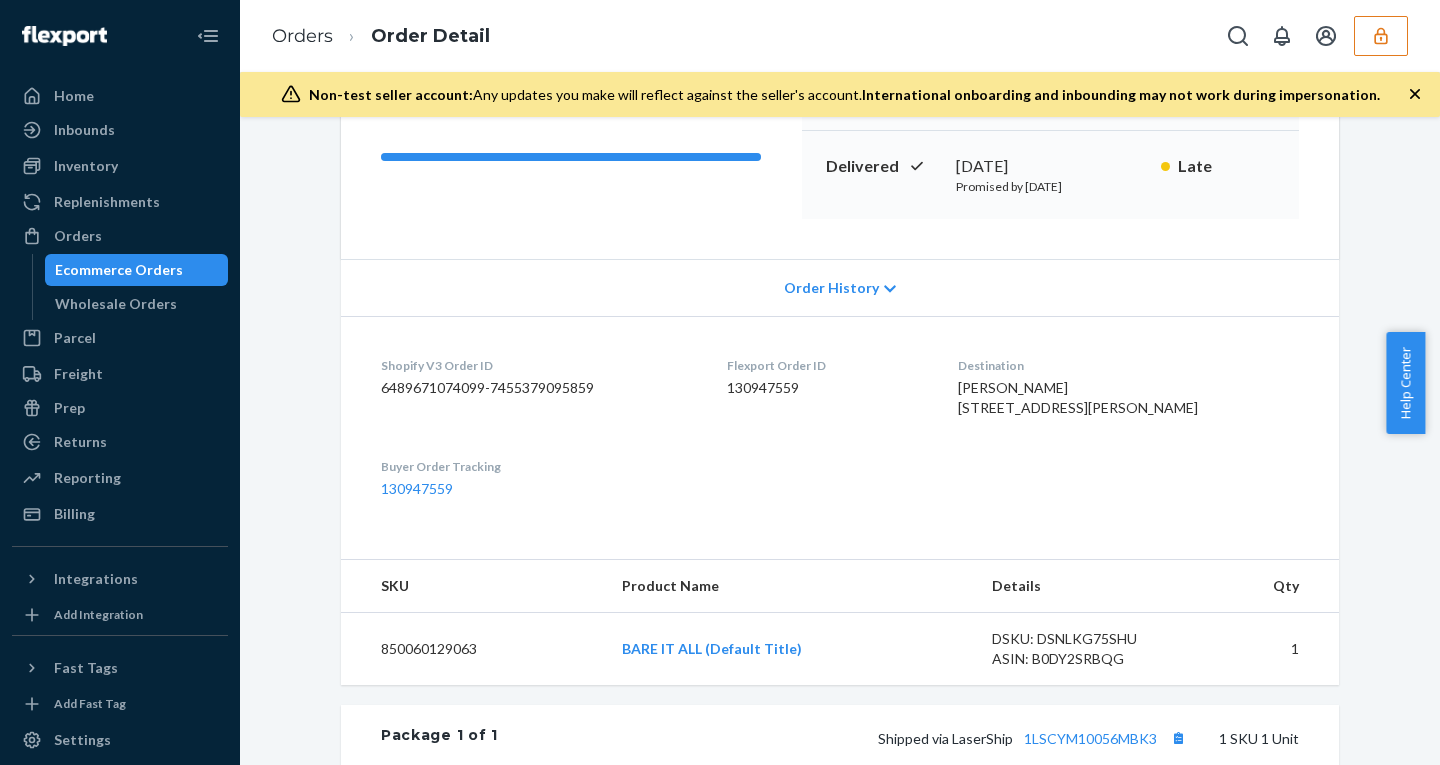 scroll, scrollTop: 0, scrollLeft: 0, axis: both 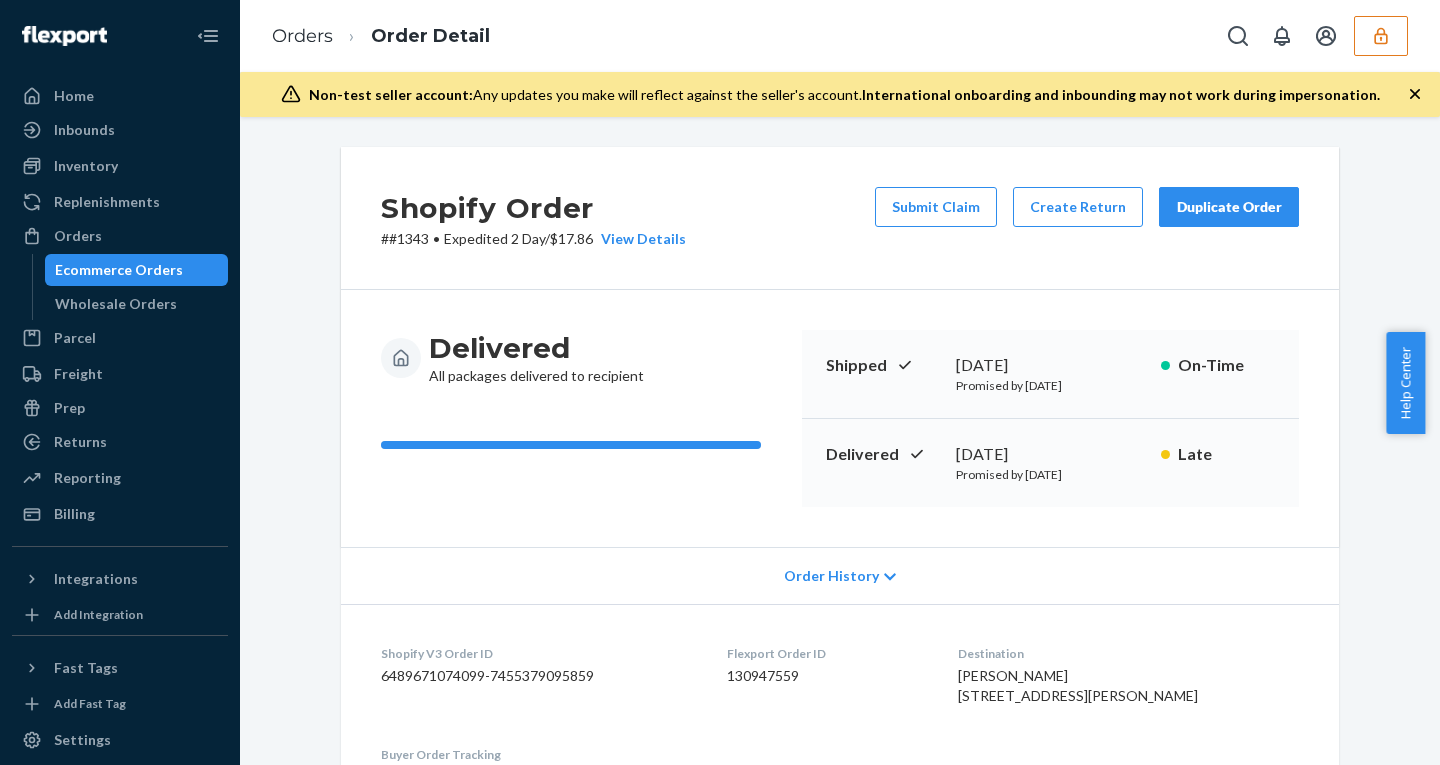 click on "# #1343 • Expedited 2 Day  /  $17.86 View Details" at bounding box center [533, 239] 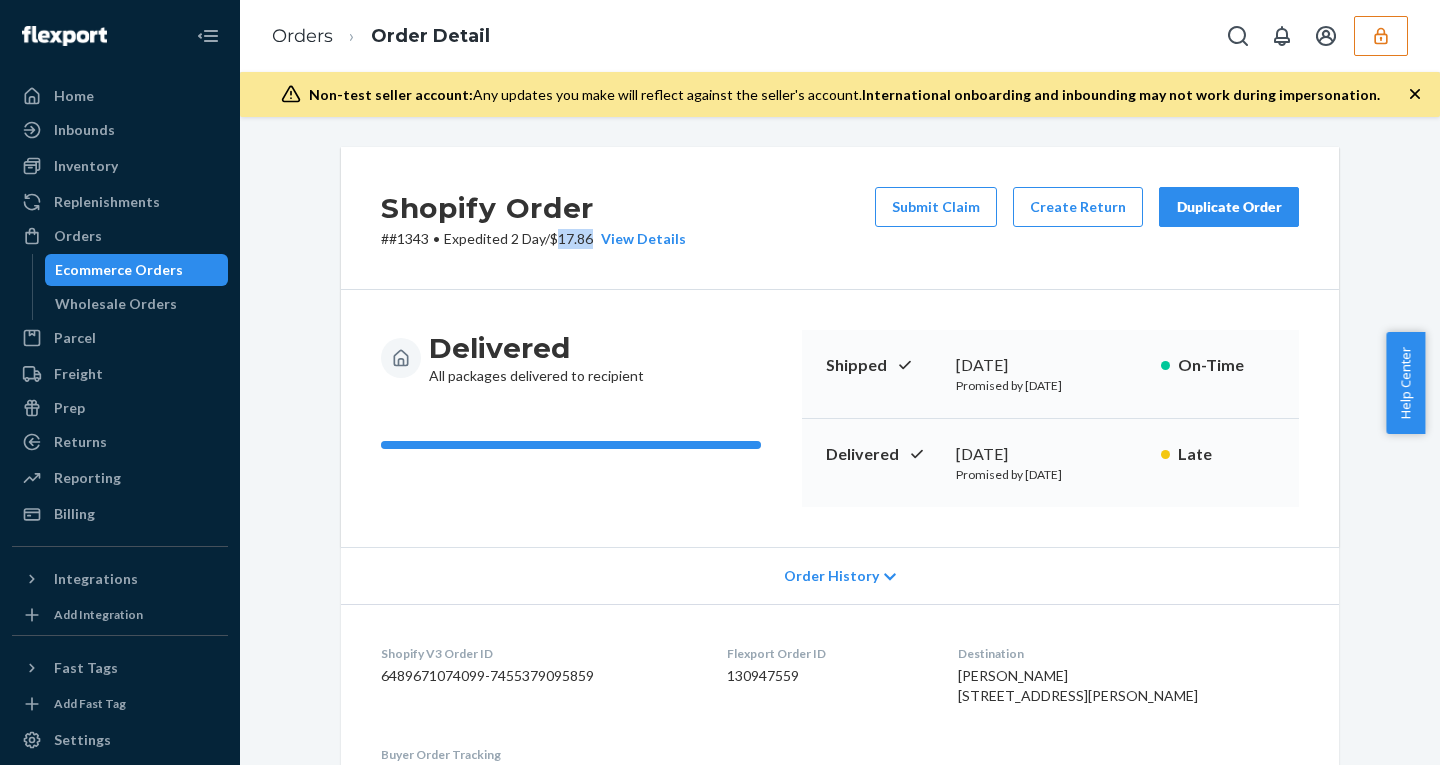 click on "# #1343 • Expedited 2 Day  /  $17.86 View Details" at bounding box center (533, 239) 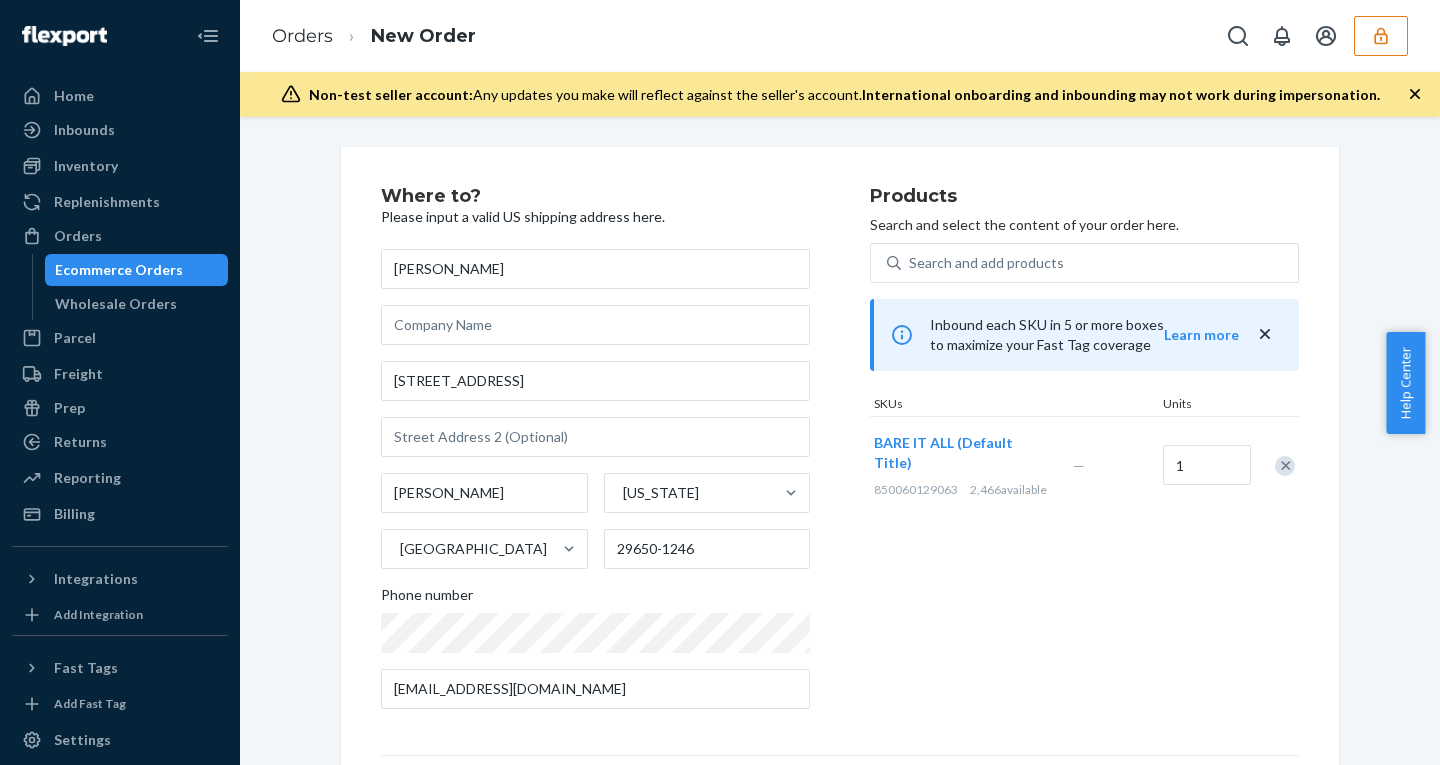 click on "Products Search and select the content of your order here. Search and add products Inbound each SKU in 5 or more boxes to maximize your Fast Tag coverage Learn more SKUs Units BARE IT ALL (Default Title) 850060129063 2,466  available — 1" at bounding box center [1084, 456] 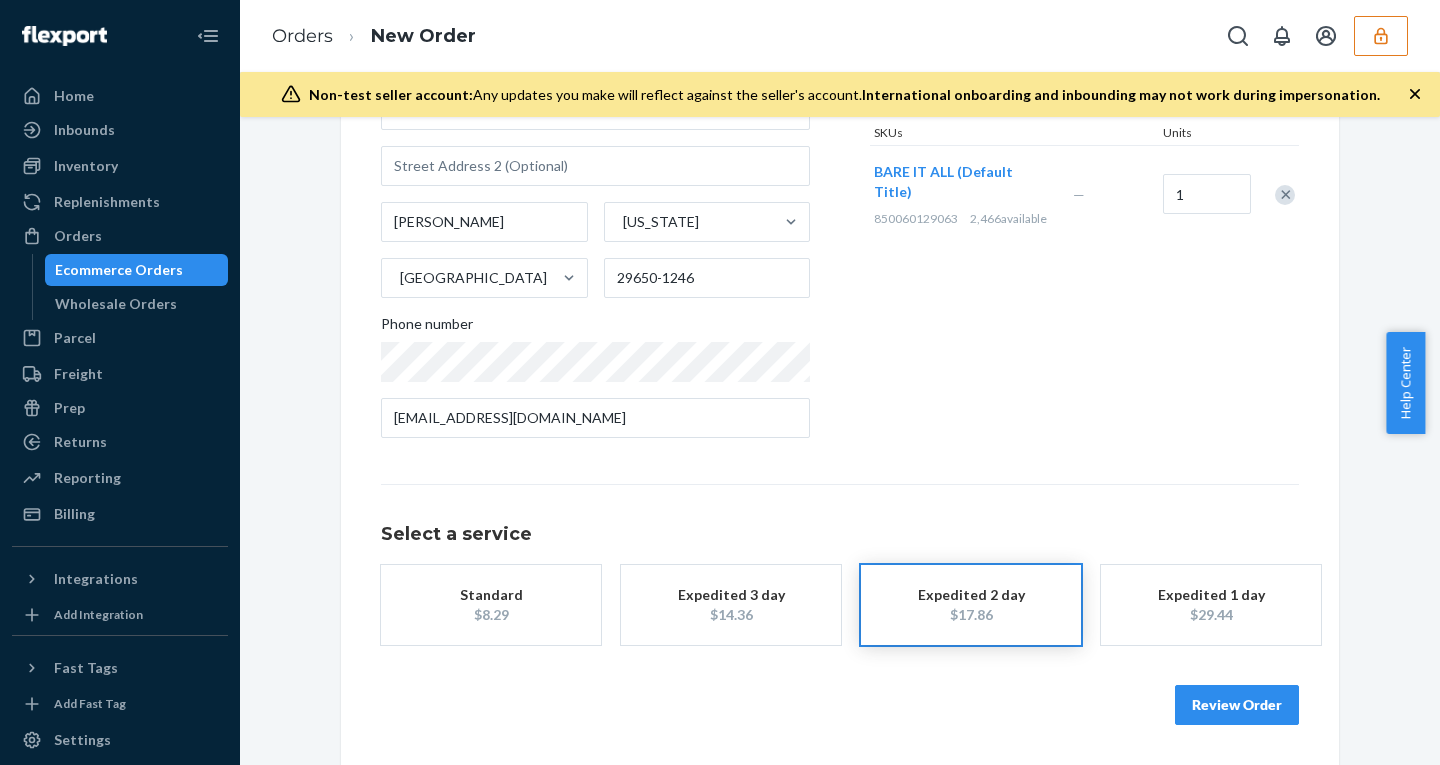 scroll, scrollTop: 291, scrollLeft: 0, axis: vertical 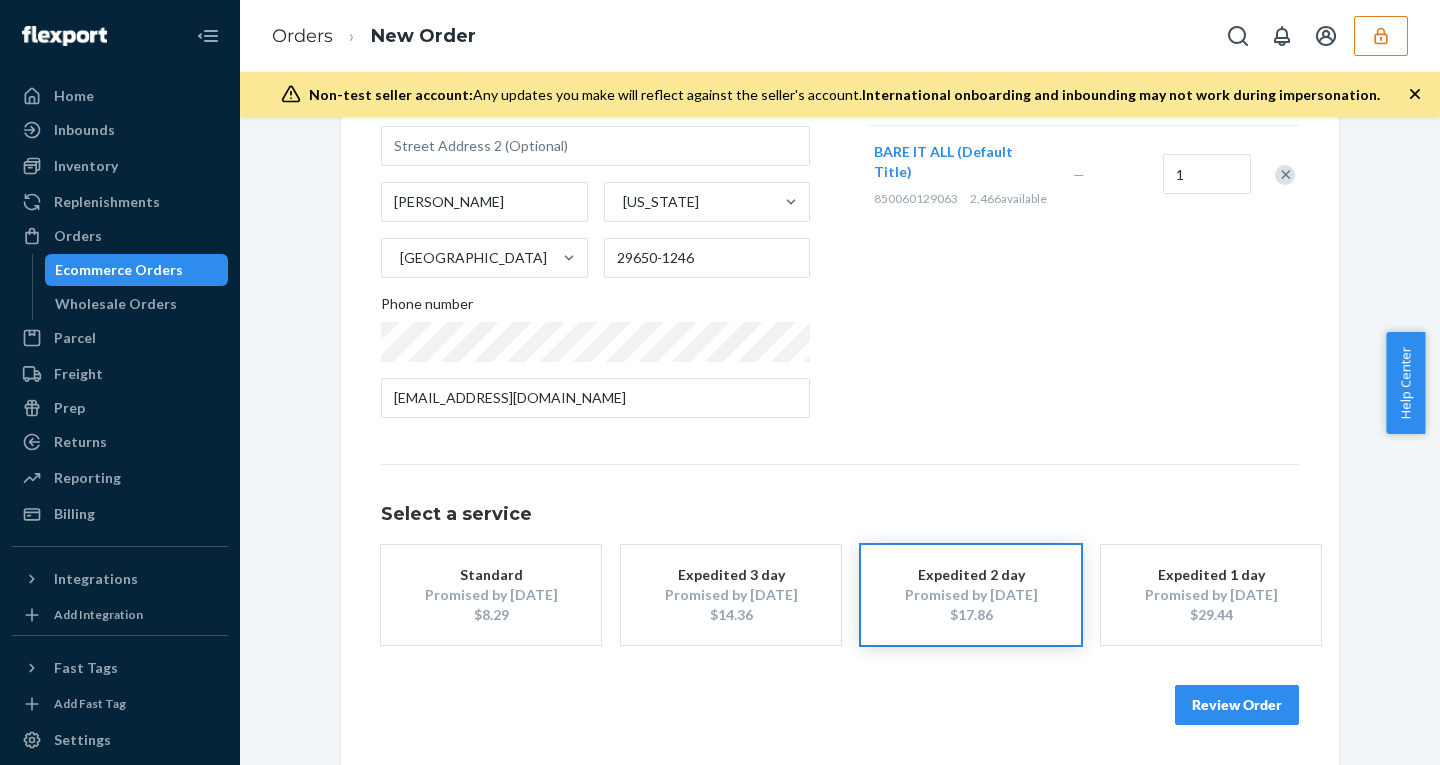click on "Products Search and select the content of your order here. Search and add products Inbound each SKU in 5 or more boxes to maximize your Fast Tag coverage Learn more SKUs Units BARE IT ALL (Default Title) 850060129063 2,466  available — 1" at bounding box center [1084, 165] 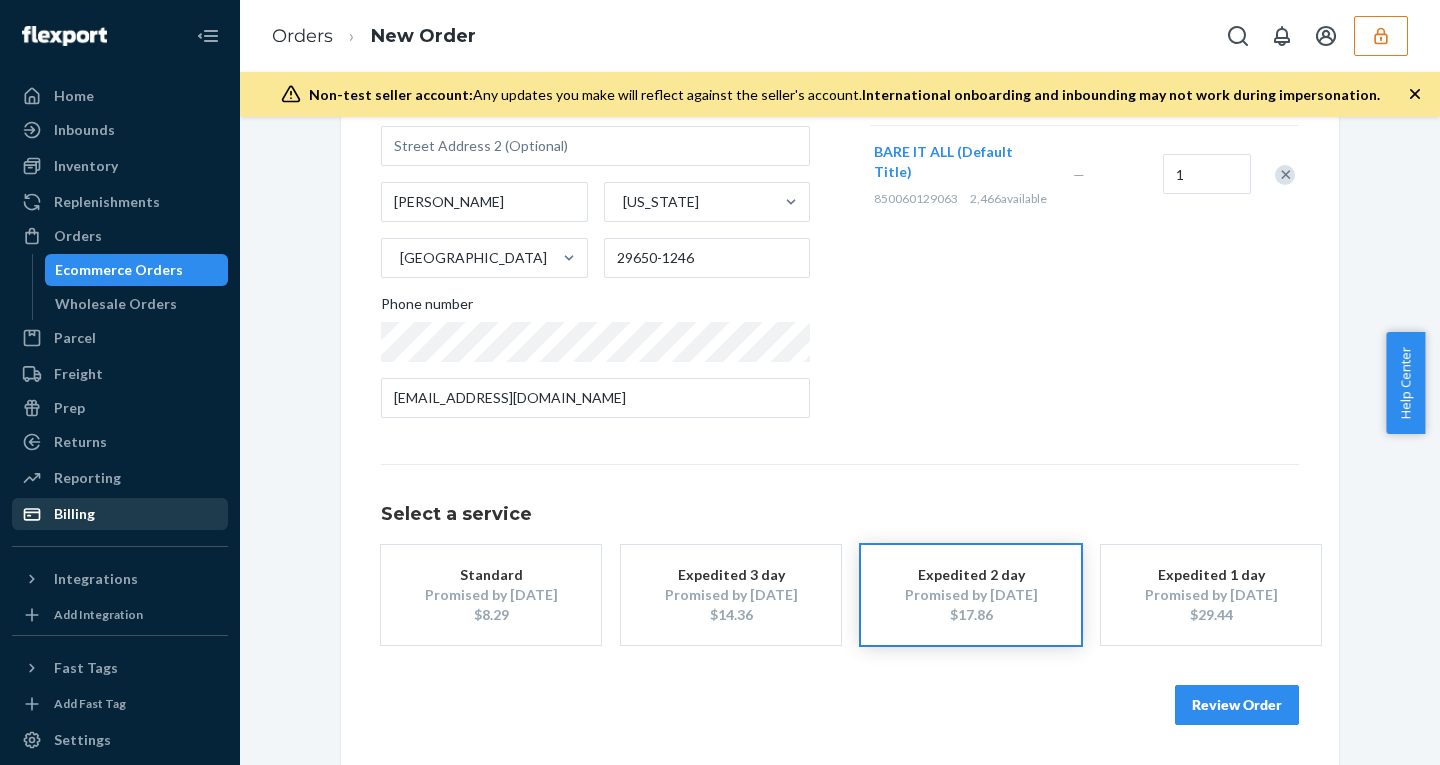 click on "Billing" at bounding box center [74, 514] 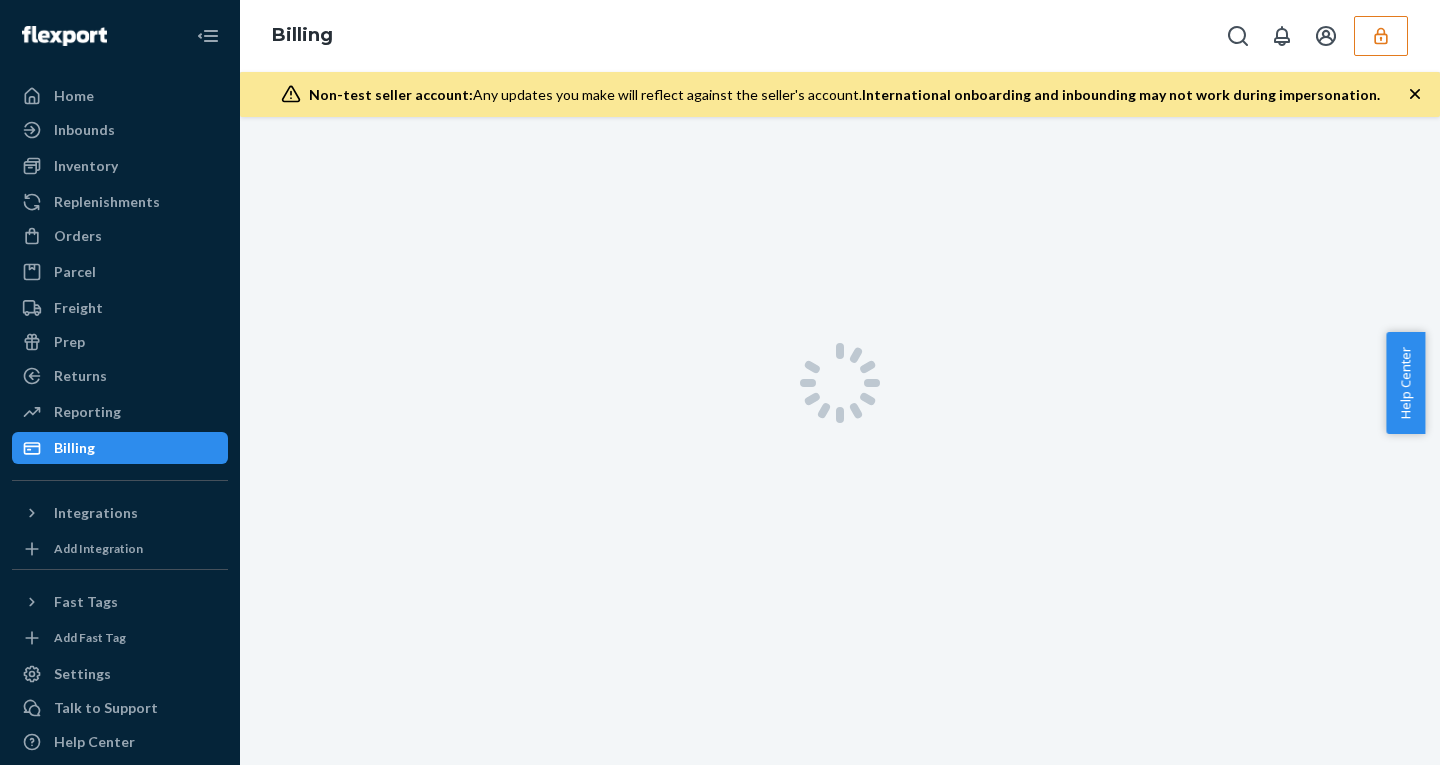 scroll, scrollTop: 0, scrollLeft: 0, axis: both 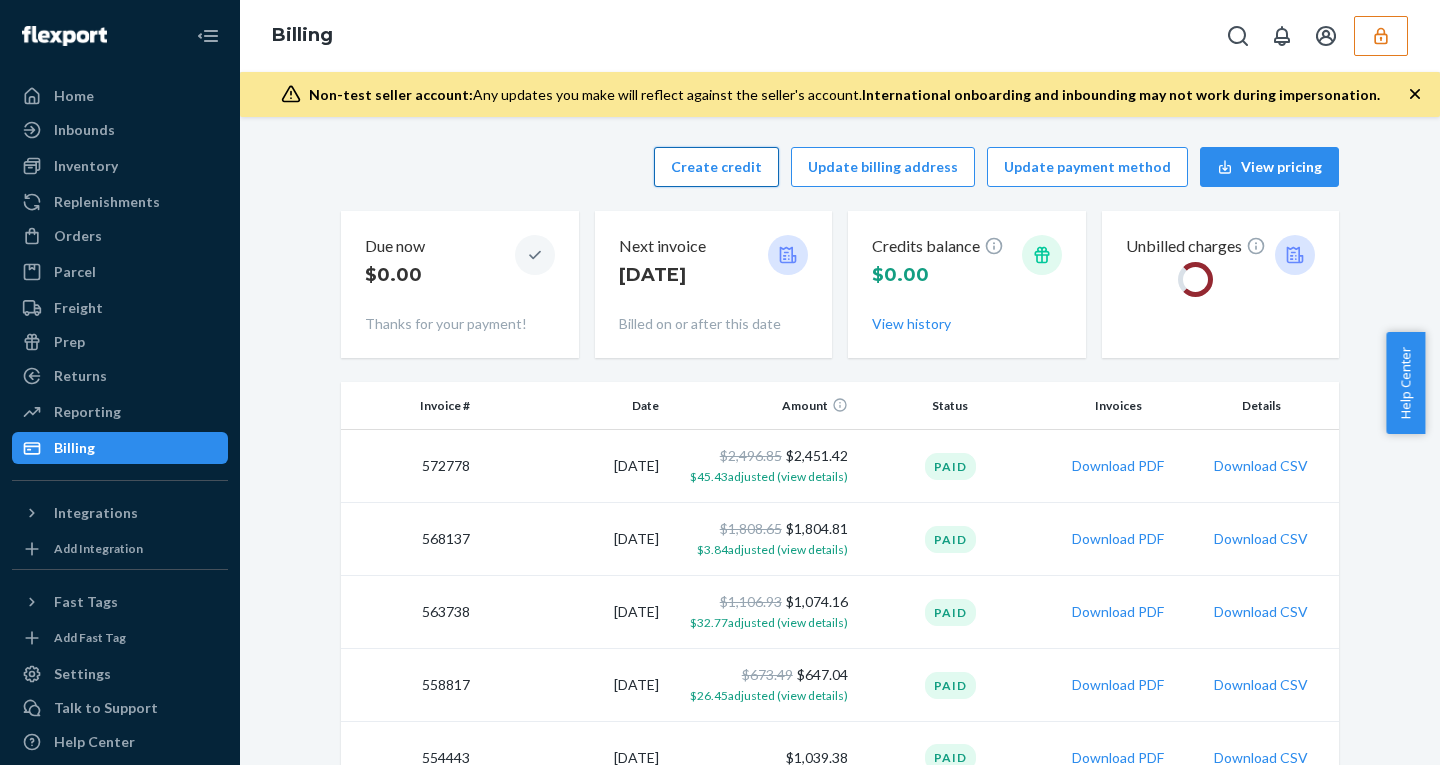 click on "Create credit" at bounding box center (716, 167) 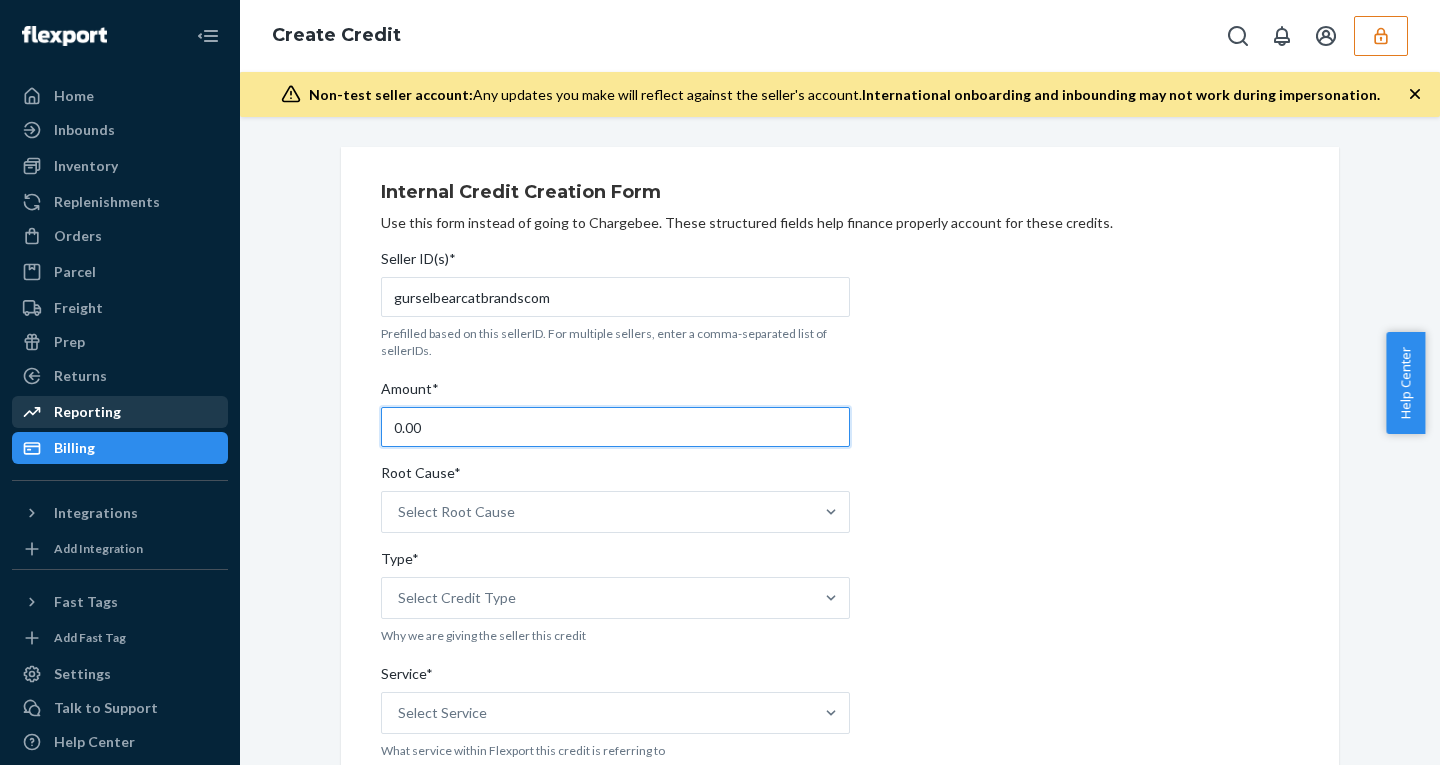 drag, startPoint x: 434, startPoint y: 415, endPoint x: 176, endPoint y: 409, distance: 258.06976 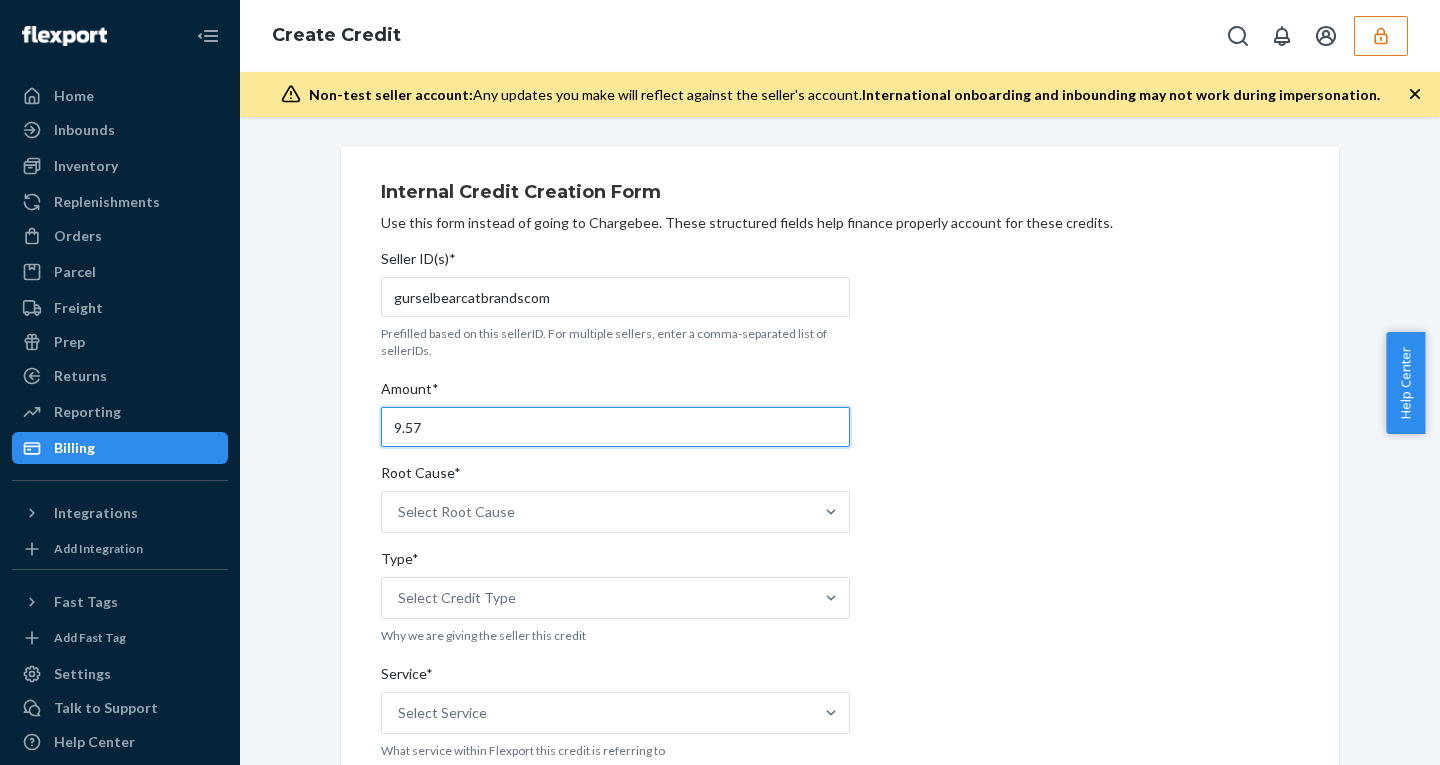 type on "9.57" 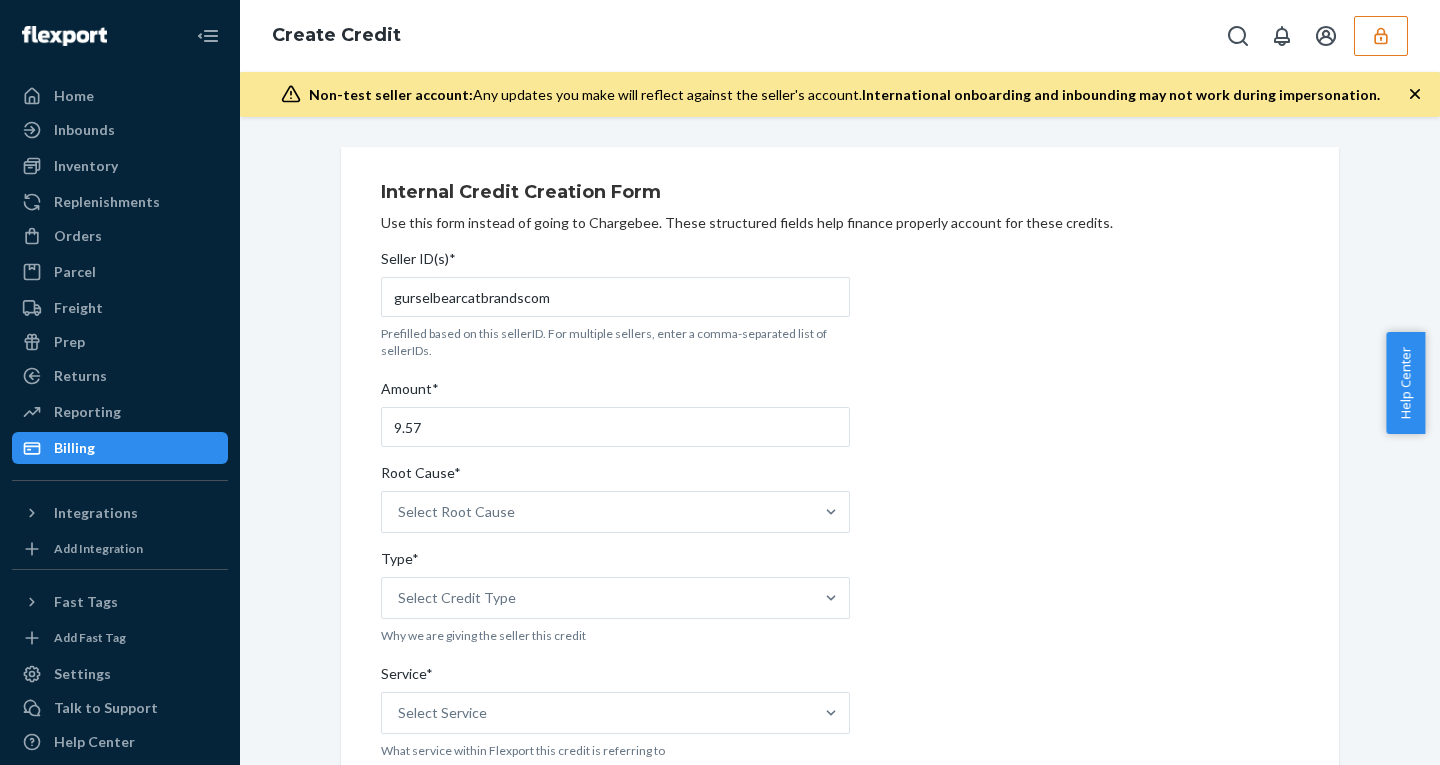 click on "Seller ID(s)* gurselbearcatbrandscom Prefilled based on this sellerID. For multiple sellers, enter a comma-separated list of sellerIDs. Amount* 9.57 Root Cause* Select Root Cause Type* Select Credit Type Why we are giving the seller this credit Service* Select Service What service within Flexport this credit is referring to Transaction Date Select a date The date of the original transaction Credit Creator* henry.tolentino@bpo.flexport.com Who is creating the credit (you) Support Ticket ID The Zendesk ticket ID this credit refers to (if applicable) Description* Description Format: Support-[ZD Ticket ID]-[Root Cause] Comment Internal comment. Not visible by the customer. Max 500 characters. Submit" at bounding box center (615, 821) 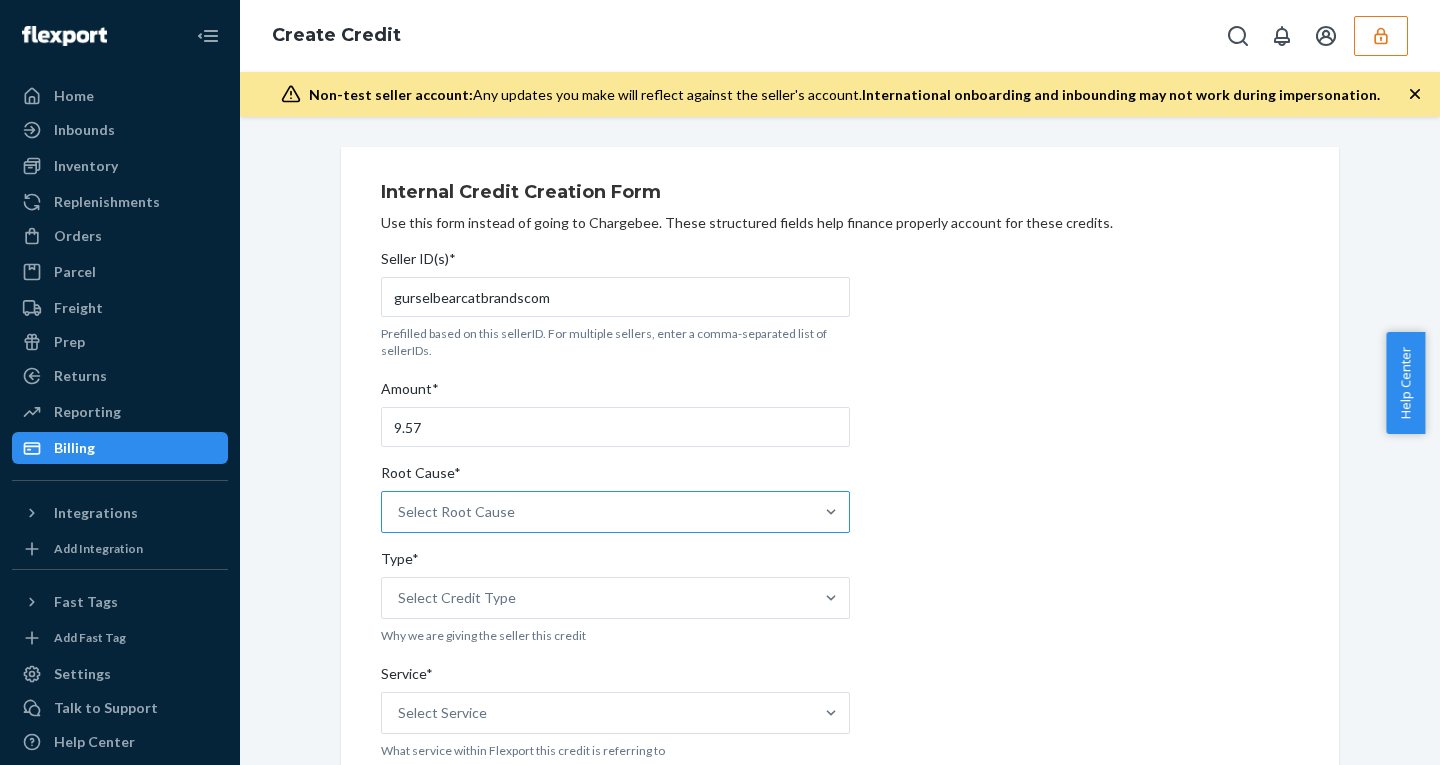 click on "Select Root Cause" at bounding box center [456, 512] 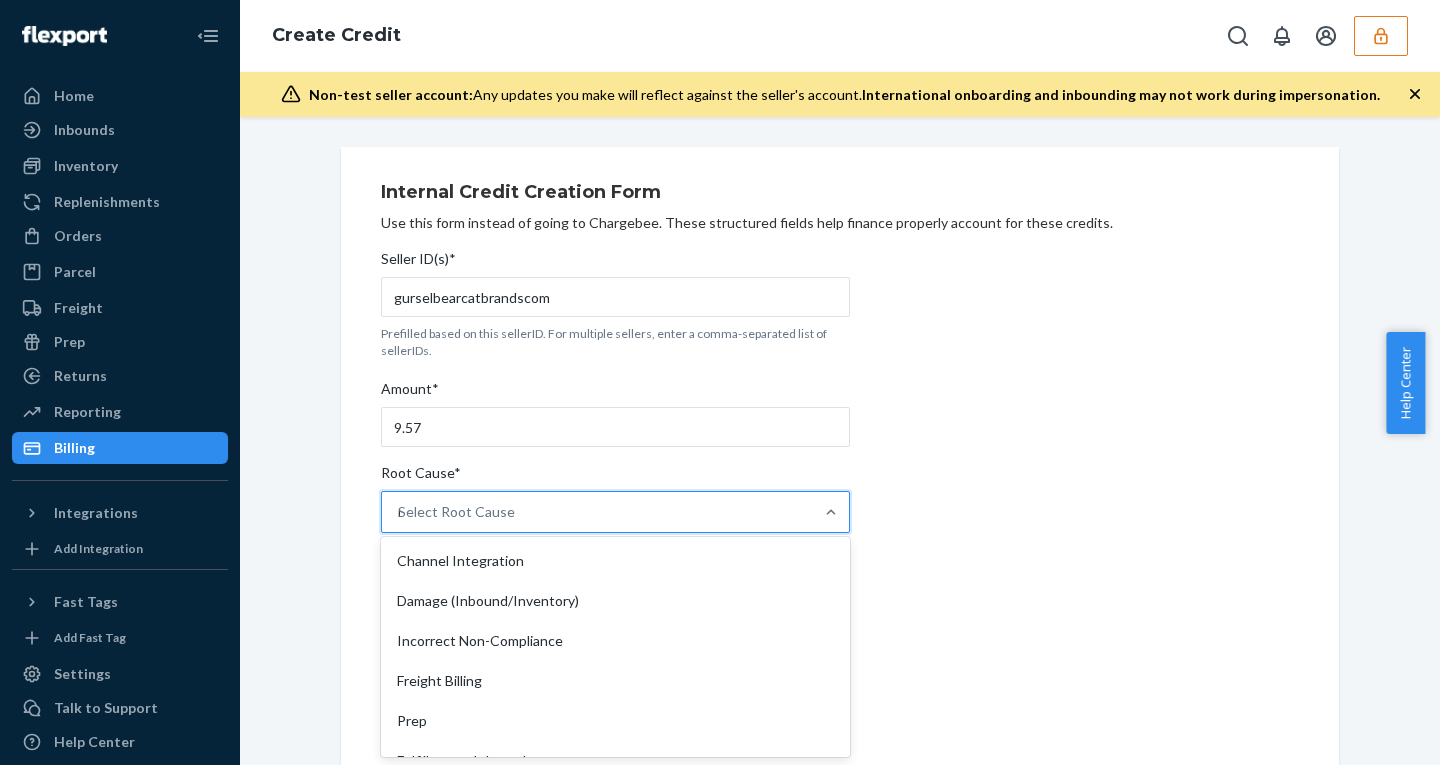 type on "no" 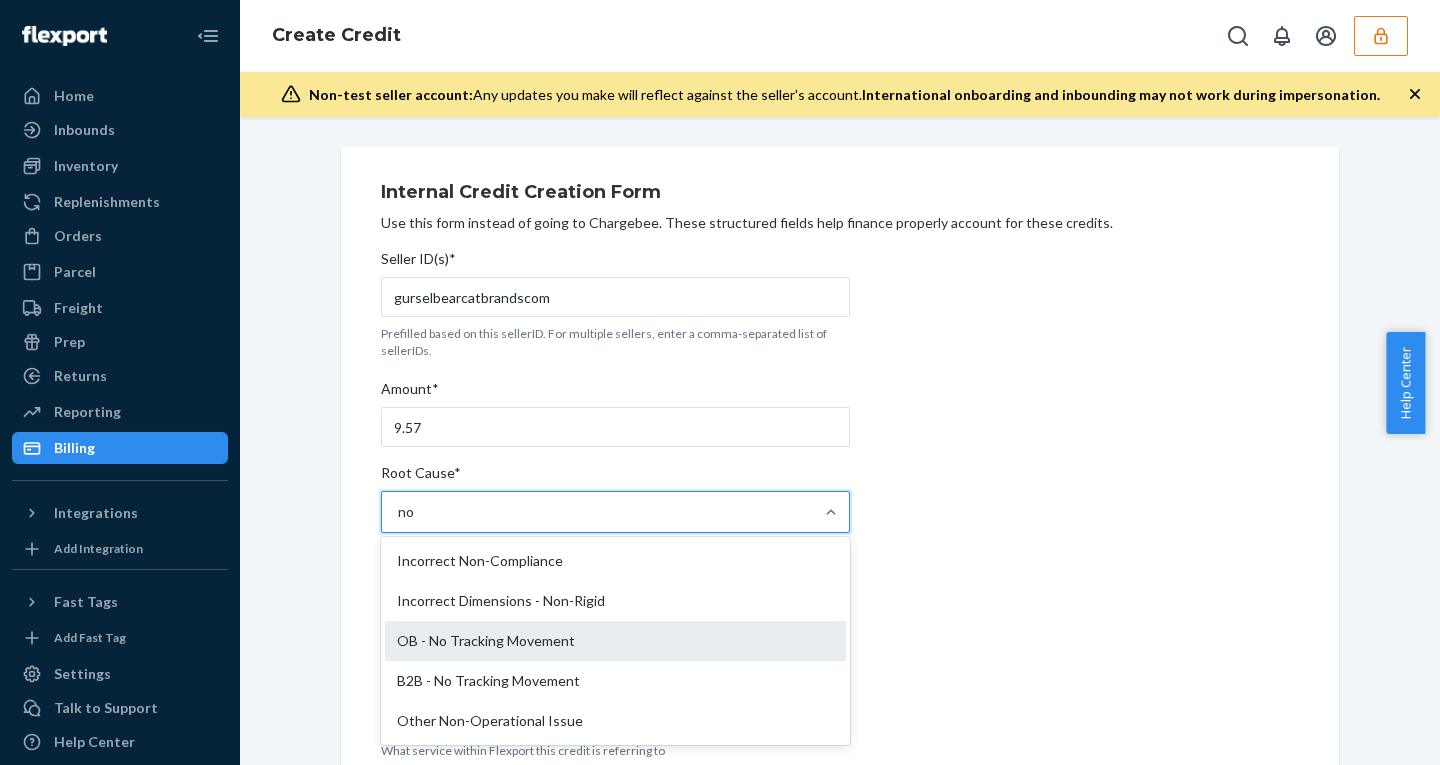 click on "OB - No Tracking Movement" at bounding box center [615, 641] 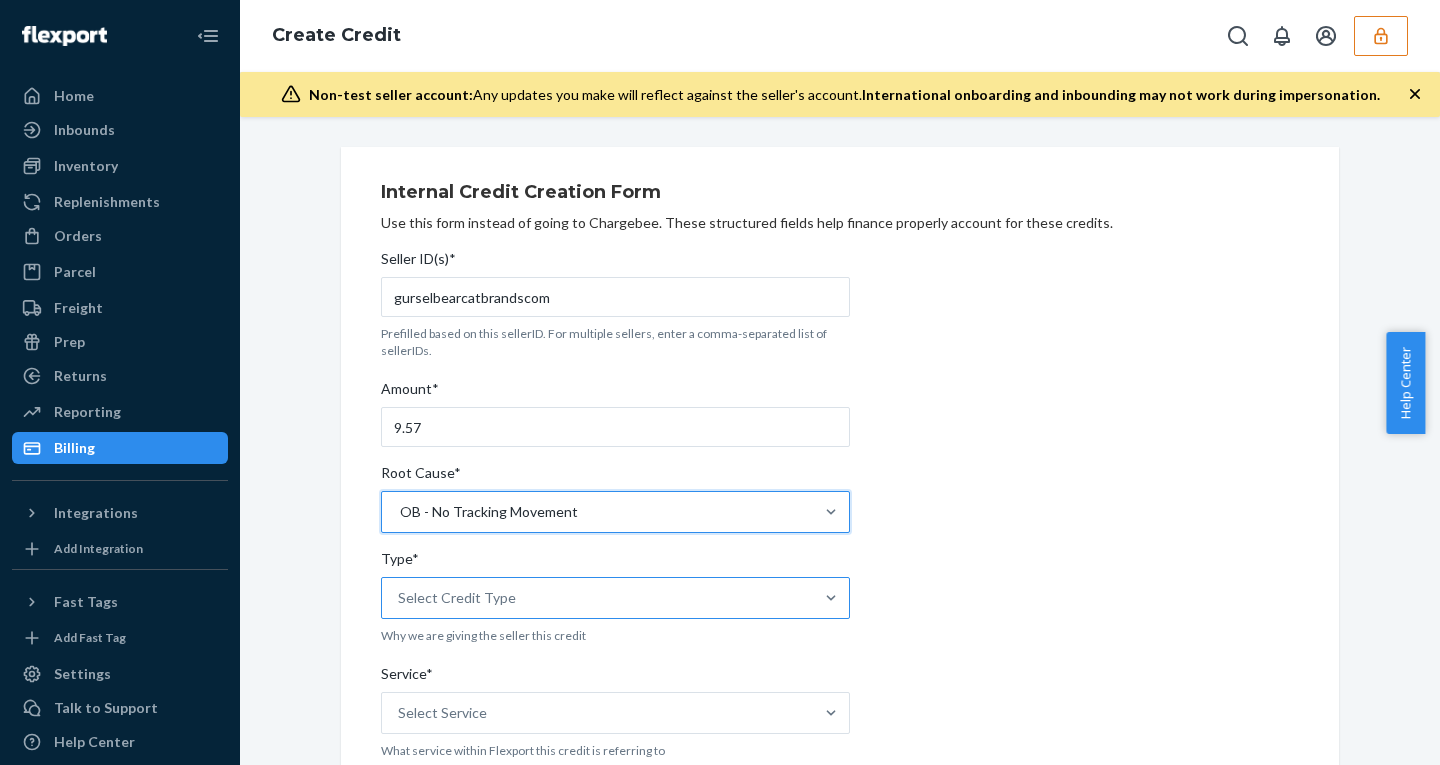 click on "Select Credit Type" at bounding box center (457, 598) 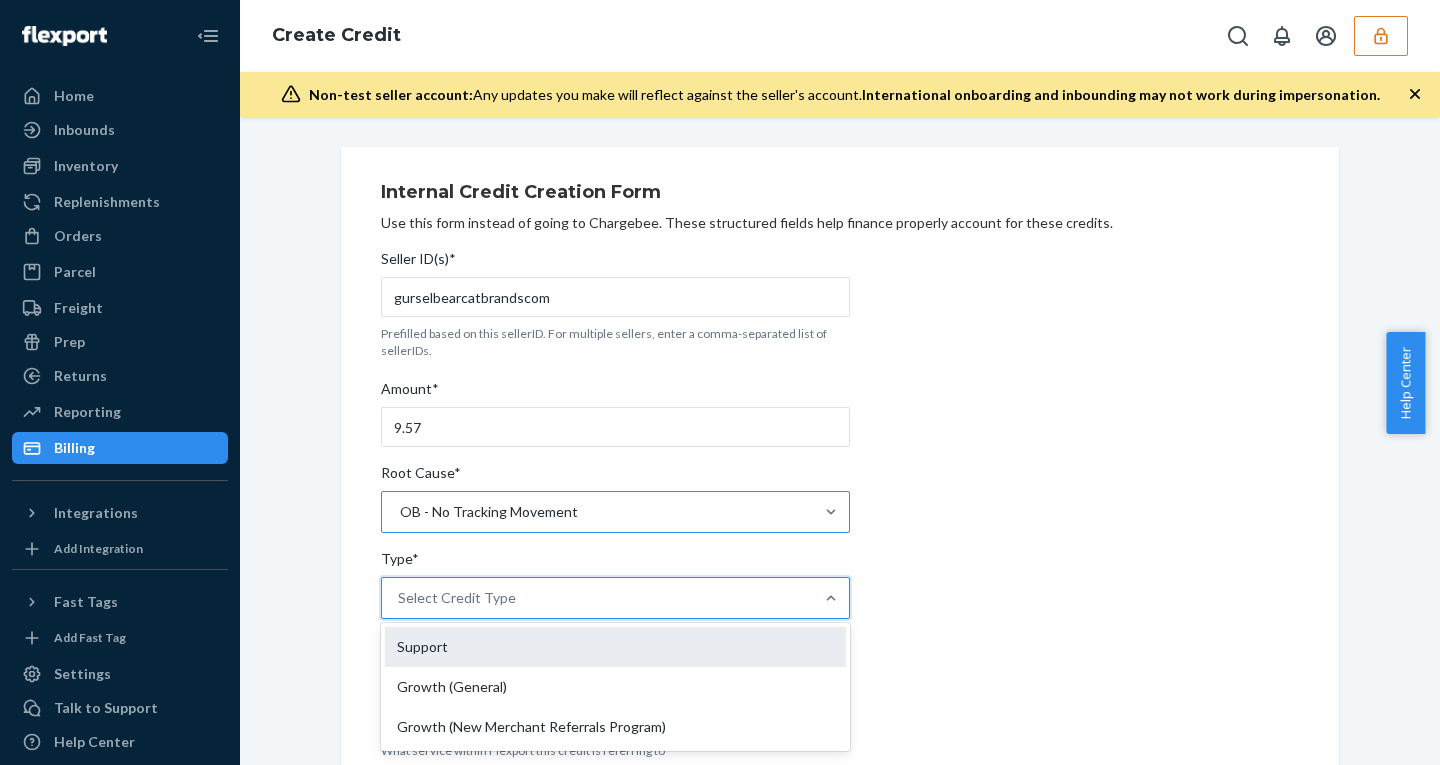 click on "Support" at bounding box center (615, 647) 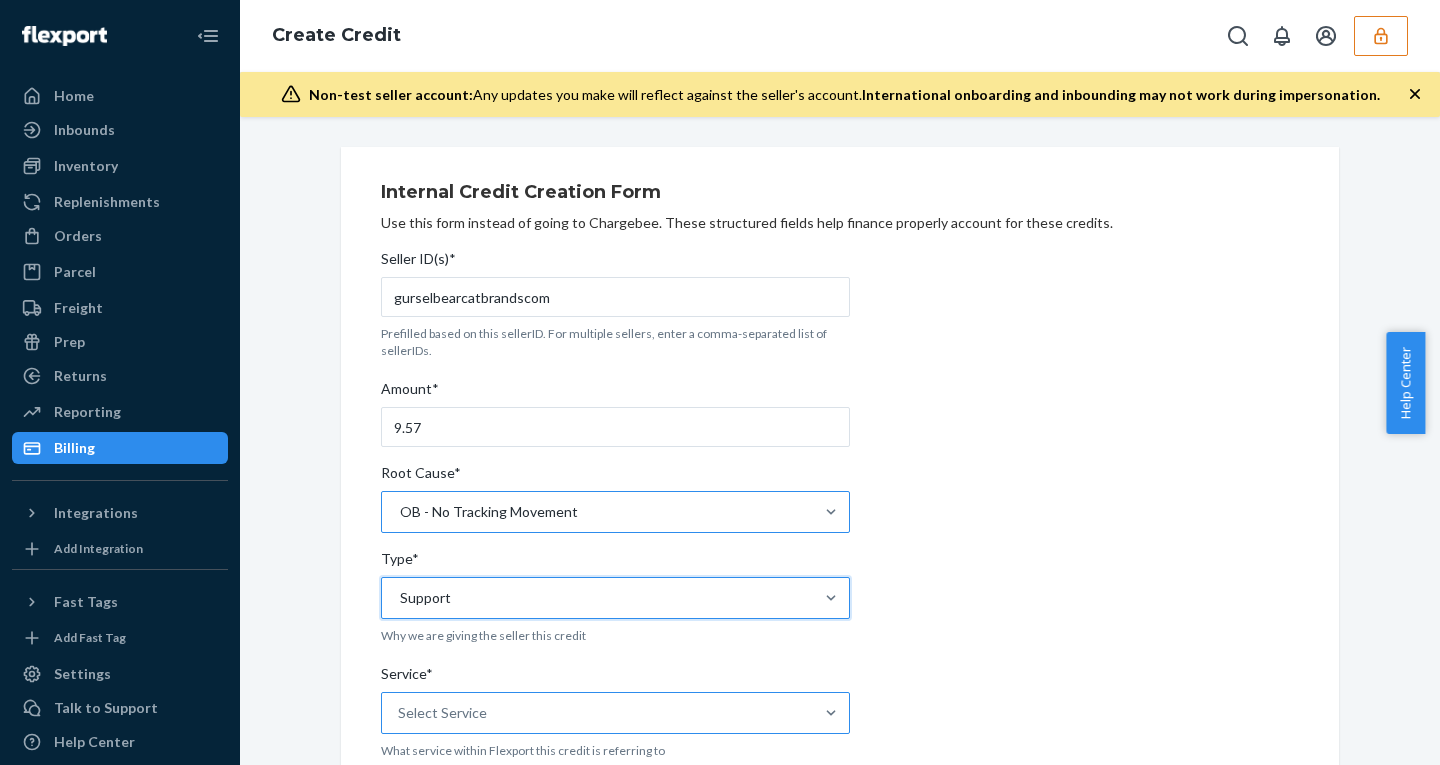 click on "Select Service" at bounding box center [442, 713] 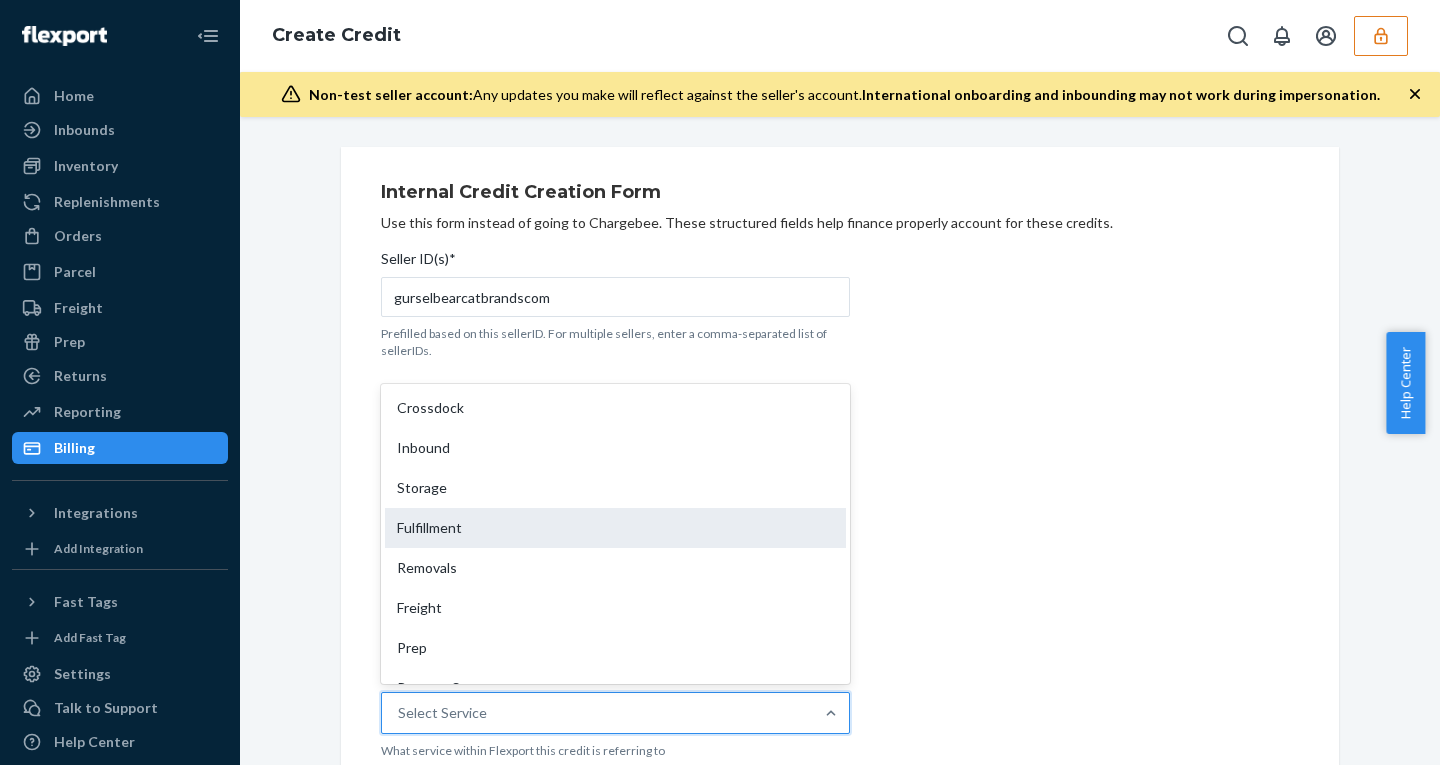 click on "Fulfillment" at bounding box center (615, 528) 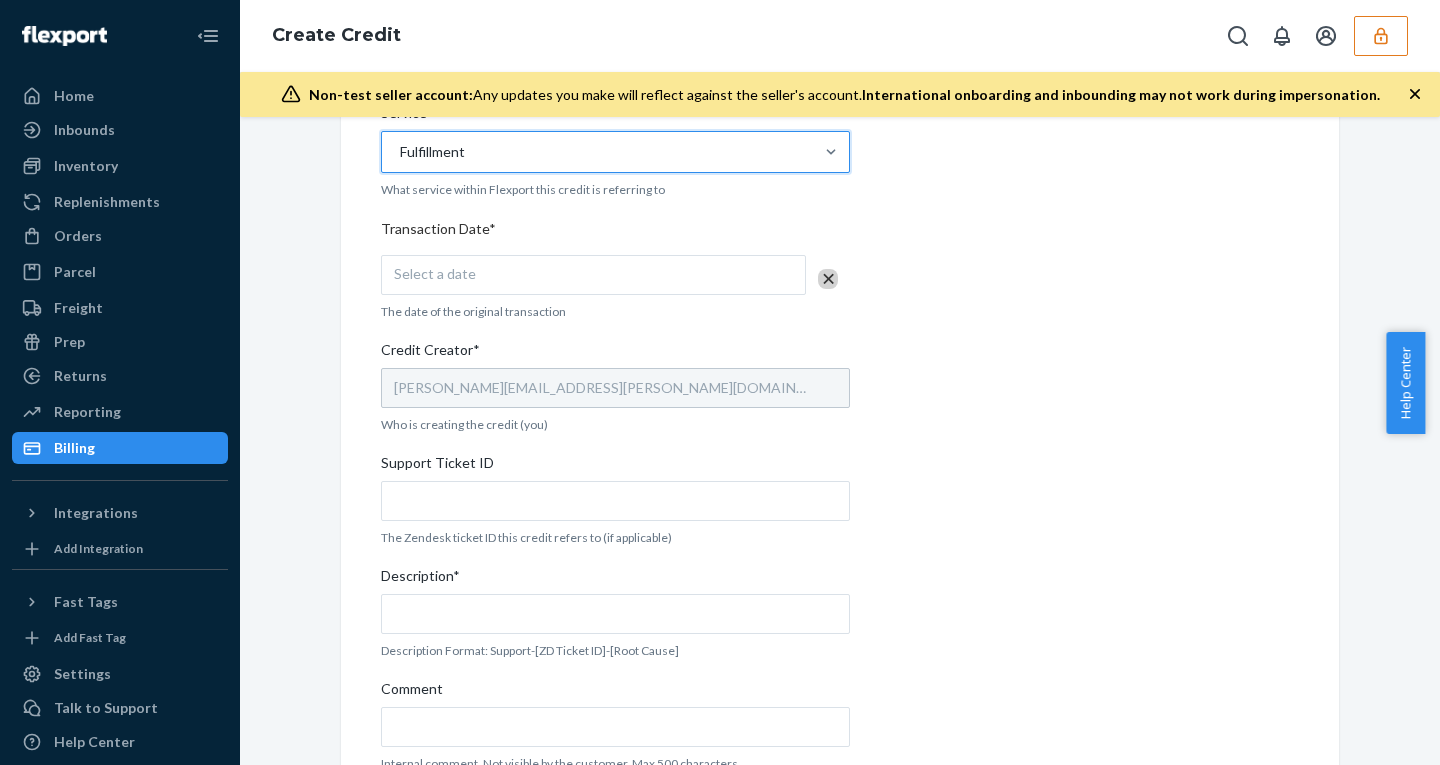 scroll, scrollTop: 583, scrollLeft: 0, axis: vertical 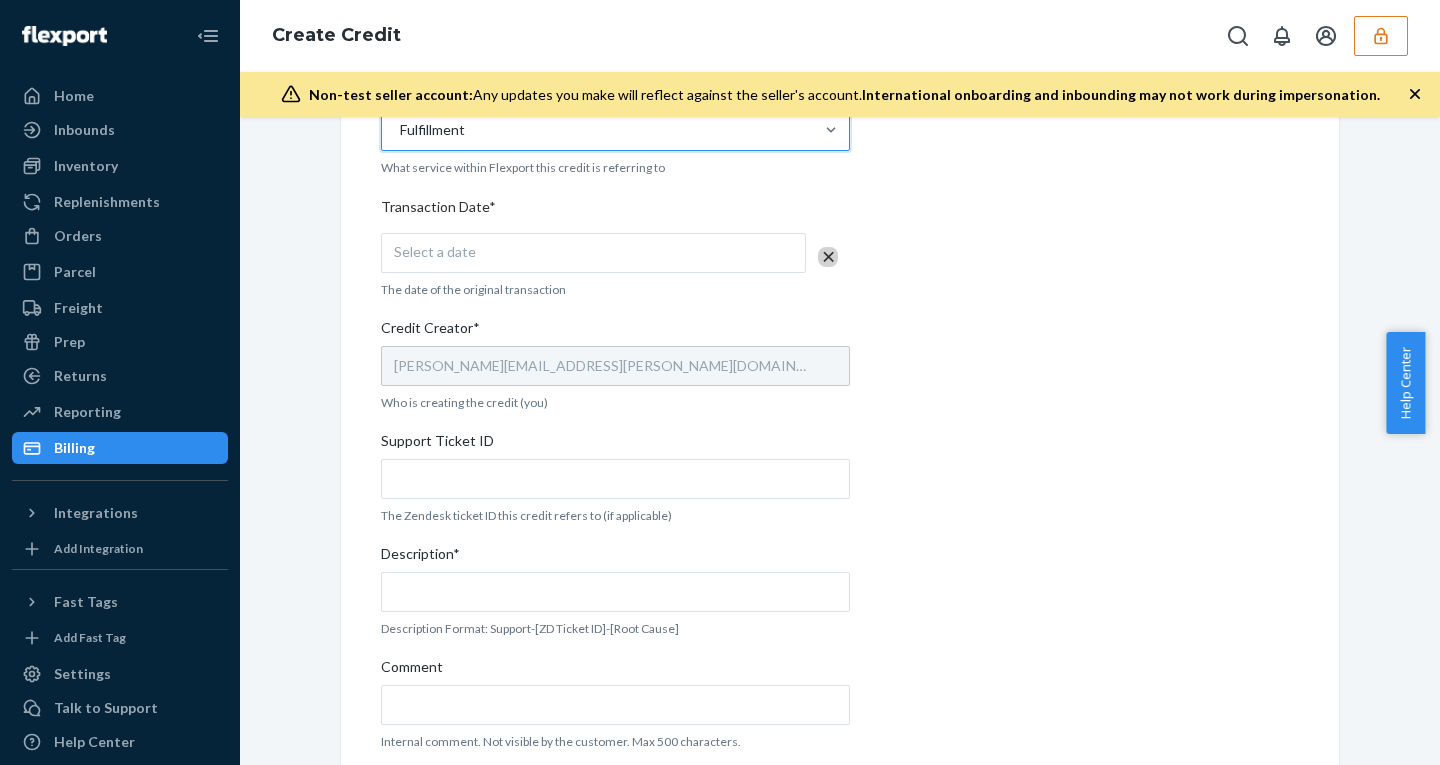 click on "Select a date" at bounding box center [593, 253] 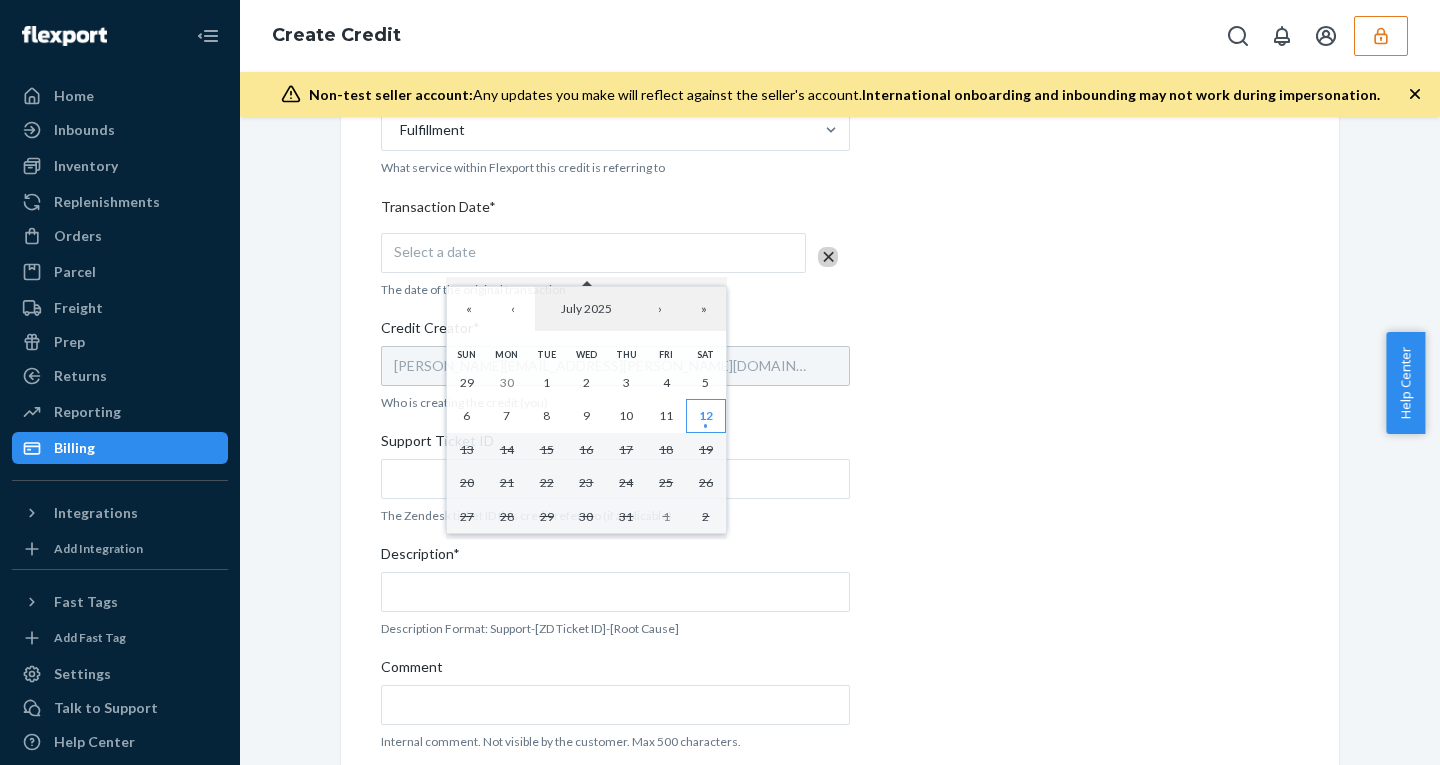 click on "12" at bounding box center [706, 415] 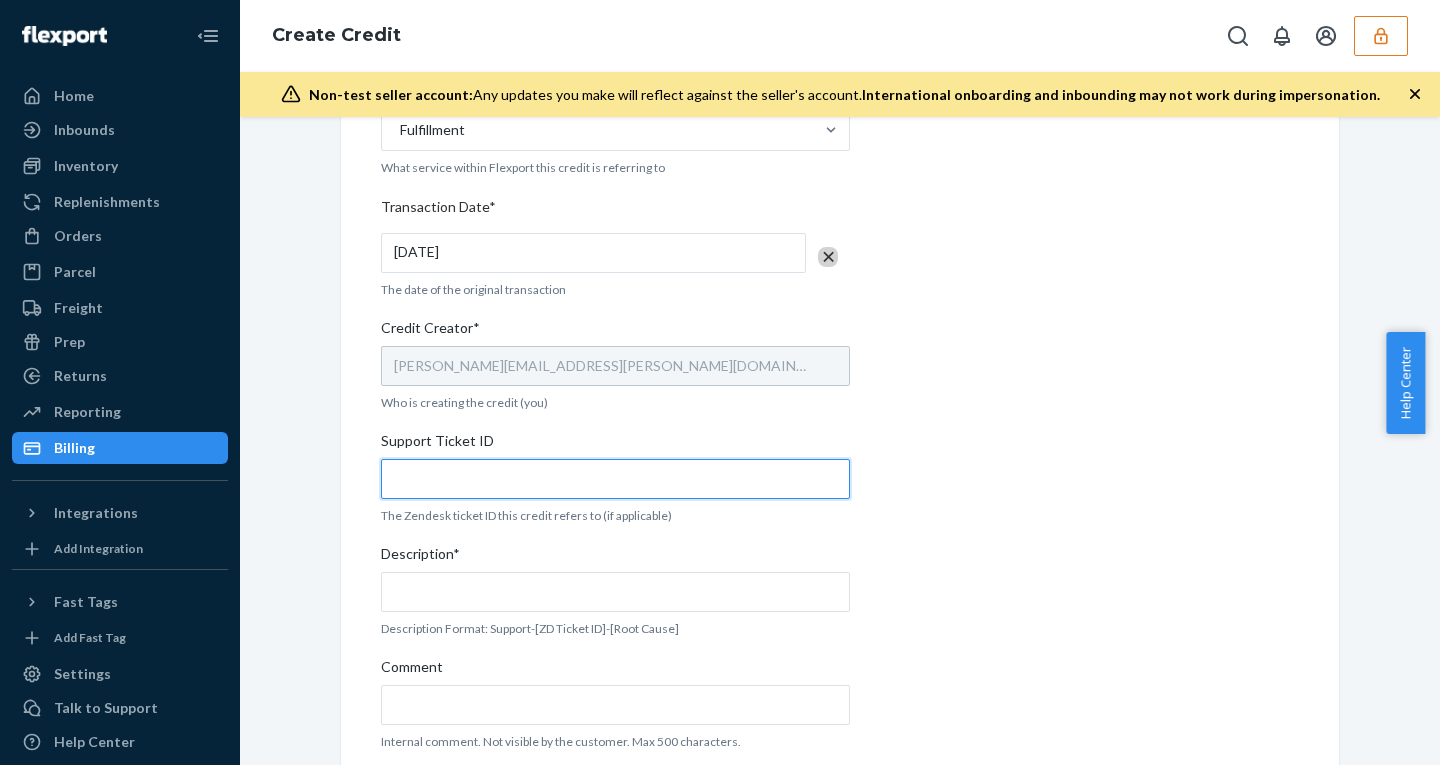 click on "Support Ticket ID" at bounding box center [615, 479] 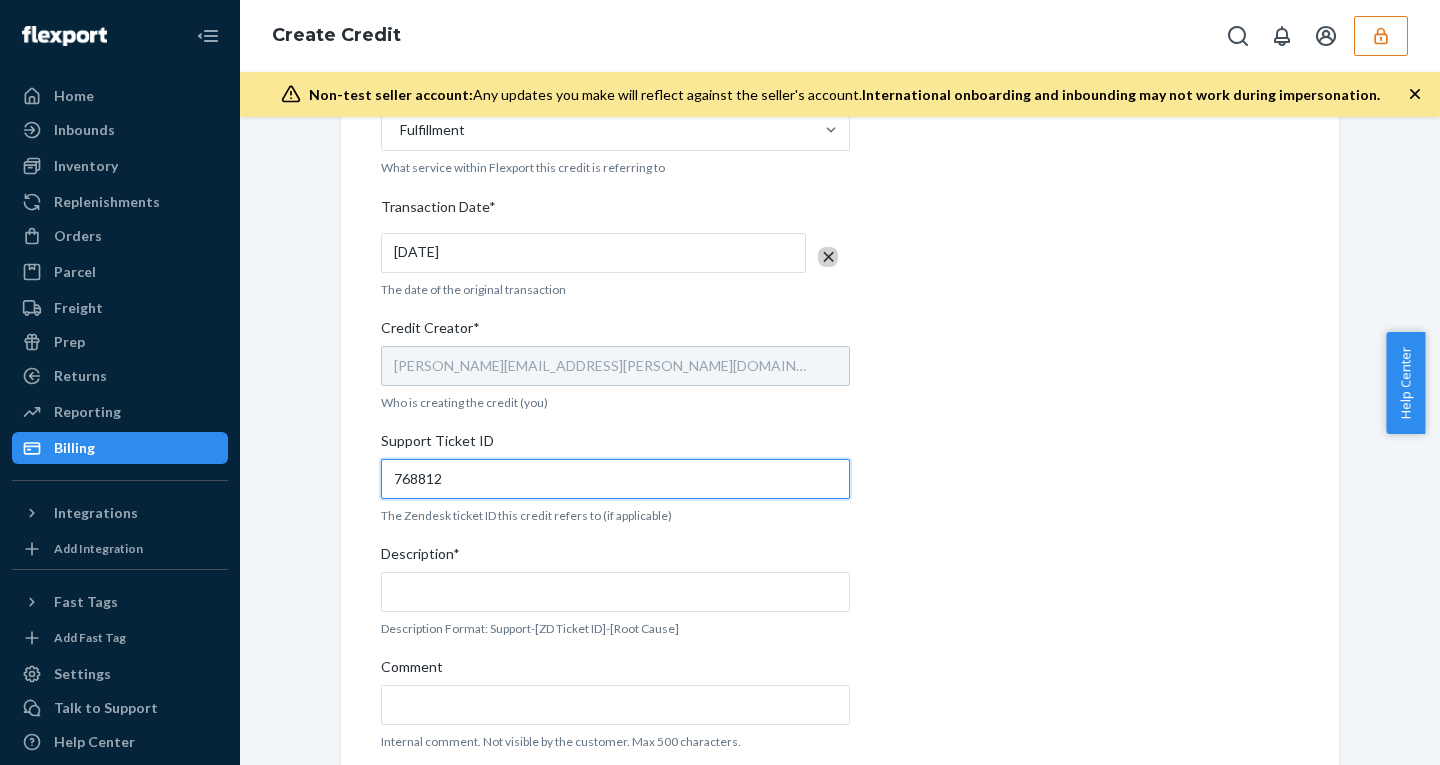 type on "768812" 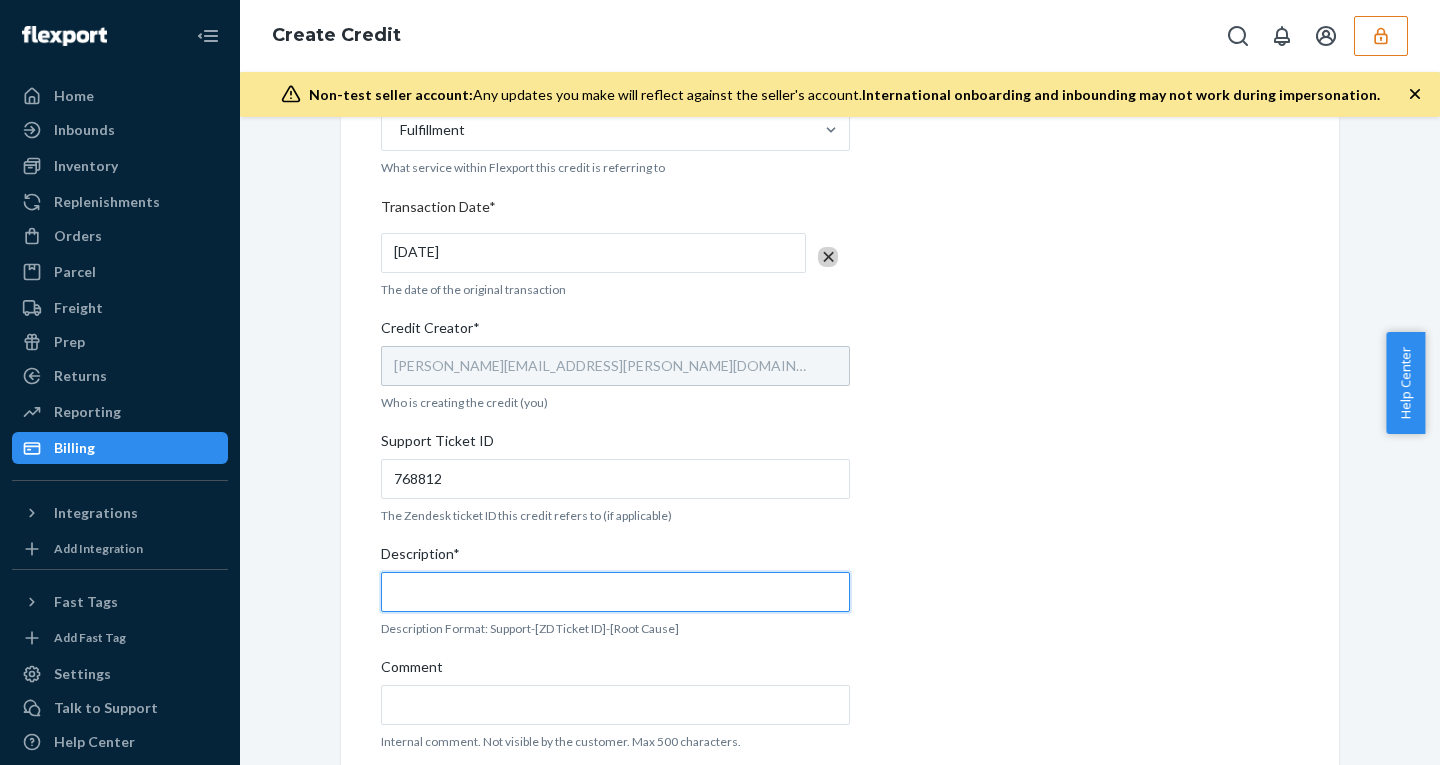 click on "Description*" at bounding box center [615, 592] 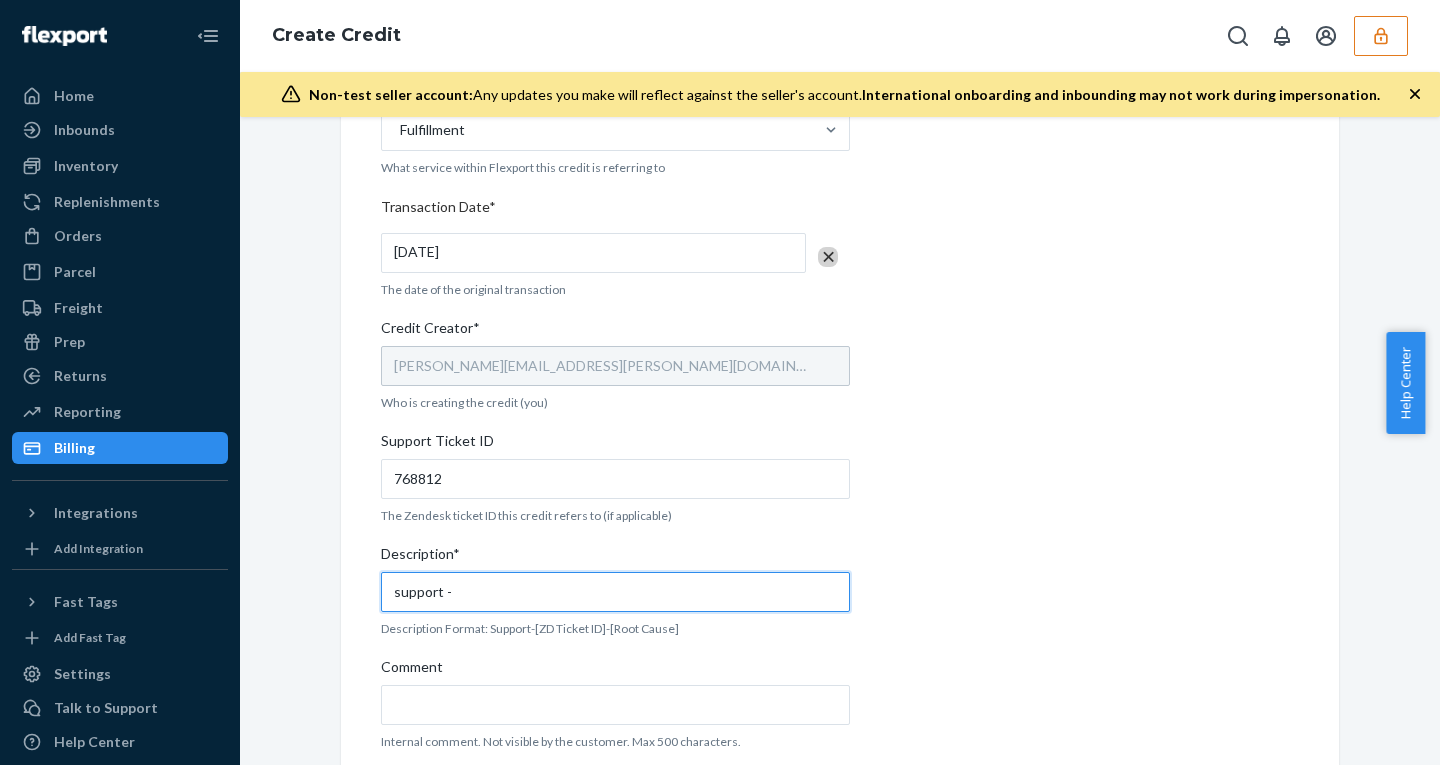 paste on "768812" 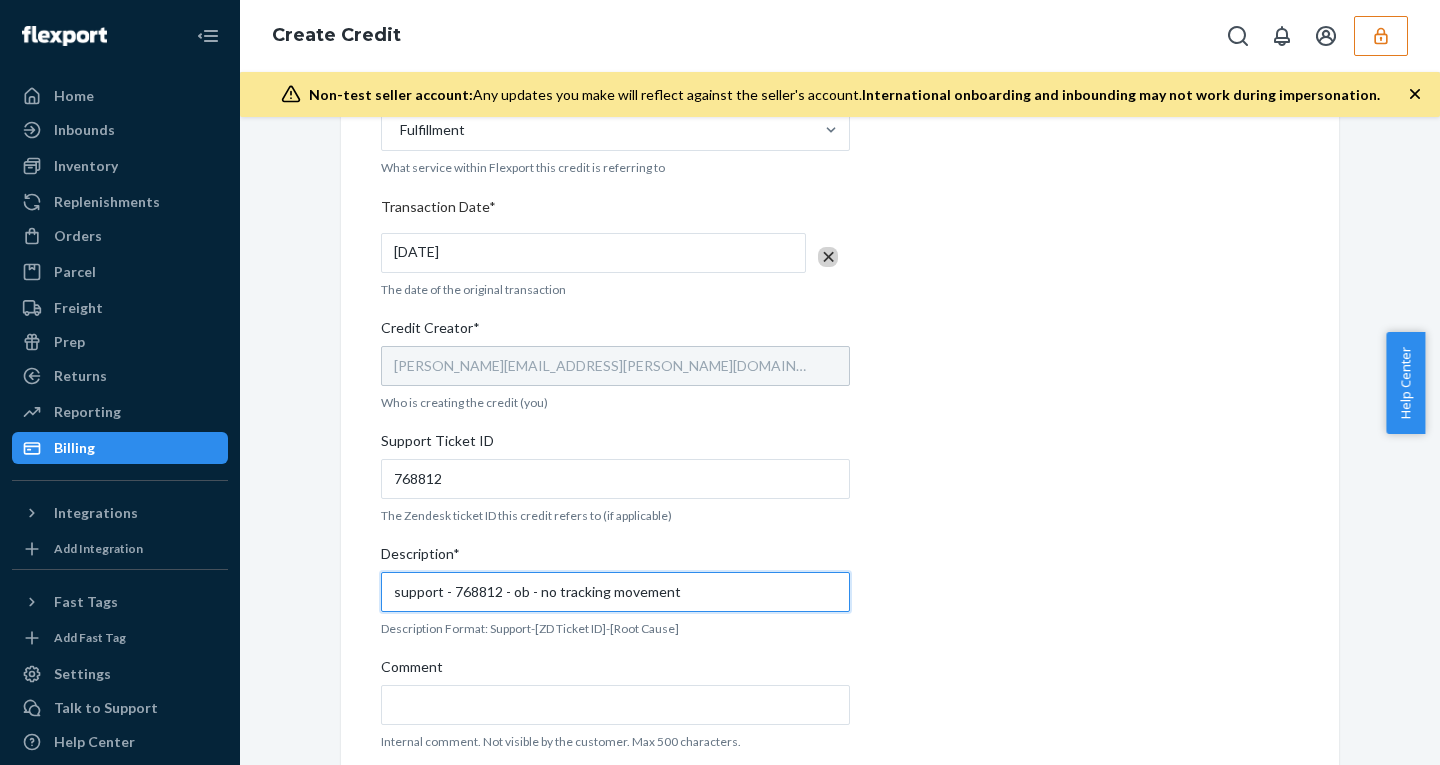 scroll, scrollTop: 660, scrollLeft: 0, axis: vertical 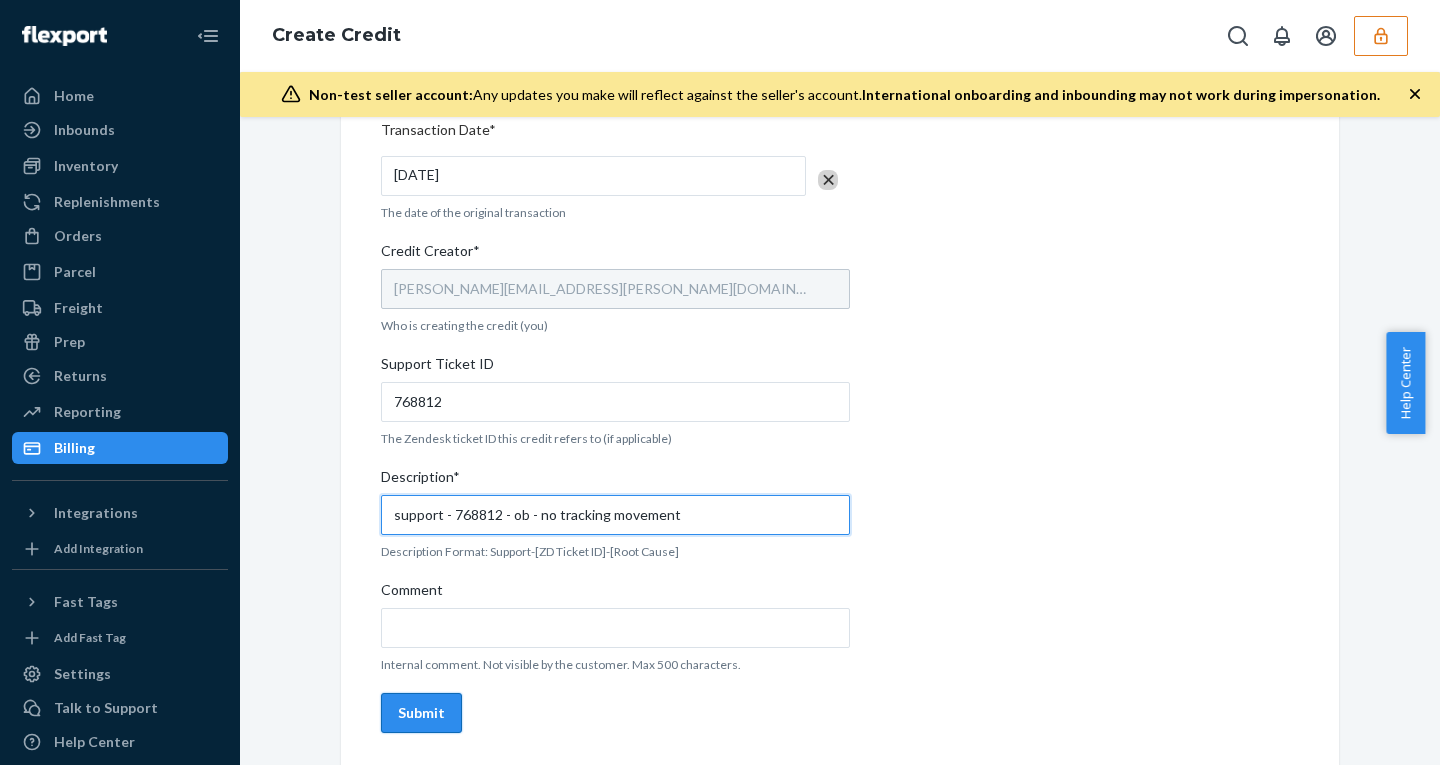 type on "support - 768812 - ob - no tracking movement" 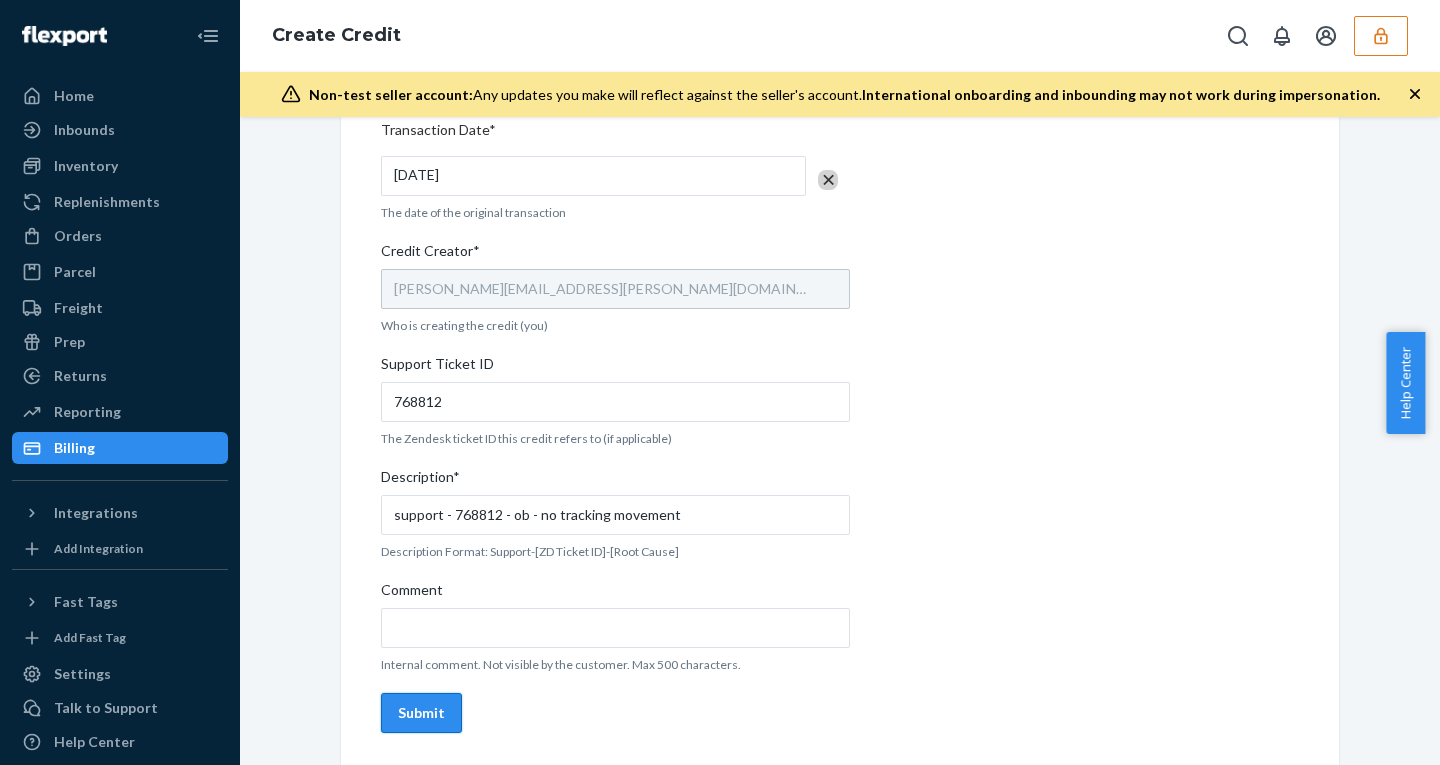 click on "Submit" at bounding box center [421, 713] 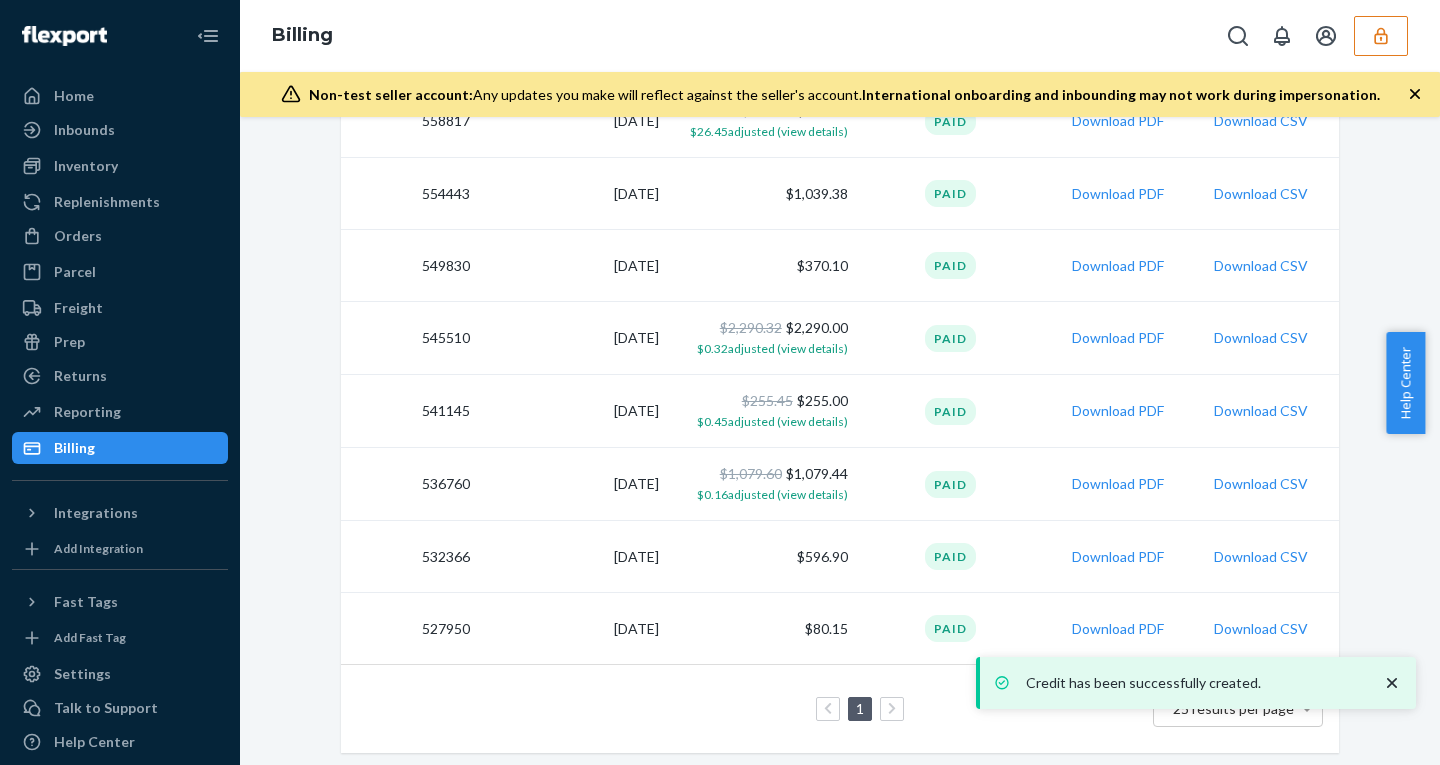 scroll, scrollTop: 0, scrollLeft: 0, axis: both 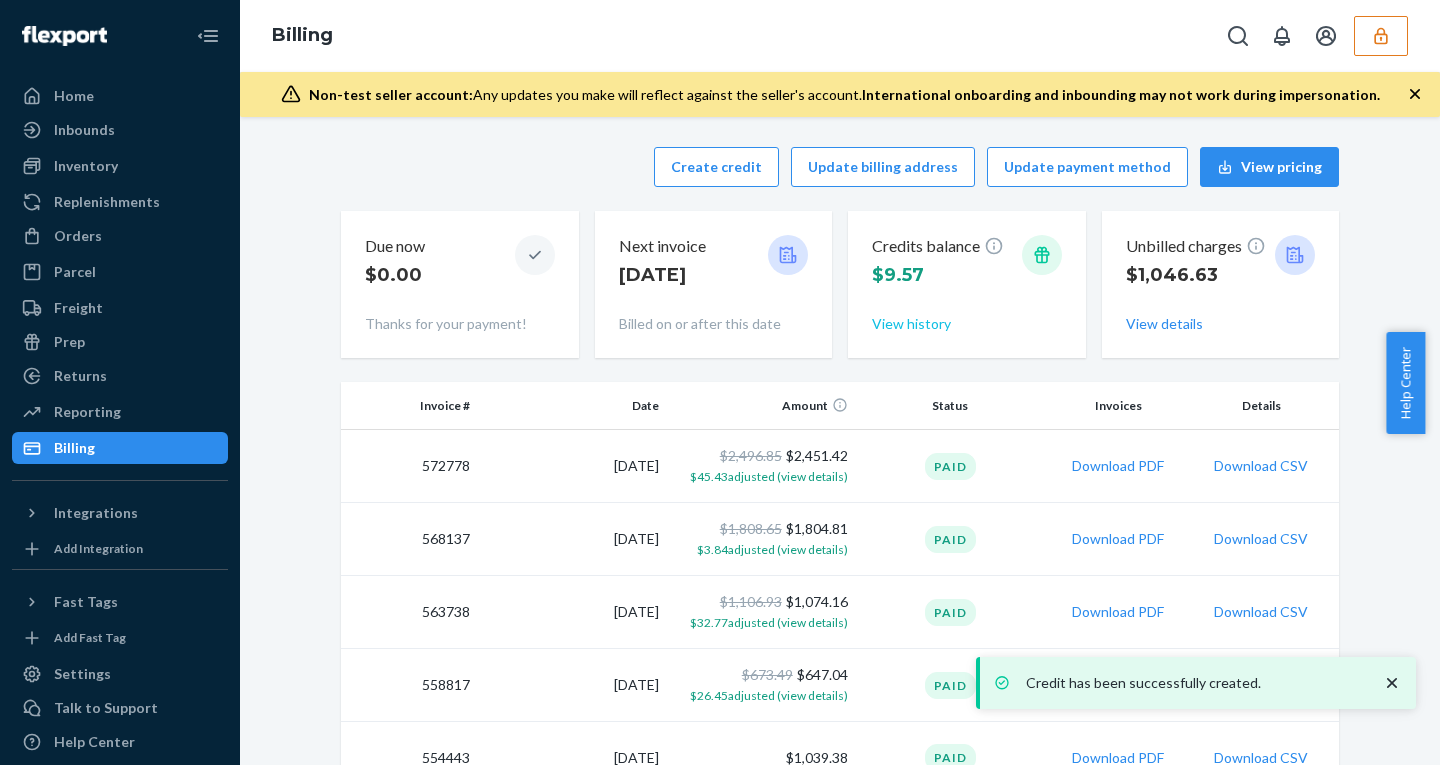 click on "View history" at bounding box center (911, 324) 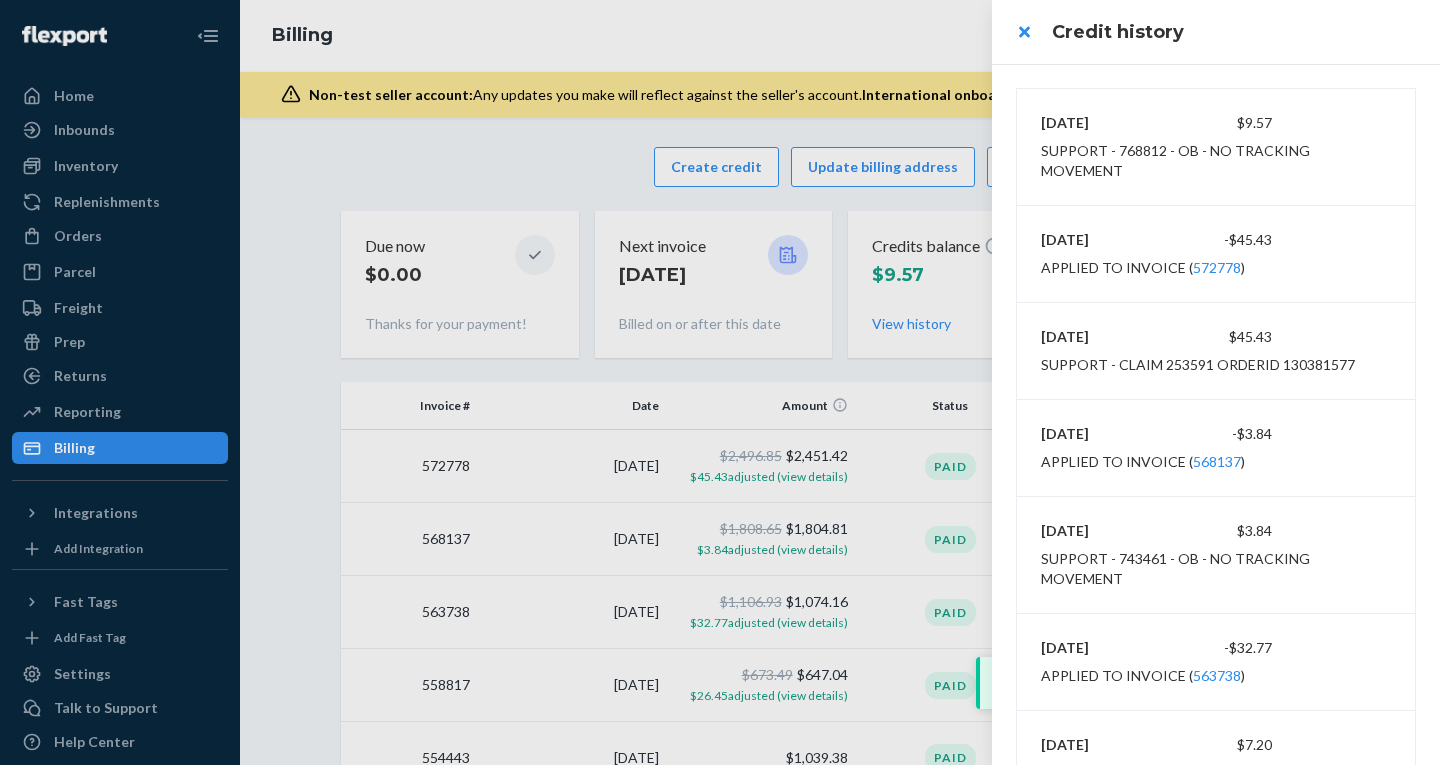 click on "7/12/2025 $9.57 support - 768812 - ob - no tracking movement" at bounding box center [1216, 147] 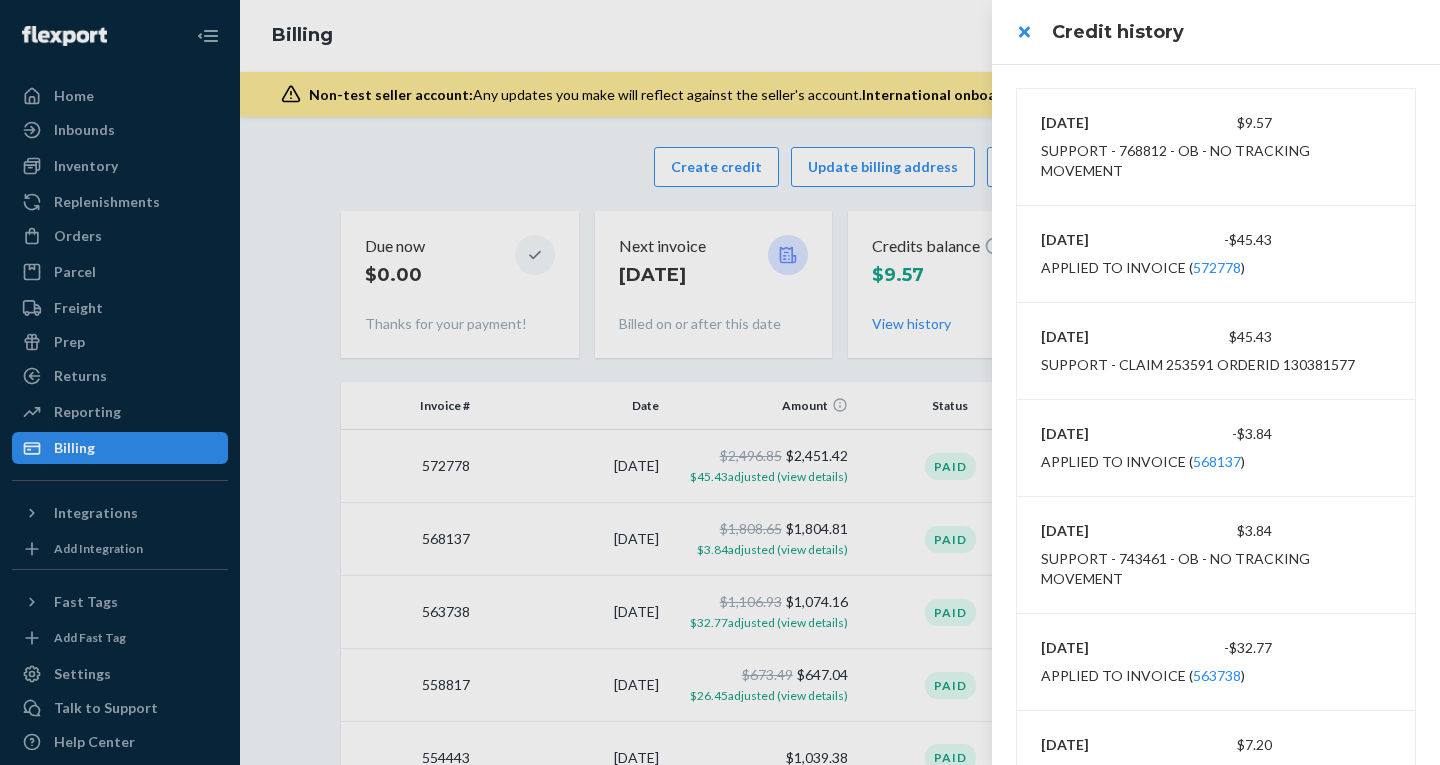click at bounding box center (720, 382) 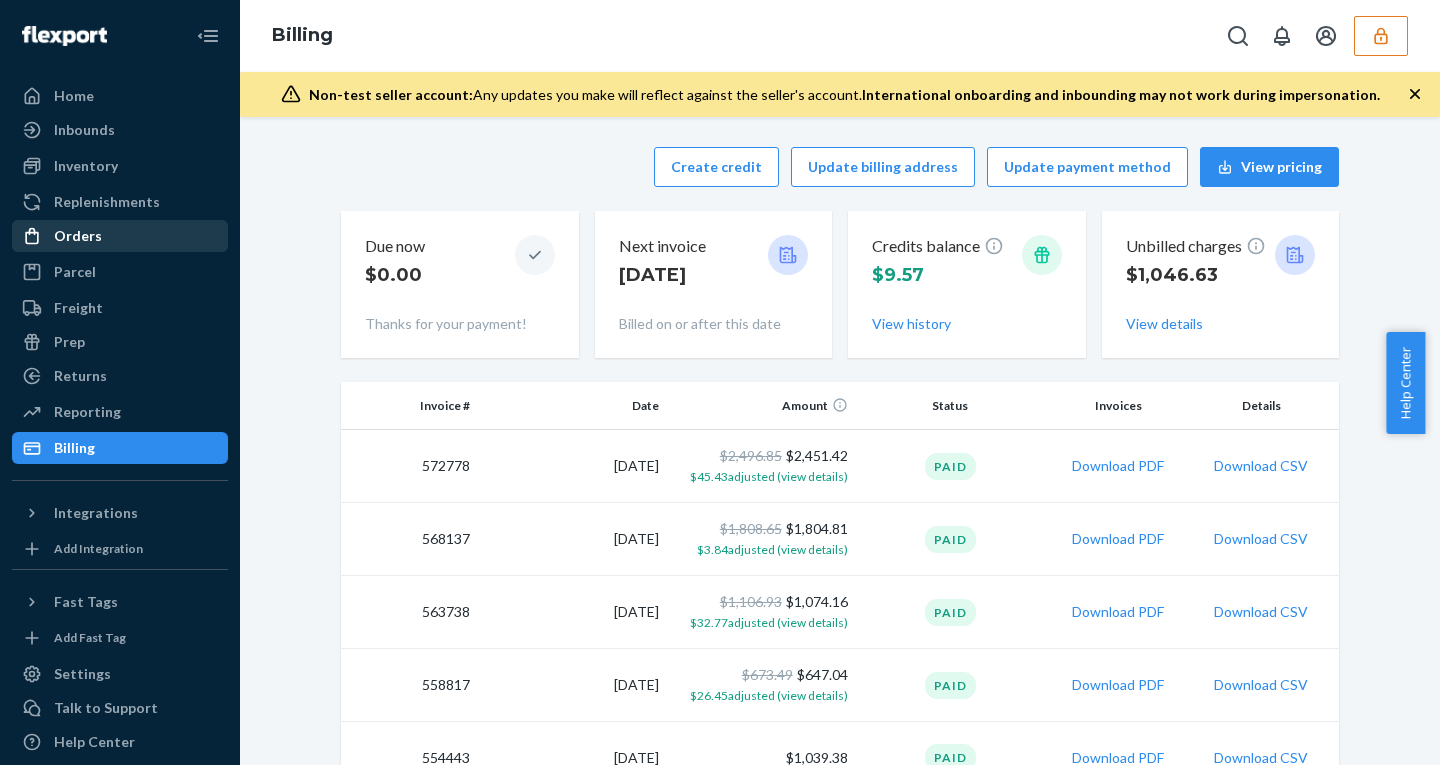 click on "Orders" at bounding box center [78, 236] 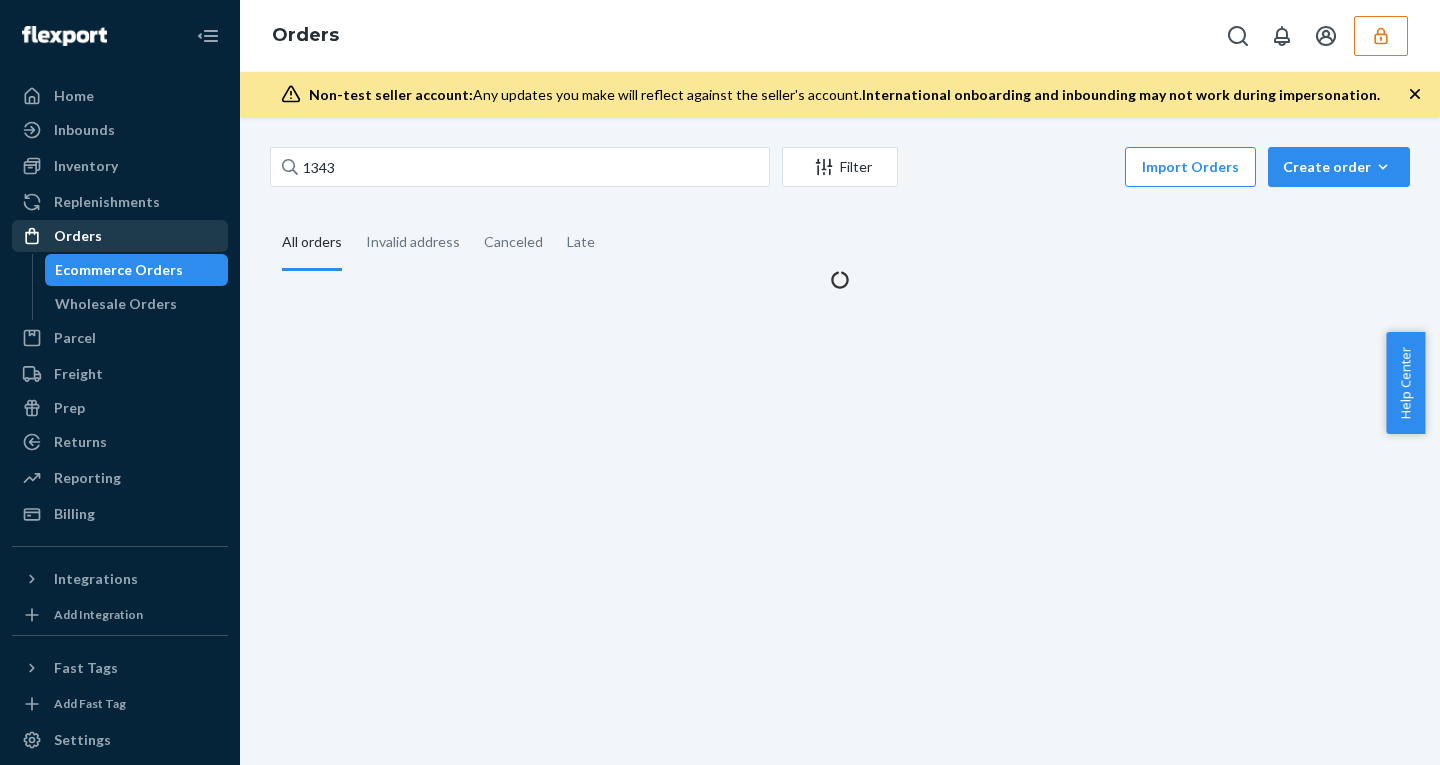 click on "Orders" at bounding box center [78, 236] 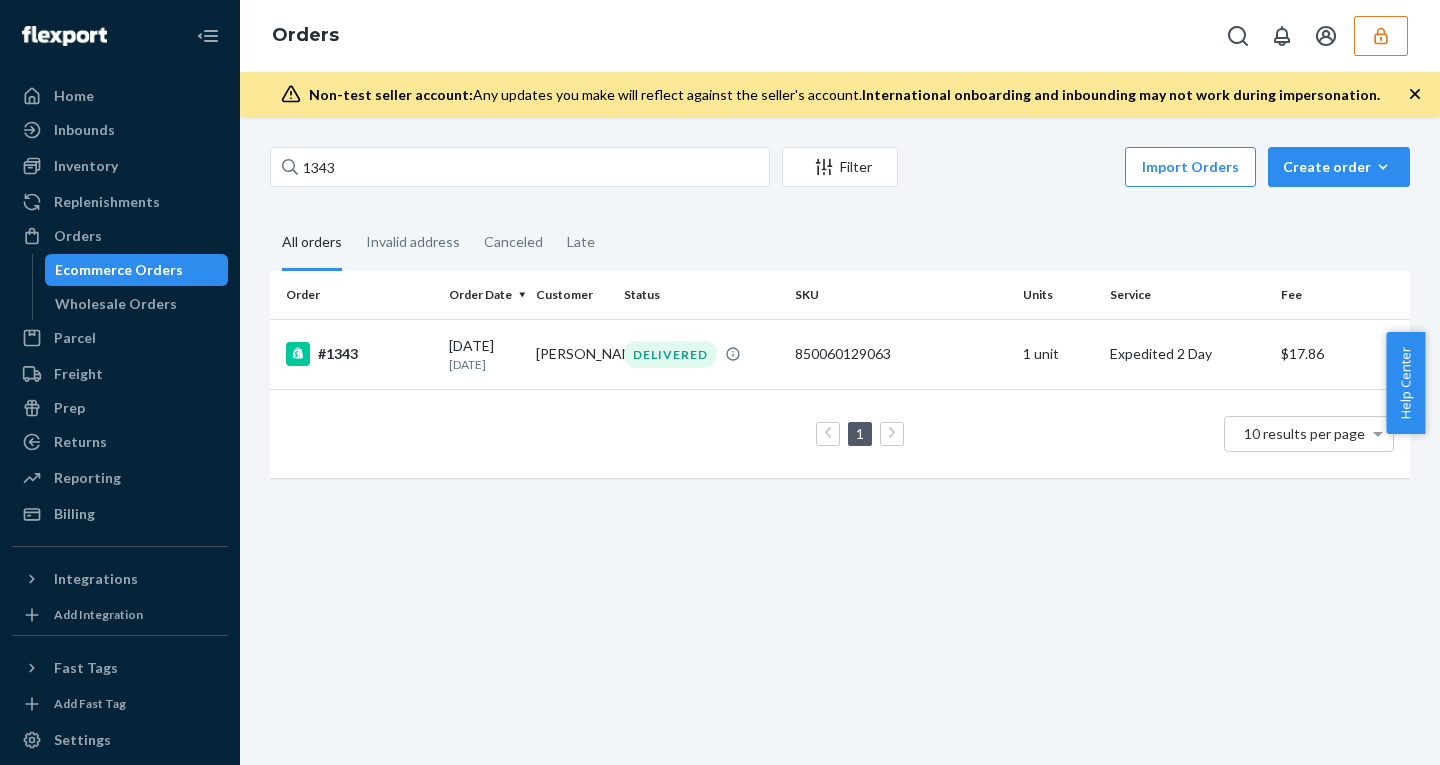 click on "Order Date" at bounding box center (484, 295) 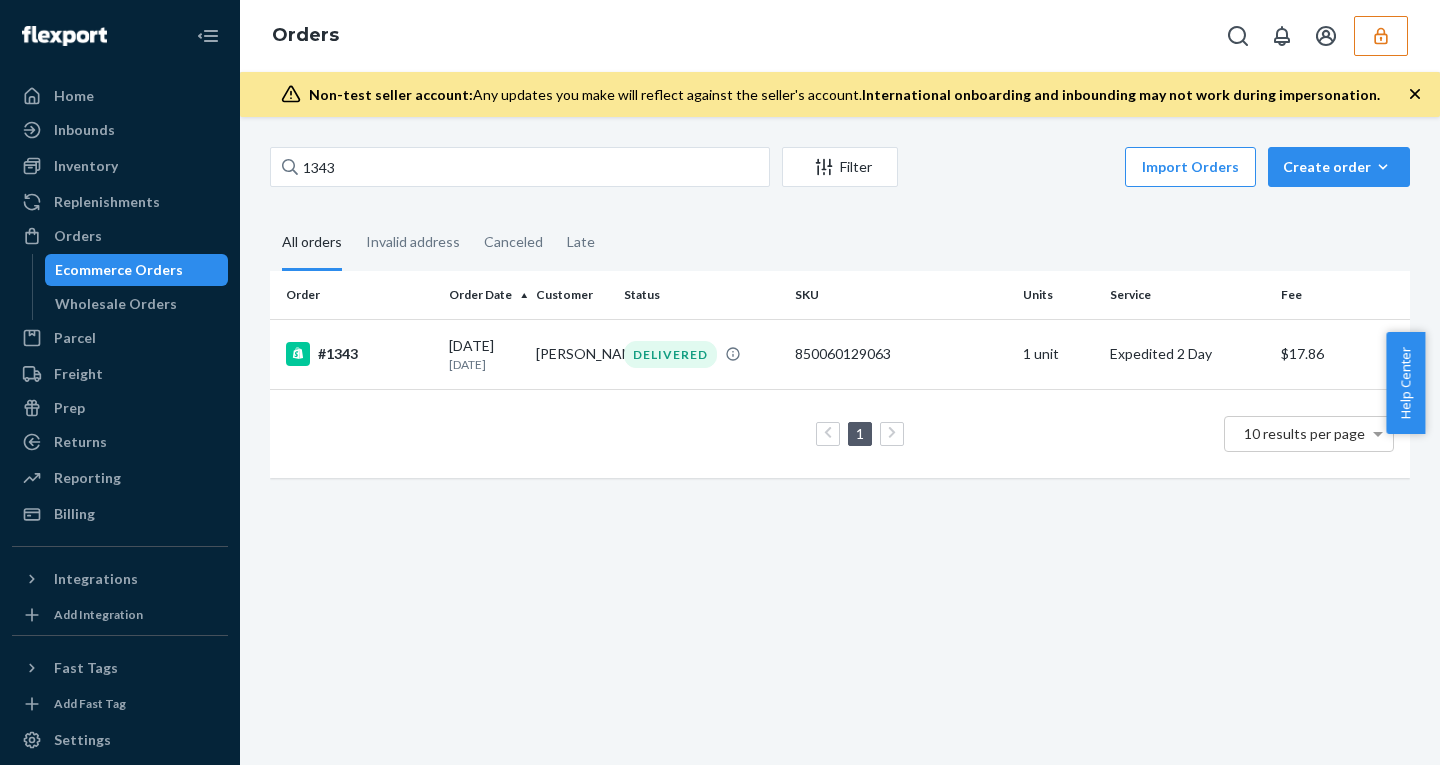 click on "#1343" at bounding box center (355, 354) 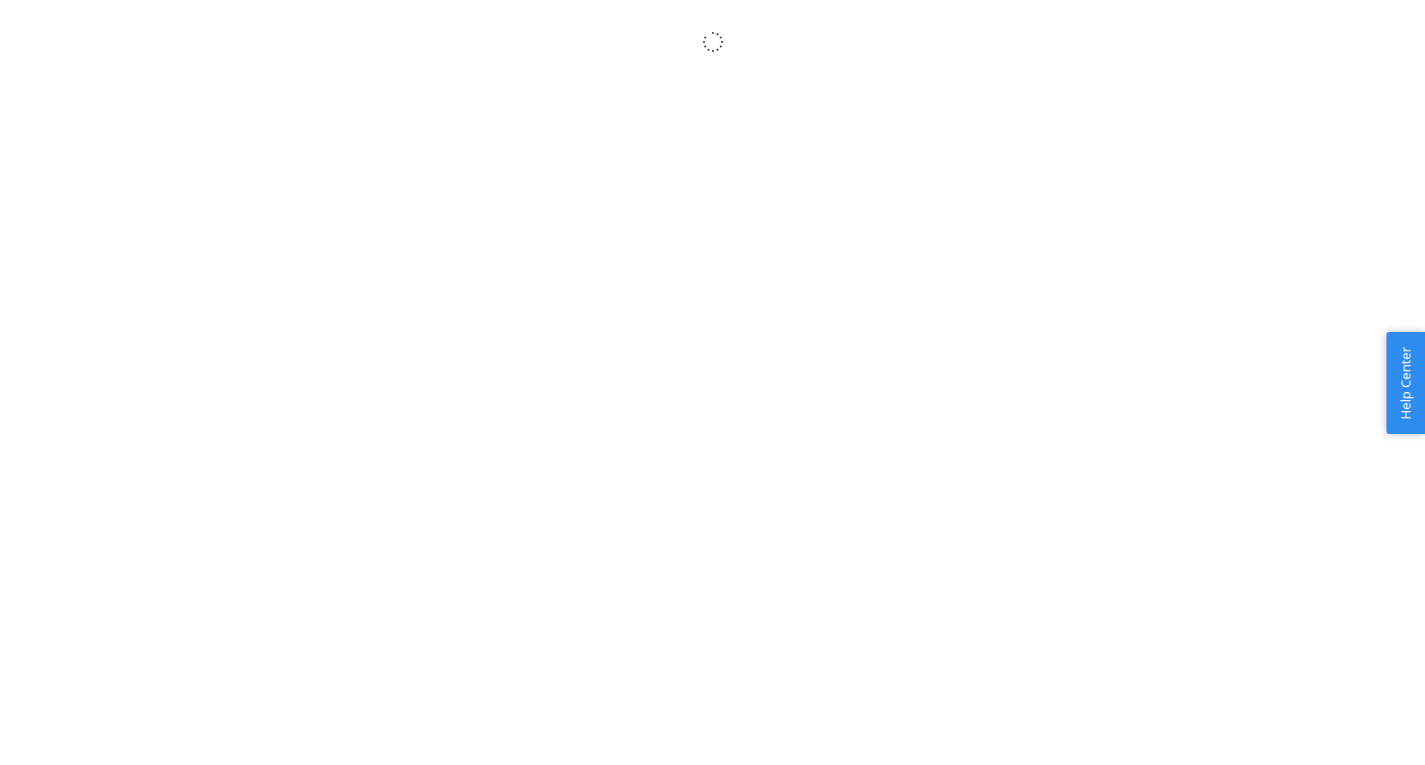 scroll, scrollTop: 0, scrollLeft: 0, axis: both 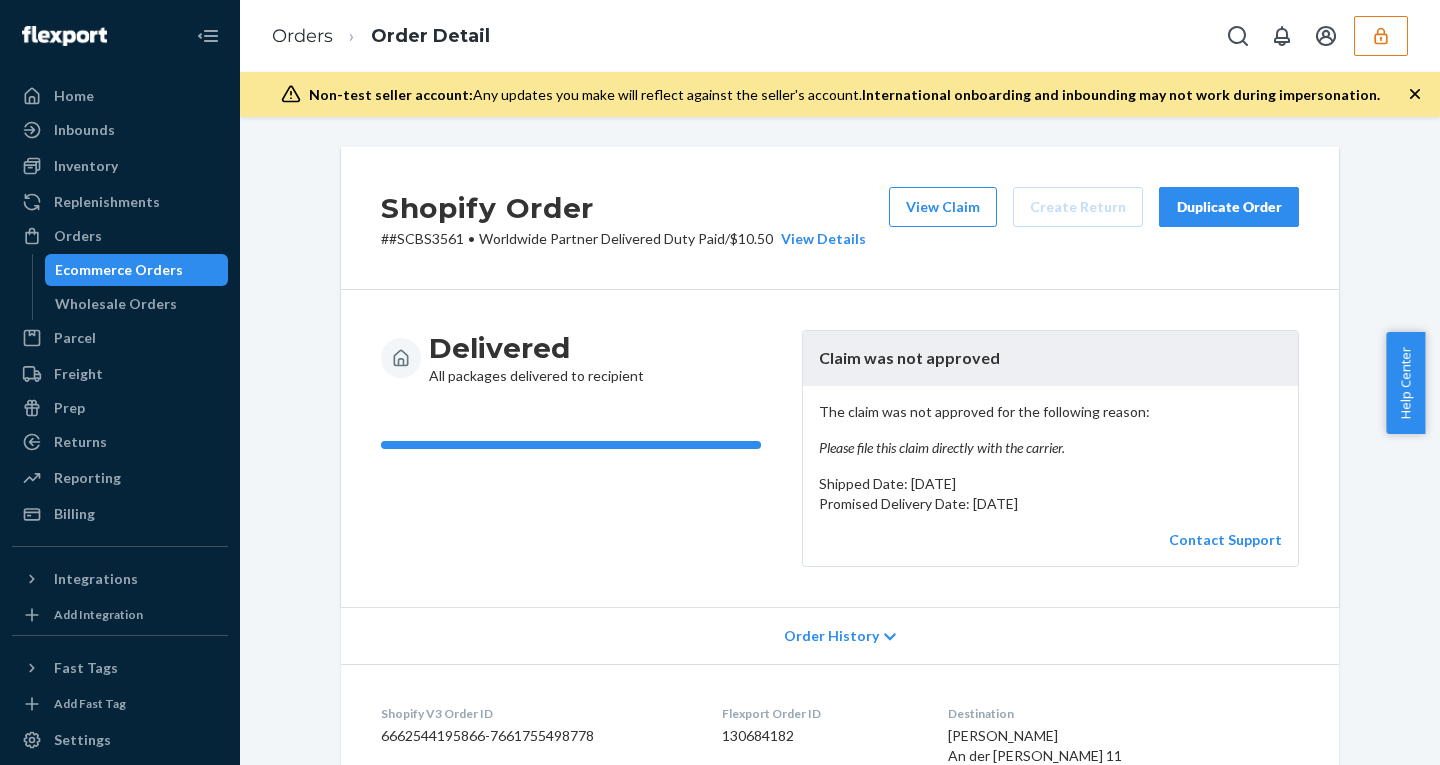 click 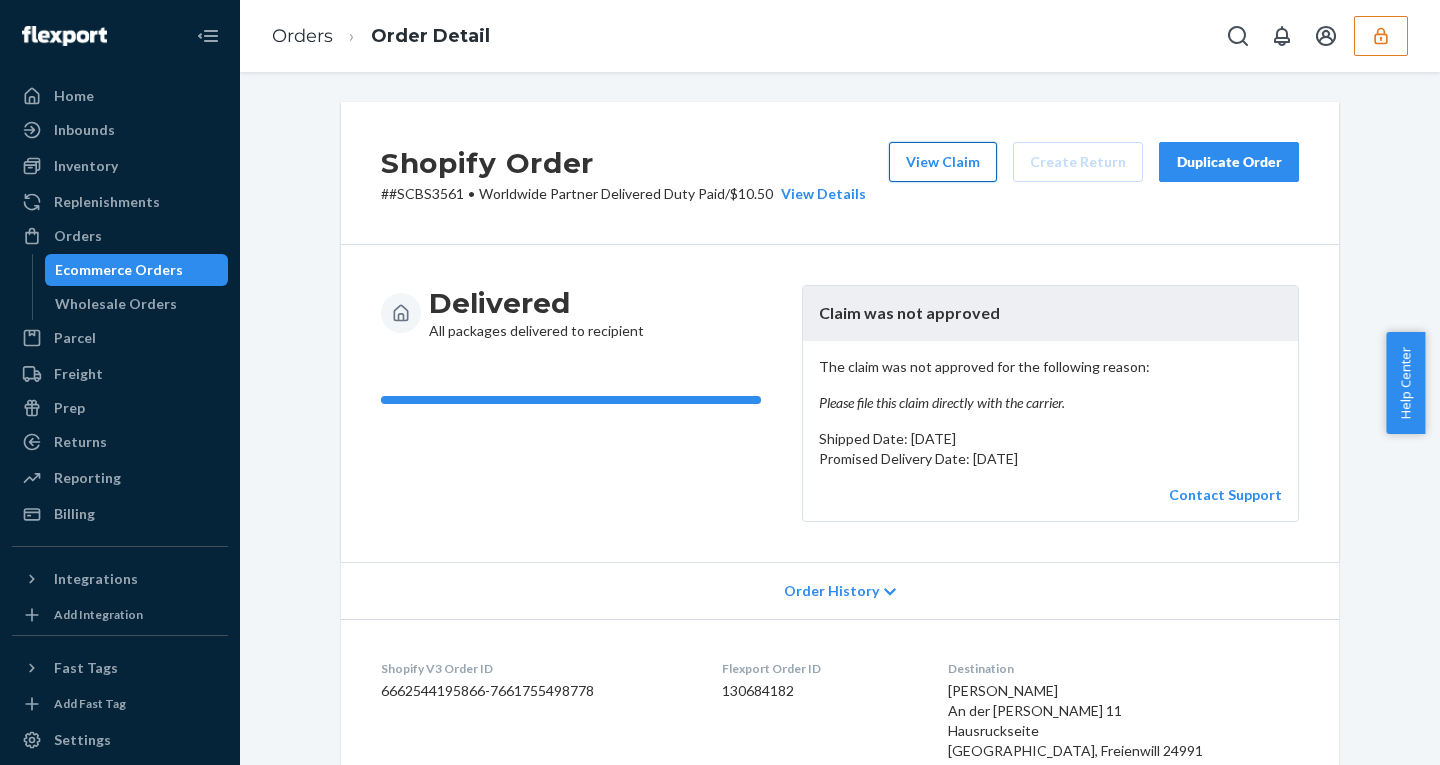 click on "View Claim" at bounding box center (943, 162) 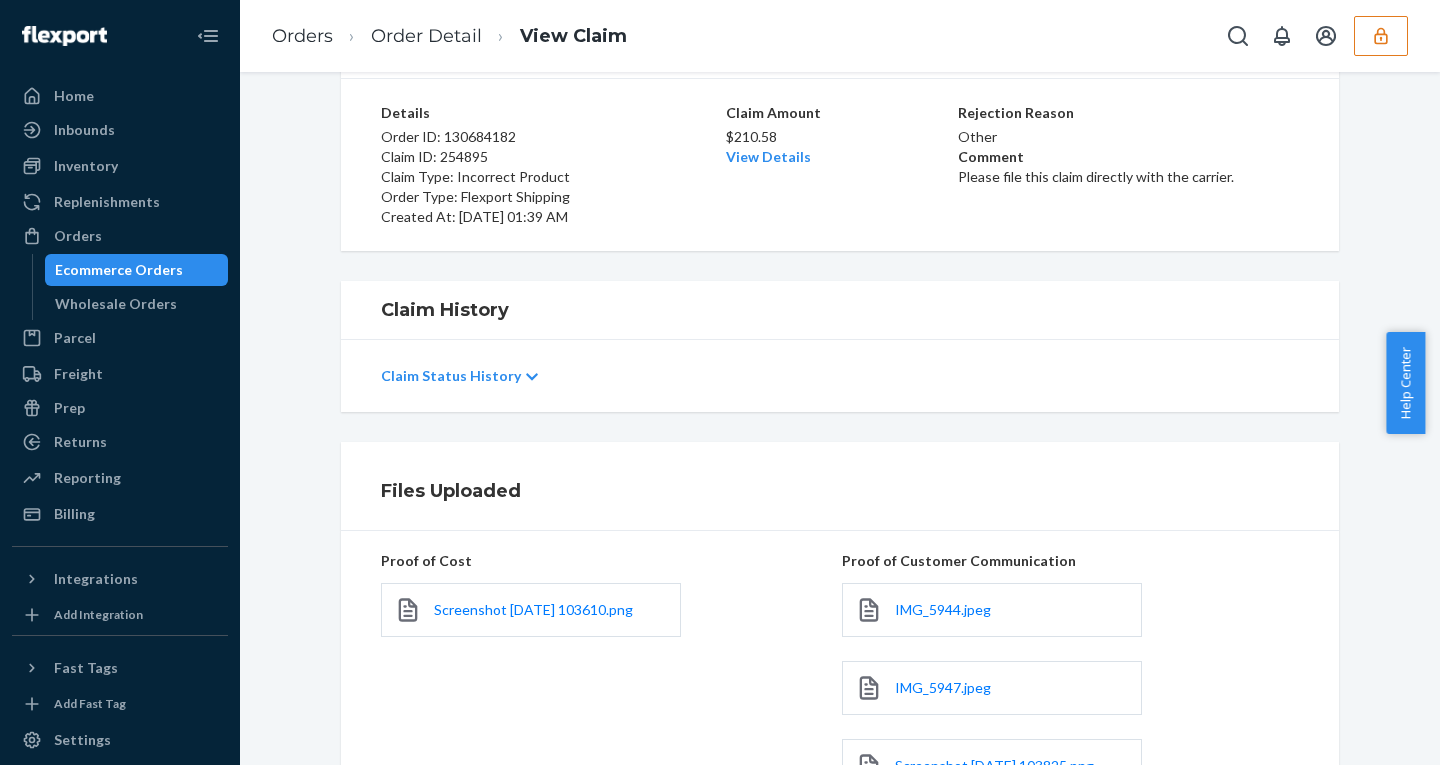 scroll, scrollTop: 0, scrollLeft: 0, axis: both 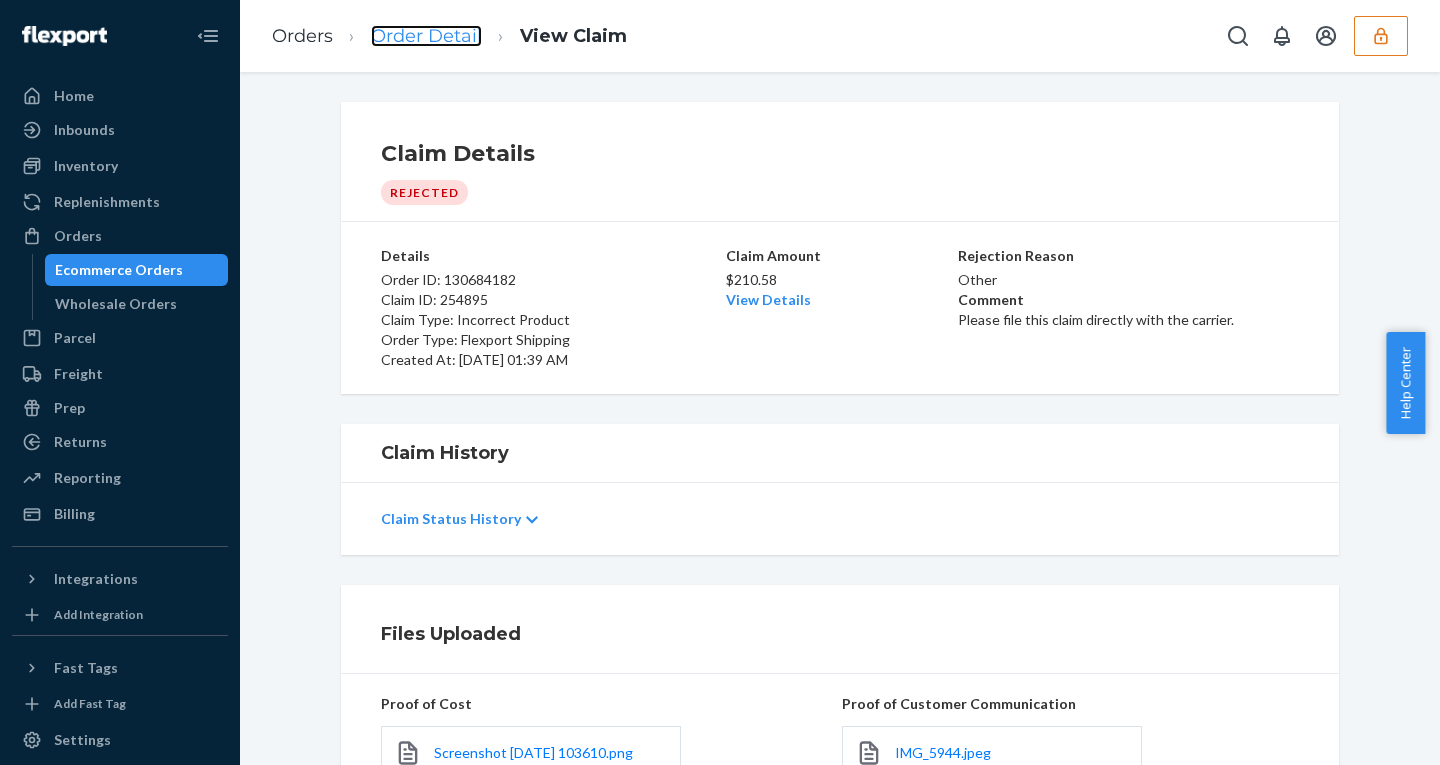click on "Order Detail" at bounding box center (426, 36) 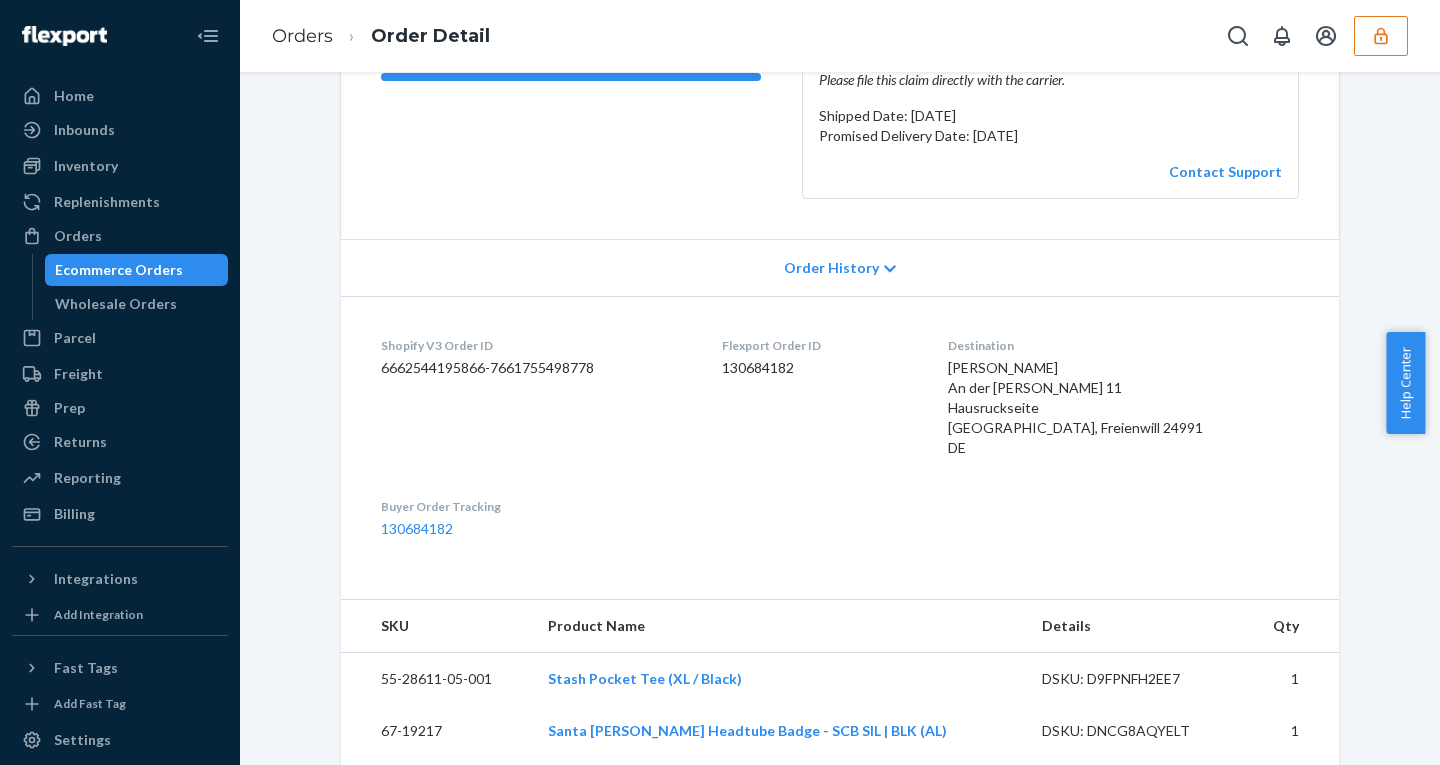 scroll, scrollTop: 0, scrollLeft: 0, axis: both 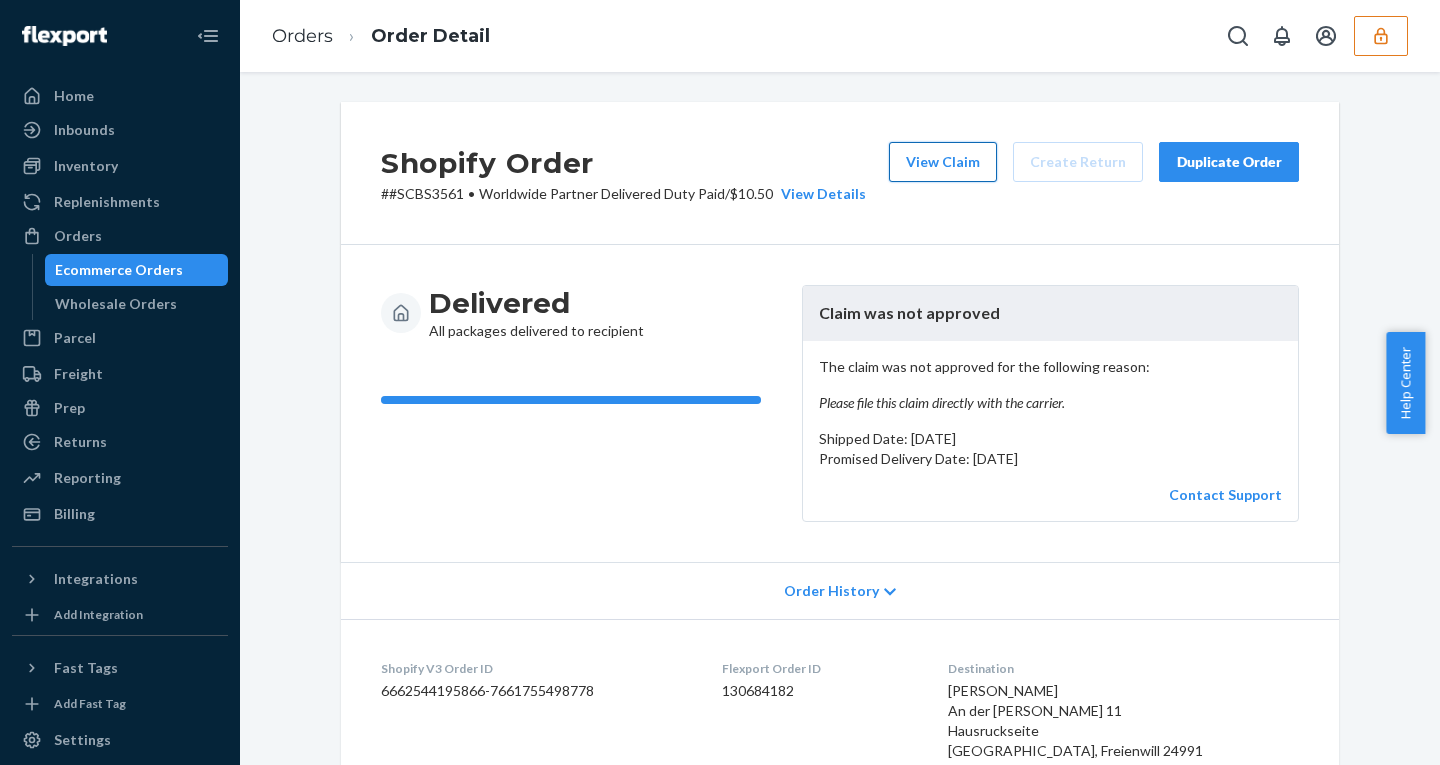 click on "View Claim" at bounding box center (943, 162) 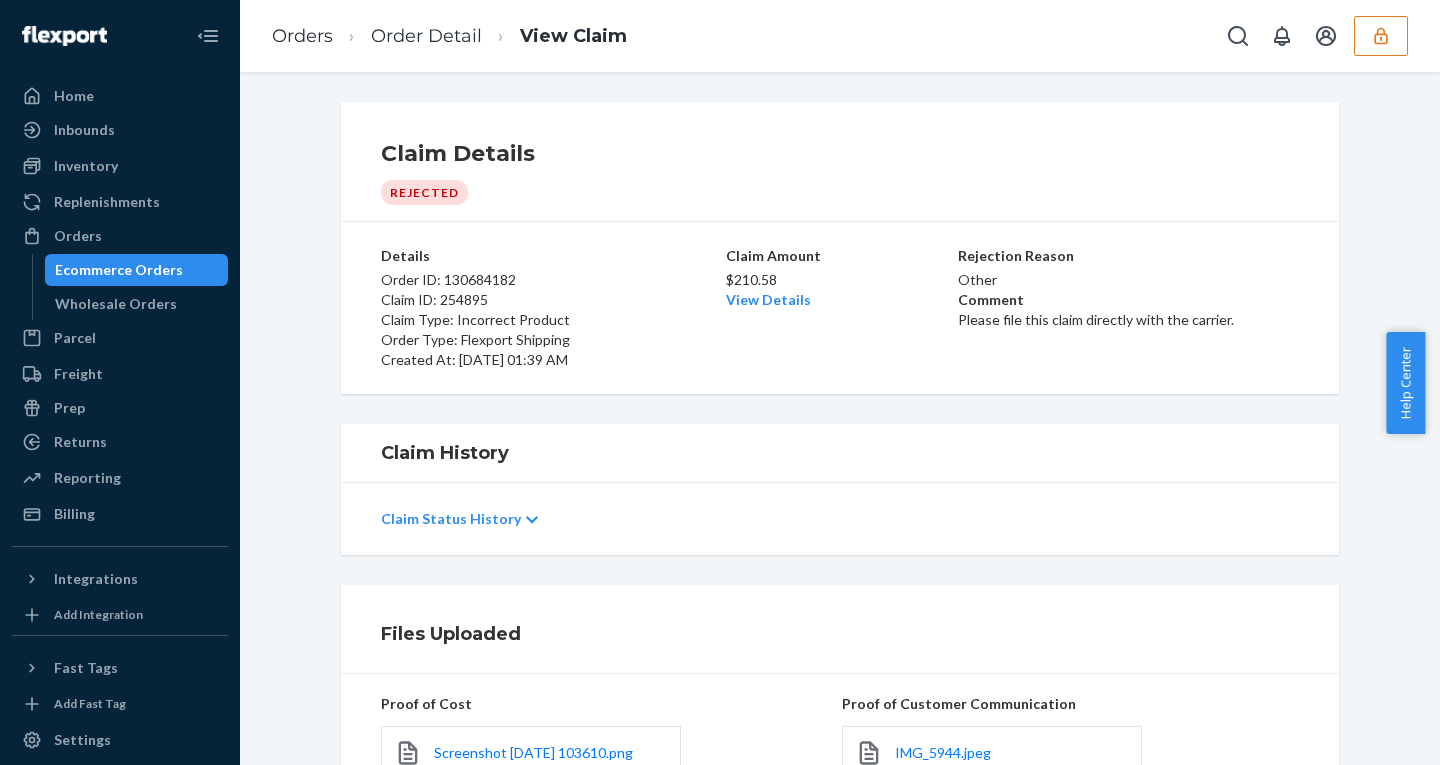 click on "$210.58" at bounding box center (840, 280) 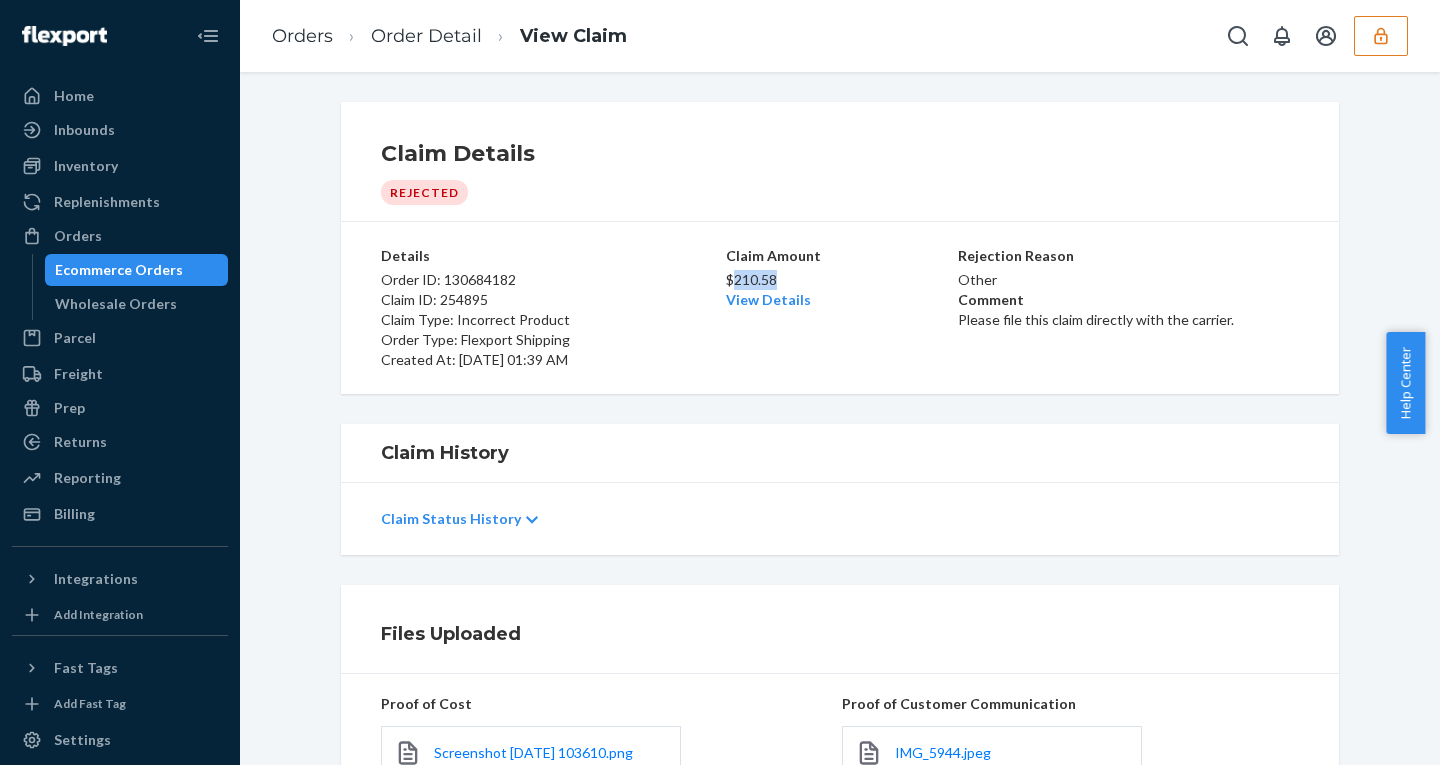 copy on "210.58" 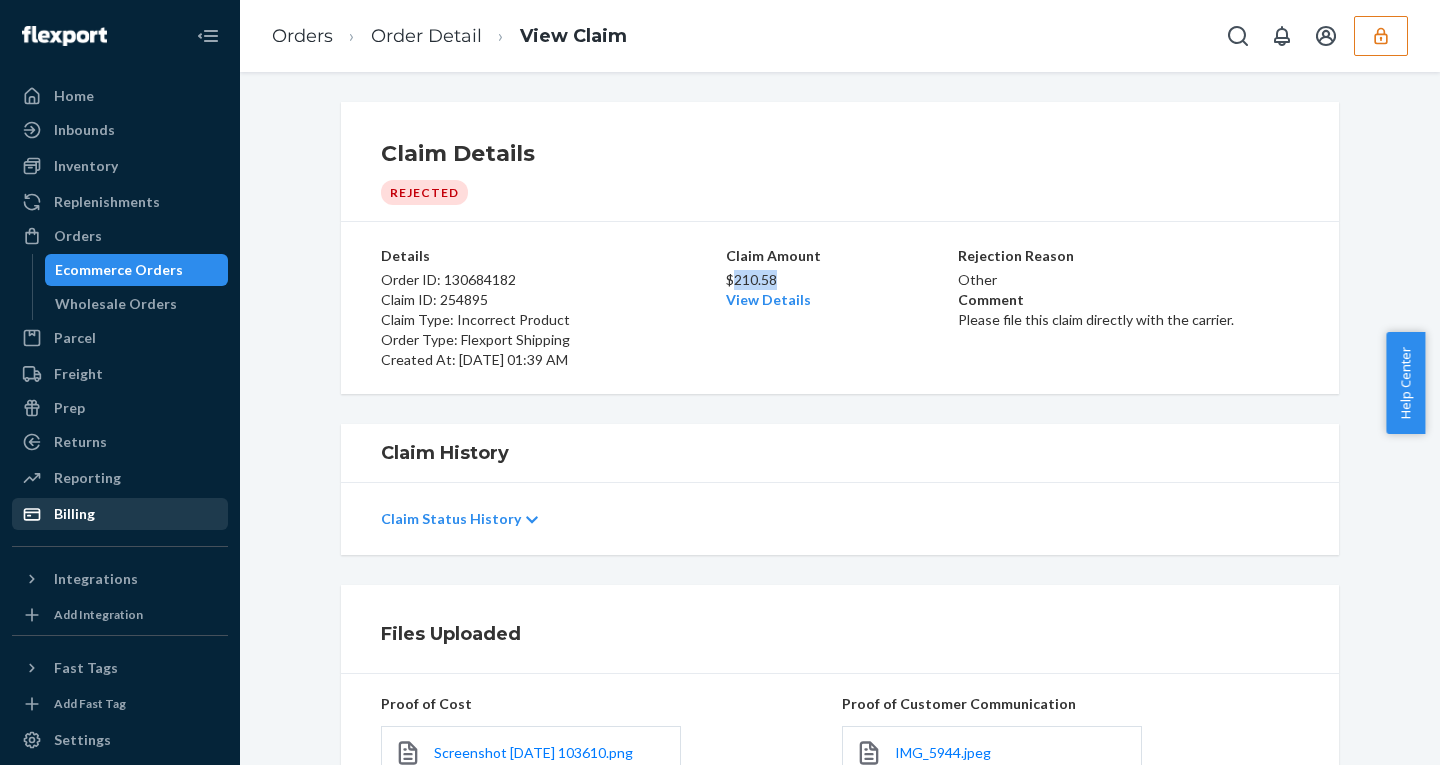 click on "Billing" at bounding box center (74, 514) 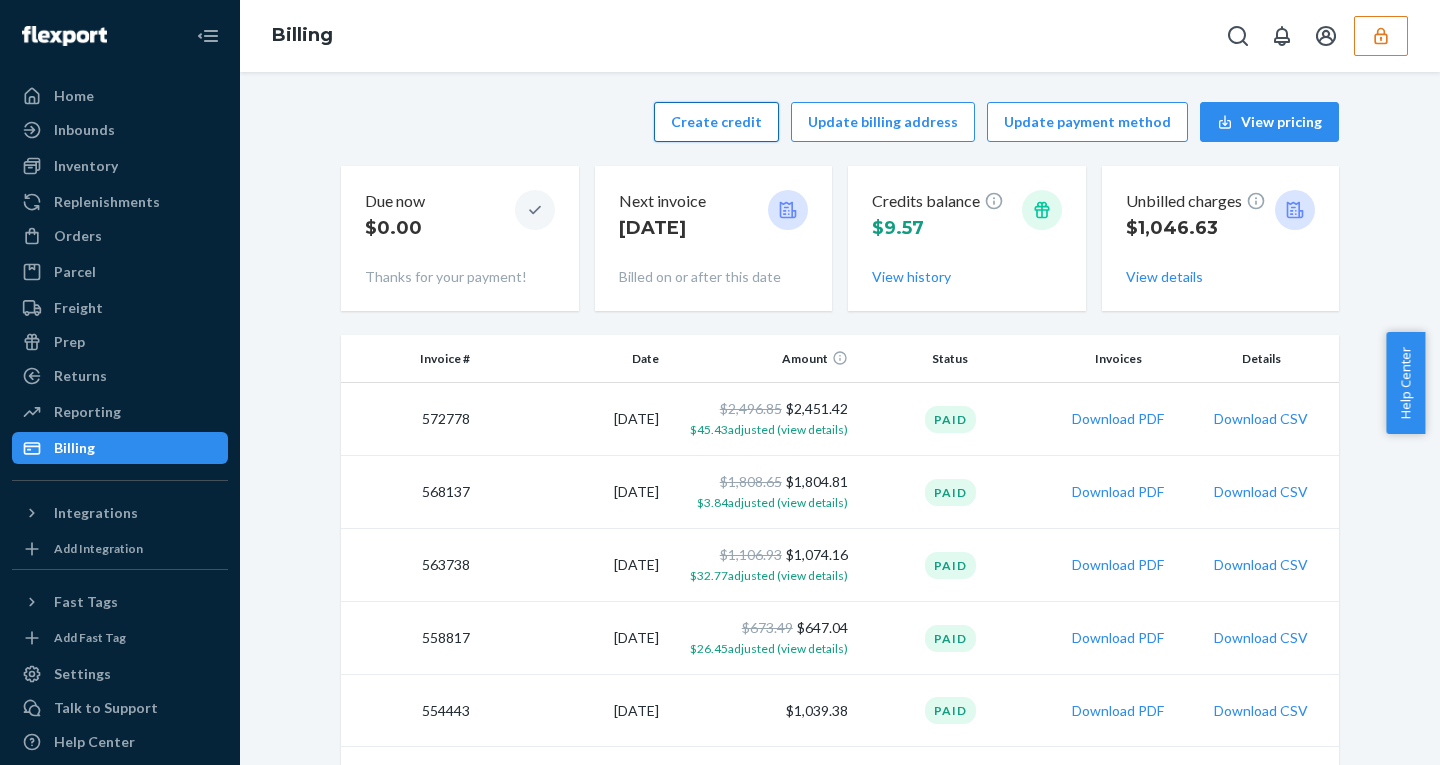 click on "Create credit" at bounding box center (716, 122) 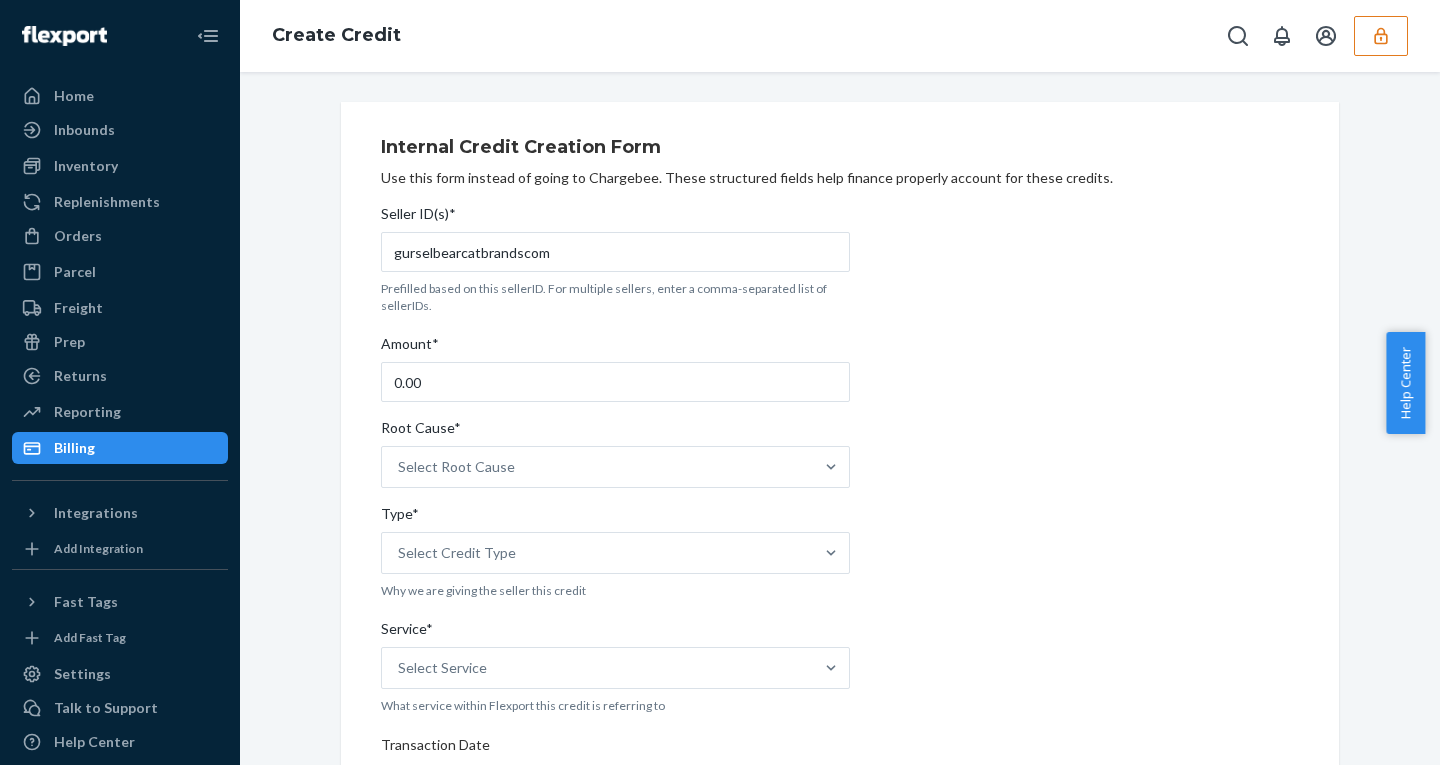 click at bounding box center (1381, 36) 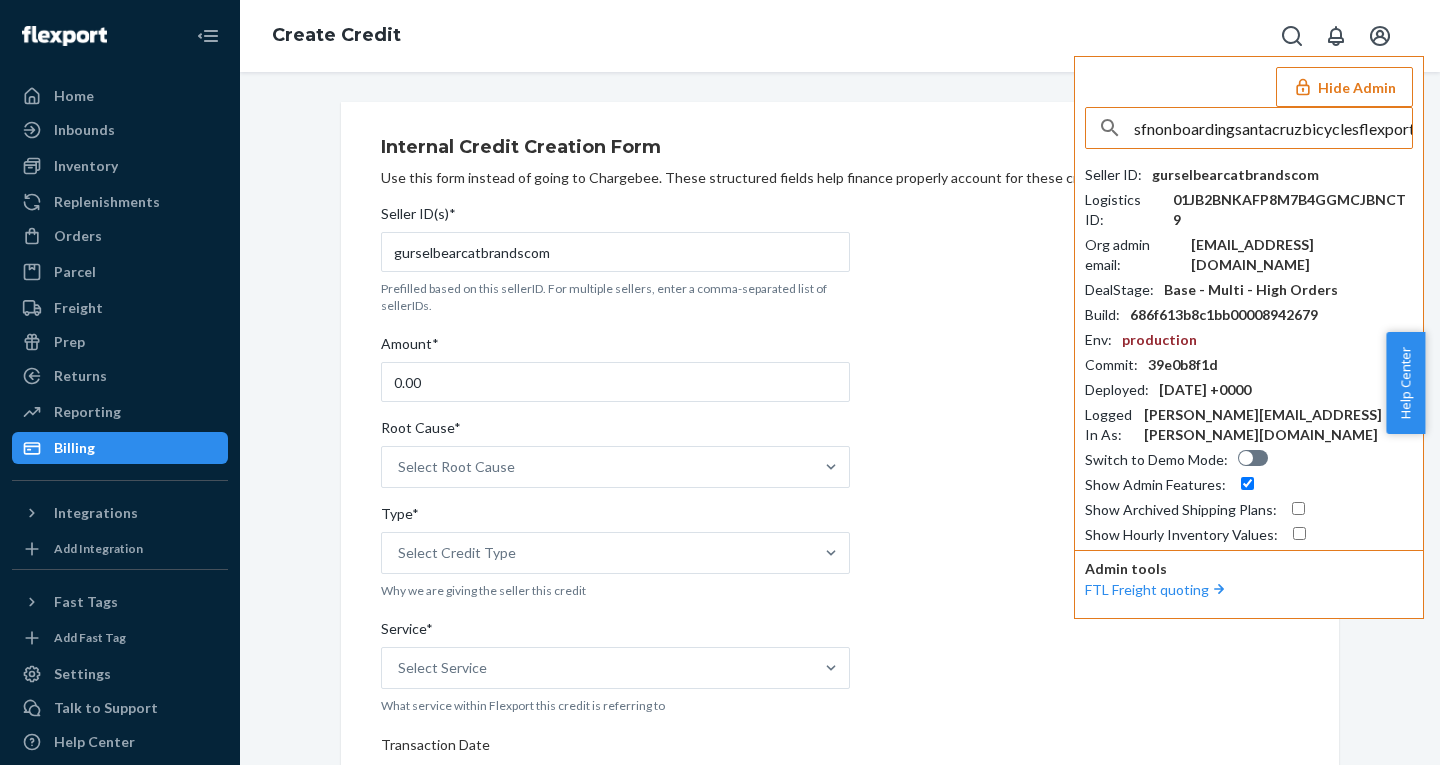 scroll, scrollTop: 0, scrollLeft: 32, axis: horizontal 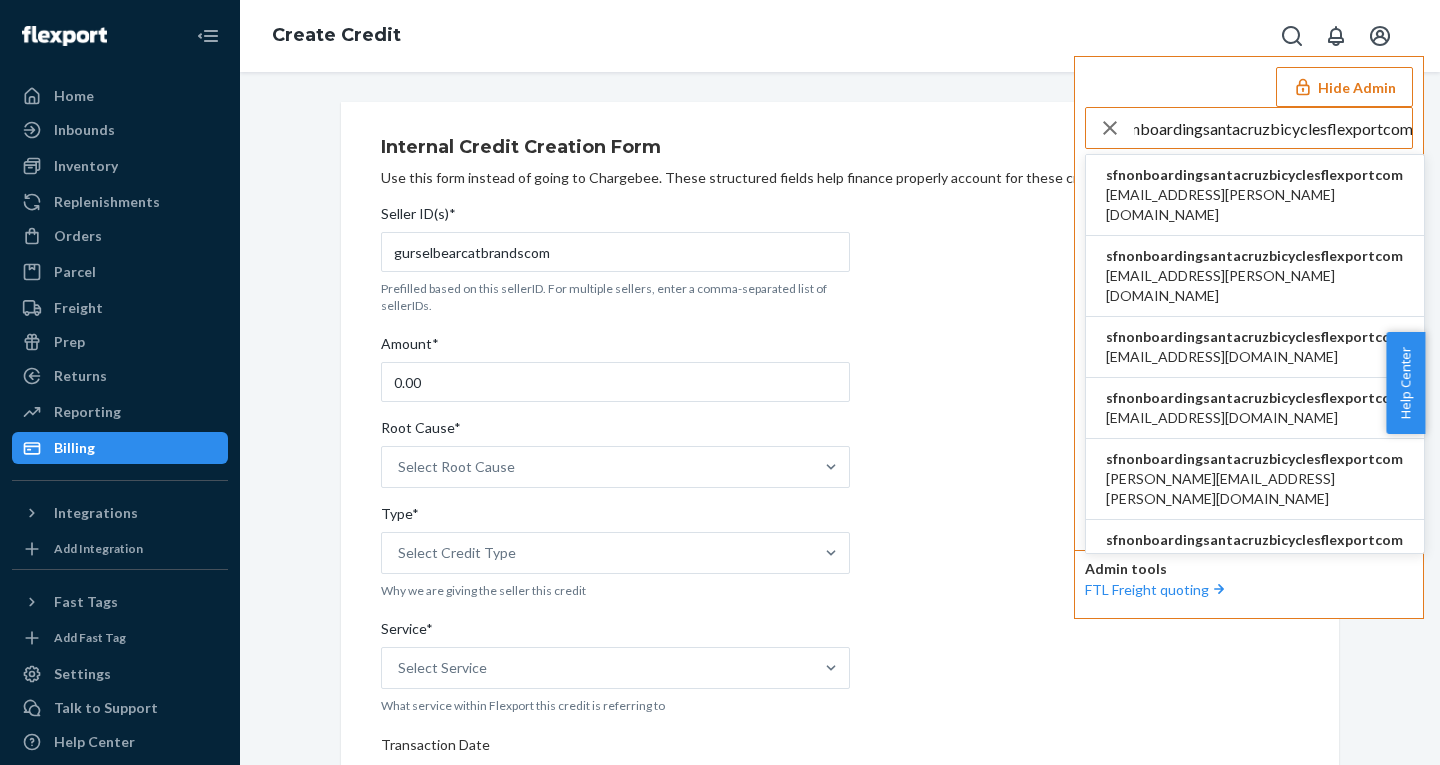 type on "sfnonboardingsantacruzbicyclesflexportcom" 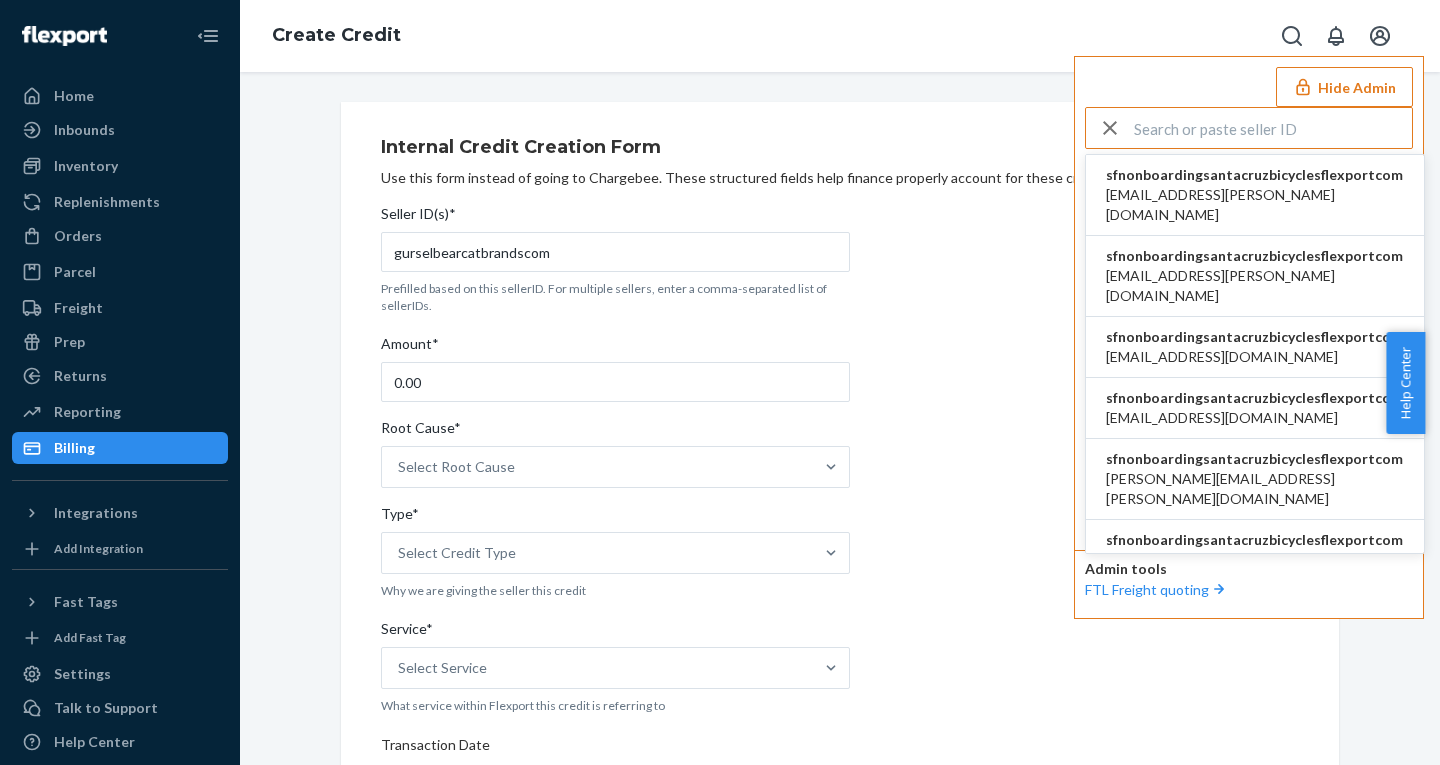 scroll, scrollTop: 0, scrollLeft: 0, axis: both 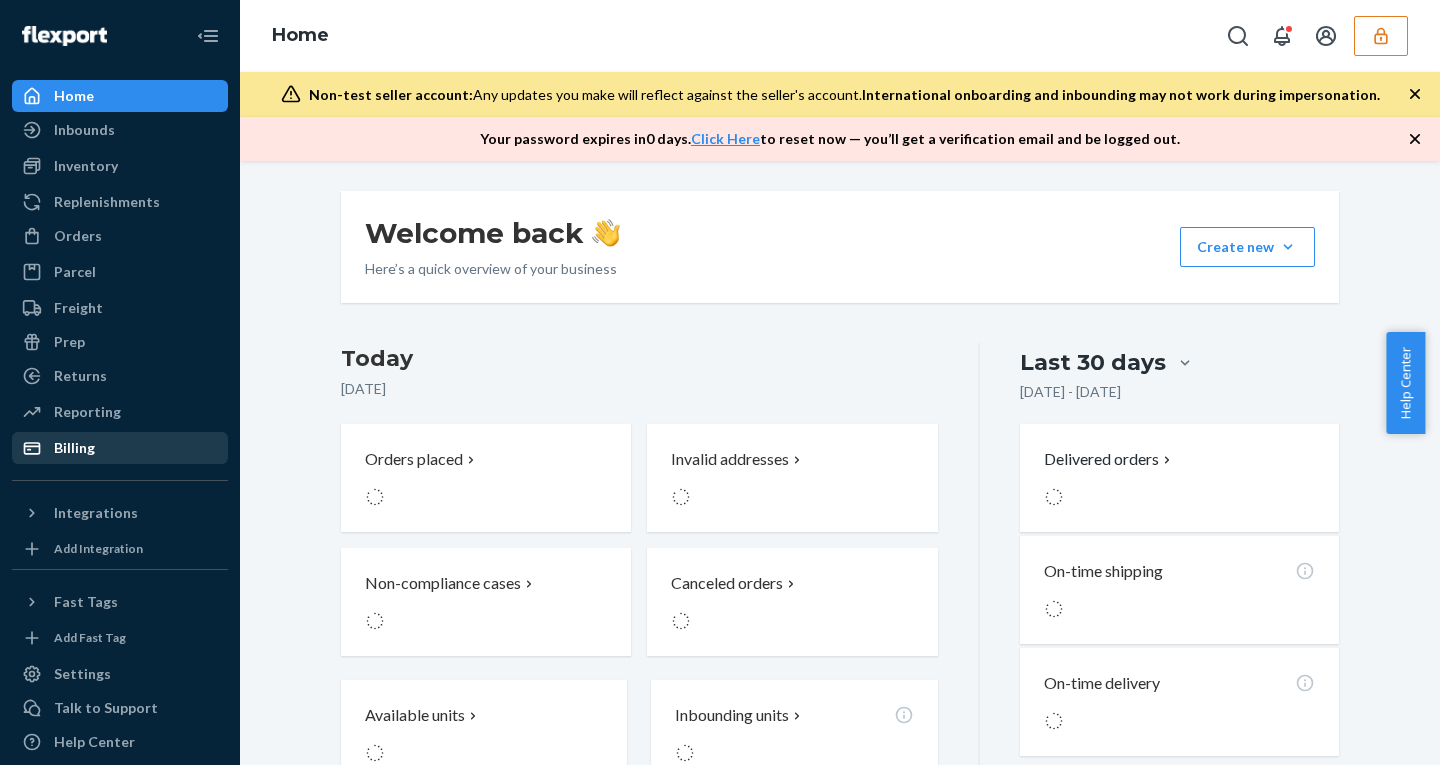 click on "Billing" at bounding box center (120, 448) 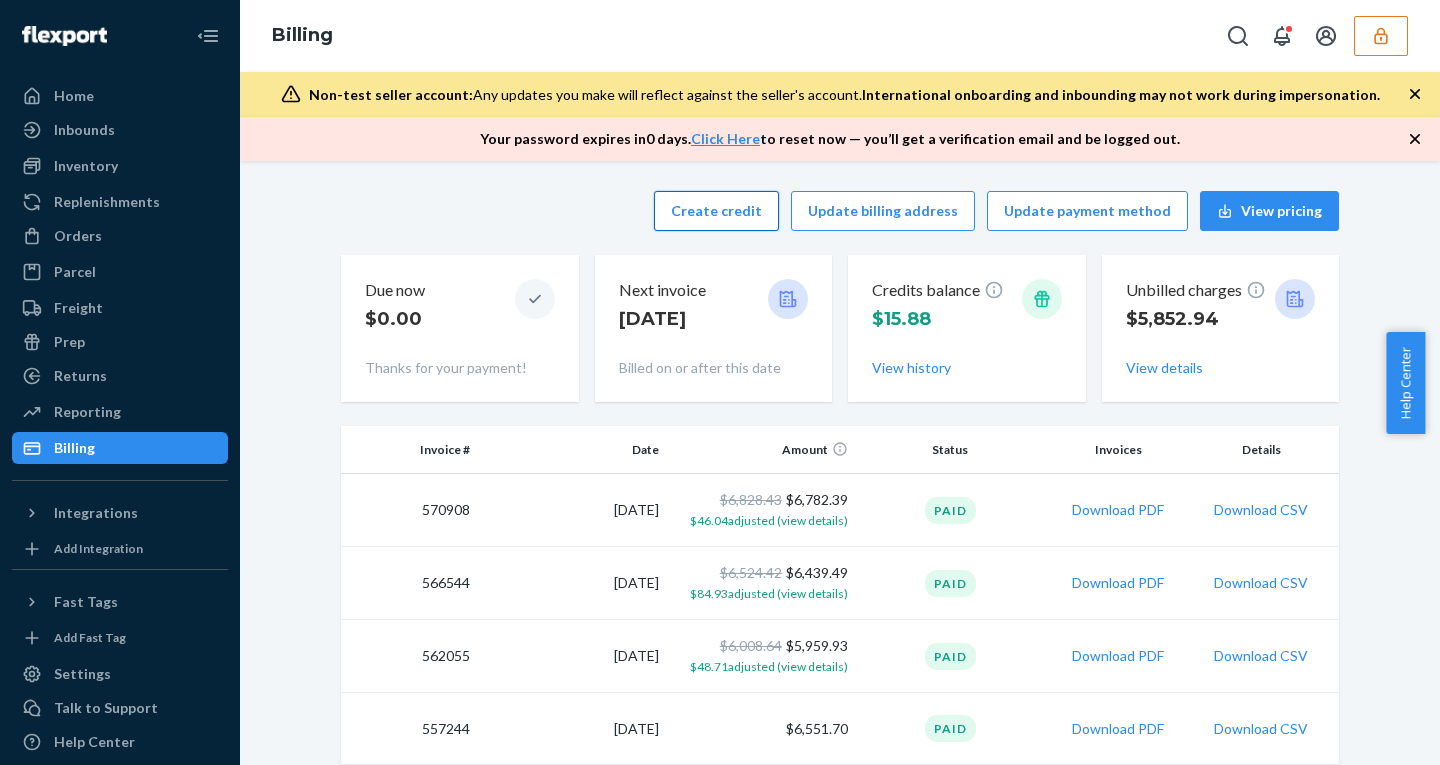 click on "Create credit" at bounding box center (716, 211) 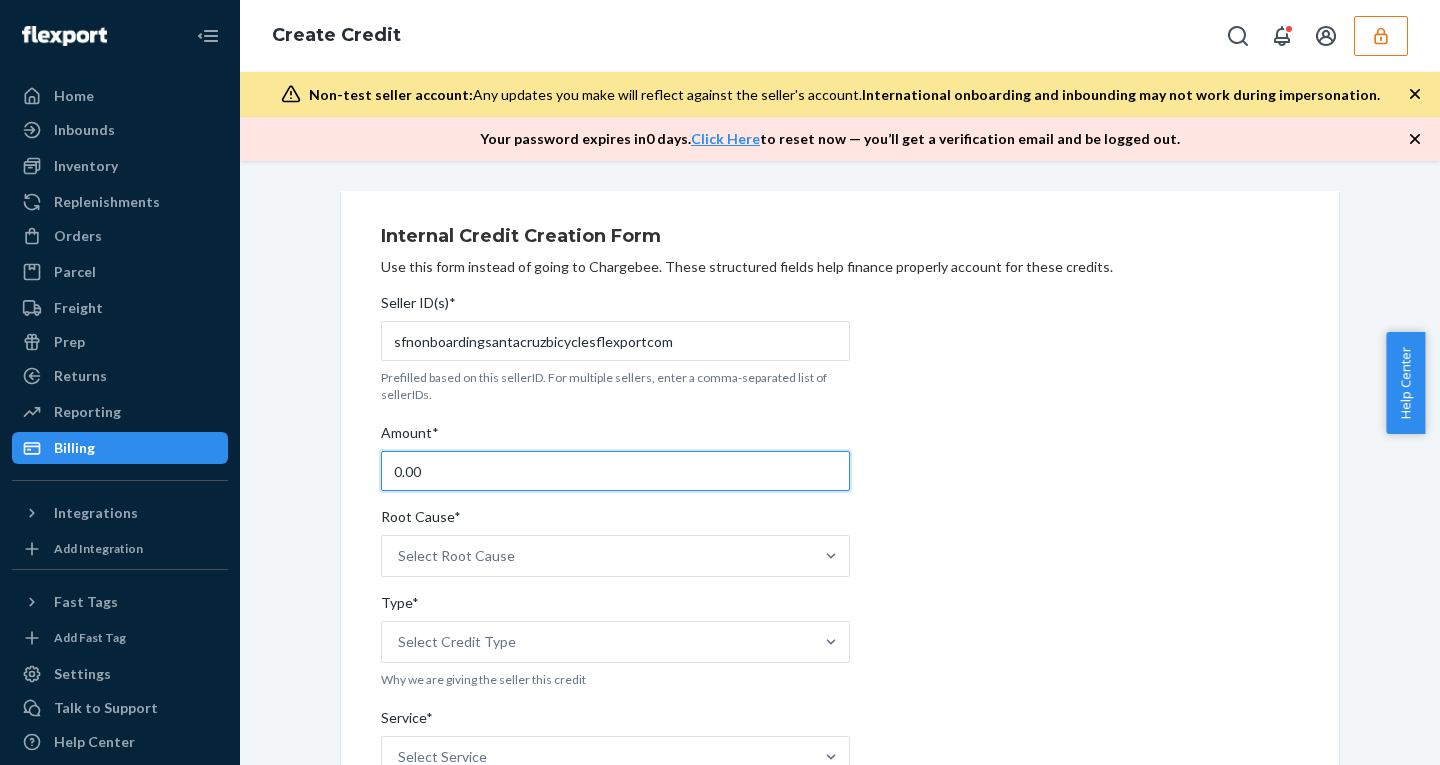 drag, startPoint x: 436, startPoint y: 474, endPoint x: 232, endPoint y: 450, distance: 205.4069 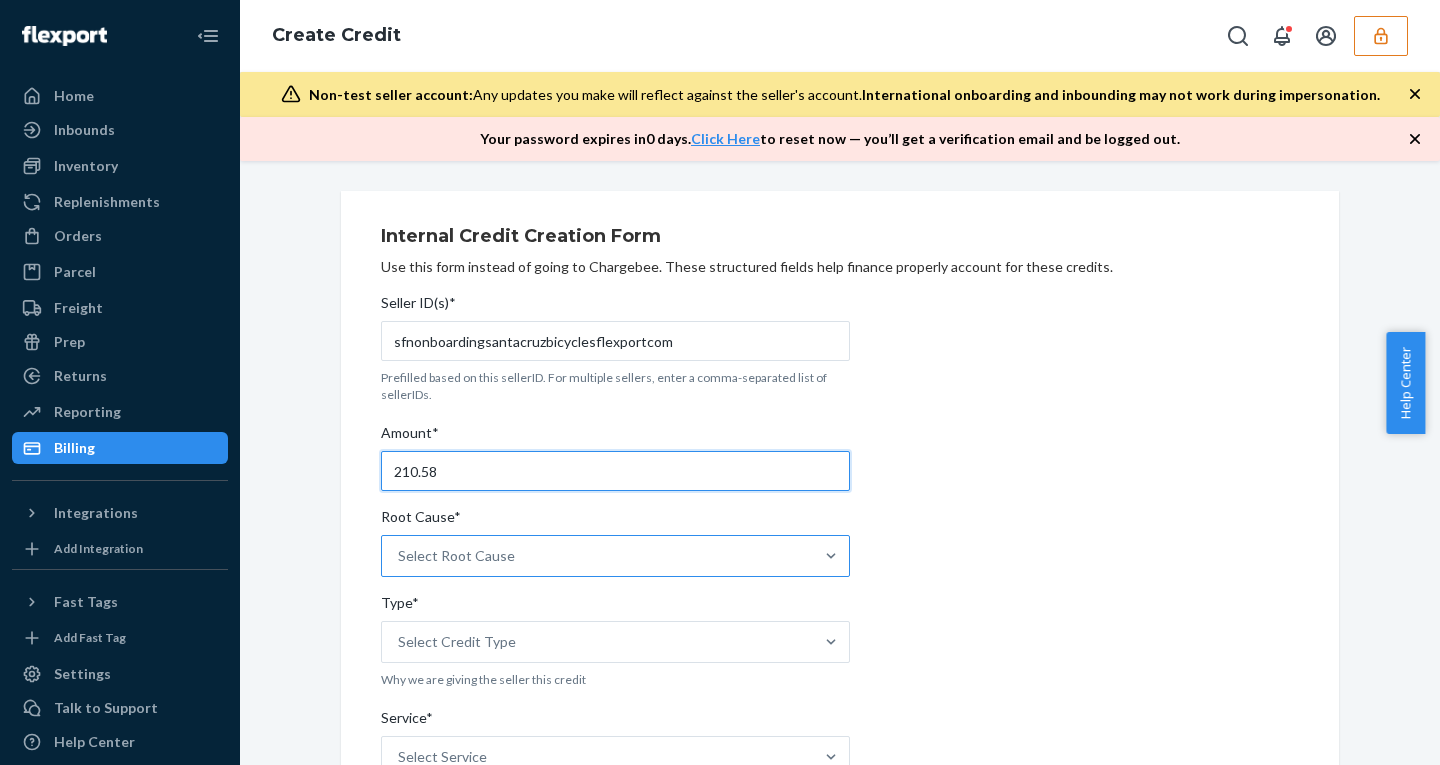 type on "210.58" 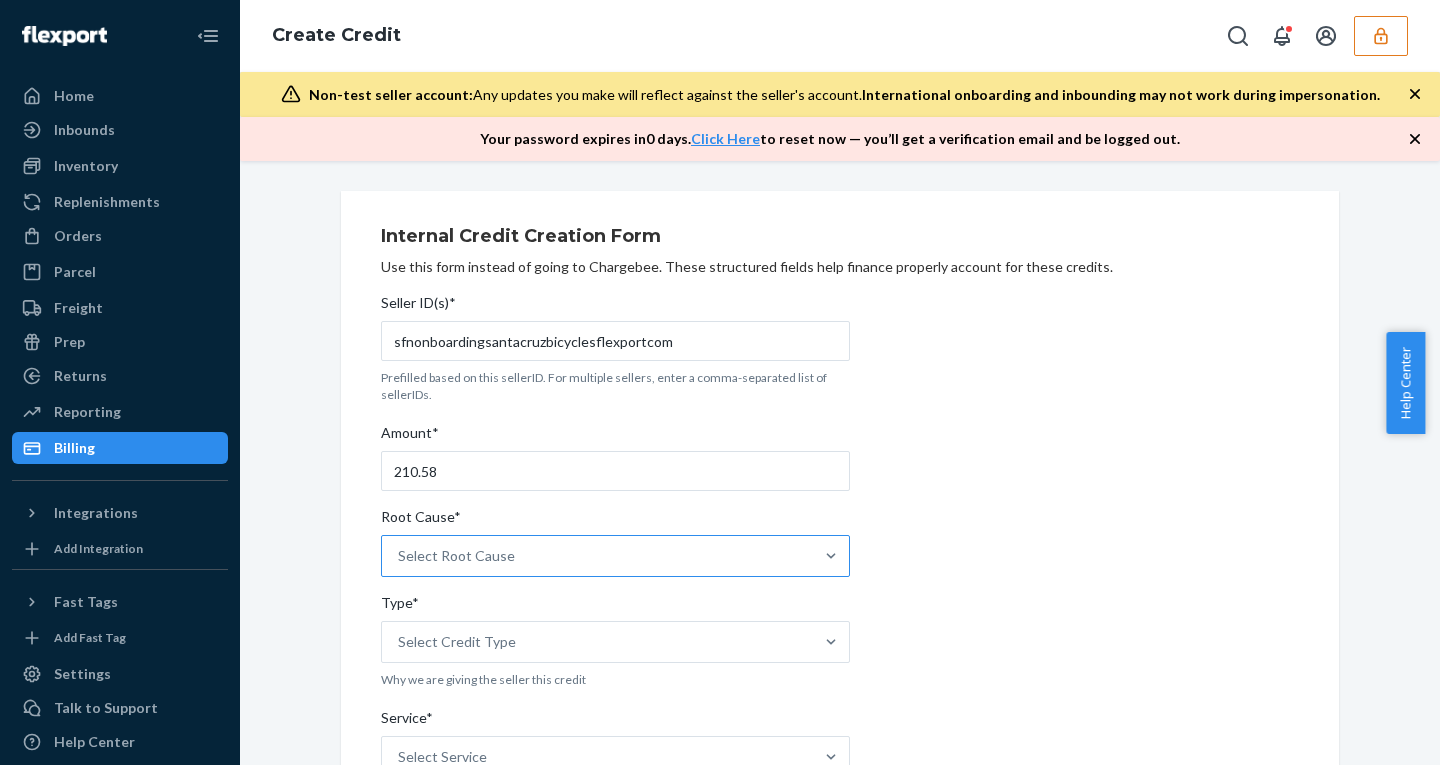 click on "Select Root Cause" at bounding box center (456, 556) 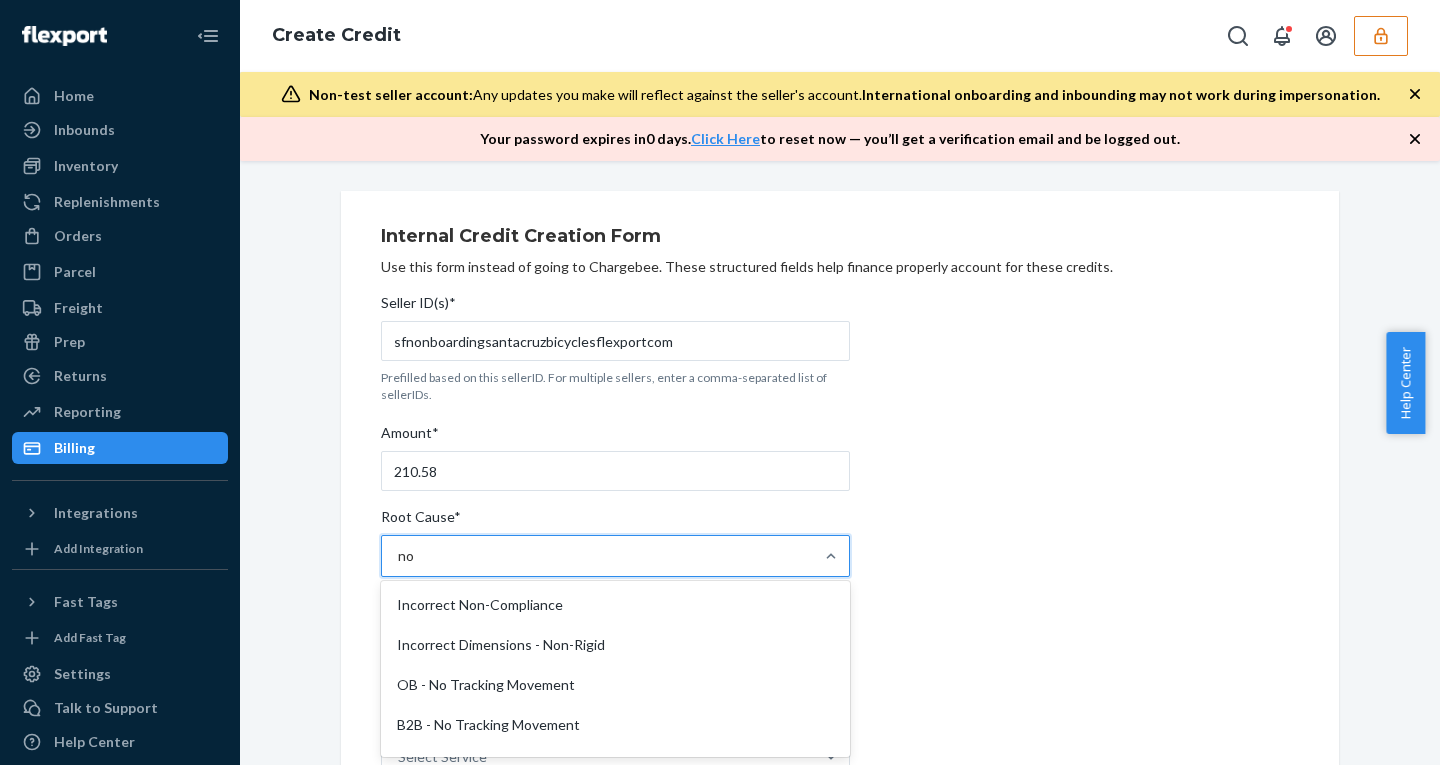 type on "n" 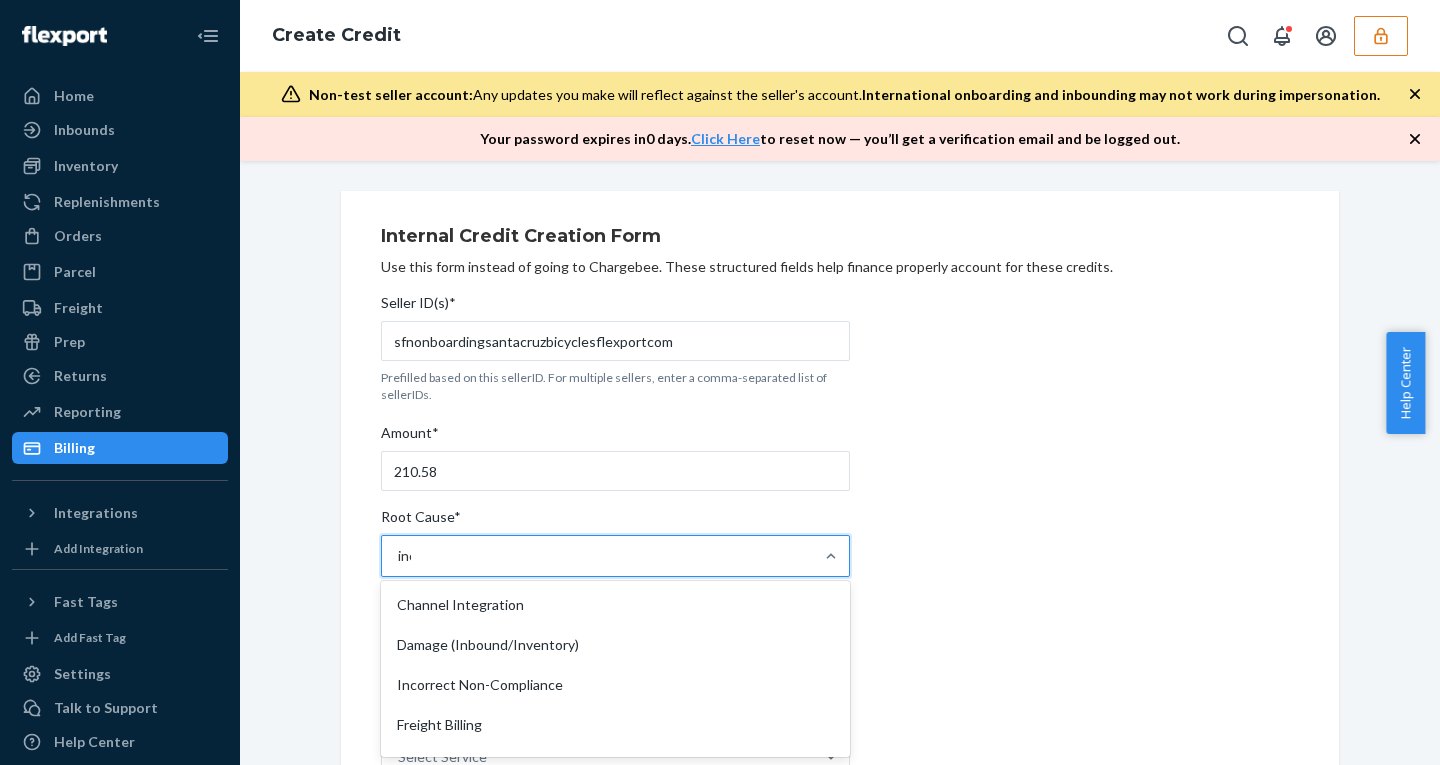 type on "inco" 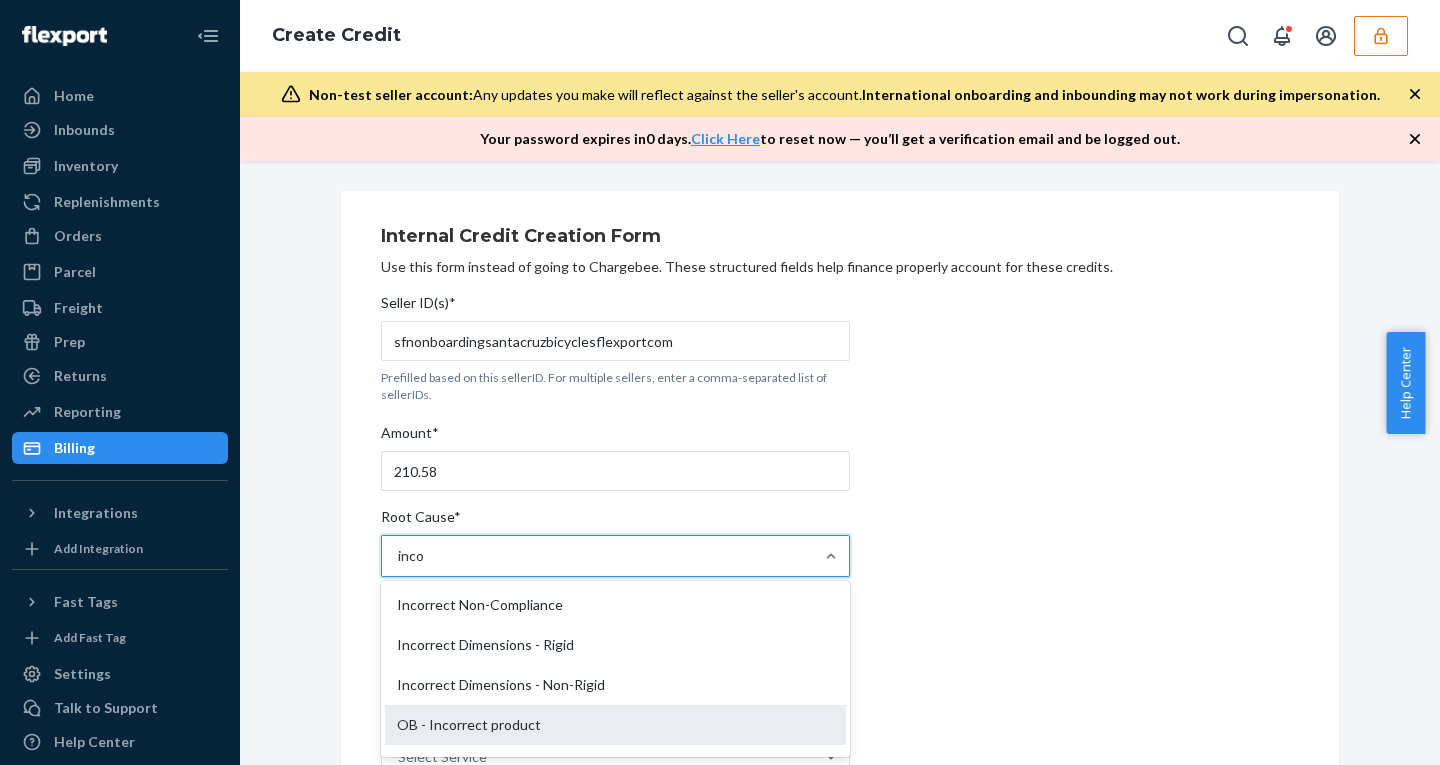 click on "OB - Incorrect product" at bounding box center [615, 725] 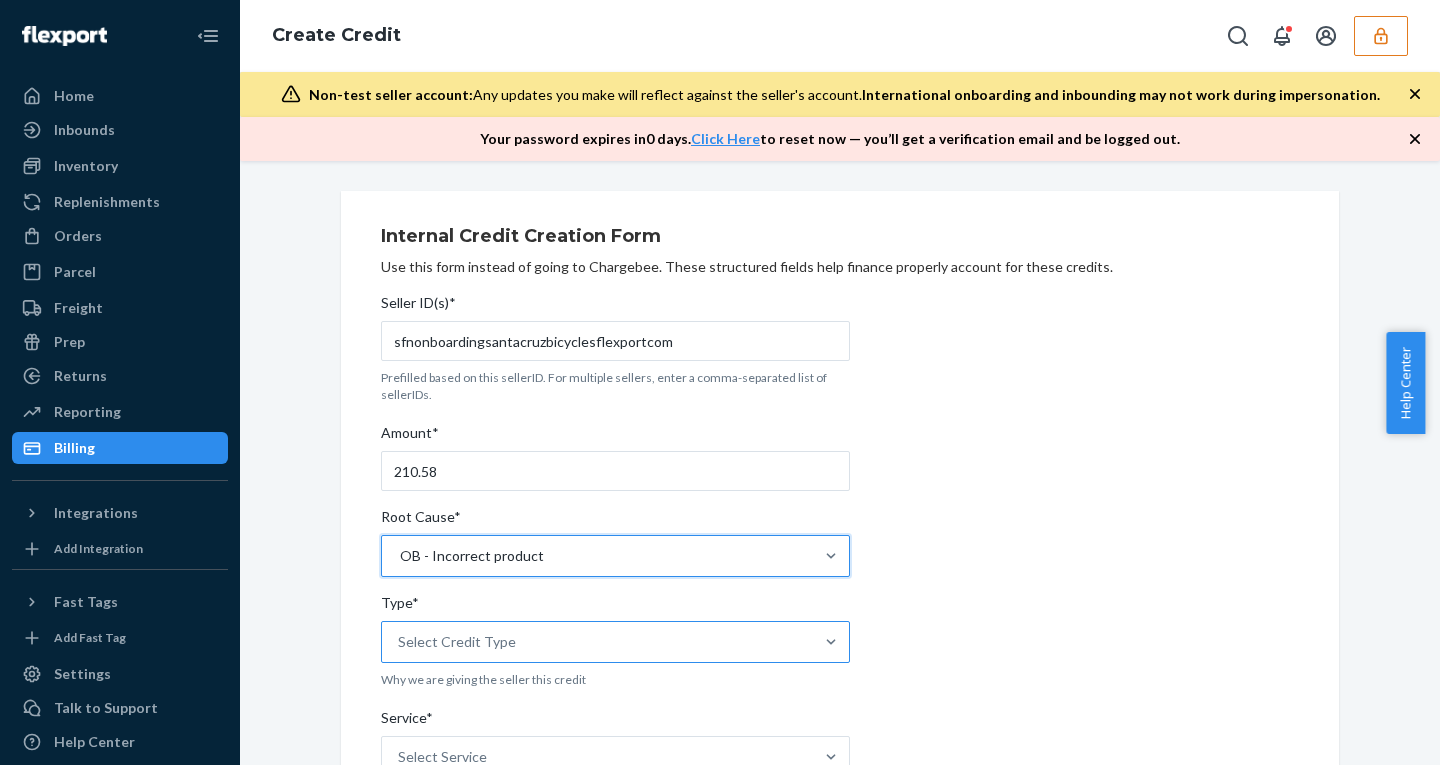 click on "Select Credit Type" at bounding box center [457, 642] 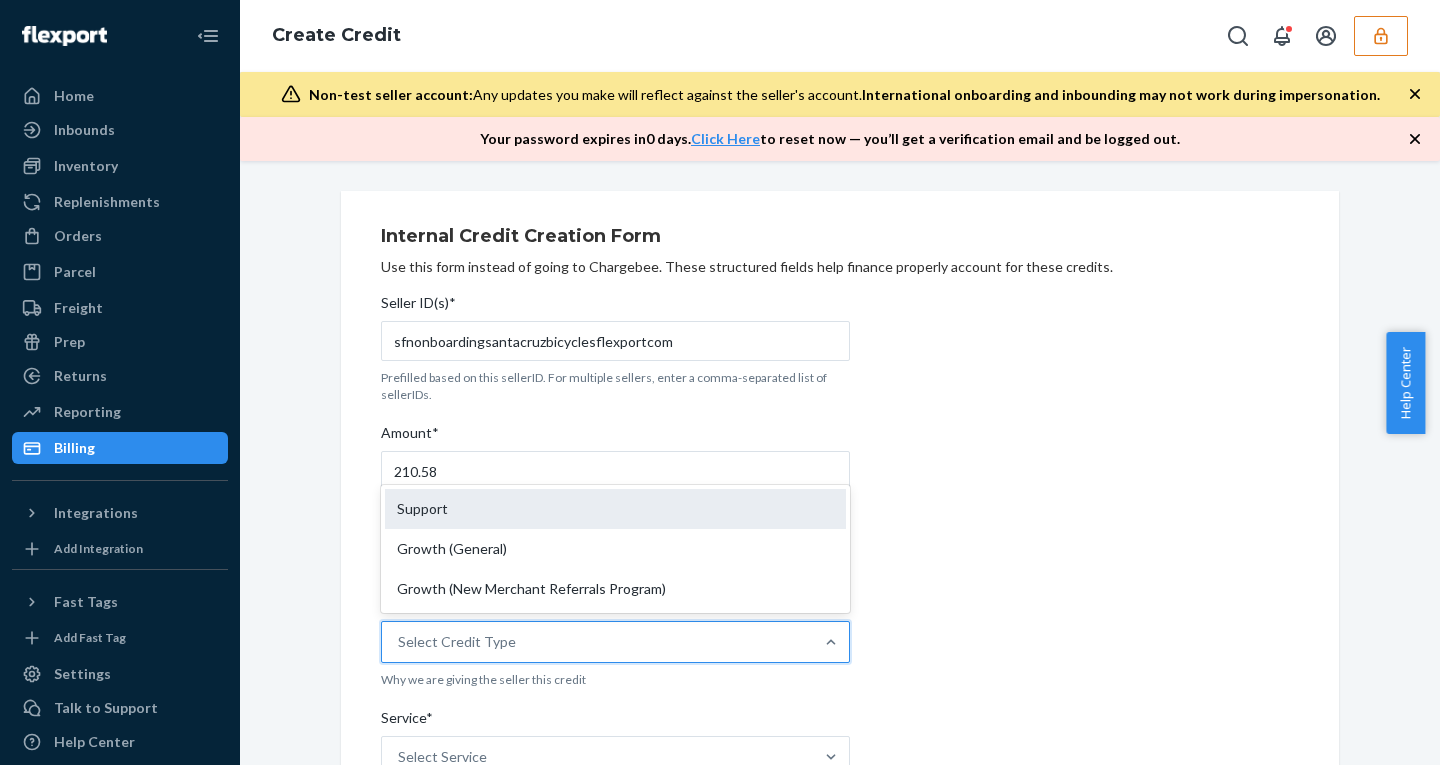 click on "Support" at bounding box center [615, 509] 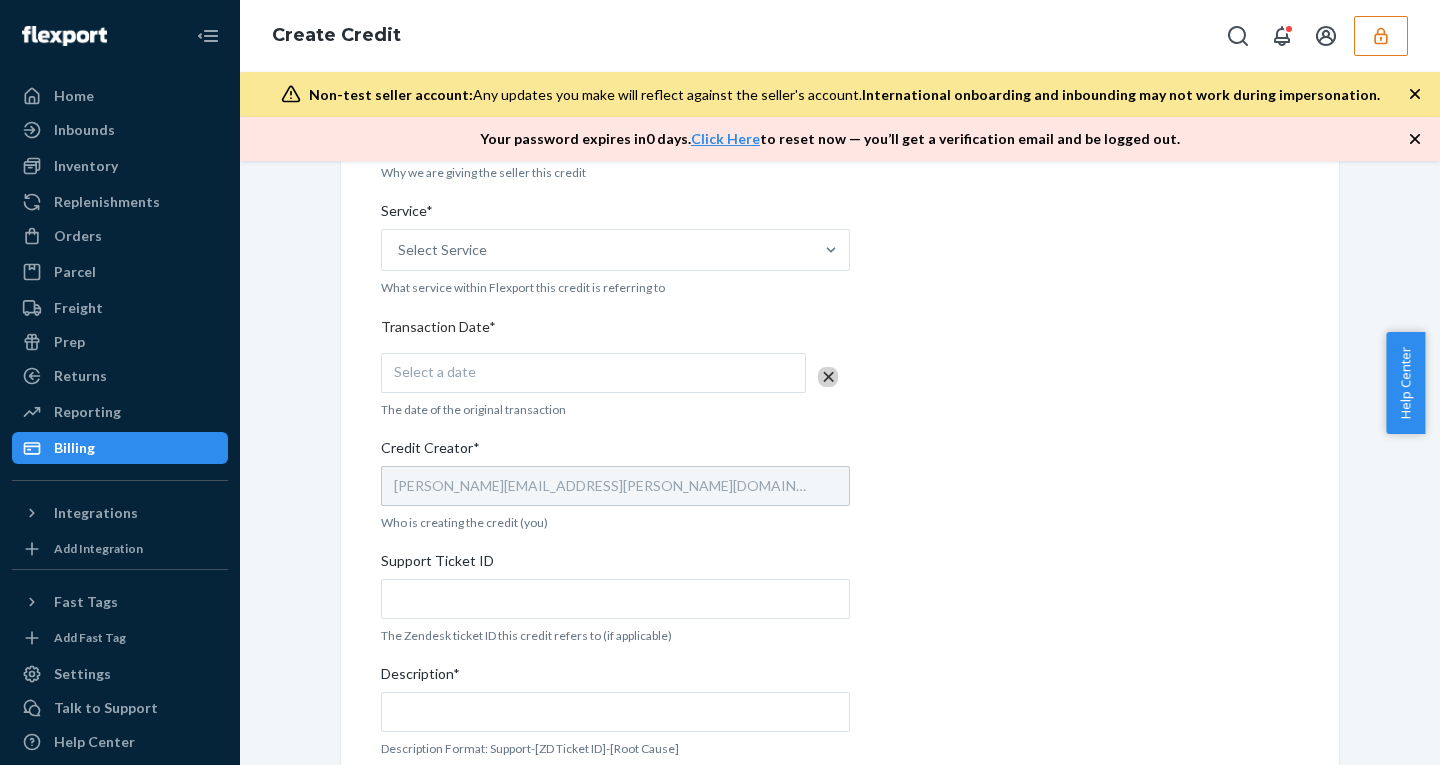 scroll, scrollTop: 615, scrollLeft: 0, axis: vertical 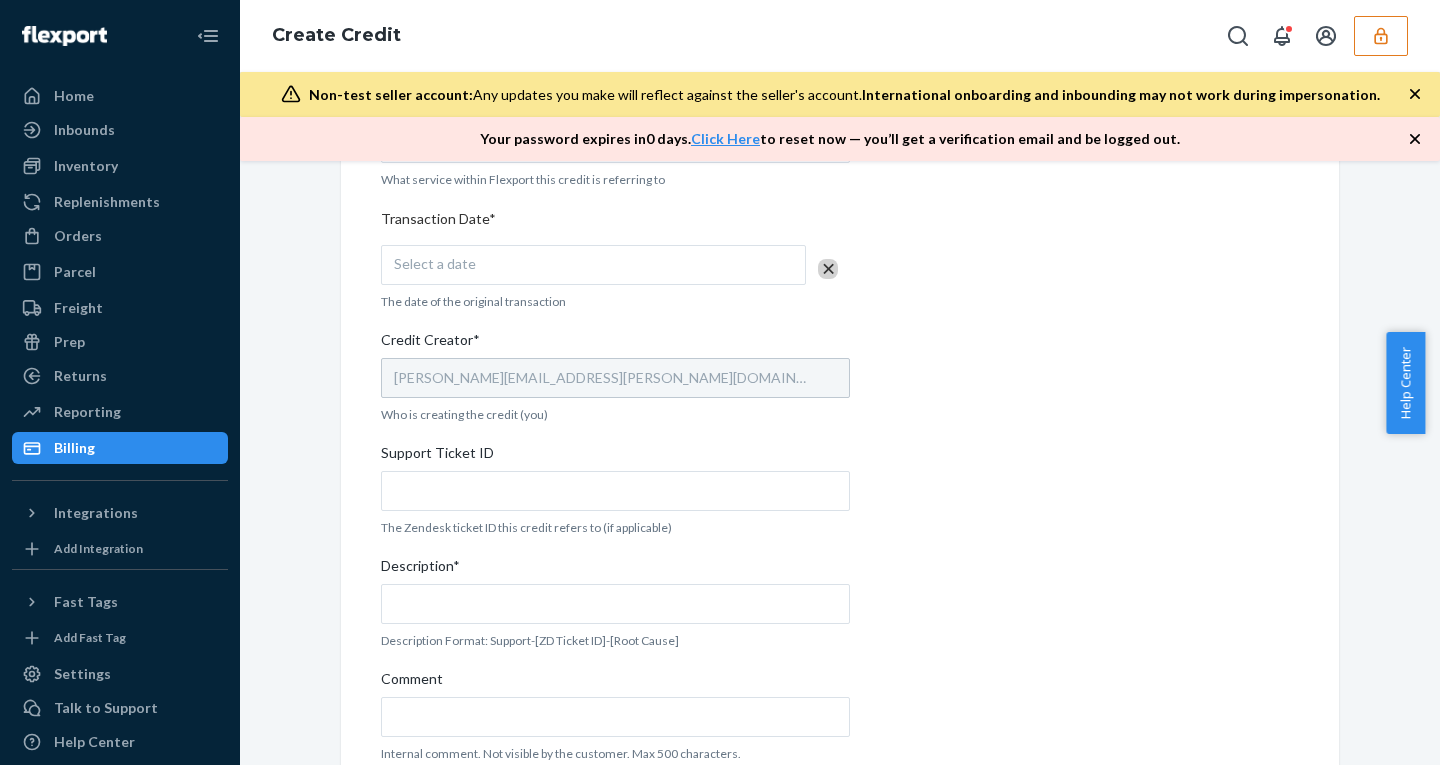 click on "Select a date" at bounding box center [593, 265] 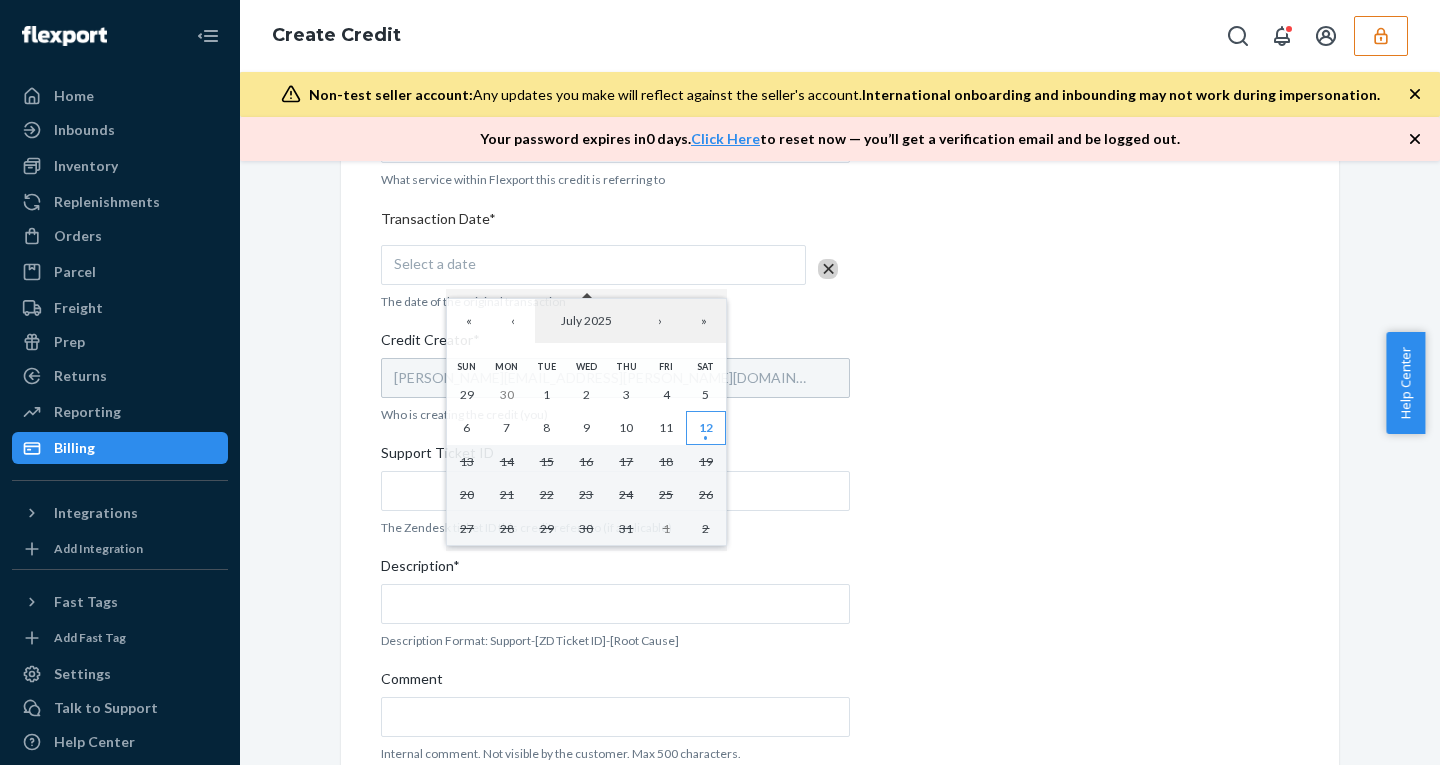 click on "12" at bounding box center [706, 428] 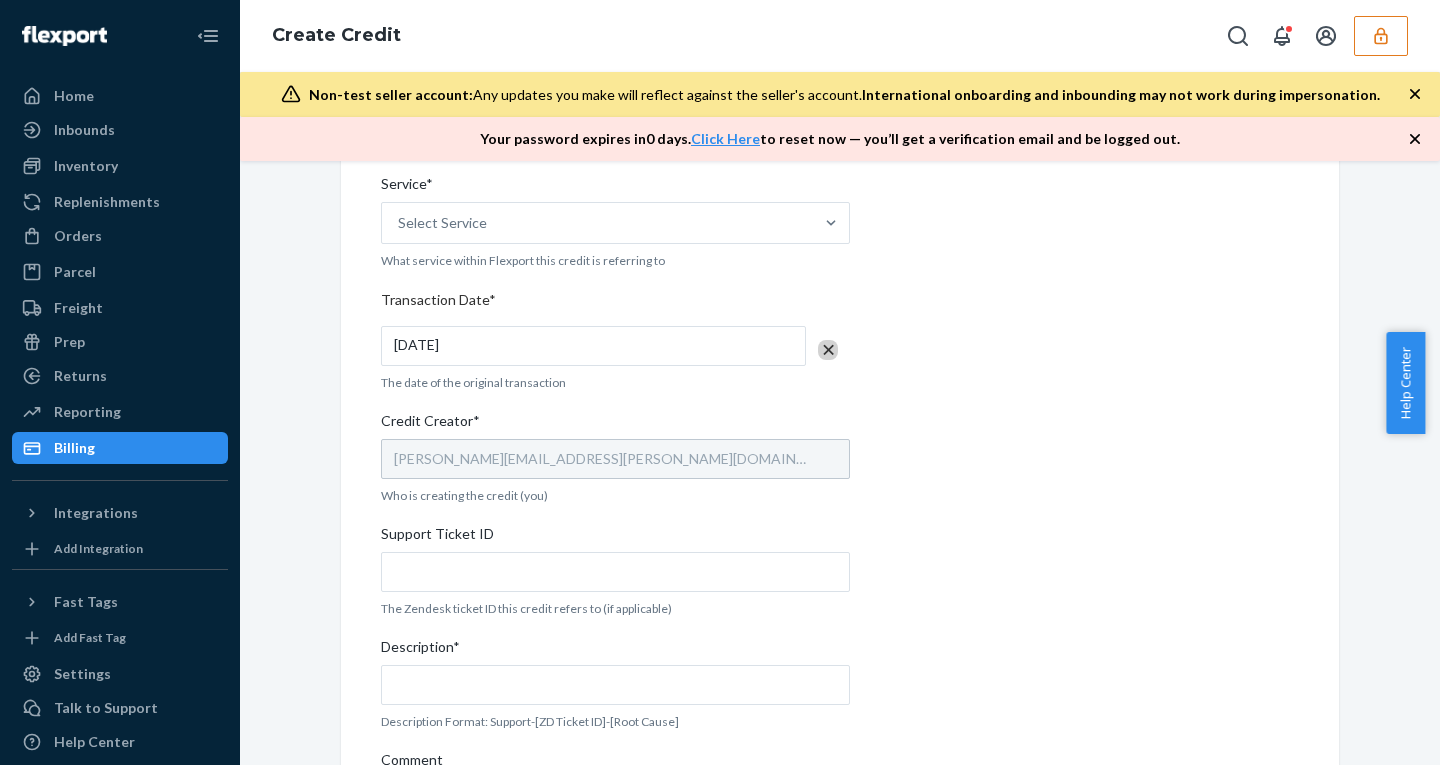 scroll, scrollTop: 531, scrollLeft: 0, axis: vertical 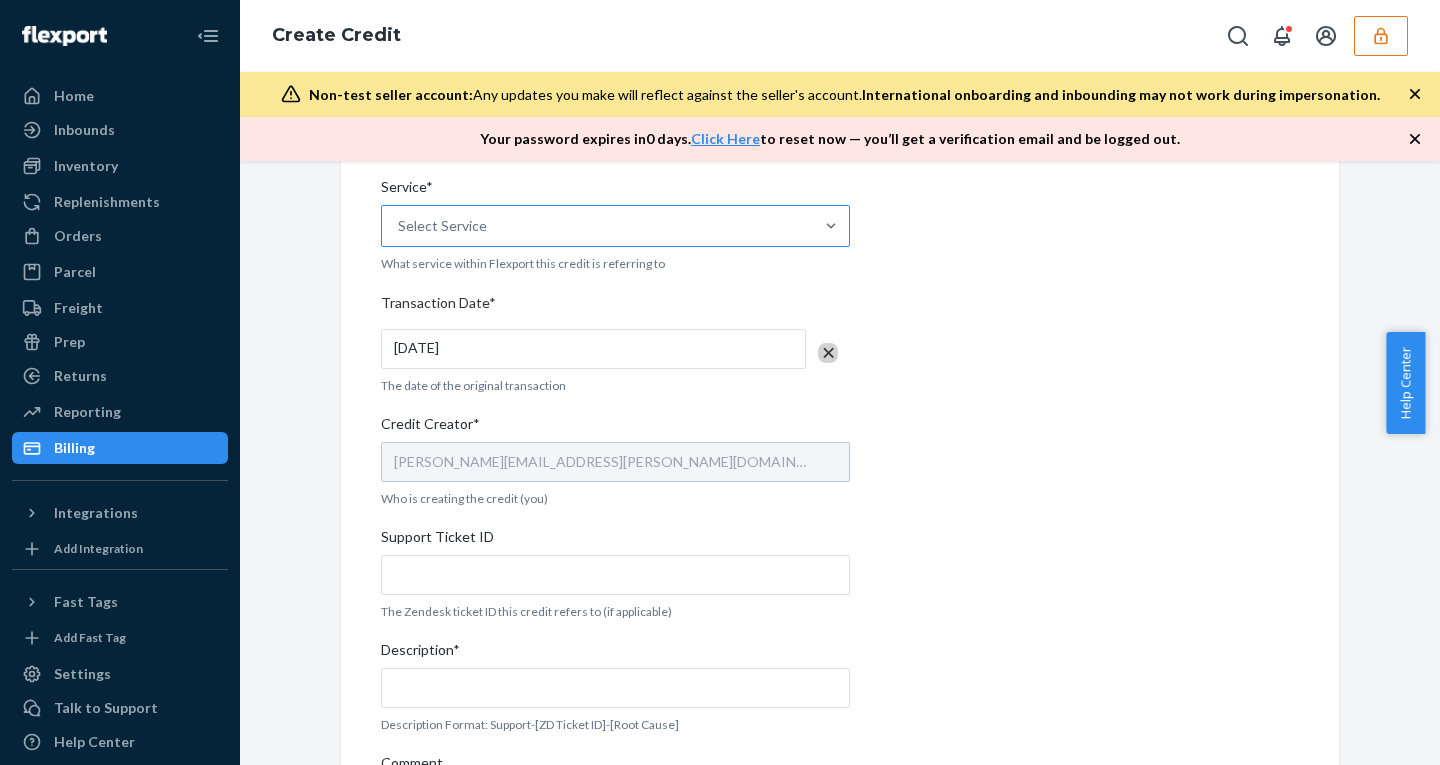 click on "Select Service" at bounding box center [442, 226] 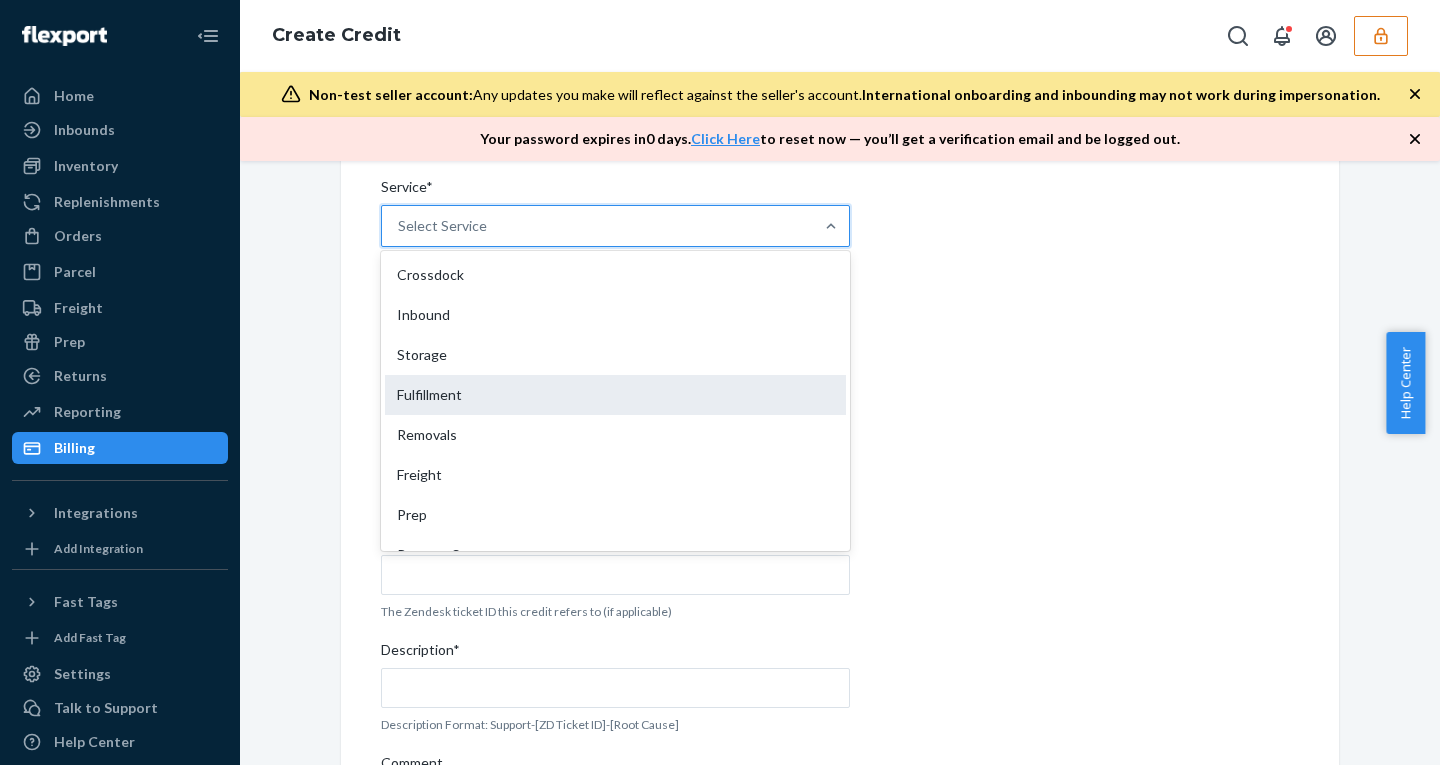 click on "Fulfillment" at bounding box center (615, 395) 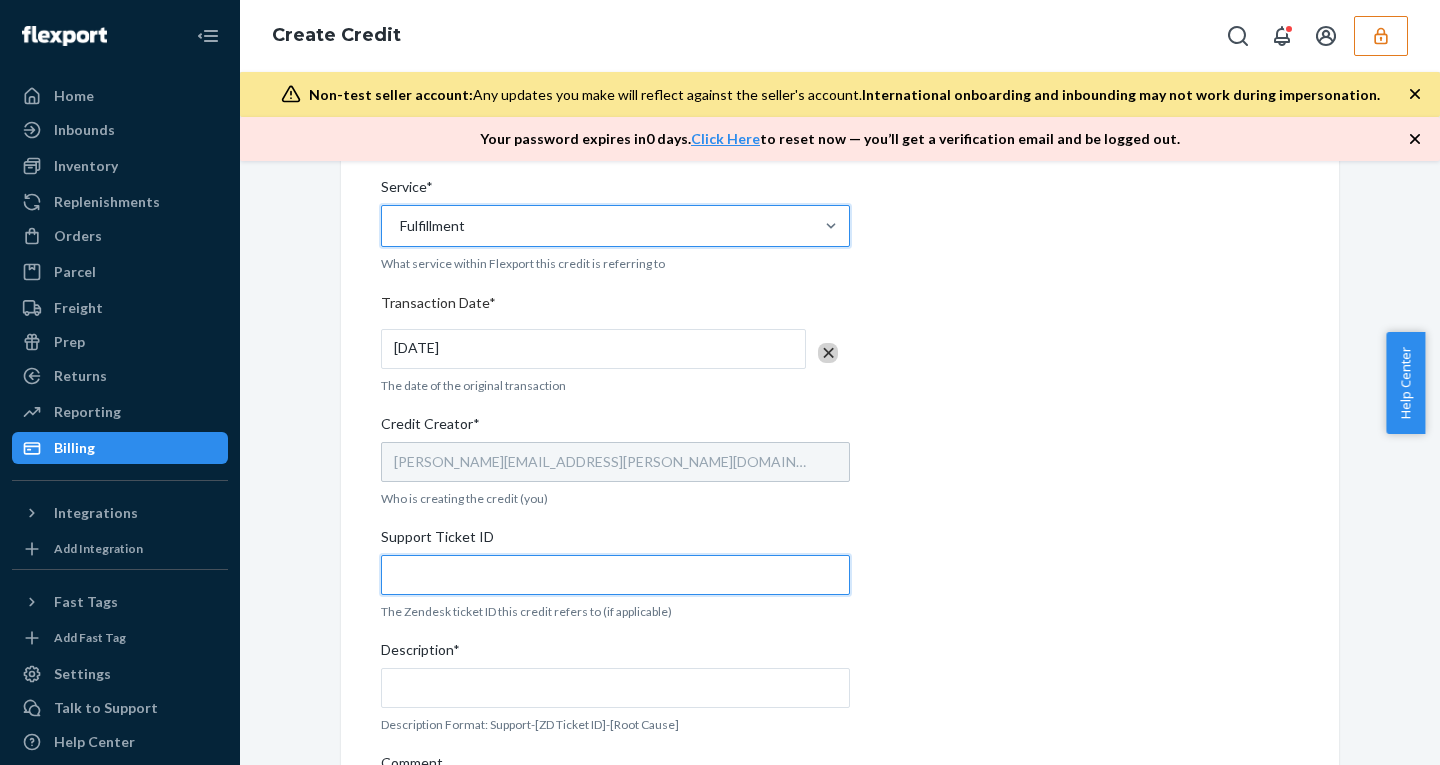 click on "Support Ticket ID" at bounding box center (615, 575) 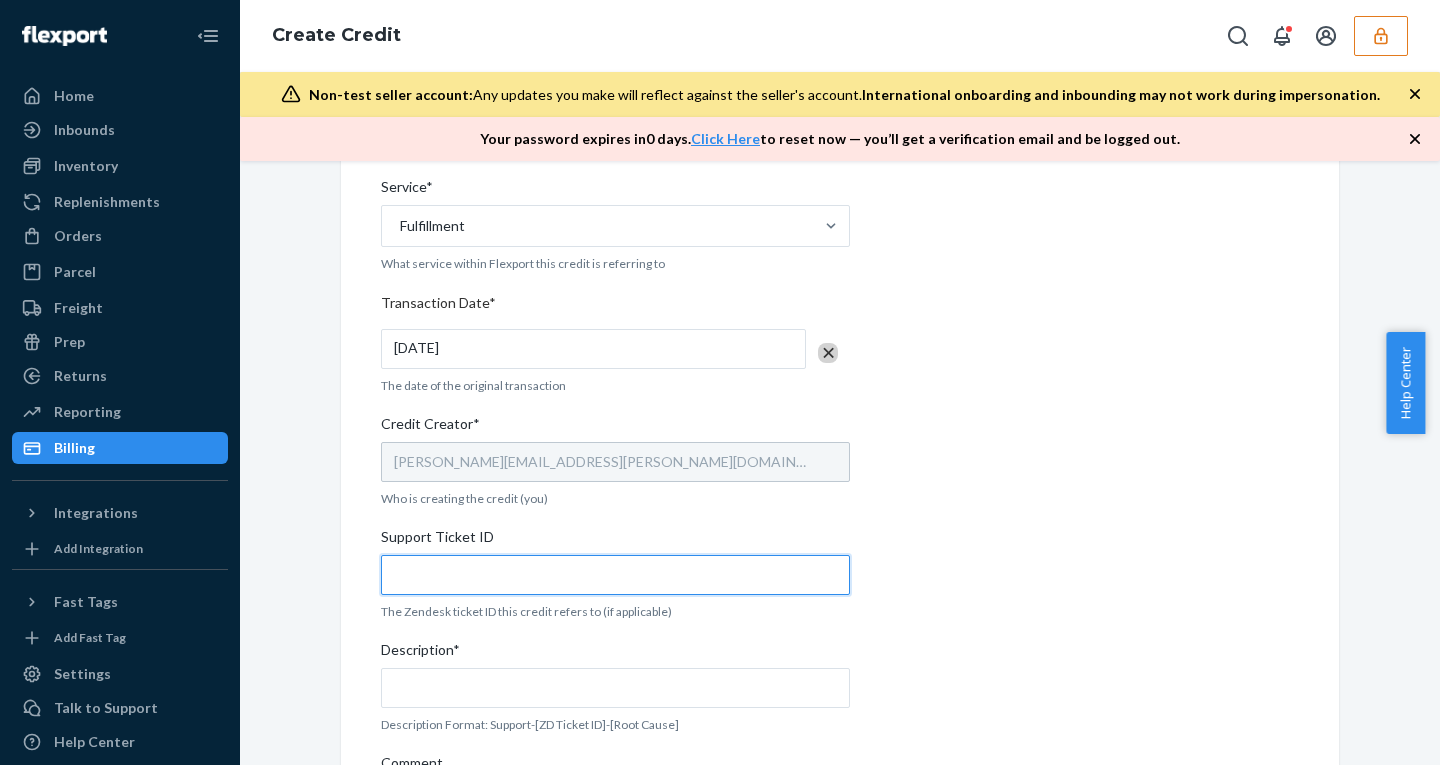 paste on "768768" 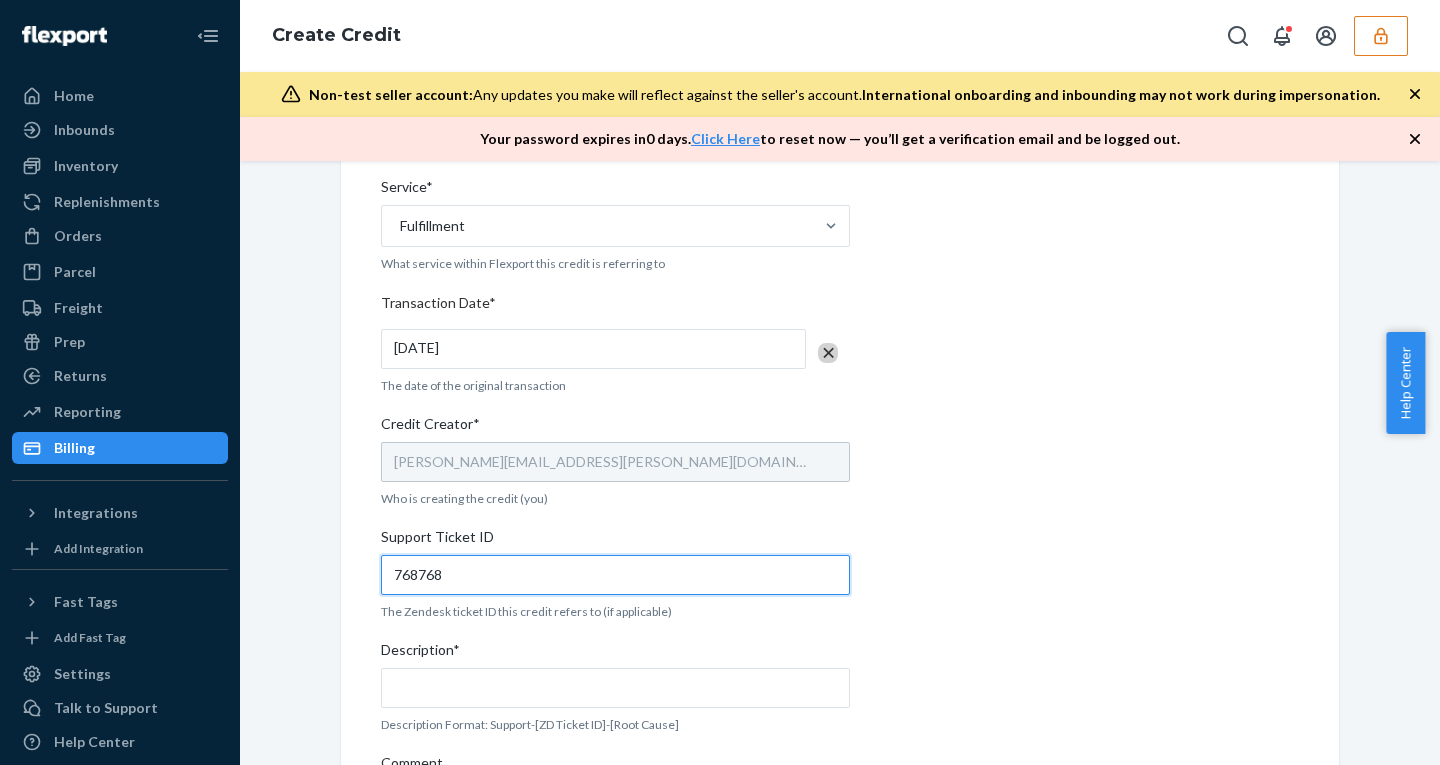 type on "768768" 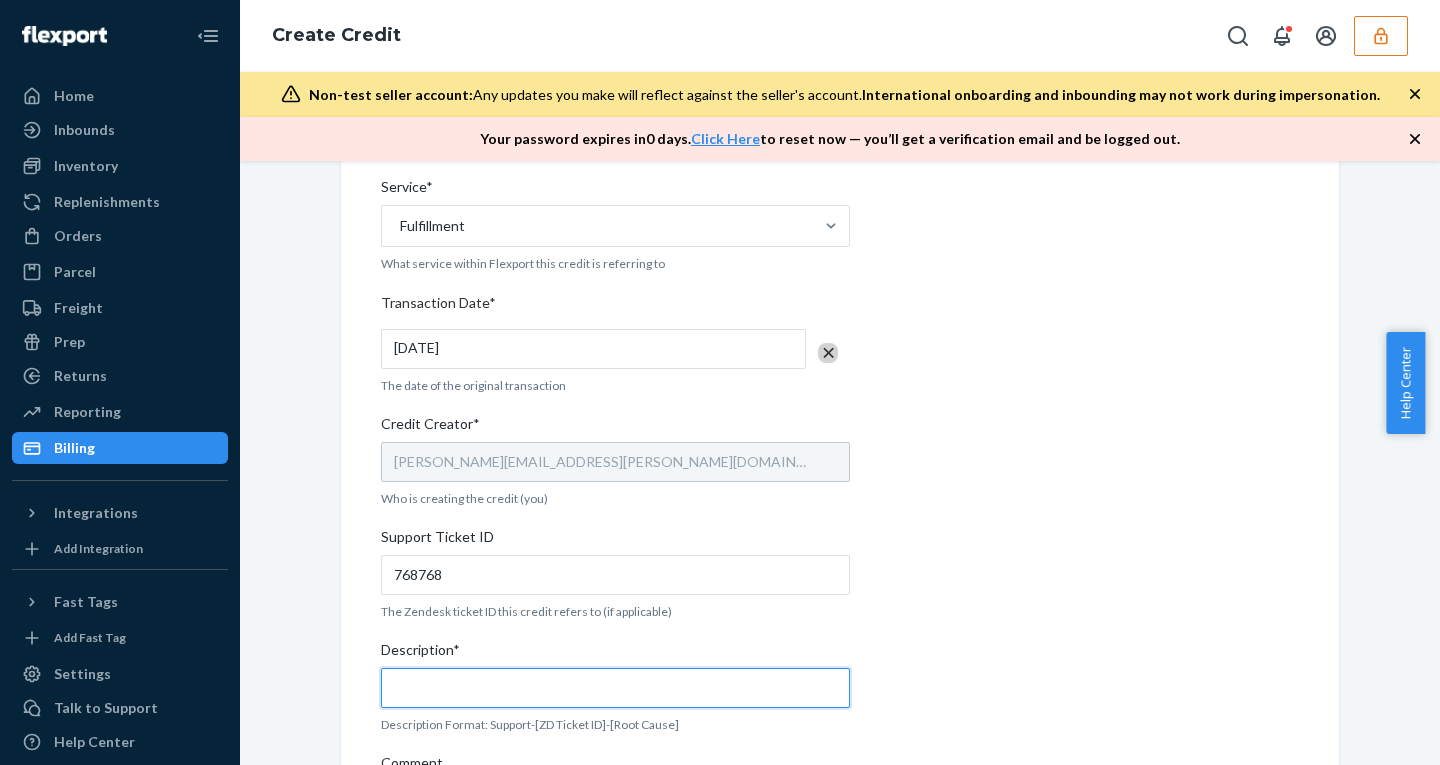 click on "Description*" at bounding box center [615, 688] 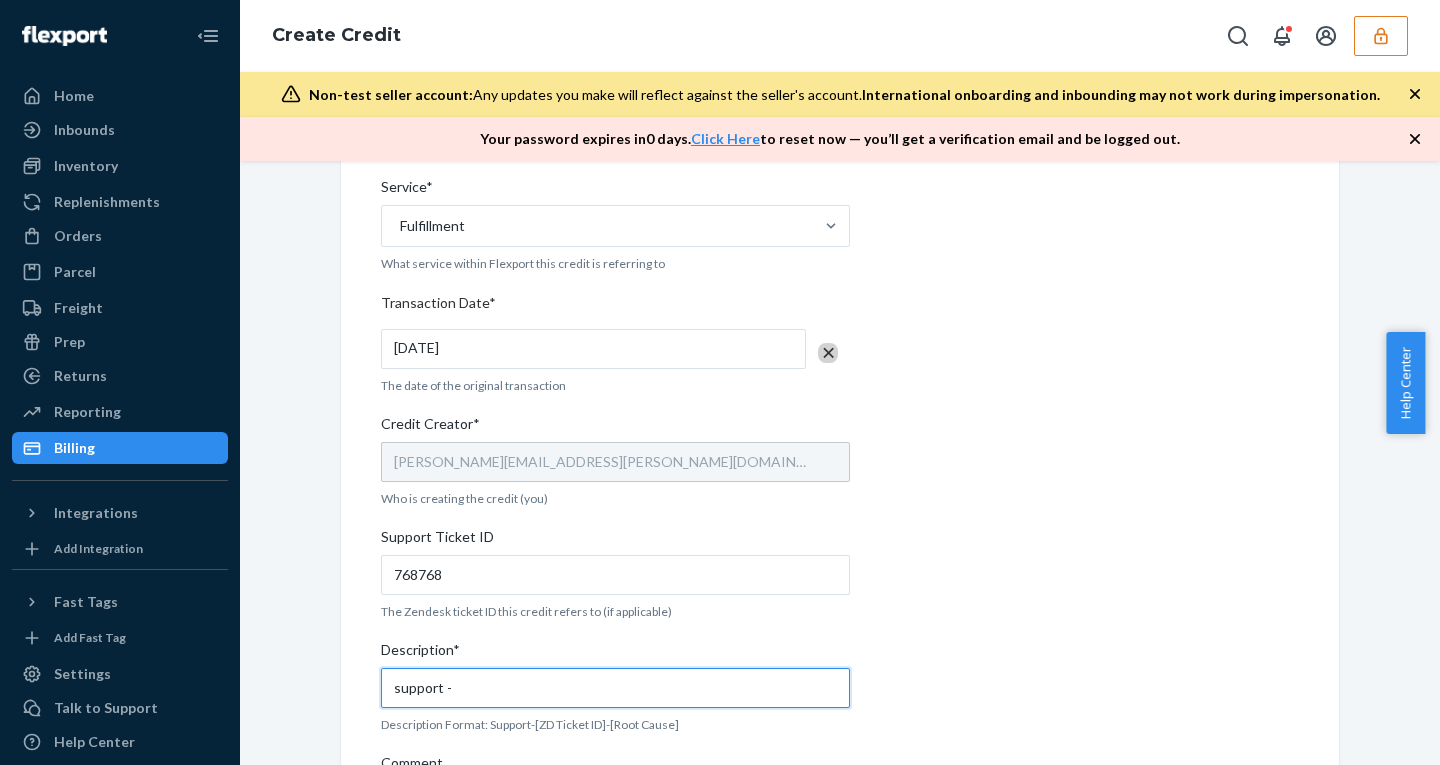 paste on "768768" 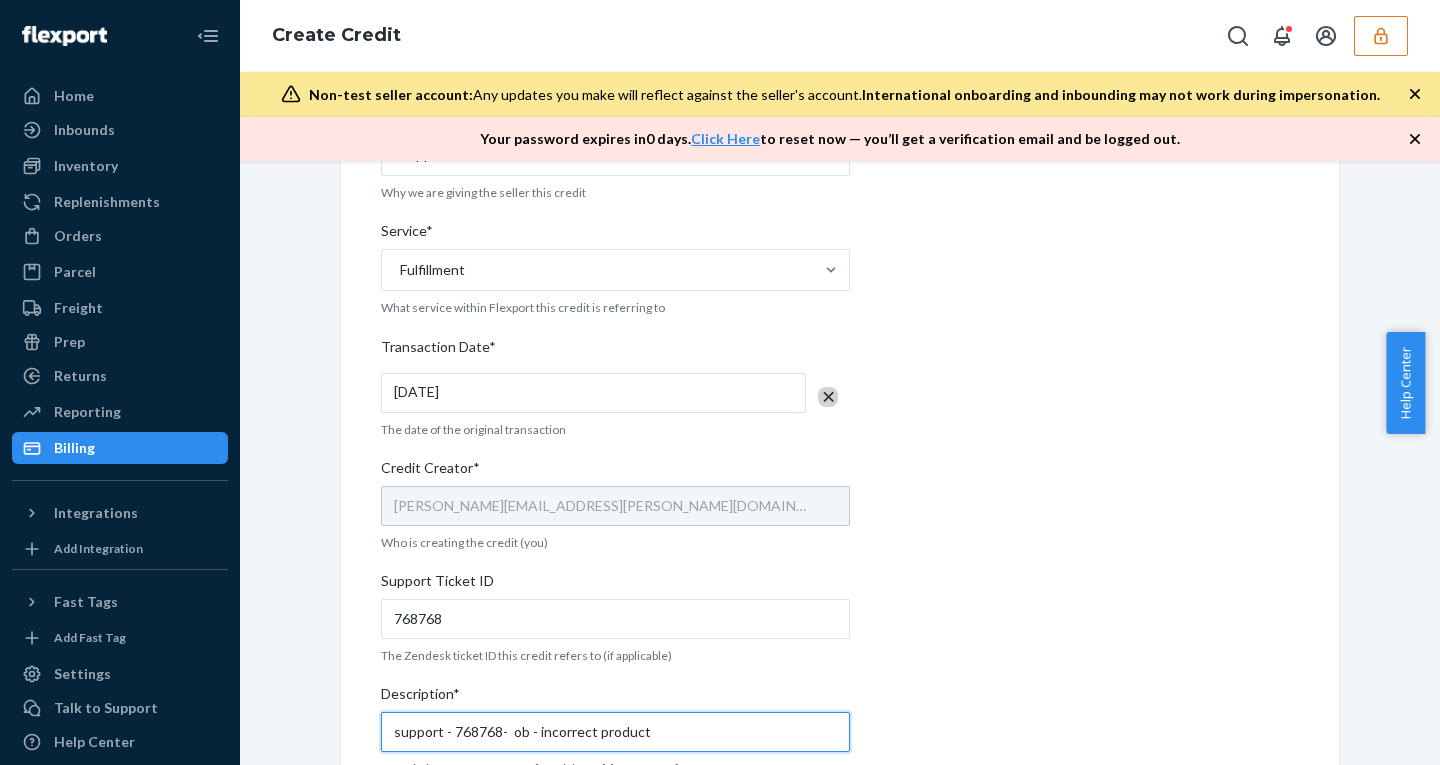 scroll, scrollTop: 704, scrollLeft: 0, axis: vertical 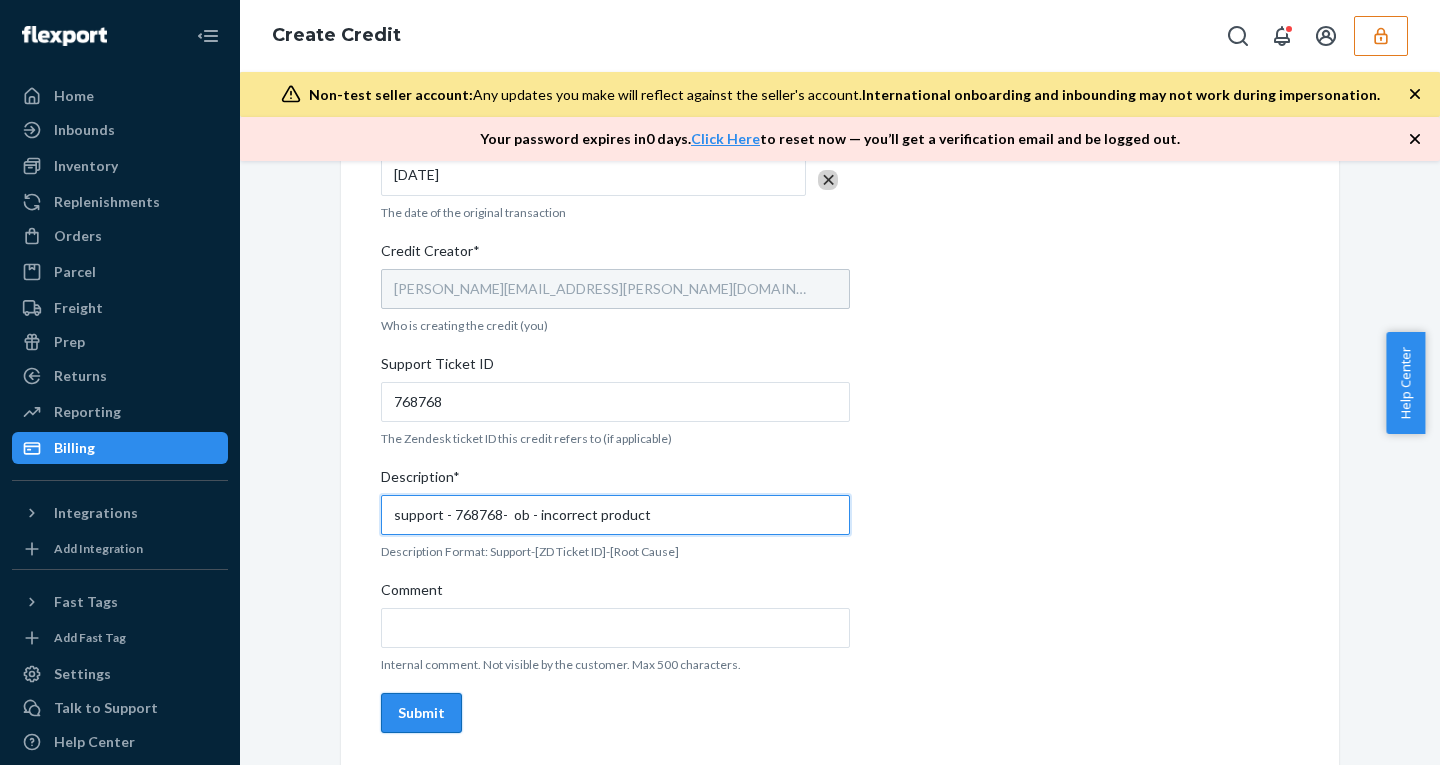 type on "support - 768768-  ob - incorrect product" 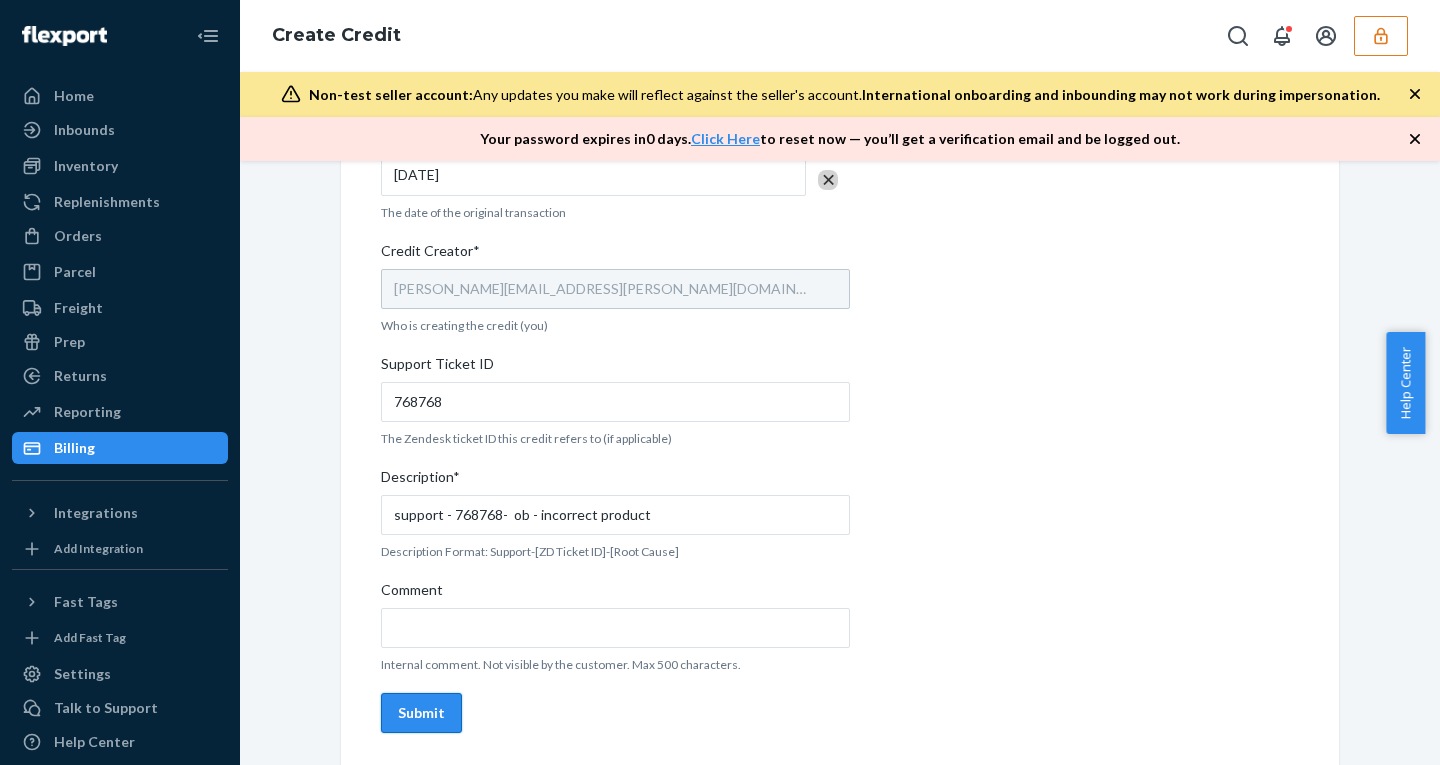 click on "Submit" at bounding box center [421, 713] 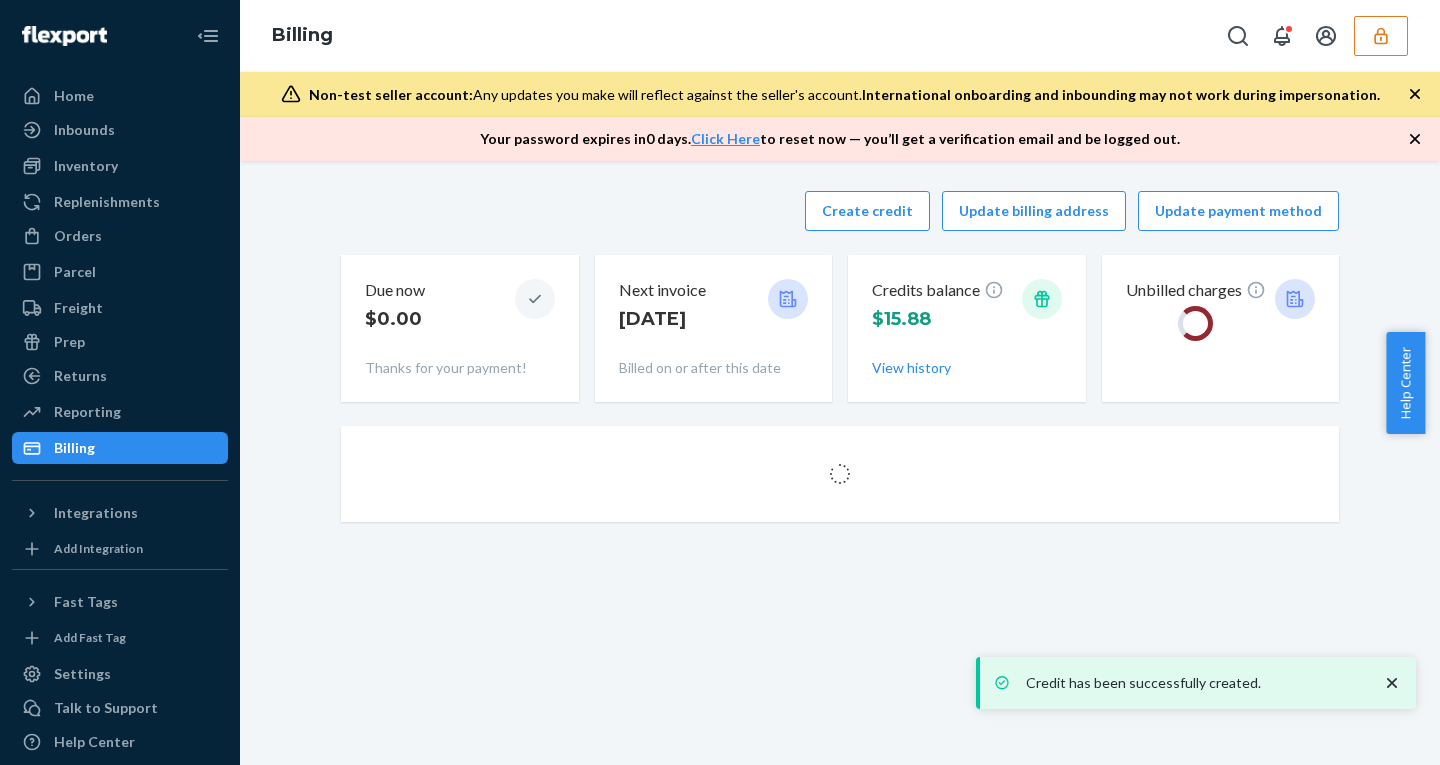 scroll, scrollTop: 0, scrollLeft: 0, axis: both 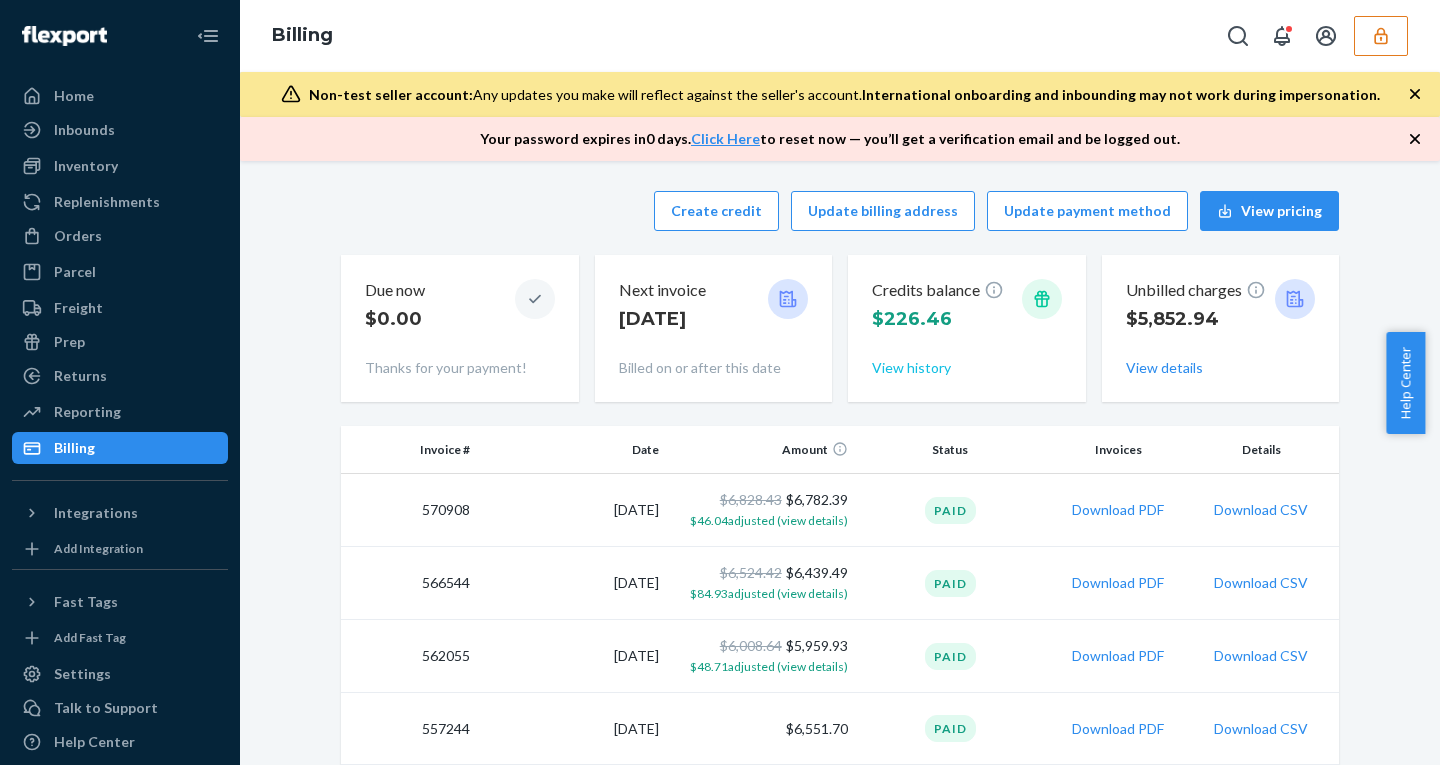 click on "View history" at bounding box center [911, 368] 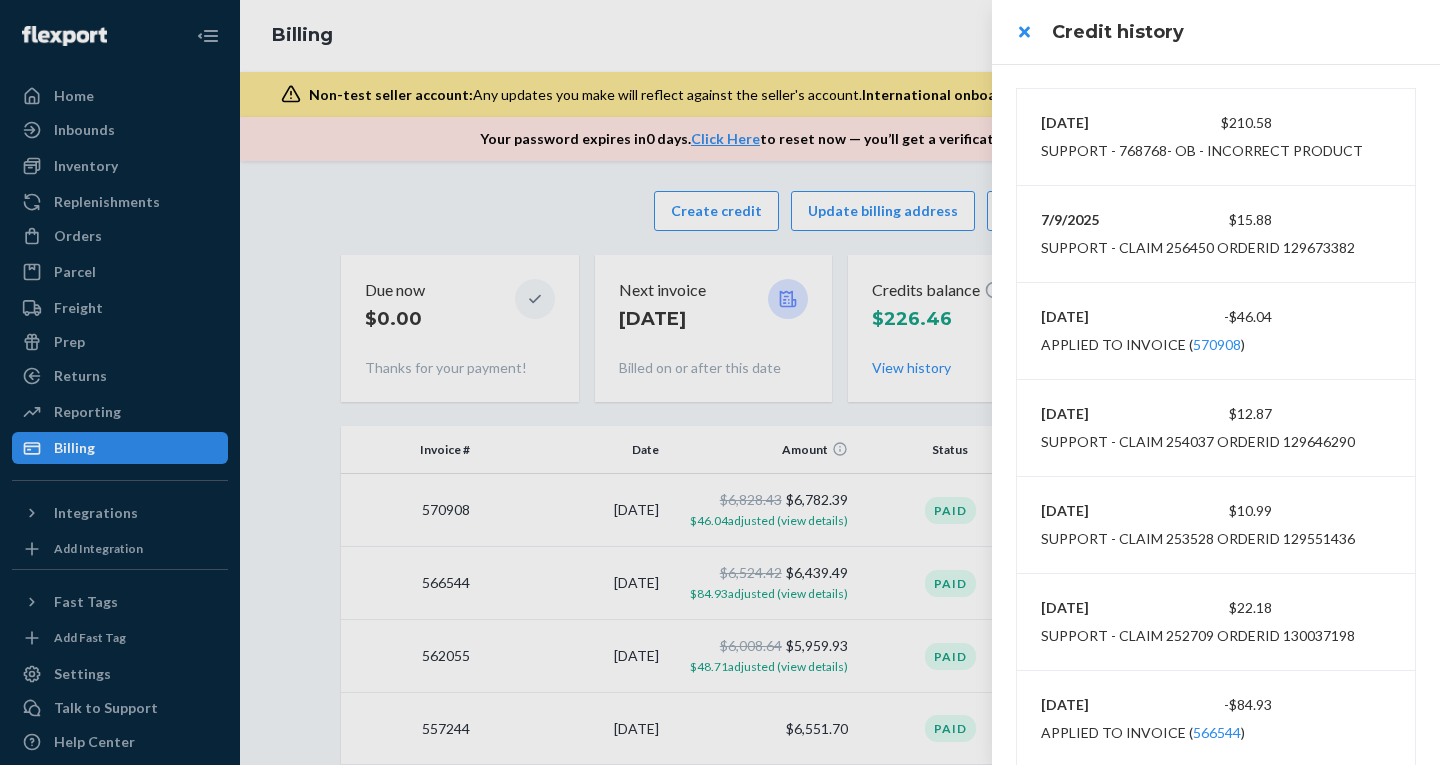 click at bounding box center [720, 382] 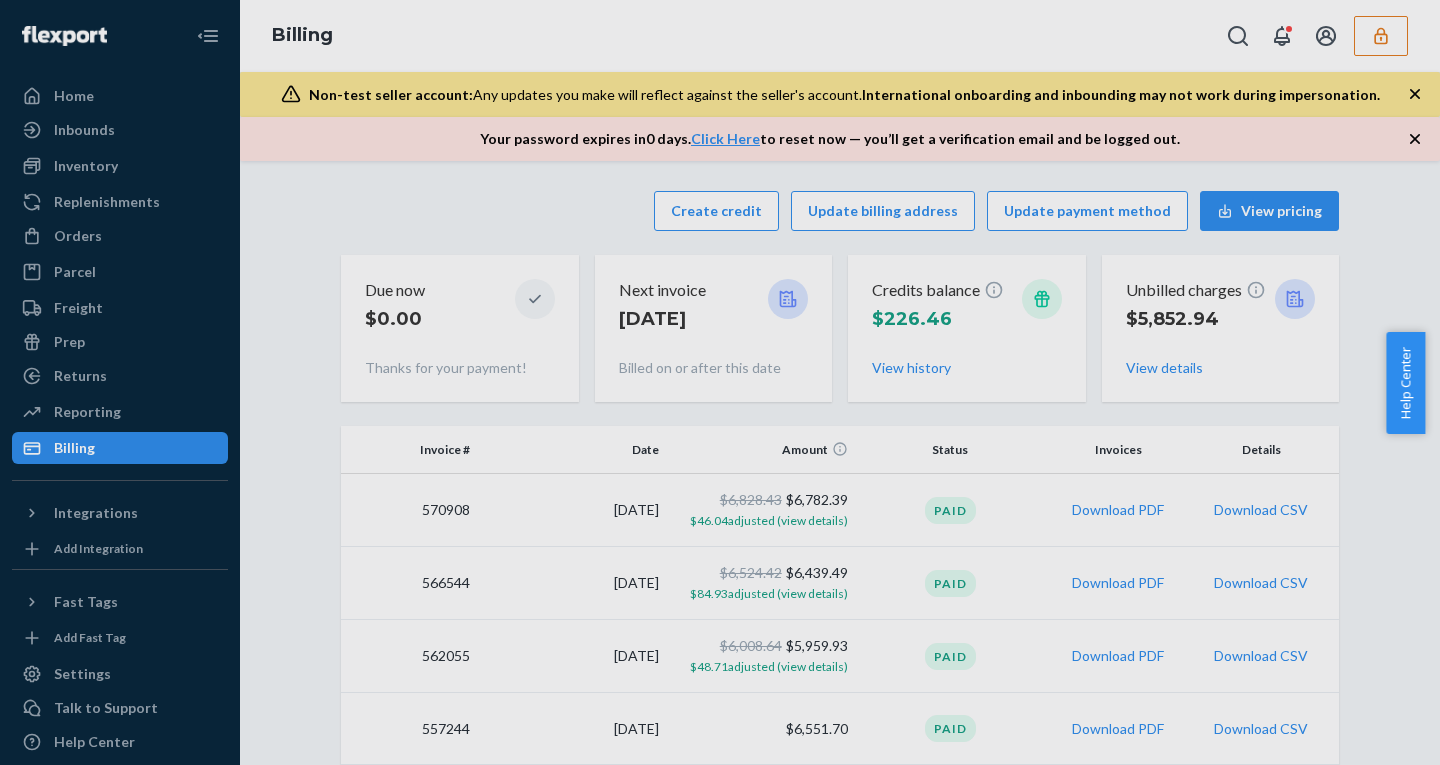 click at bounding box center [720, 382] 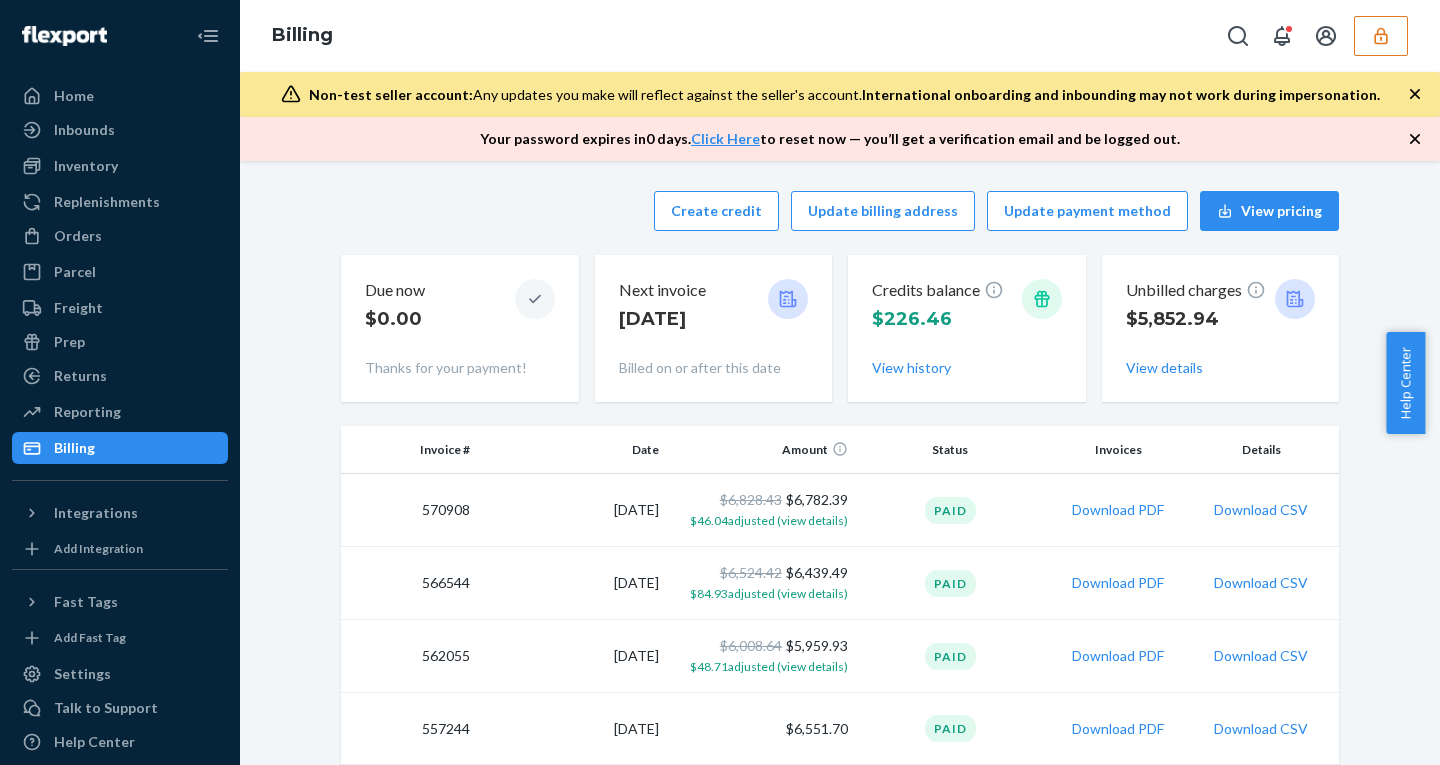 click on "Orders" at bounding box center [78, 236] 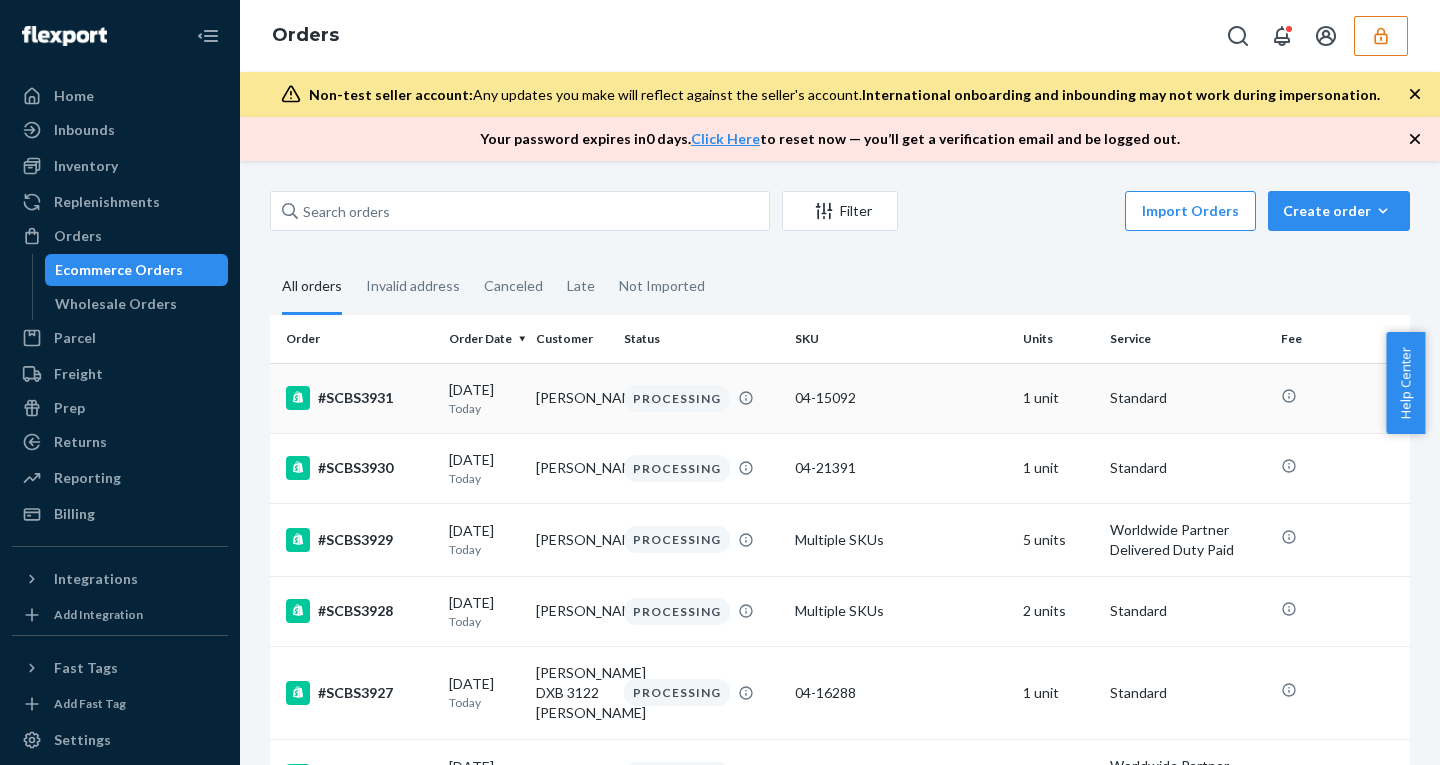 click on "07/12/2025 Today" at bounding box center (484, 398) 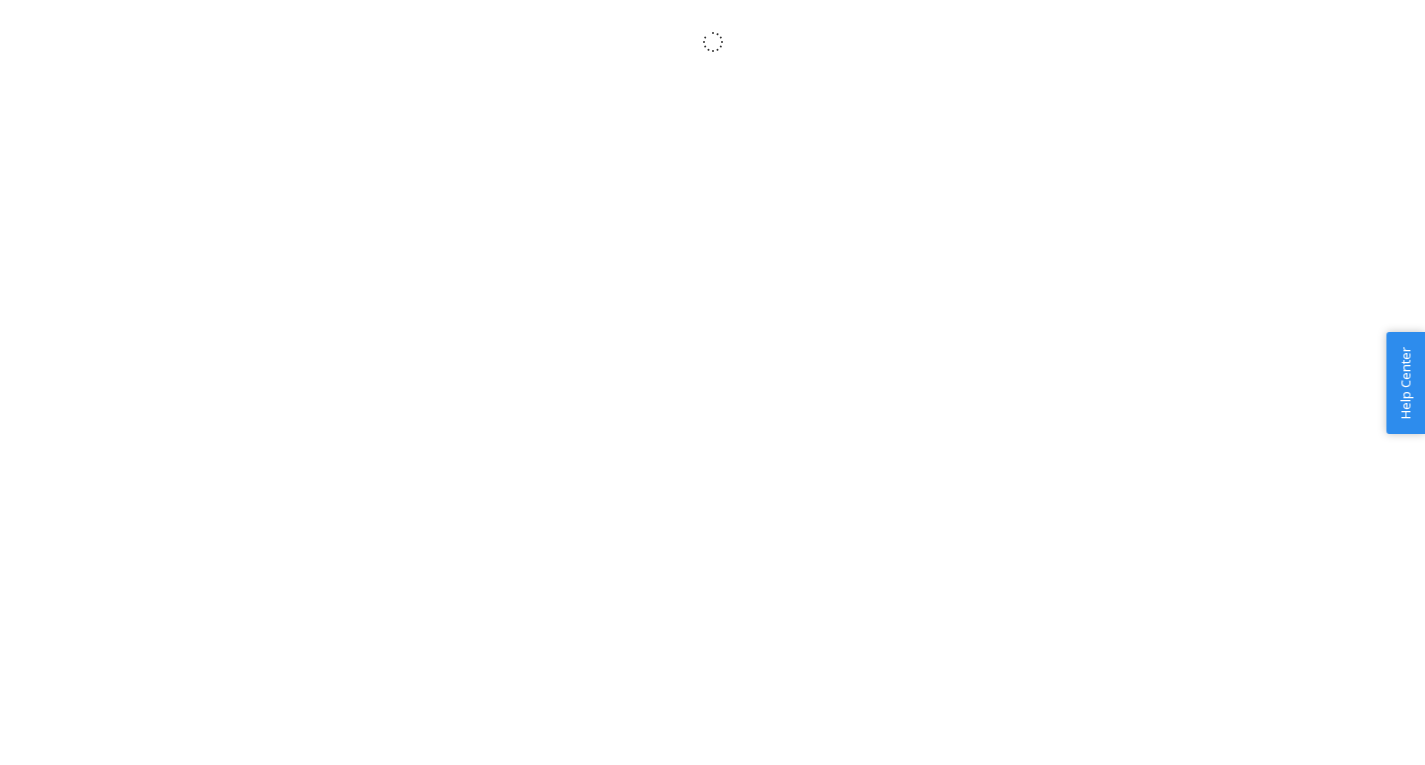 scroll, scrollTop: 0, scrollLeft: 0, axis: both 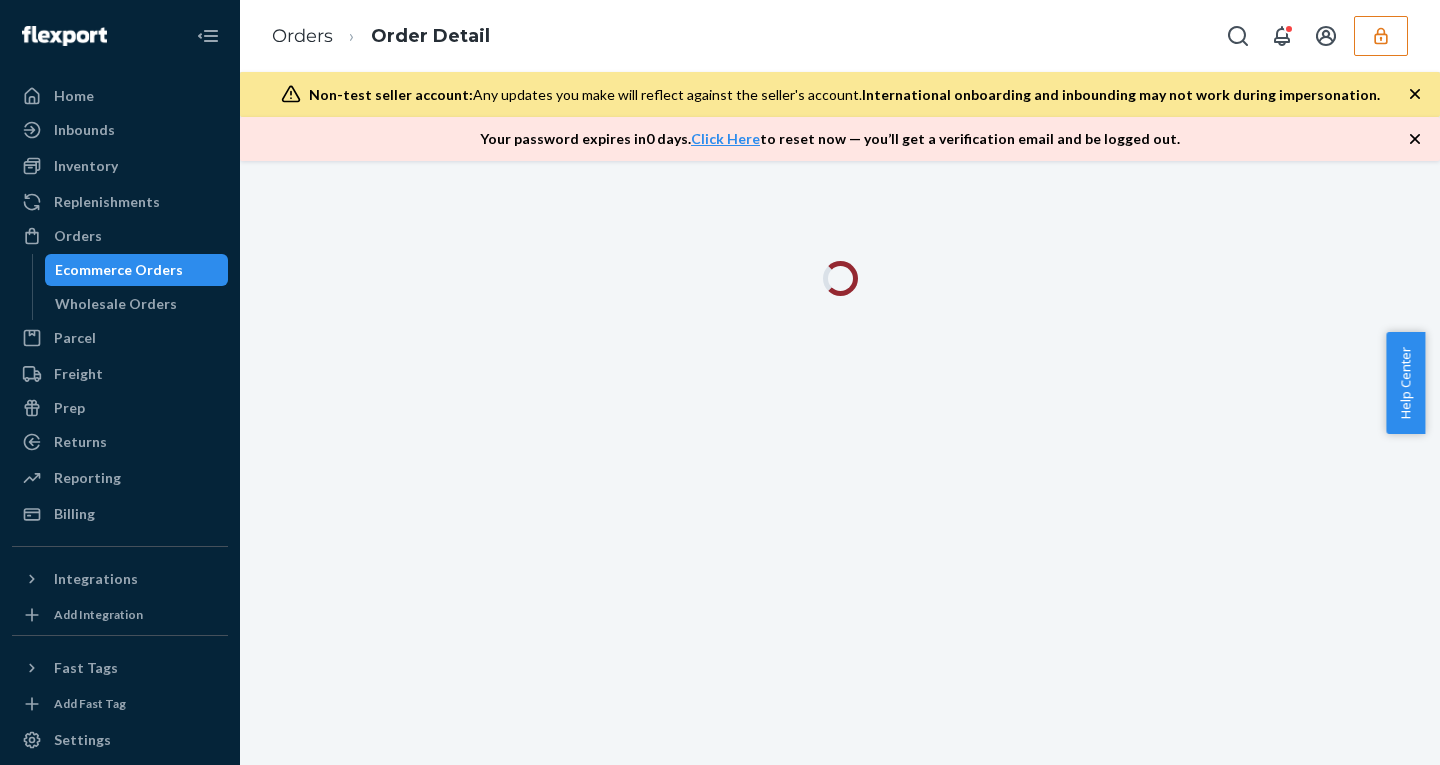 click 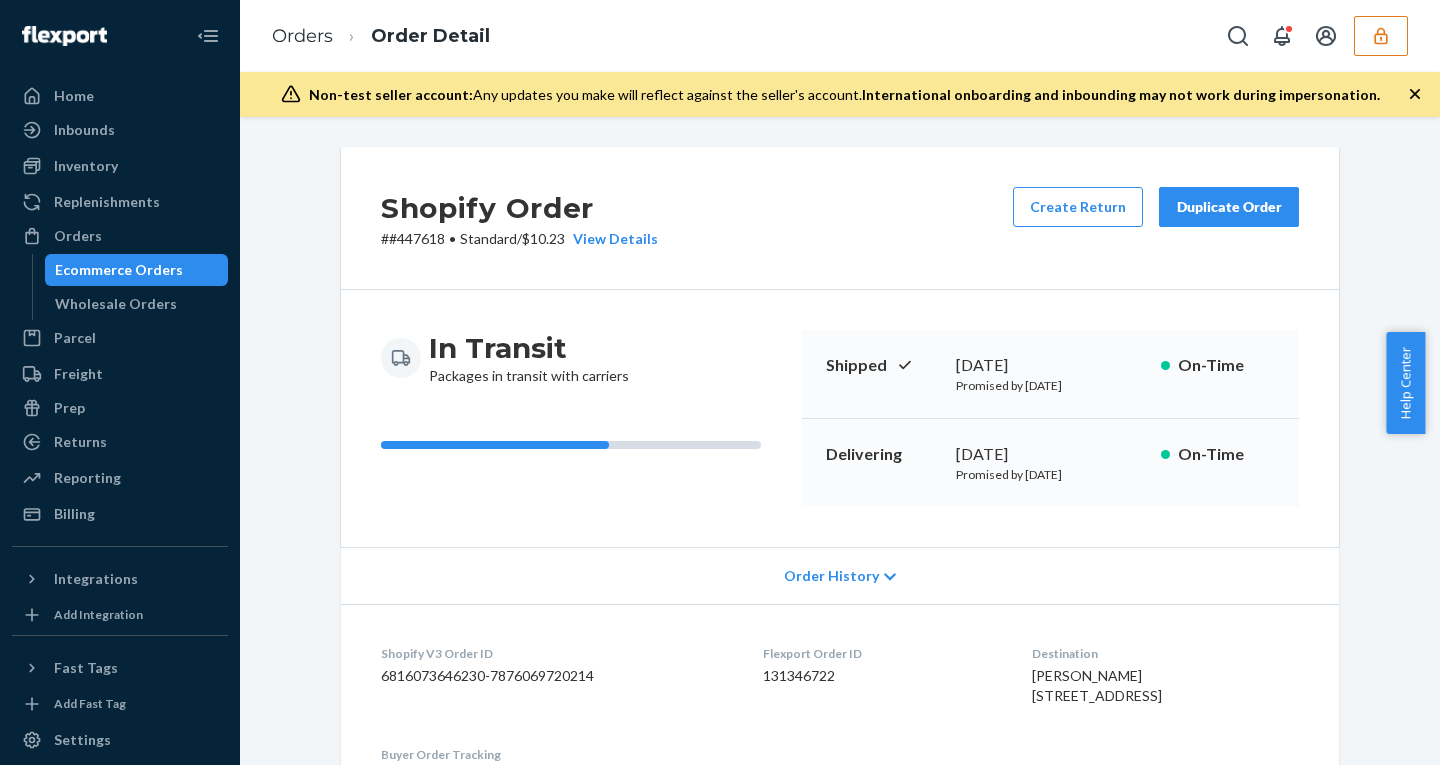 click 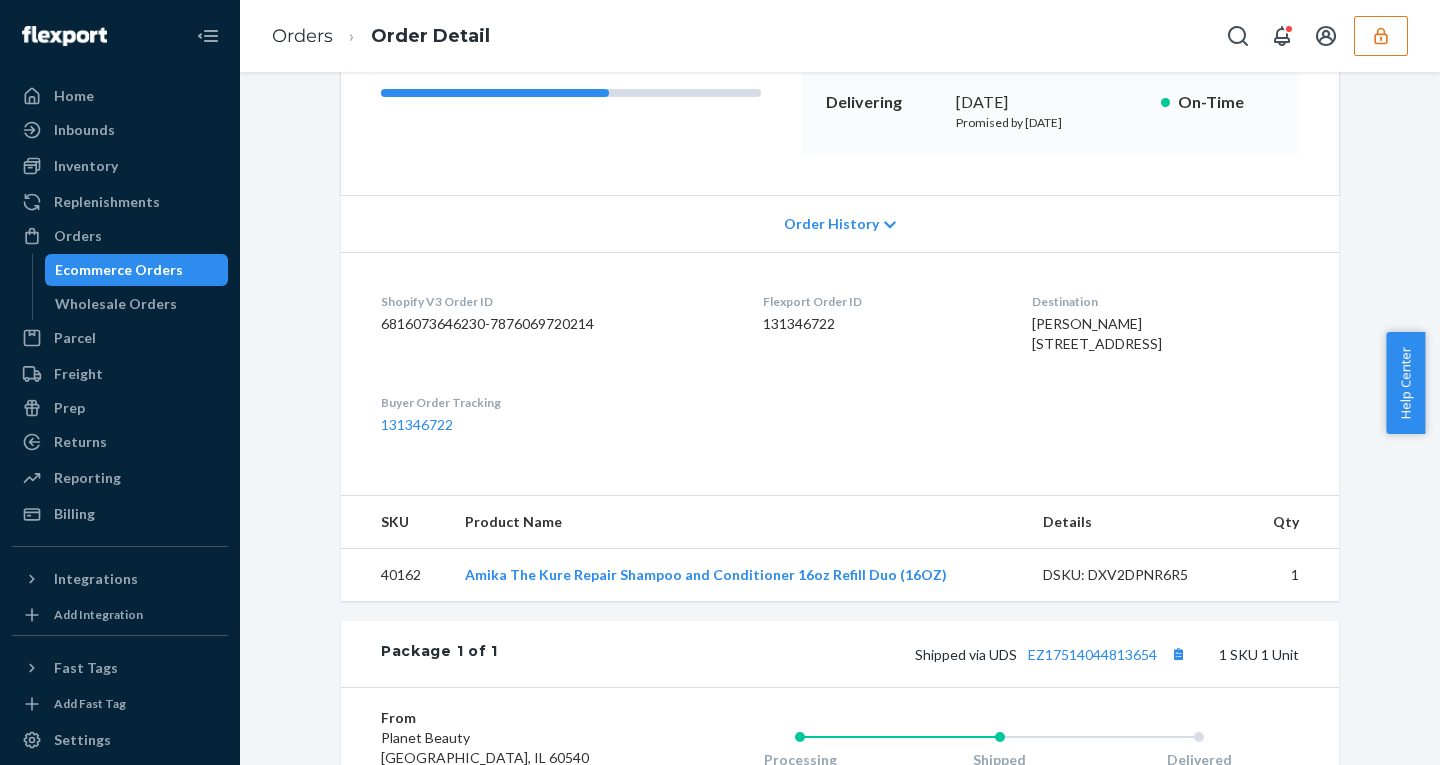 scroll, scrollTop: 669, scrollLeft: 0, axis: vertical 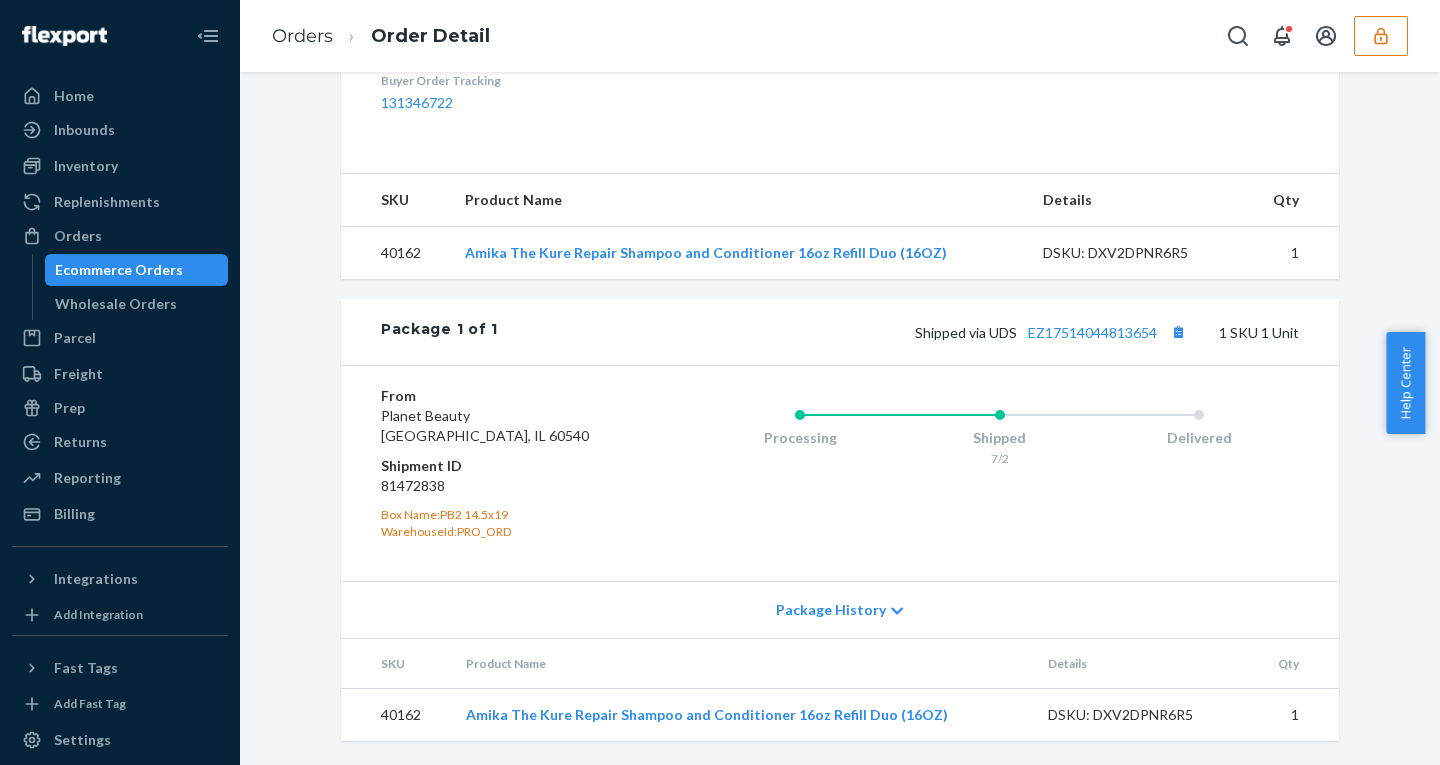 click on "Package History" at bounding box center (840, 609) 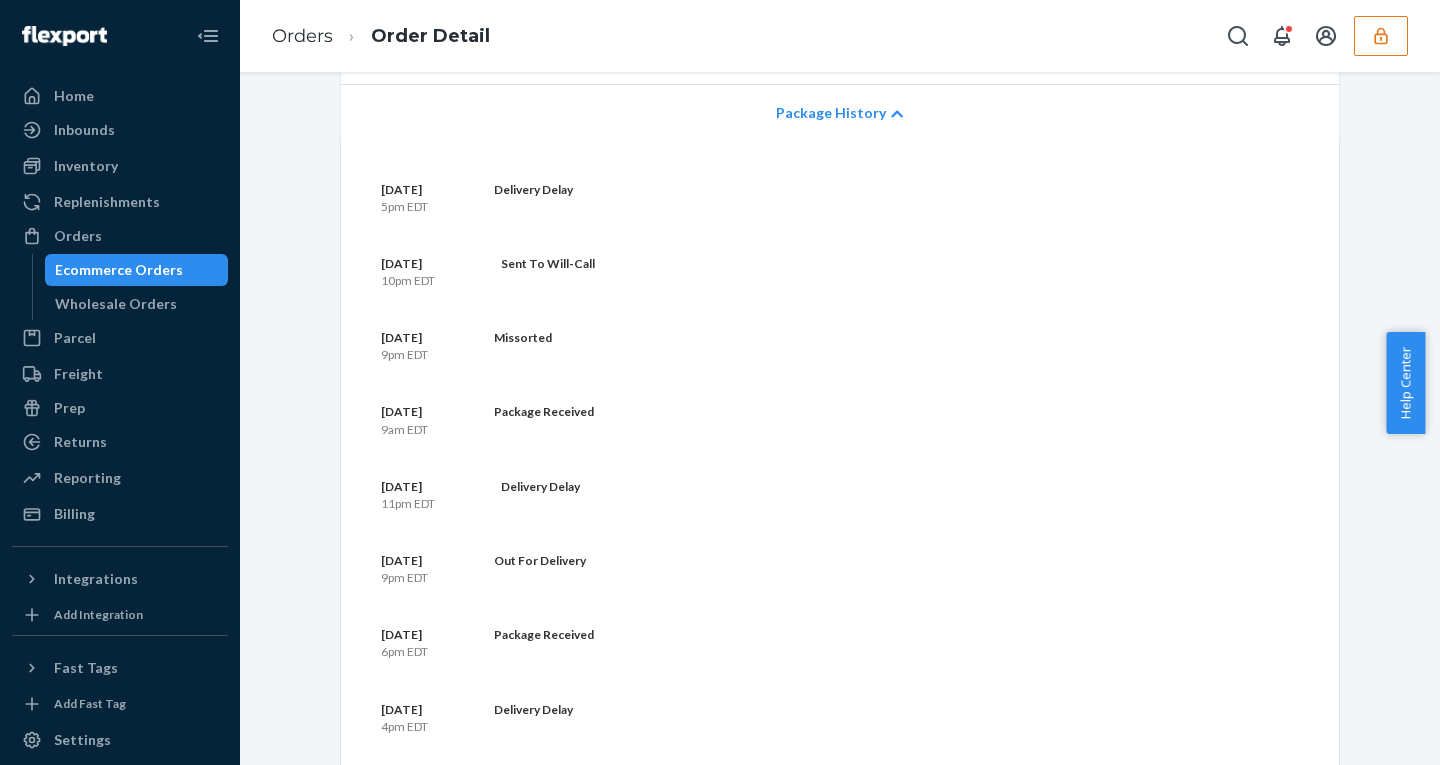 scroll, scrollTop: 1132, scrollLeft: 0, axis: vertical 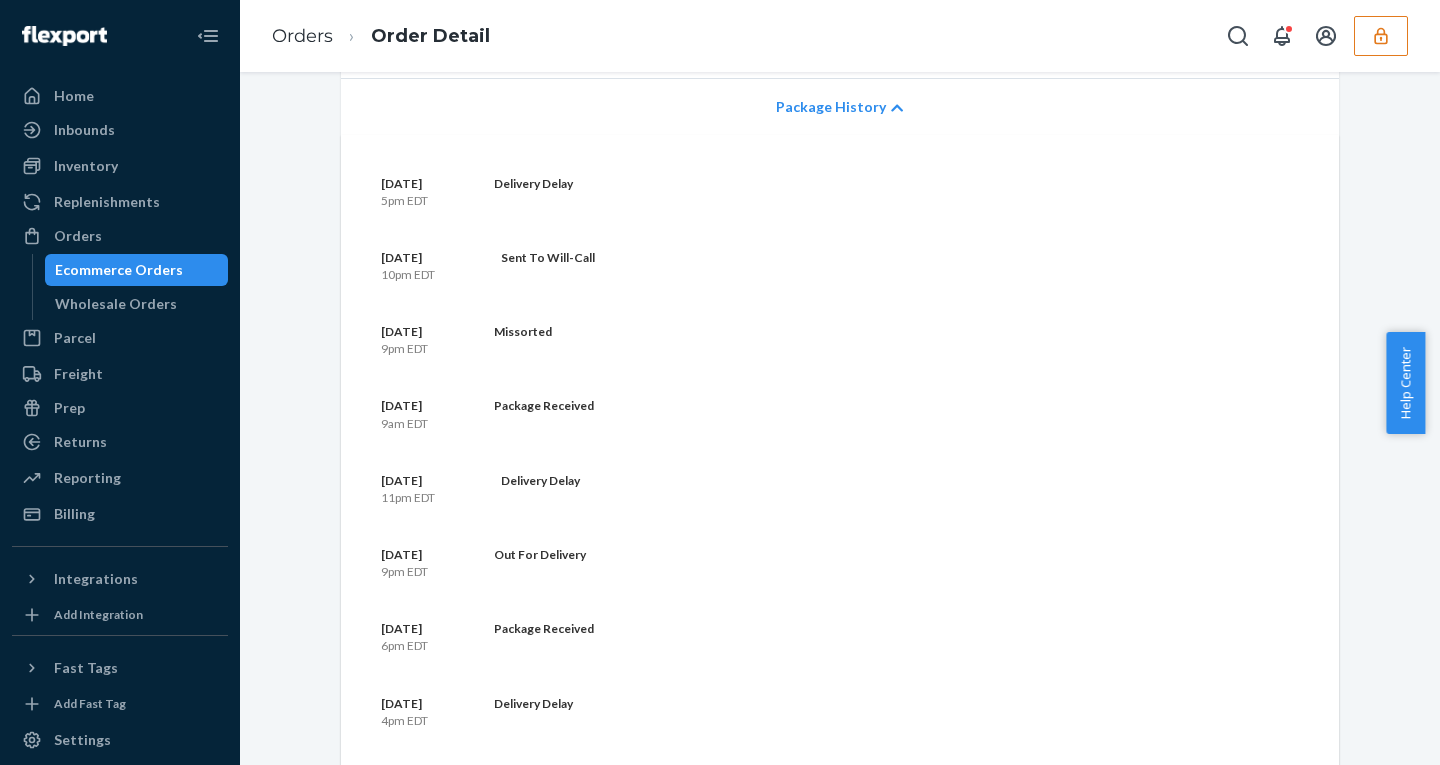 click 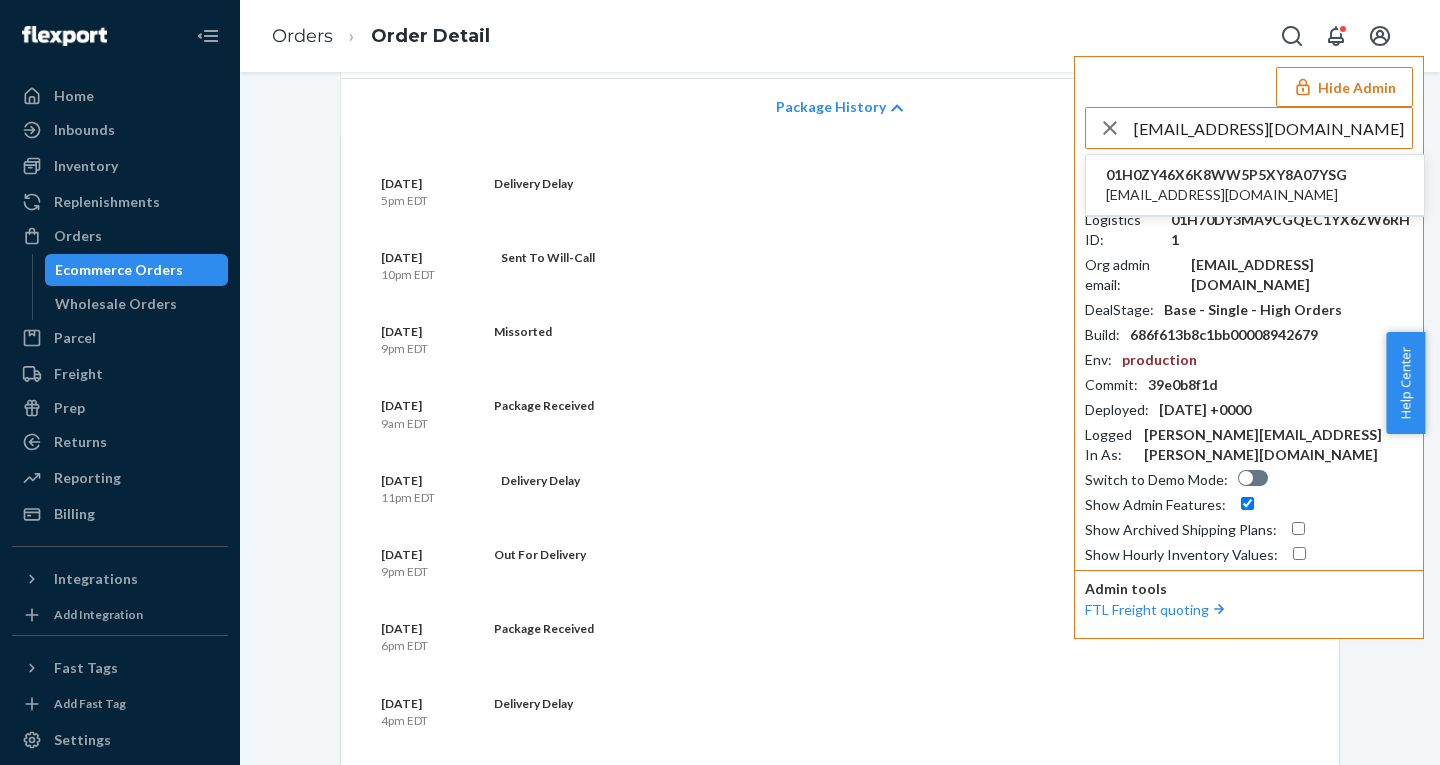 type on "jgatewood82@gmail.com" 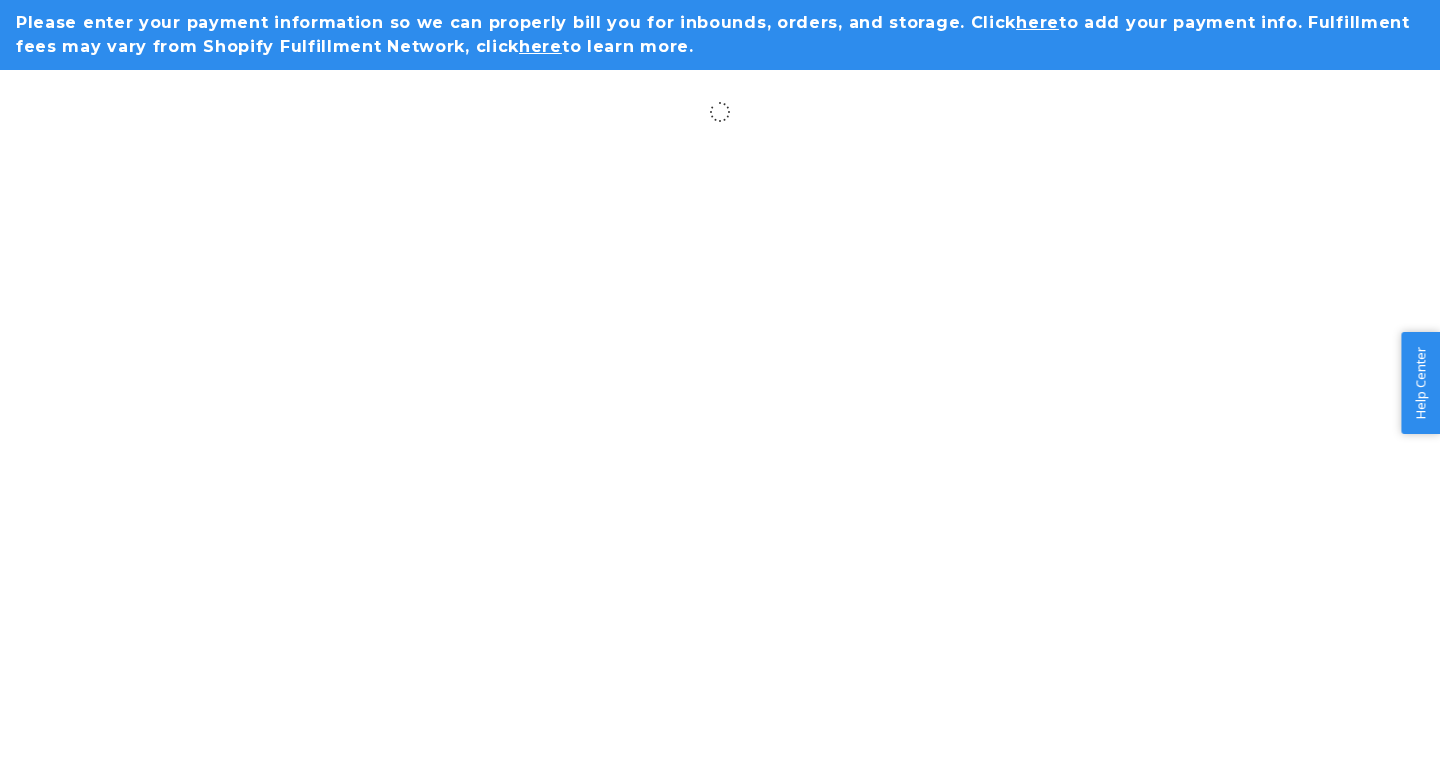 scroll, scrollTop: 0, scrollLeft: 0, axis: both 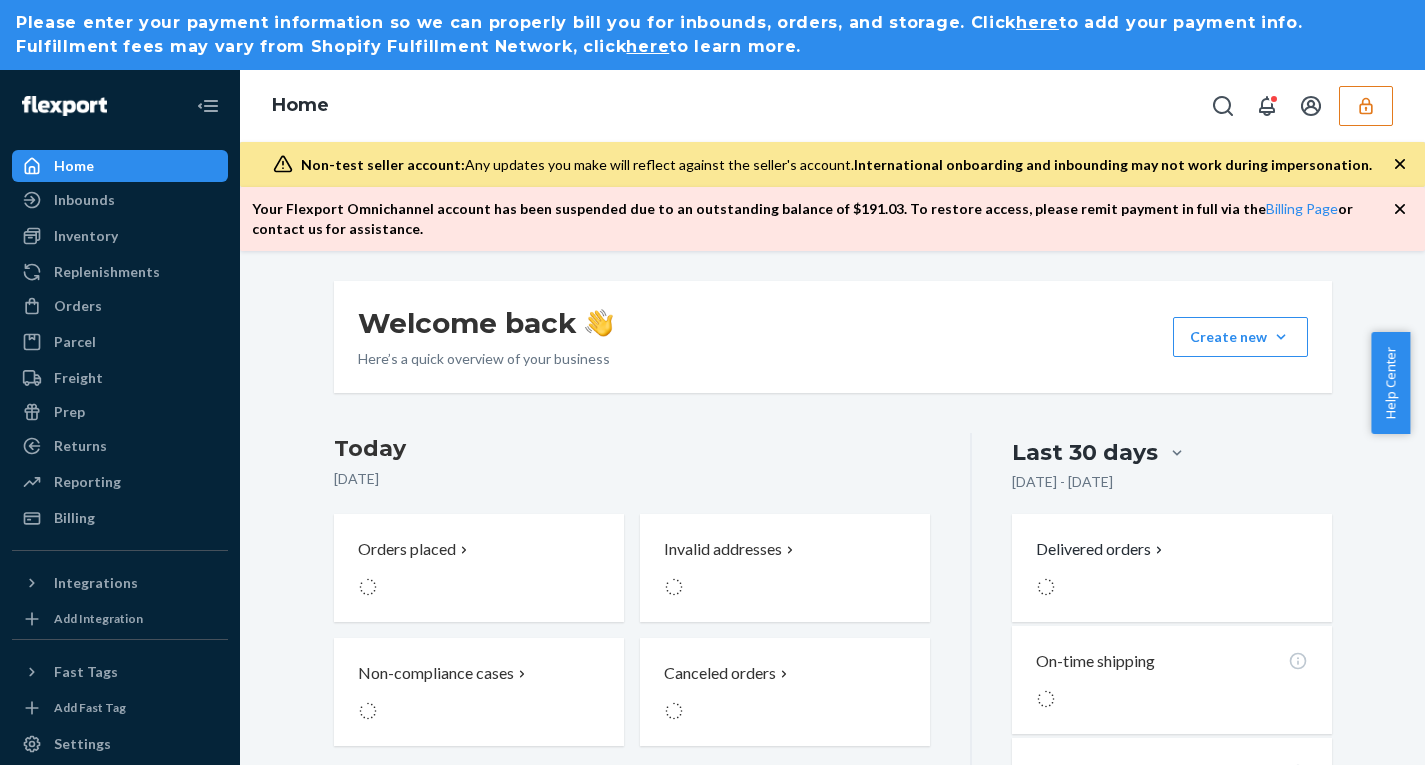 click 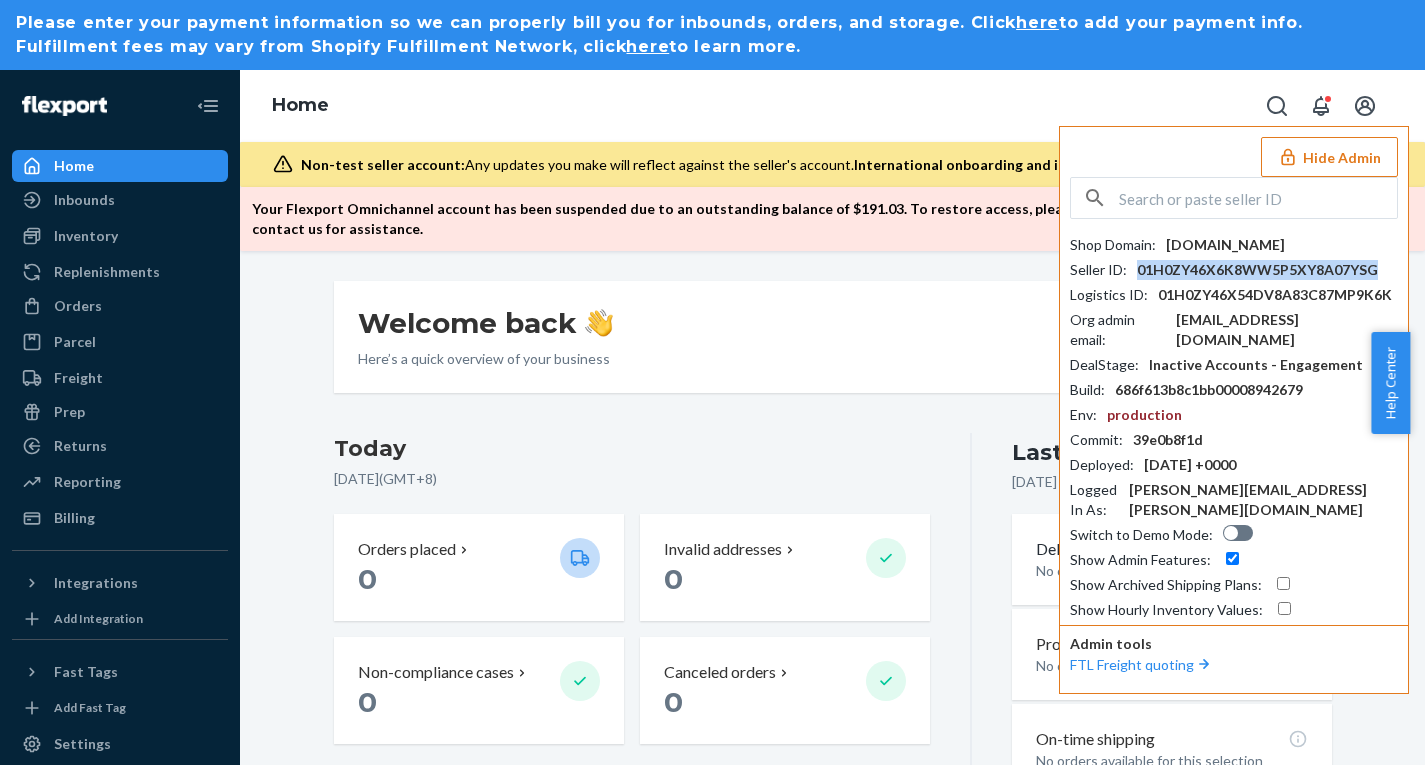 click on "01H0ZY46X6K8WW5P5XY8A07YSG" at bounding box center (1257, 270) 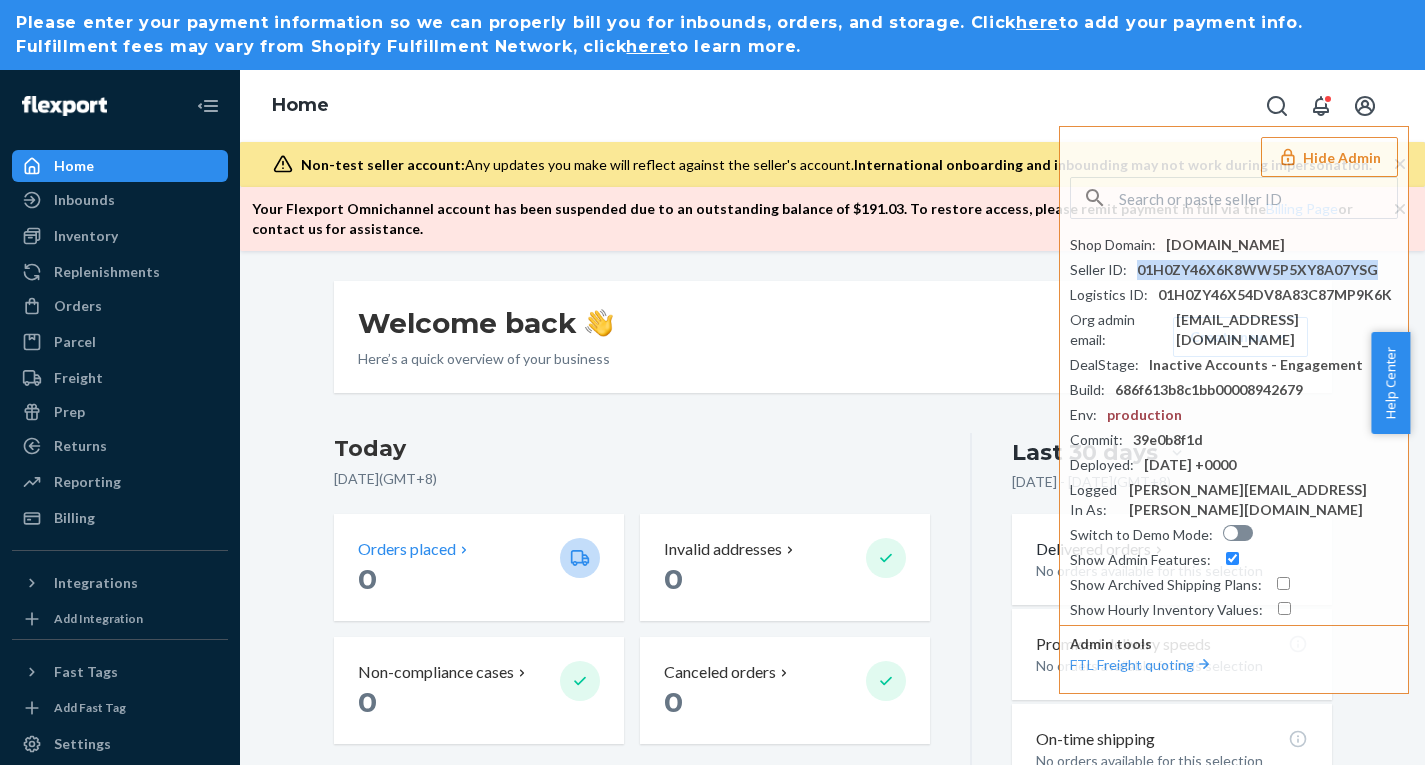 scroll, scrollTop: 291, scrollLeft: 0, axis: vertical 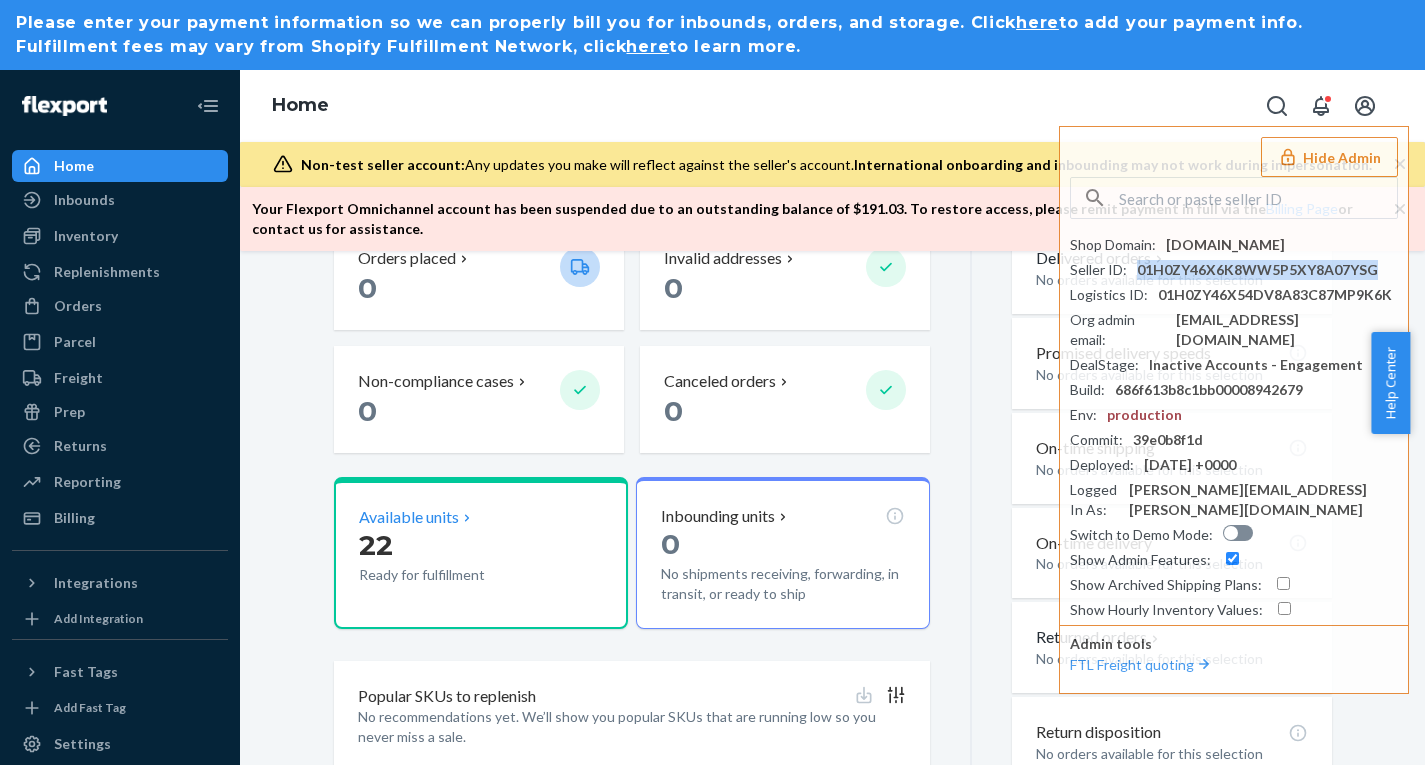 click on "22" at bounding box center [451, 545] 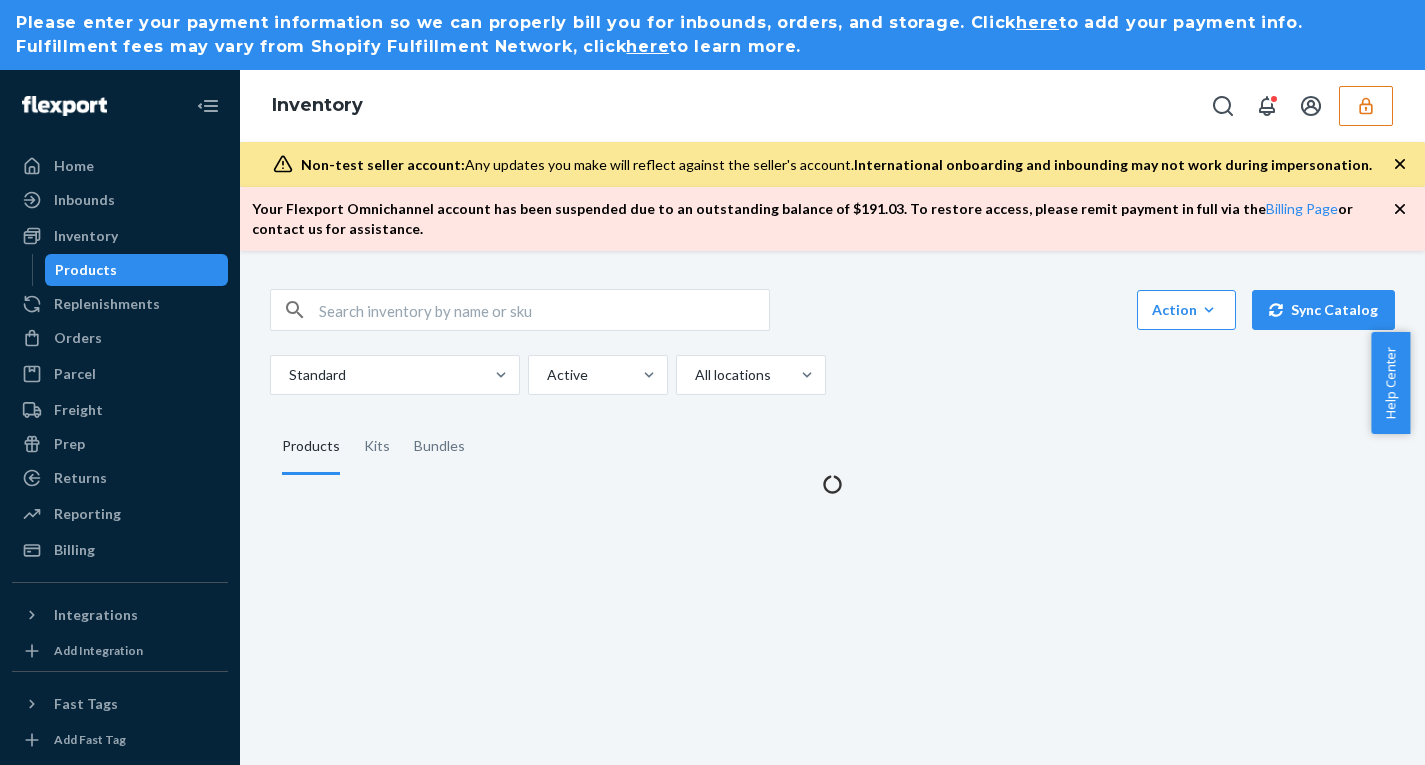 click on "Action Create product Create kit or bundle Bulk create products Bulk update products Bulk update bundles Bulk update product alias attribute Sync Catalog Standard Active All locations Products Kits Bundles" at bounding box center [832, 543] 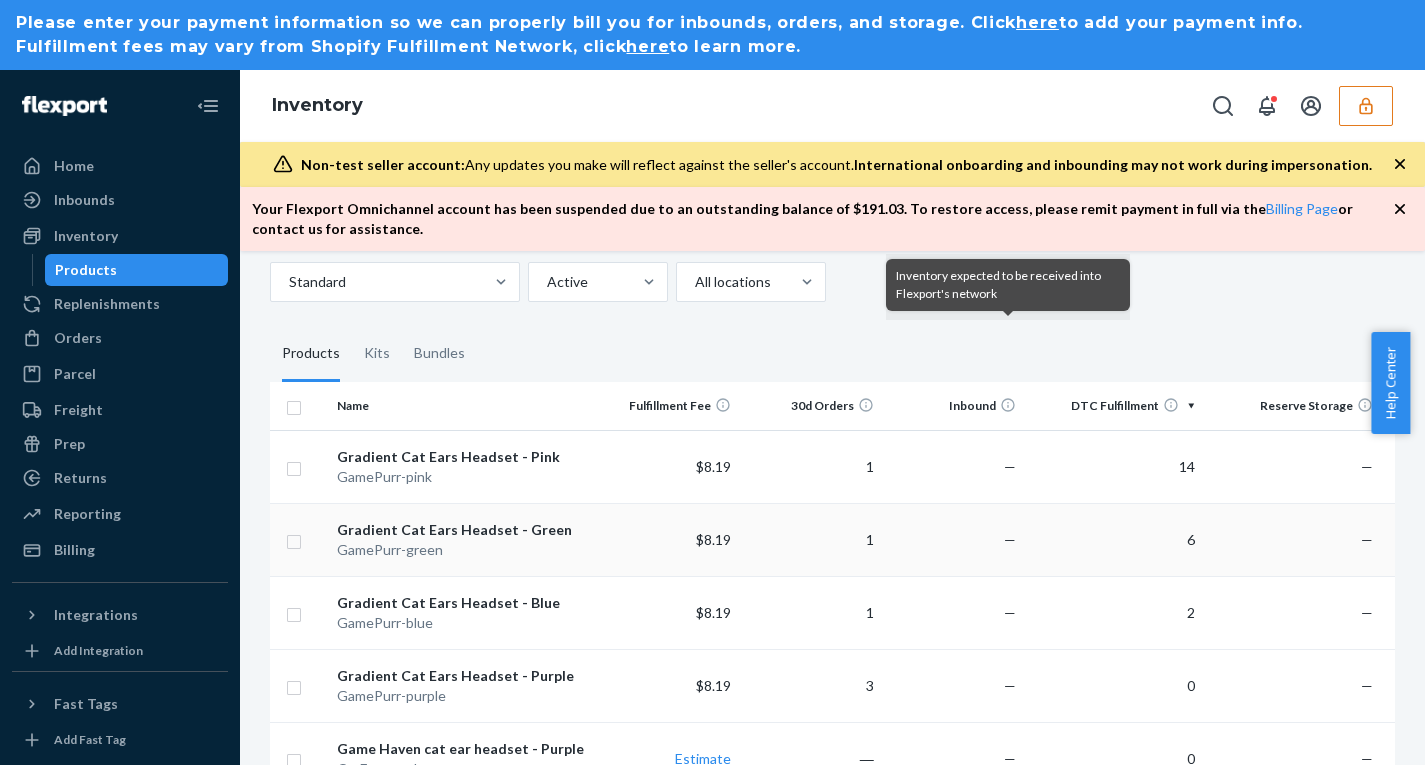 scroll, scrollTop: 208, scrollLeft: 0, axis: vertical 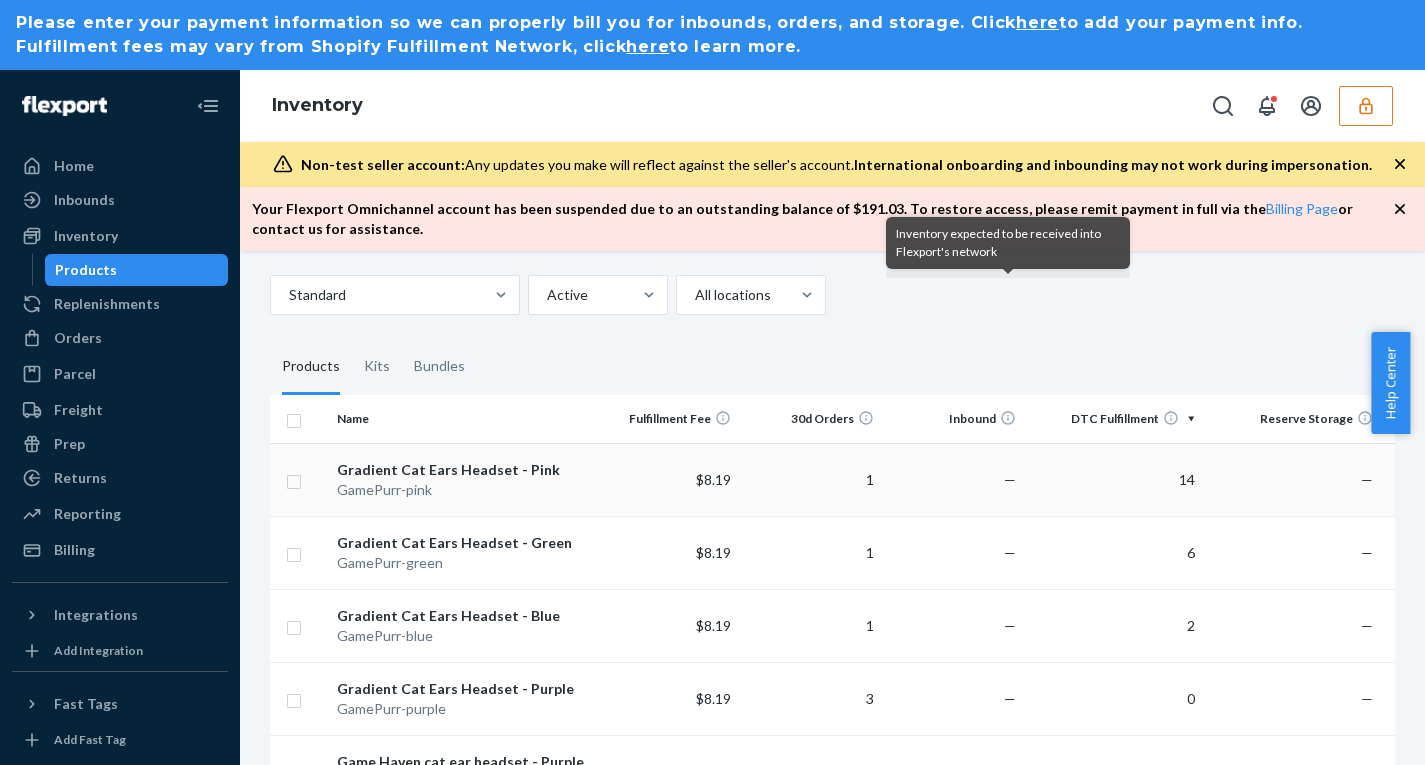 click on "$8.19" at bounding box center (668, 479) 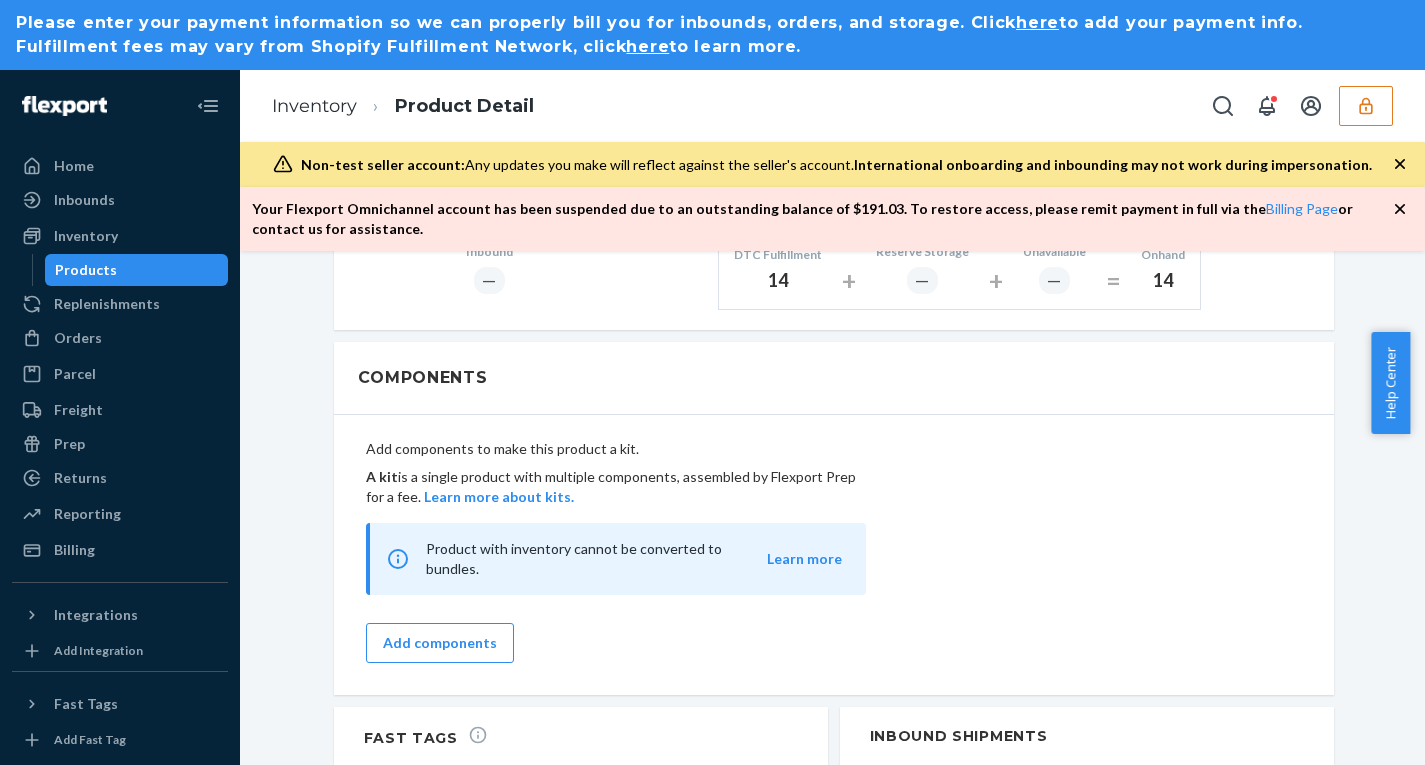 scroll, scrollTop: 1327, scrollLeft: 0, axis: vertical 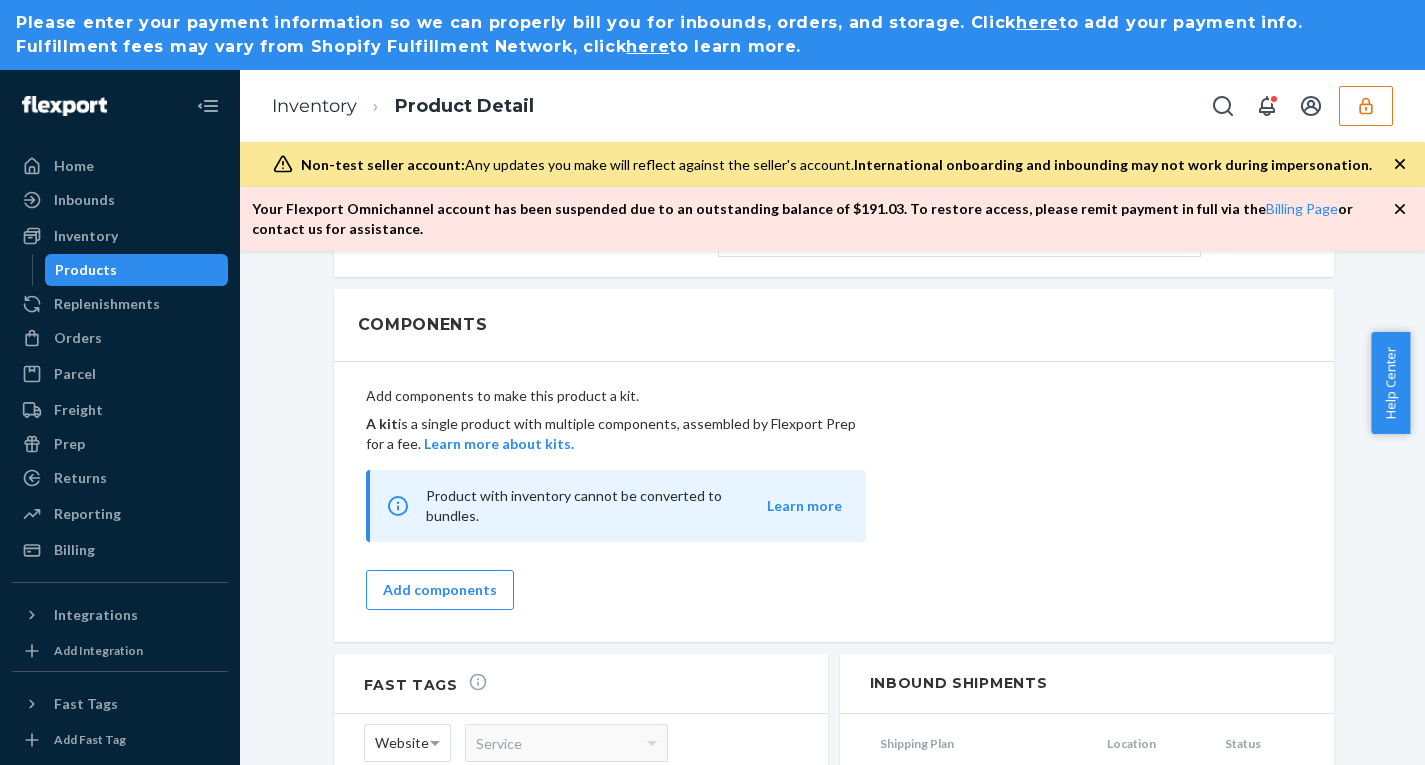 click on "Products" at bounding box center (86, 270) 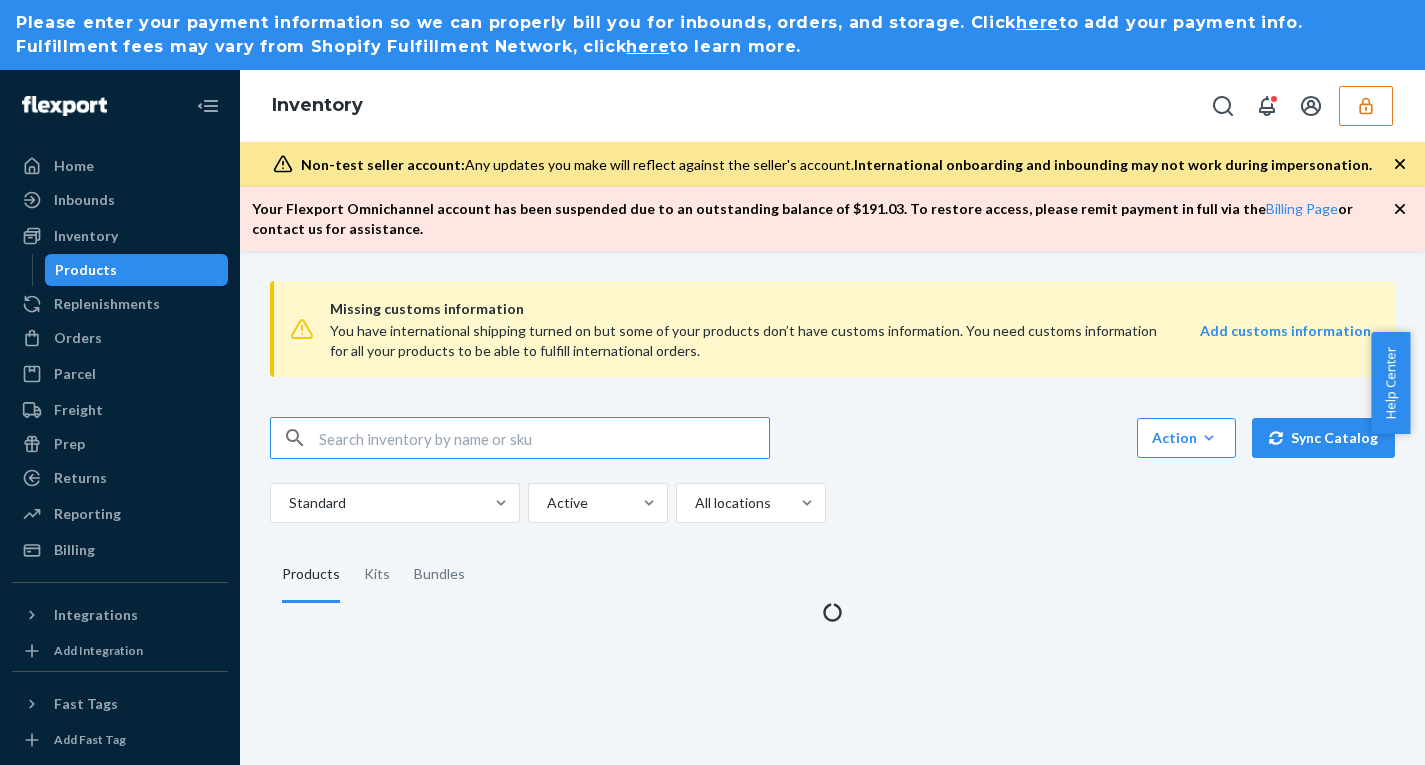 scroll, scrollTop: 0, scrollLeft: 0, axis: both 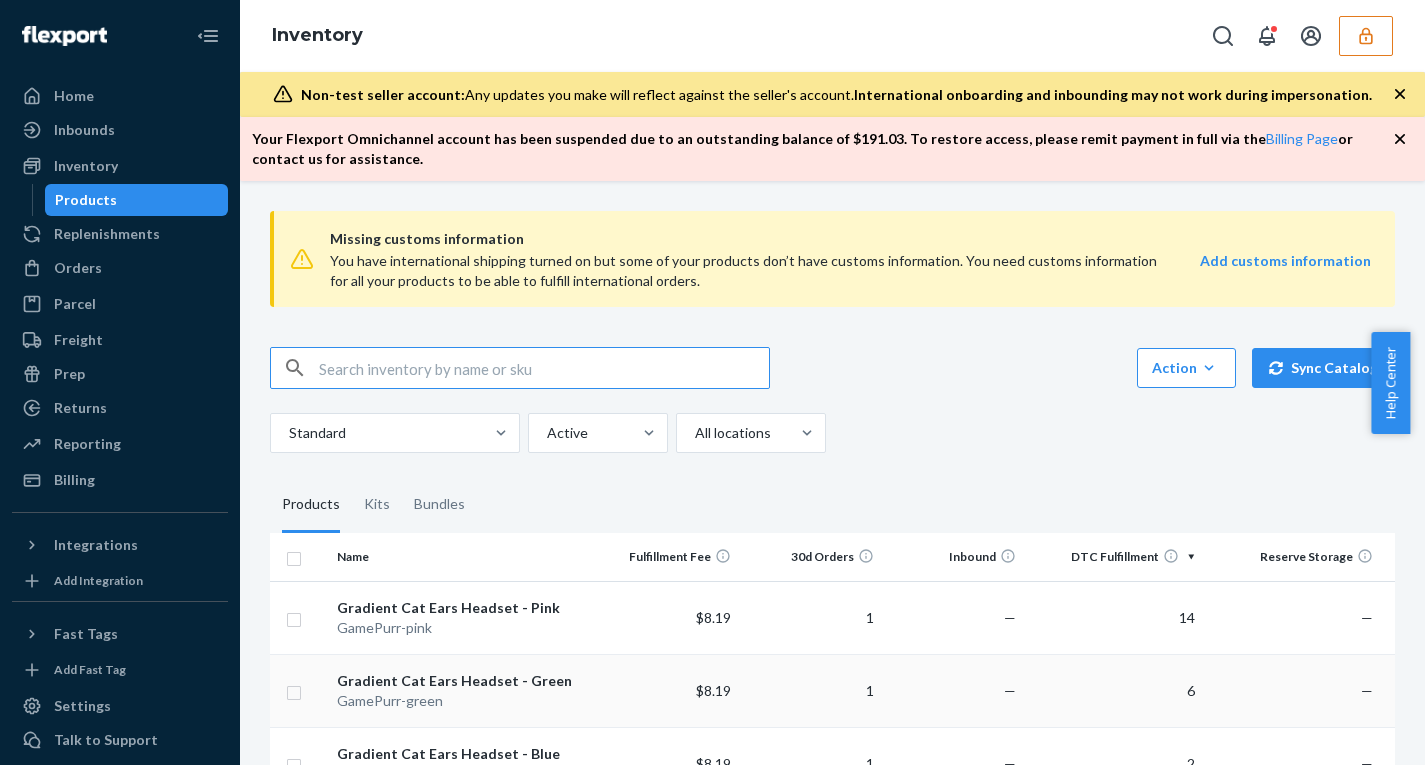 click on "GamePurr-green" at bounding box center [462, 701] 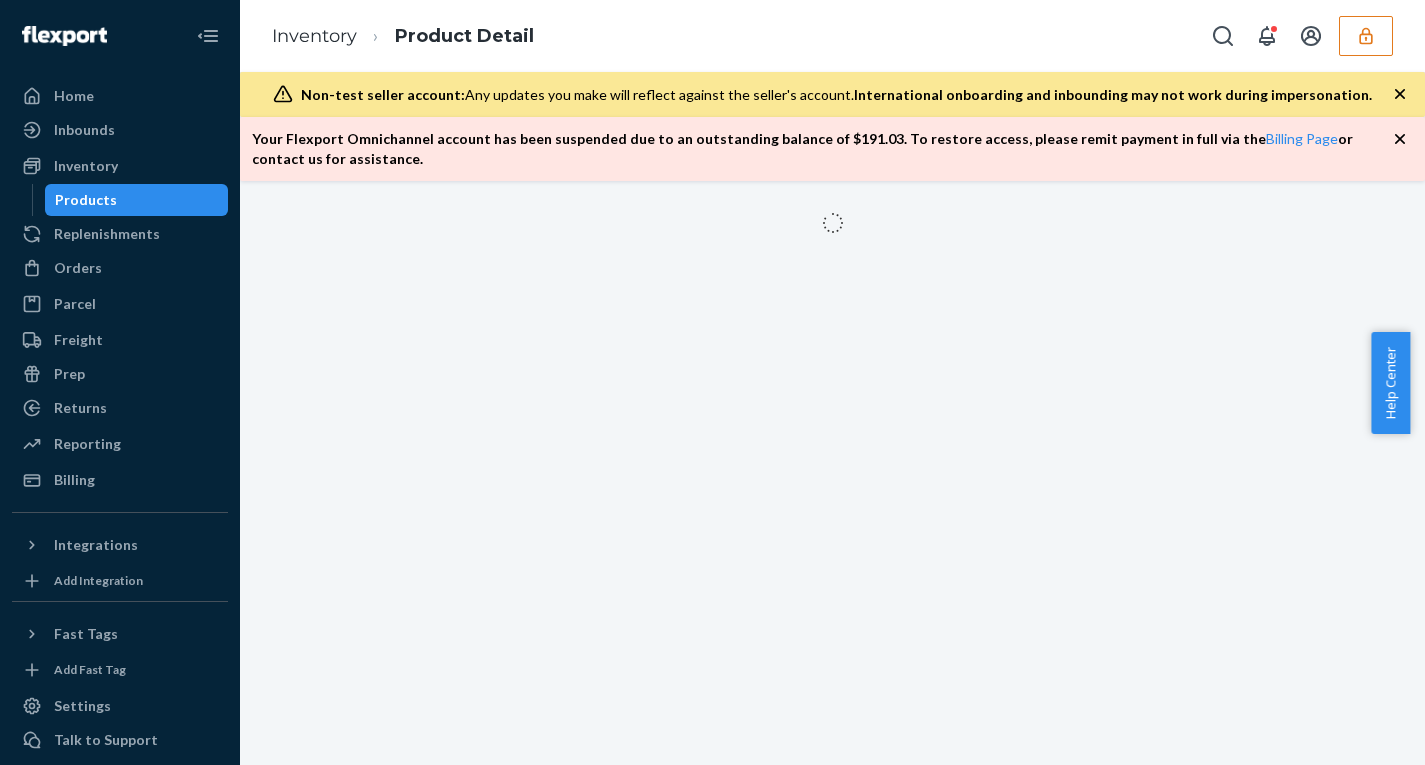 scroll, scrollTop: 0, scrollLeft: 0, axis: both 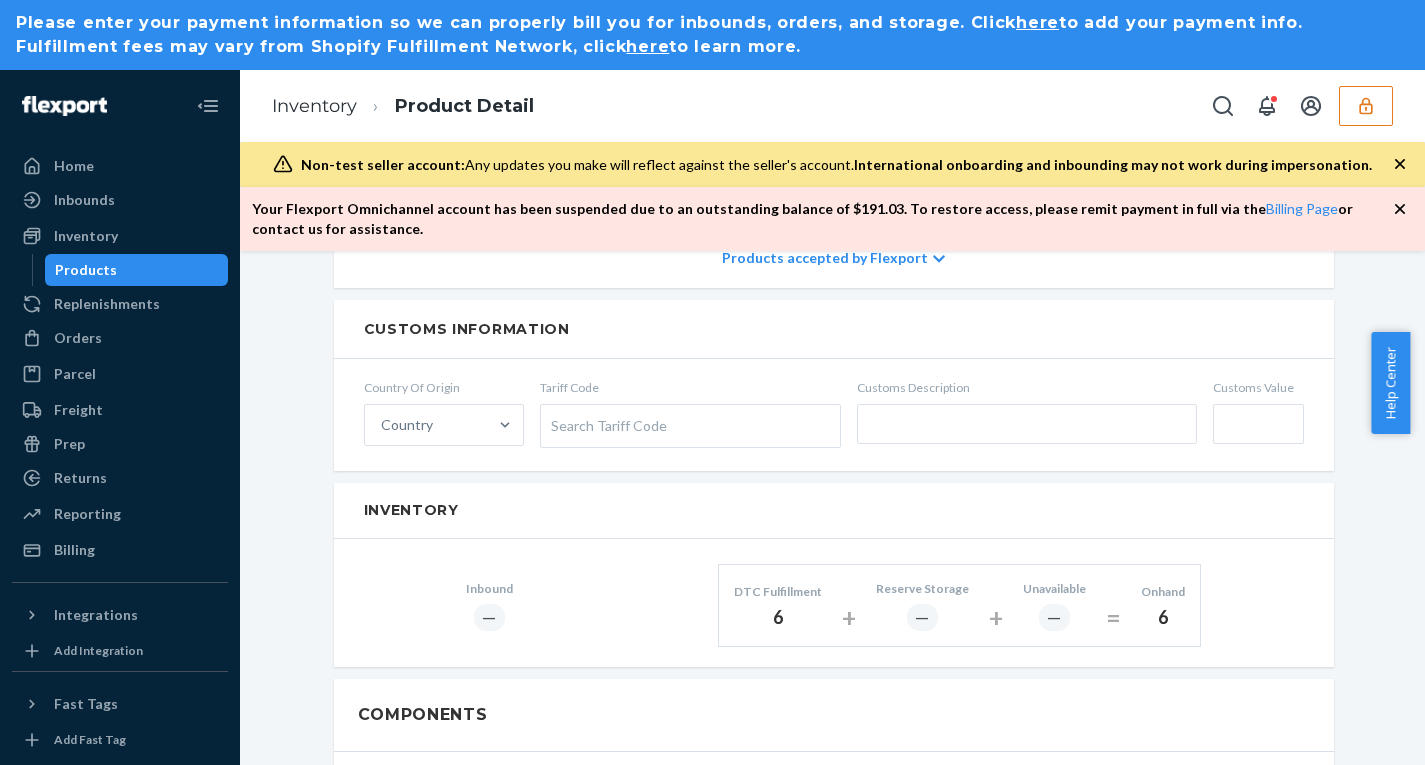 click on "Products" at bounding box center [137, 270] 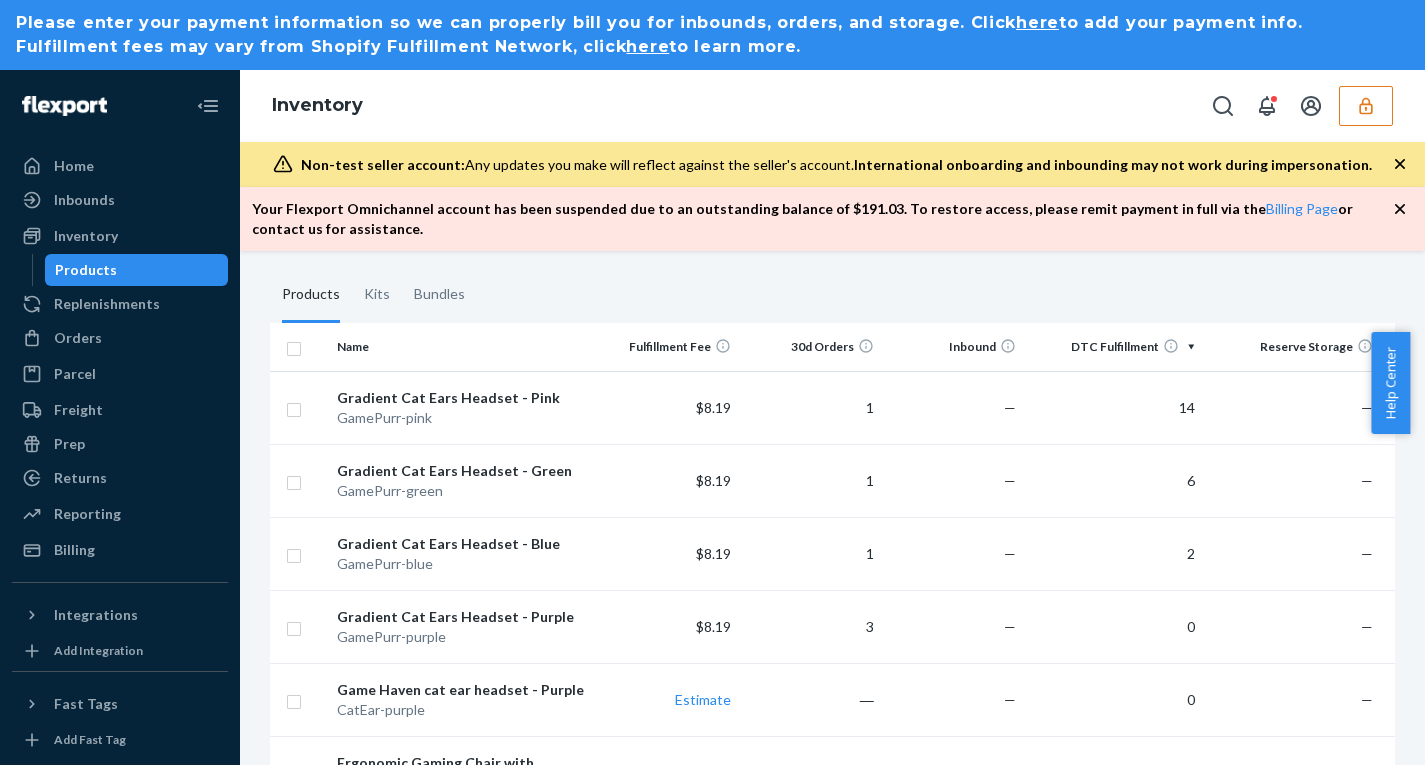 scroll, scrollTop: 245, scrollLeft: 0, axis: vertical 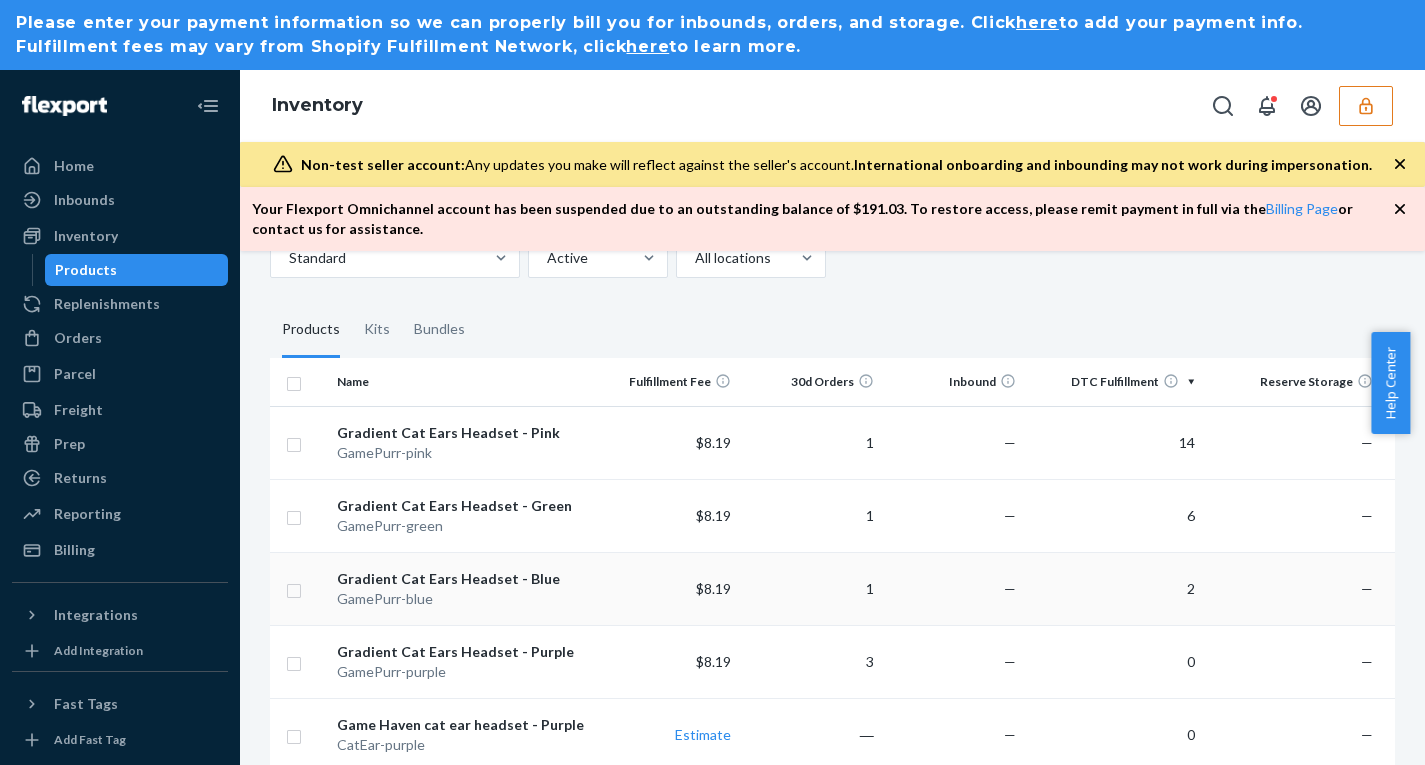 click on "GamePurr-blue" at bounding box center [462, 599] 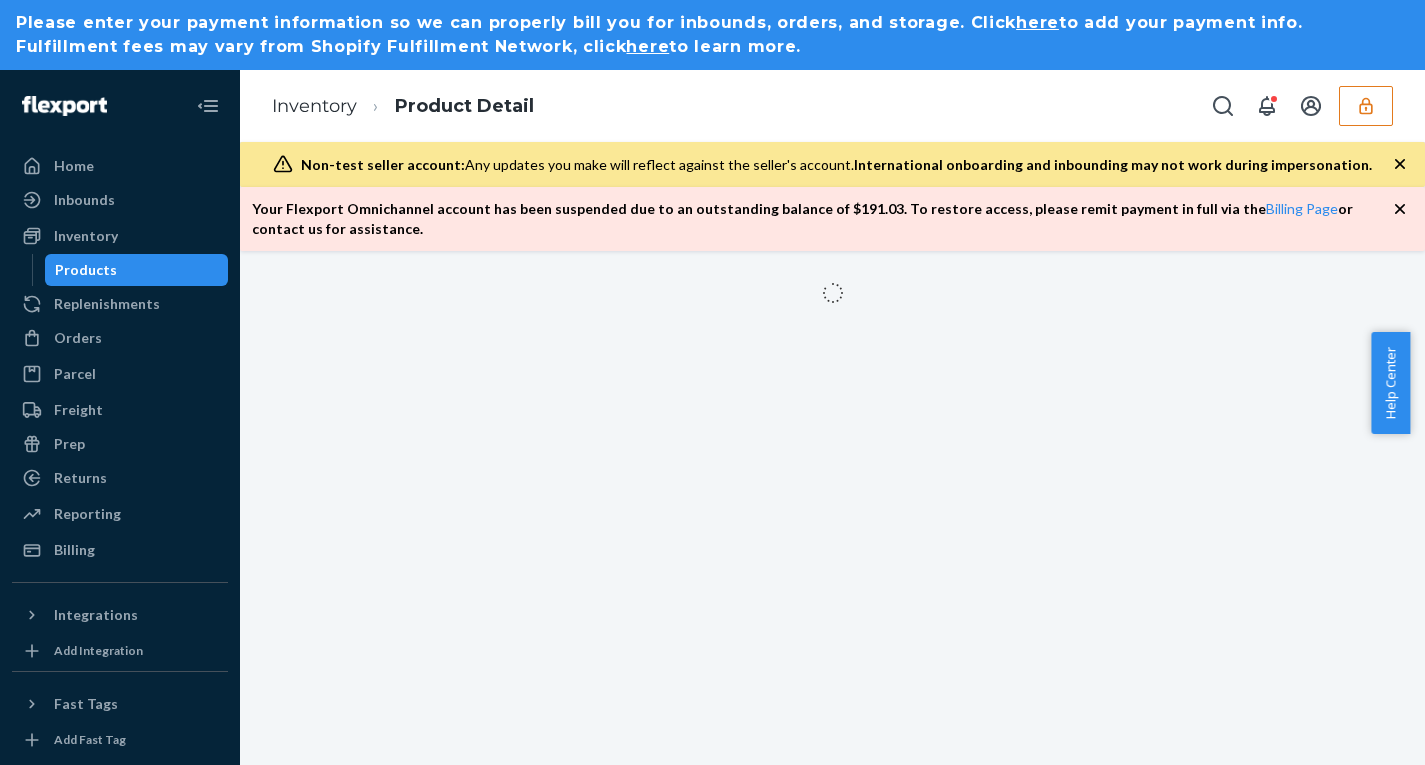 scroll, scrollTop: 0, scrollLeft: 0, axis: both 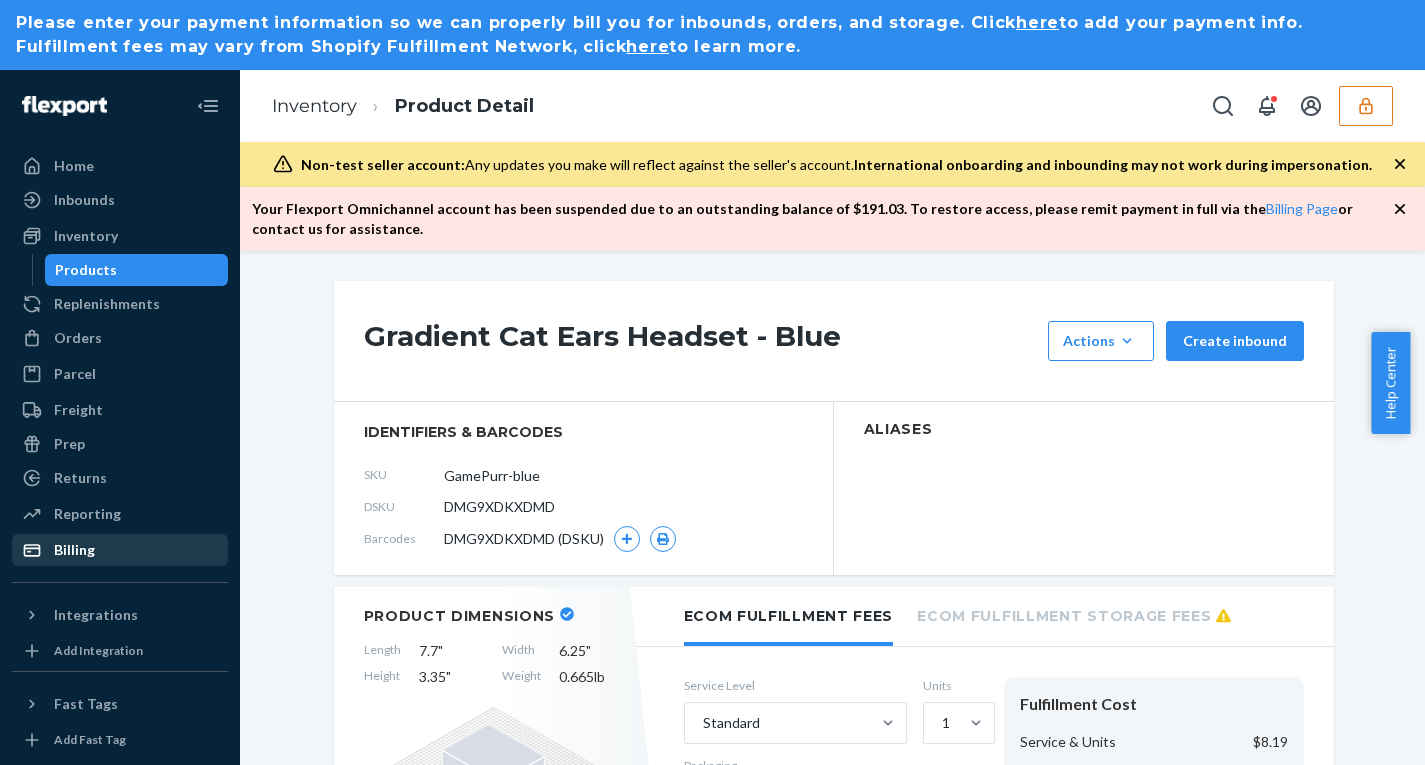 click on "Billing" at bounding box center [74, 550] 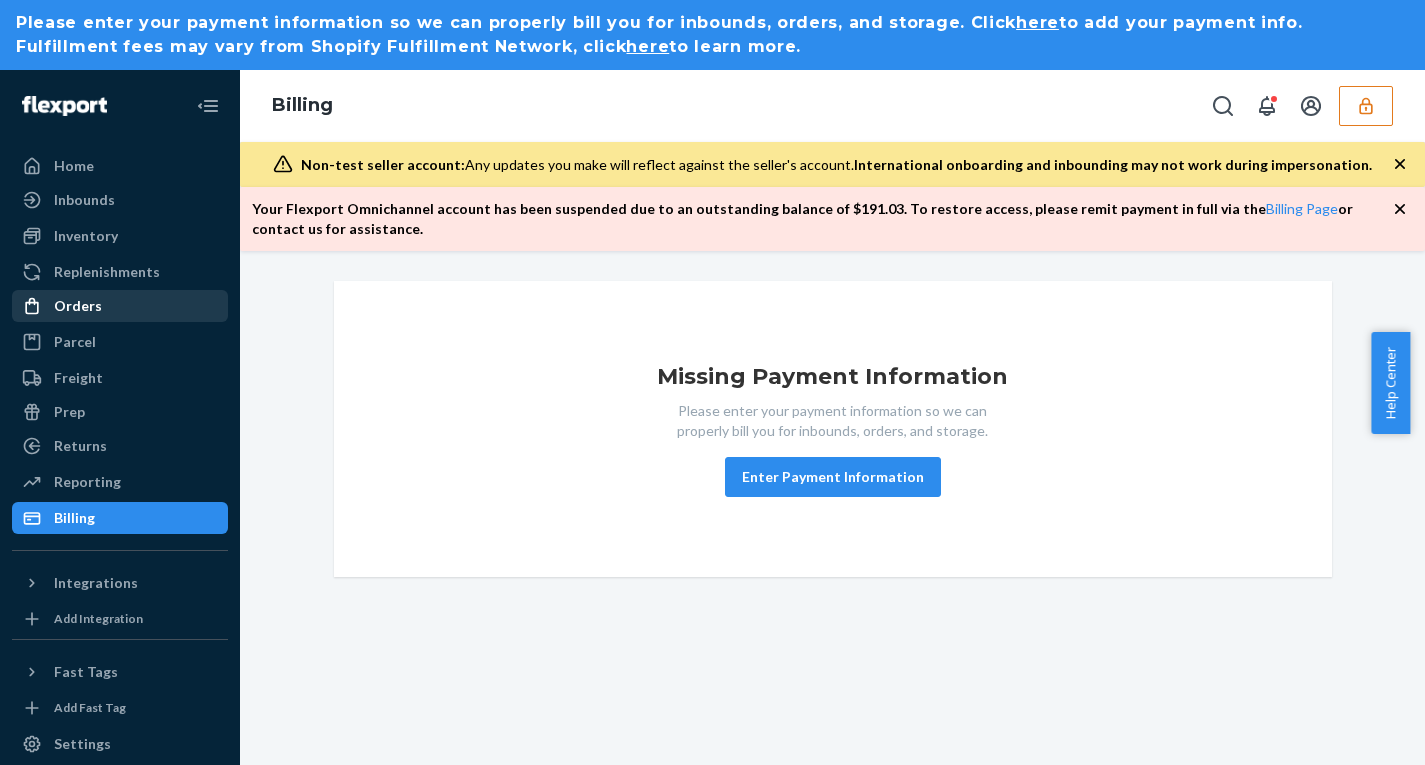 click on "Orders" at bounding box center [120, 306] 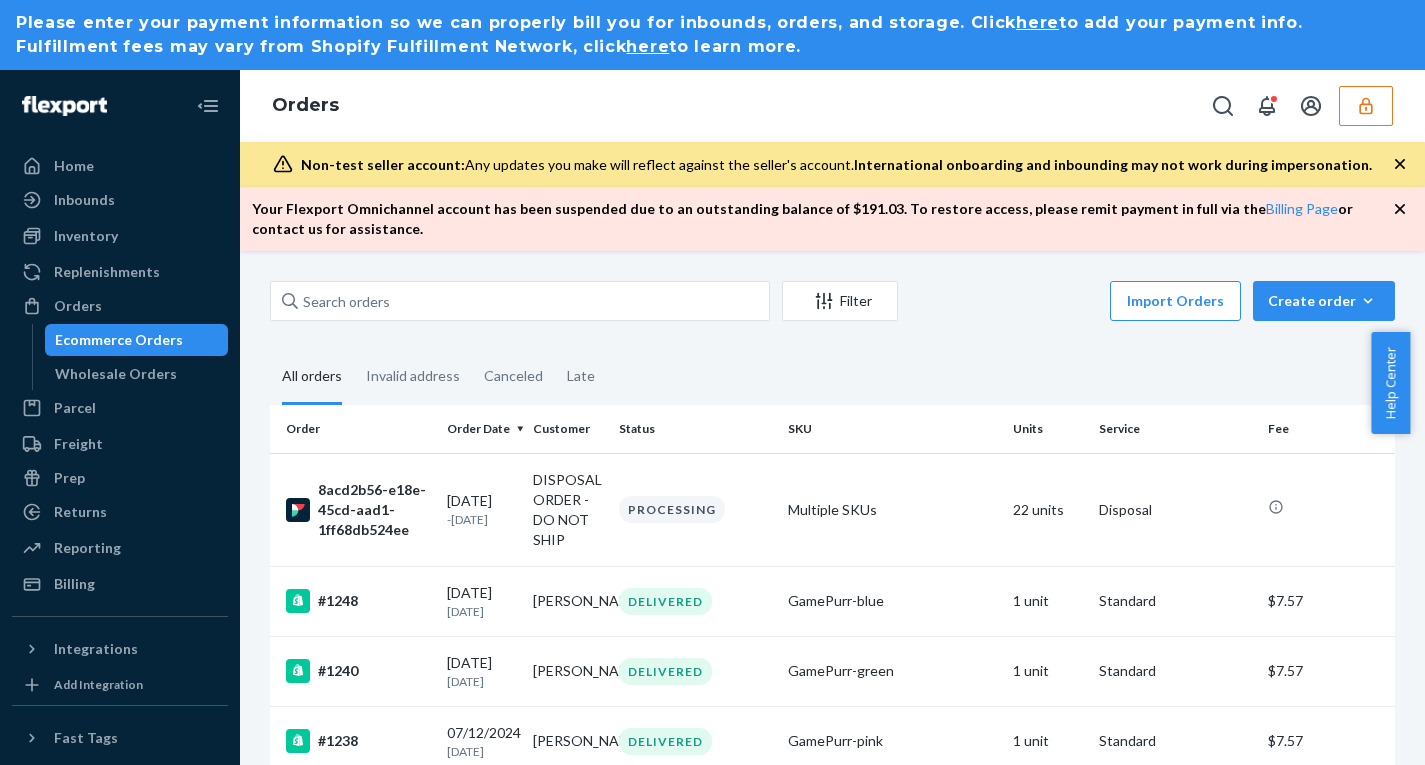 drag, startPoint x: 980, startPoint y: 206, endPoint x: 1220, endPoint y: 229, distance: 241.09956 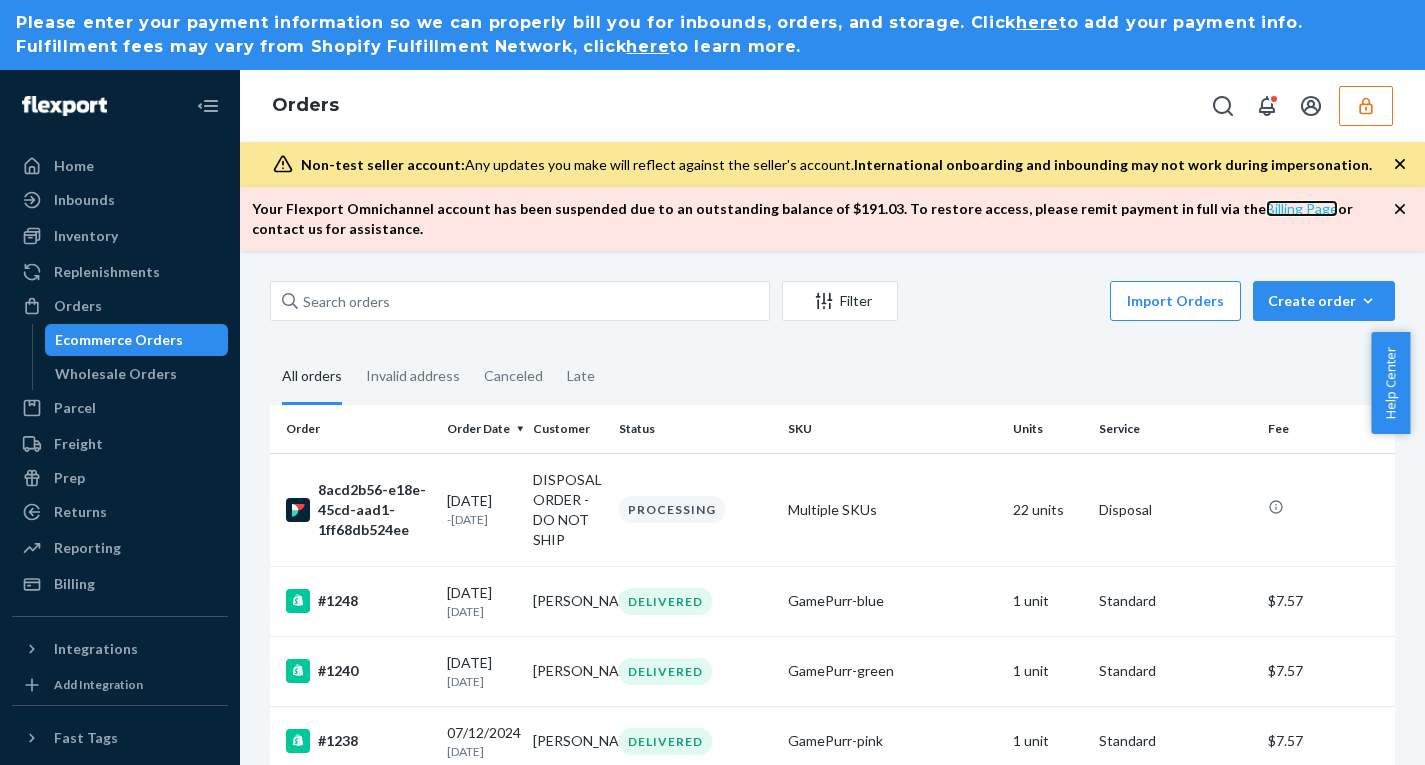 click on "Billing Page" at bounding box center [1302, 208] 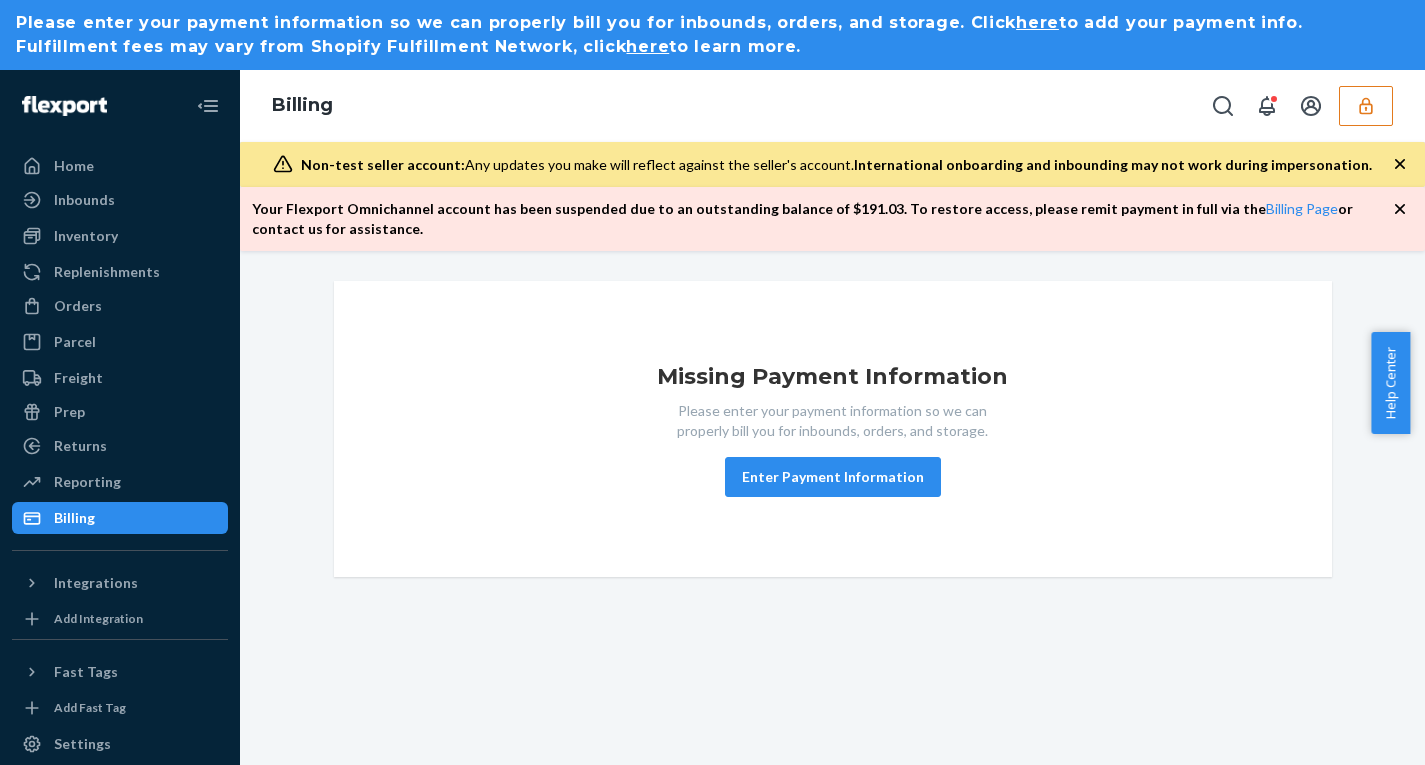 click 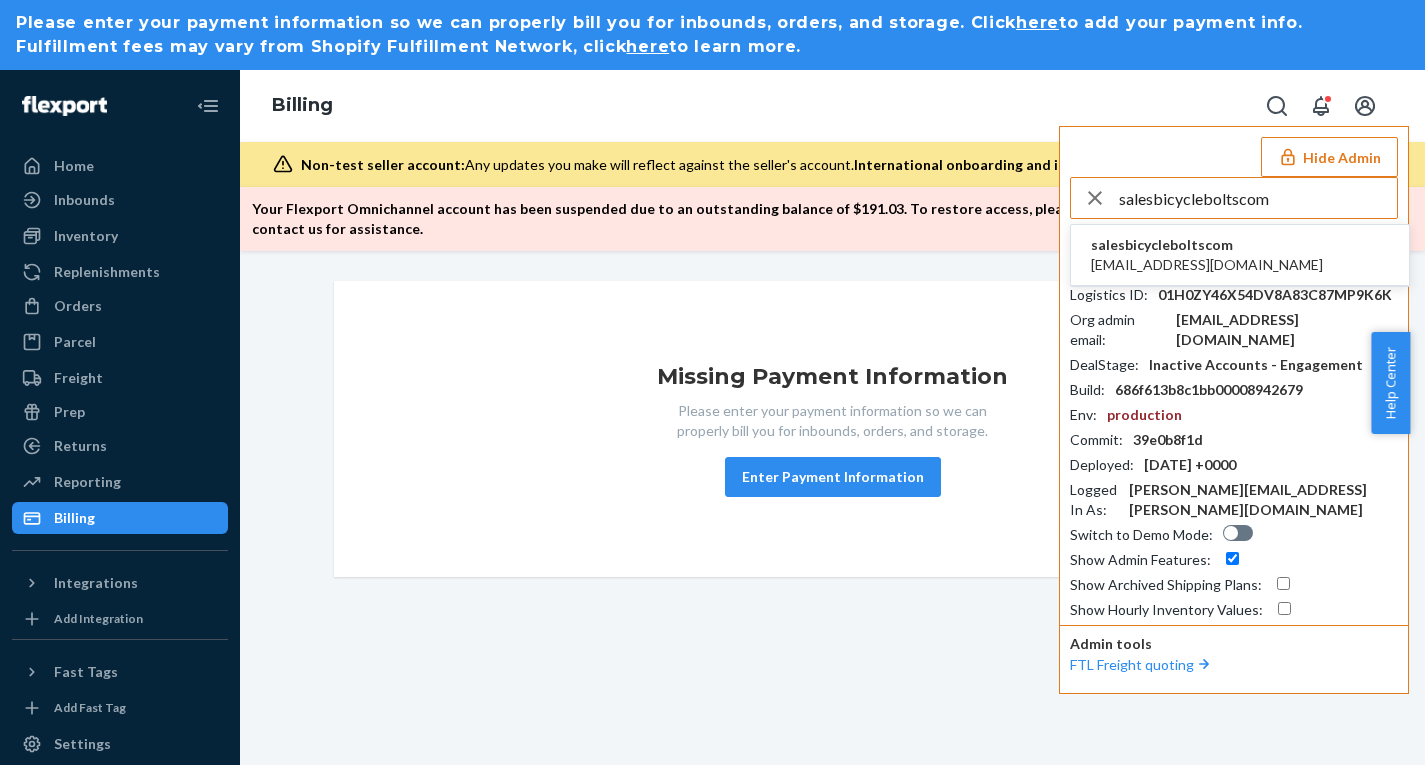 type on "salesbicycleboltscom" 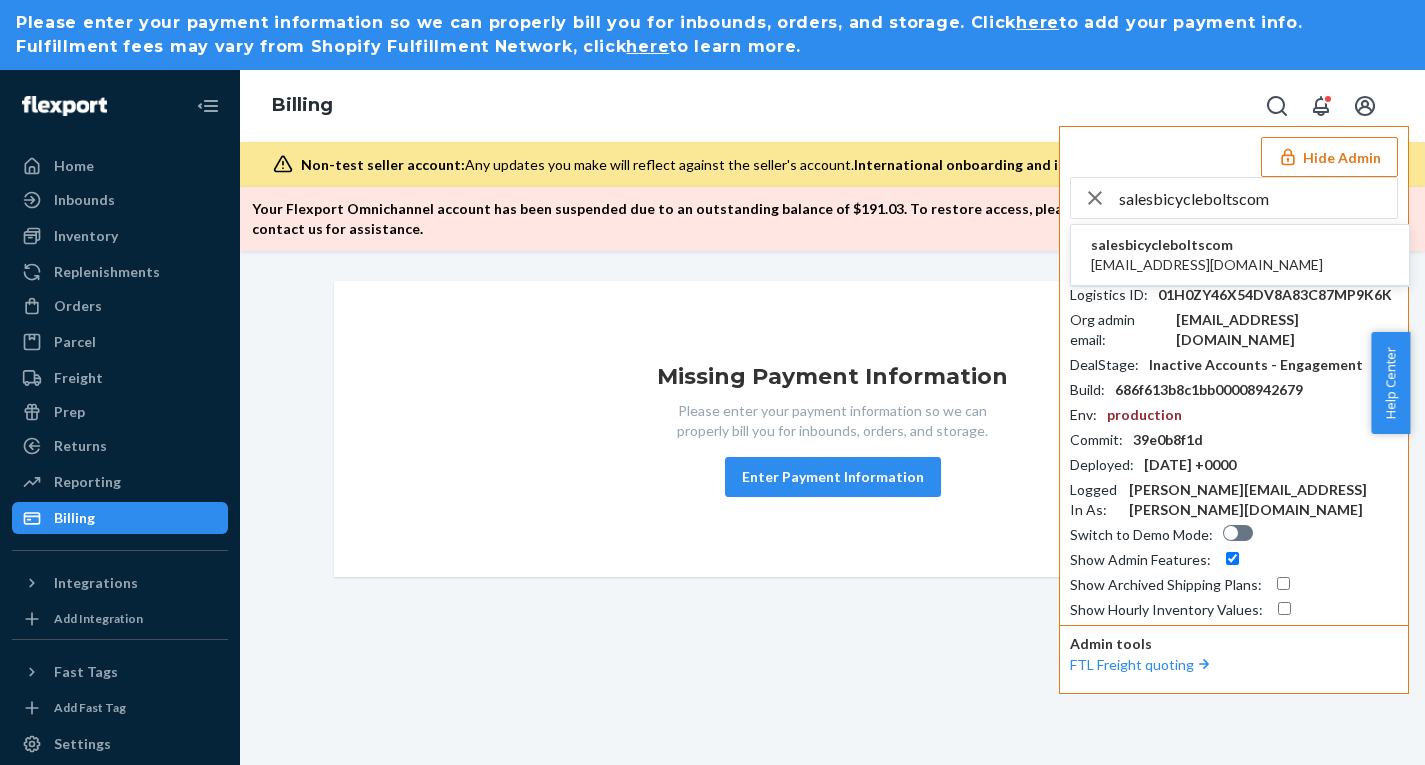 click on "salesbicycleboltscom" at bounding box center [1207, 245] 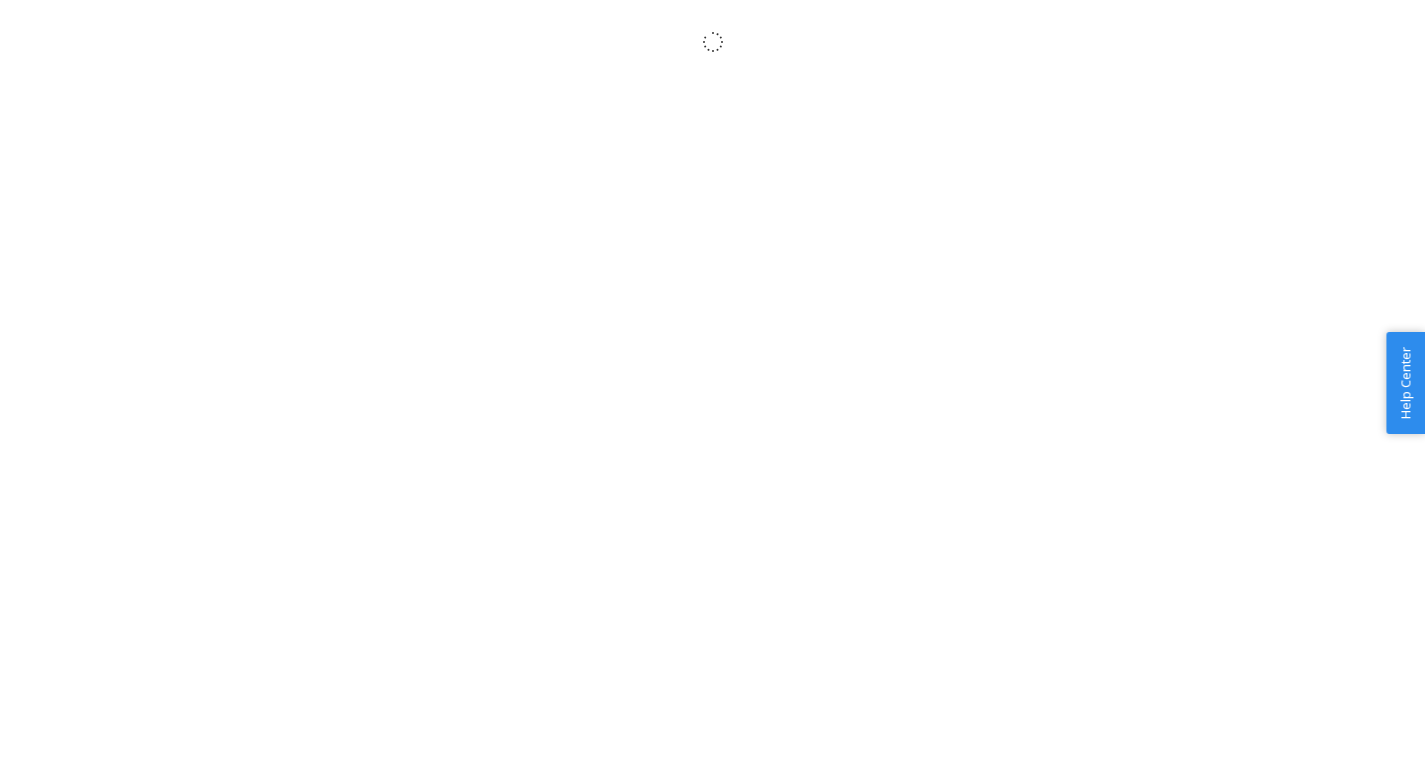 scroll, scrollTop: 0, scrollLeft: 0, axis: both 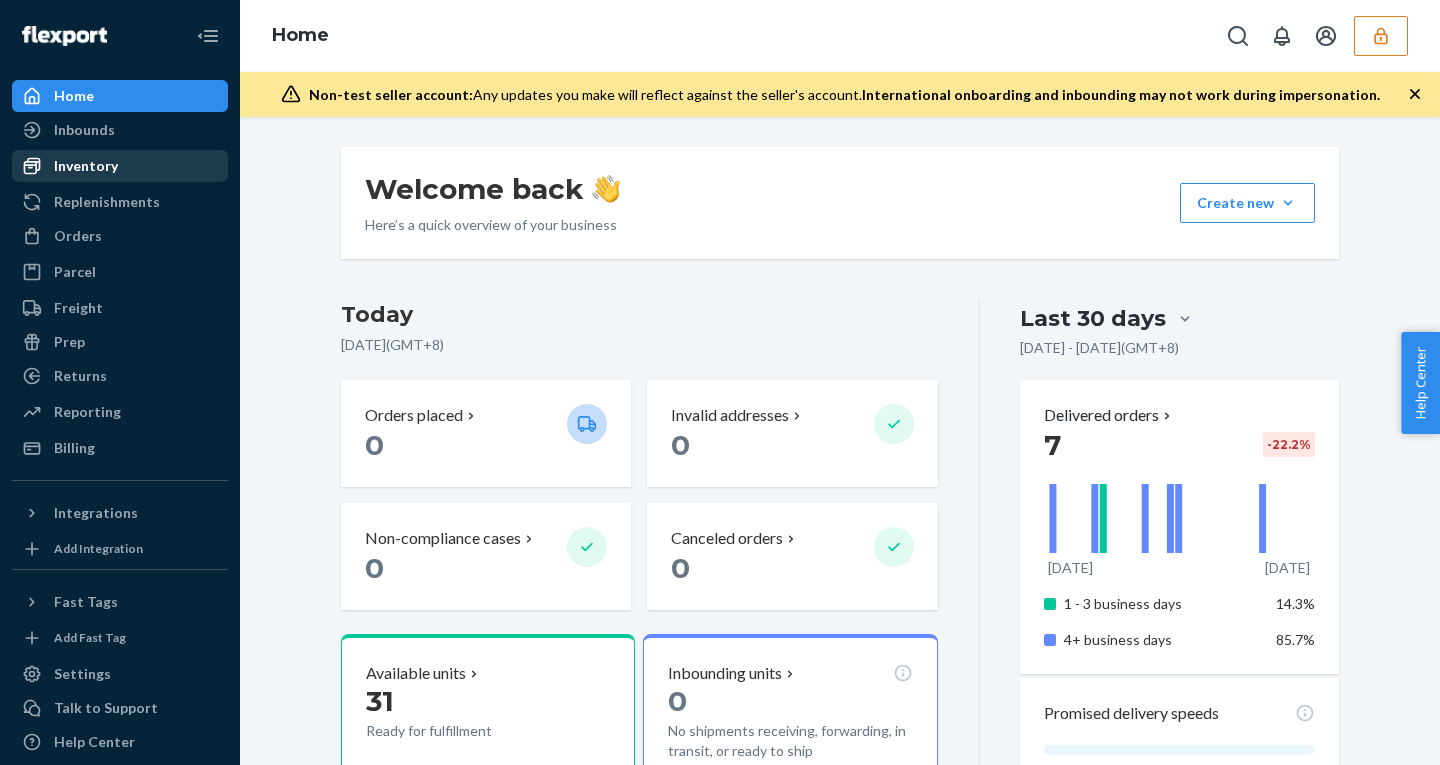 click on "Inventory" at bounding box center [120, 166] 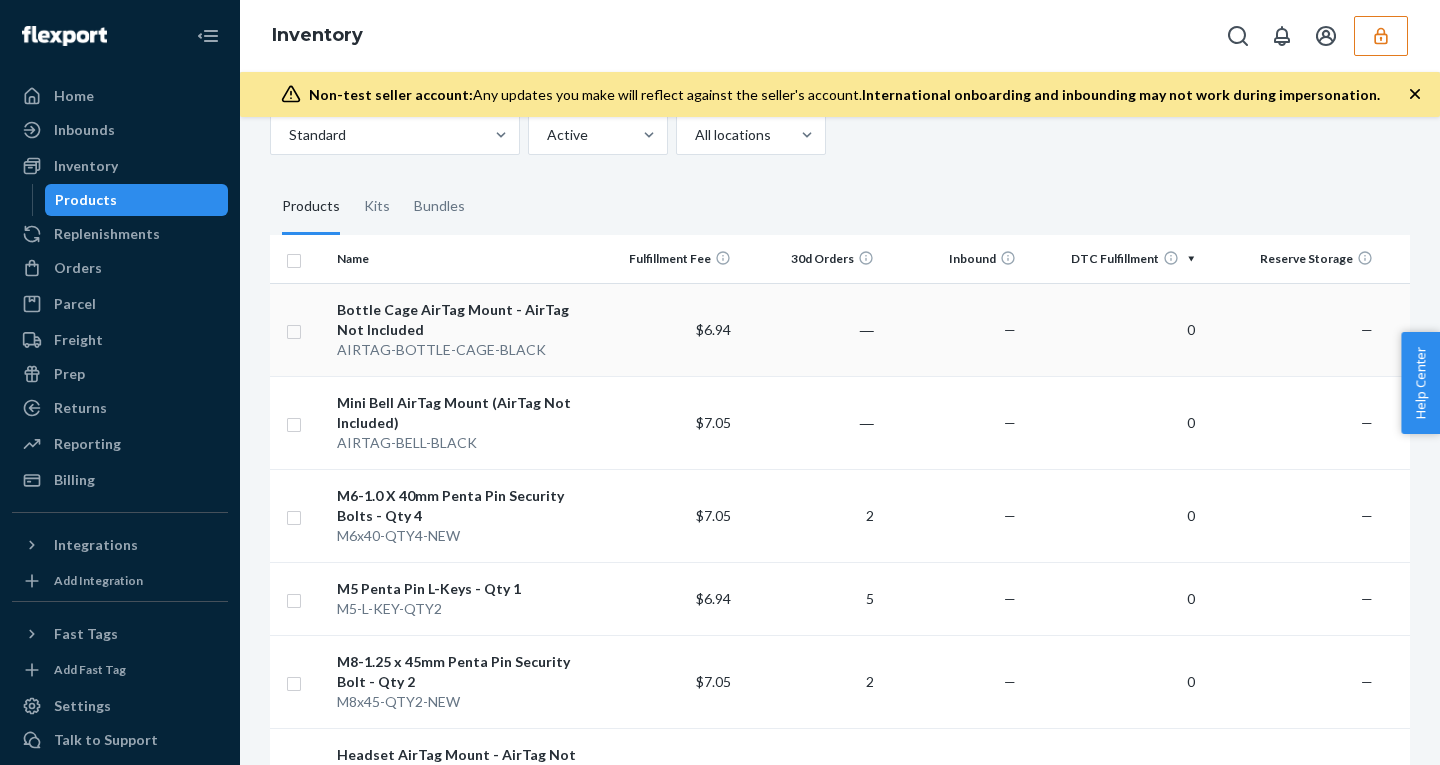 scroll, scrollTop: 116, scrollLeft: 0, axis: vertical 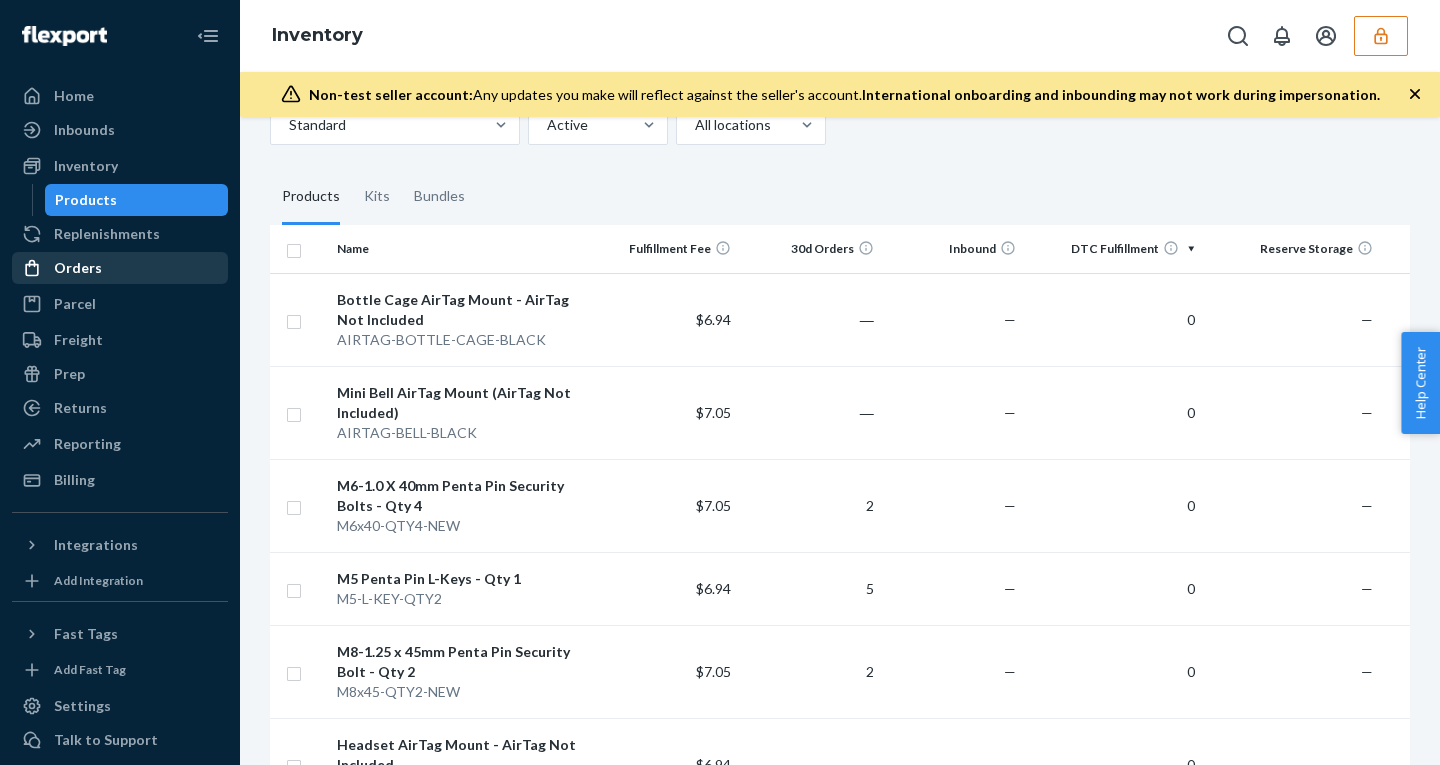 click on "Orders" at bounding box center (78, 268) 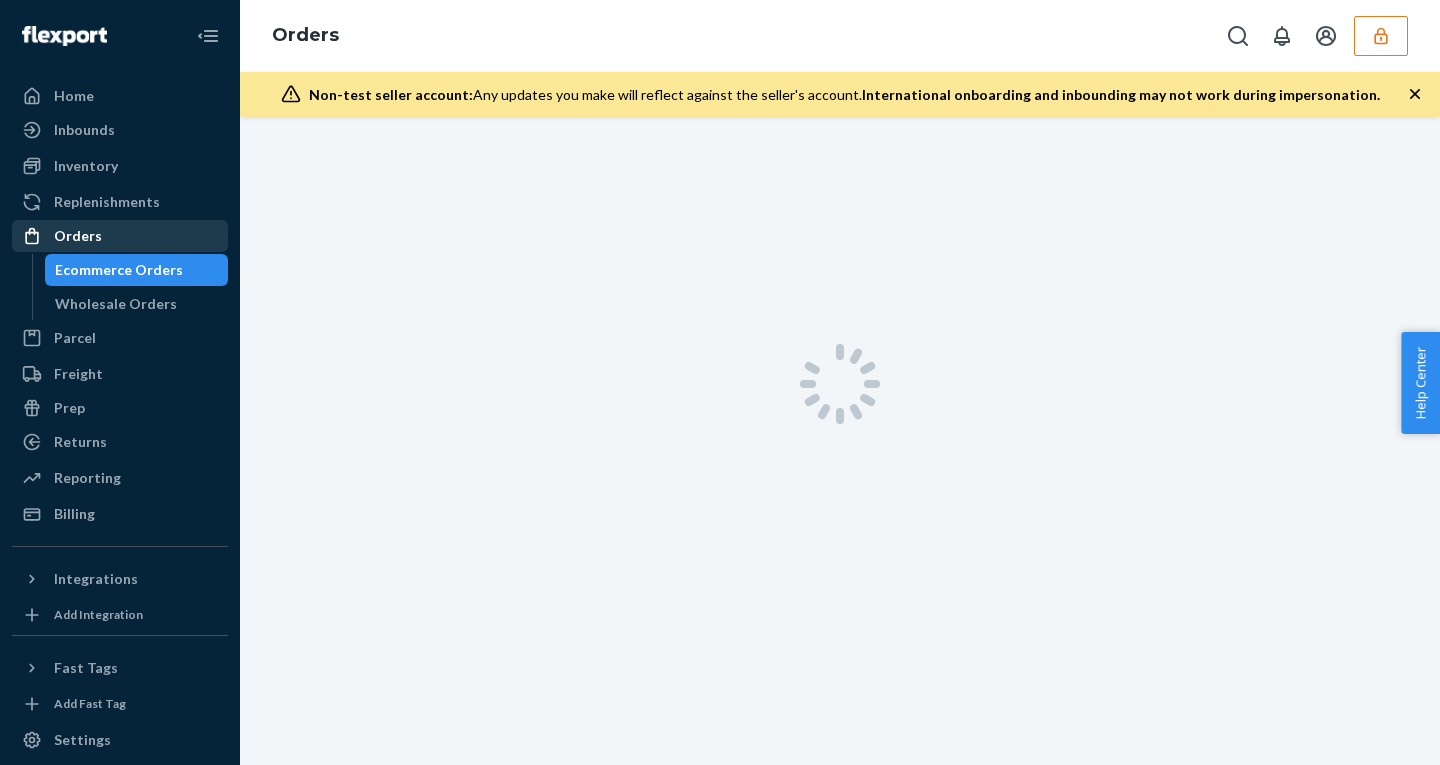 scroll, scrollTop: 0, scrollLeft: 0, axis: both 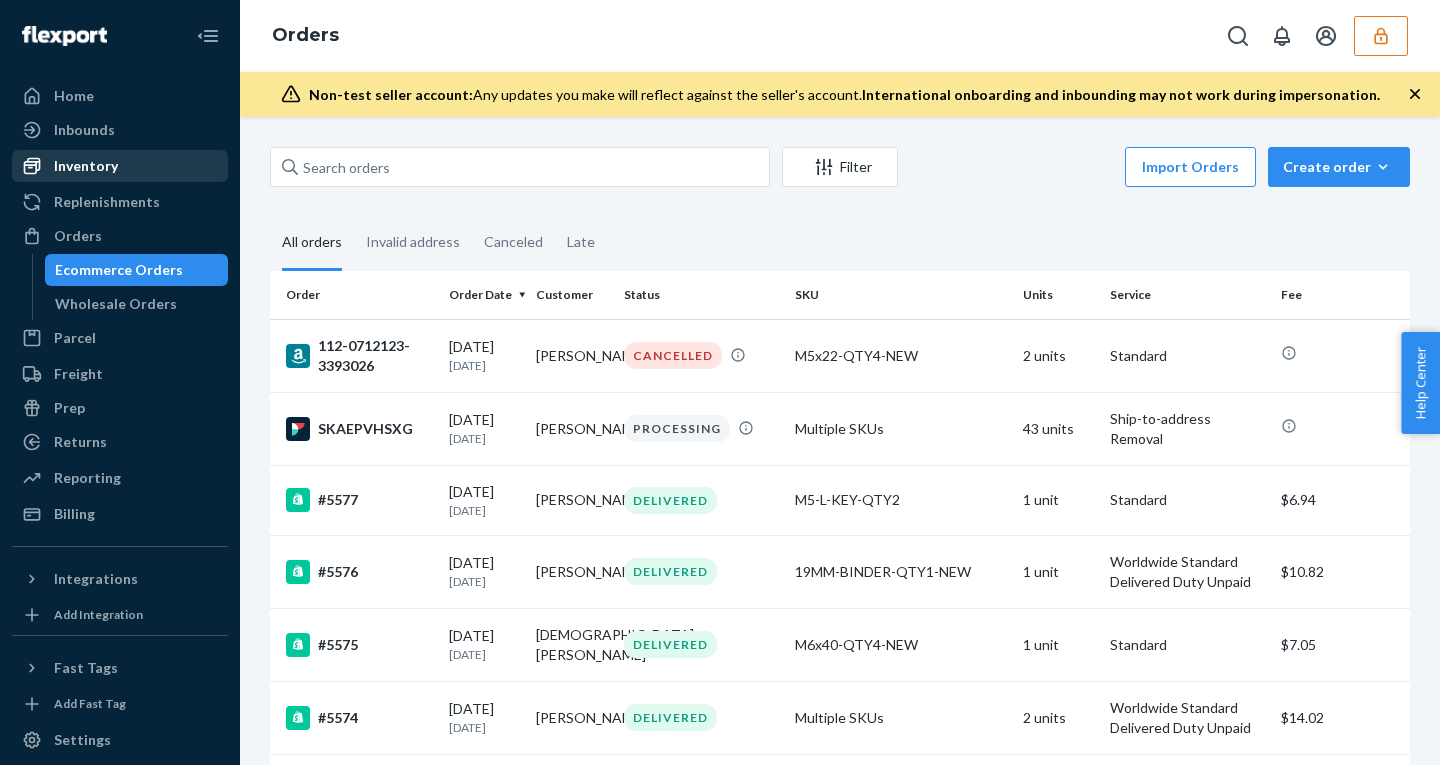 click on "Inventory" at bounding box center (86, 166) 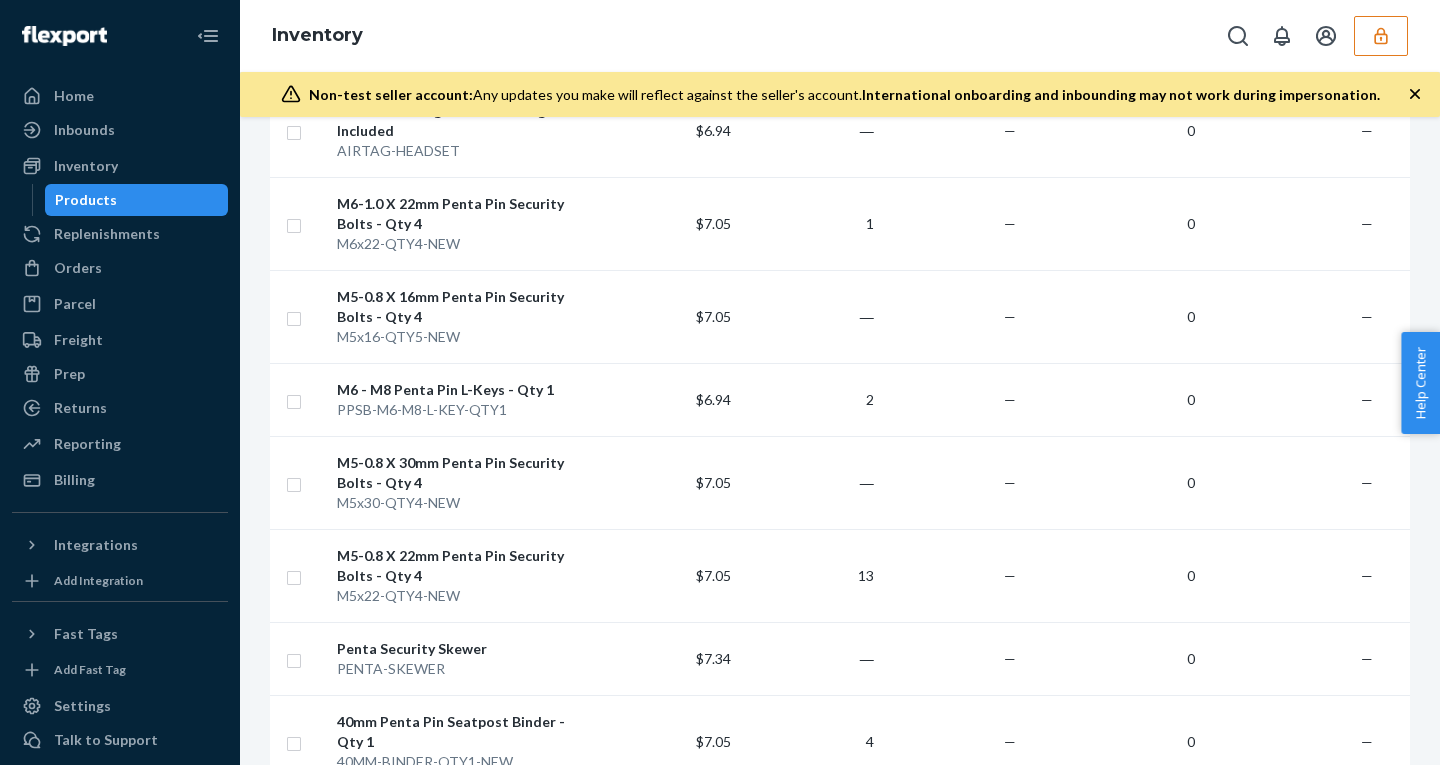 scroll, scrollTop: 0, scrollLeft: 0, axis: both 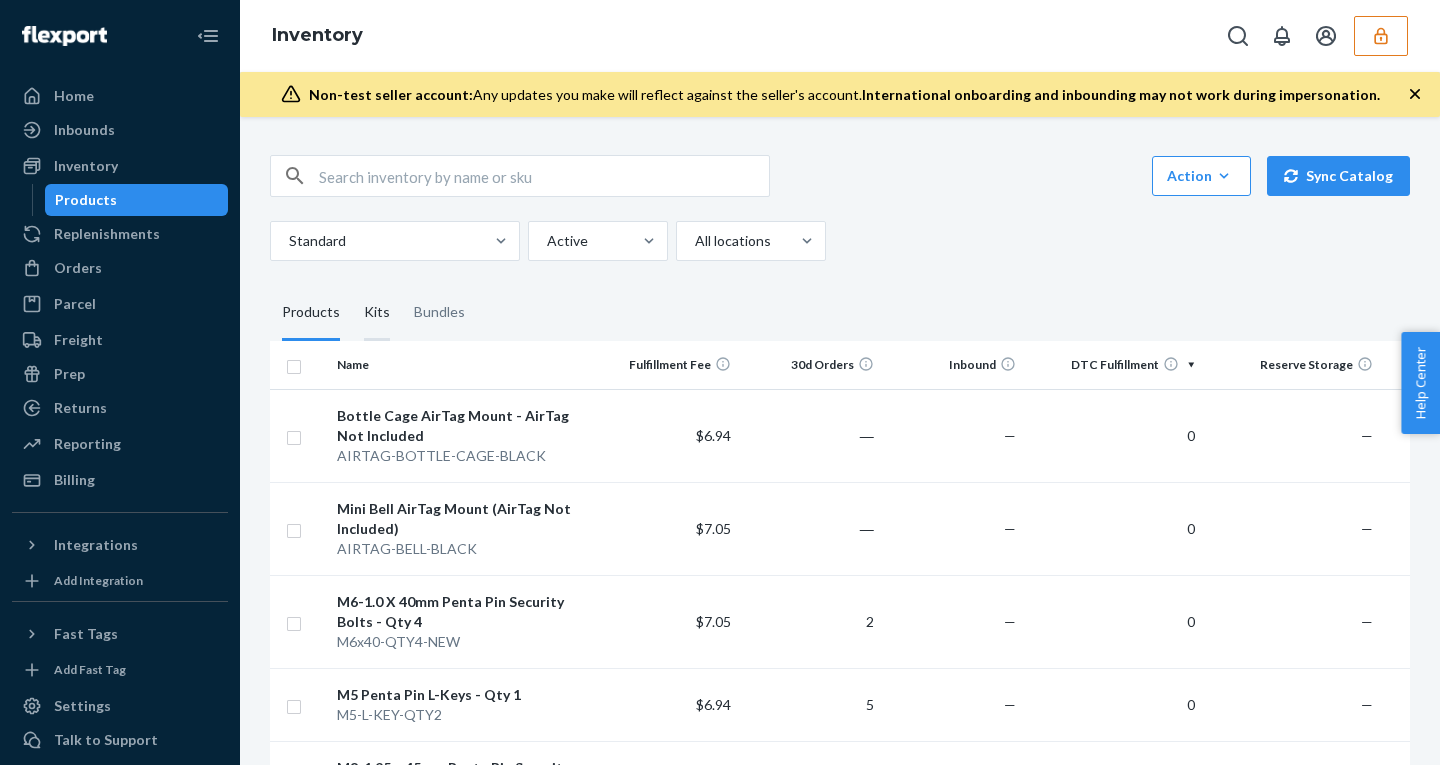 click on "Kits" at bounding box center [377, 313] 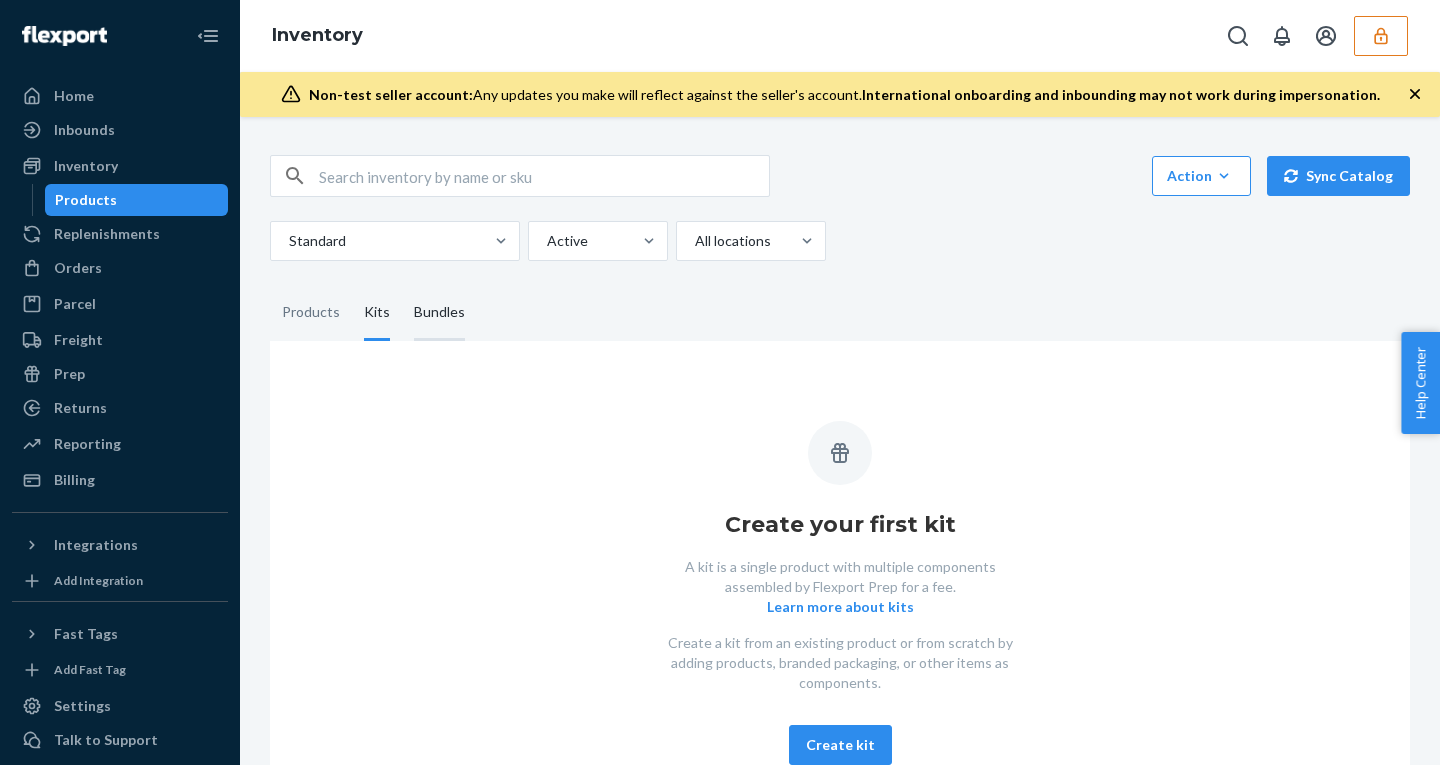 click on "Bundles" at bounding box center (439, 313) 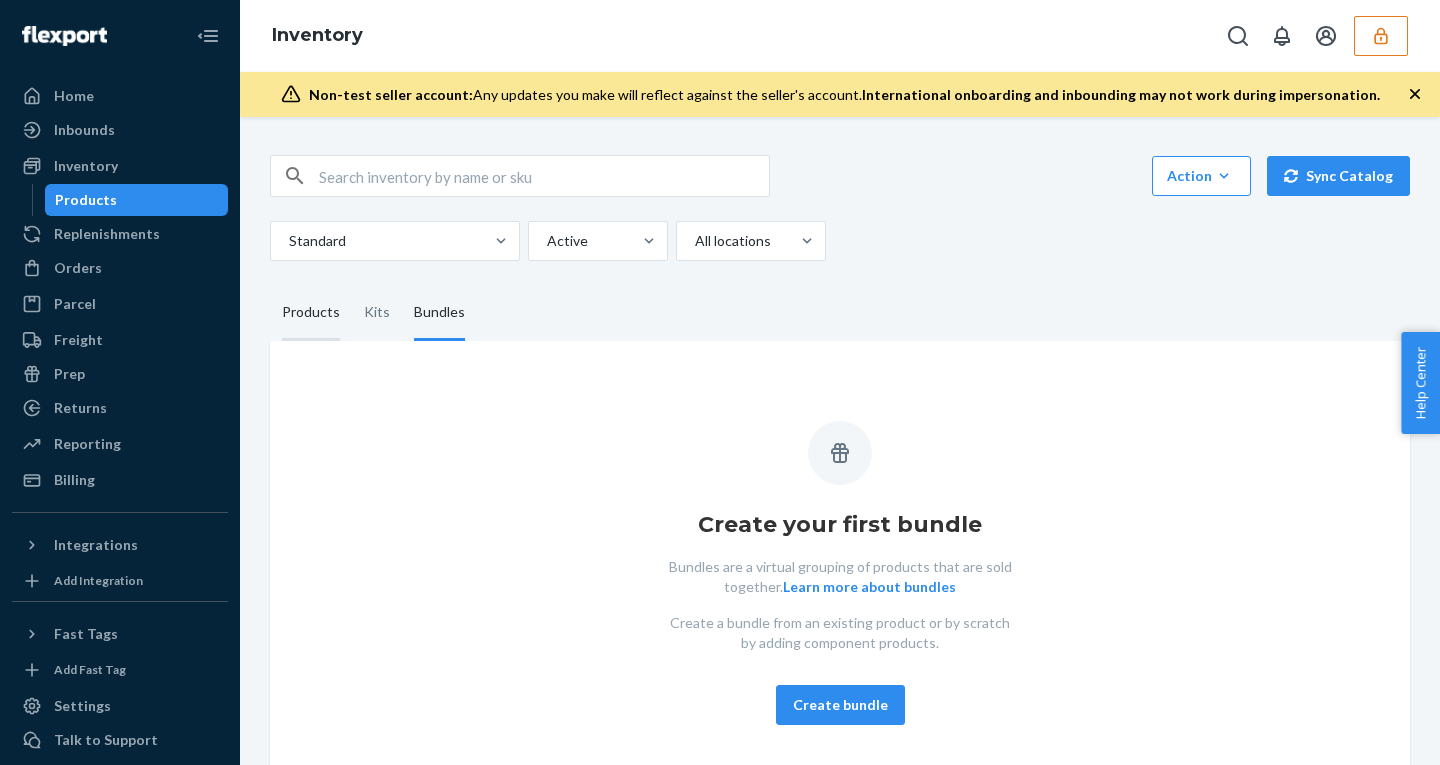 click on "Products" at bounding box center [311, 313] 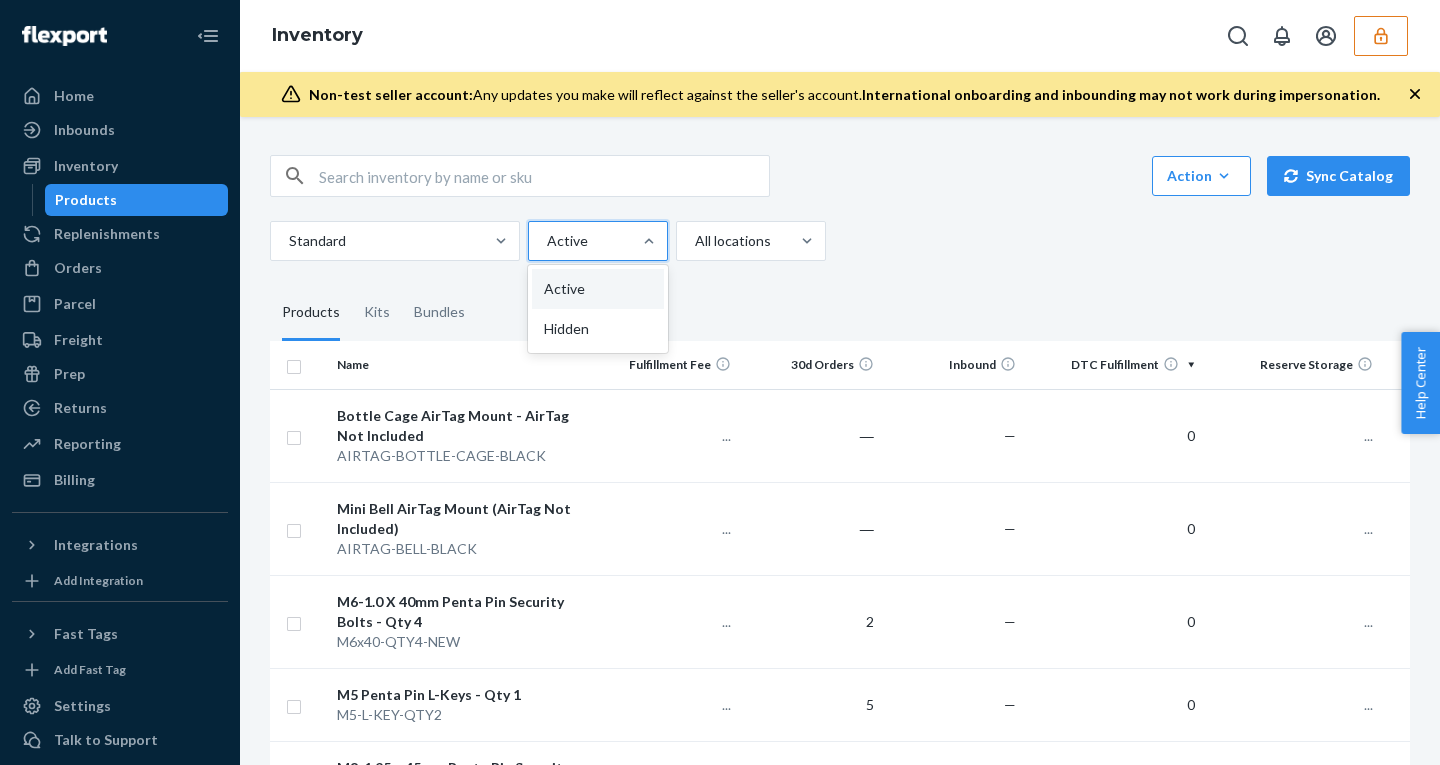 click at bounding box center [596, 241] 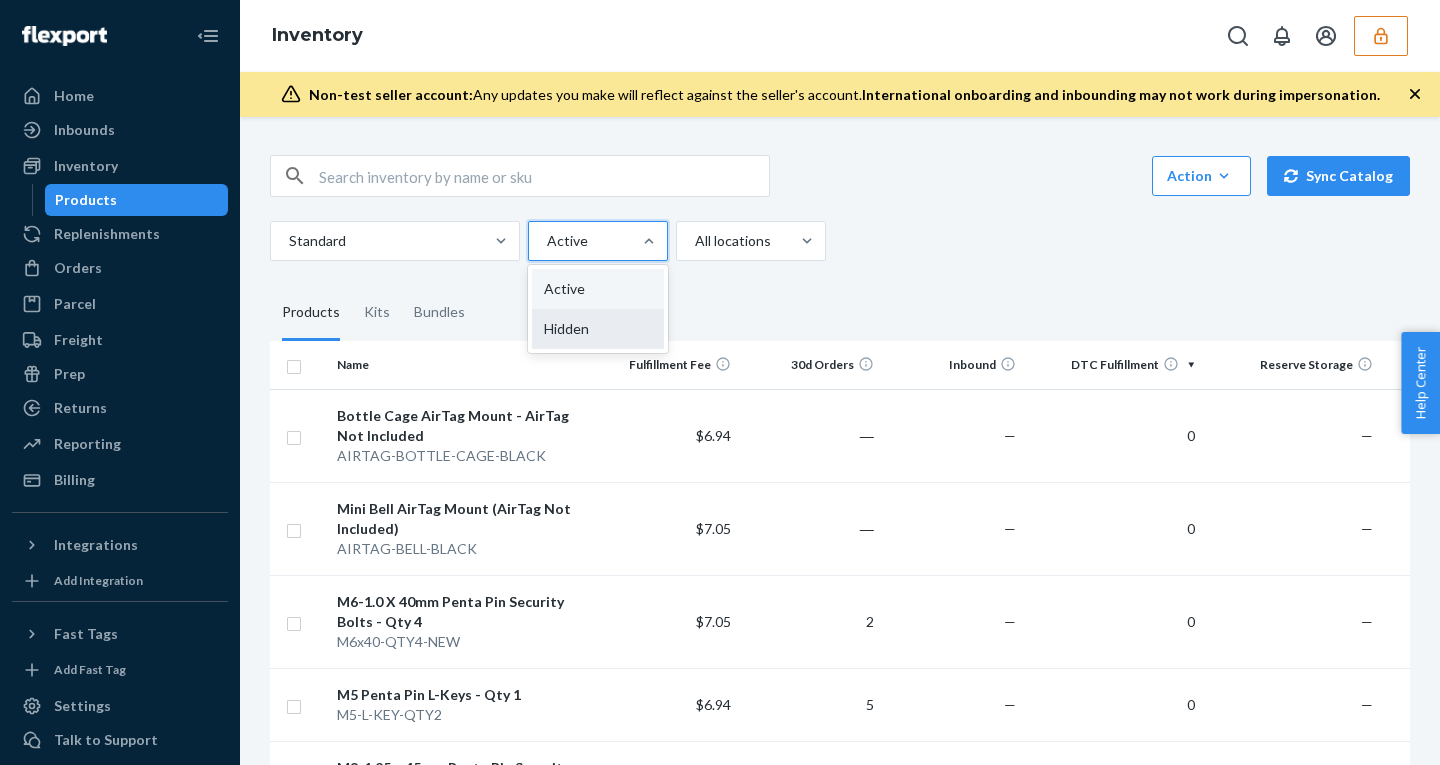 click on "Hidden" at bounding box center (598, 329) 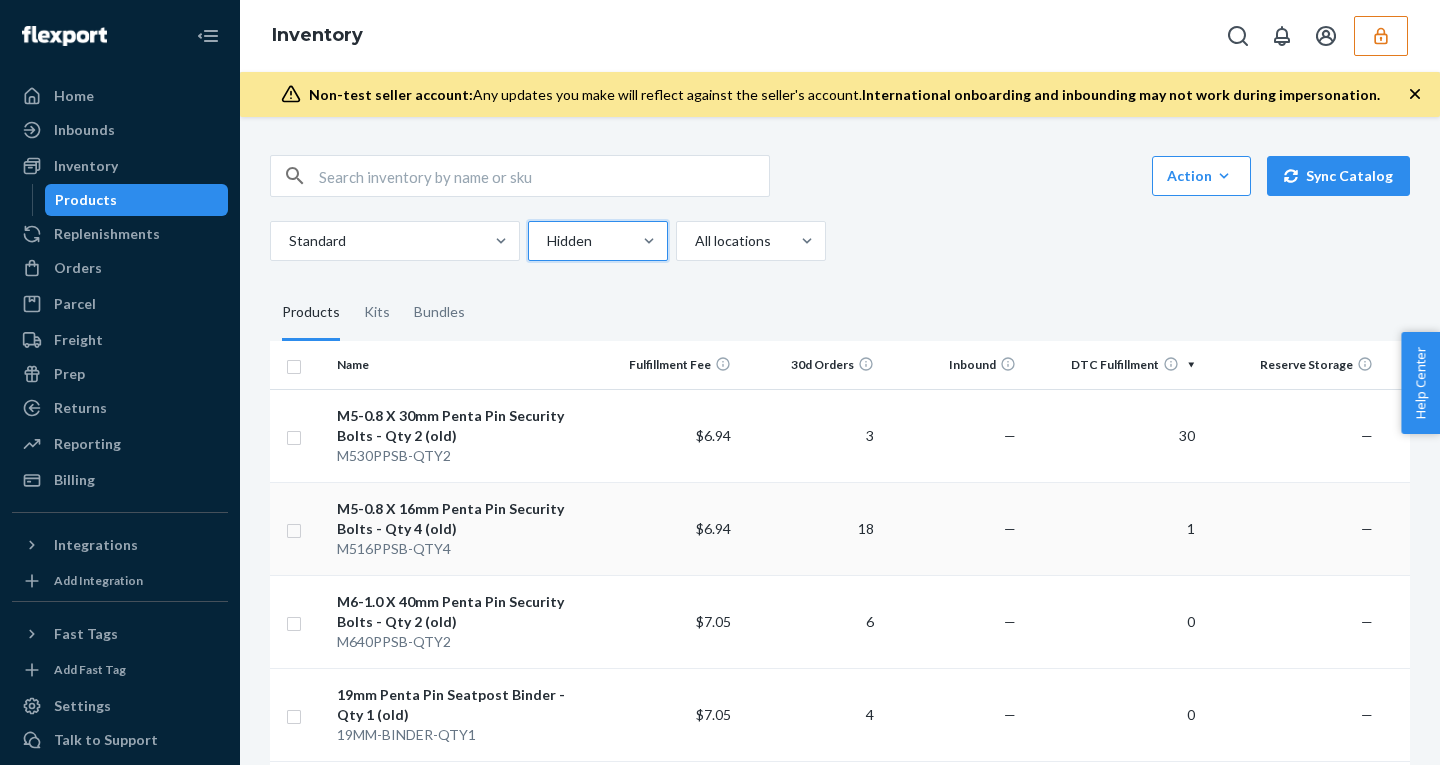 click at bounding box center [294, 528] 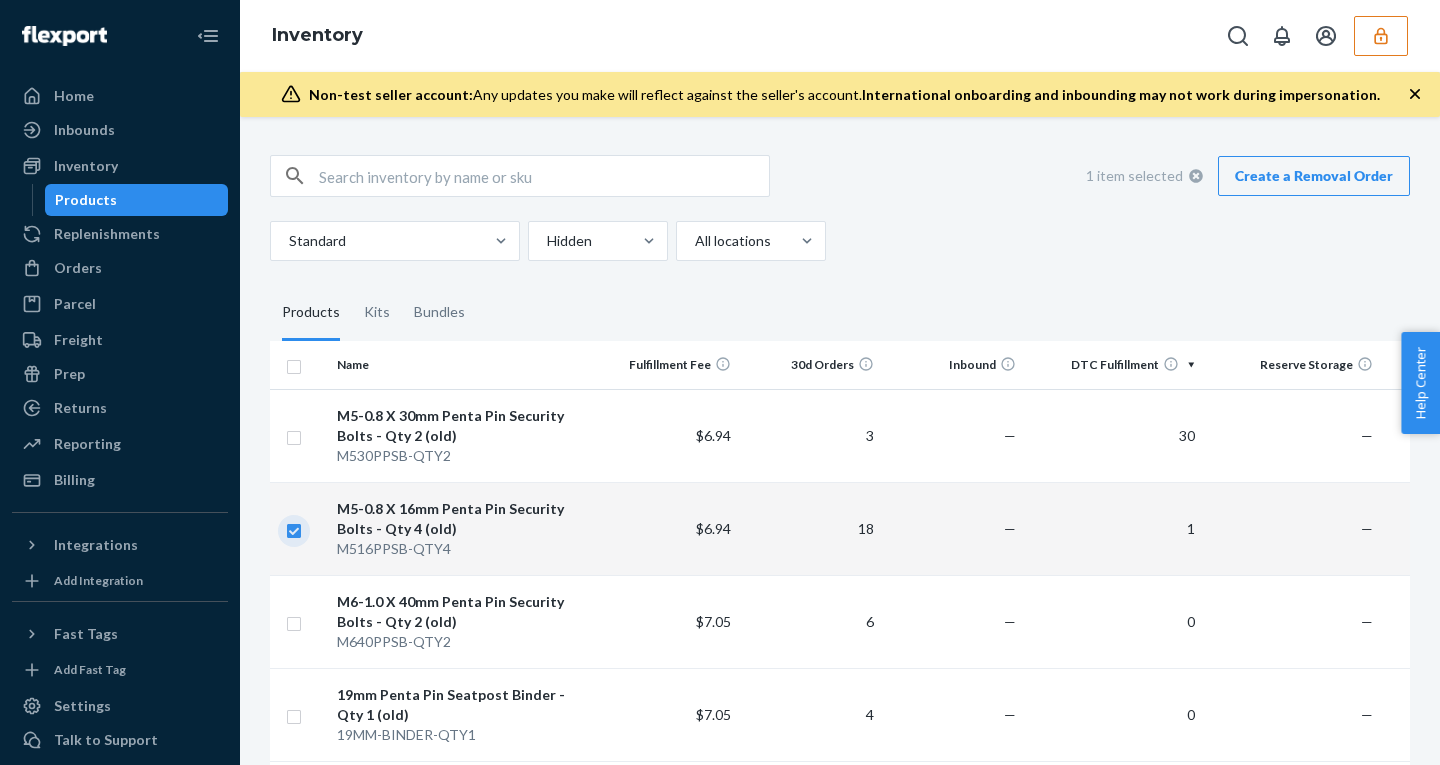 click at bounding box center (294, 528) 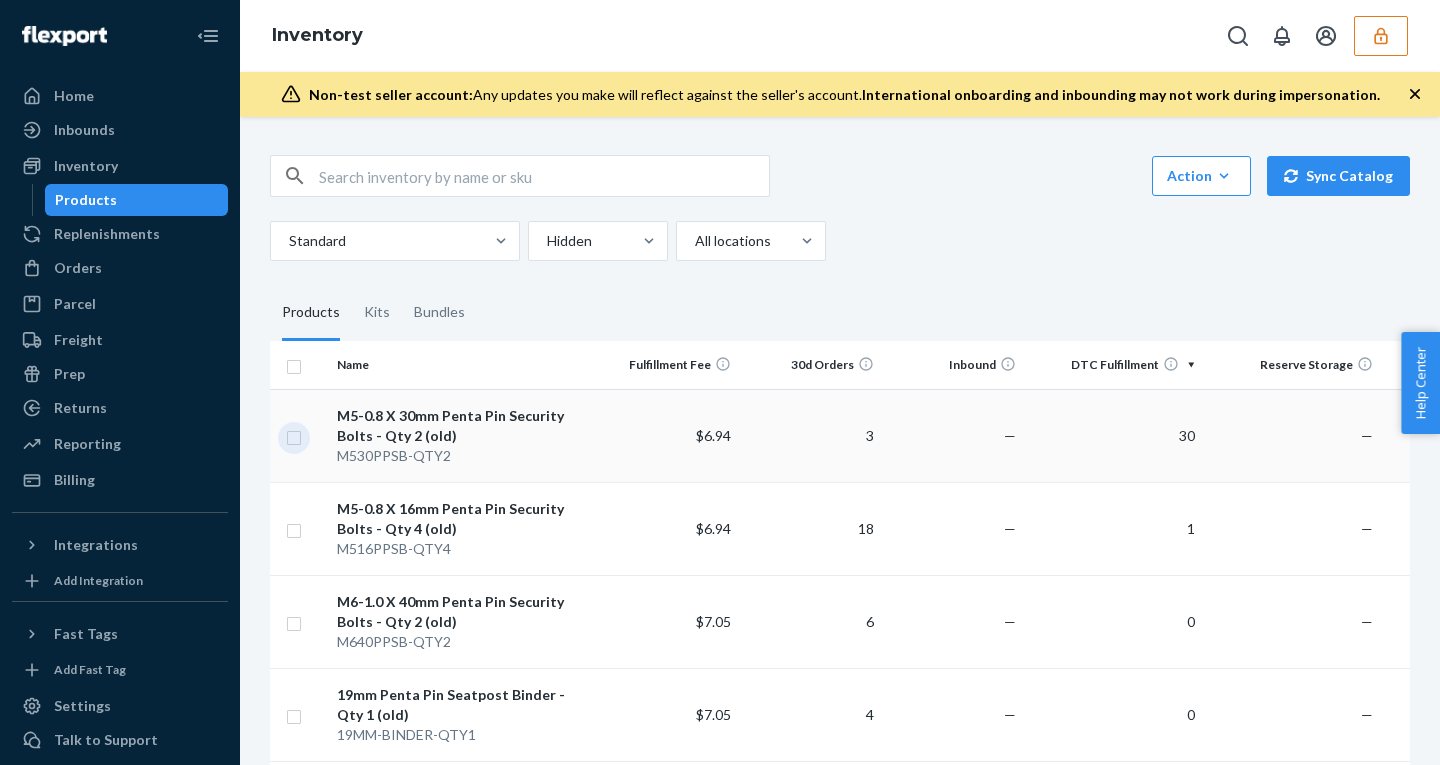 click at bounding box center (294, 435) 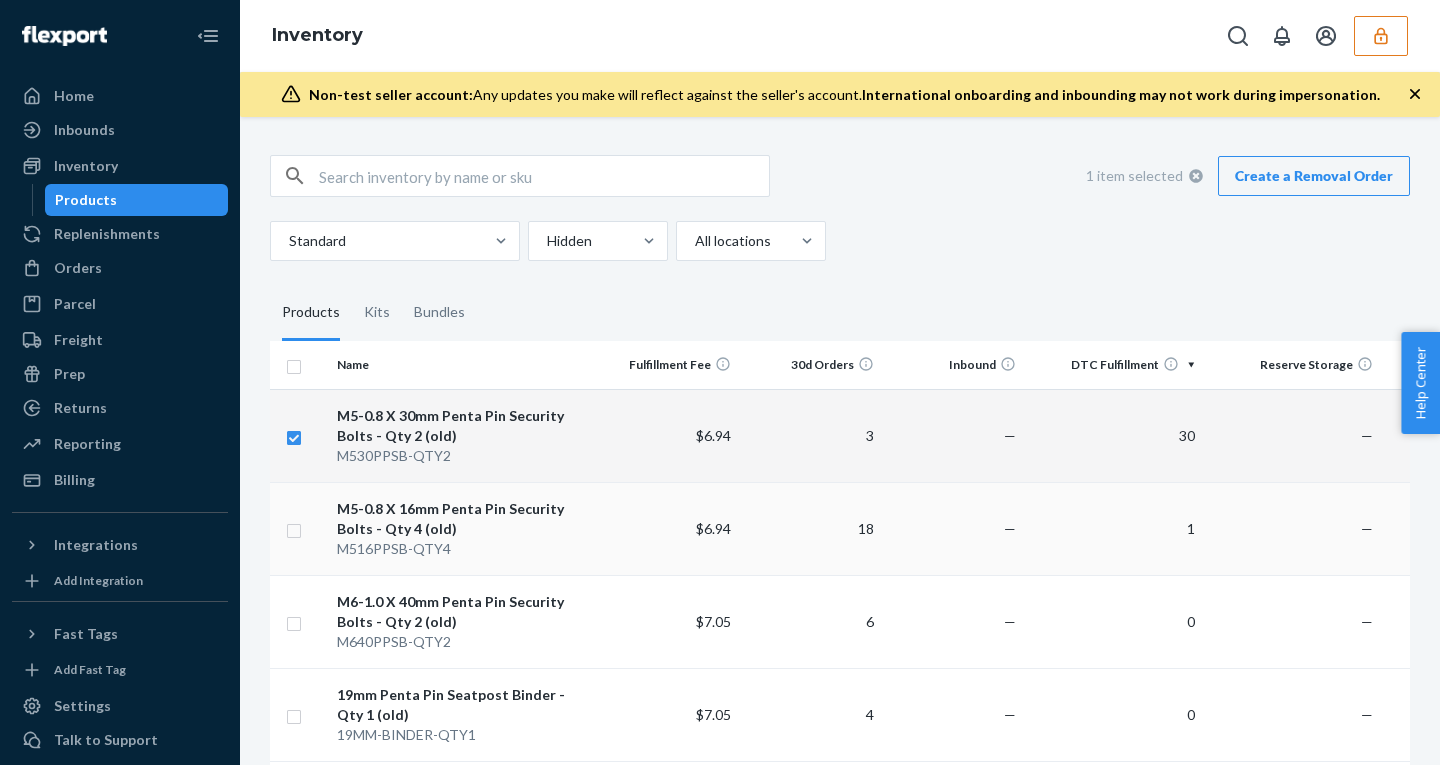 checkbox on "true" 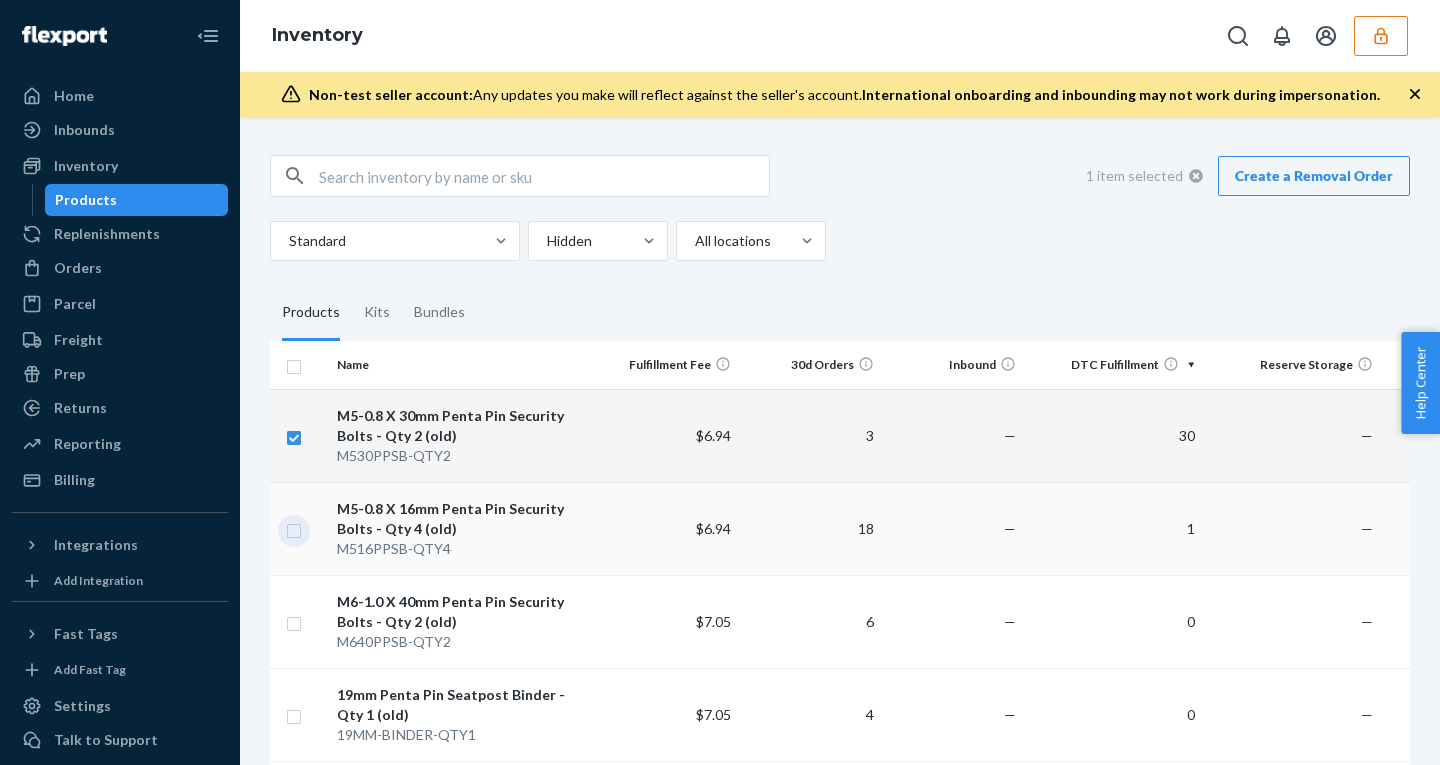 click at bounding box center [294, 528] 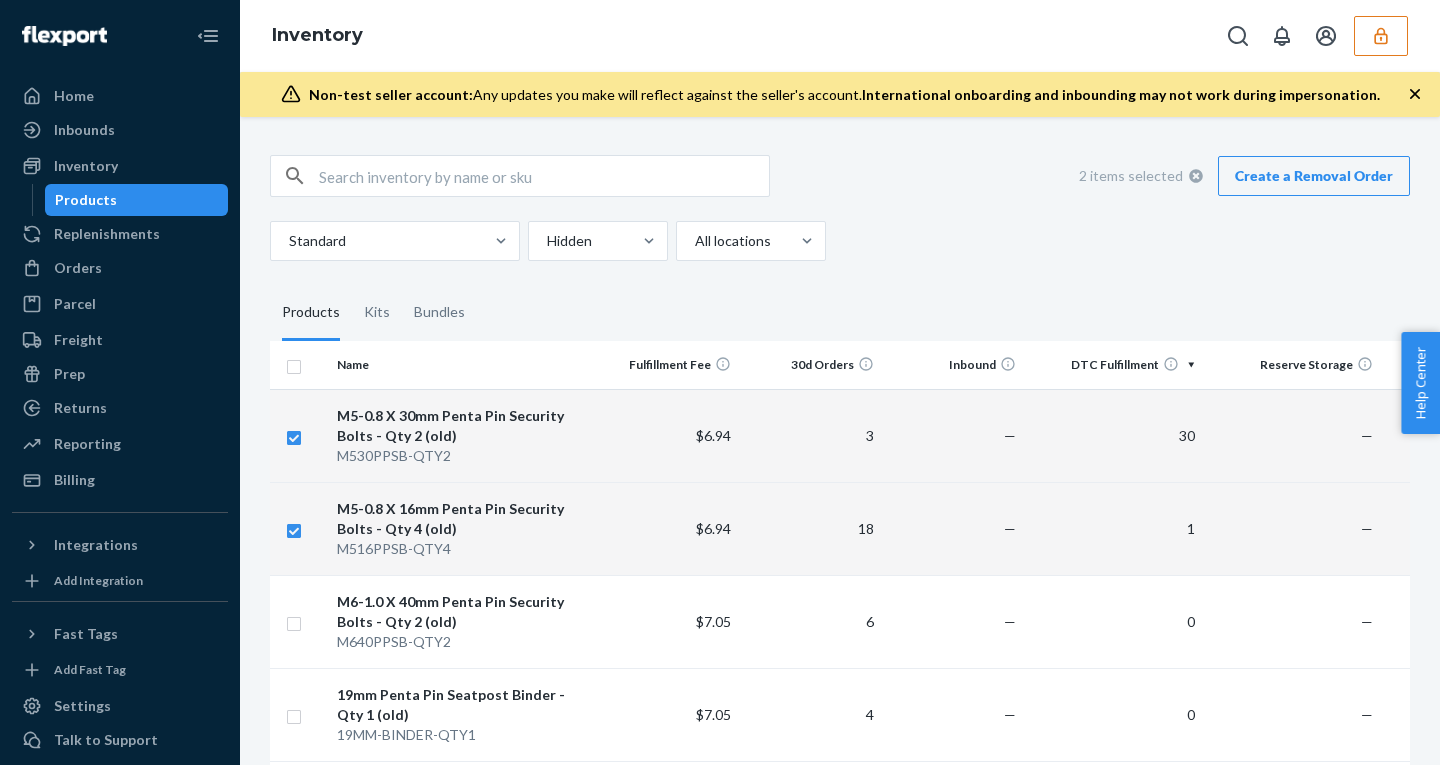 checkbox on "true" 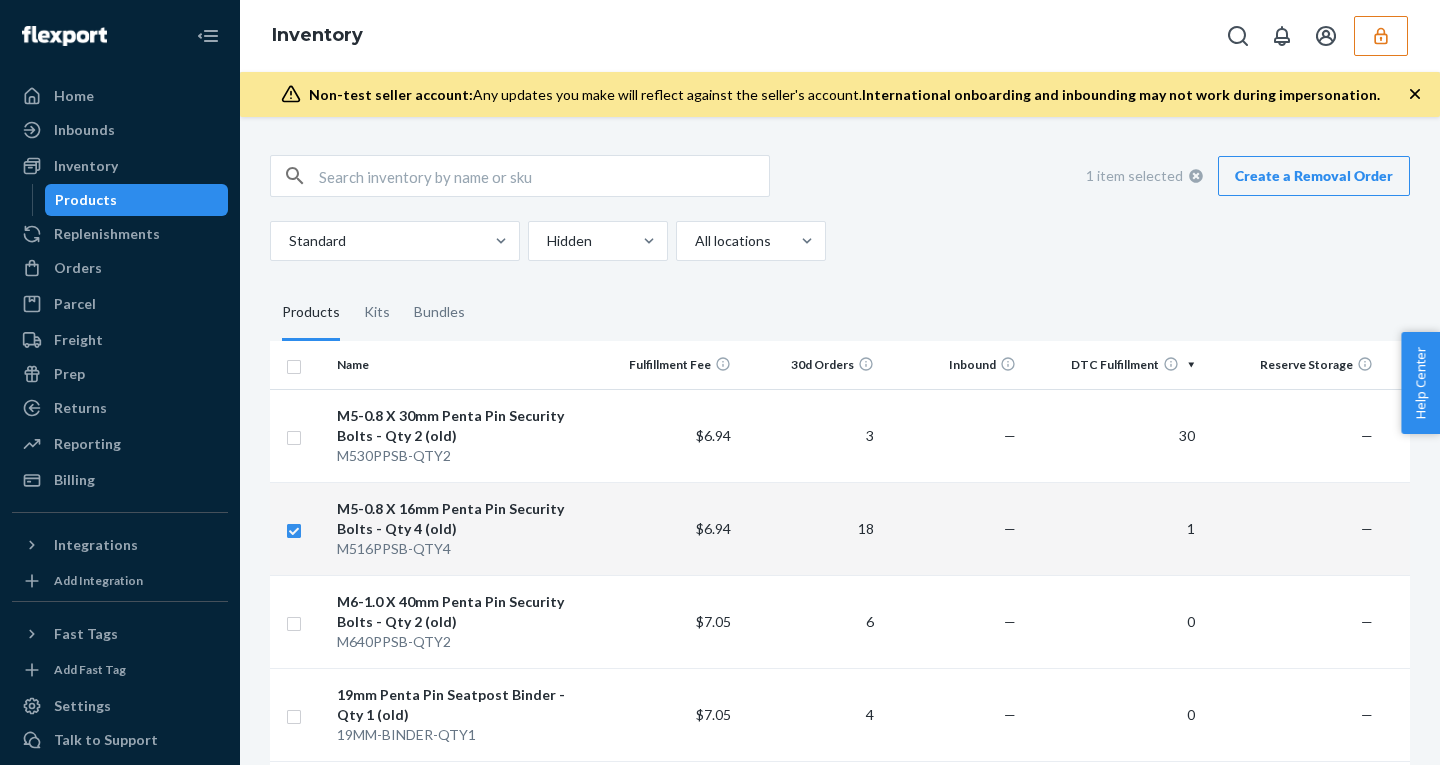 click on "M516PPSB-QTY4" at bounding box center [462, 549] 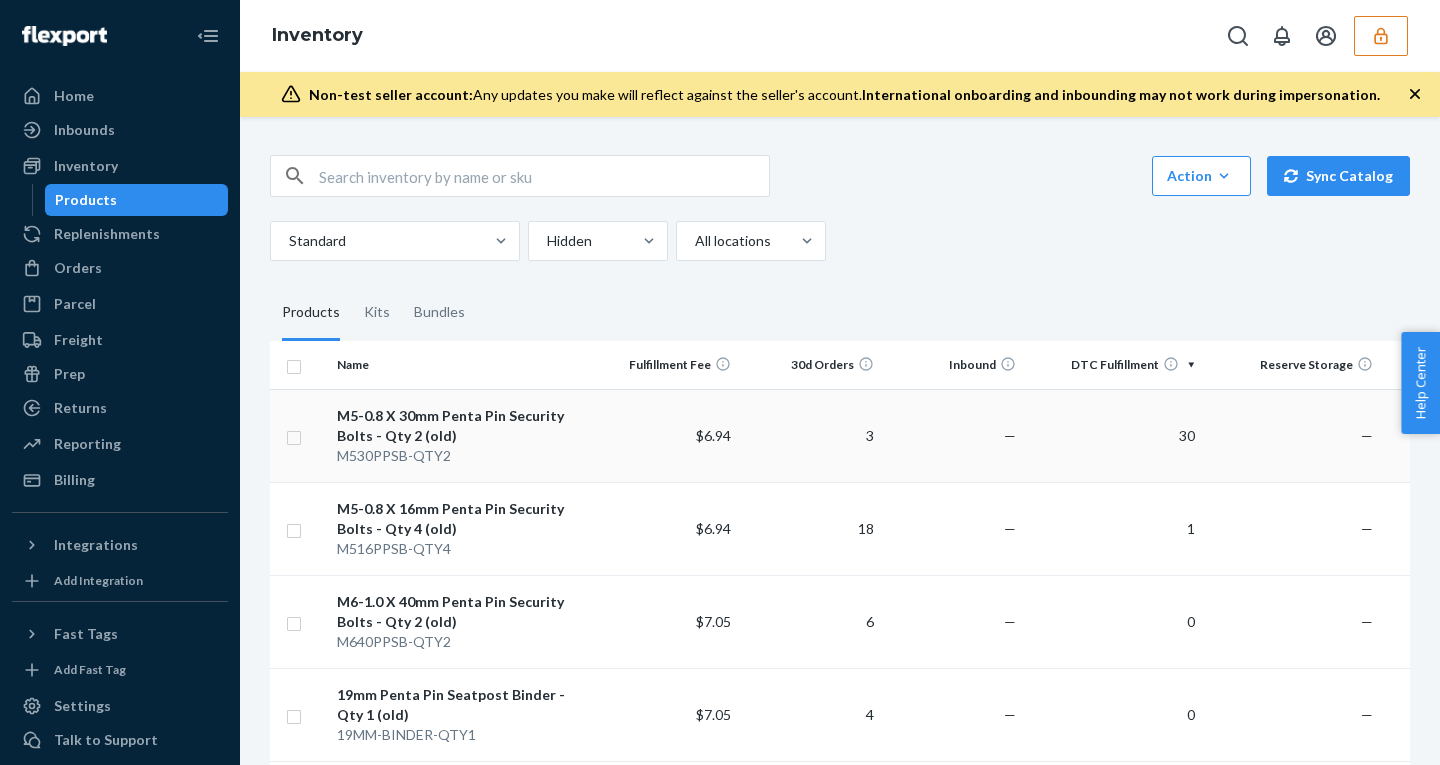 click on "M5-0.8 X 30mm Penta Pin Security Bolts - Qty 2 (old) M530PPSB-QTY2" at bounding box center (462, 435) 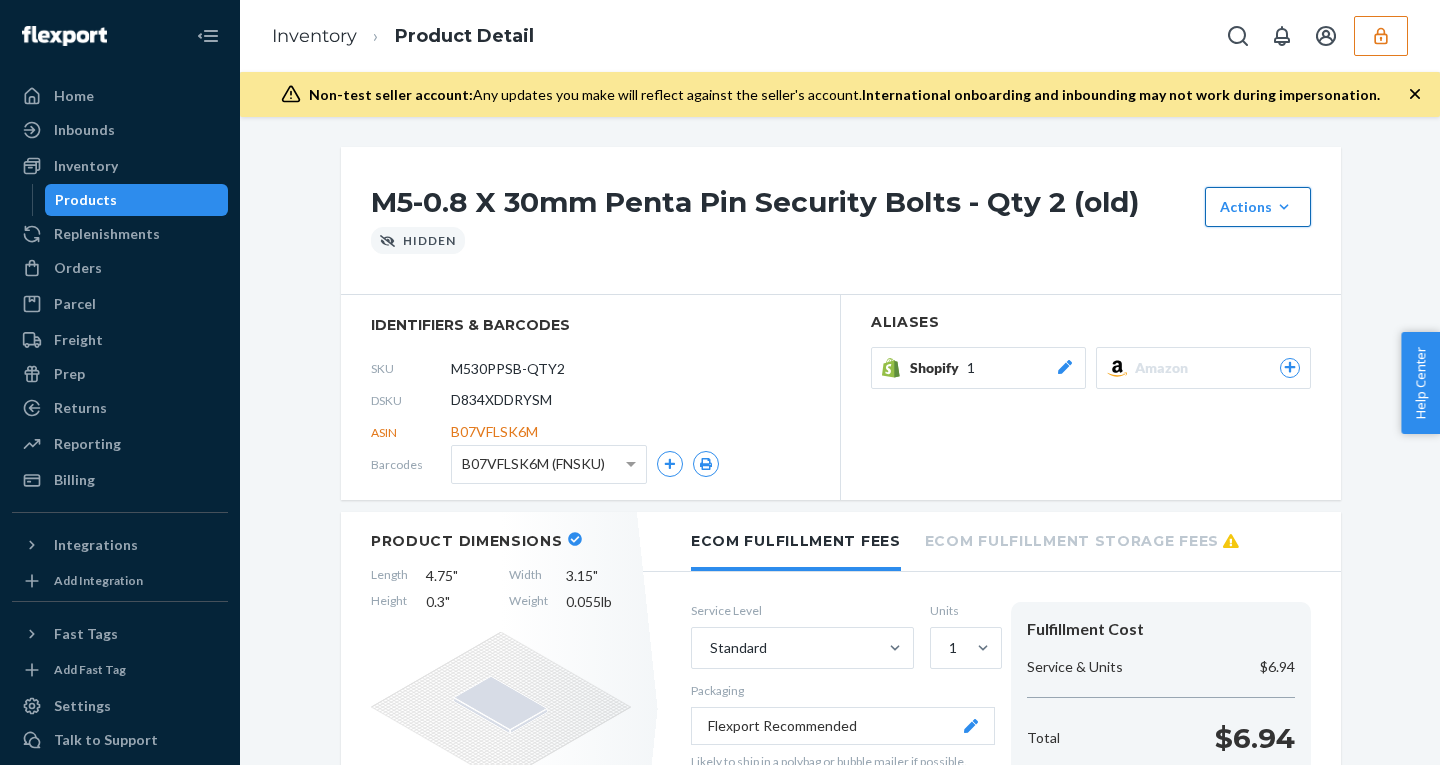 click 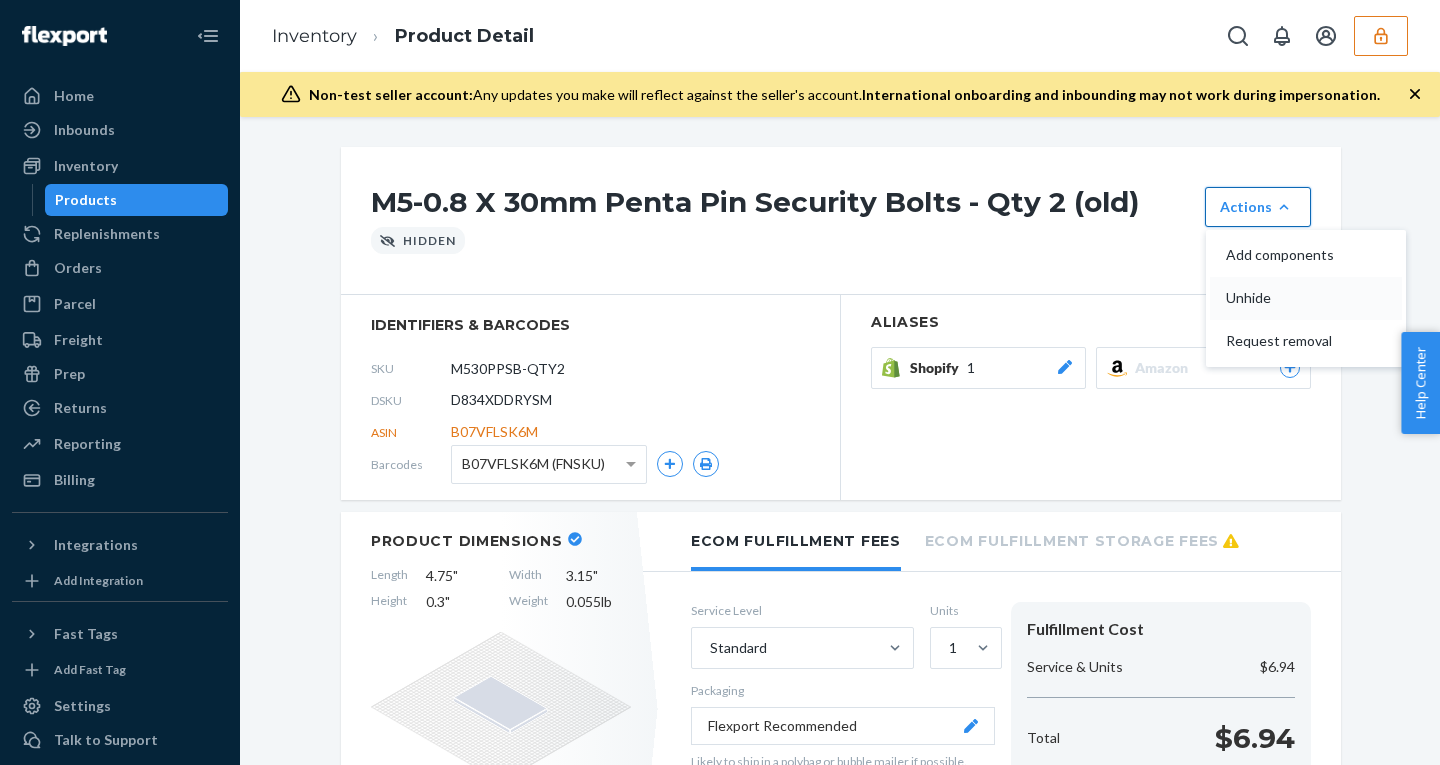 click on "Unhide" at bounding box center (1288, 298) 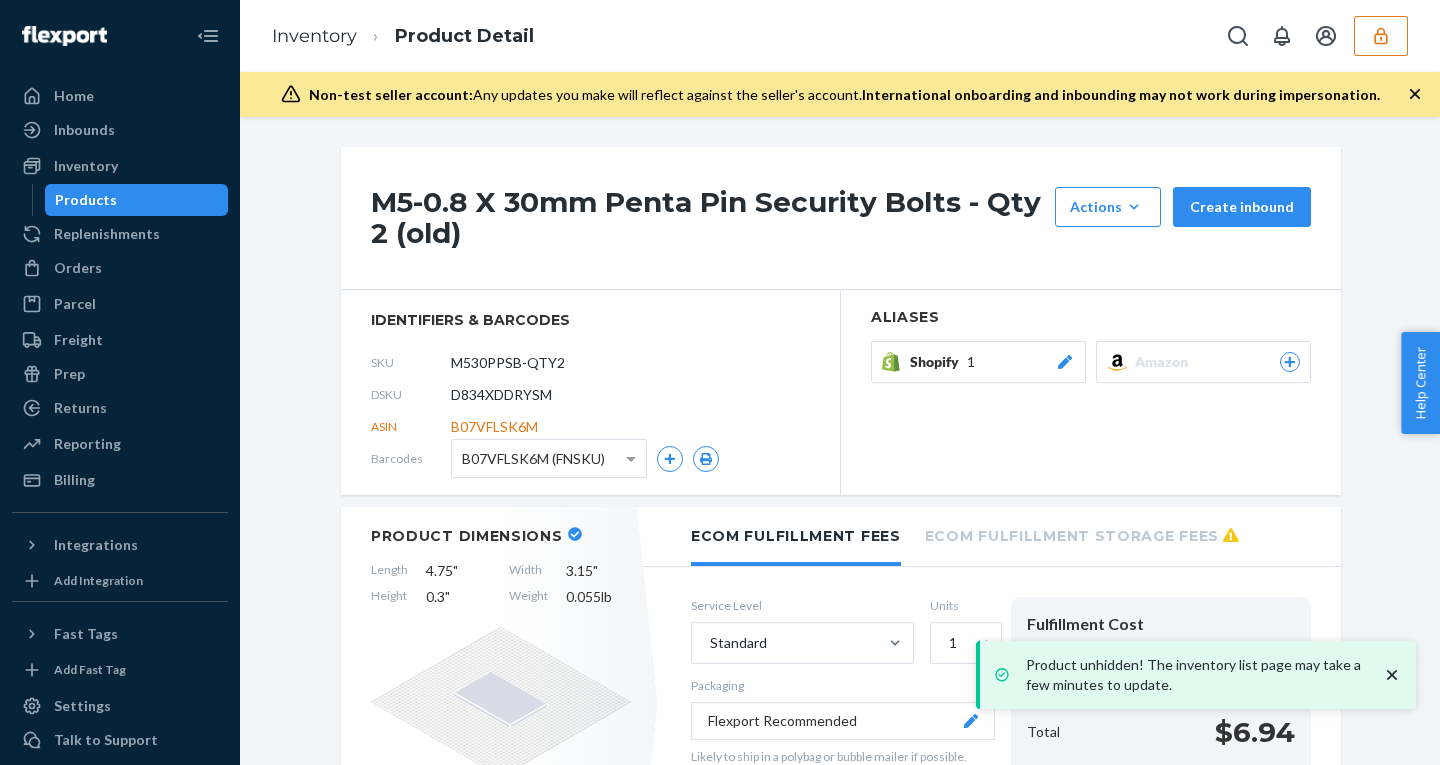 click on "Products" at bounding box center [137, 200] 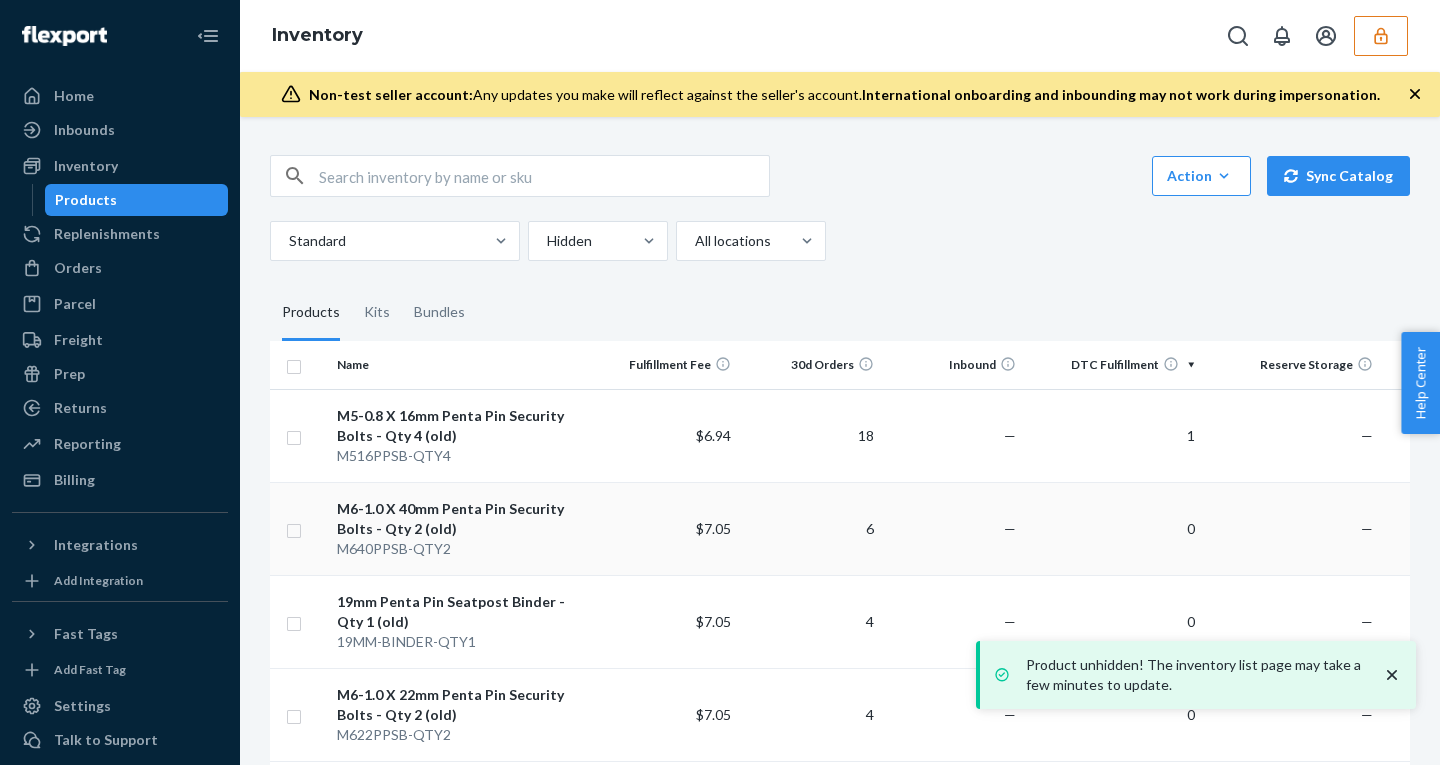 click on "M6-1.0 X 40mm Penta Pin Security Bolts - Qty 2 (old)" at bounding box center [462, 519] 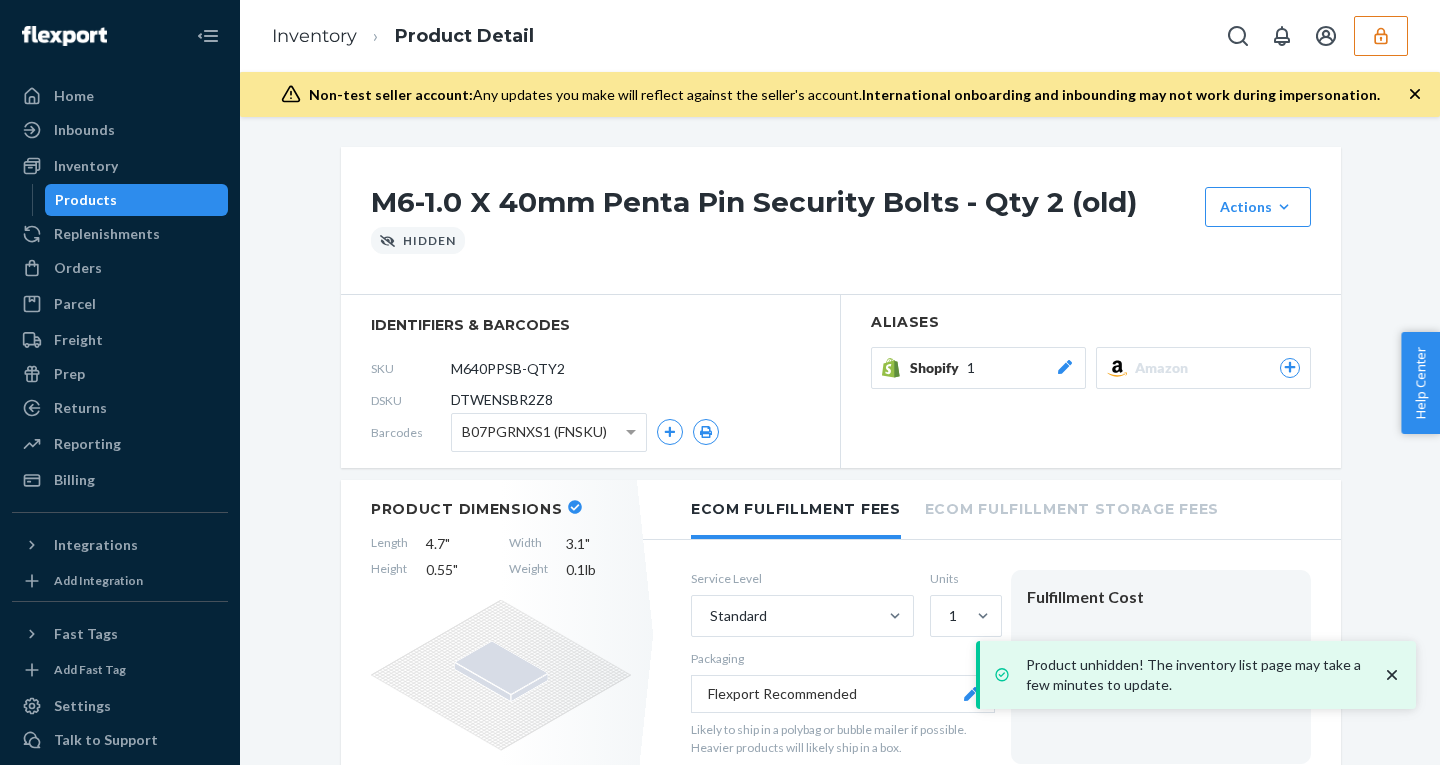 click on "Products" at bounding box center (137, 200) 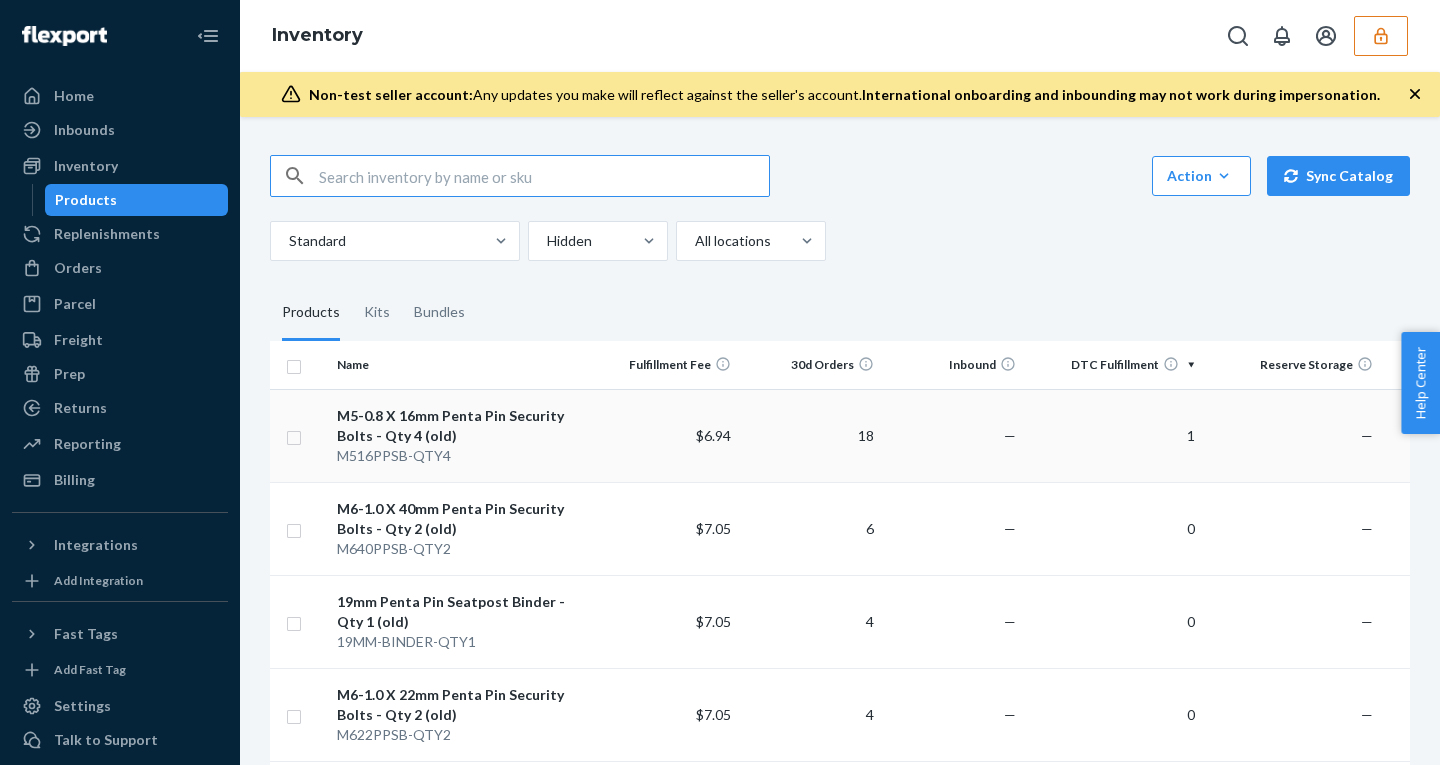 click on "M516PPSB-QTY4" at bounding box center (462, 456) 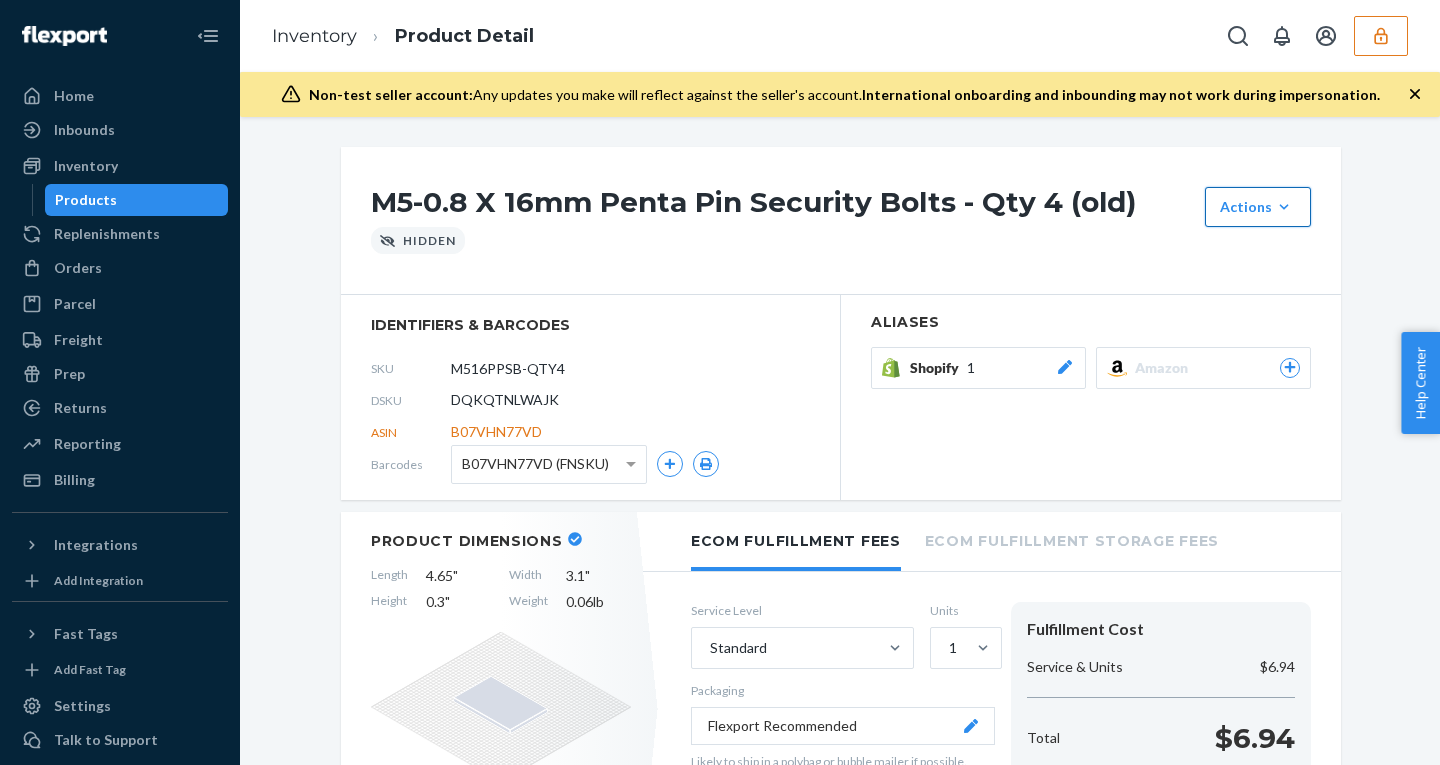 click on "Actions" at bounding box center (1258, 207) 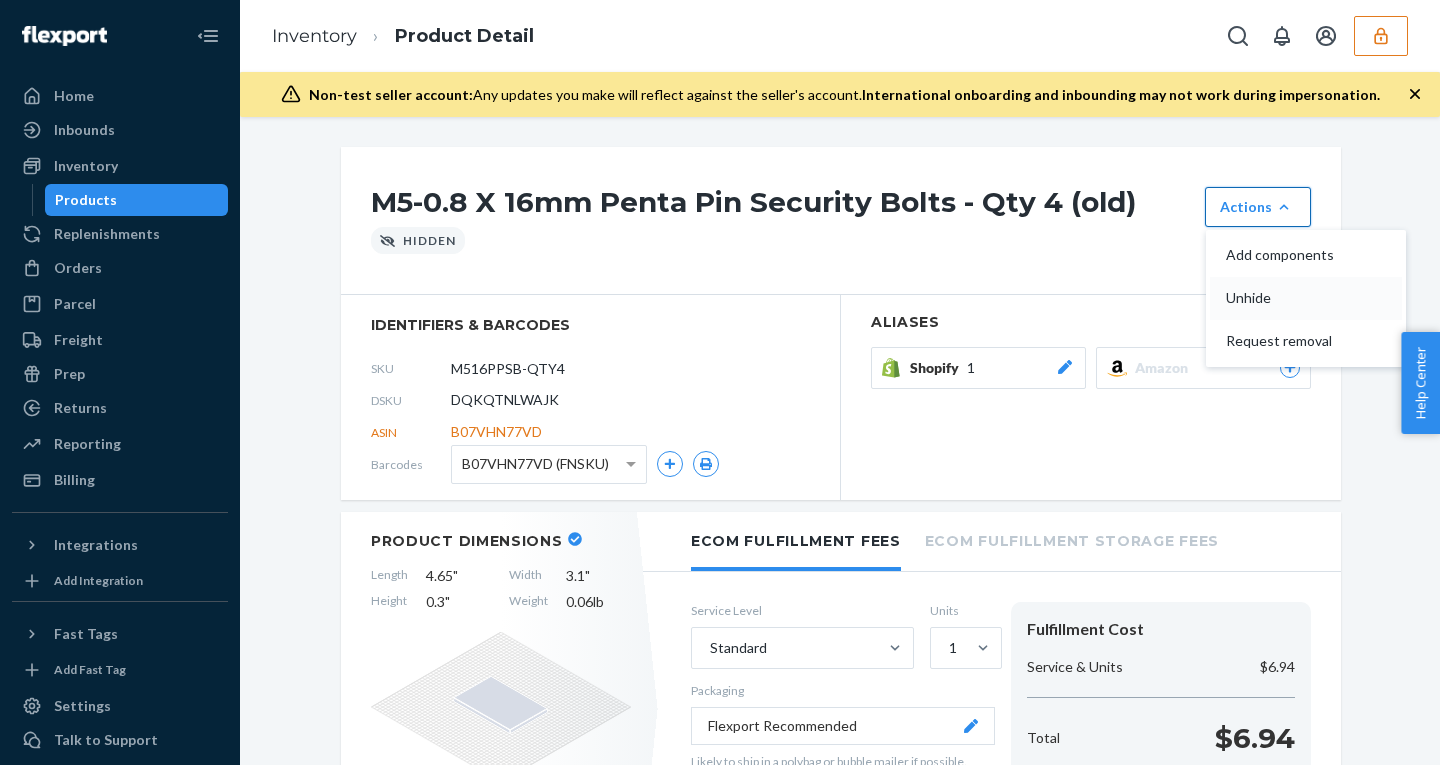 click on "Unhide" at bounding box center [1306, 298] 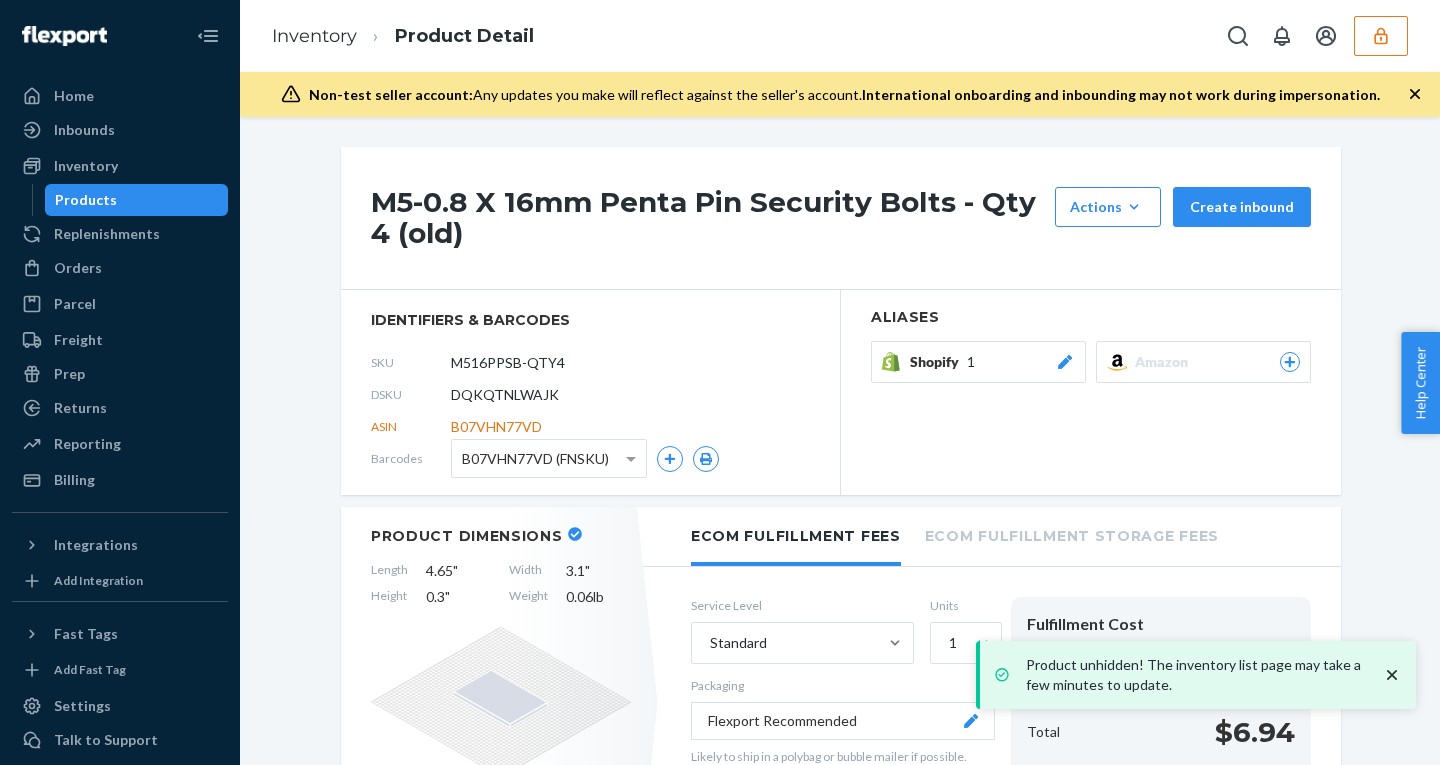 click on "Products" at bounding box center [86, 200] 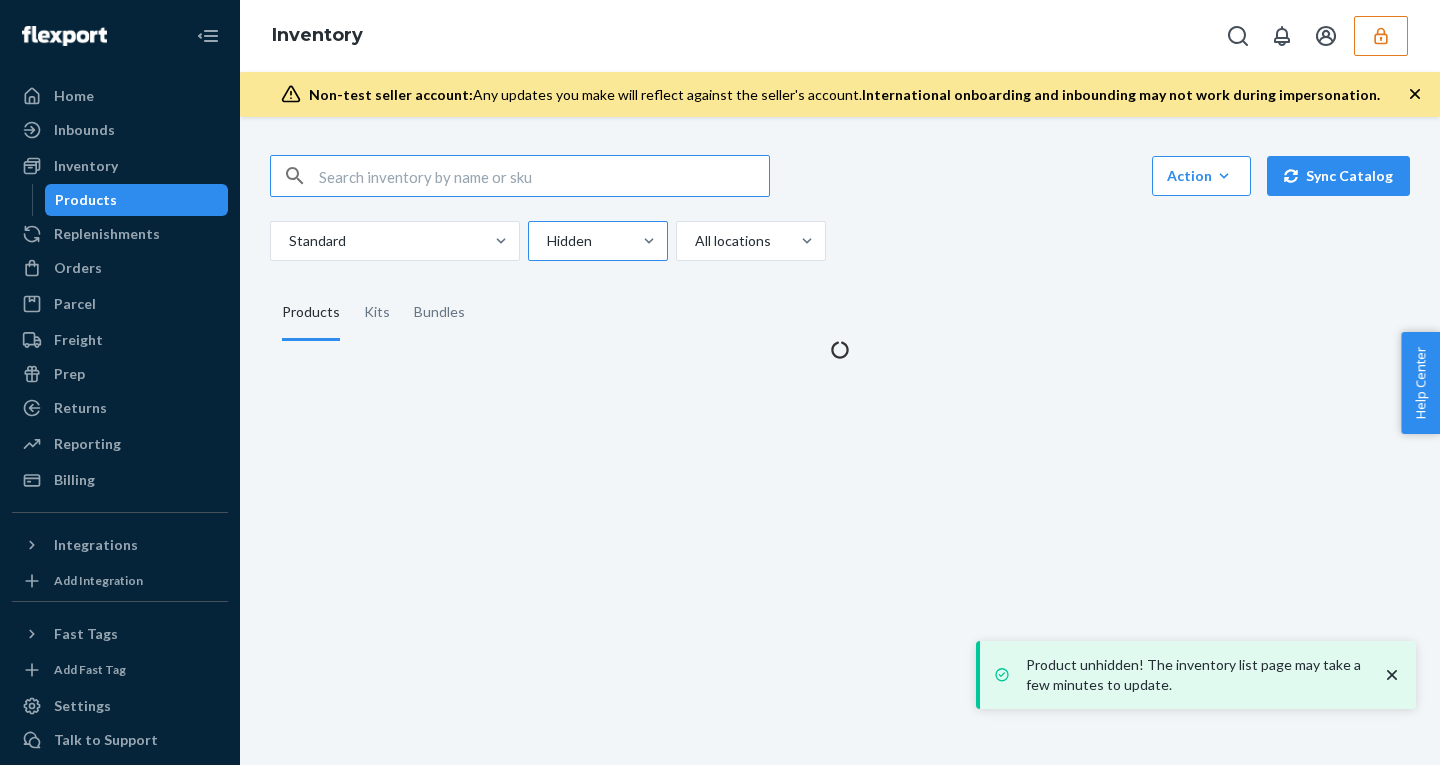 click at bounding box center (596, 241) 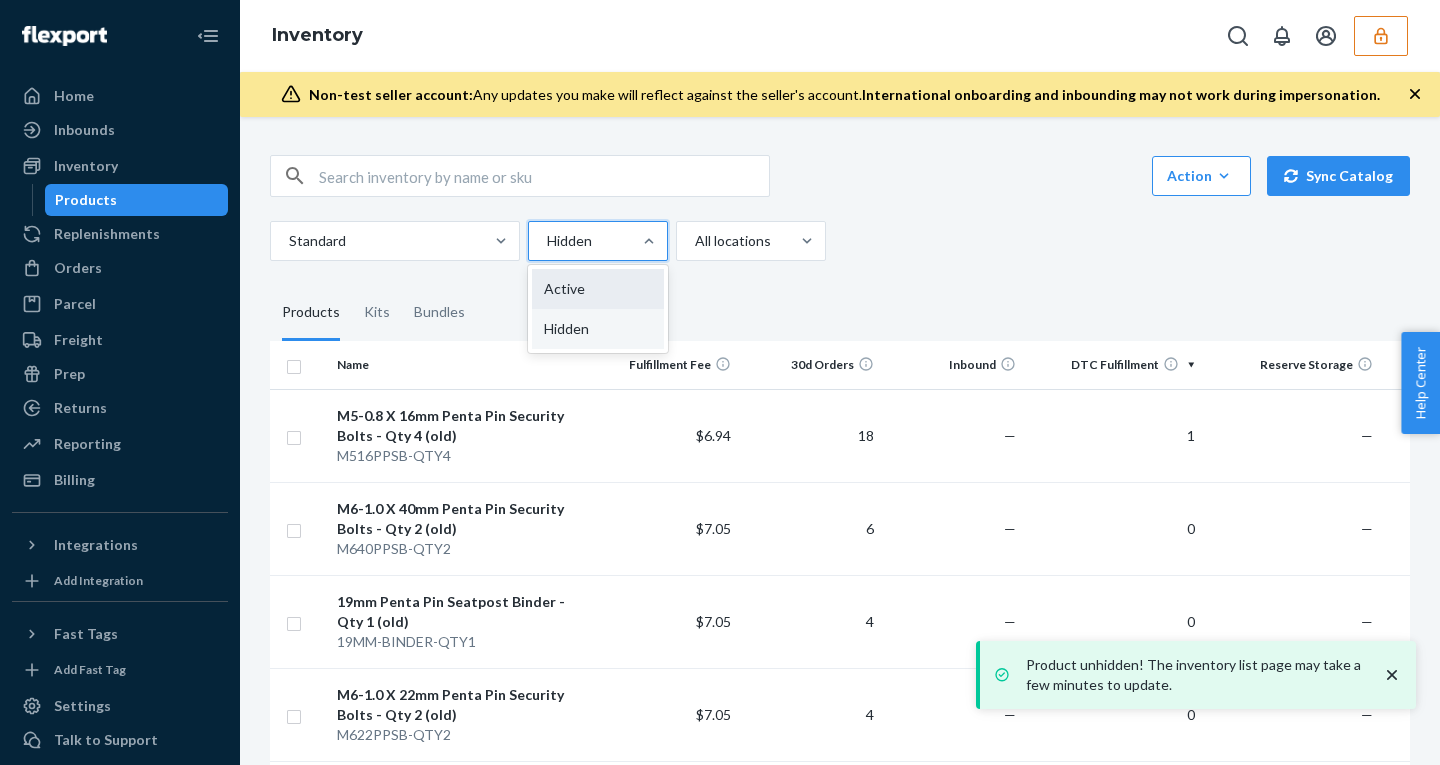 click on "Active" at bounding box center (598, 289) 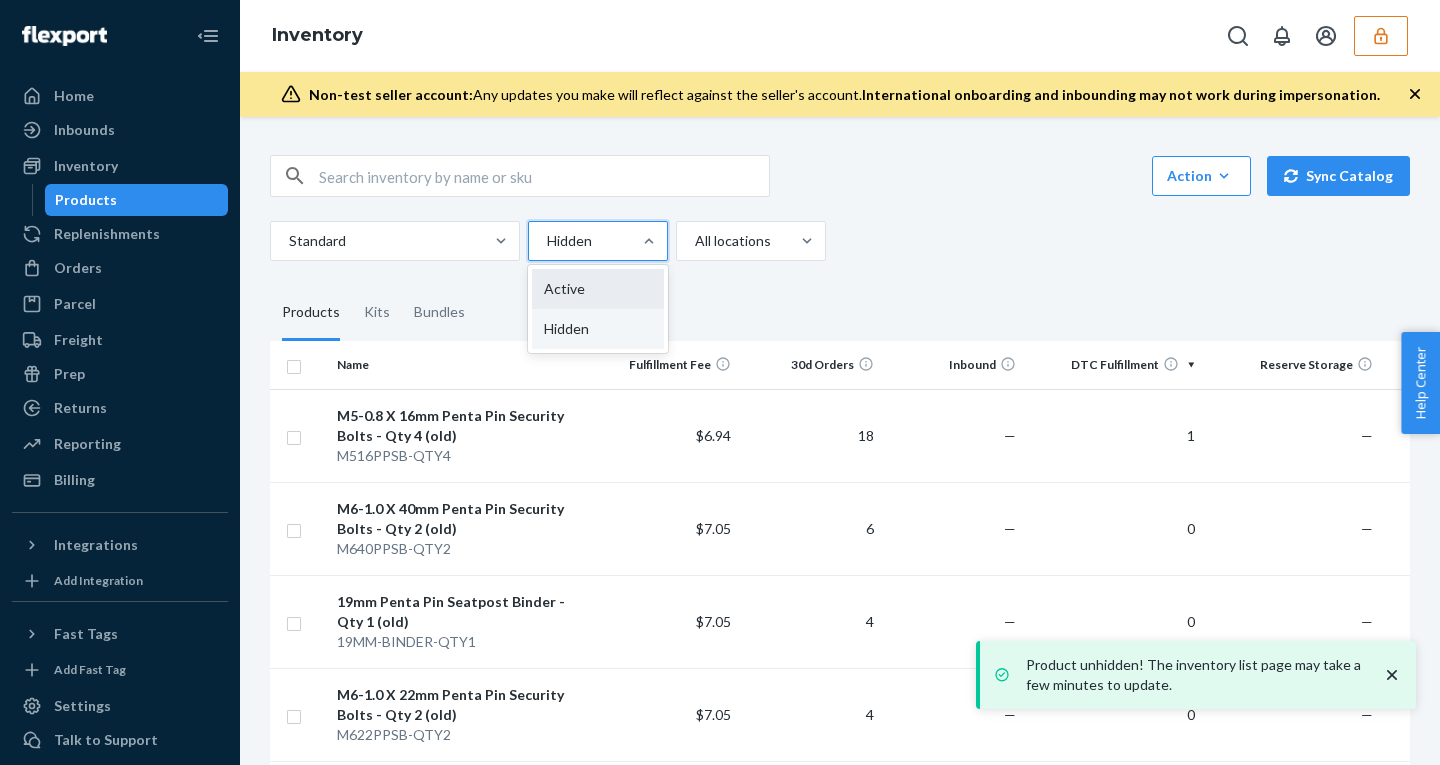 click on "option Active focused, 0 of 2. 2 results available. Use Up and Down to choose options, press Enter to select the currently focused option, press Escape to exit the menu, press Tab to select the option and exit the menu. Hidden Active Hidden" at bounding box center [546, 241] 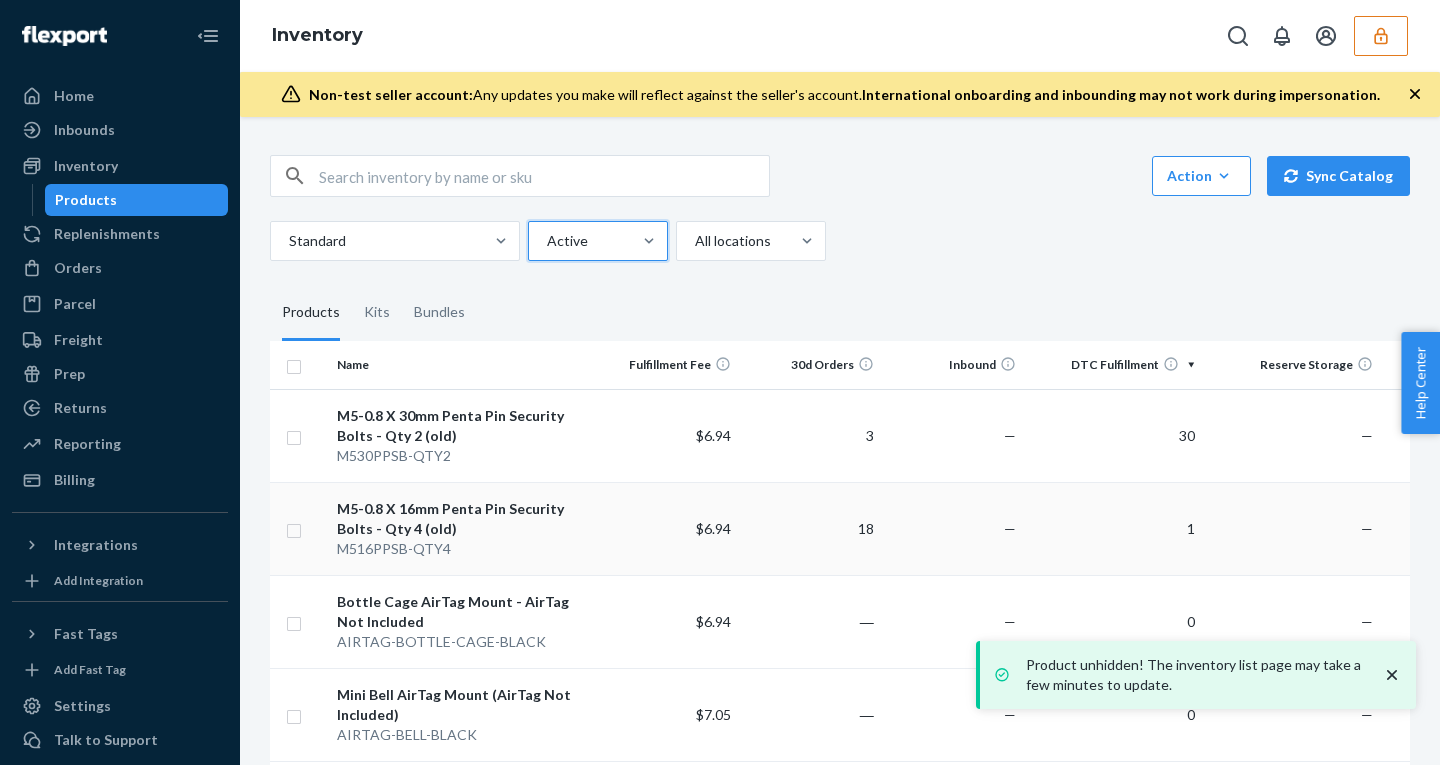 click at bounding box center (294, 528) 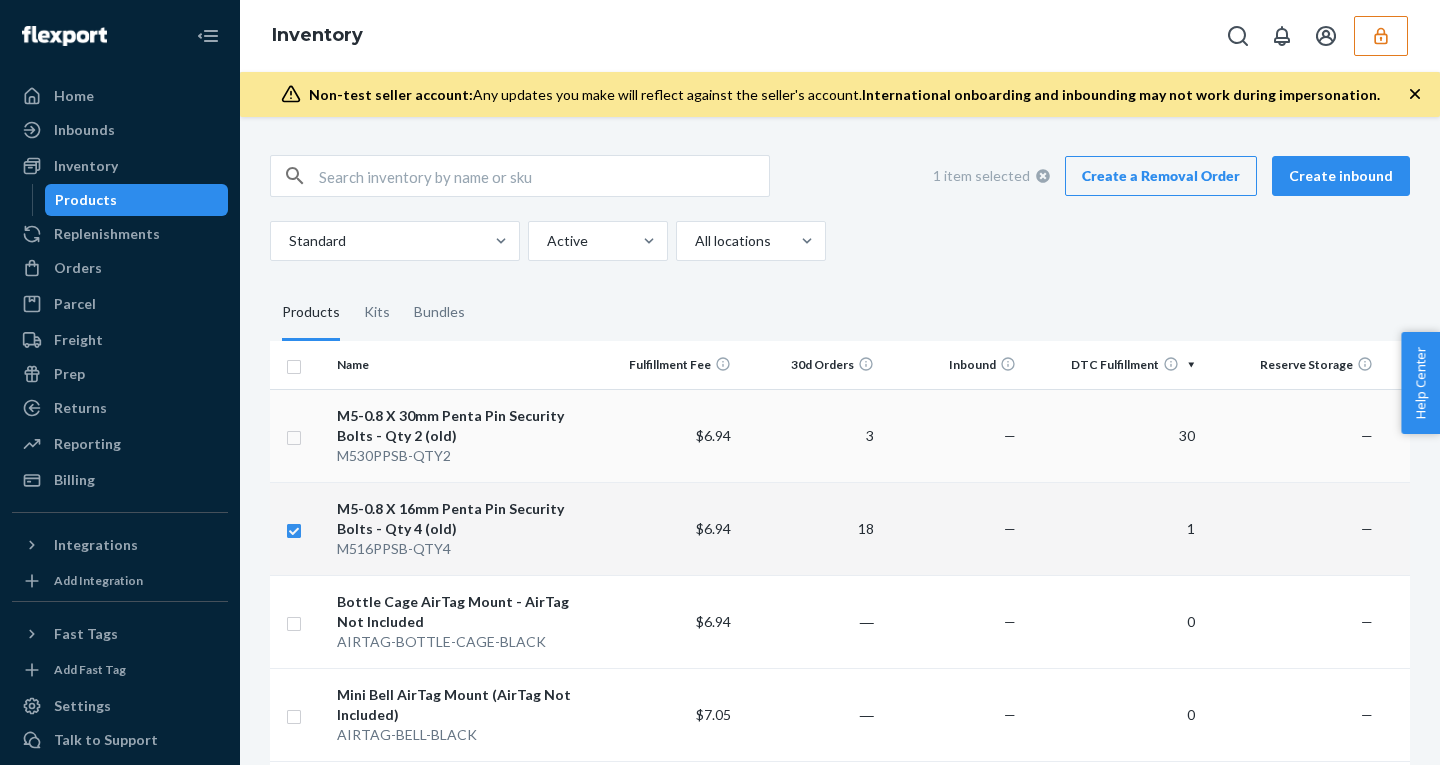 checkbox on "true" 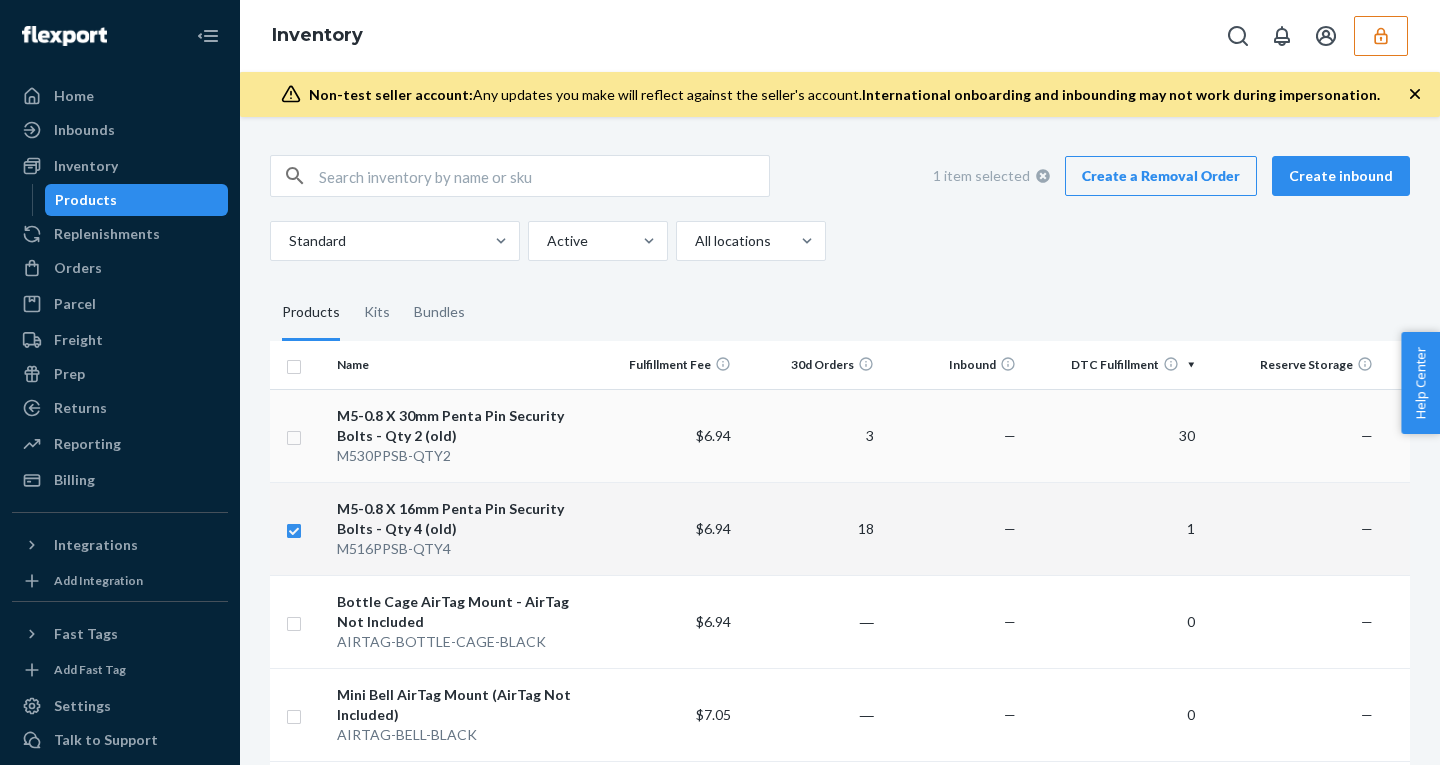 click at bounding box center [294, 435] 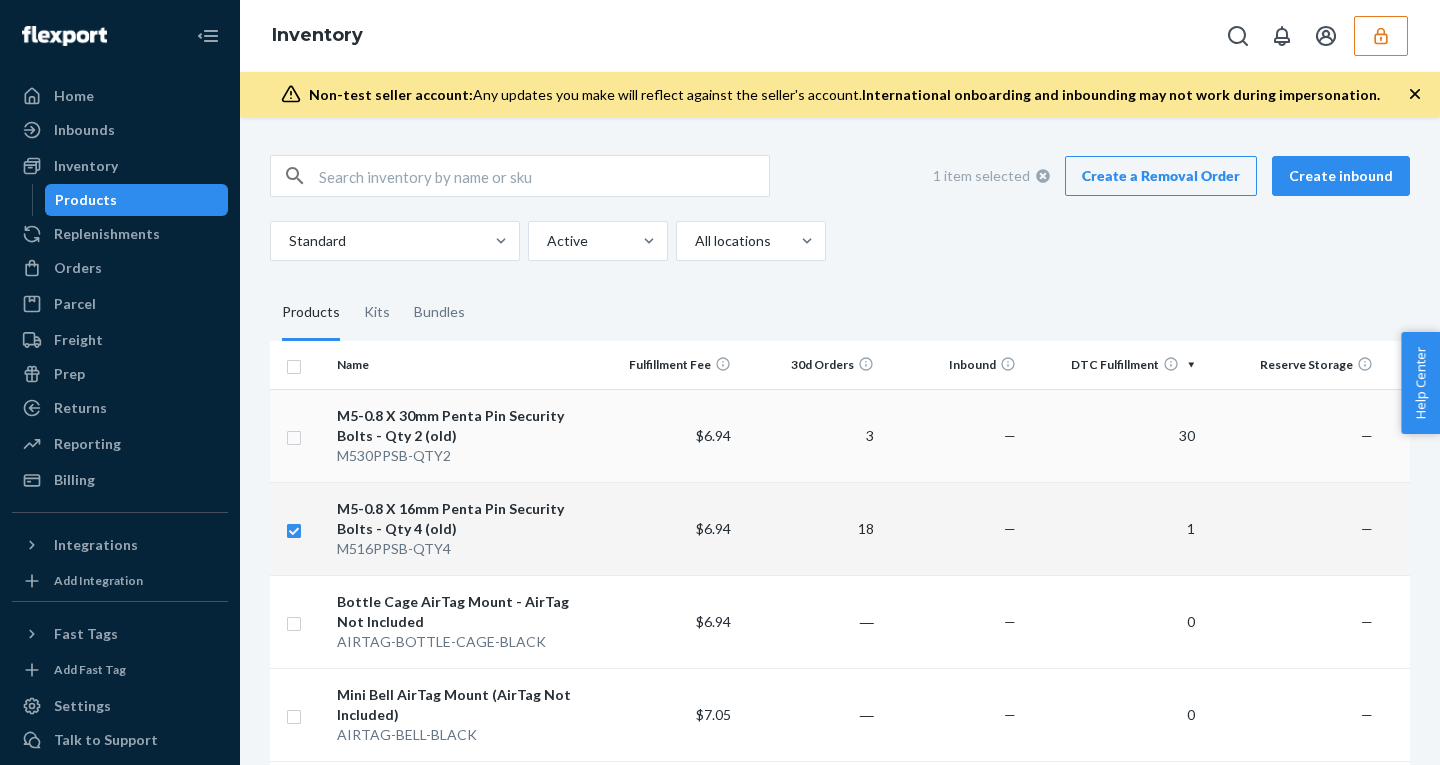 checkbox on "true" 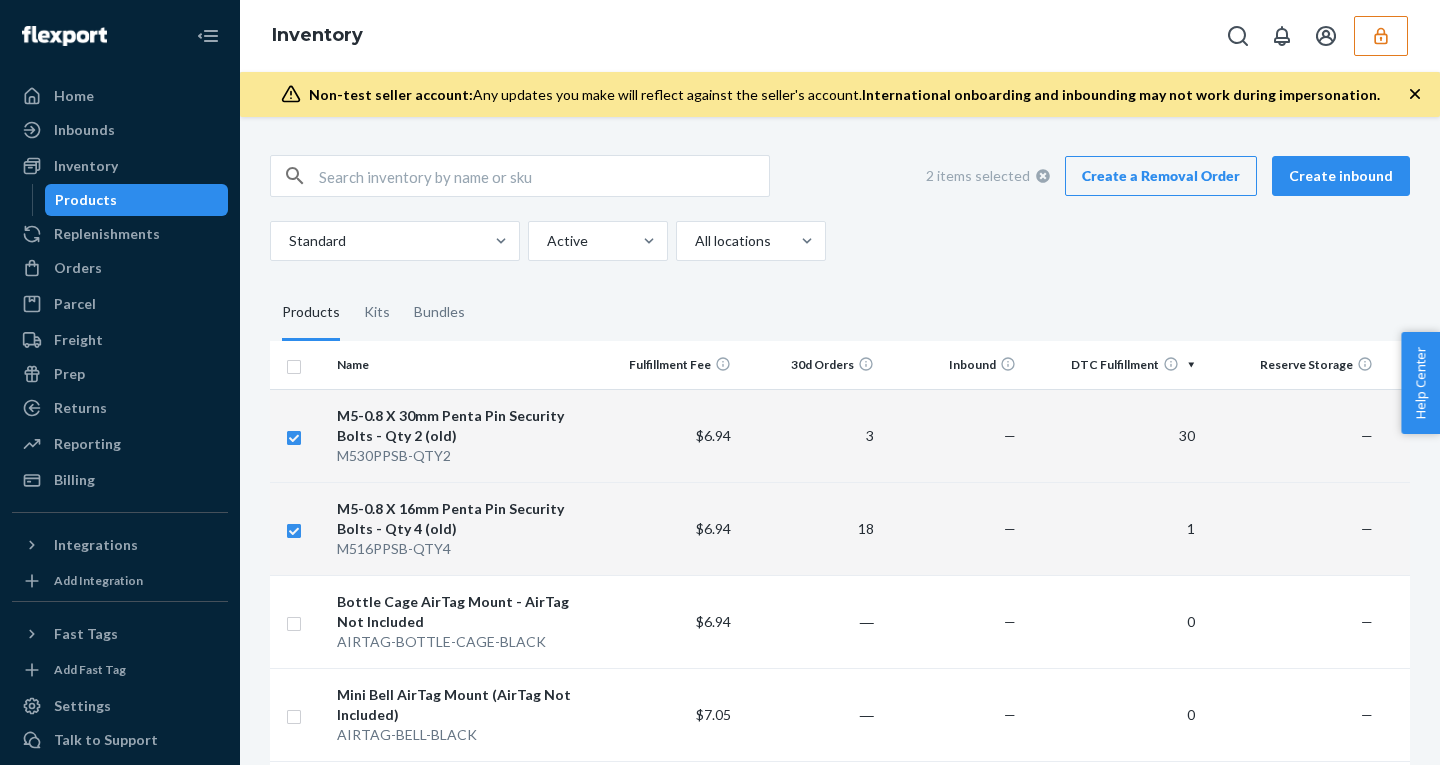 click on "Create a Removal Order" at bounding box center (1161, 176) 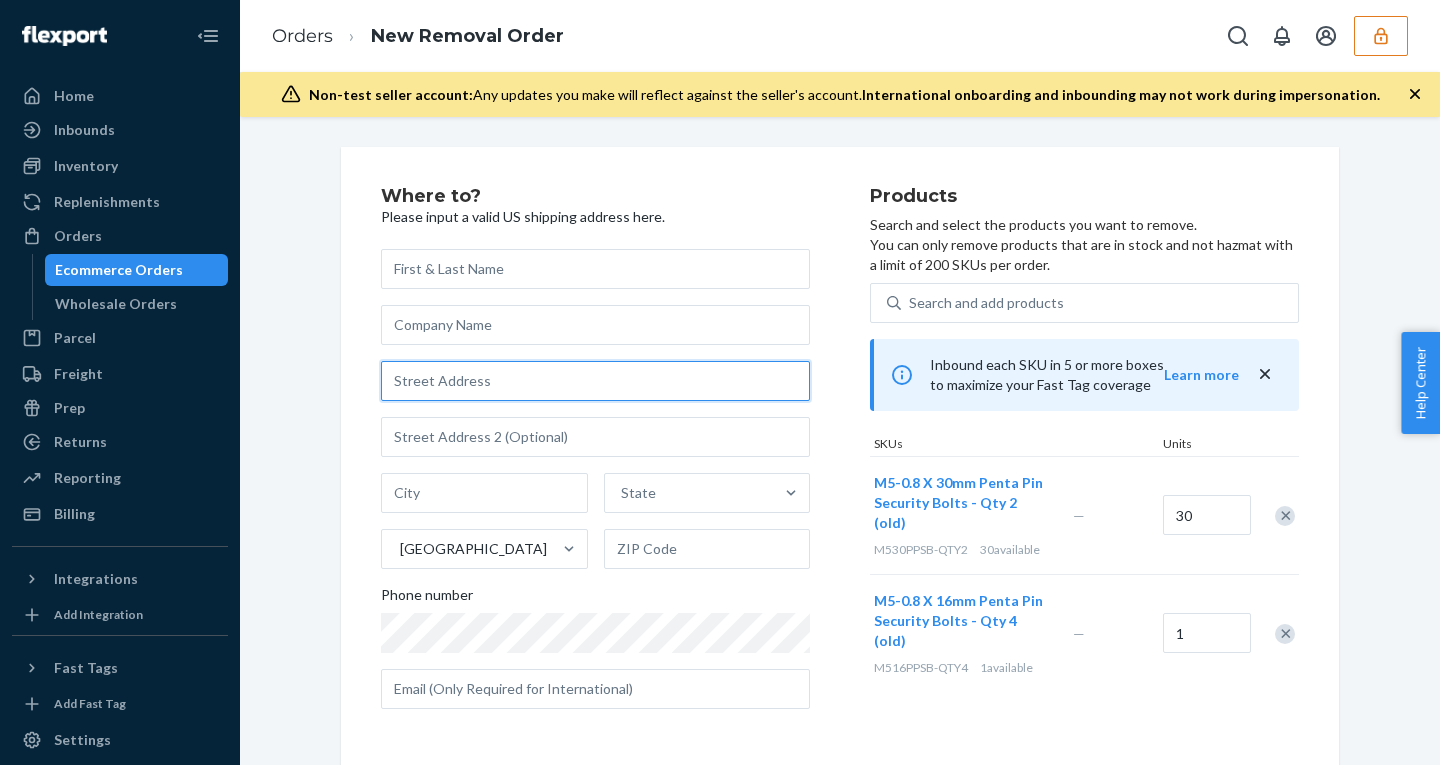 click at bounding box center (595, 381) 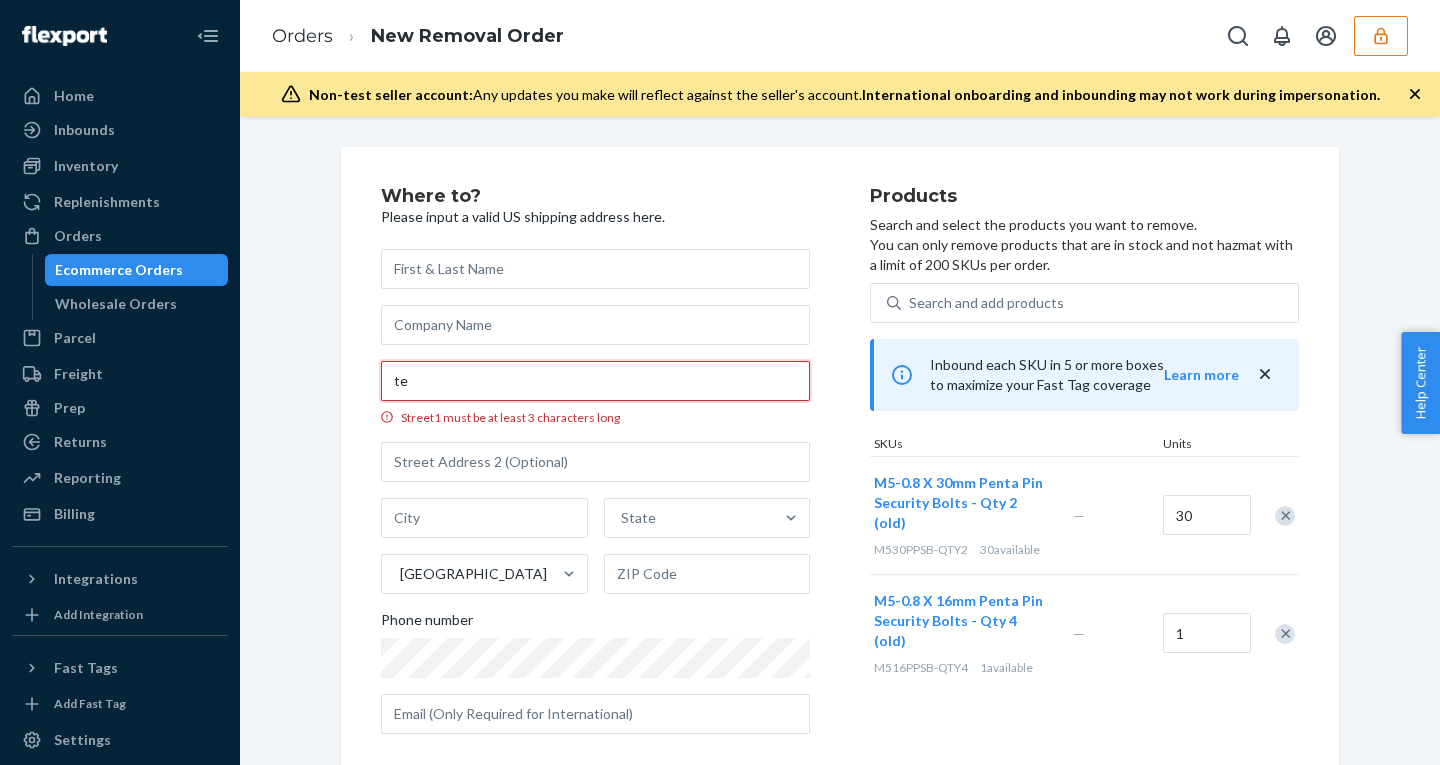 type on "t" 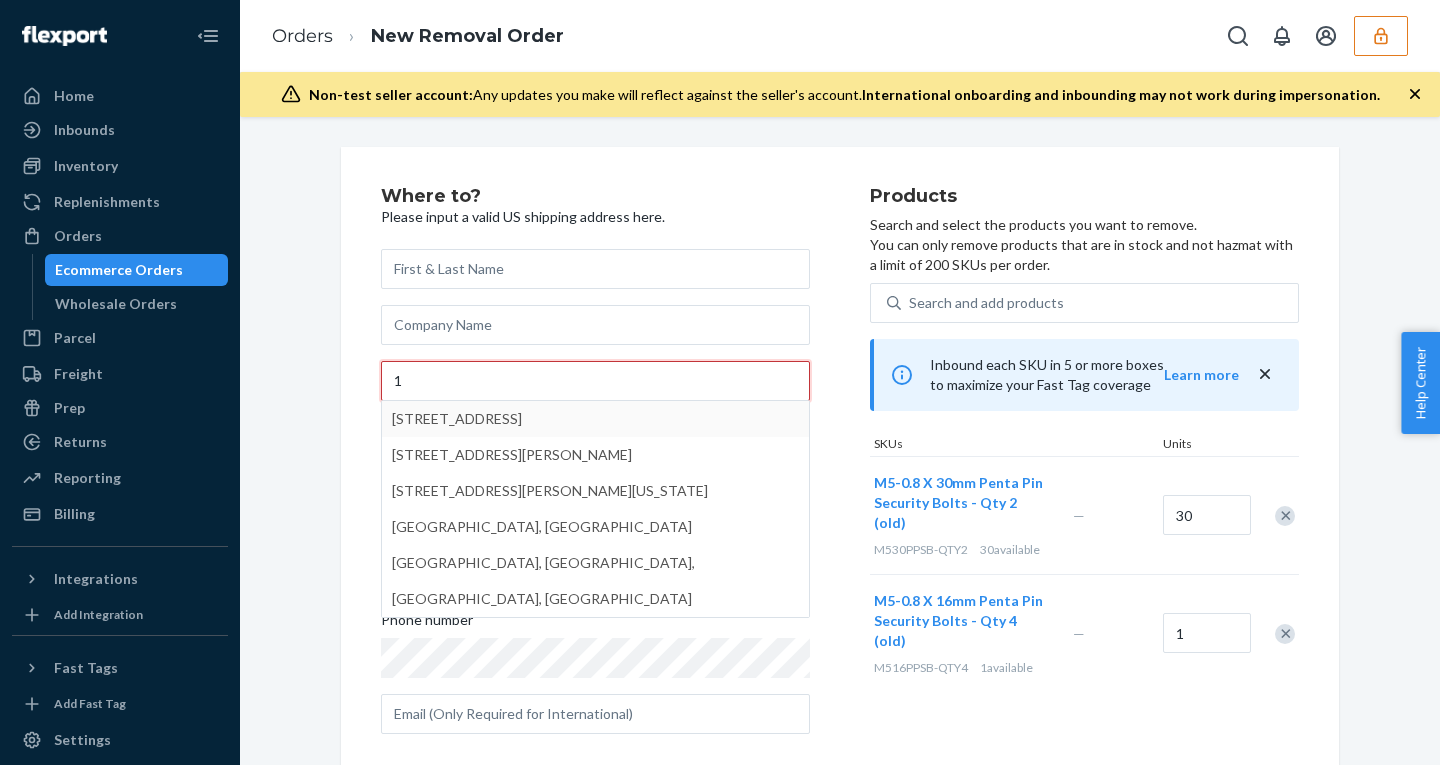 type on "[STREET_ADDRESS][PERSON_NAME]" 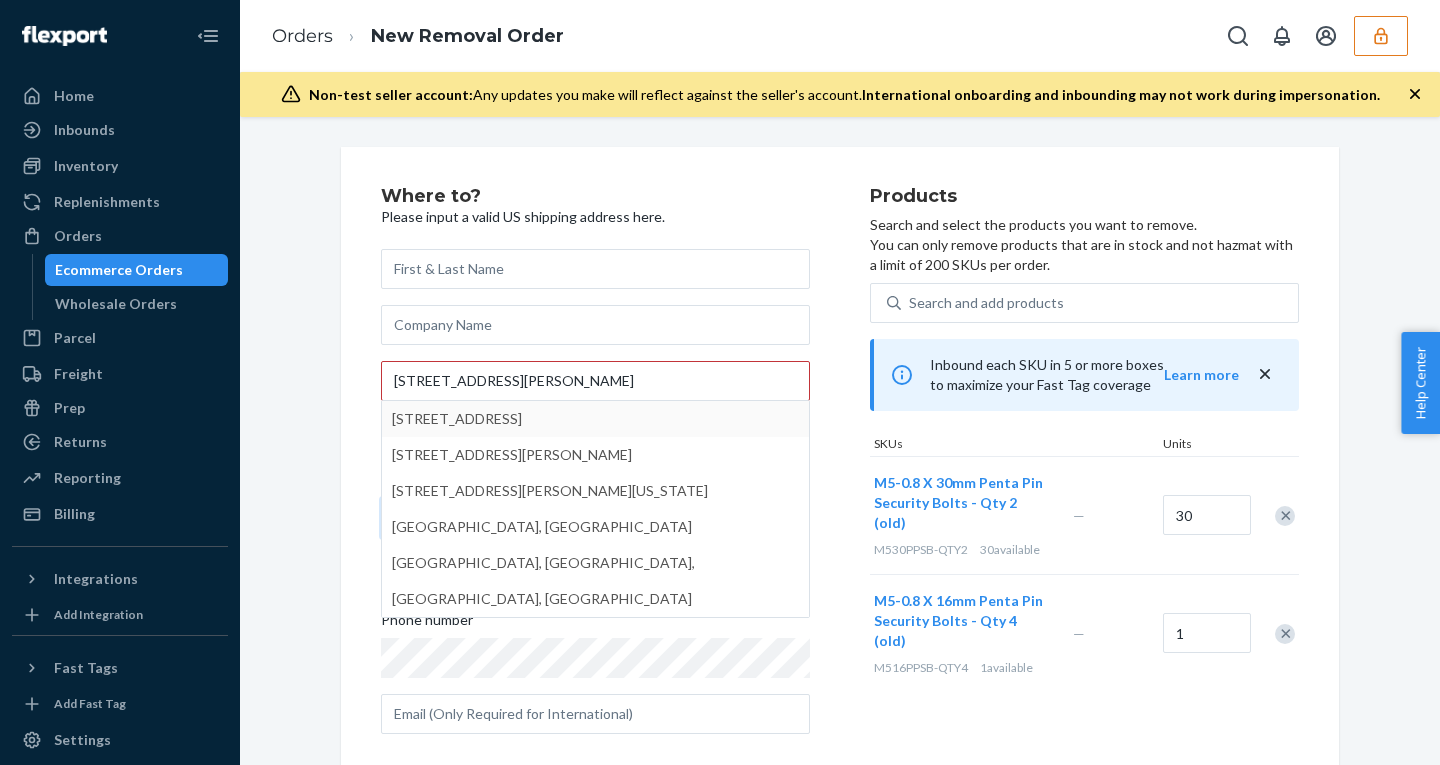 type on "[GEOGRAPHIC_DATA] - [US_STATE]" 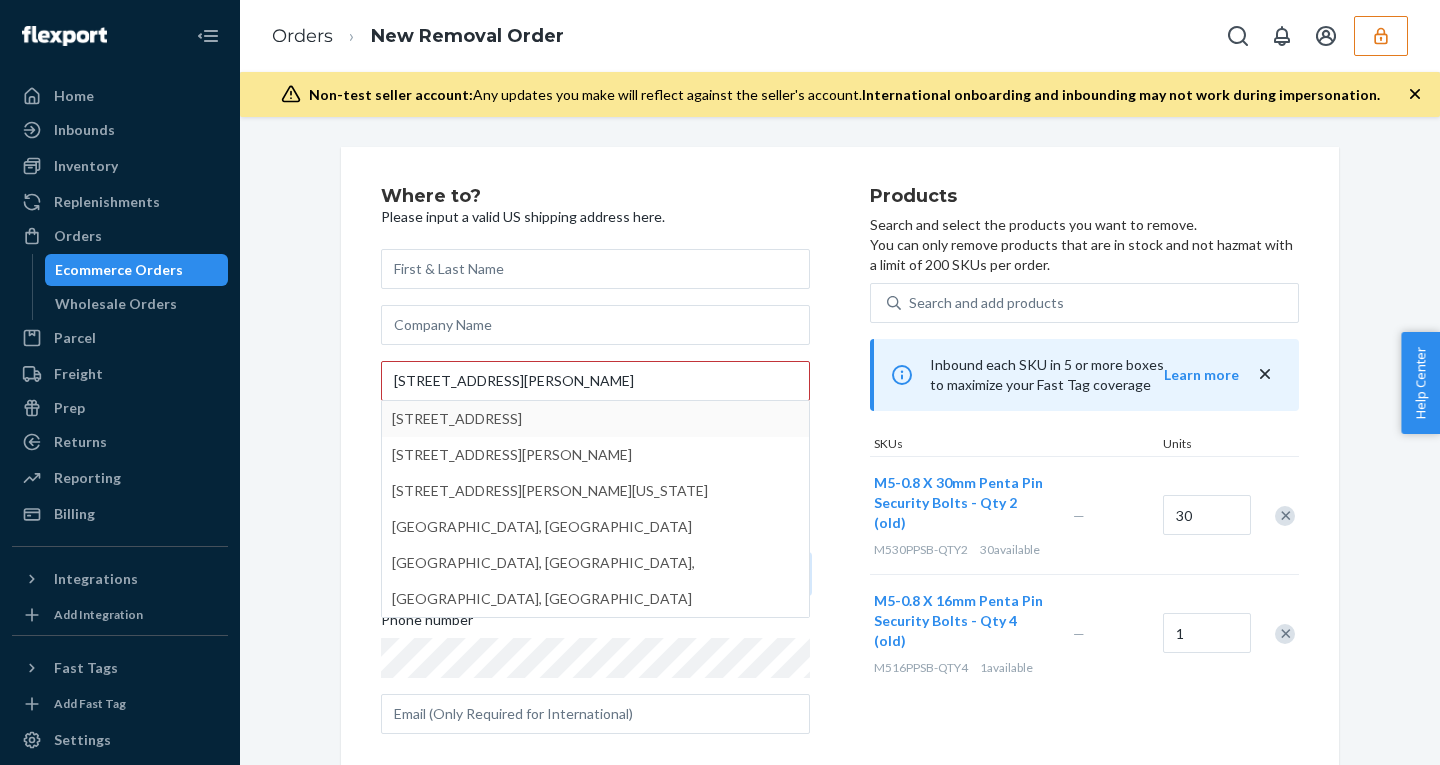 type on "10038" 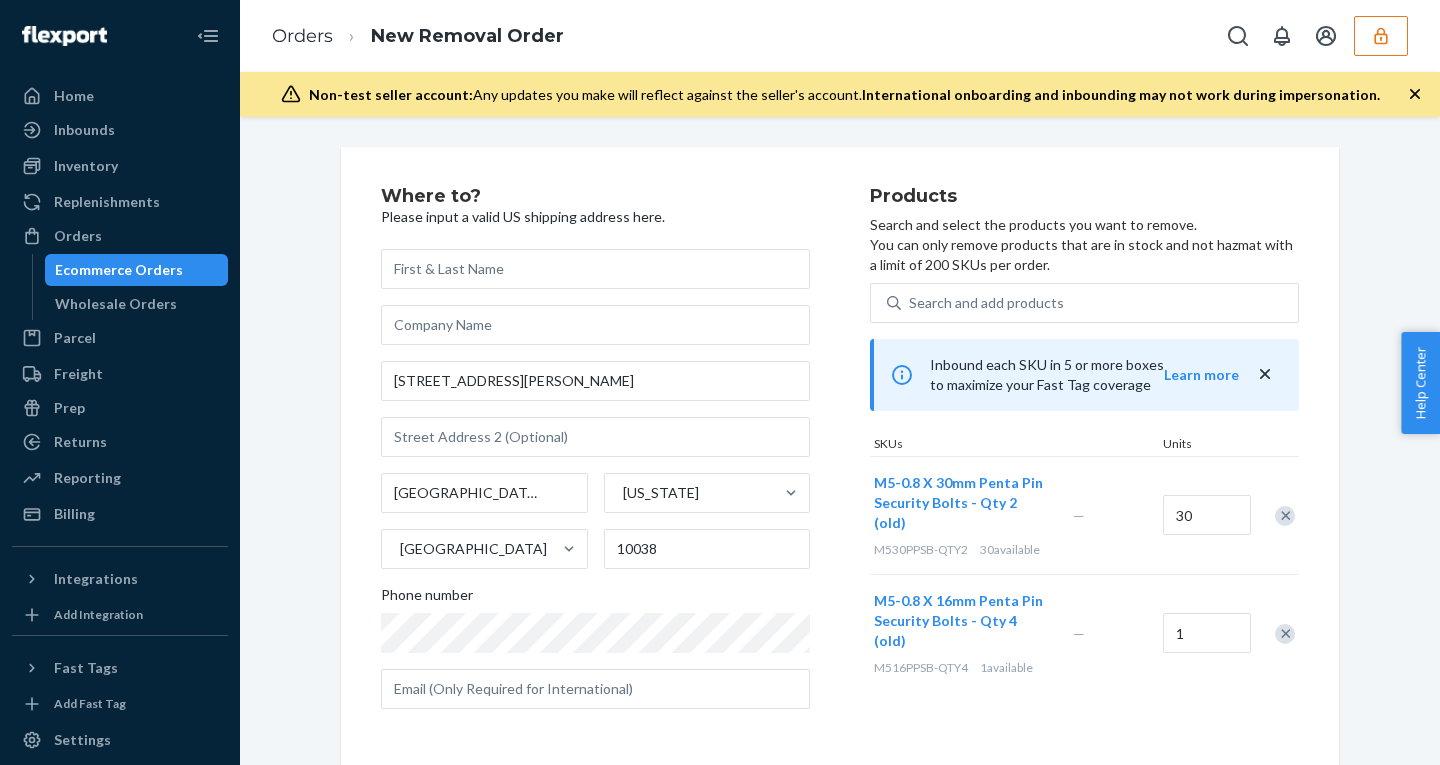 click on "Where to? Please input a valid US shipping address here. [STREET_ADDRESS][PERSON_NAME][US_STATE][US_STATE] Phone number" at bounding box center (625, 456) 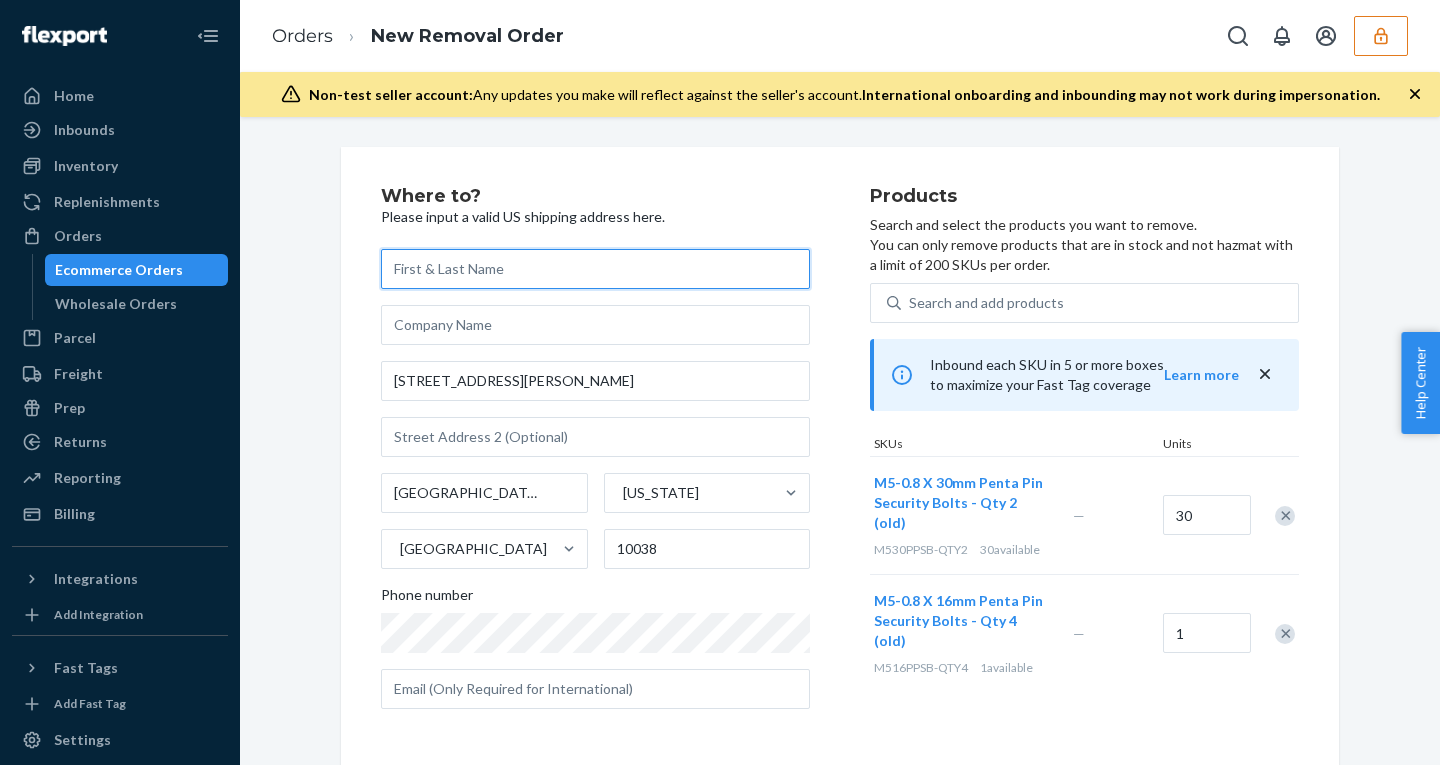click at bounding box center [595, 269] 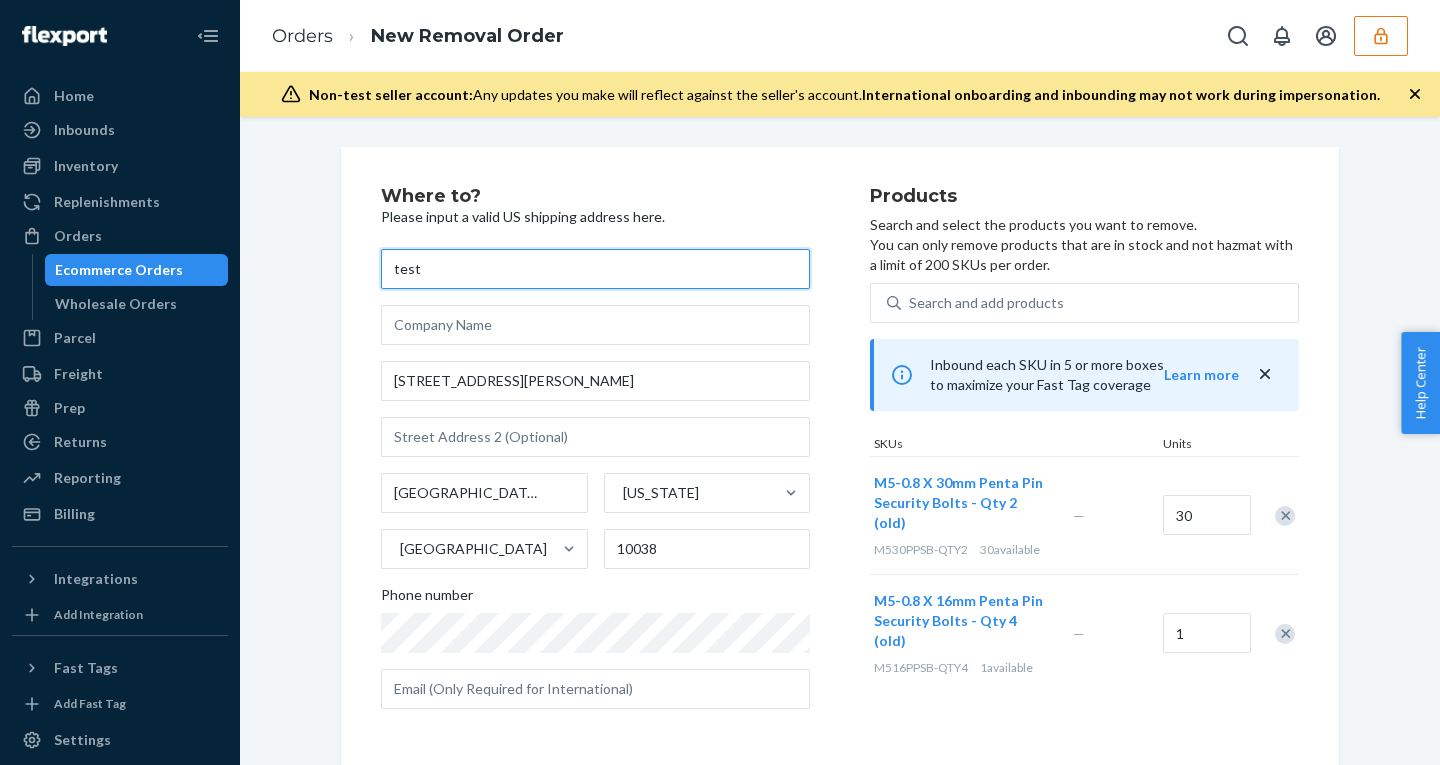 type on "test" 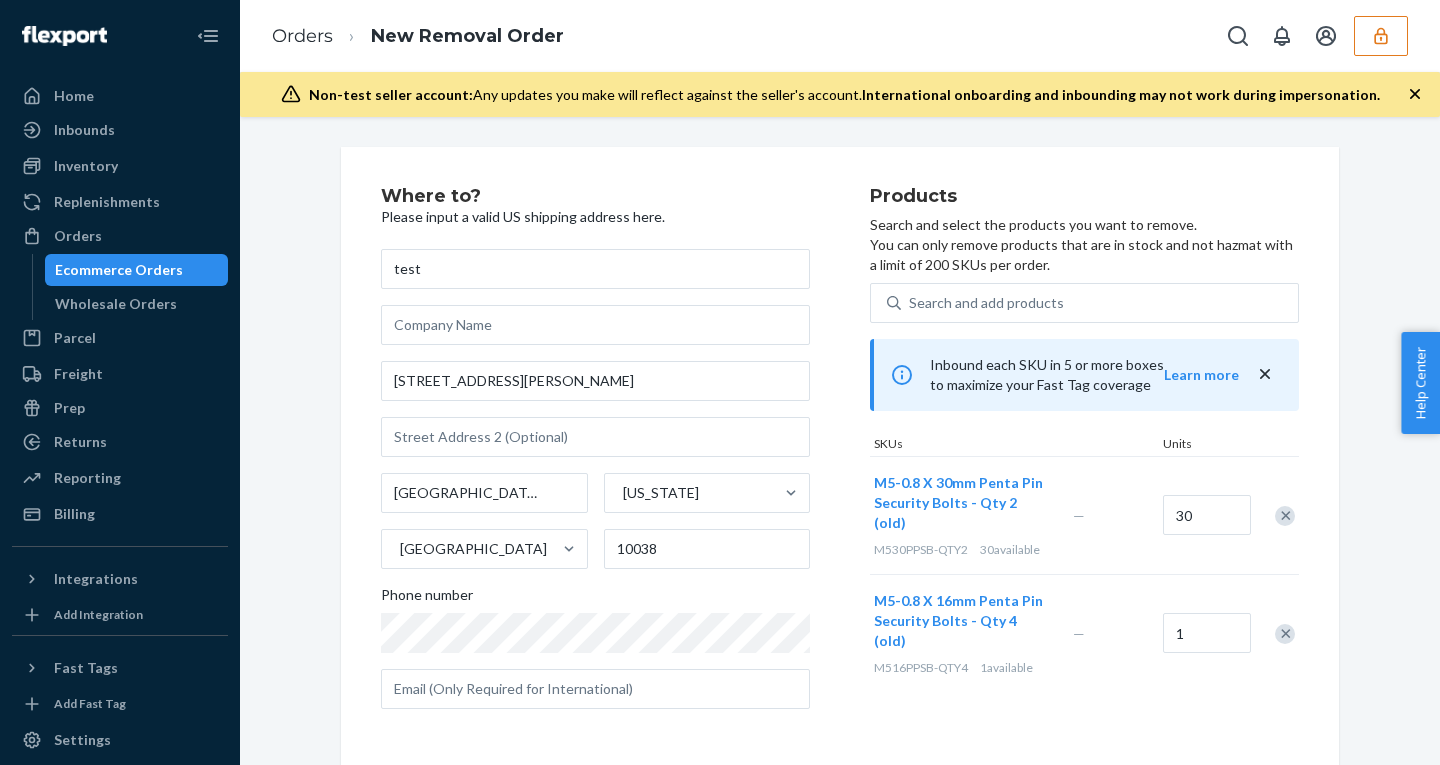 click on "test [STREET_ADDRESS][PERSON_NAME][US_STATE][US_STATE] Phone number" at bounding box center (595, 479) 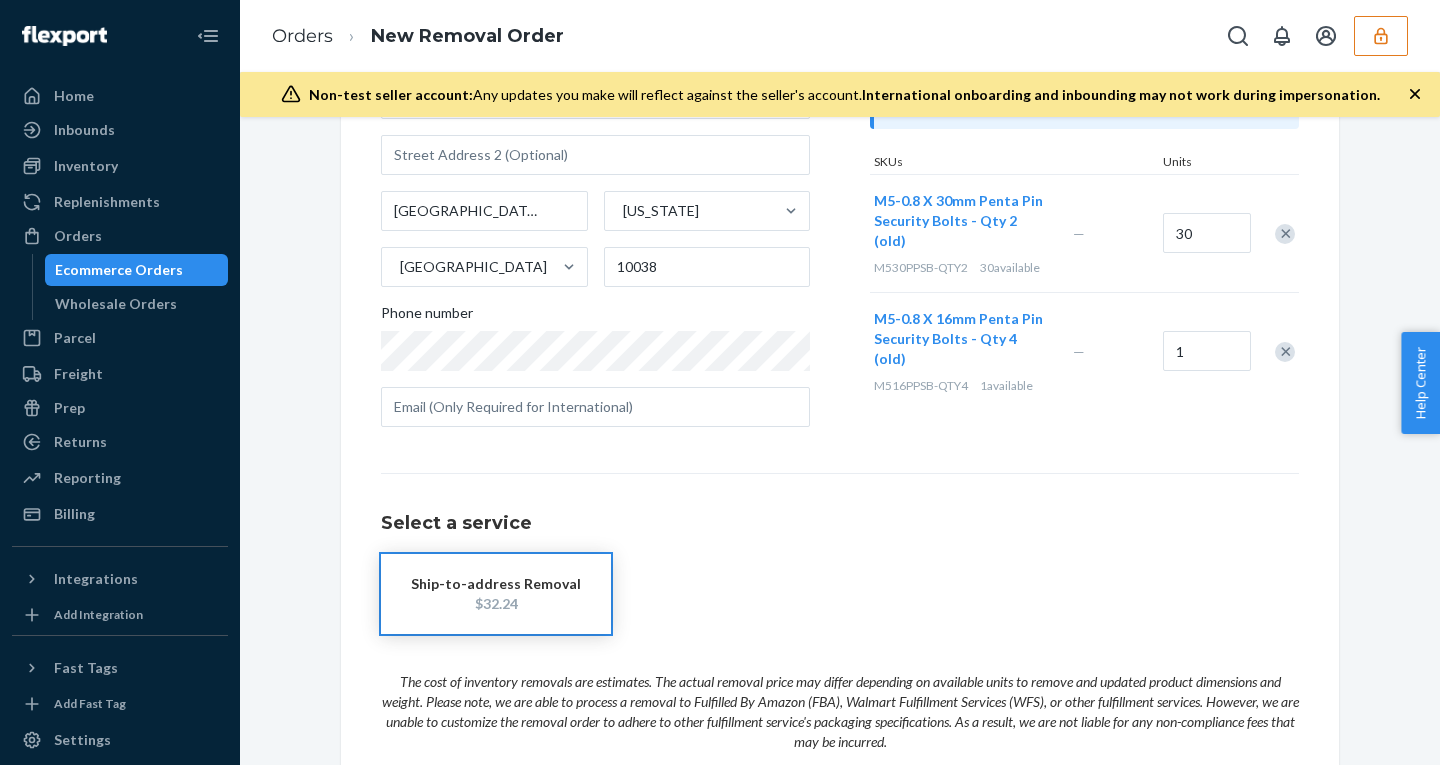 scroll, scrollTop: 445, scrollLeft: 0, axis: vertical 